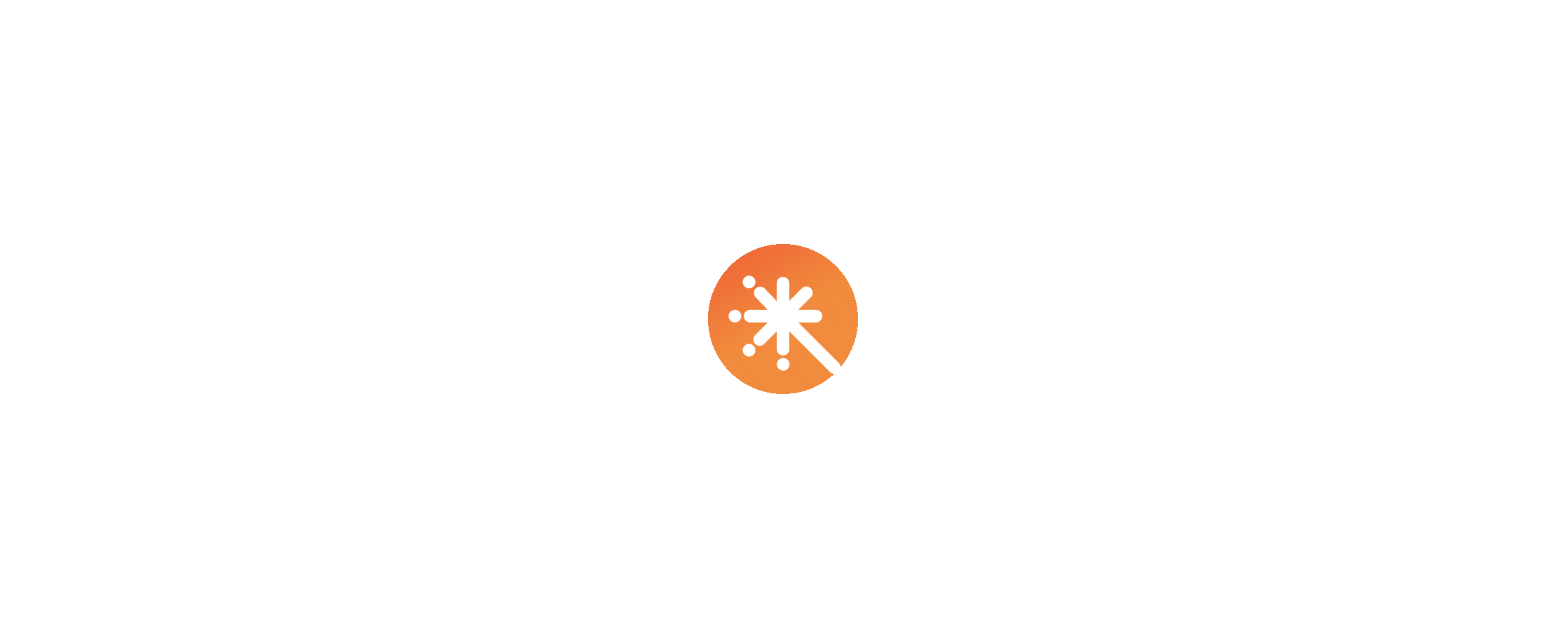 scroll, scrollTop: 0, scrollLeft: 0, axis: both 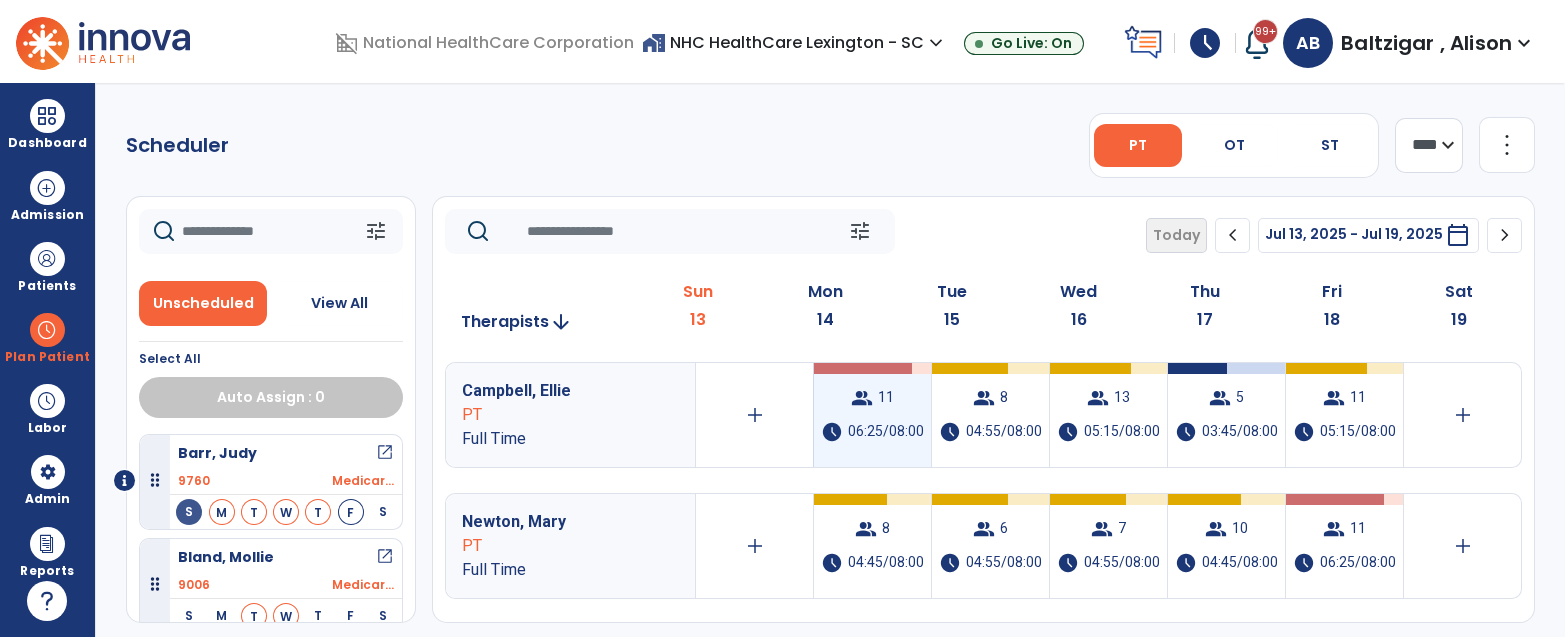 click on "group  11  schedule  06:25/08:00" at bounding box center (872, 415) 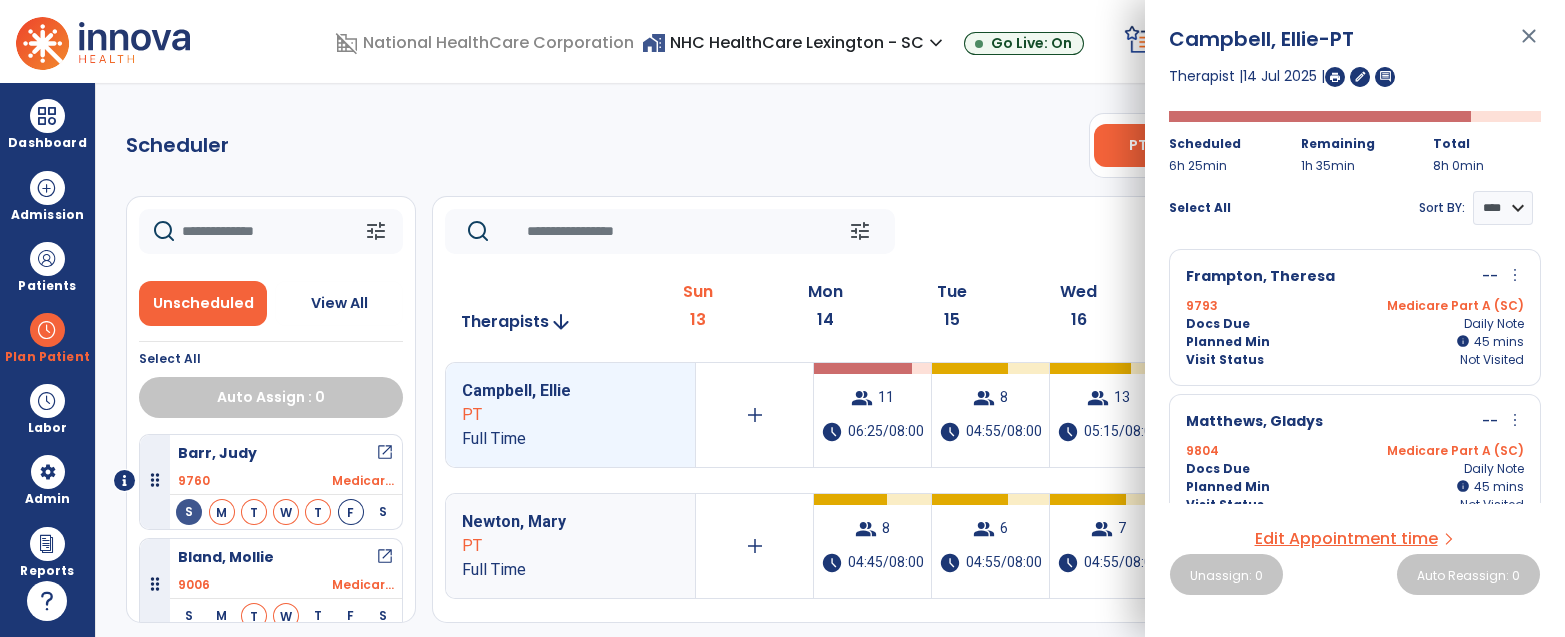 click on "home_work   NHC HealthCare Lexington - SC   expand_more   NHC HealthCare Lexington - SC   NHC HealthCare Parklane - SC  Go Live: On" at bounding box center [879, 43] 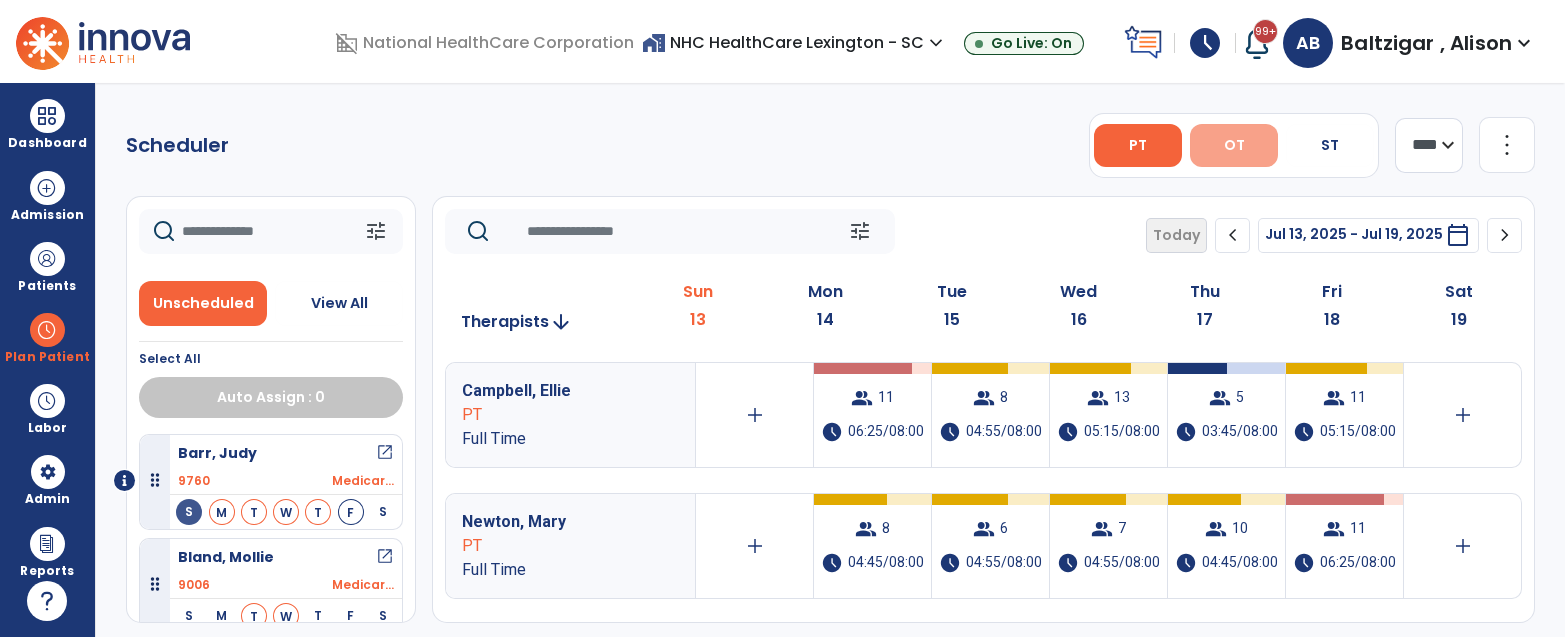 click on "OT" at bounding box center (1234, 145) 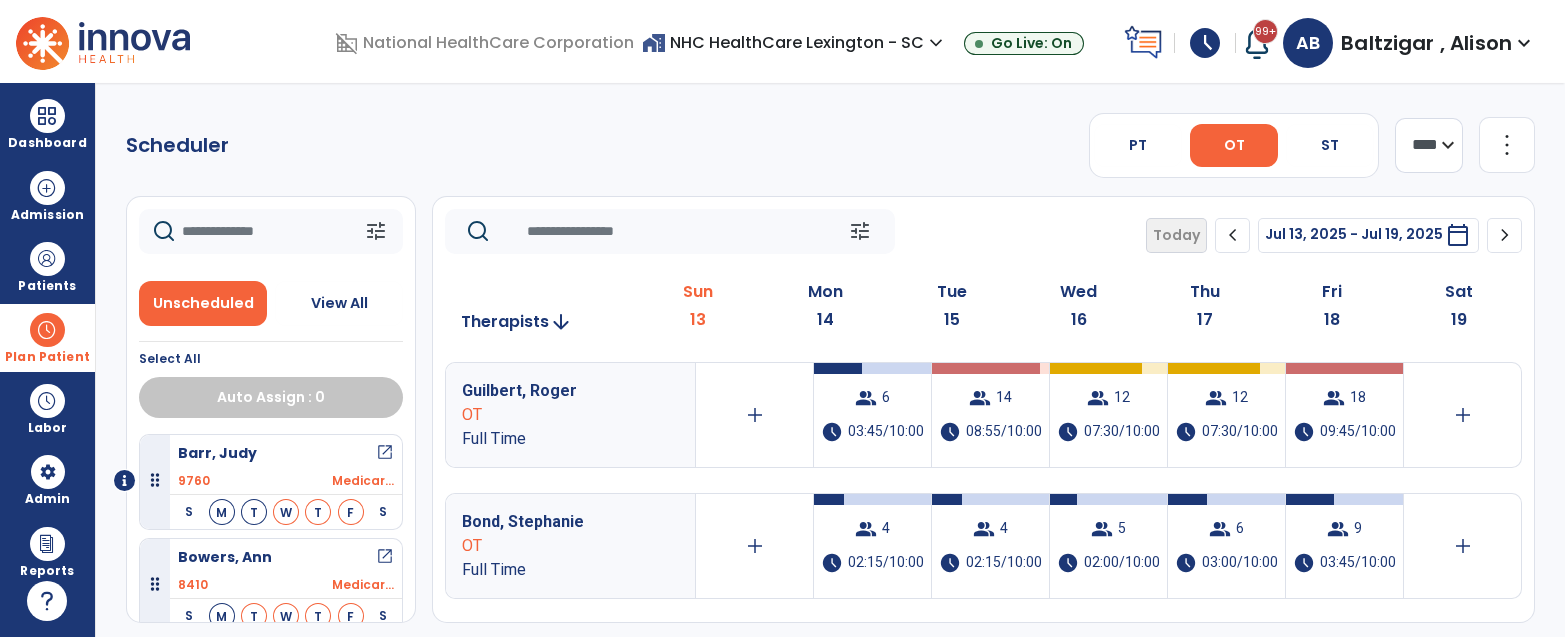 click on "Plan Patient" at bounding box center [47, 337] 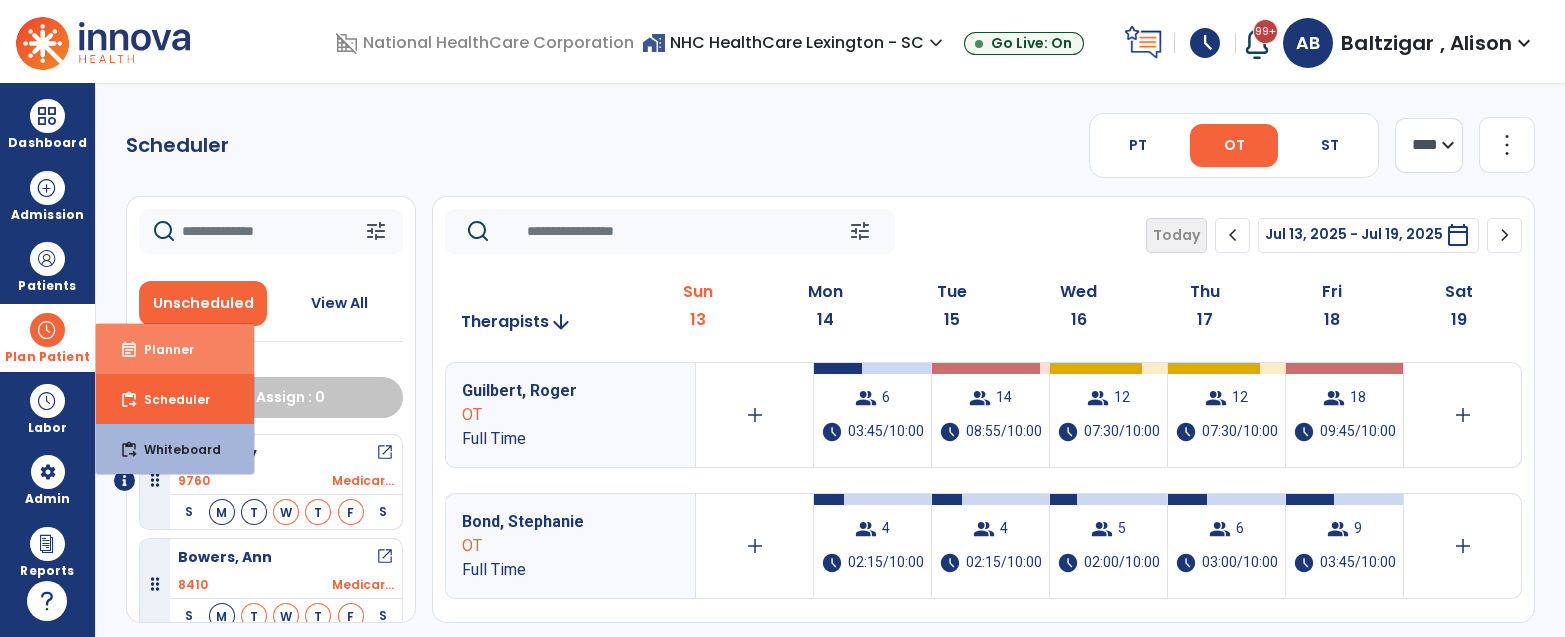click on "Planner" at bounding box center [161, 349] 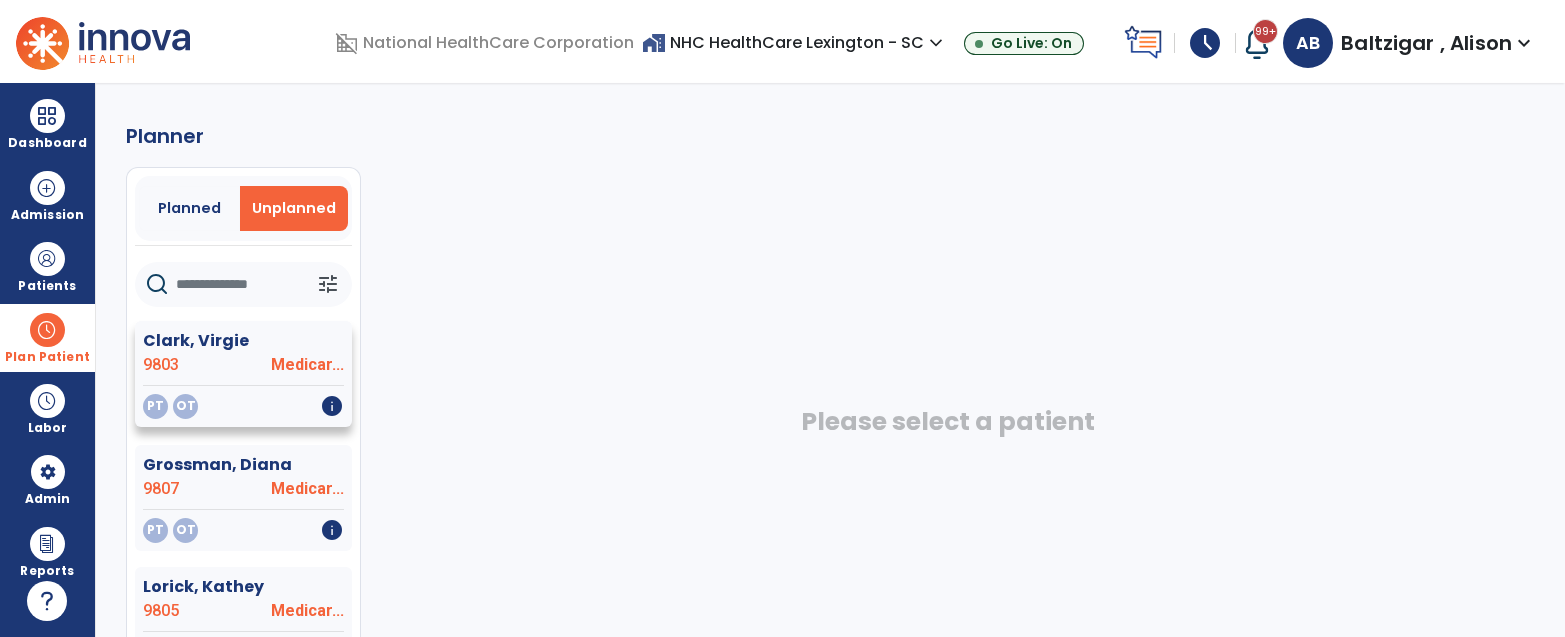 click on "Clark, Virgie" 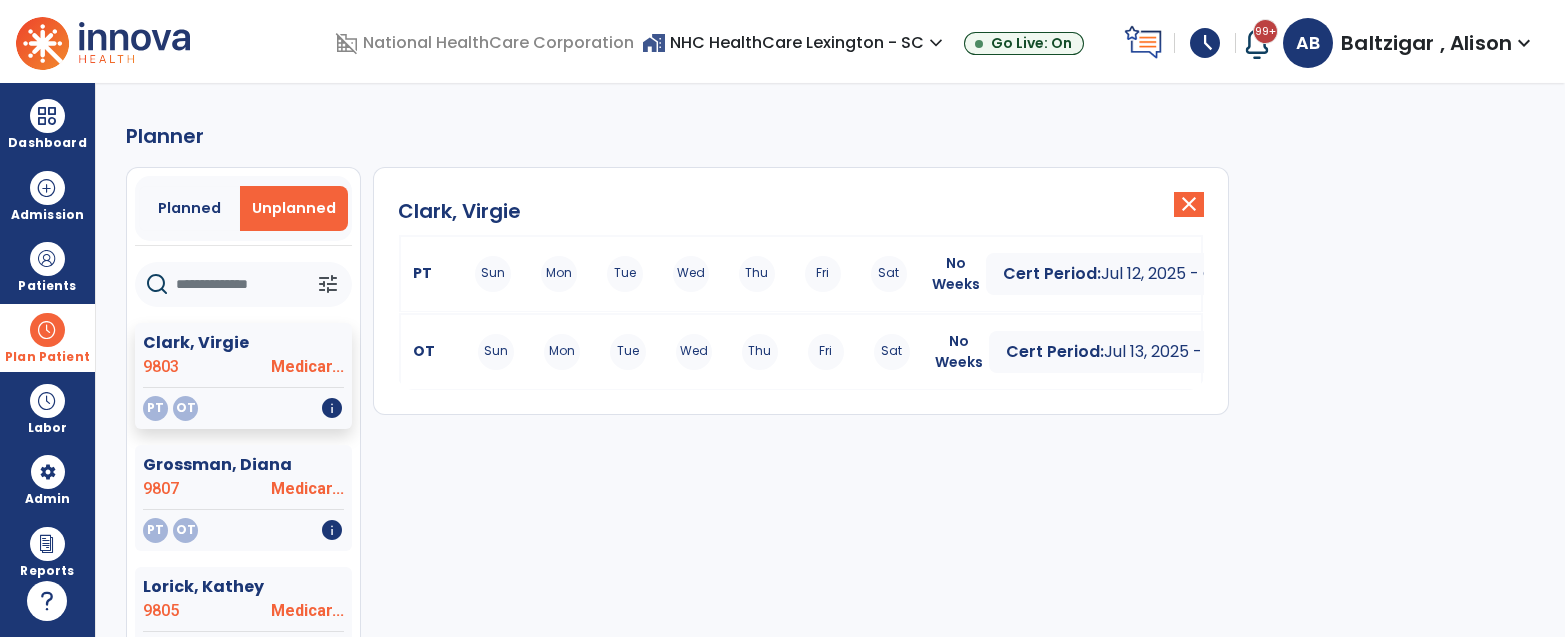 click on "Sun Mon Tue Wed Thu Fri Sat" at bounding box center (691, 274) 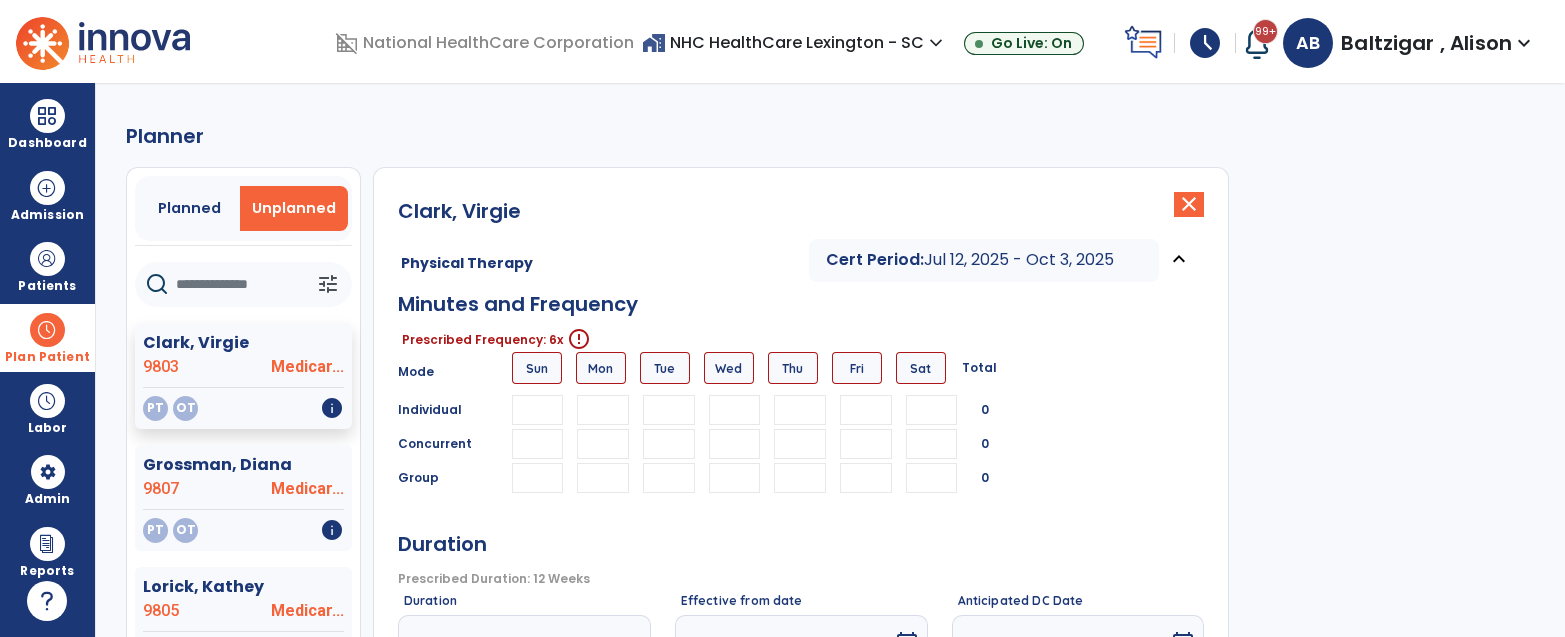 click at bounding box center (603, 410) 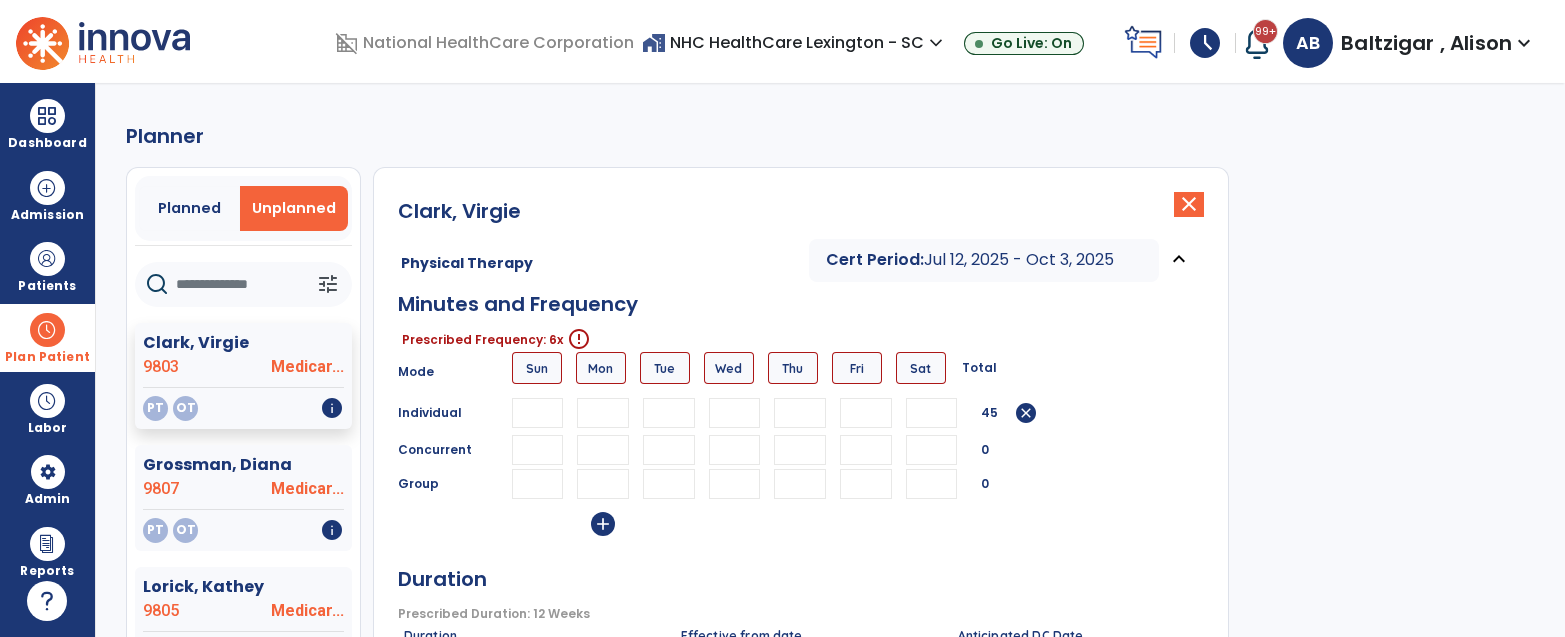 type on "**" 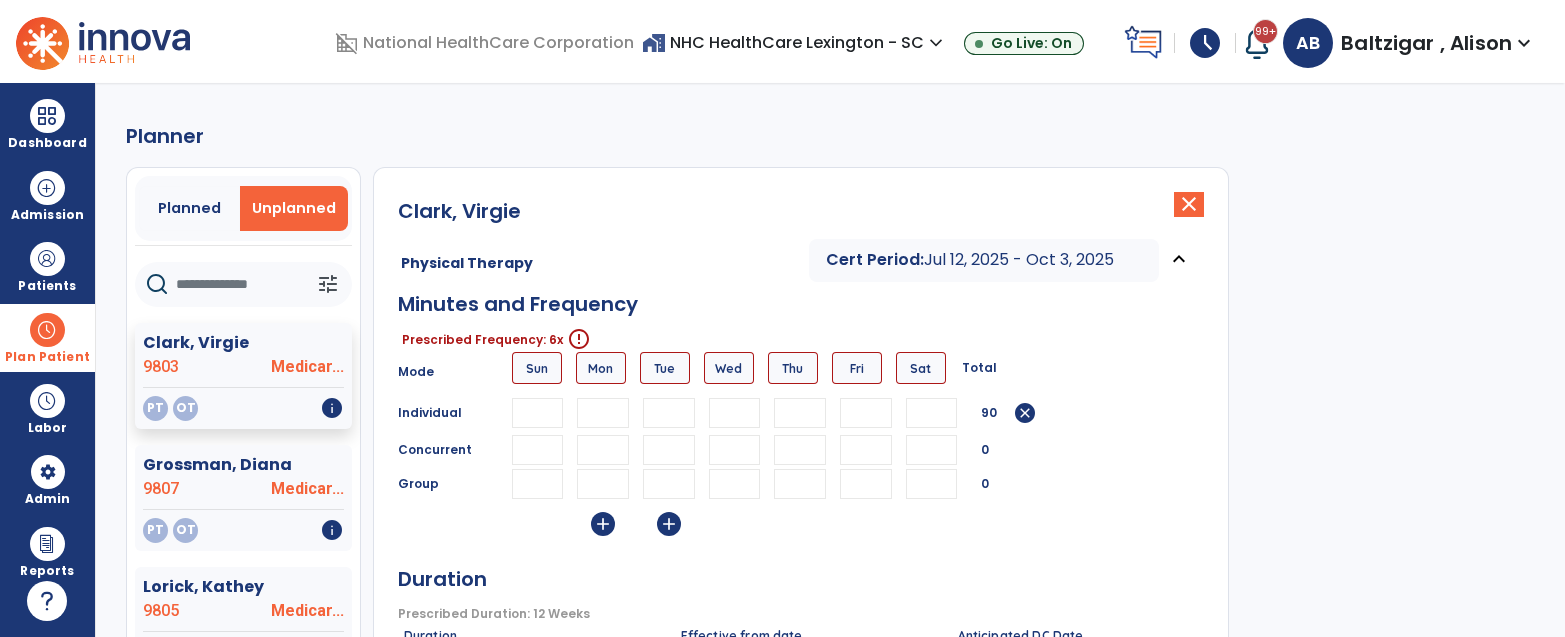 type on "**" 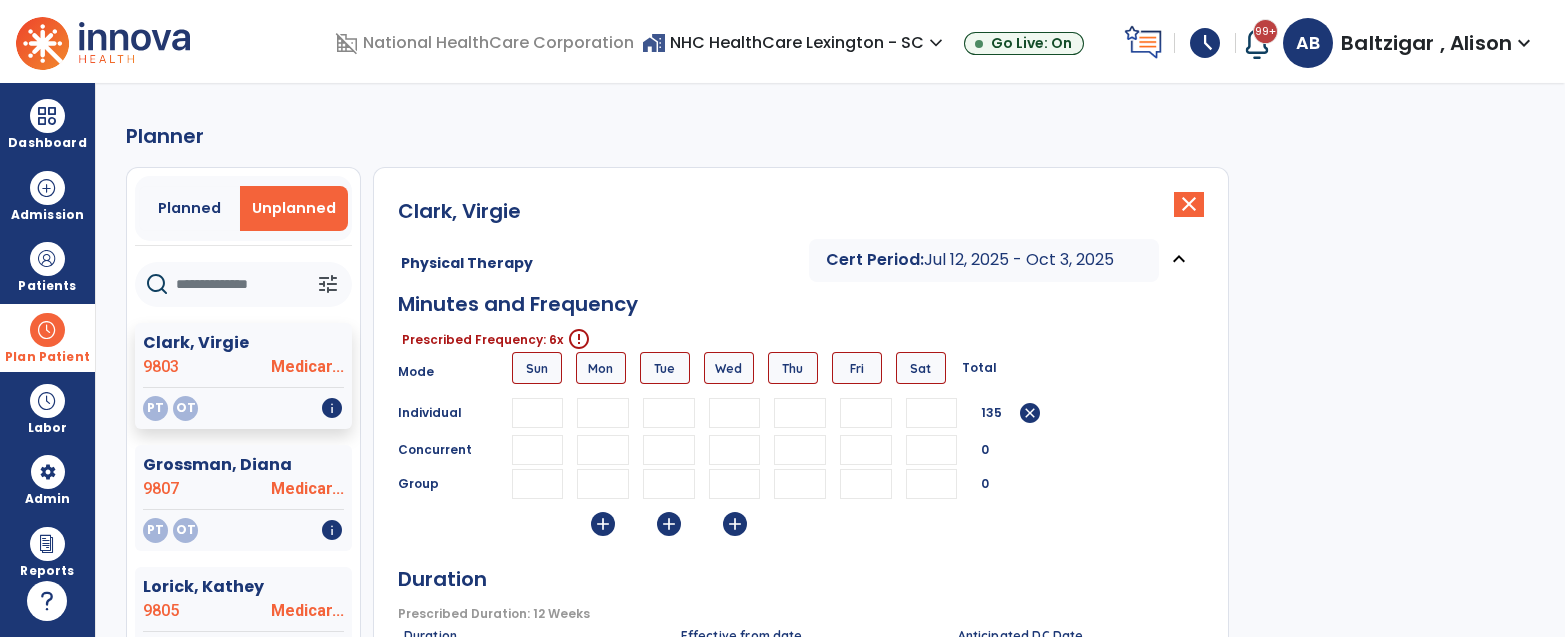 type on "**" 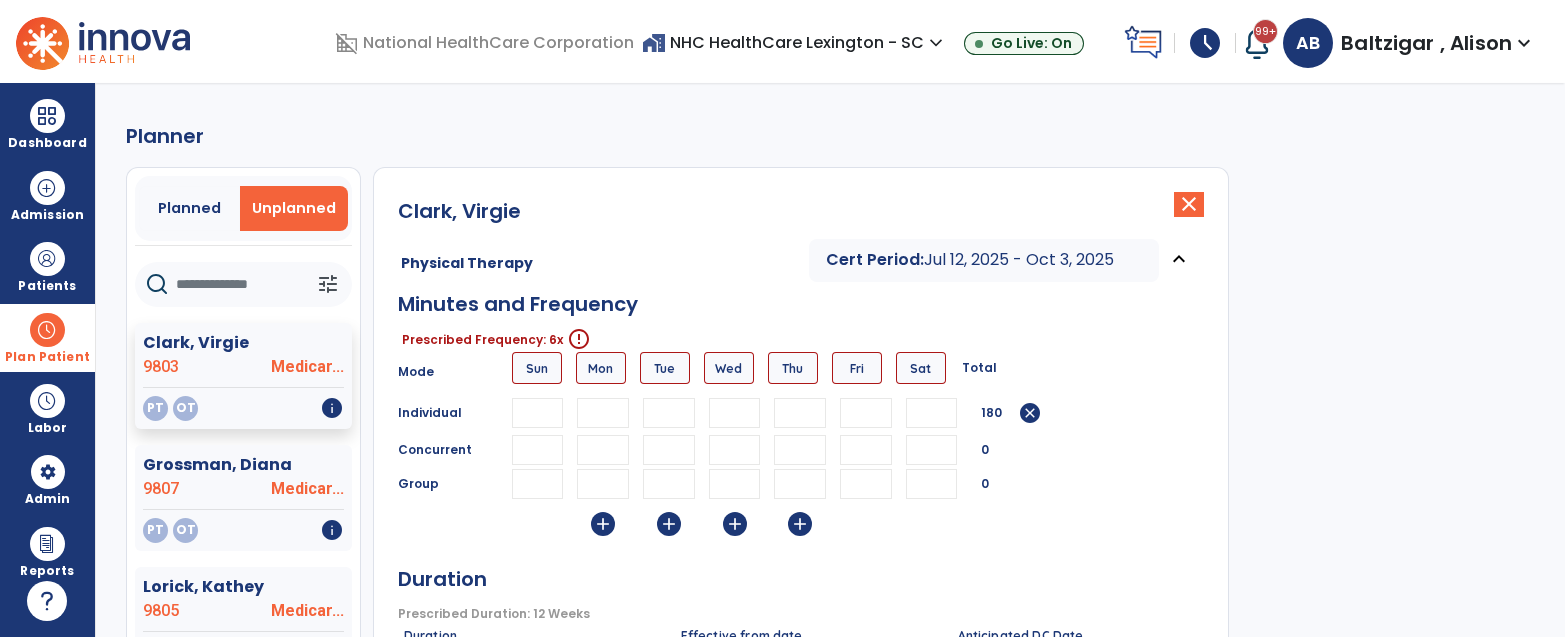 type on "**" 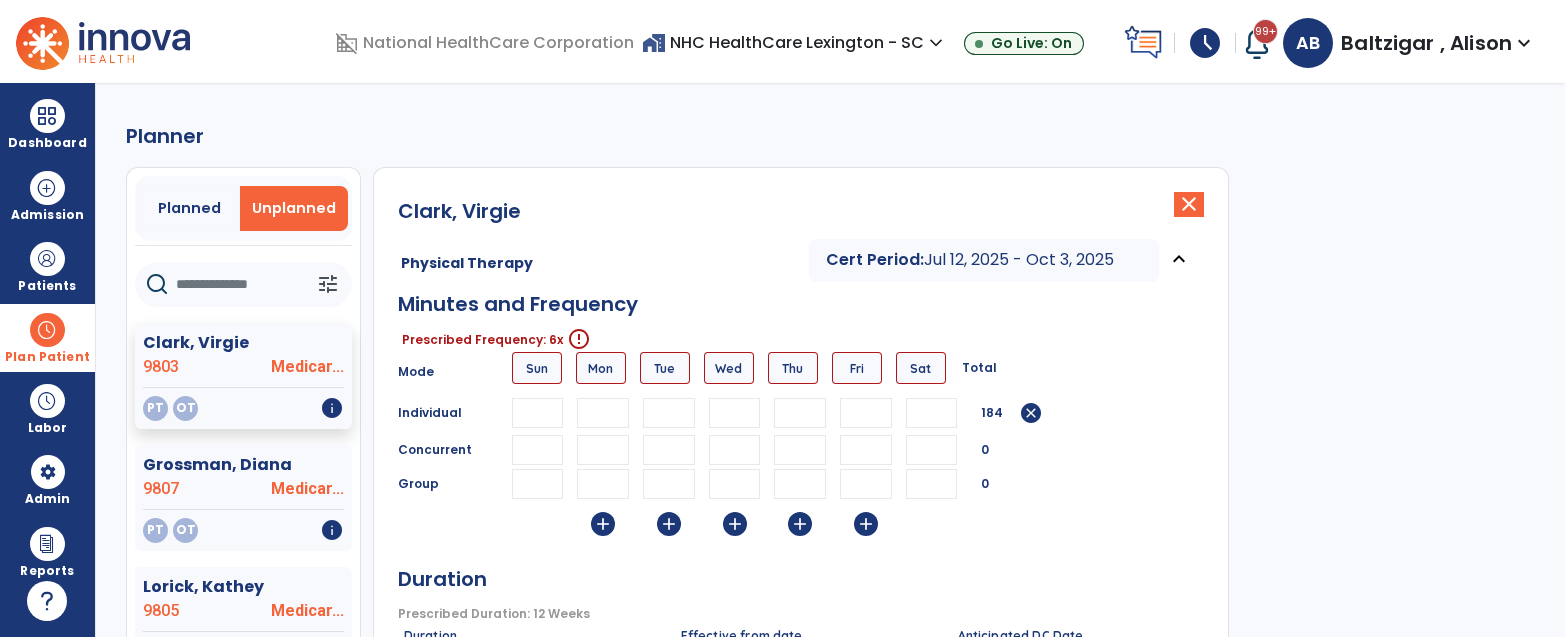click on "*" at bounding box center [866, 413] 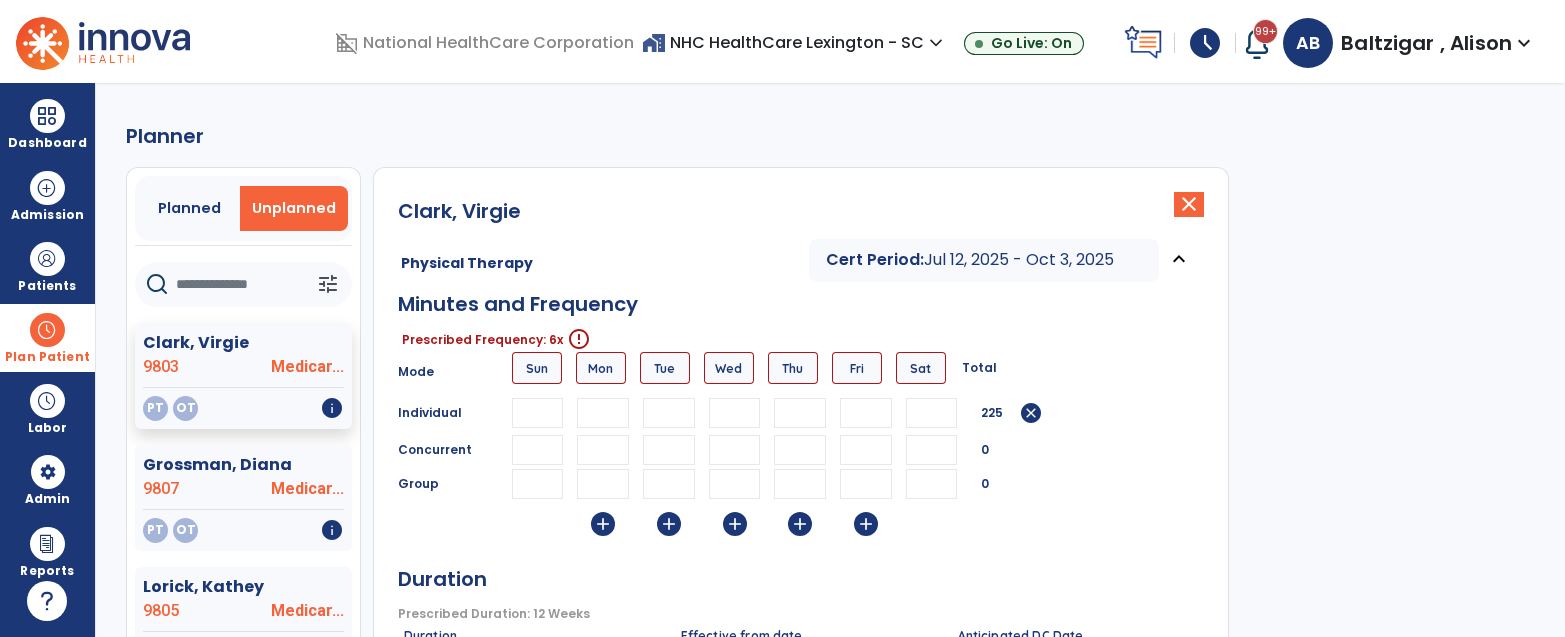 type on "**" 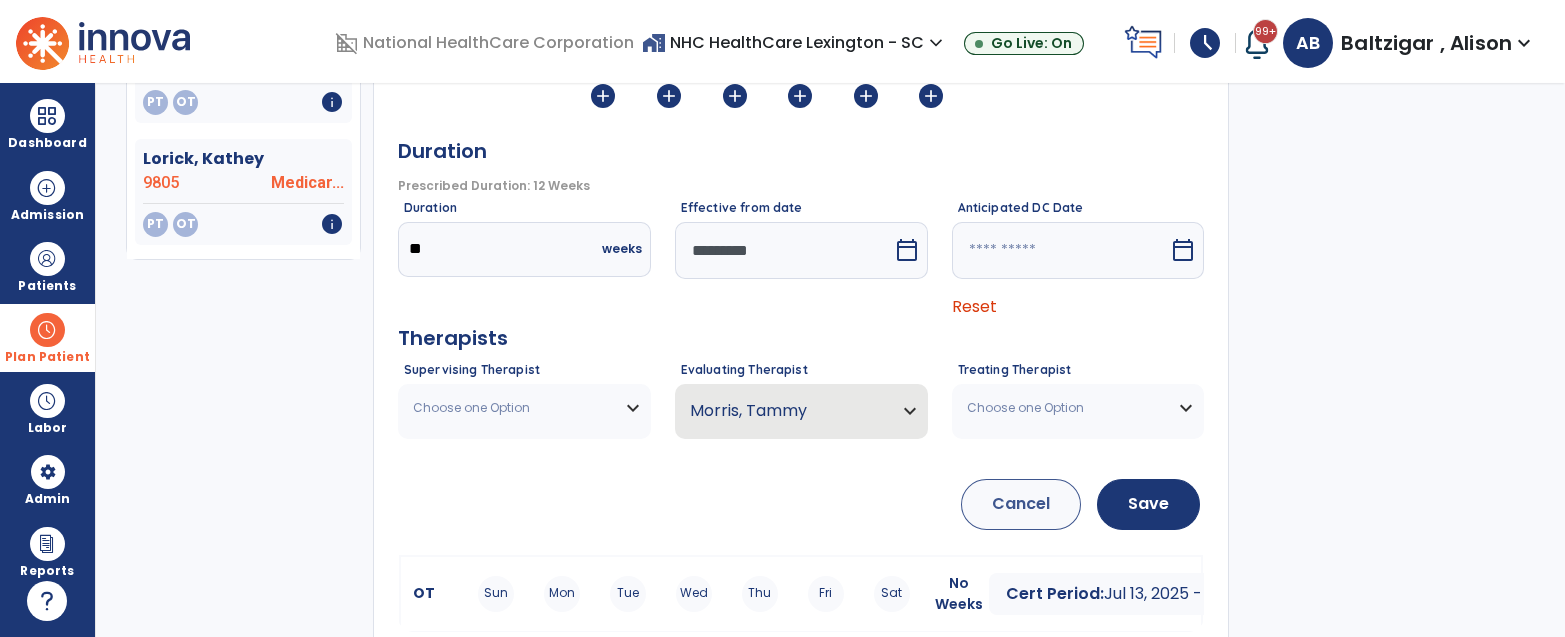 scroll, scrollTop: 435, scrollLeft: 0, axis: vertical 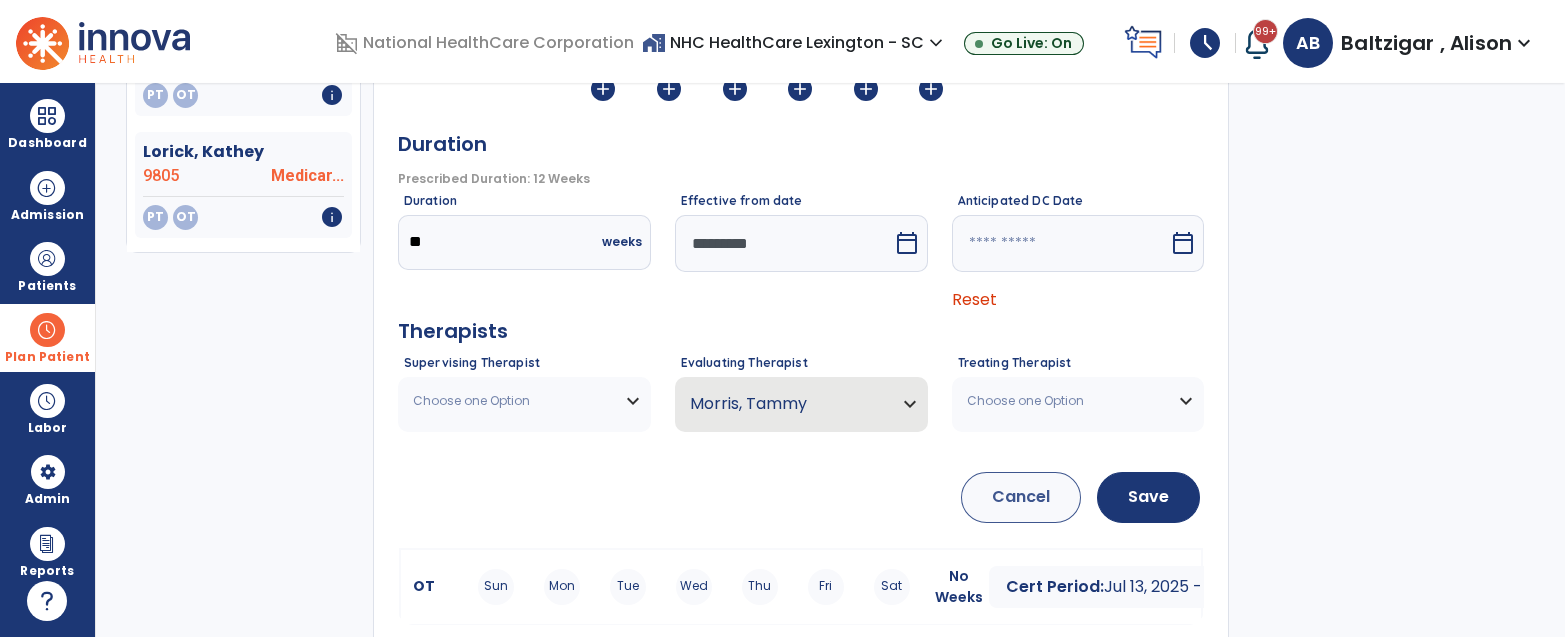 type on "**" 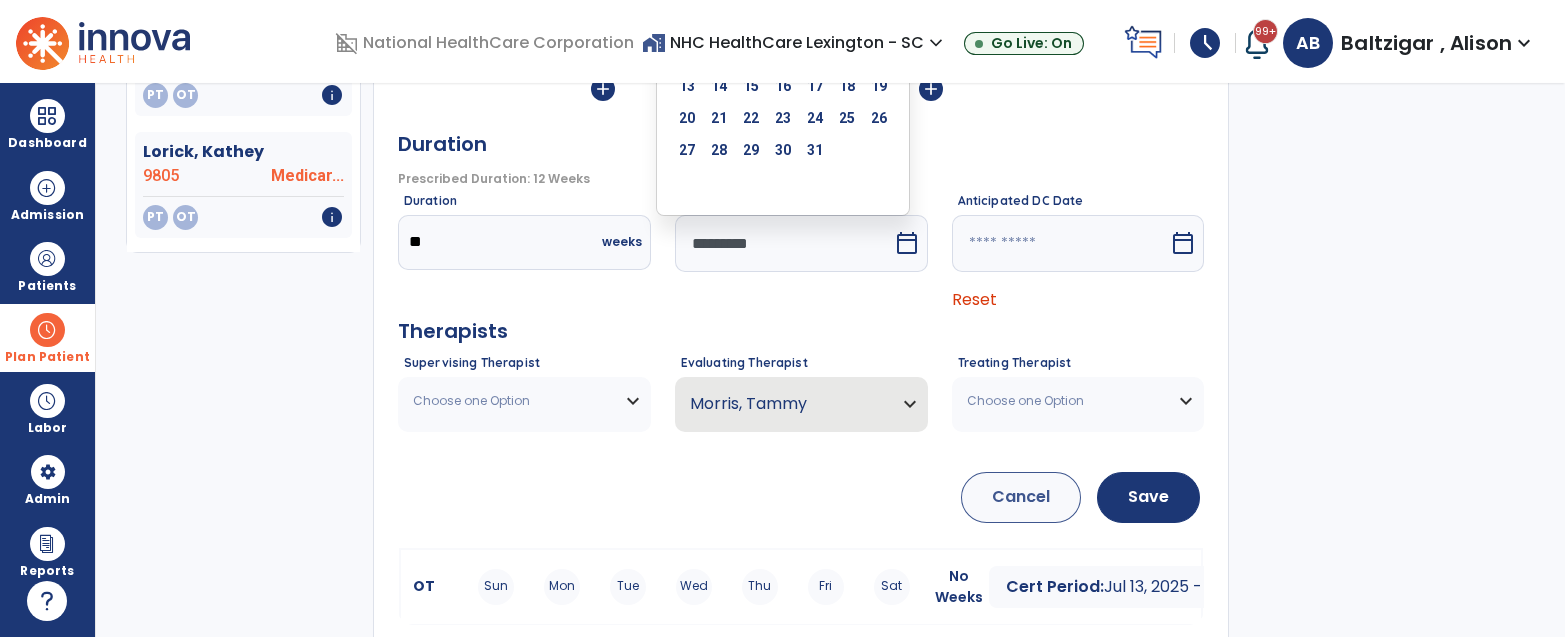 scroll, scrollTop: 130, scrollLeft: 0, axis: vertical 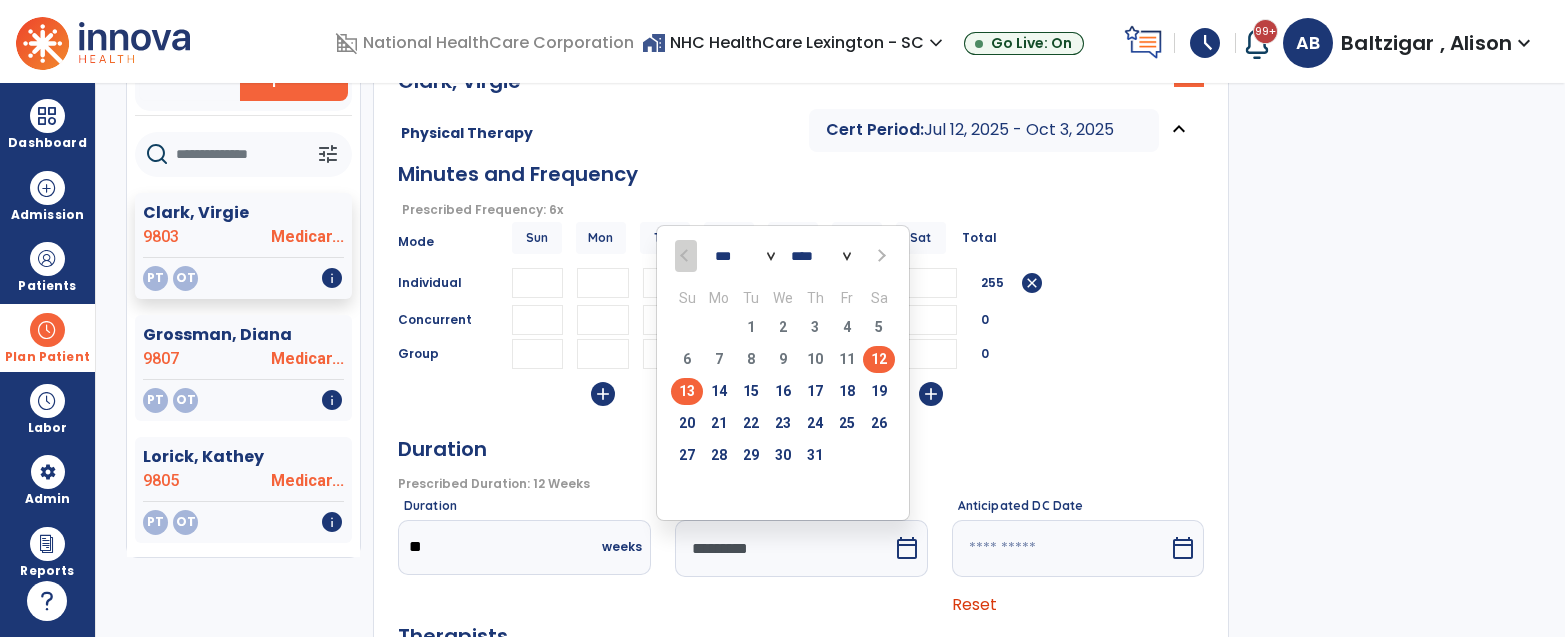 click on "13" at bounding box center (687, 391) 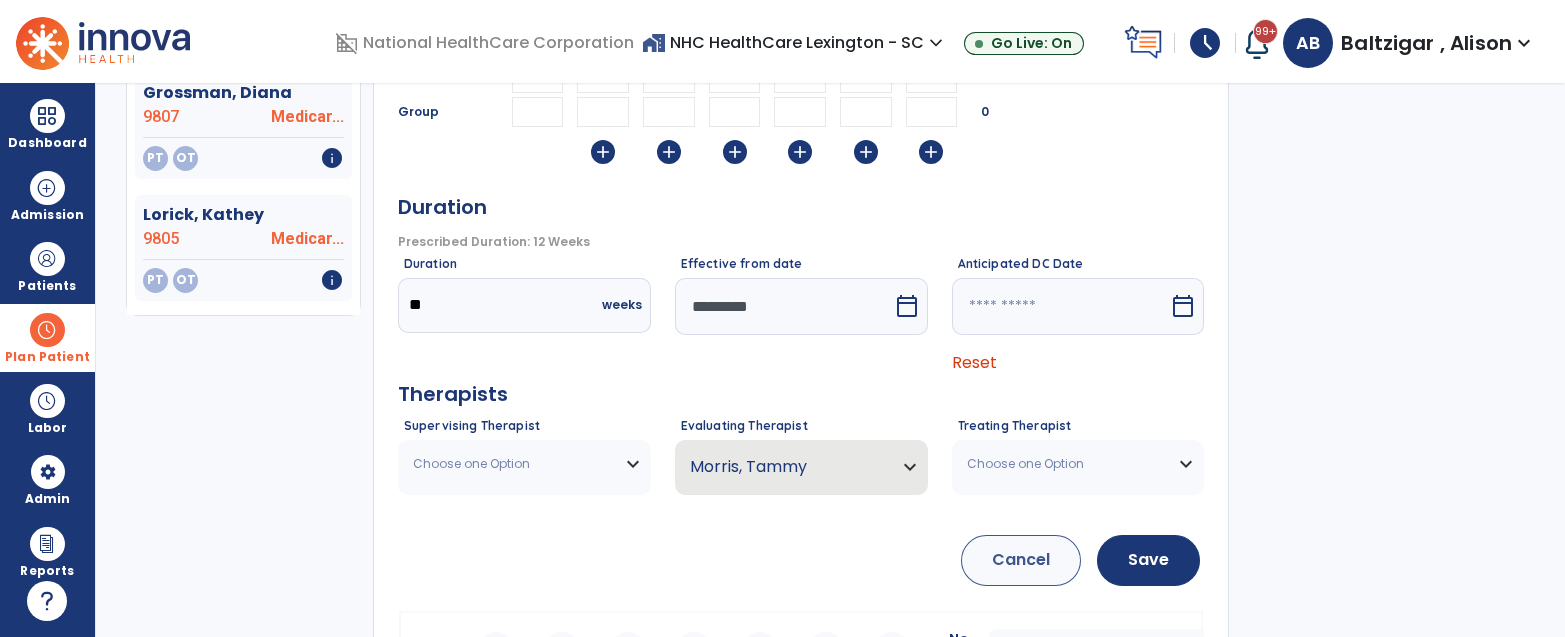 scroll, scrollTop: 393, scrollLeft: 0, axis: vertical 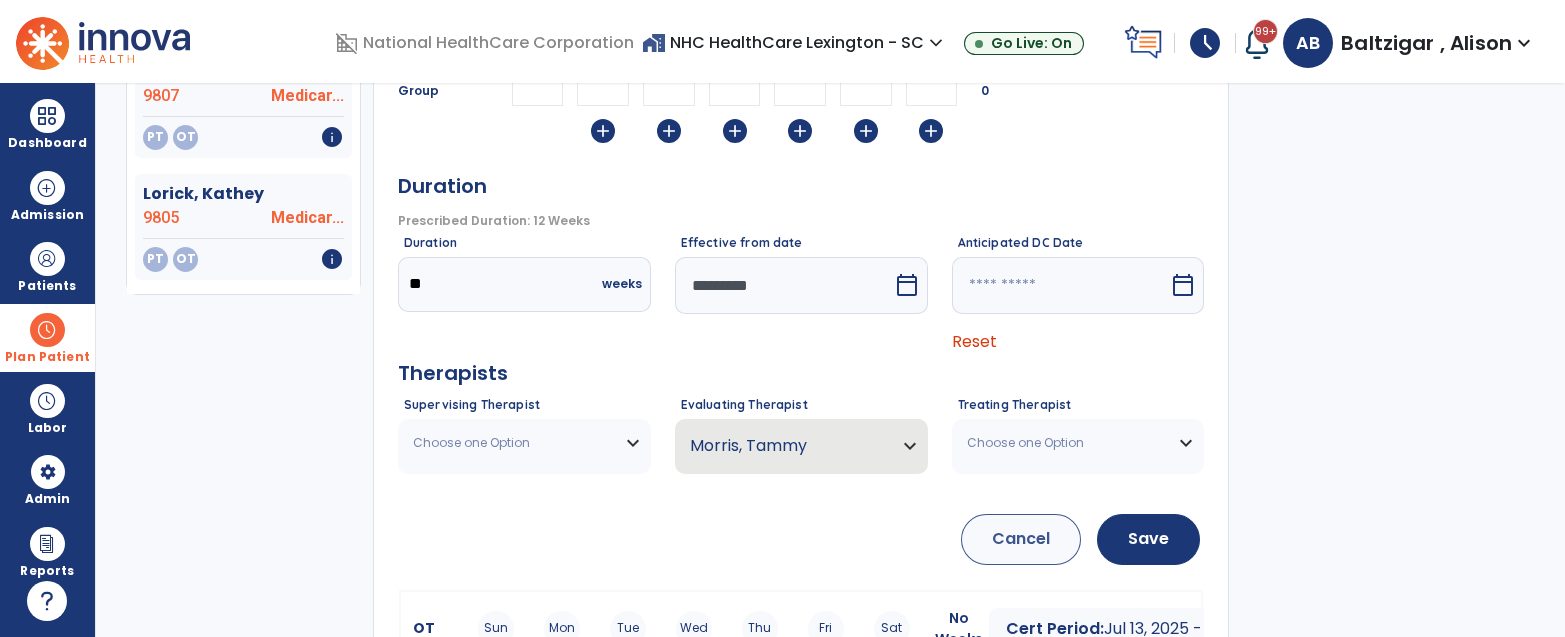 click on "Planner   Planned   Unplanned   tune   Clark, Virgie  9803 Medicar...   PT   OT   info   Grossman, Diana  9807 Medicar...   PT   OT   info   Lorick, Kathey  9805 Medicar...   PT   OT   info  Name MRN Payor N/A Admit Date  Clark, Virgie  close   Physical Therapy Cert Period:  Jul 12, 2025 - Oct 3, 2025  expand_less  Minutes and Frequency  Prescribed Frequency: 6x   error_outline  Mode Sun Mon Tue Wed Thu Fri Sat Total Individual ** ** ** ** ** ** 255  cancel  Concurrent 0 Group 0  add   add   add   add   add   add   Duration   Prescribed Duration: 12 Weeks   error_outline  Duration **  weeks  Effective from date  *********  calendar_today  Anticipated DC Date   calendar_today  Reset Therapists Supervising Therapist Choose one Option Adams  Elizabeth   PT   NPI #  1134244387  License #  3111 Bruner Aaron  PT   NPI #  1962169979  License #  10998 Campbell Ellie  PT   NPI #  1033926449  License #  12633 Messenger  Jami   PT   NPI #  1770753774  License #  5698 Morris  Tammy   PT   NPI #  1164735486  License #" at bounding box center [830, 360] 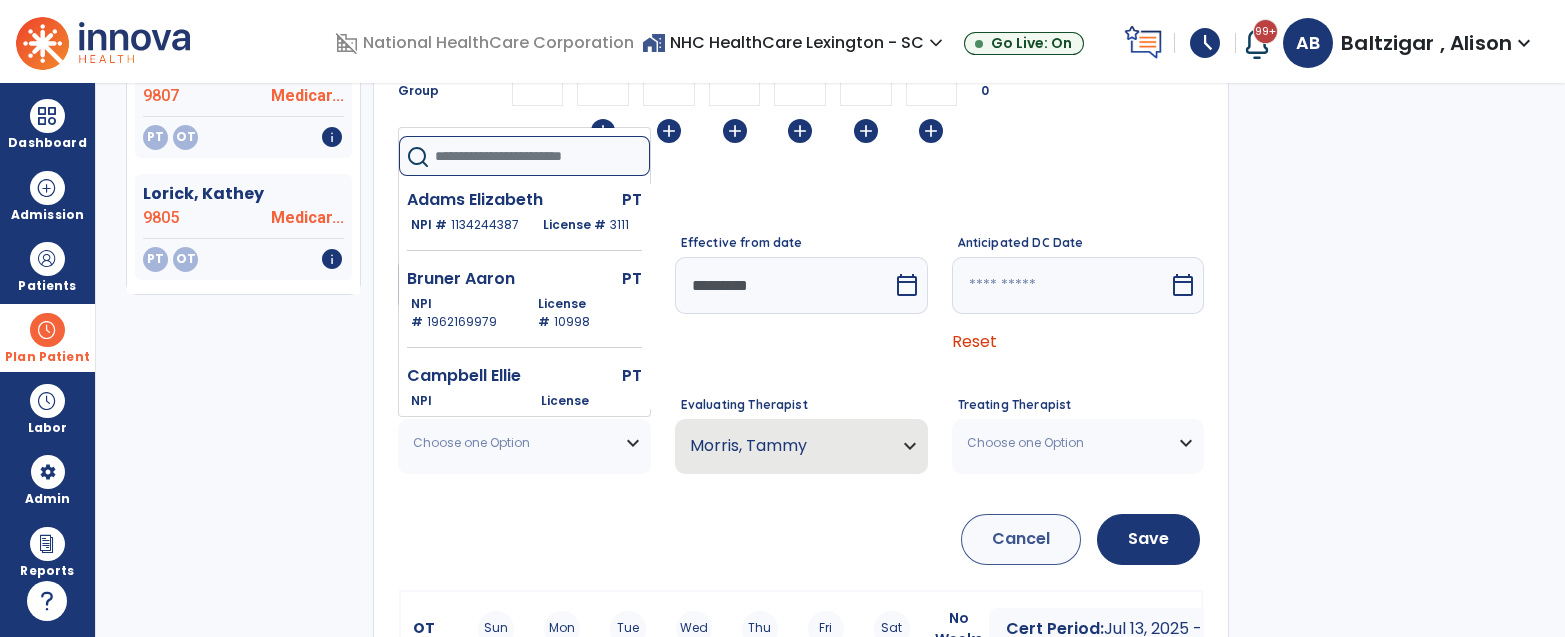 click at bounding box center [542, 156] 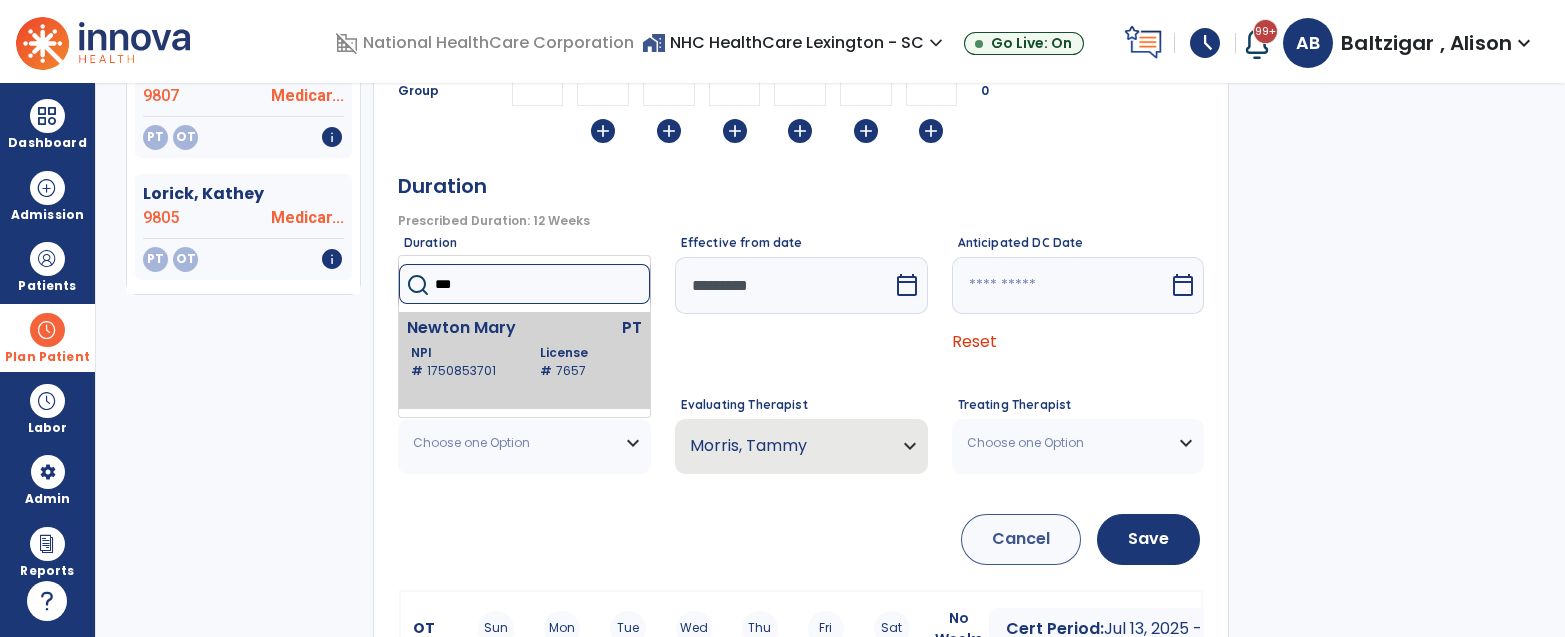 type on "***" 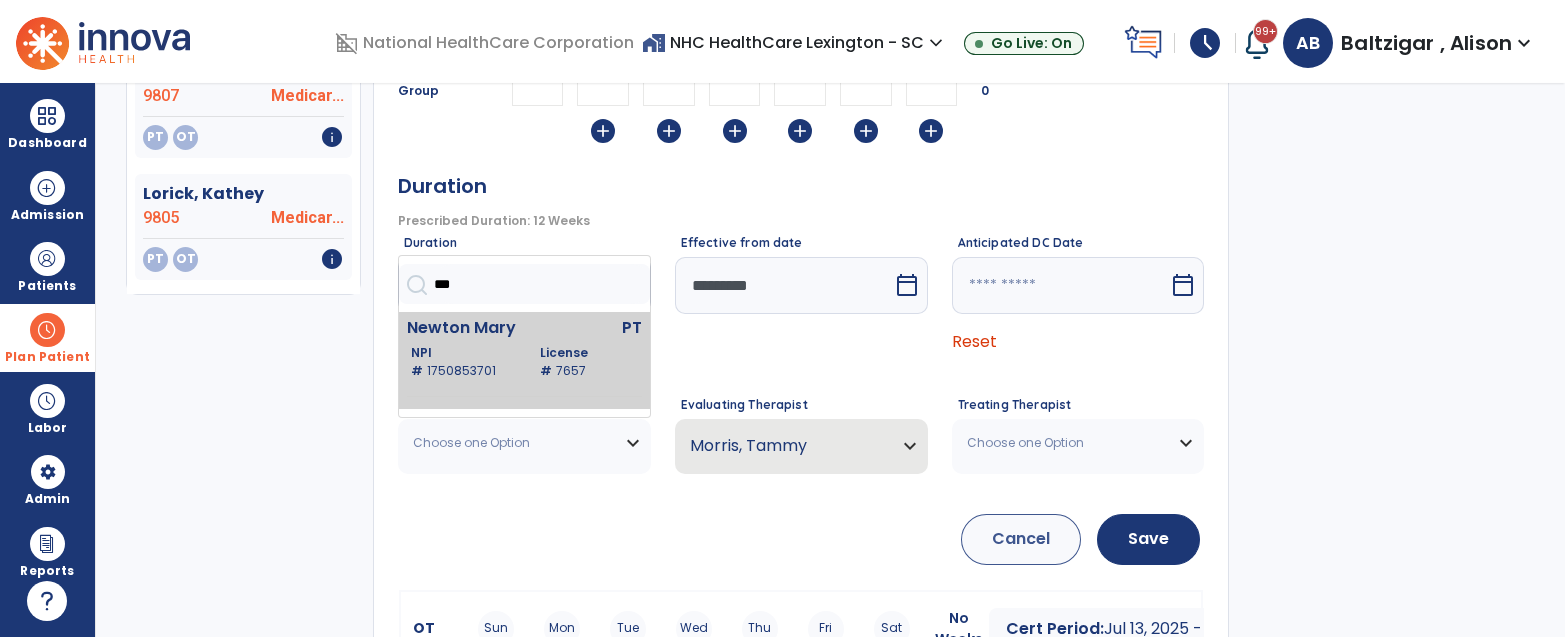 click on "Newton  Mary" at bounding box center (481, 328) 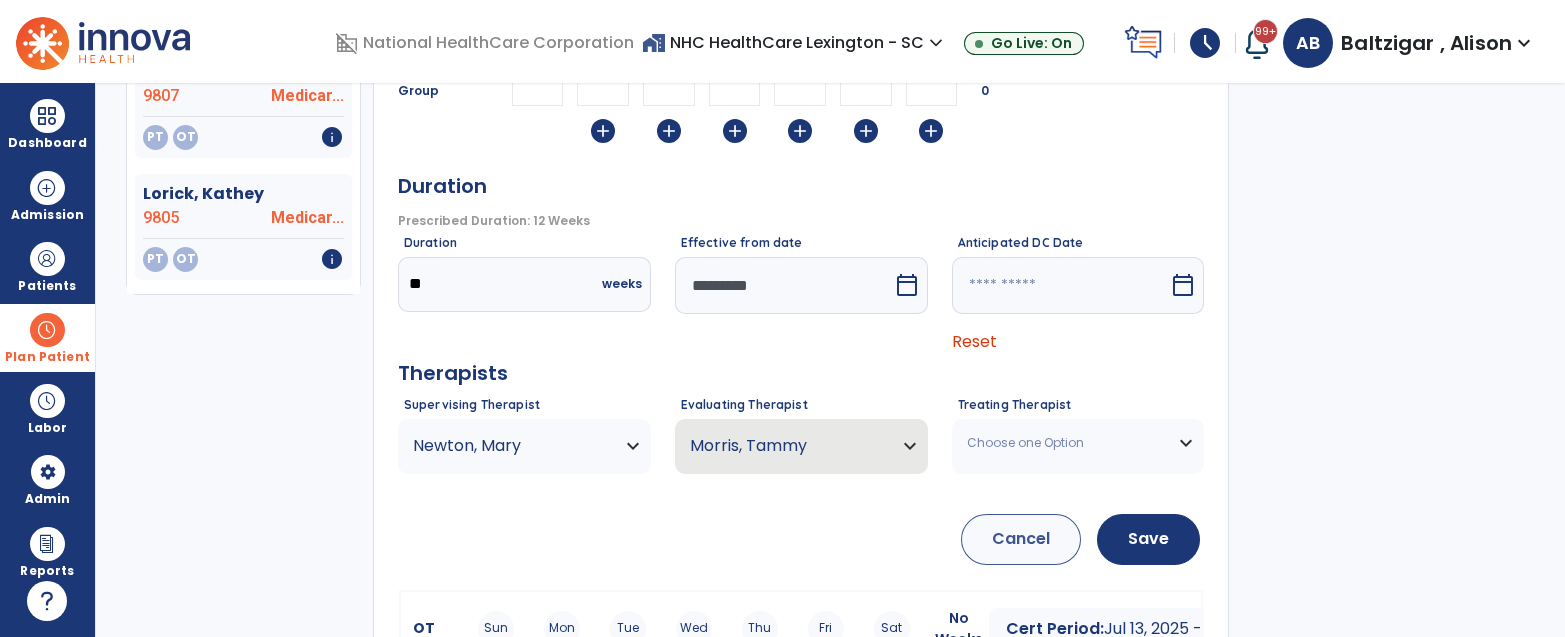 click on "Choose one Option" at bounding box center [1078, 443] 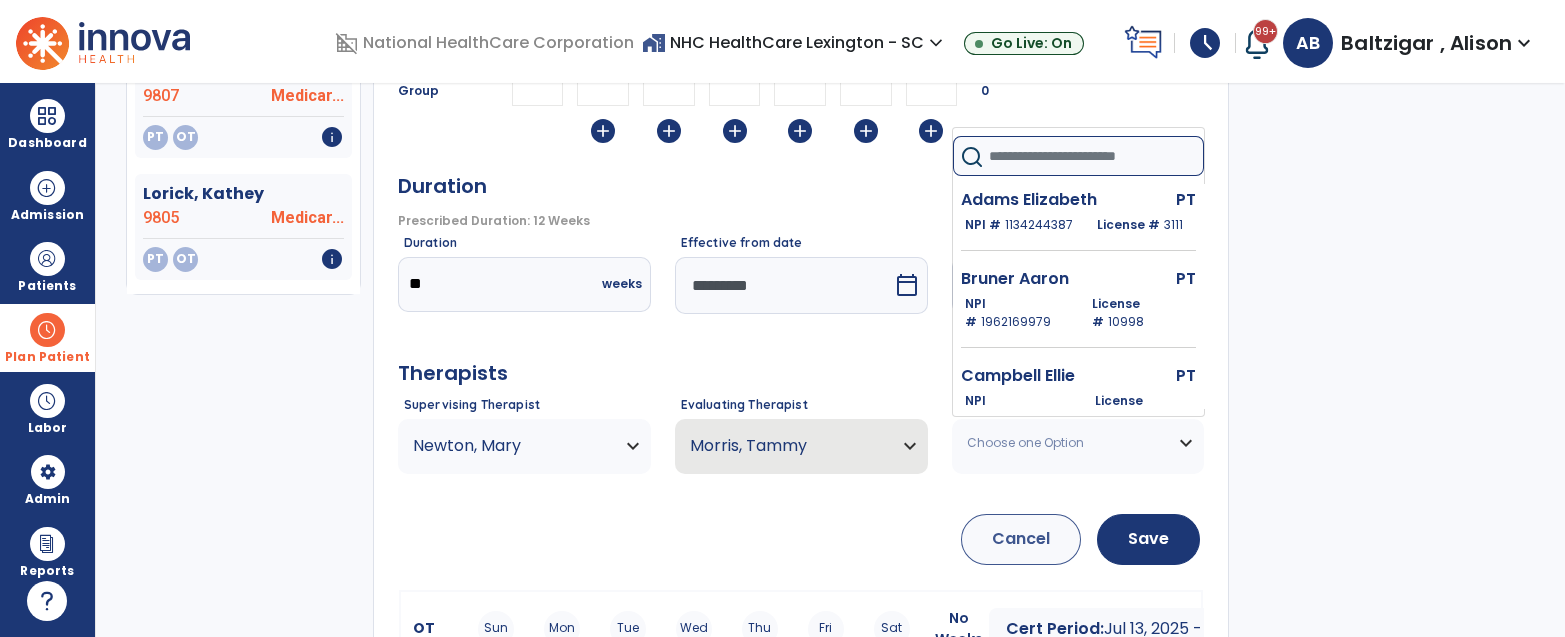 click at bounding box center [1096, 156] 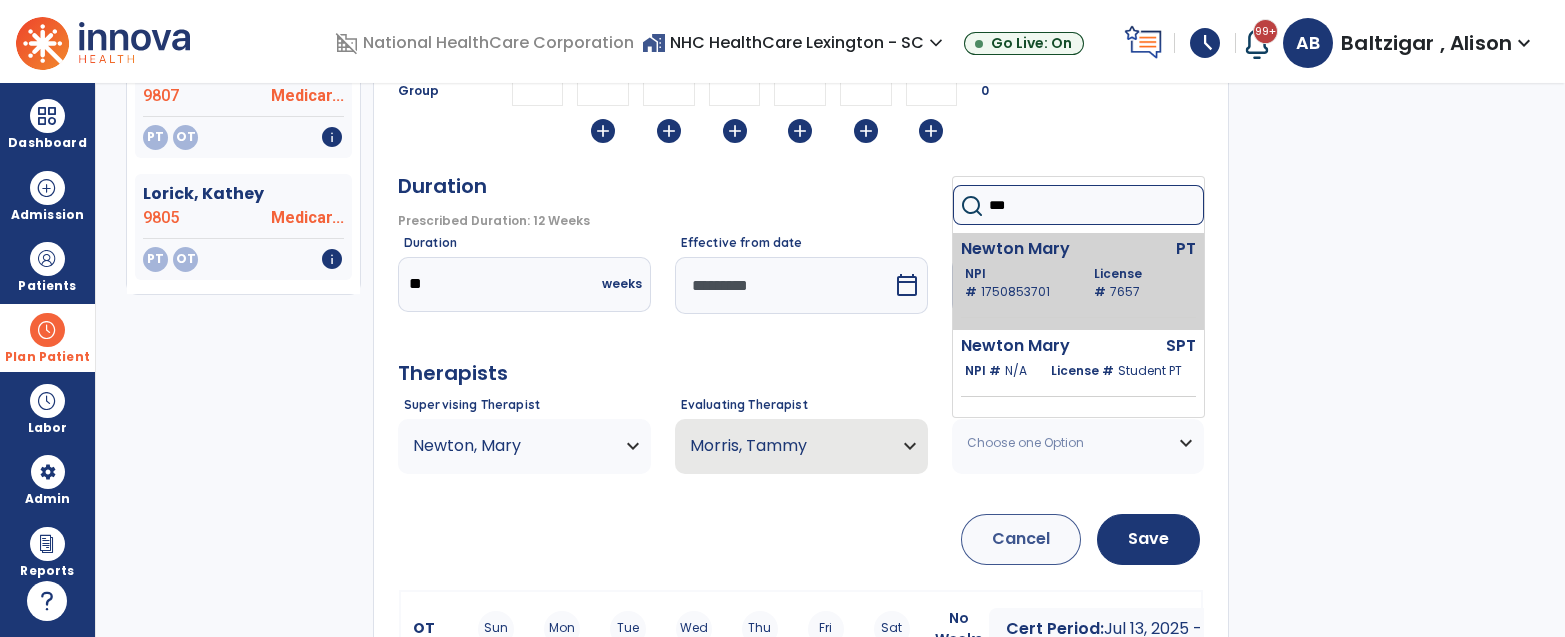 type on "***" 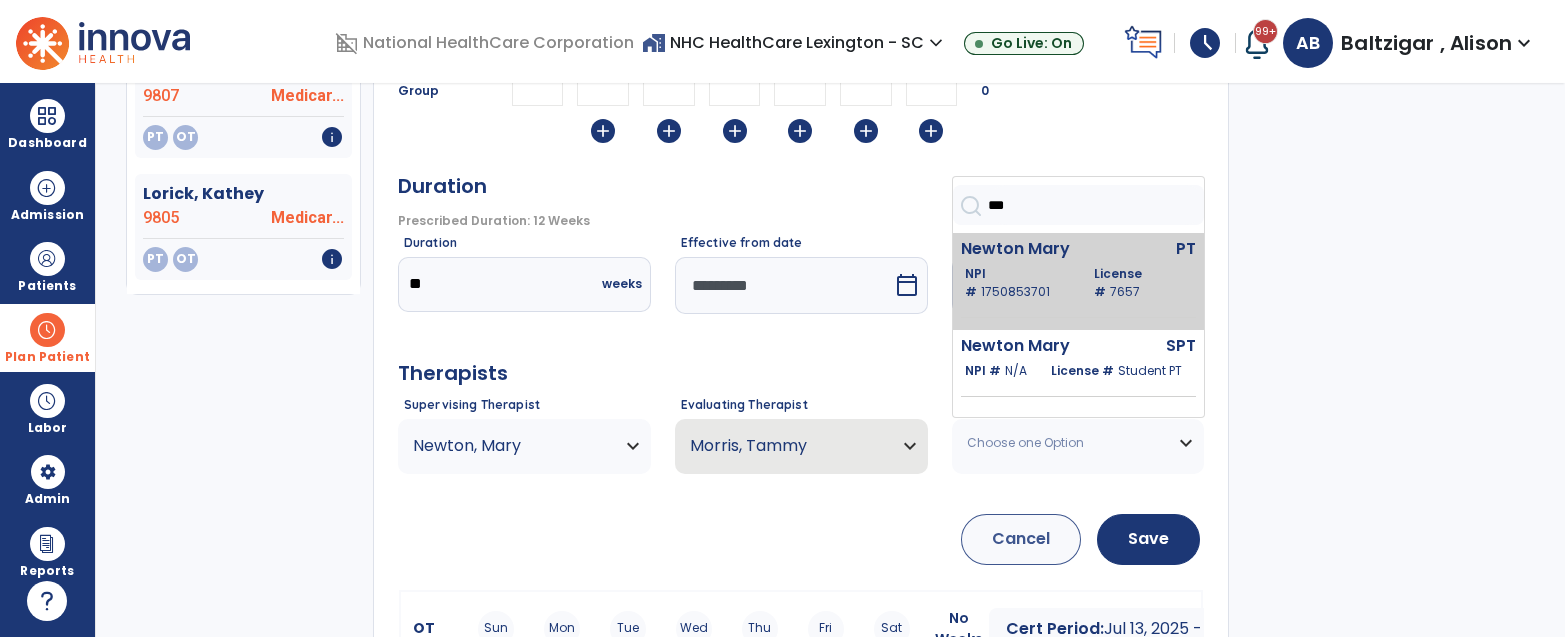 click on "Newton  Mary" at bounding box center (1035, 249) 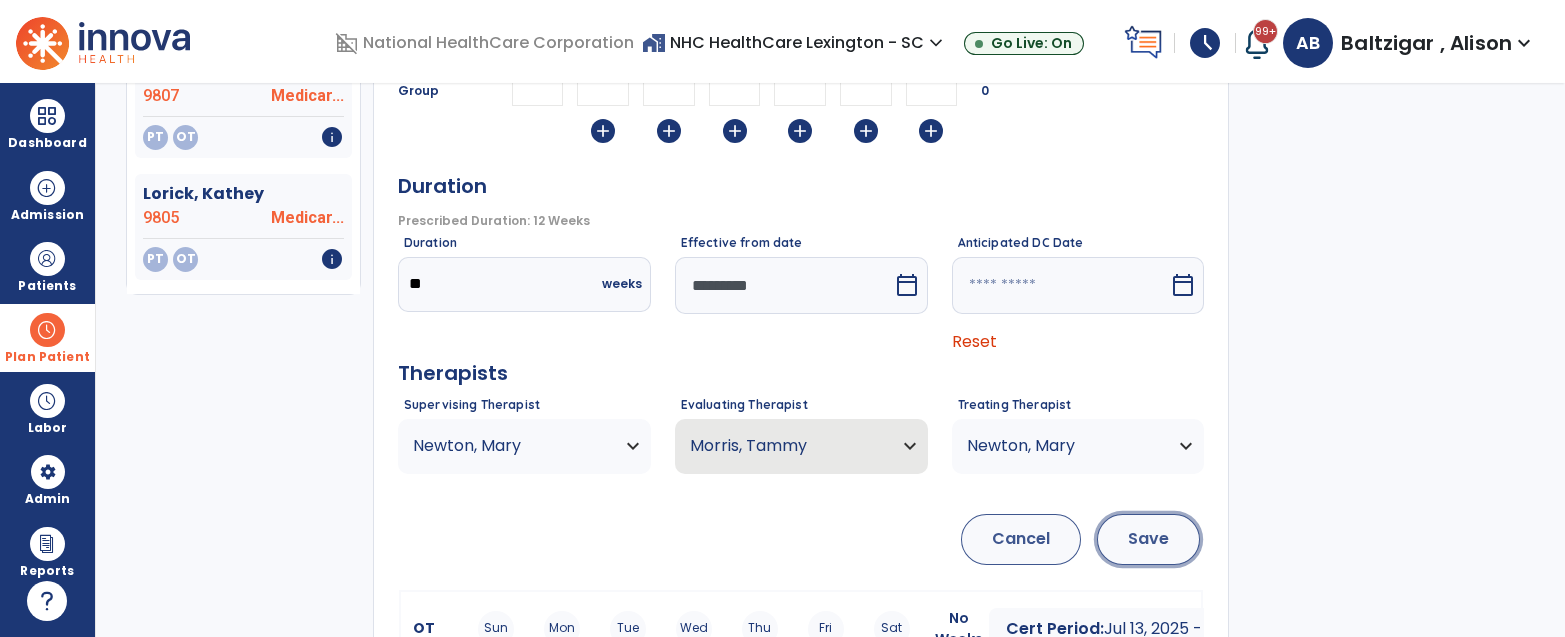 click on "Save" at bounding box center (1148, 539) 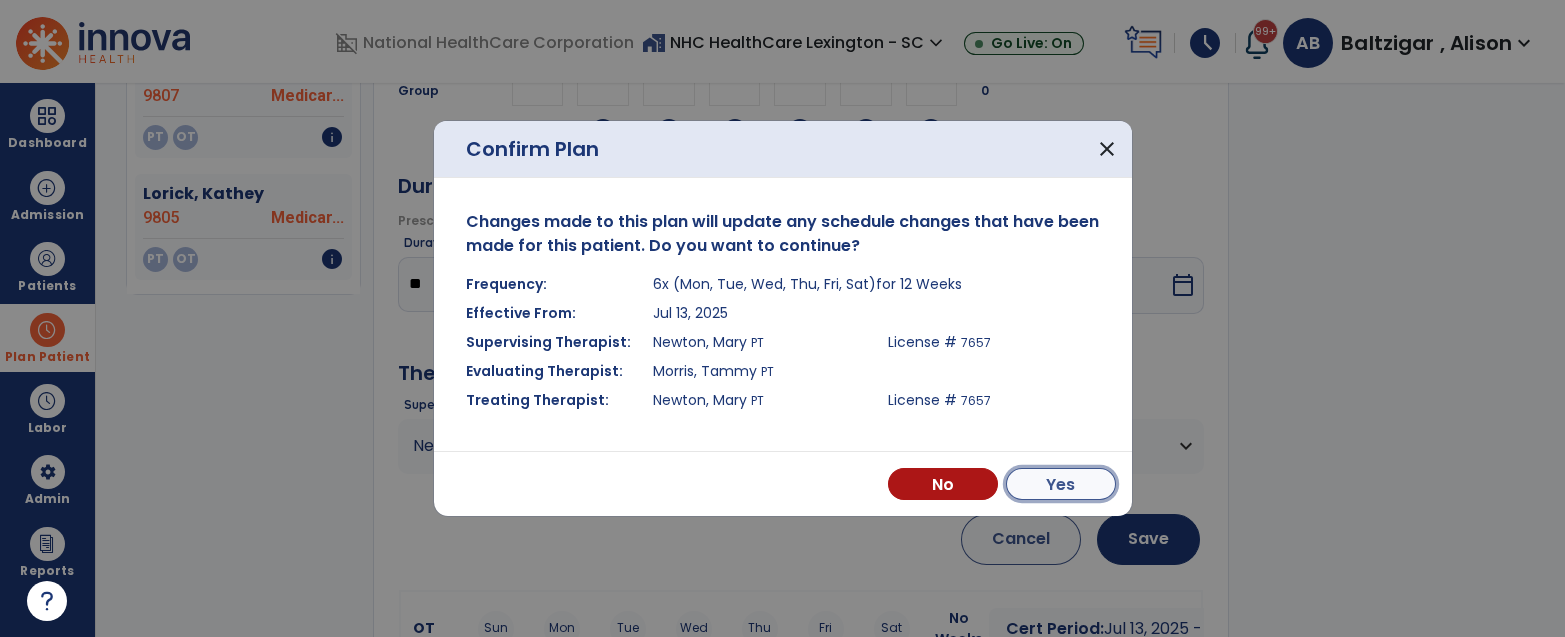 click on "Yes" at bounding box center [1061, 484] 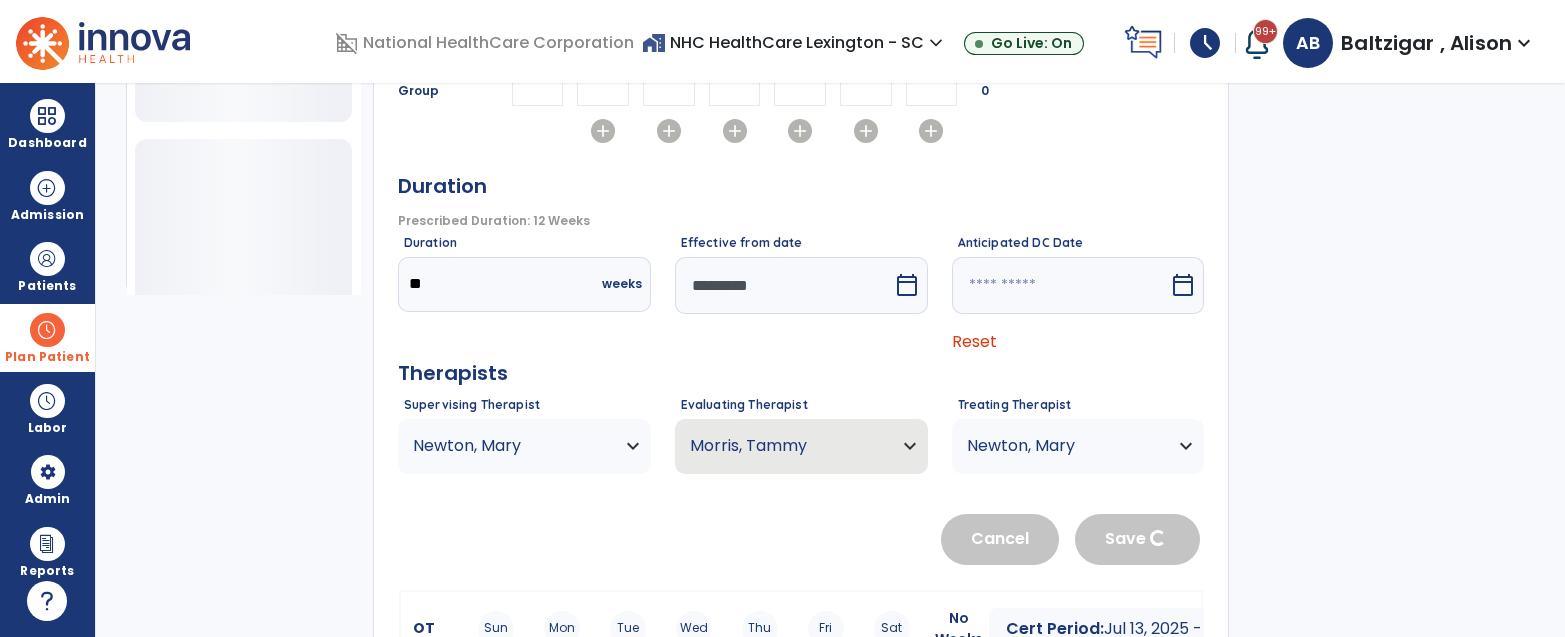 type 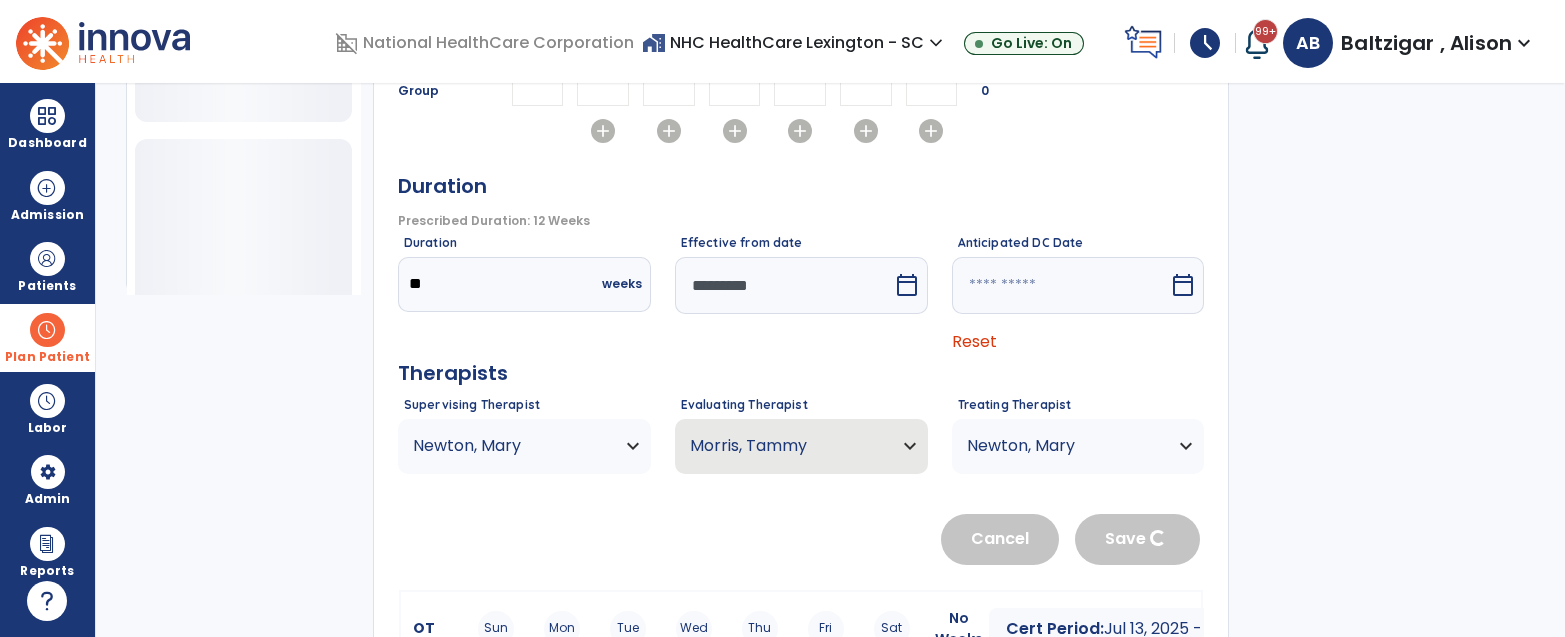 type 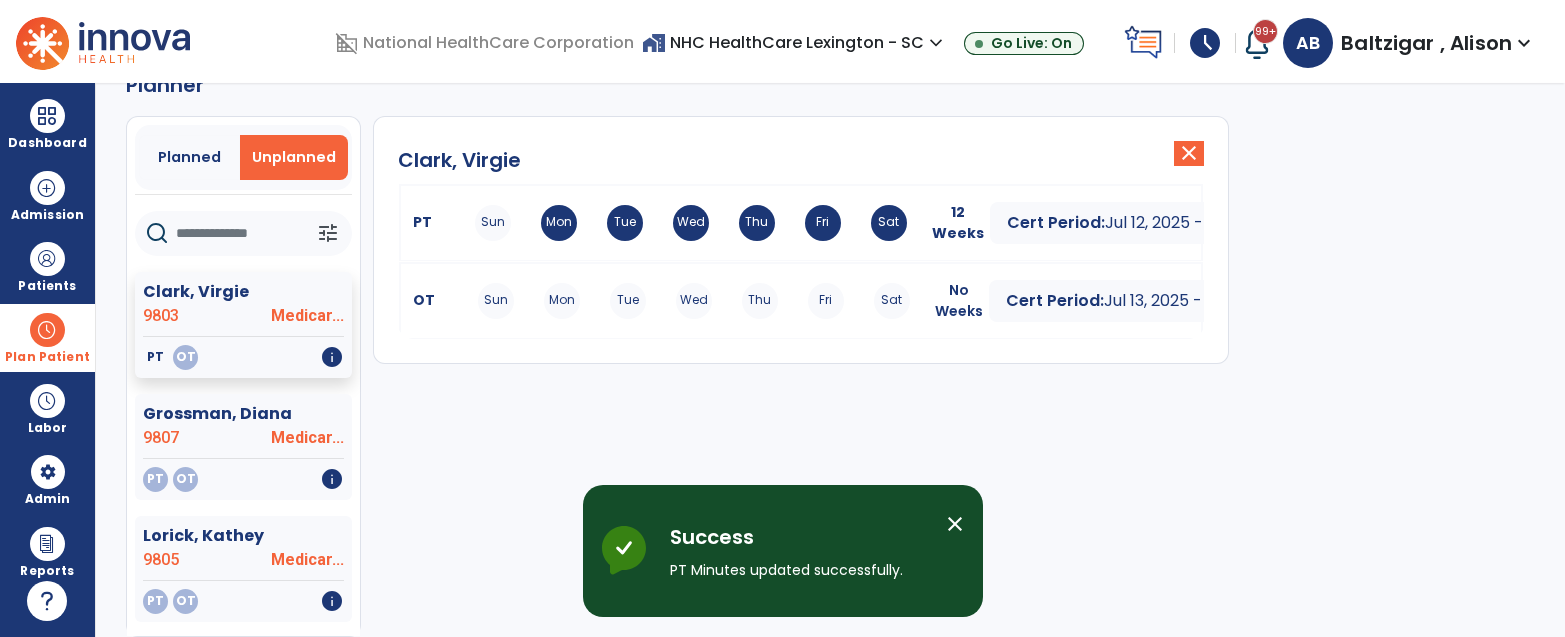scroll, scrollTop: 49, scrollLeft: 0, axis: vertical 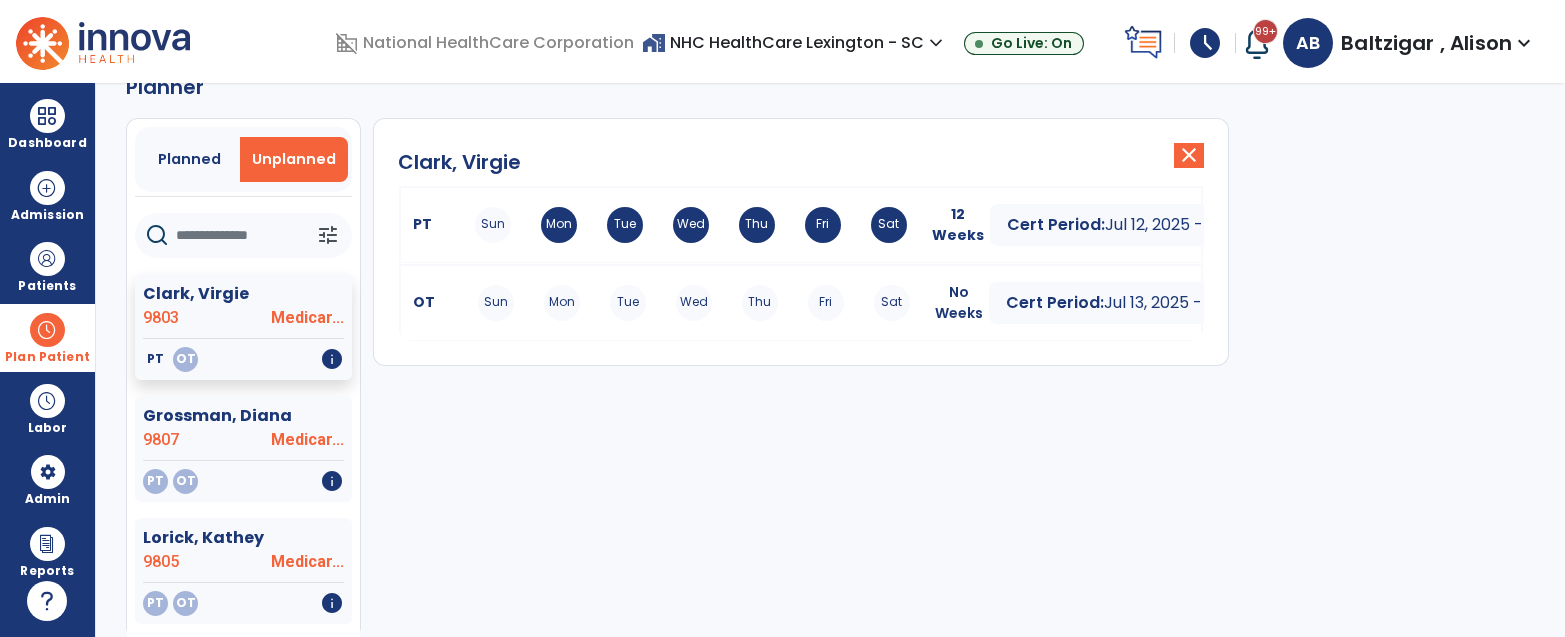 drag, startPoint x: 1079, startPoint y: 492, endPoint x: 580, endPoint y: 293, distance: 537.2169 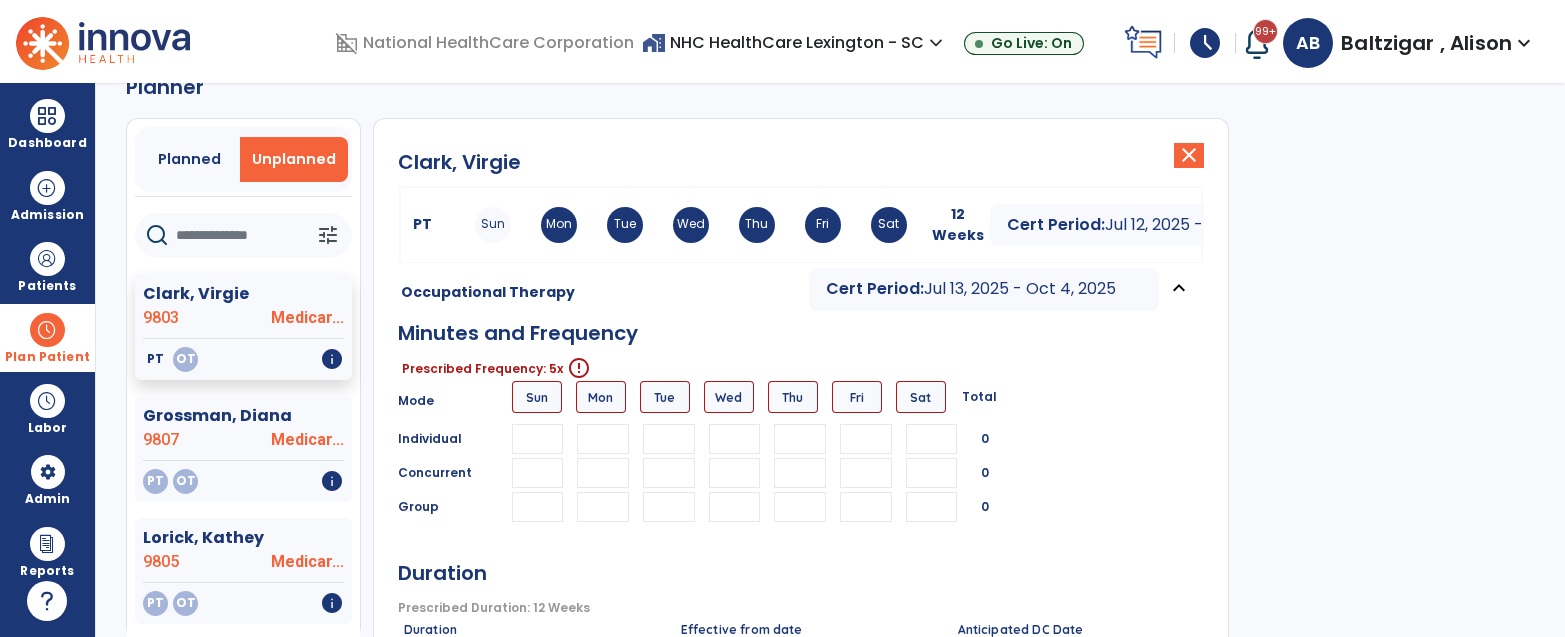 click on "Occupational Therapy Cert Period:  Jul 13, 2025 - Oct 4, 2025  expand_less" at bounding box center [801, 289] 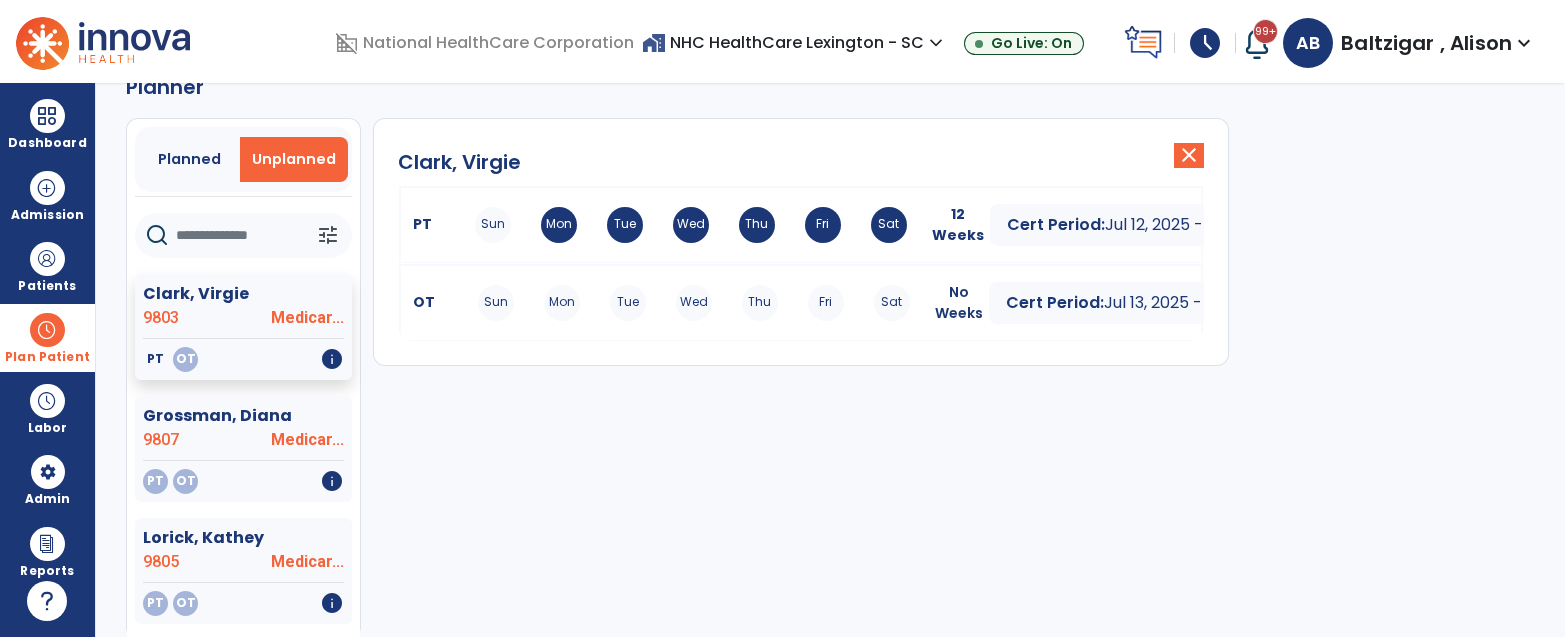 click on "Sun Mon Tue Wed Thu Fri Sat" at bounding box center (694, 303) 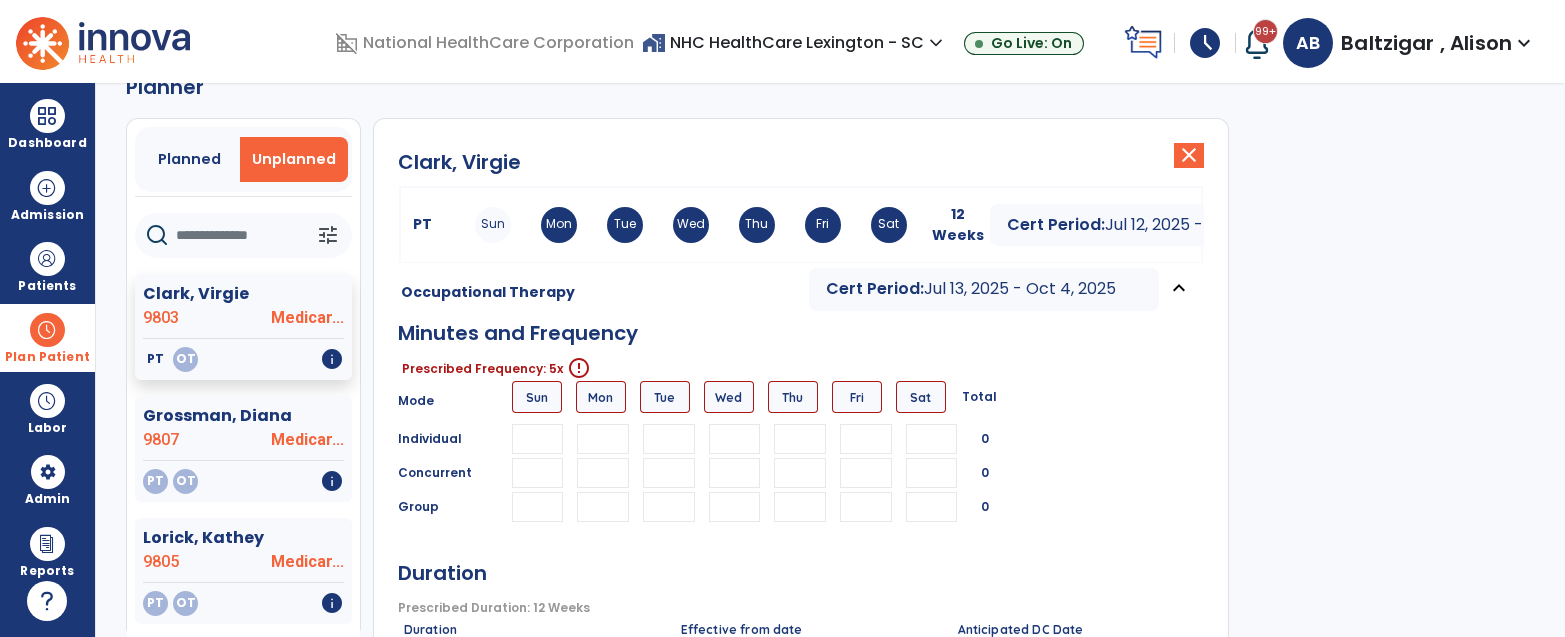 click at bounding box center (603, 439) 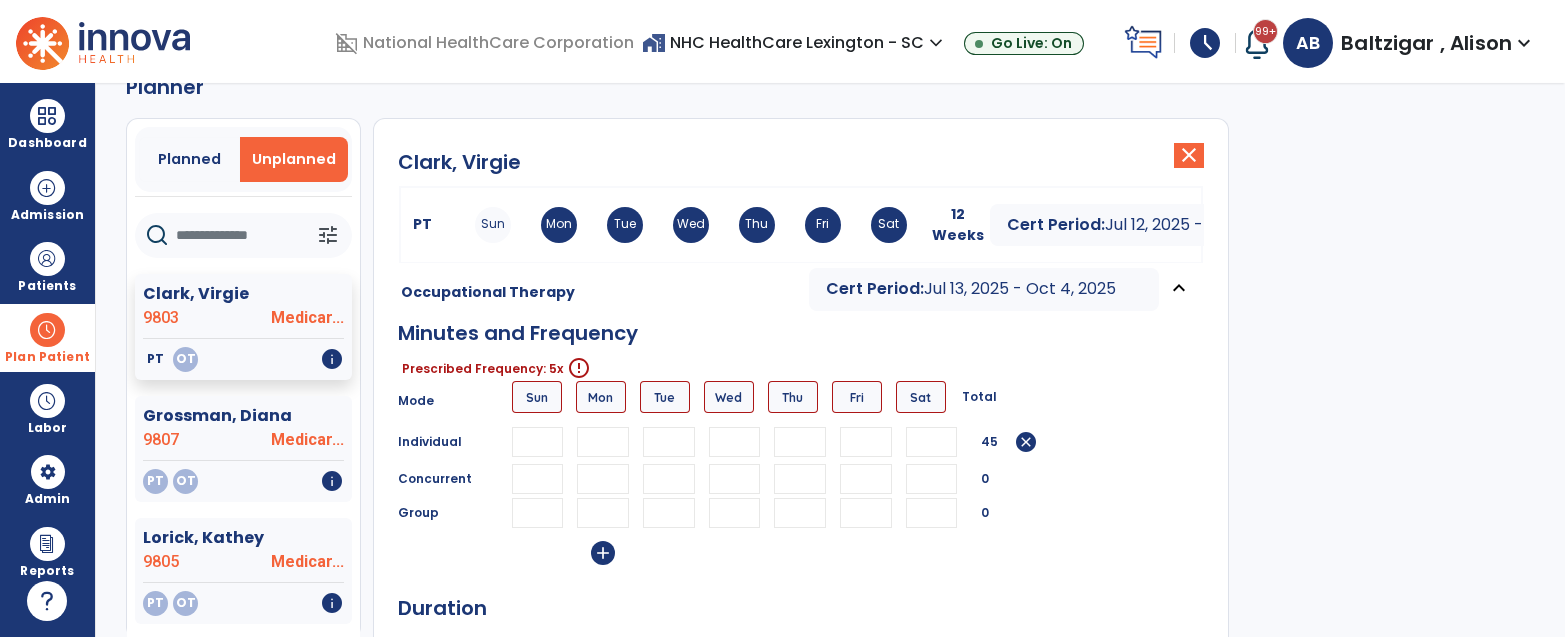type on "**" 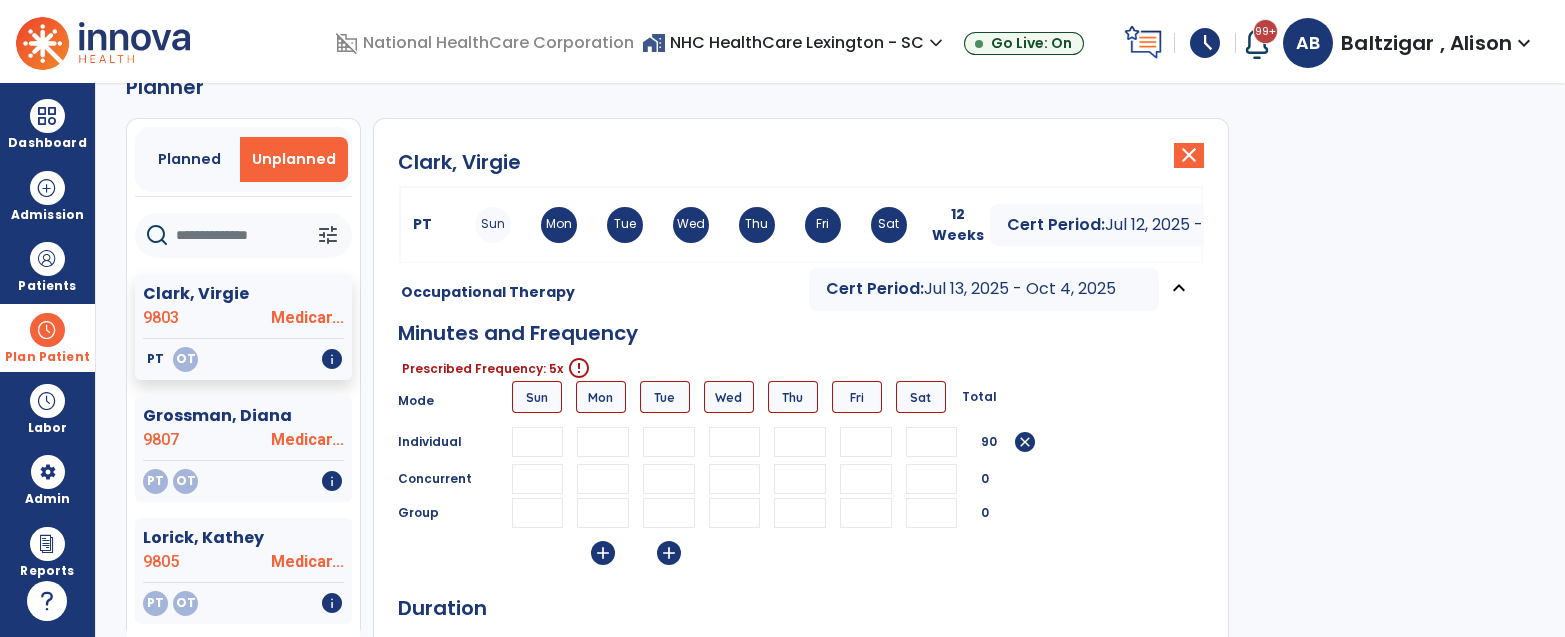 type on "**" 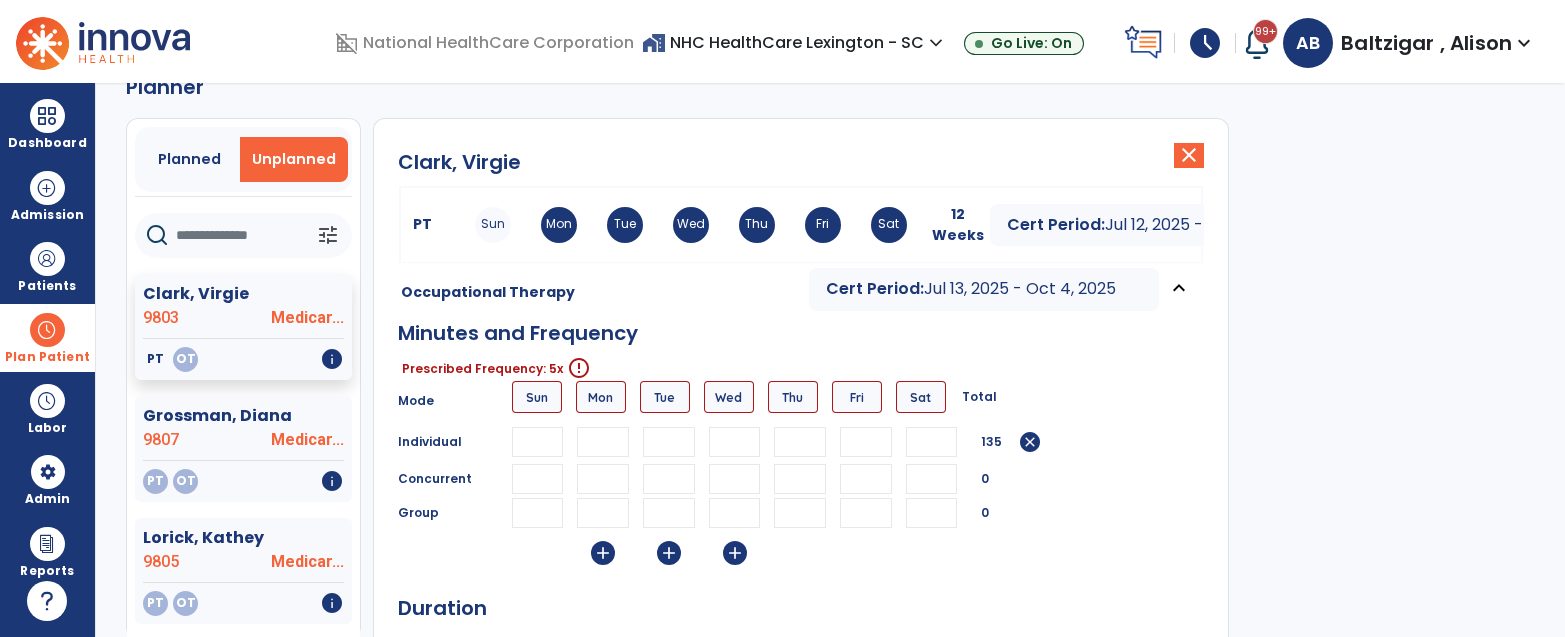 type on "**" 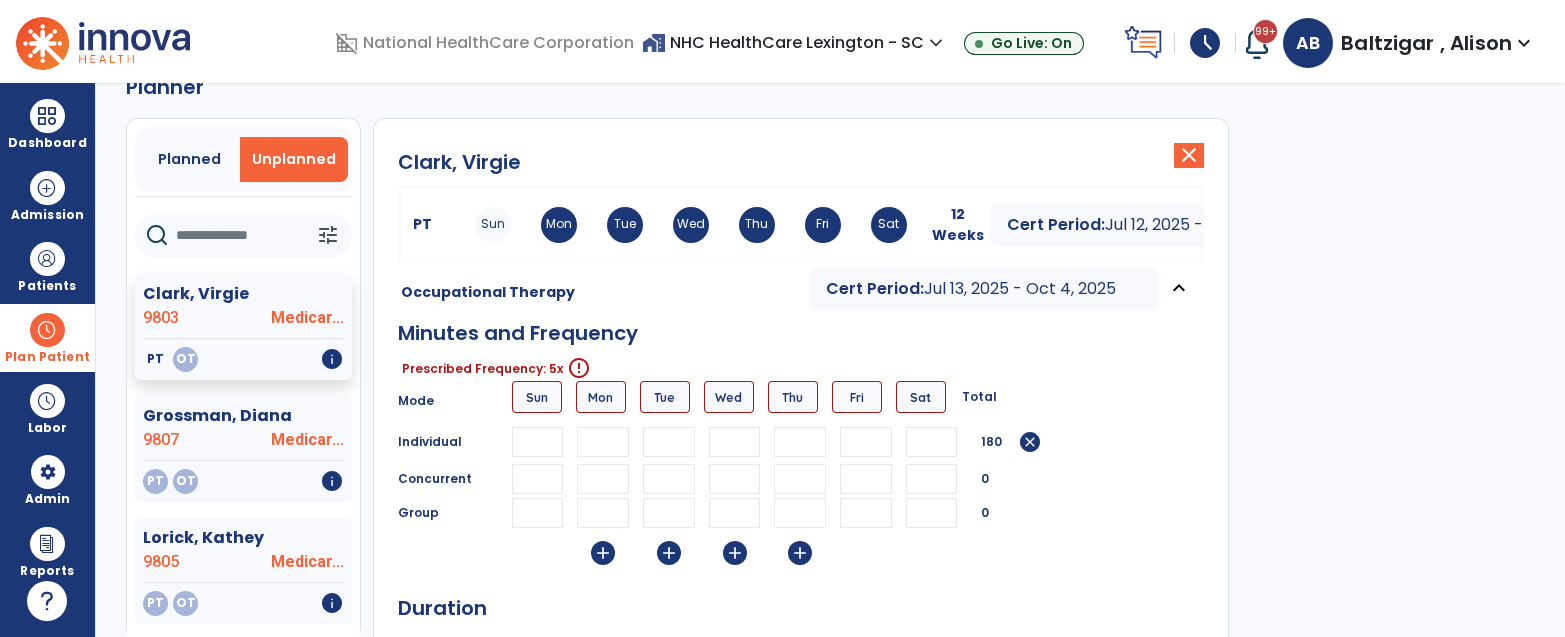 type on "**" 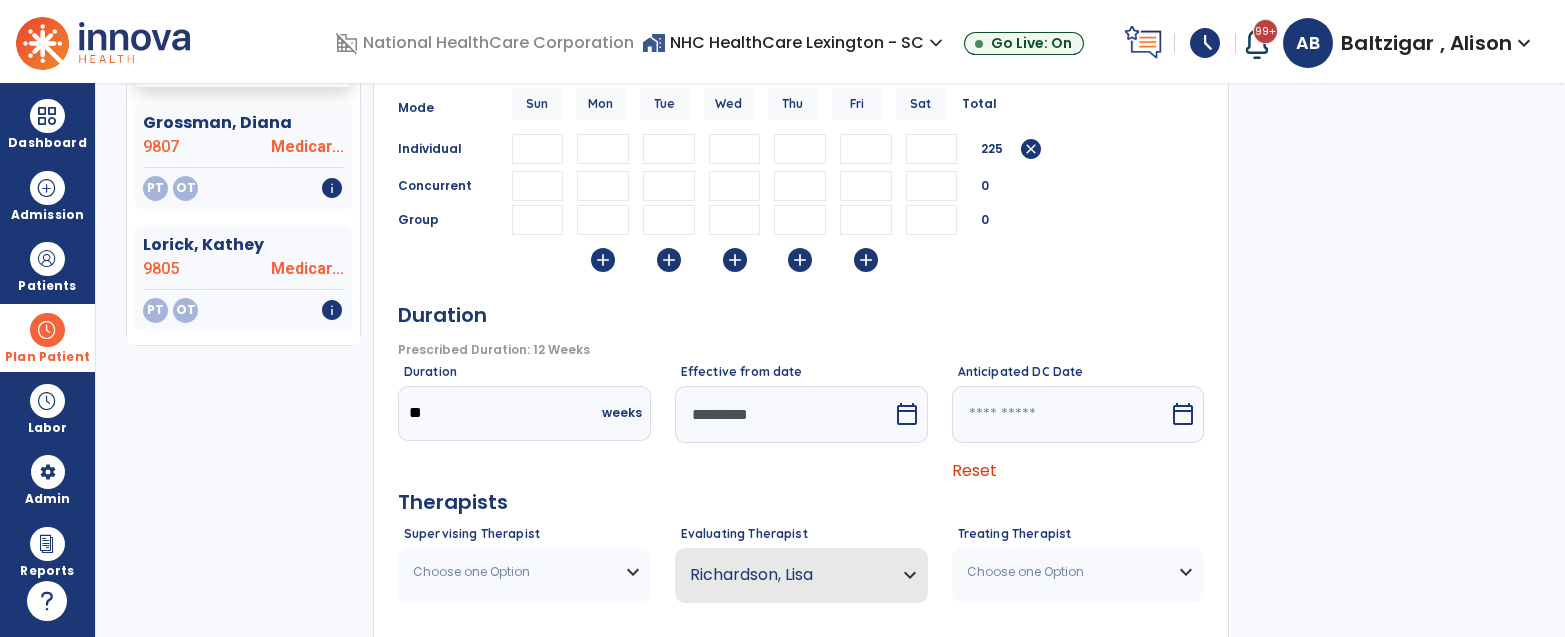 scroll, scrollTop: 444, scrollLeft: 0, axis: vertical 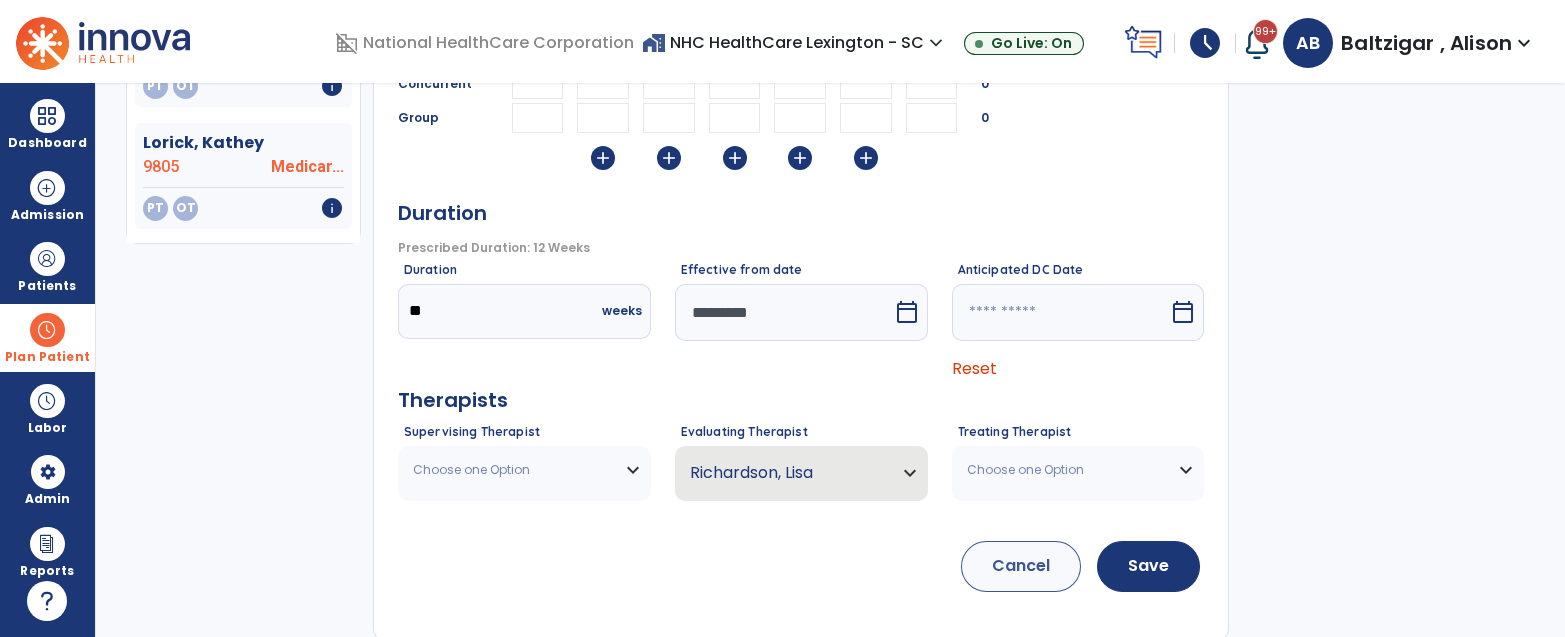 type on "**" 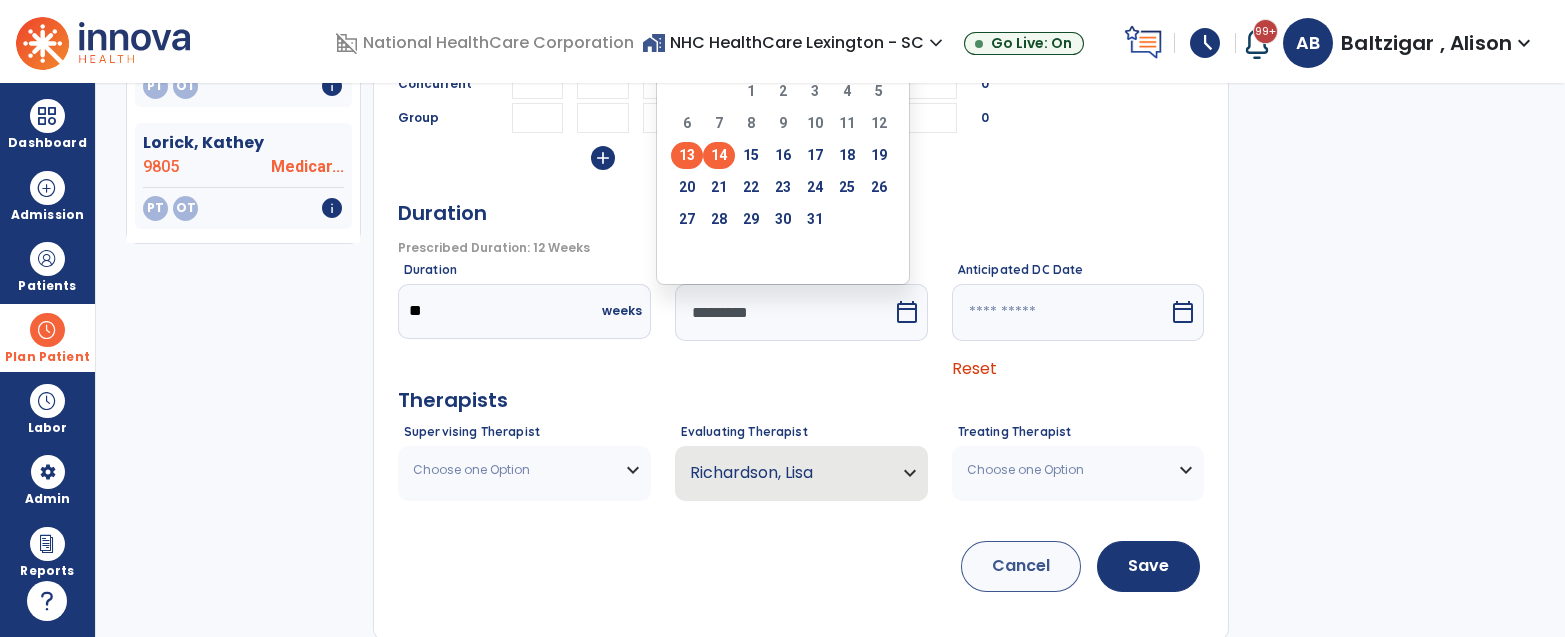 click on "14" at bounding box center (719, 155) 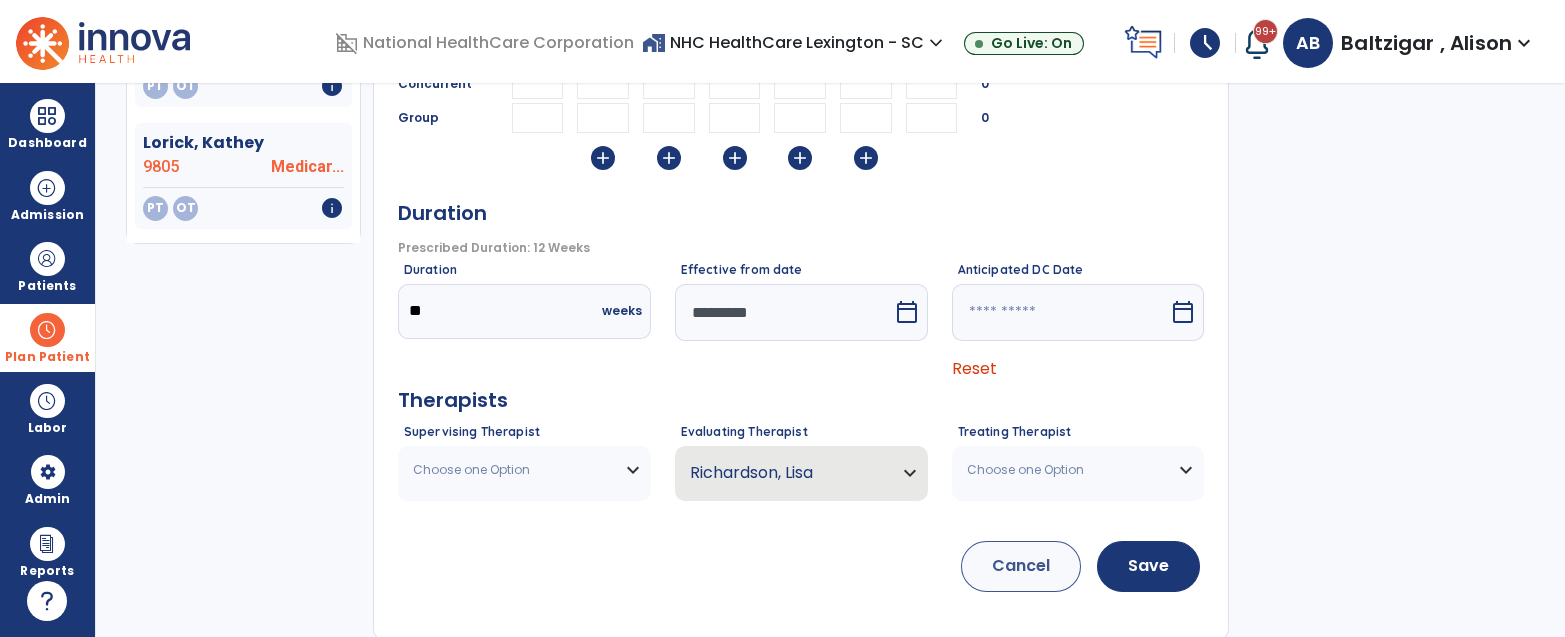 click on "Choose one Option" at bounding box center (524, 470) 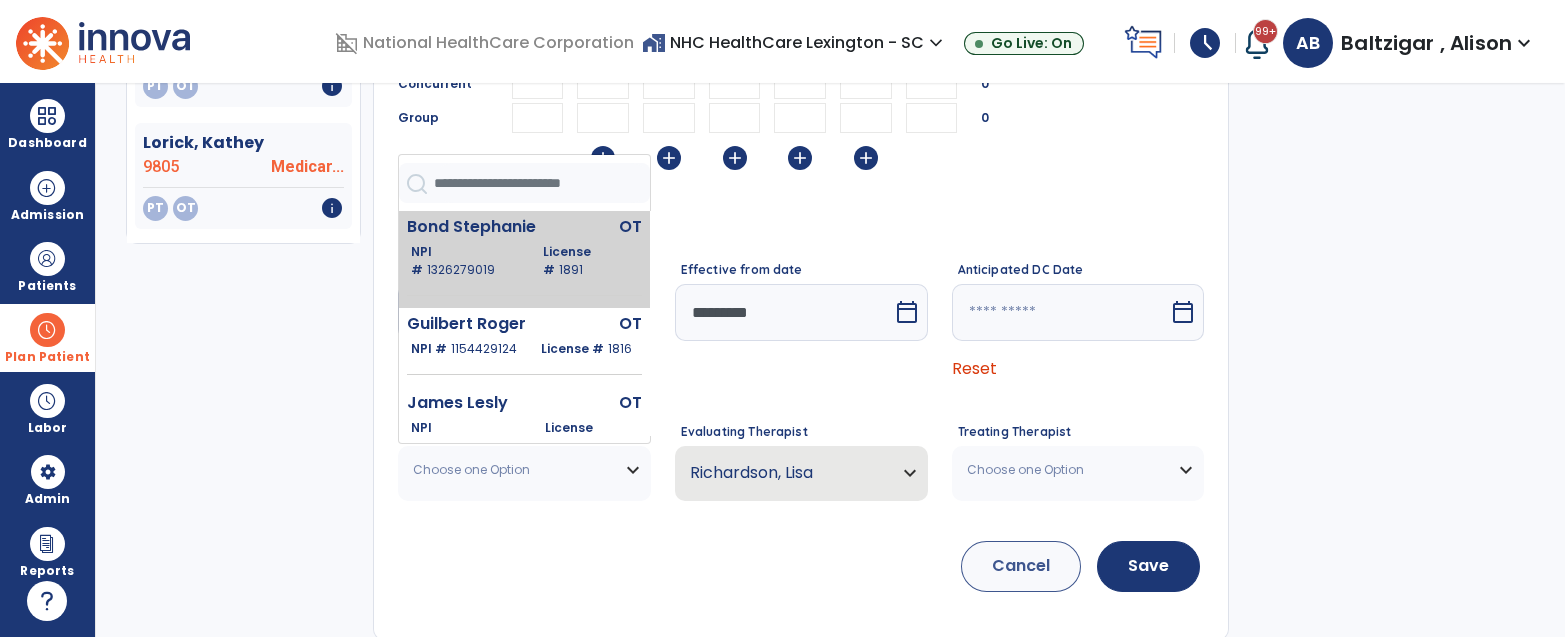 click on "Bond  Stephanie" at bounding box center (481, 227) 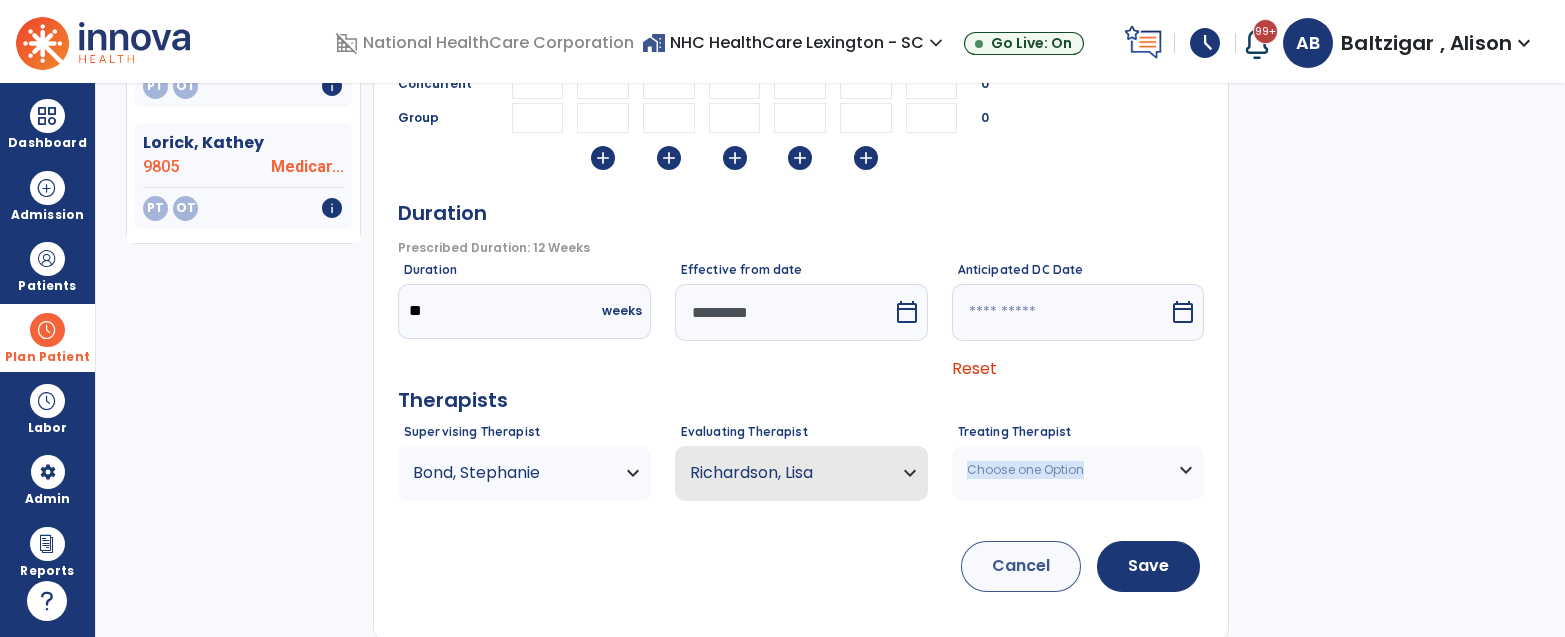 drag, startPoint x: 1085, startPoint y: 437, endPoint x: 1085, endPoint y: 462, distance: 25 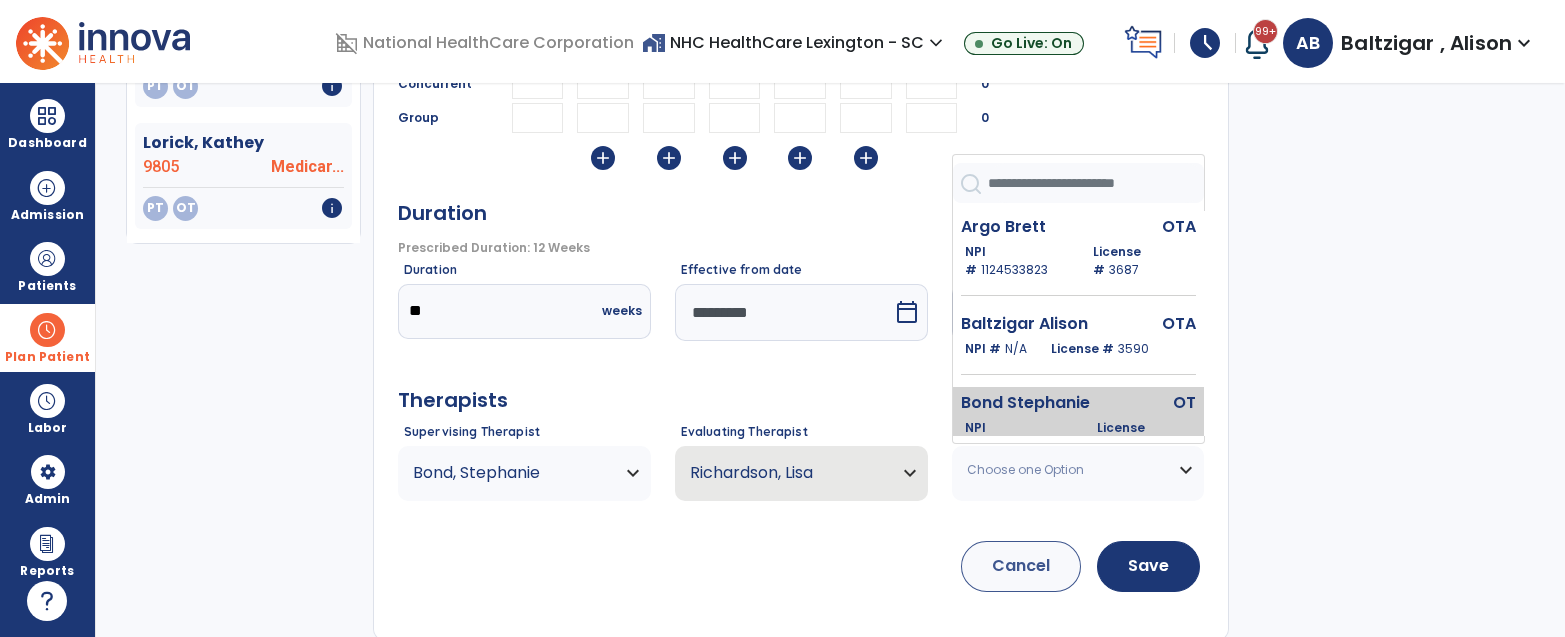 click on "Bond  Stephanie" at bounding box center (1035, 403) 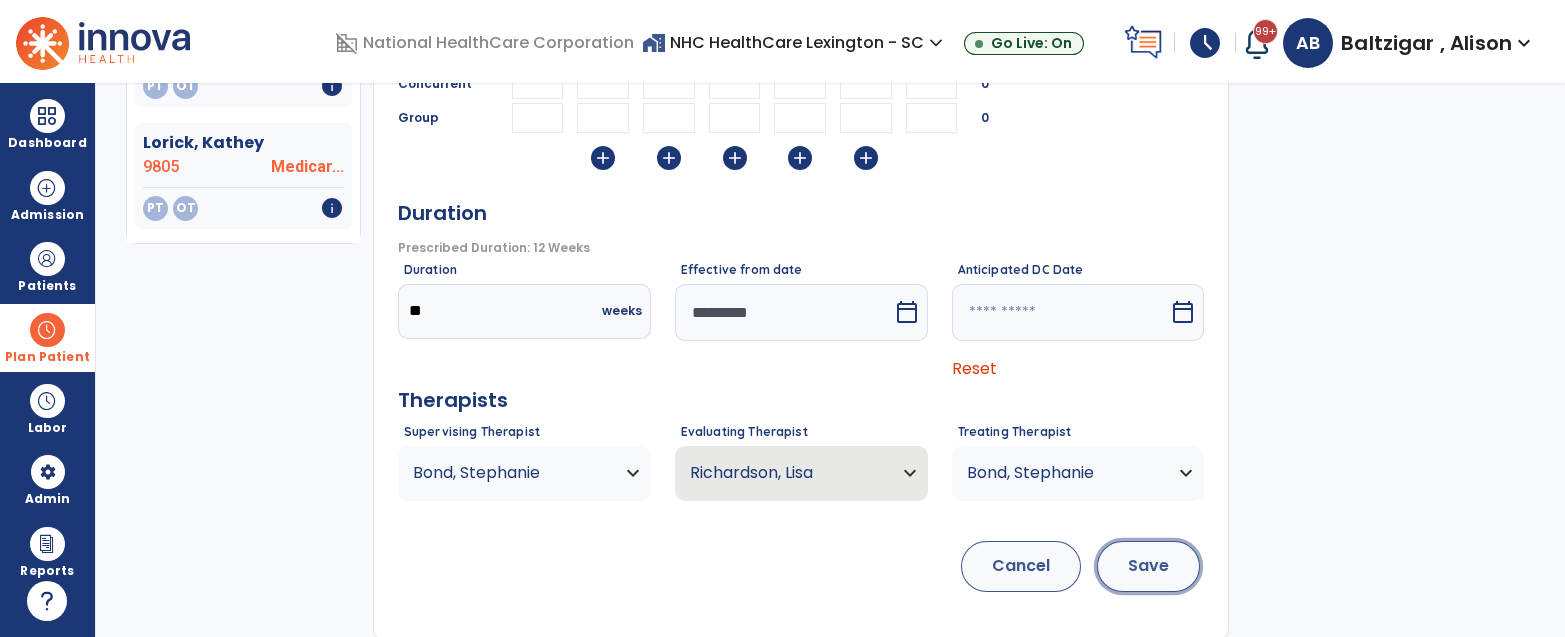 click on "Save" at bounding box center (1148, 566) 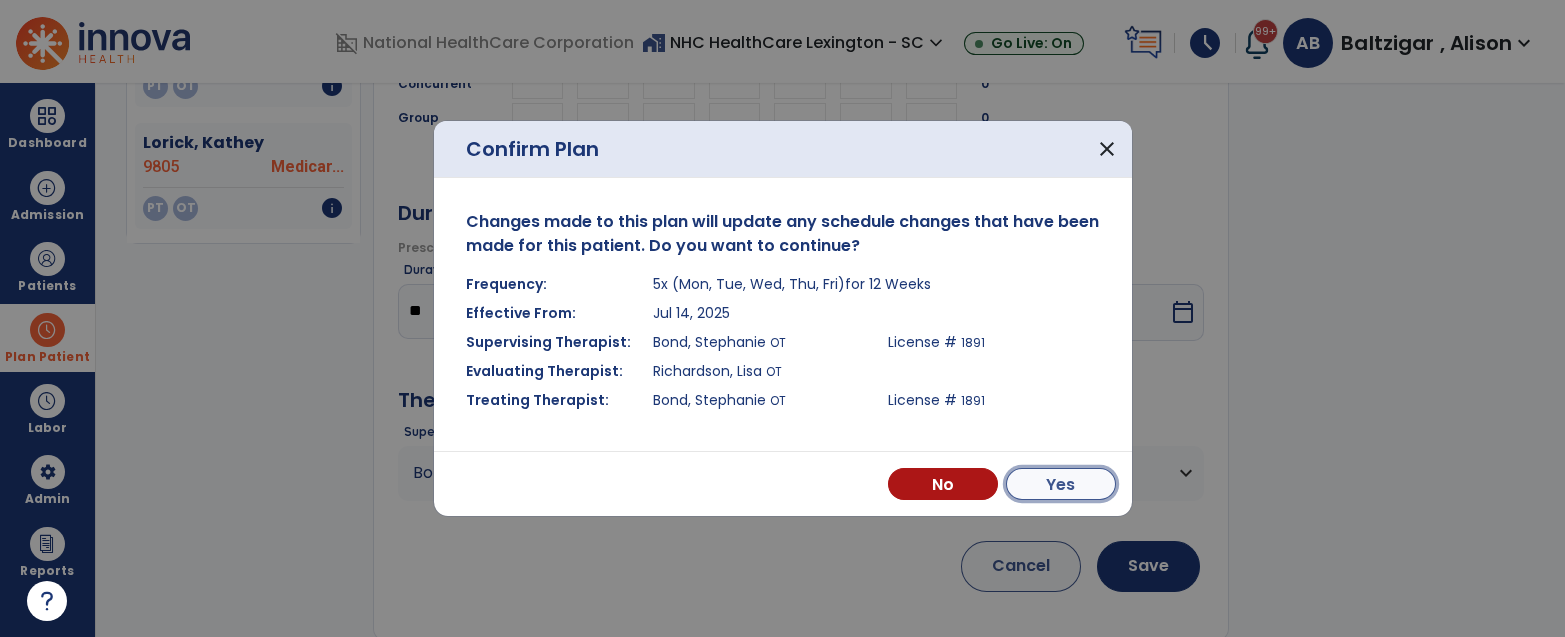 click on "Yes" at bounding box center [1061, 484] 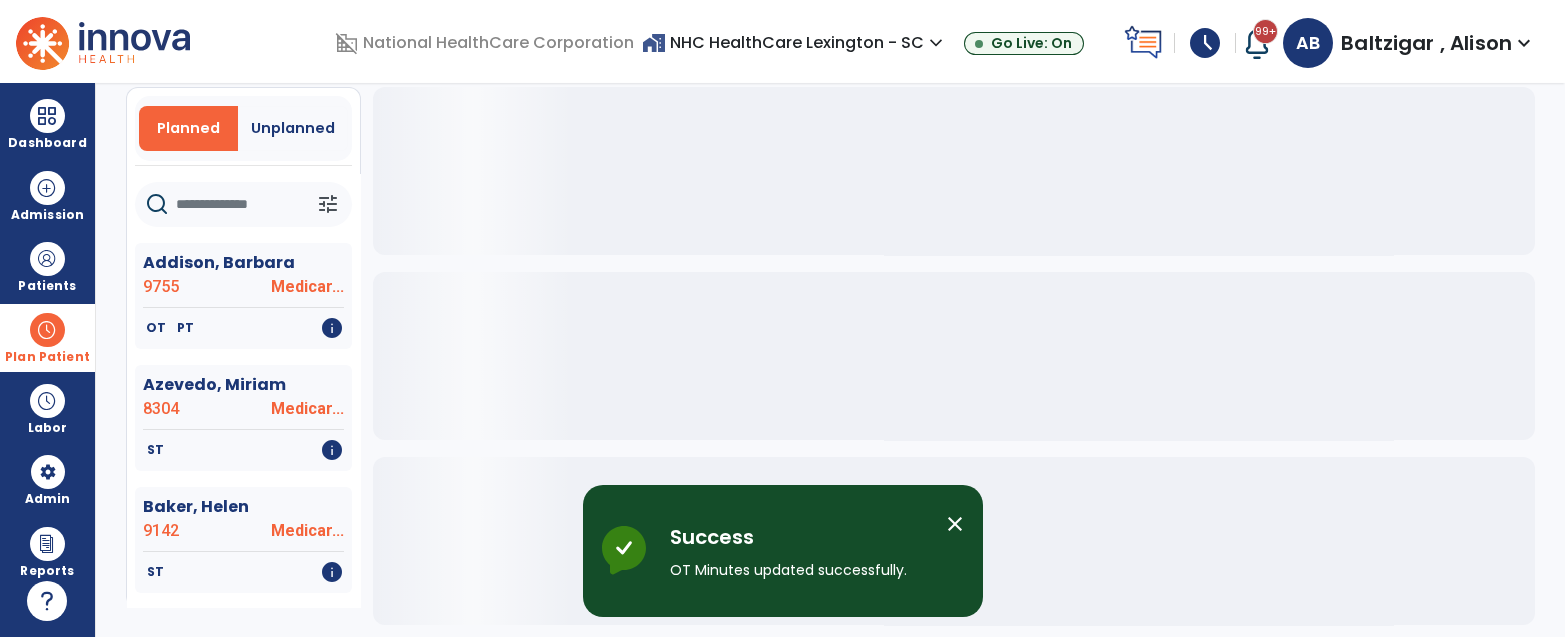 scroll, scrollTop: 0, scrollLeft: 0, axis: both 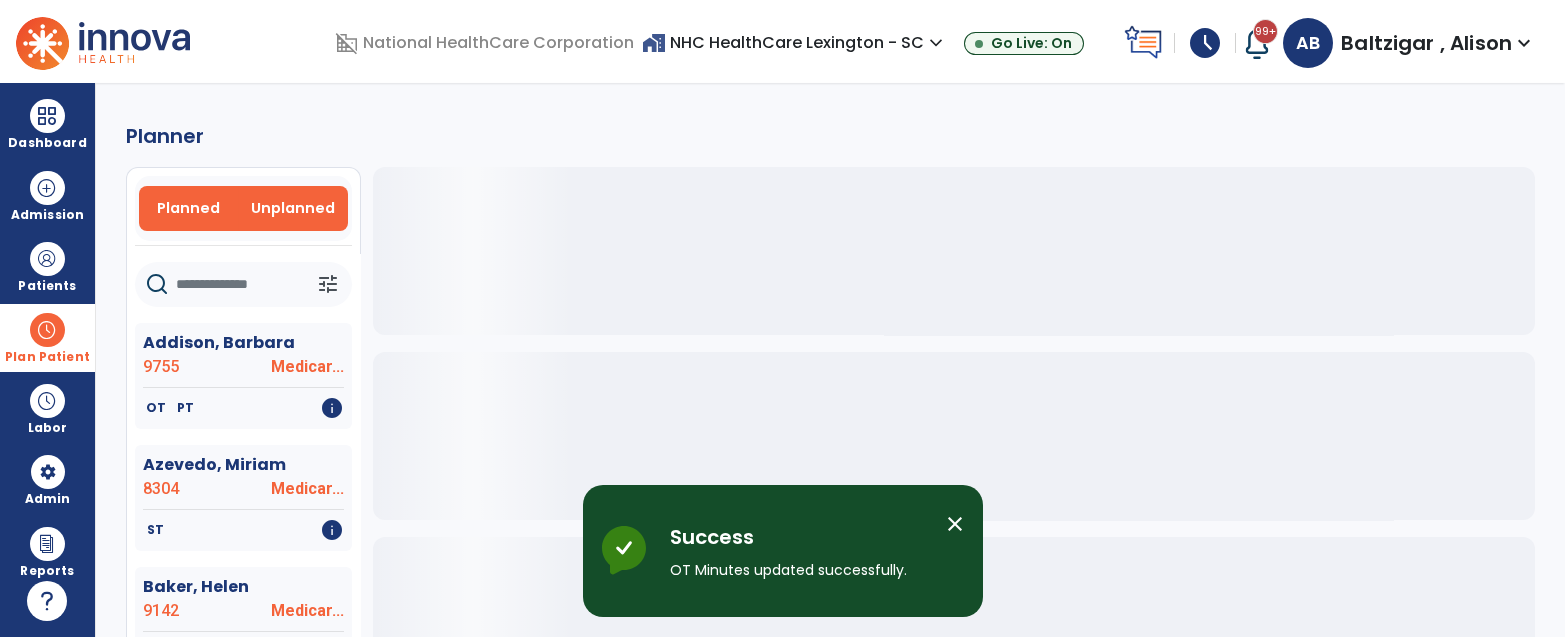 click on "Unplanned" at bounding box center (293, 208) 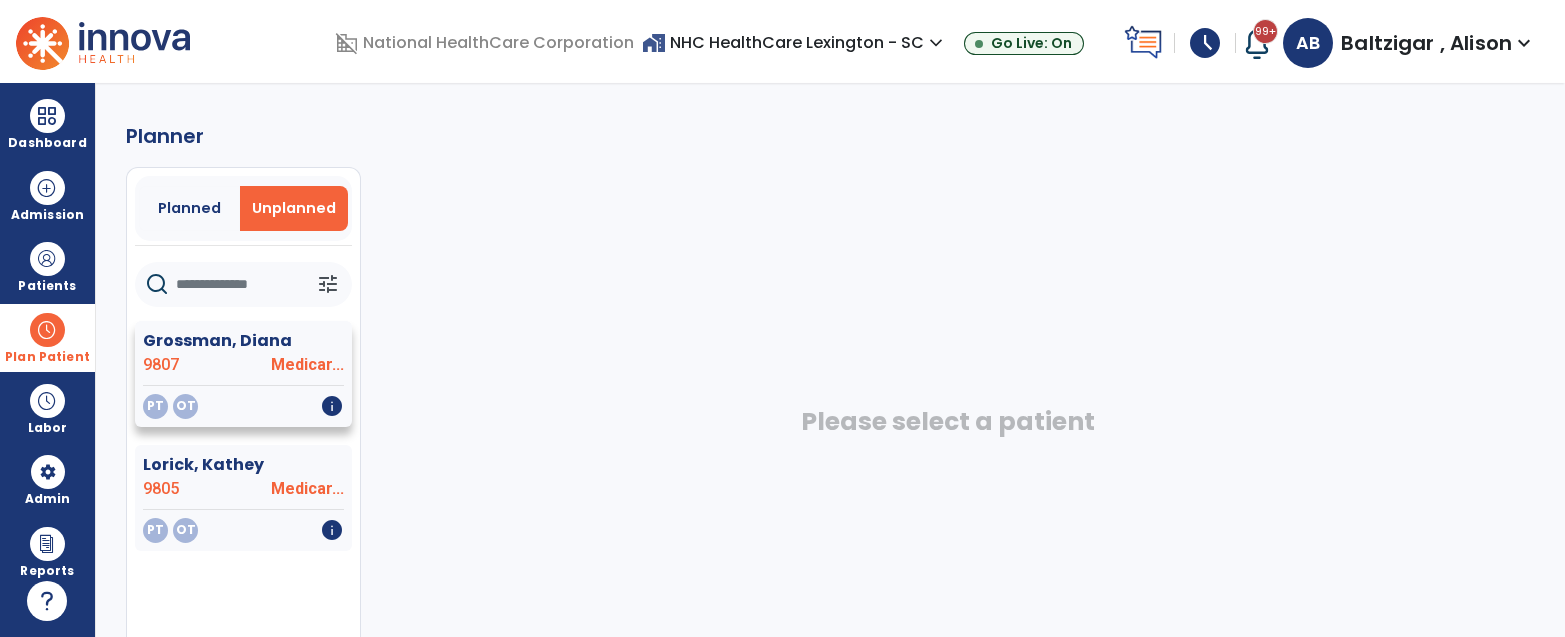 click on "PT   OT   info" 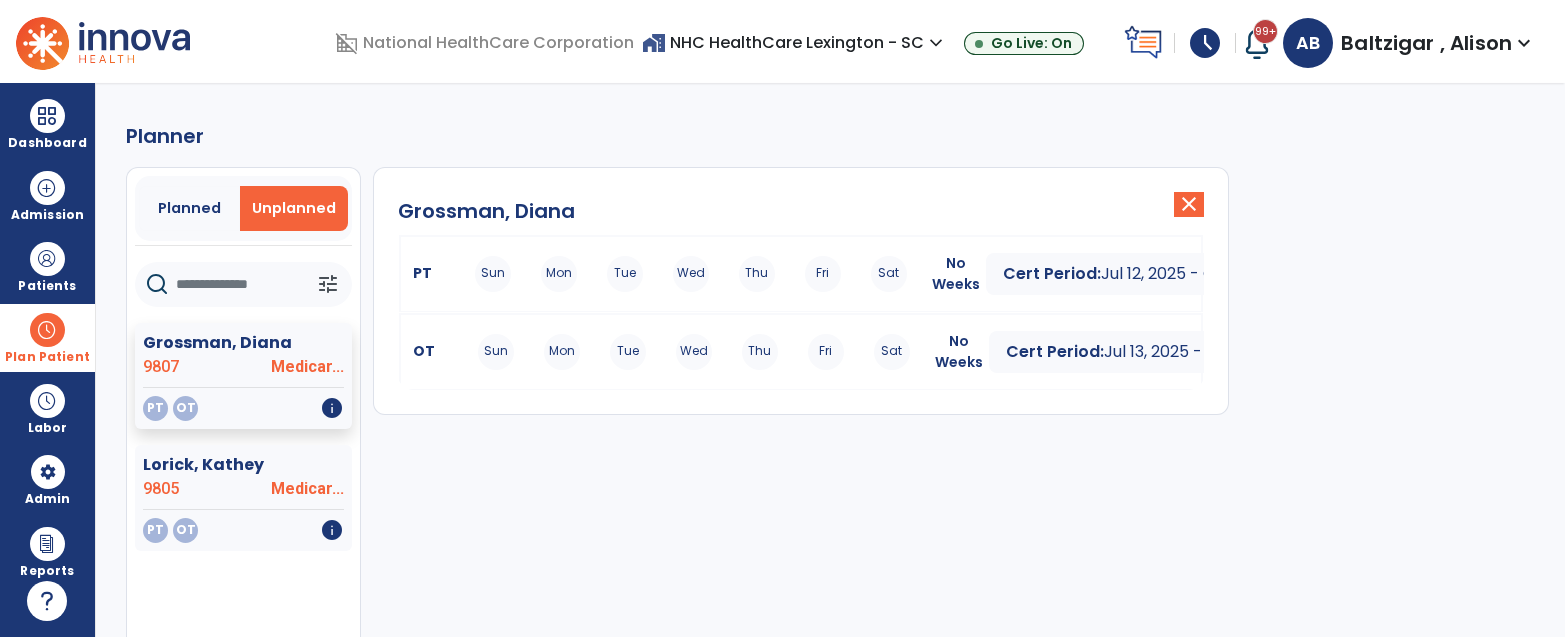 click on "Sun Mon Tue Wed Thu Fri Sat" at bounding box center [691, 274] 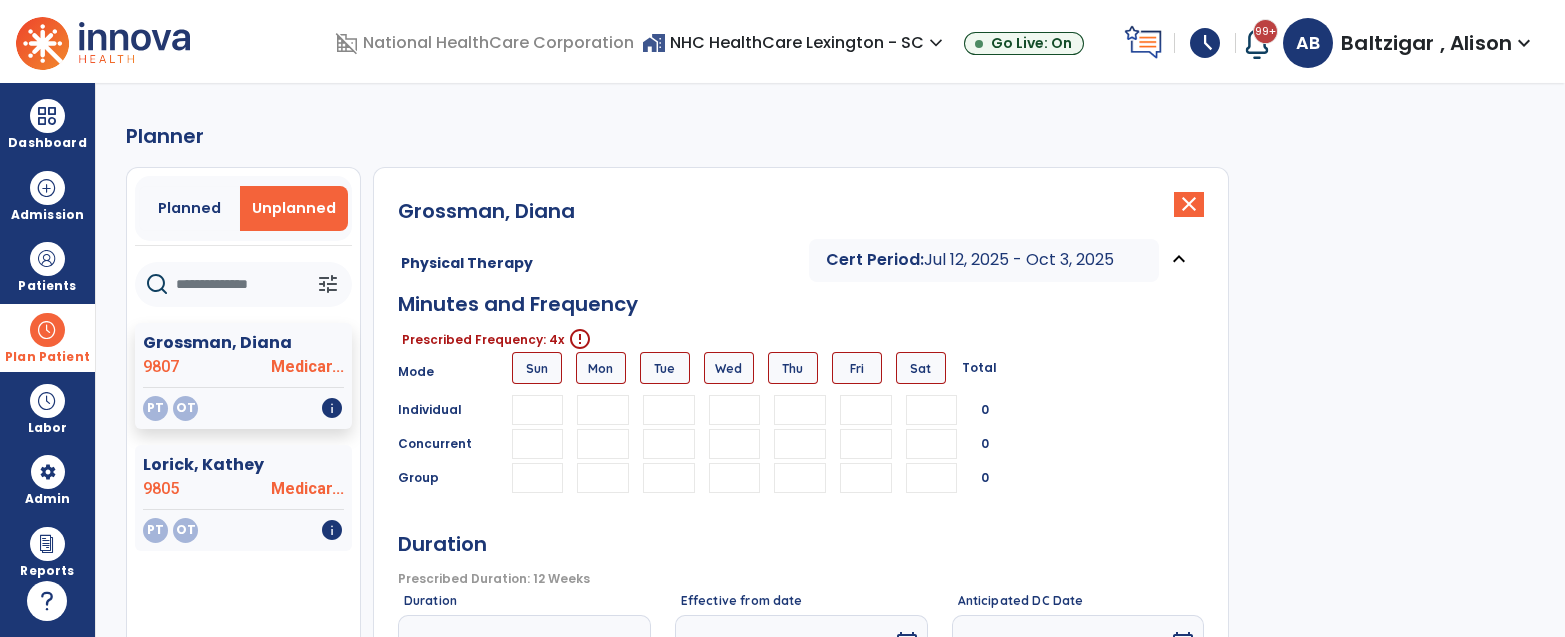 click at bounding box center (603, 410) 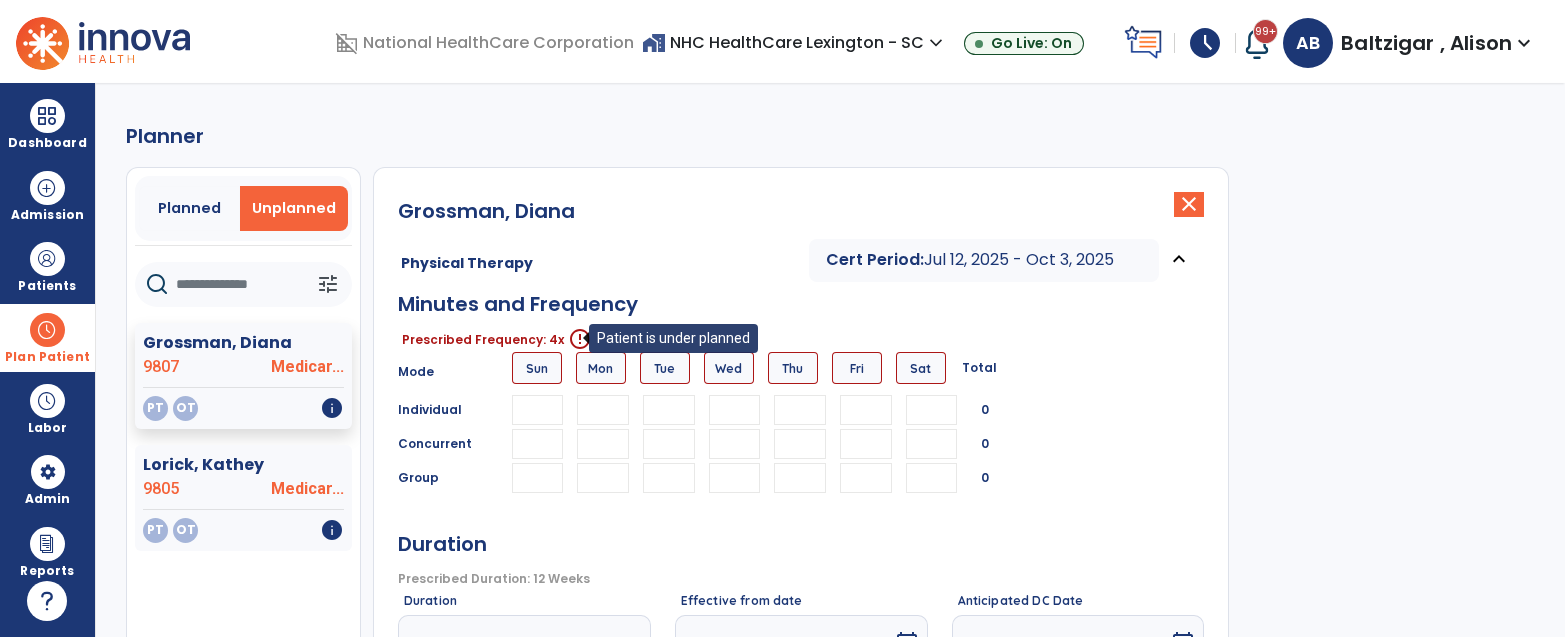 click on "error_outline" at bounding box center (580, 339) 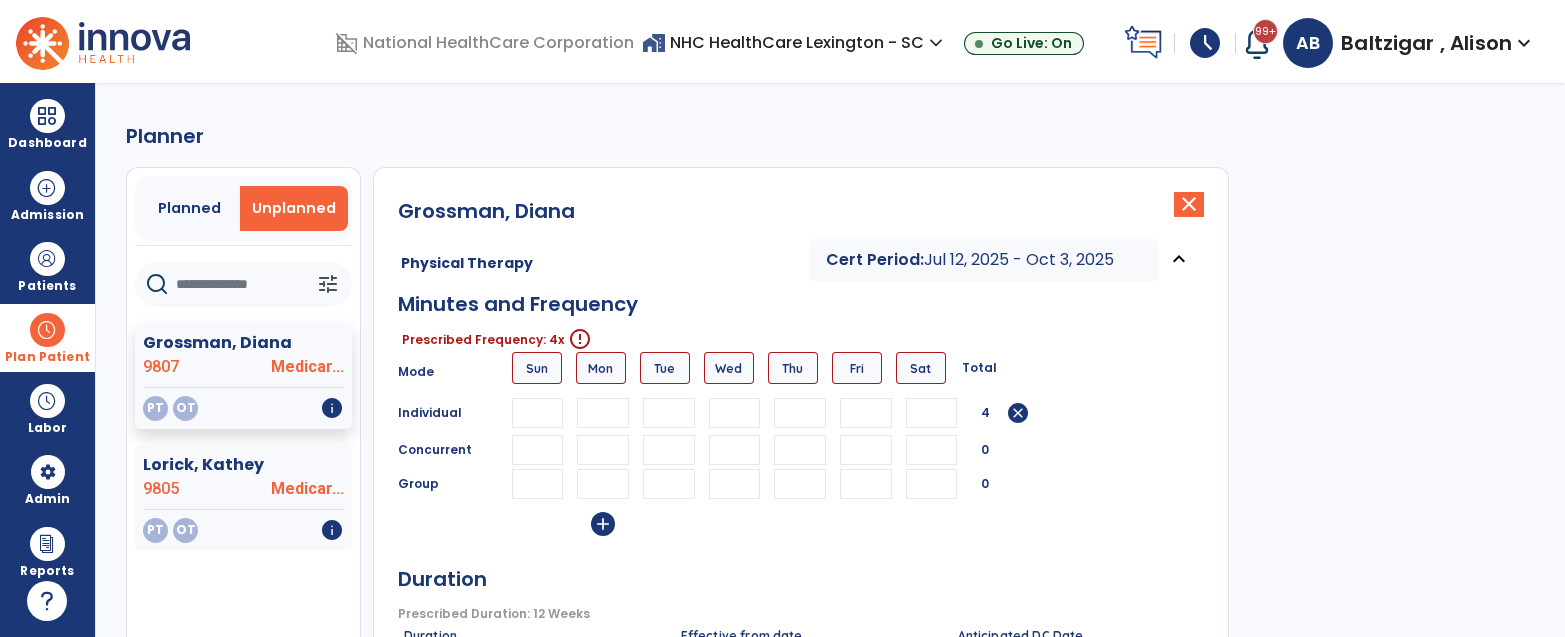 click on "*" at bounding box center [603, 413] 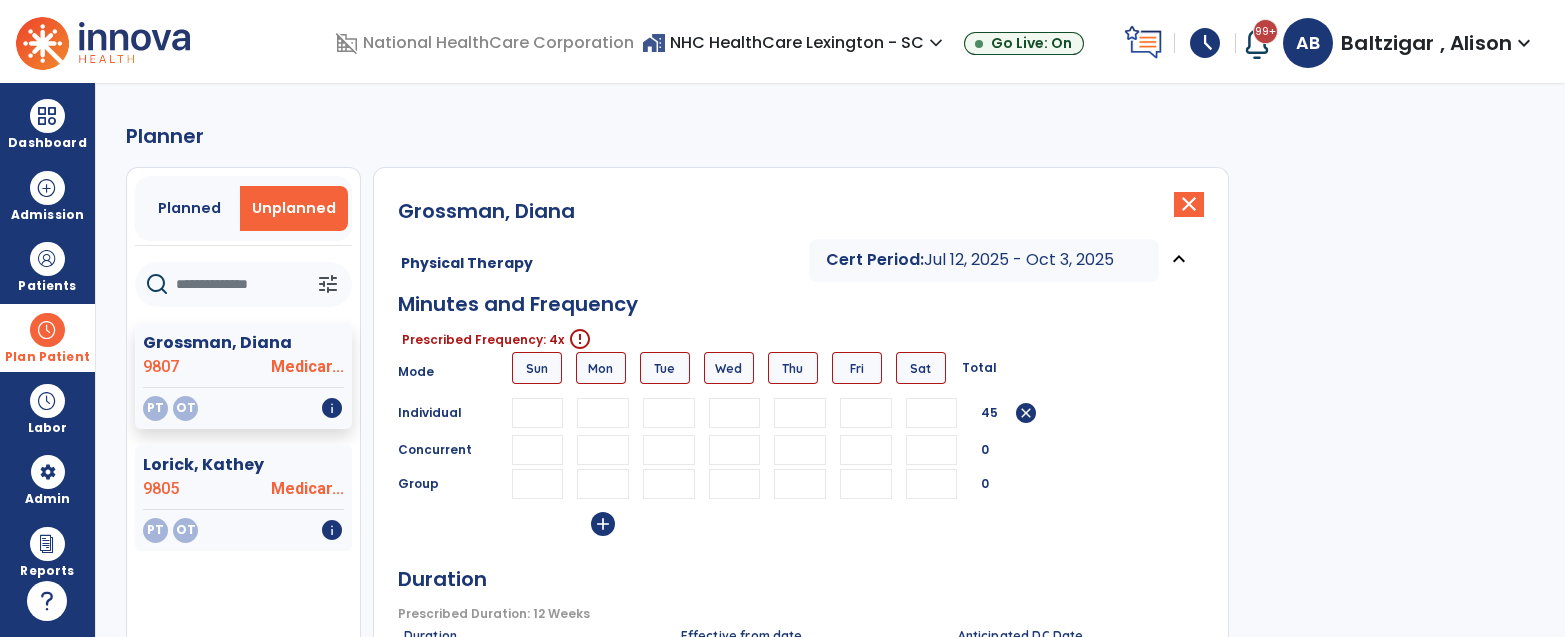 type on "**" 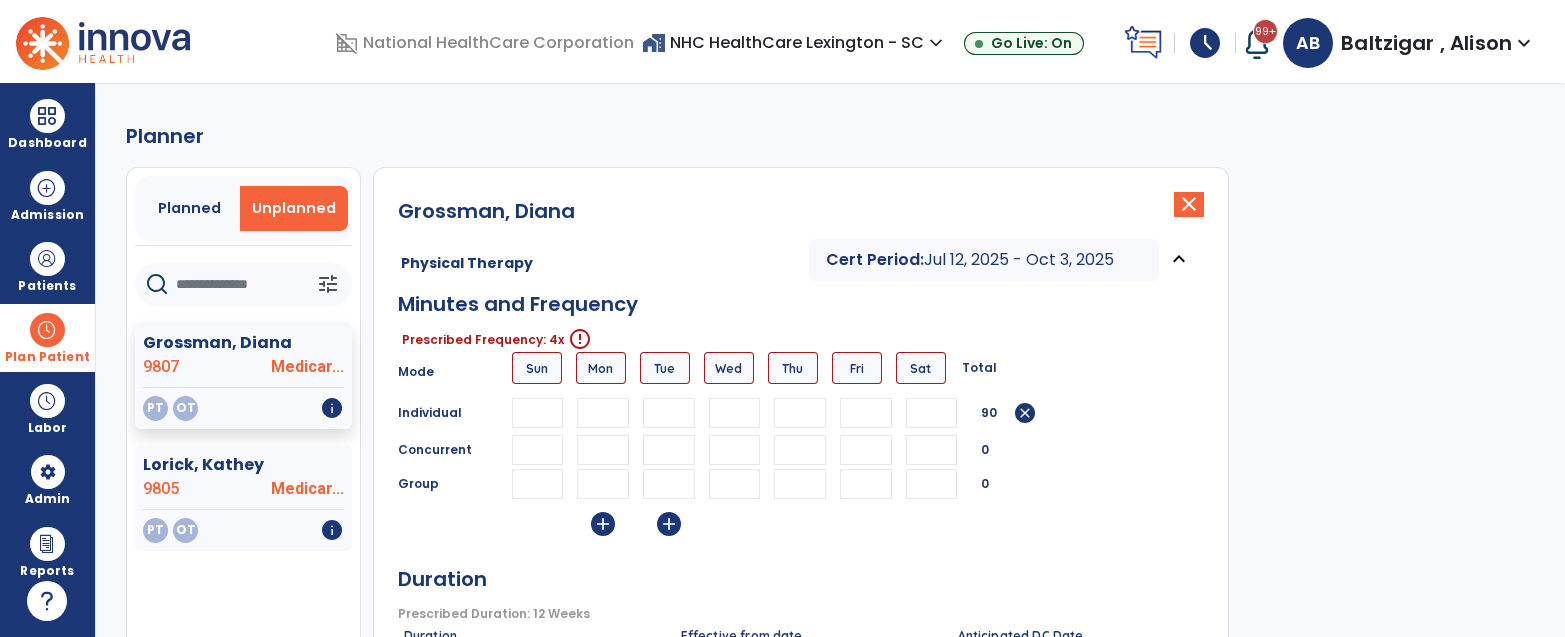 type on "**" 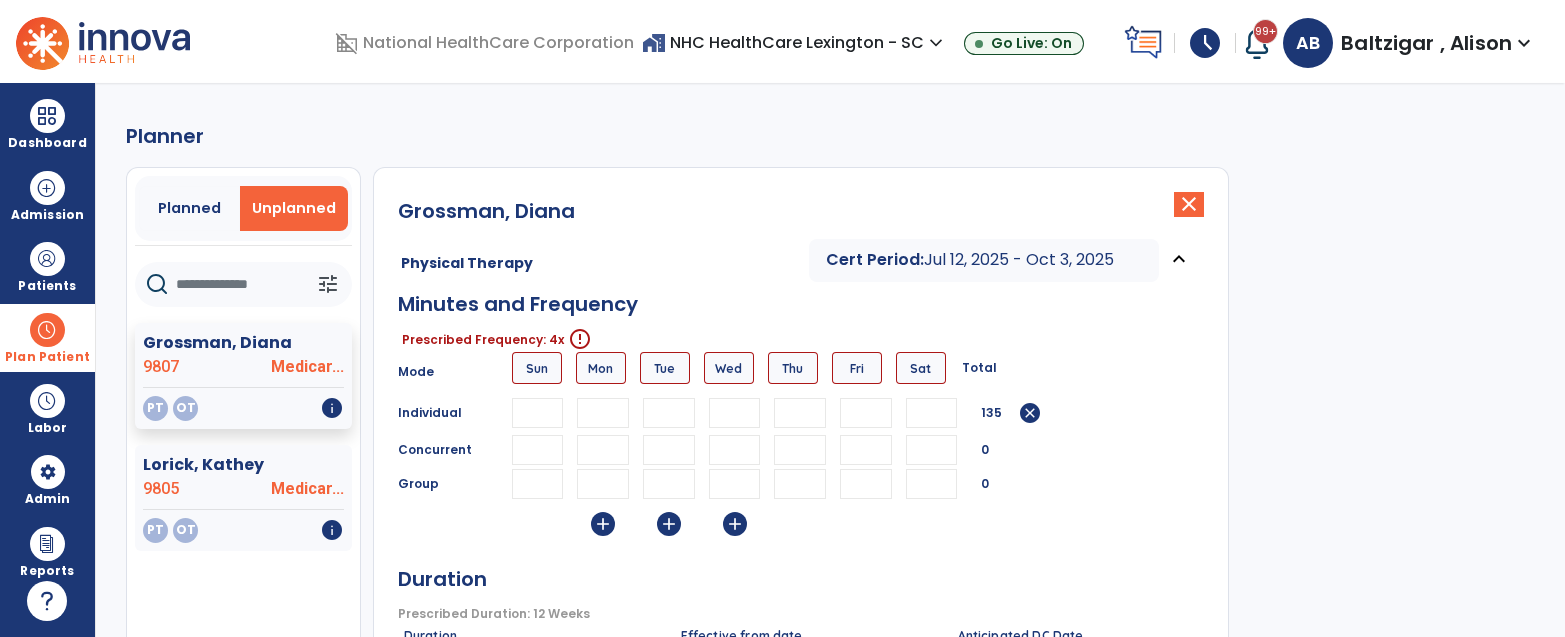 type on "**" 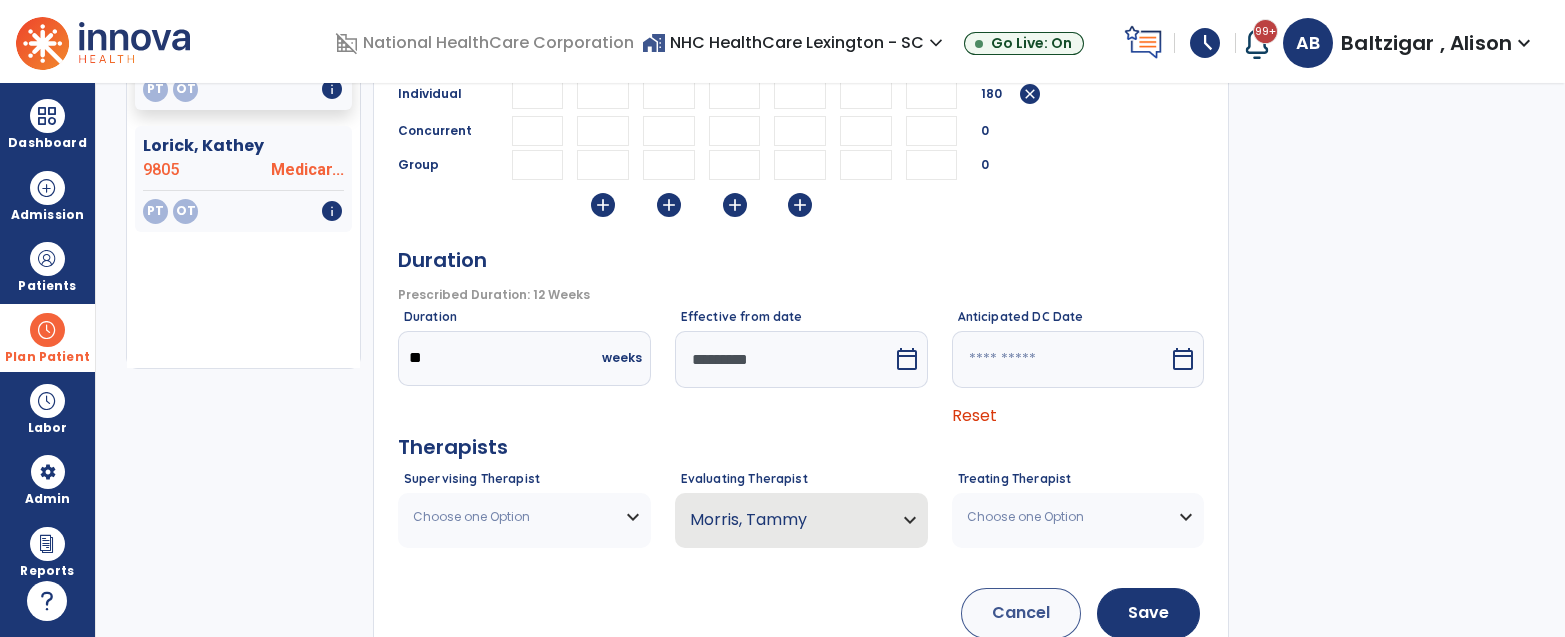 scroll, scrollTop: 444, scrollLeft: 0, axis: vertical 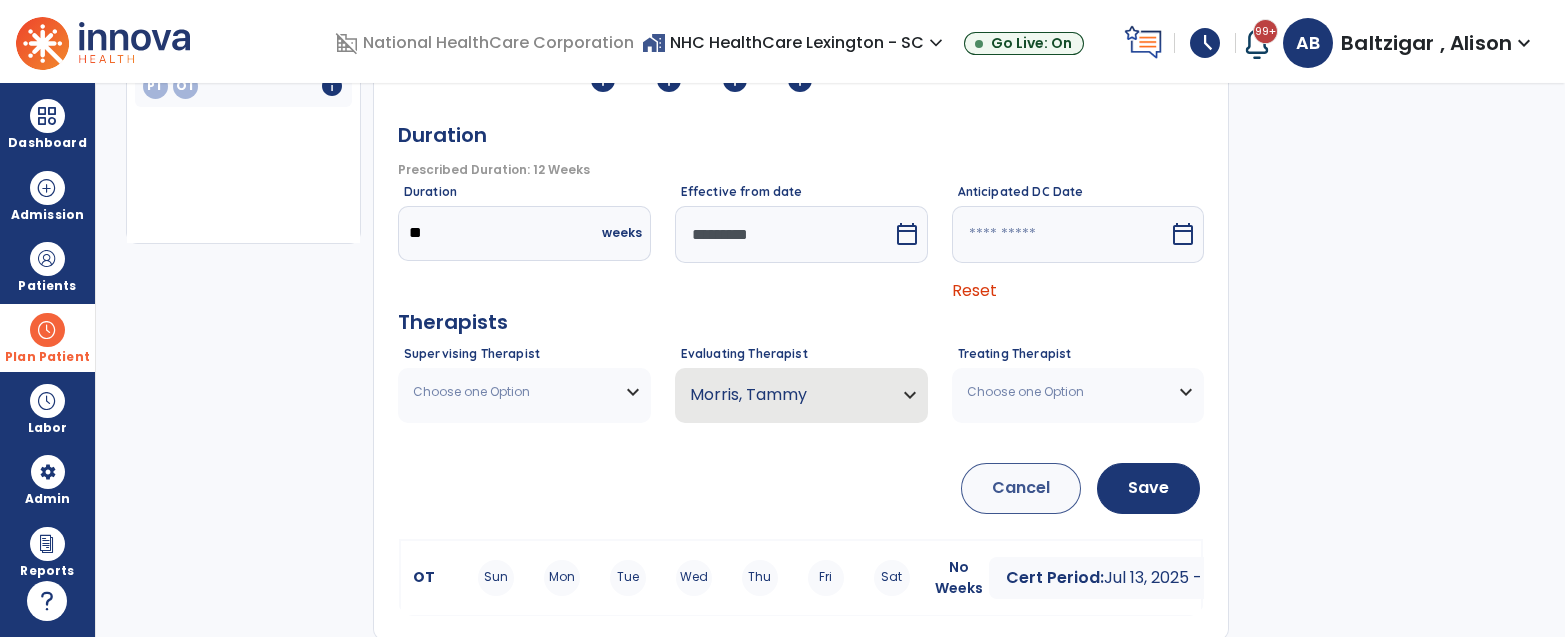 type on "**" 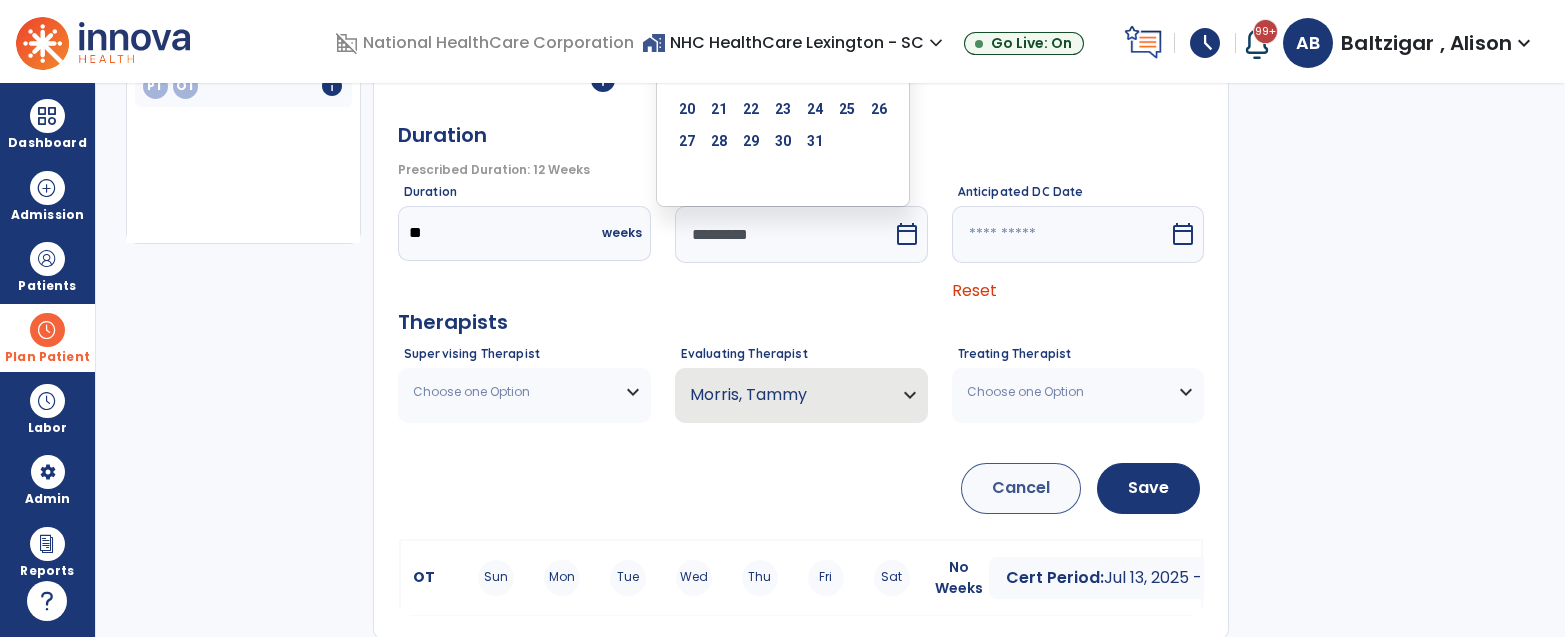 scroll, scrollTop: 130, scrollLeft: 0, axis: vertical 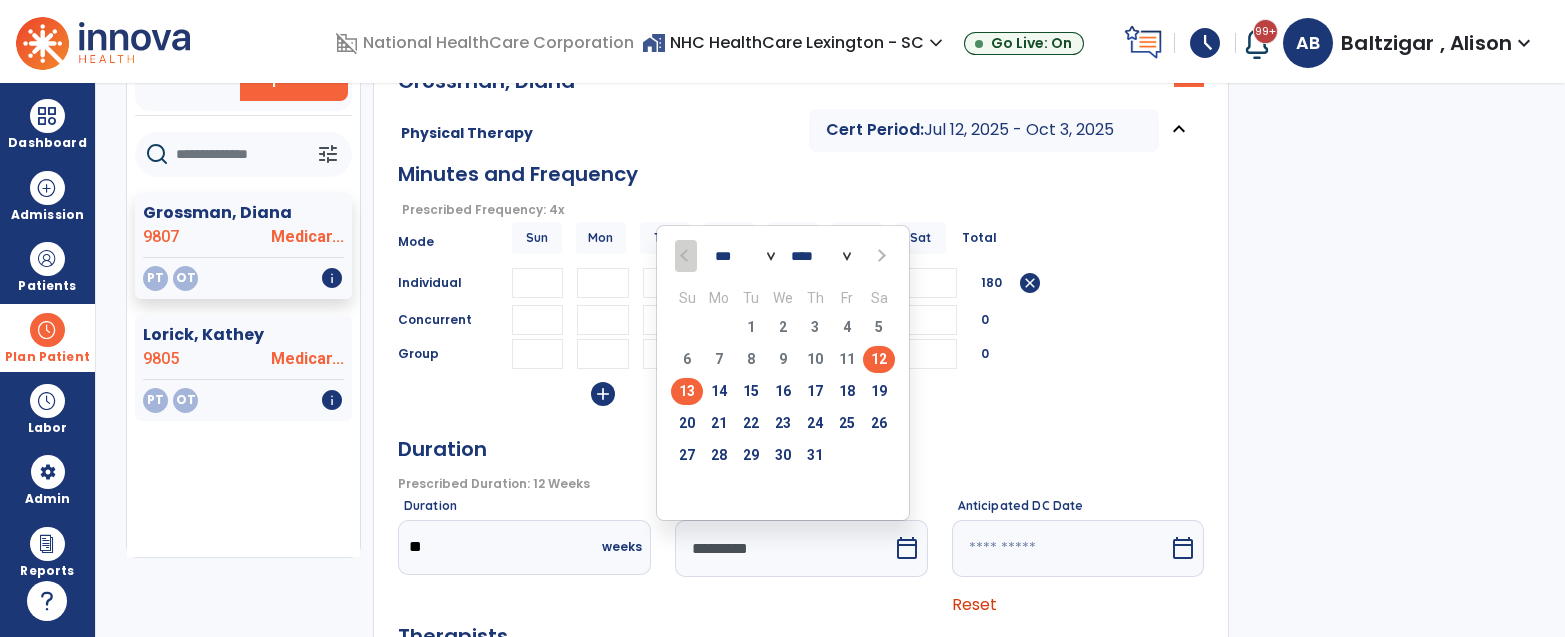 click on "13" at bounding box center [687, 391] 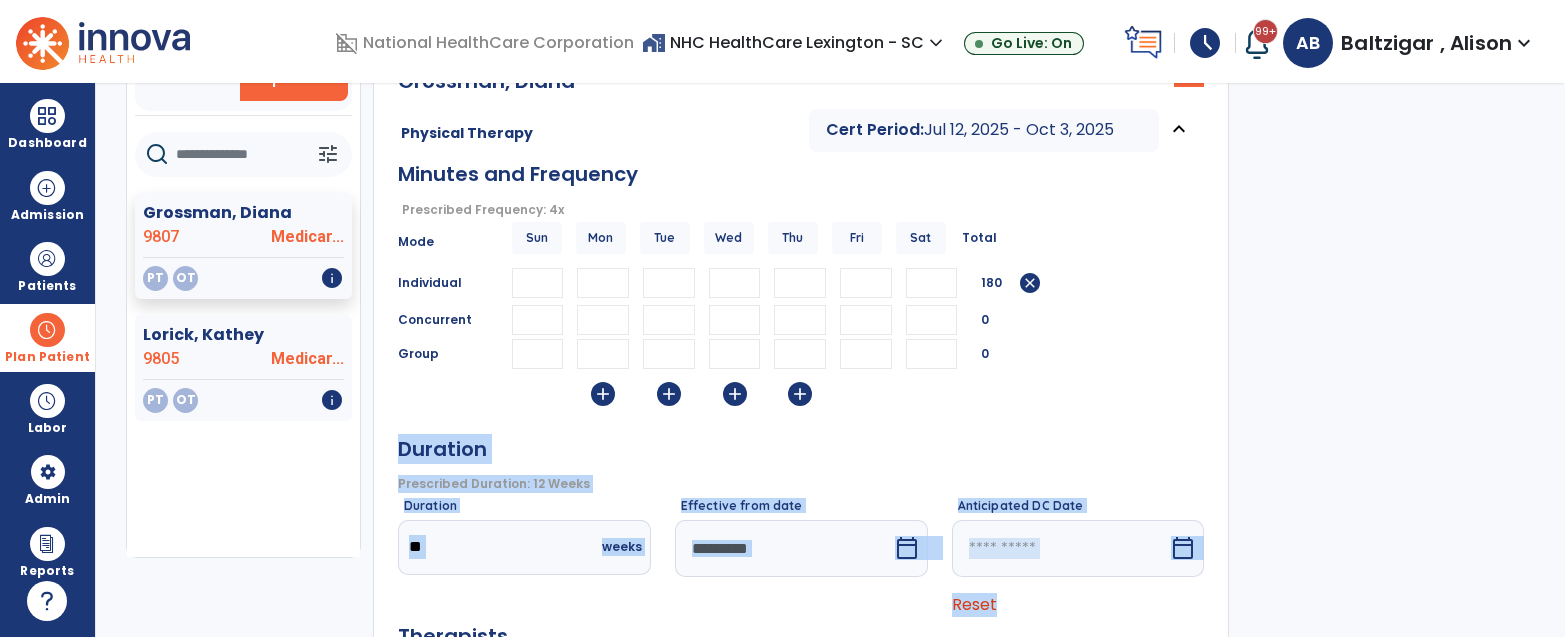 drag, startPoint x: 1559, startPoint y: 400, endPoint x: 1570, endPoint y: 620, distance: 220.27483 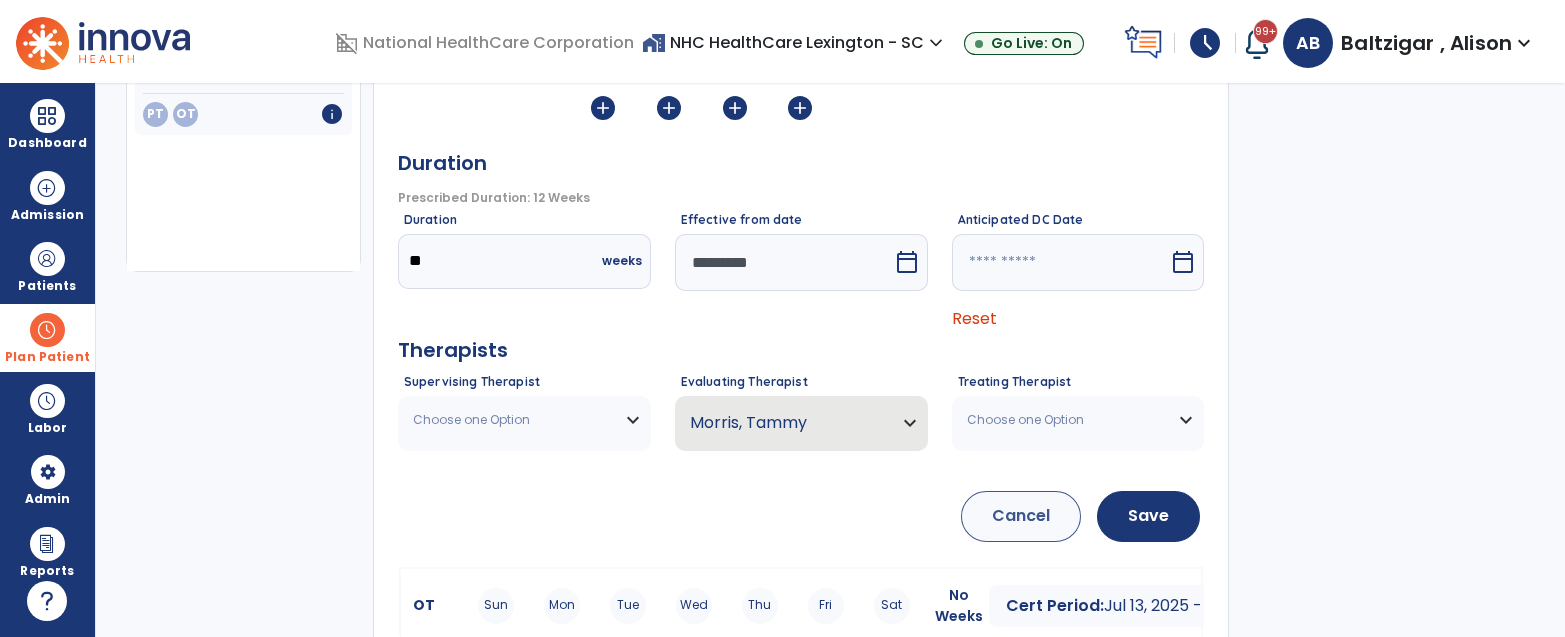 scroll, scrollTop: 444, scrollLeft: 0, axis: vertical 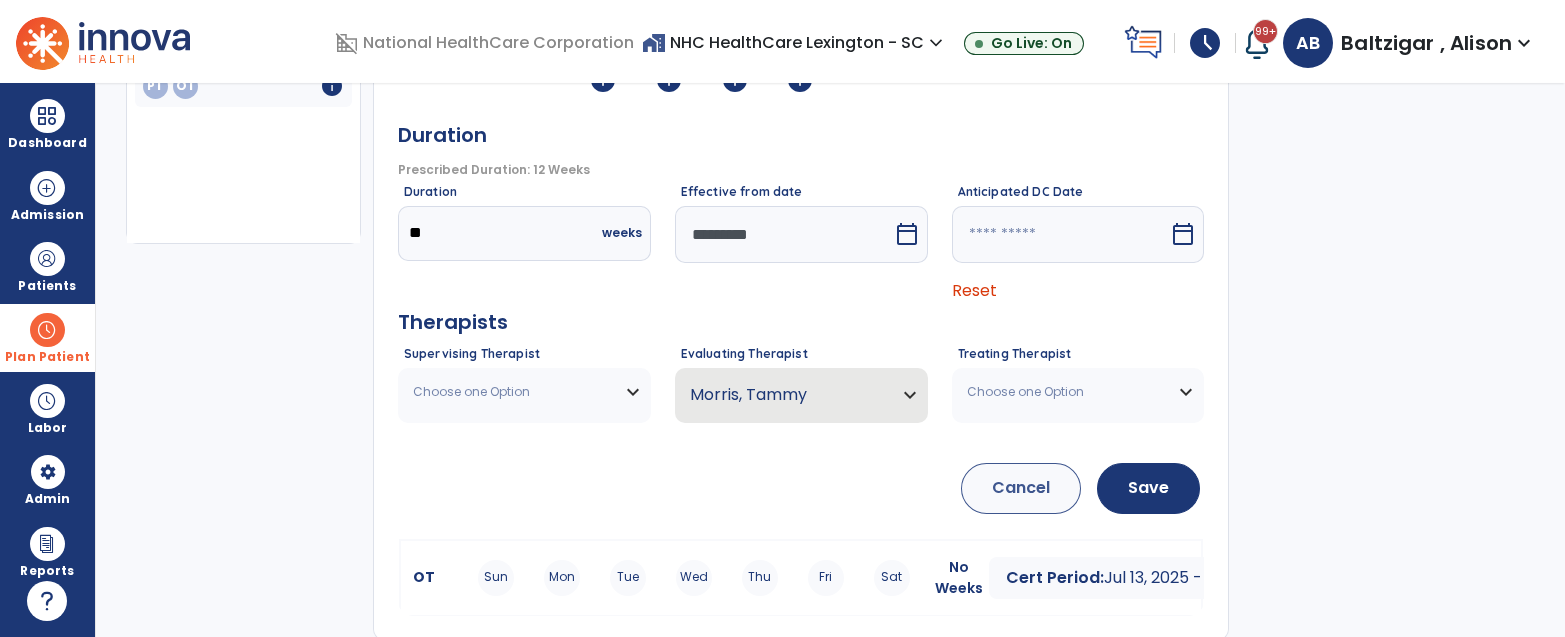 click on "Choose one Option" at bounding box center (524, 392) 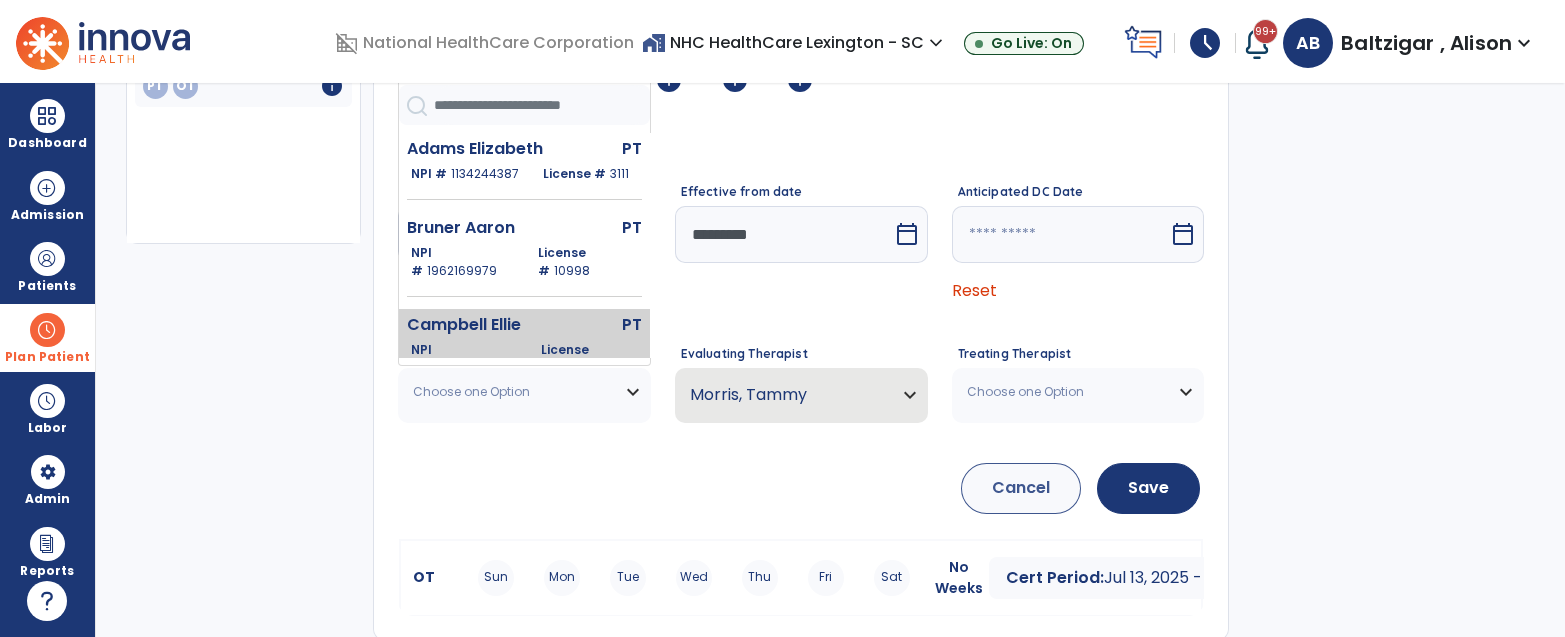click on "NPI #  1033926449  License #  12633" at bounding box center (526, 359) 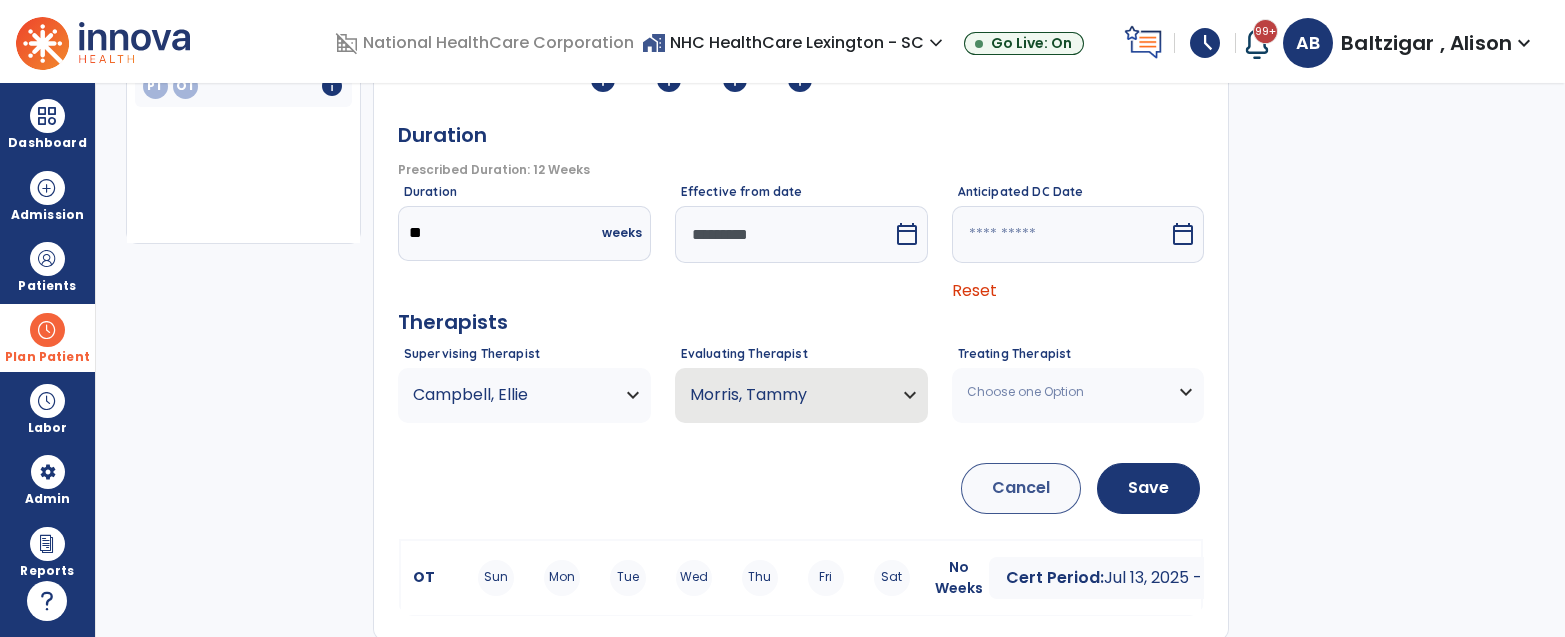 click on "Choose one Option" at bounding box center [1078, 392] 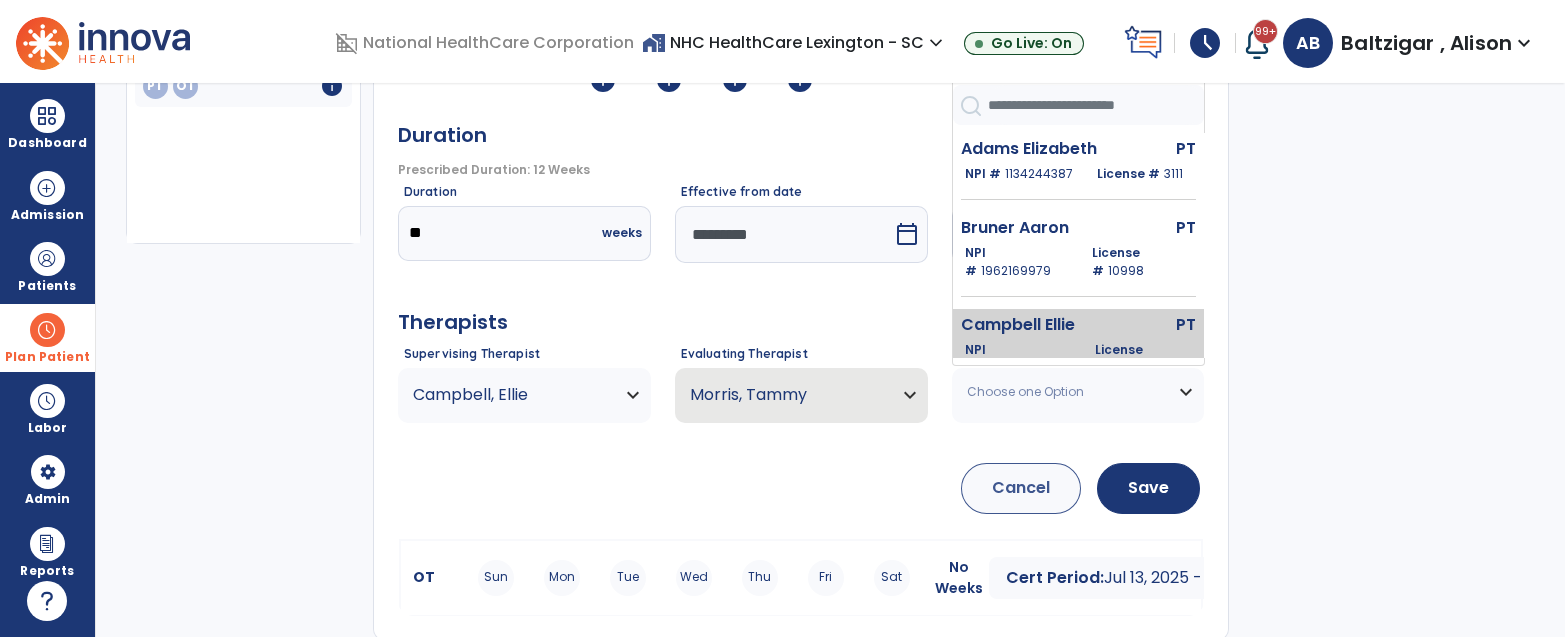 click on "NPI #  1033926449  License #  12633" at bounding box center [1080, 359] 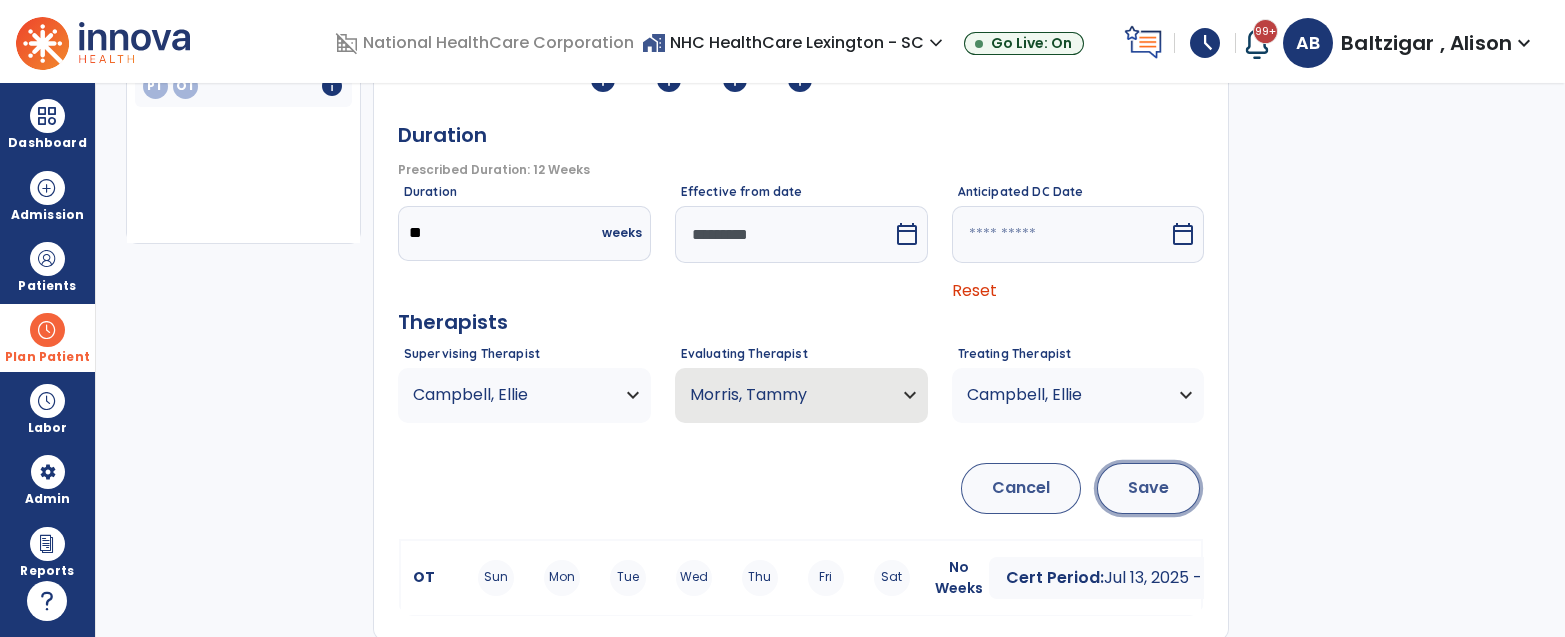 click on "Save" at bounding box center [1148, 488] 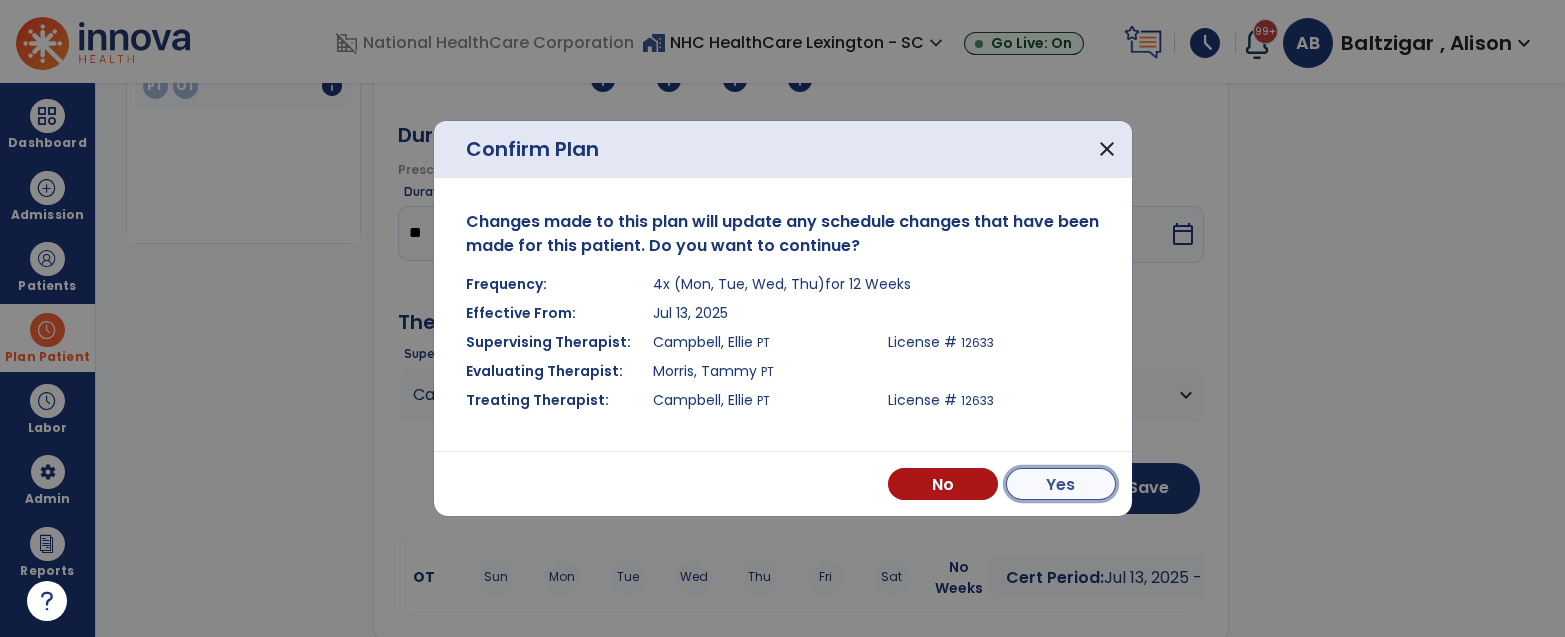 click on "Yes" at bounding box center [1061, 484] 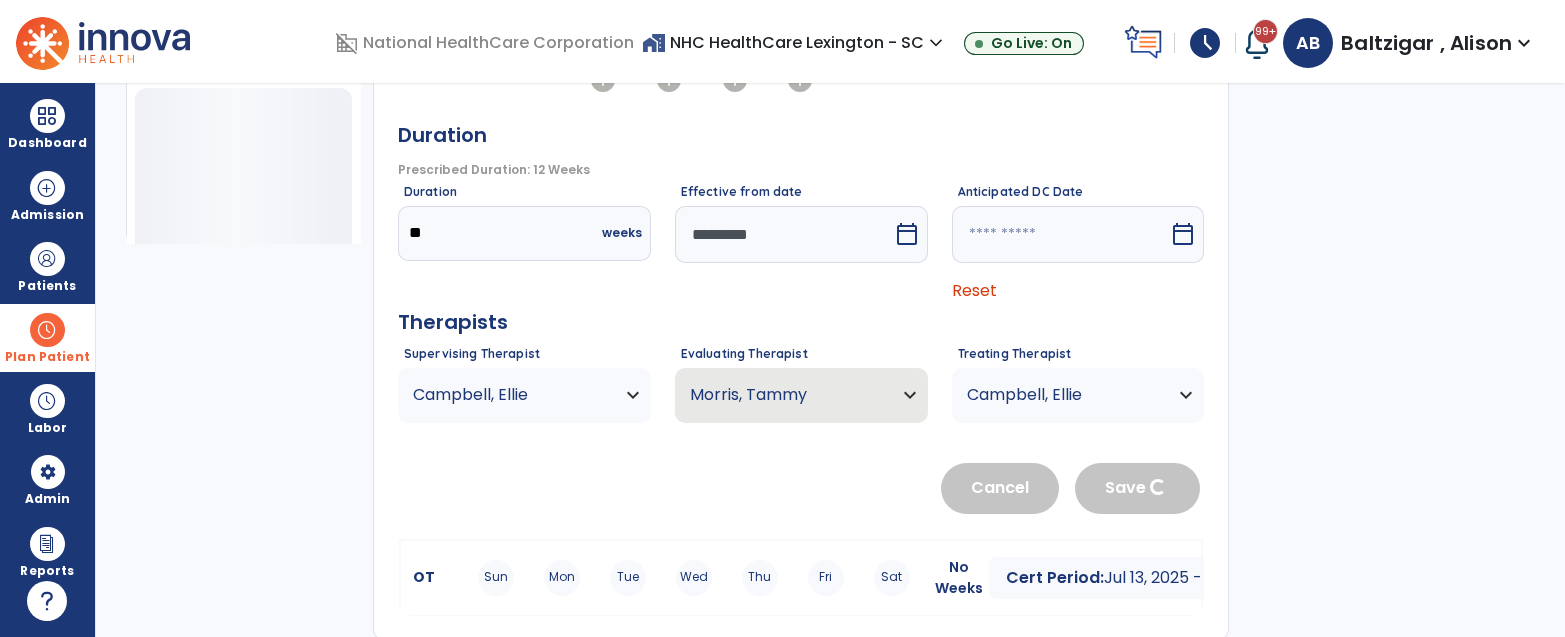 type 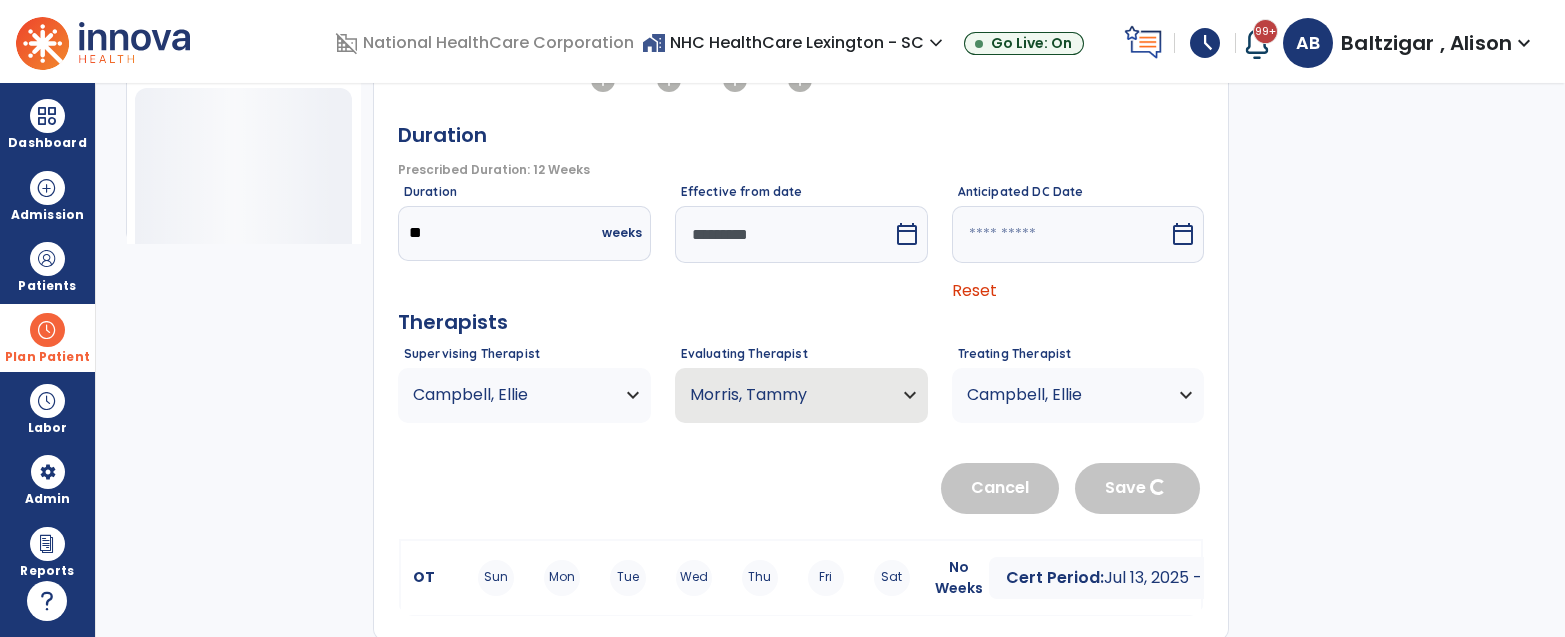 type 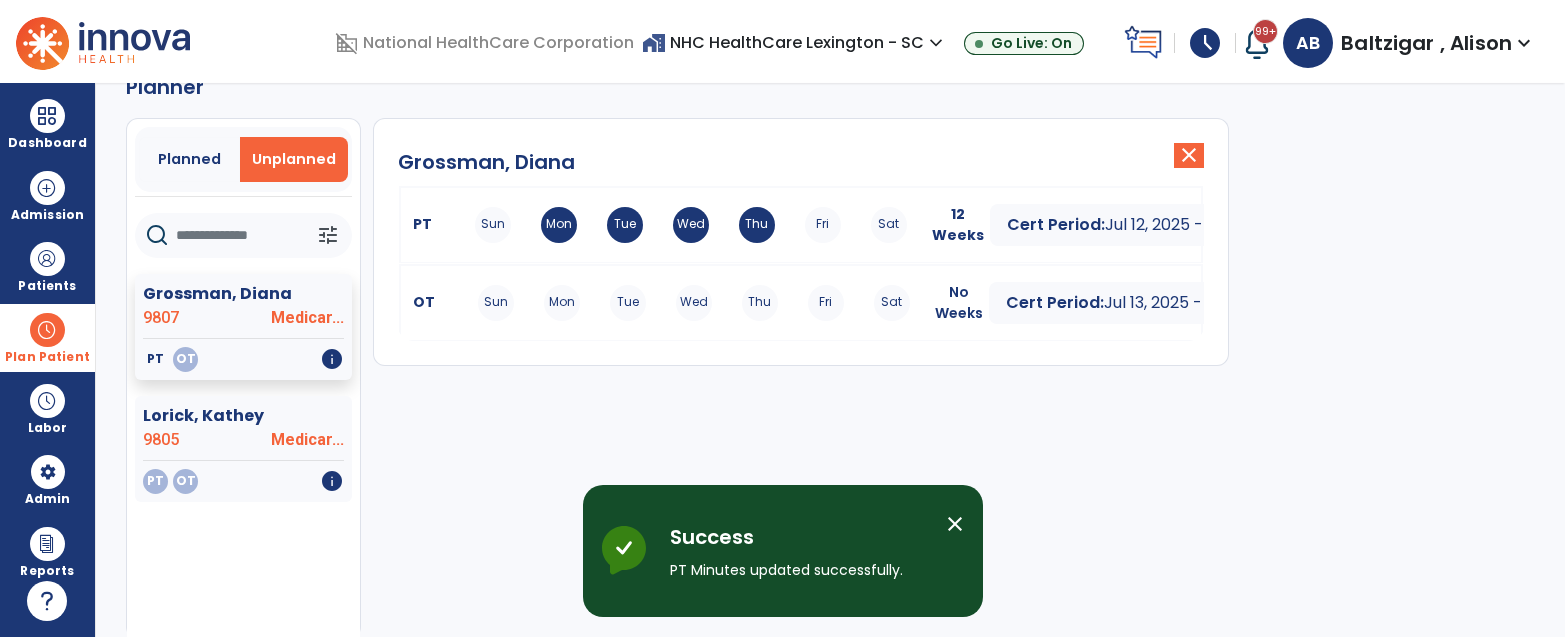 scroll, scrollTop: 49, scrollLeft: 0, axis: vertical 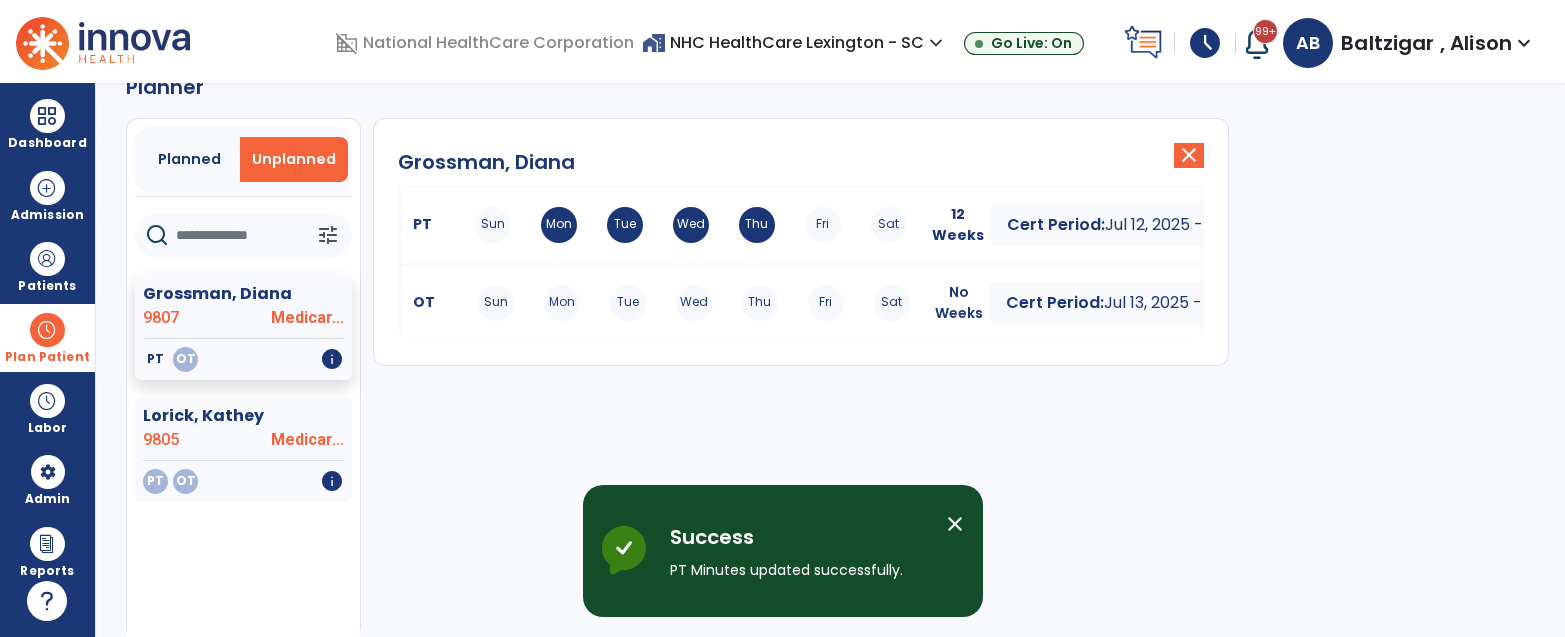 click on "OT Sun Mon Tue Wed Thu Fri Sat No Weeks Cert Period:  Jul 13, 2025 - Oct 4, 2025  expand_more" at bounding box center [801, 303] 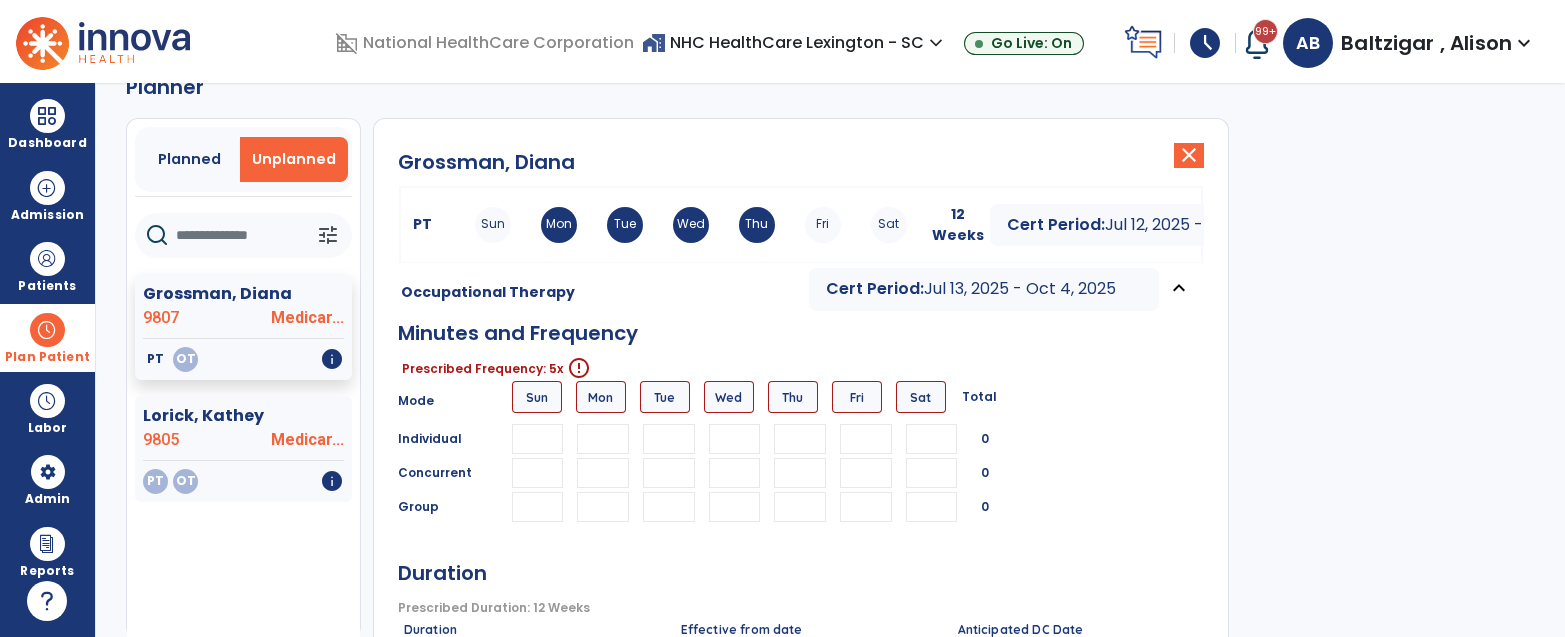 click at bounding box center [603, 439] 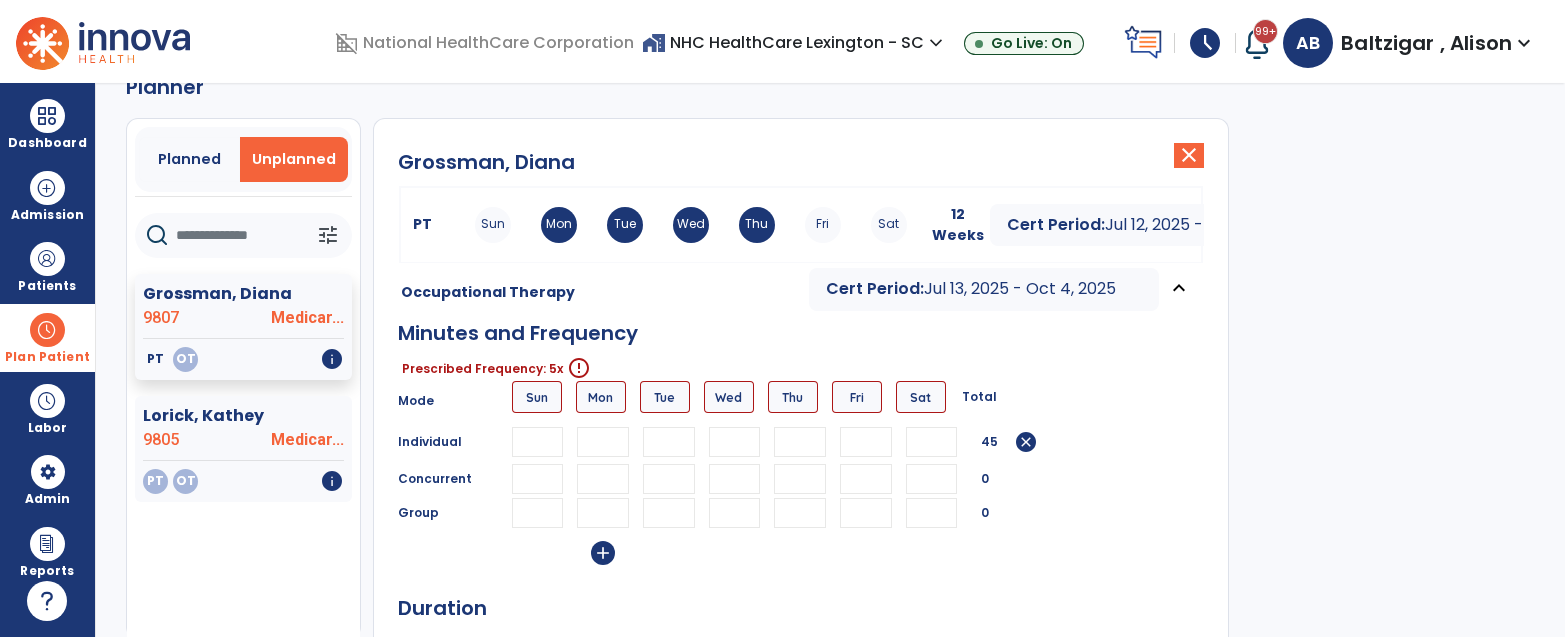 type on "**" 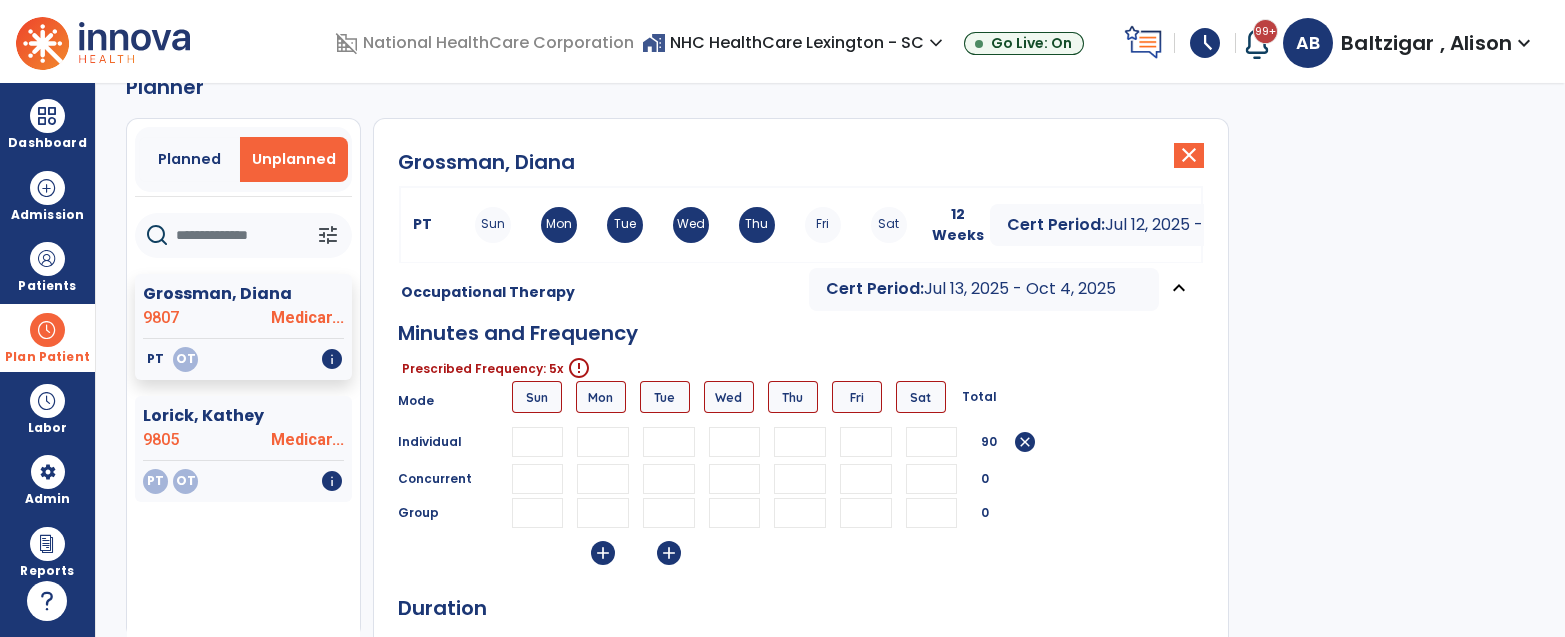 type on "**" 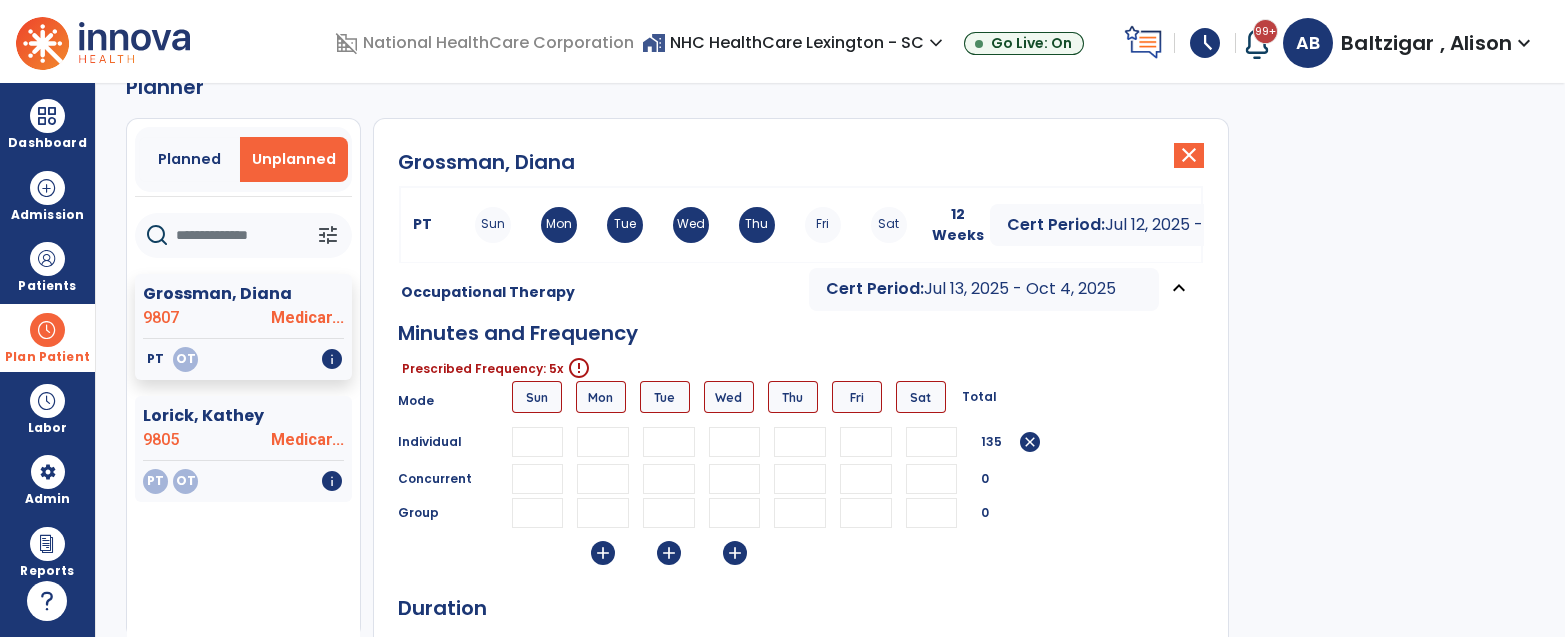 type on "**" 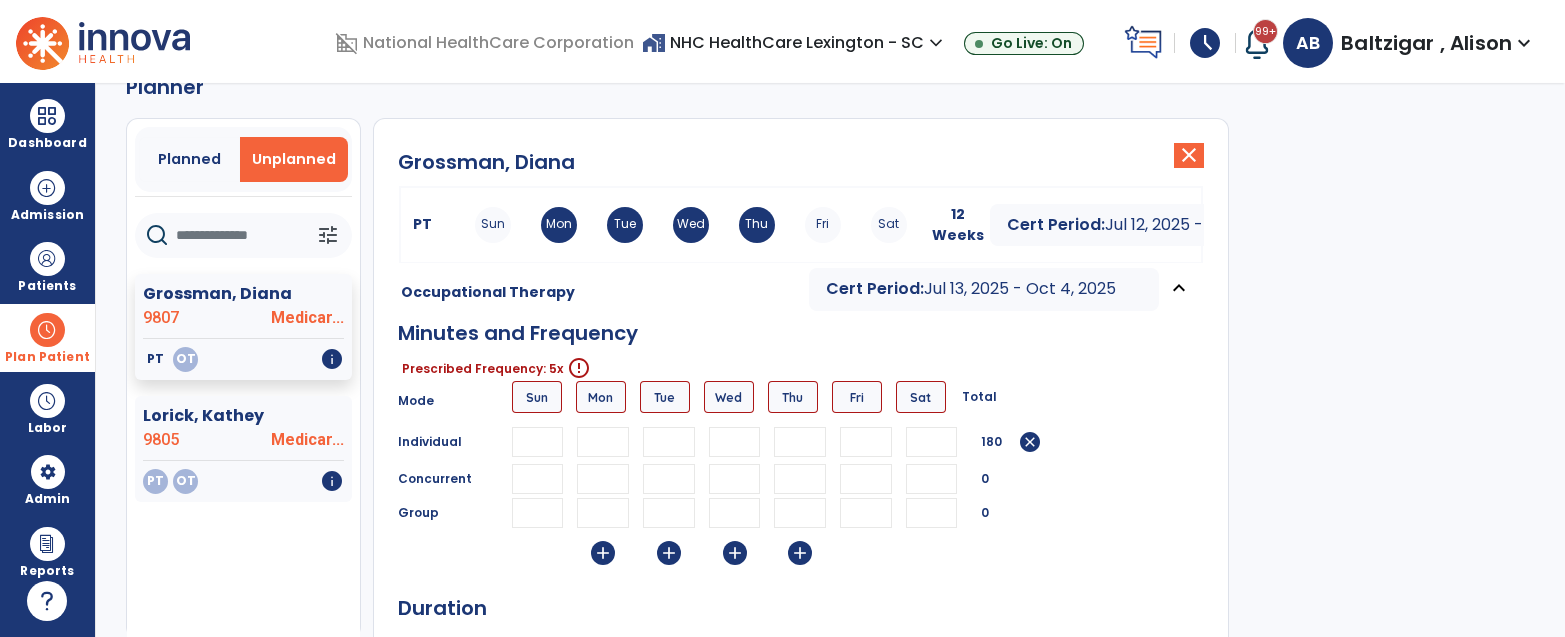 type on "**" 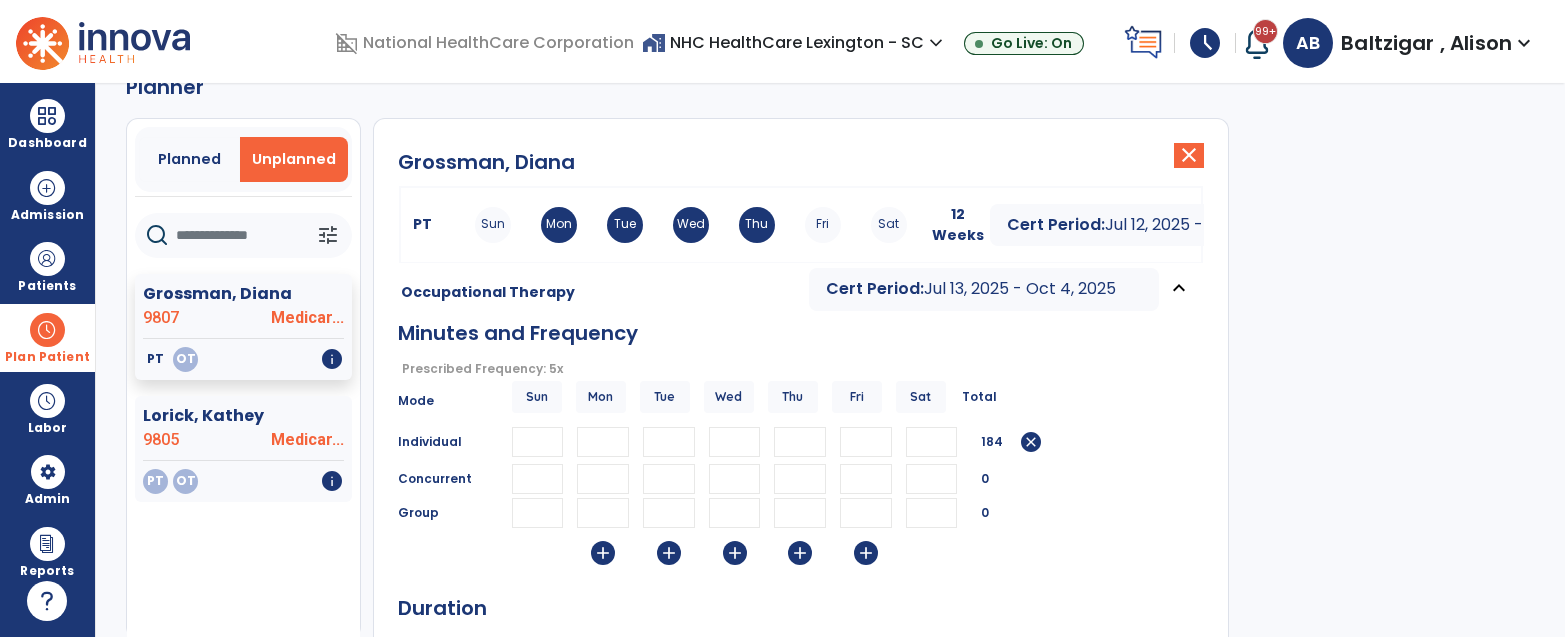 click on "*" at bounding box center (866, 442) 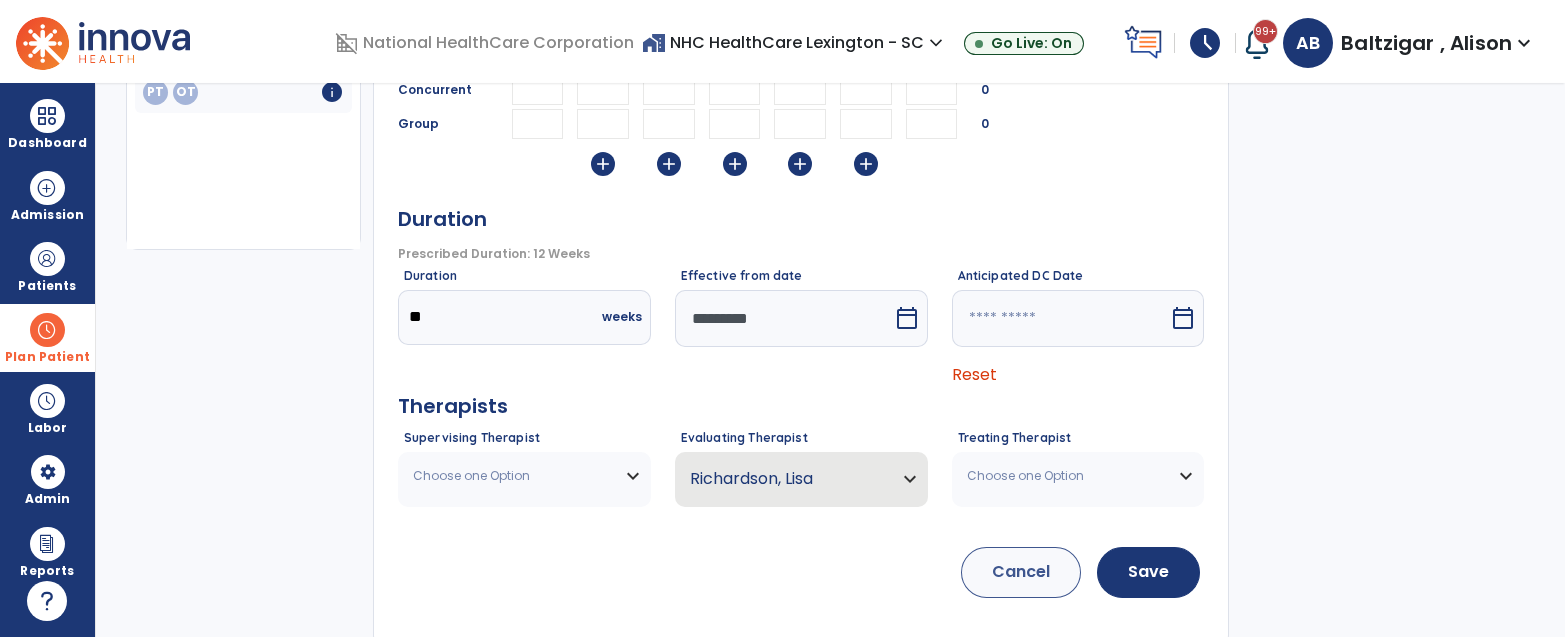 scroll, scrollTop: 444, scrollLeft: 0, axis: vertical 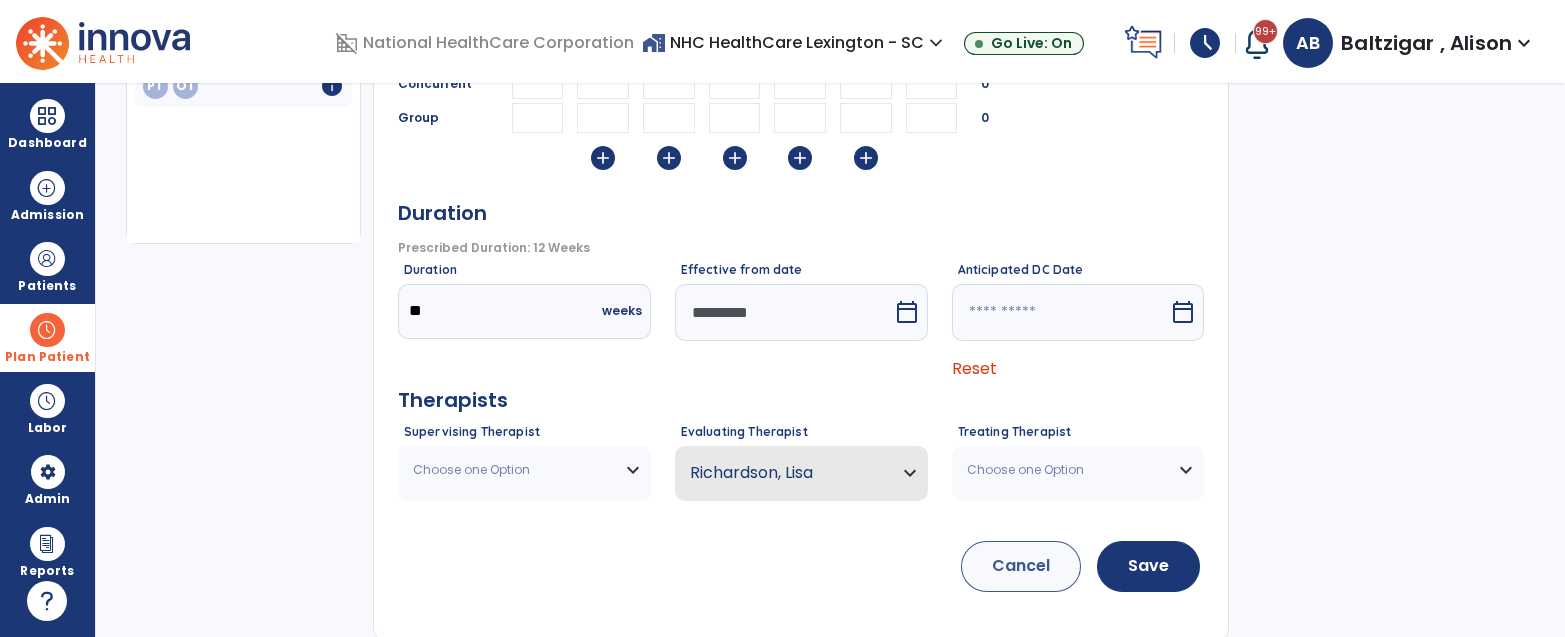 type on "**" 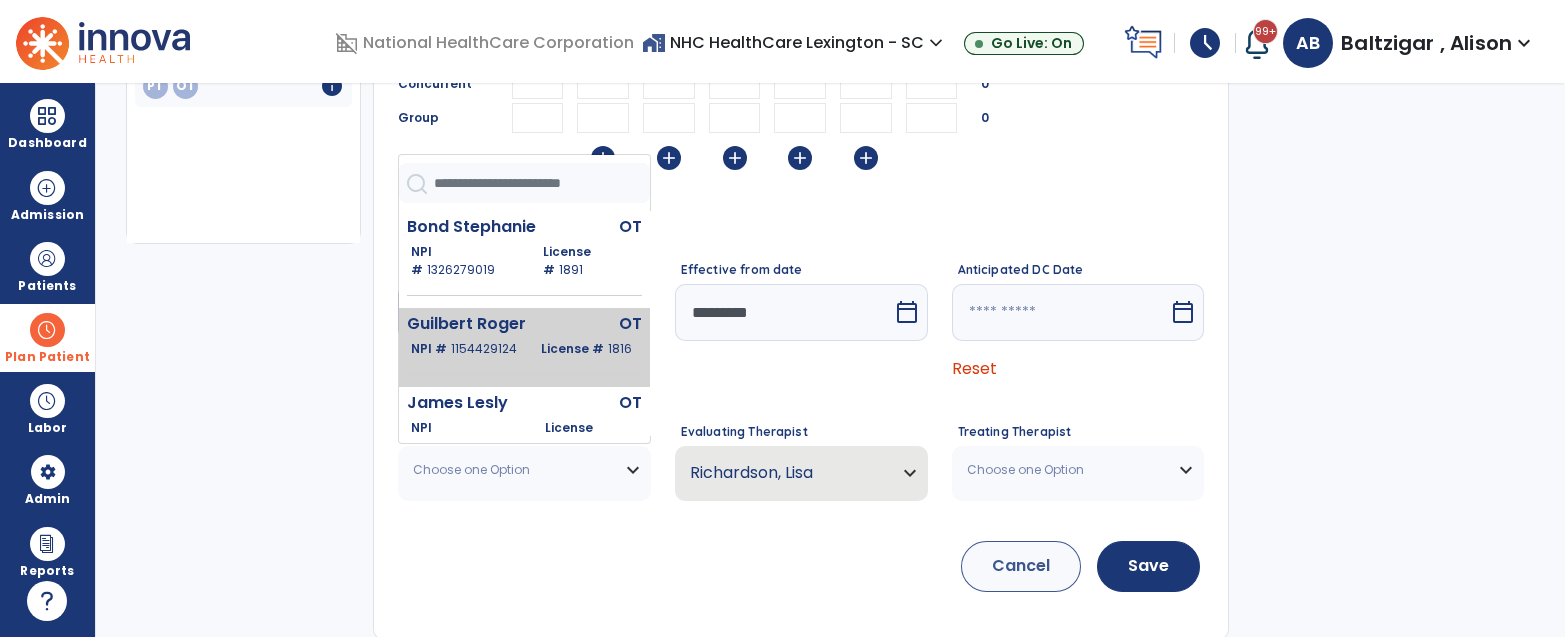click on "Guilbert Roger" at bounding box center [481, 324] 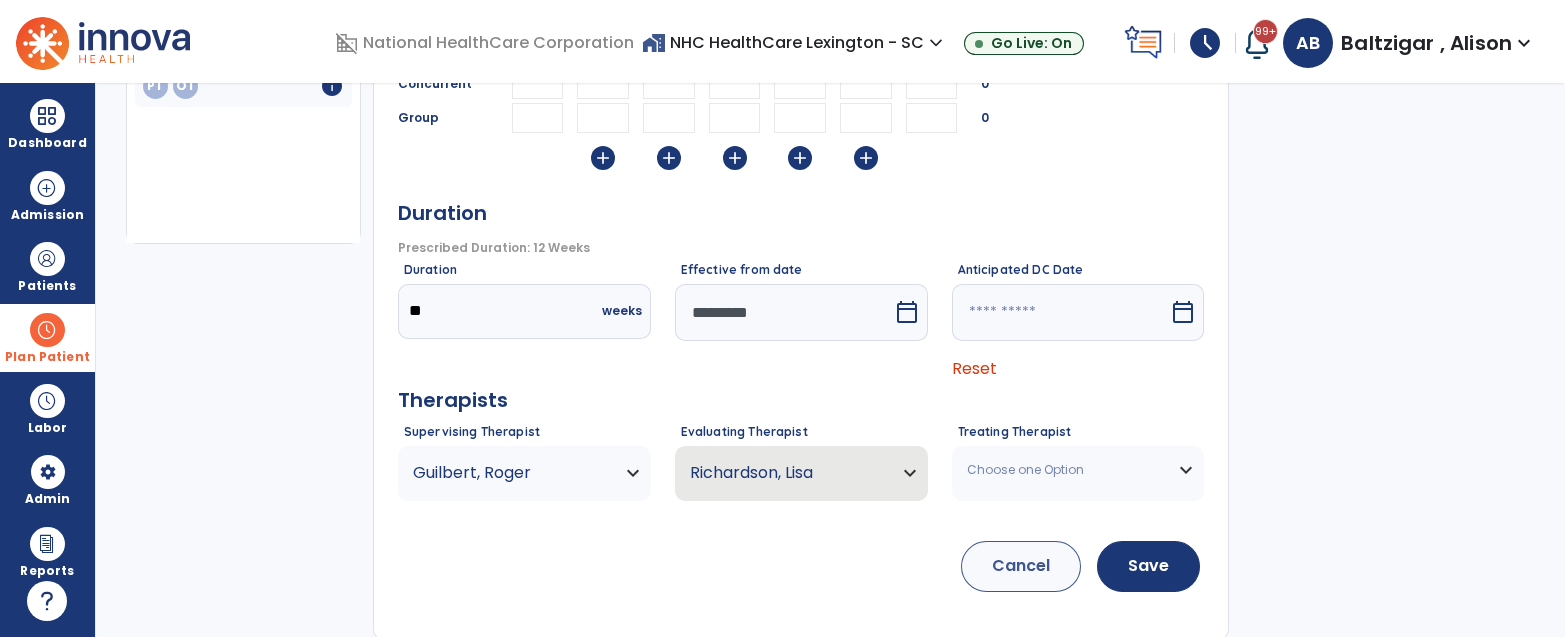 click on "Treating Therapist Choose one Option Argo Brett  OTA   NPI #  1124533823  License #  3687 Baltzigar  Alison   OTA   NPI #  N/A   License #  3590 Bond  Stephanie   OT   NPI #  1326279019  License #  1891 Brooks Jennifer   OTA   NPI #  1528312071  License #  3105 Dixon Jamika   OTA   NPI #  N/A   License #  5307 Guilbert Roger   OT   NPI #  1154429124  License #  1816 Harris  Stephanie   OTA   NPI #  1982385746  License #  5134 Ingle  Khadijah  OTA   NPI #  N/A   License #  5640 James  Lesly  OT   NPI #  1366695926  License #  1427 Mines  Robyn   OTA   NPI #  N/A   License #  5303 Nolan  Kaitlyn  OT   NPI #  1932981958  License #  6316 Richardson  Lisa  OT   NPI #  1881166270  License #  3061 Sanders Crystal   OT   NPI #  1588938369  License #  3576 Shealy  Morgan   OTA   NPI #  1174349146  License #  5550 Speight Janice  OTA   NPI #  1770820664  License #  3145 Tucker  Ruth   OTA   NPI #  1083370001  License #  5102 Whittle  Cheryl   OT   NPI #  1225454895  License #  2446" at bounding box center [1078, 470] 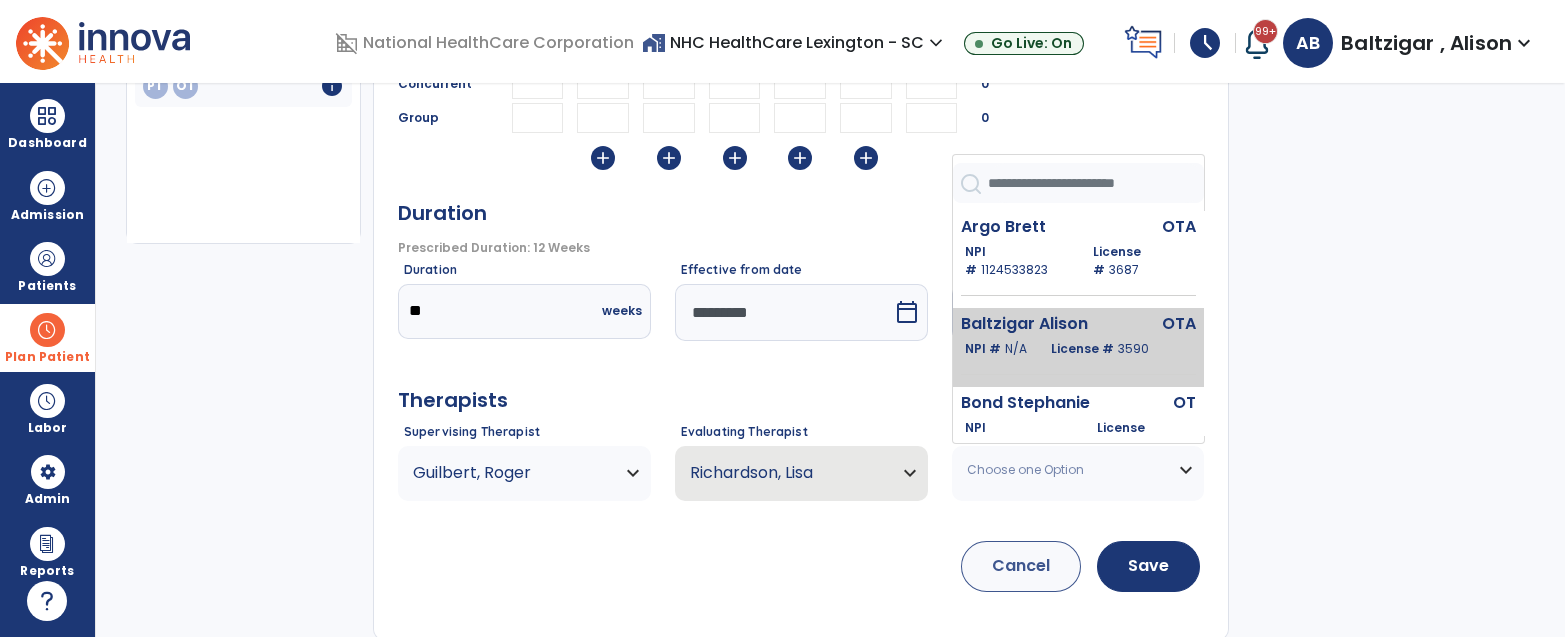 click on "License #  3590" at bounding box center [1100, 349] 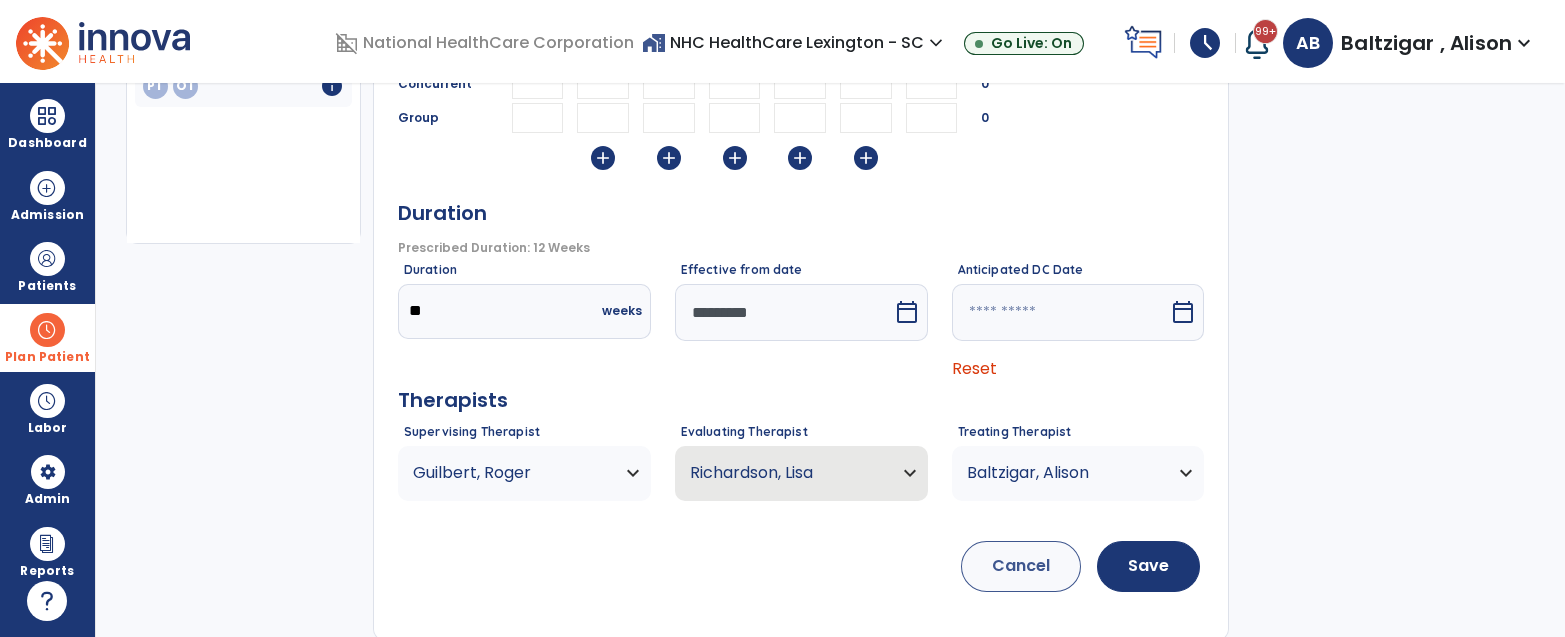 click on "*********" at bounding box center [784, 312] 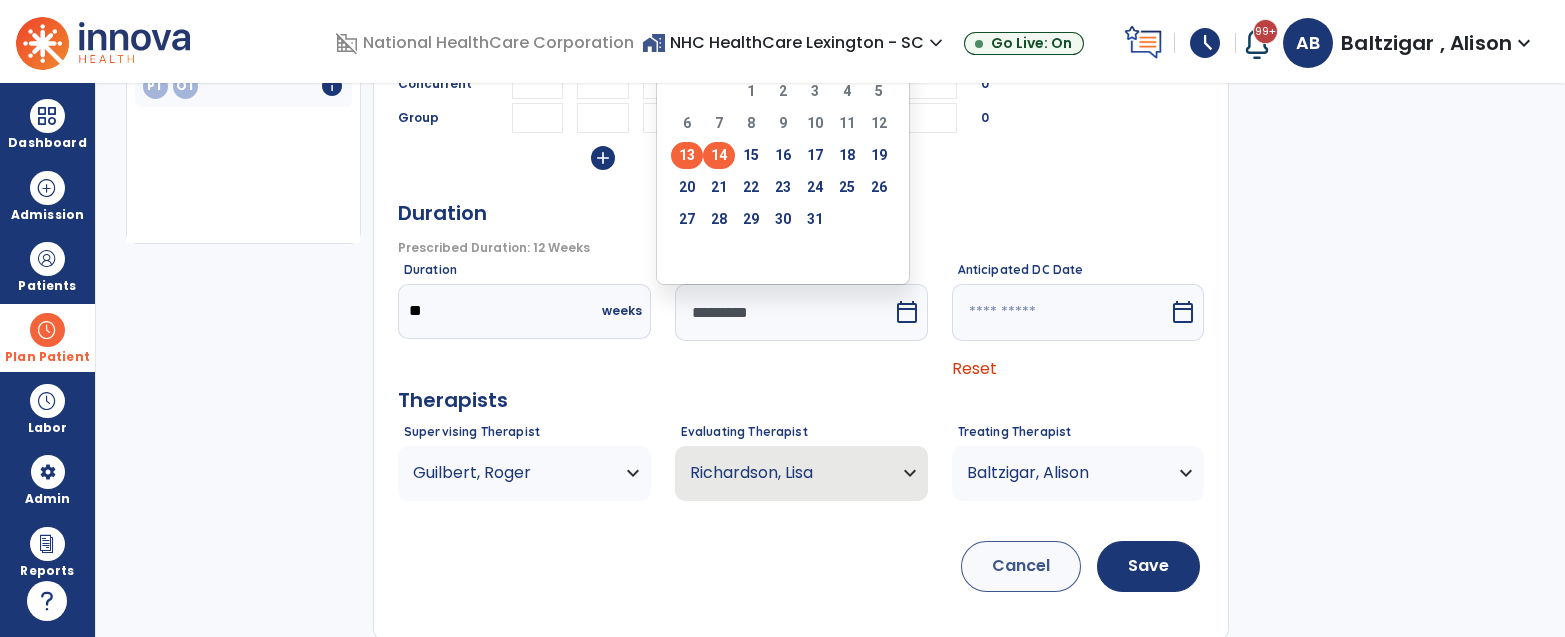 click on "14" at bounding box center [719, 155] 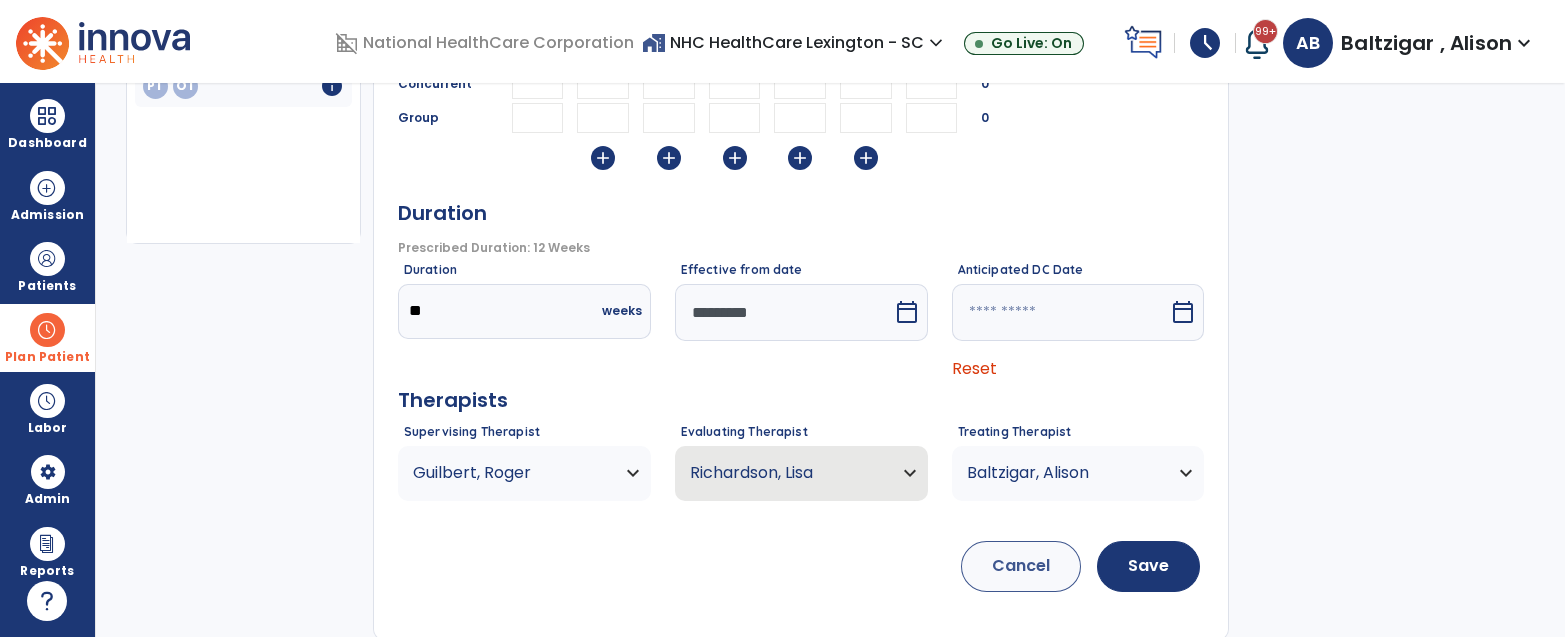 click on "Baltzigar,  Alison" at bounding box center (512, 473) 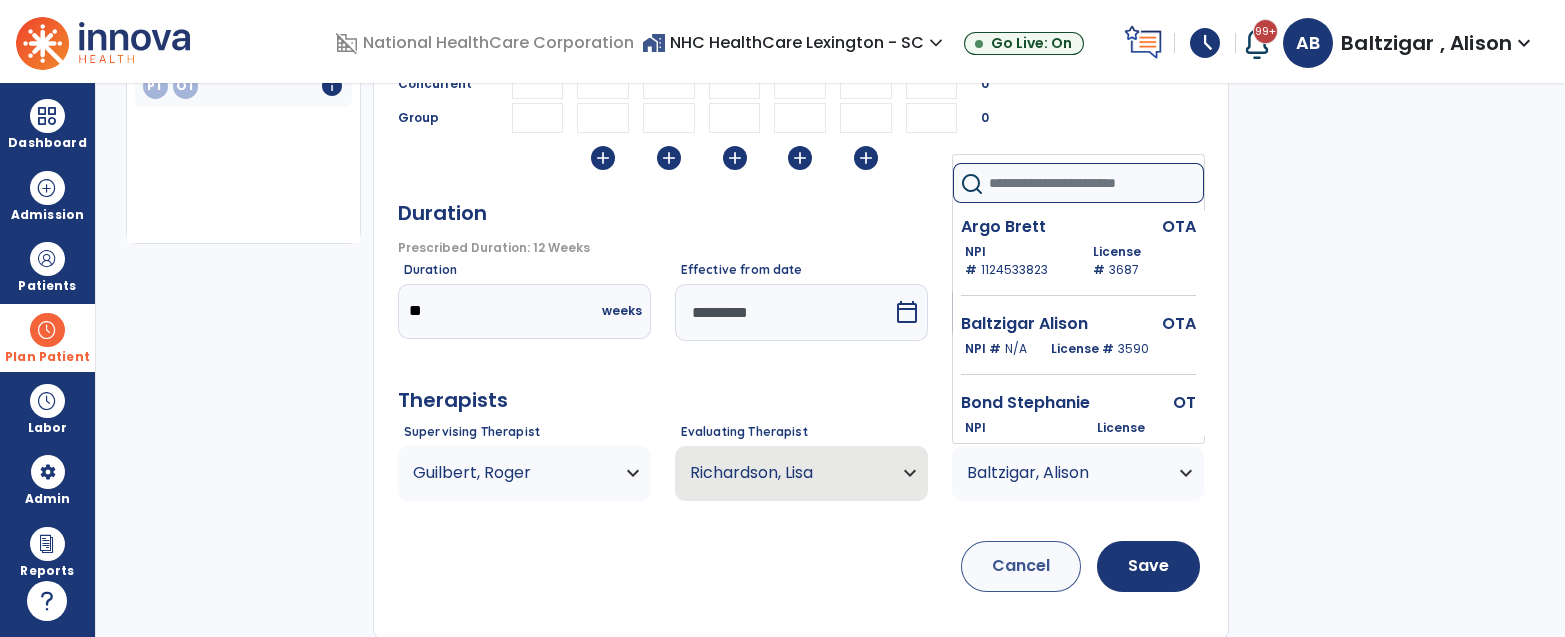 click at bounding box center (1096, 183) 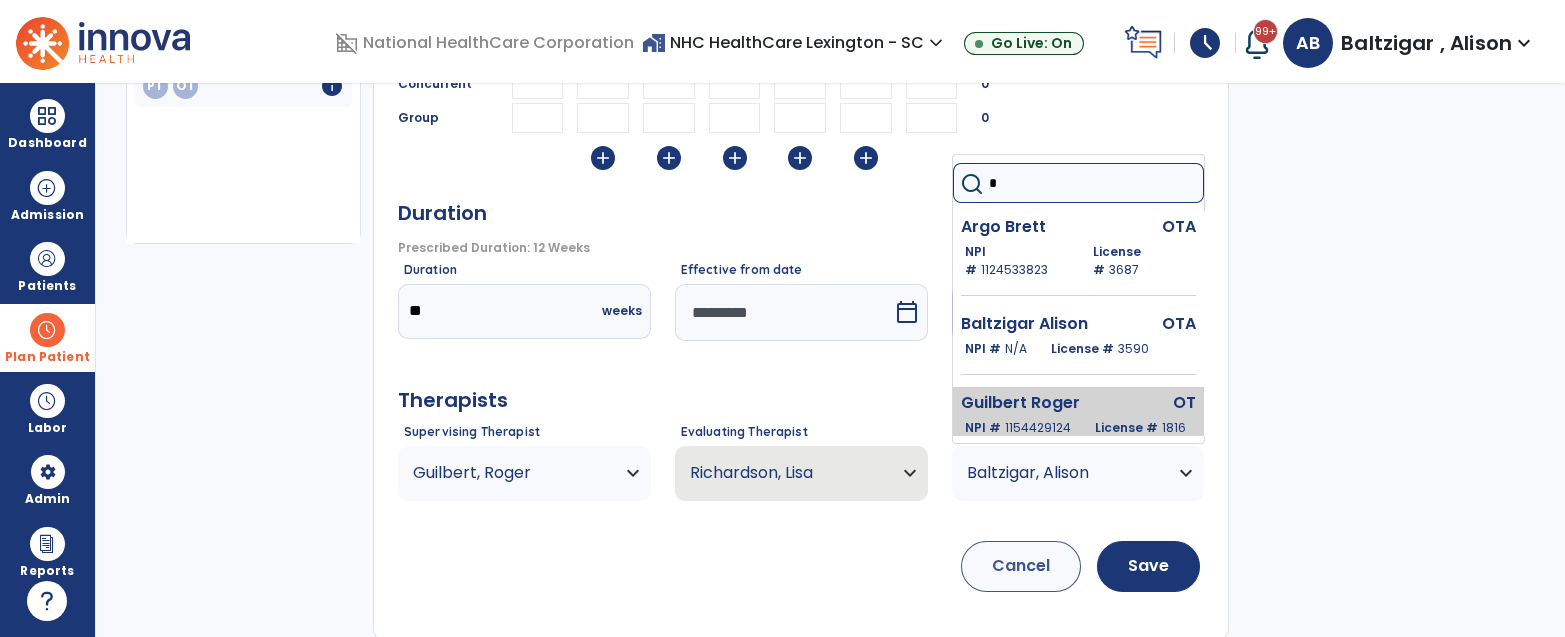 type on "*" 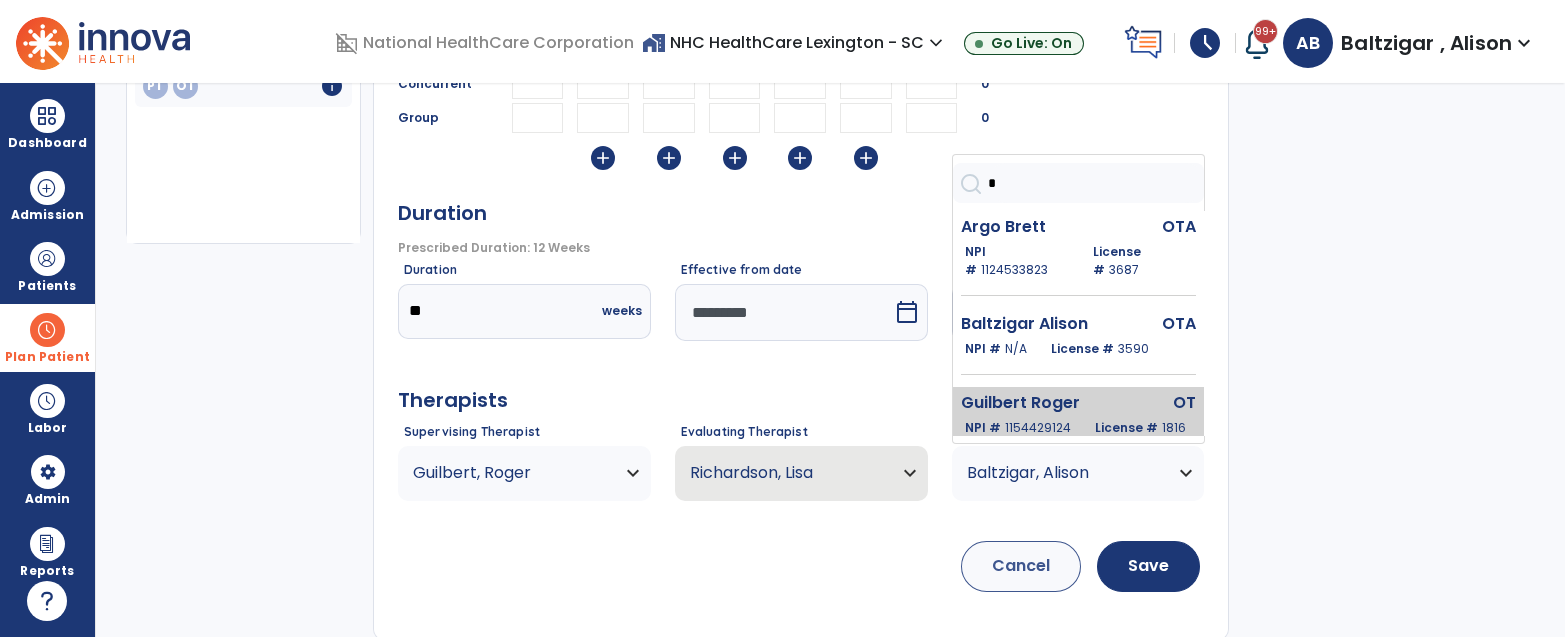 click on "1154429124" at bounding box center (1038, 427) 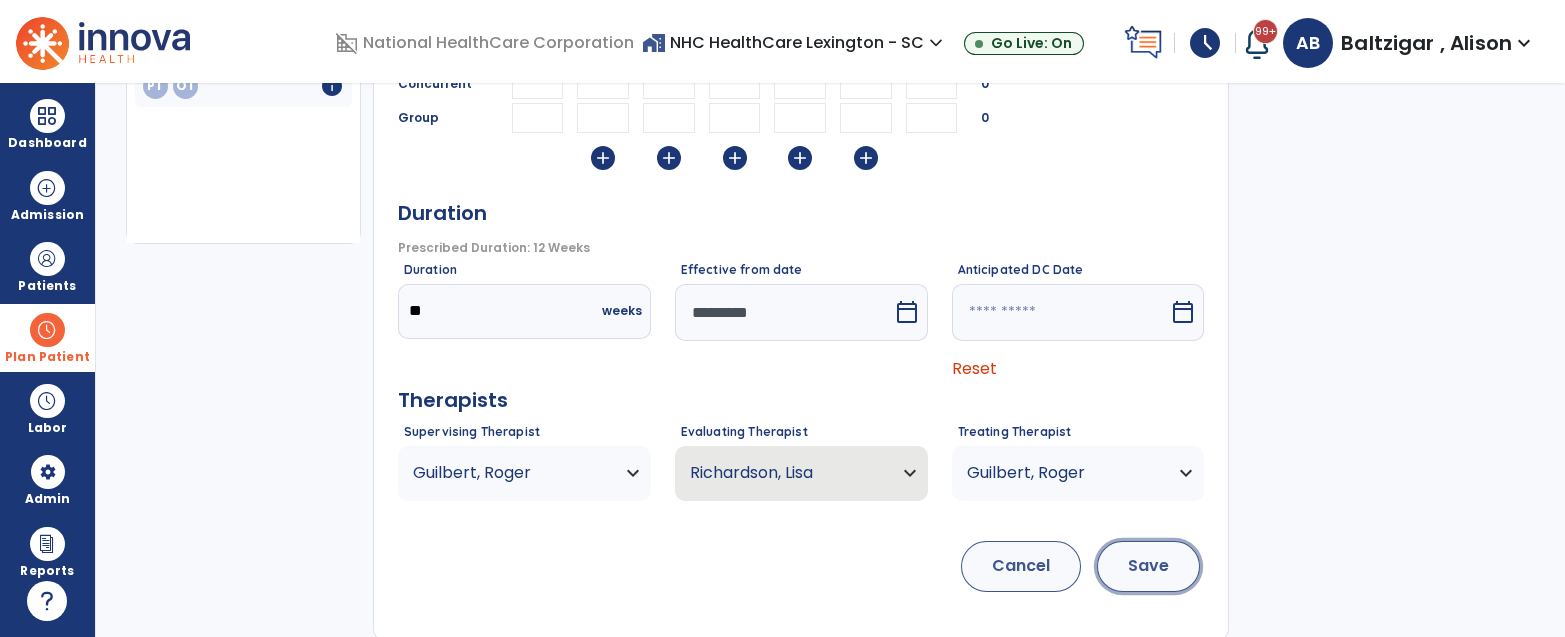 click on "Save" at bounding box center [1148, 566] 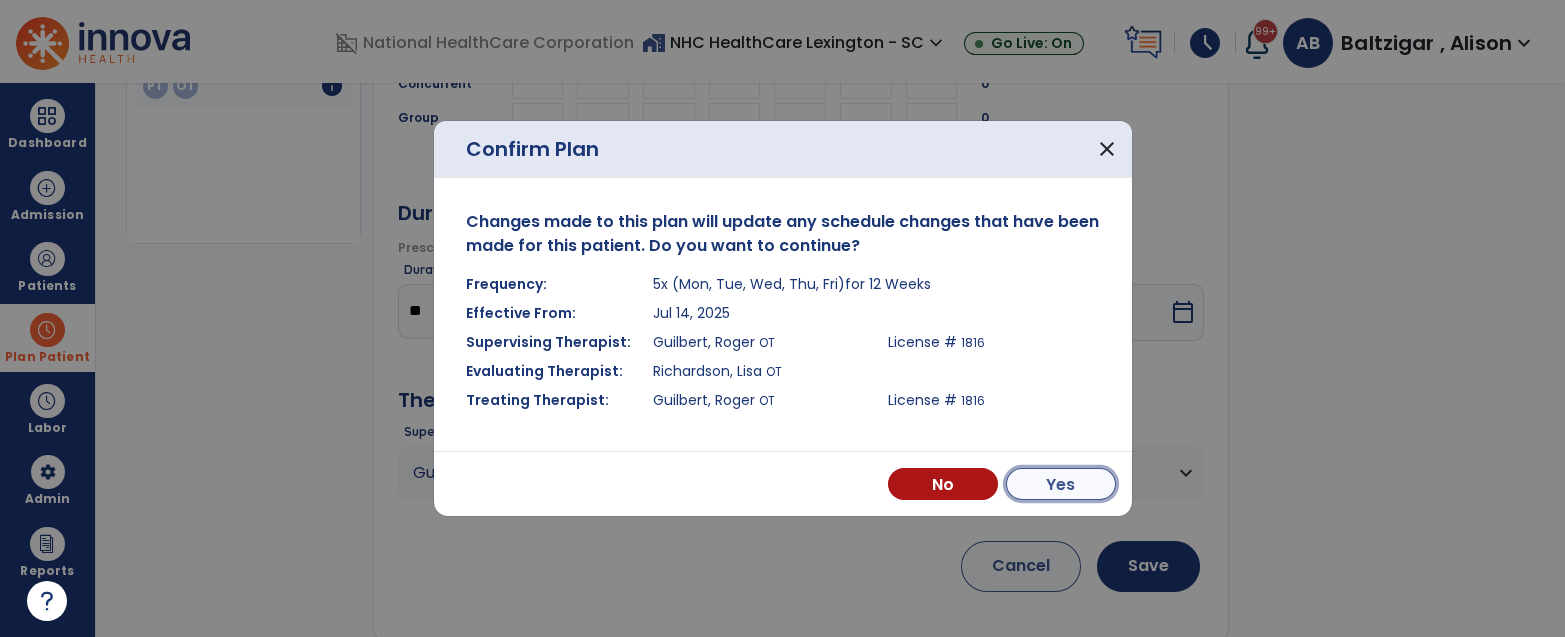 click on "Yes" at bounding box center (1061, 484) 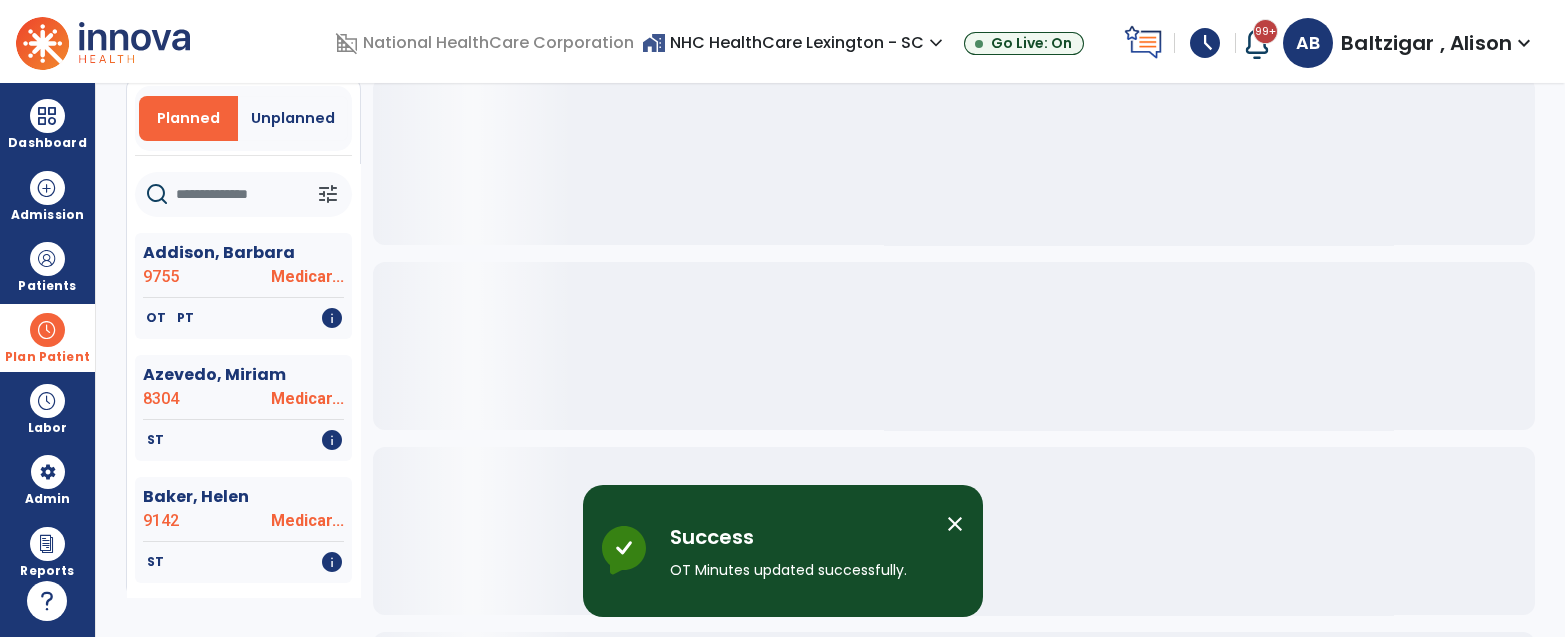 scroll, scrollTop: 0, scrollLeft: 0, axis: both 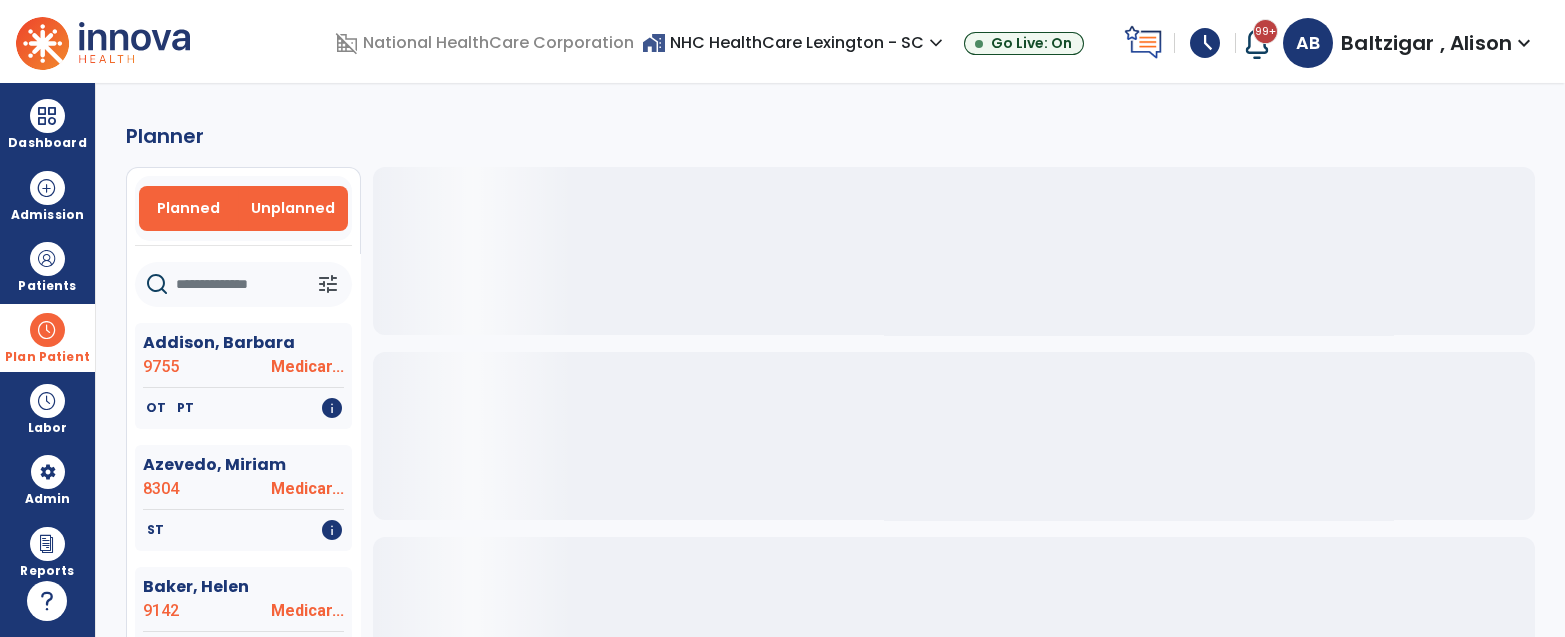 click on "Unplanned" at bounding box center (293, 208) 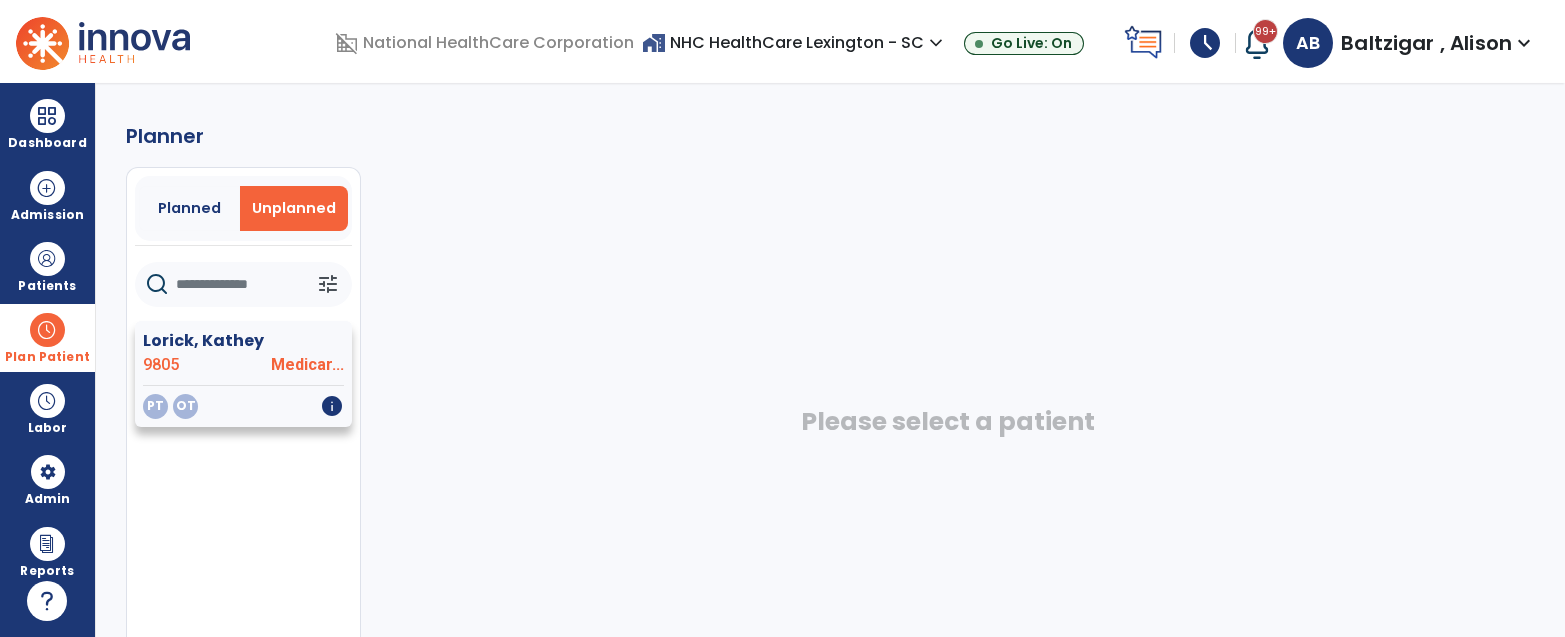 click on "Lorick, Kathey" 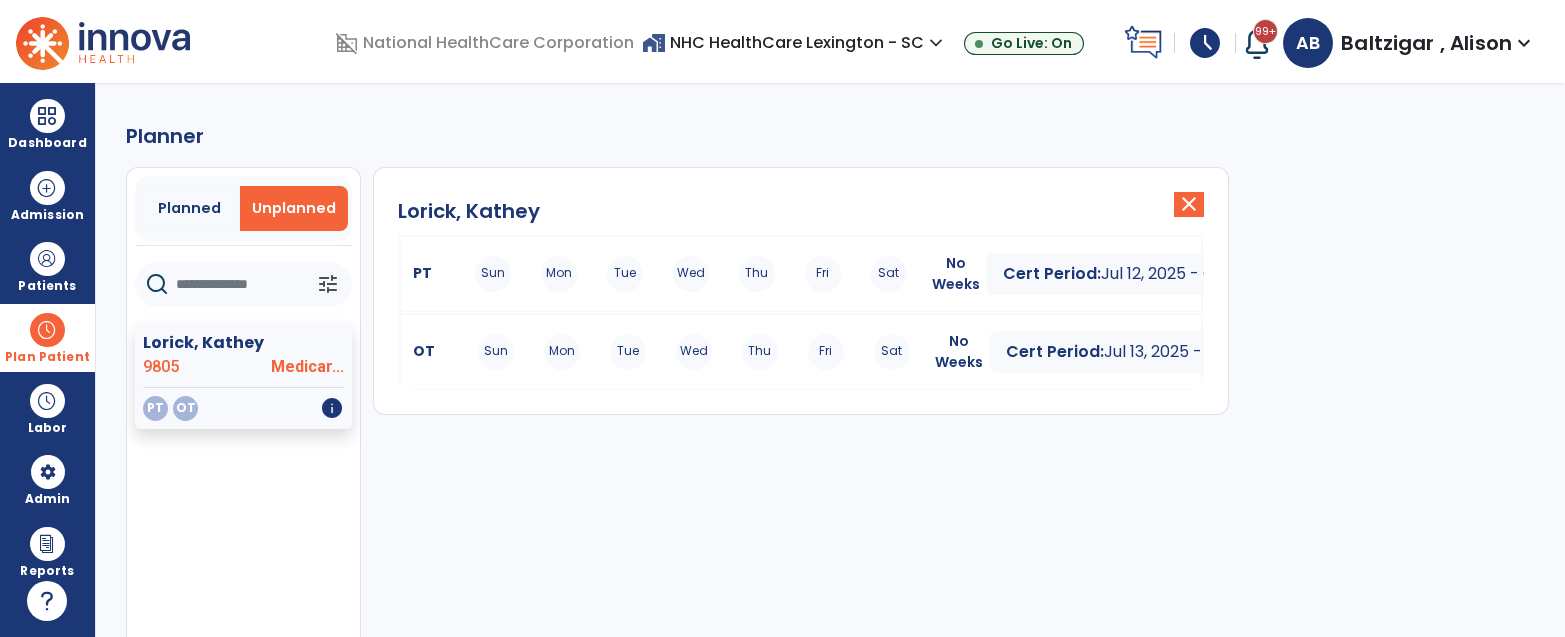 click on "Tue" at bounding box center [625, 274] 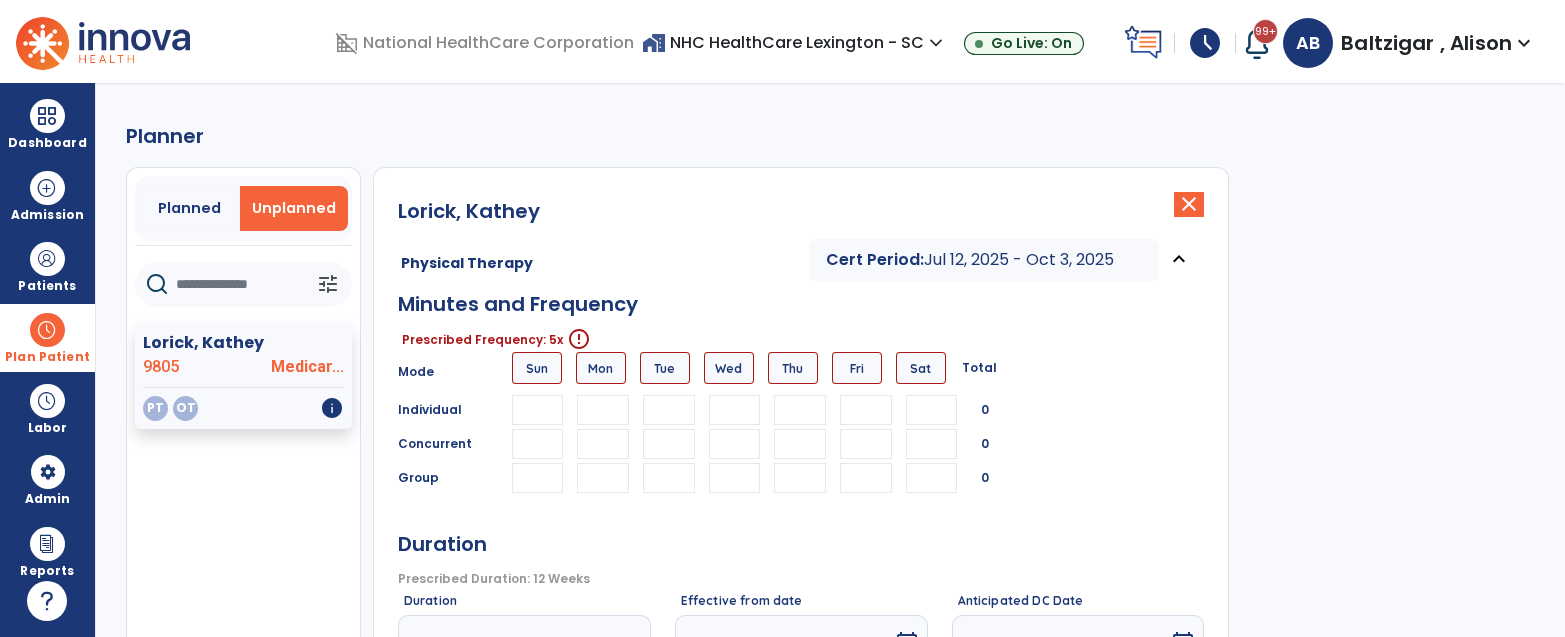 click at bounding box center [603, 410] 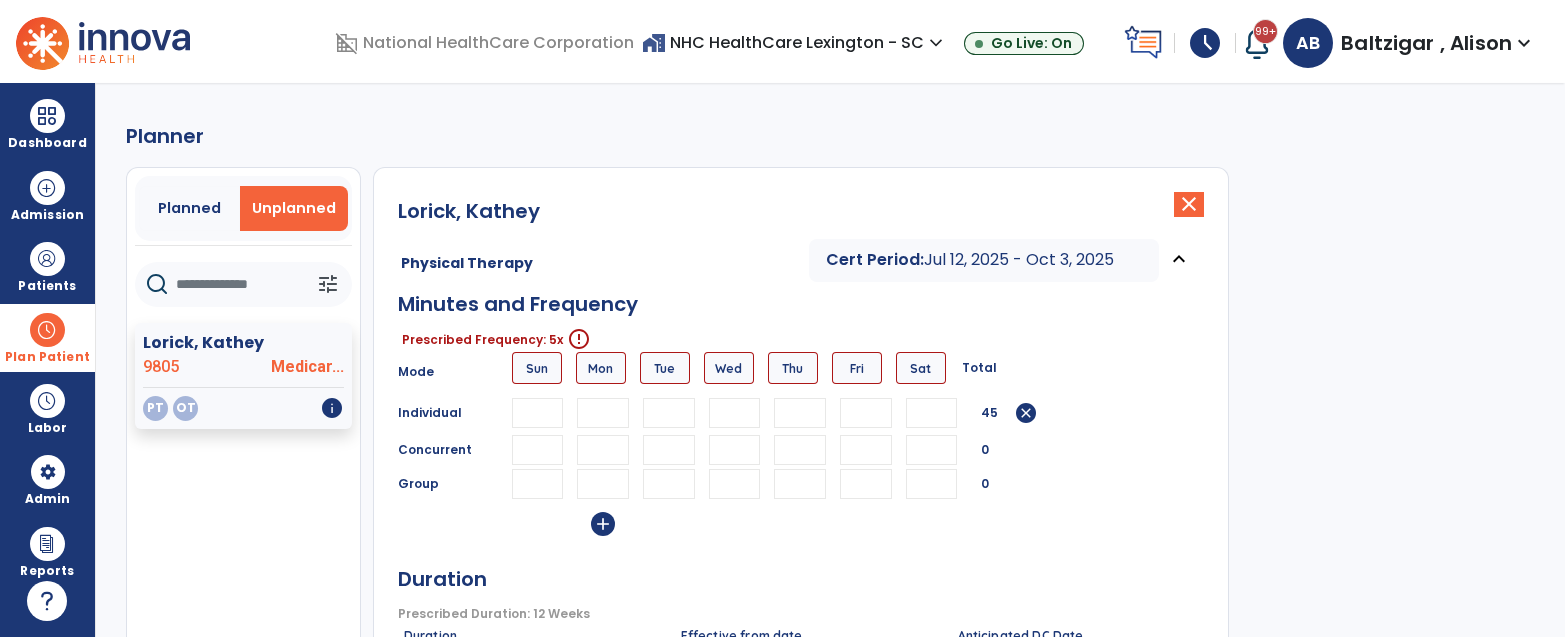 type on "**" 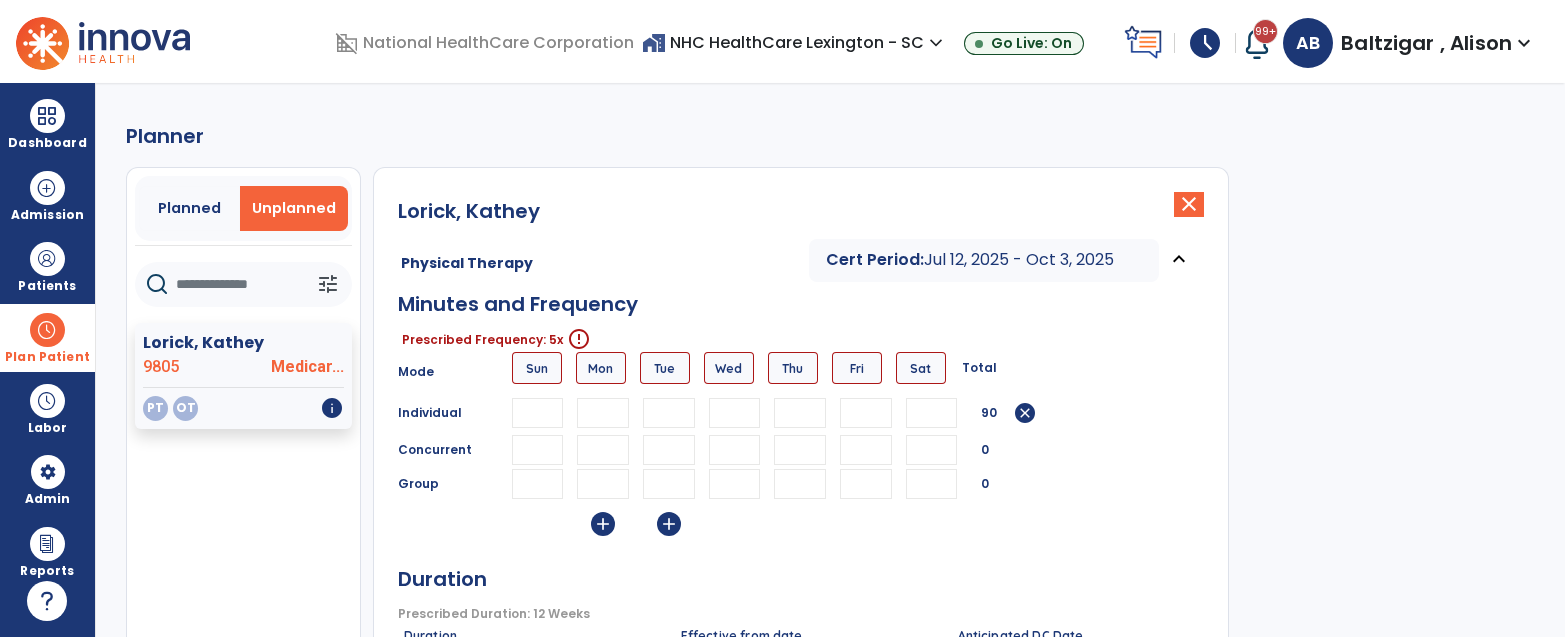 type on "**" 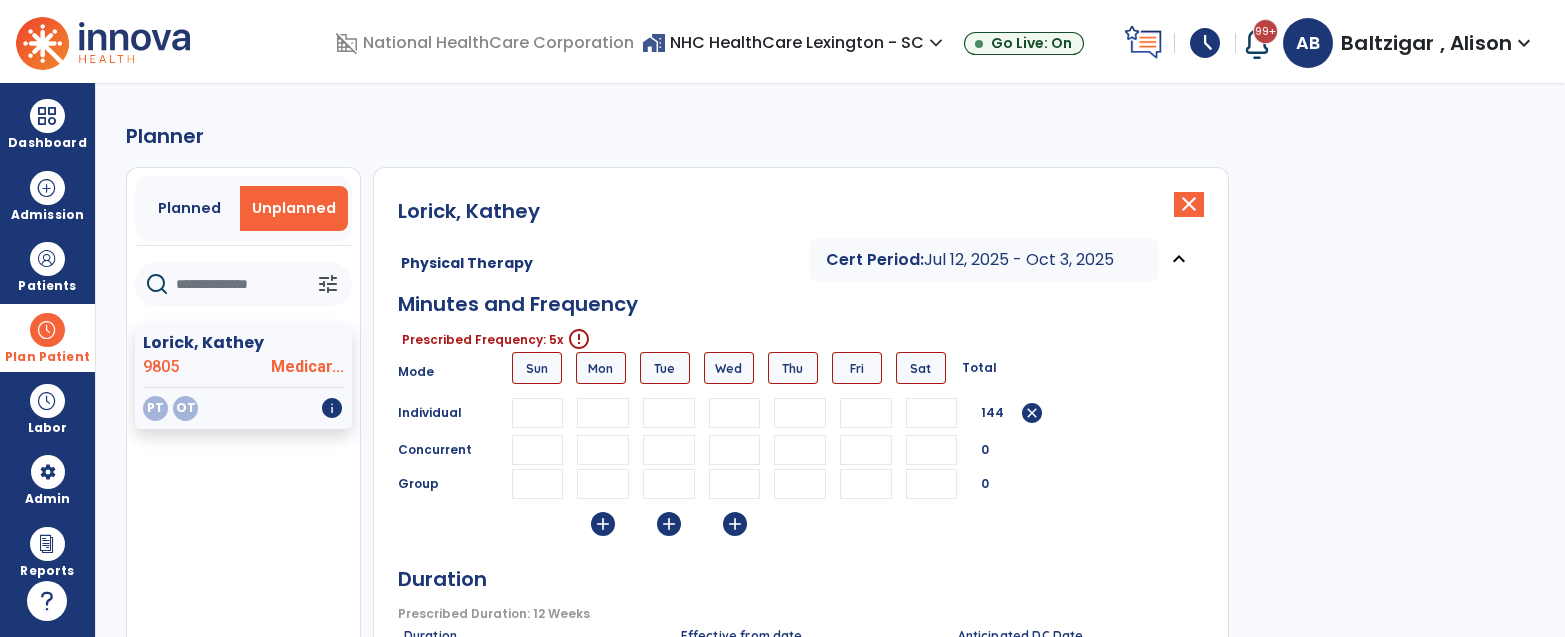 type on "*" 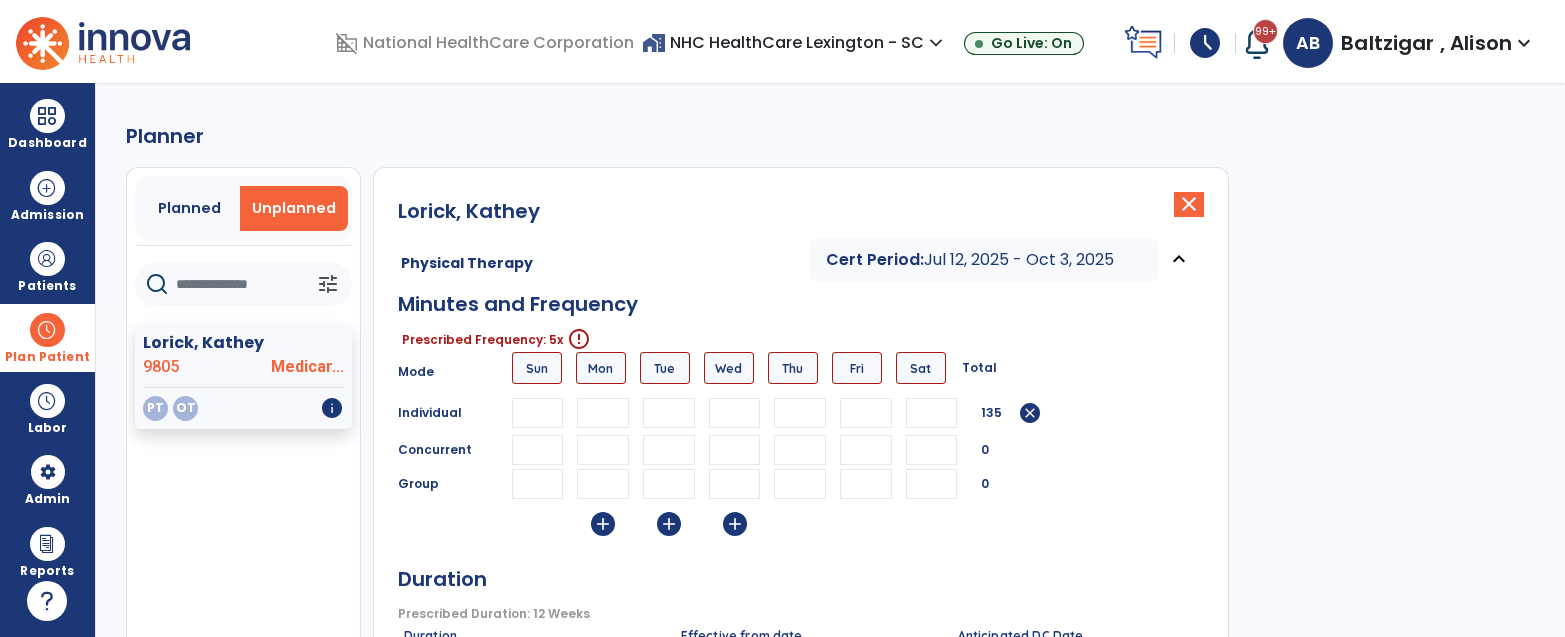 type on "**" 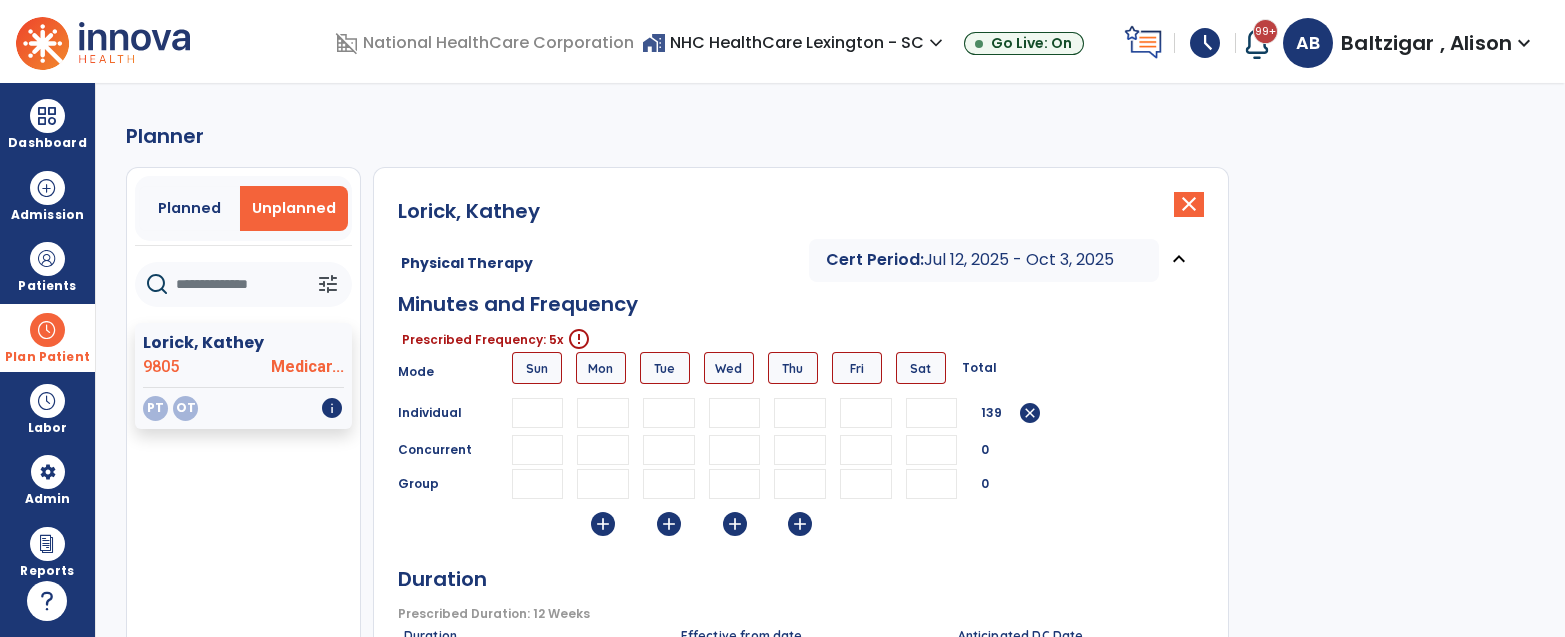 click on "*" at bounding box center (800, 413) 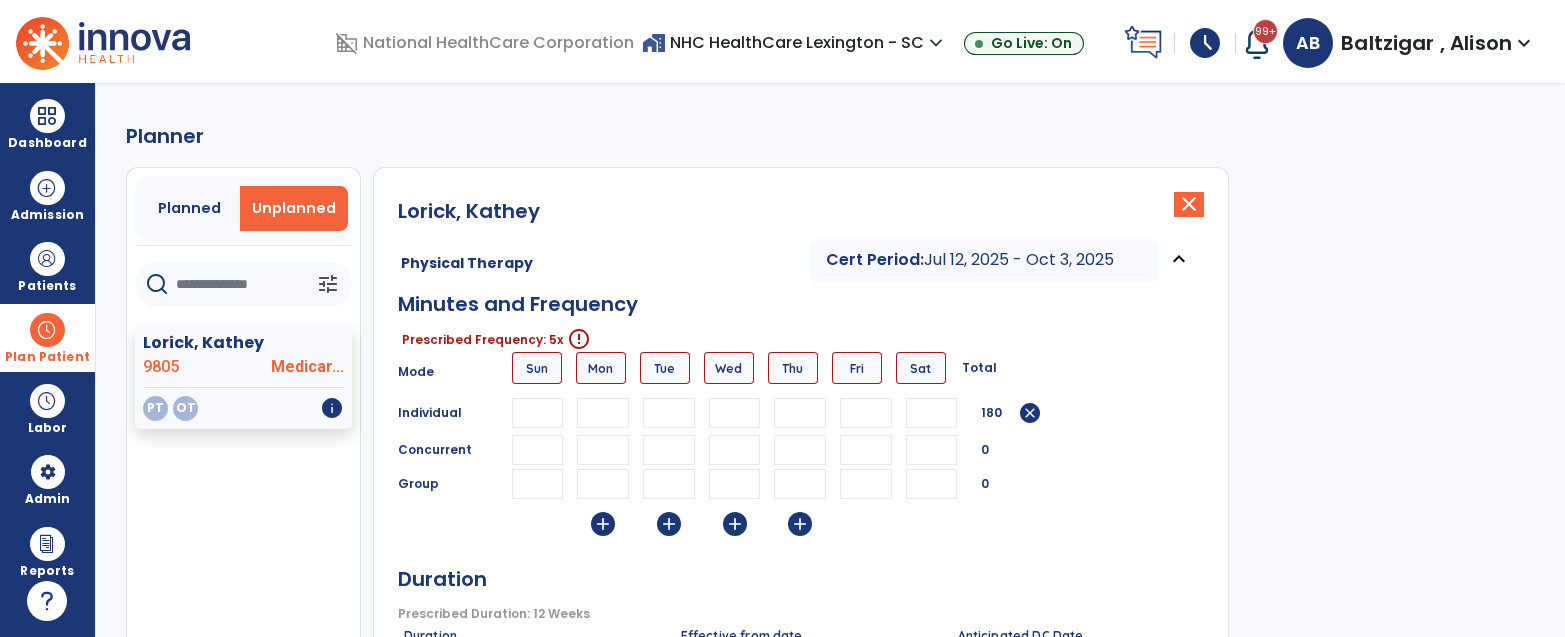 type on "**" 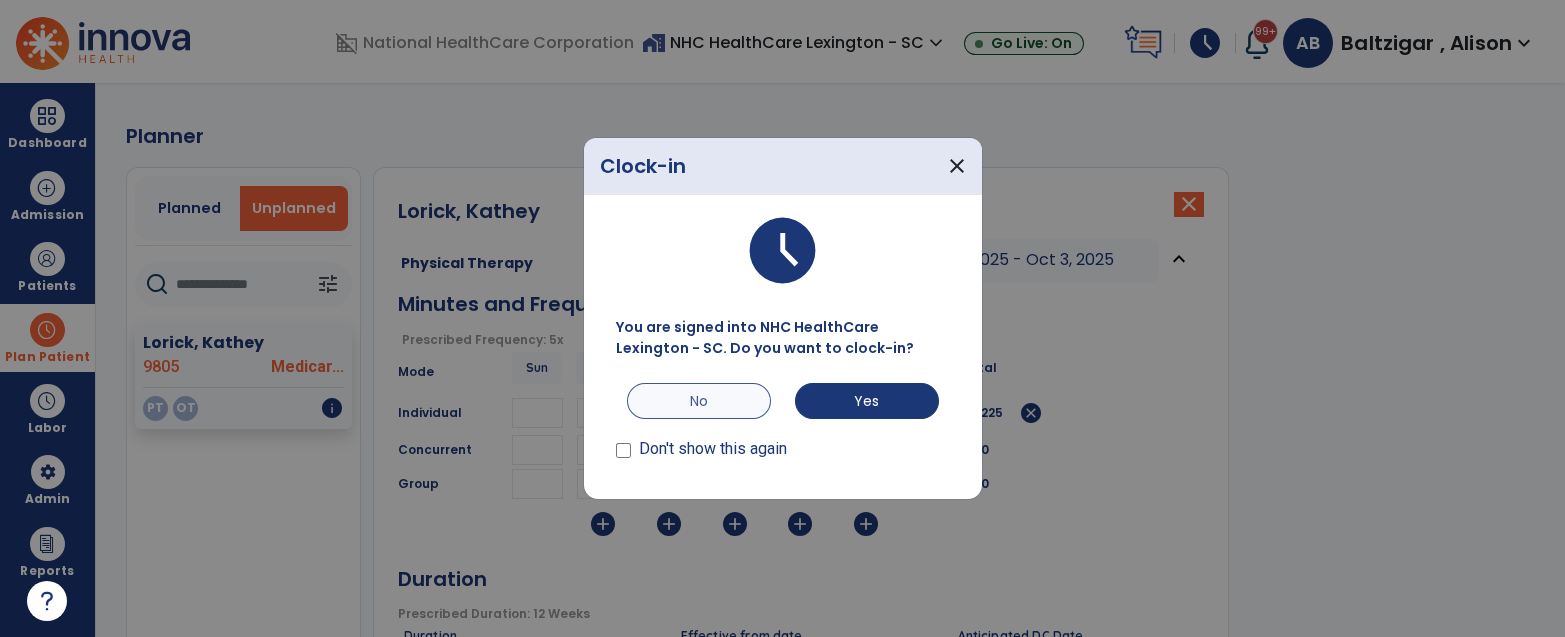 type on "**" 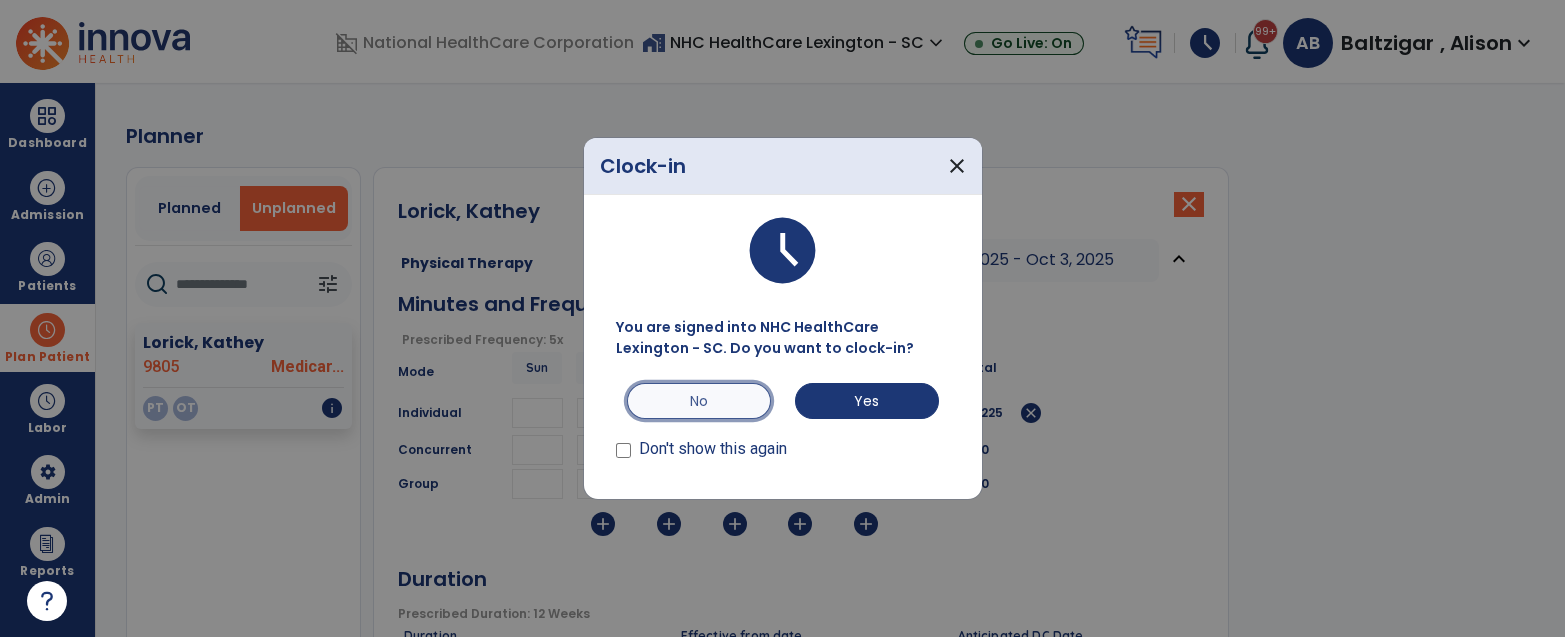 click on "No" at bounding box center [699, 401] 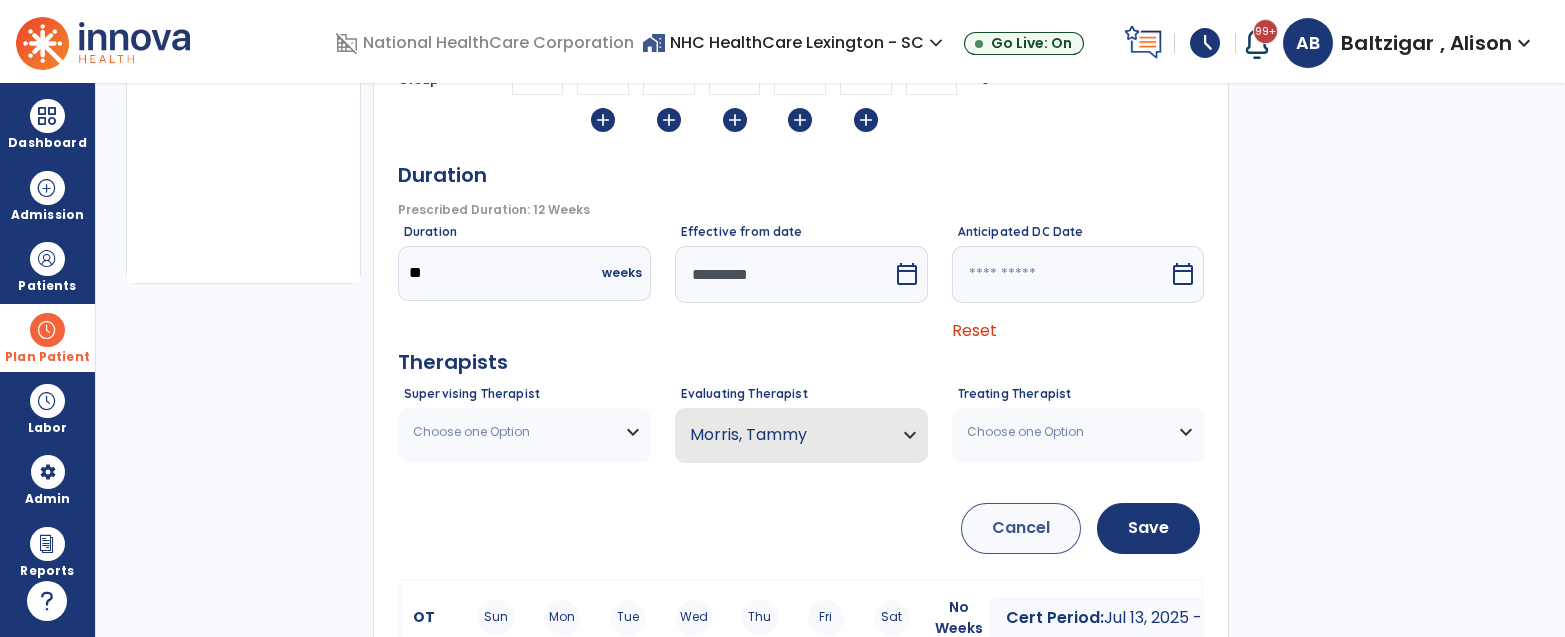 scroll, scrollTop: 444, scrollLeft: 0, axis: vertical 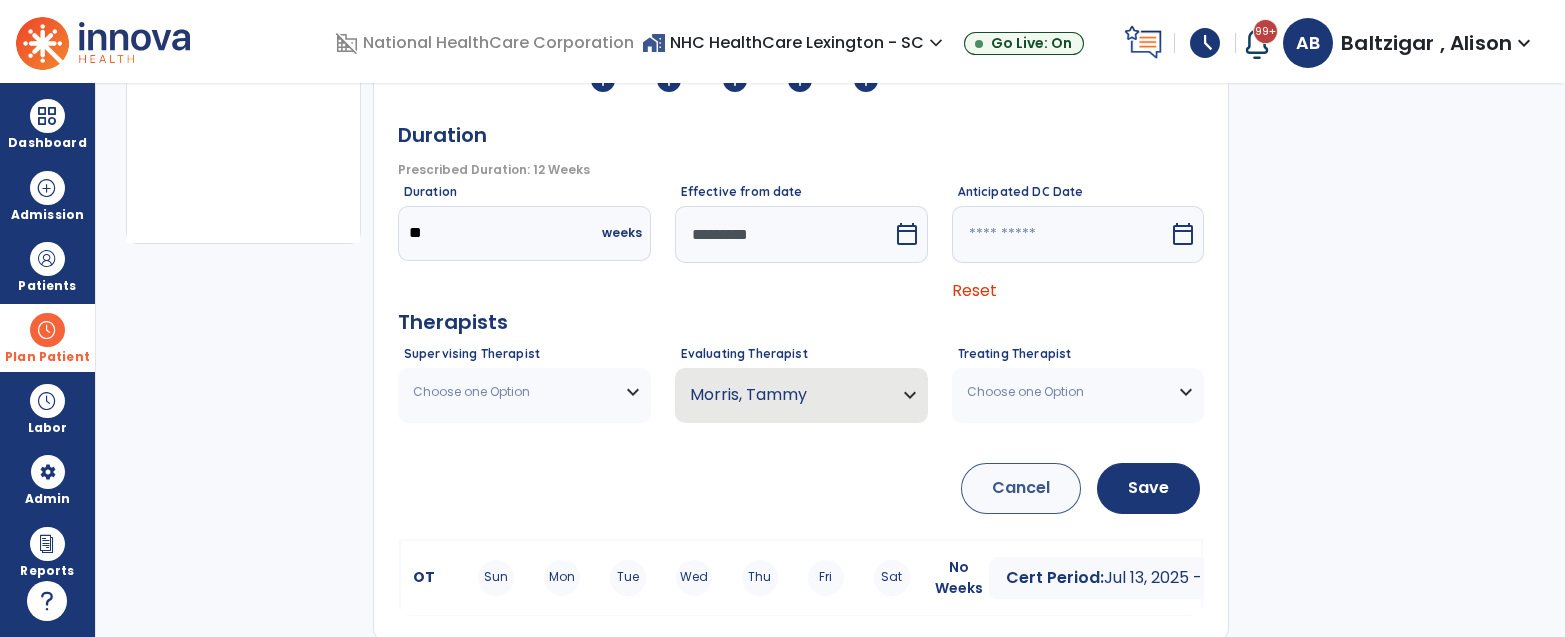 click on "Choose one Option" at bounding box center [524, 392] 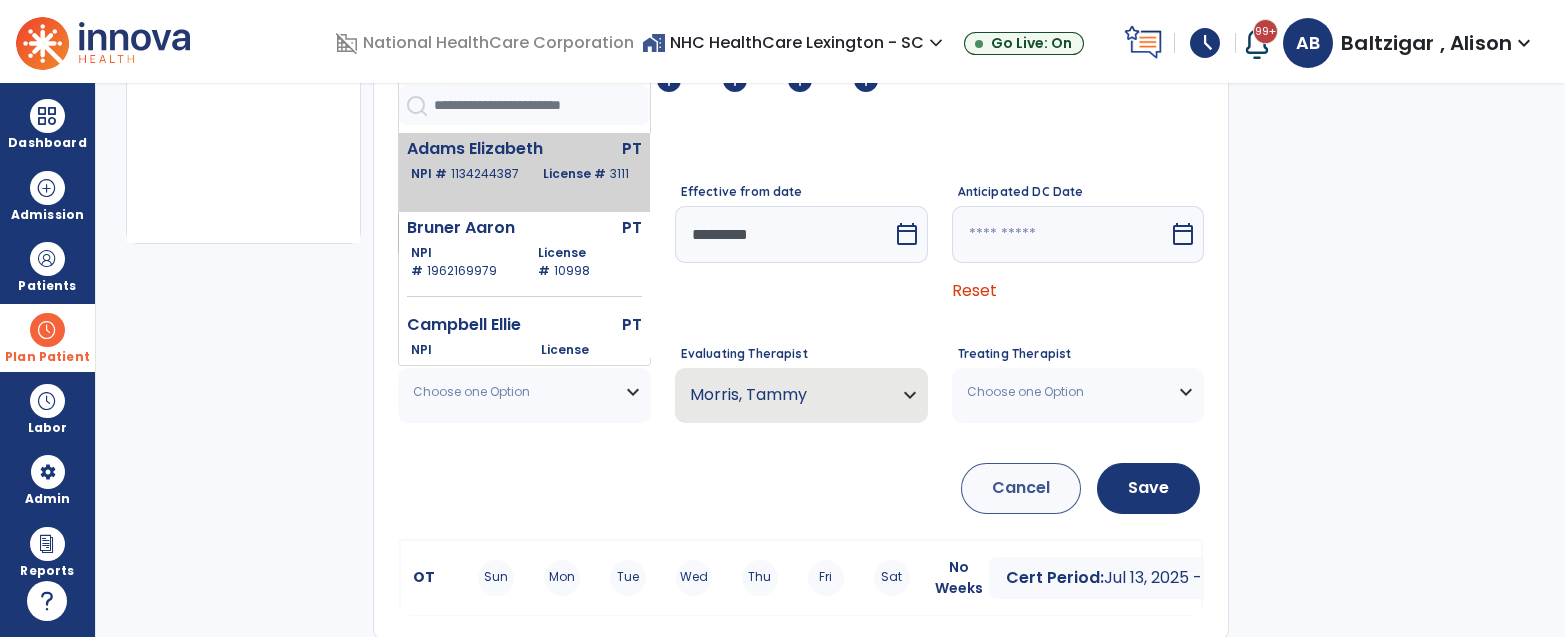 click on "1134244387" at bounding box center [485, 173] 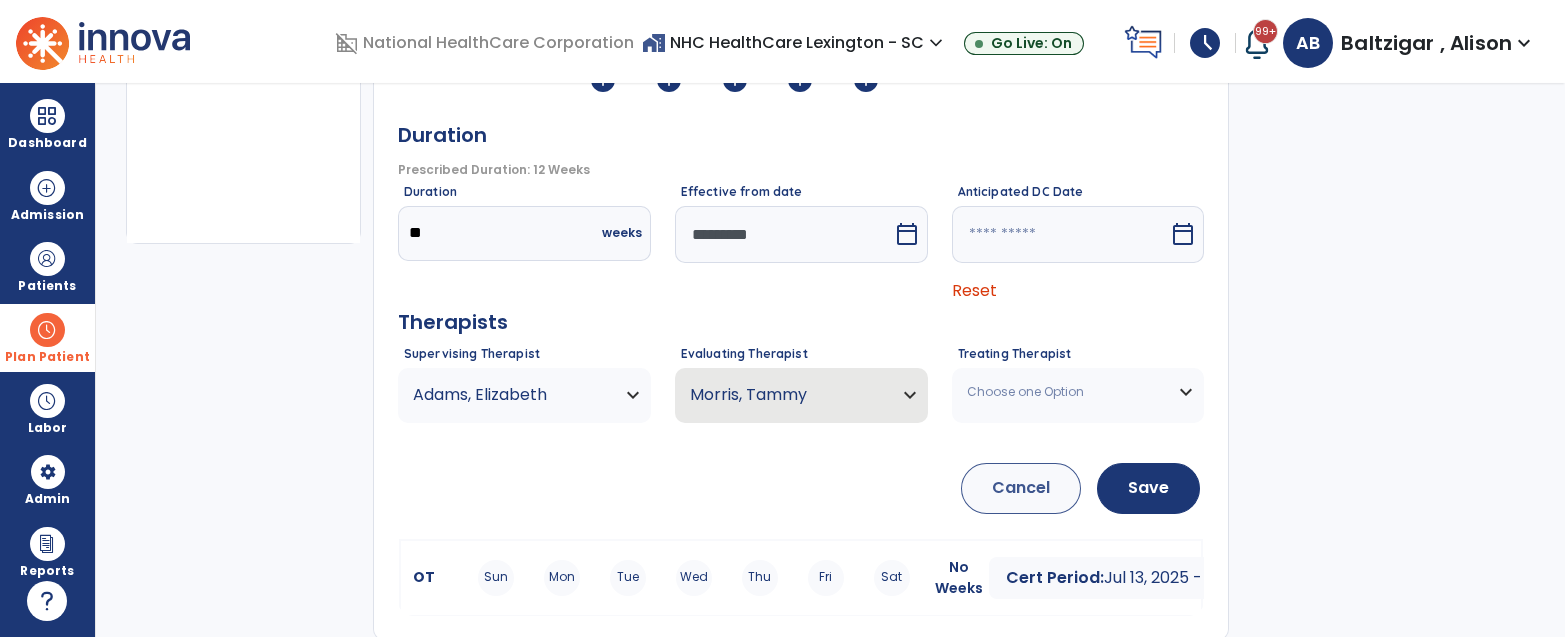 click on "Choose one Option" at bounding box center [1066, 392] 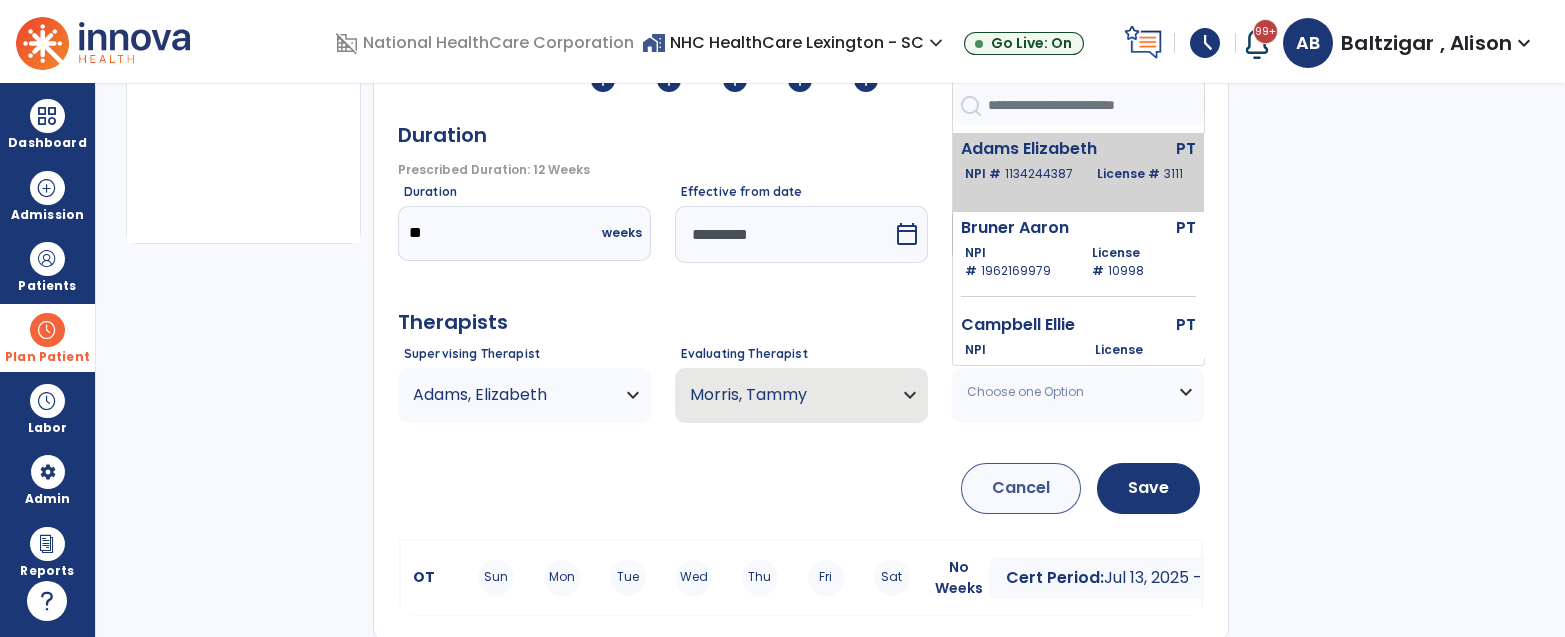 click on "1134244387" at bounding box center [1039, 173] 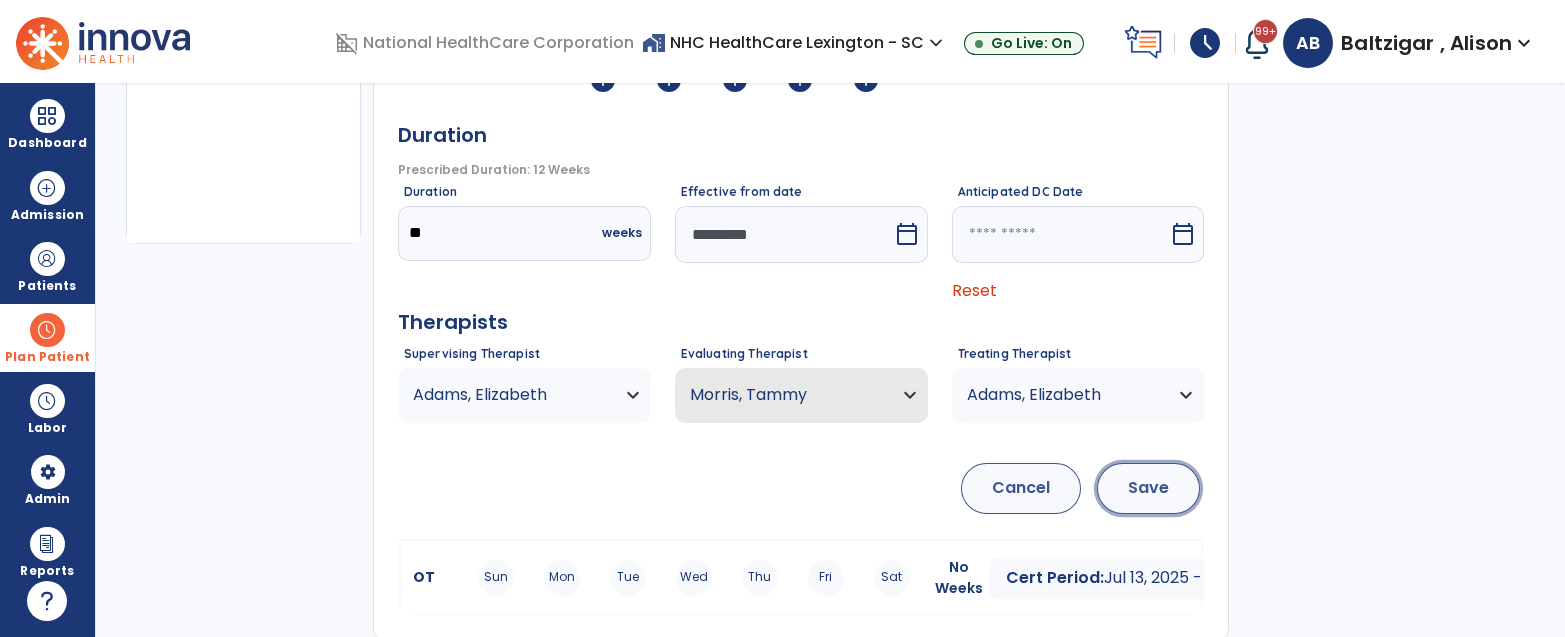 click on "Save" at bounding box center (1148, 488) 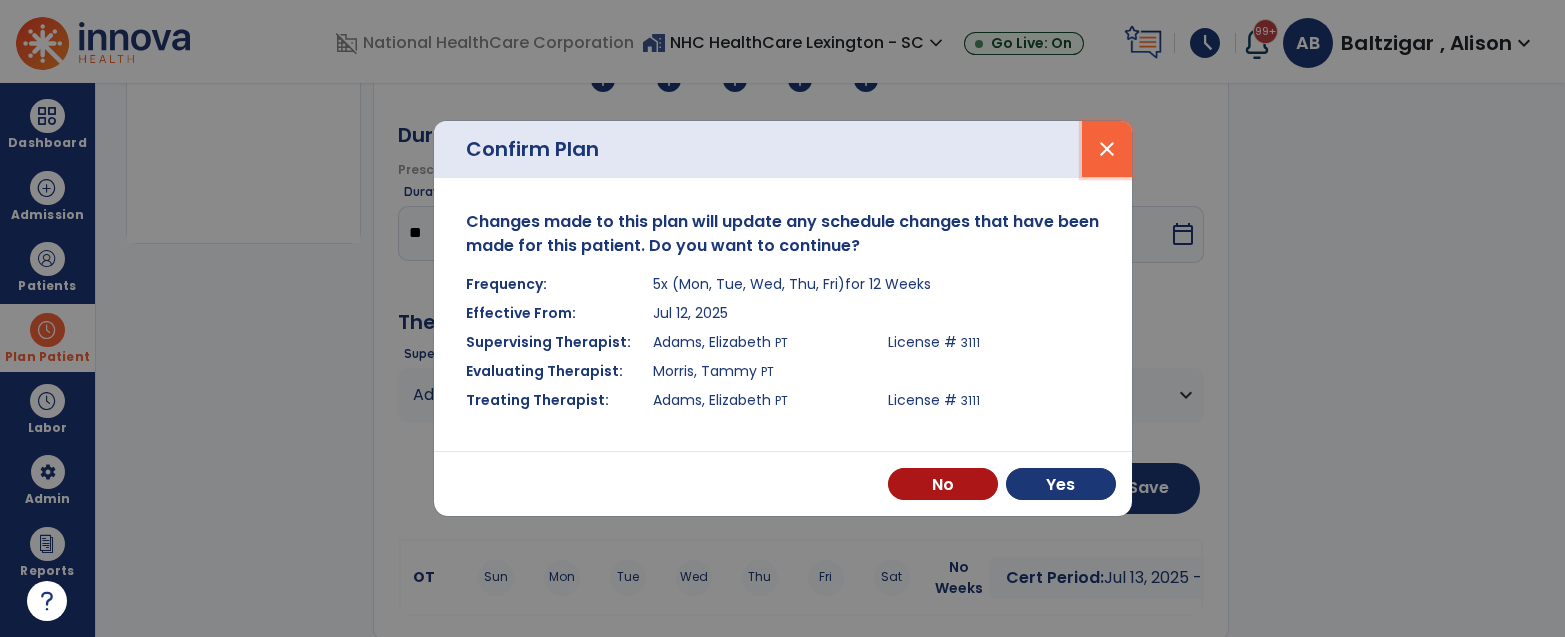 click on "close" at bounding box center (1107, 149) 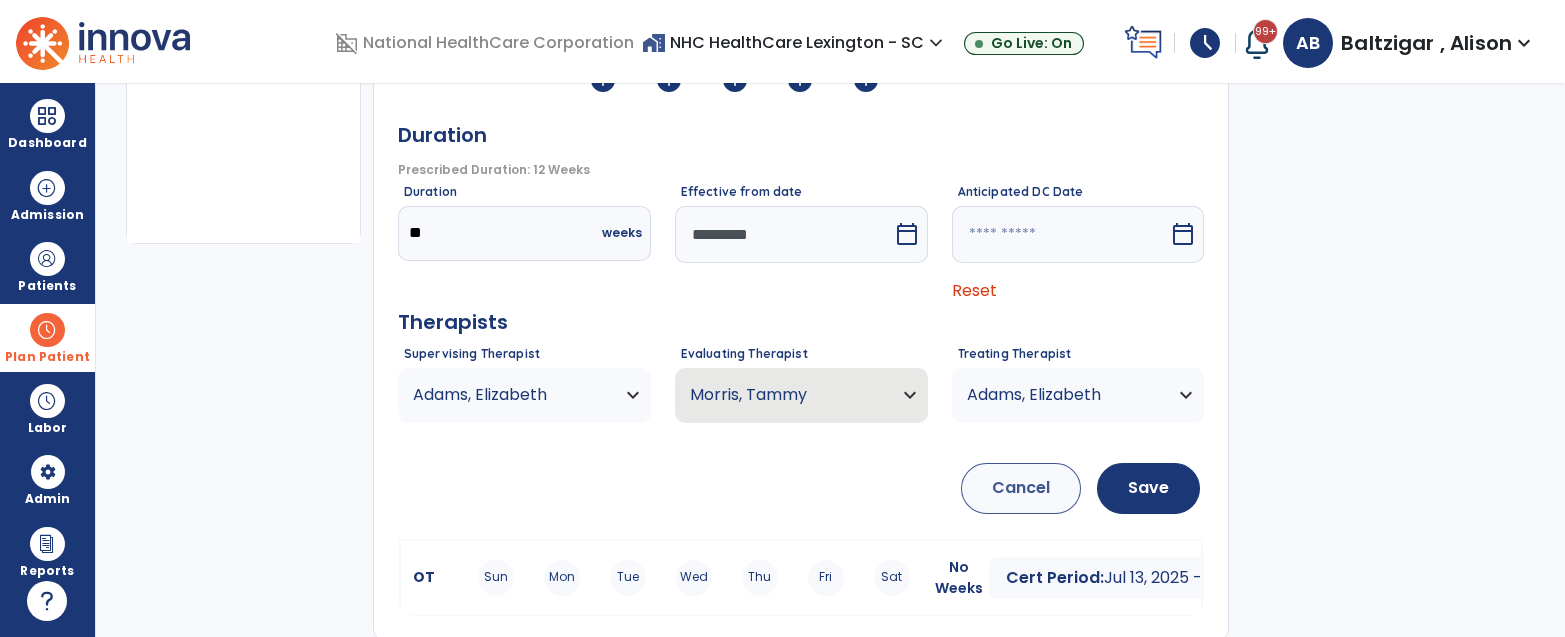 click on "*********" at bounding box center (784, 234) 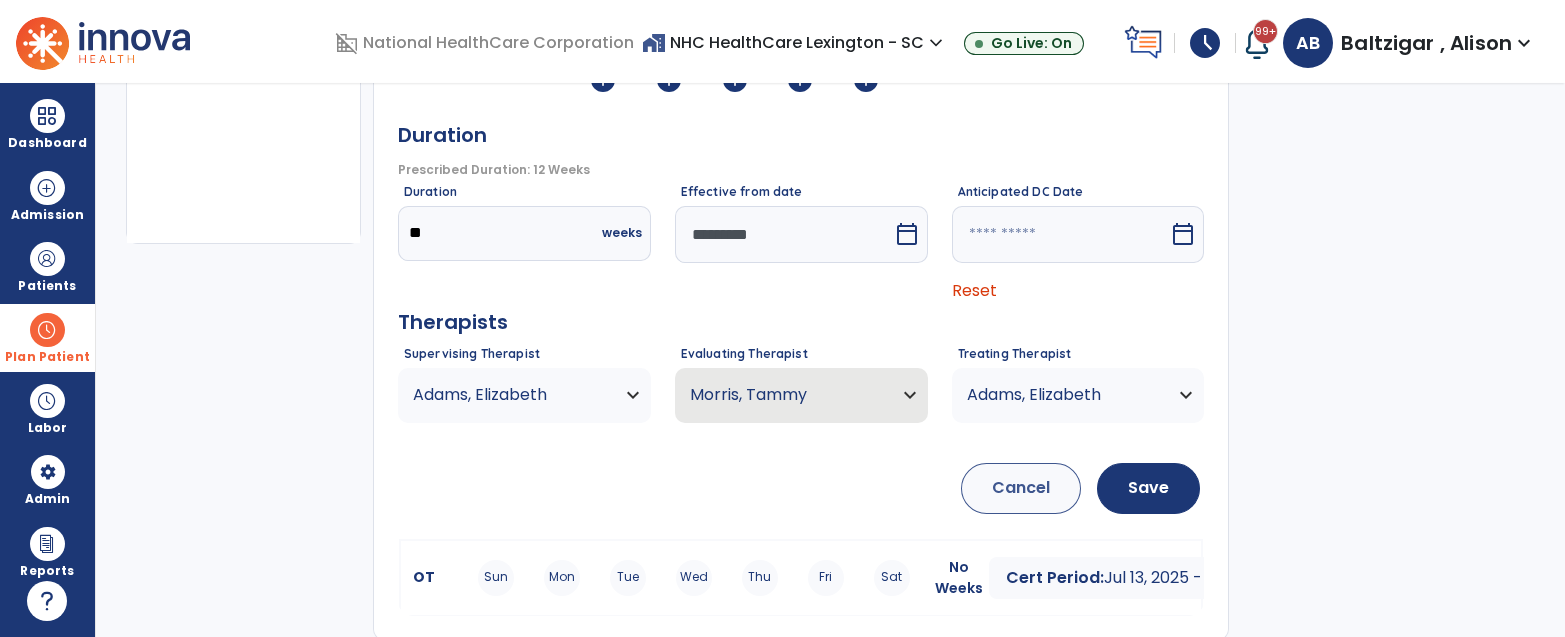 scroll, scrollTop: 130, scrollLeft: 0, axis: vertical 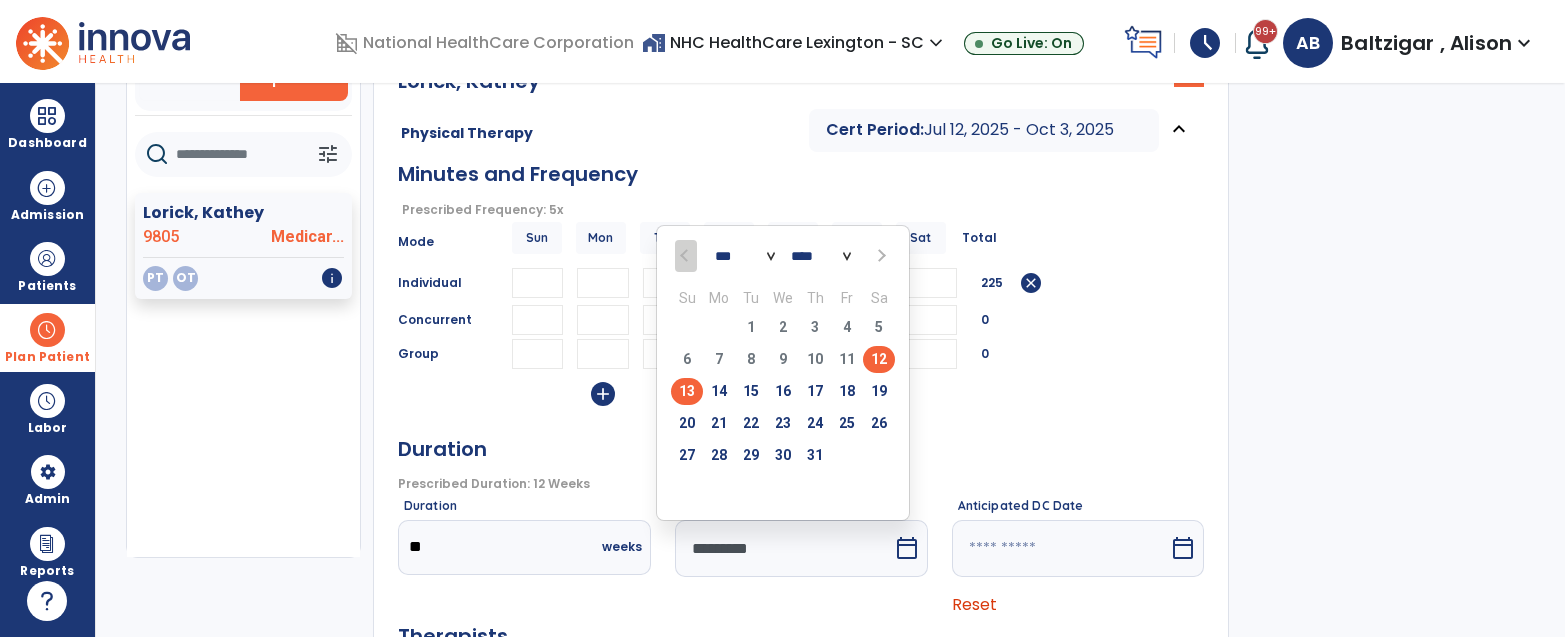 click on "13" at bounding box center (687, 391) 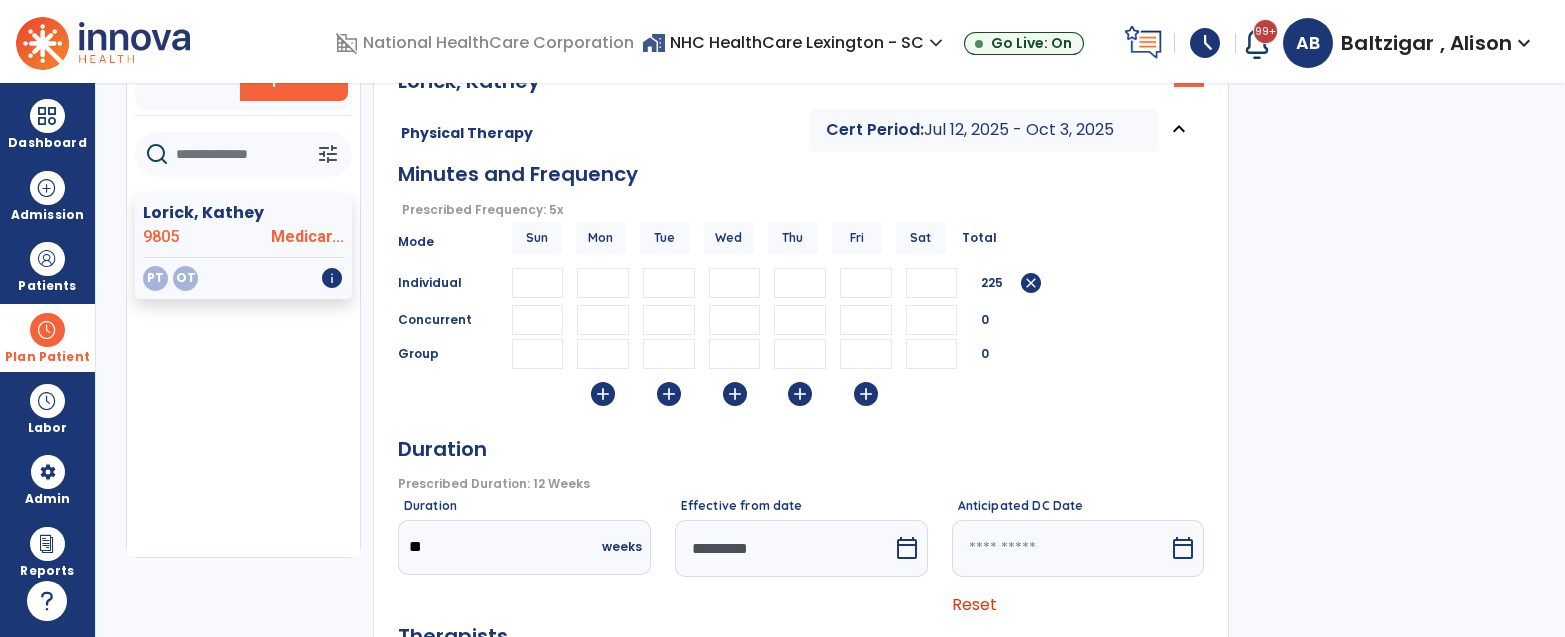 scroll, scrollTop: 444, scrollLeft: 0, axis: vertical 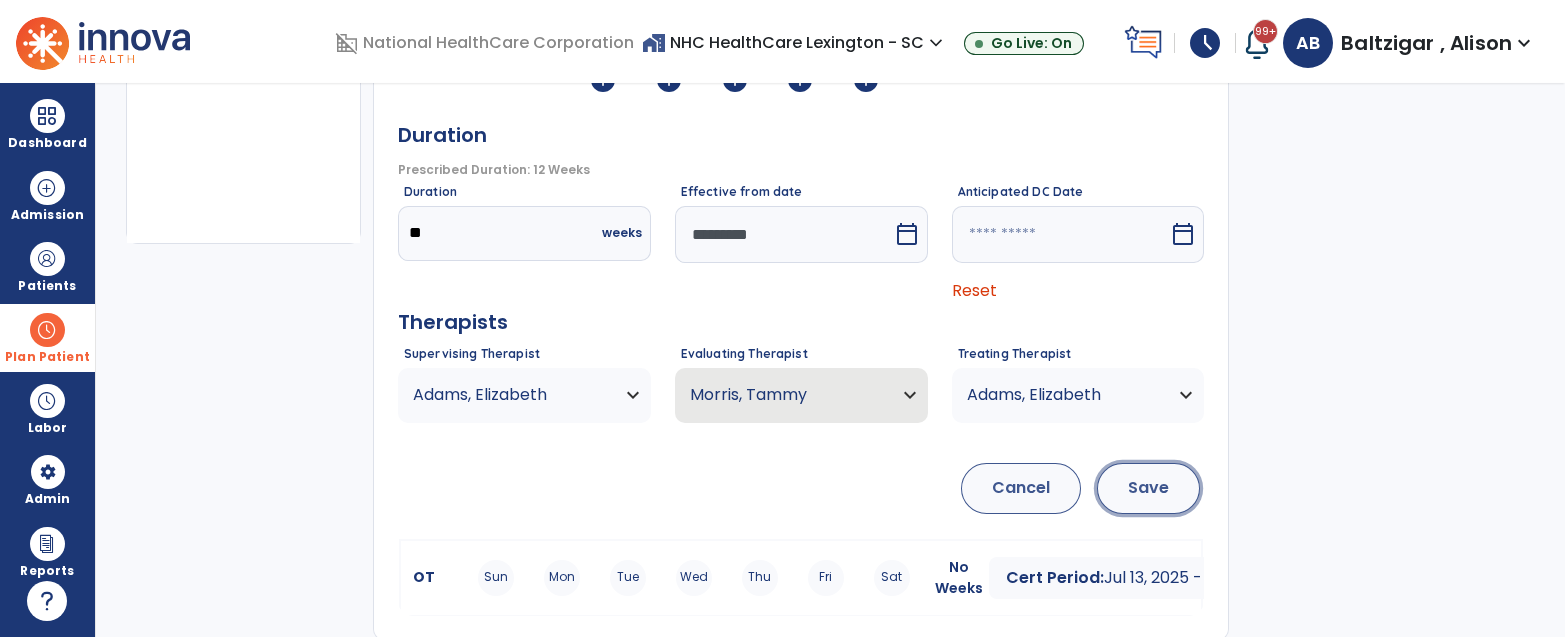 click on "Save" at bounding box center [1148, 488] 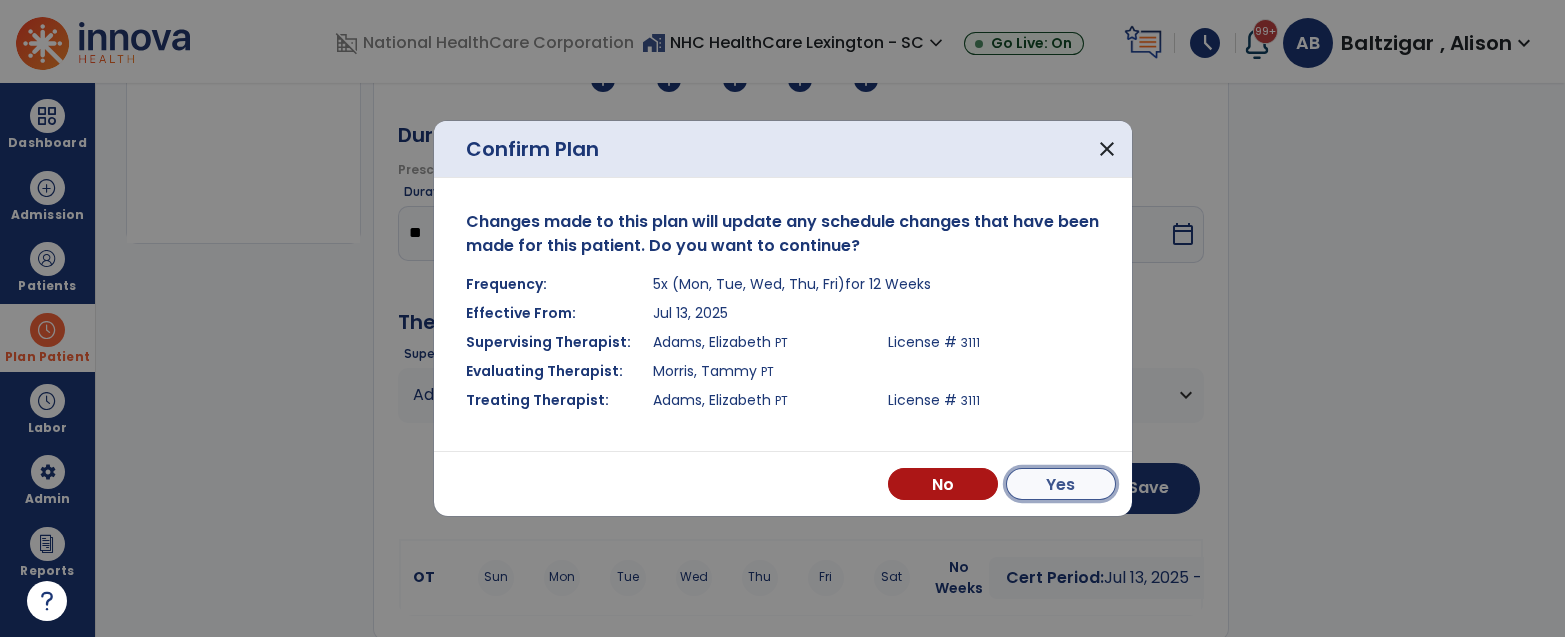 click on "Yes" at bounding box center [1061, 484] 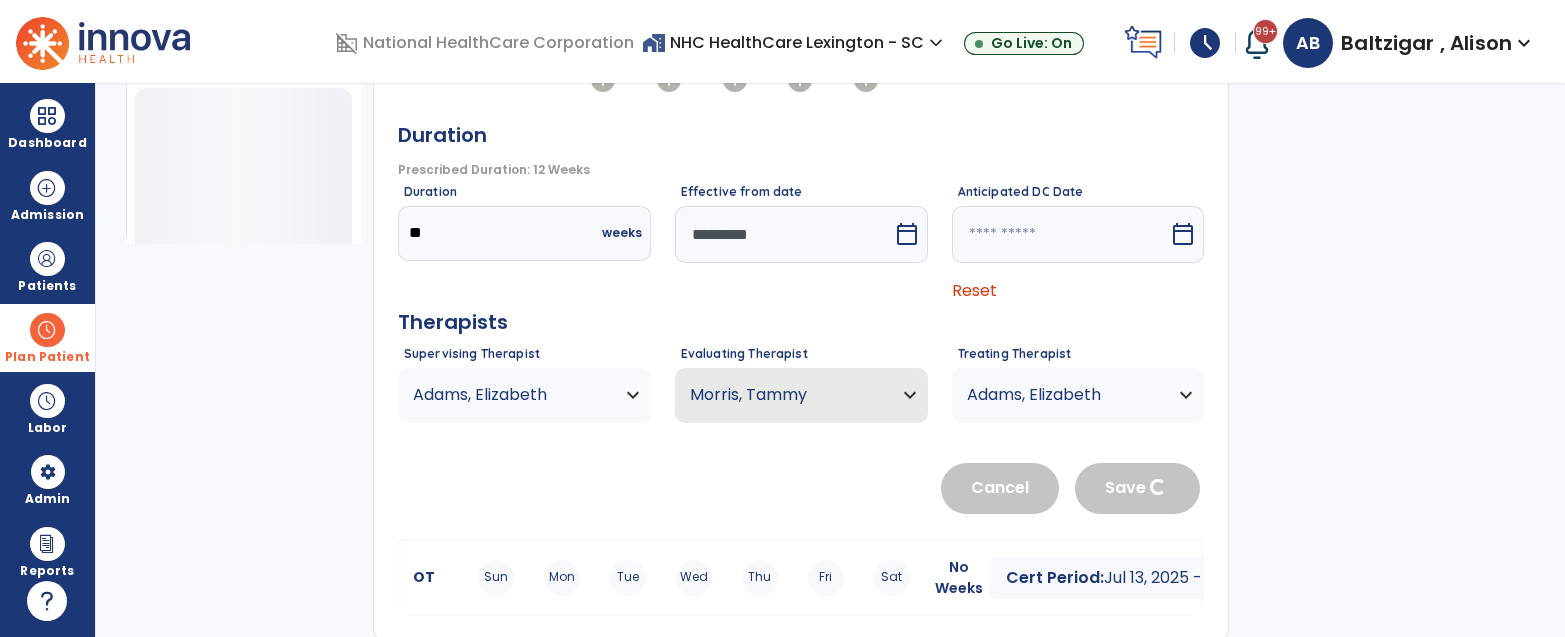 type 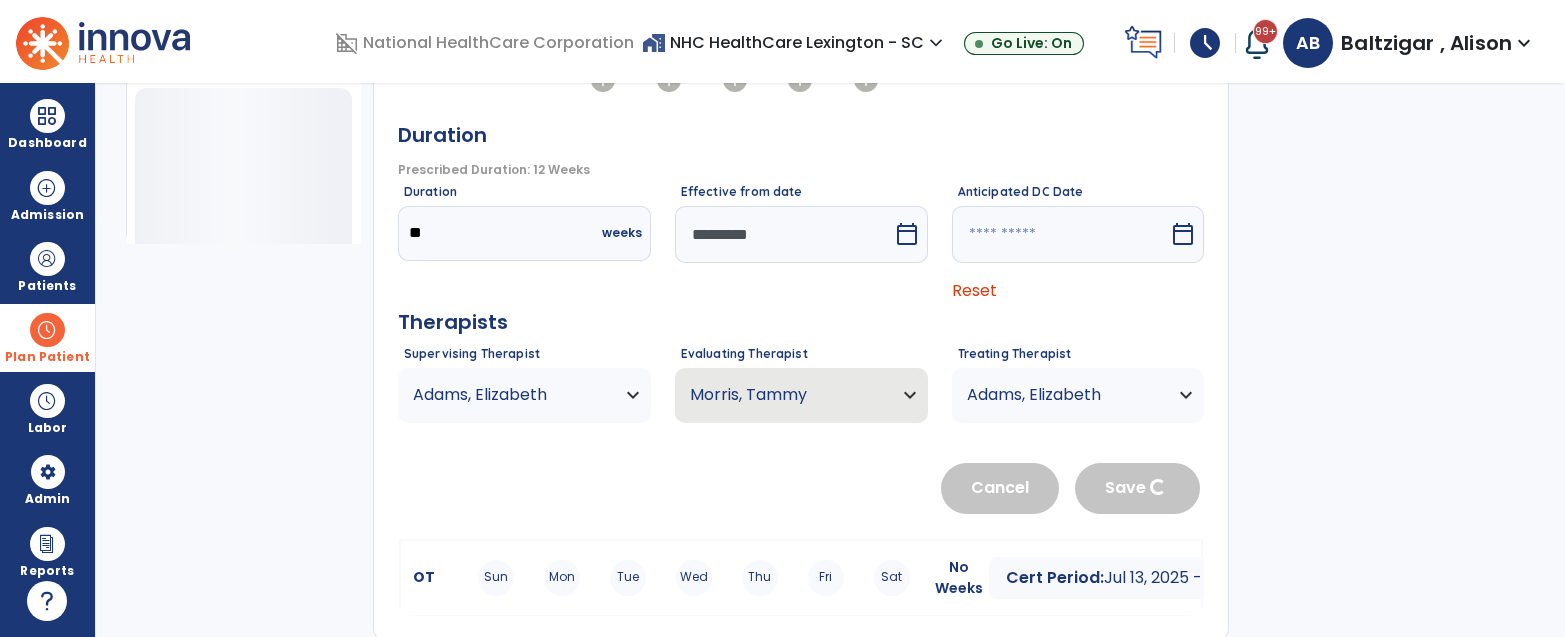 type 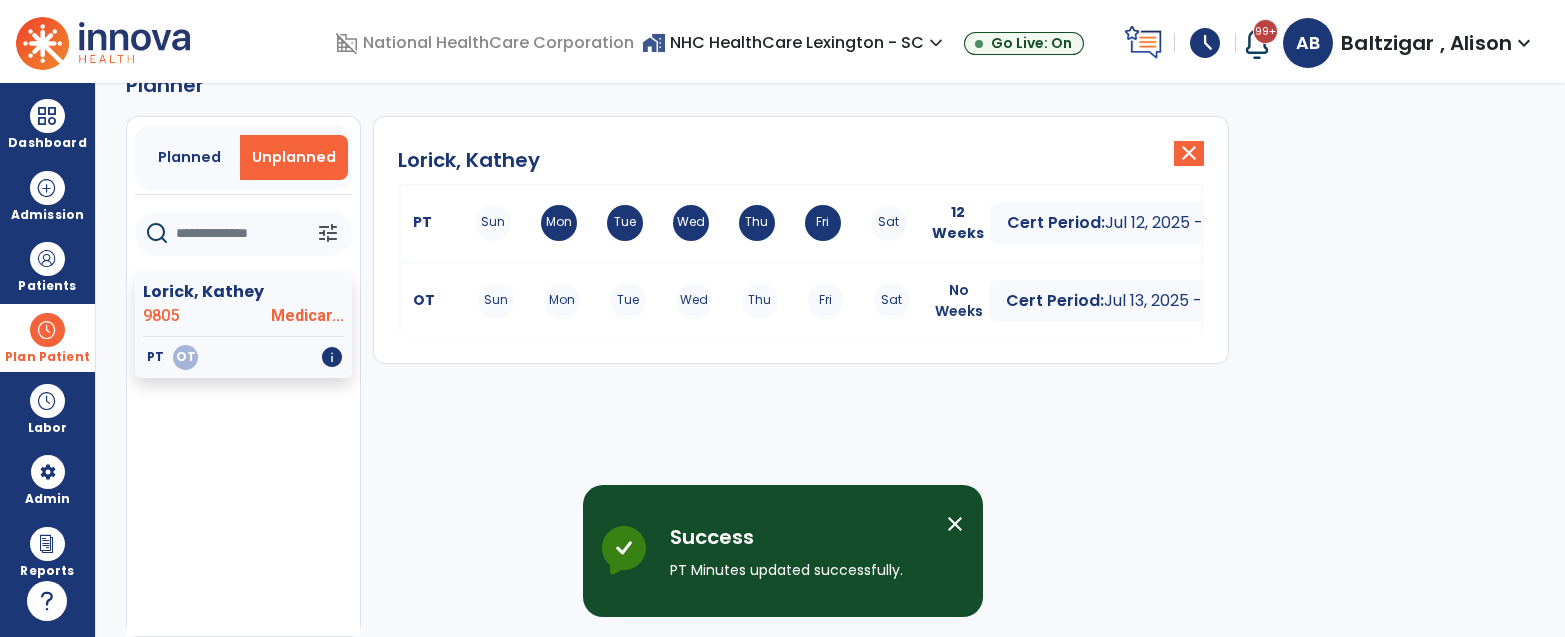 scroll, scrollTop: 49, scrollLeft: 0, axis: vertical 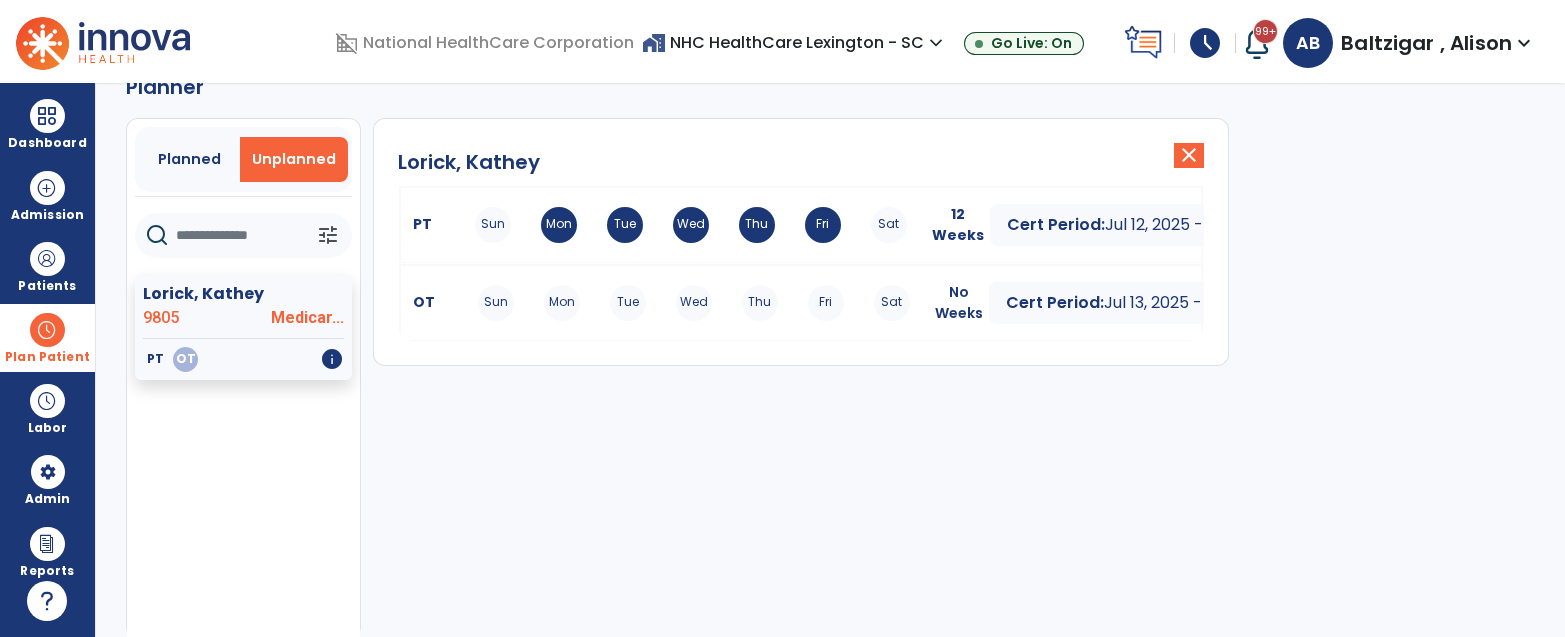 click on "Sun Mon Tue Wed Thu Fri Sat" at bounding box center (694, 303) 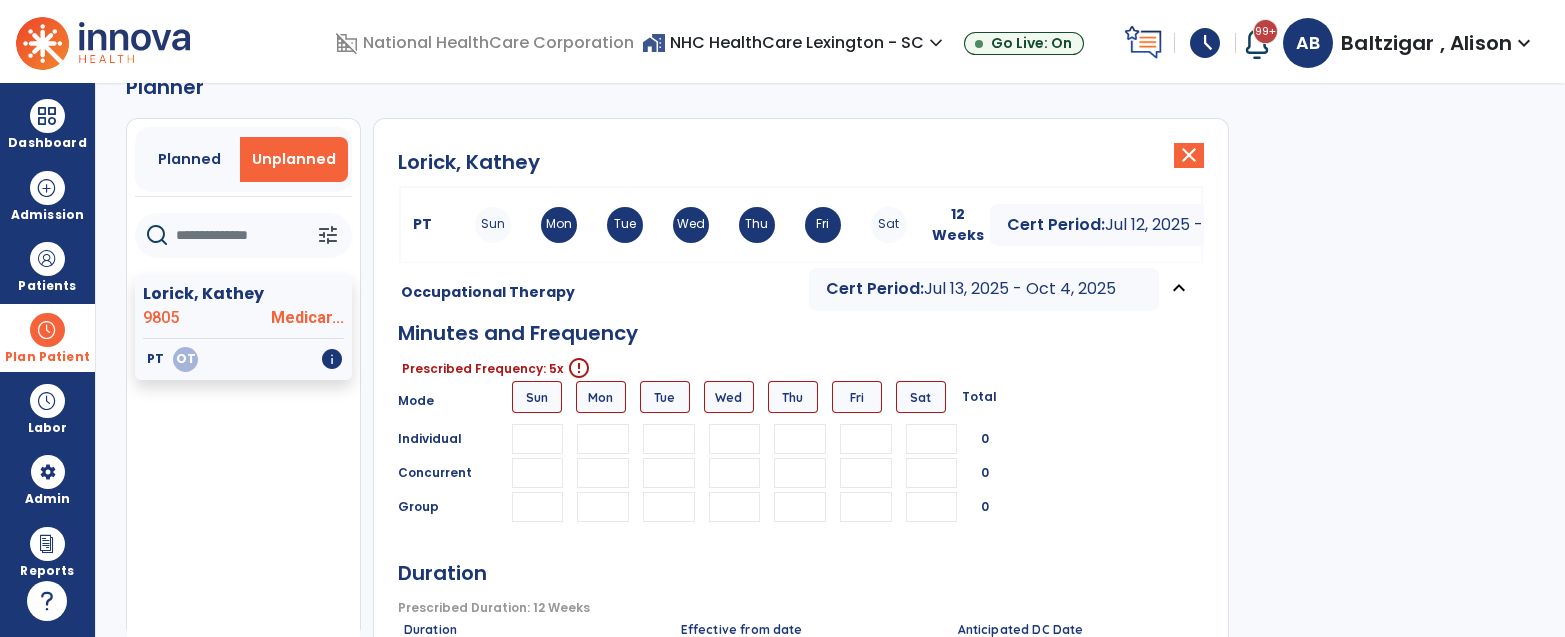 click at bounding box center (603, 439) 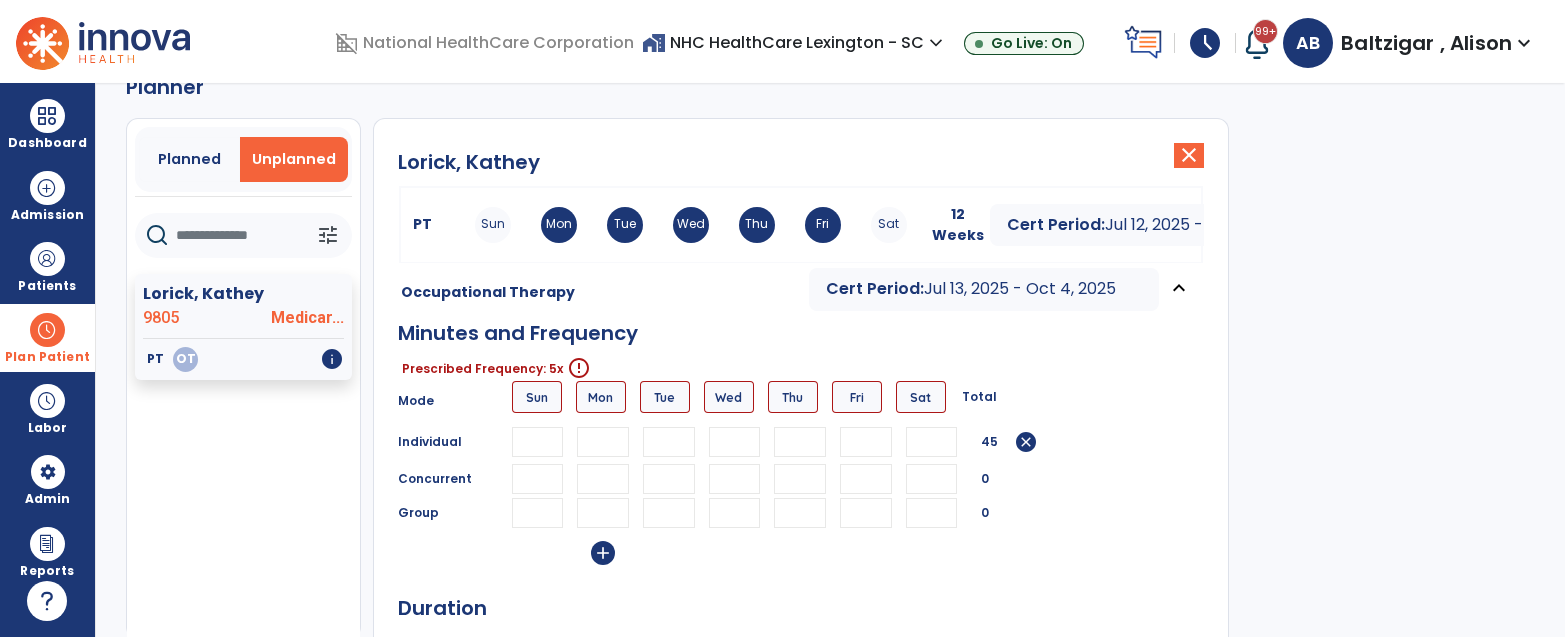 type on "**" 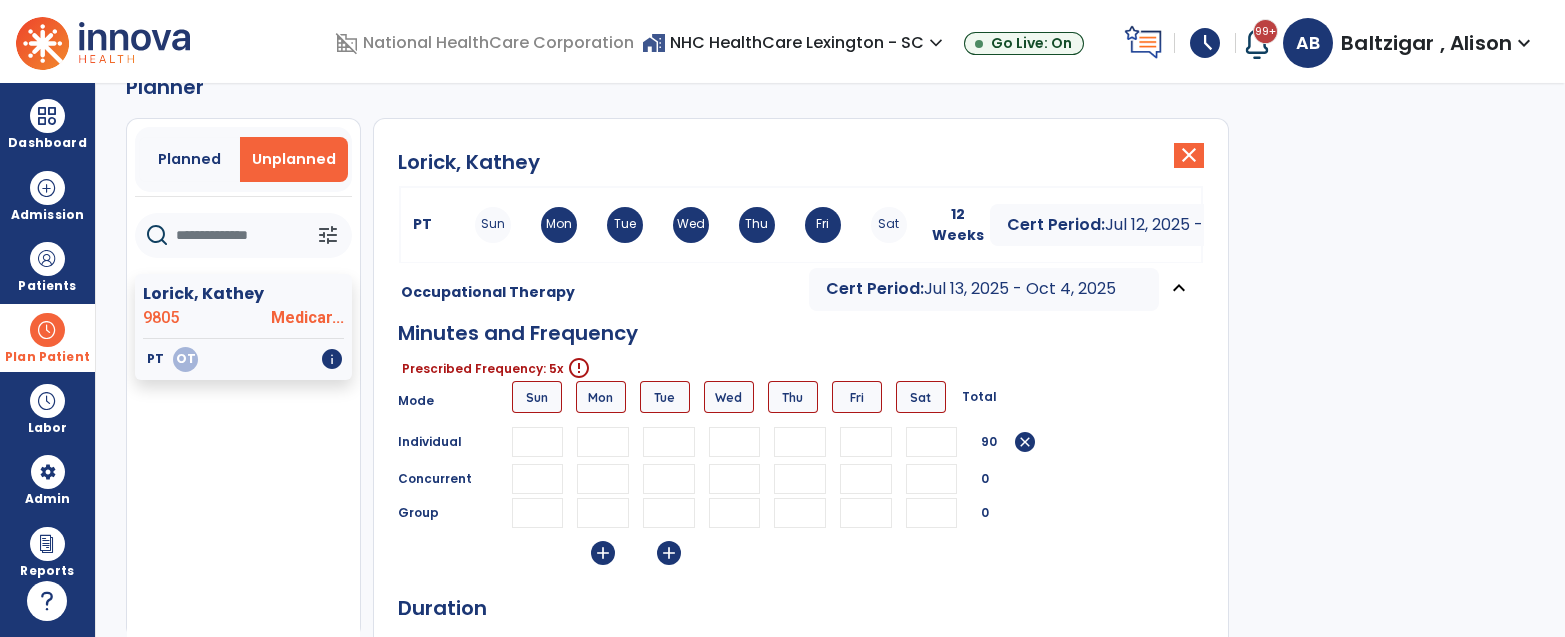 type on "**" 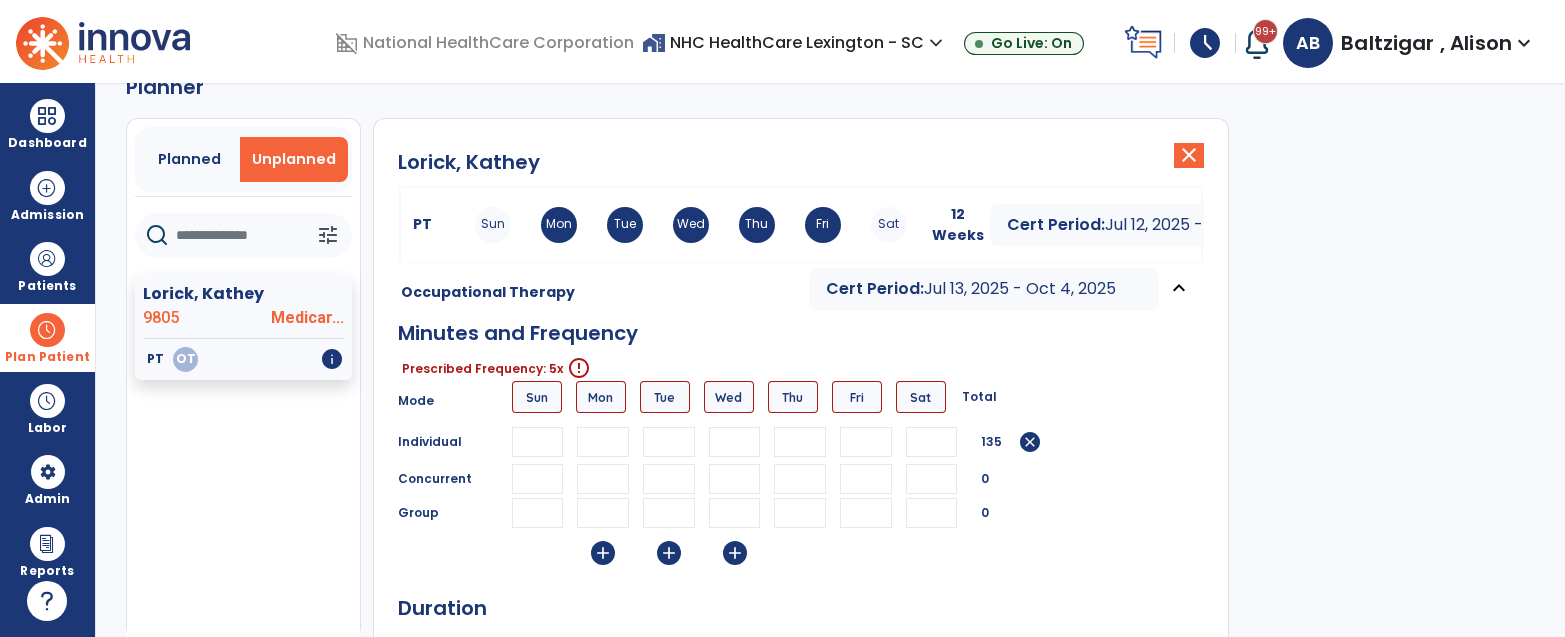 type on "**" 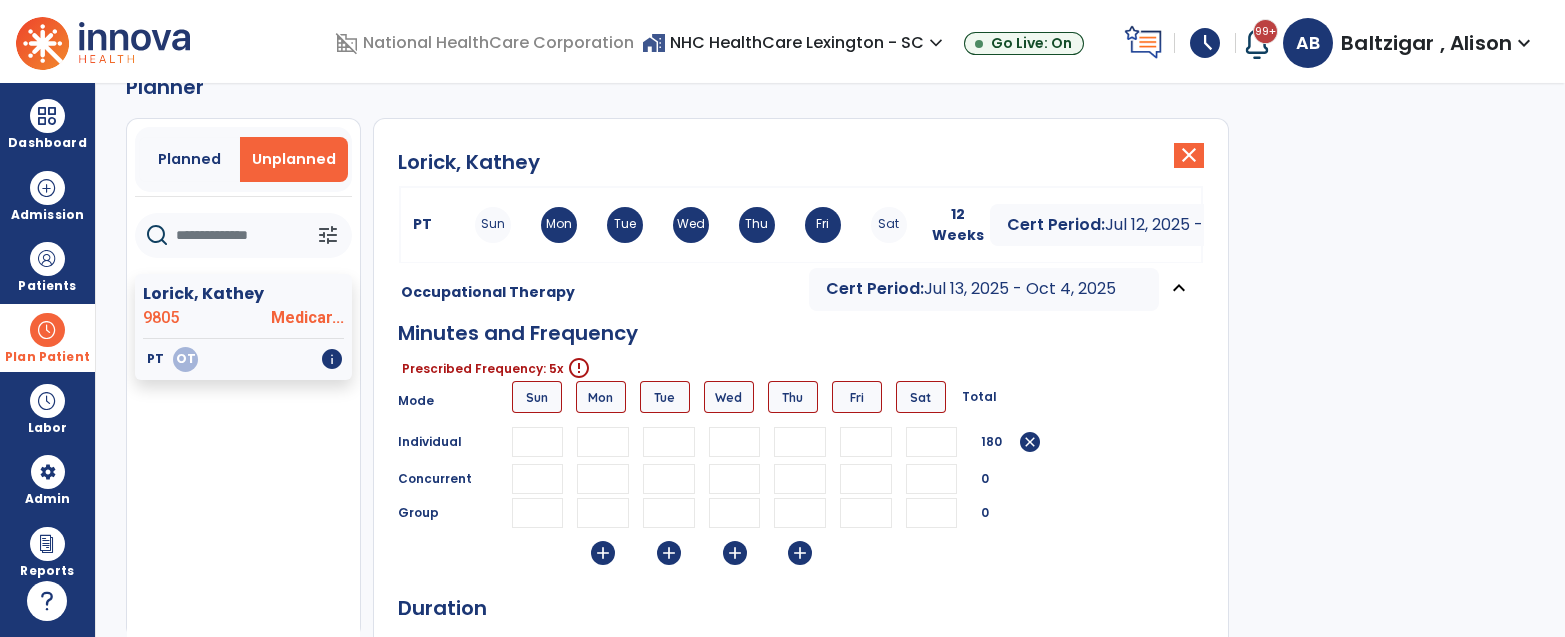 type on "**" 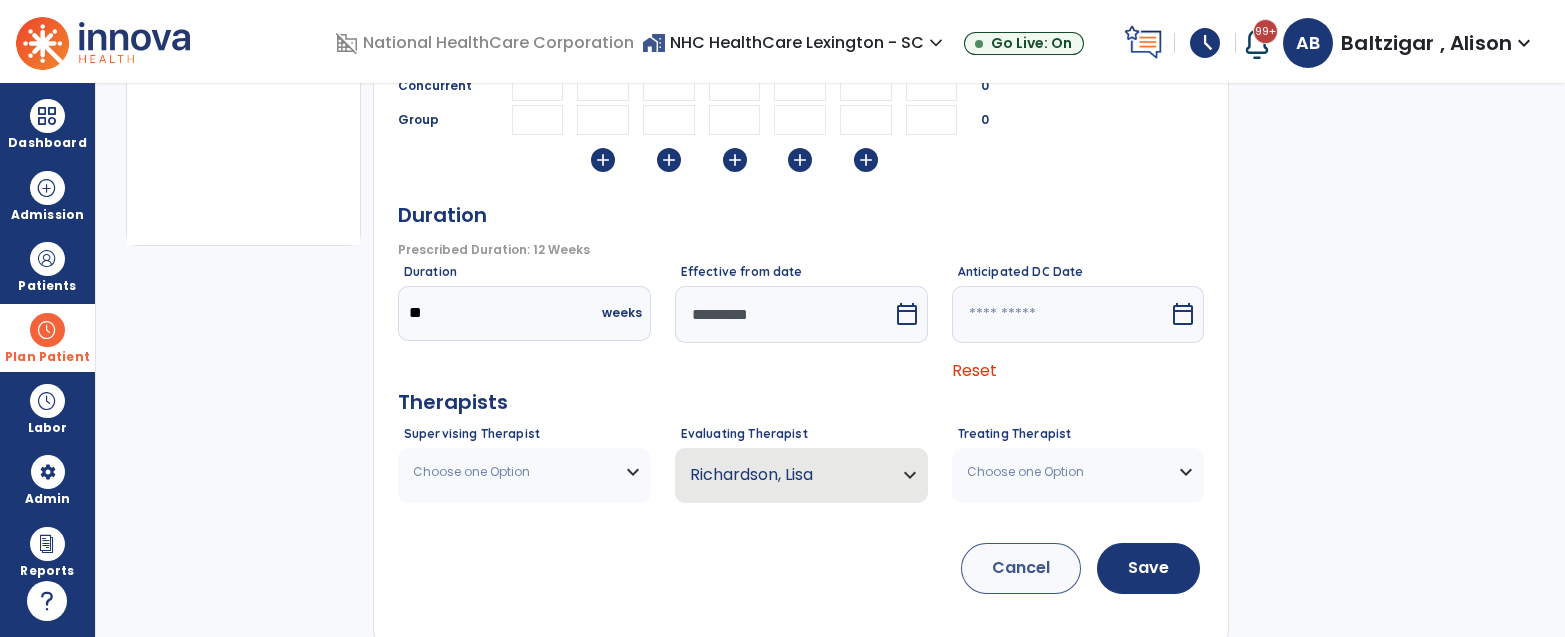 scroll, scrollTop: 444, scrollLeft: 0, axis: vertical 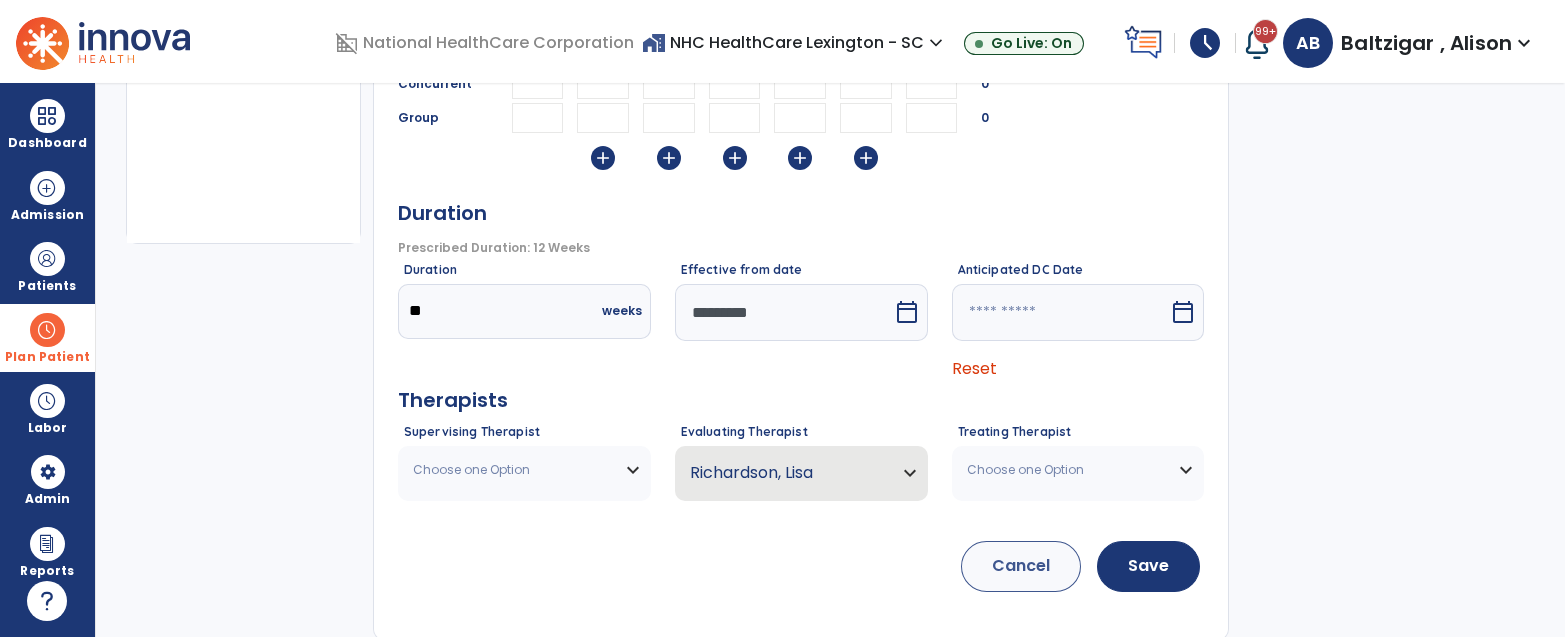 type on "**" 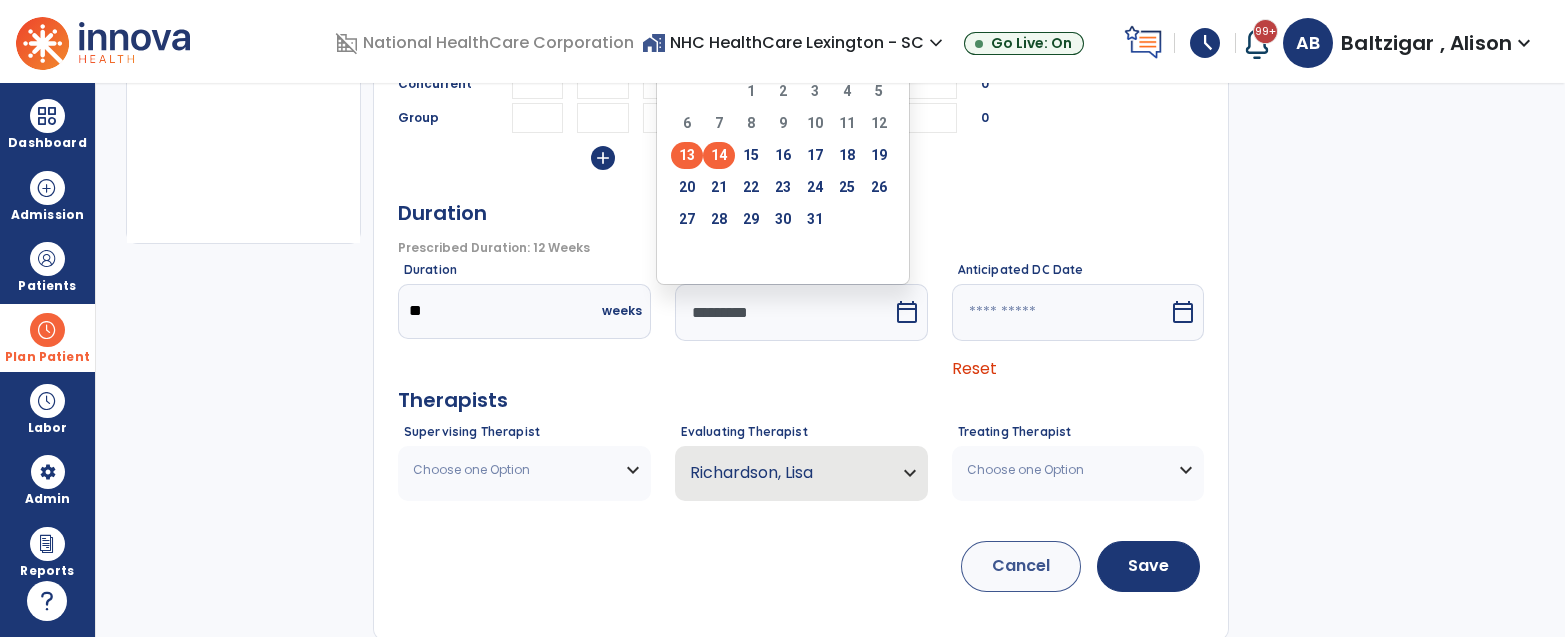 click on "14" at bounding box center [719, 155] 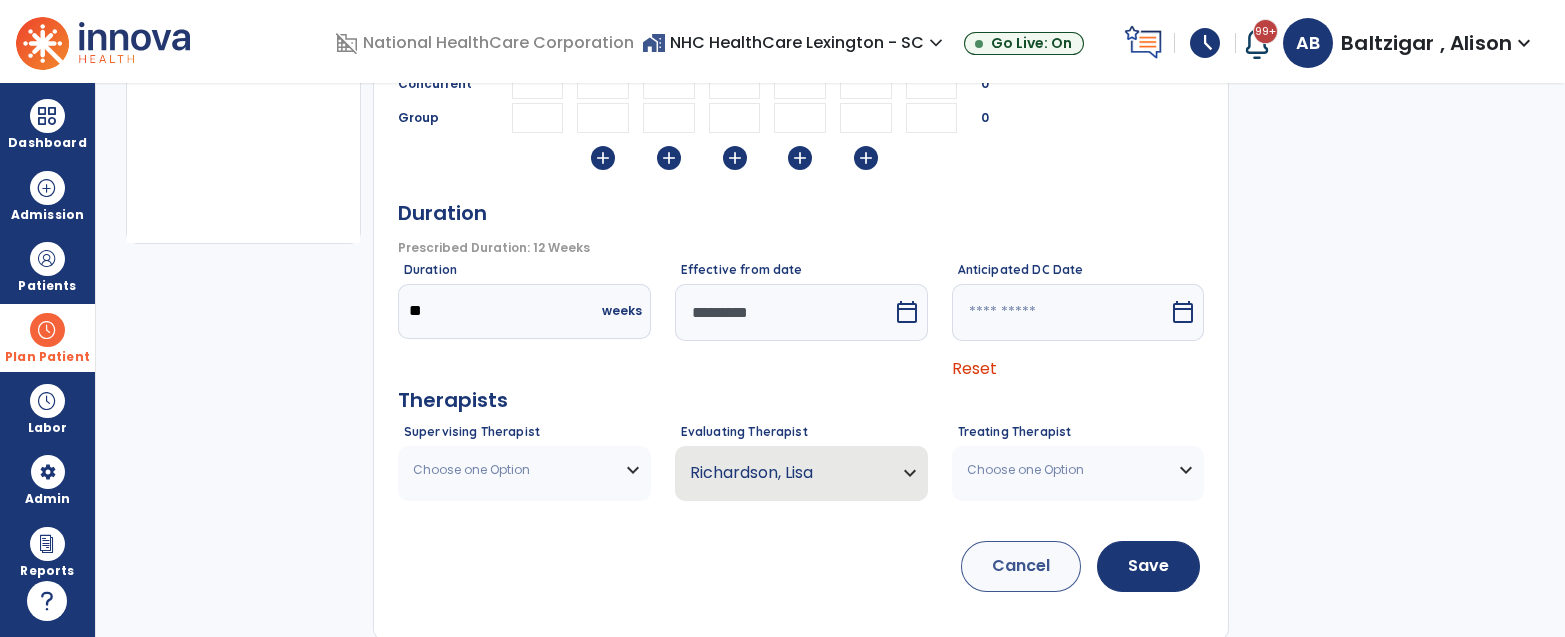 click on "Choose one Option" at bounding box center [512, 470] 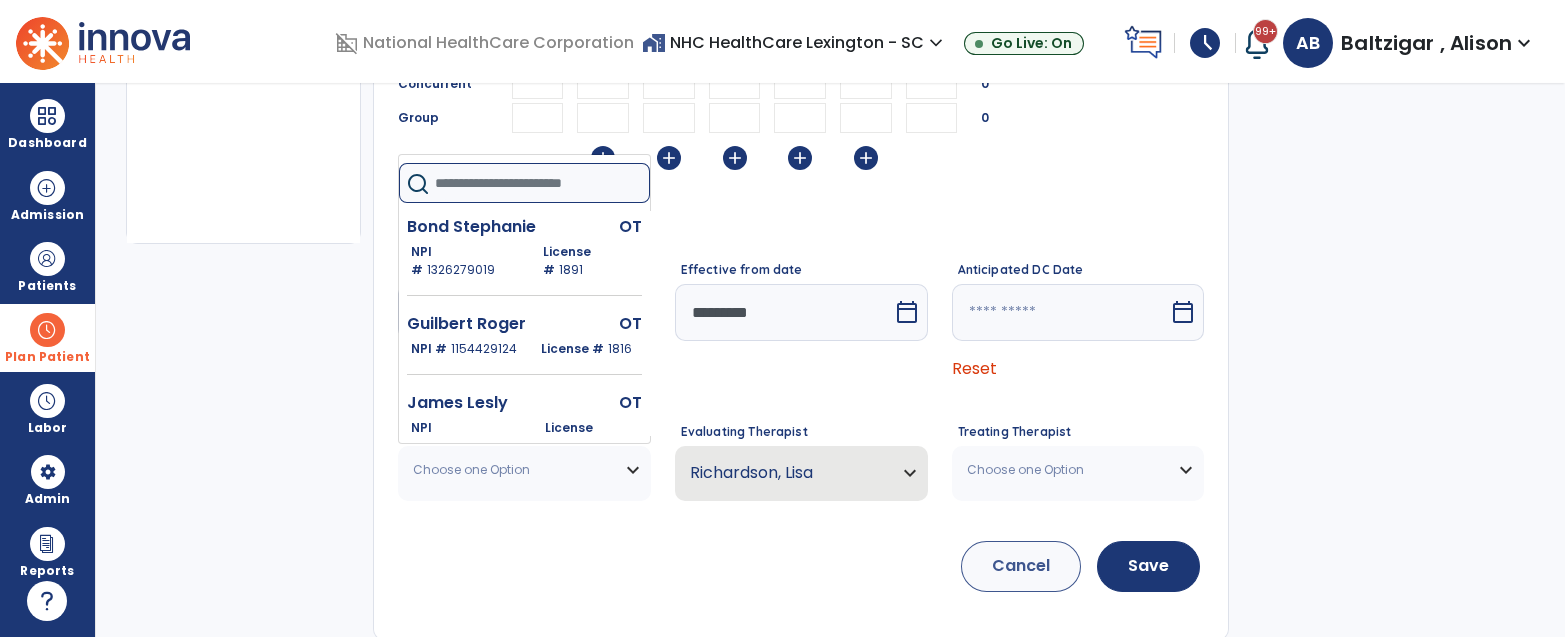click at bounding box center (542, 183) 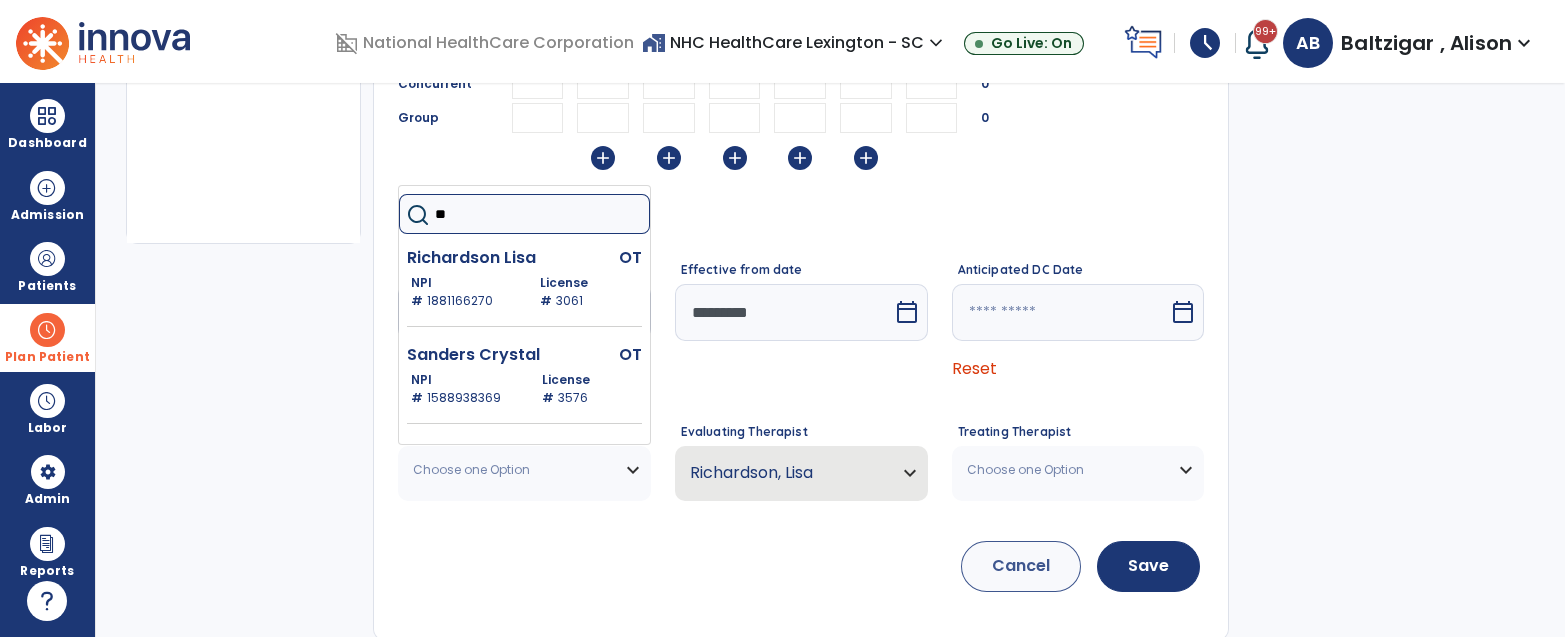 type on "*" 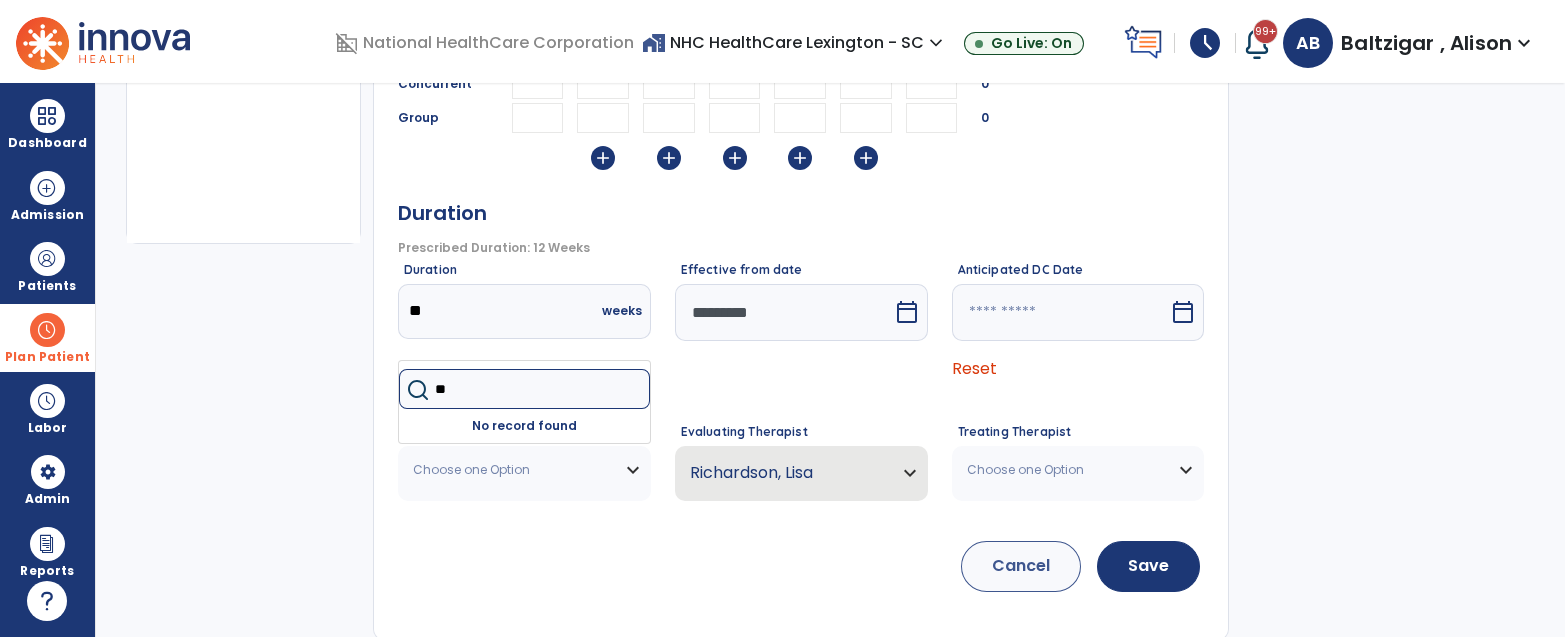 type on "*" 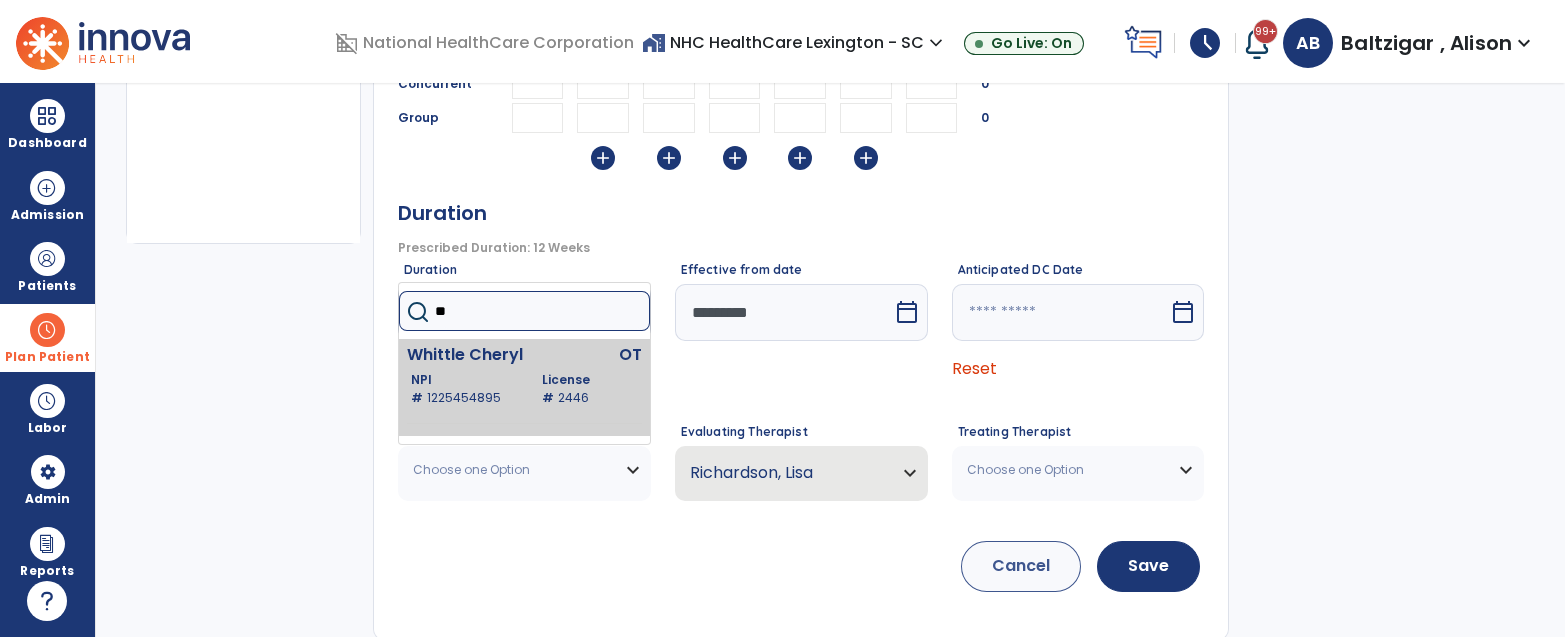 type on "**" 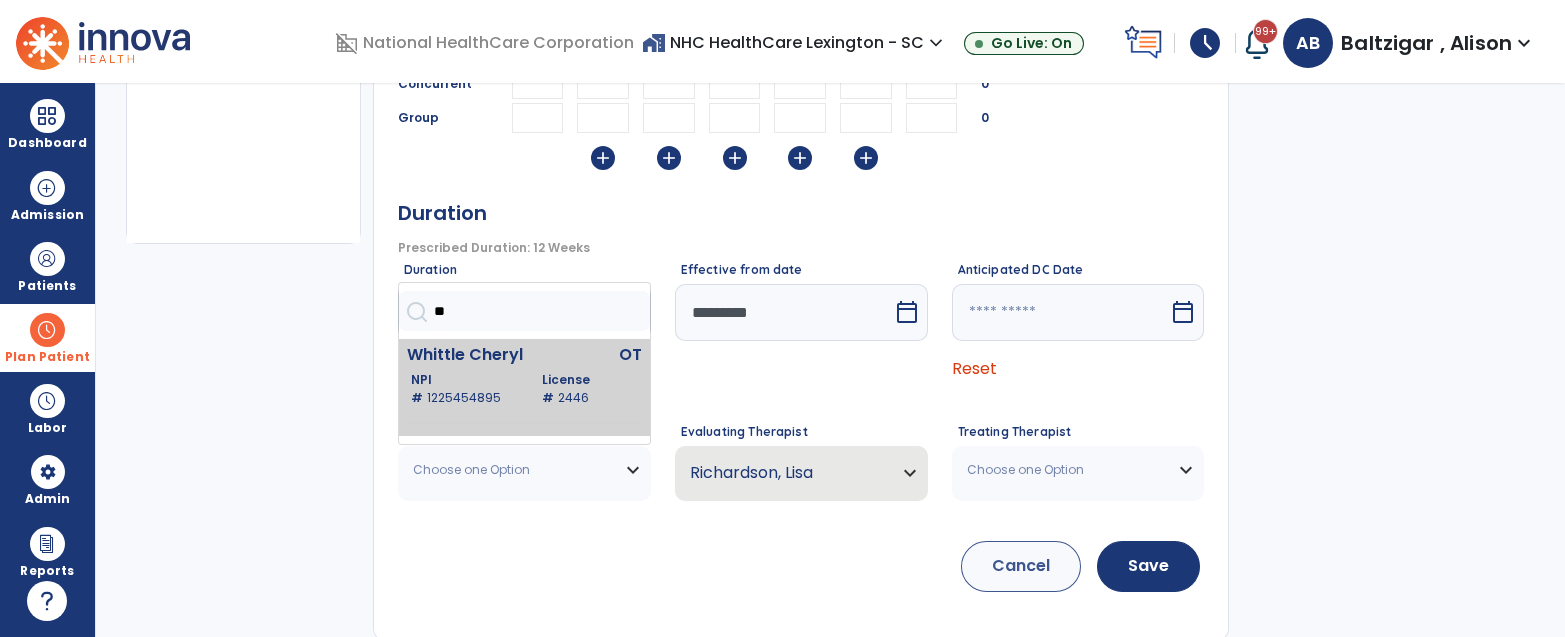 click on "NPI #  1225454895  License #  2446" at bounding box center (526, 389) 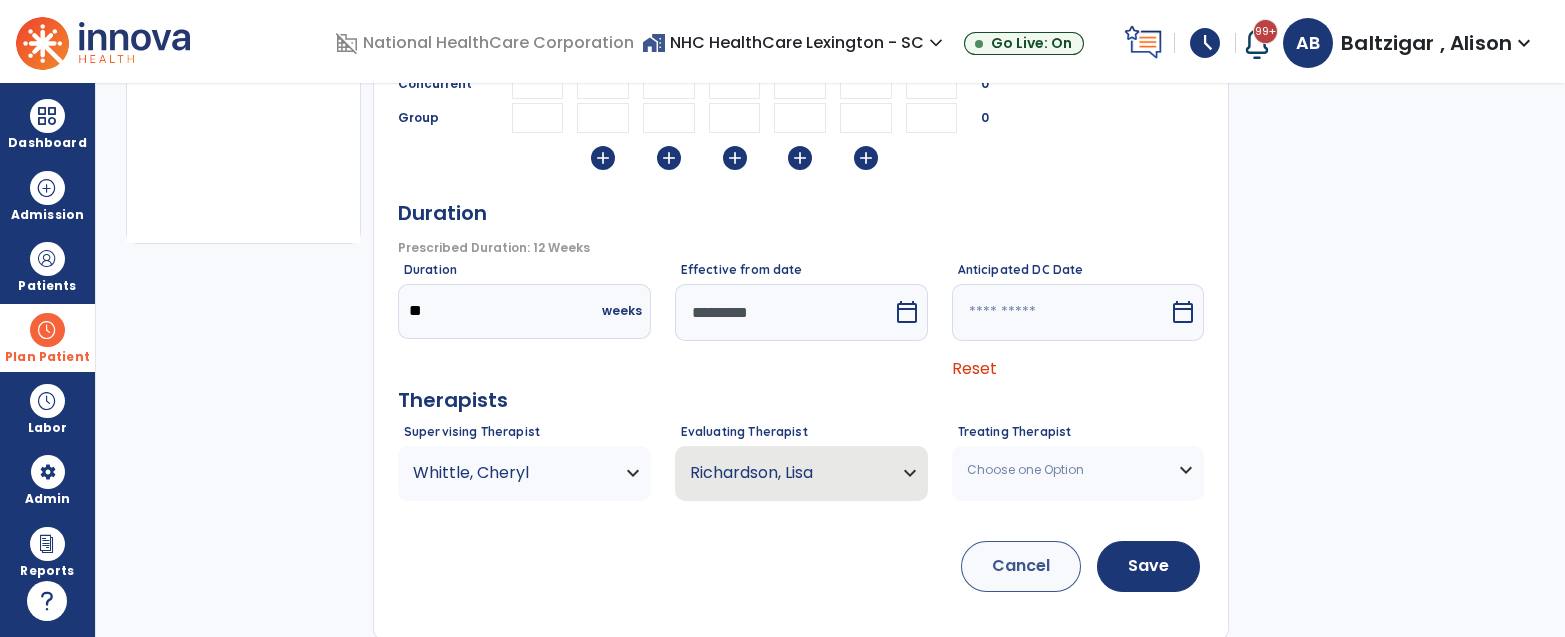 click on "Choose one Option" at bounding box center (1066, 470) 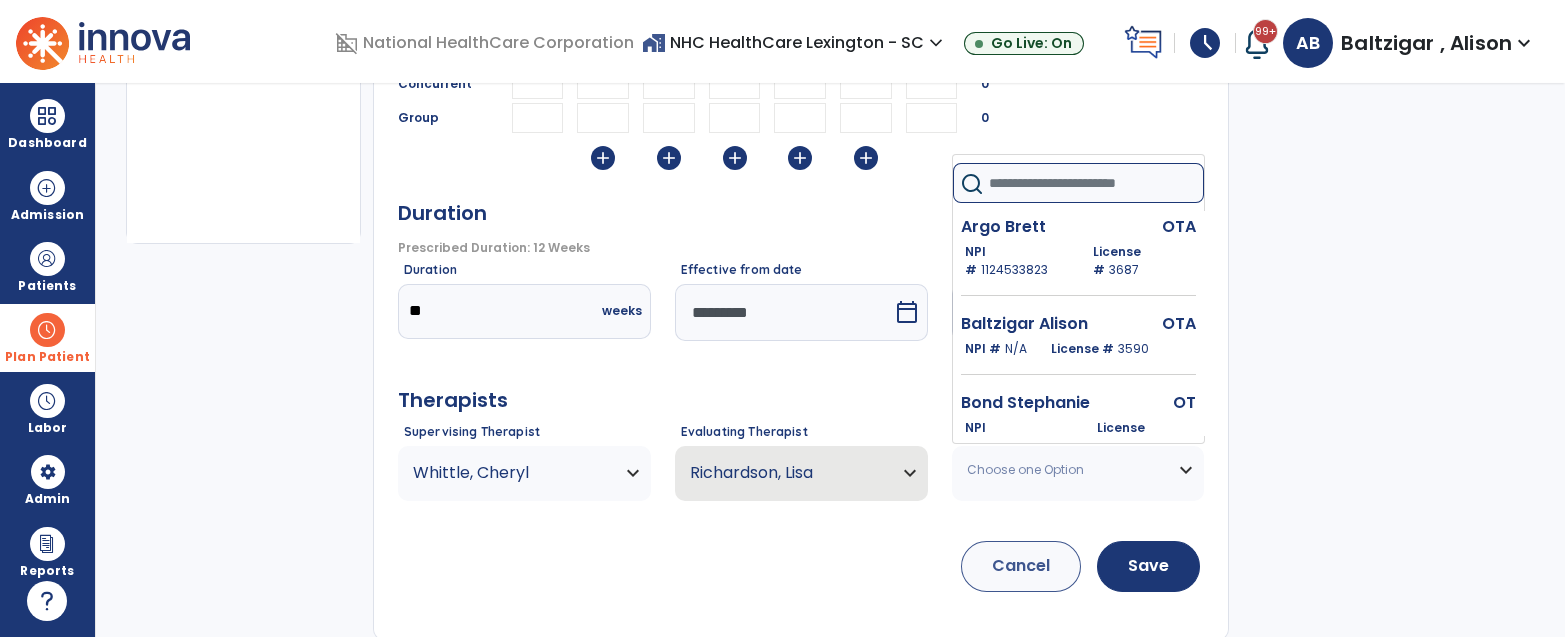 click at bounding box center [1096, 183] 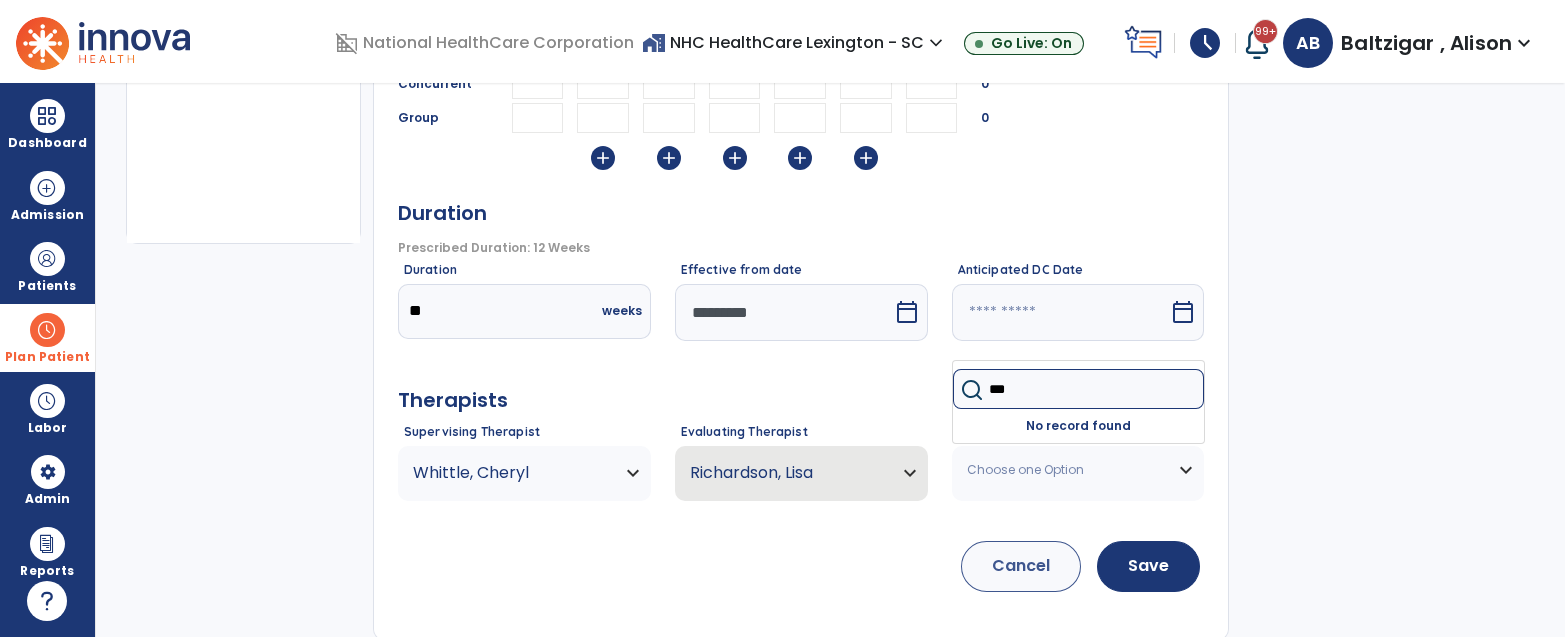 type on "***" 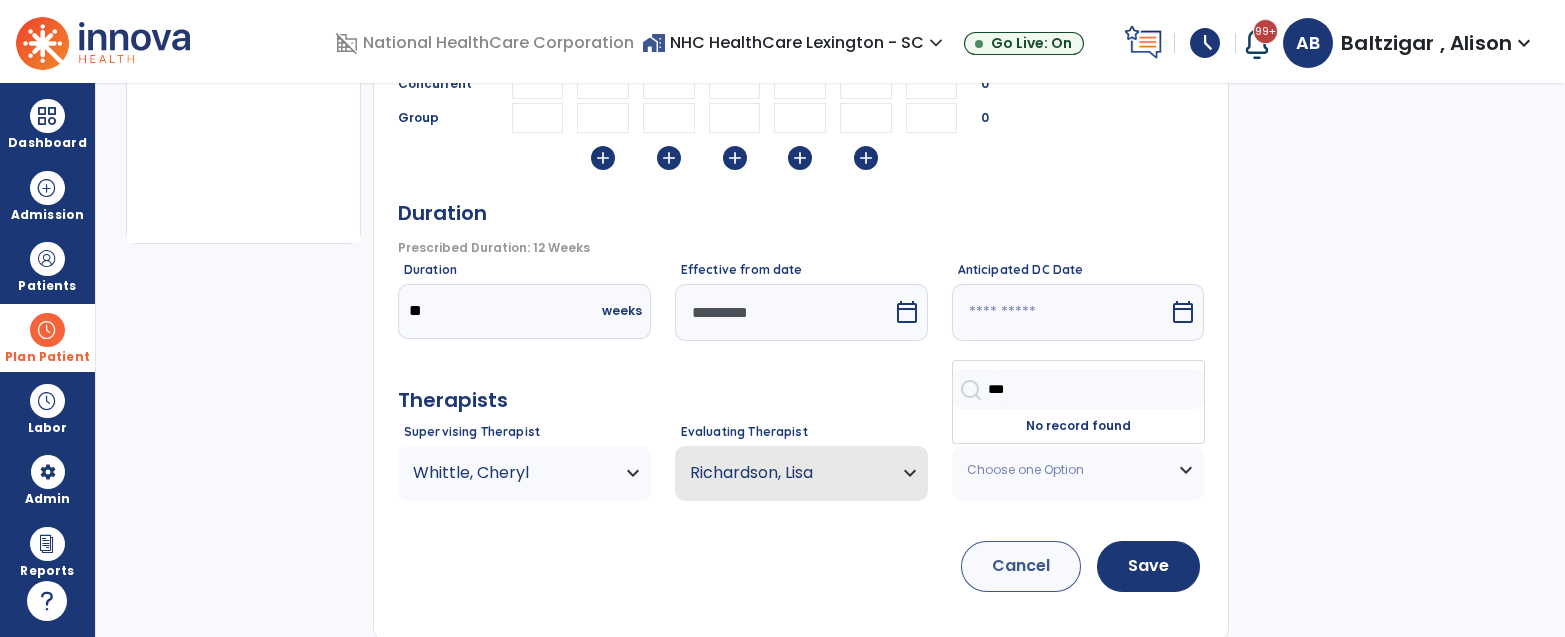 click on "Lorick, Kathey  close   PT Sun Mon Tue Wed Thu Fri Sat 12 Weeks Cert Period:  Jul 12, 2025 - Oct 3, 2025  expand_more    Occupational Therapy Cert Period:  Jul 13, 2025 - Oct 4, 2025  expand_less  Minutes and Frequency  Prescribed Frequency: 5x   error_outline  Mode Sun Mon Tue Wed Thu Fri Sat Total Individual ** ** ** ** ** 225  cancel  Concurrent 0 Group 0  add   add   add   add   add   Duration   Prescribed Duration: 12 Weeks   error_outline  Duration **  weeks  Effective from date  *********  calendar_today  Anticipated DC Date   calendar_today  Reset Therapists Supervising Therapist Whittle,  Cheryl  ** Whittle  Cheryl   OT   NPI #  1225454895  License #  2446 Evaluating Therapist Richardson,  Lisa Bond  Stephanie   OT   NPI #  1326279019  License #  1891 Guilbert Roger   OT   NPI #  1154429124  License #  1816 James  Lesly  OT   NPI #  1366695926  License #  1427 Nolan  Kaitlyn  OT   NPI #  1932981958  License #  6316 Richardson  Lisa  OT   NPI #  1881166270  License #  3061 Sanders Crystal   OT  3576" 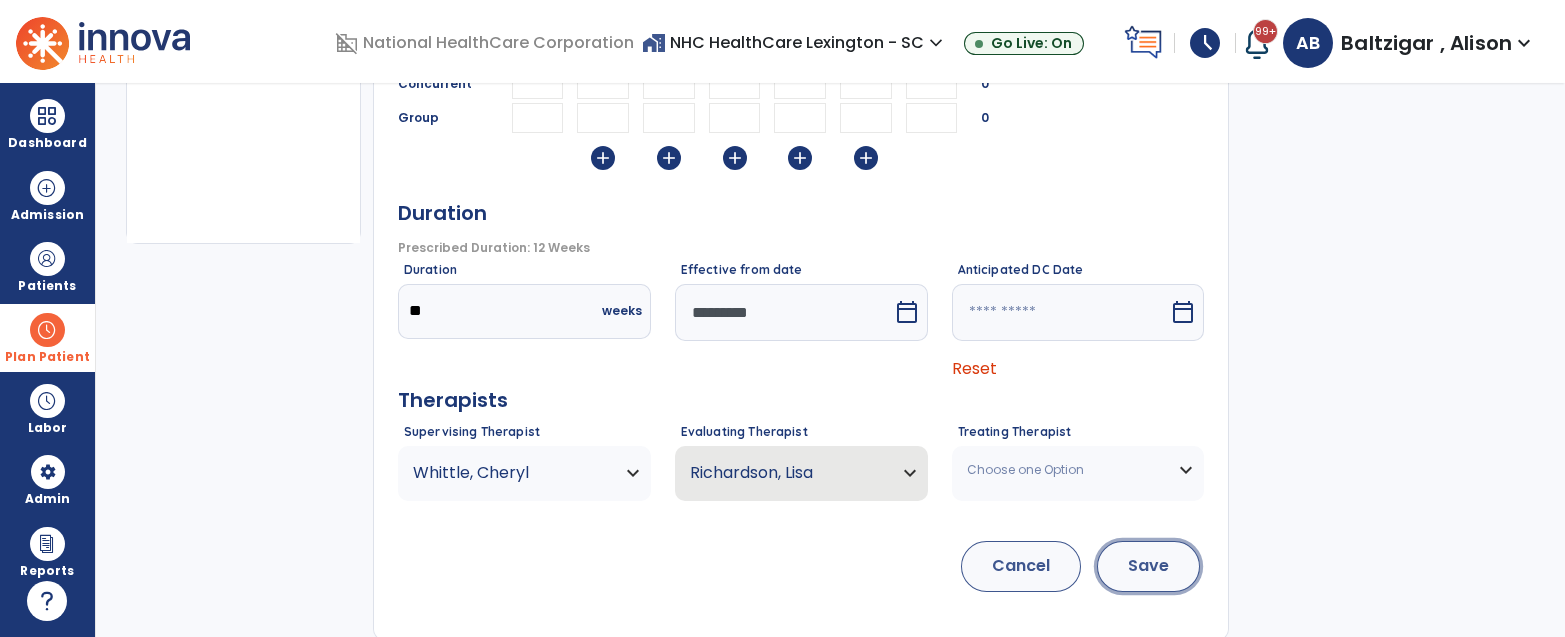 click on "Save" at bounding box center [1148, 566] 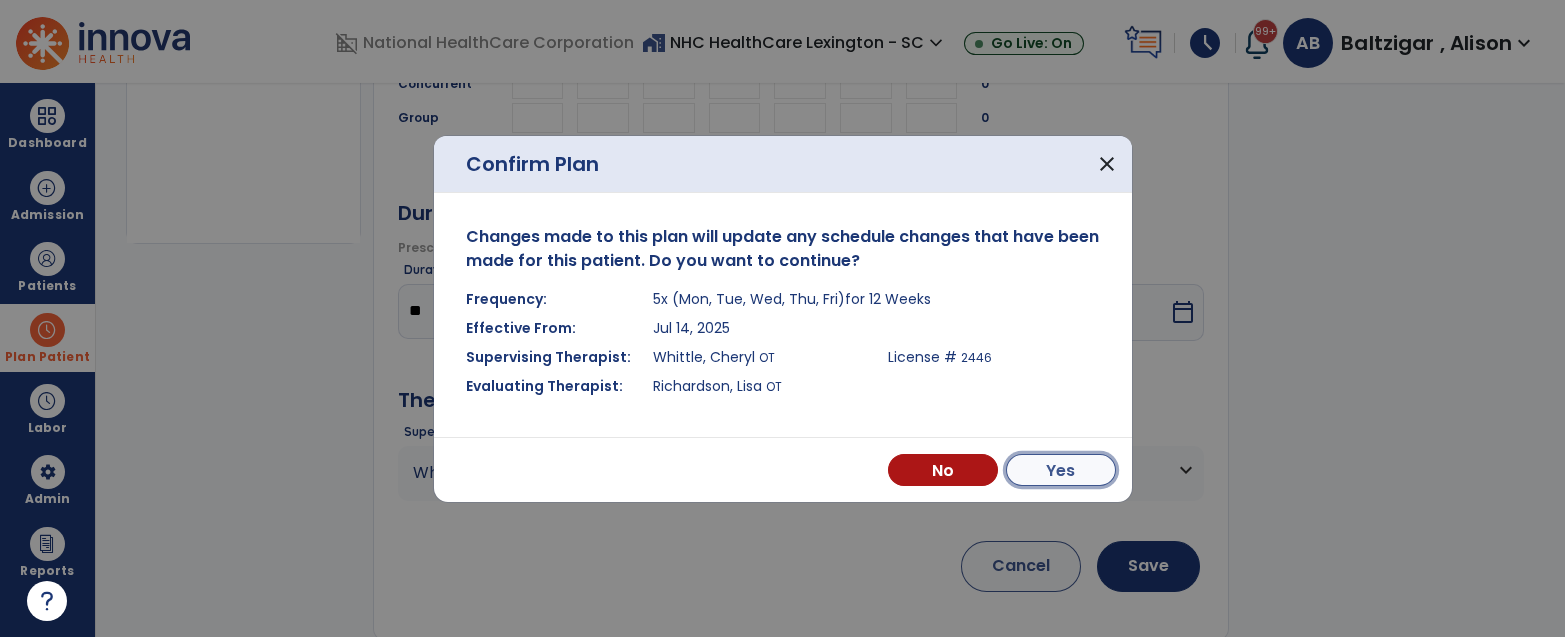click on "Yes" at bounding box center (1061, 470) 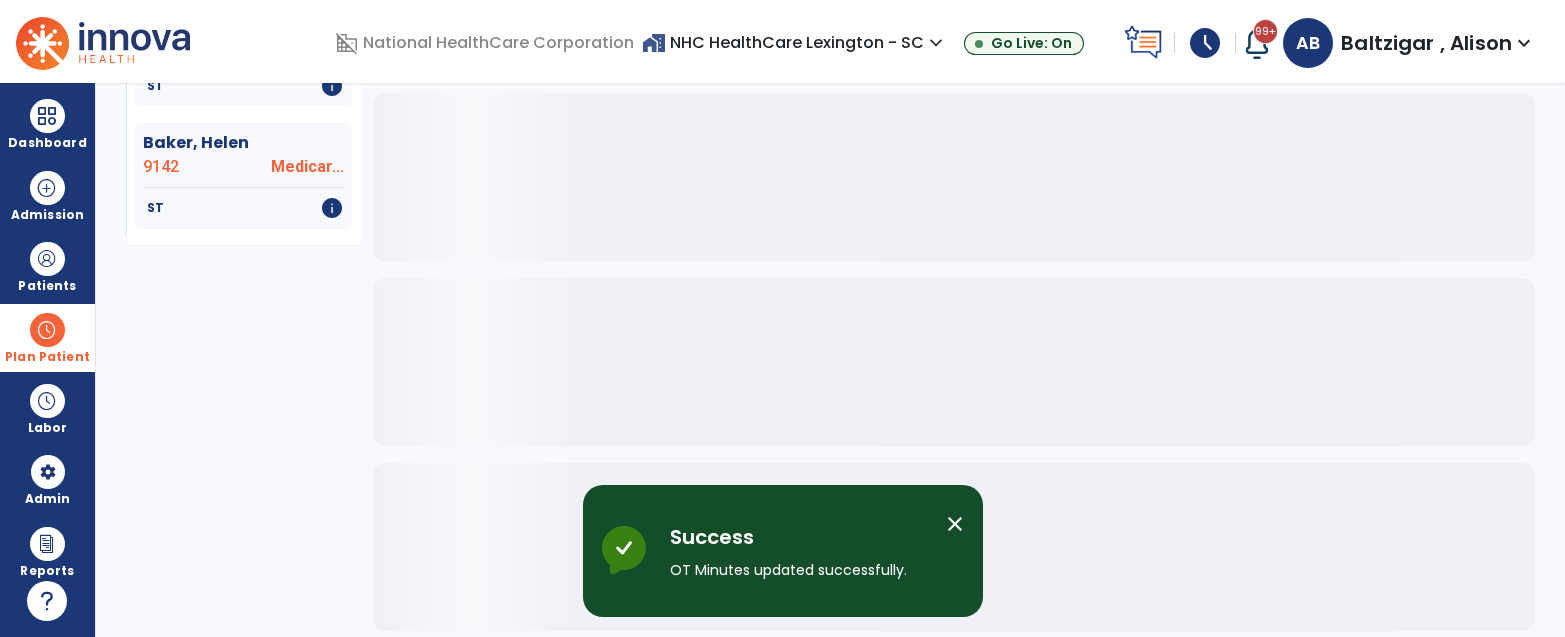 click on "Plan Patient" at bounding box center [47, 357] 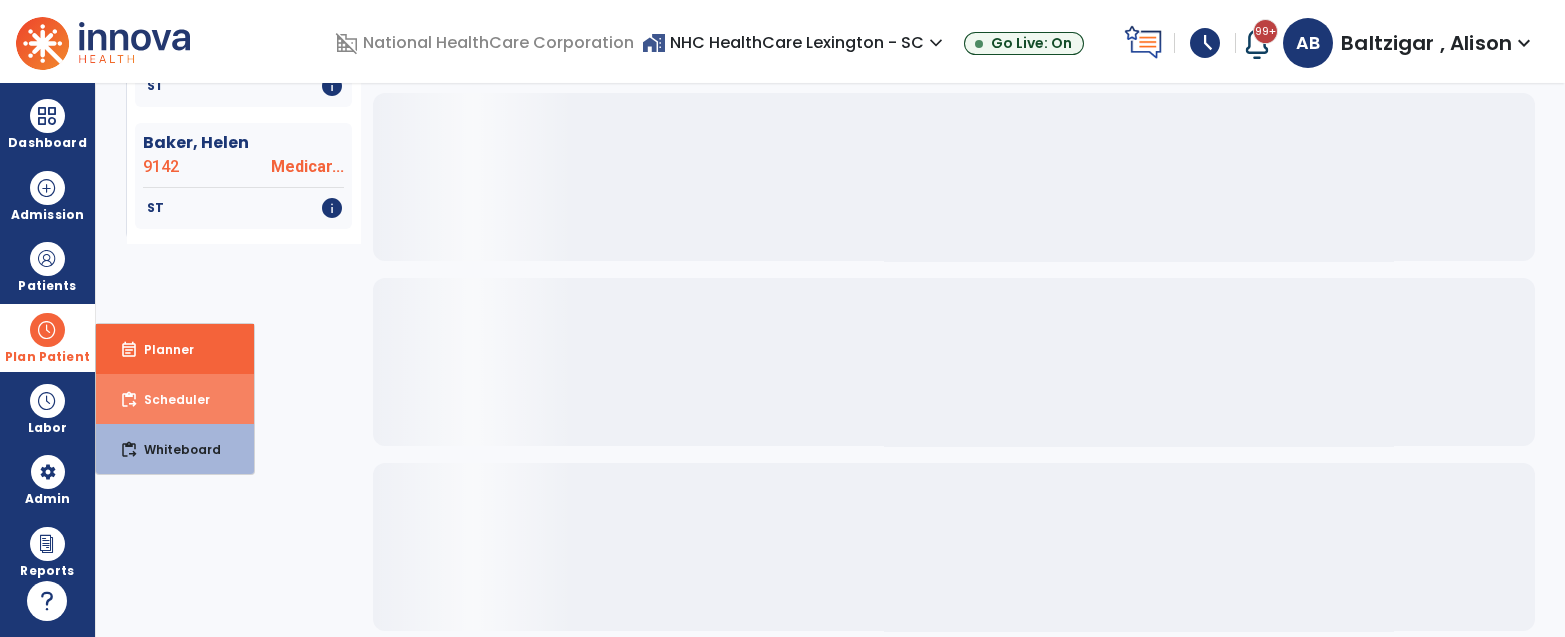 click on "content_paste_go" at bounding box center [129, 400] 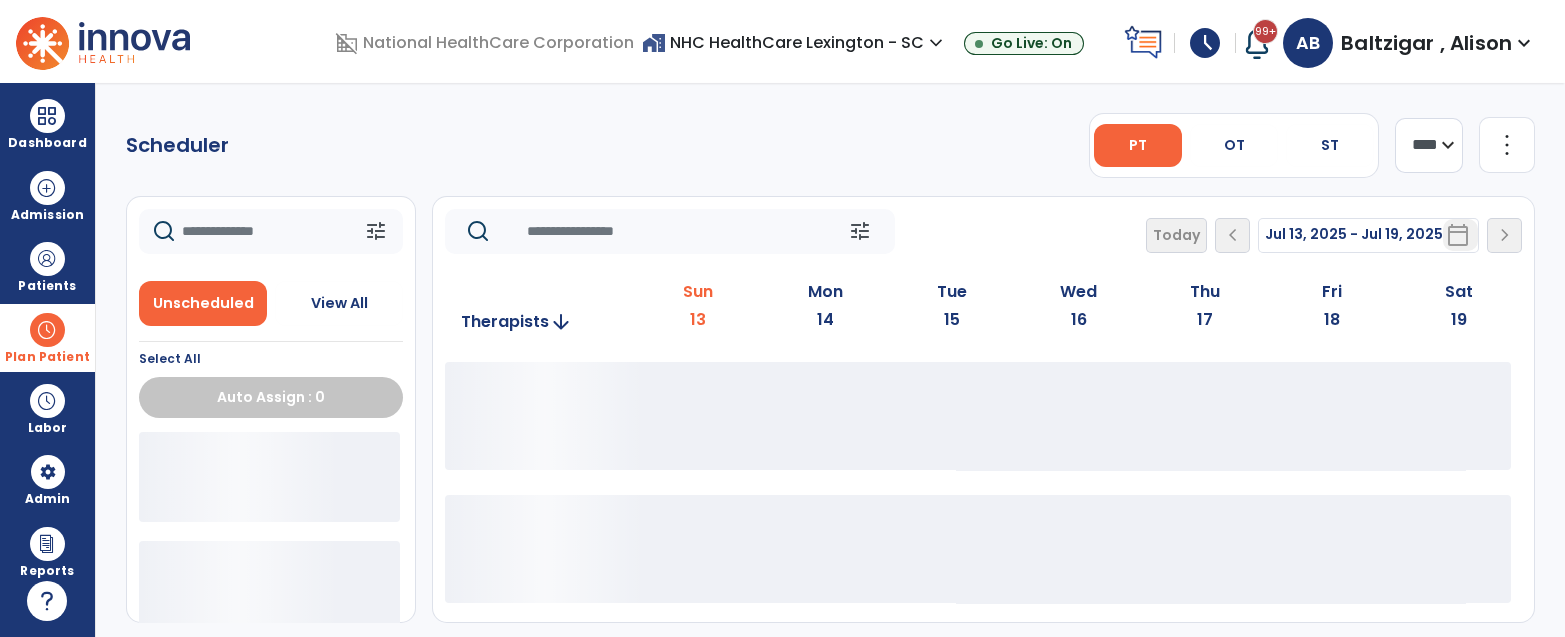 scroll, scrollTop: 0, scrollLeft: 0, axis: both 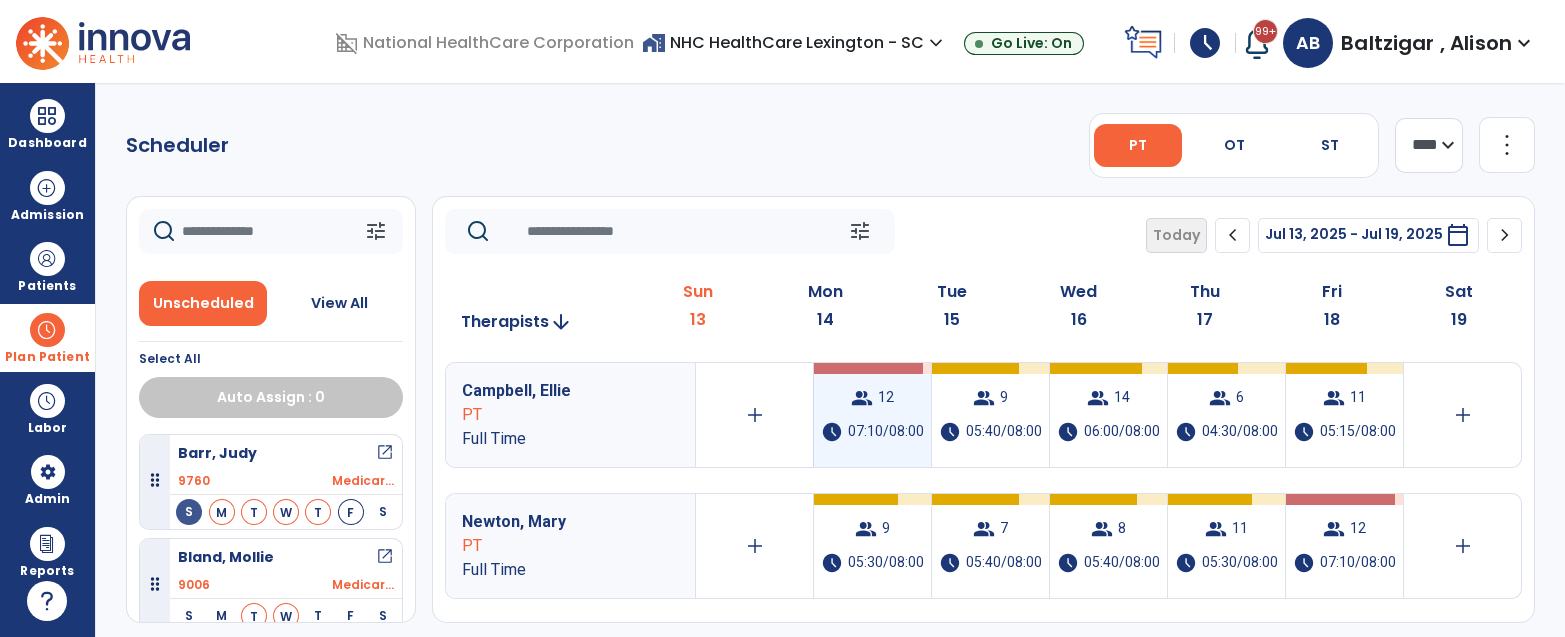 click on "group  12  schedule  07:10/08:00" at bounding box center (872, 415) 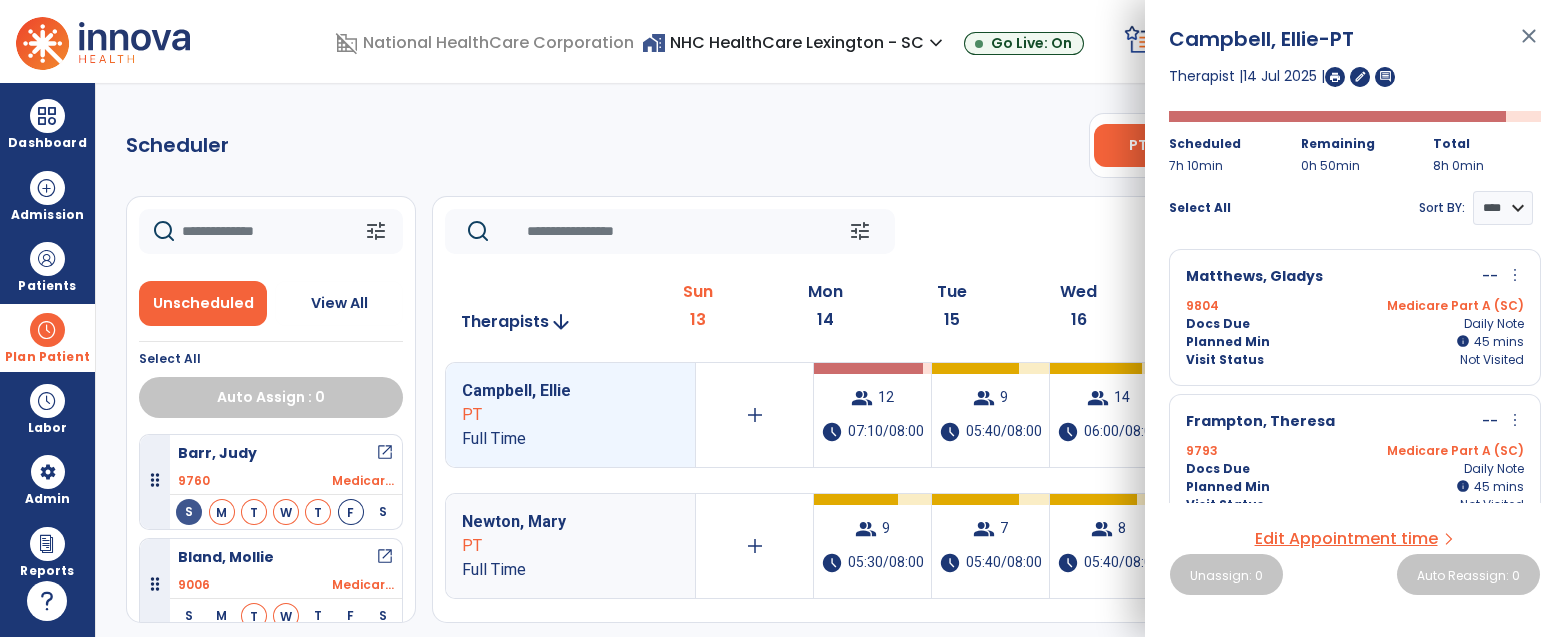 click on "Scheduler   PT   OT   ST  **** *** more_vert  Manage Labor   View All Therapists   Print" 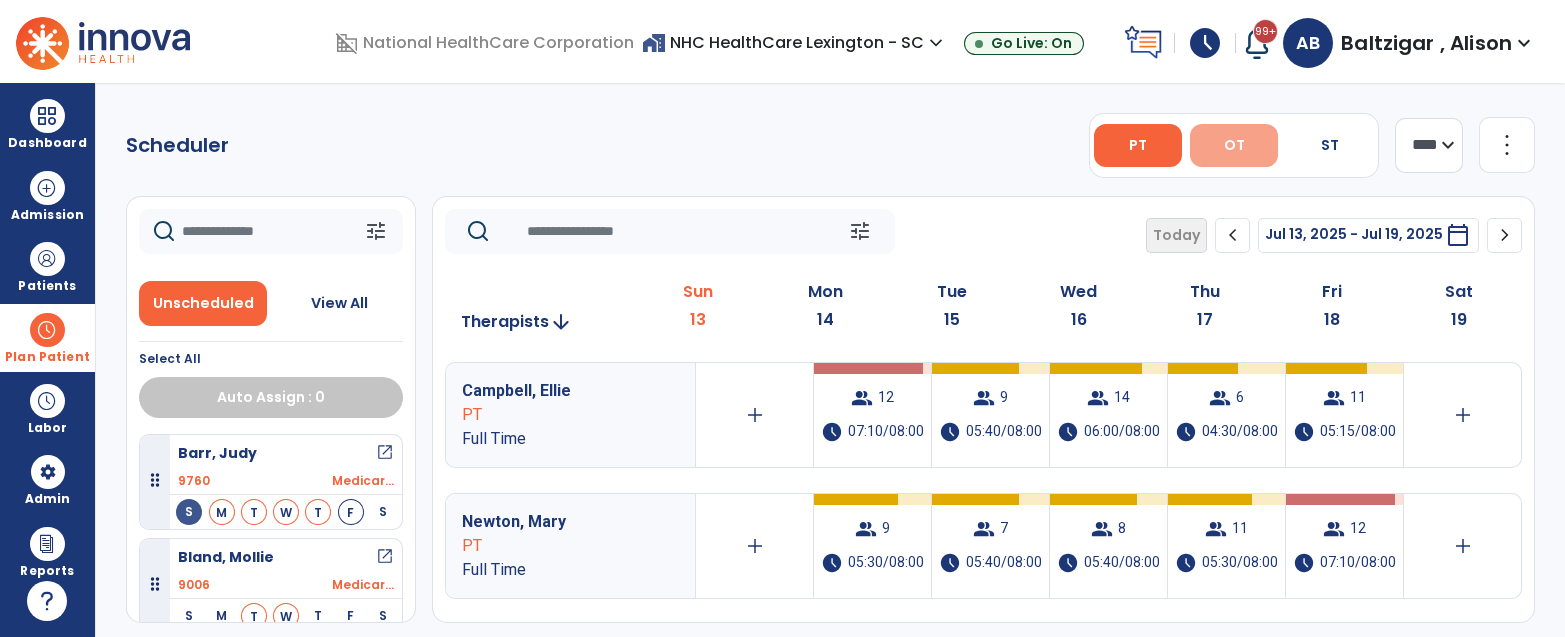 click on "OT" at bounding box center [1234, 145] 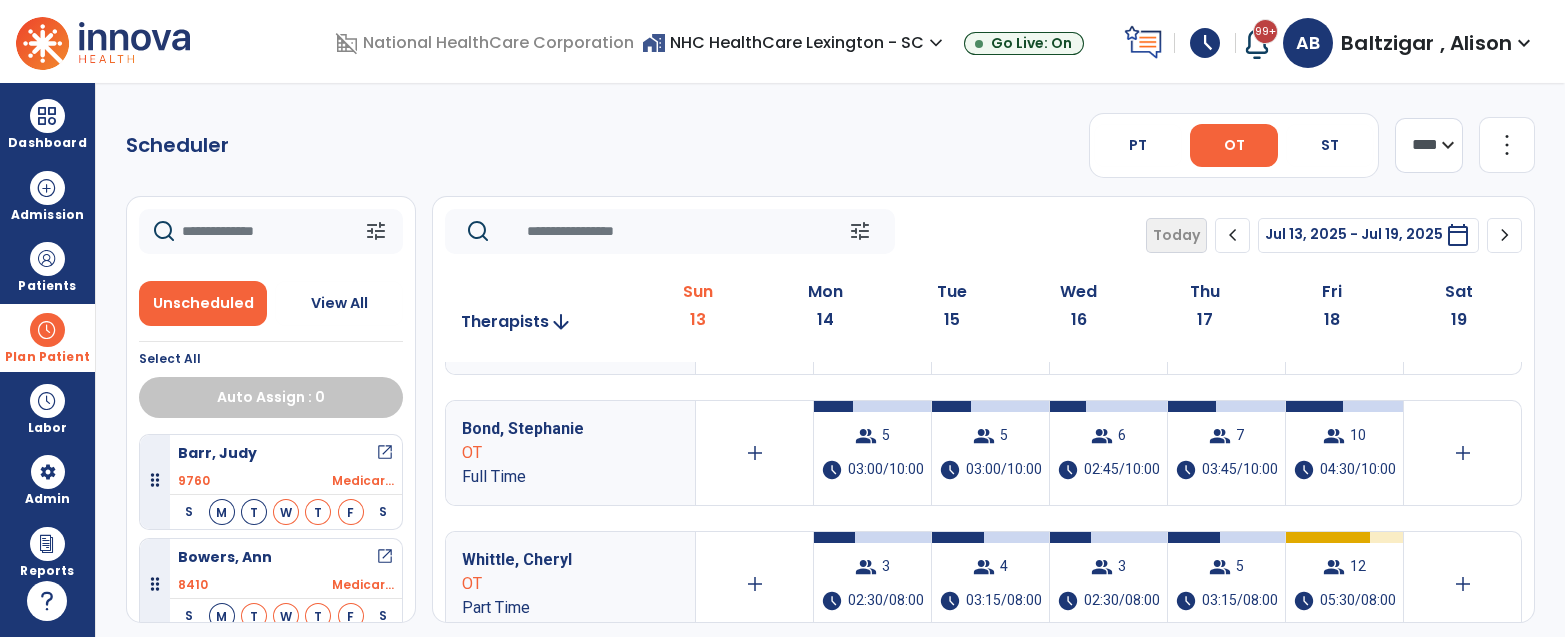 scroll, scrollTop: 94, scrollLeft: 0, axis: vertical 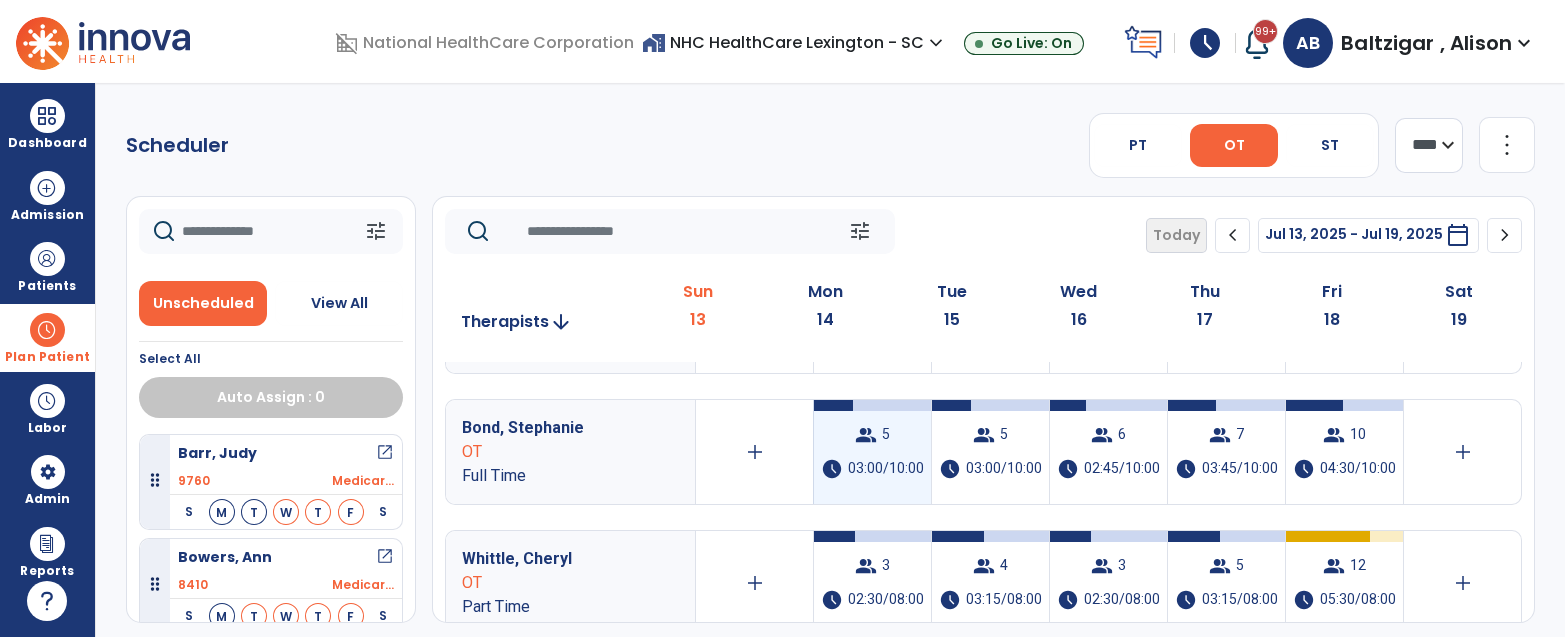 click on "group  5  schedule  03:00/10:00" at bounding box center (872, 452) 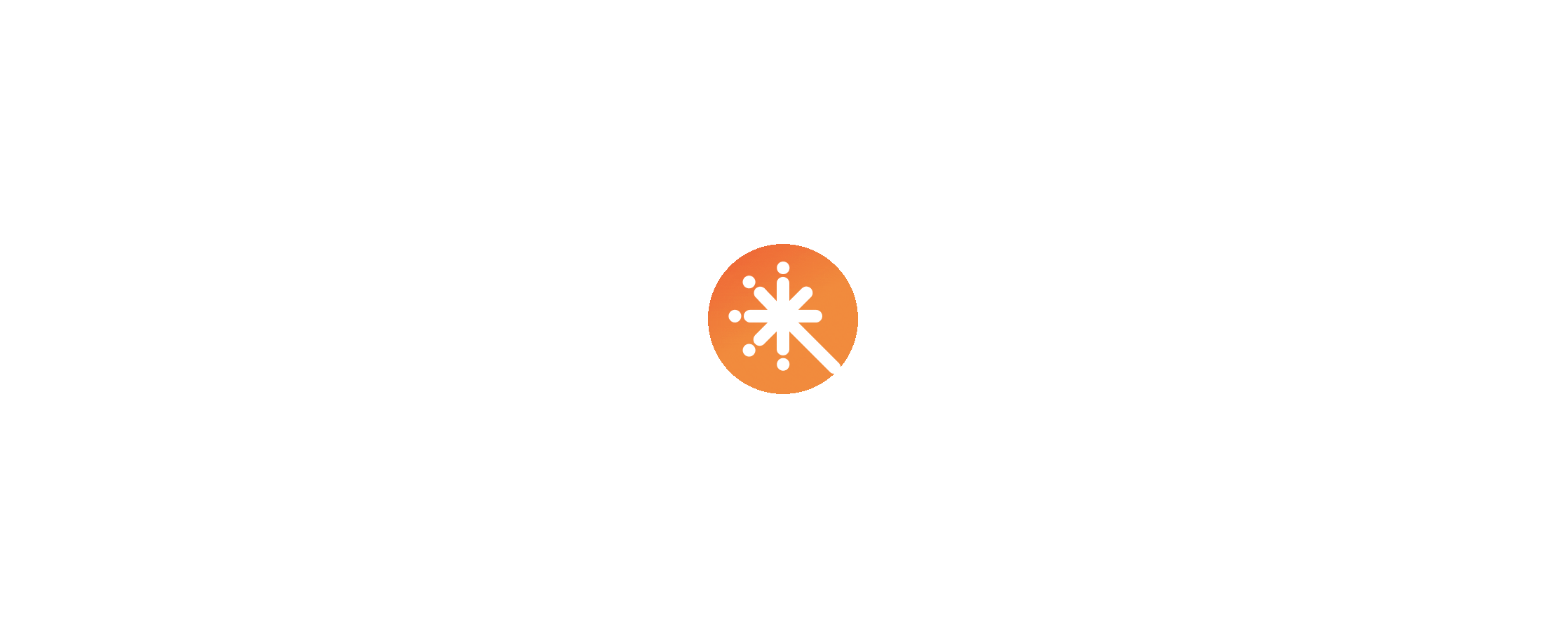 scroll, scrollTop: 0, scrollLeft: 0, axis: both 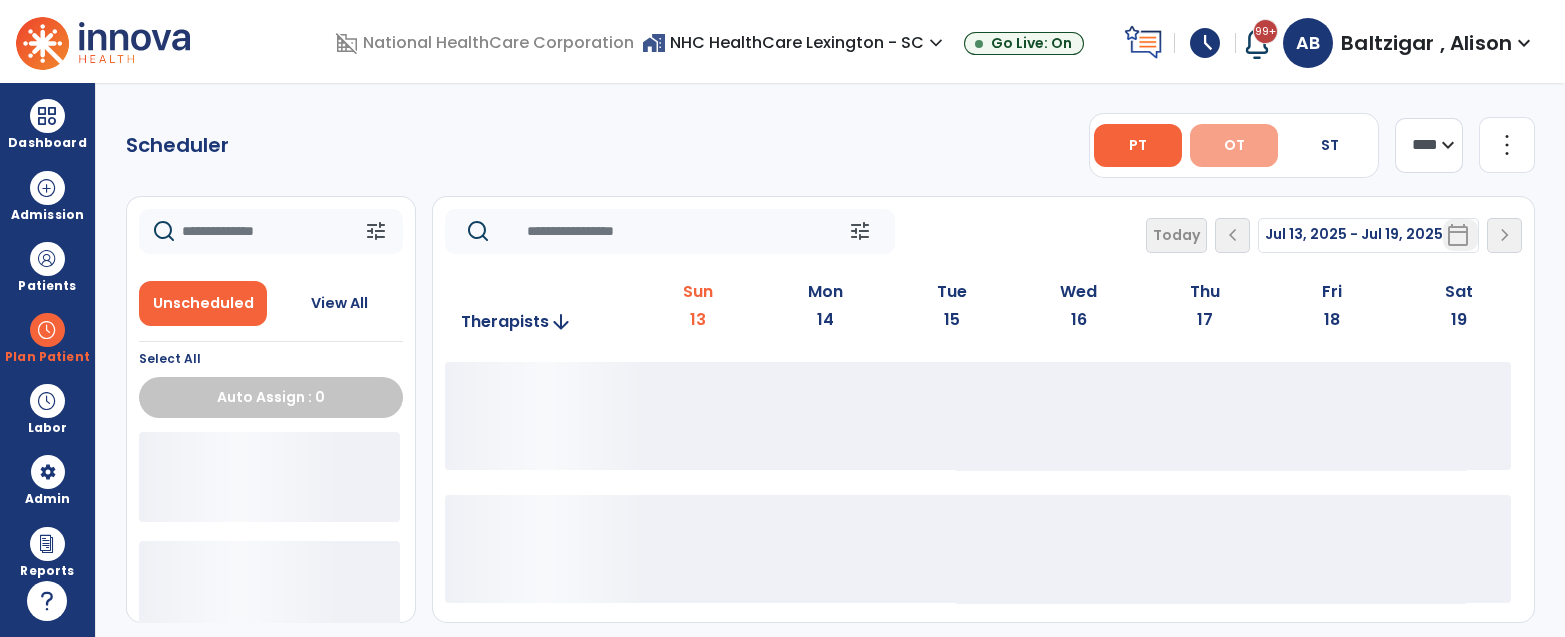 click on "OT" at bounding box center (1234, 145) 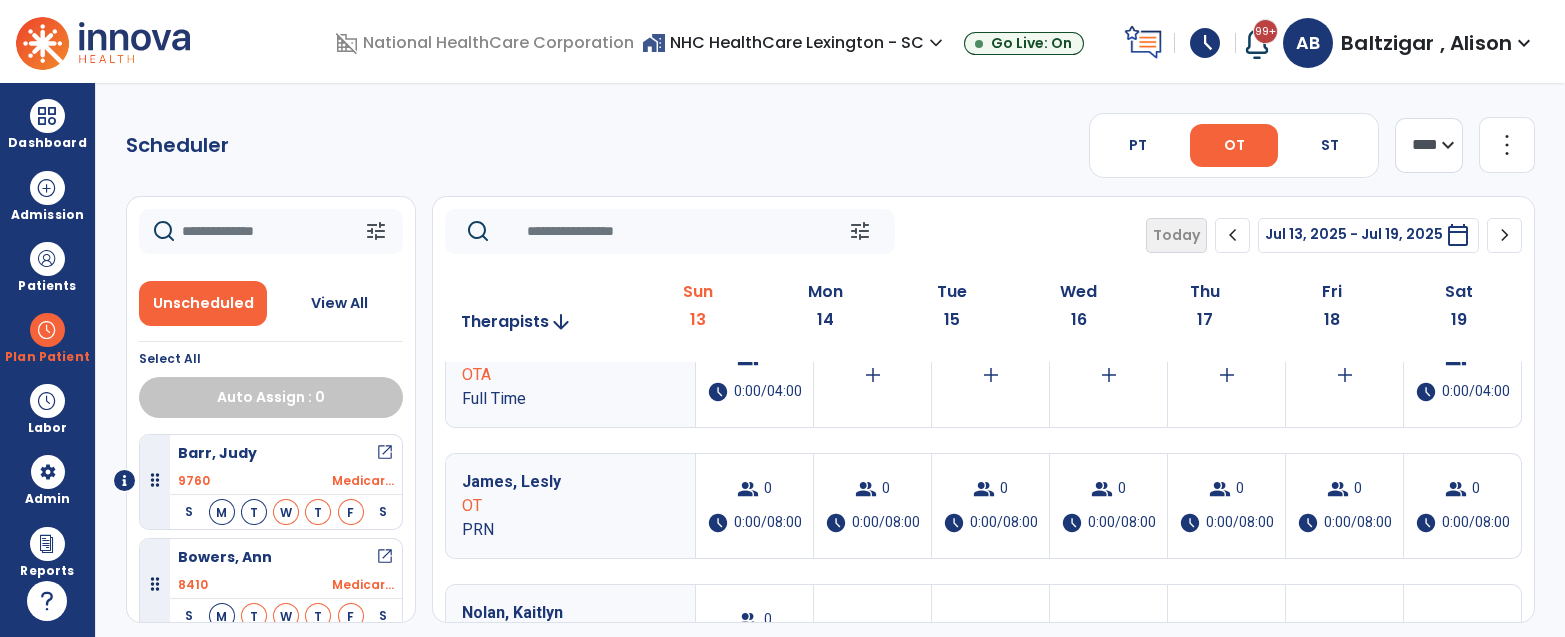 scroll, scrollTop: 1654, scrollLeft: 0, axis: vertical 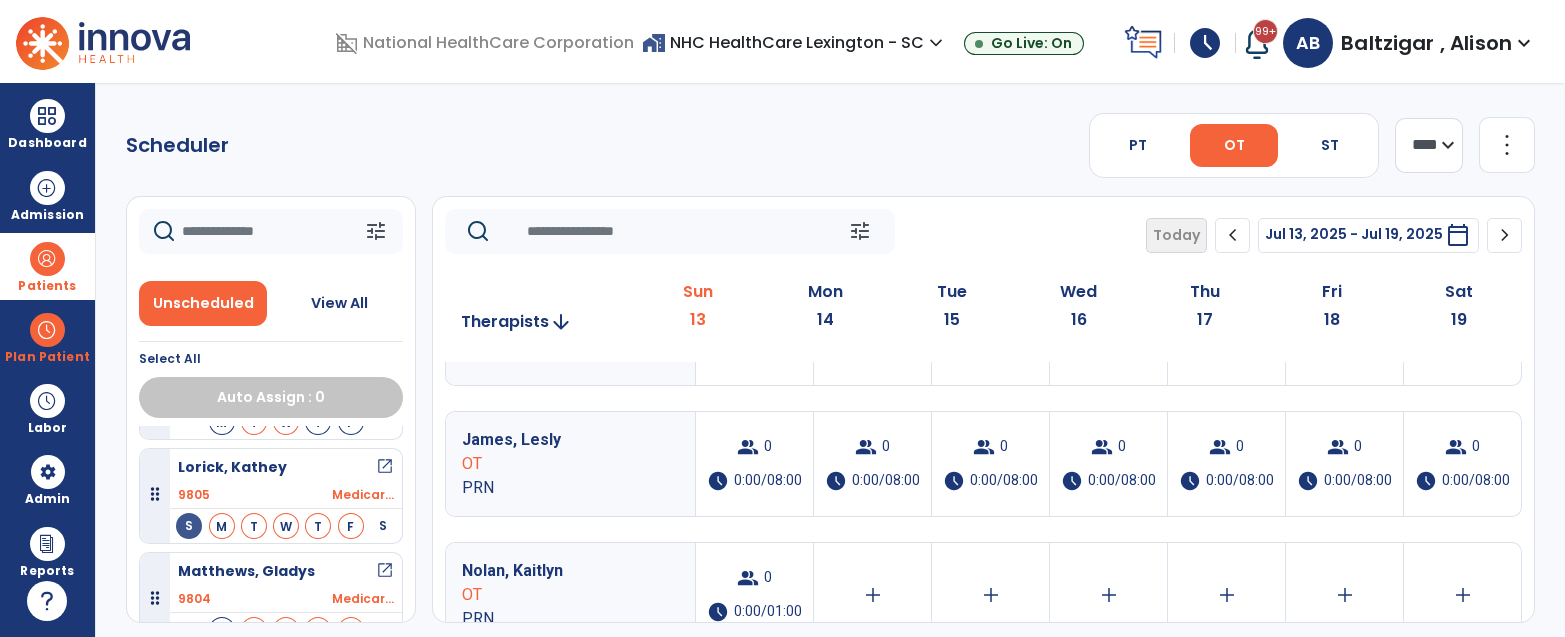 click on "Patients" at bounding box center [47, 266] 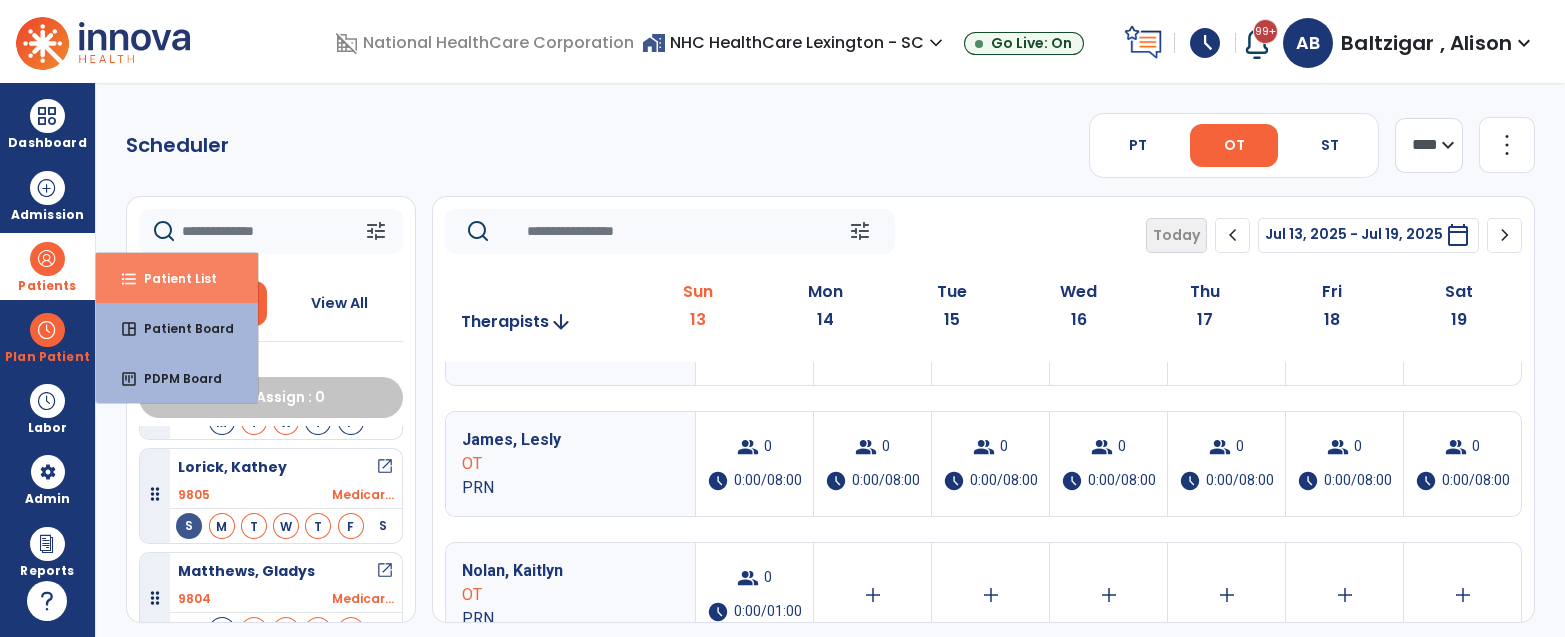 click on "Patient List" at bounding box center (172, 278) 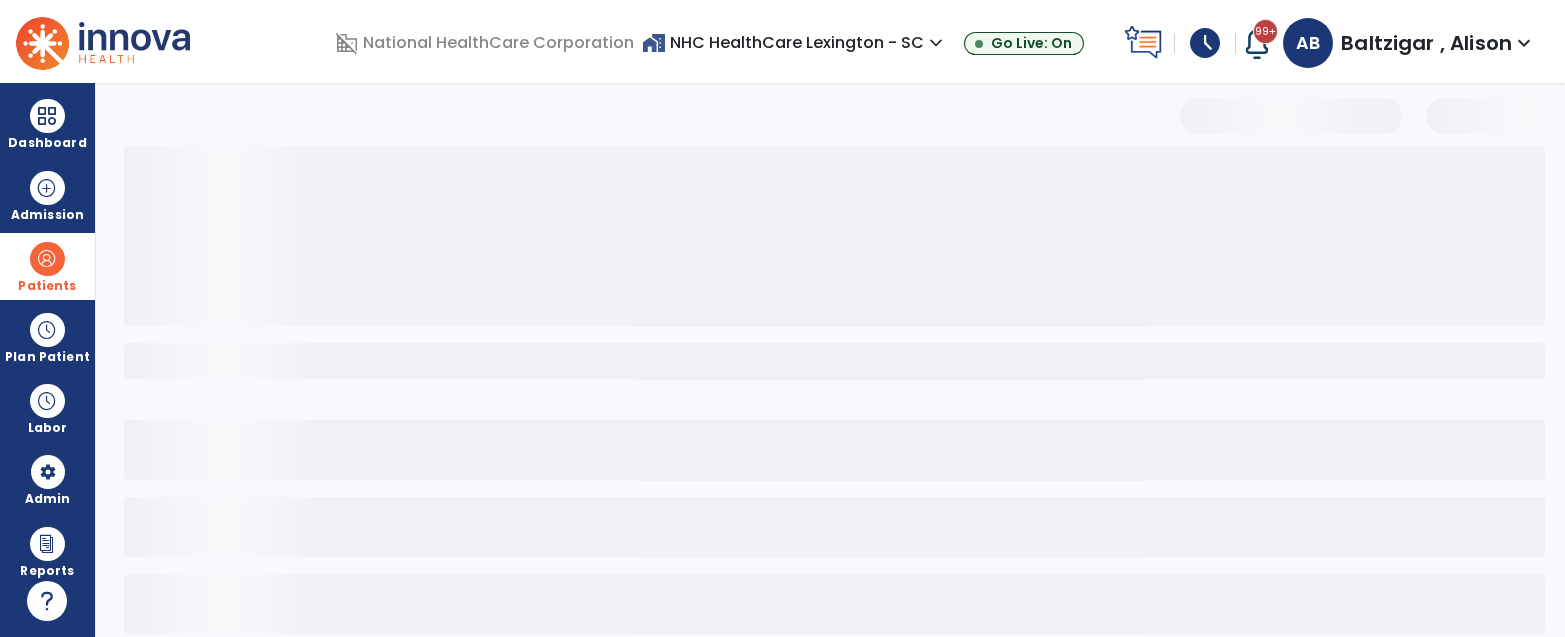 select on "***" 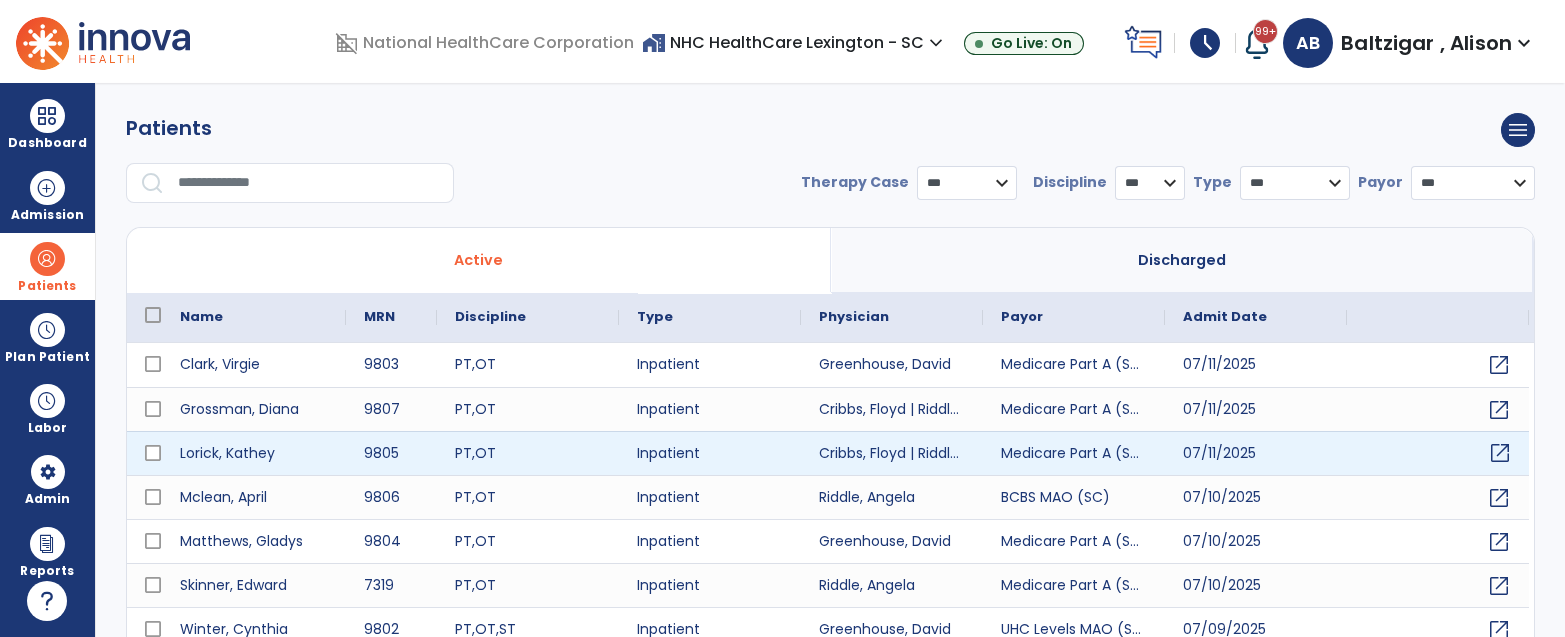 click on "open_in_new" at bounding box center [1500, 453] 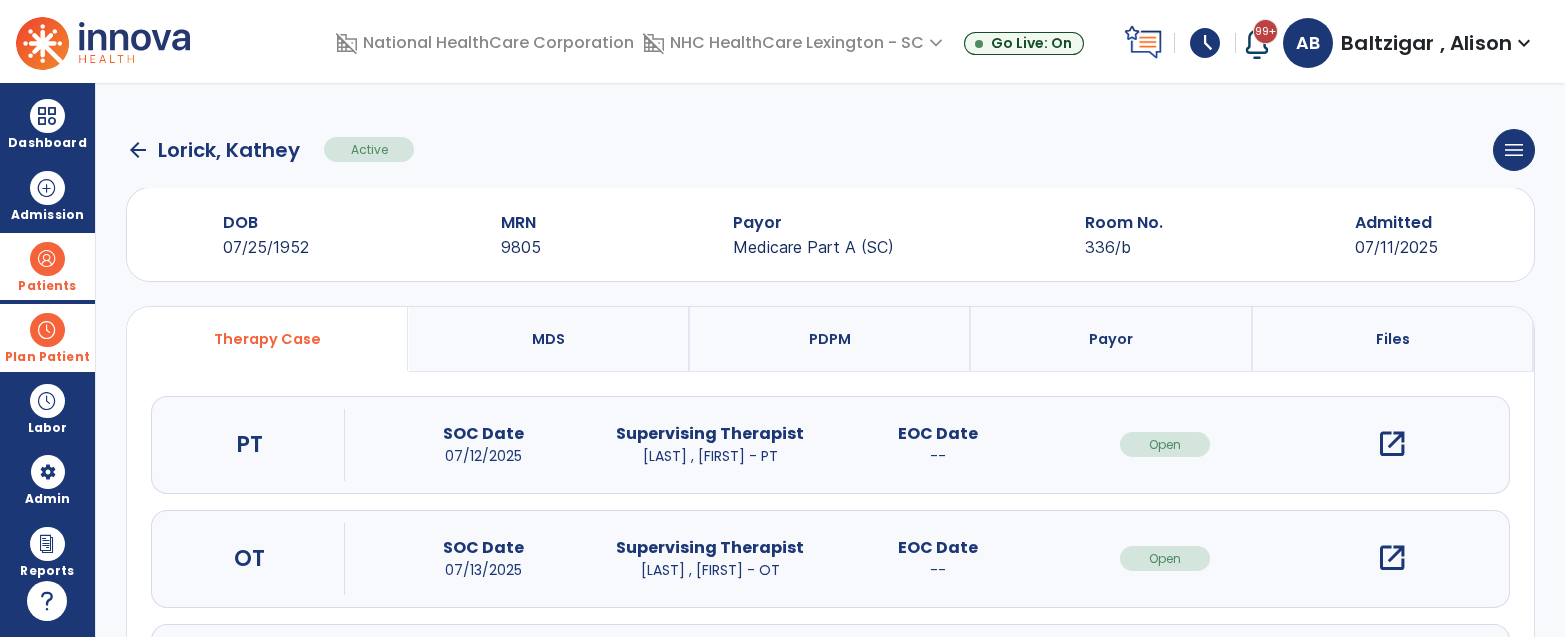 click on "Plan Patient" at bounding box center [47, 286] 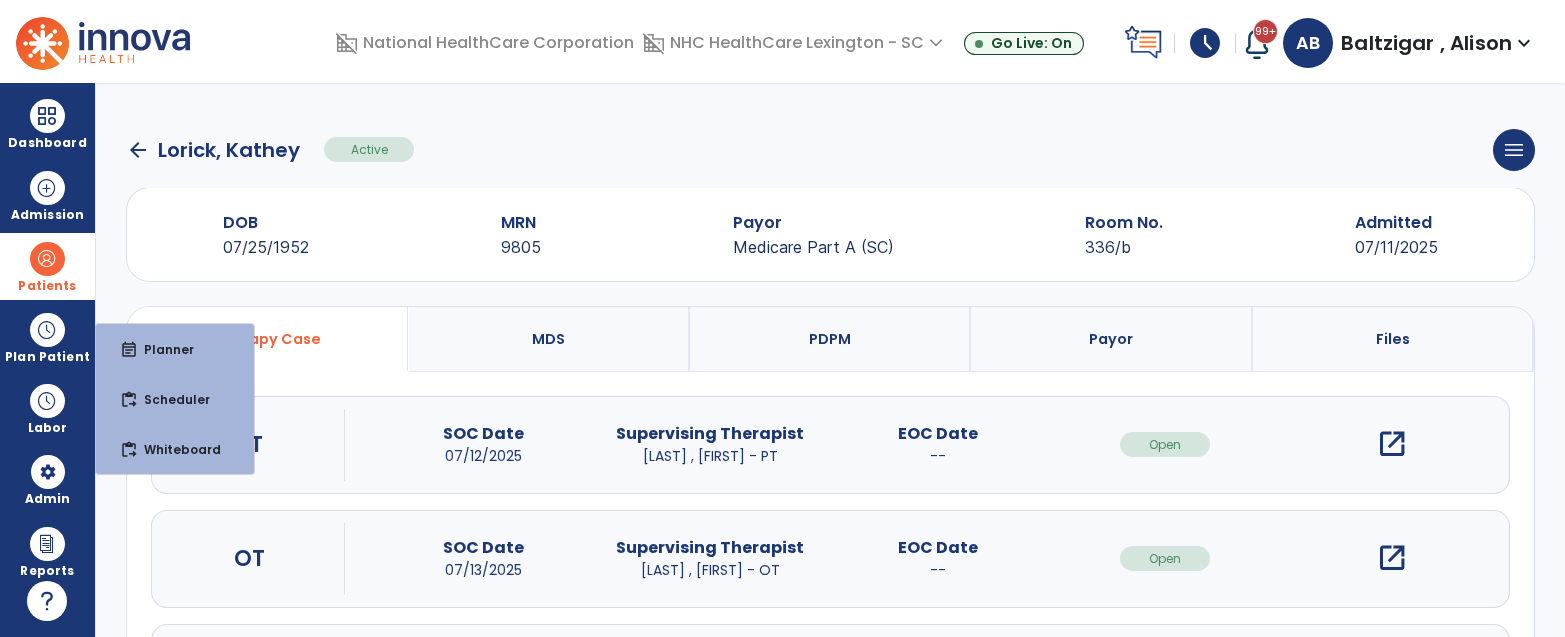 click on "arrow_back" 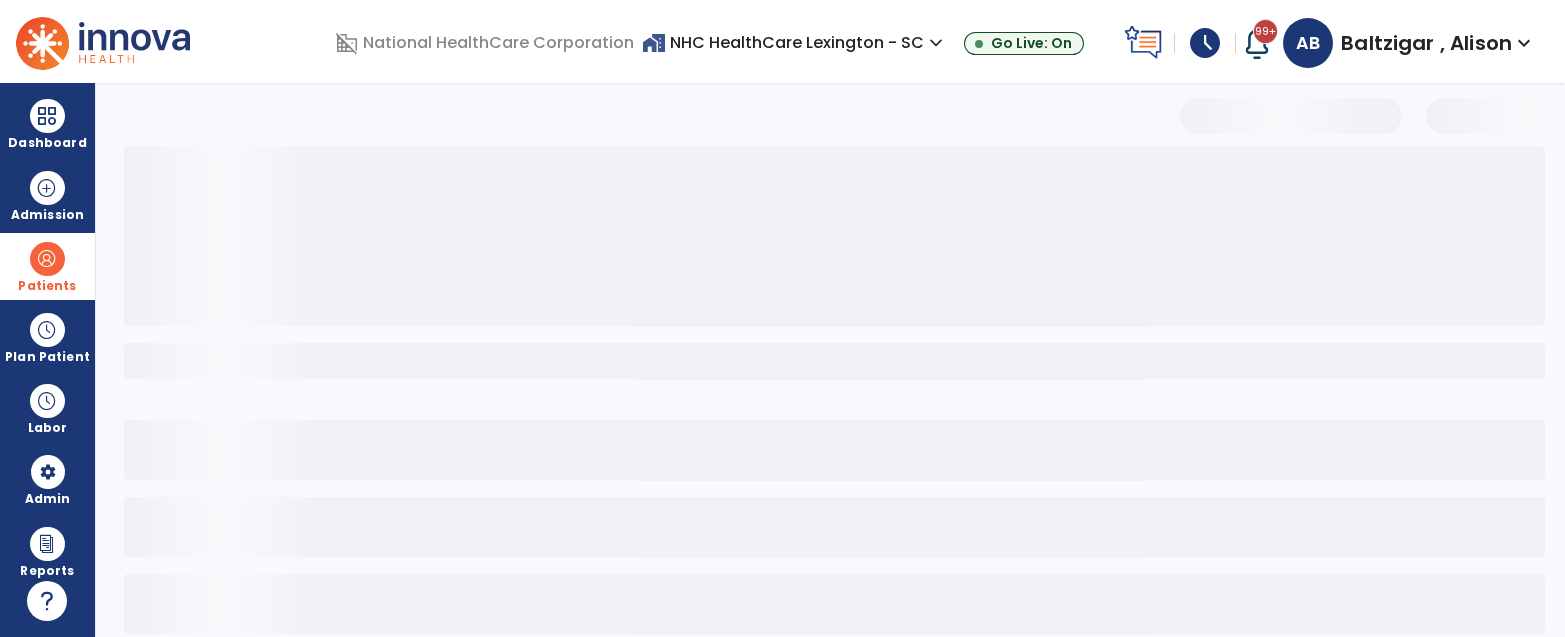 select on "***" 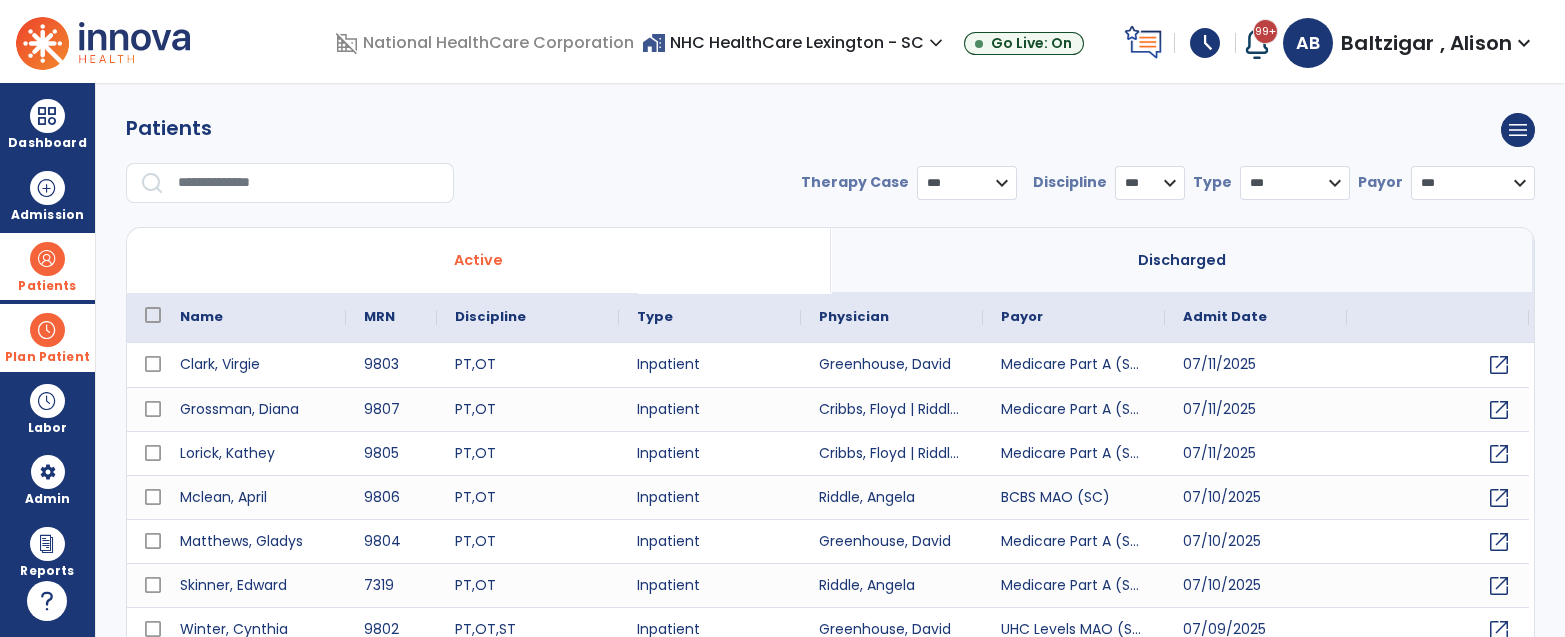 click on "Plan Patient" at bounding box center (47, 286) 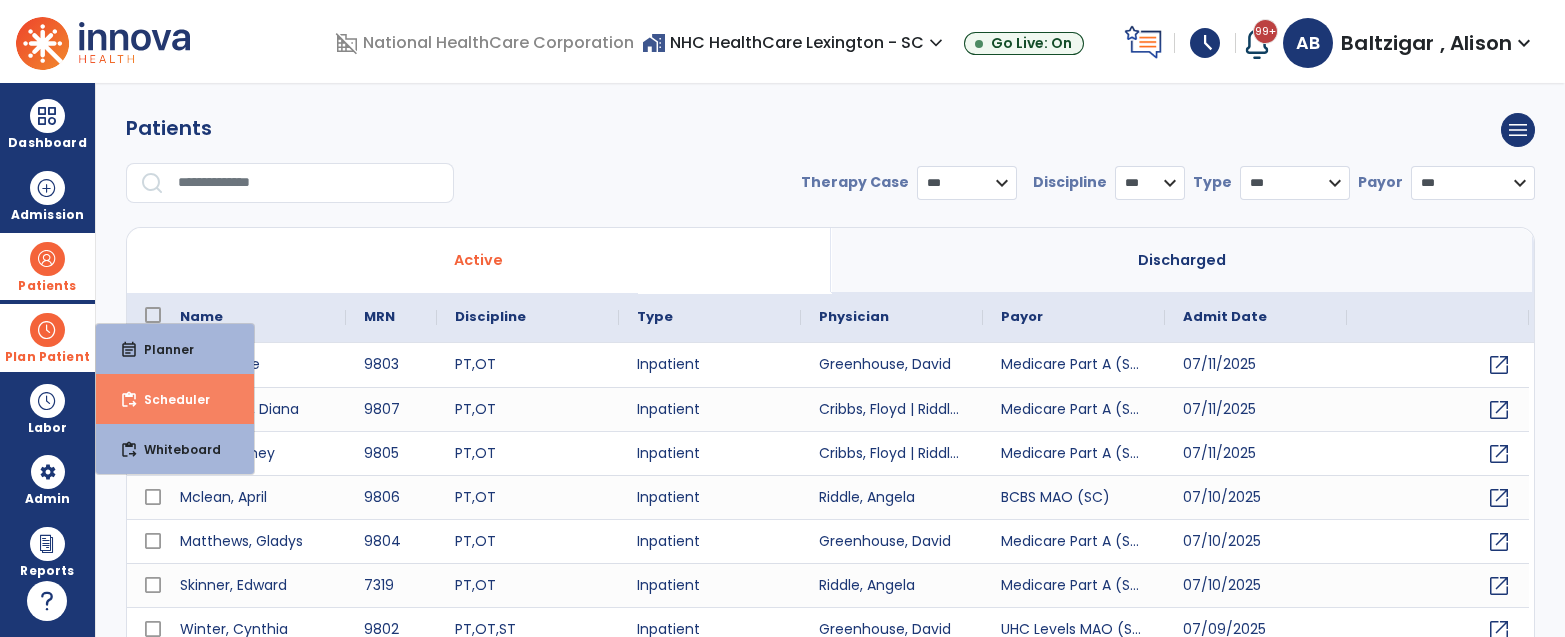 click on "Scheduler" at bounding box center (169, 399) 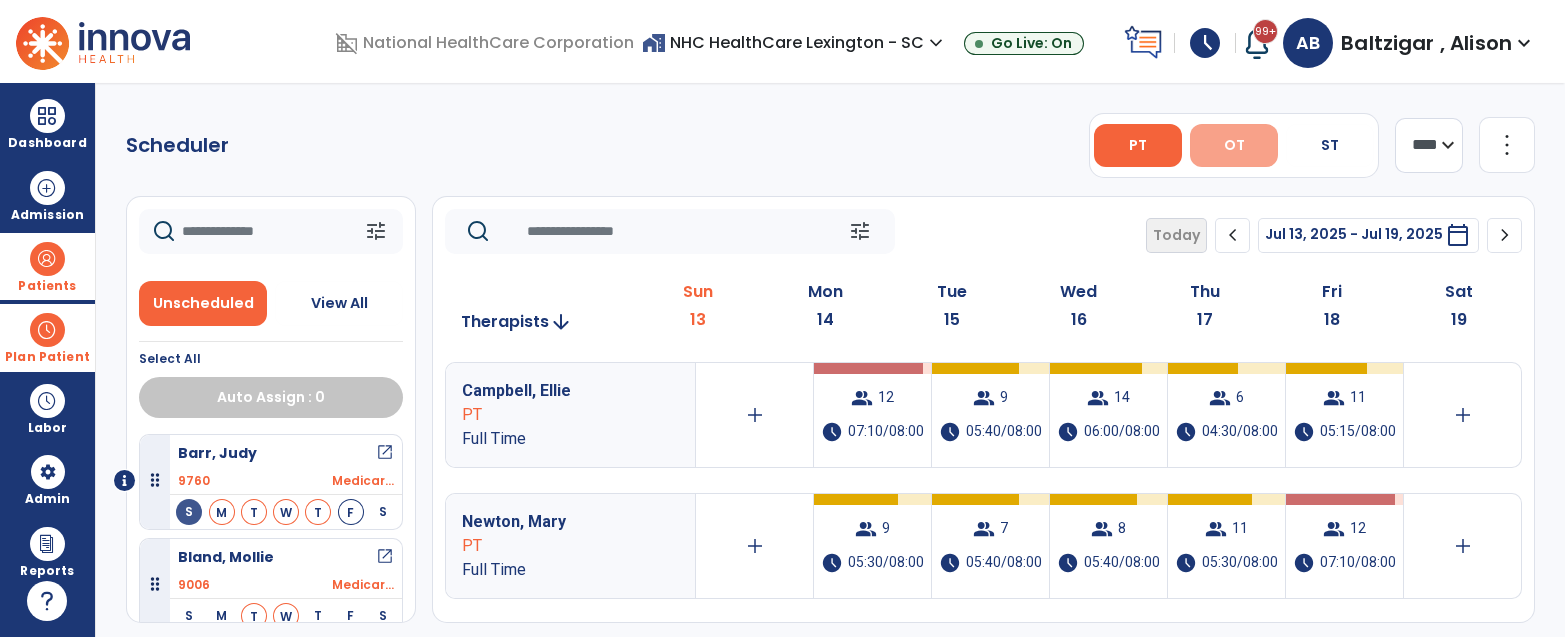 click on "OT" at bounding box center [1234, 145] 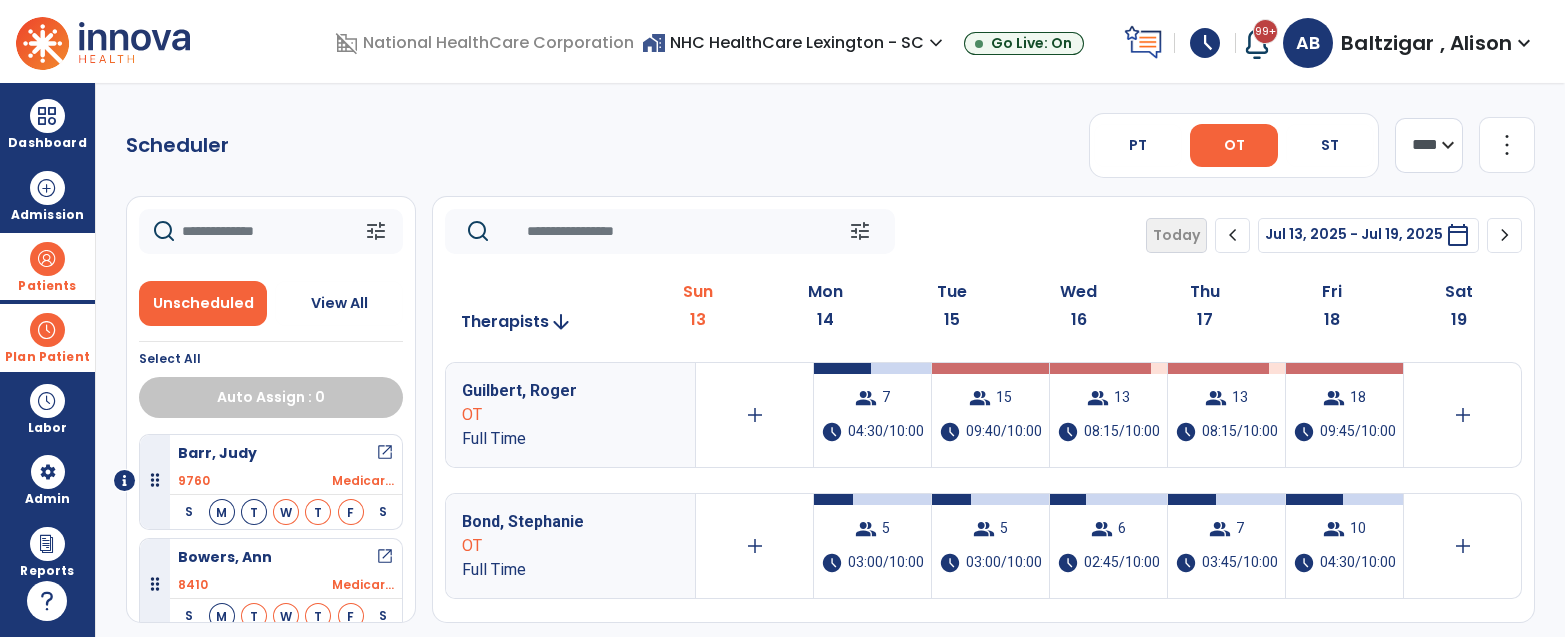 click 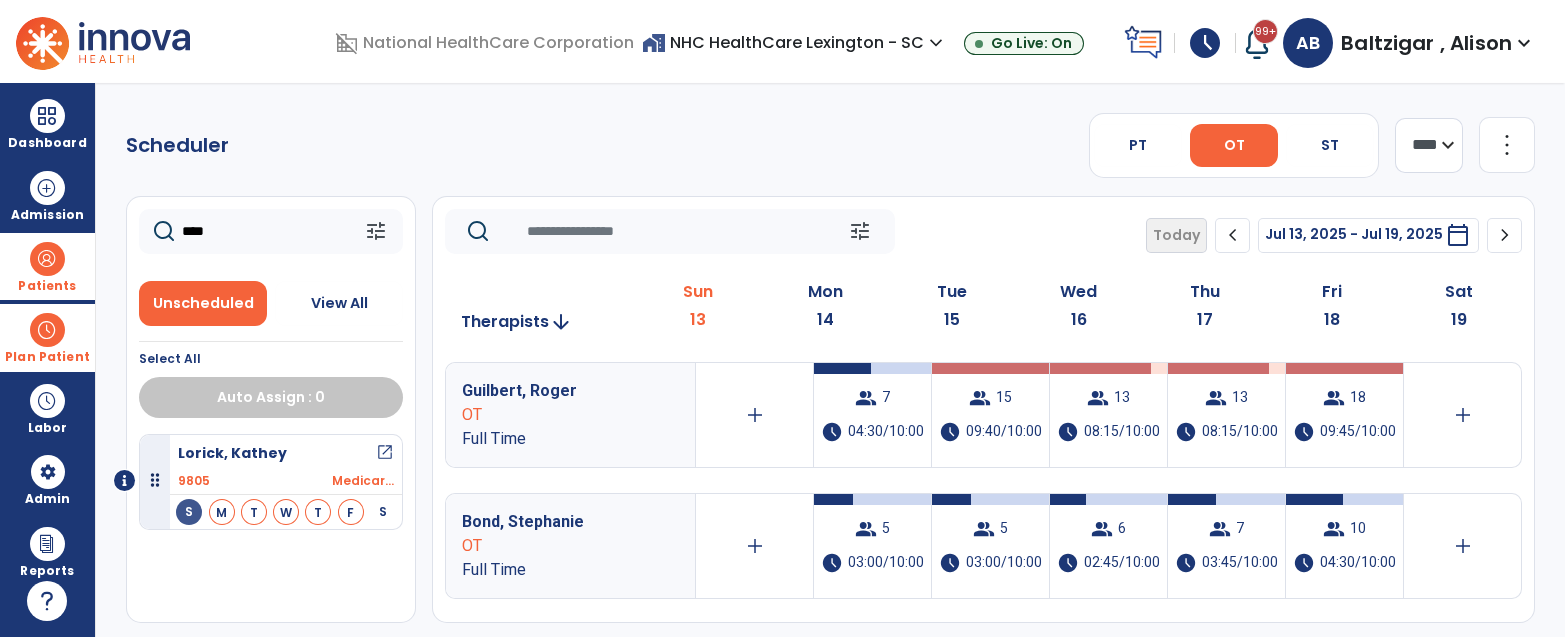 type on "****" 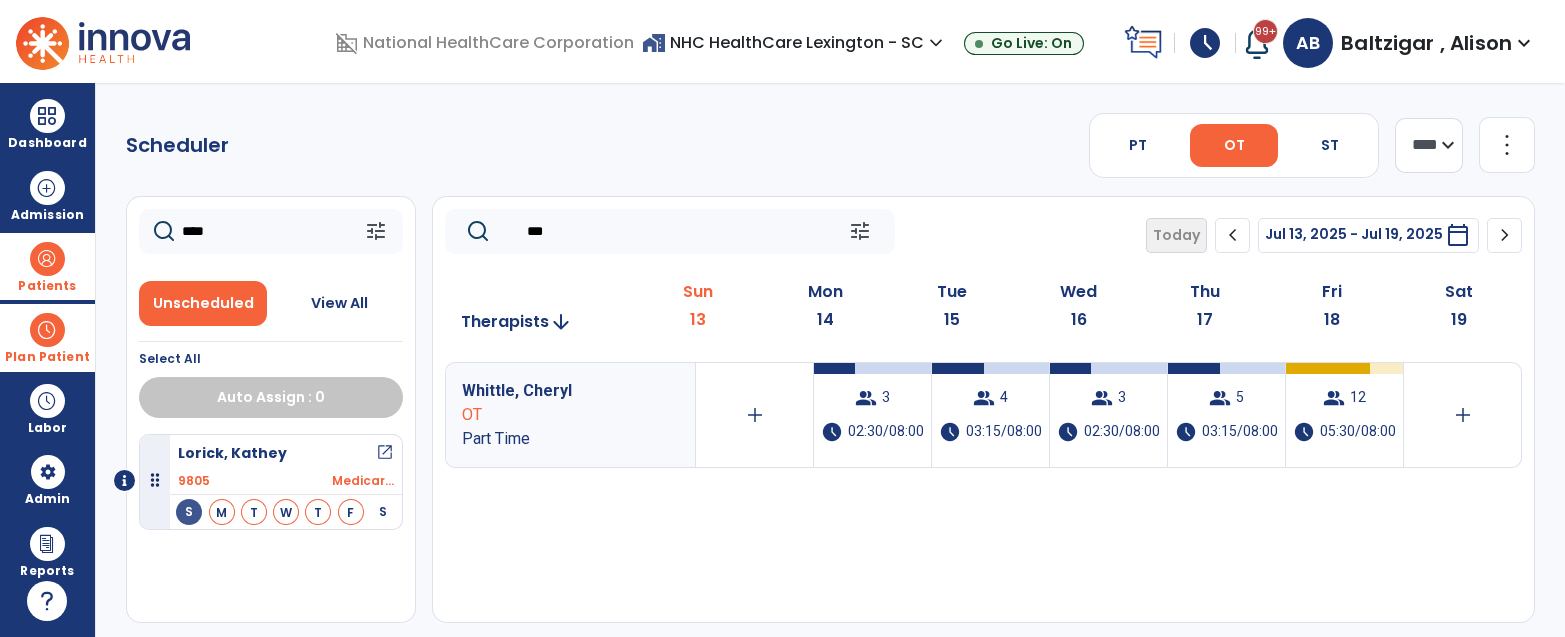 type on "***" 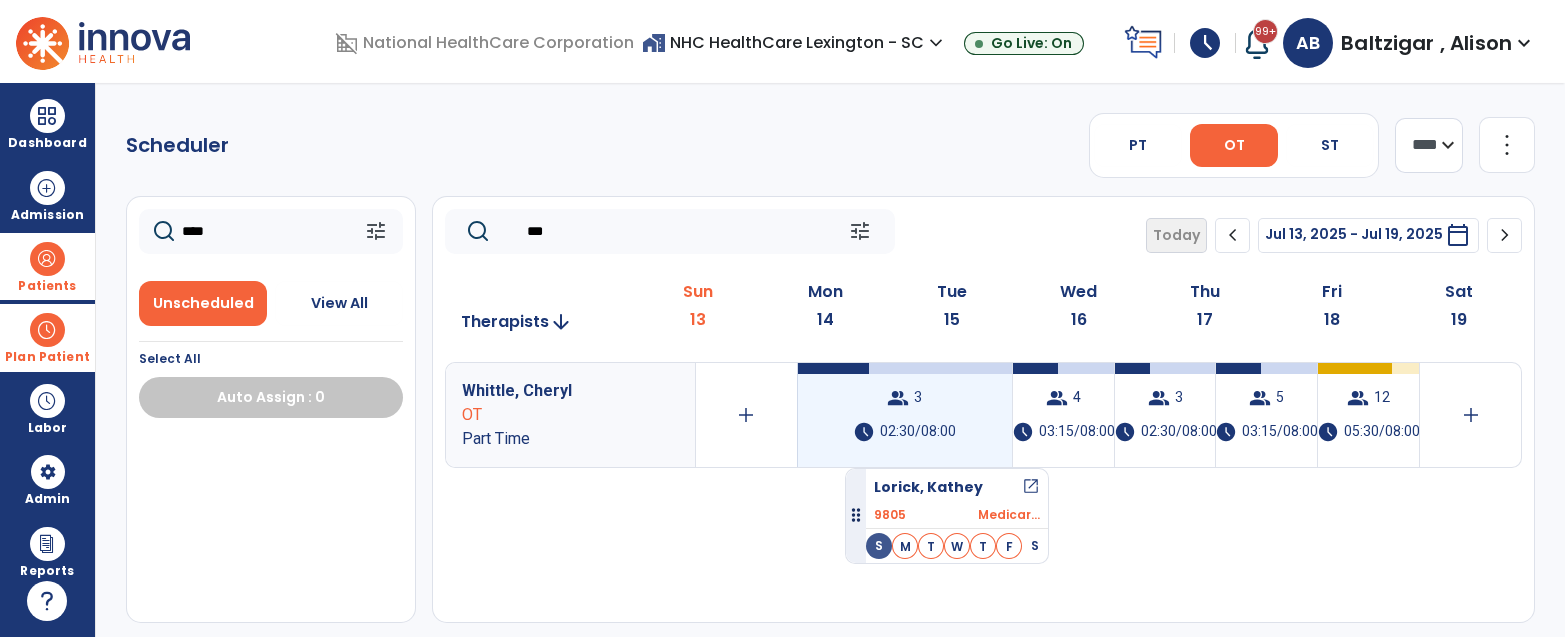 drag, startPoint x: 280, startPoint y: 449, endPoint x: 845, endPoint y: 460, distance: 565.10706 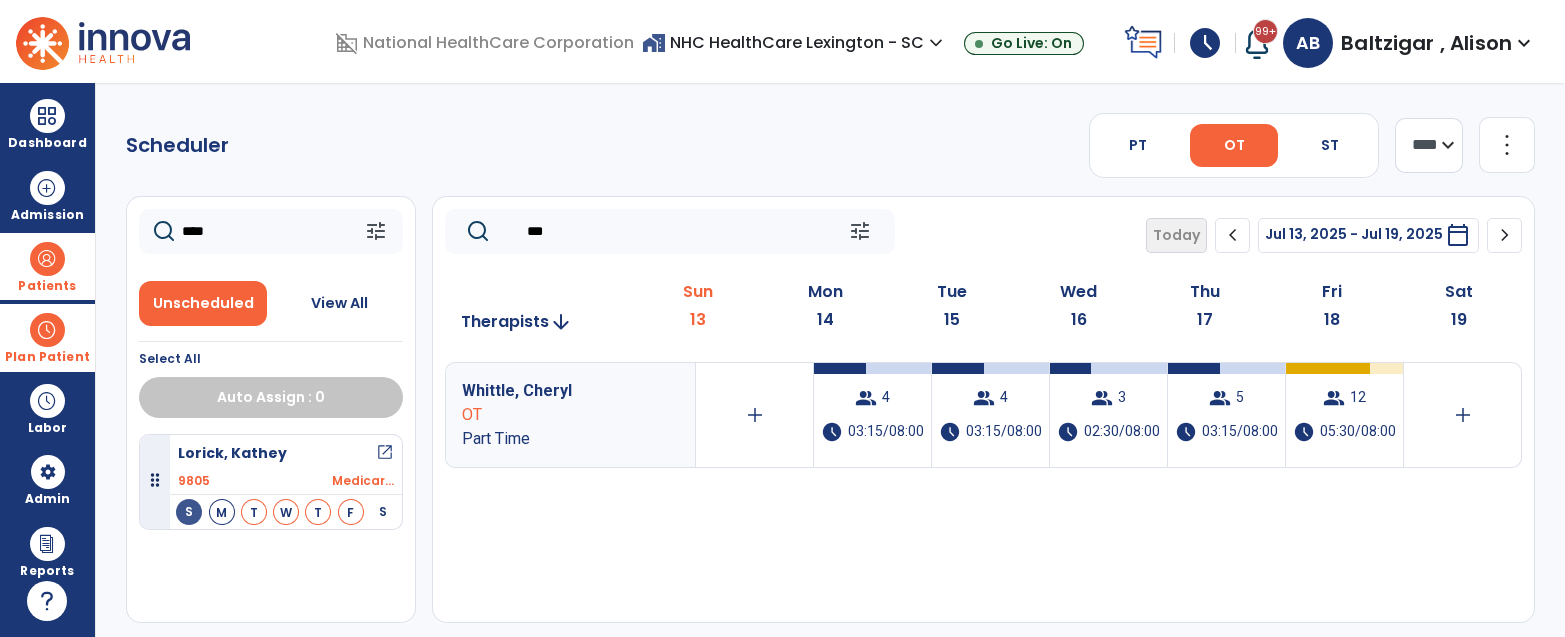 click on "****" 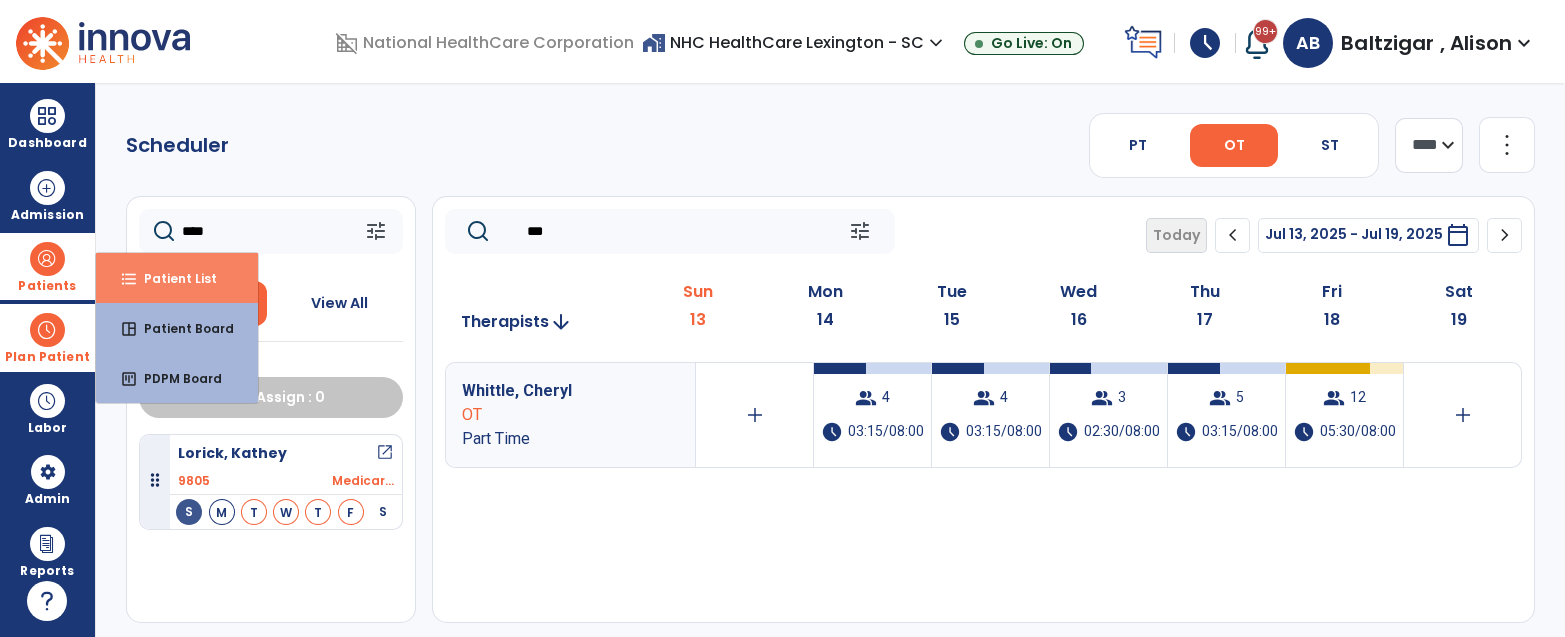 click on "Patient List" at bounding box center (172, 278) 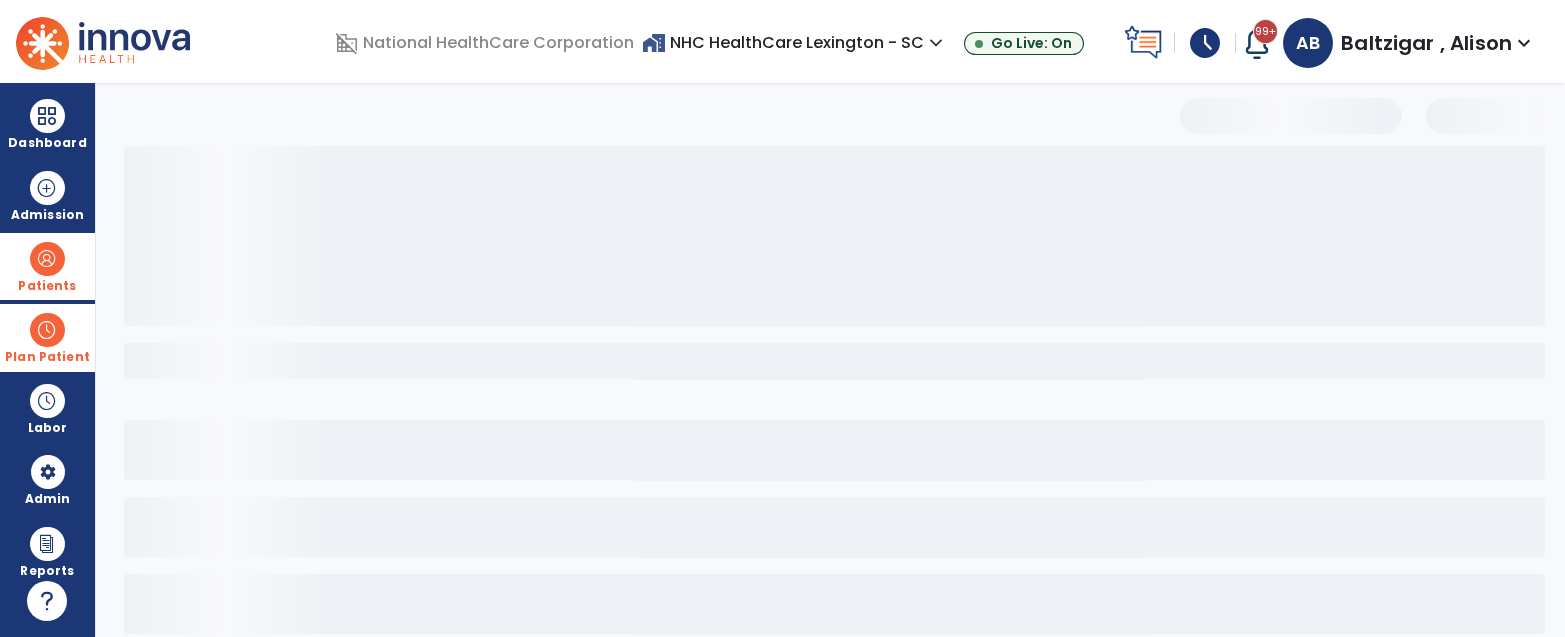 select on "***" 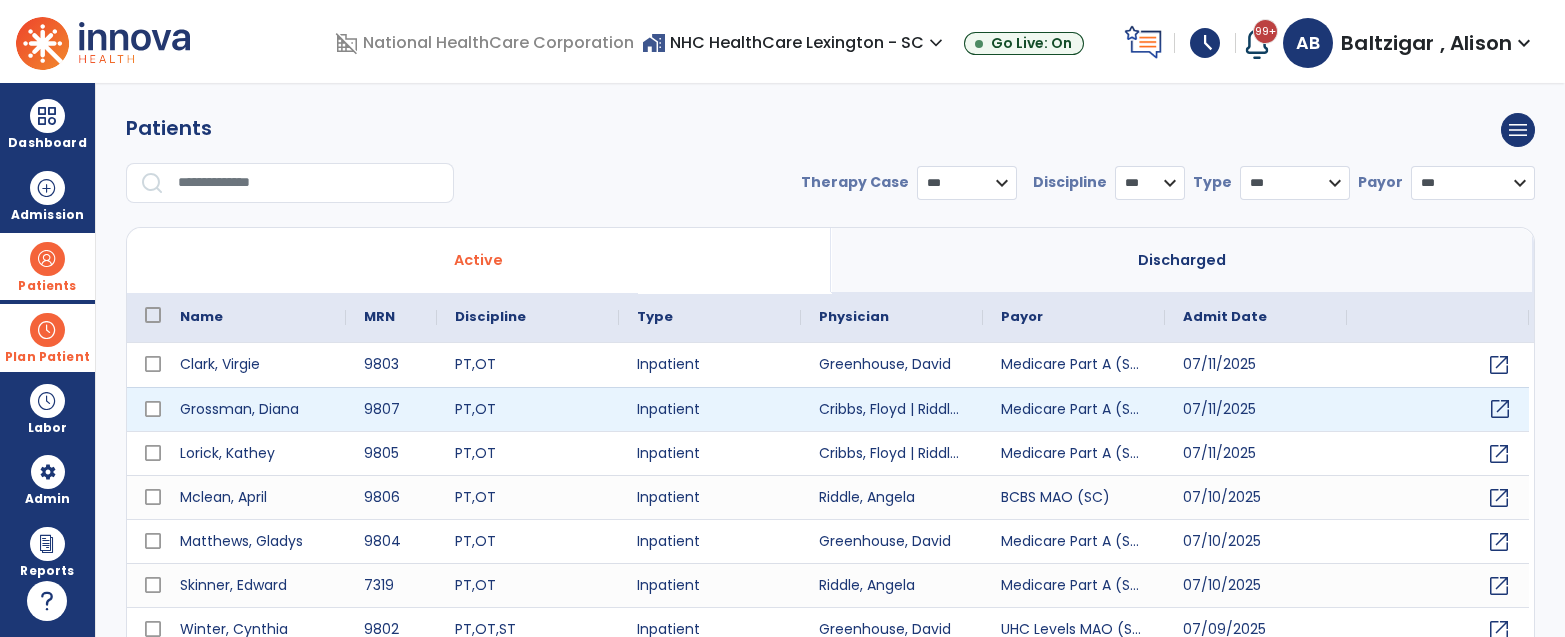 click on "open_in_new" at bounding box center (1500, 409) 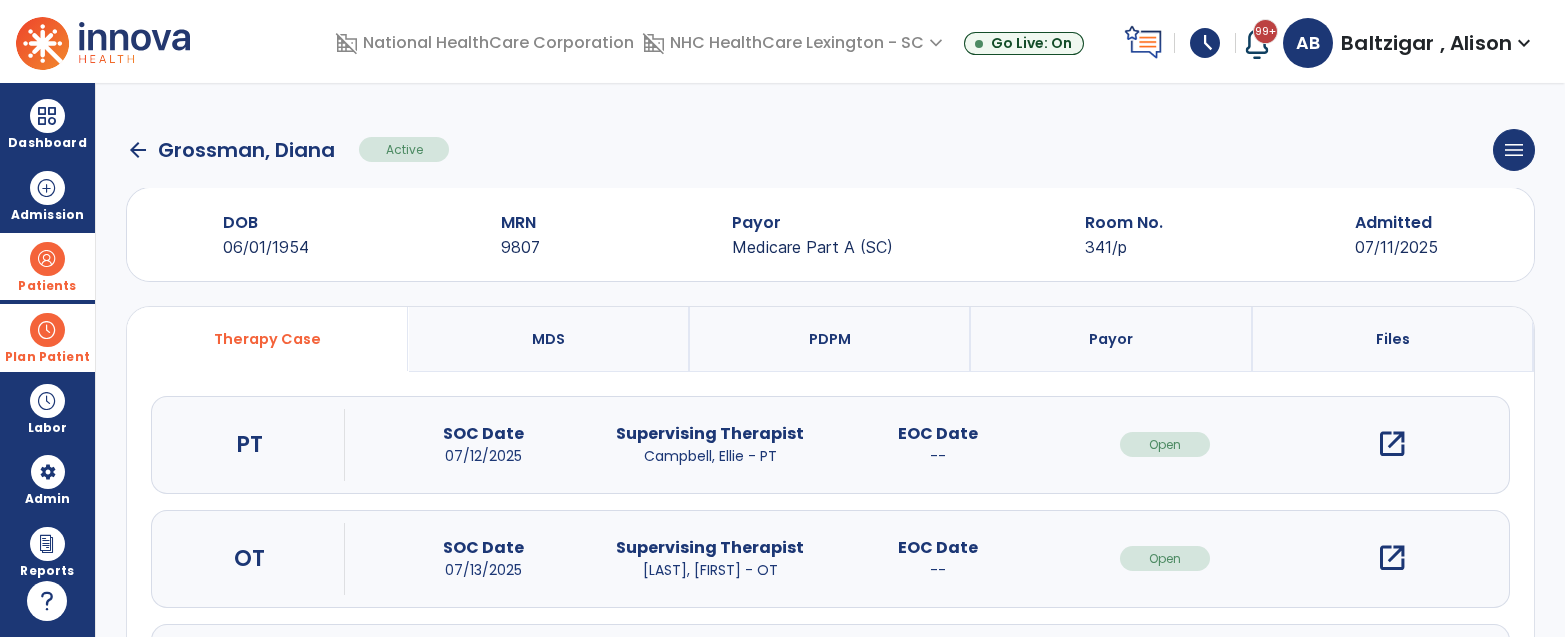 click on "arrow_back" 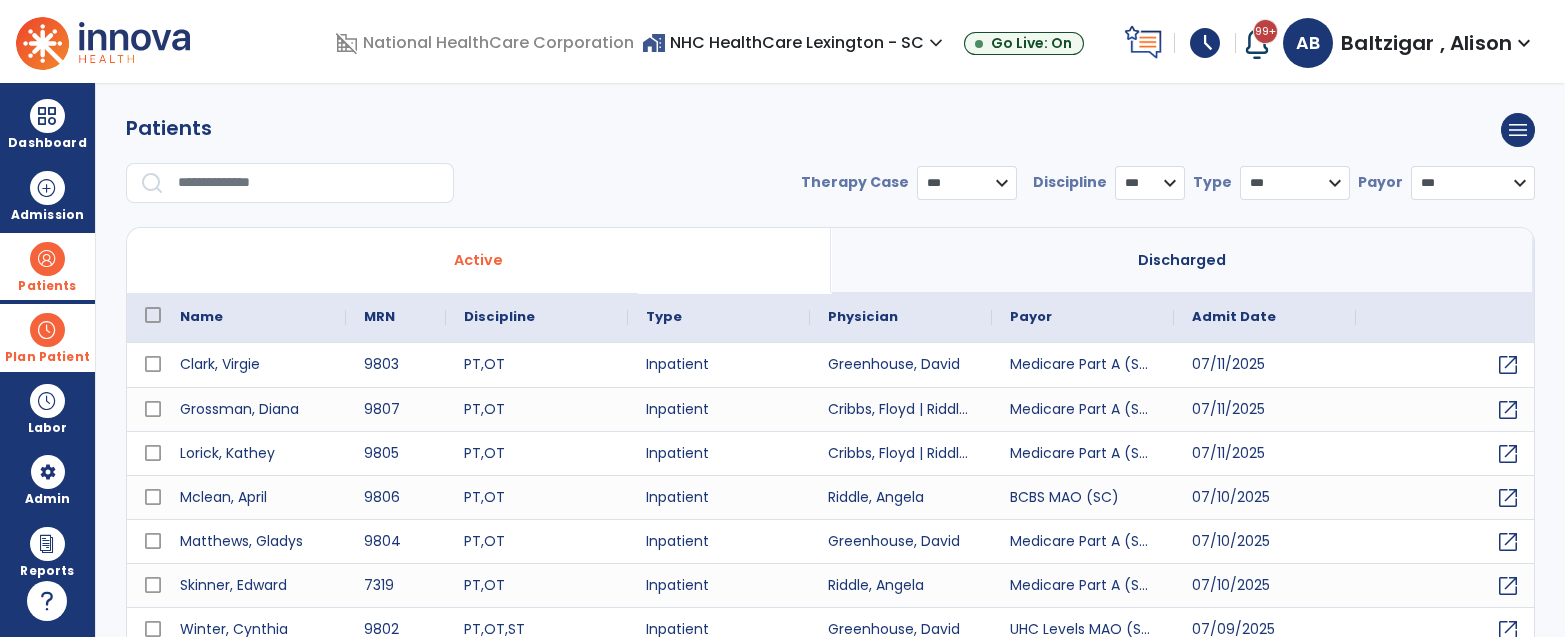 select on "***" 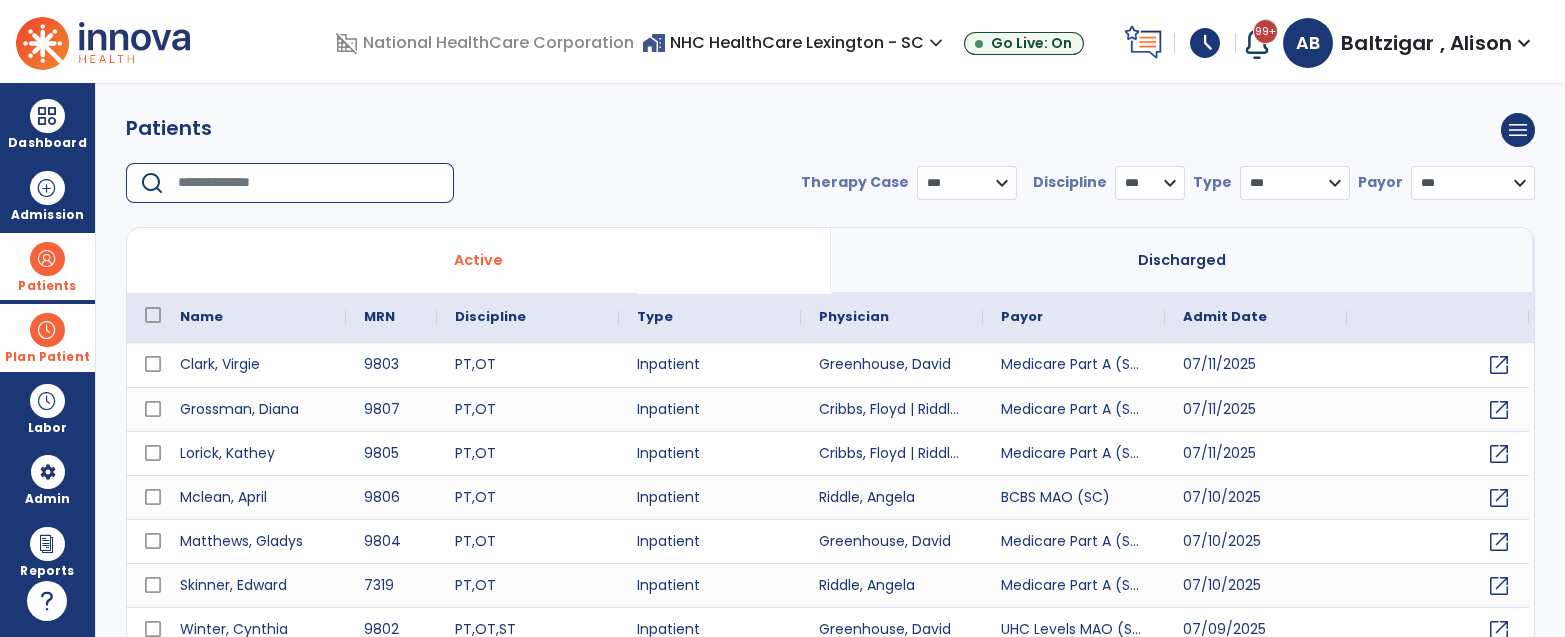 click at bounding box center [309, 183] 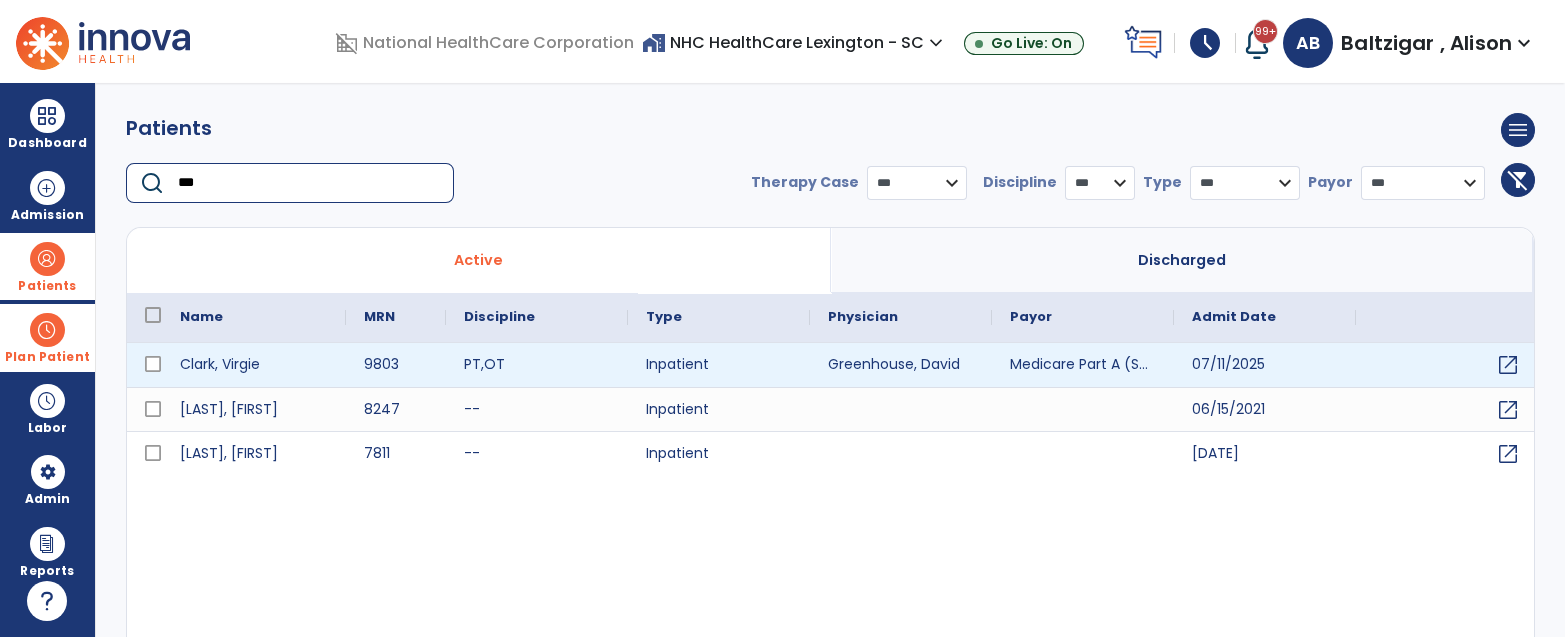 type on "***" 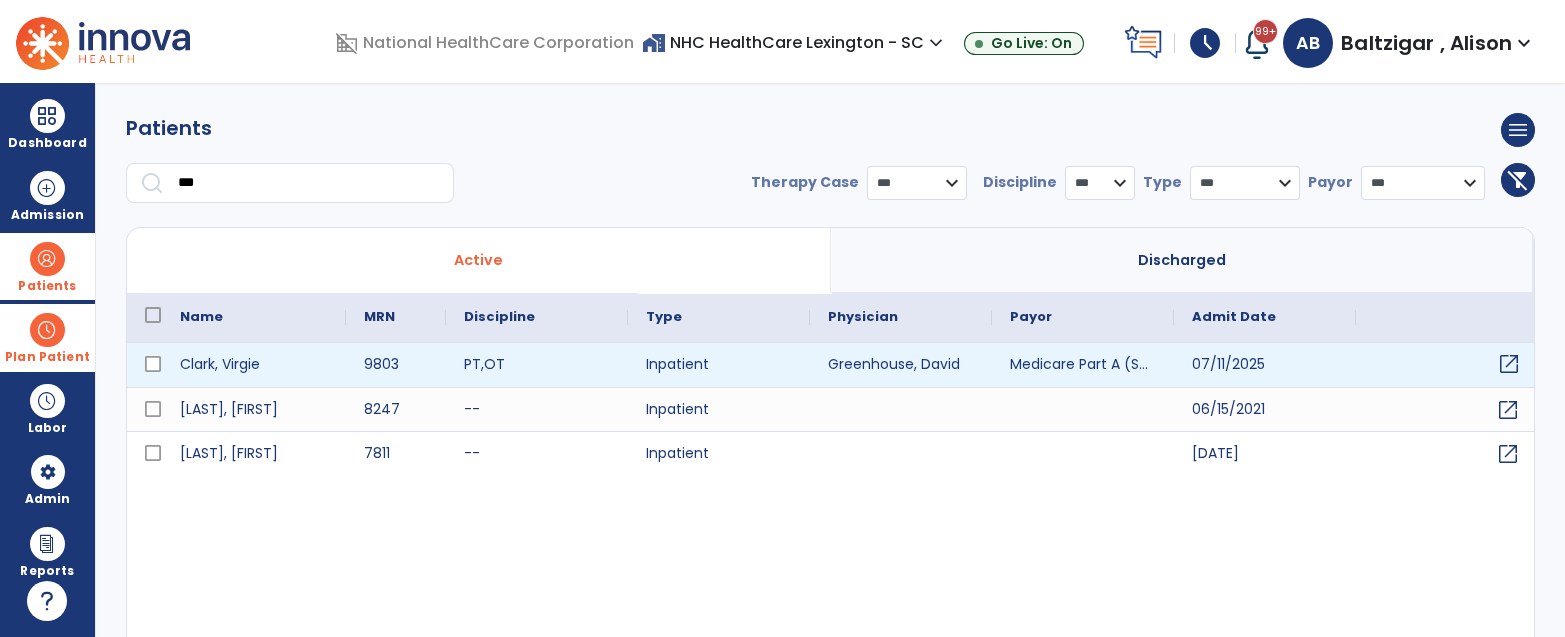 click on "open_in_new" at bounding box center (1509, 364) 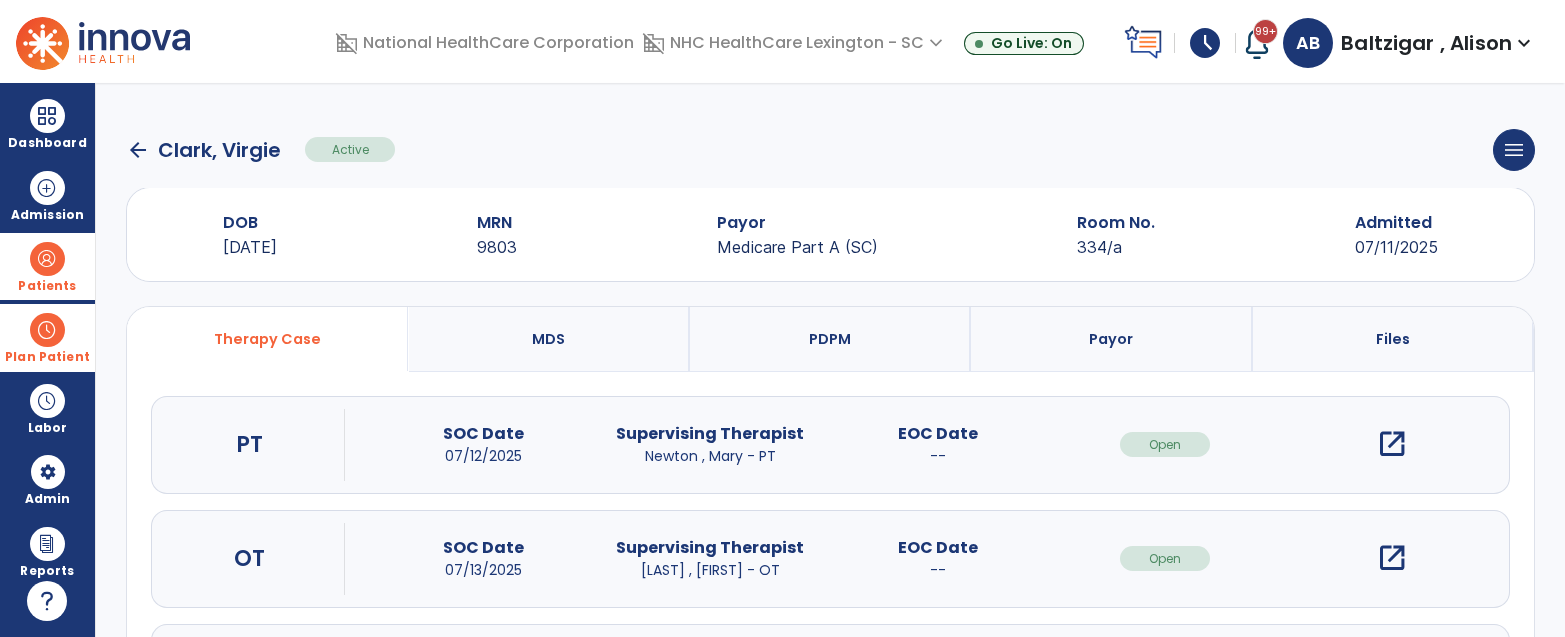 click on "Plan Patient" at bounding box center (47, 286) 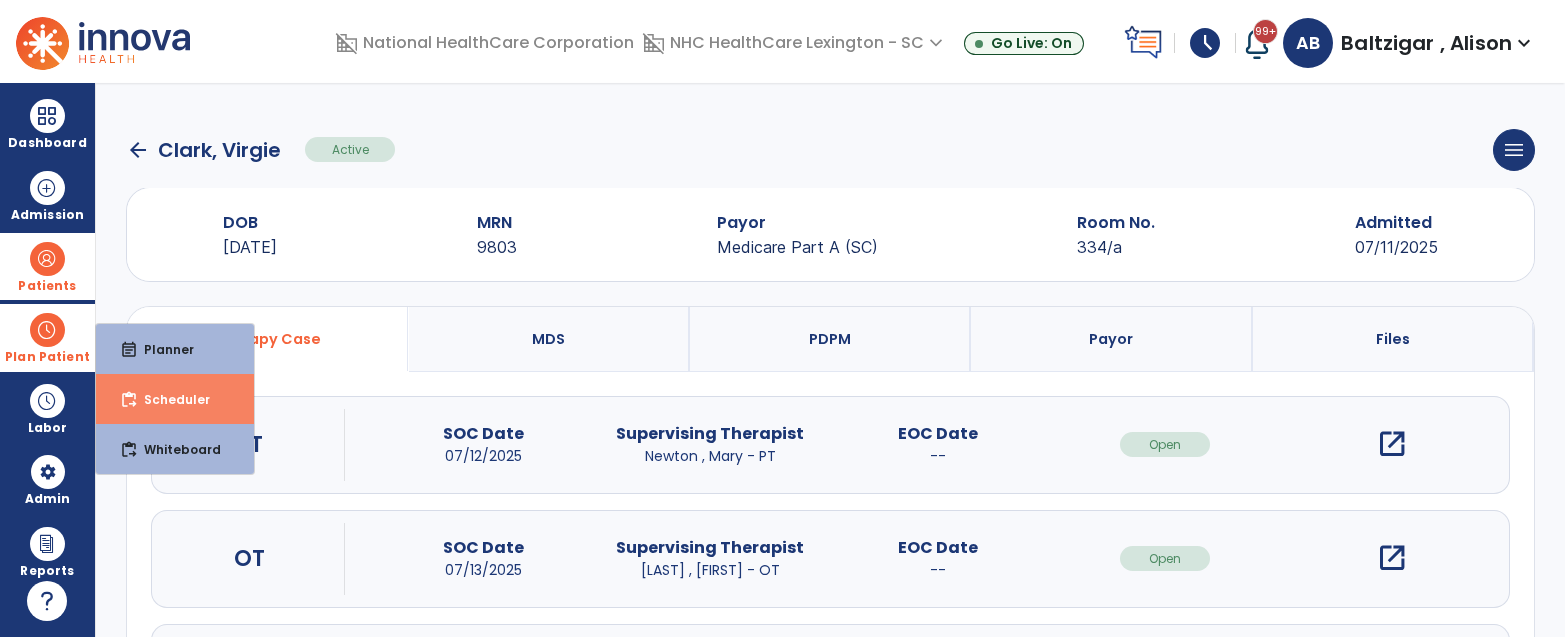 click on "content_paste_go  Scheduler" at bounding box center (175, 399) 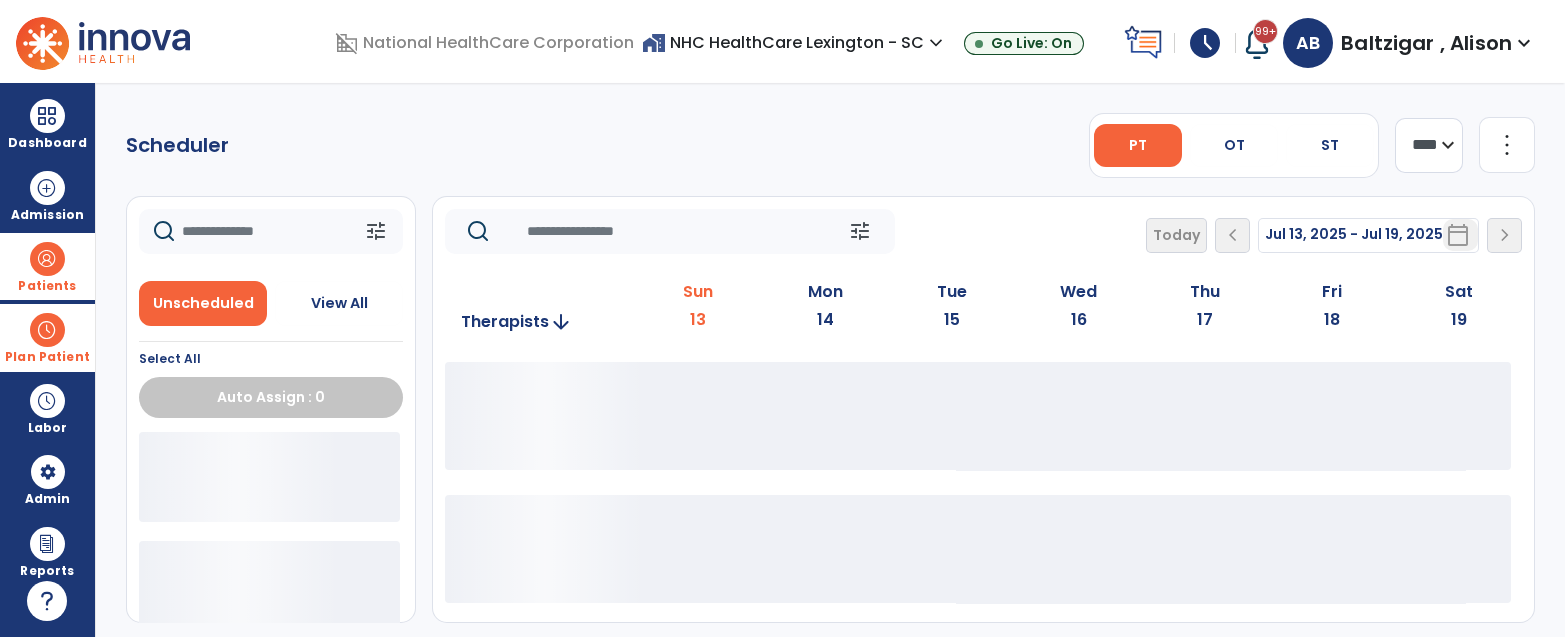 click 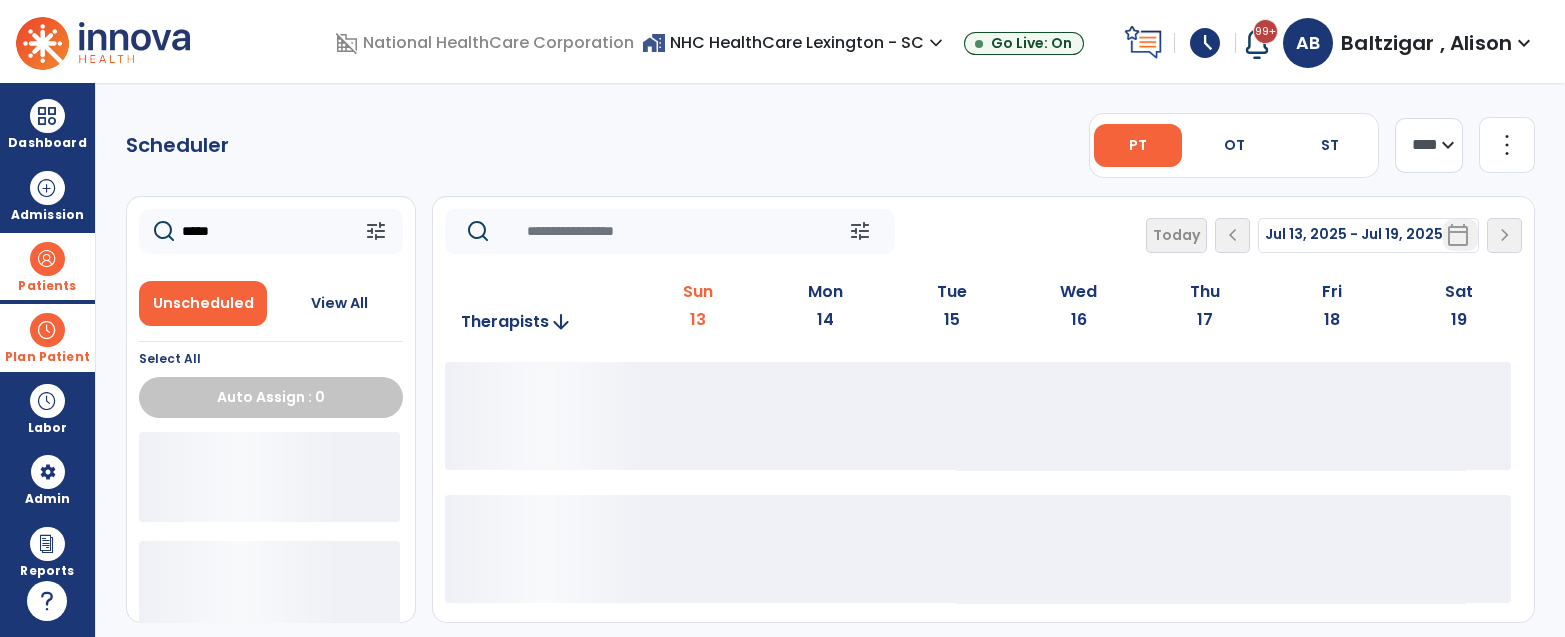 type on "*****" 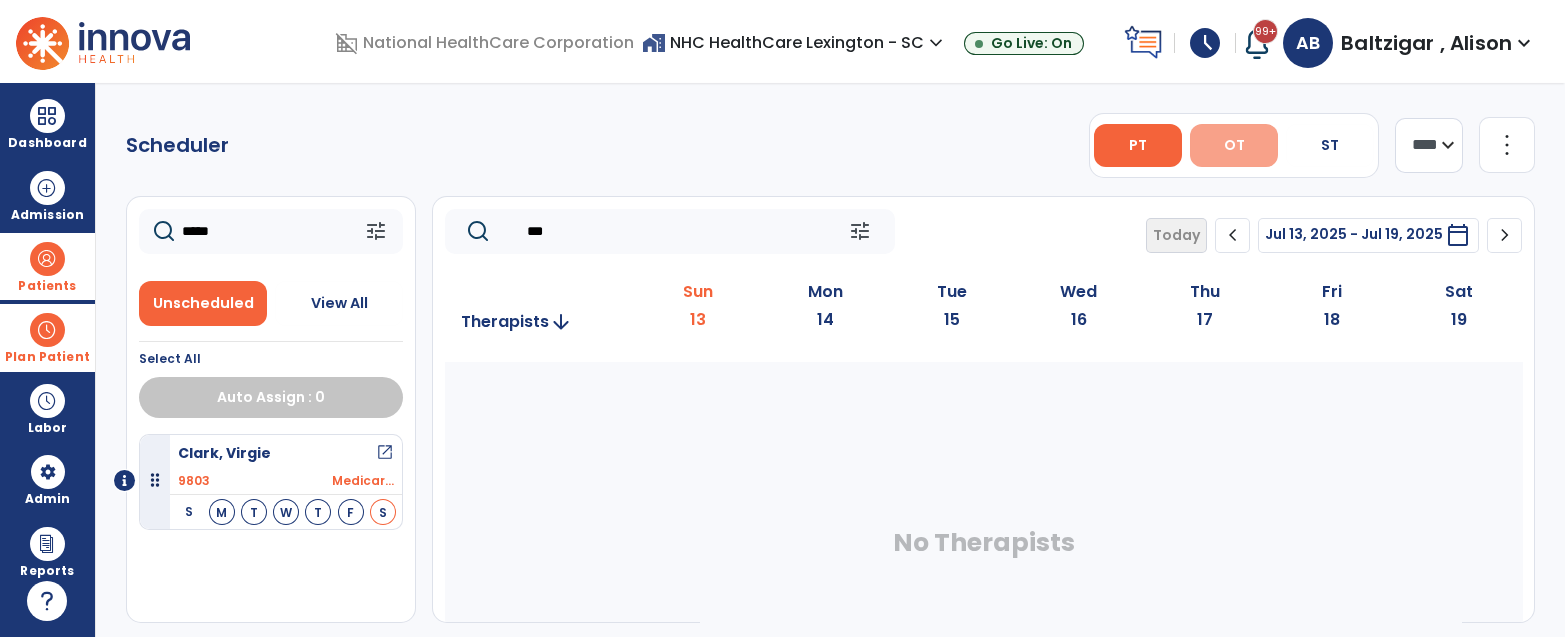 type on "***" 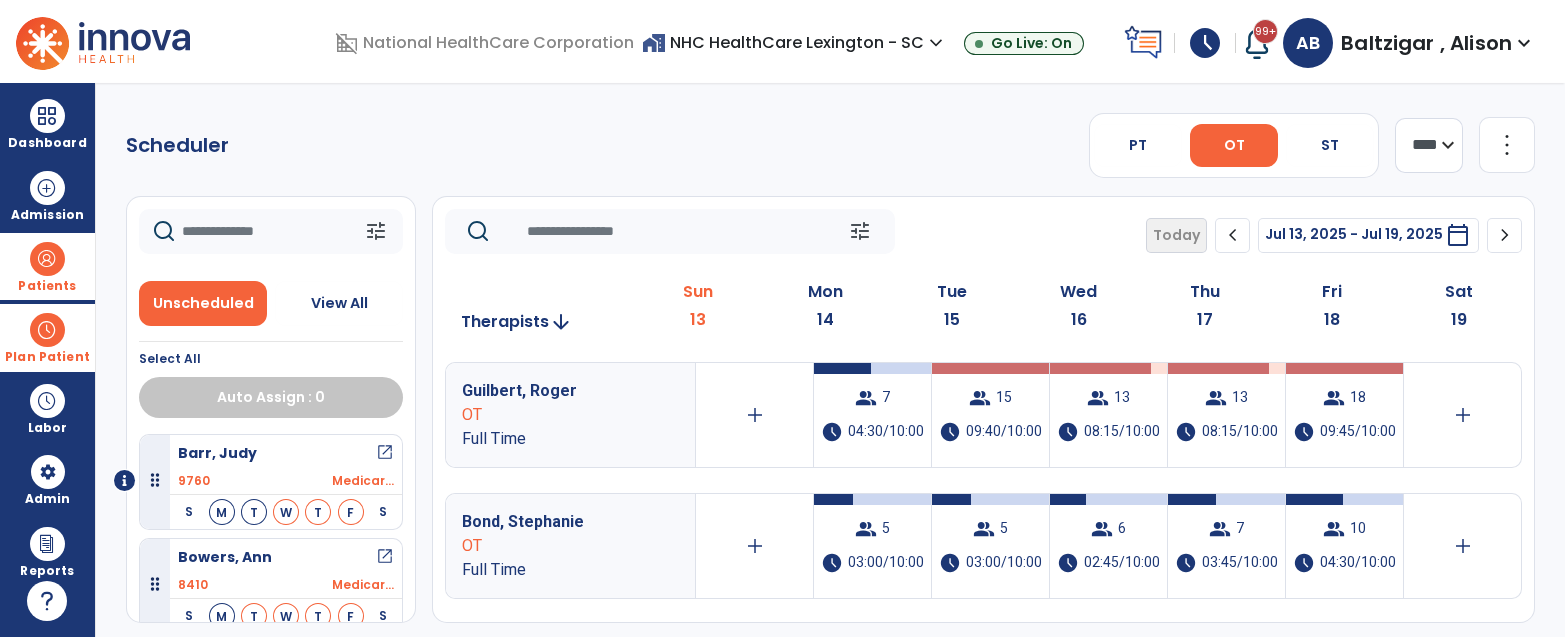 click 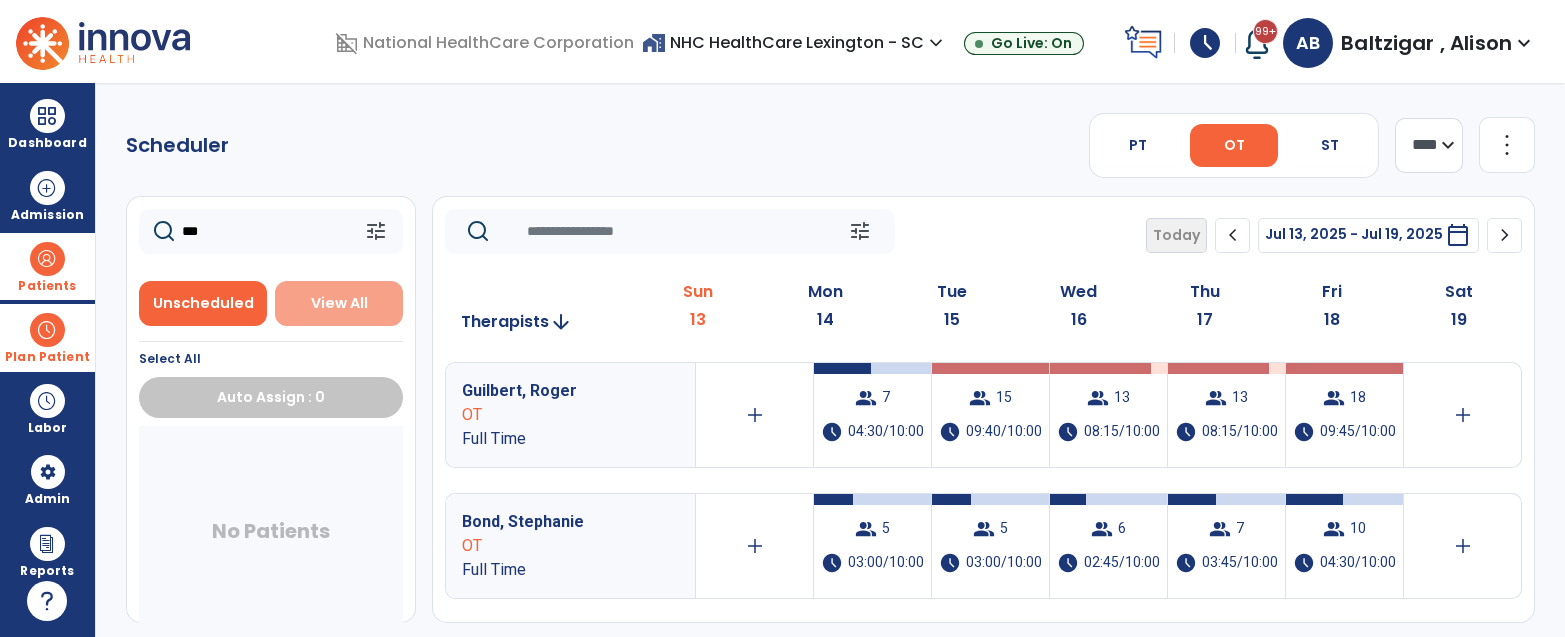 type on "***" 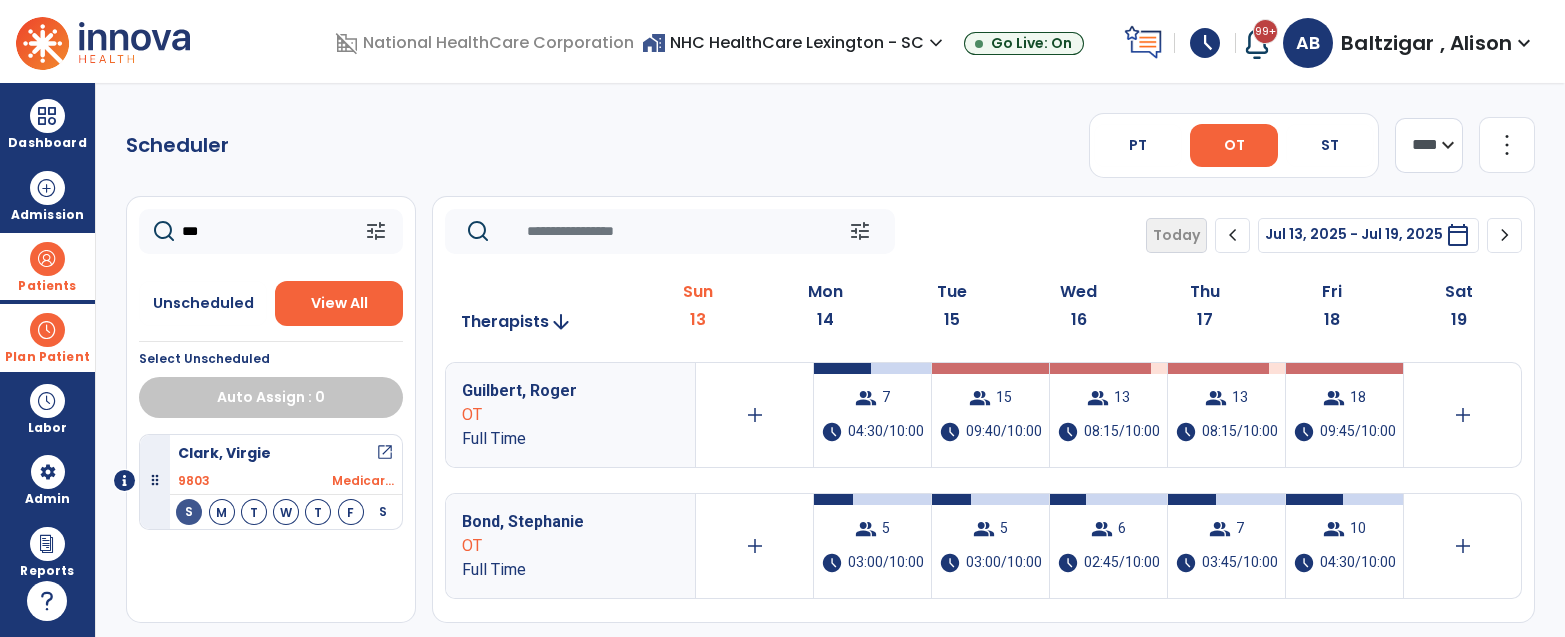 type 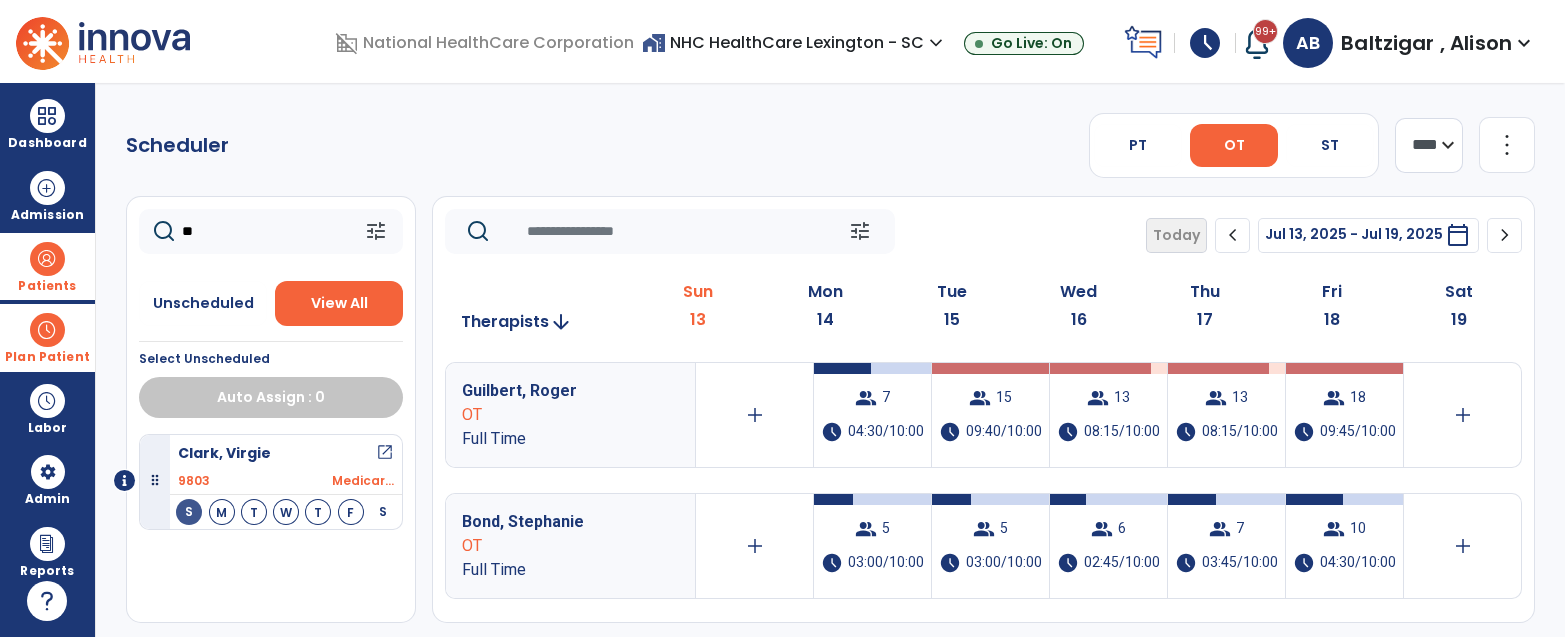 type on "*" 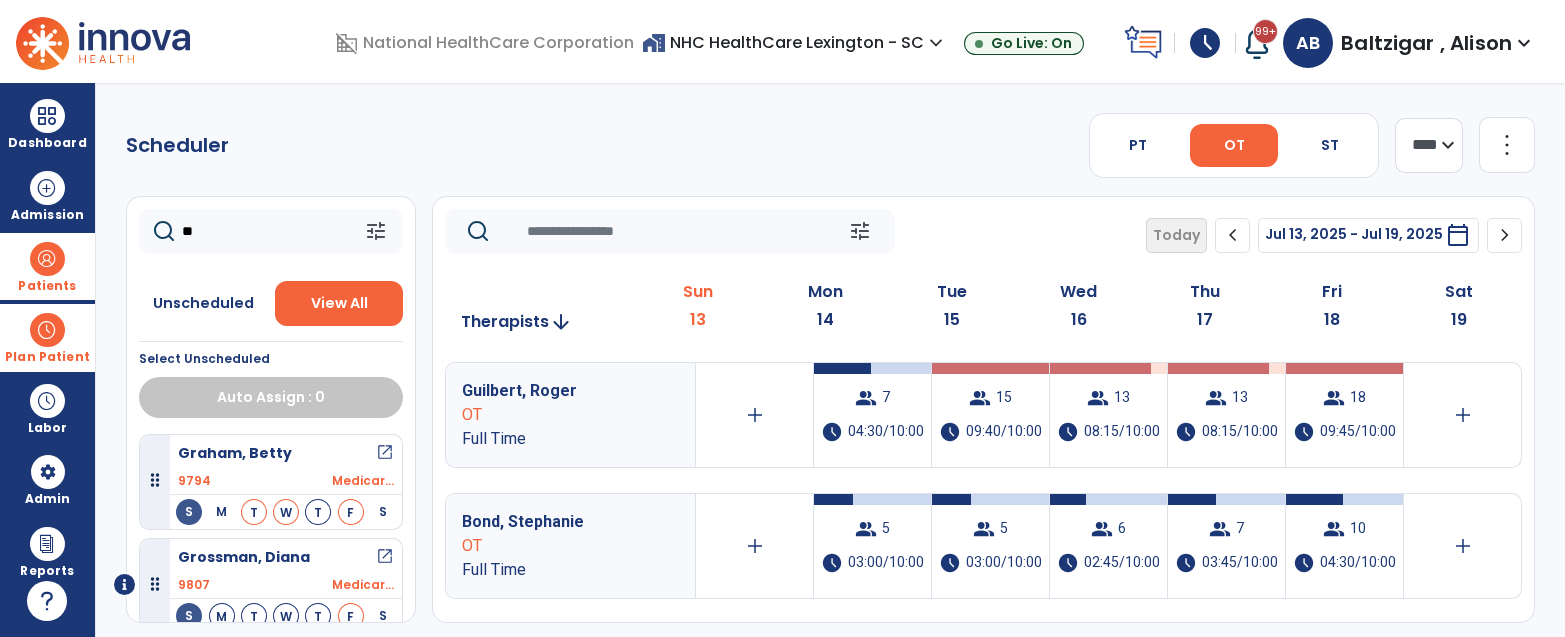 type on "*" 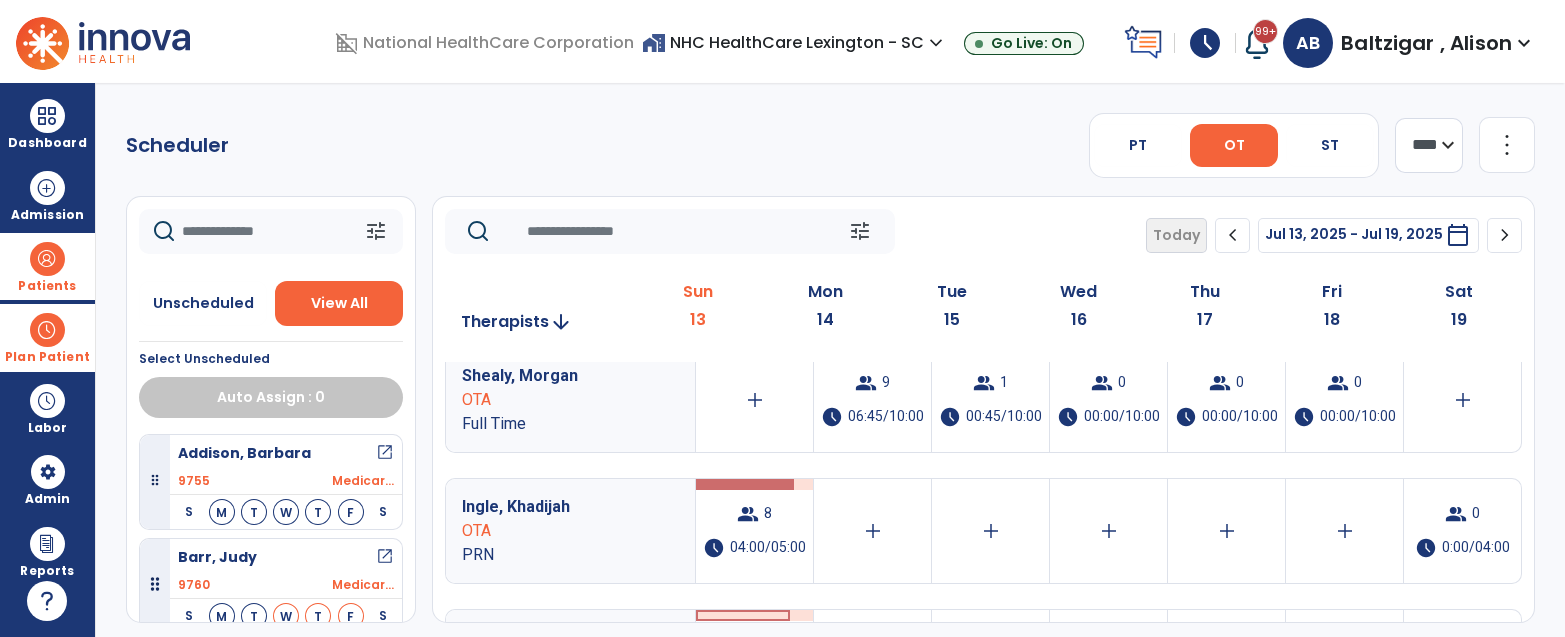 scroll, scrollTop: 821, scrollLeft: 0, axis: vertical 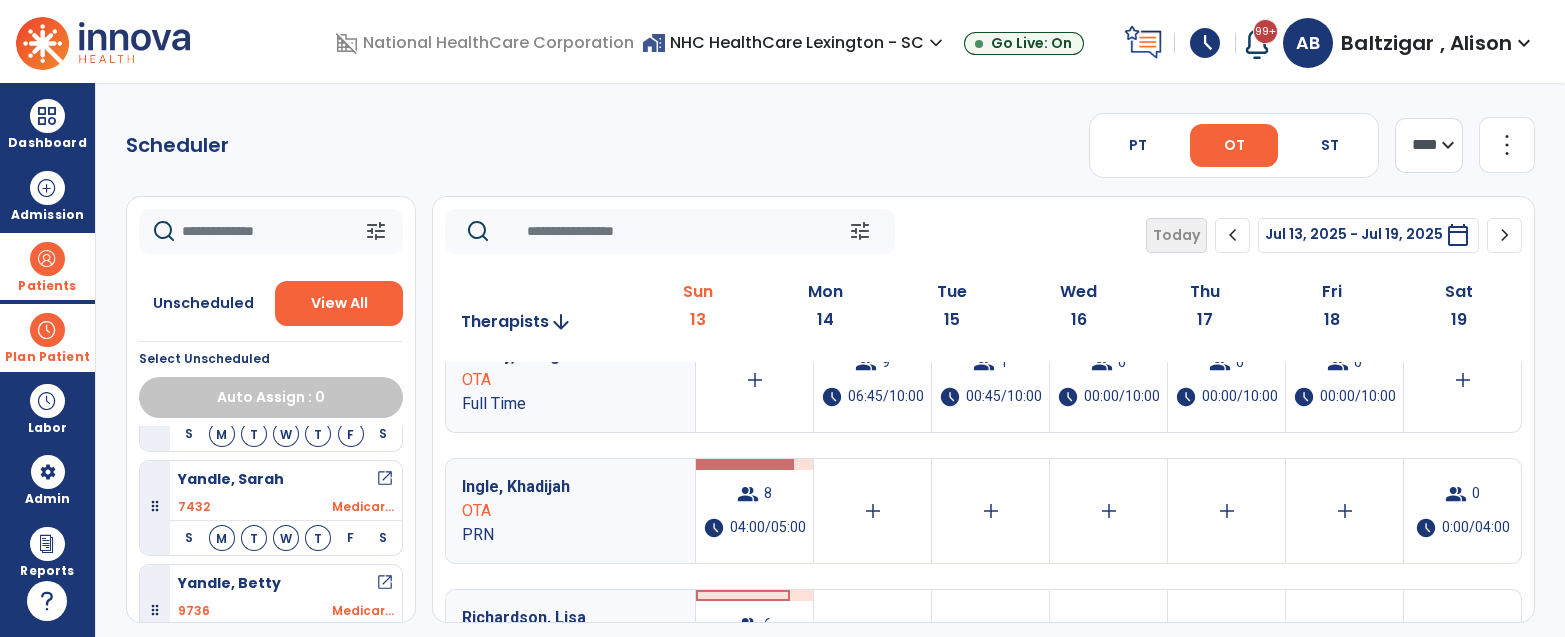 click 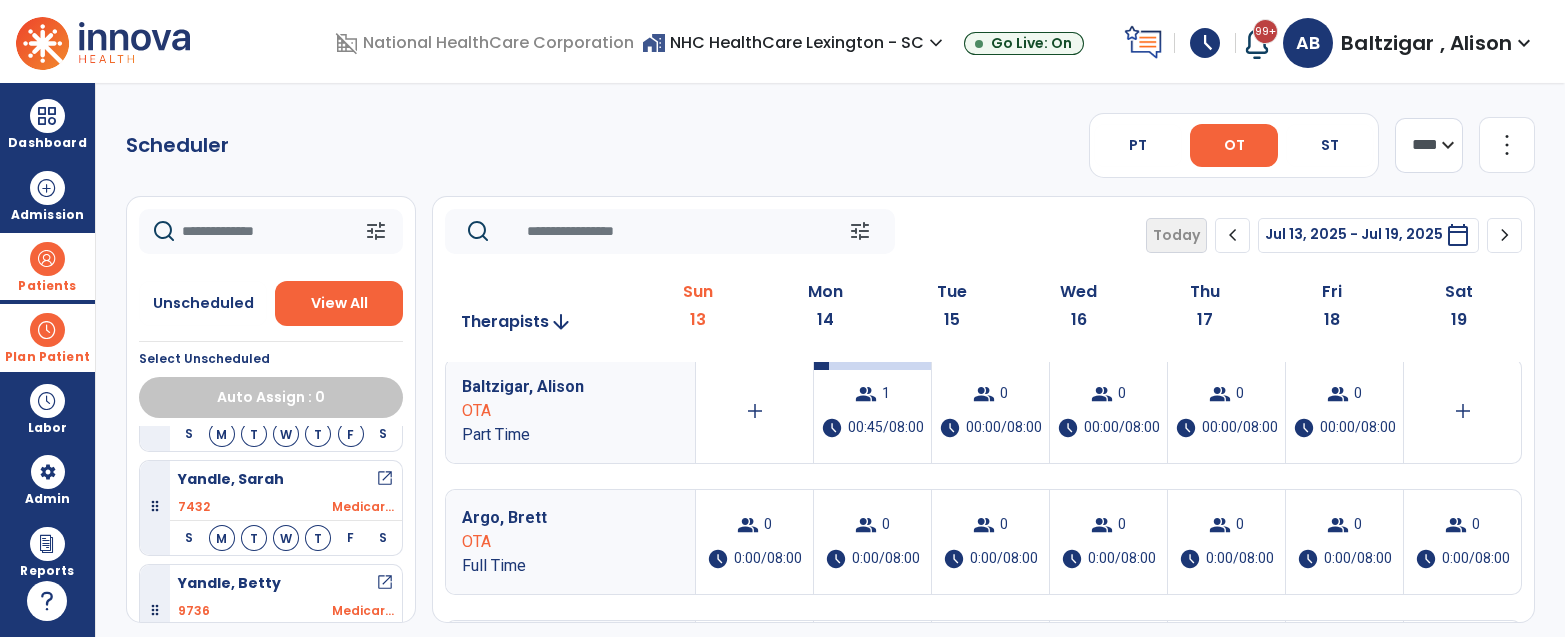 scroll, scrollTop: 1183, scrollLeft: 0, axis: vertical 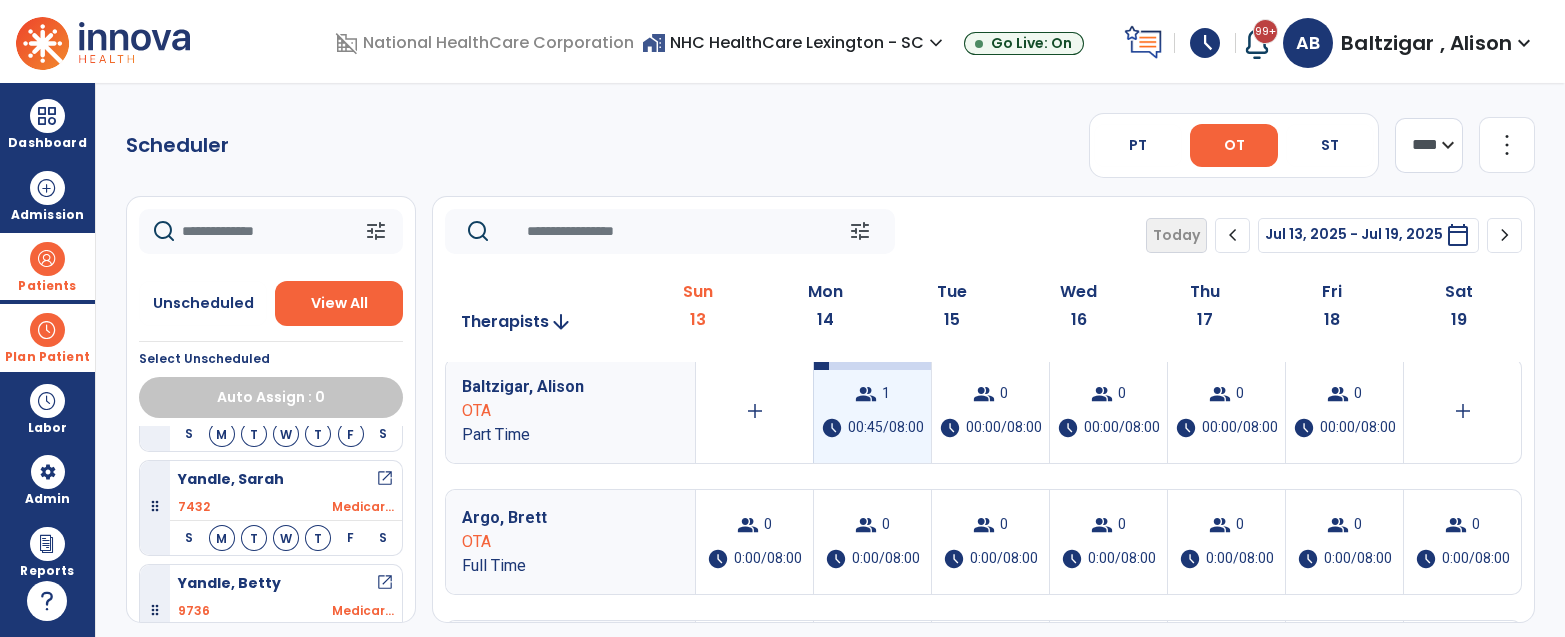 click on "00:45/08:00" at bounding box center [886, 428] 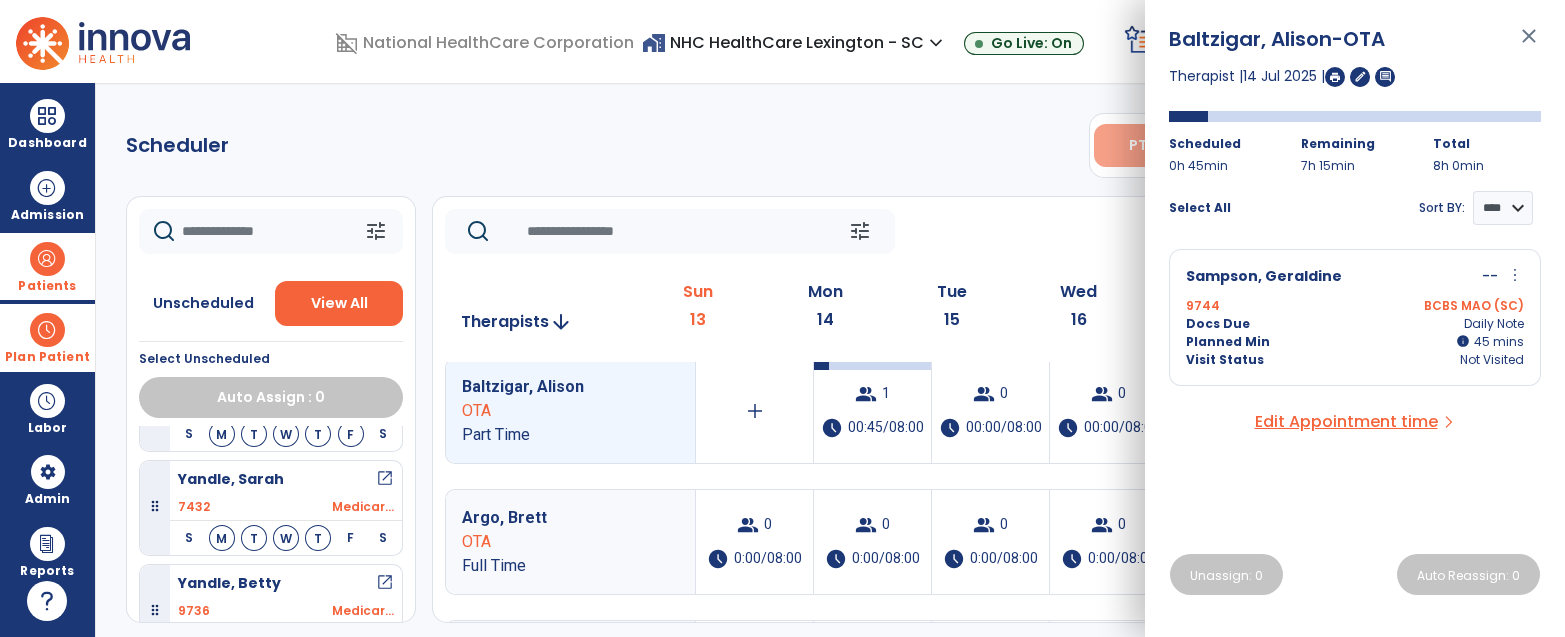click on "PT" at bounding box center (1138, 145) 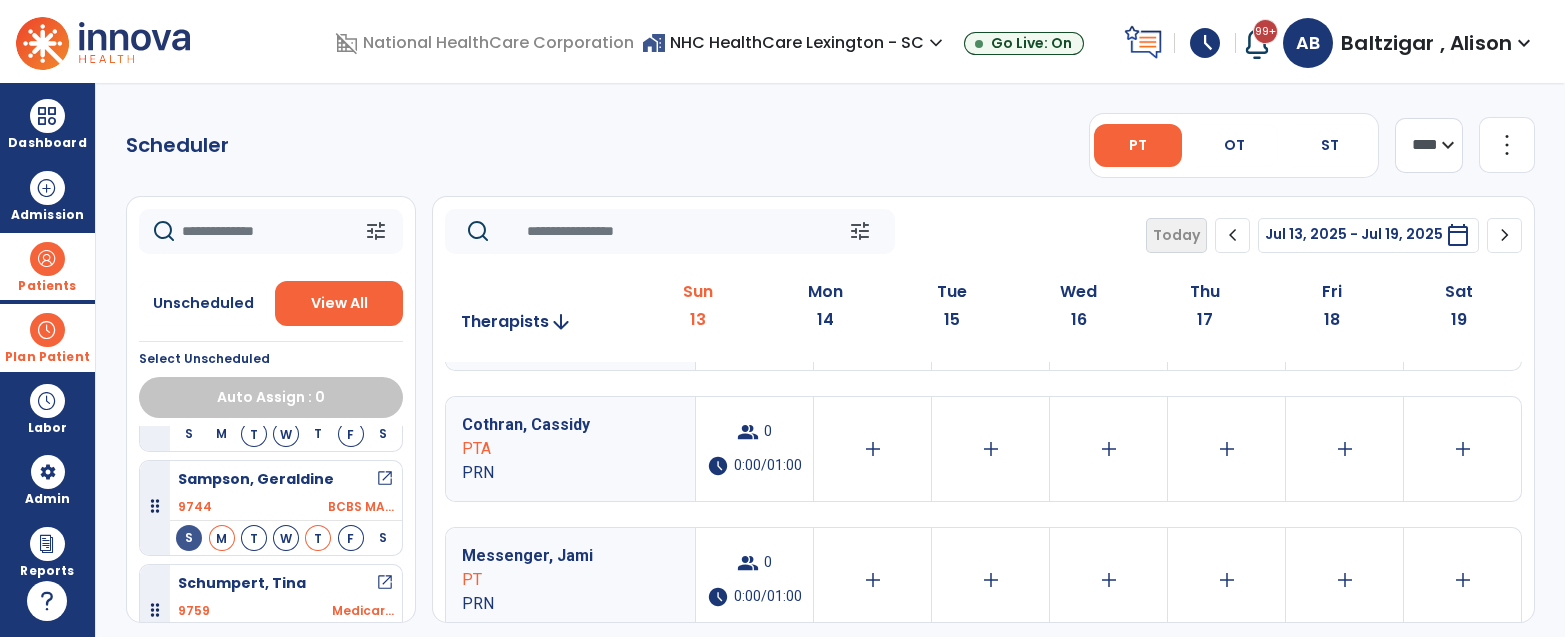 scroll, scrollTop: 1550, scrollLeft: 0, axis: vertical 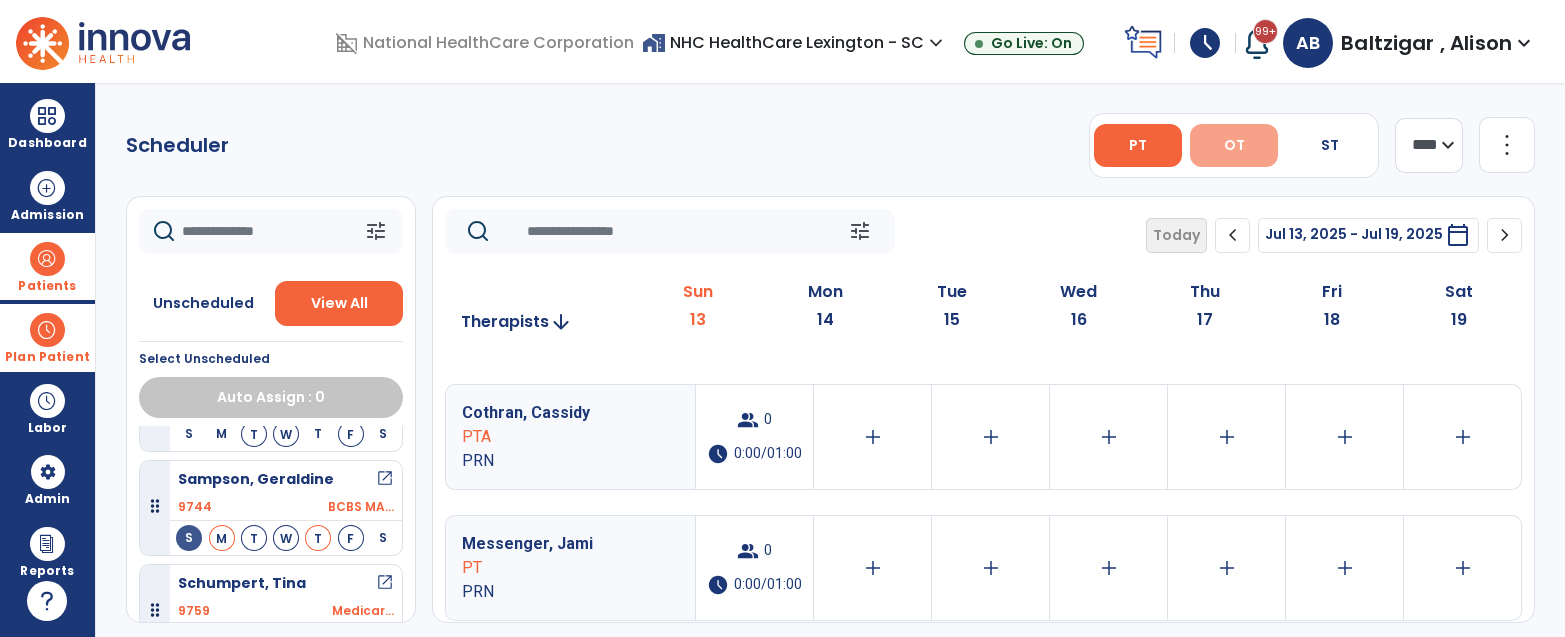 click on "OT" at bounding box center (1234, 145) 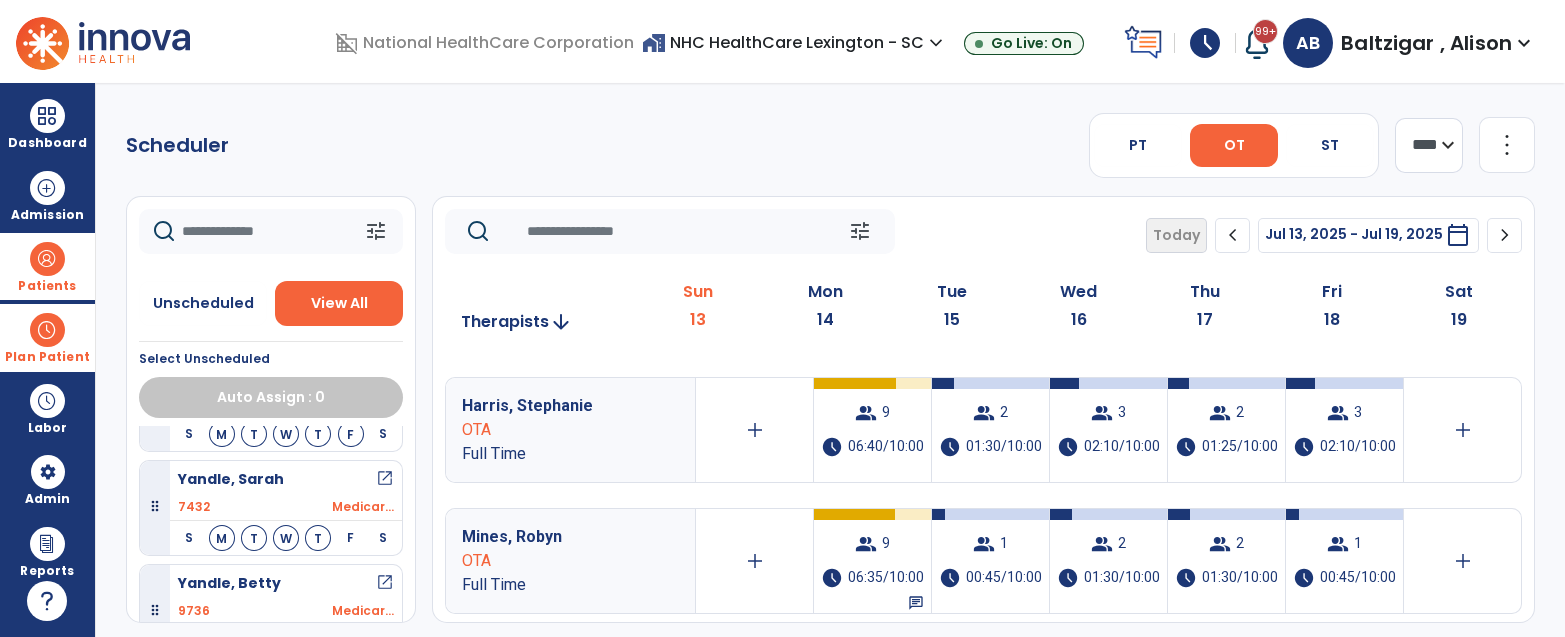 scroll, scrollTop: 510, scrollLeft: 0, axis: vertical 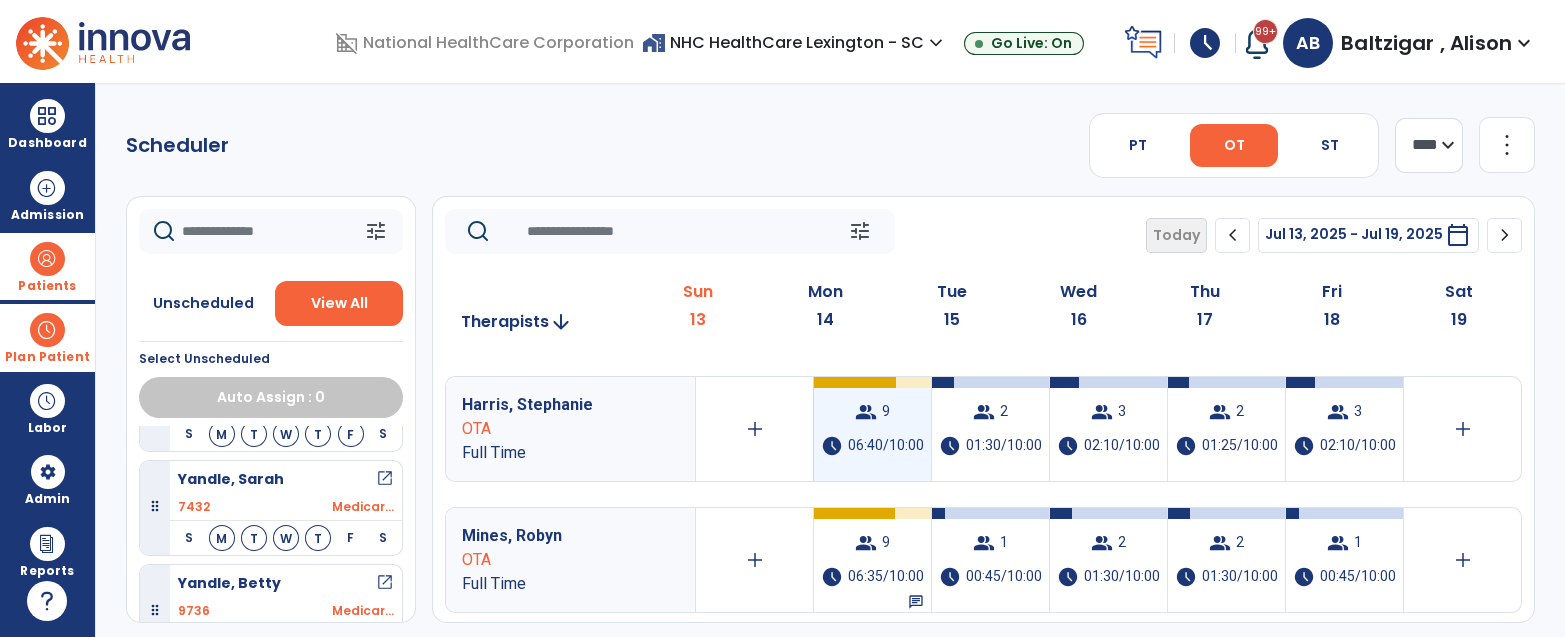 click on "group  9  schedule  06:40/10:00" at bounding box center (872, 429) 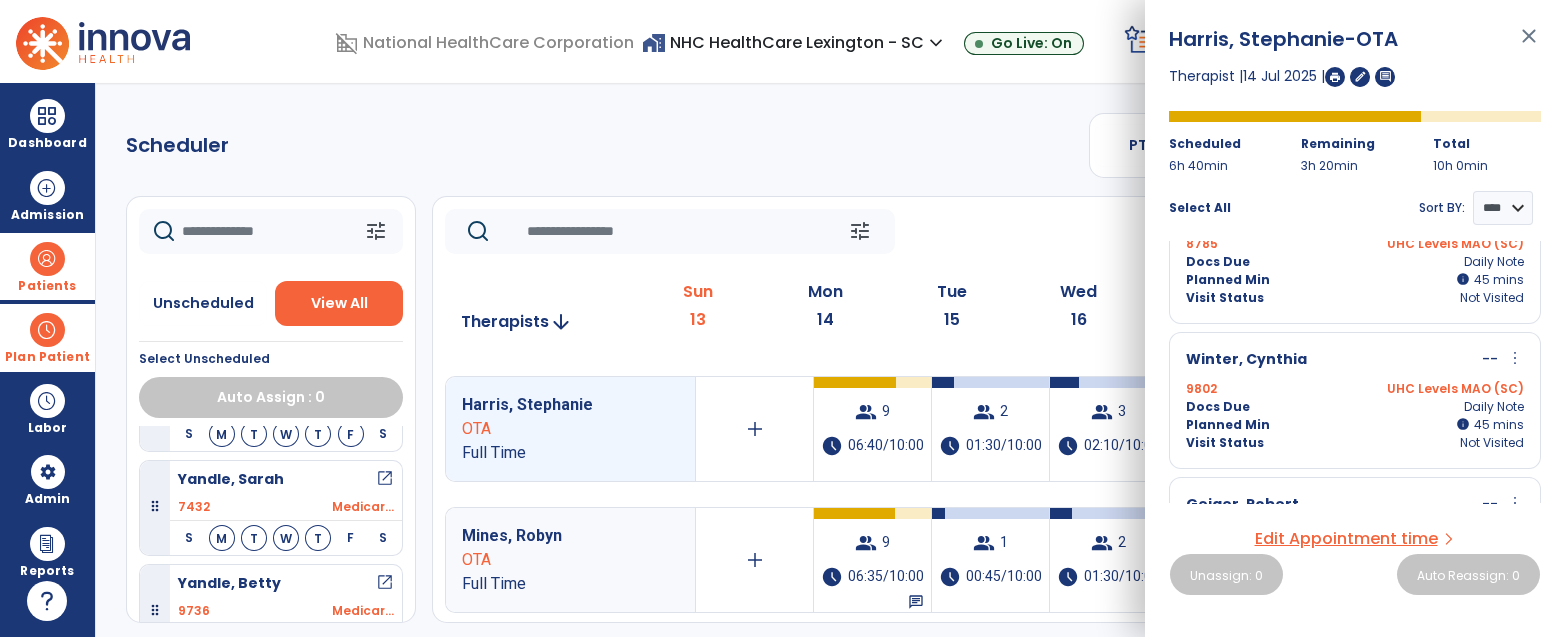 scroll, scrollTop: 65, scrollLeft: 0, axis: vertical 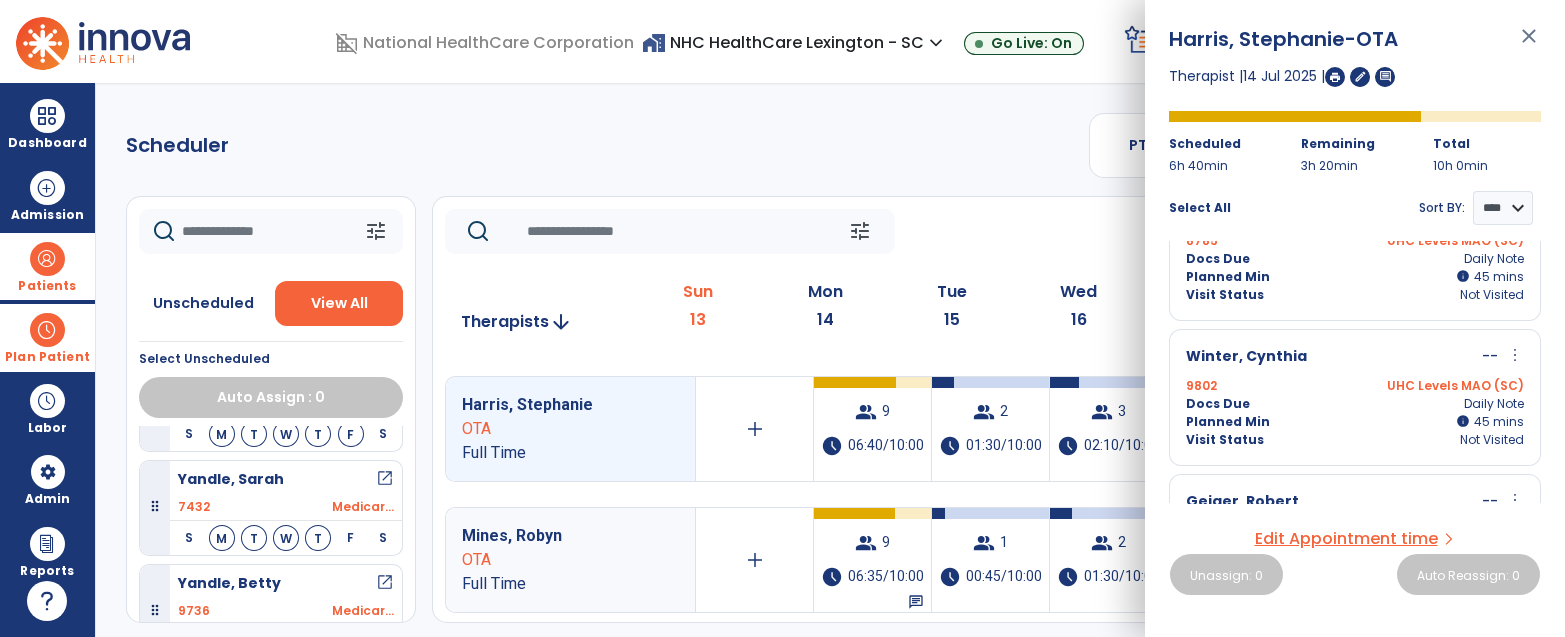 click on "9802 UHC Levels MAO (SC)" at bounding box center [1355, 386] 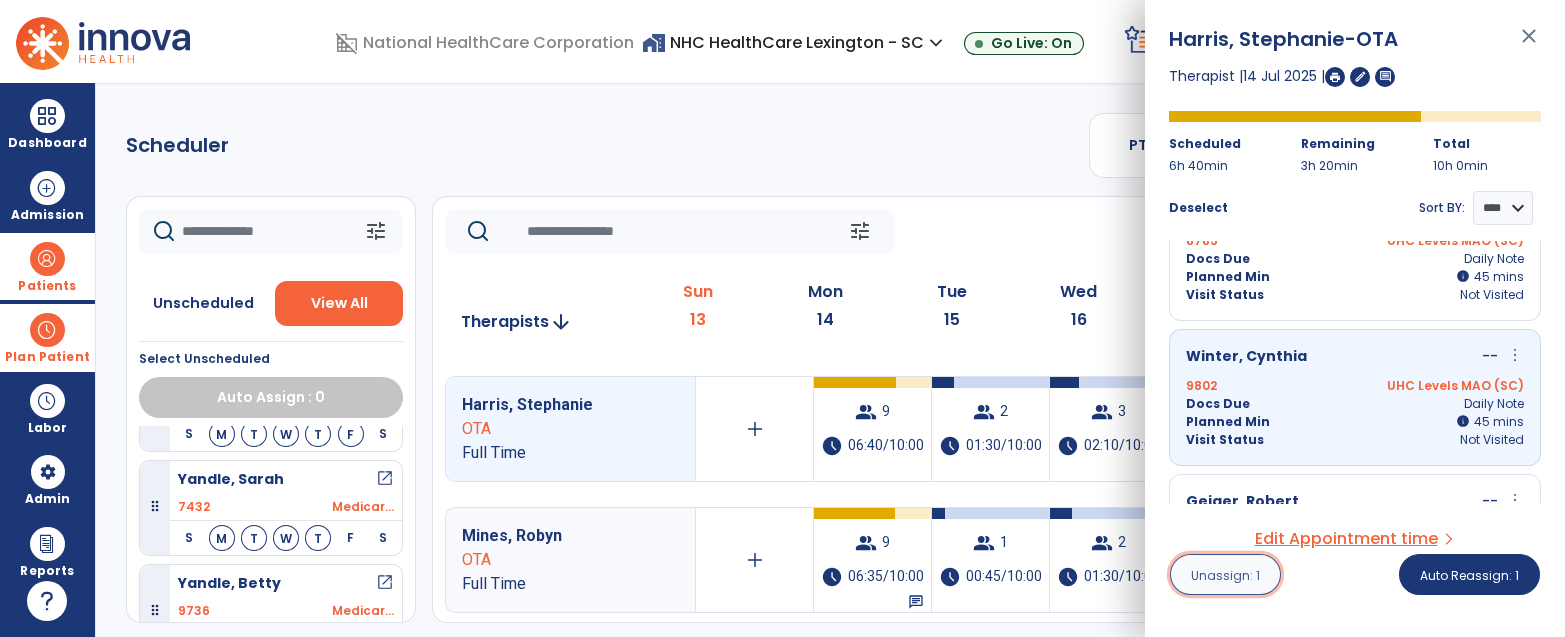 click on "Unassign: 1" at bounding box center [1225, 575] 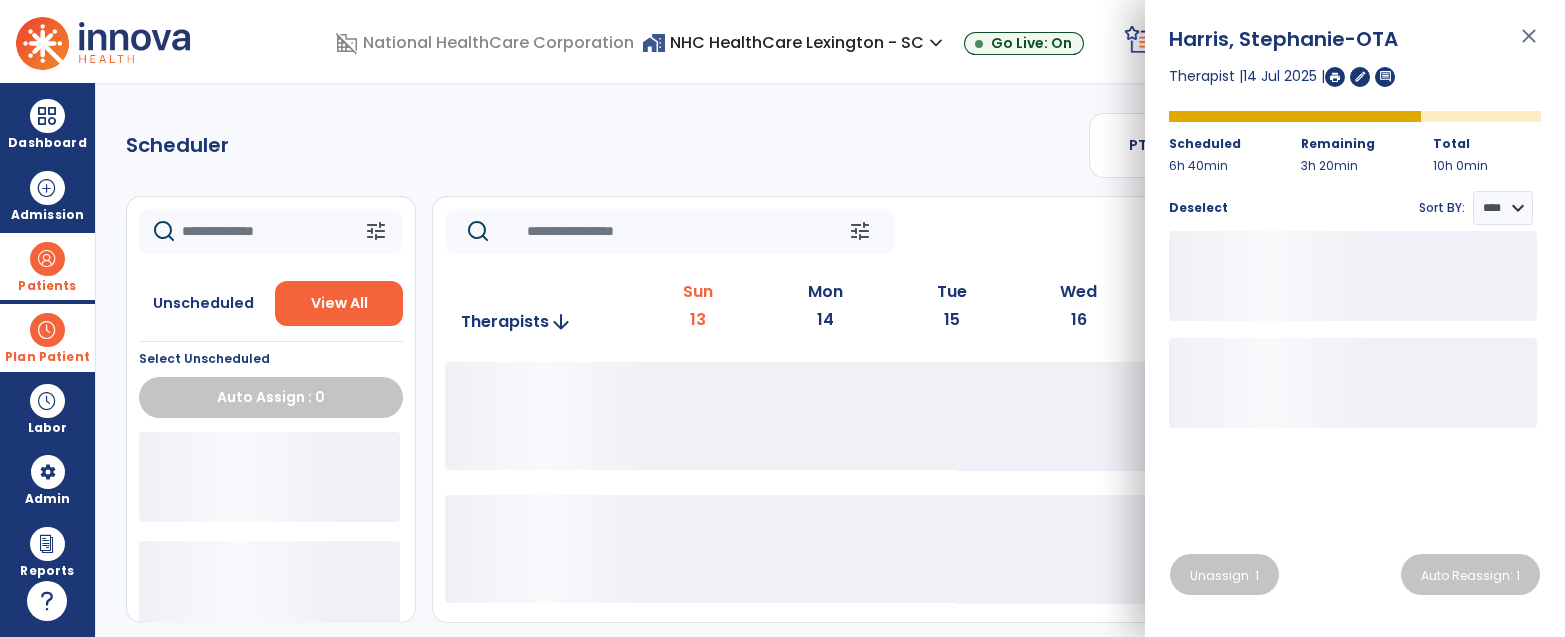 click 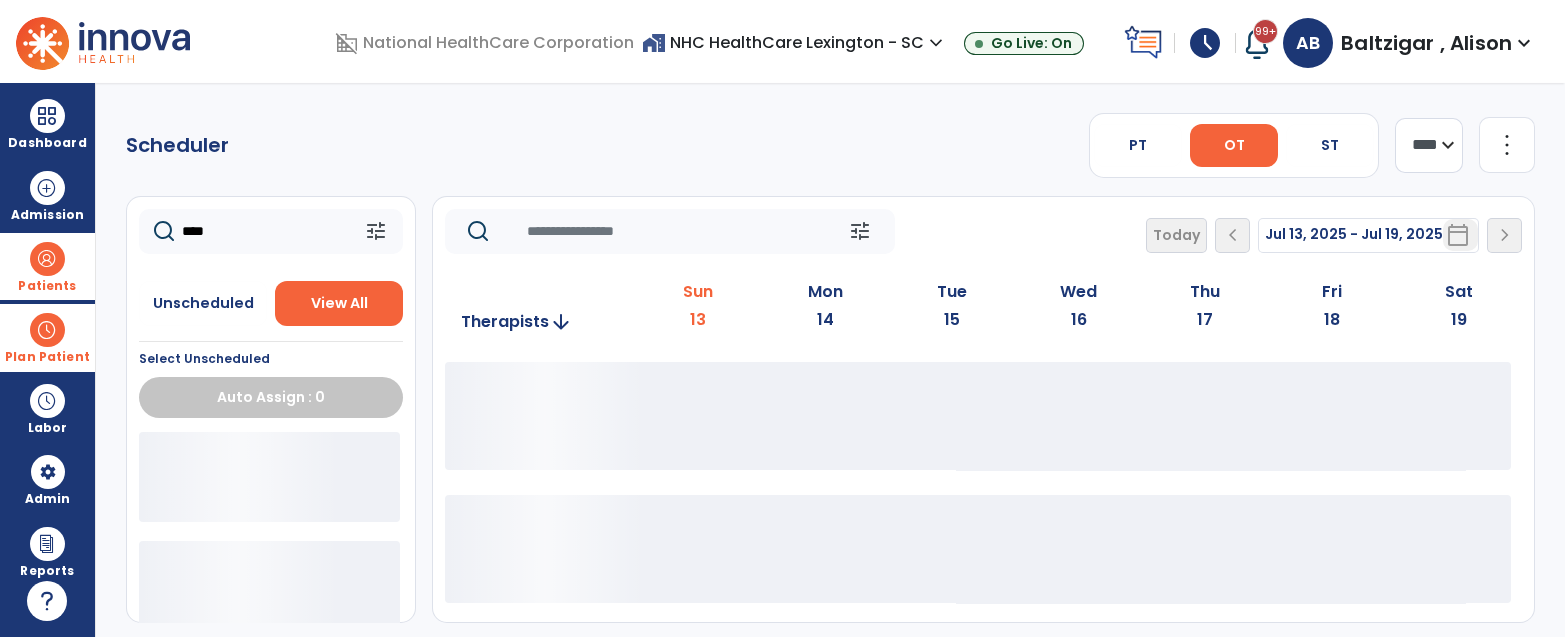 type on "****" 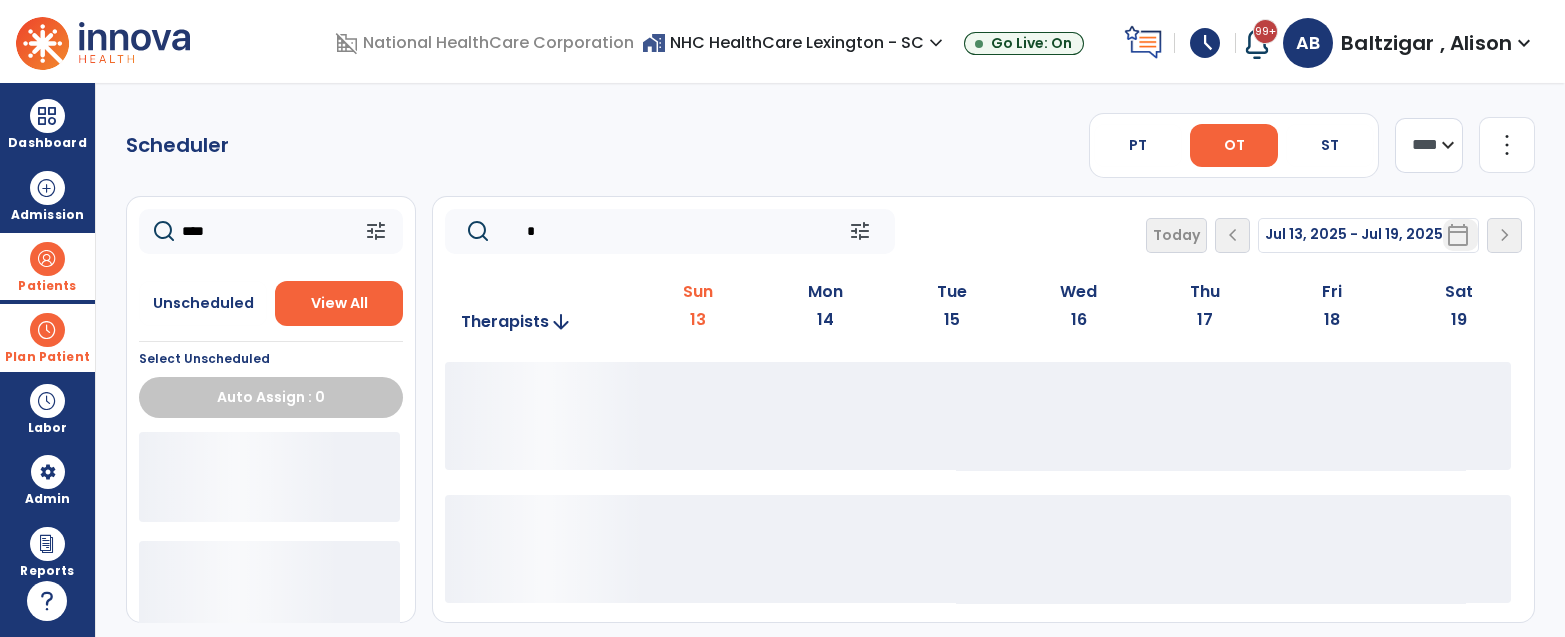 click on "*" 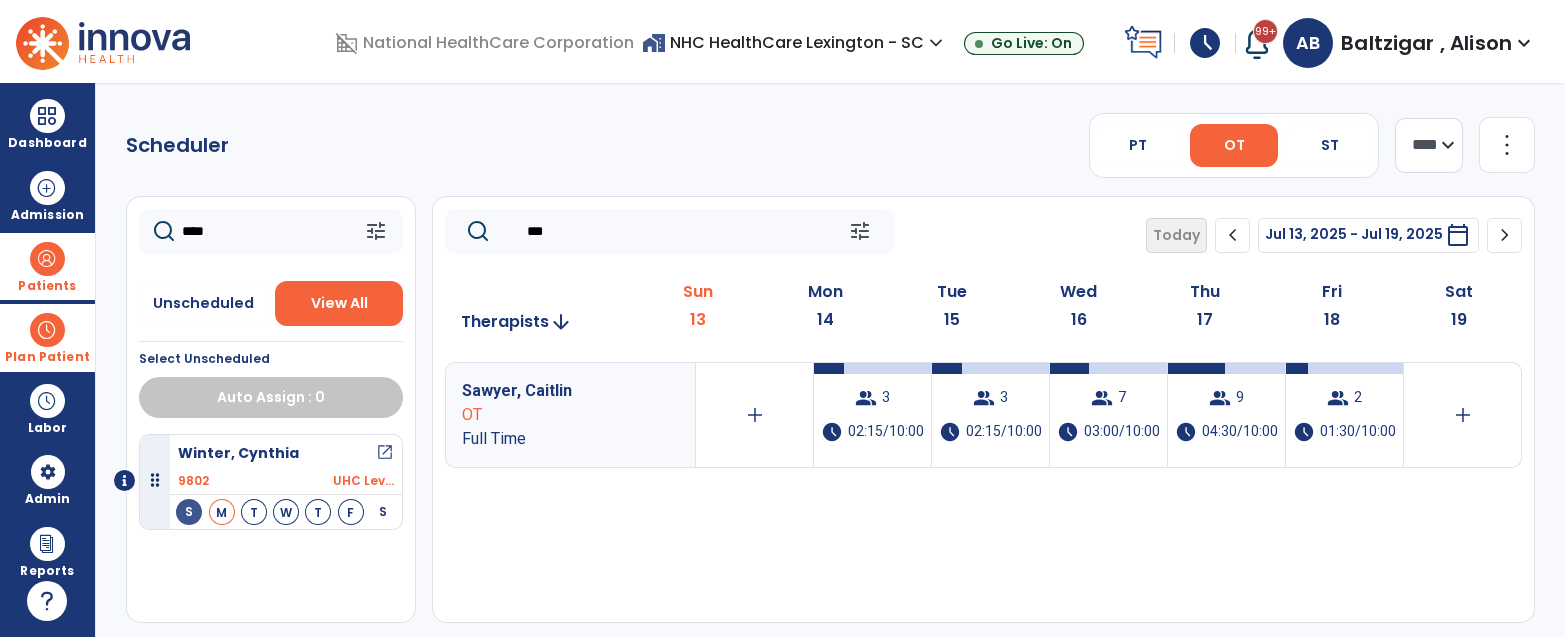 type on "***" 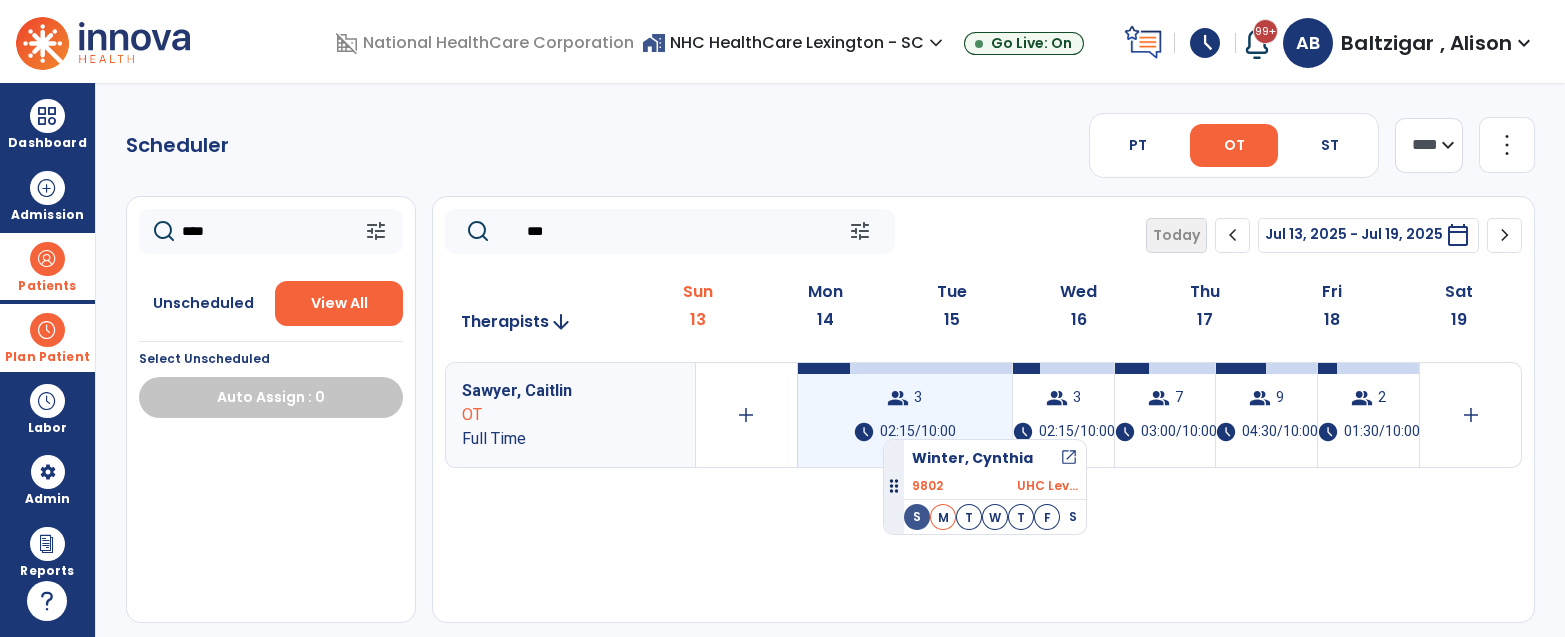 drag, startPoint x: 252, startPoint y: 458, endPoint x: 883, endPoint y: 431, distance: 631.5774 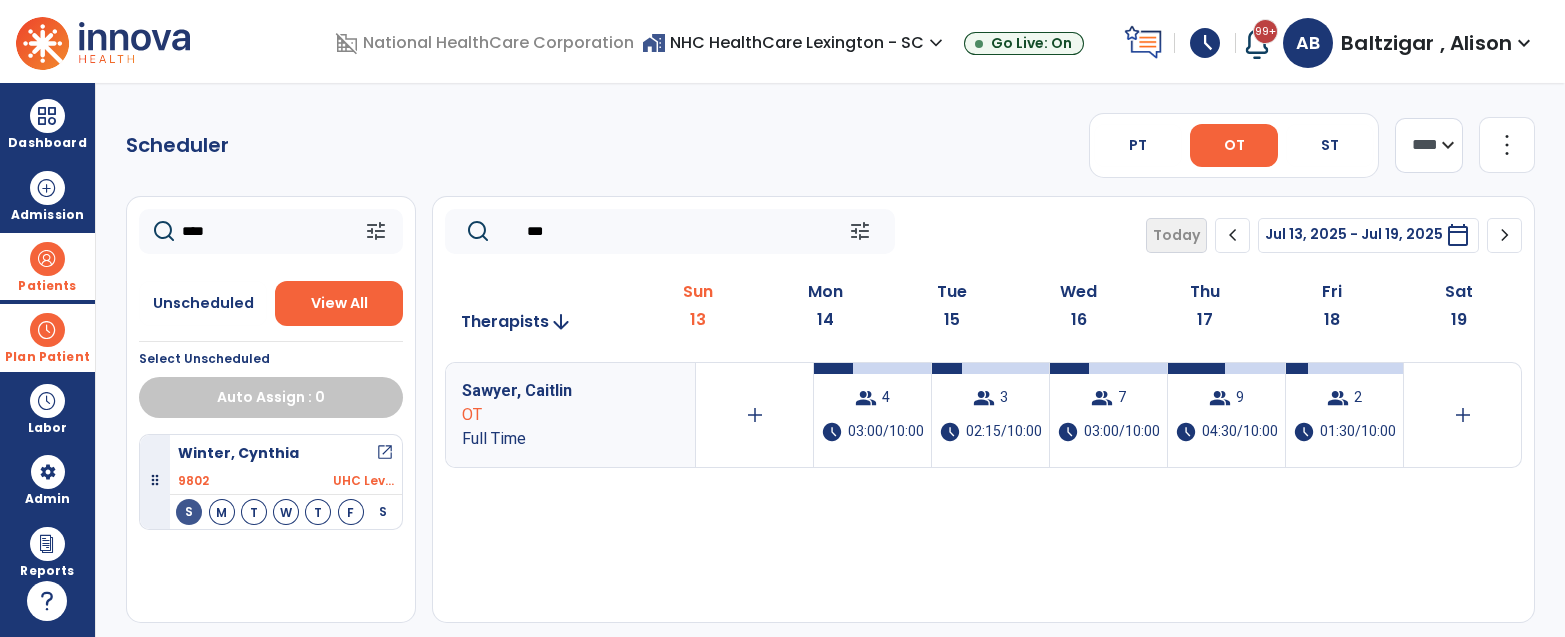 click on "****" 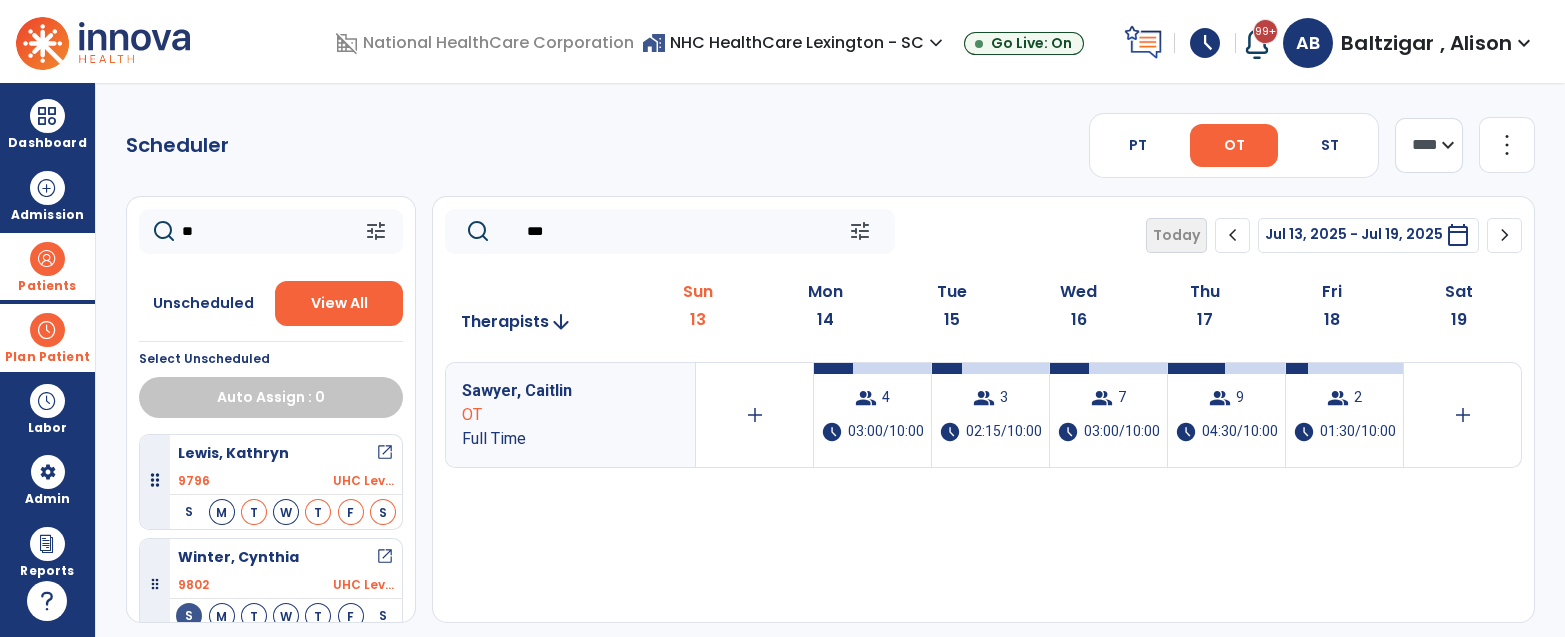 type on "*" 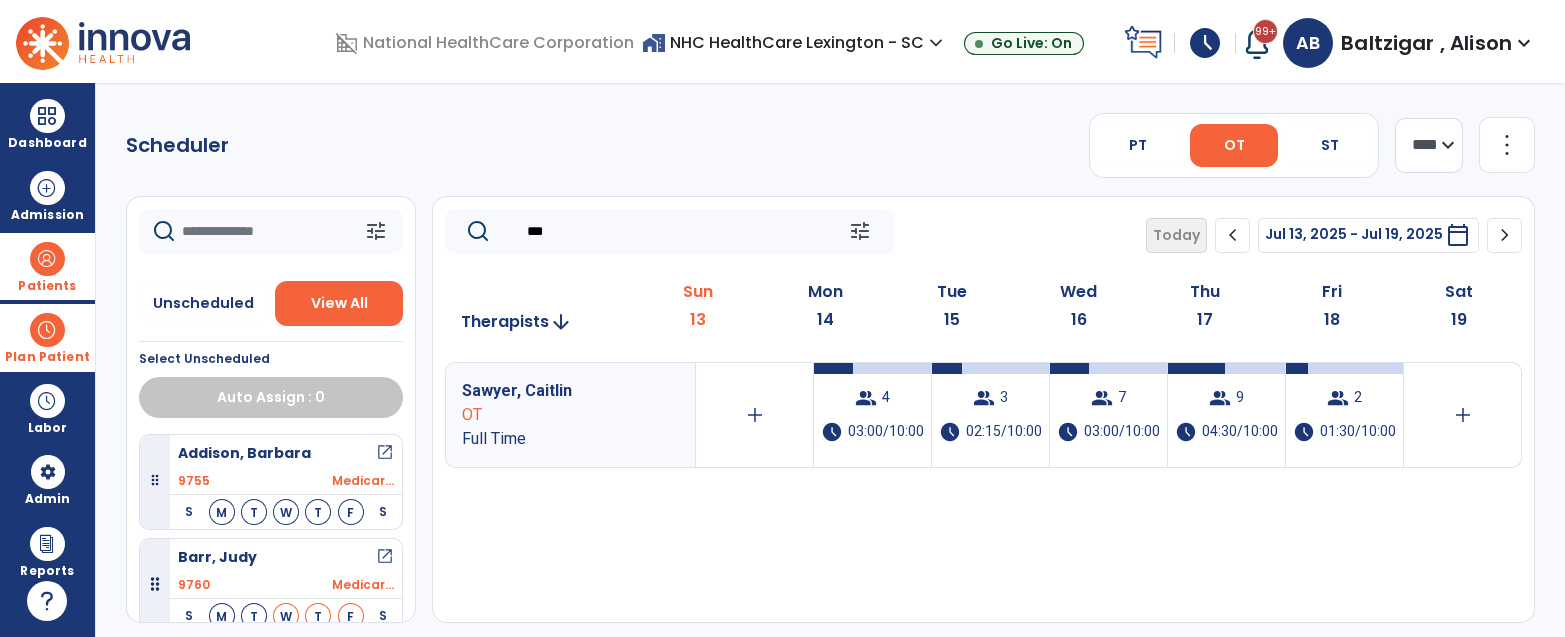 type 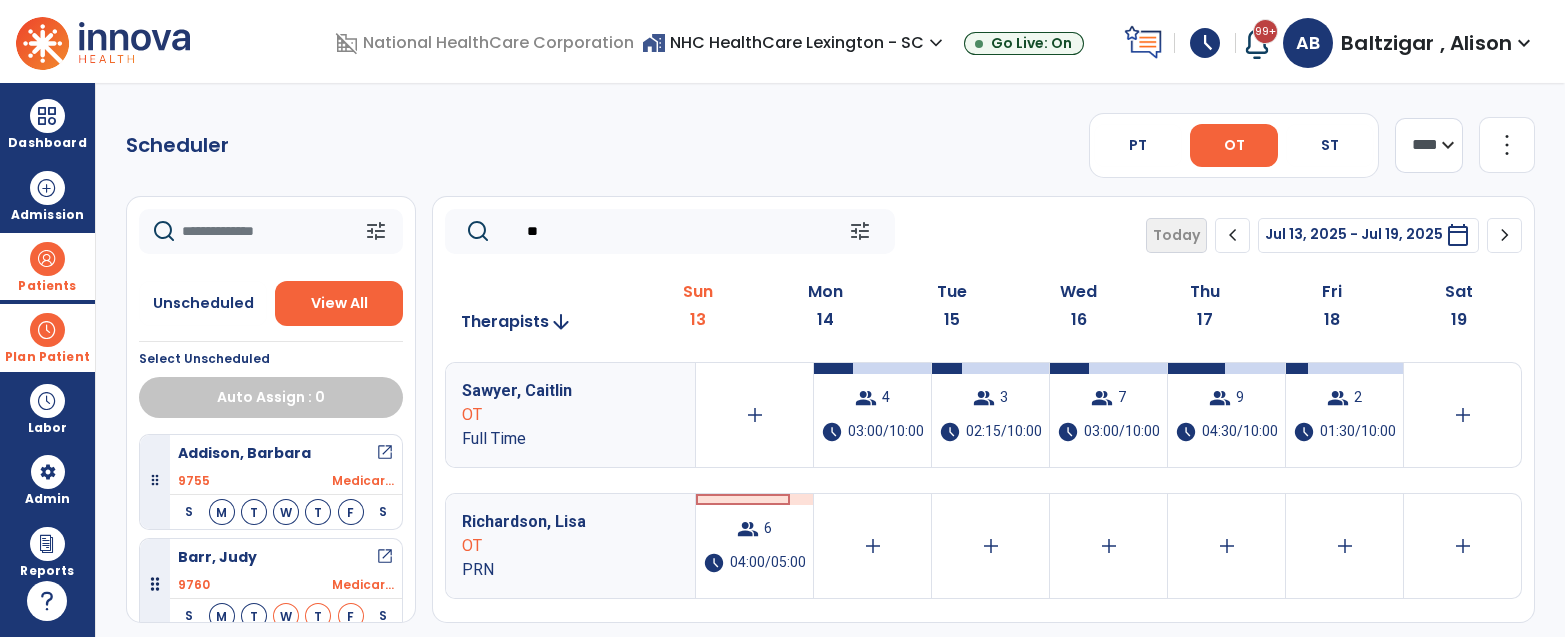 type on "*" 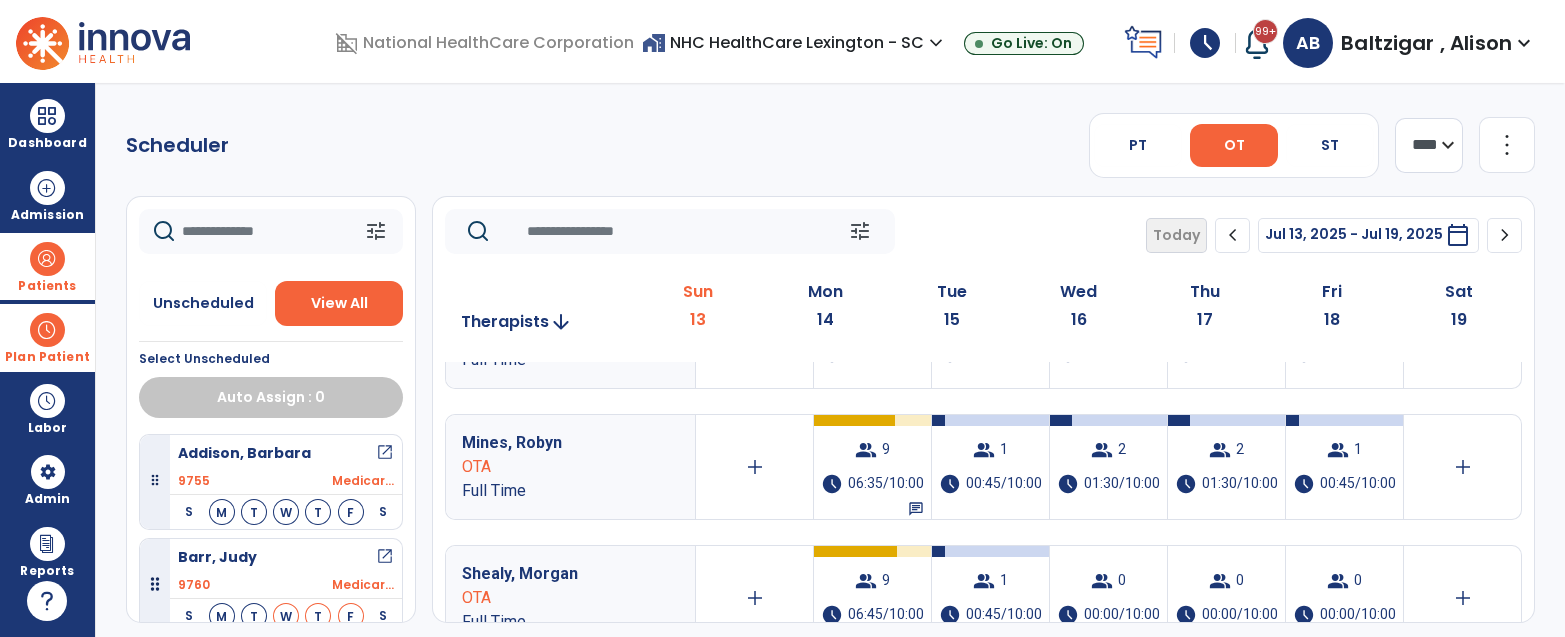 scroll, scrollTop: 613, scrollLeft: 0, axis: vertical 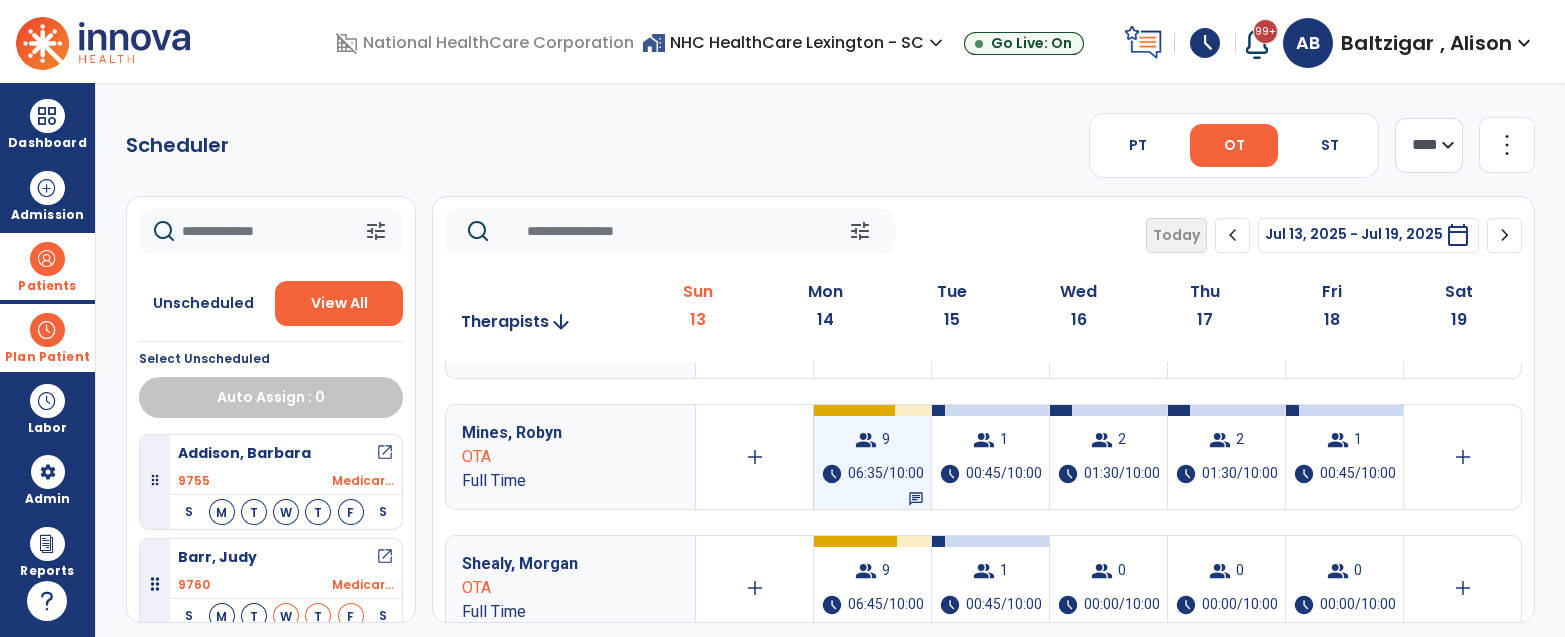type 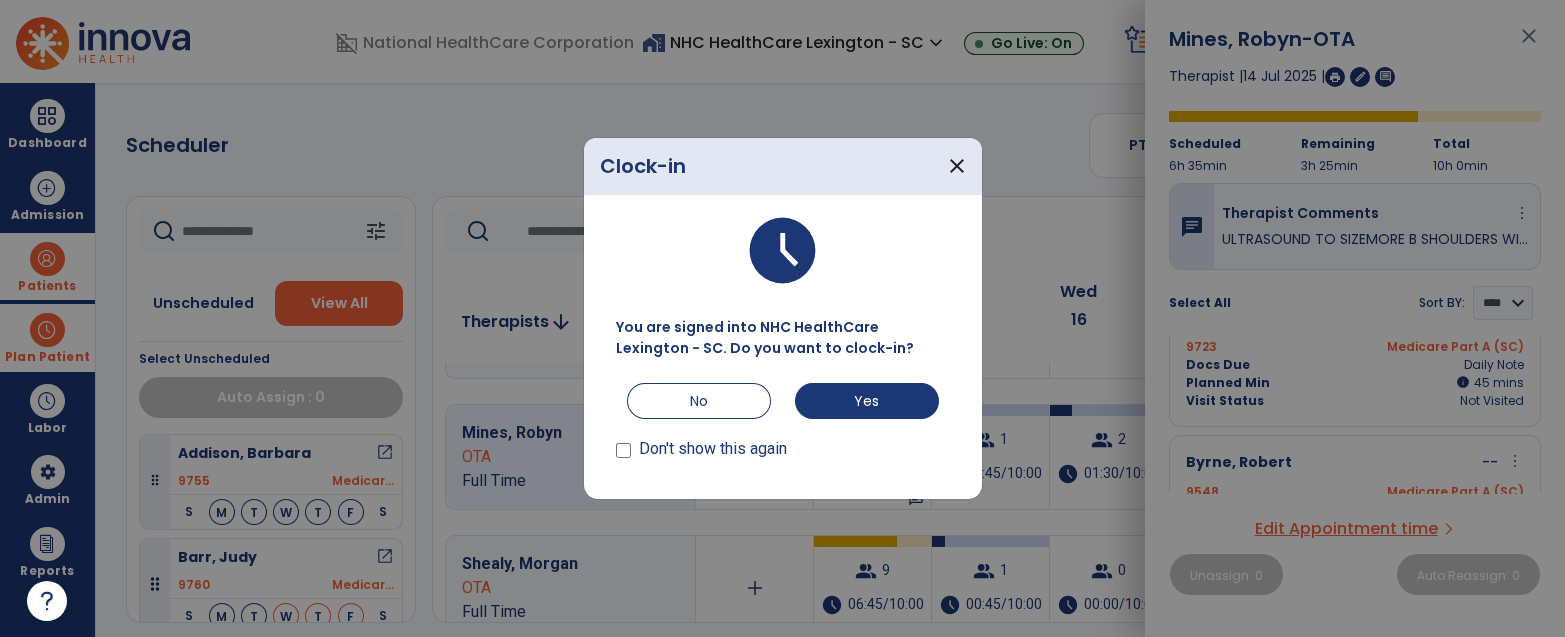 scroll, scrollTop: 620, scrollLeft: 0, axis: vertical 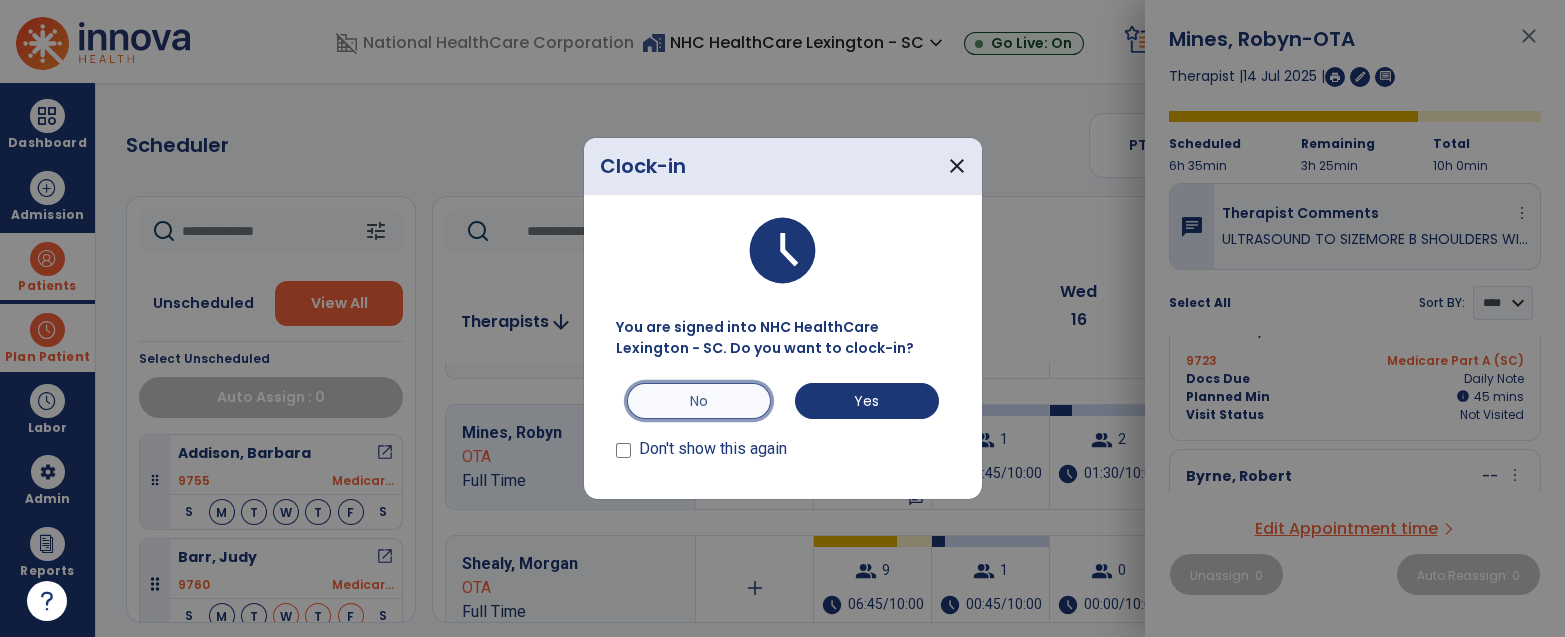 click on "No" at bounding box center [699, 401] 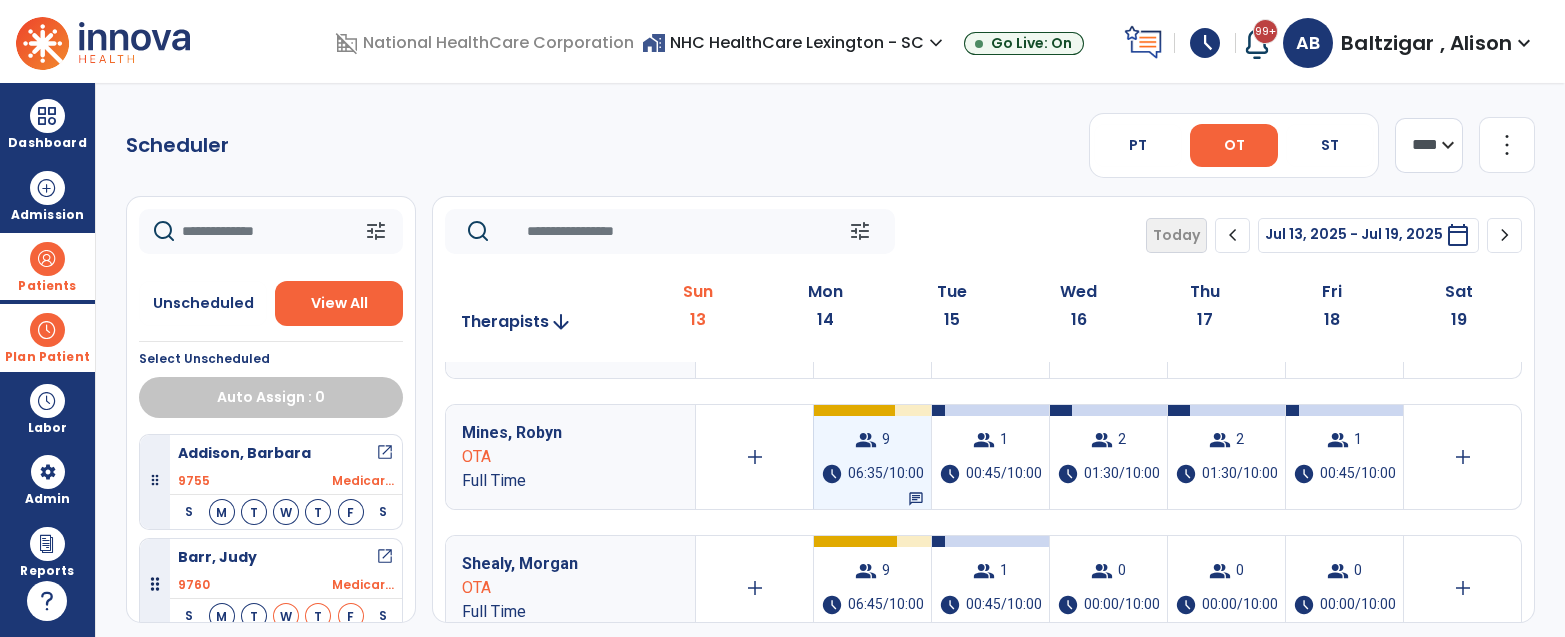 click on "group  9  schedule  06:35/10:00   chat" at bounding box center [872, 457] 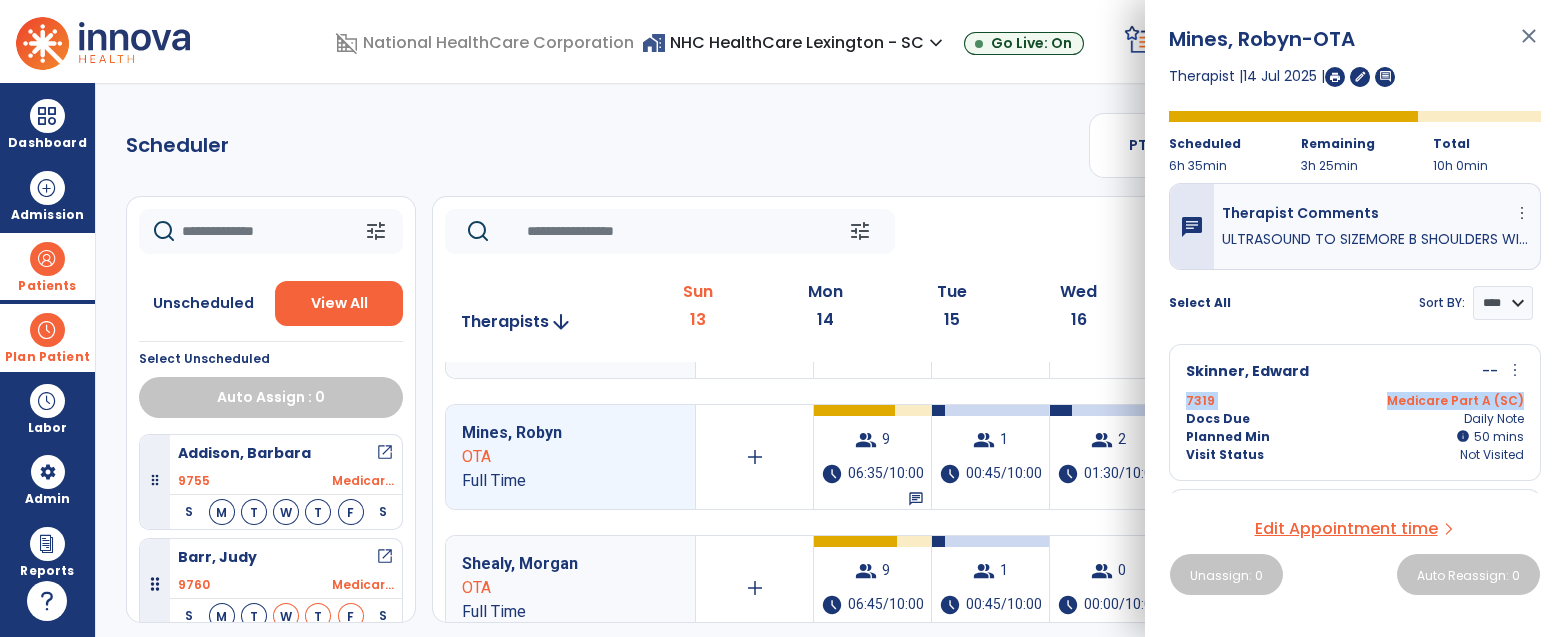 drag, startPoint x: 1543, startPoint y: 347, endPoint x: 1550, endPoint y: 385, distance: 38.63936 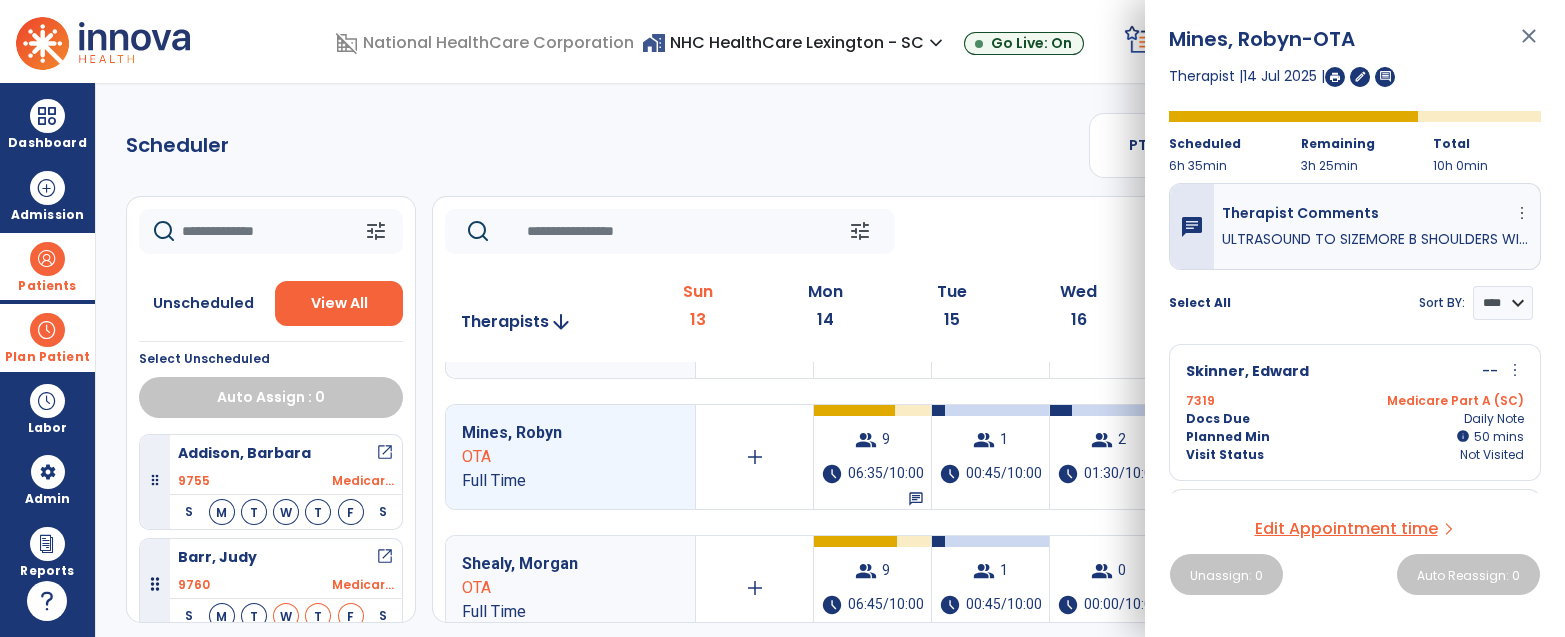 click 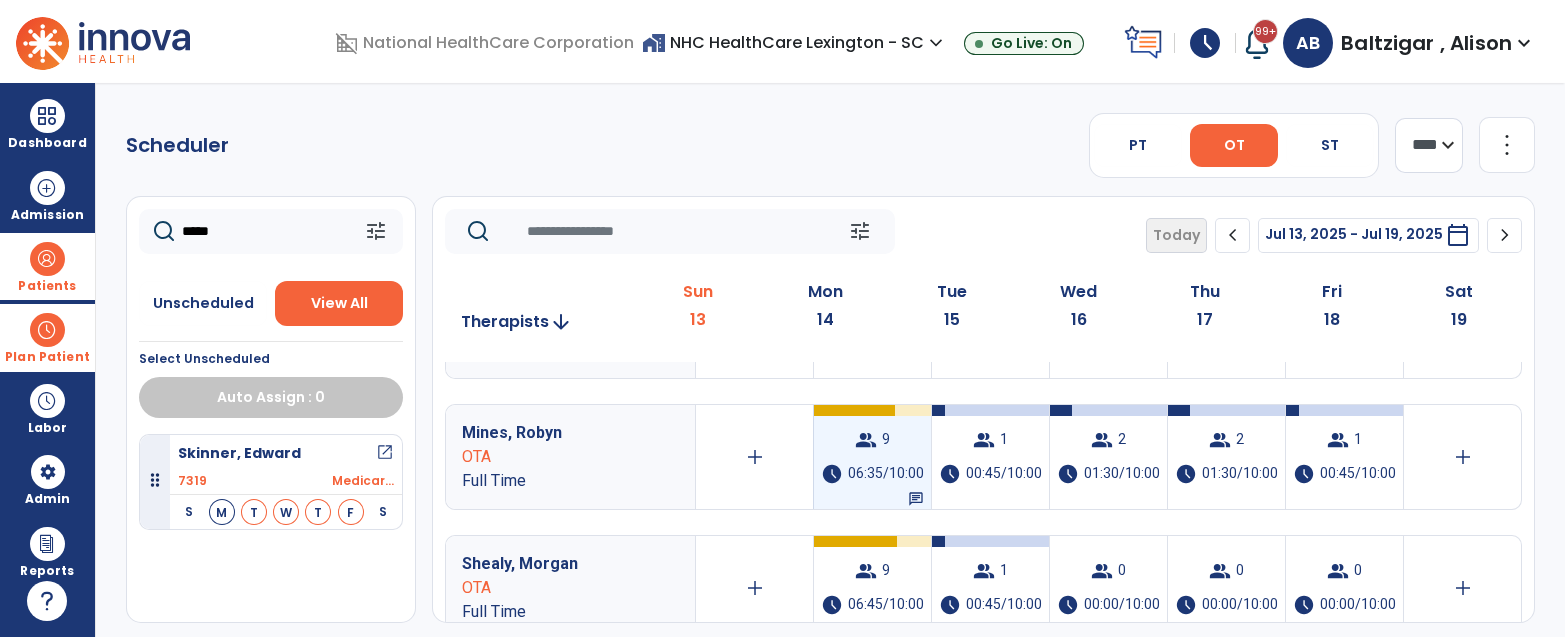 click on "06:35/10:00" at bounding box center [886, 474] 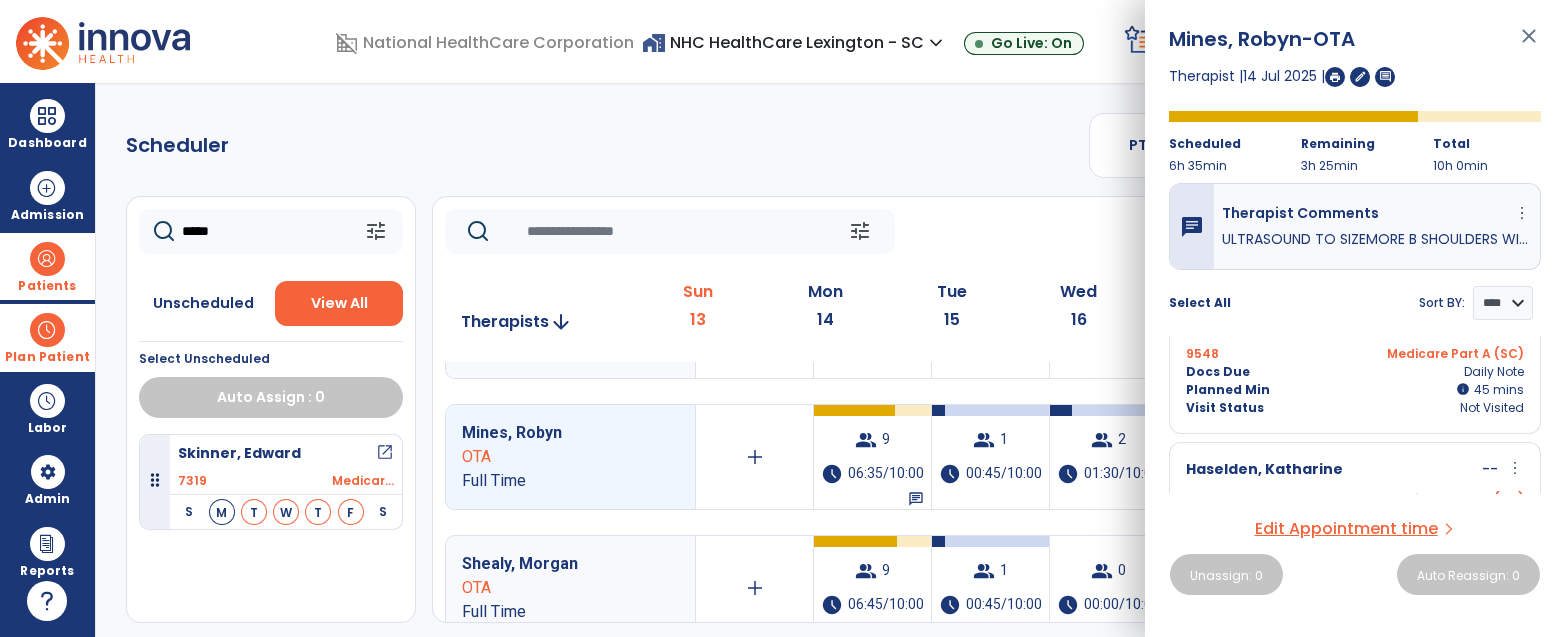 scroll, scrollTop: 496, scrollLeft: 0, axis: vertical 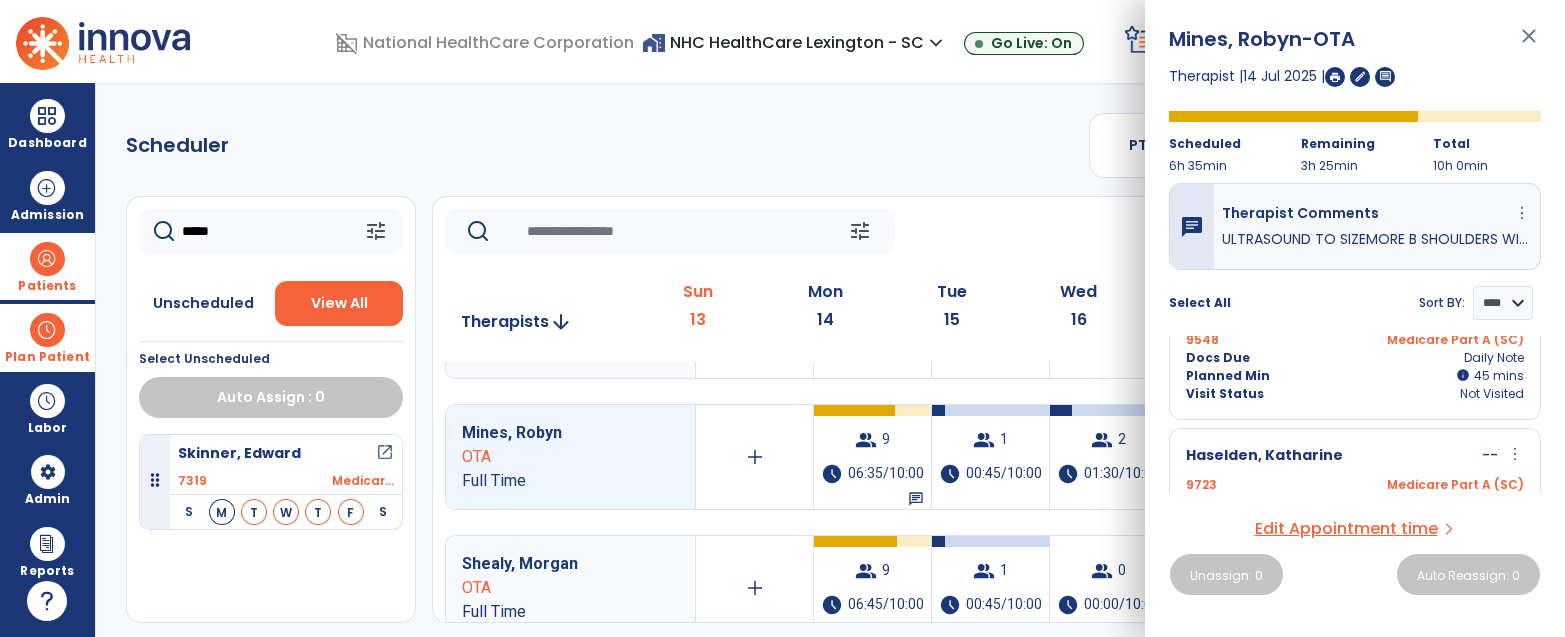 click on "Visit Status  Not Visited" at bounding box center [1355, 394] 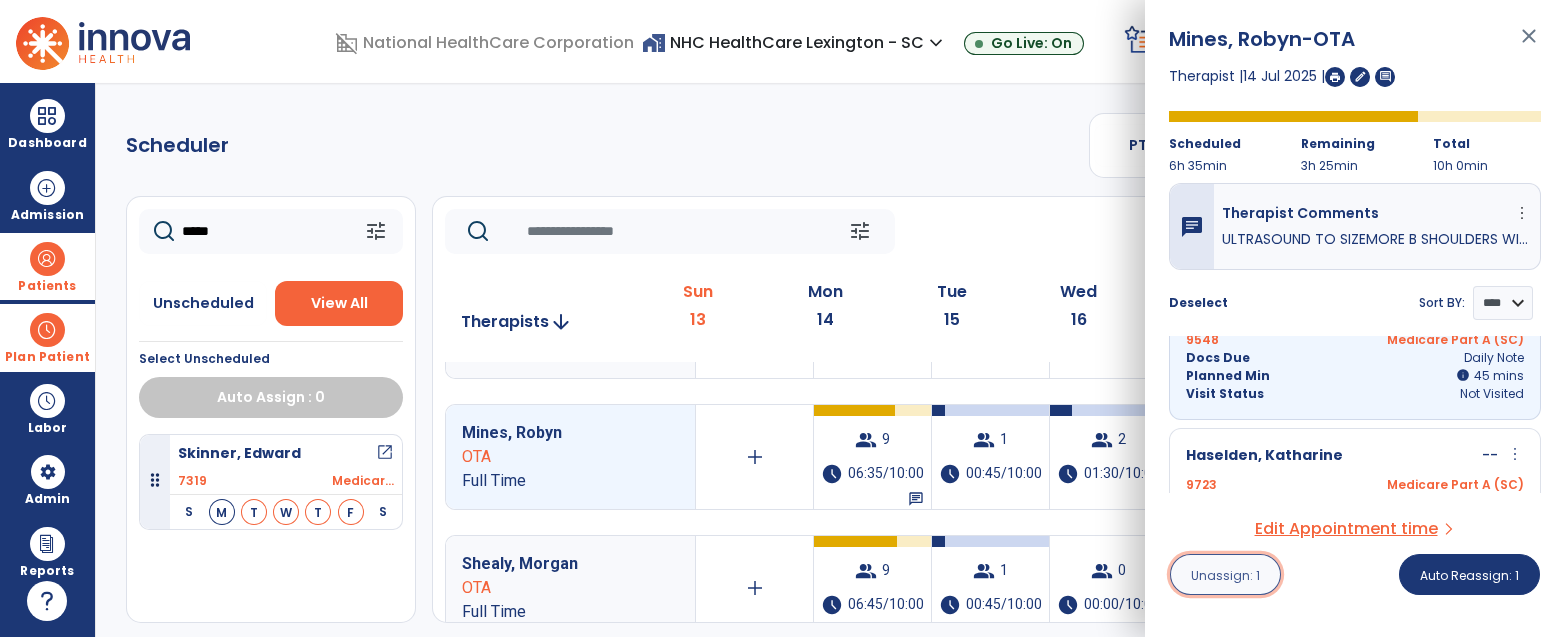 click on "Unassign: 1" at bounding box center (1225, 575) 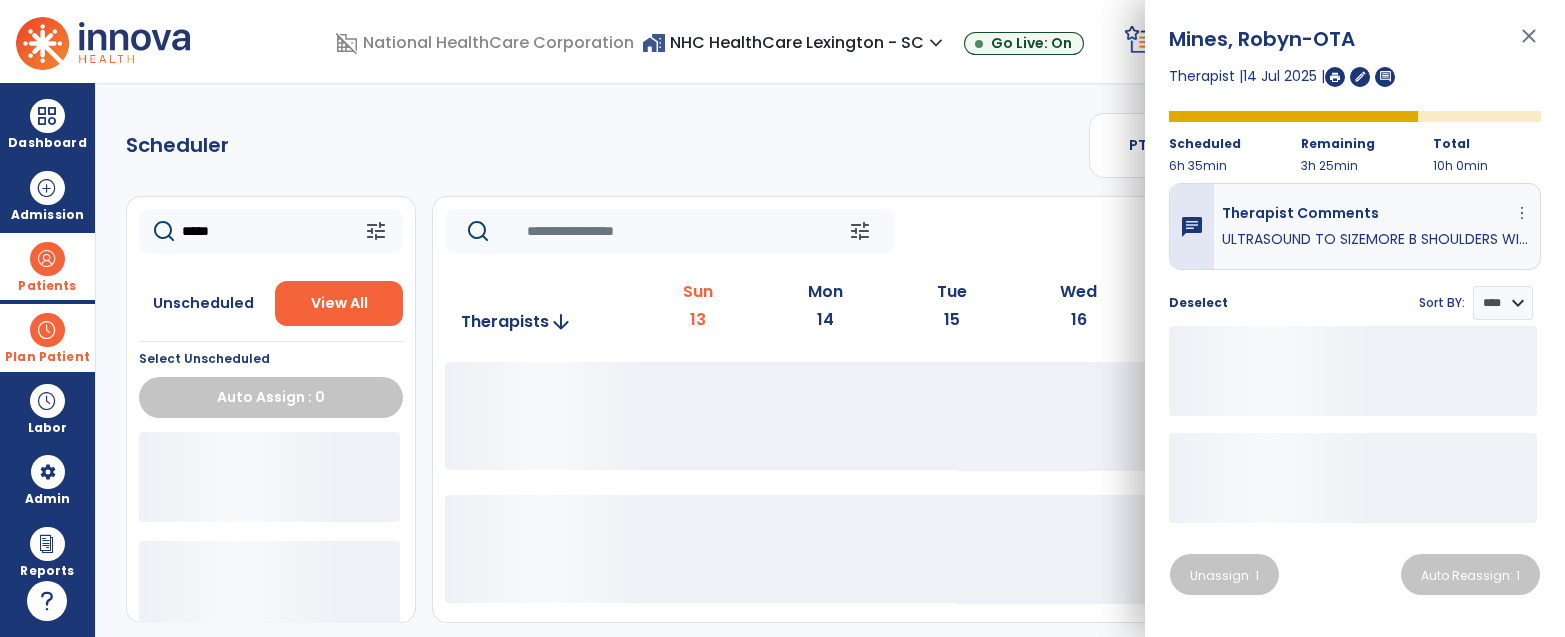 click on "*****" 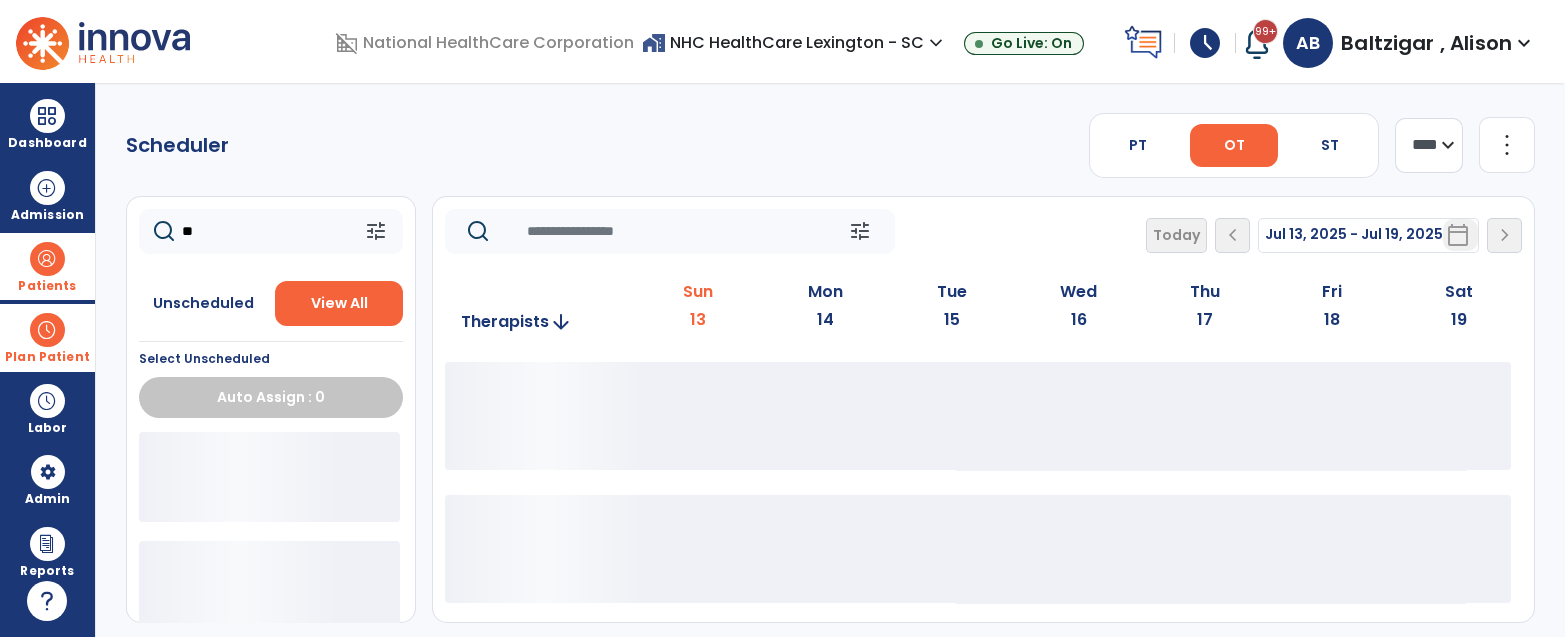 type on "*" 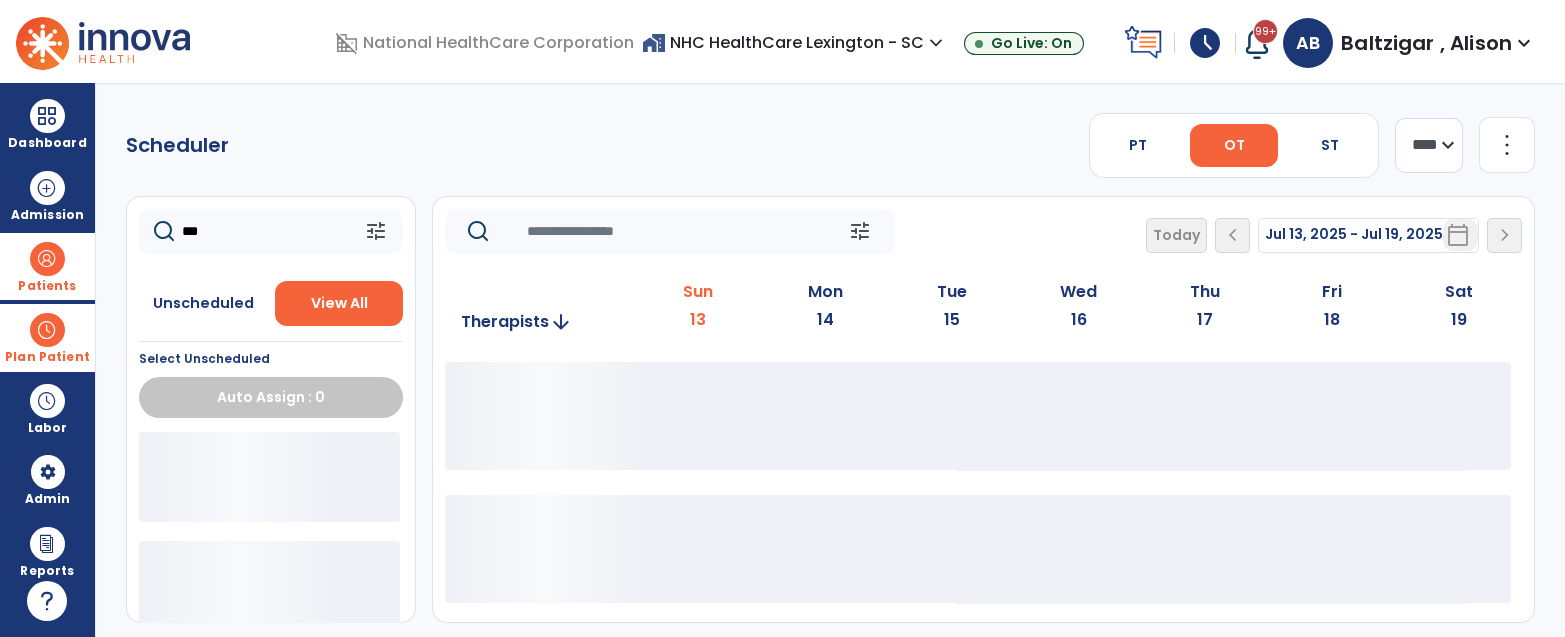 type on "***" 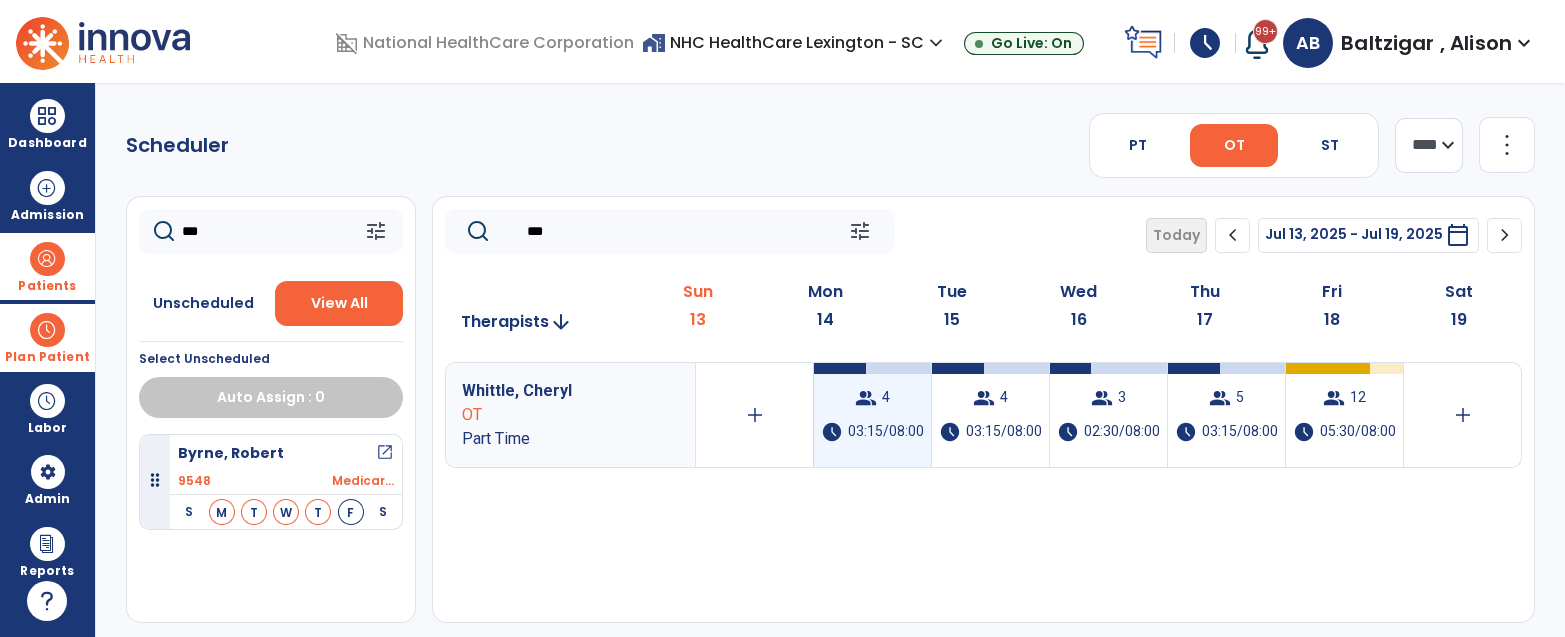type on "***" 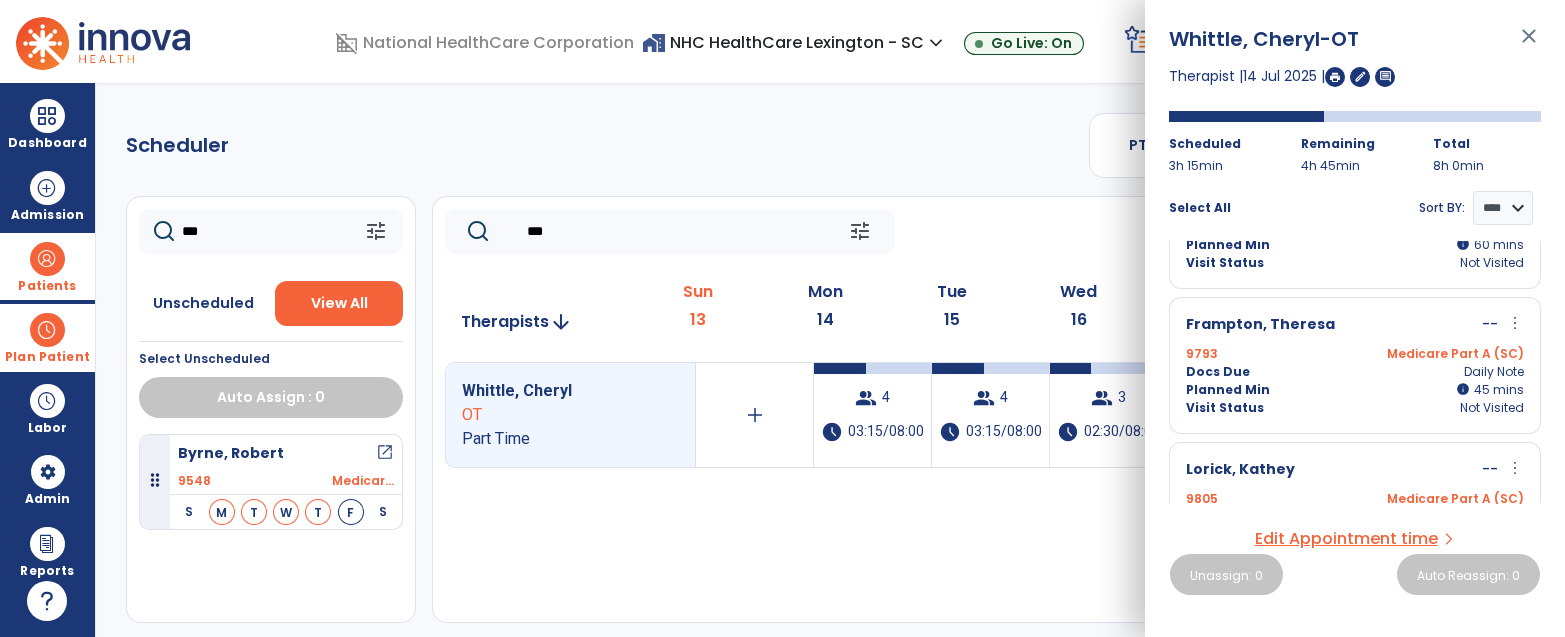 scroll, scrollTop: 78, scrollLeft: 0, axis: vertical 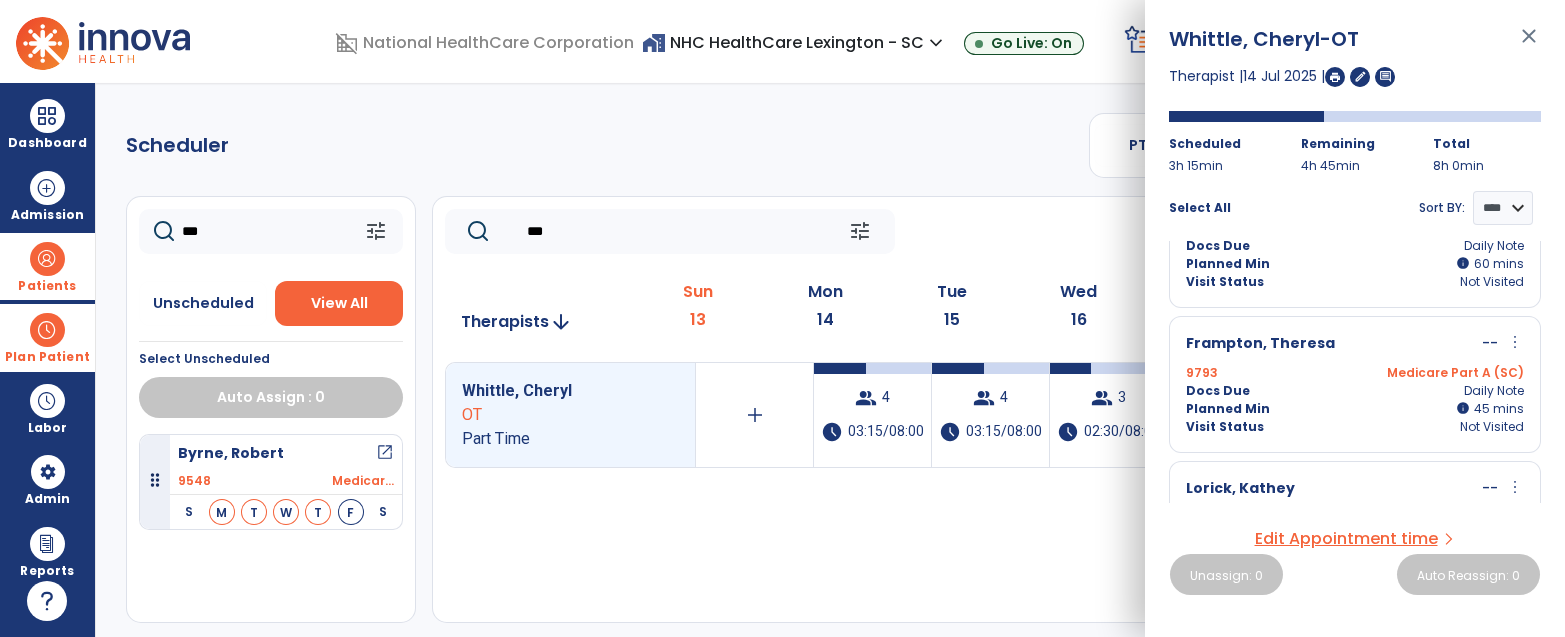 click on "[LAST], [FIRST]   --  more_vert  edit   Edit Session   alt_route   Split Minutes" at bounding box center [1355, 344] 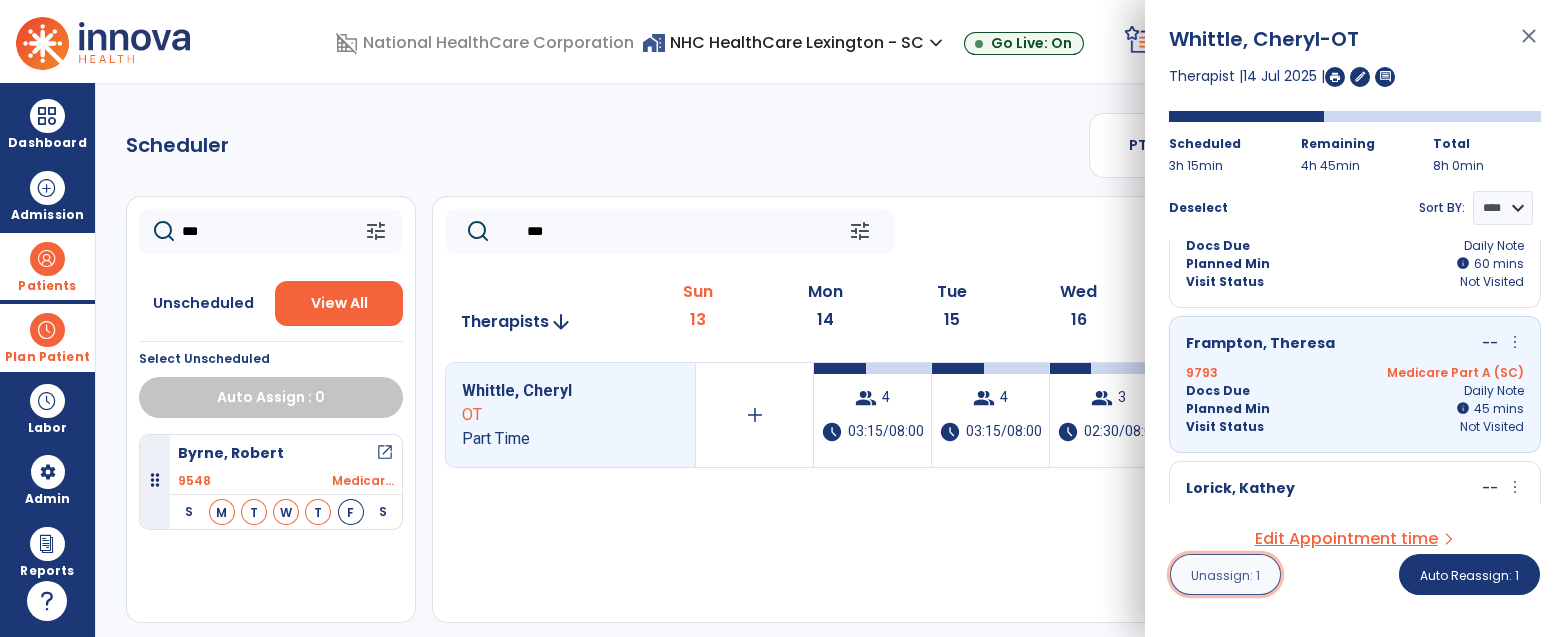click on "Unassign: 1" at bounding box center (1225, 575) 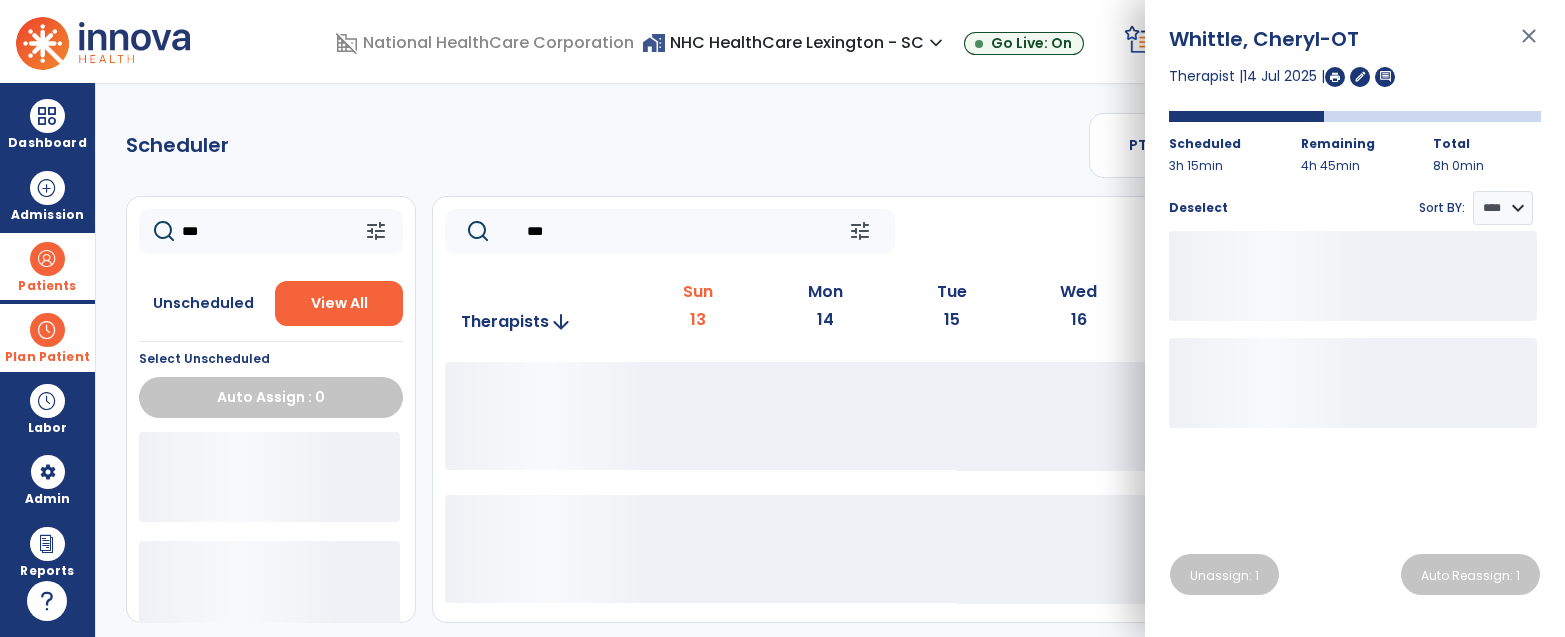 click on "***" 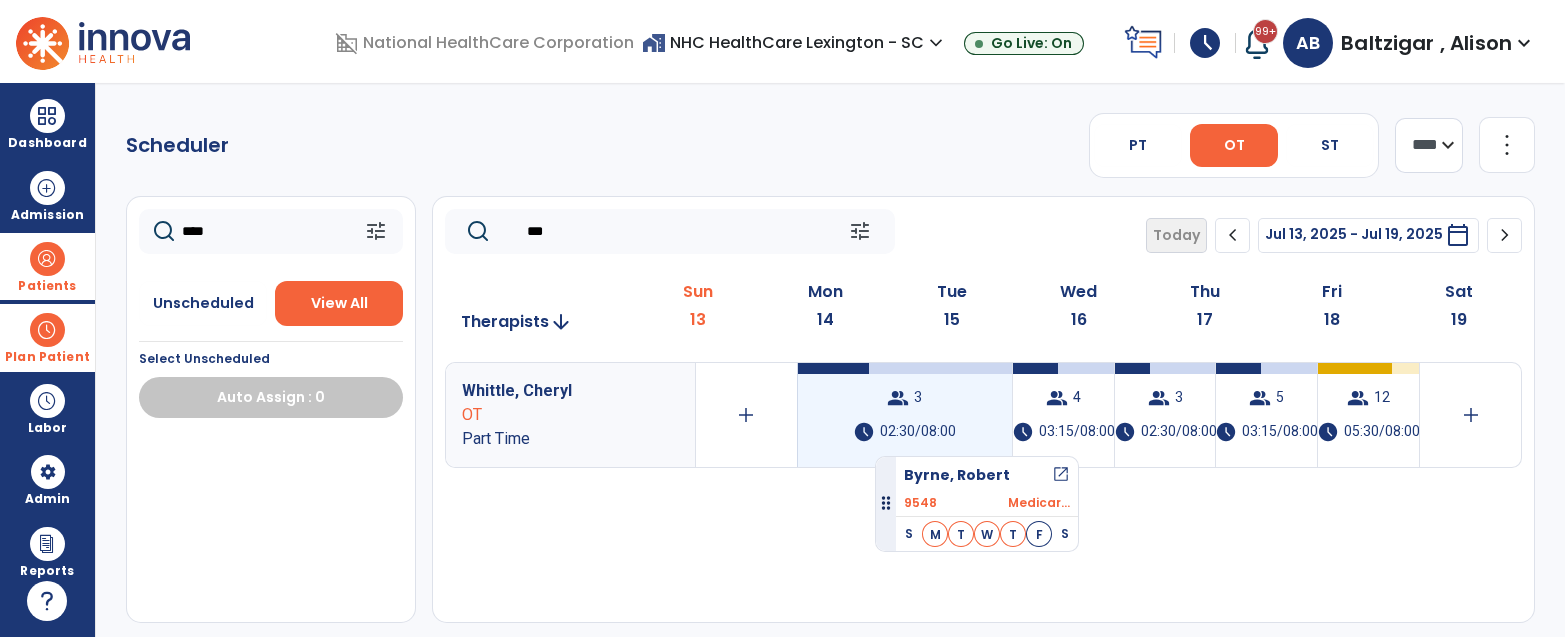 drag, startPoint x: 294, startPoint y: 464, endPoint x: 880, endPoint y: 448, distance: 586.2184 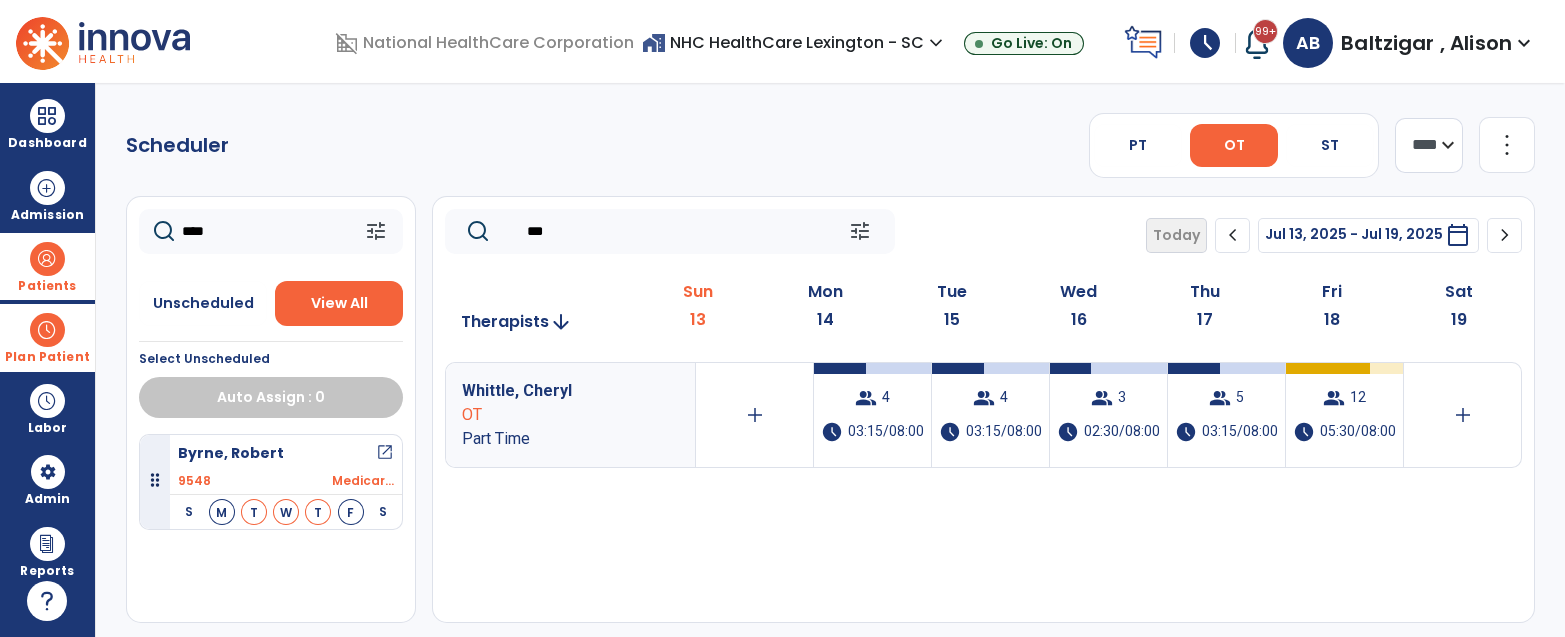 click on "****" 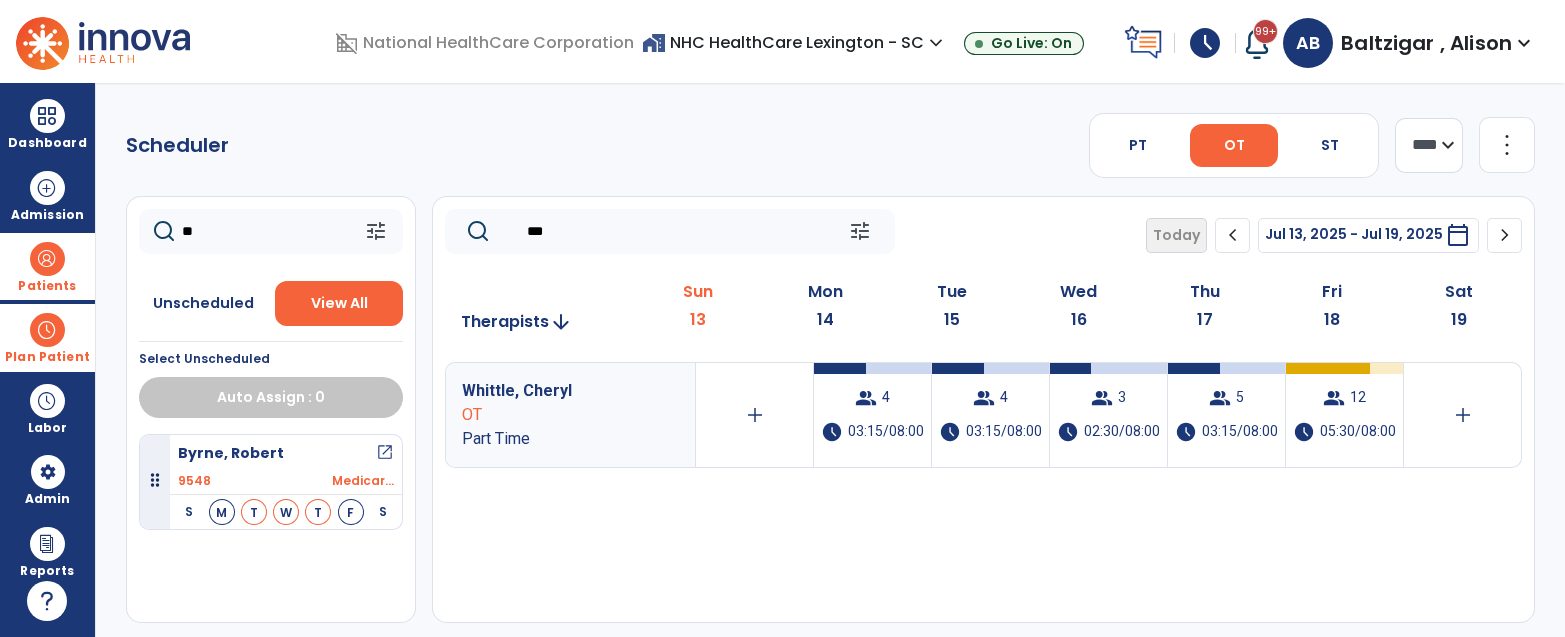 type on "*" 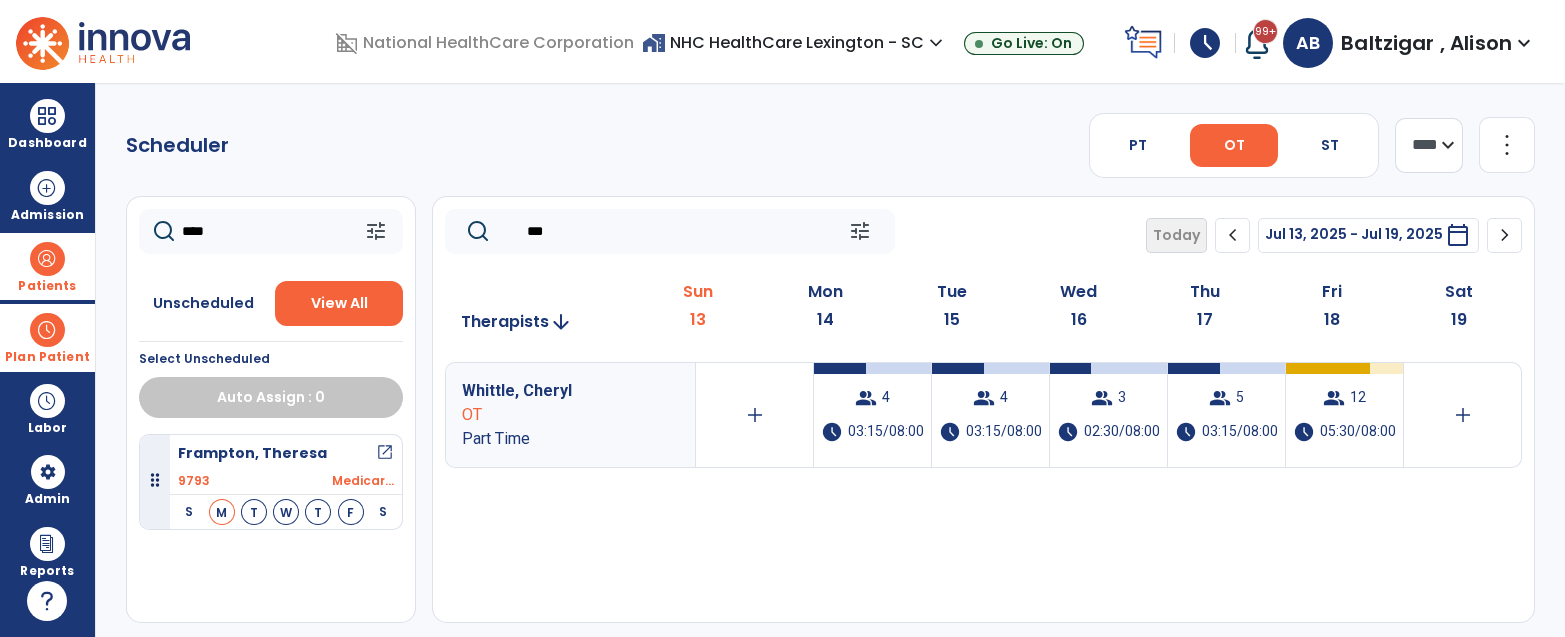 type on "****" 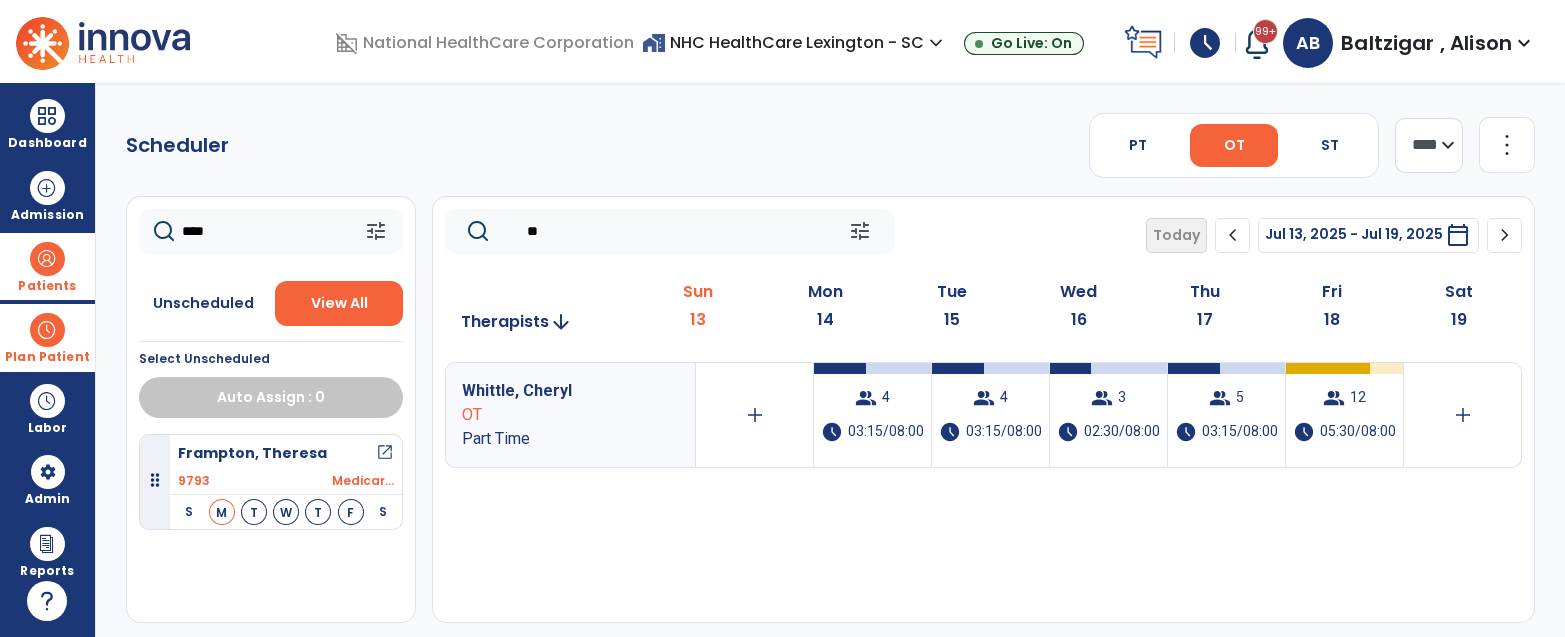 type on "*" 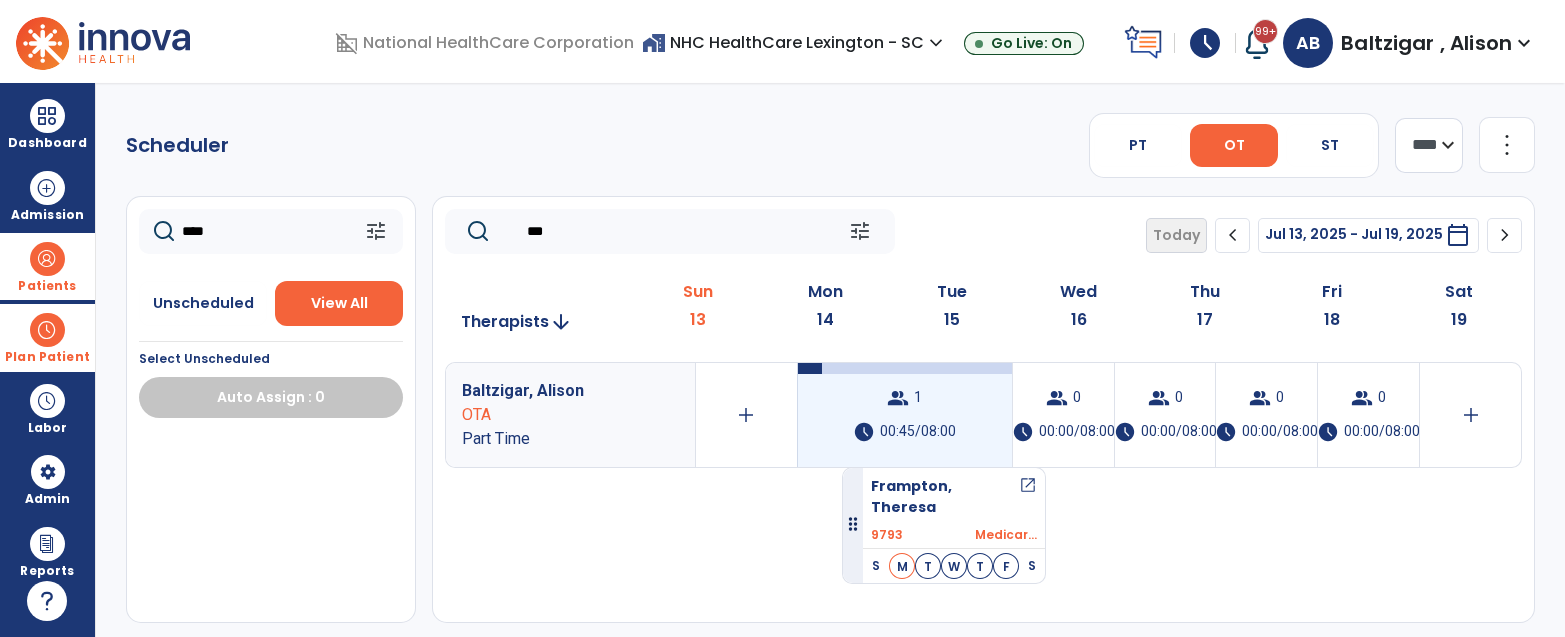 drag, startPoint x: 344, startPoint y: 448, endPoint x: 864, endPoint y: 443, distance: 520.02405 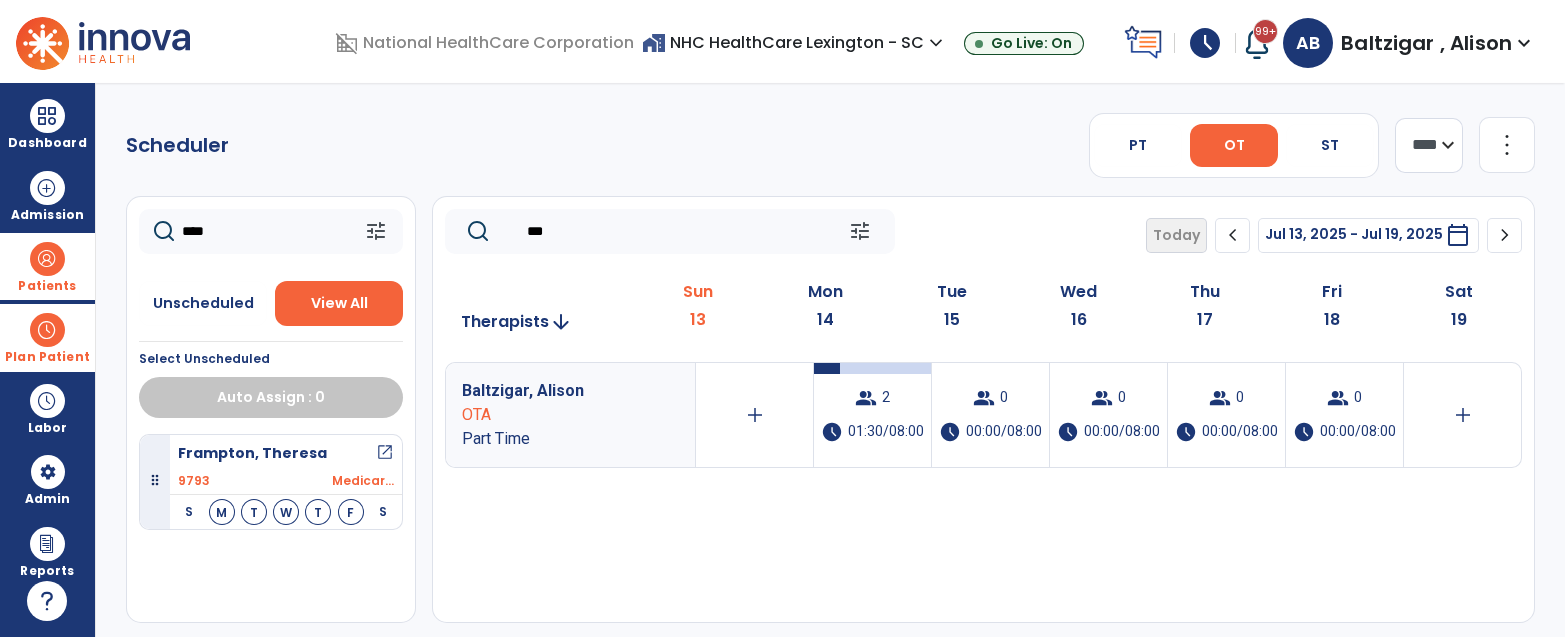 click on "***" 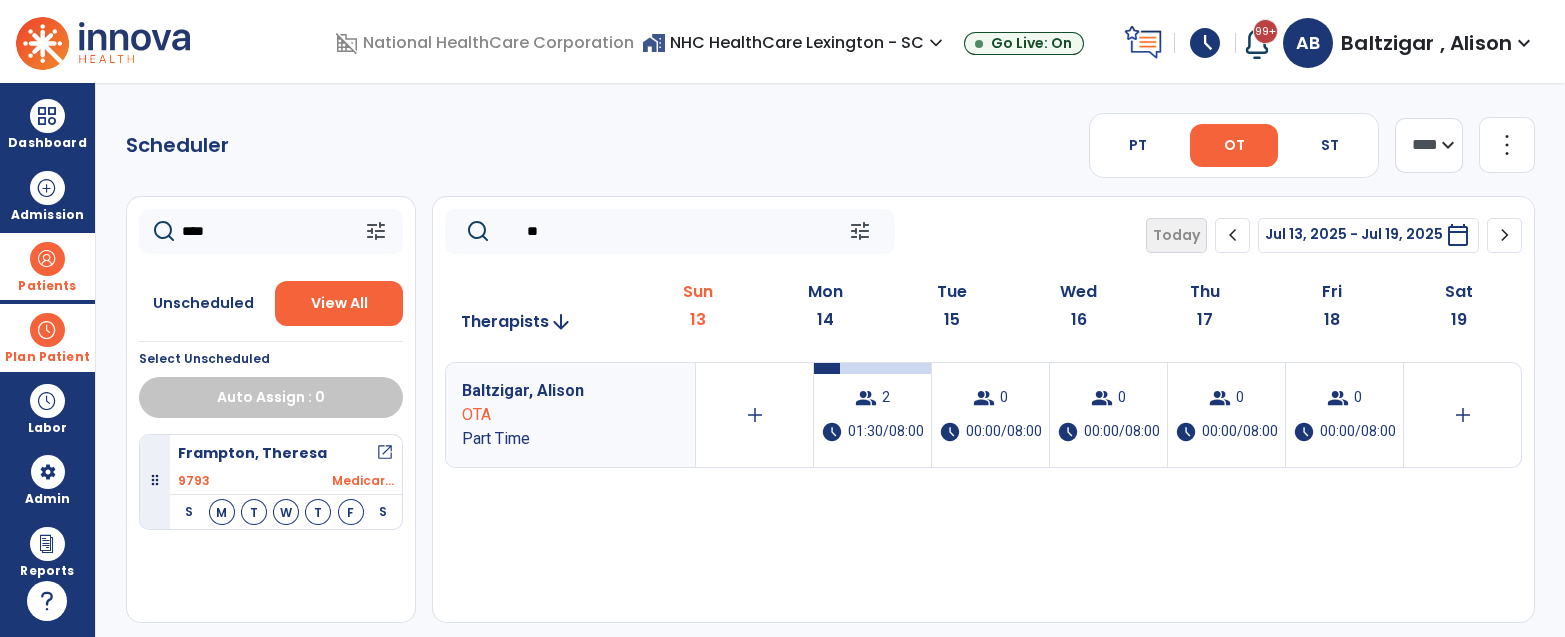 type on "*" 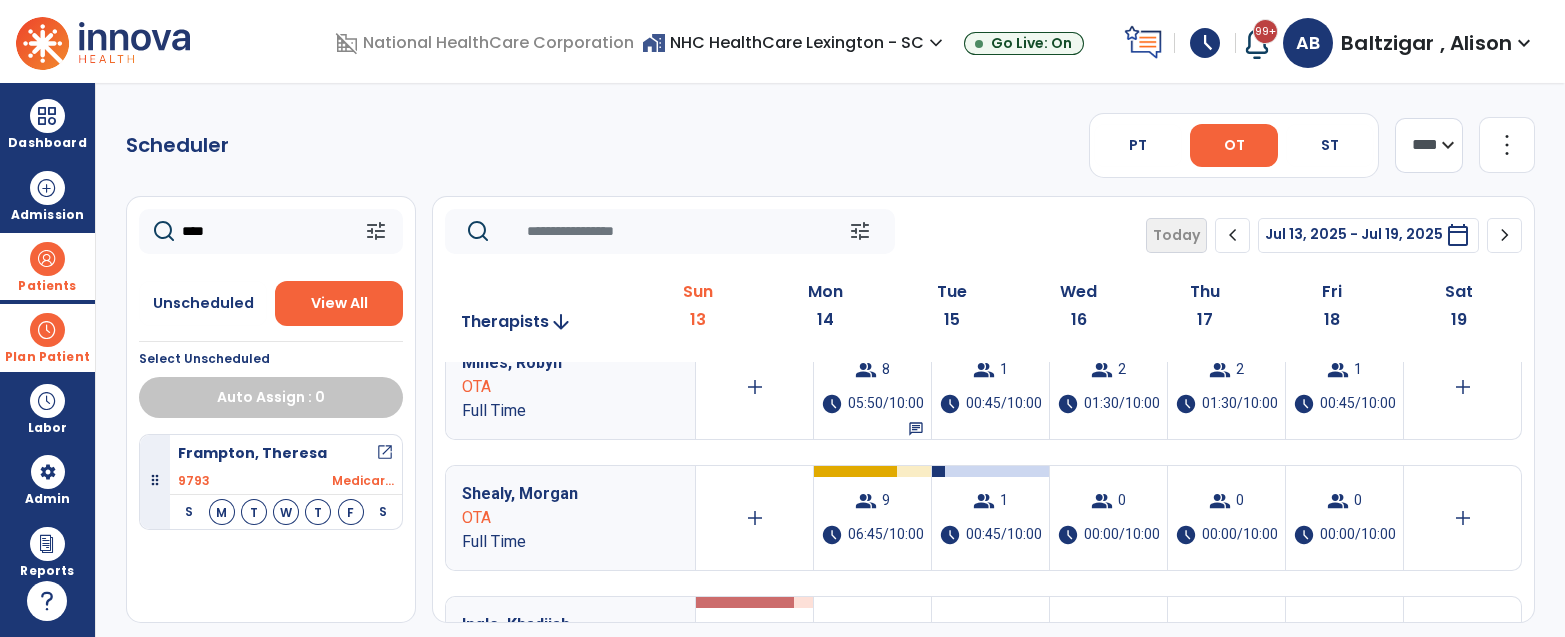 scroll, scrollTop: 690, scrollLeft: 0, axis: vertical 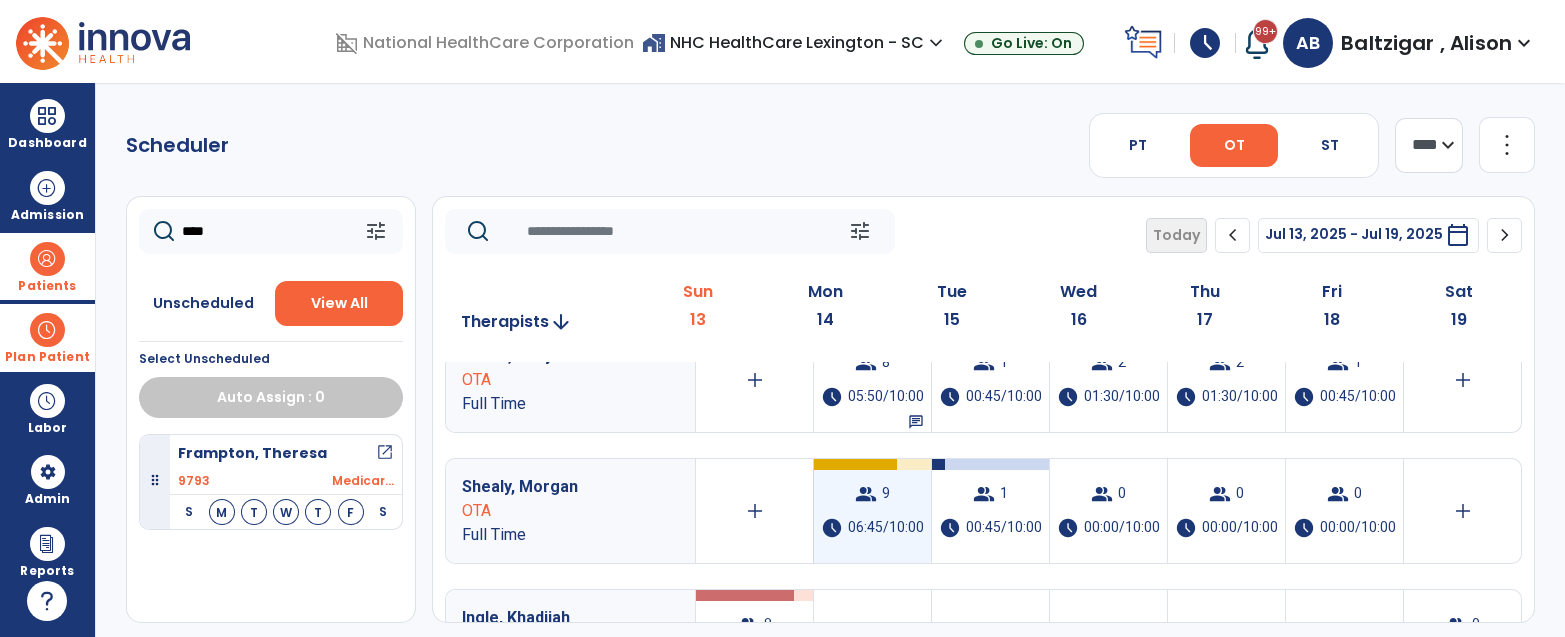 type 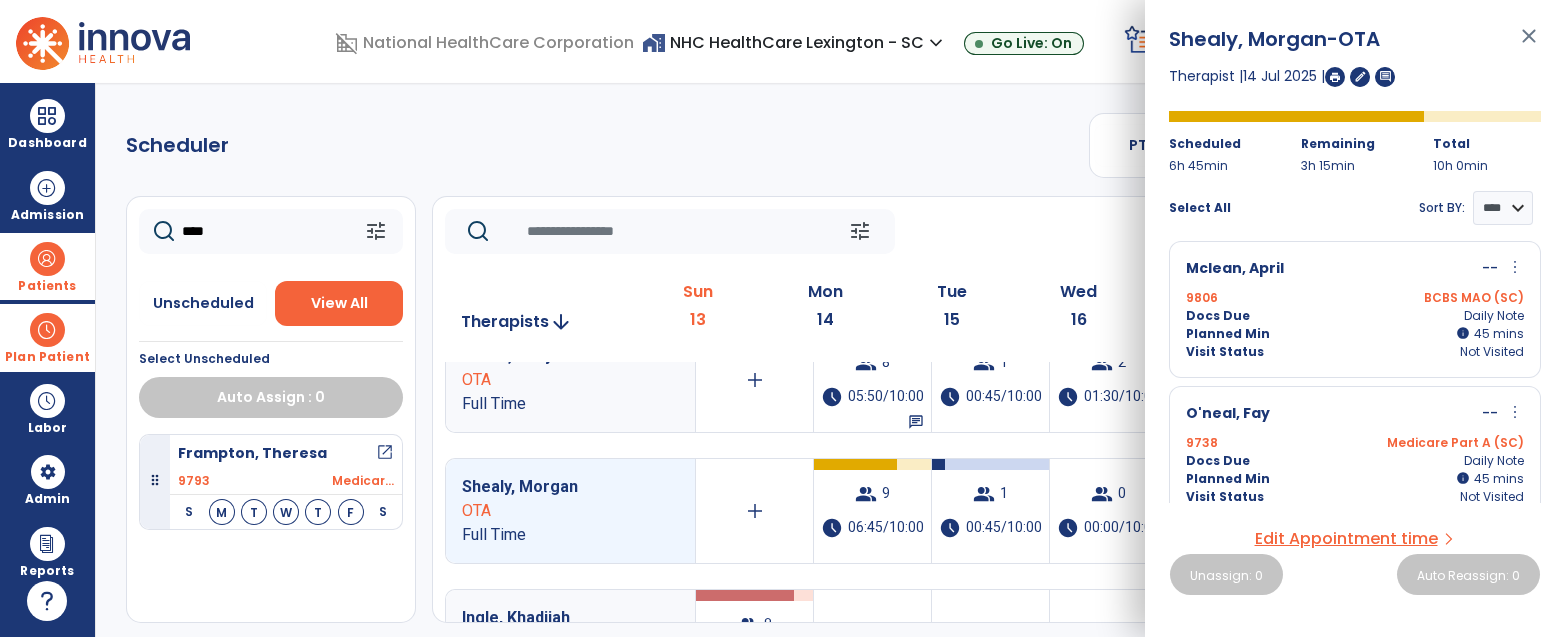 scroll, scrollTop: 0, scrollLeft: 0, axis: both 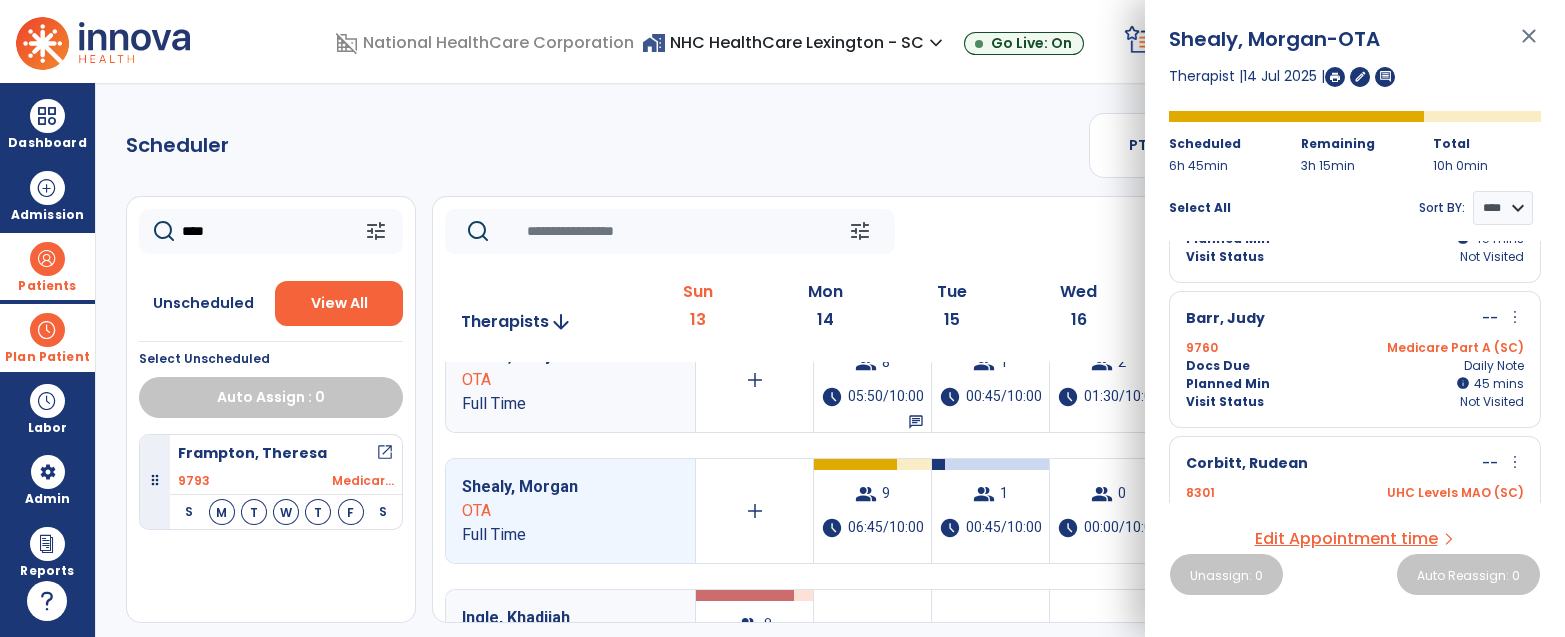 click on "[LAST], [FIRST]   --  more_vert  edit   Edit Session   alt_route   Split Minutes  8410 Medicare Part A (SC)  Docs Due Daily Note   Planned Min  info   45 I 45 mins  Visit Status  Not Visited" at bounding box center (1355, 214) 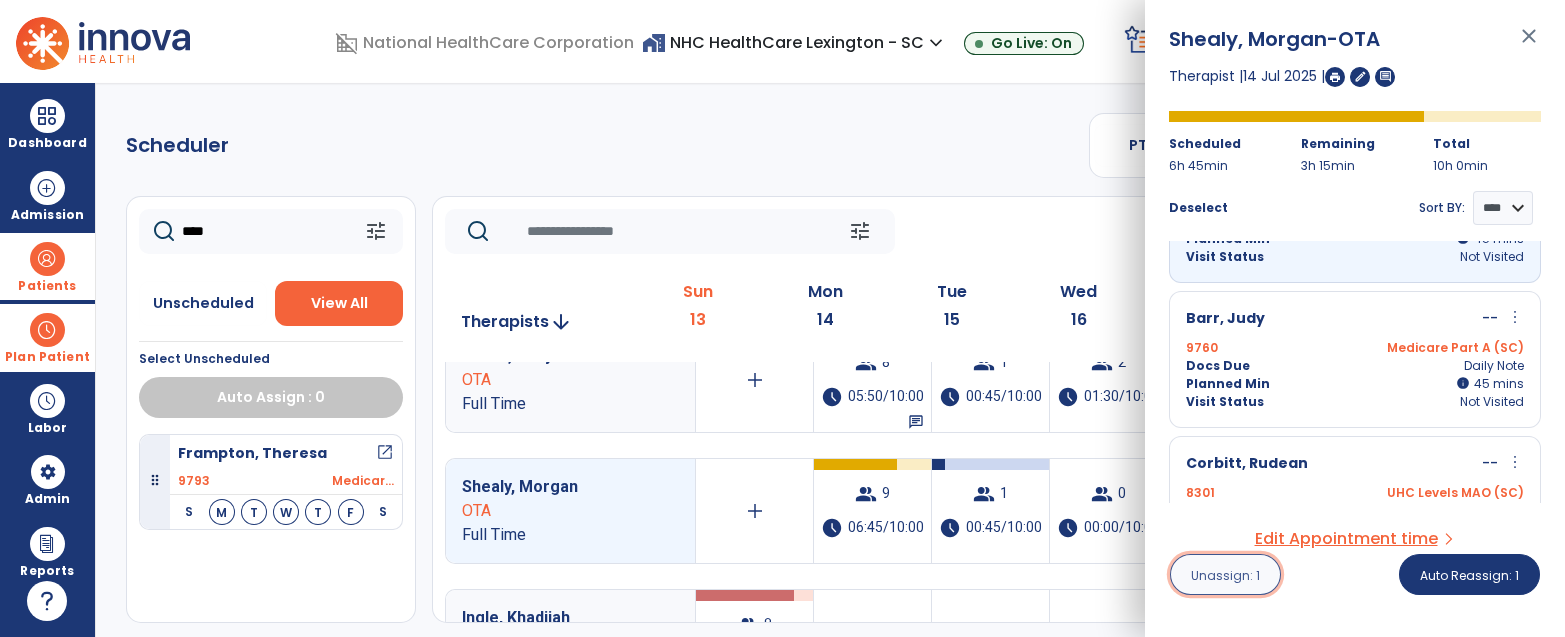 click on "Unassign: 1" at bounding box center (1225, 574) 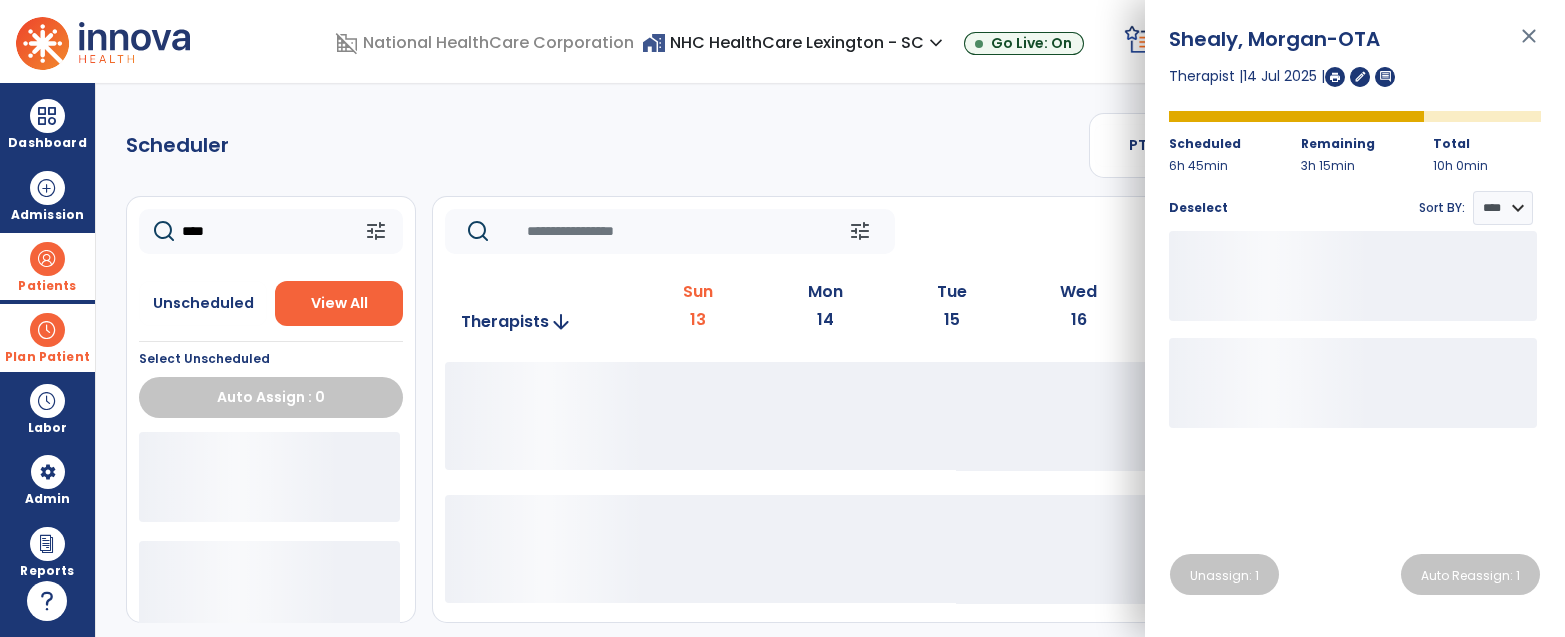 click on "****" 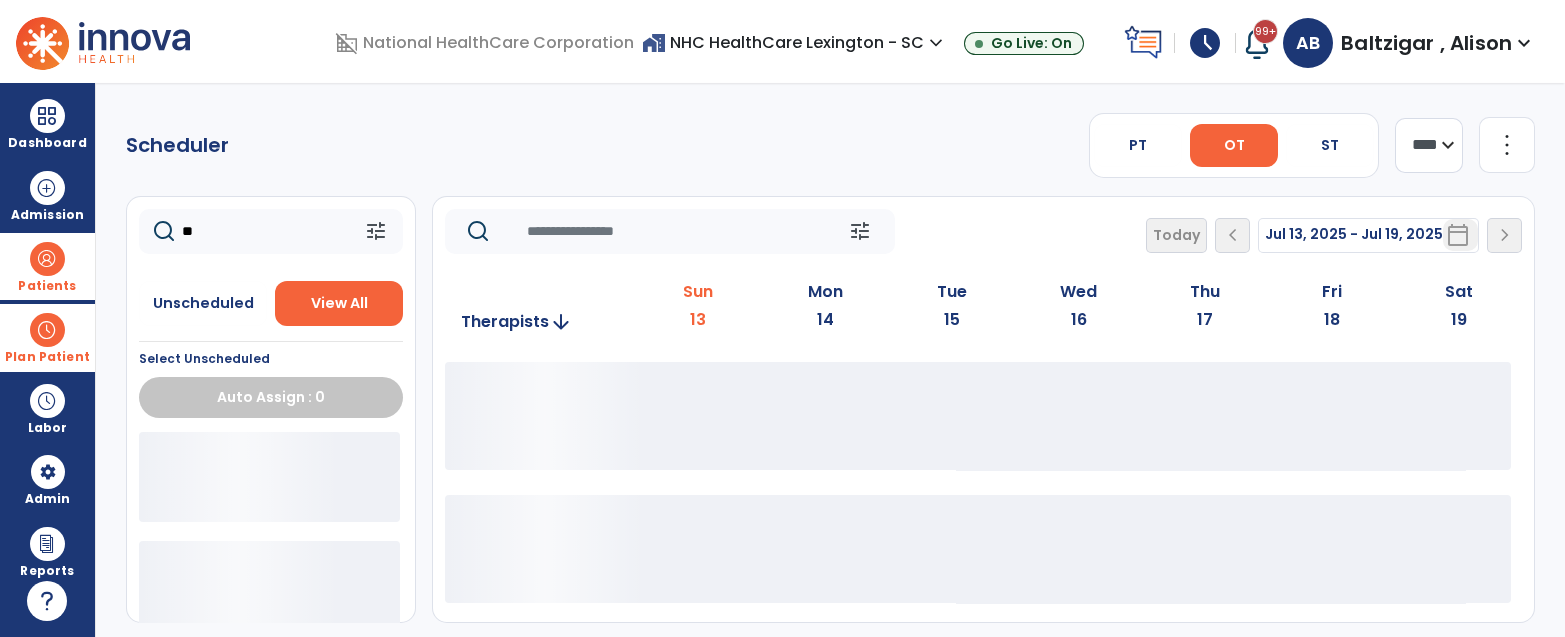 type on "*" 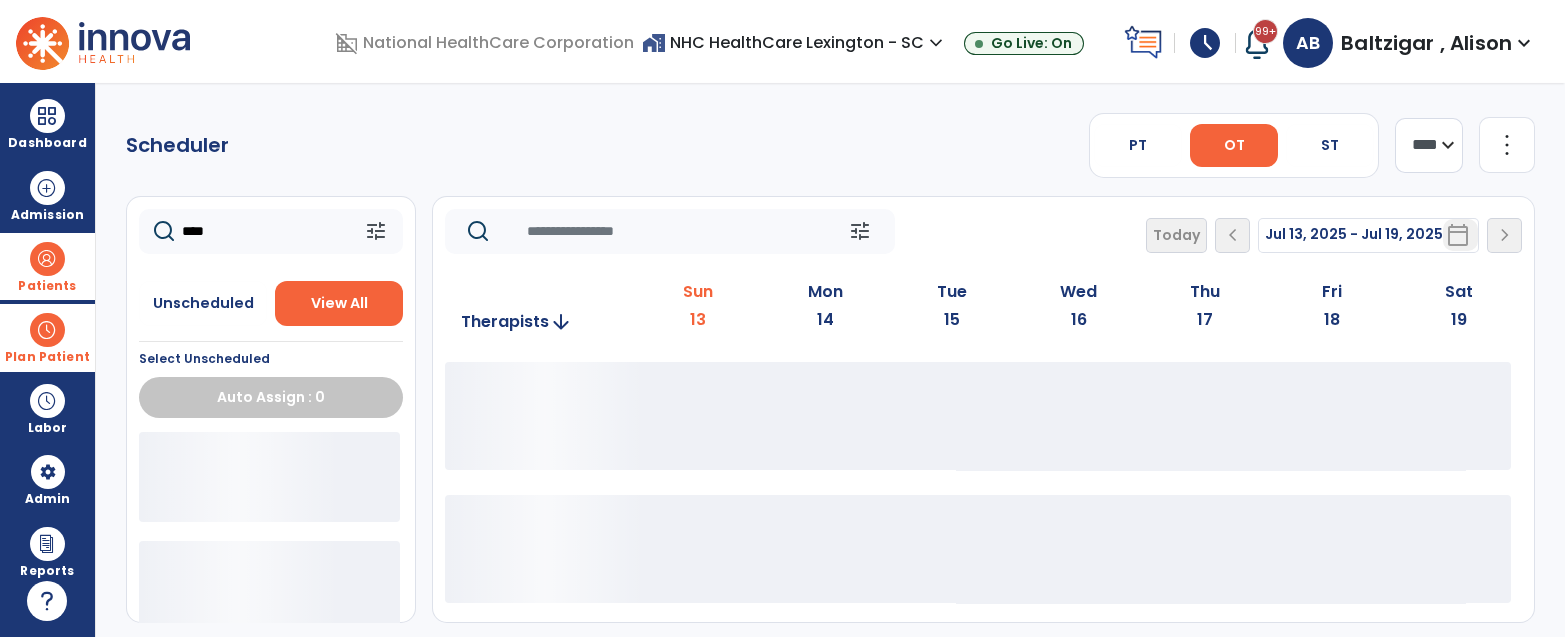 type on "****" 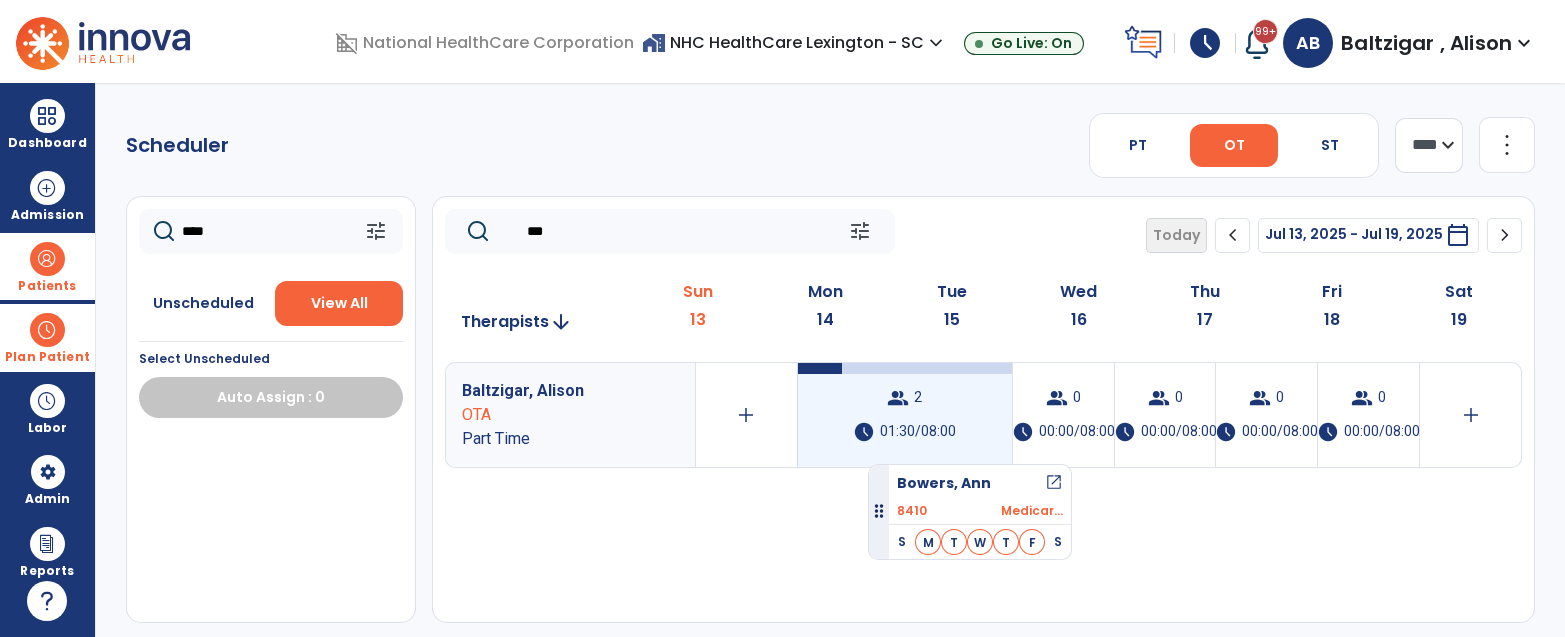 drag, startPoint x: 247, startPoint y: 467, endPoint x: 868, endPoint y: 450, distance: 621.23267 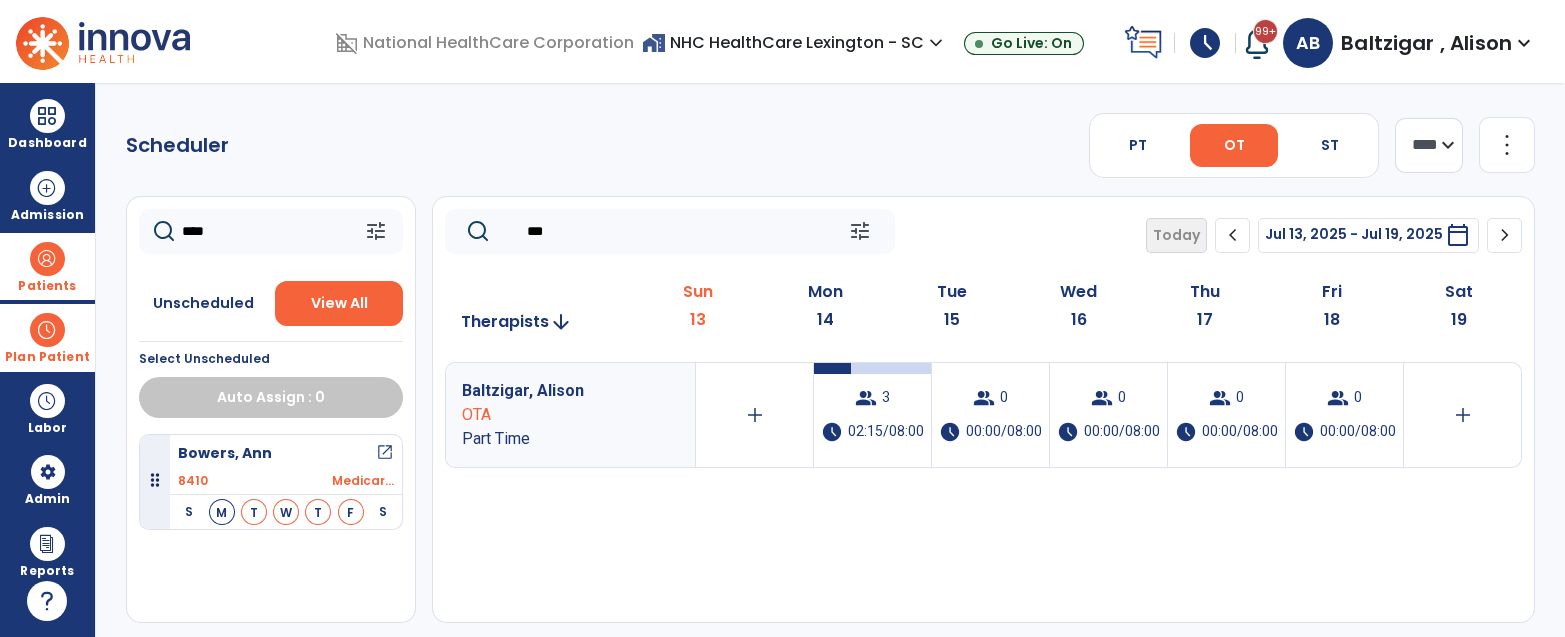 click on "***" 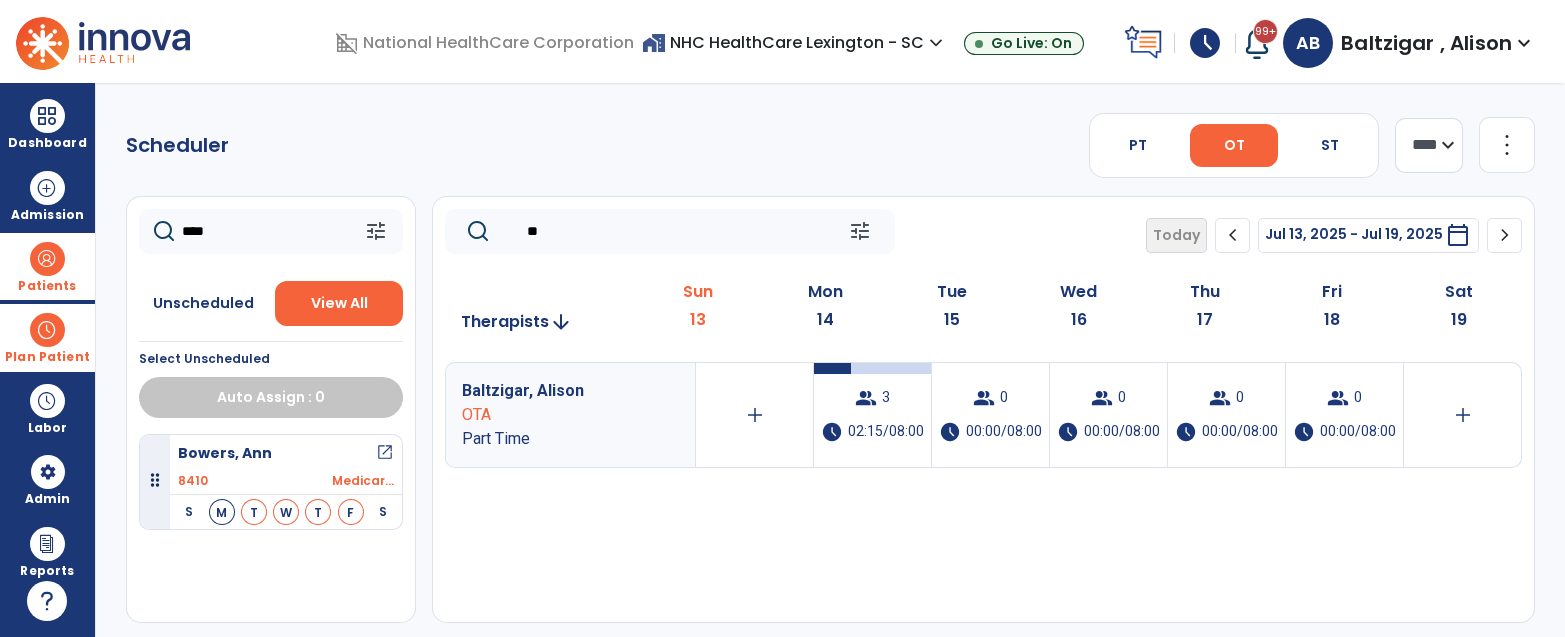 type on "*" 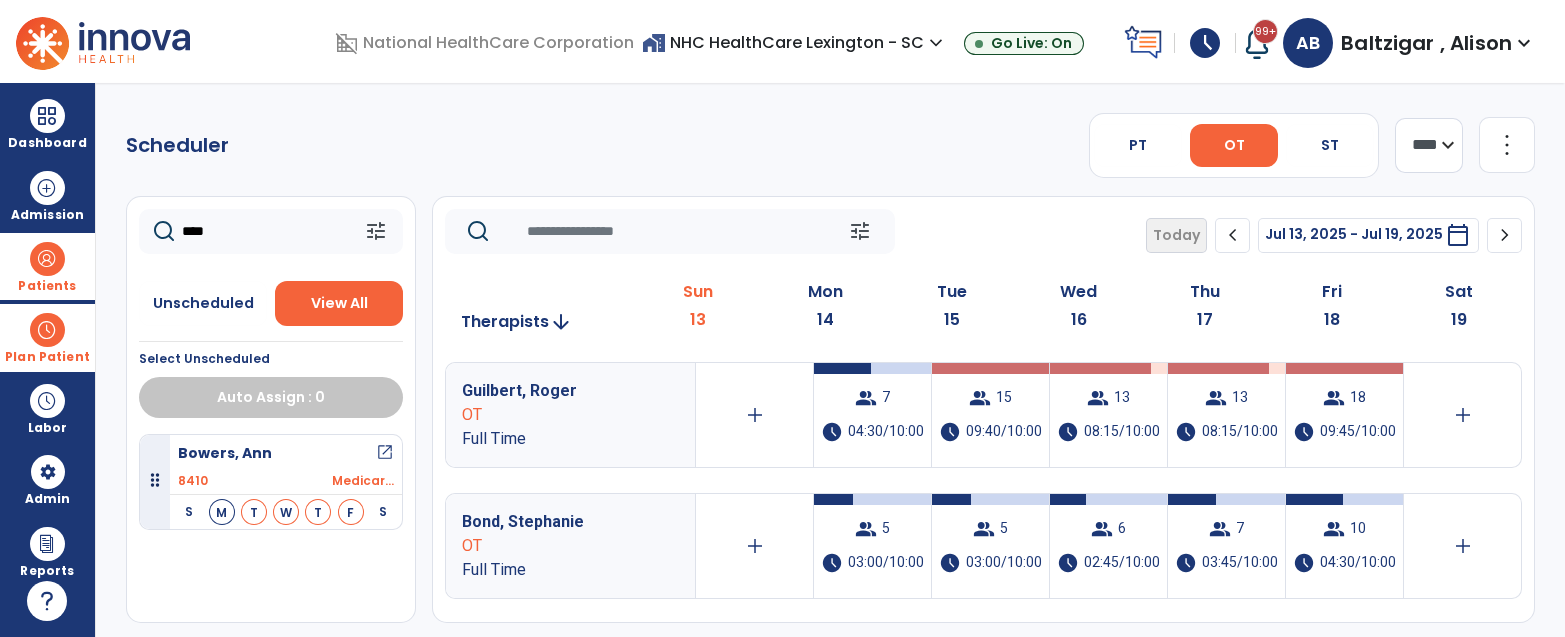 type 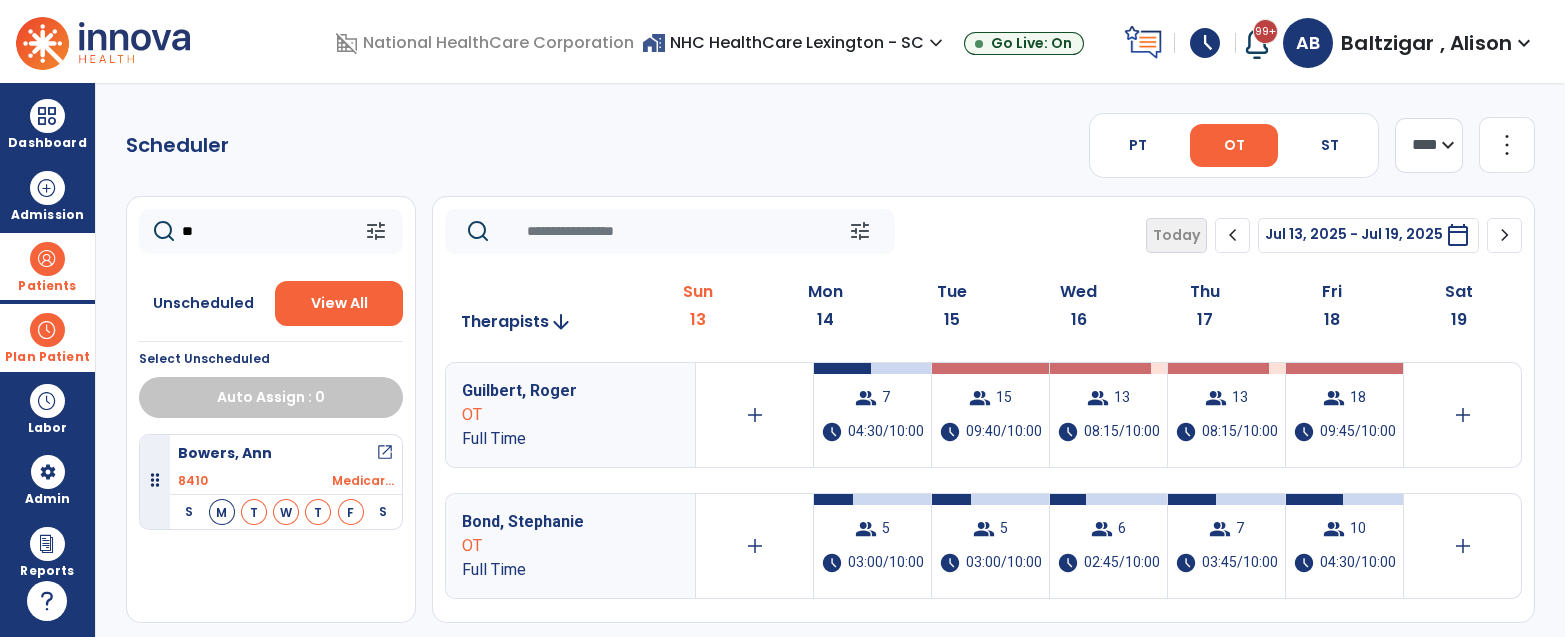type on "*" 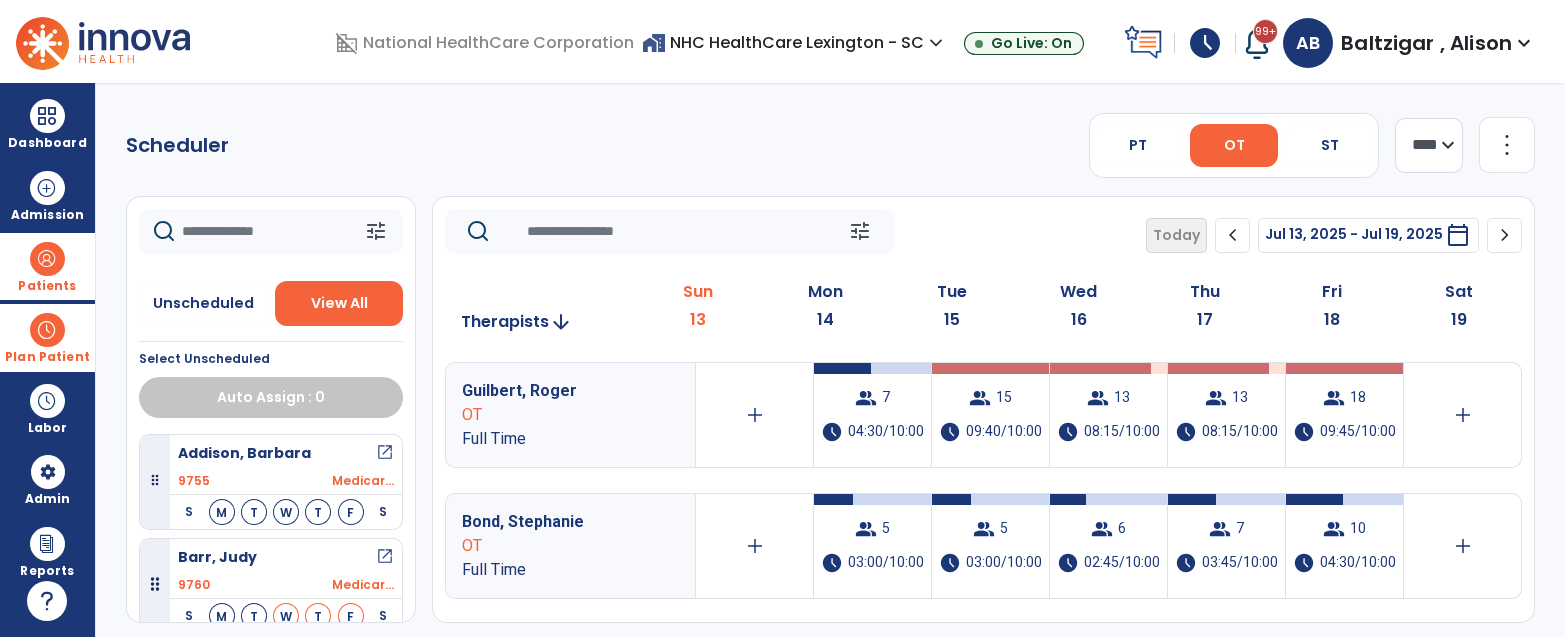 click on "Scheduler   PT   OT   ST  **** *** more_vert  Manage Labor   View All Therapists   Print" 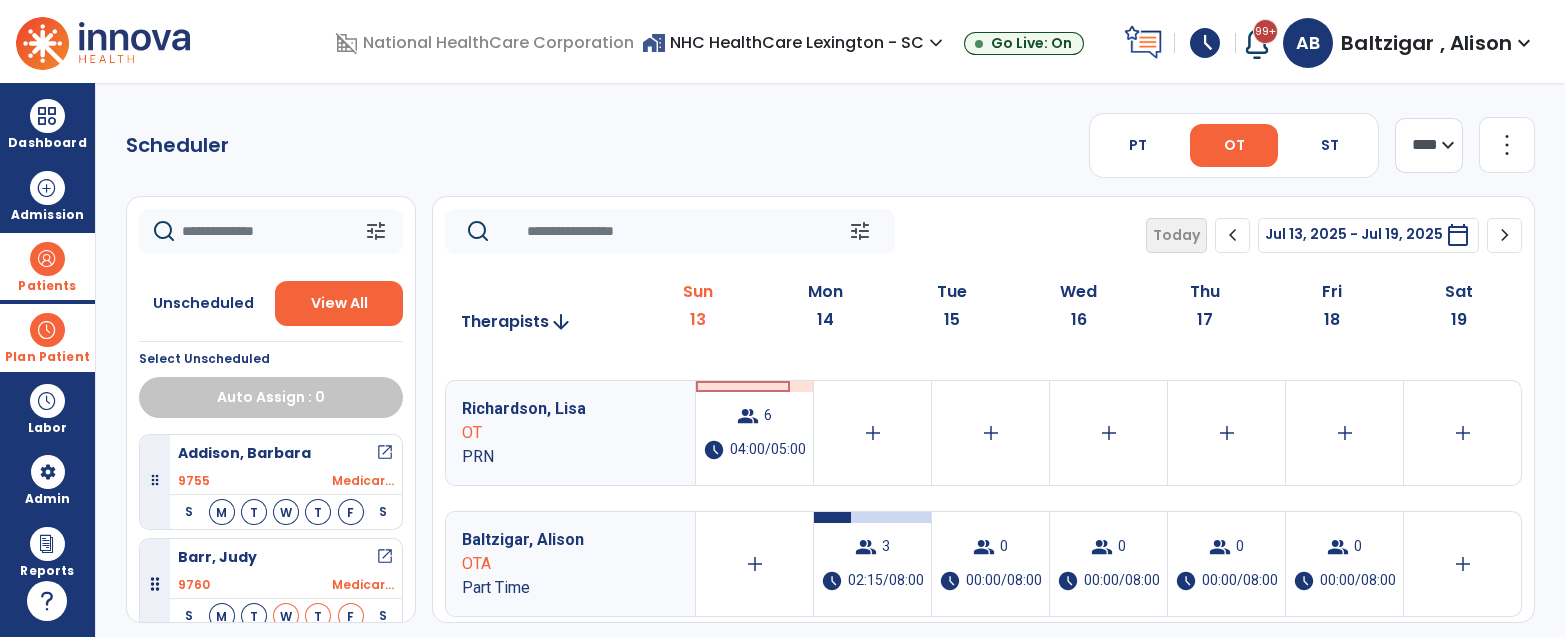 scroll, scrollTop: 1091, scrollLeft: 0, axis: vertical 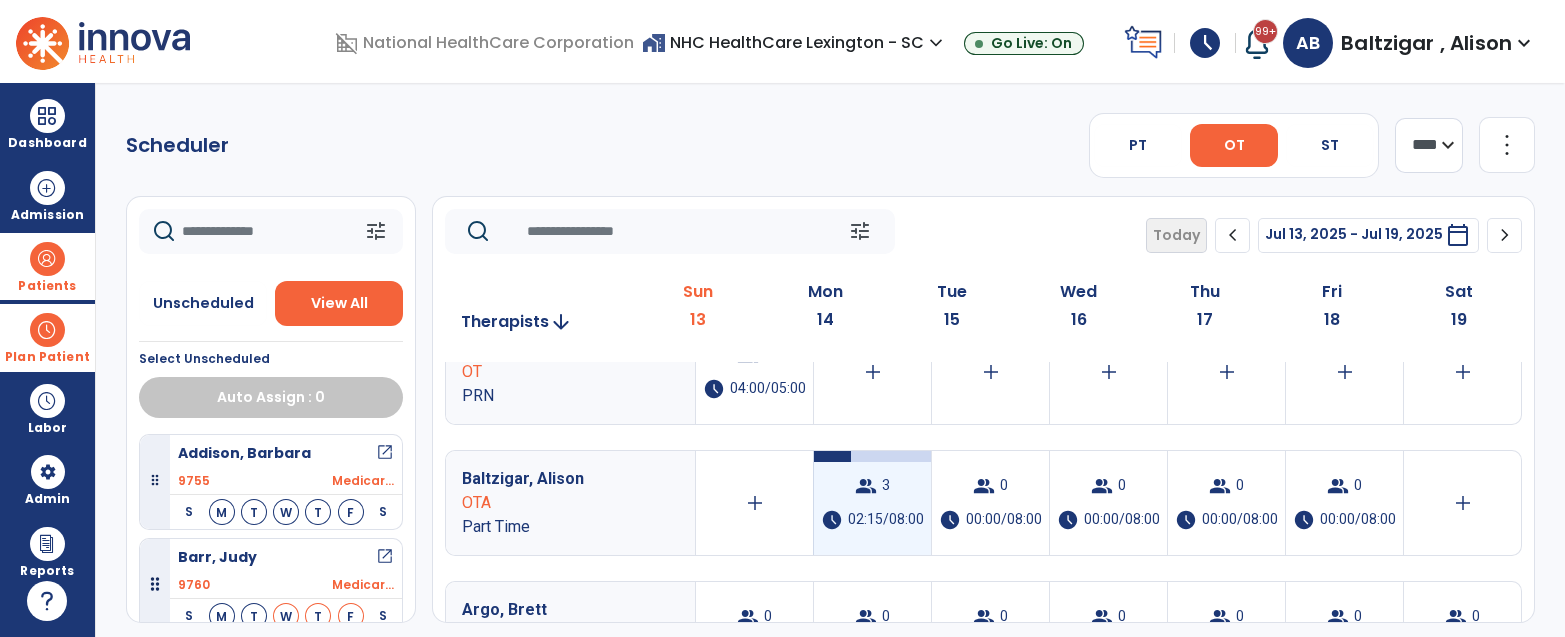 click on "02:15/08:00" at bounding box center [886, 520] 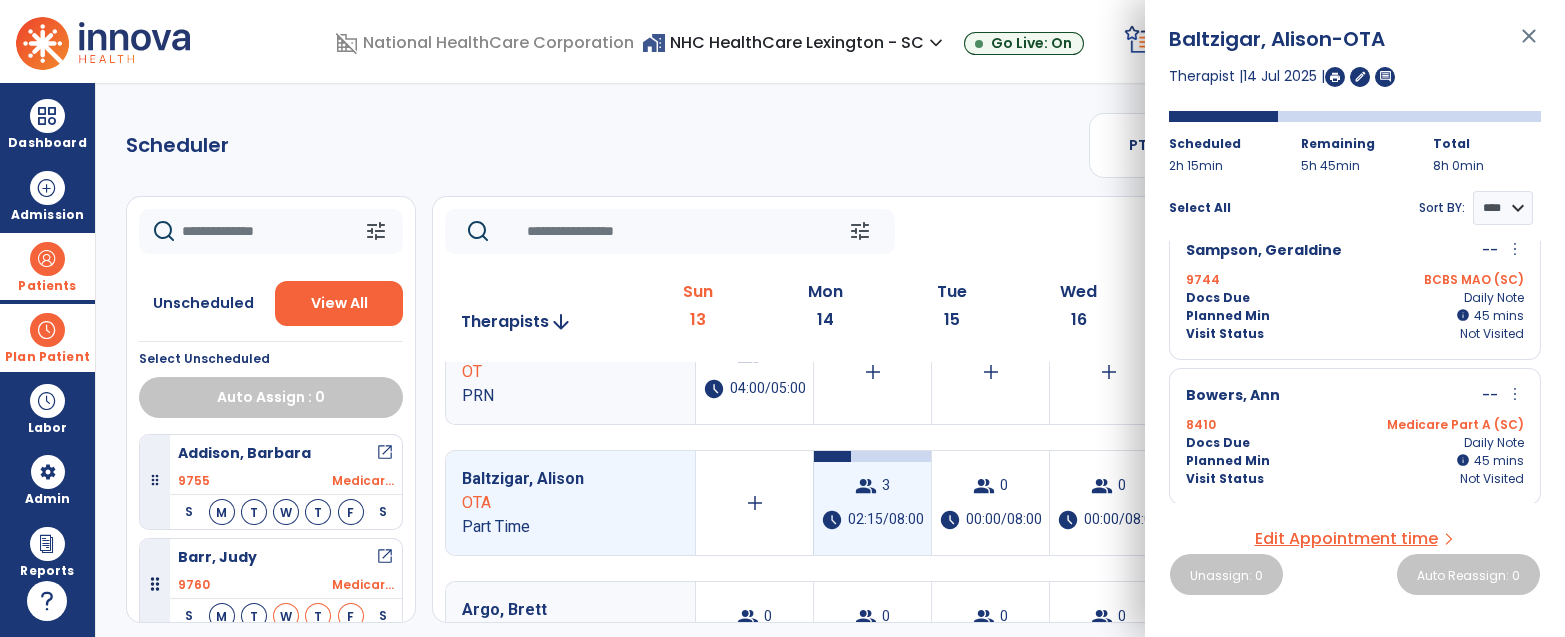 scroll, scrollTop: 13, scrollLeft: 0, axis: vertical 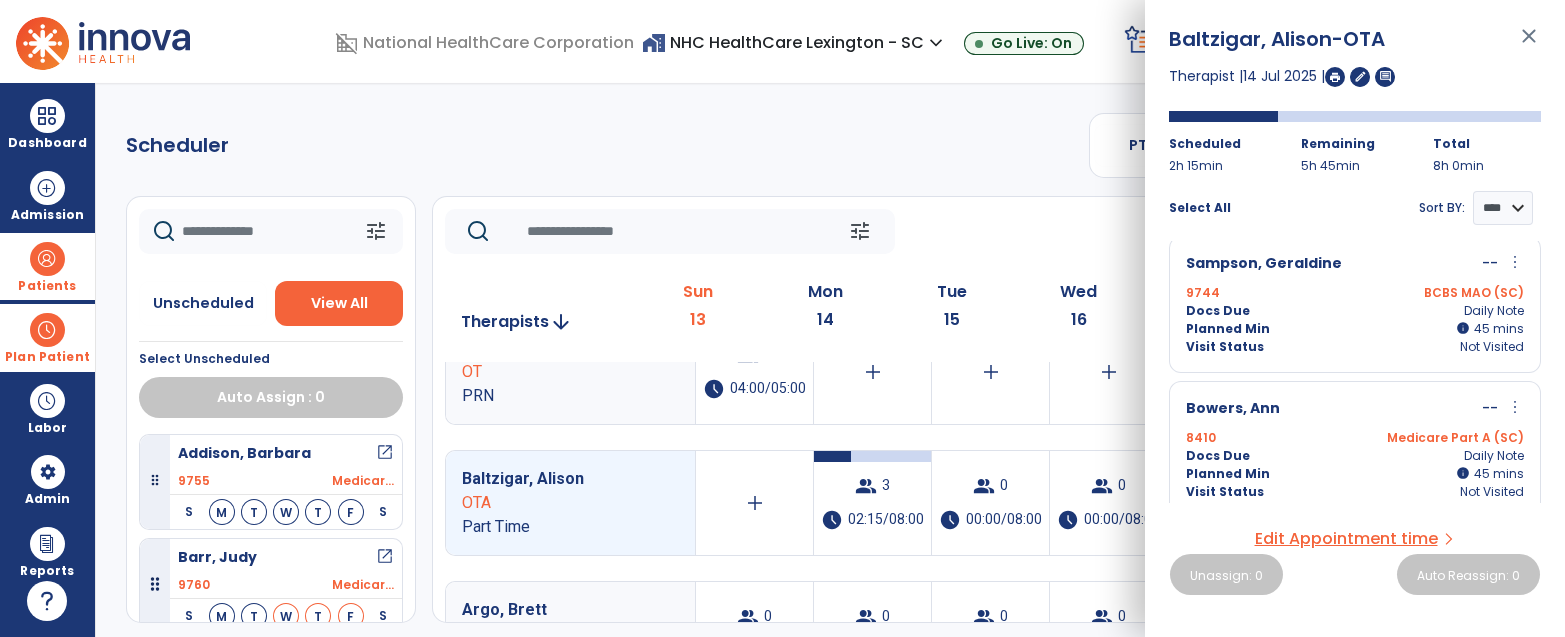 click on "Scheduler   PT   OT   ST  **** *** more_vert  Manage Labor   View All Therapists   Print" 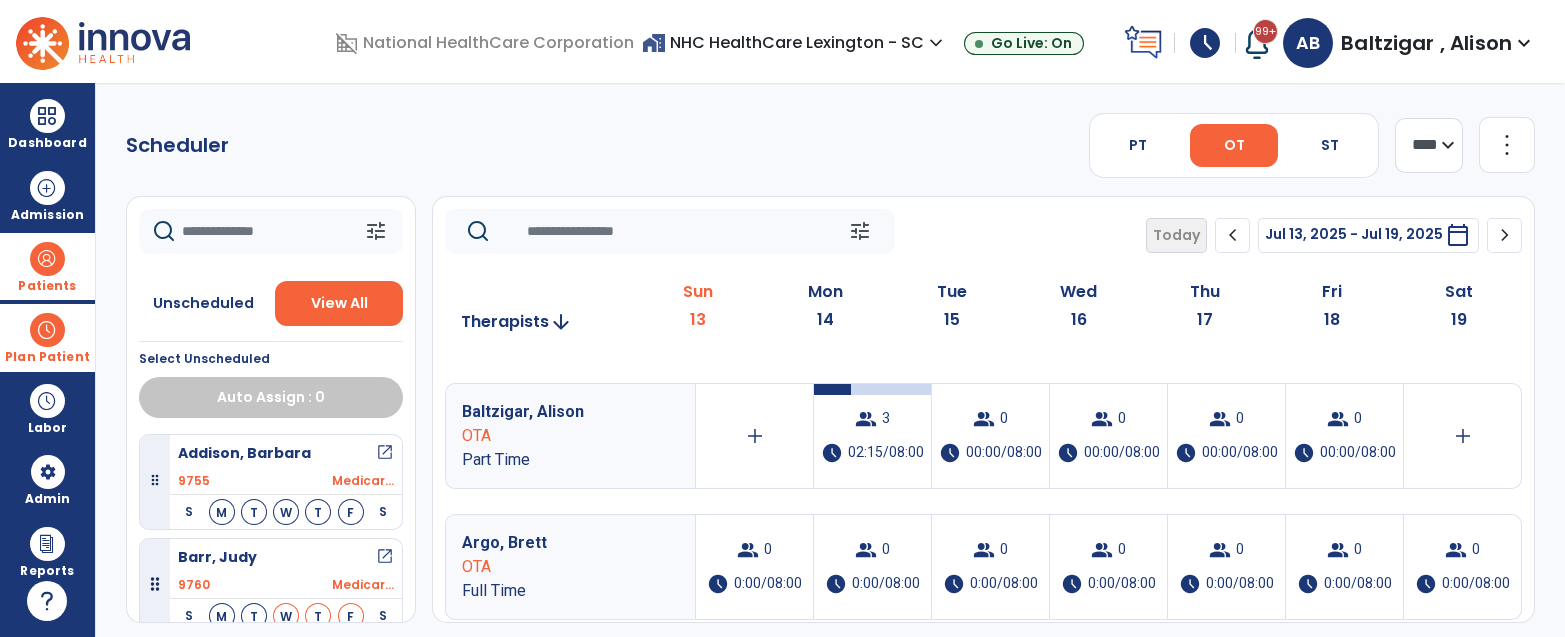 scroll, scrollTop: 1160, scrollLeft: 0, axis: vertical 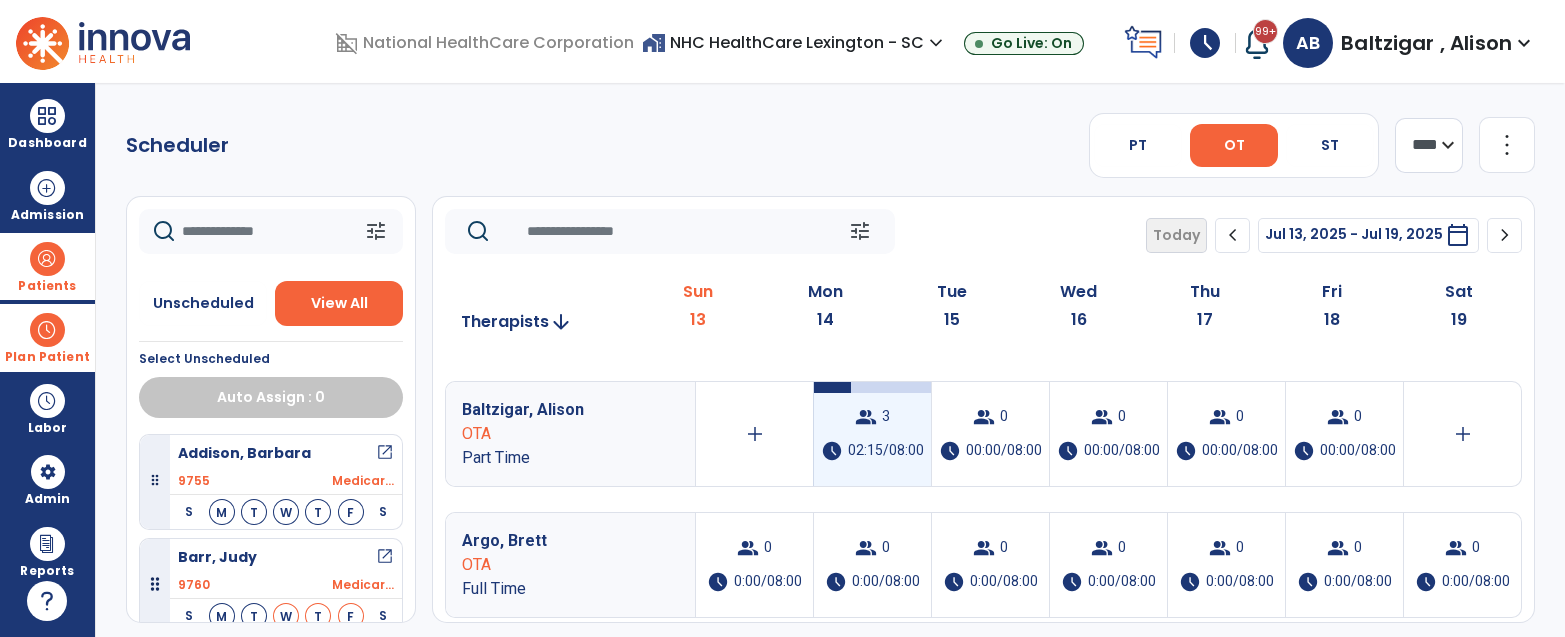 click on "group  3  schedule  02:15/08:00" at bounding box center [872, 434] 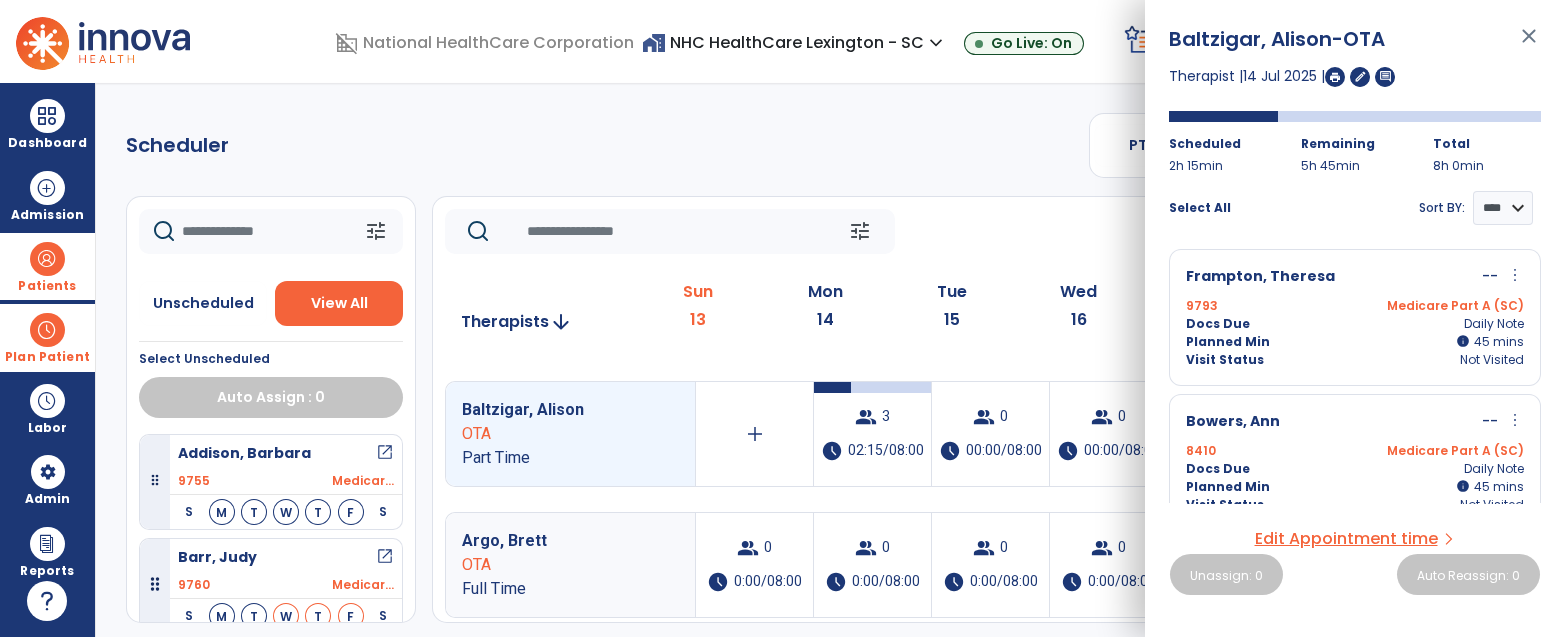 click on "[LAST], [FIRST]   --  more_vert  edit   Edit Session   alt_route   Split Minutes" at bounding box center [1355, 422] 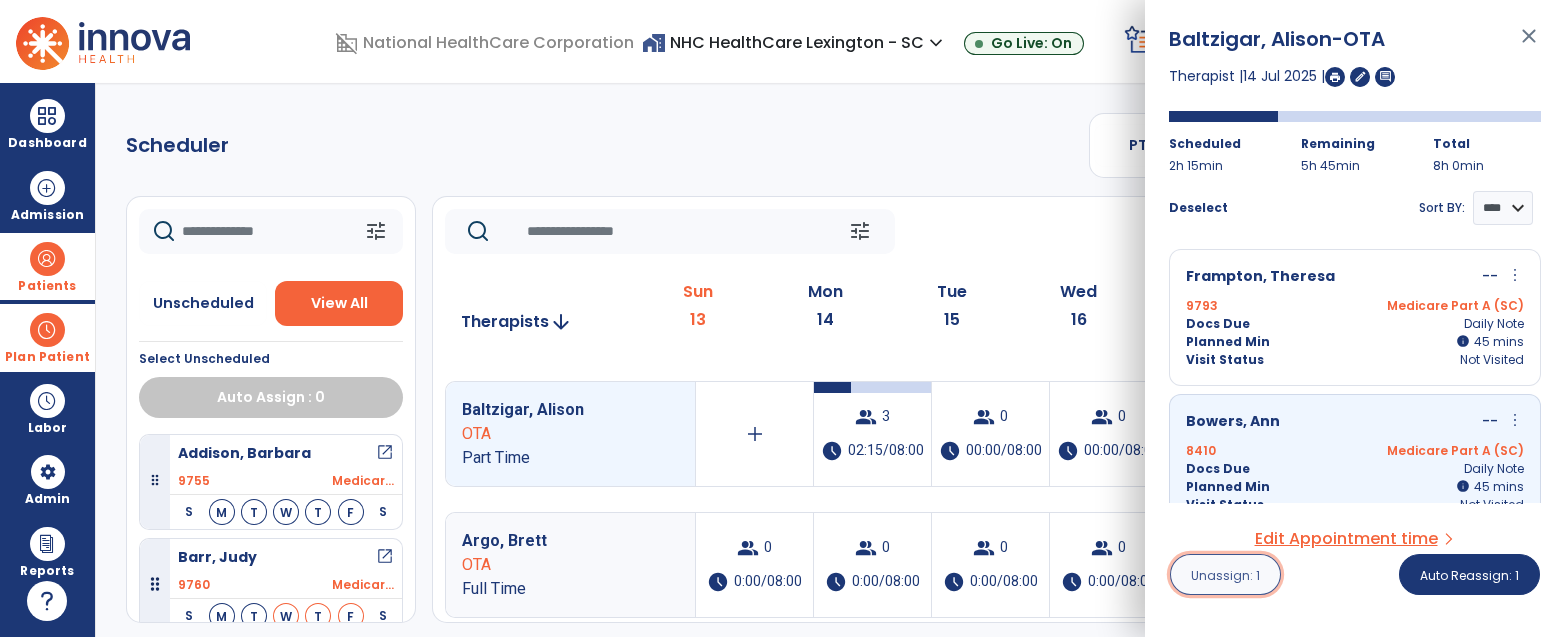 click on "Unassign: 1" at bounding box center [1225, 575] 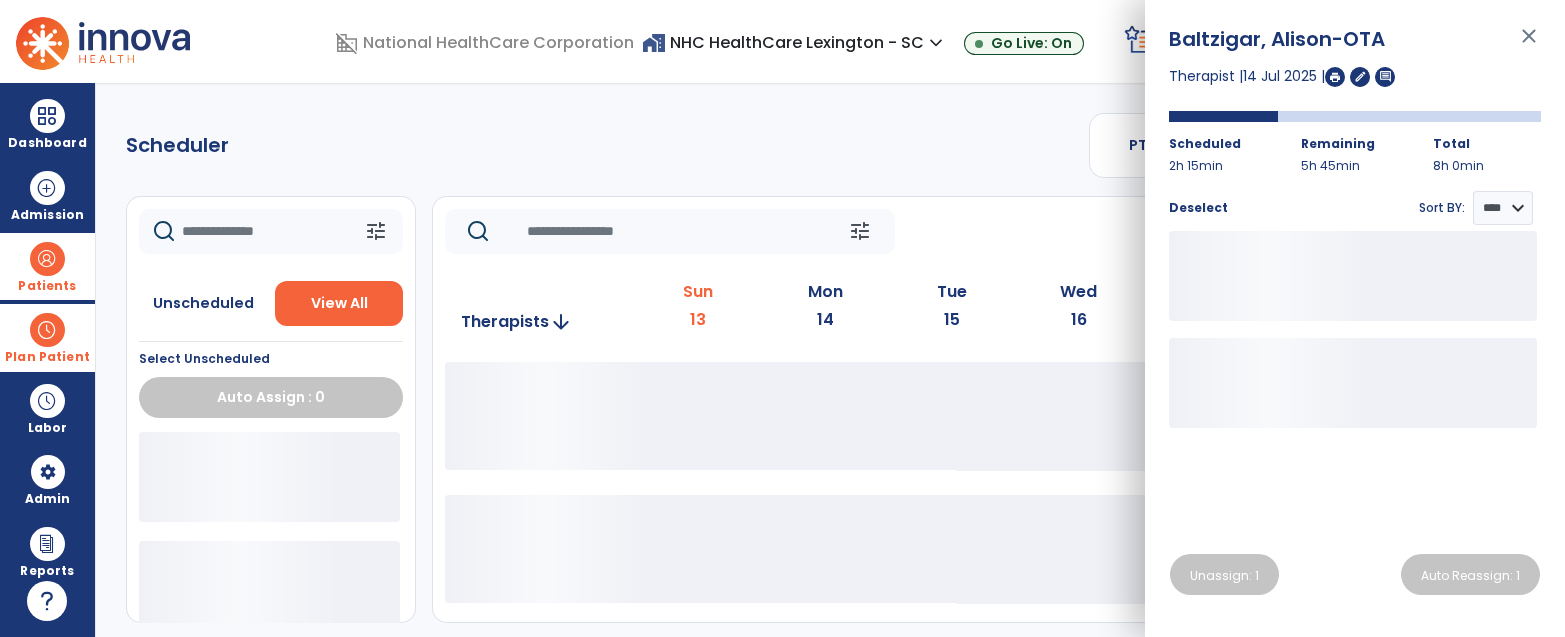 click 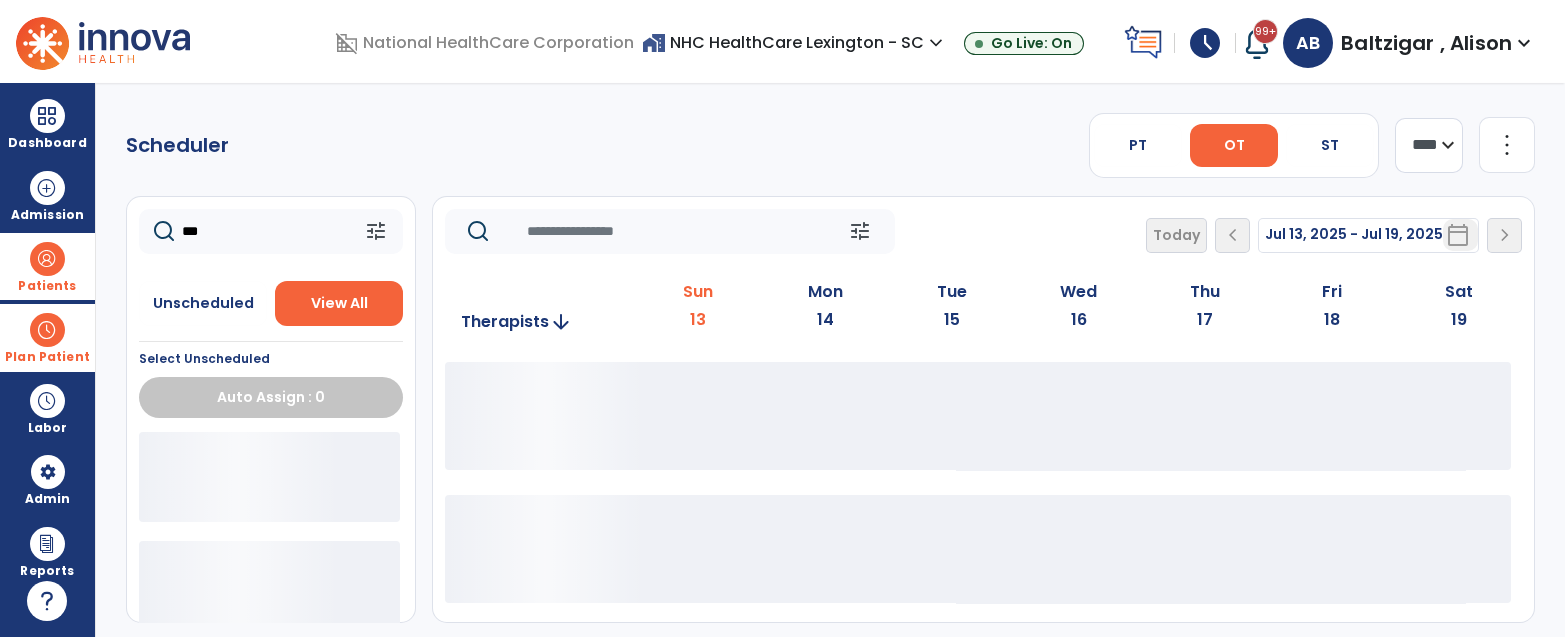 type on "***" 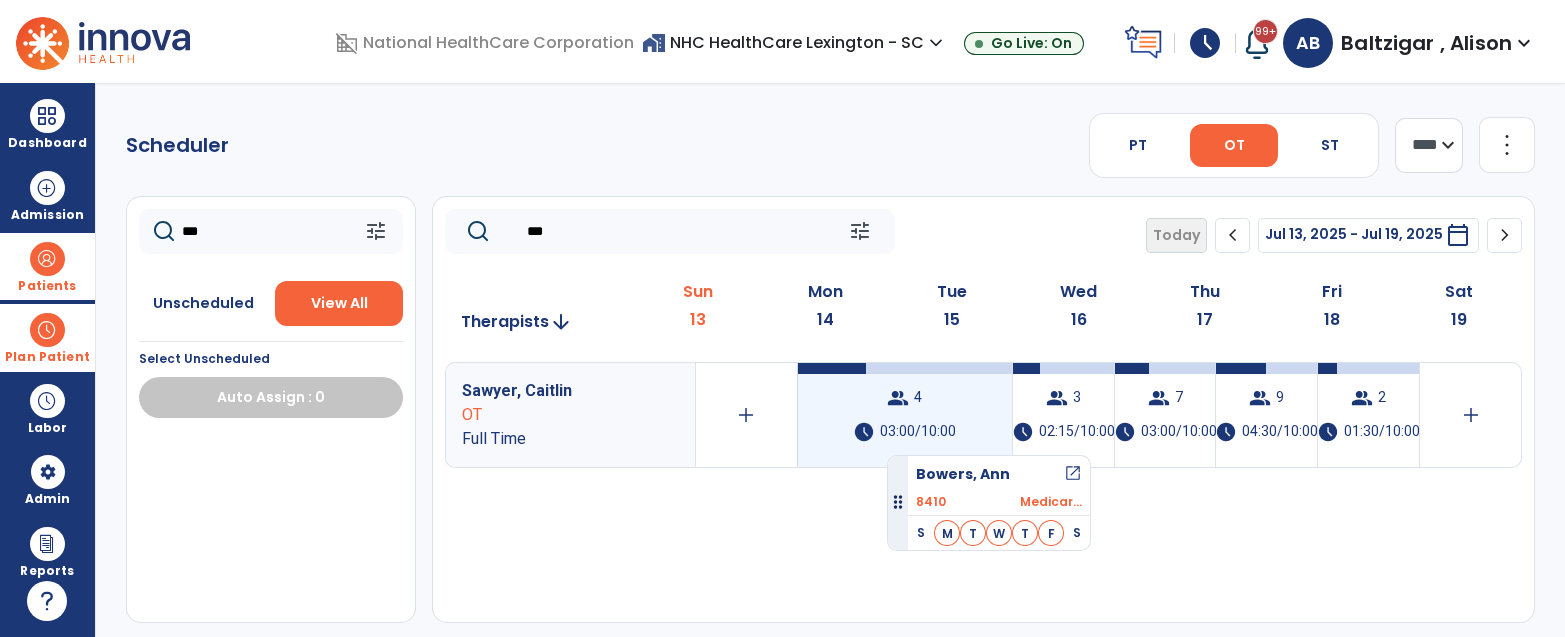 drag, startPoint x: 321, startPoint y: 474, endPoint x: 887, endPoint y: 442, distance: 566.9039 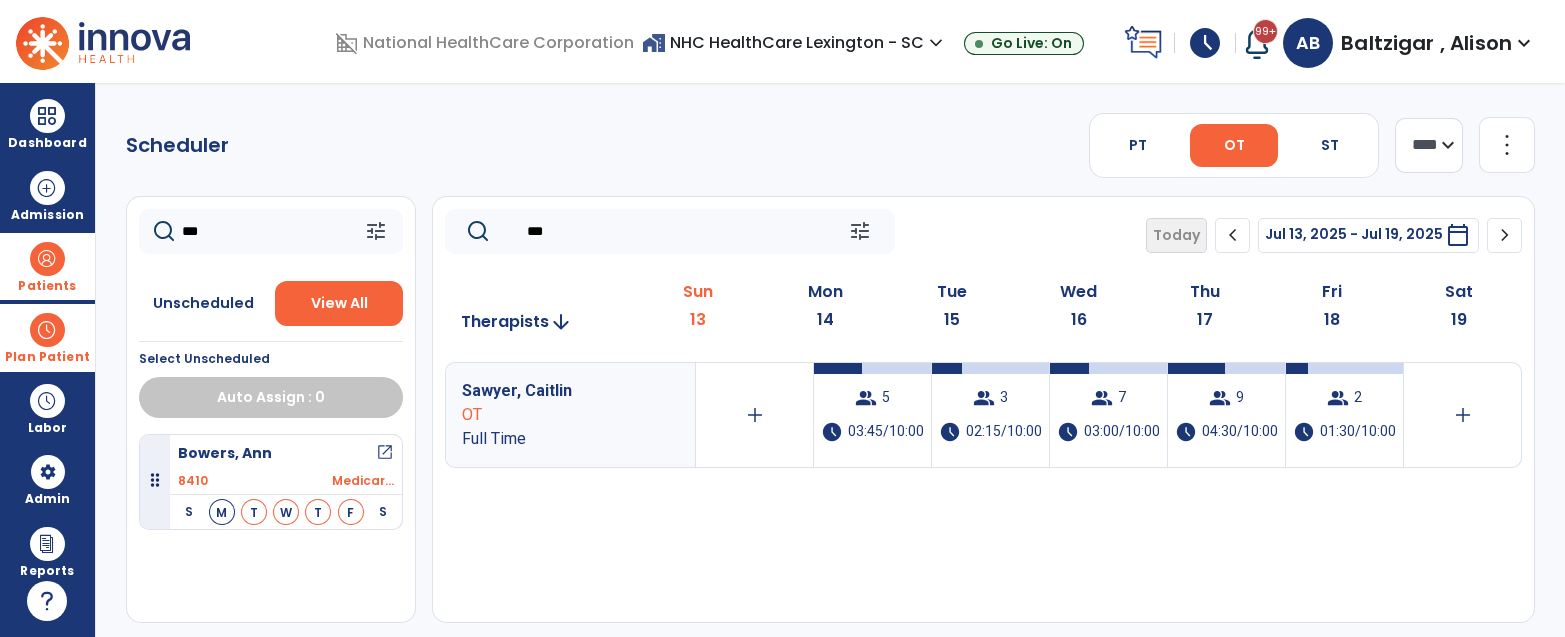 click on "***" 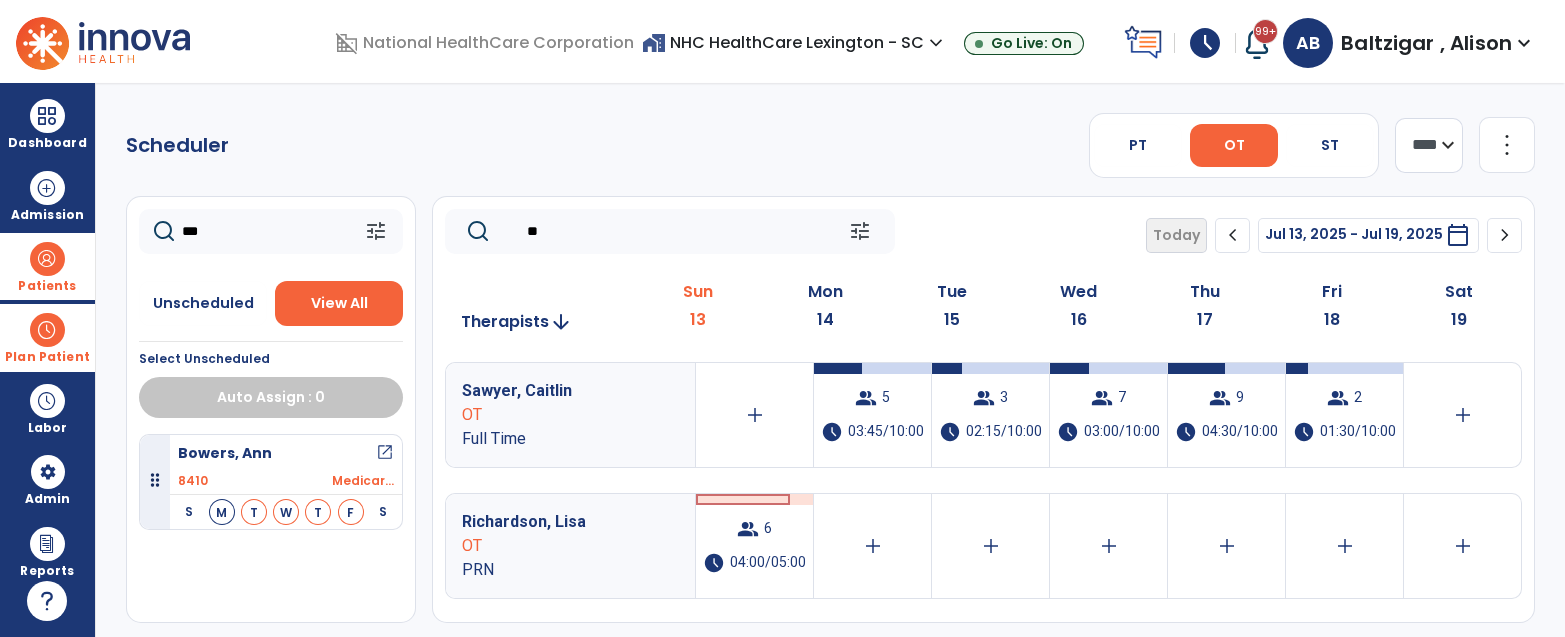 type on "*" 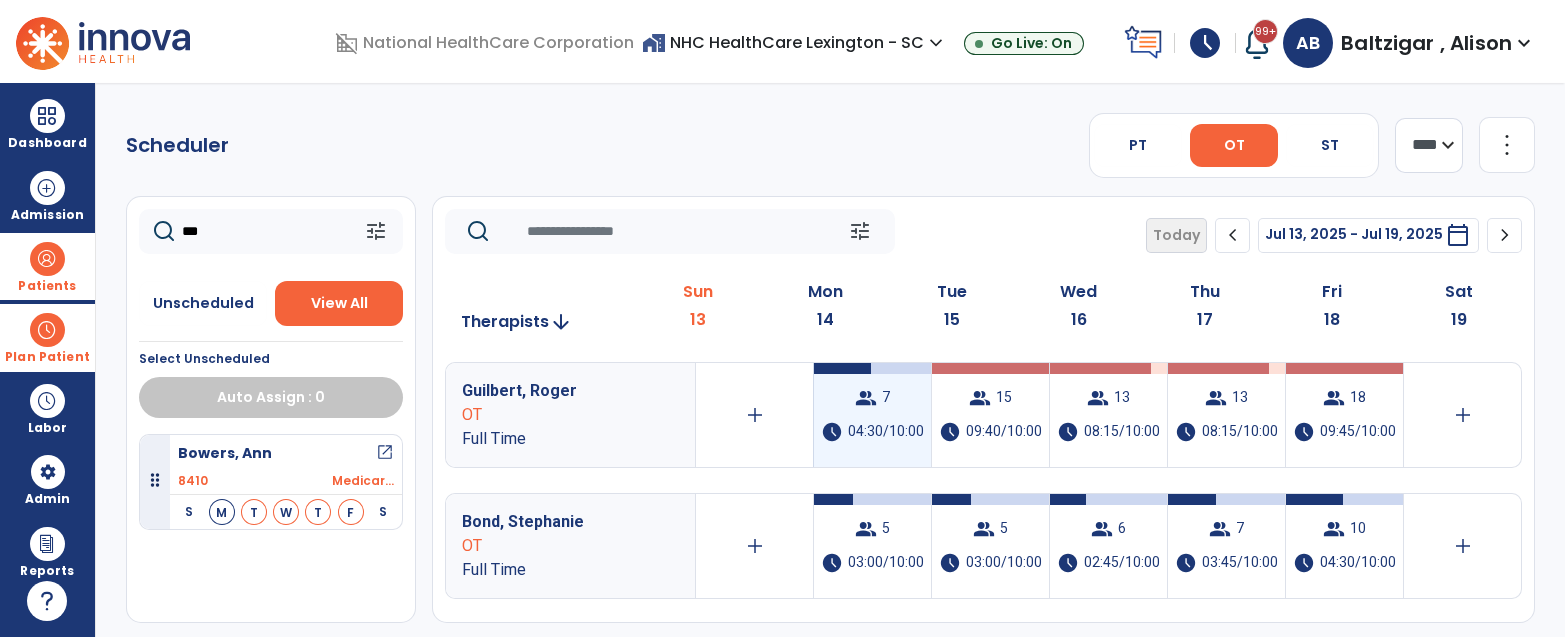 type 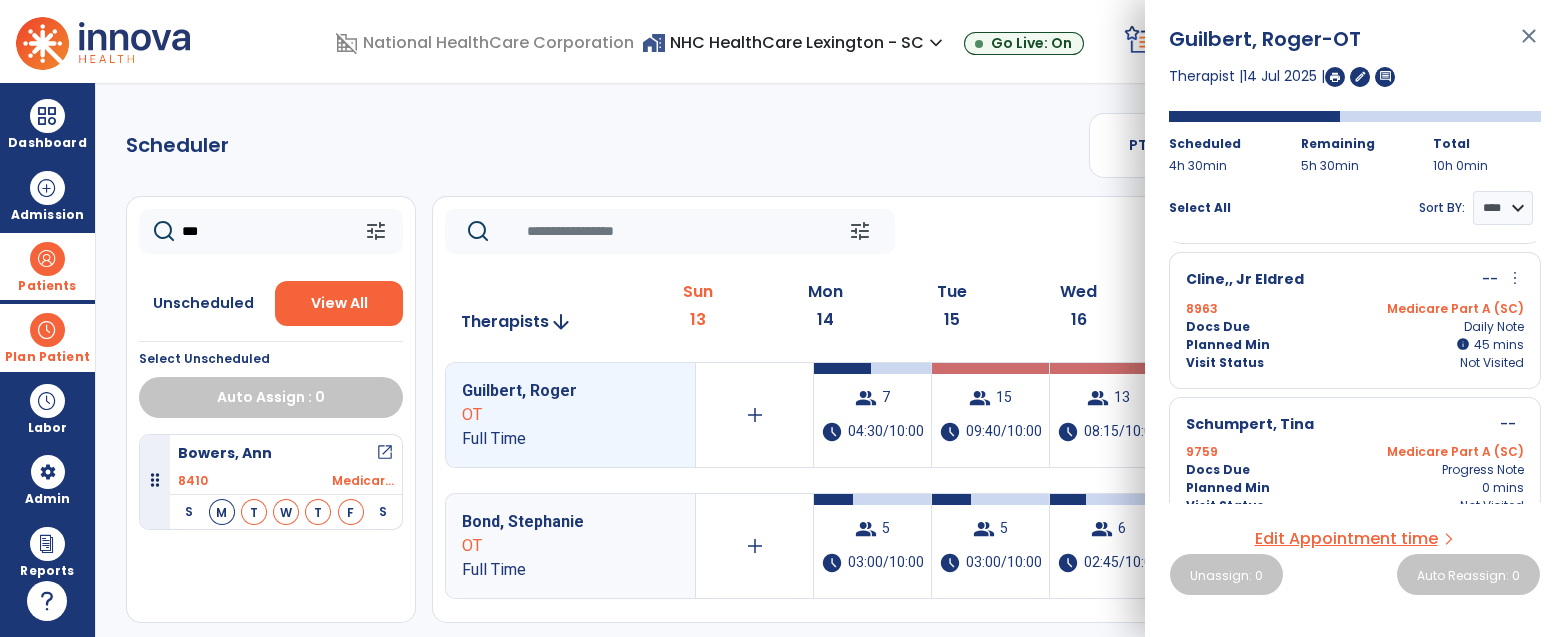 scroll, scrollTop: 747, scrollLeft: 0, axis: vertical 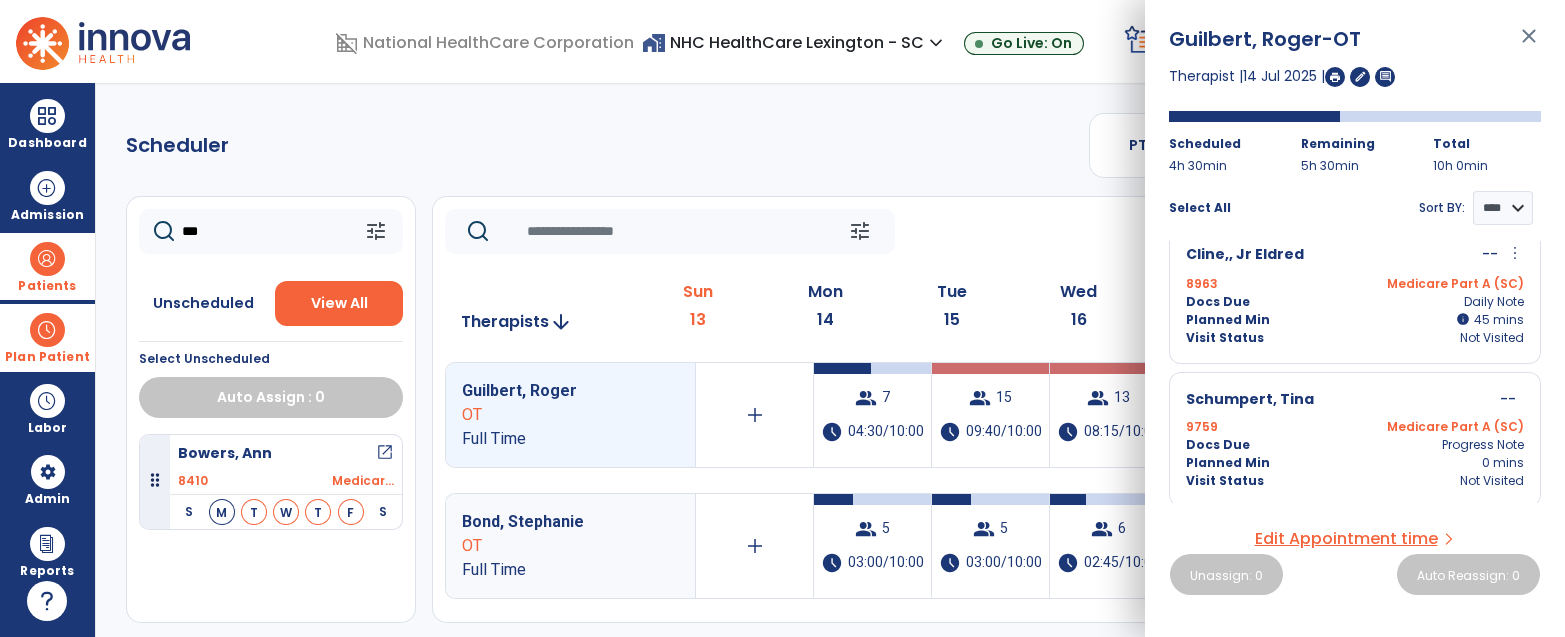 click on "Scheduler   PT   OT   ST  **** *** more_vert  Manage Labor   View All Therapists   Print" 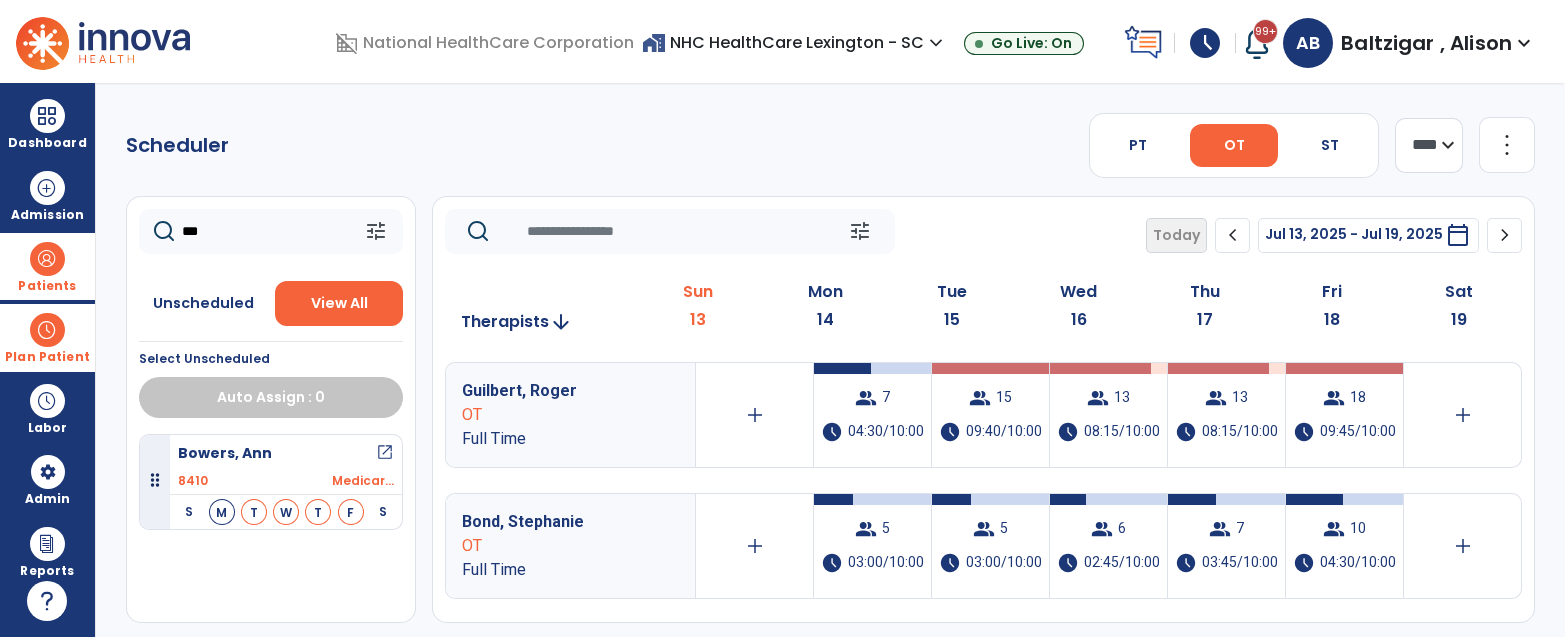 click on "***" 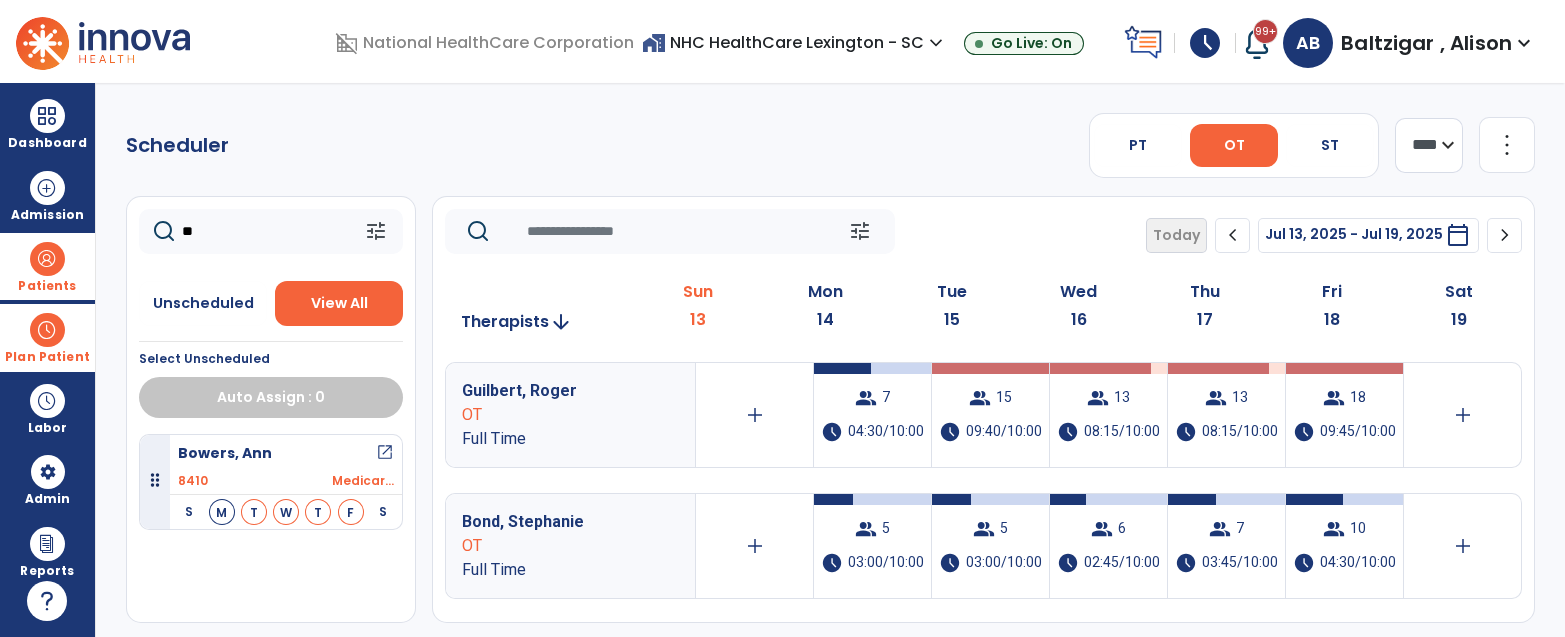 type on "*" 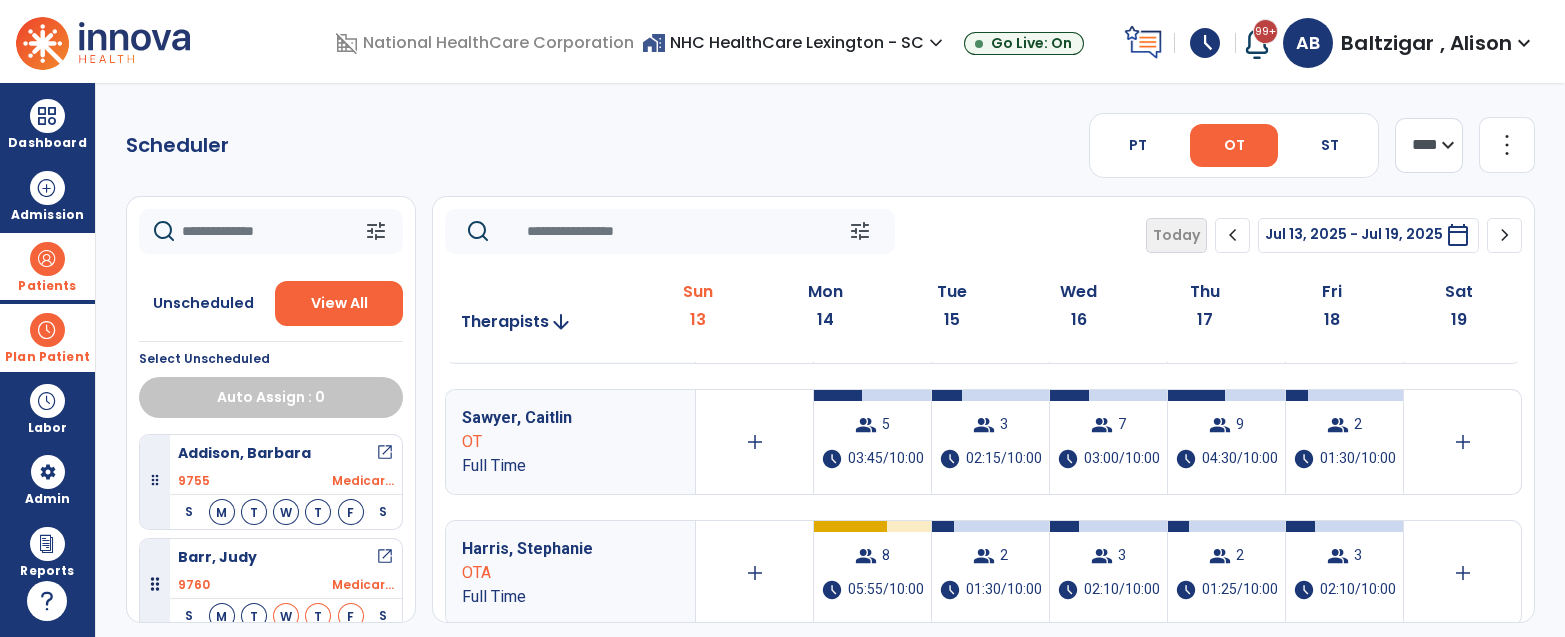 scroll, scrollTop: 367, scrollLeft: 0, axis: vertical 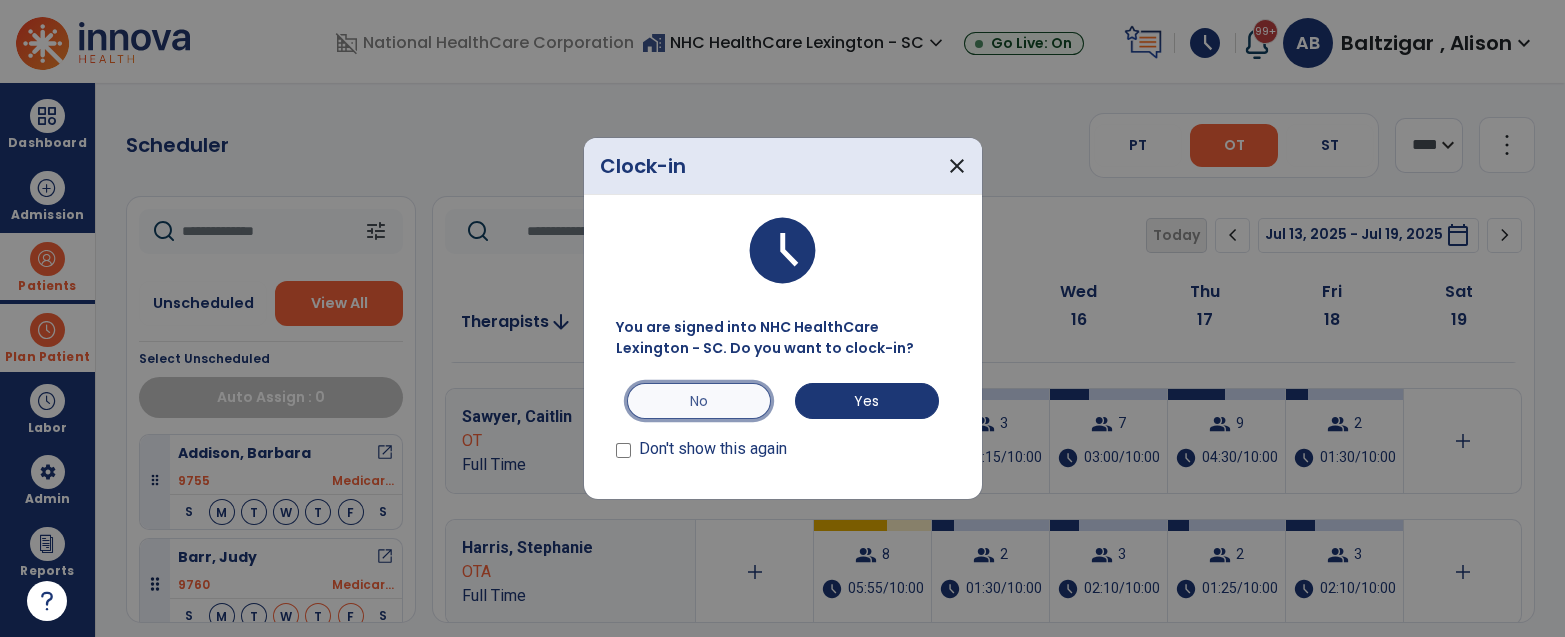 click on "No" at bounding box center [699, 401] 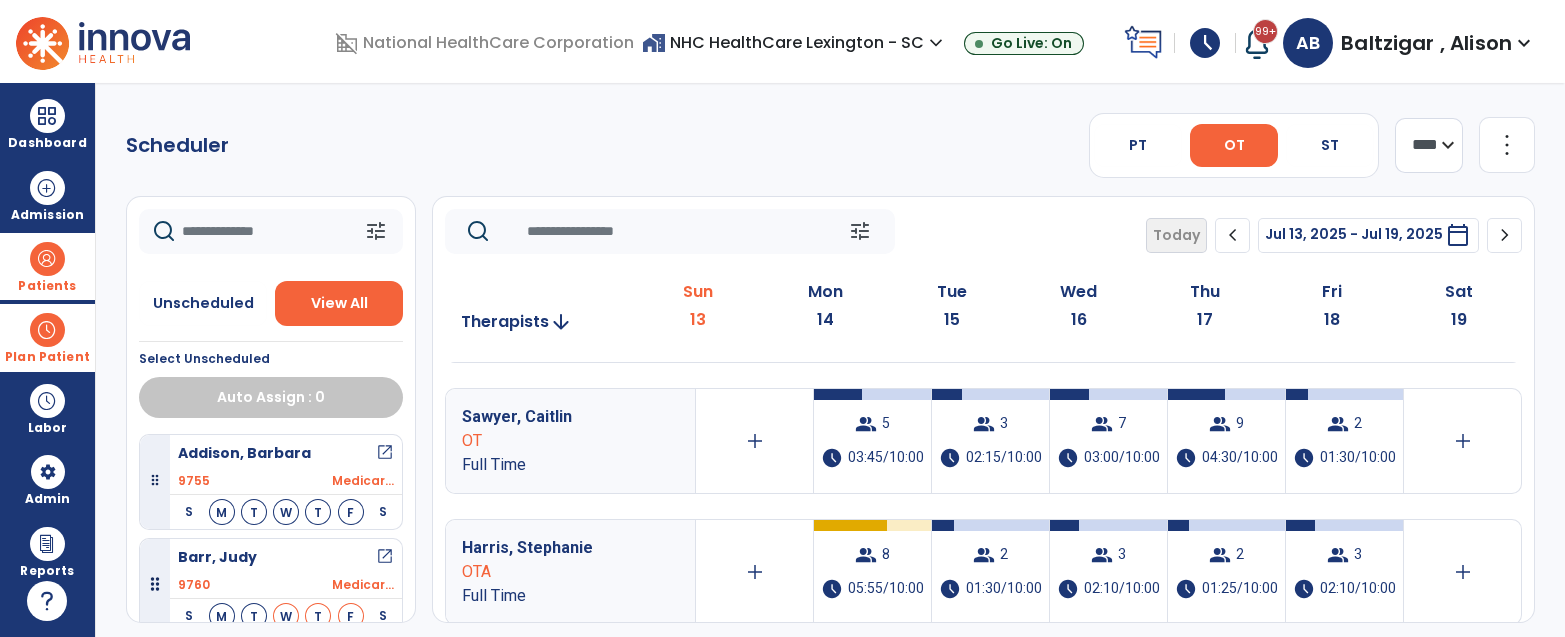 click on "Scheduler   PT   OT   ST  **** *** more_vert  Manage Labor   View All Therapists   Print" 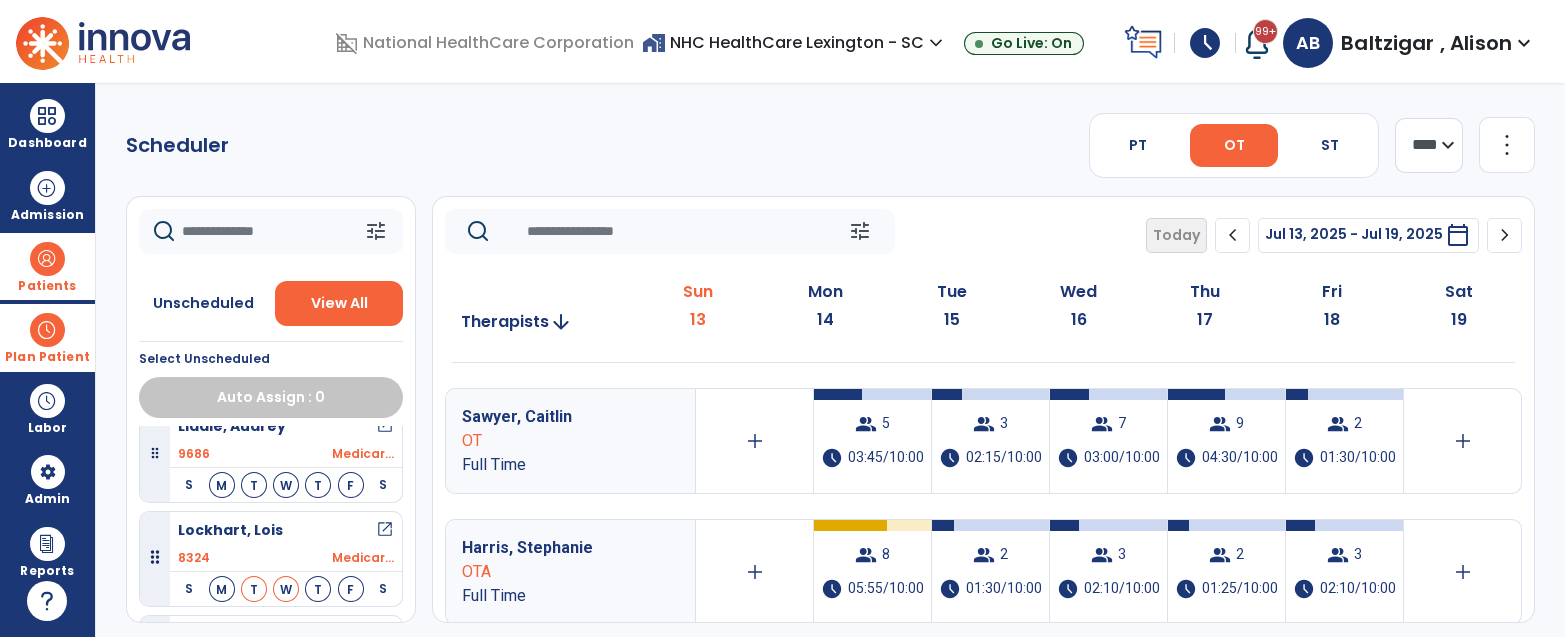 scroll, scrollTop: 2840, scrollLeft: 0, axis: vertical 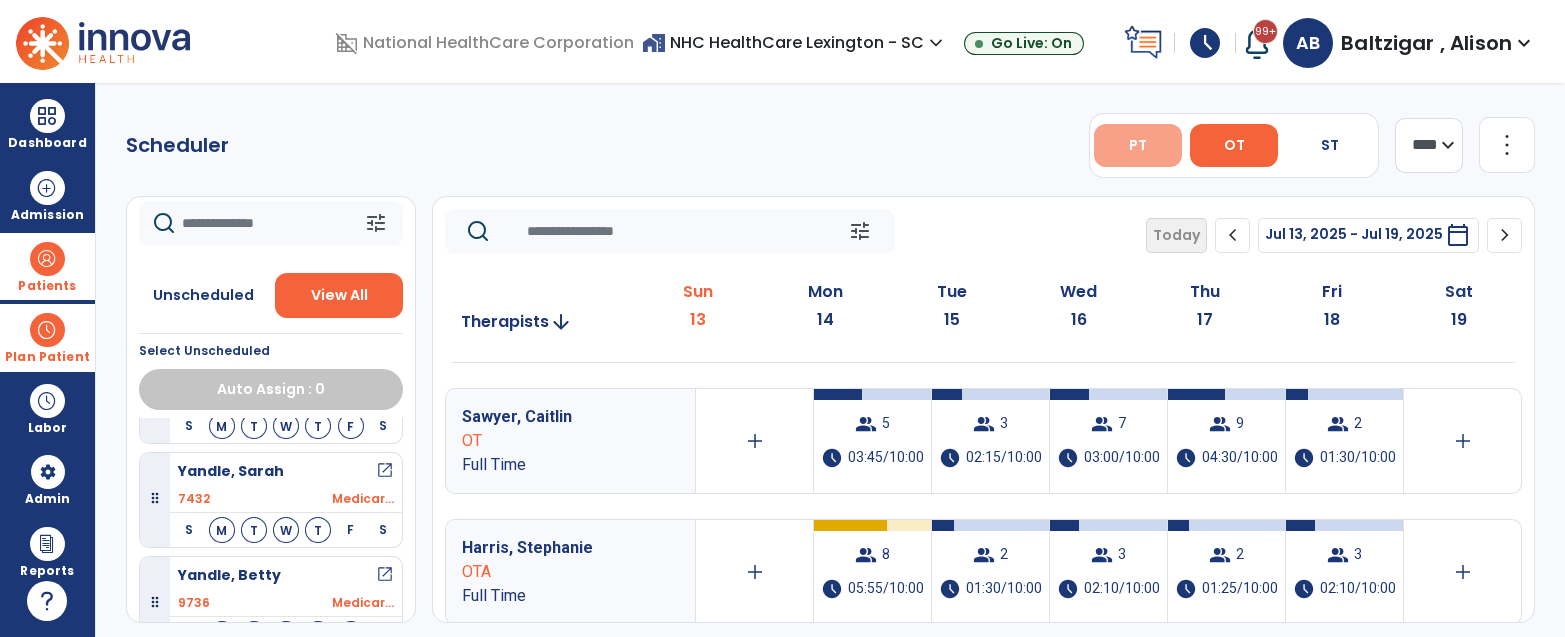 click on "PT" at bounding box center [1138, 145] 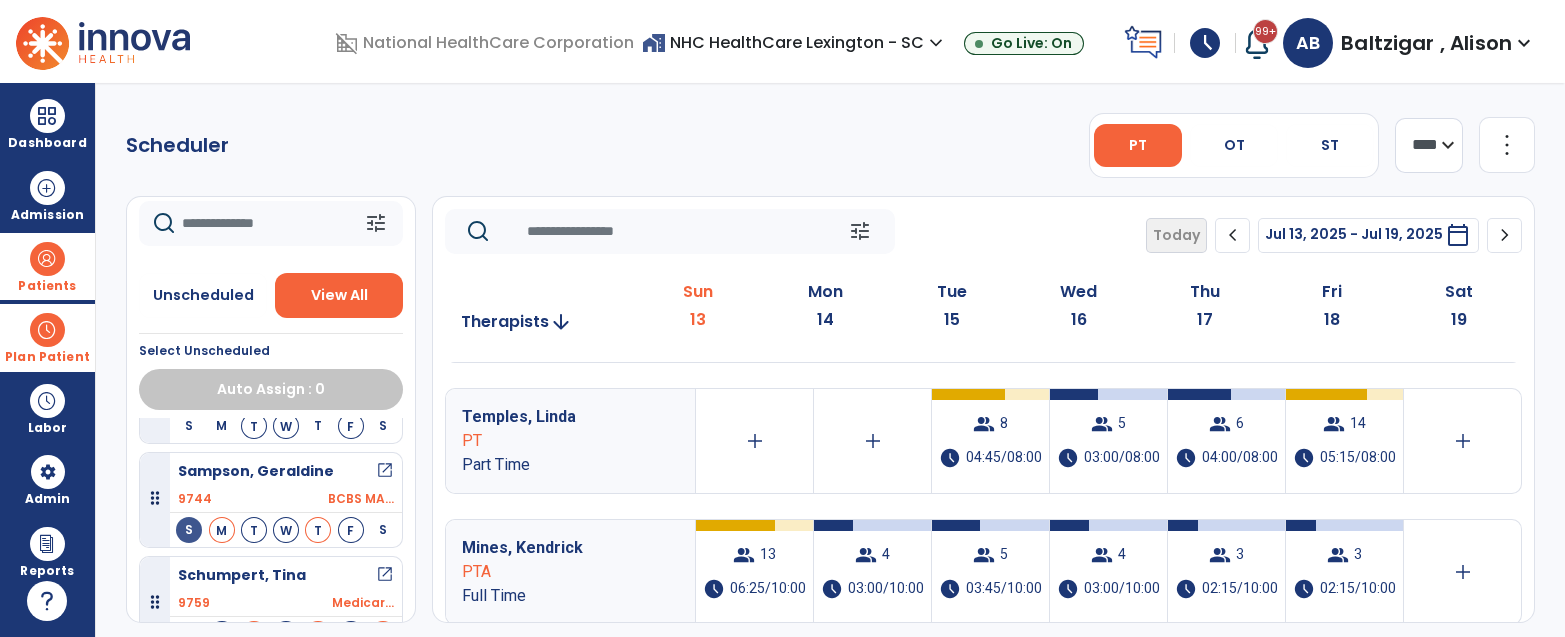 scroll, scrollTop: 0, scrollLeft: 0, axis: both 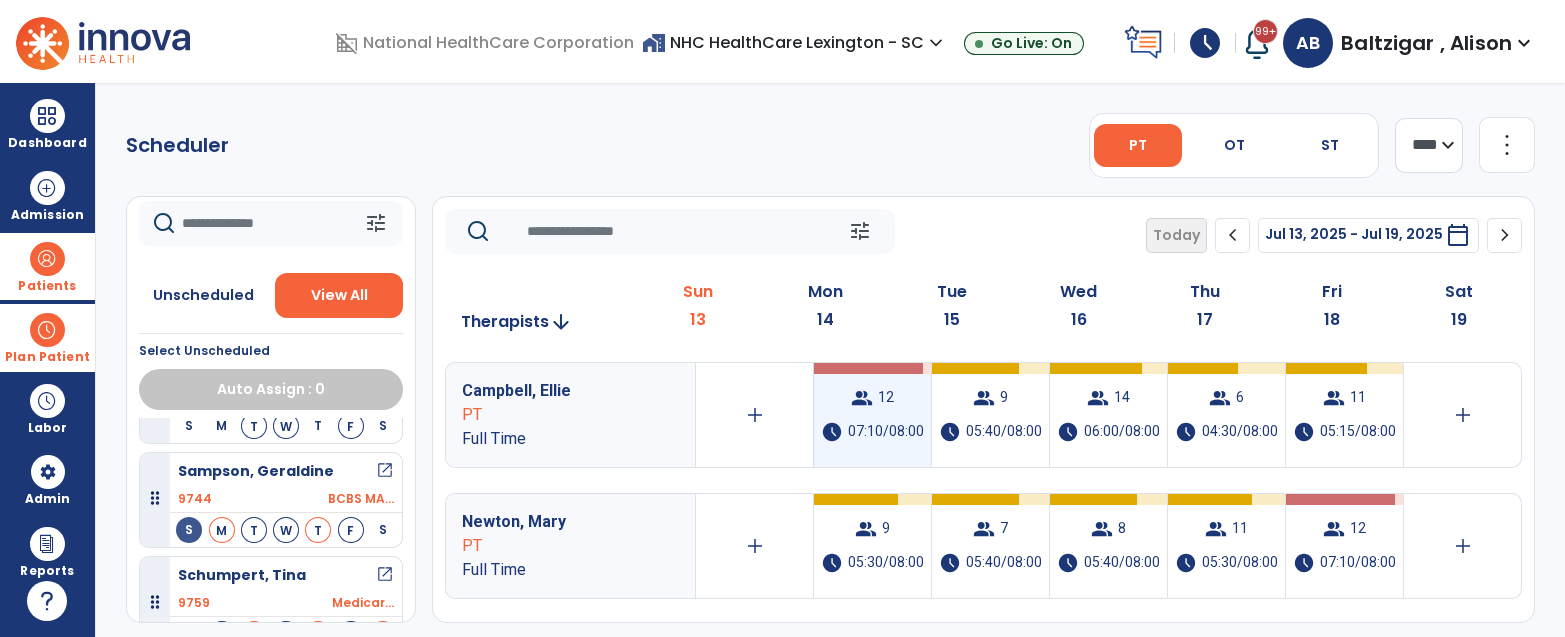click on "group  12  schedule  07:10/08:00" at bounding box center [872, 415] 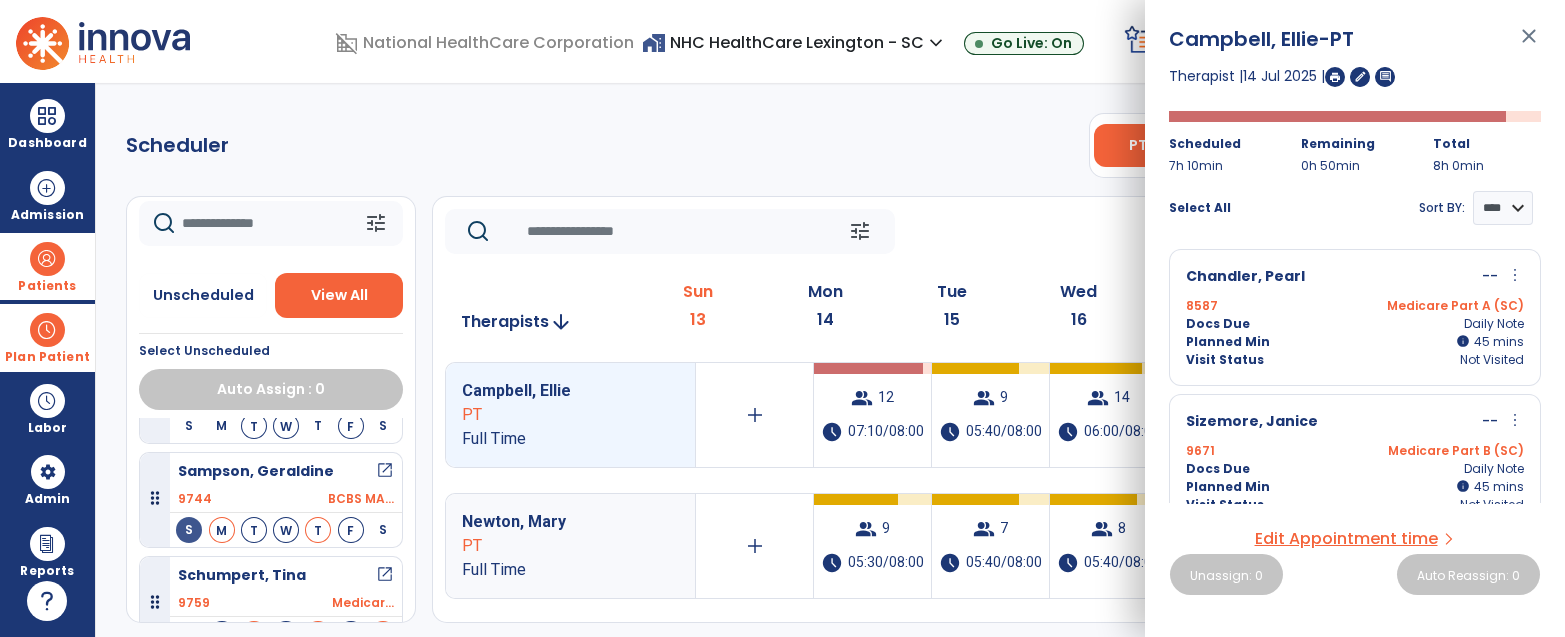 click on "Docs Due Daily Note" at bounding box center (1355, 324) 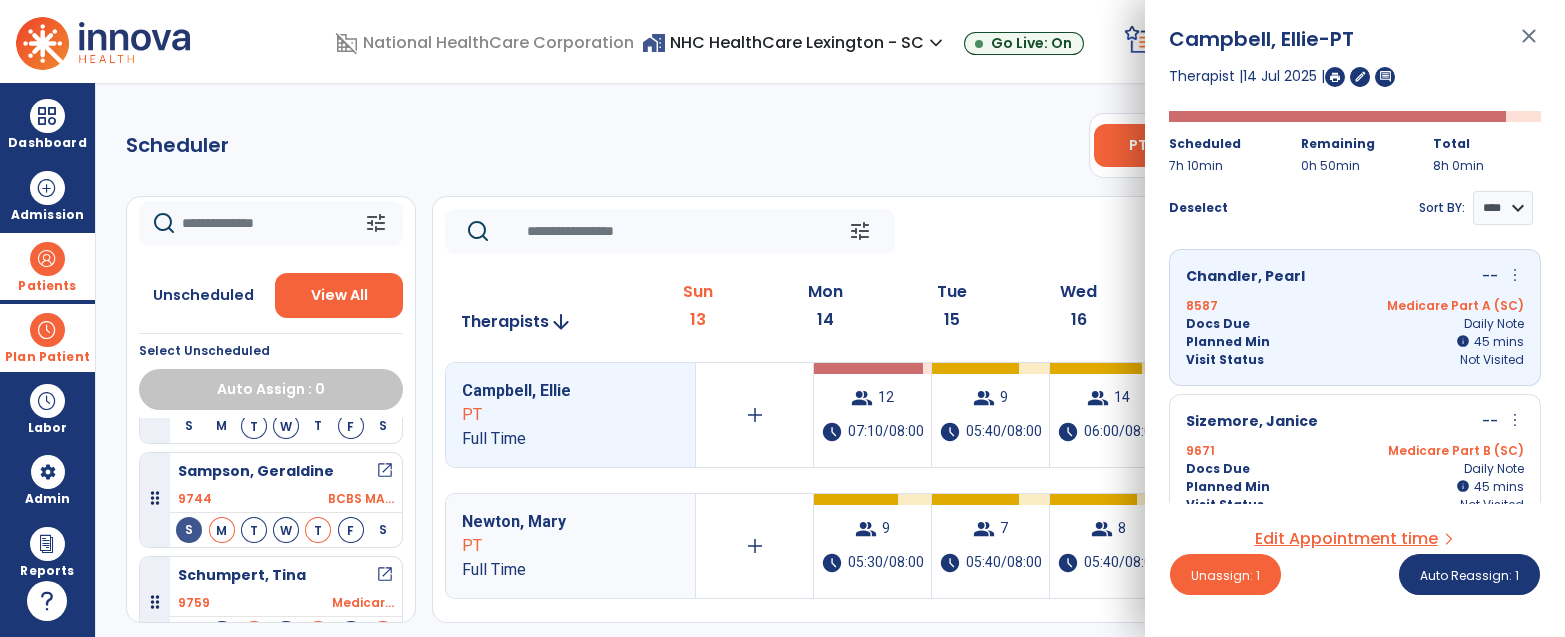 click on "Docs Due Daily Note" at bounding box center (1355, 324) 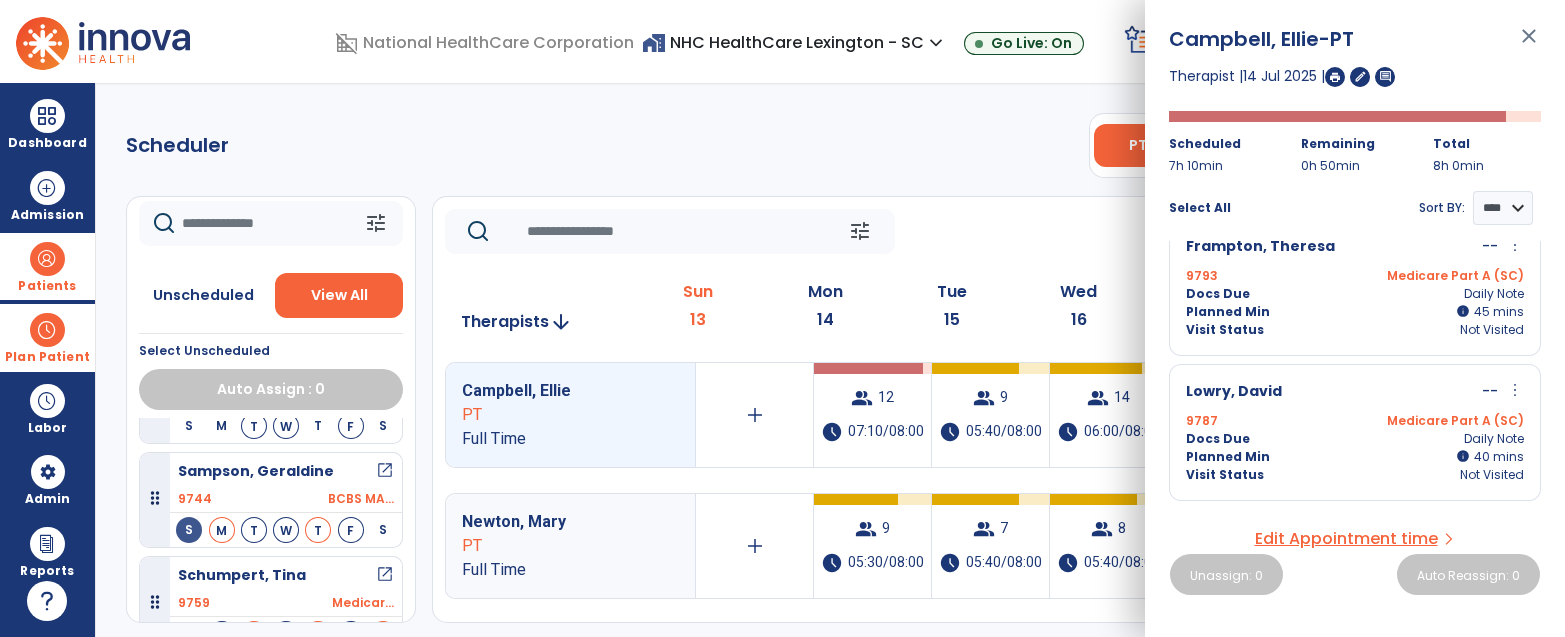 scroll, scrollTop: 1006, scrollLeft: 0, axis: vertical 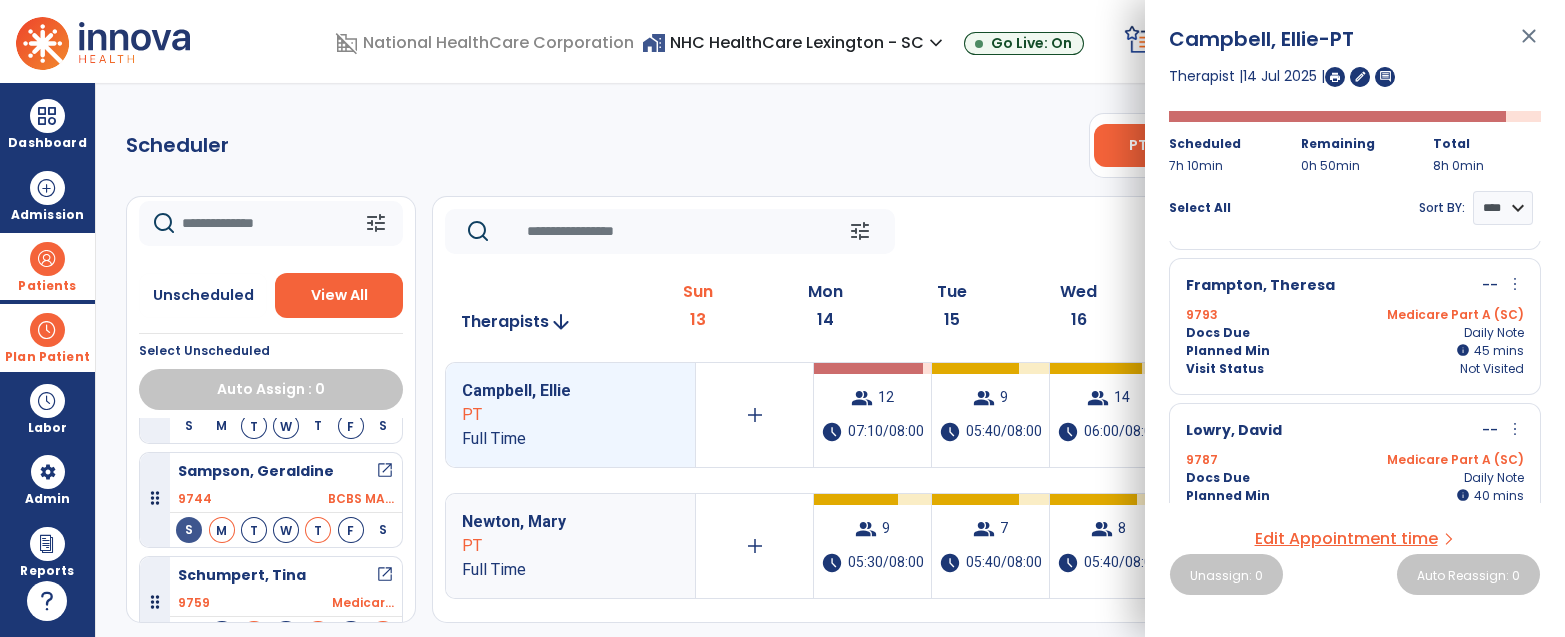 click on "9787 Medicare Part A (SC)" at bounding box center (1355, 460) 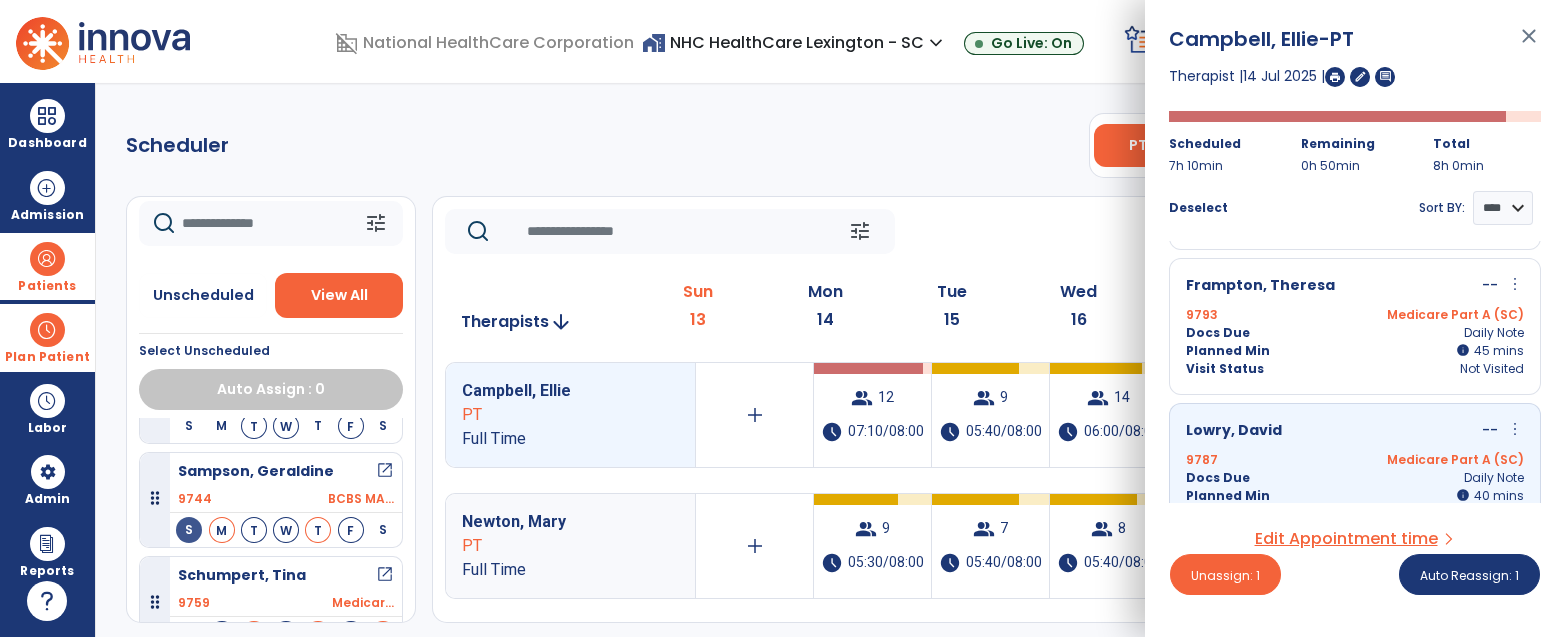 click on "[LAST], [FIRST]   --  more_vert  edit   Edit Session   alt_route   Split Minutes  9793 Medicare Part A (SC)  Docs Due Daily Note   Planned Min  info   45 I 45 mins  Visit Status  Not Visited" at bounding box center [1355, 326] 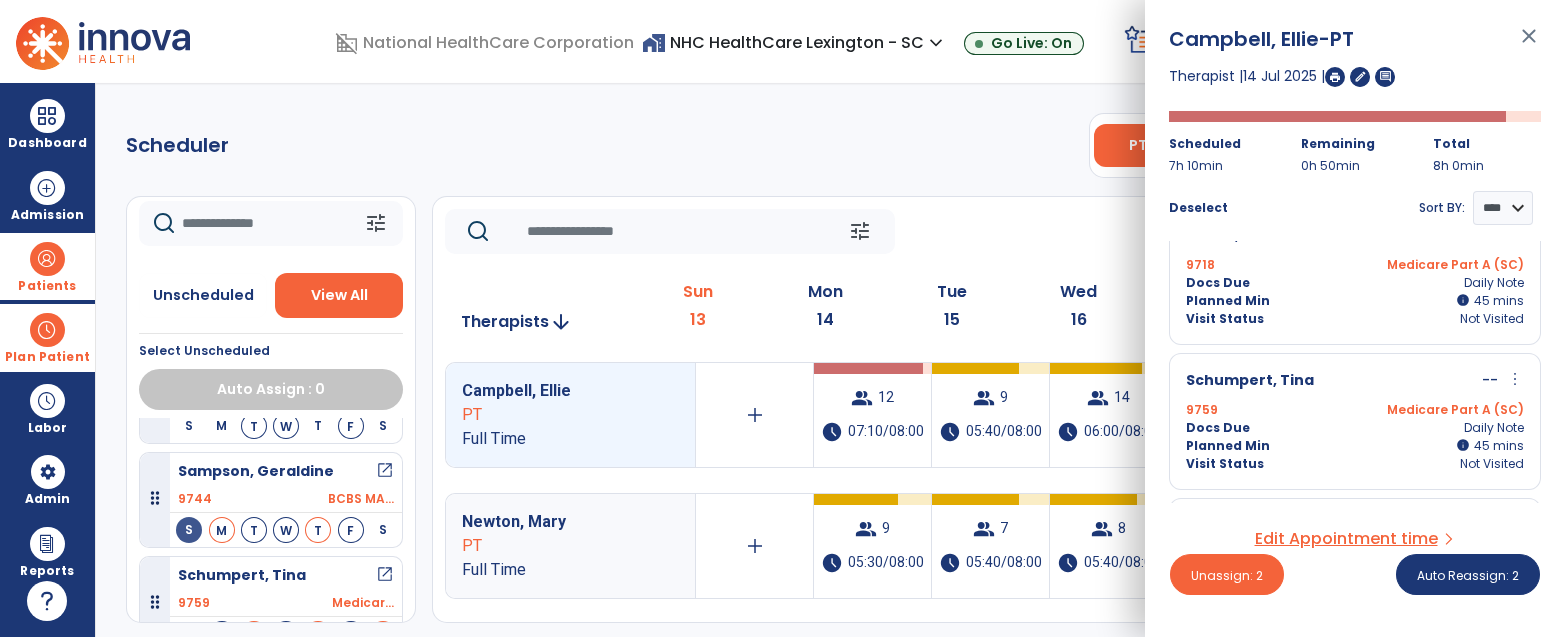 scroll, scrollTop: 594, scrollLeft: 0, axis: vertical 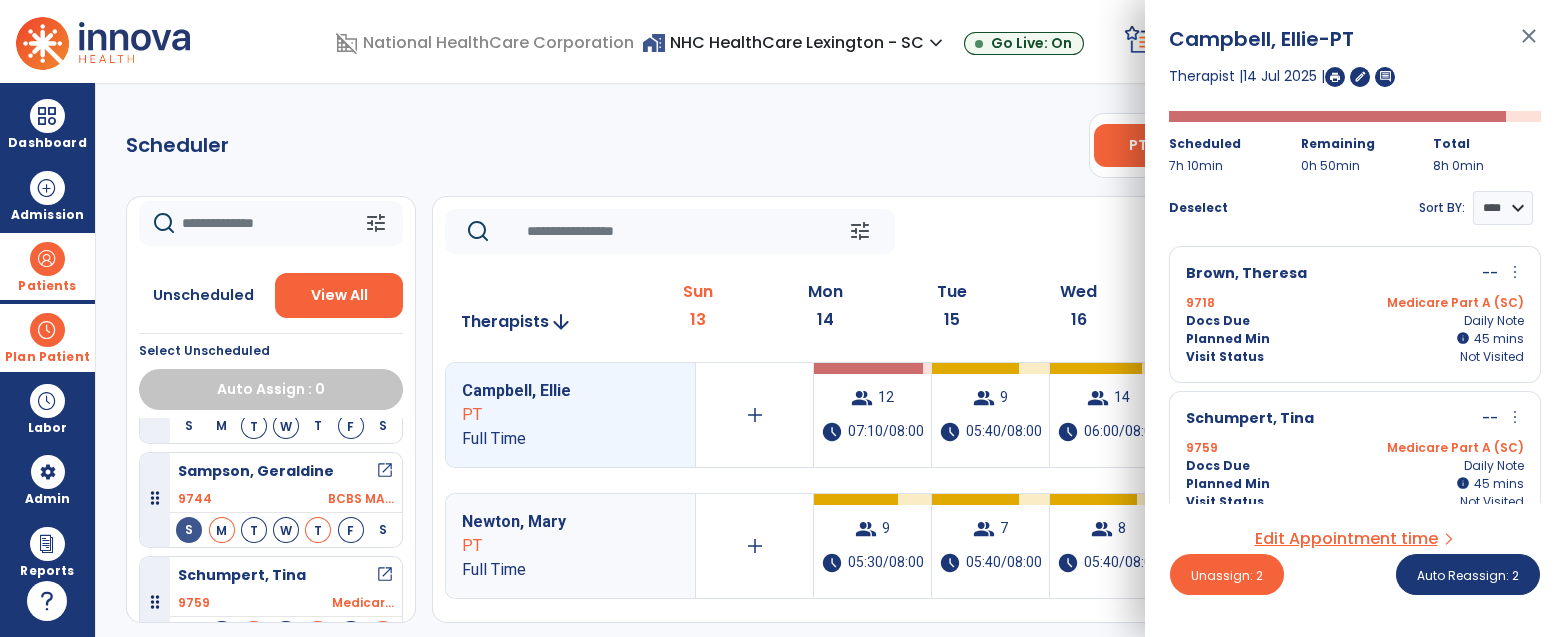 click on "[LAST], [FIRST]   --  more_vert  edit   Edit Session   alt_route   Split Minutes  9759 Medicare Part A (SC)  Docs Due Daily Note   Planned Min  info   45 I 45 mins  Visit Status  Not Visited" at bounding box center [1355, 459] 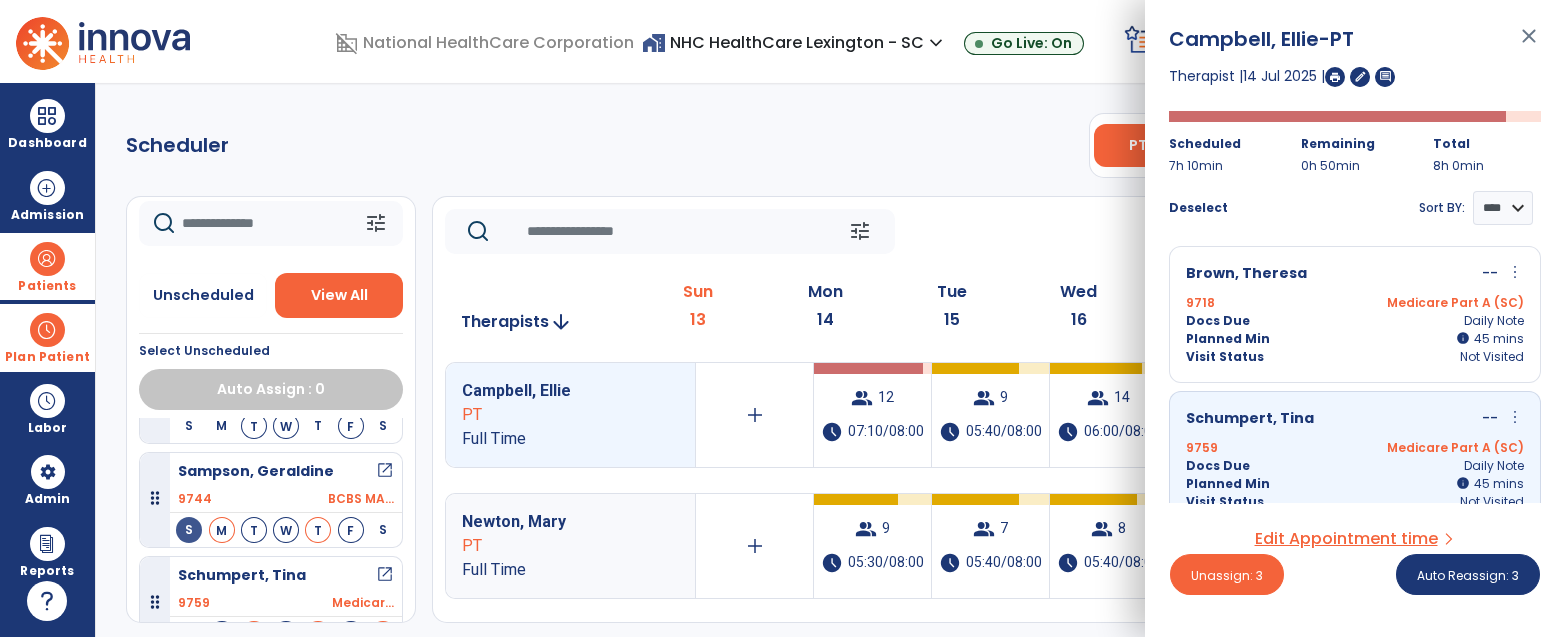 click on "Docs Due Daily Note" at bounding box center [1355, 321] 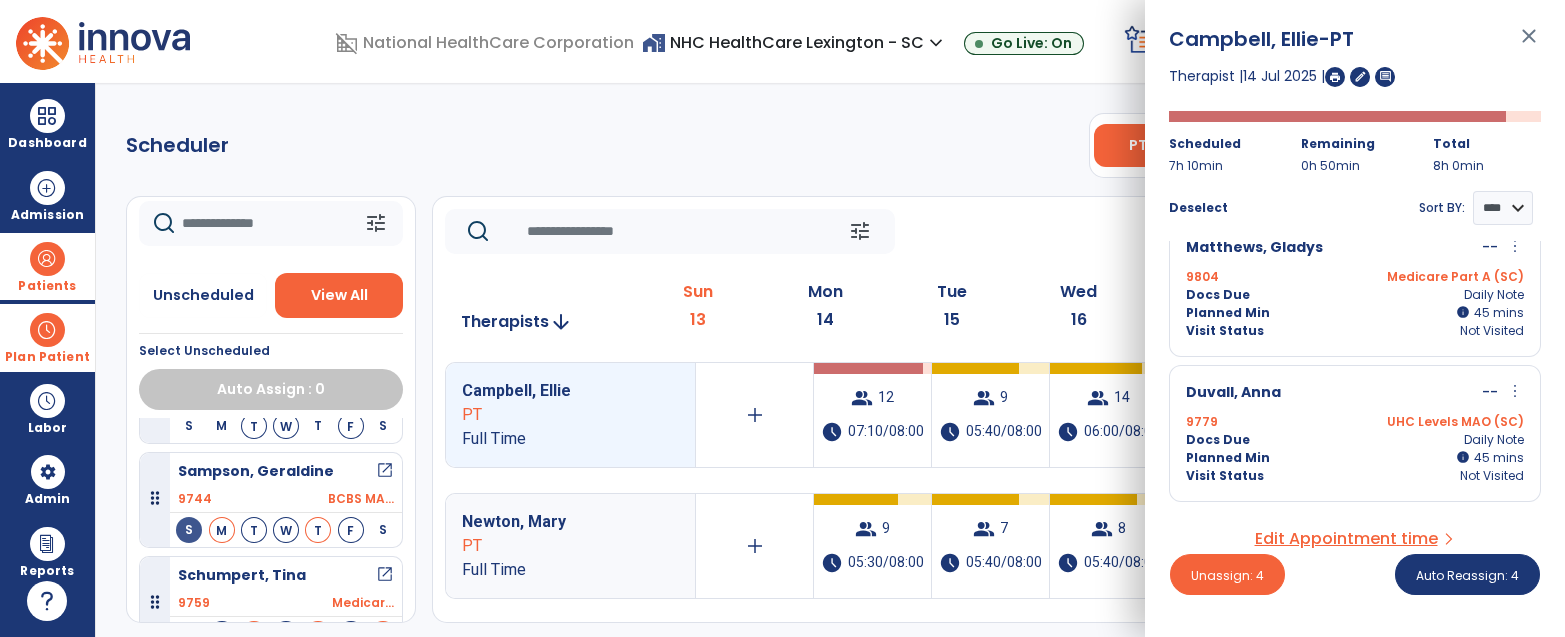 scroll, scrollTop: 319, scrollLeft: 0, axis: vertical 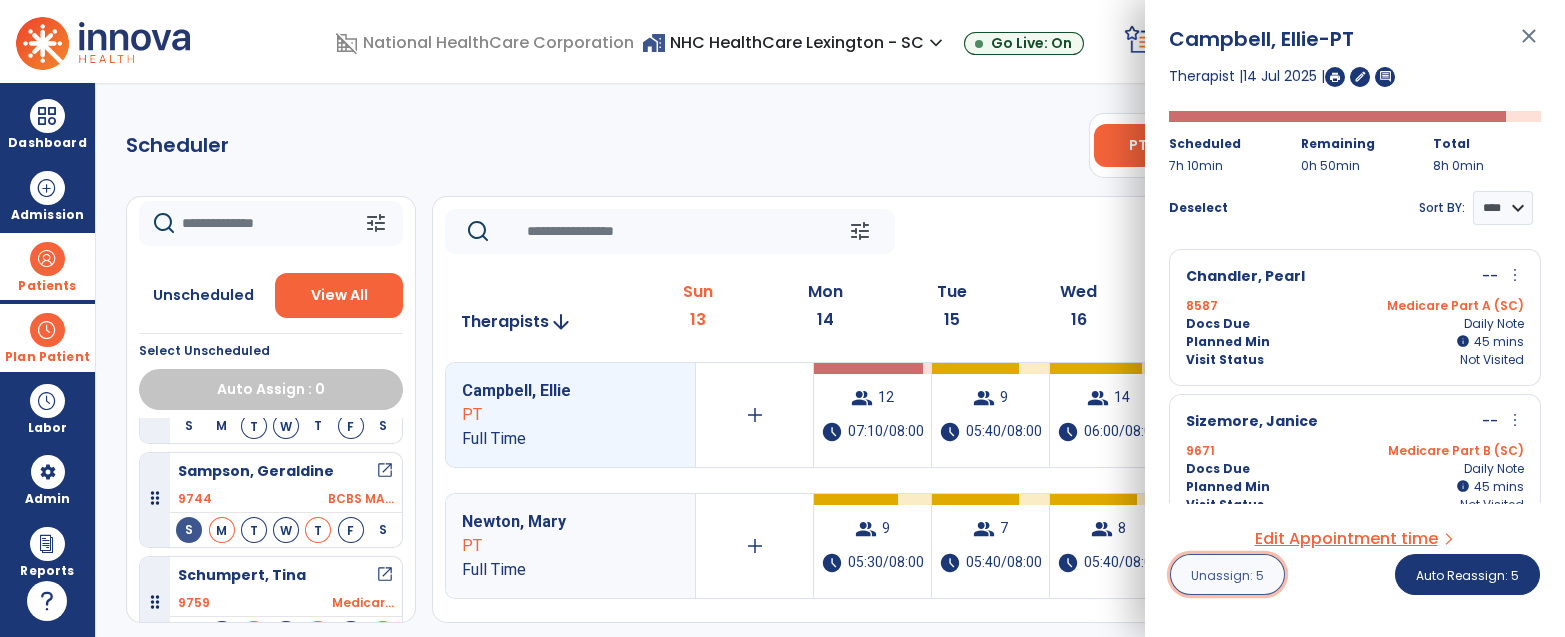 click on "Unassign: 5" at bounding box center [1227, 574] 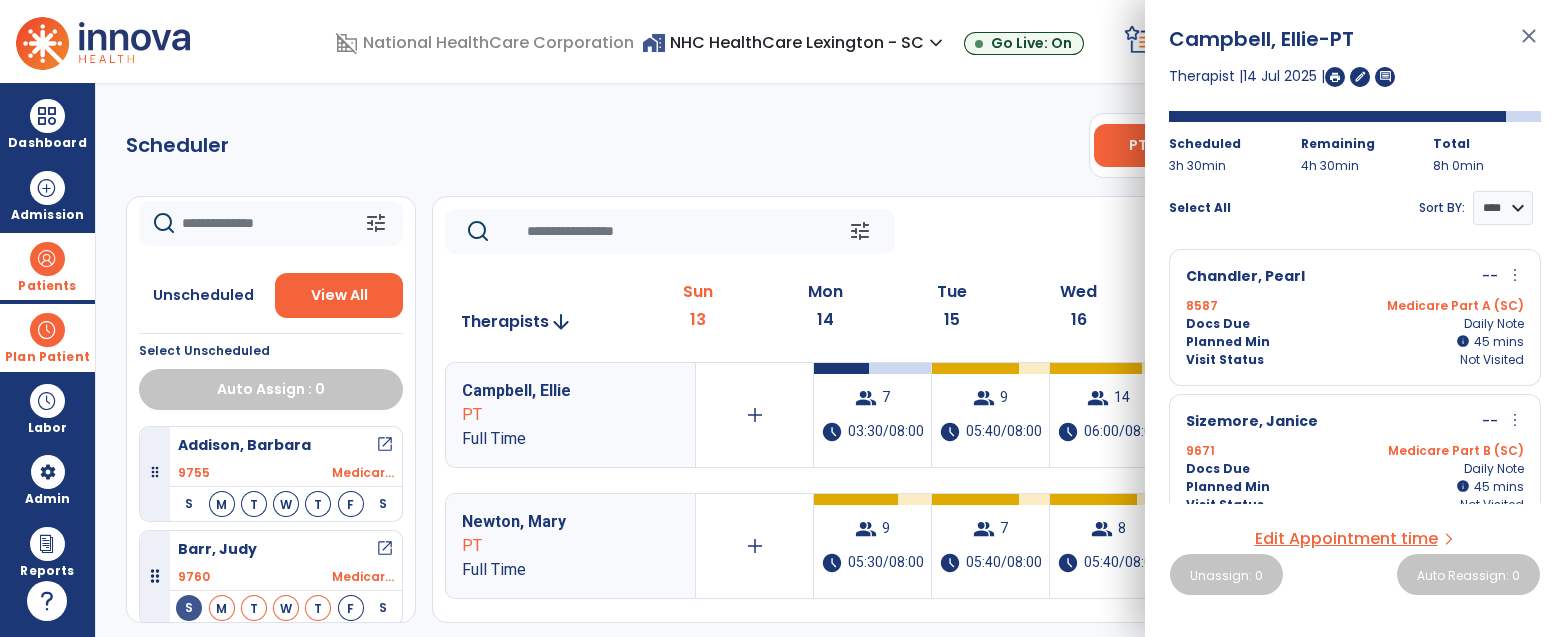 click on "Scheduler   PT   OT   ST  **** *** more_vert  Manage Labor   View All Therapists   Print" 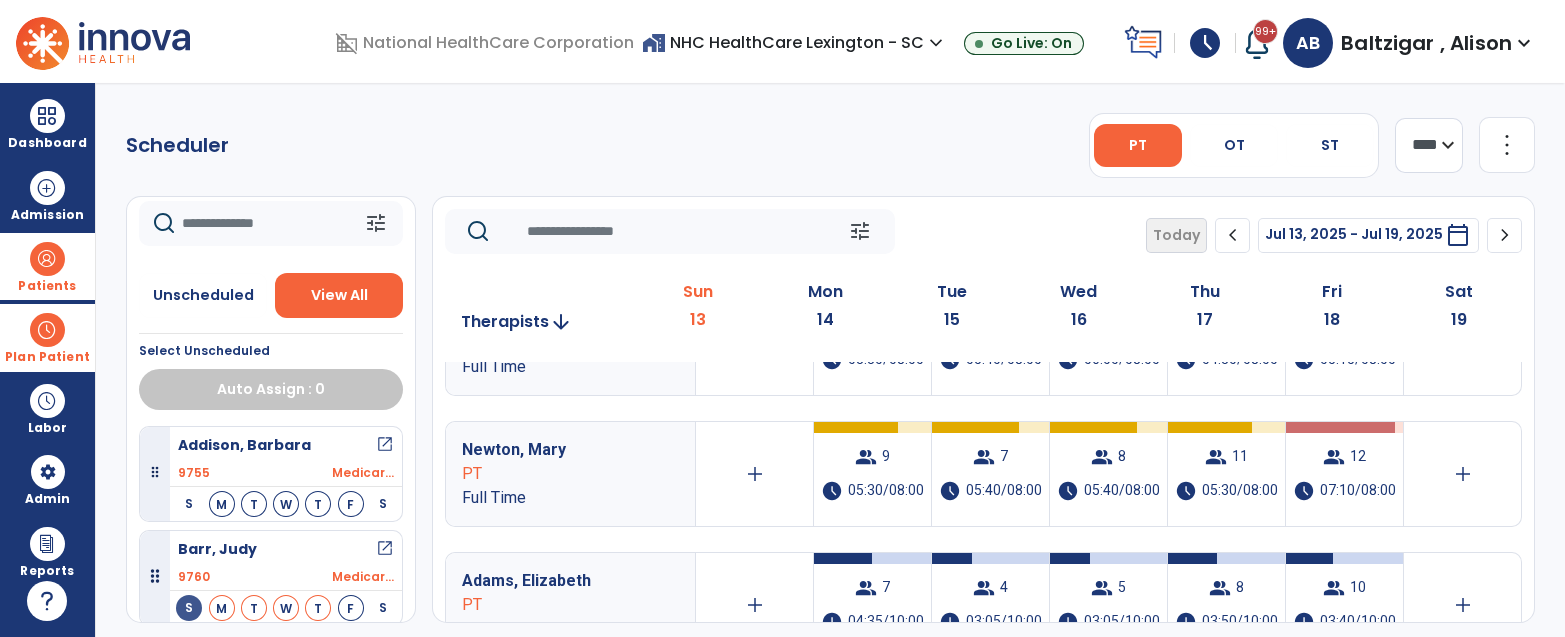 scroll, scrollTop: 84, scrollLeft: 0, axis: vertical 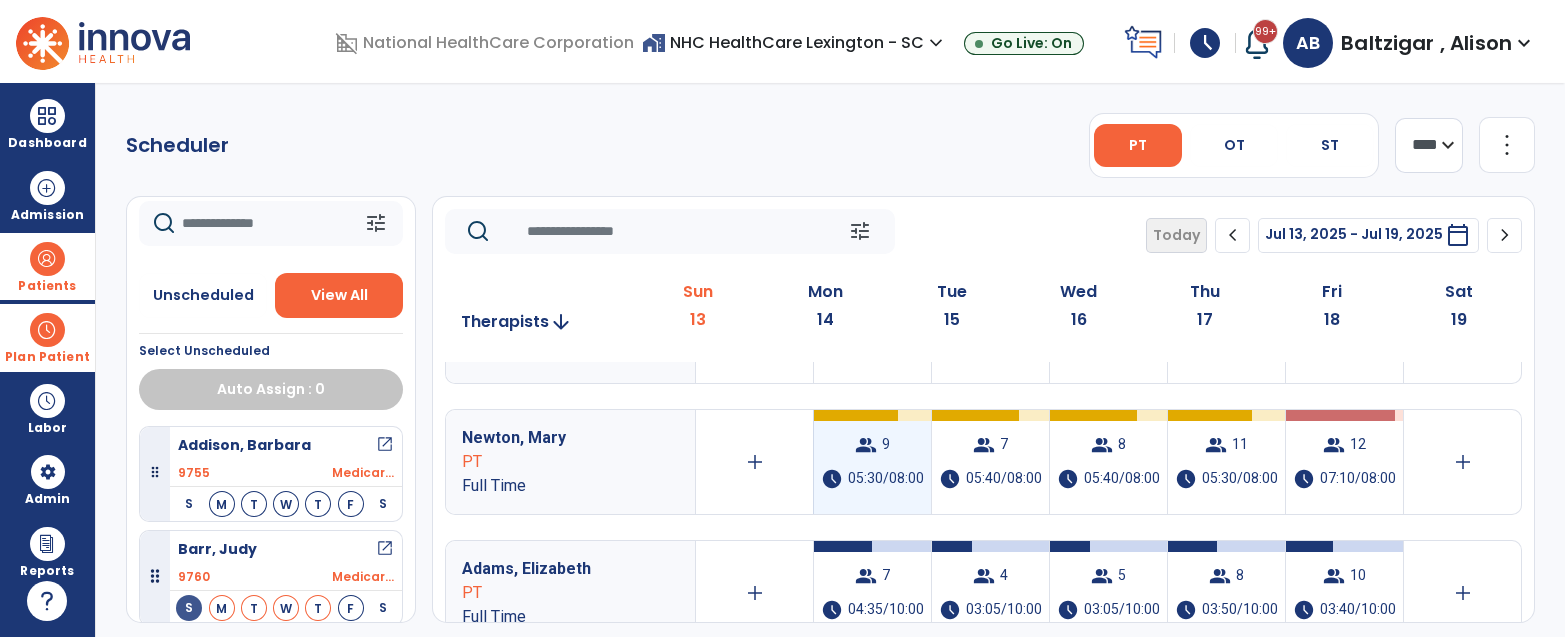 click on "05:30/08:00" at bounding box center [886, 479] 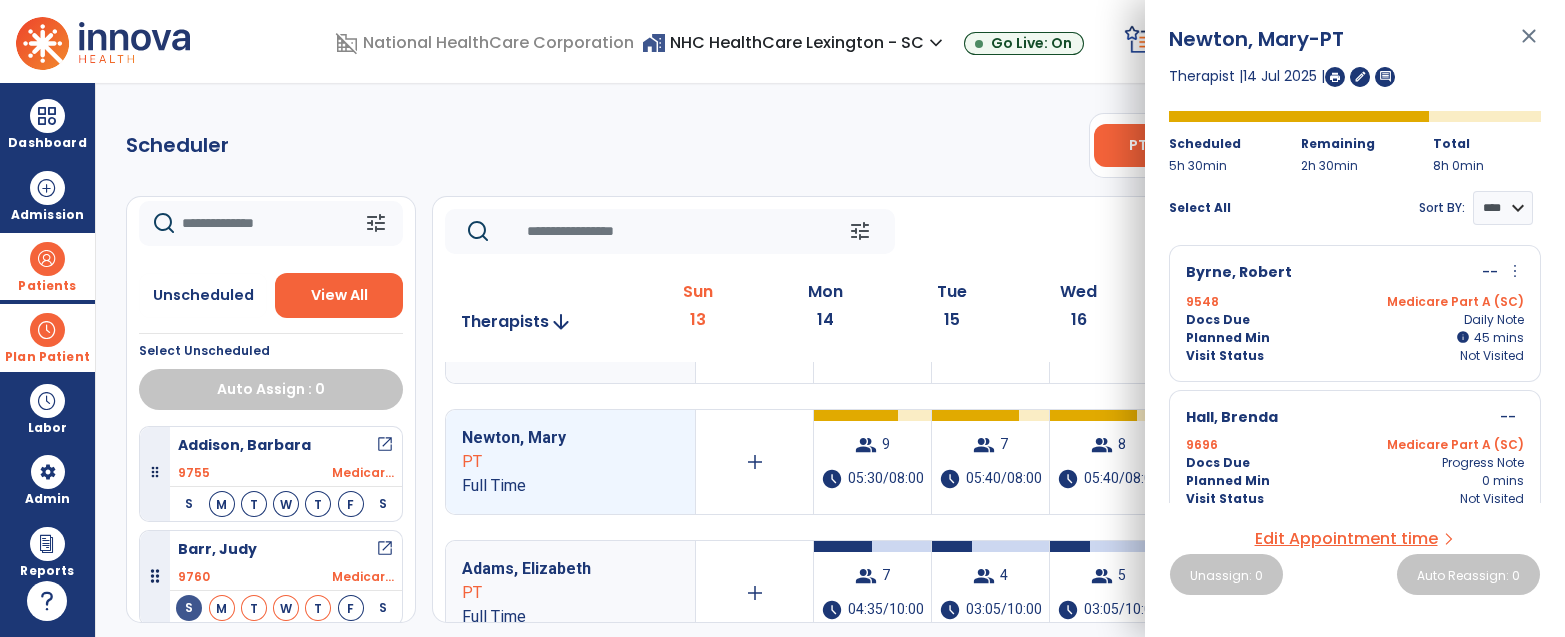 scroll, scrollTop: 854, scrollLeft: 0, axis: vertical 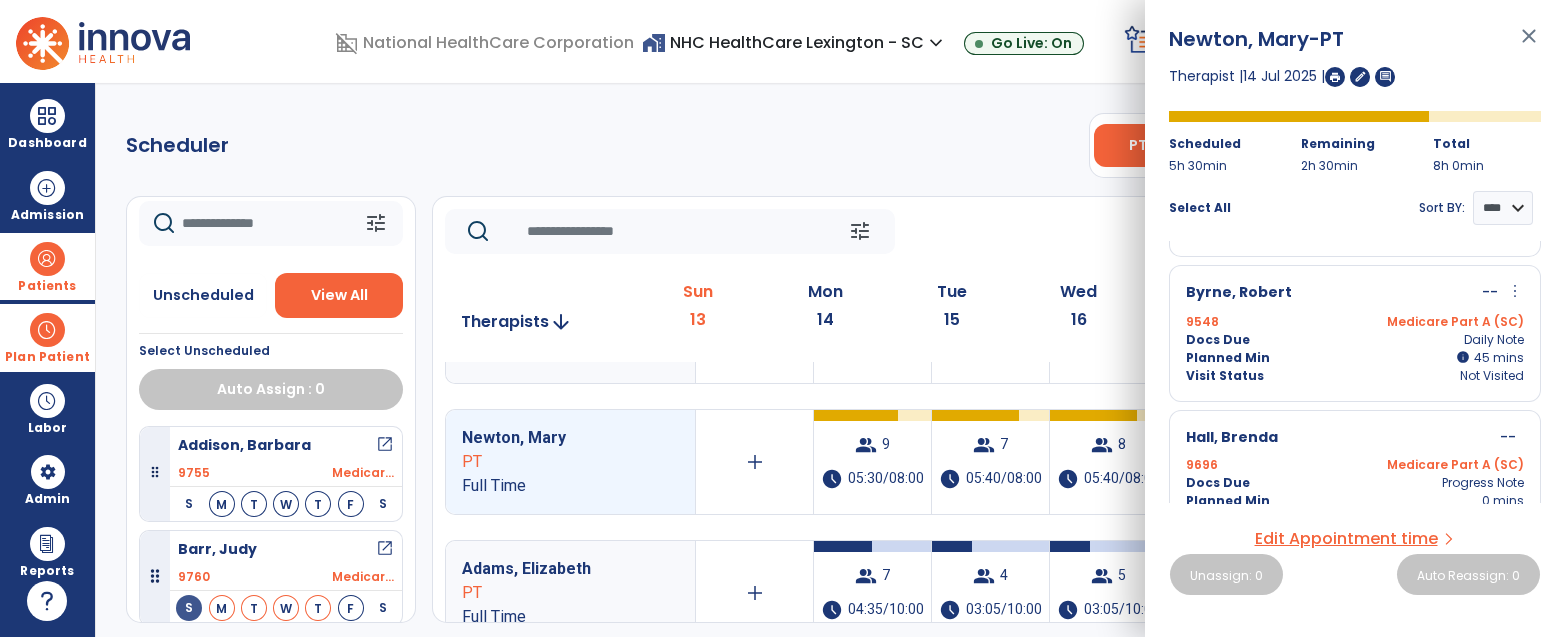 click on "Medicare Part A (SC)" at bounding box center (1439, 322) 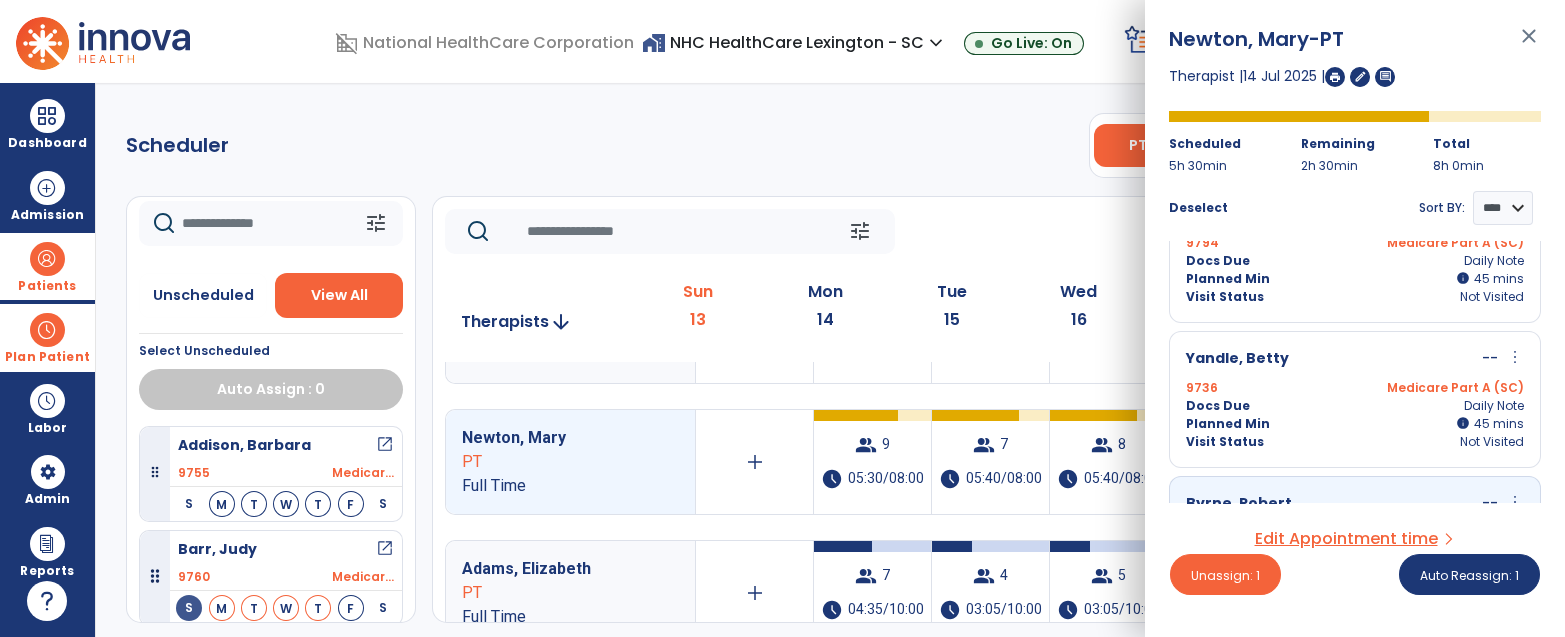 scroll, scrollTop: 626, scrollLeft: 0, axis: vertical 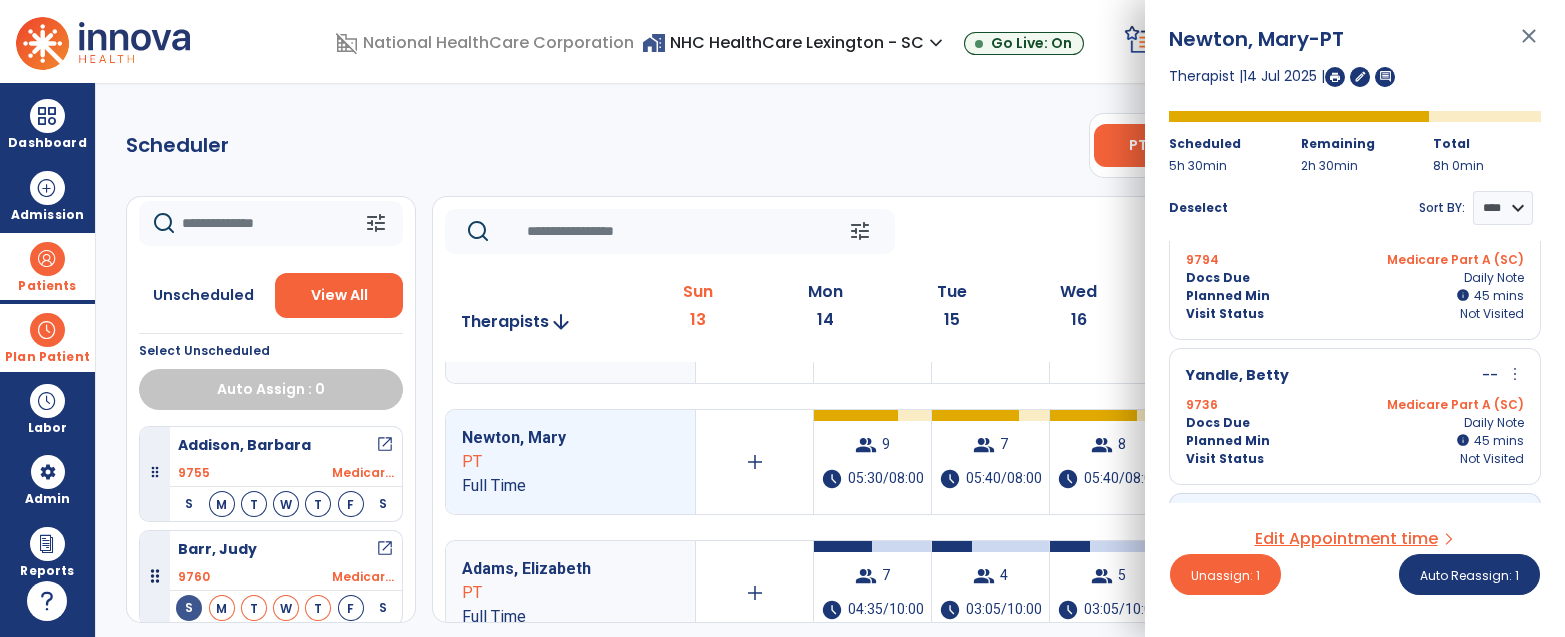 click on "Visit Status  Not Visited" at bounding box center (1355, 459) 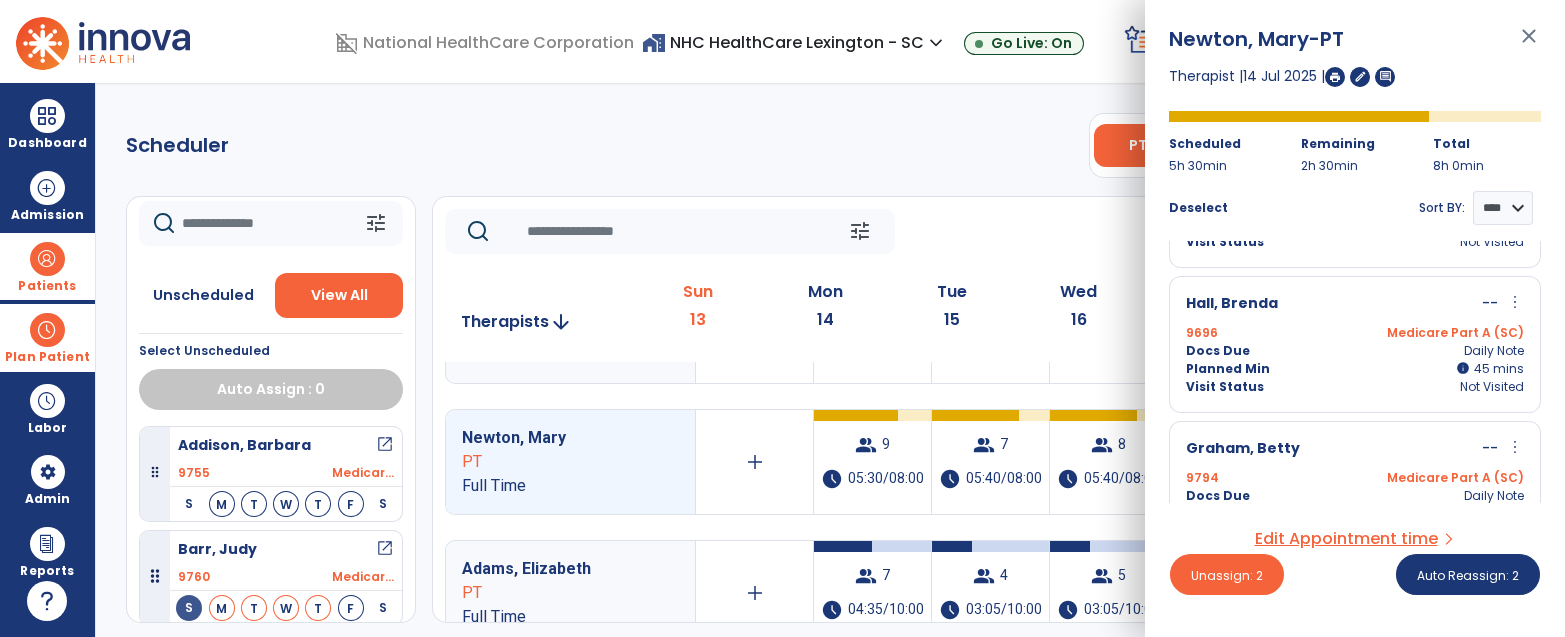 scroll, scrollTop: 395, scrollLeft: 0, axis: vertical 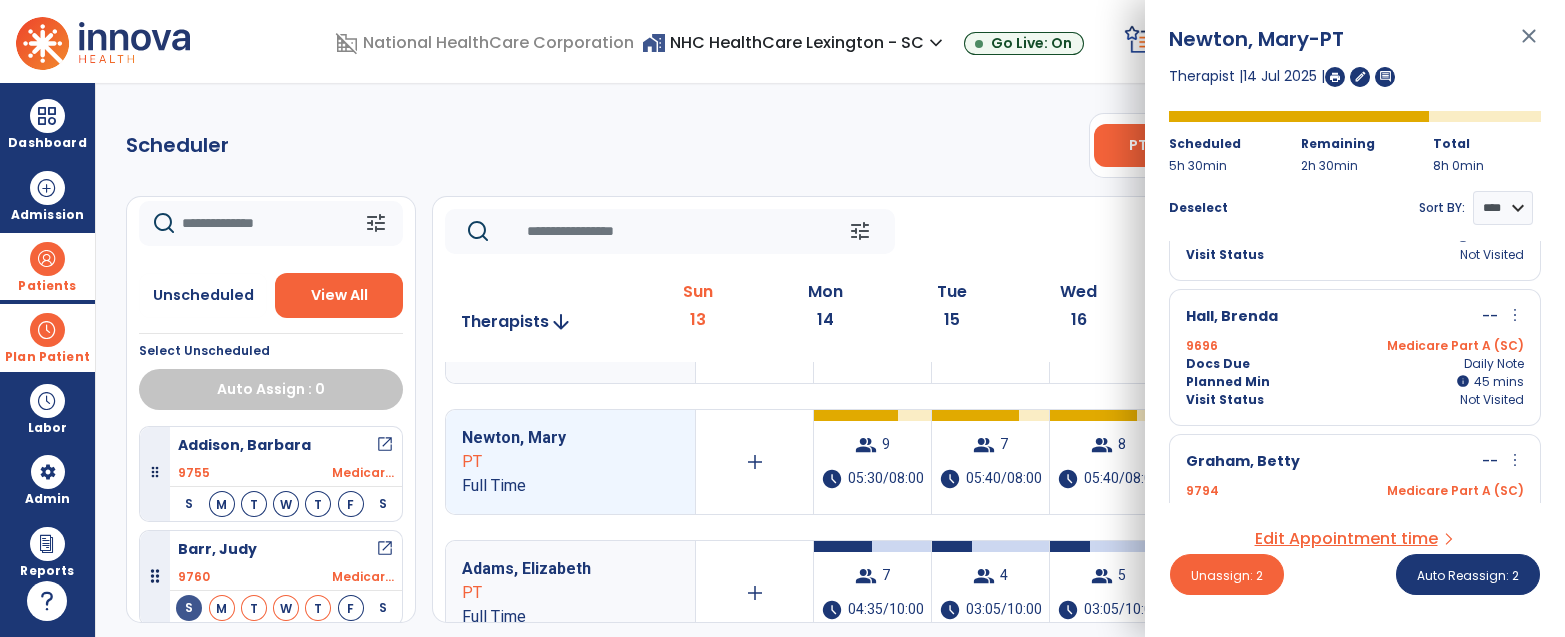 click on "[LAST], [FIRST]   --  more_vert  edit   Edit Session   alt_route   Split Minutes" at bounding box center (1355, 462) 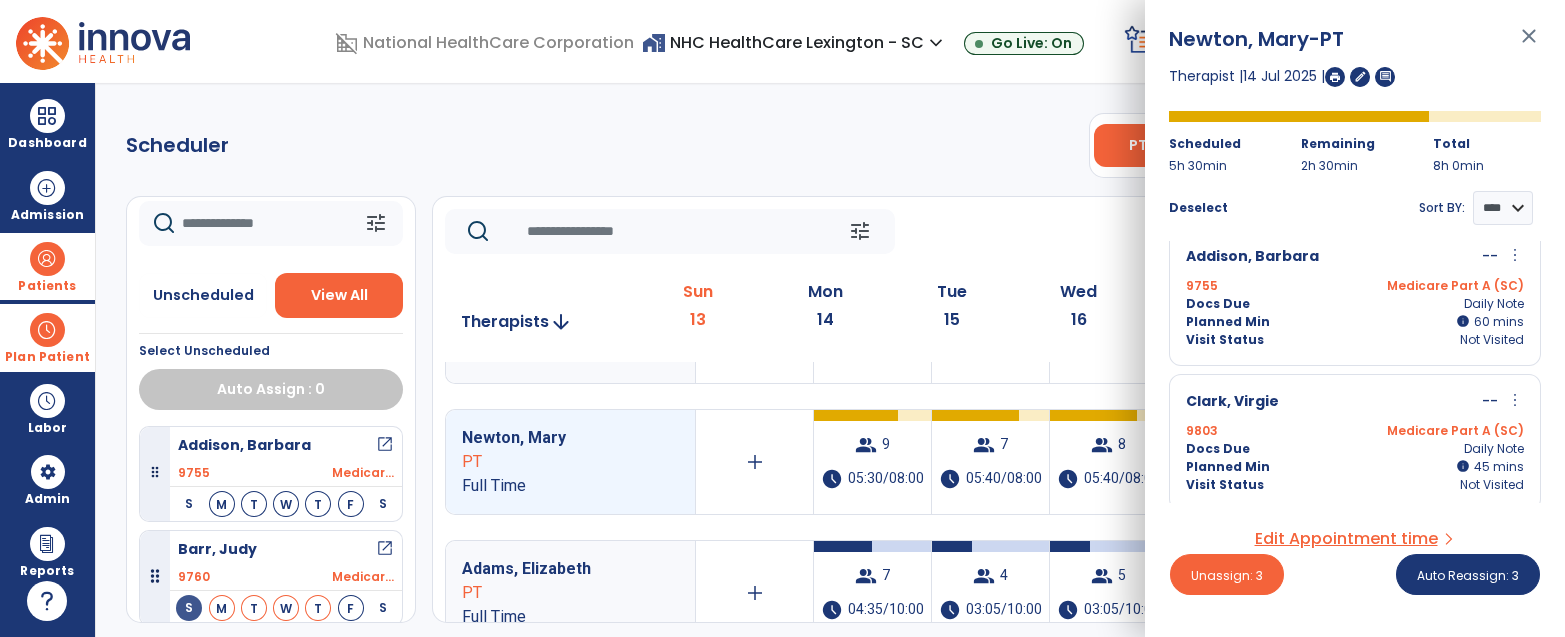 scroll, scrollTop: 0, scrollLeft: 0, axis: both 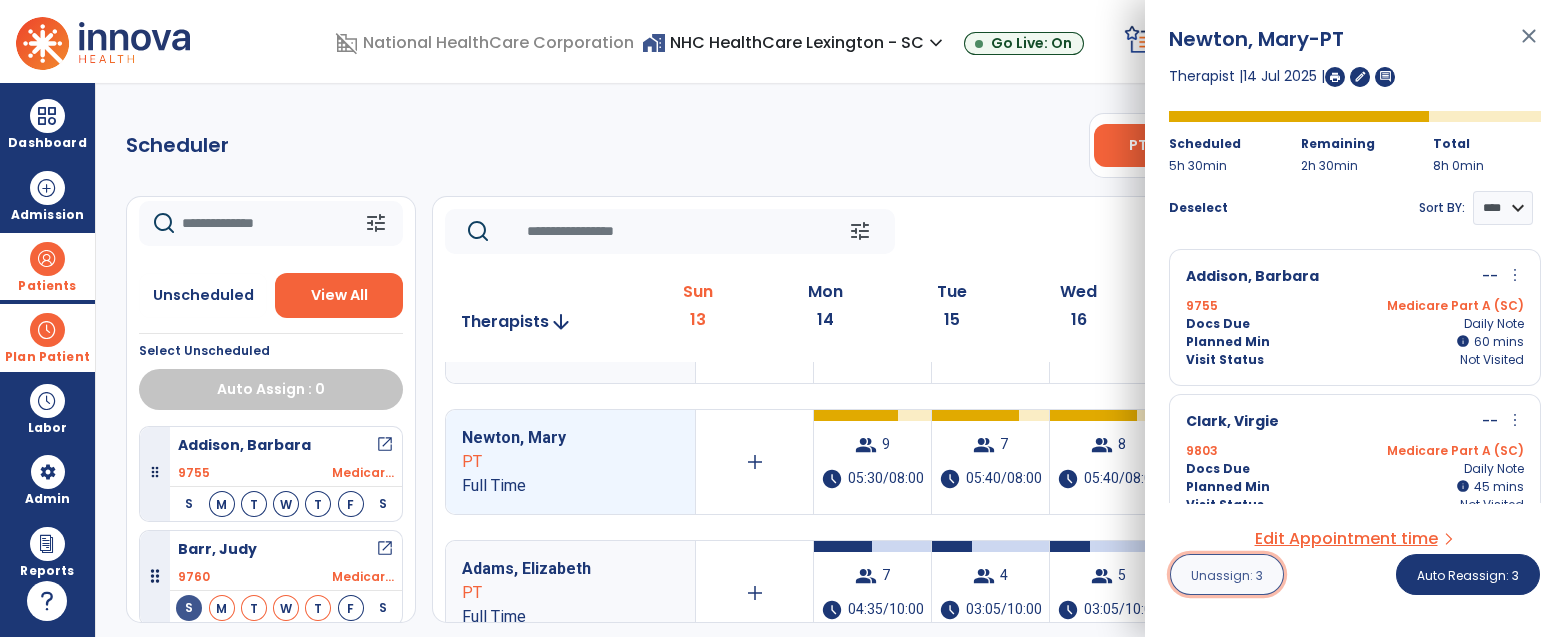 click on "Unassign: 3" at bounding box center [1227, 574] 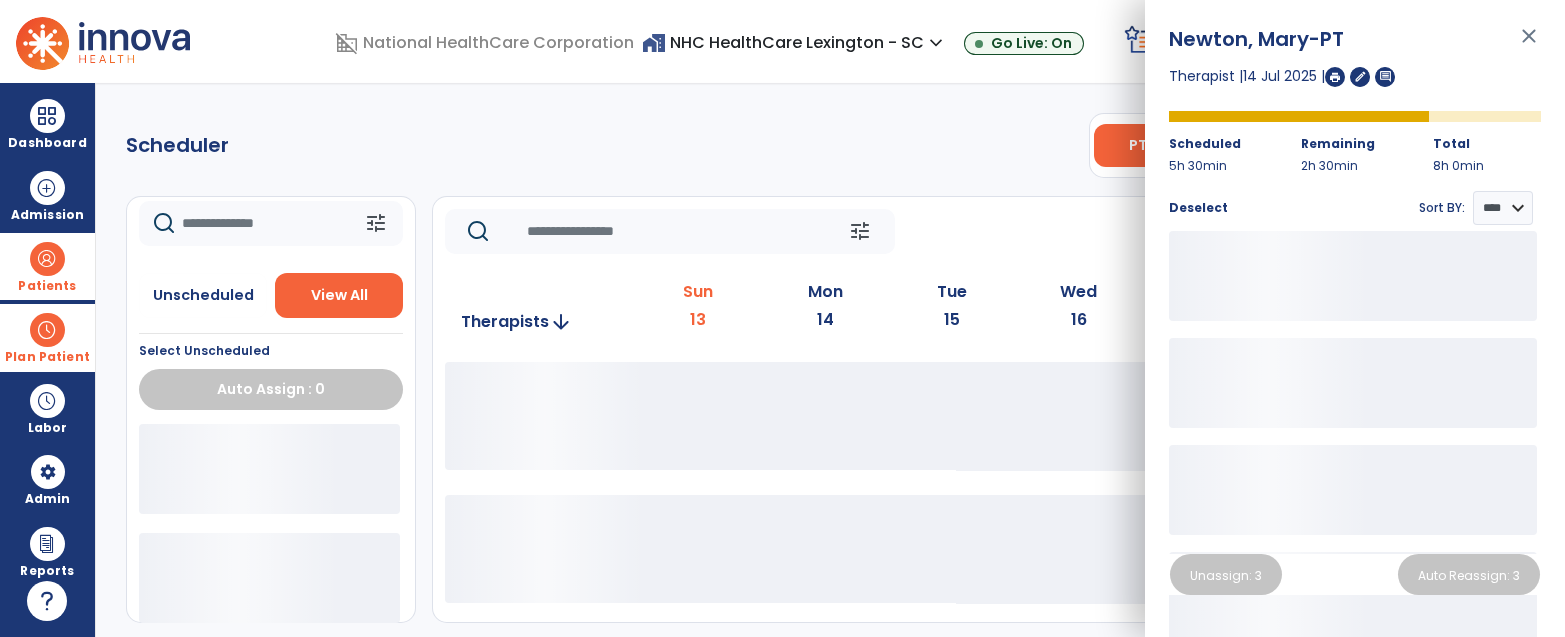 click 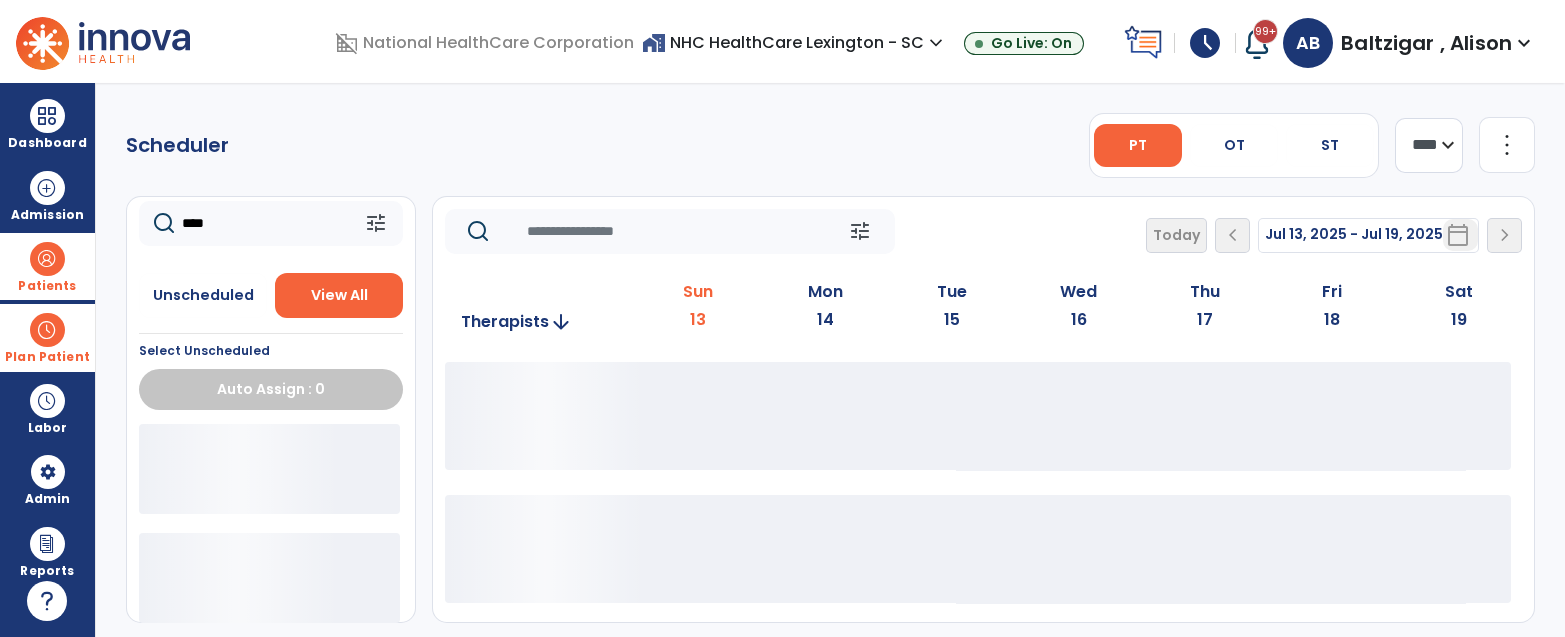 type on "****" 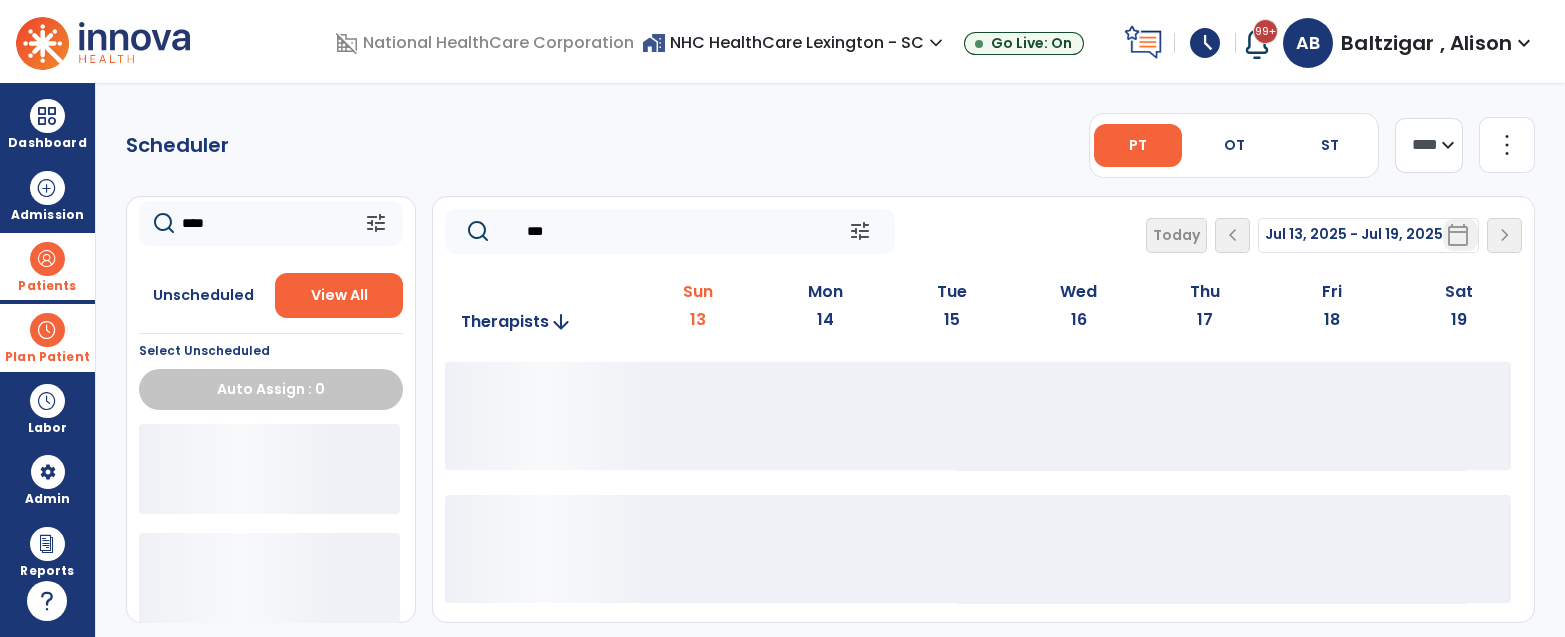 type on "***" 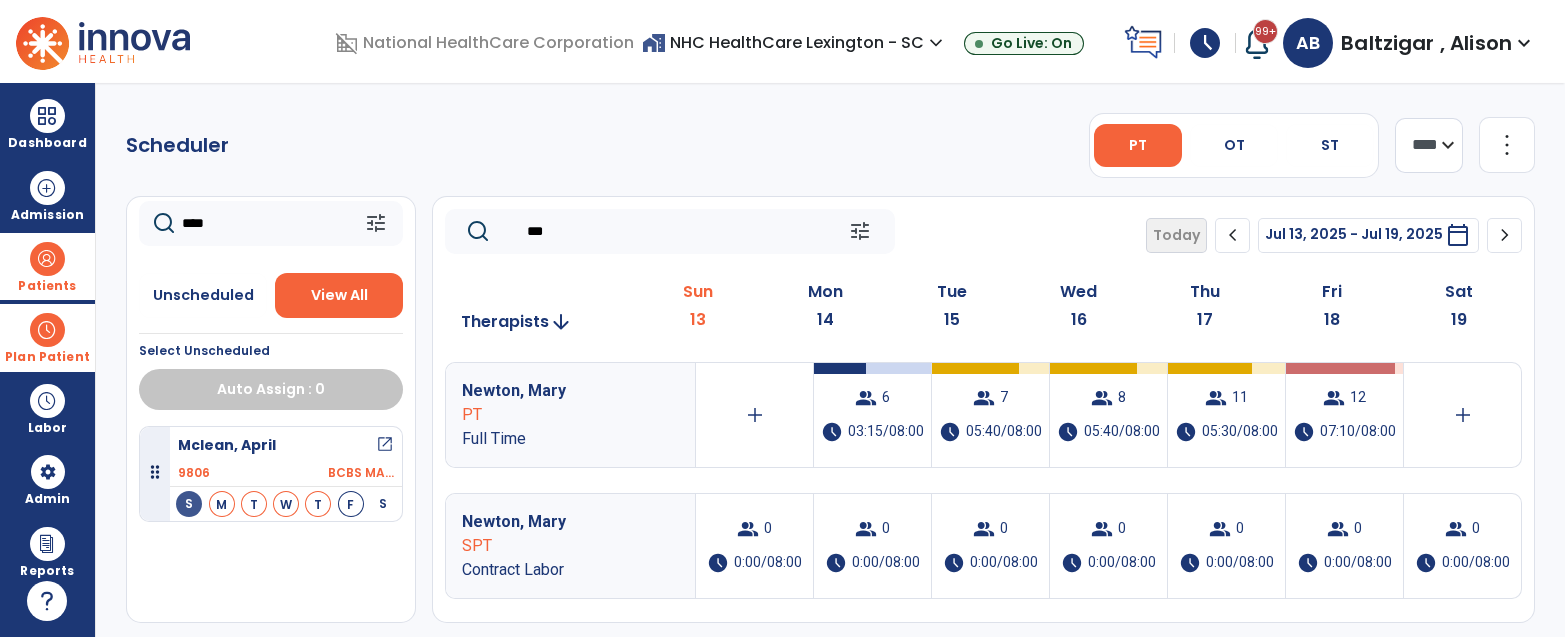 type on "****" 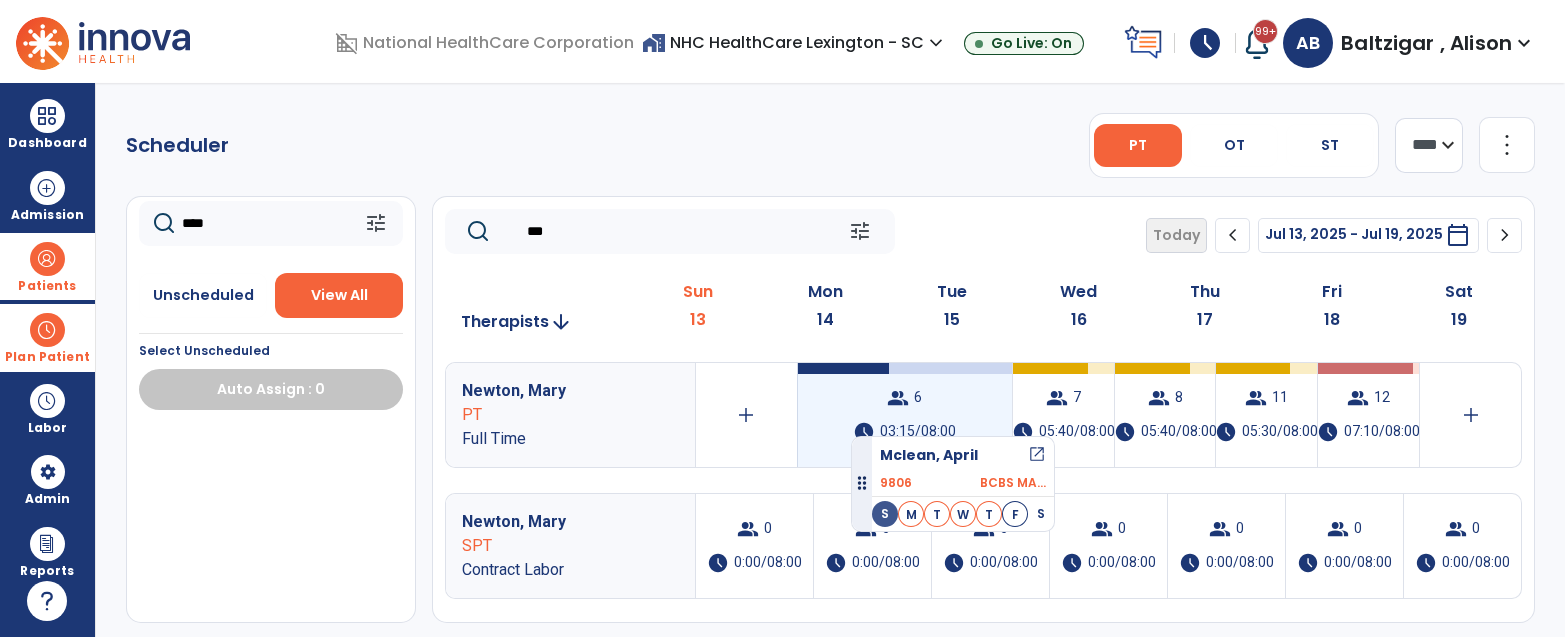 drag, startPoint x: 315, startPoint y: 442, endPoint x: 852, endPoint y: 428, distance: 537.18243 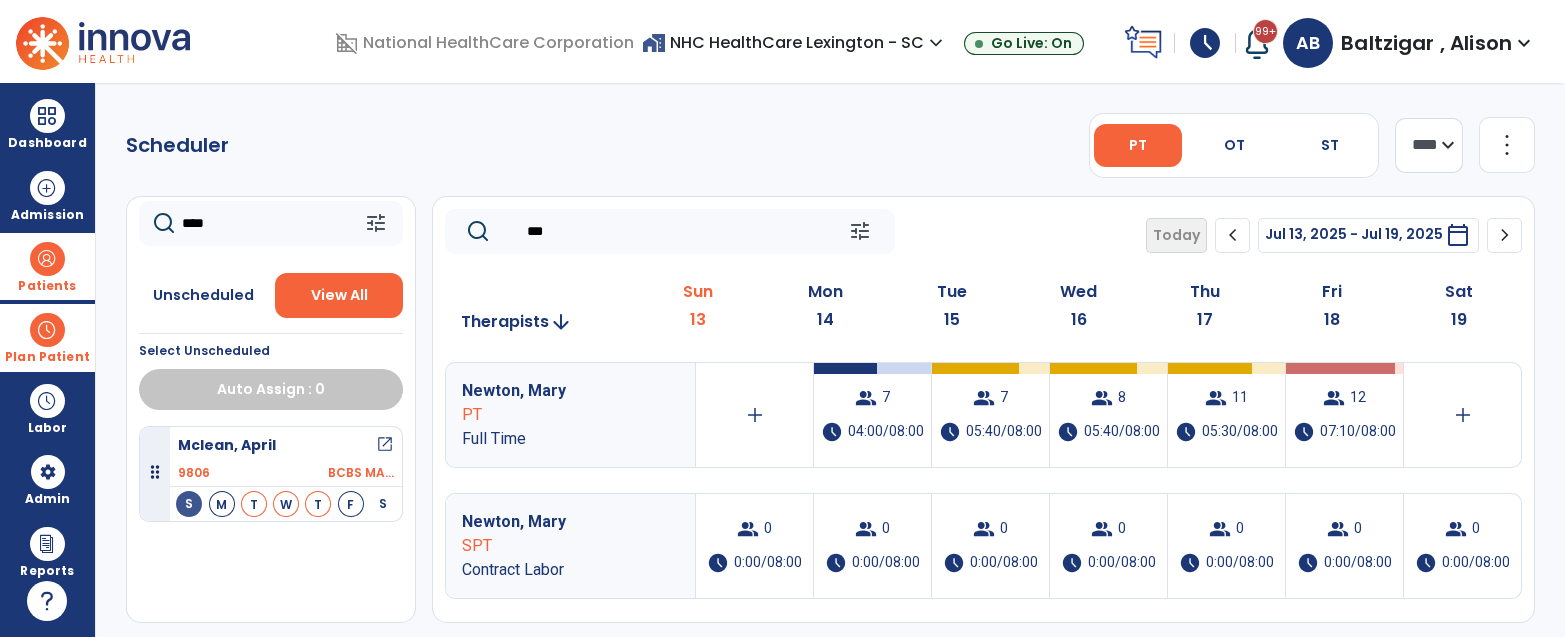 click on "***" 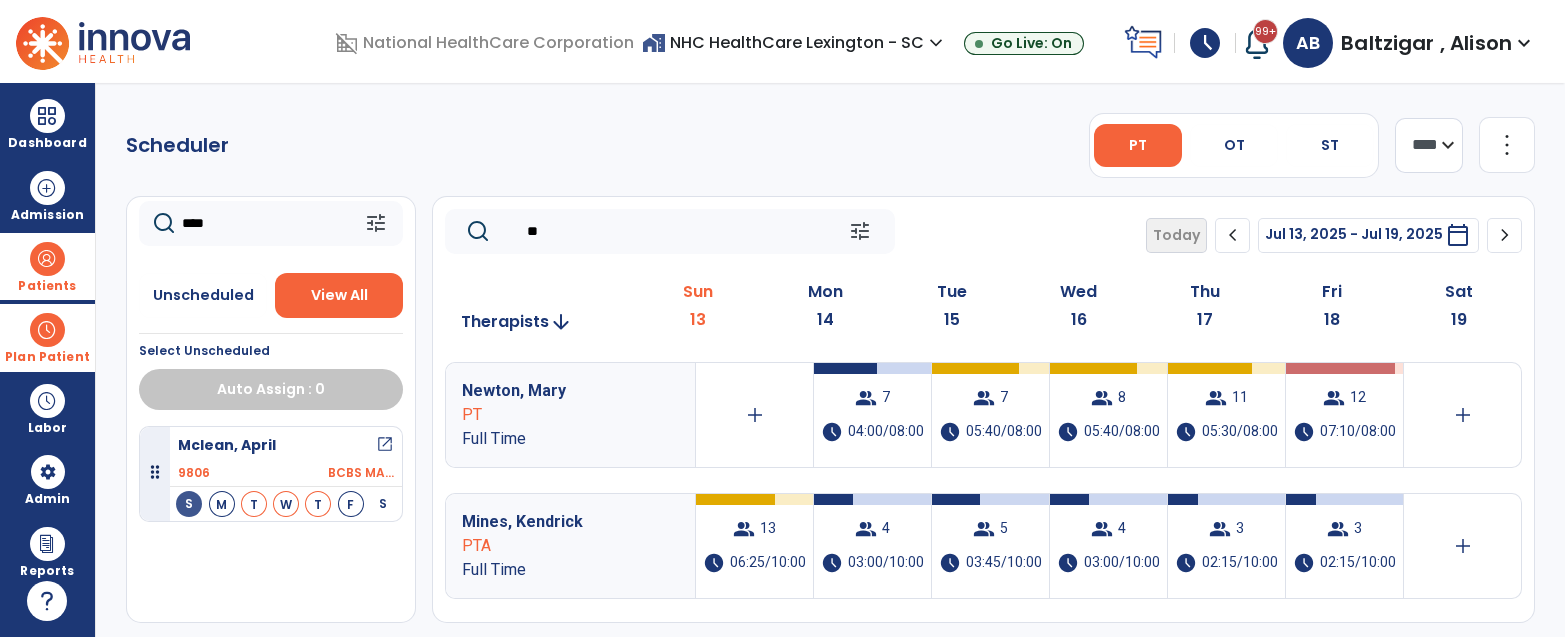 type on "*" 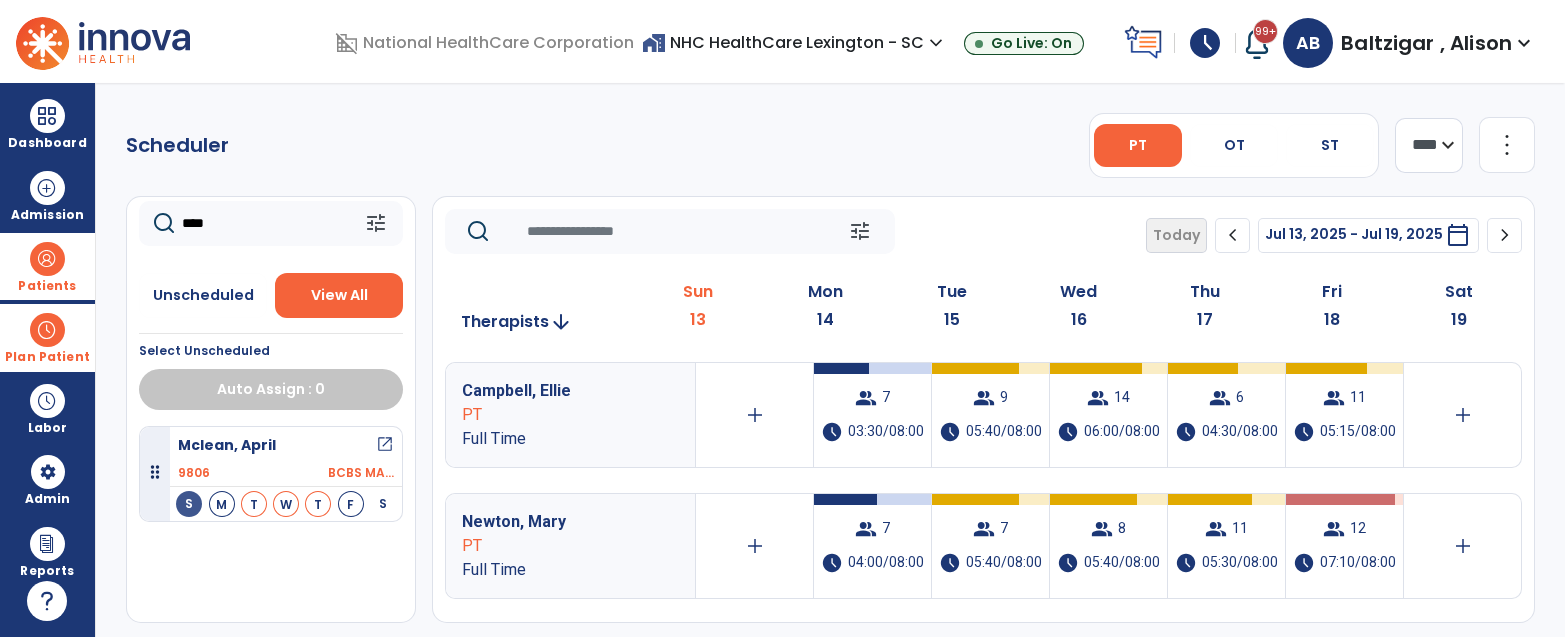 type 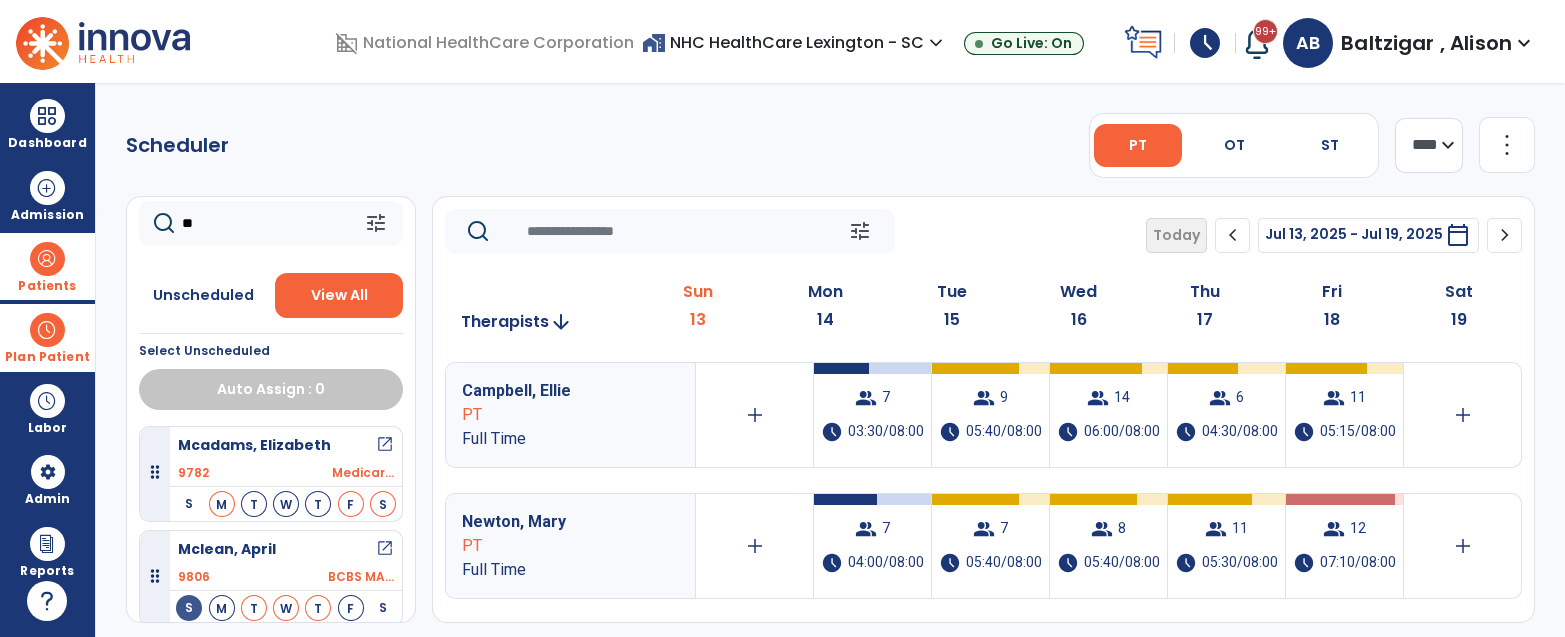 type on "*" 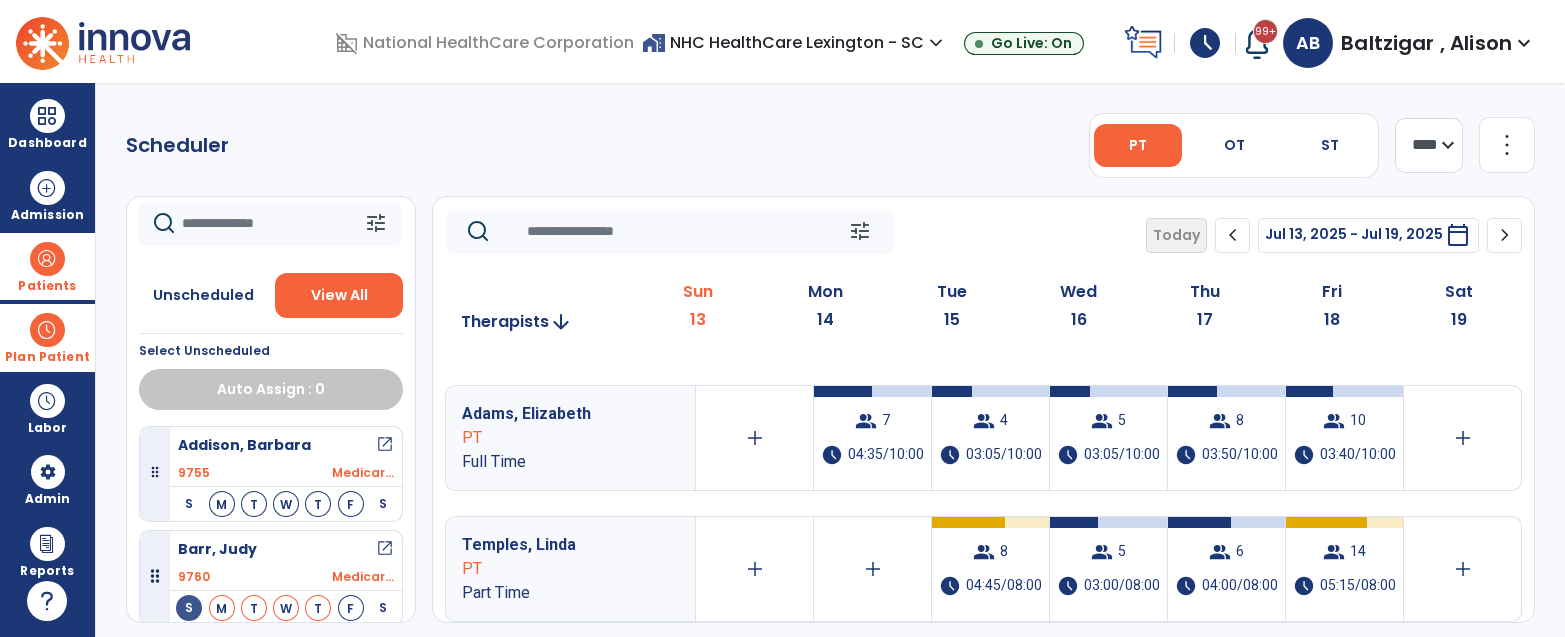 scroll, scrollTop: 247, scrollLeft: 0, axis: vertical 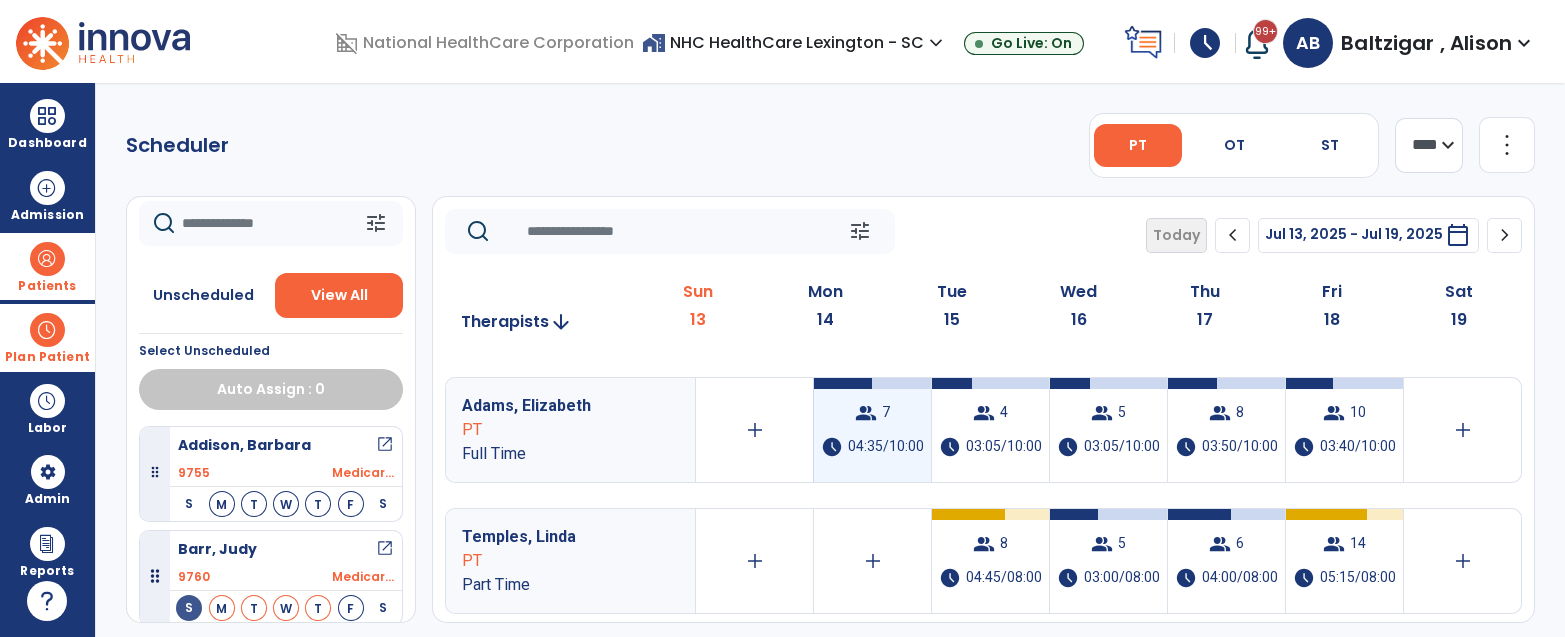 type 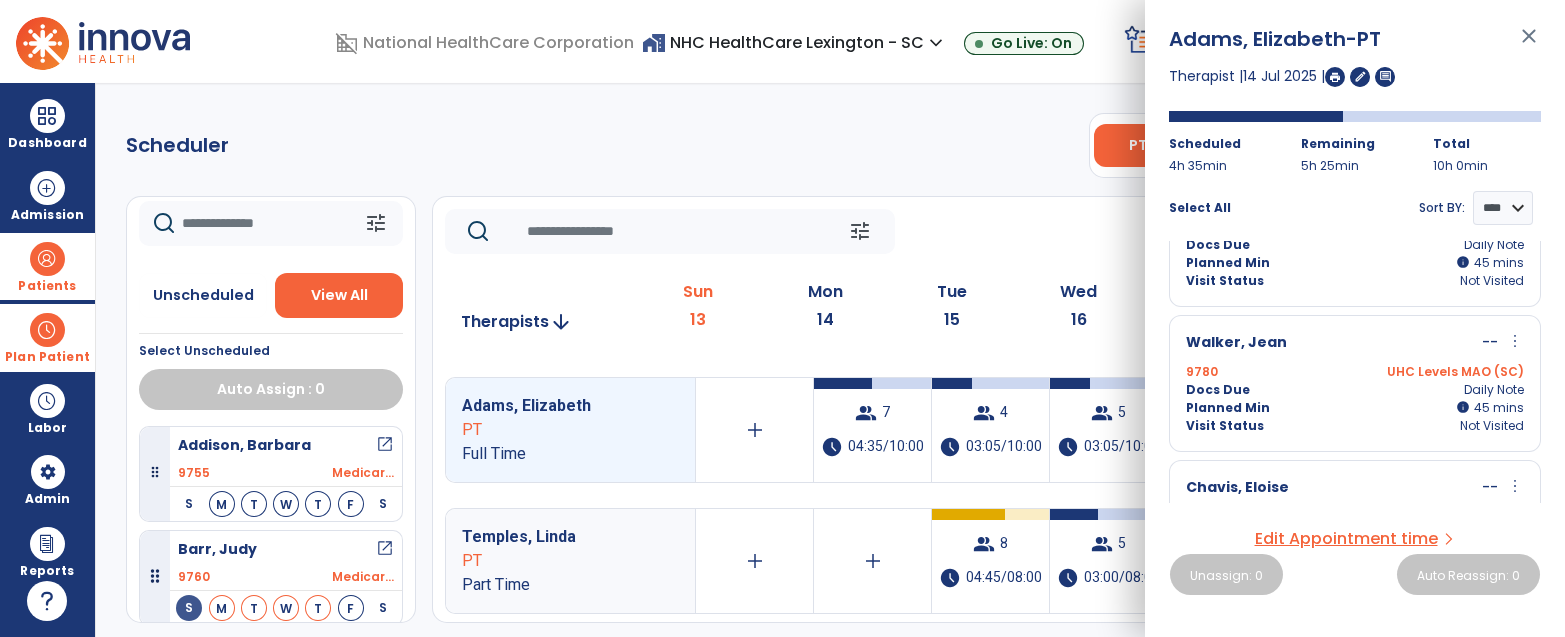 scroll, scrollTop: 224, scrollLeft: 0, axis: vertical 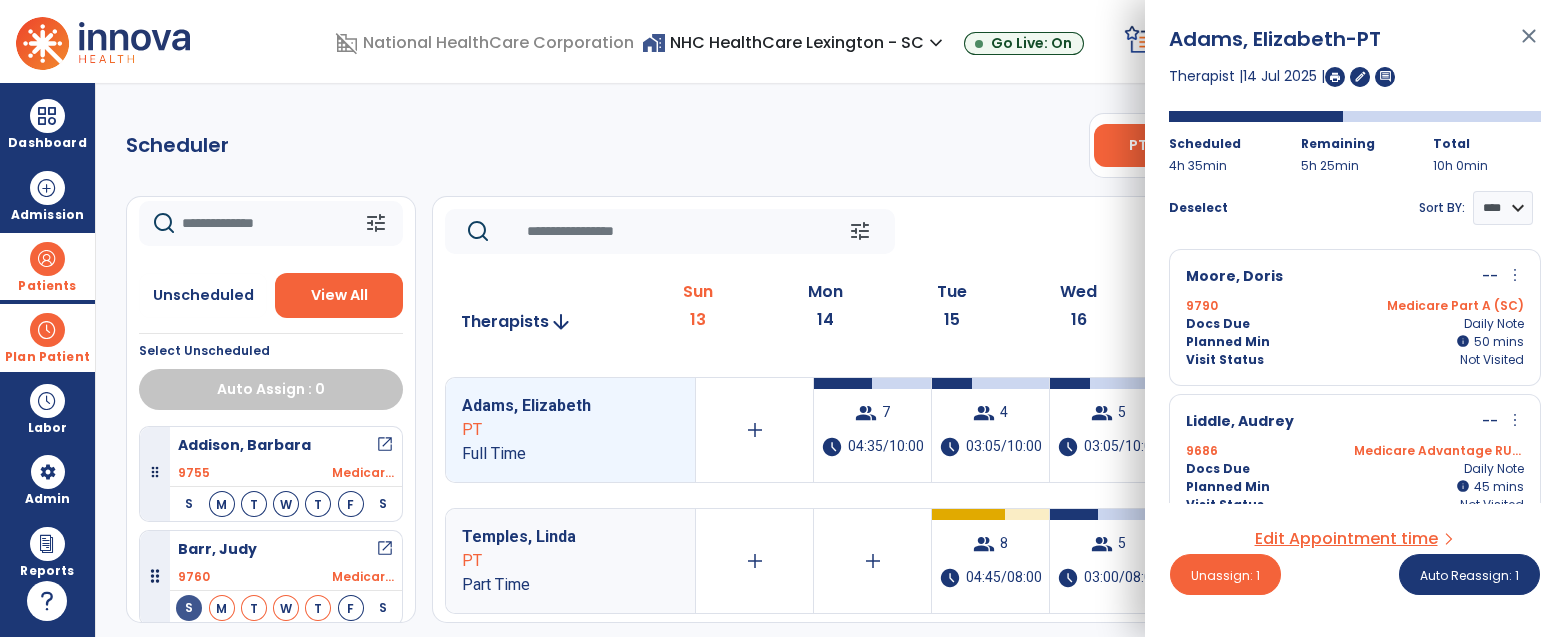 click on "[LAST] , [FIRST]  - PT  9790 Medicare Part A (SC)  Docs Due Daily Note   Planned Min  info   50 I 50 mins  Visit Status  Not Visited" at bounding box center (1355, 317) 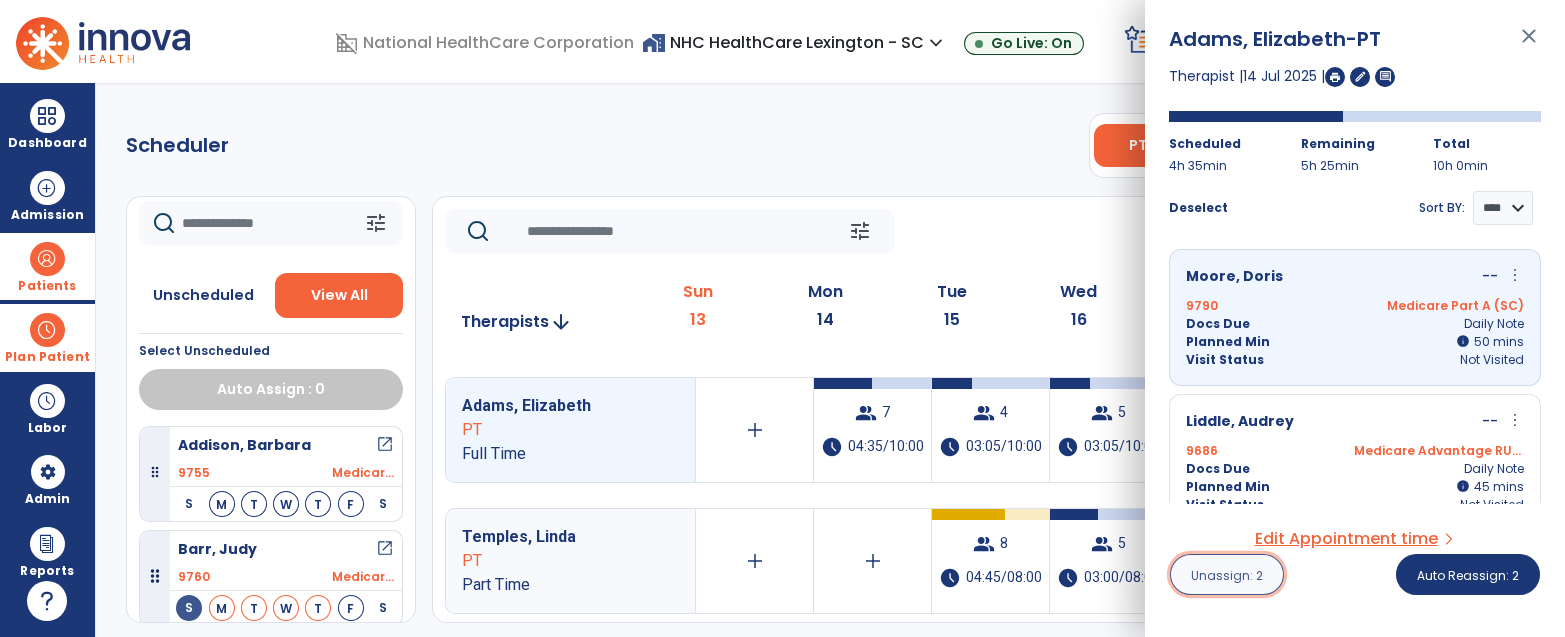 click on "Unassign: 2" at bounding box center (1227, 574) 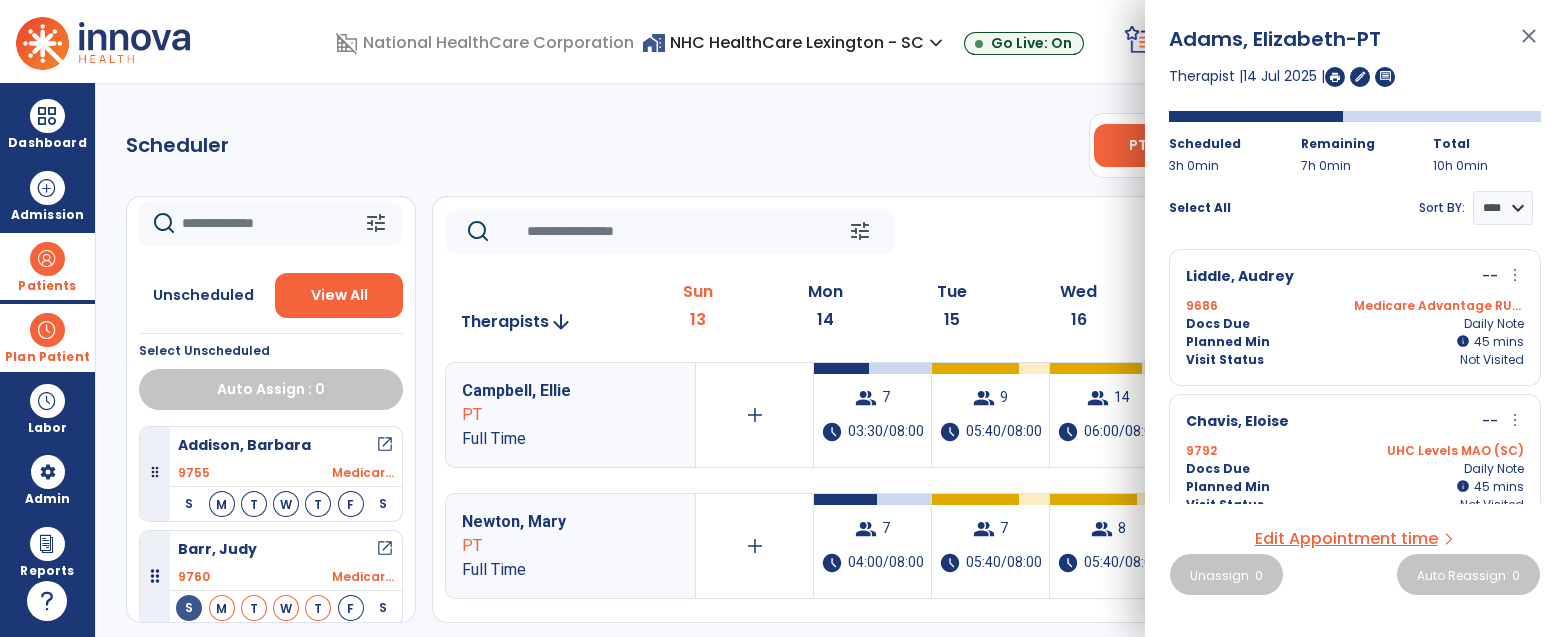 click on "Scheduler   PT   OT   ST  **** *** more_vert  Manage Labor   View All Therapists   Print" 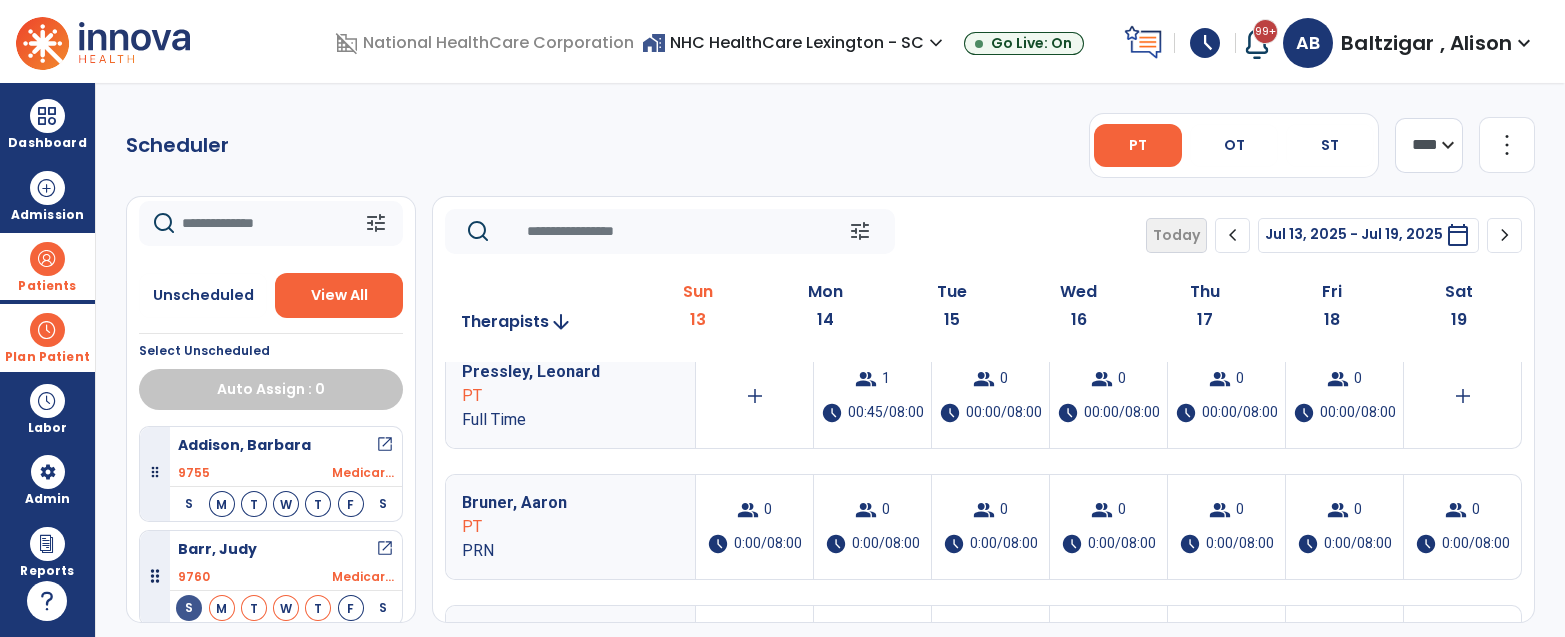scroll, scrollTop: 1332, scrollLeft: 0, axis: vertical 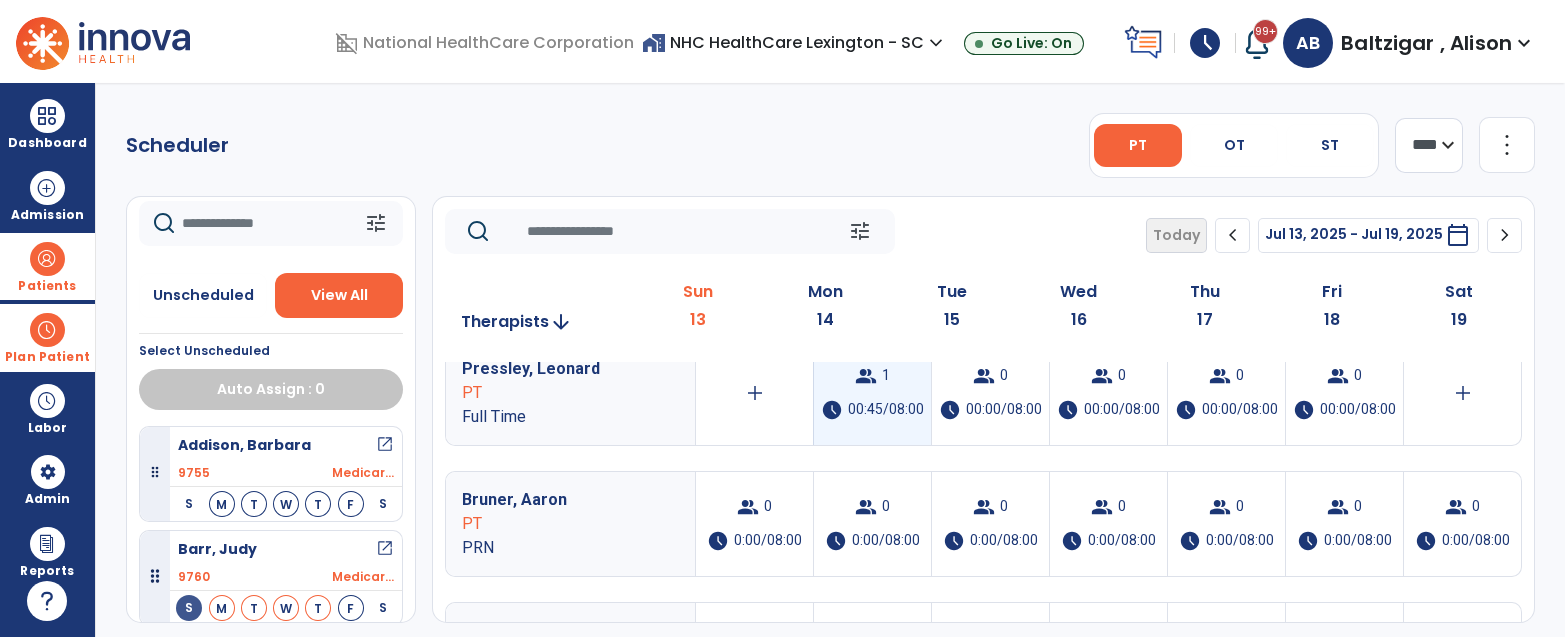 click on "00:45/08:00" at bounding box center [886, 410] 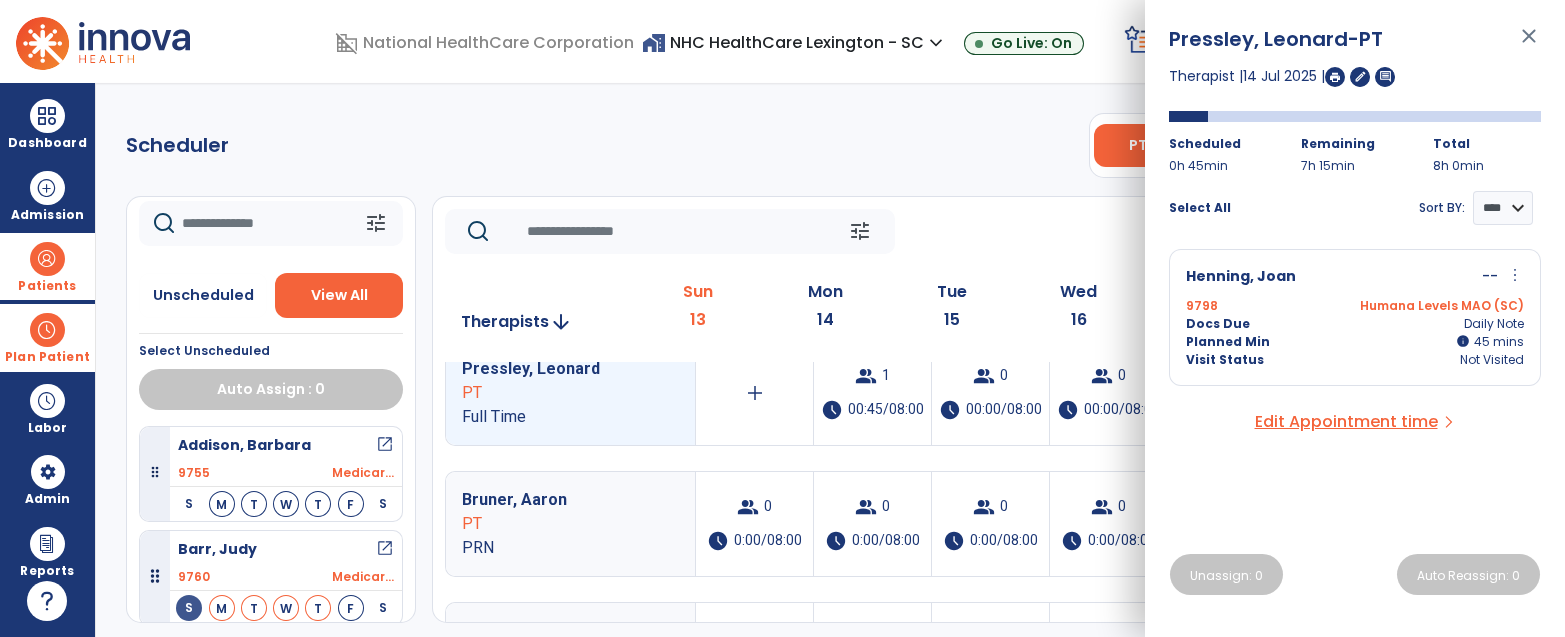 click on "[LAST], [FIRST]   --  more_vert  edit   Edit Session   alt_route   Split Minutes  9798 Humana Levels MAO (SC)  Docs Due Daily Note   Planned Min  info   45 I 45 mins  Visit Status  Not Visited" at bounding box center (1355, 317) 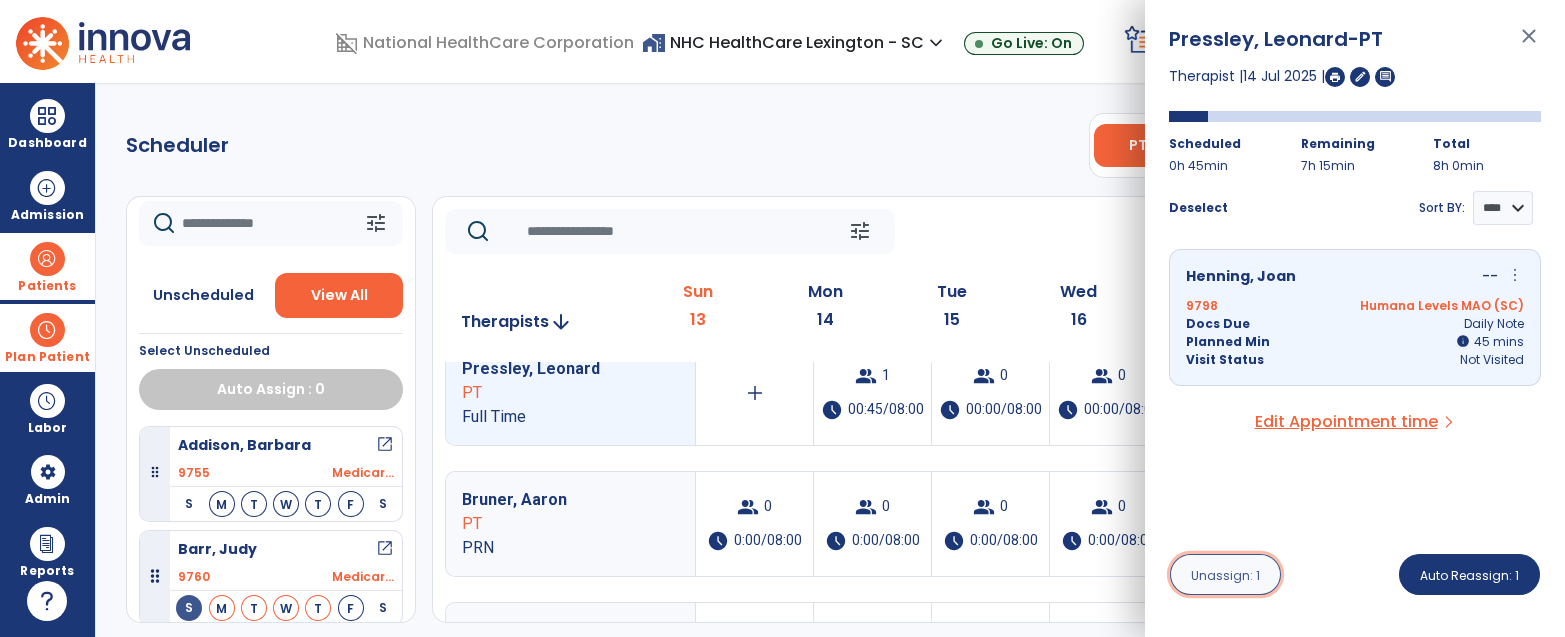 click on "Unassign: 1" at bounding box center [1225, 575] 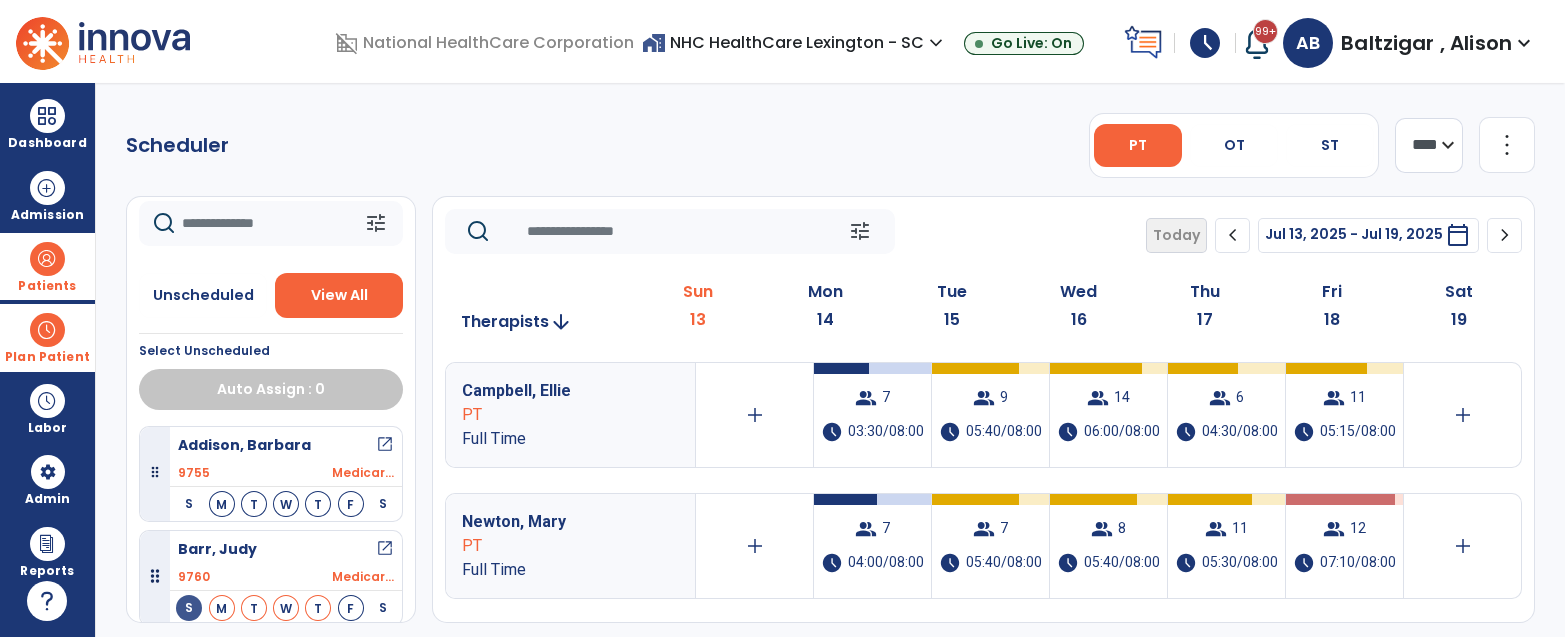 click on "Scheduler   PT   OT   ST  **** *** more_vert  Manage Labor   View All Therapists   Print" 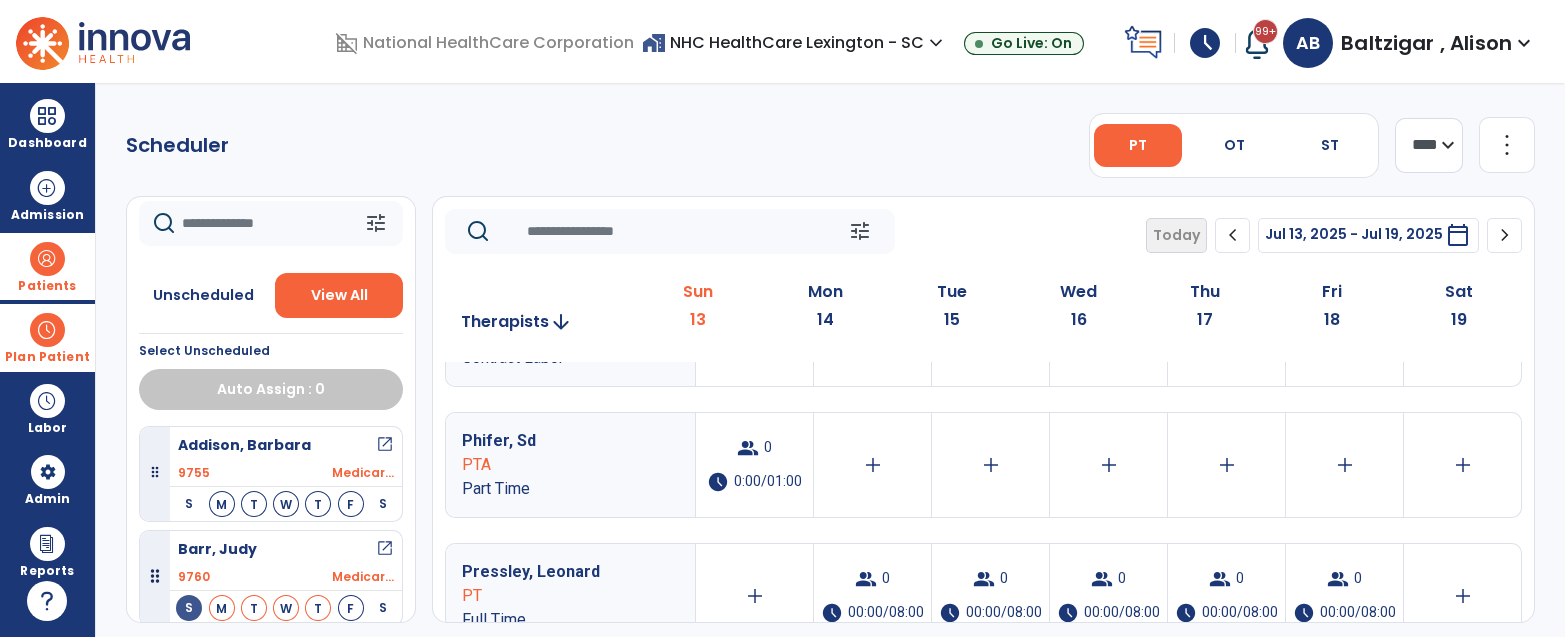 scroll, scrollTop: 1777, scrollLeft: 0, axis: vertical 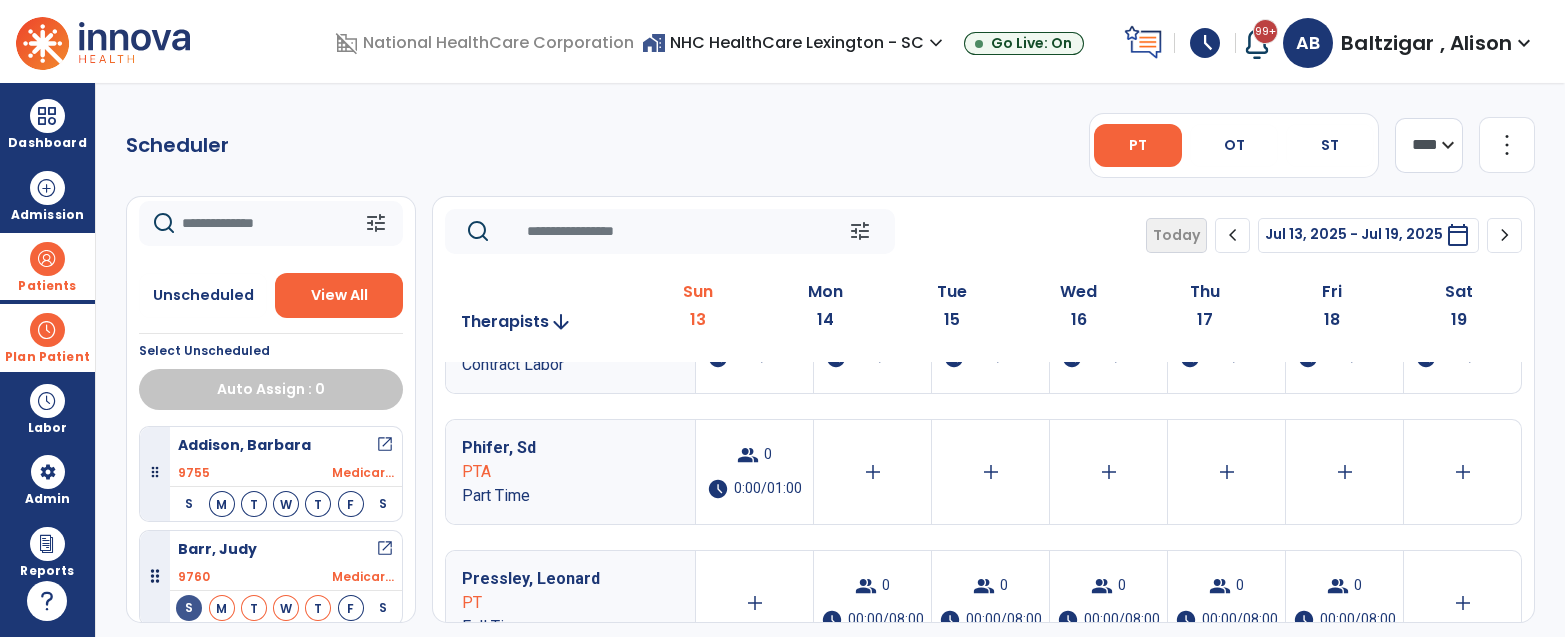 click 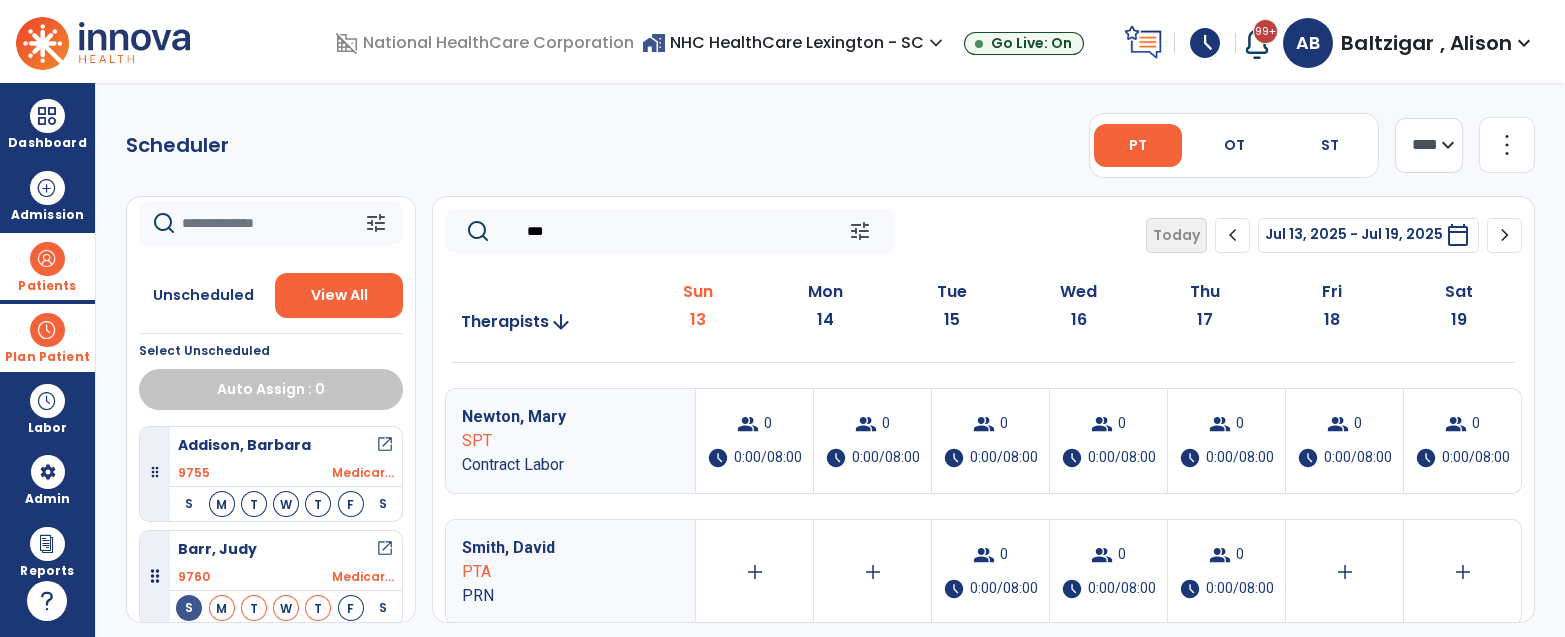 scroll, scrollTop: 0, scrollLeft: 0, axis: both 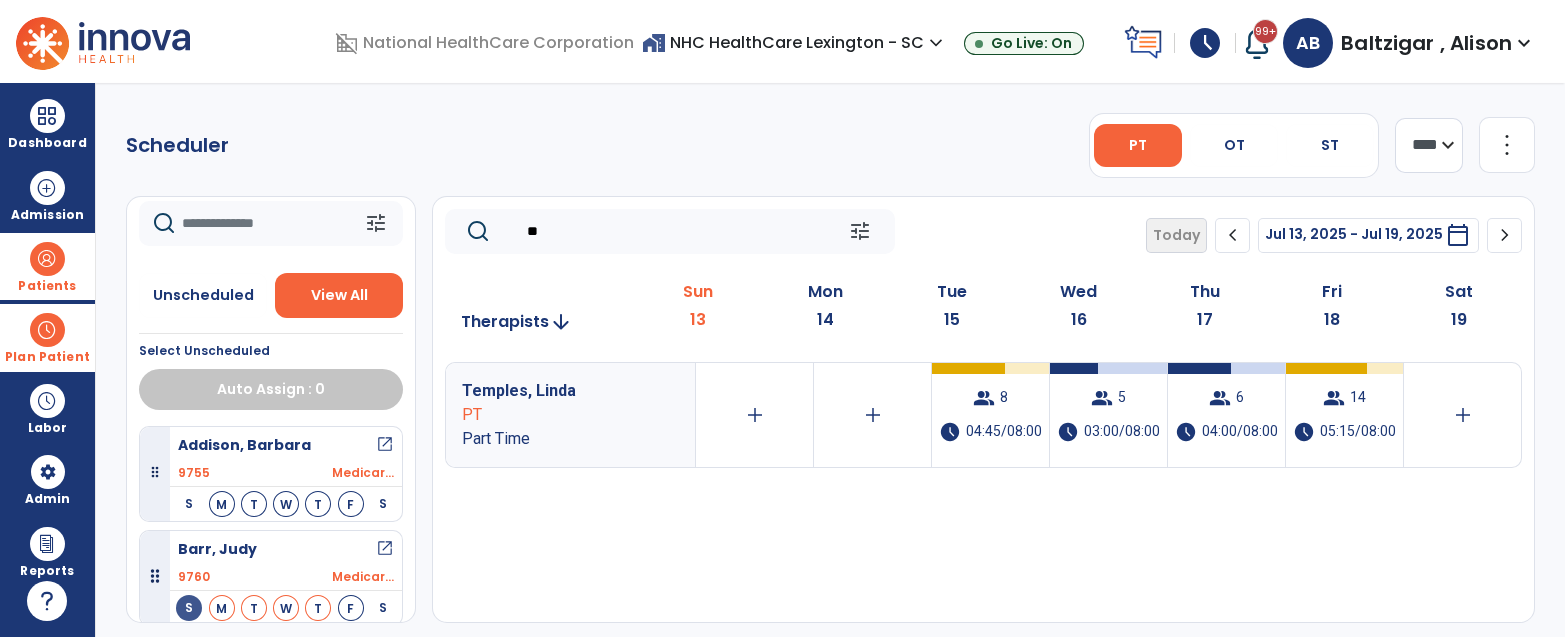type on "*" 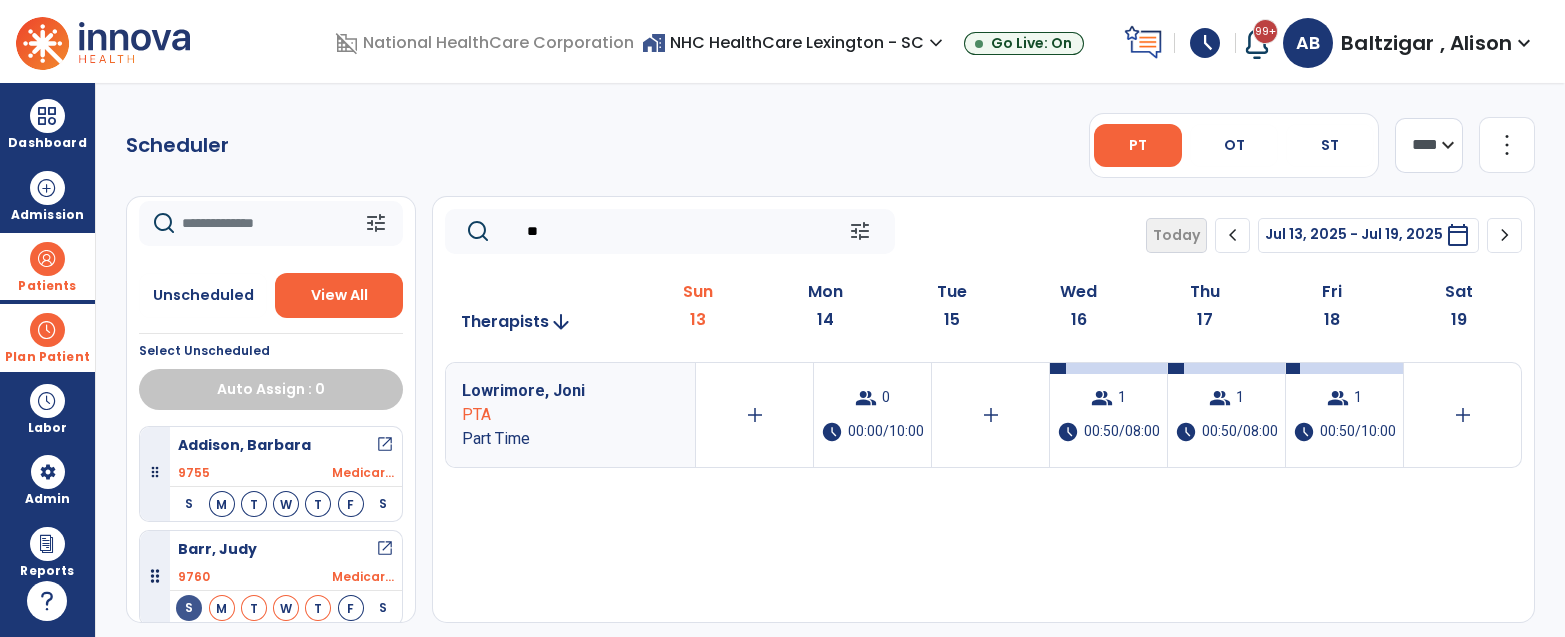 type on "*" 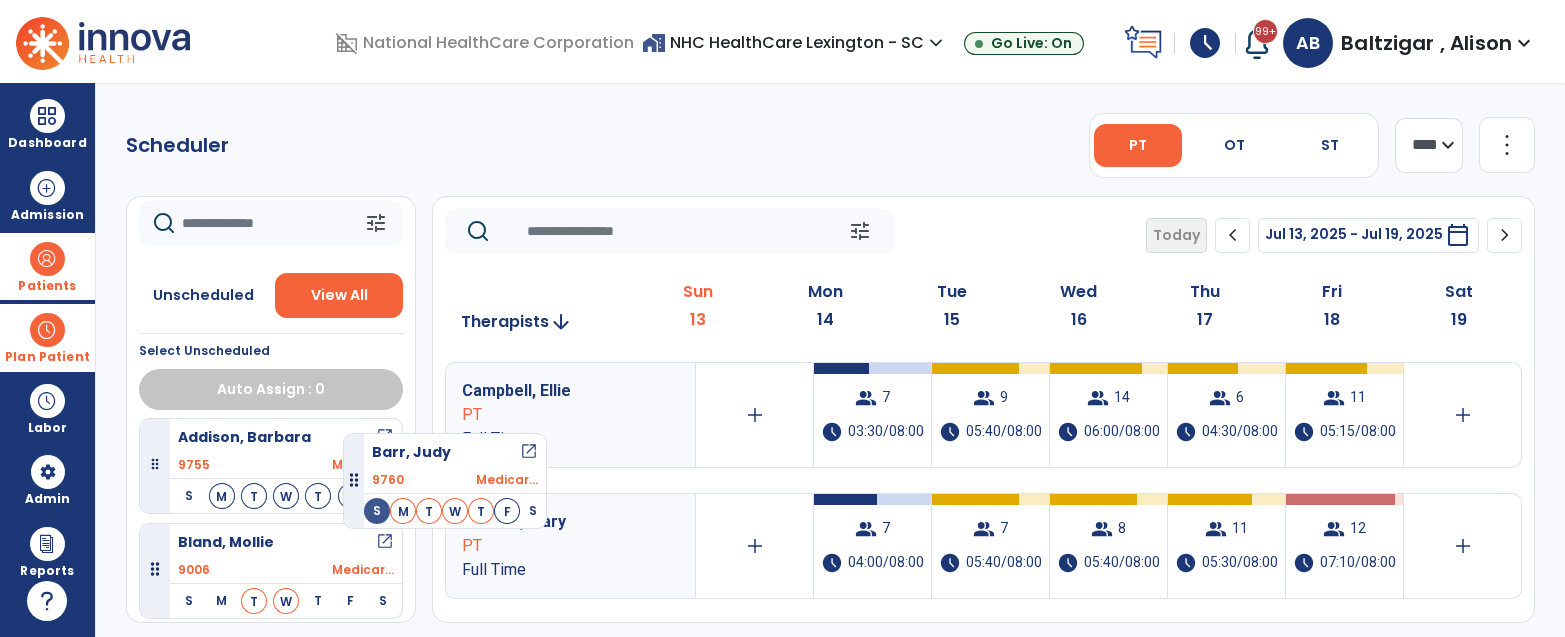 scroll, scrollTop: 127, scrollLeft: 0, axis: vertical 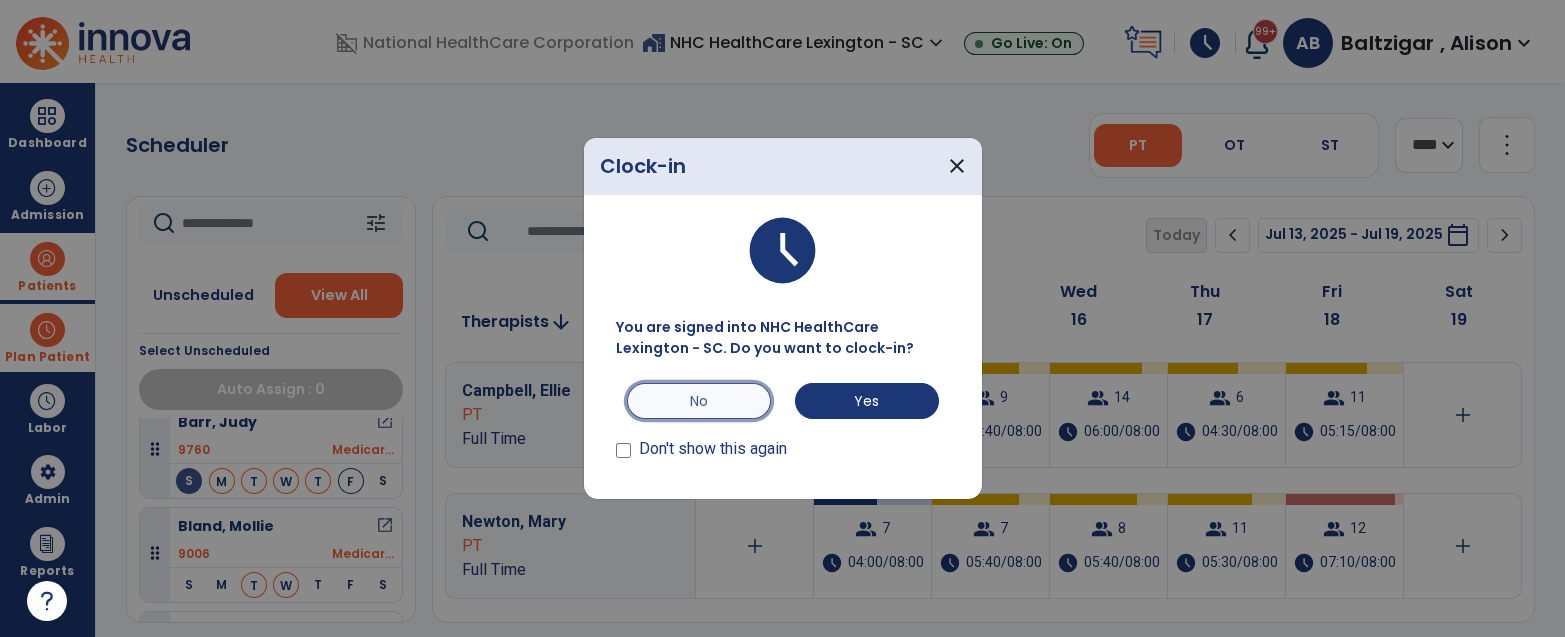 click on "No" at bounding box center (699, 401) 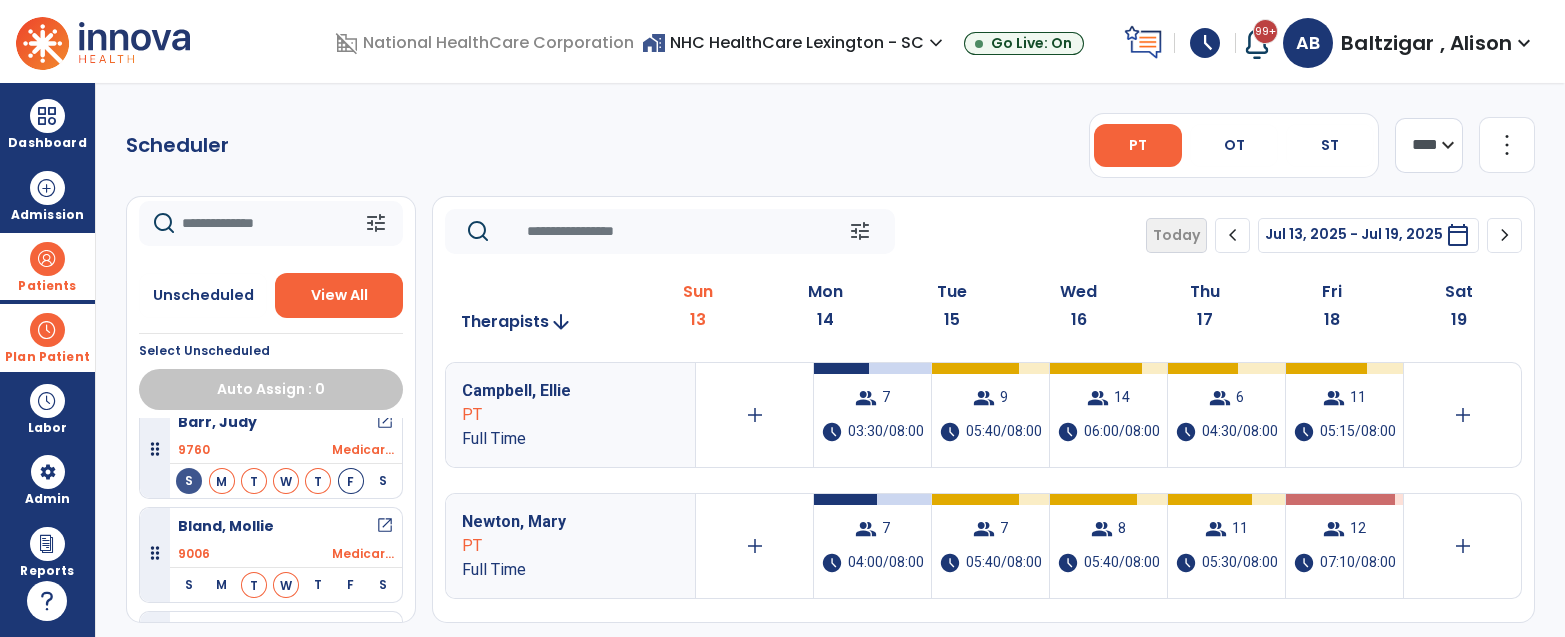 click 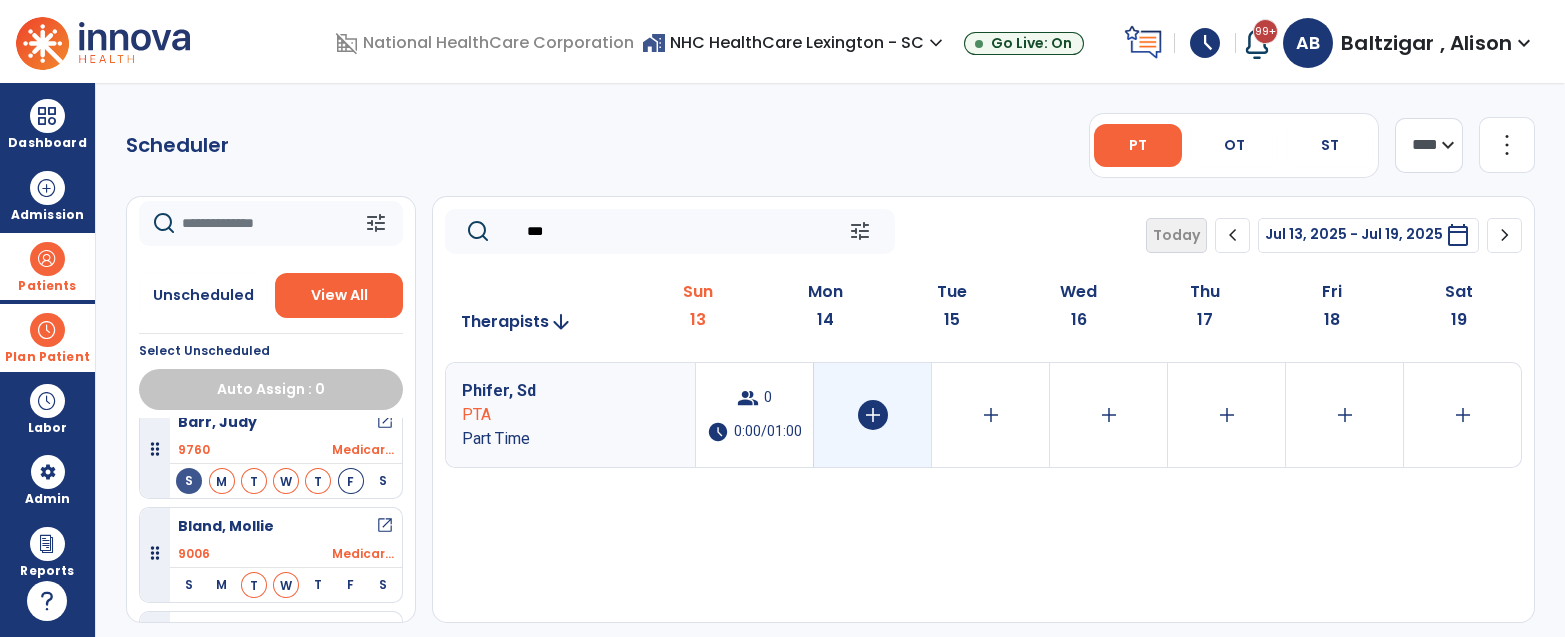 type on "***" 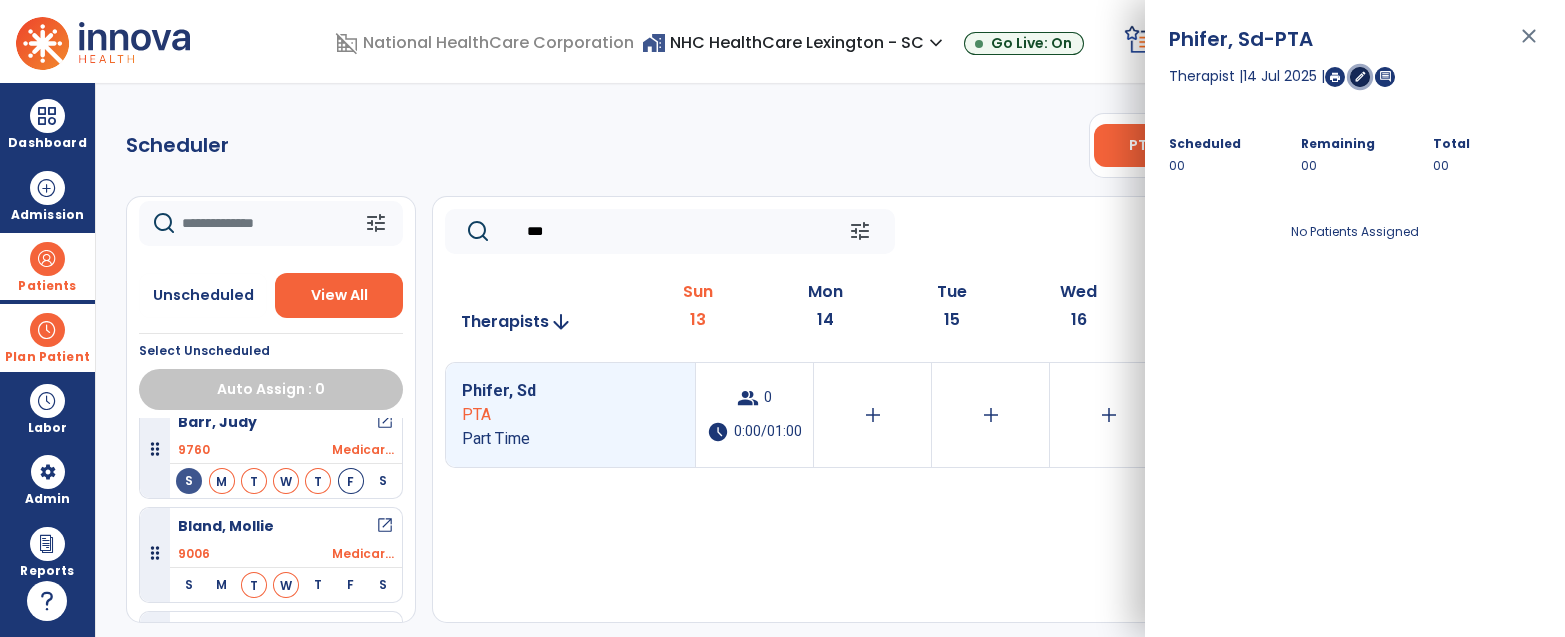 click on "edit" at bounding box center (1360, 76) 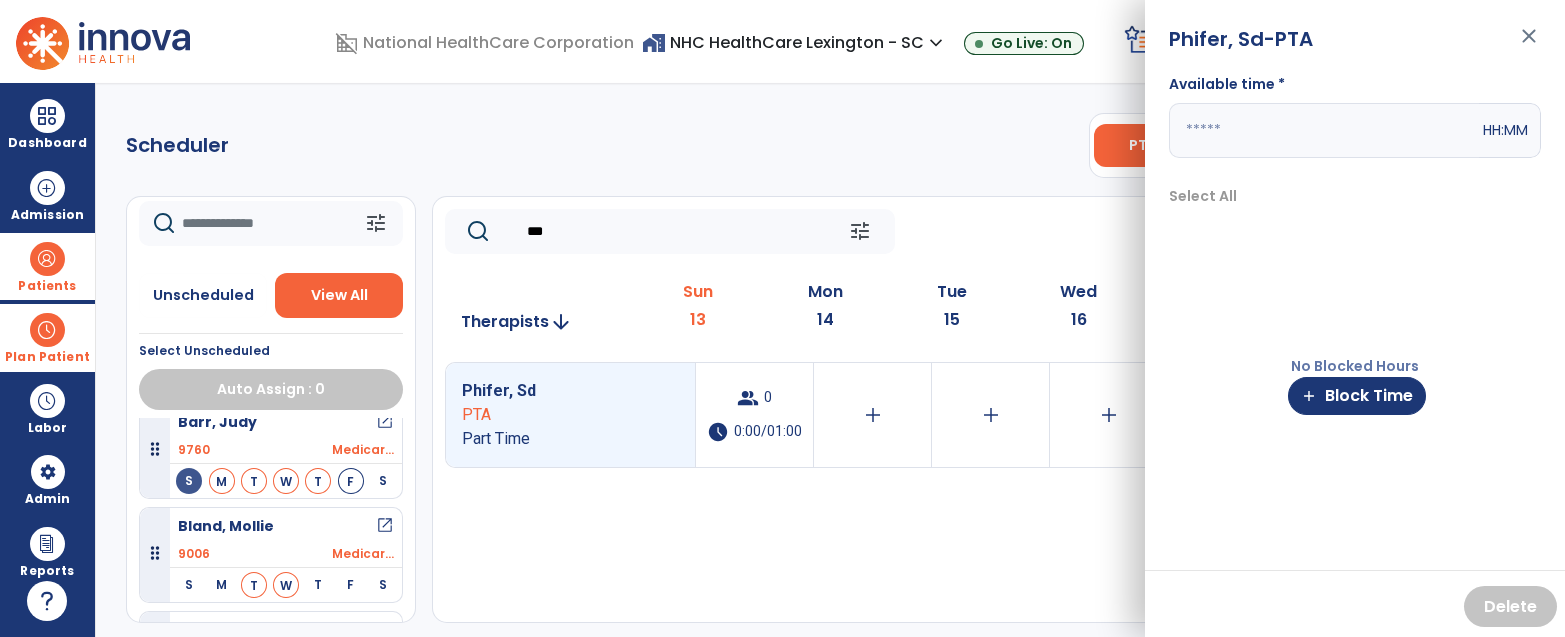 click at bounding box center [1324, 130] 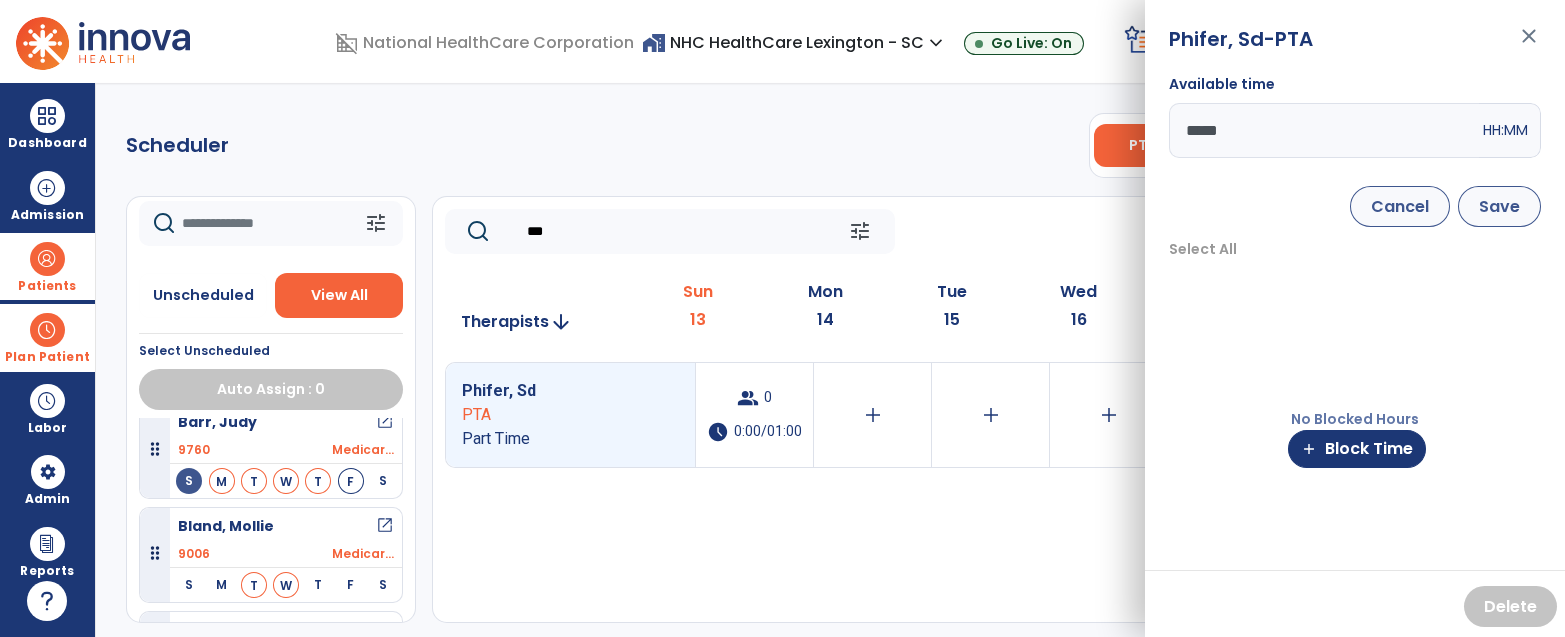 type on "*****" 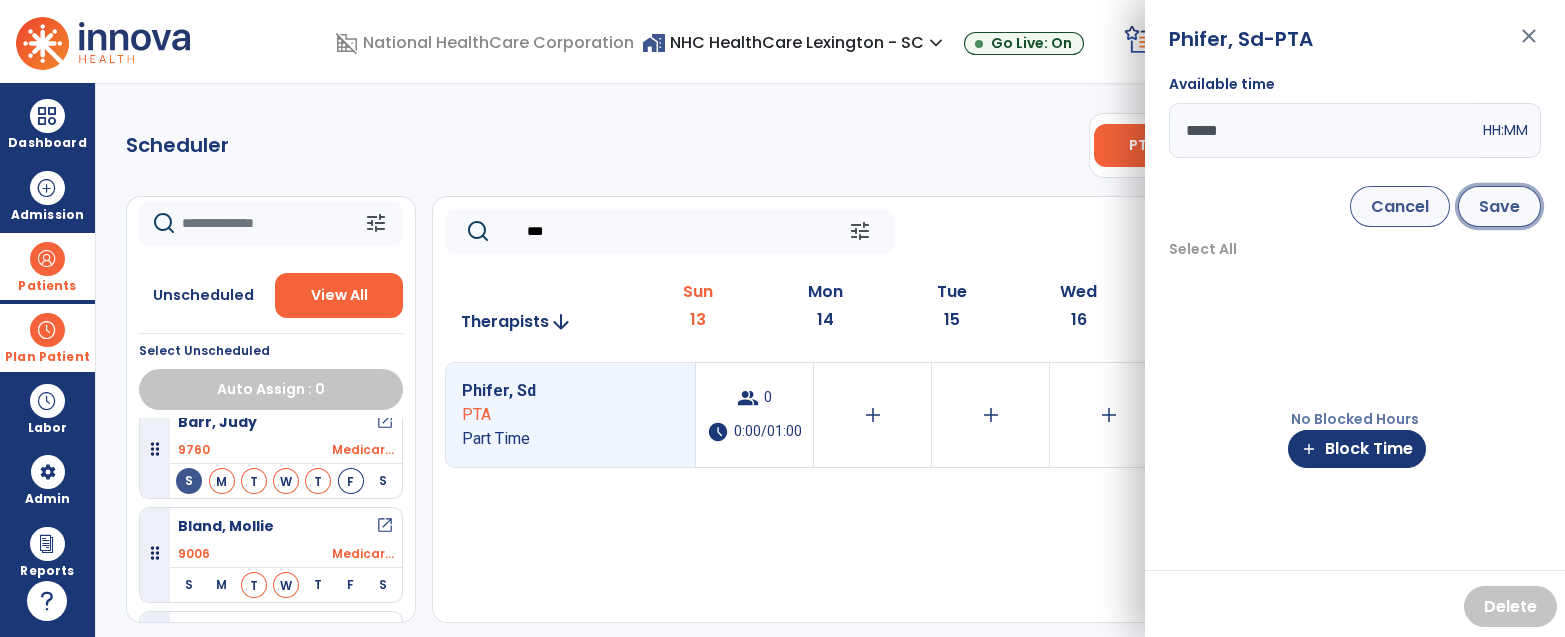 click on "Save" at bounding box center [1499, 206] 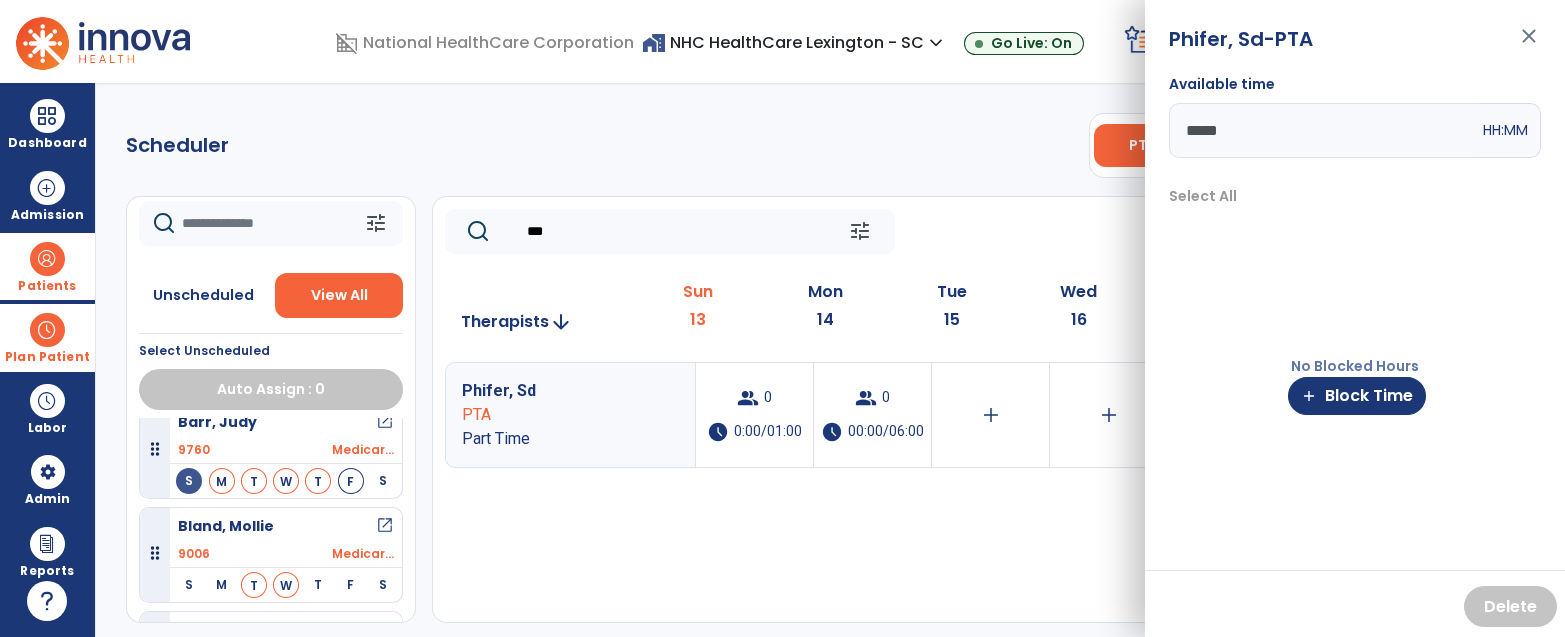 click on "Scheduler   PT   OT   ST  **** *** more_vert  Manage Labor   View All Therapists   Print   tune   Unscheduled   View All  Select Unscheduled  Auto Assign : 0   [LAST], [FIRST]   open_in_new  9755 Medicar...  S M T W T F S  [LAST], [FIRST]   open_in_new  9760 Medicar...  S M T W T F S  [LAST], [FIRST]   open_in_new  9006 Medicar...  S M T W T F S  [LAST], [FIRST]   open_in_new  8410 Medicar...  S M T W T F S  [LAST], [FIRST]   open_in_new  9718 Medicar...  S M T W T F S  [LAST], [FIRST]   open_in_new  9732 Medicar...  S M T W T F S  [LAST], [FIRST]   open_in_new  9548 Medicar...  S M T W T F S  [LAST], [FIRST]   open_in_new  9800 Medicar...  S M T W T F S  [LAST], [FIRST]   open_in_new  8587 Medicar...  S M T W T F S  [LAST], [FIRST]   open_in_new  9792 UHC Lev...  S M T W T F S  [LAST], [FIRST]   open_in_new  9803 Medicar...  S M T W T F S  [LAST], [FIRST]   open_in_new  8963 Medicar...  S M T W T F S  [LAST], [FIRST]   open_in_new  8301 UHC Lev...  S M T W T F S  [LAST], [FIRST]   open_in_new  9174 Outlier...  S M T W T F S S" at bounding box center [830, 360] 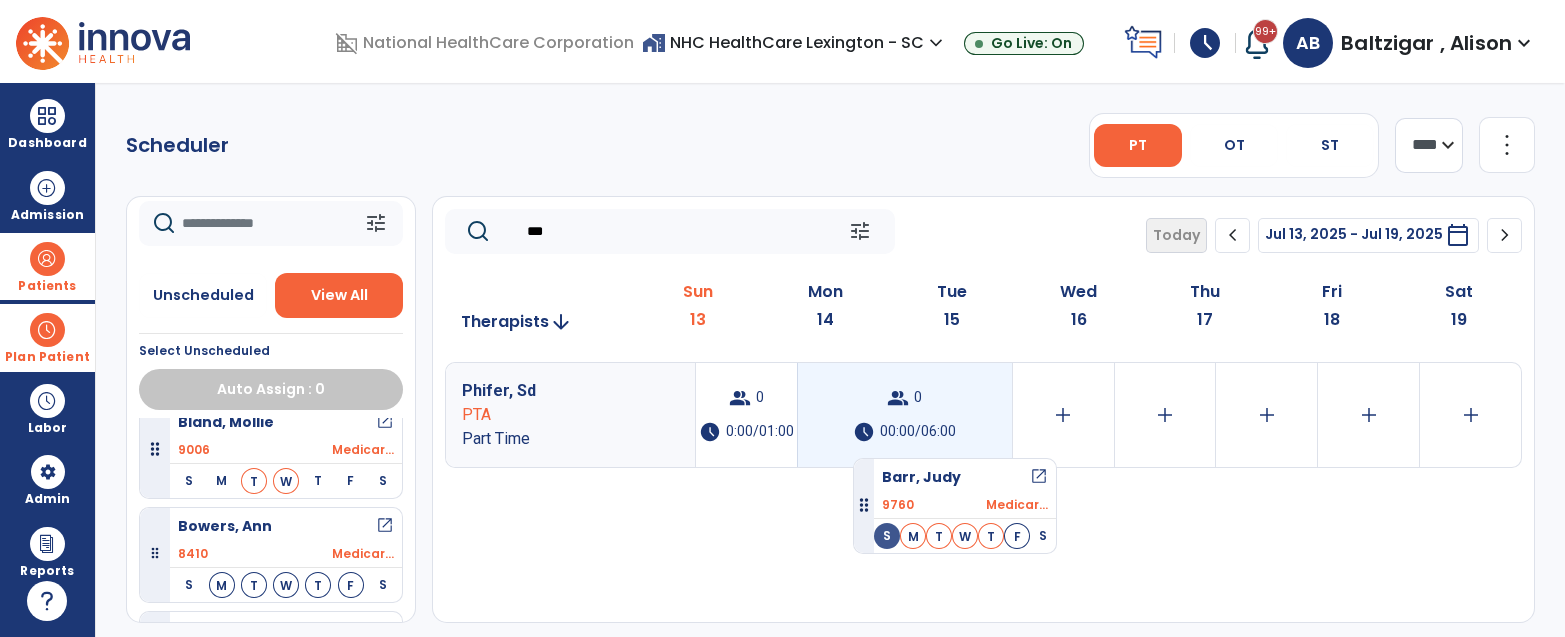 drag, startPoint x: 290, startPoint y: 462, endPoint x: 879, endPoint y: 432, distance: 589.7635 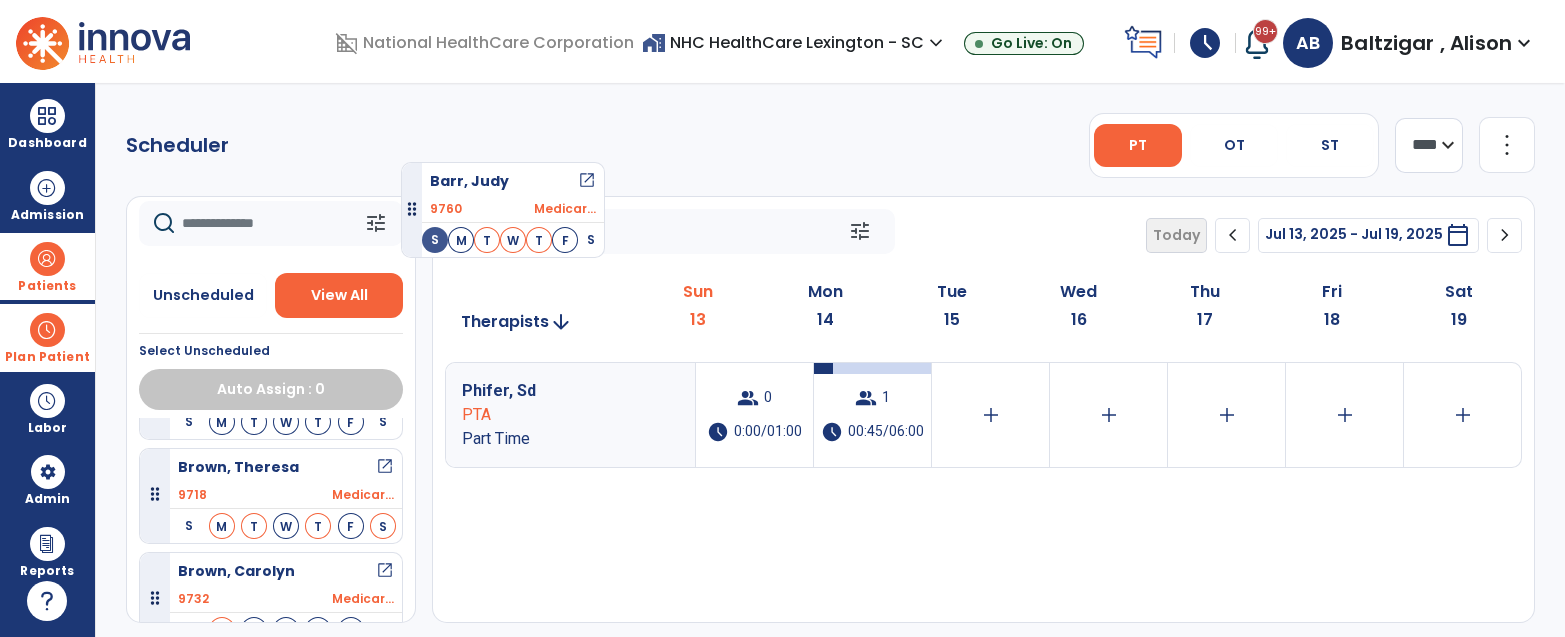 scroll, scrollTop: 415, scrollLeft: 0, axis: vertical 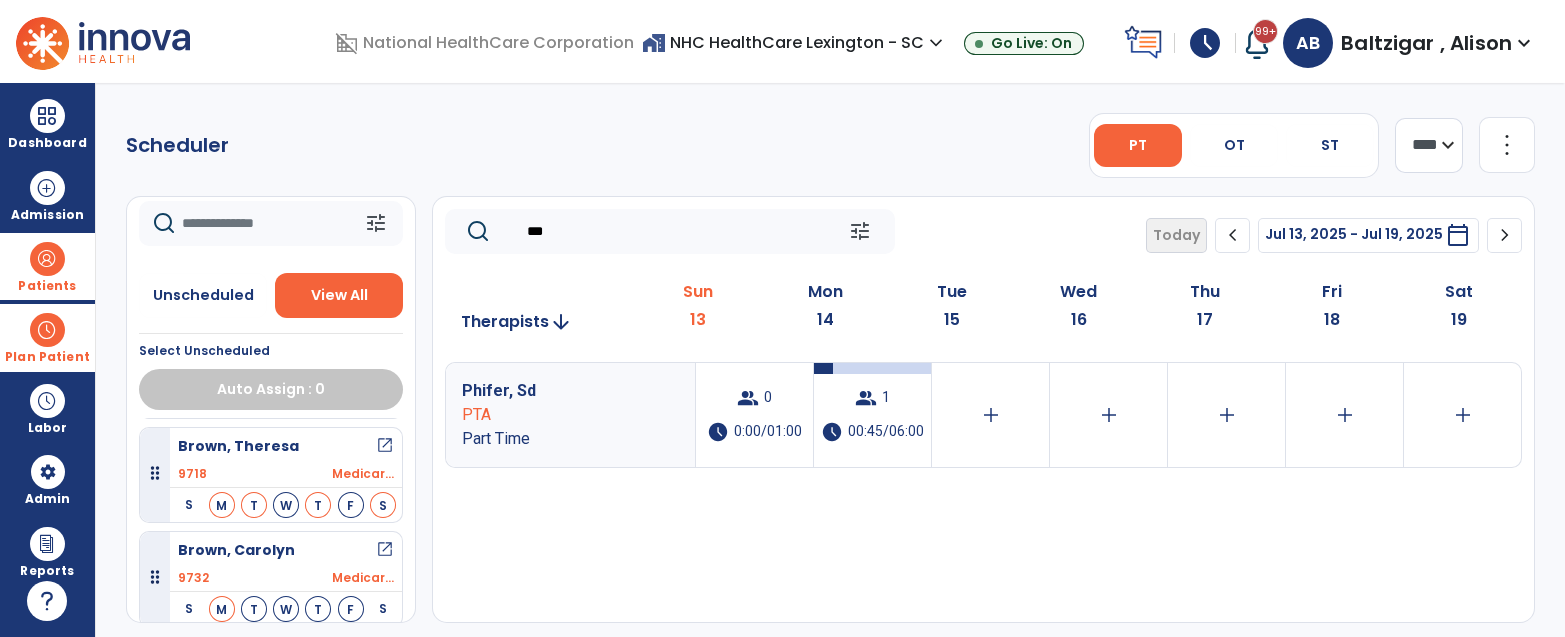 click on "***" 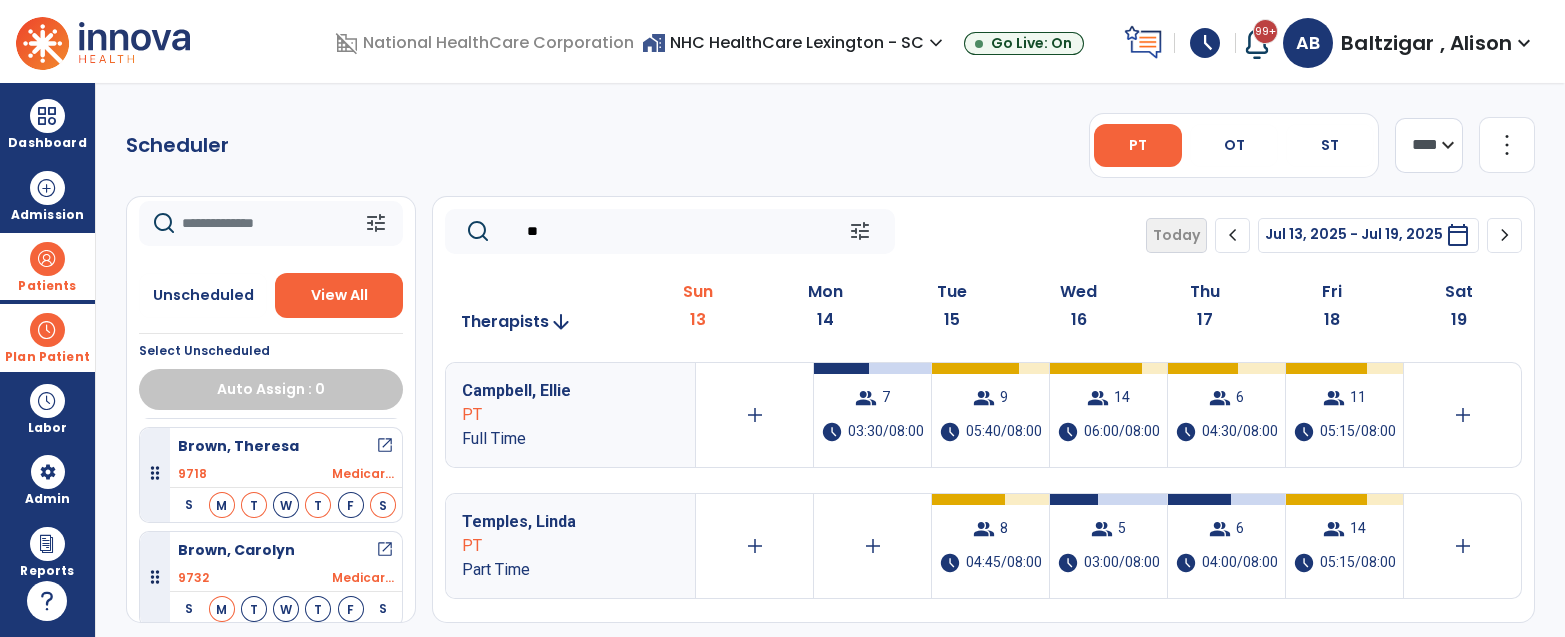type on "*" 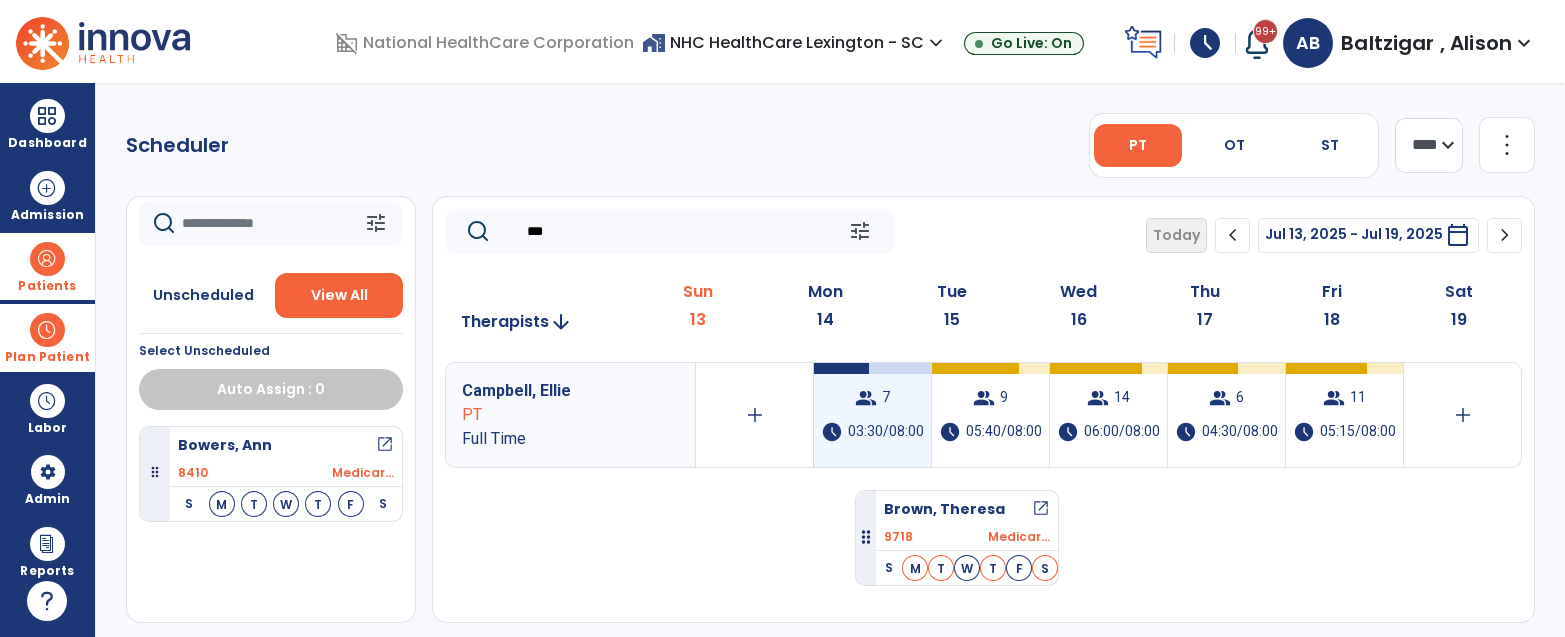 drag, startPoint x: 285, startPoint y: 472, endPoint x: 887, endPoint y: 422, distance: 604.0728 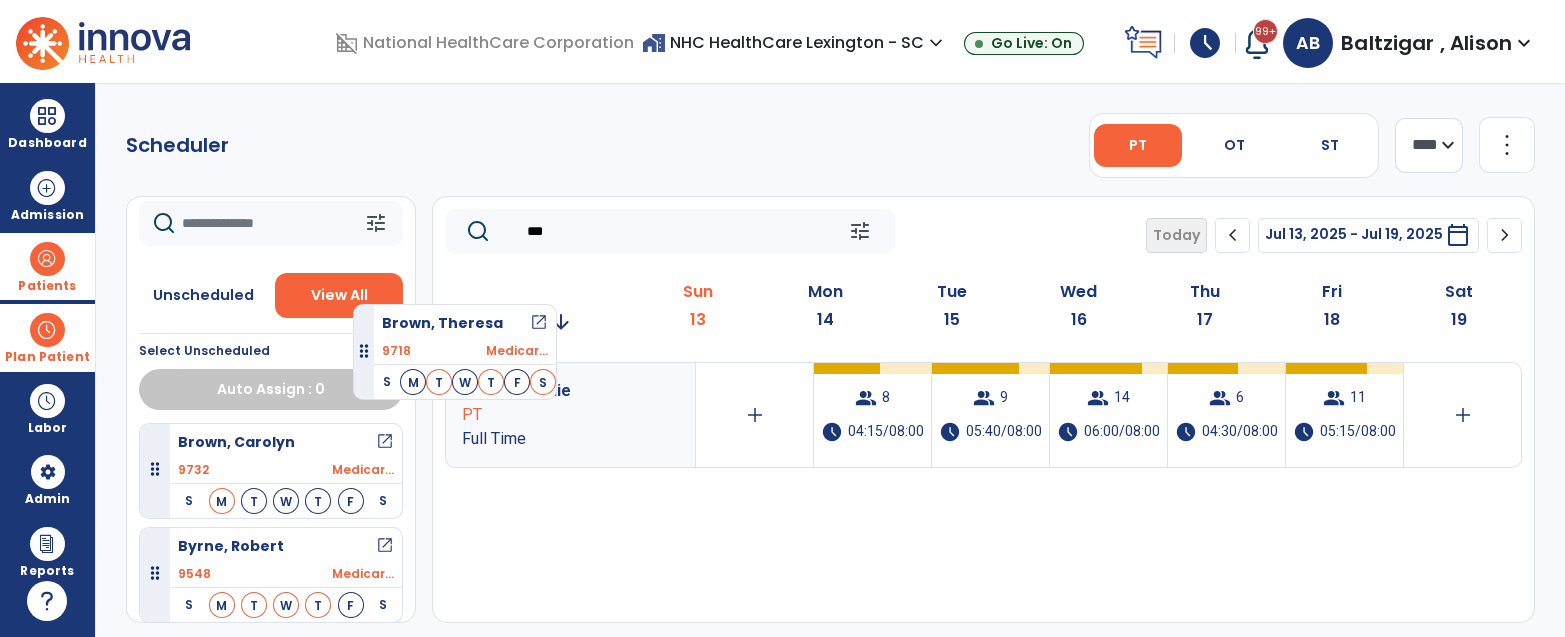 scroll, scrollTop: 575, scrollLeft: 0, axis: vertical 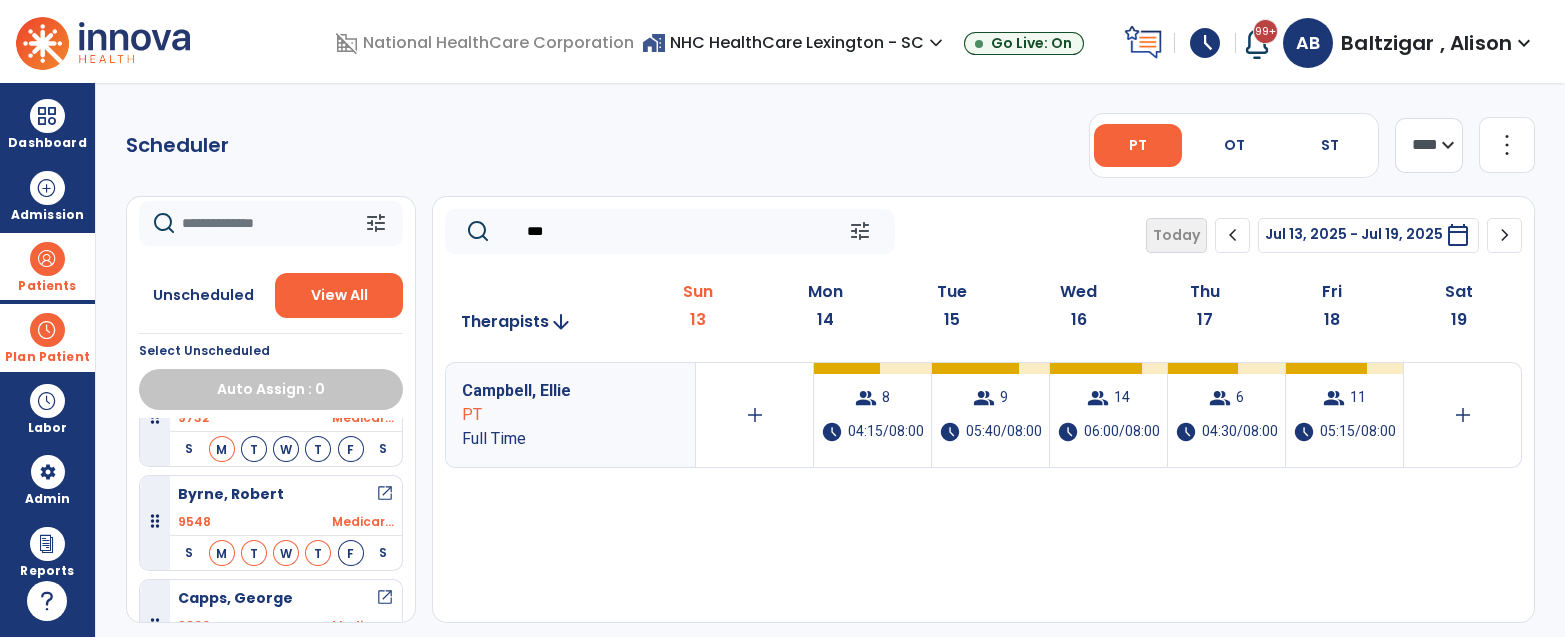 click on "***  tune" 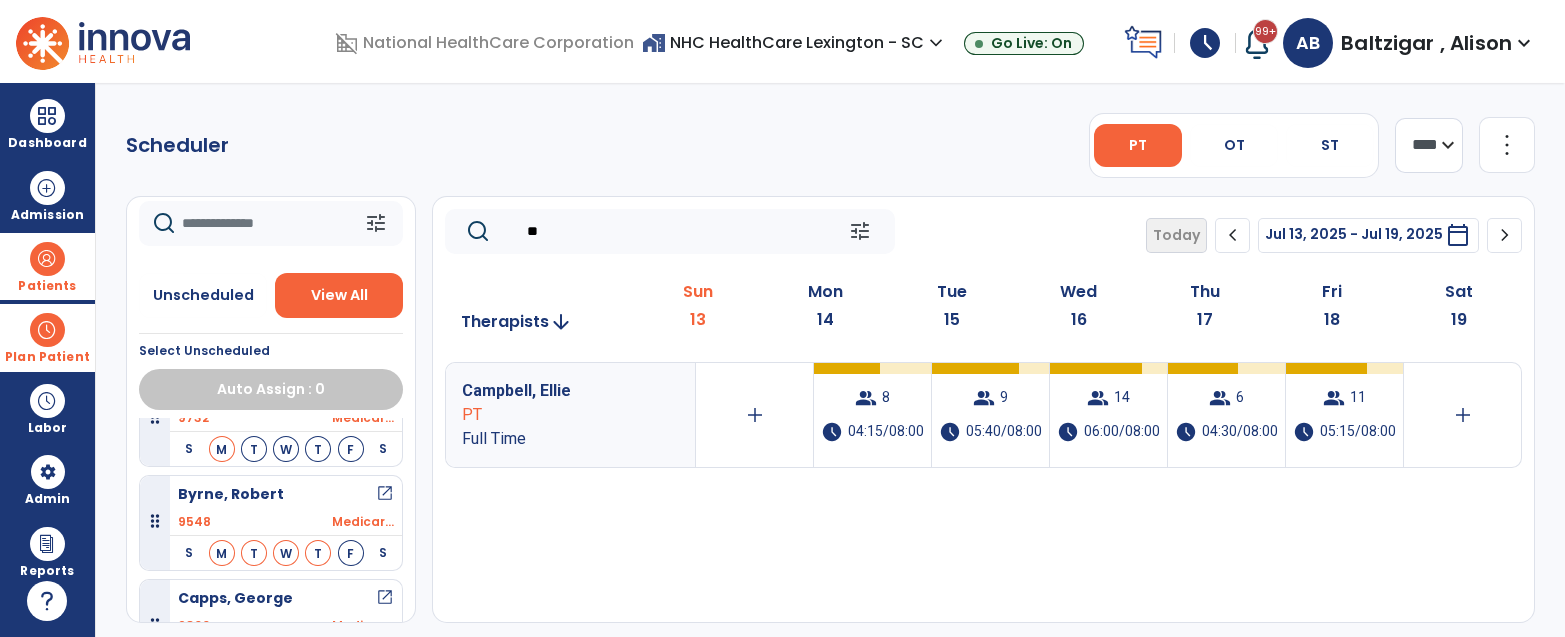 click on "**" 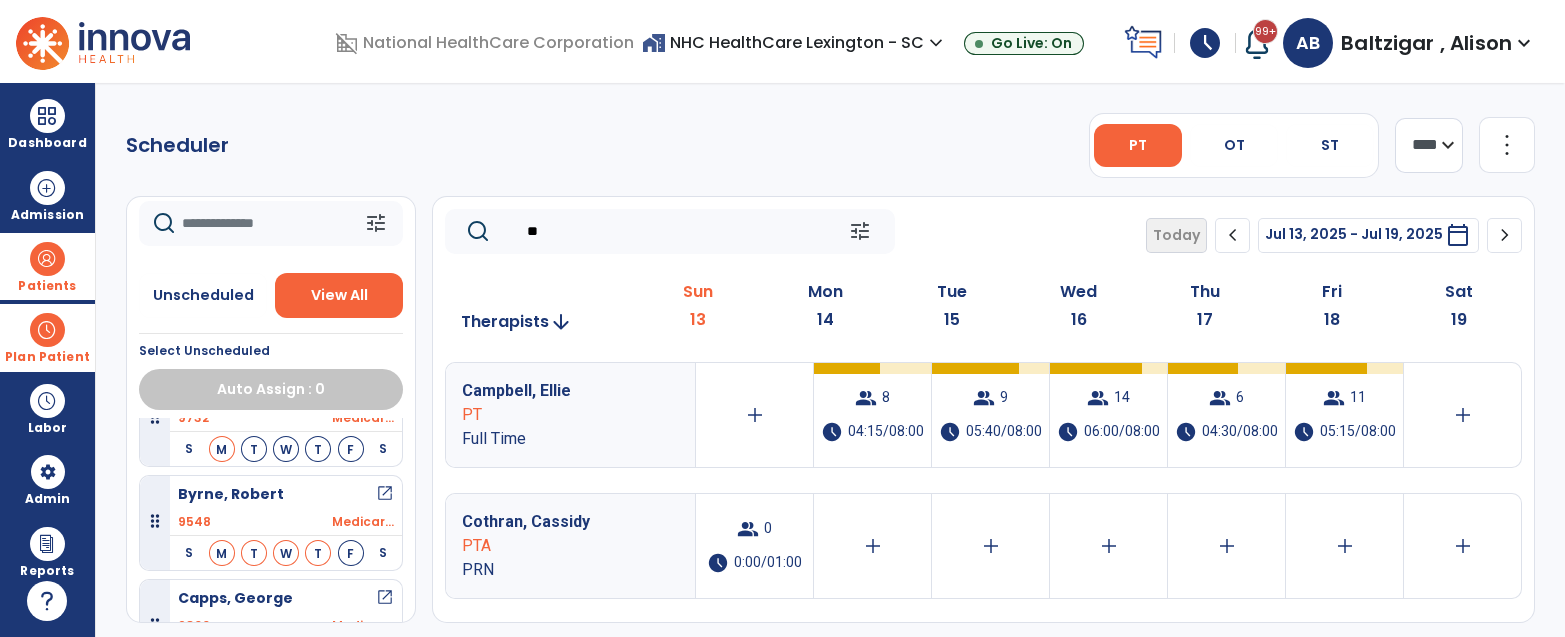 type on "*" 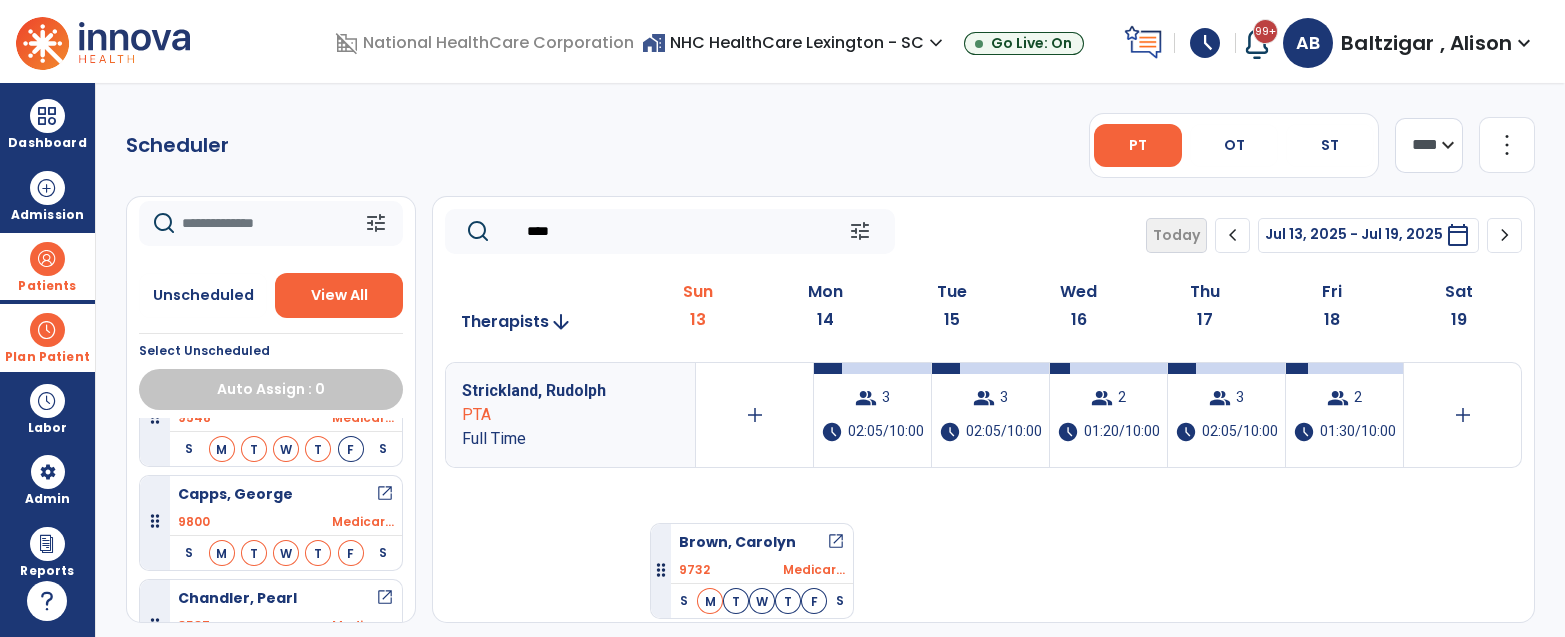 scroll, scrollTop: 472, scrollLeft: 0, axis: vertical 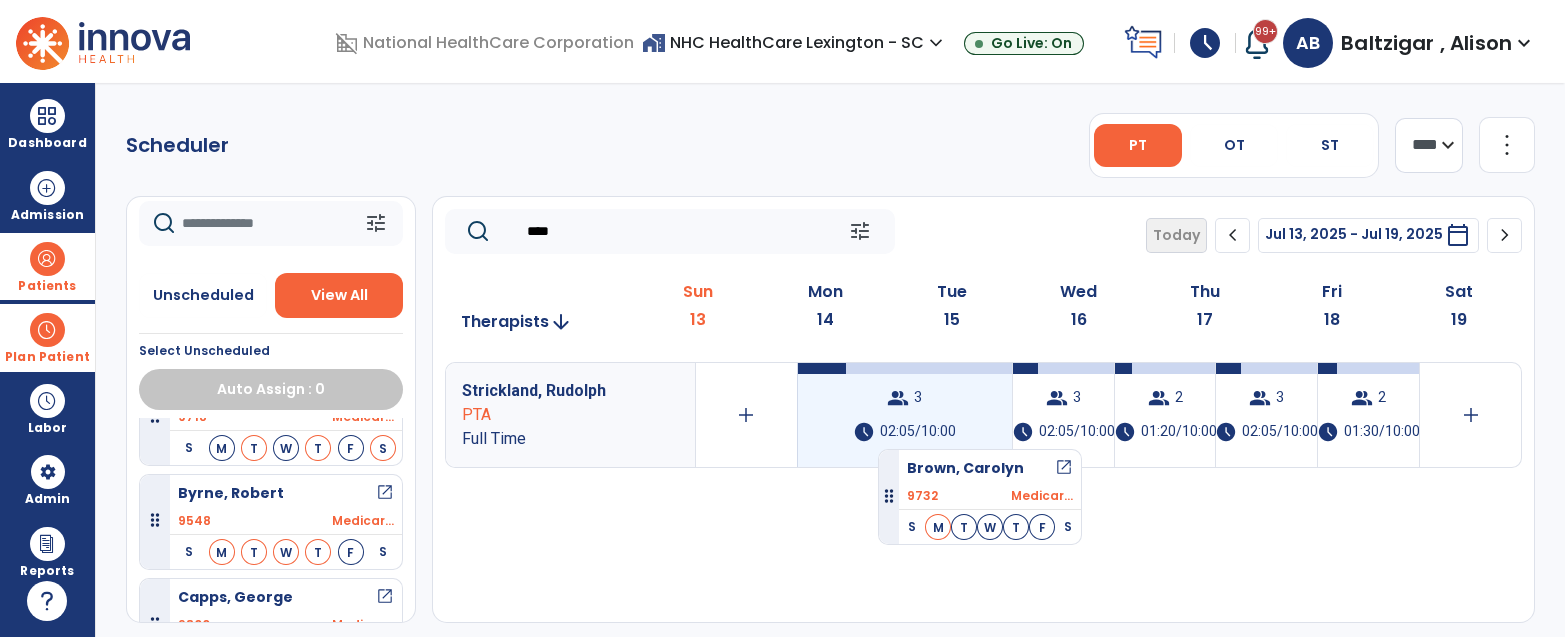 drag, startPoint x: 314, startPoint y: 439, endPoint x: 876, endPoint y: 437, distance: 562.00354 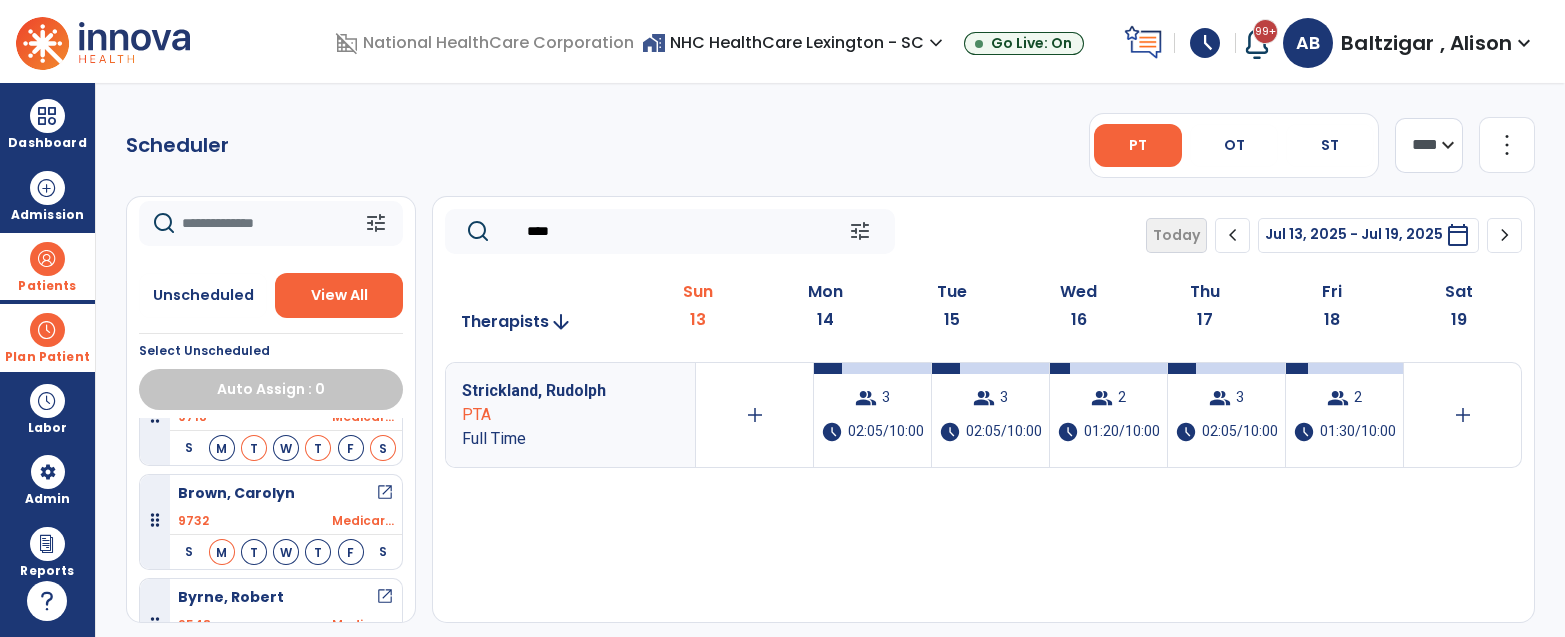 scroll, scrollTop: 575, scrollLeft: 0, axis: vertical 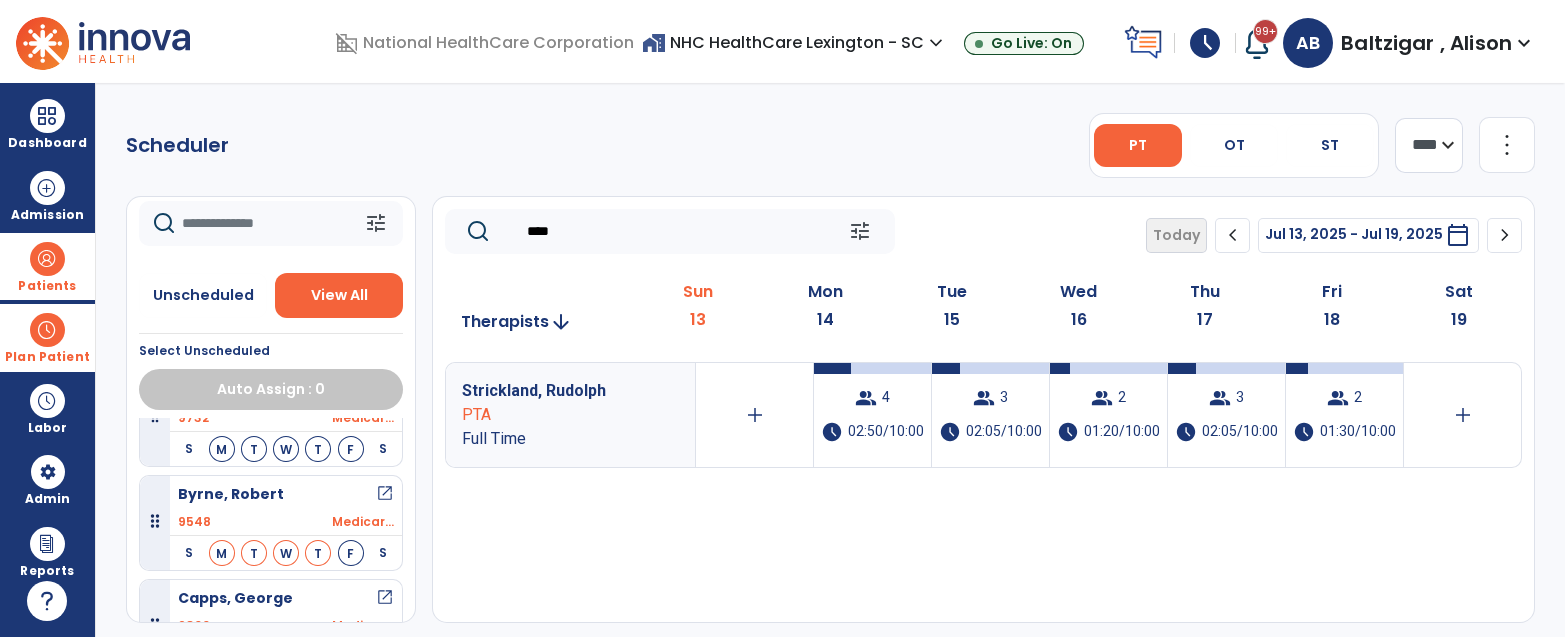 click on "****" 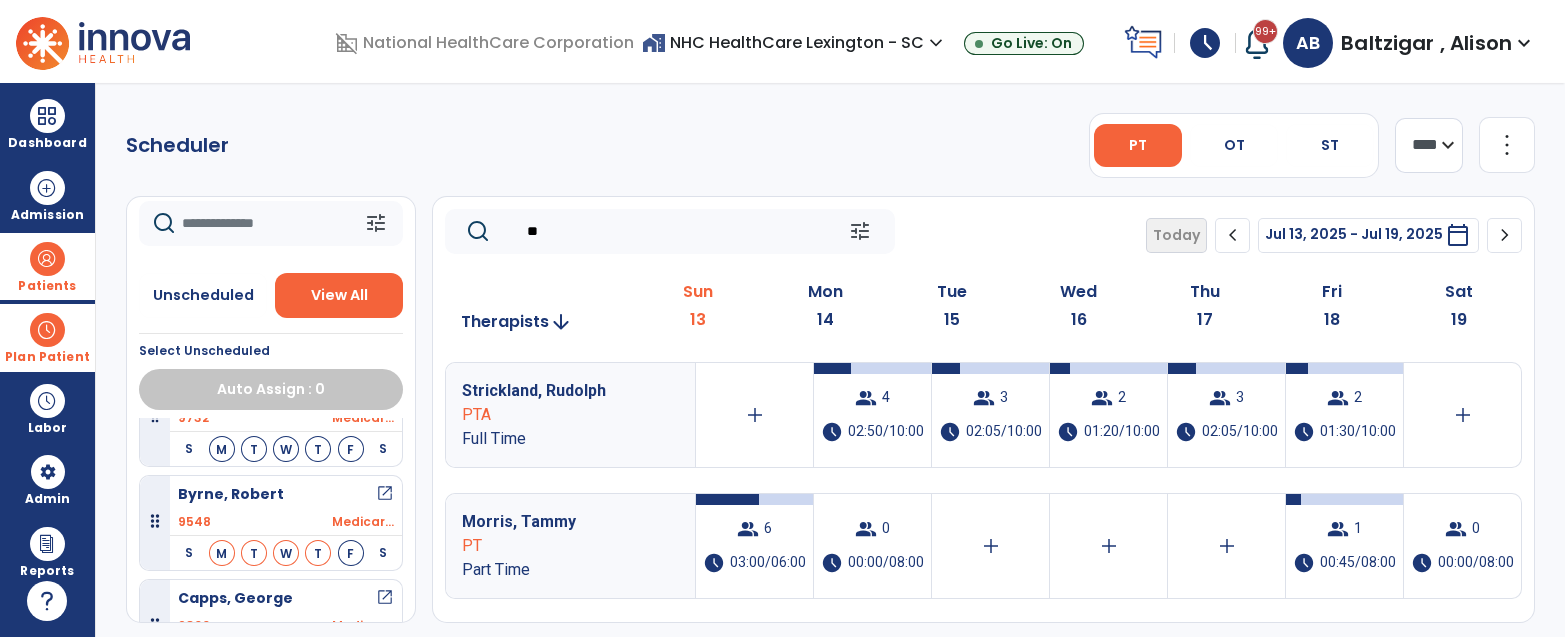 type on "*" 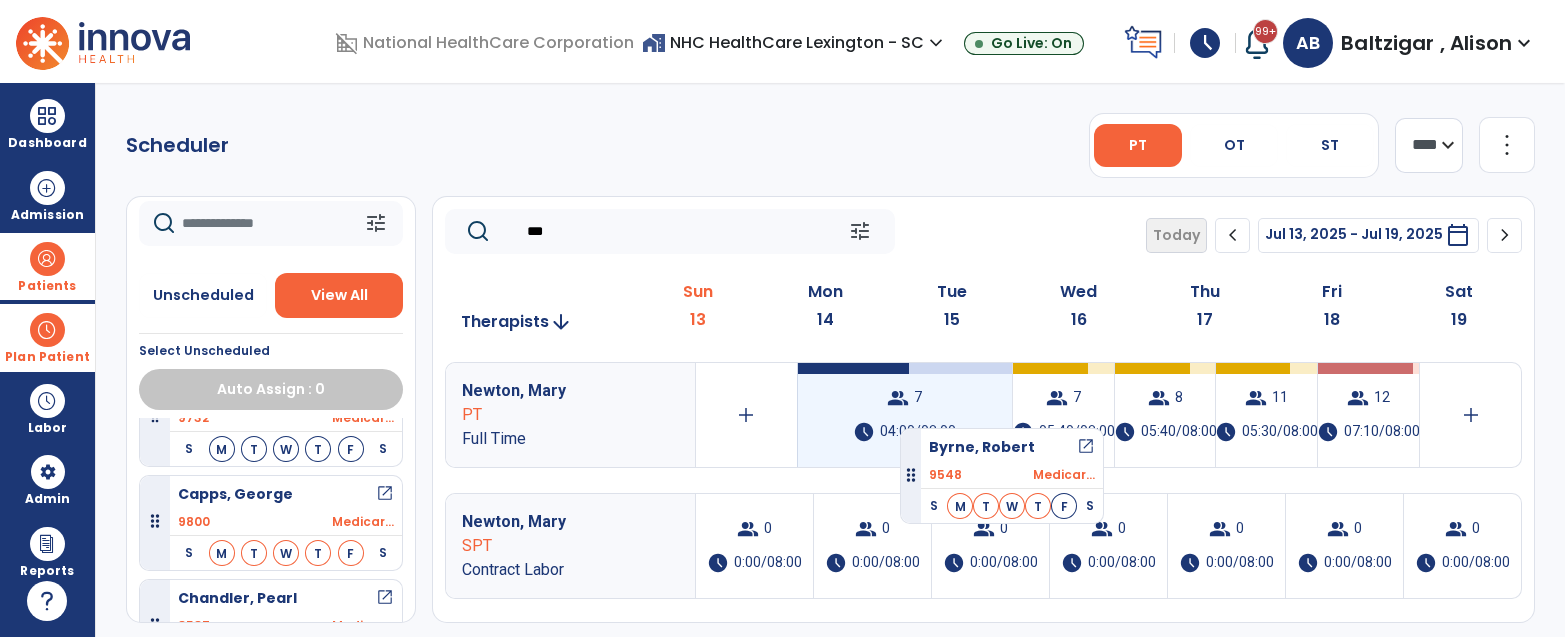 drag, startPoint x: 326, startPoint y: 488, endPoint x: 900, endPoint y: 416, distance: 578.49805 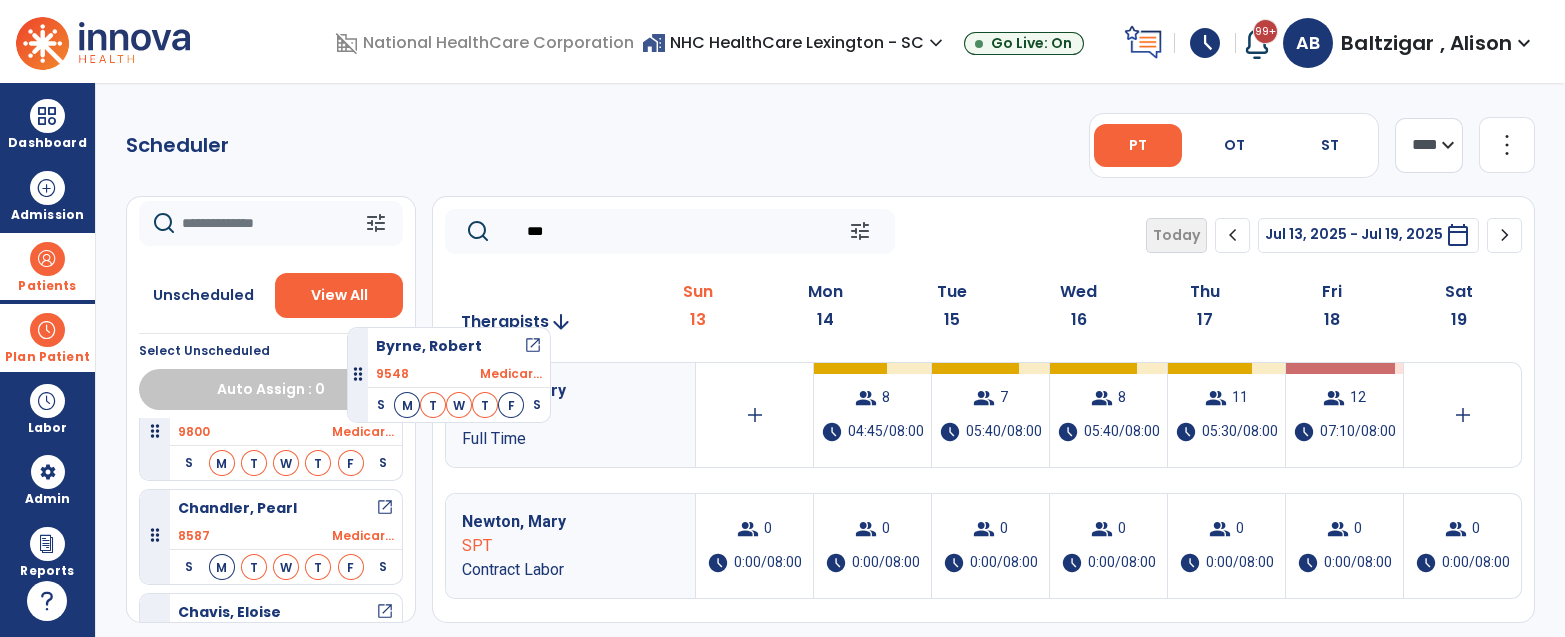 scroll, scrollTop: 780, scrollLeft: 0, axis: vertical 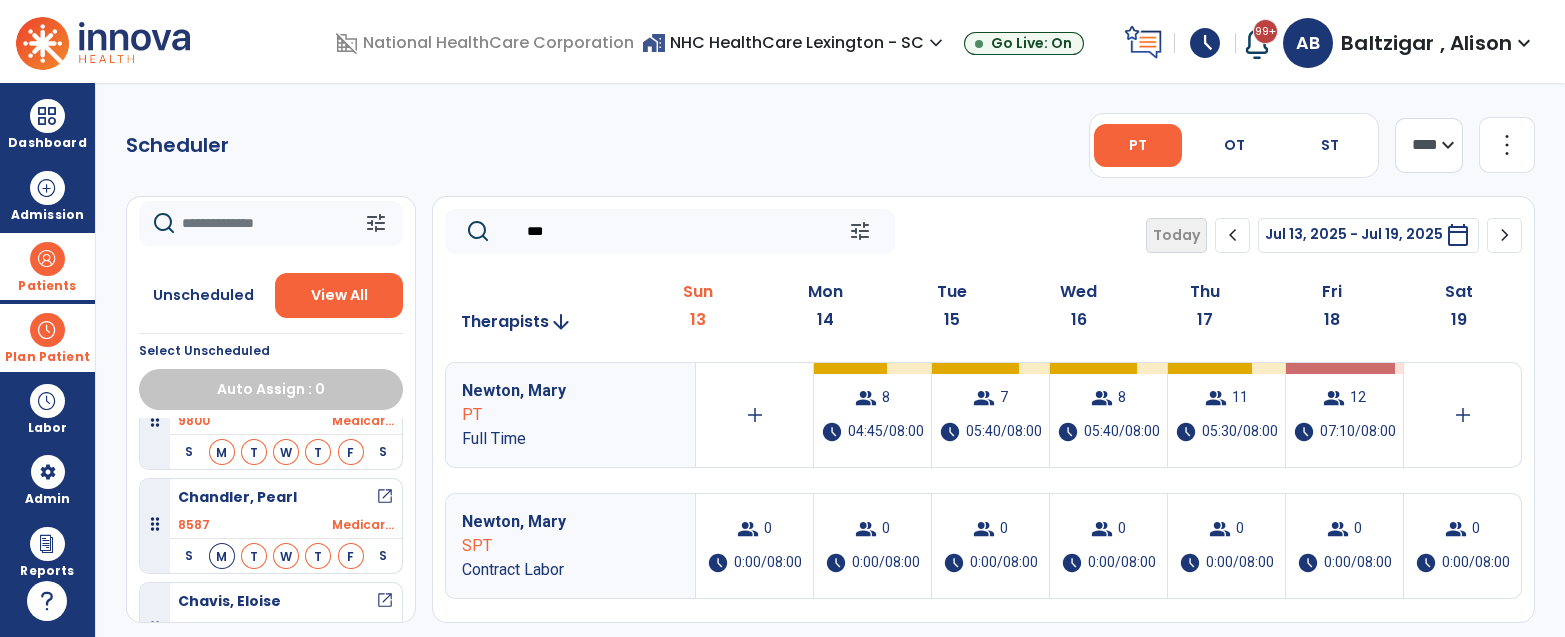 click on "Scheduler   PT   OT   ST  **** *** more_vert  Manage Labor   View All Therapists   Print" 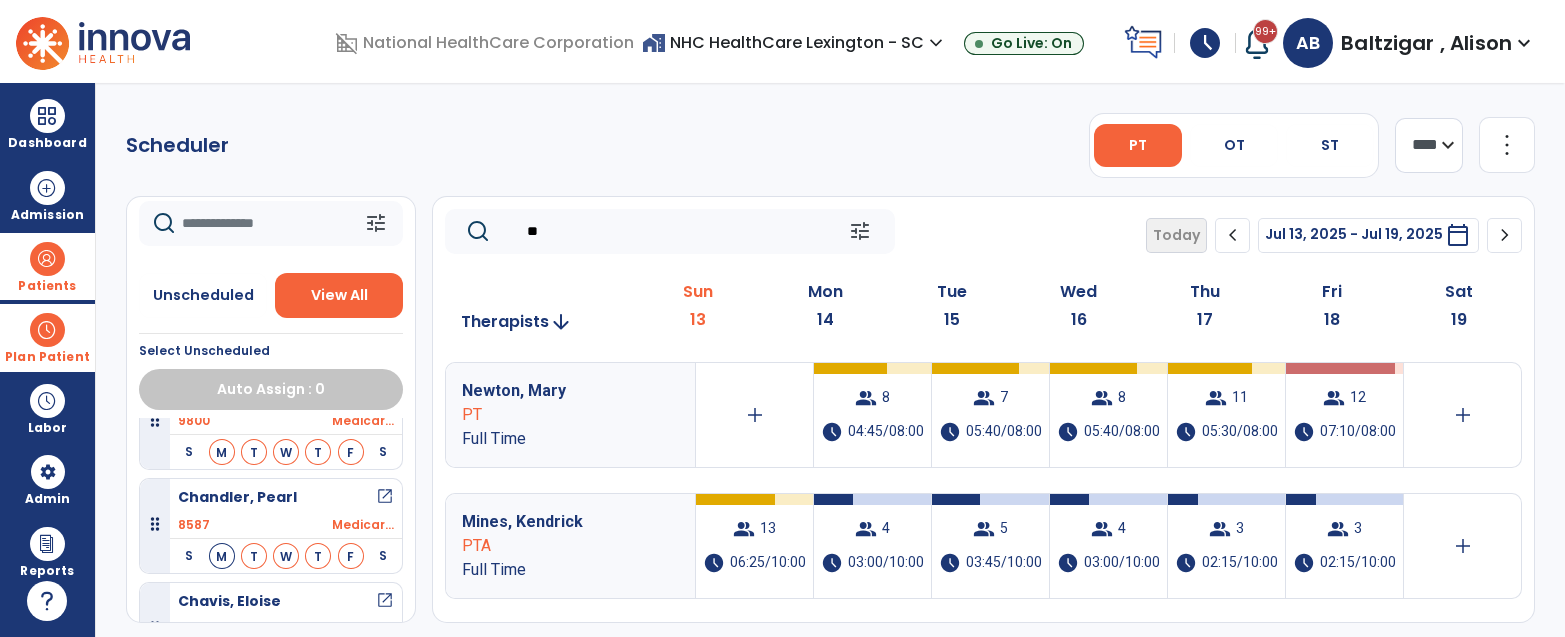type on "*" 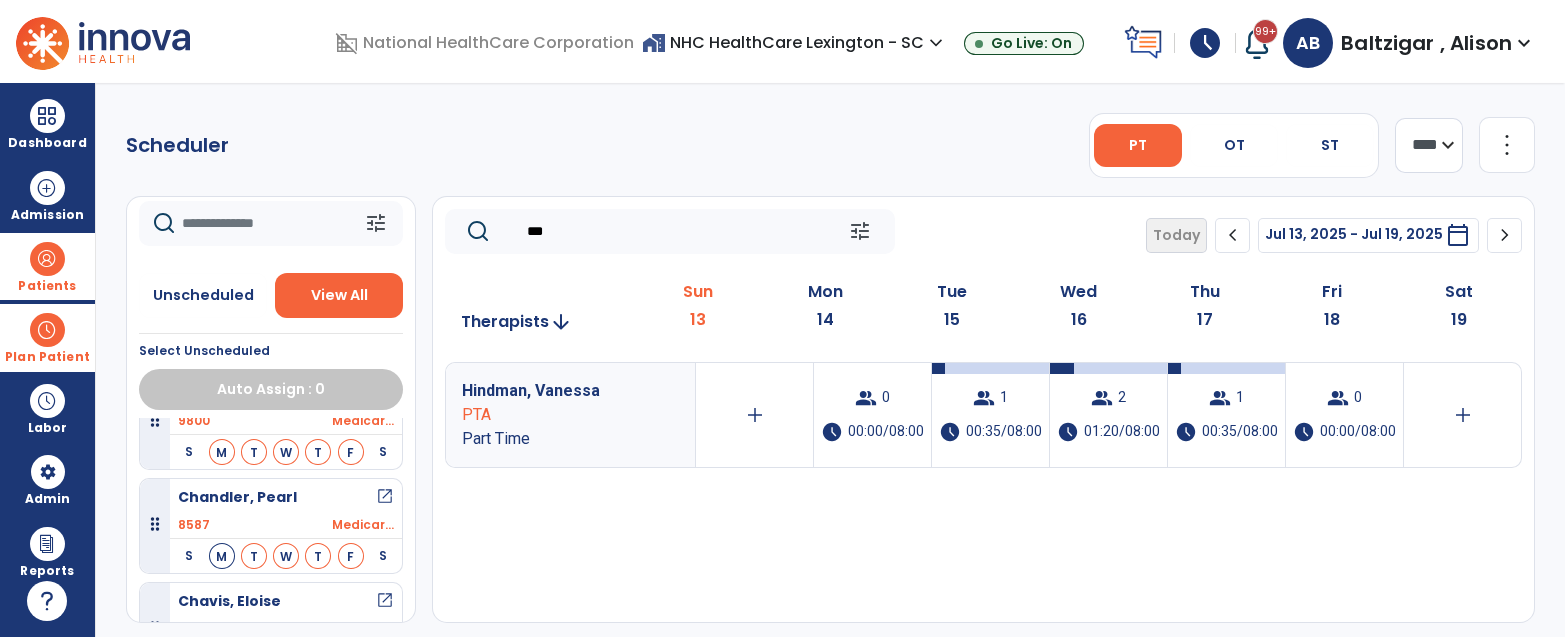 type on "***" 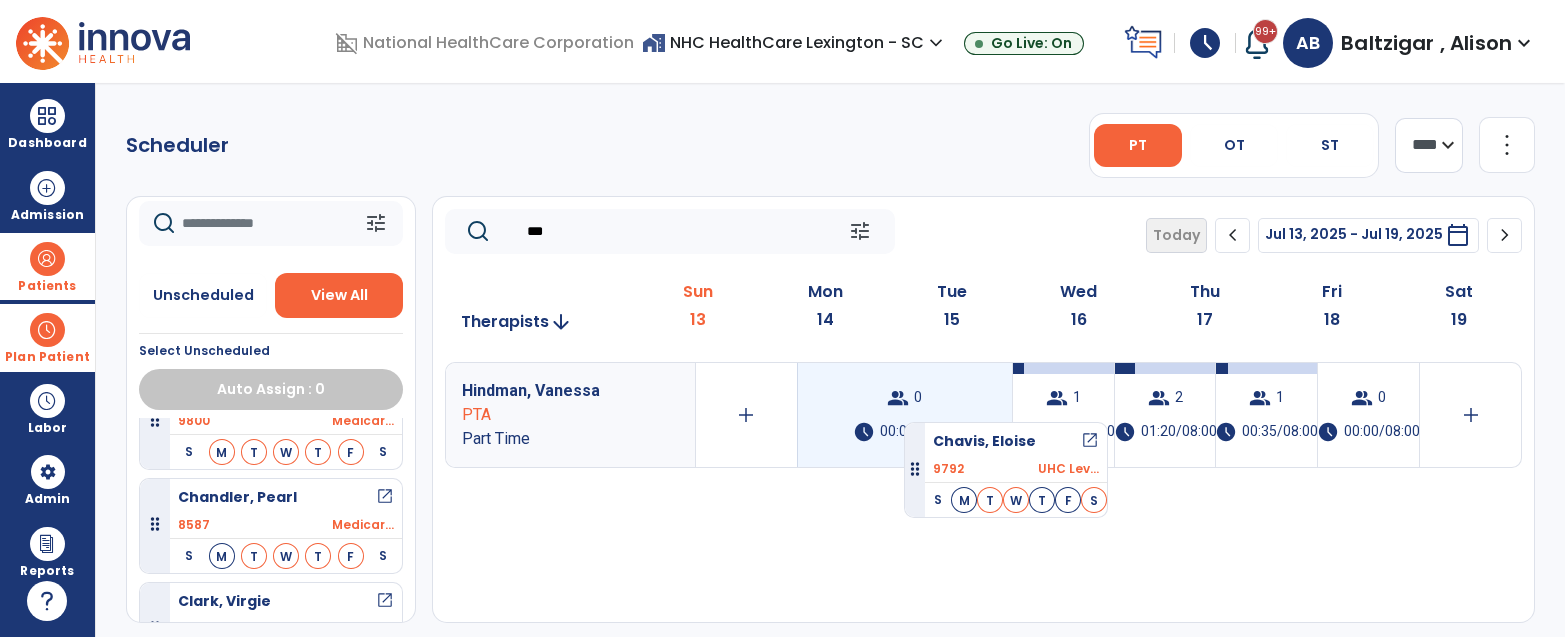 drag, startPoint x: 289, startPoint y: 589, endPoint x: 904, endPoint y: 412, distance: 639.96405 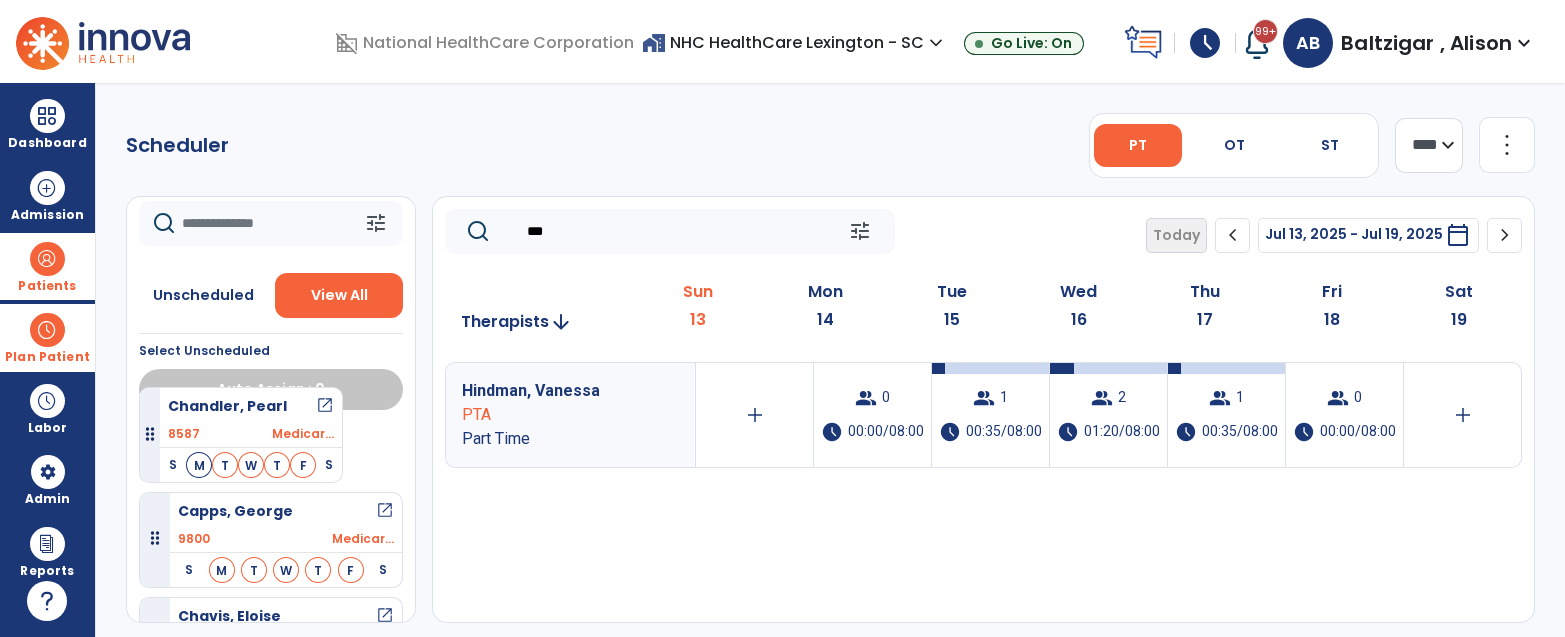 scroll, scrollTop: 762, scrollLeft: 0, axis: vertical 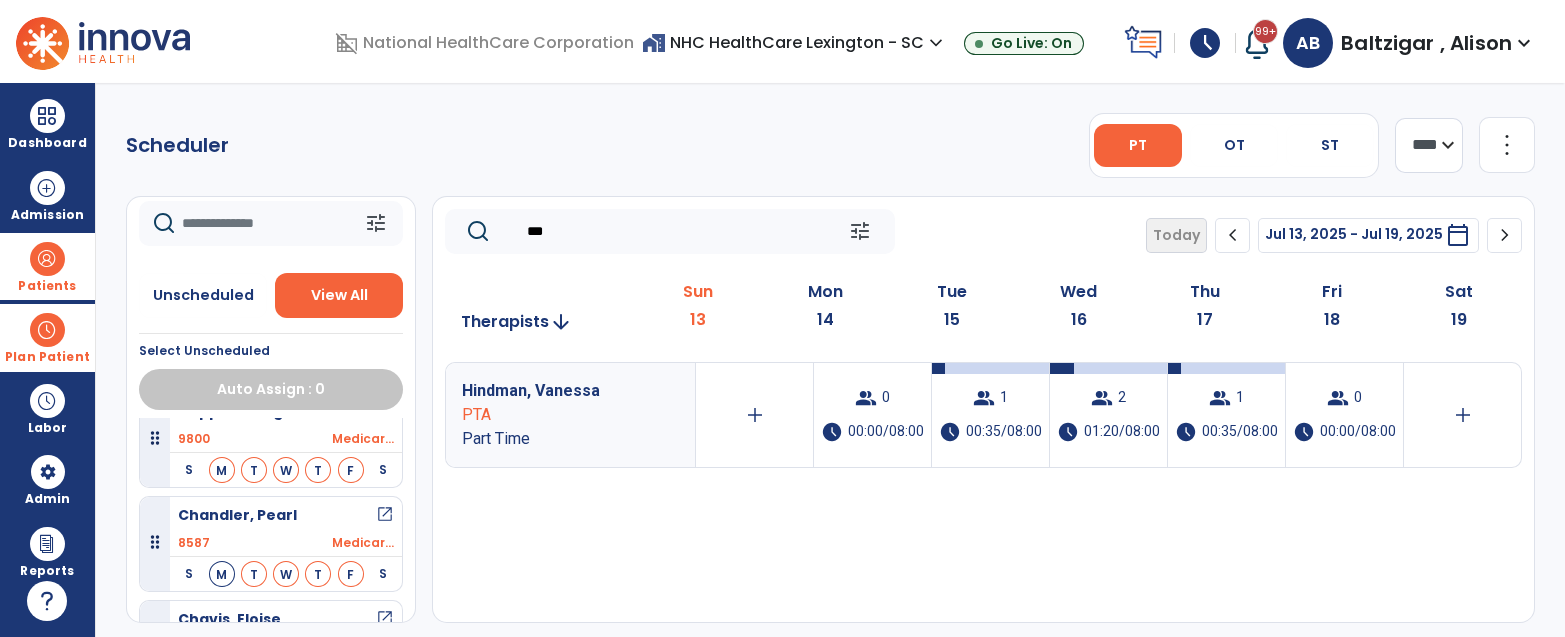 click on "Patients" at bounding box center (47, 266) 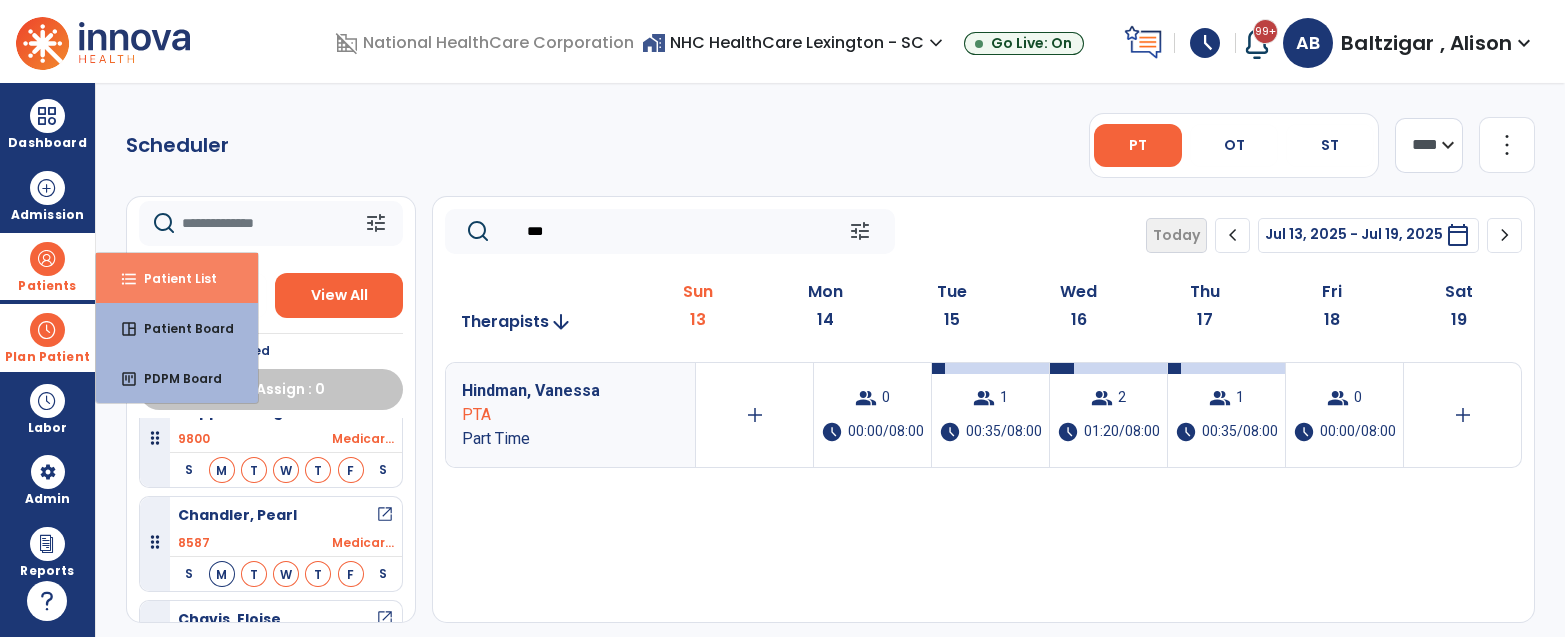 click on "format_list_bulleted  Patient List" at bounding box center [177, 278] 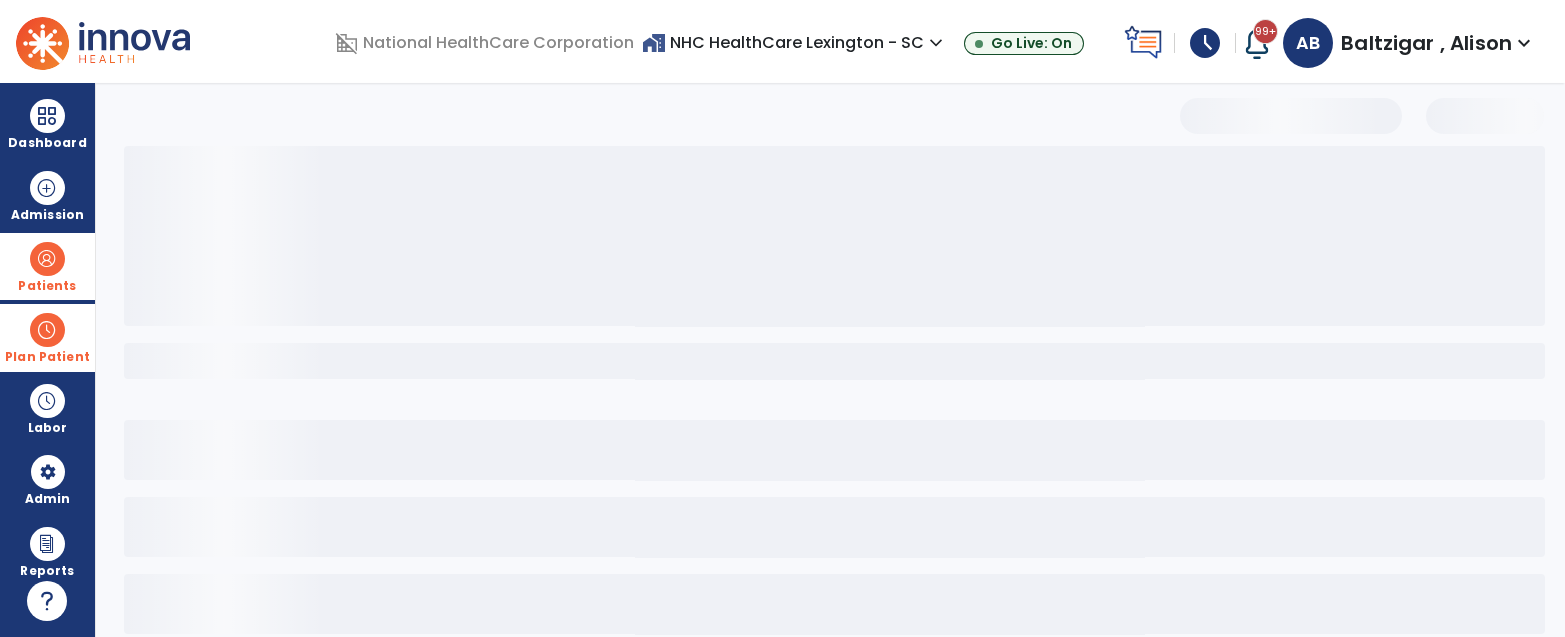 select on "***" 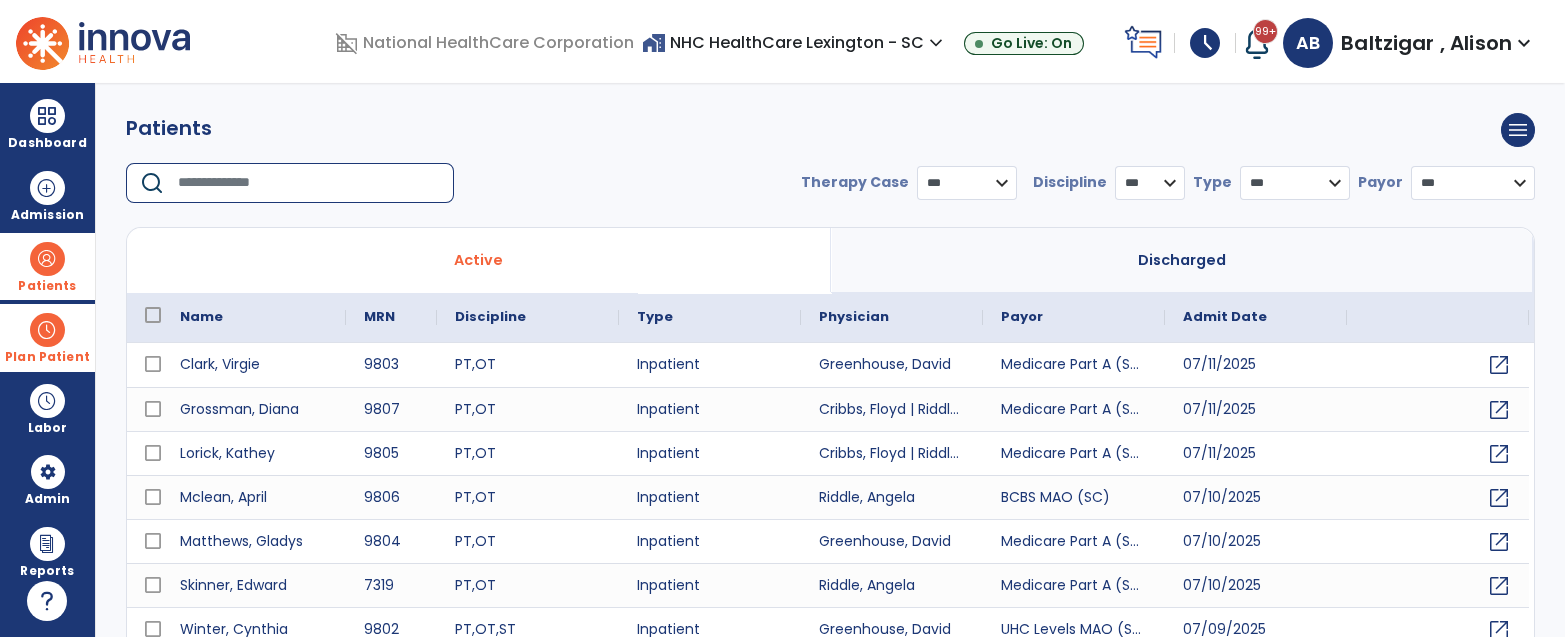 click at bounding box center [309, 183] 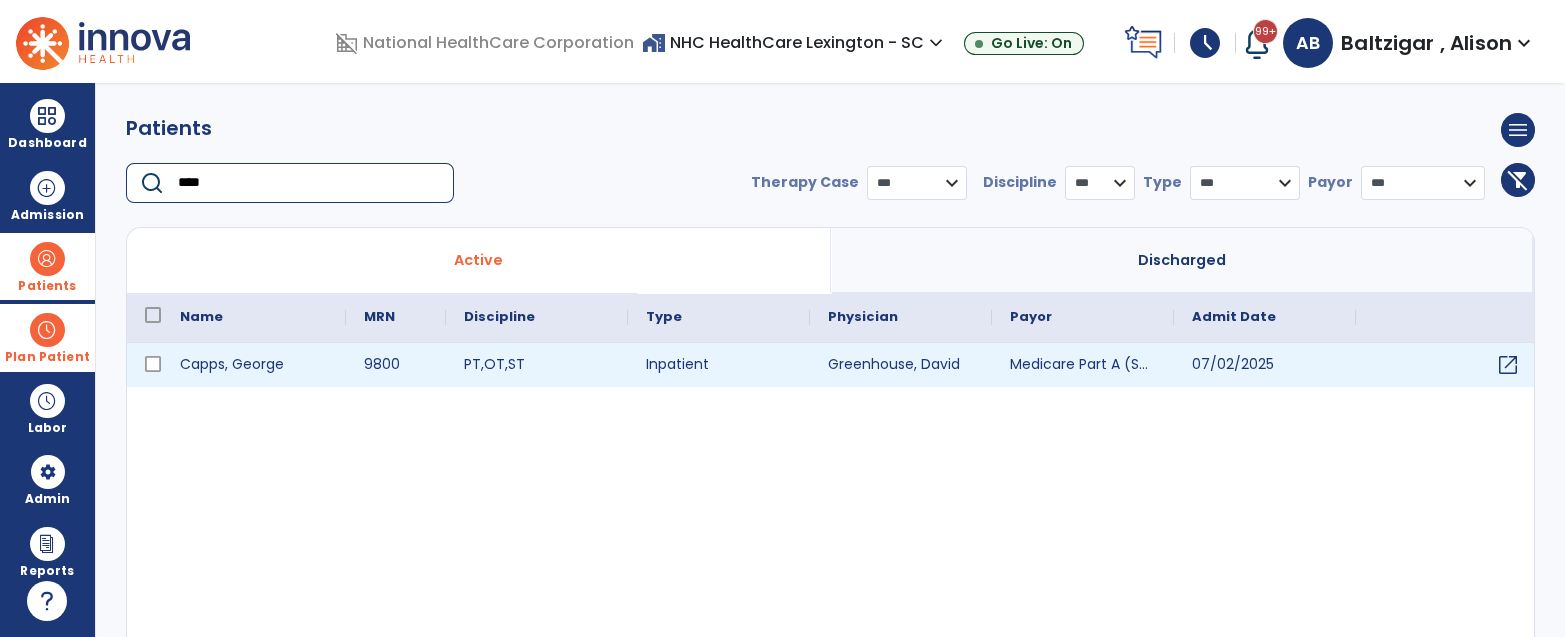 type on "****" 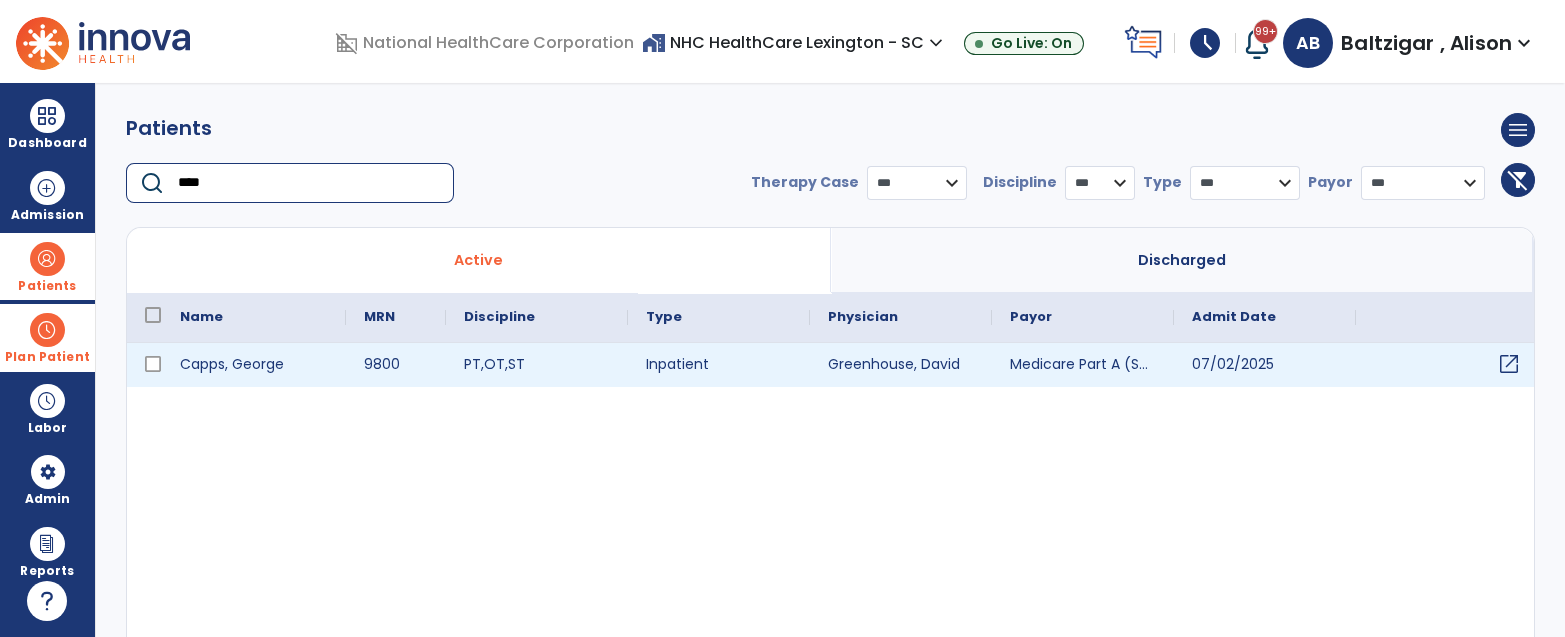 click on "open_in_new" at bounding box center [1509, 364] 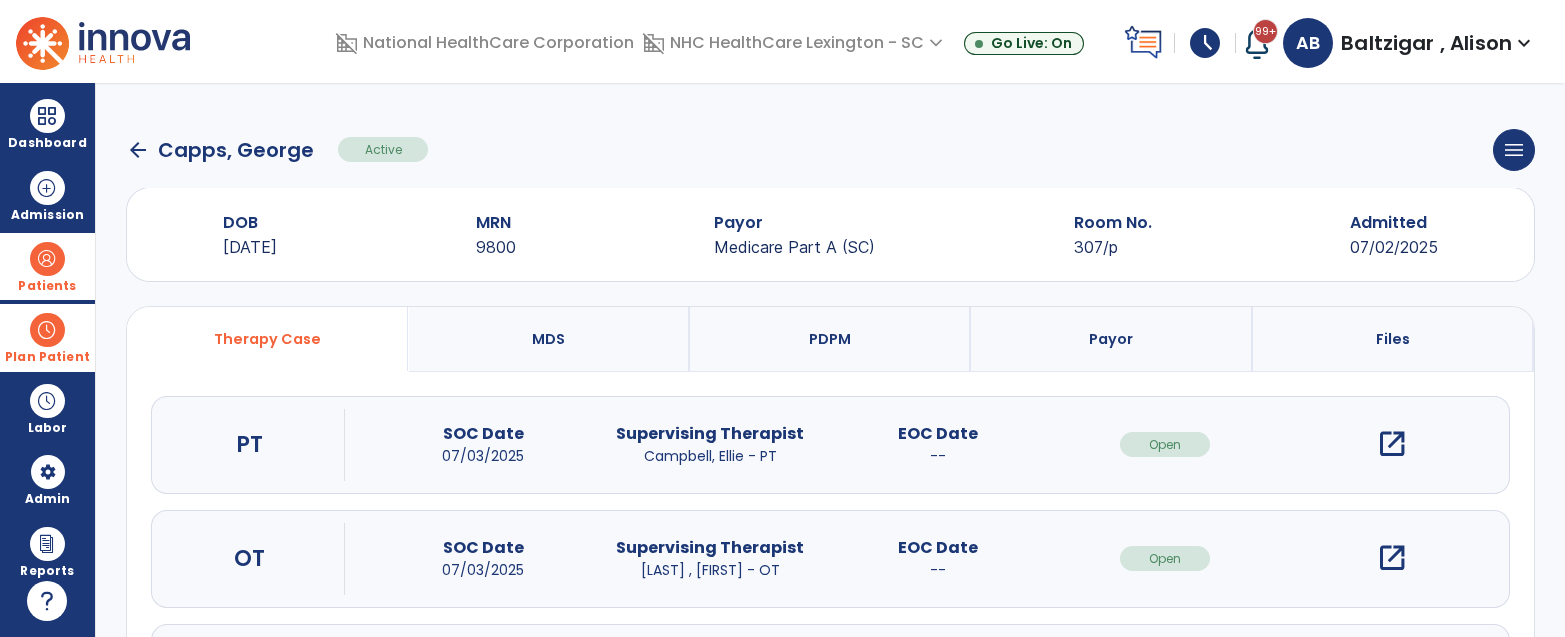 click on "open_in_new" at bounding box center (1392, 444) 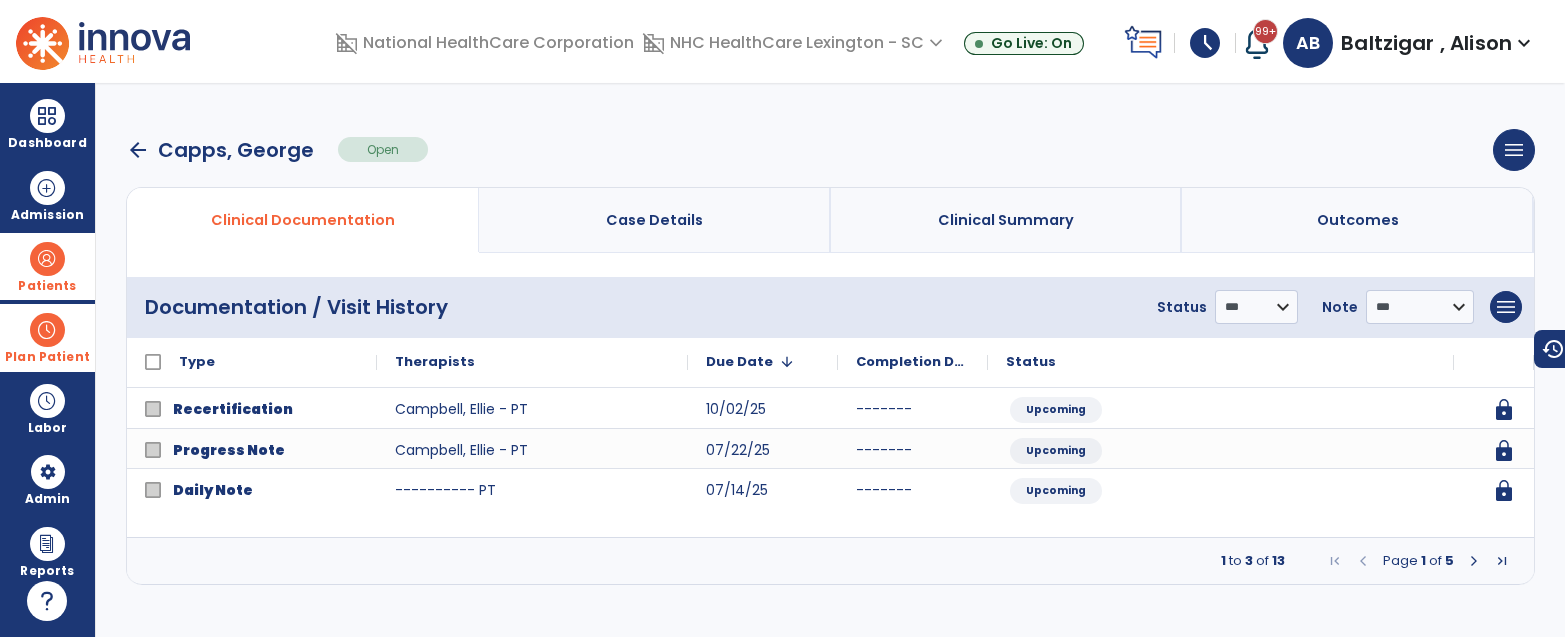 click at bounding box center (1474, 561) 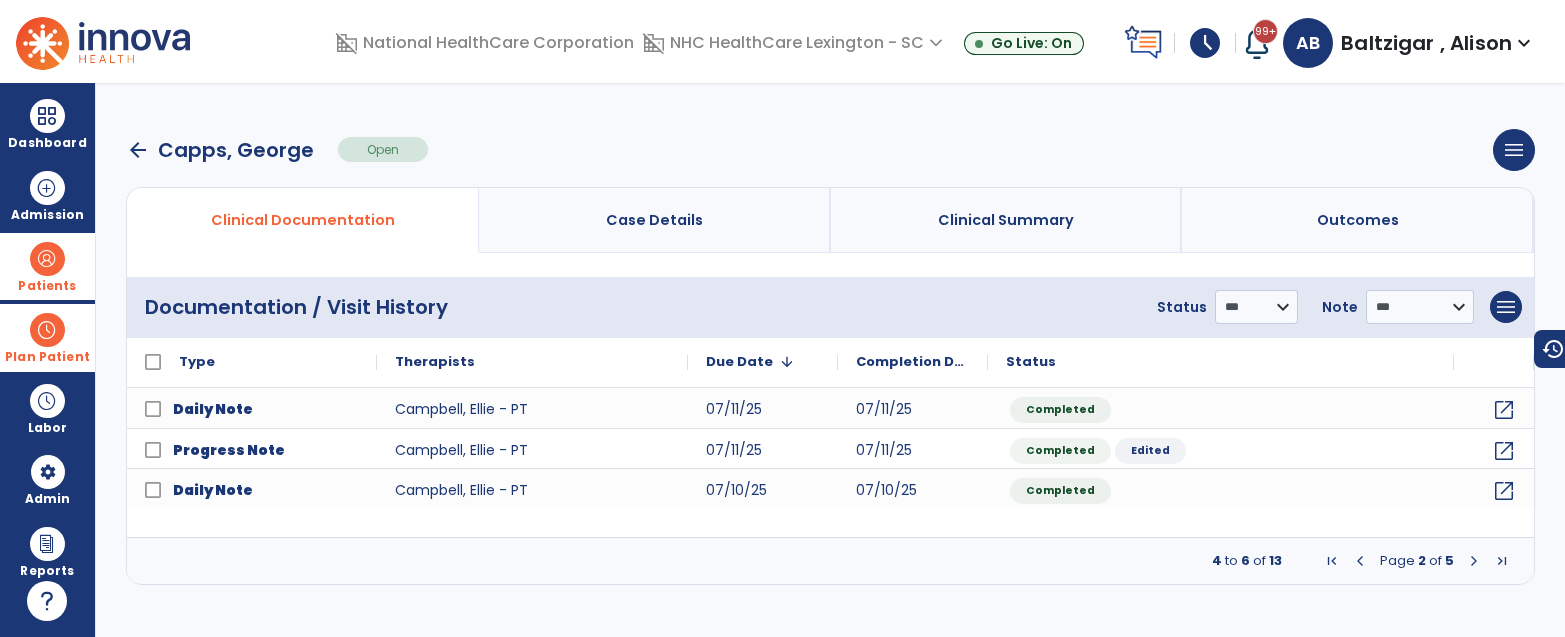 click at bounding box center (1474, 561) 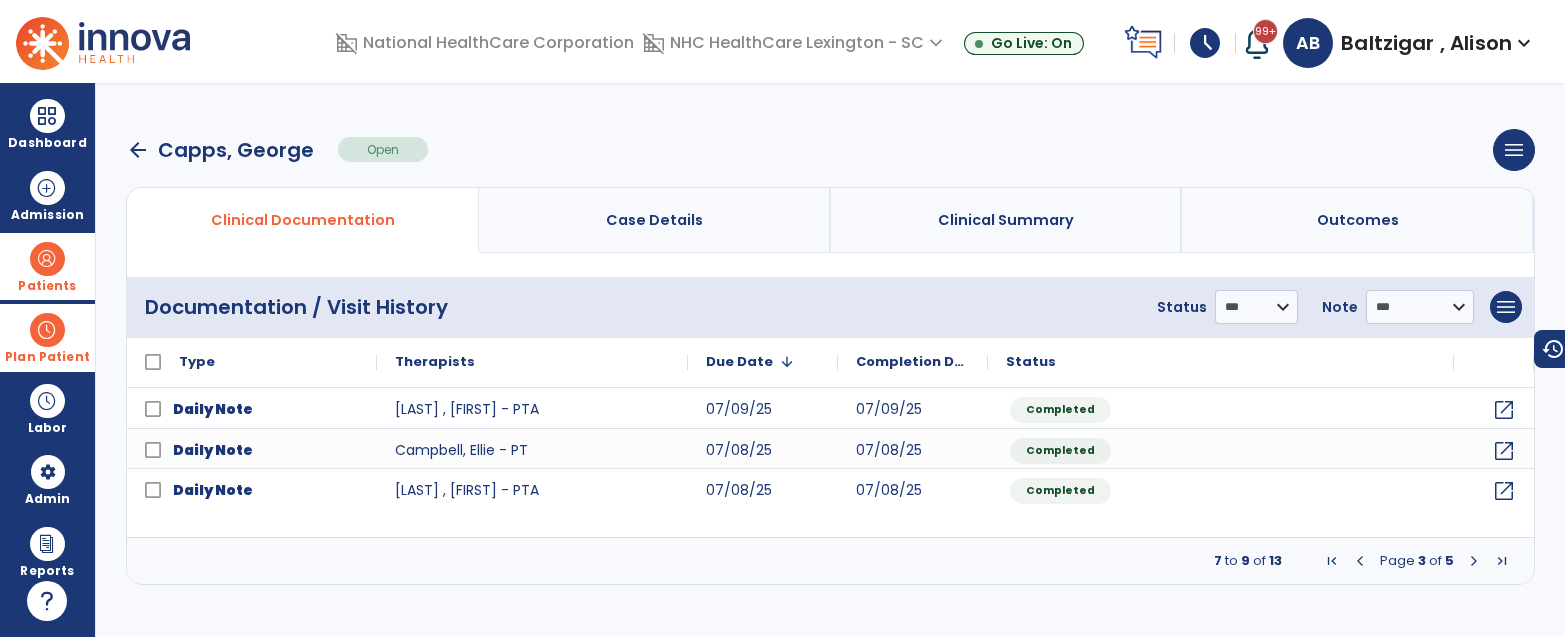click at bounding box center (1474, 561) 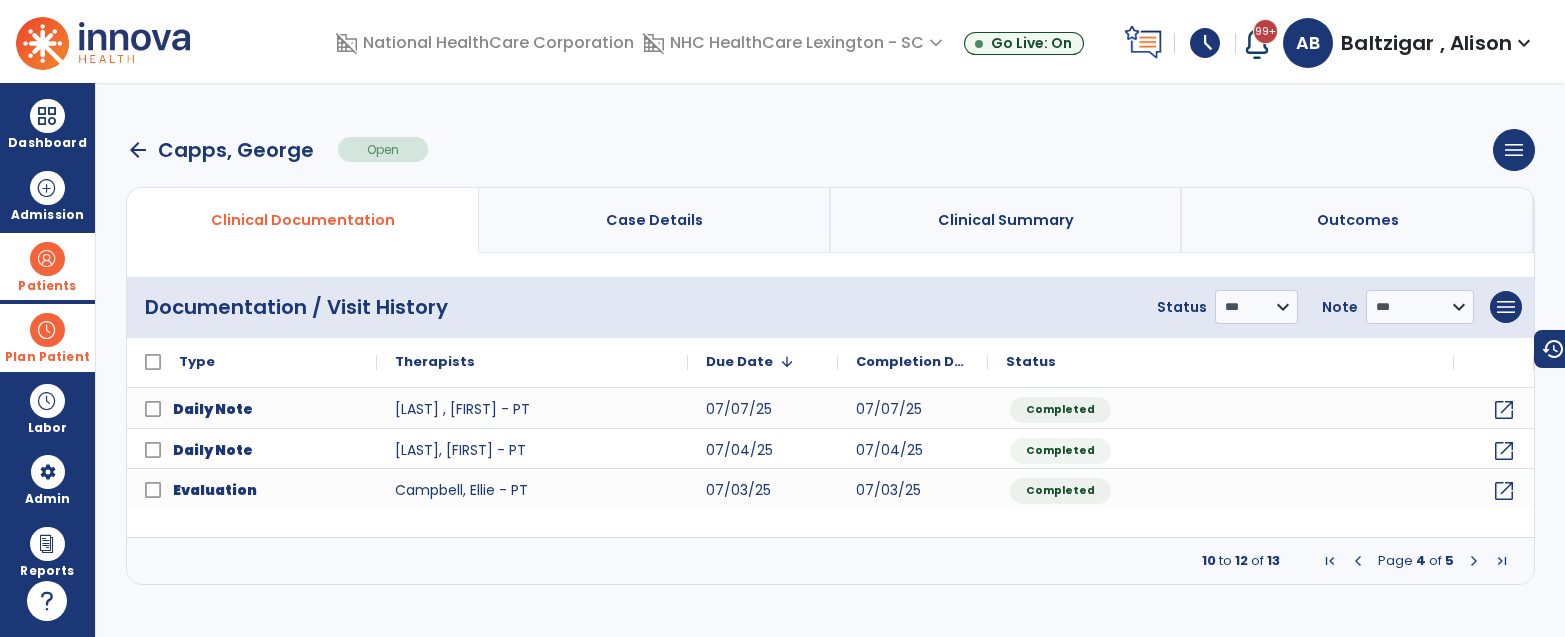 click on "Plan Patient" at bounding box center [47, 266] 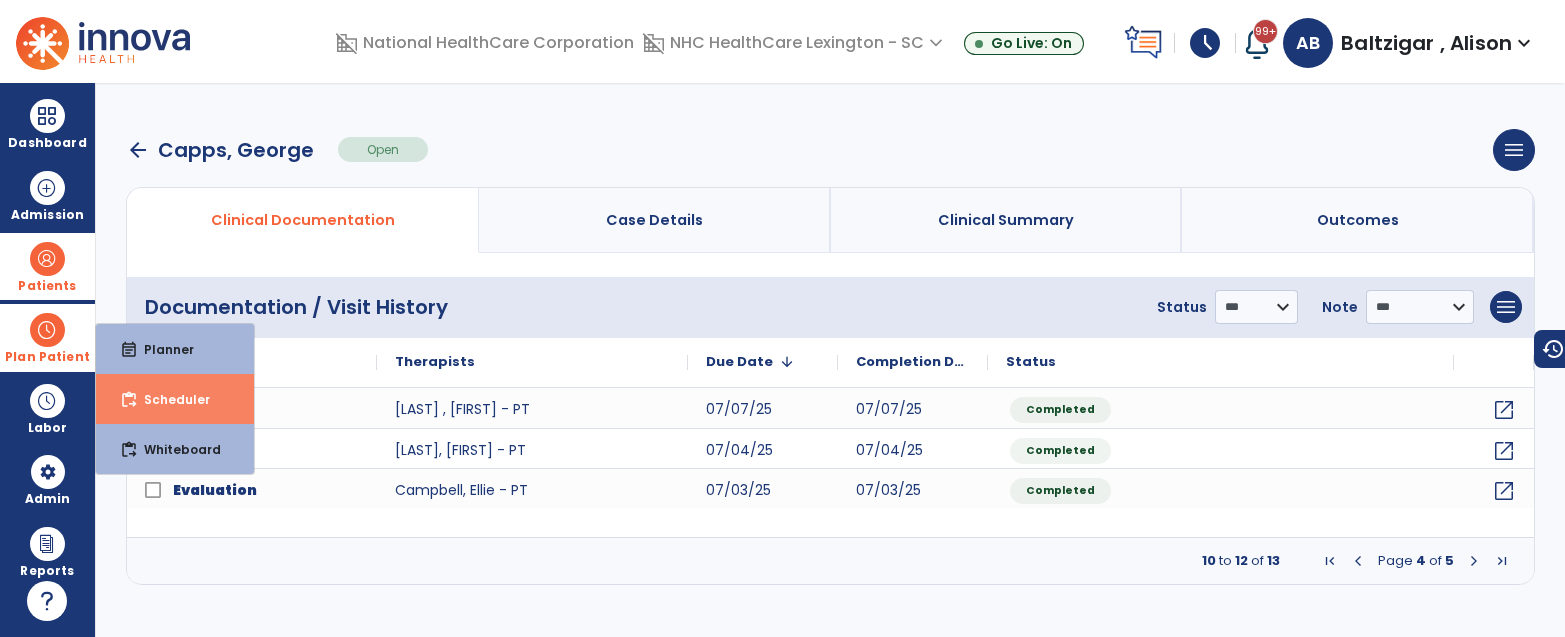 click on "content_paste_go  Scheduler" at bounding box center [175, 399] 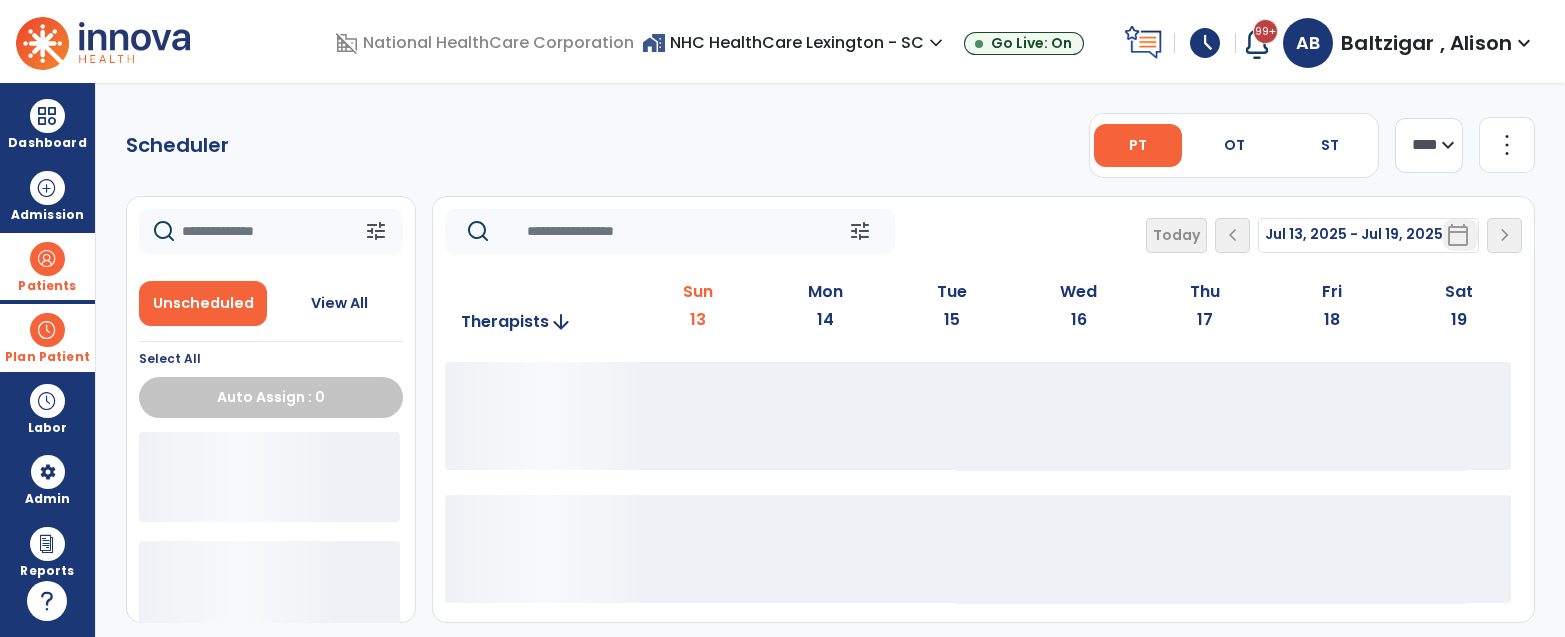 click 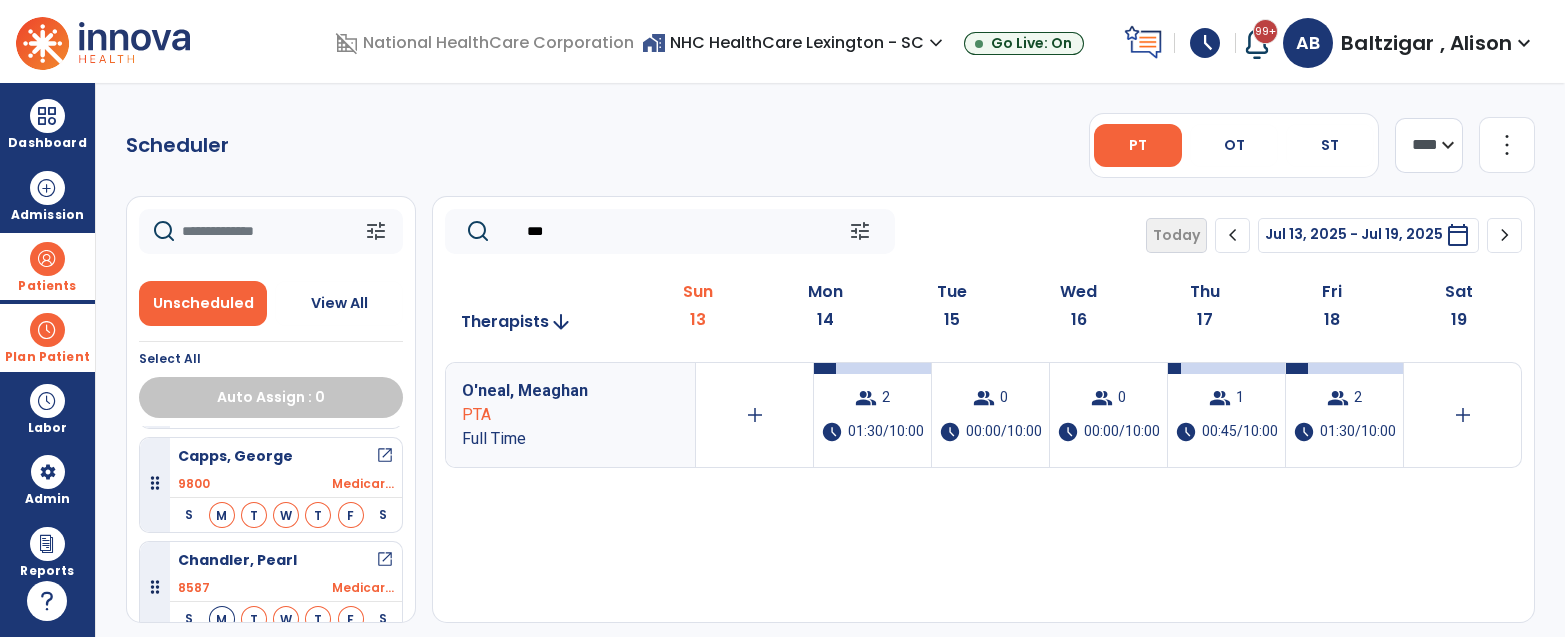 scroll, scrollTop: 399, scrollLeft: 0, axis: vertical 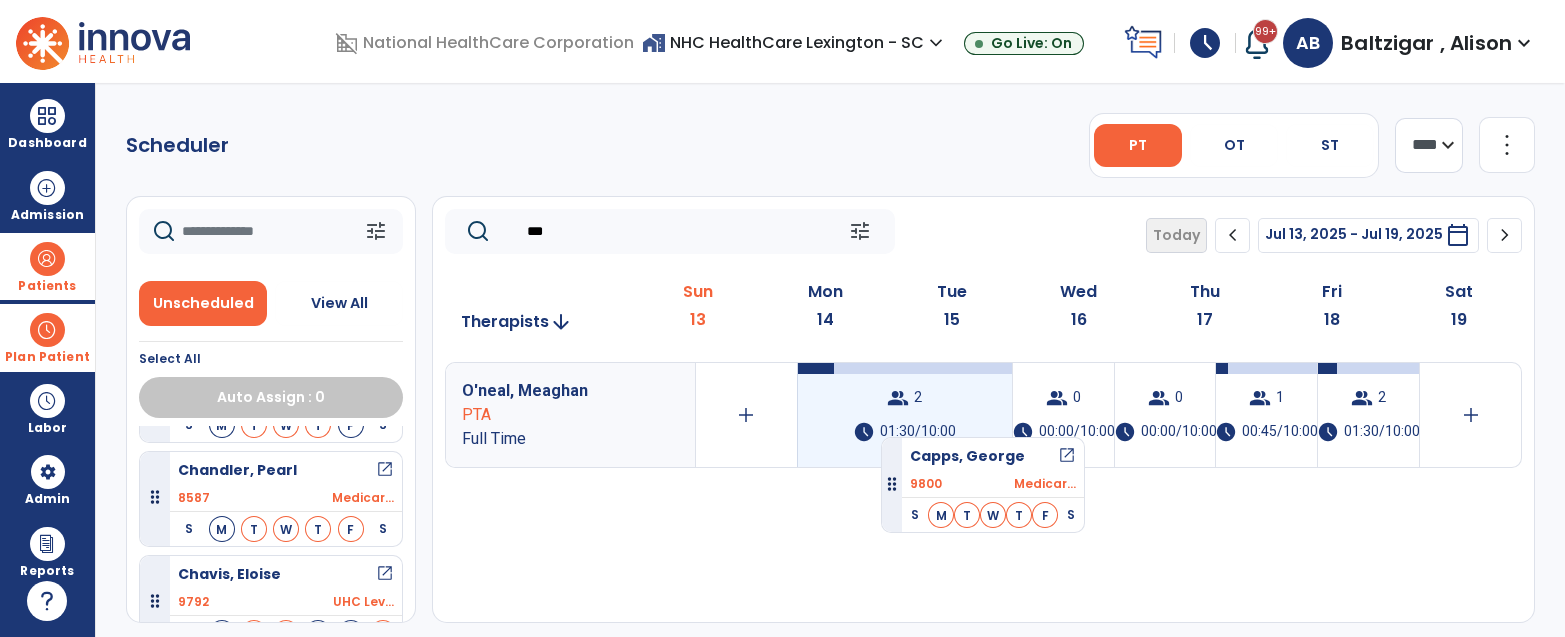 drag, startPoint x: 290, startPoint y: 468, endPoint x: 881, endPoint y: 429, distance: 592.2854 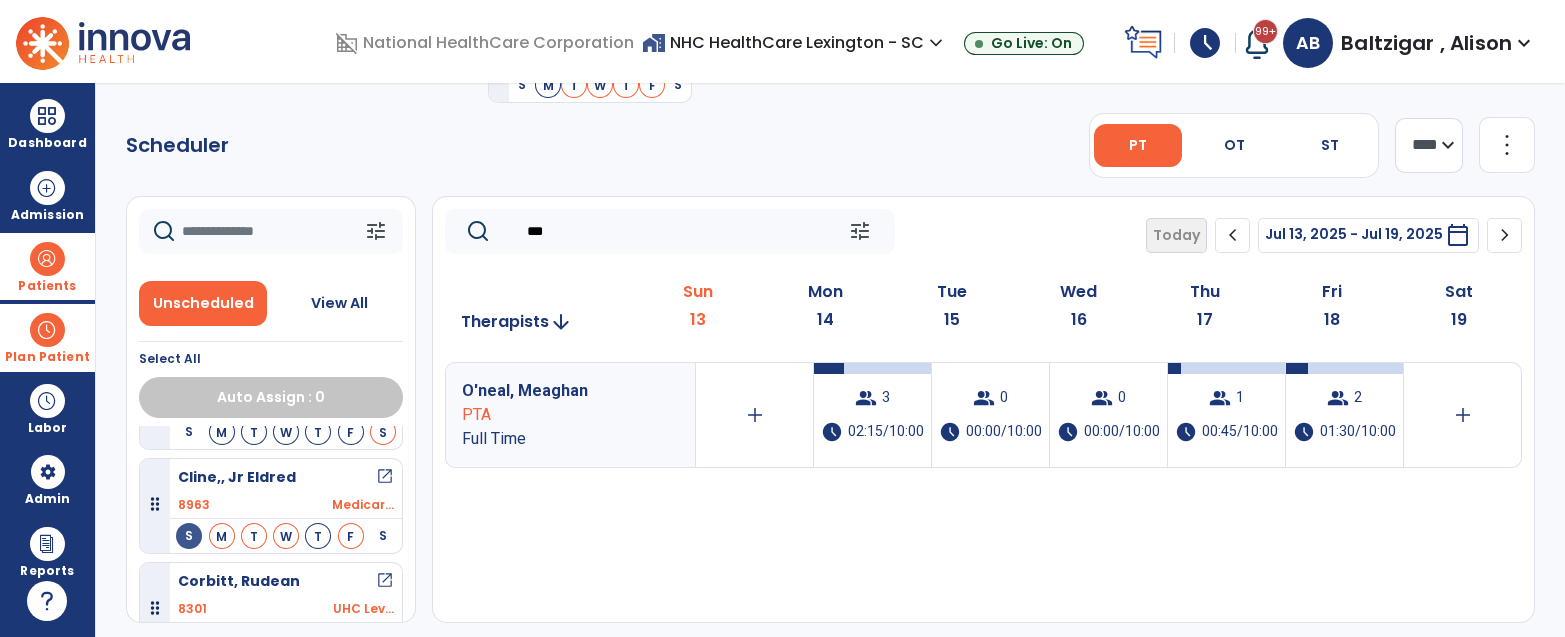 scroll, scrollTop: 803, scrollLeft: 0, axis: vertical 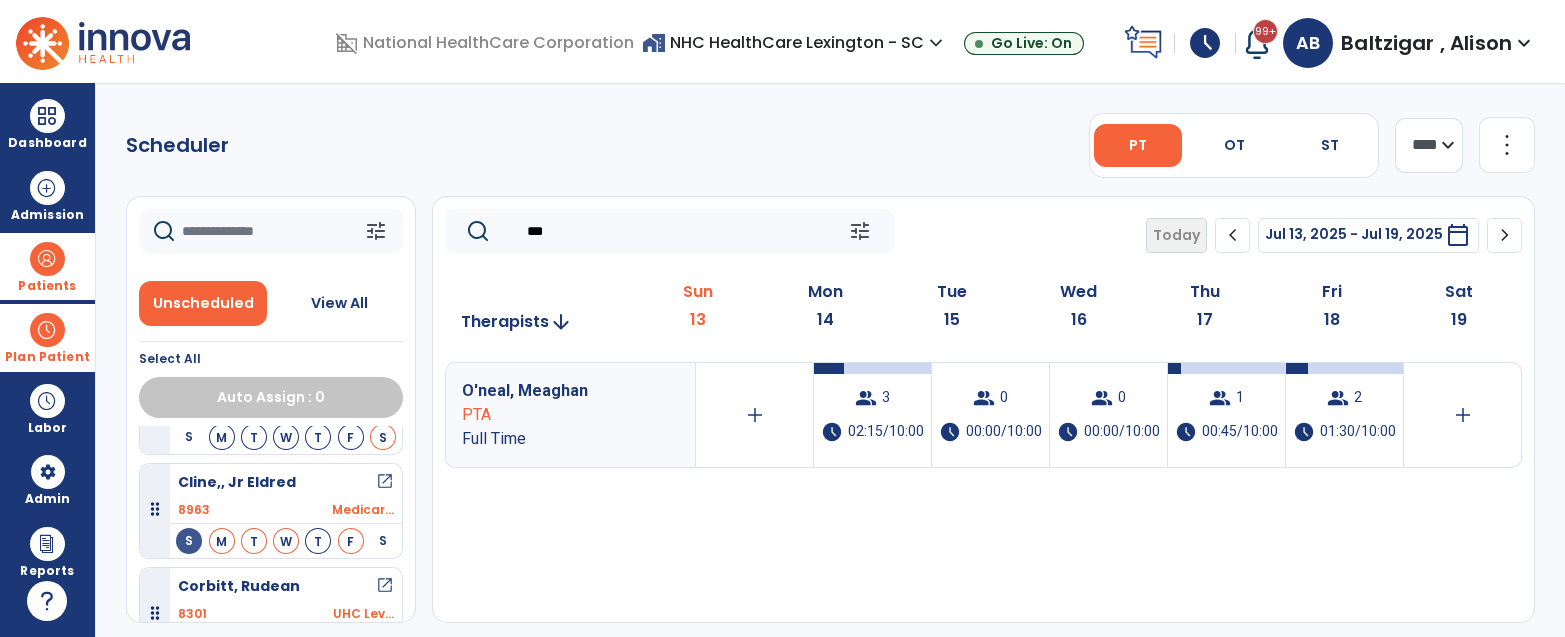 click on "***" 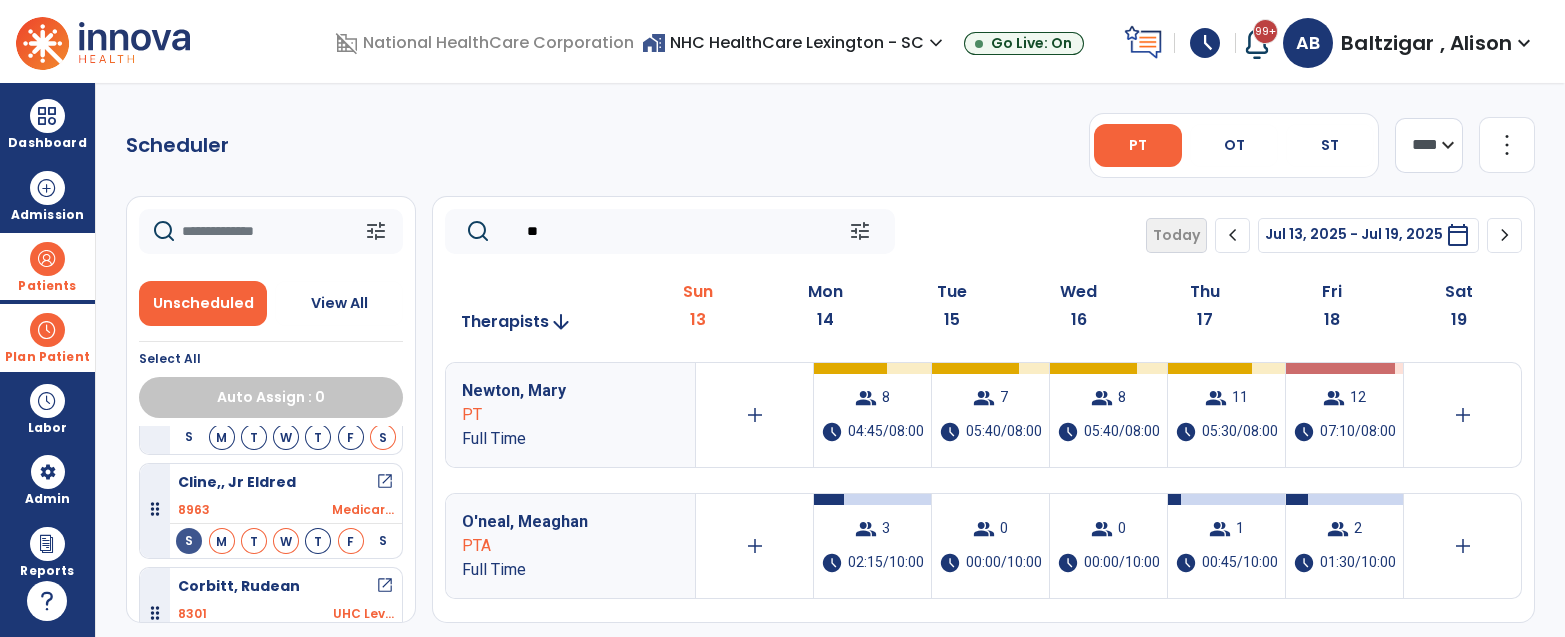 type on "*" 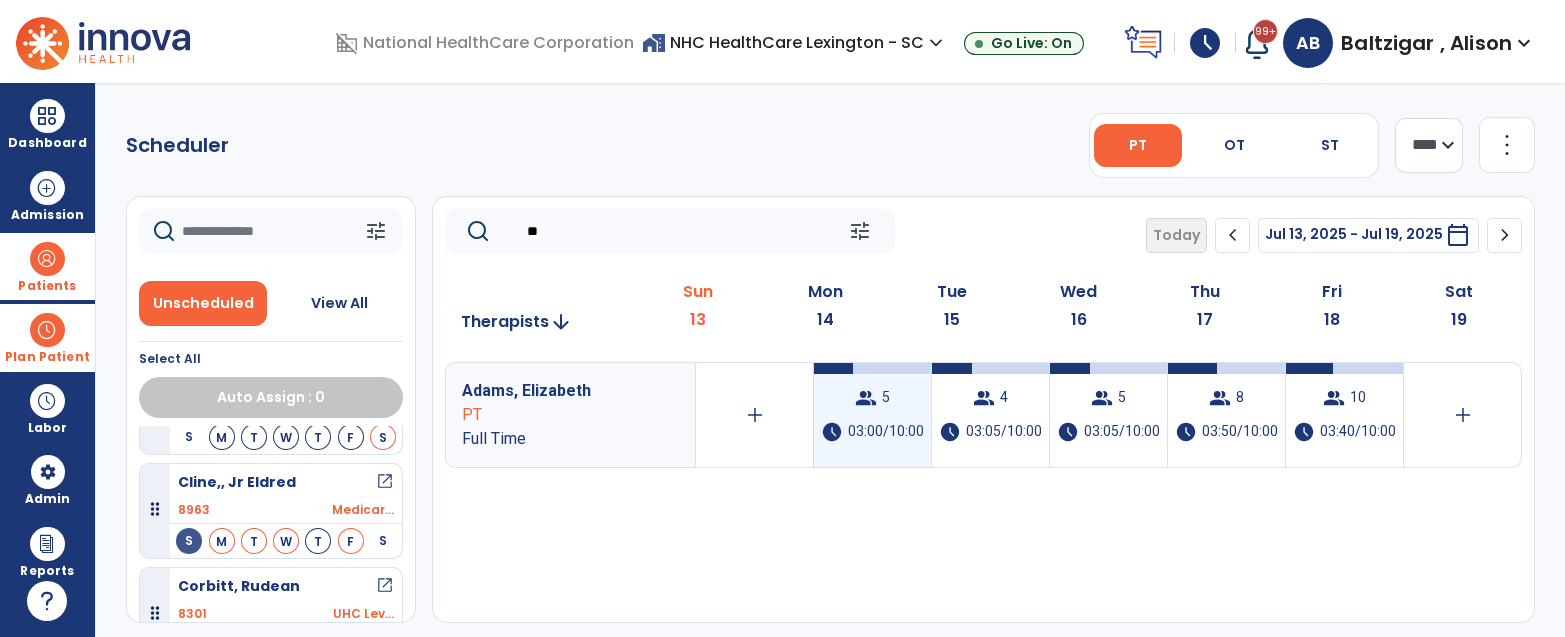 click on "group  5  schedule  03:00/10:00" at bounding box center [872, 415] 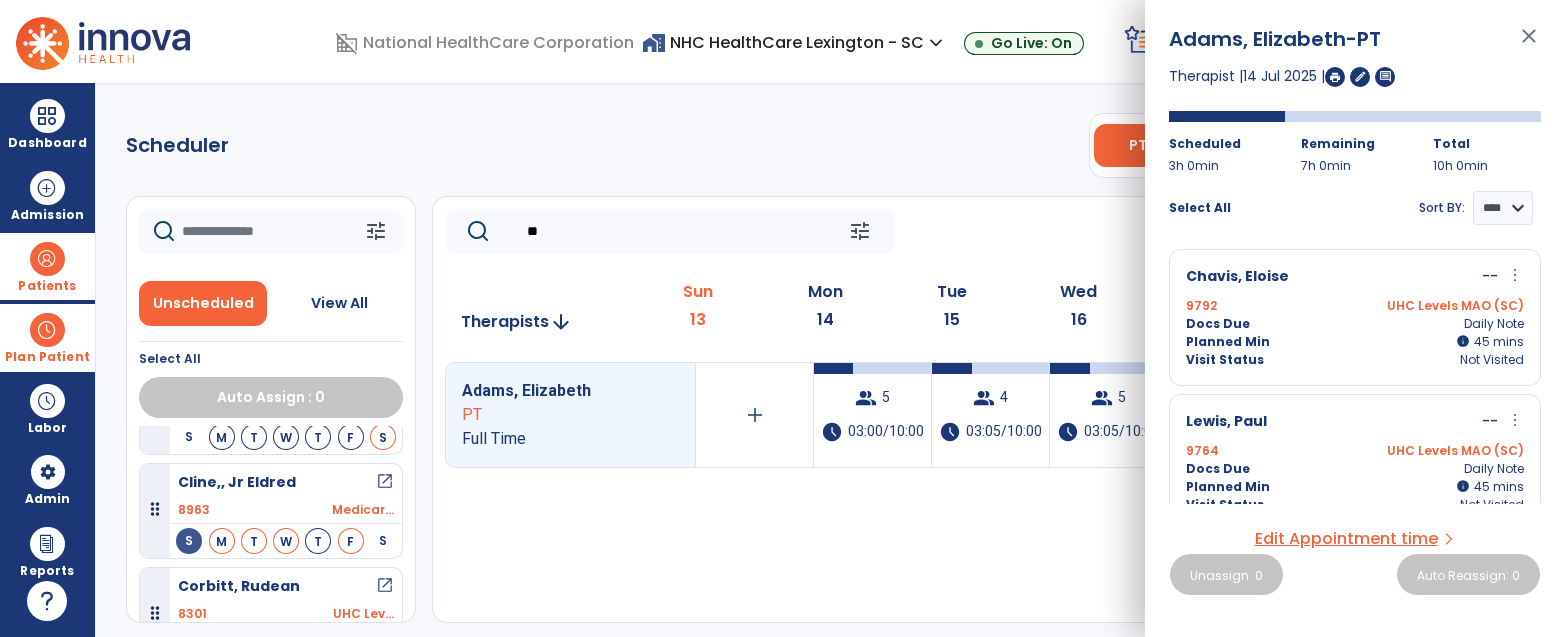 click on "UHC Levels MAO (SC)" at bounding box center (1439, 306) 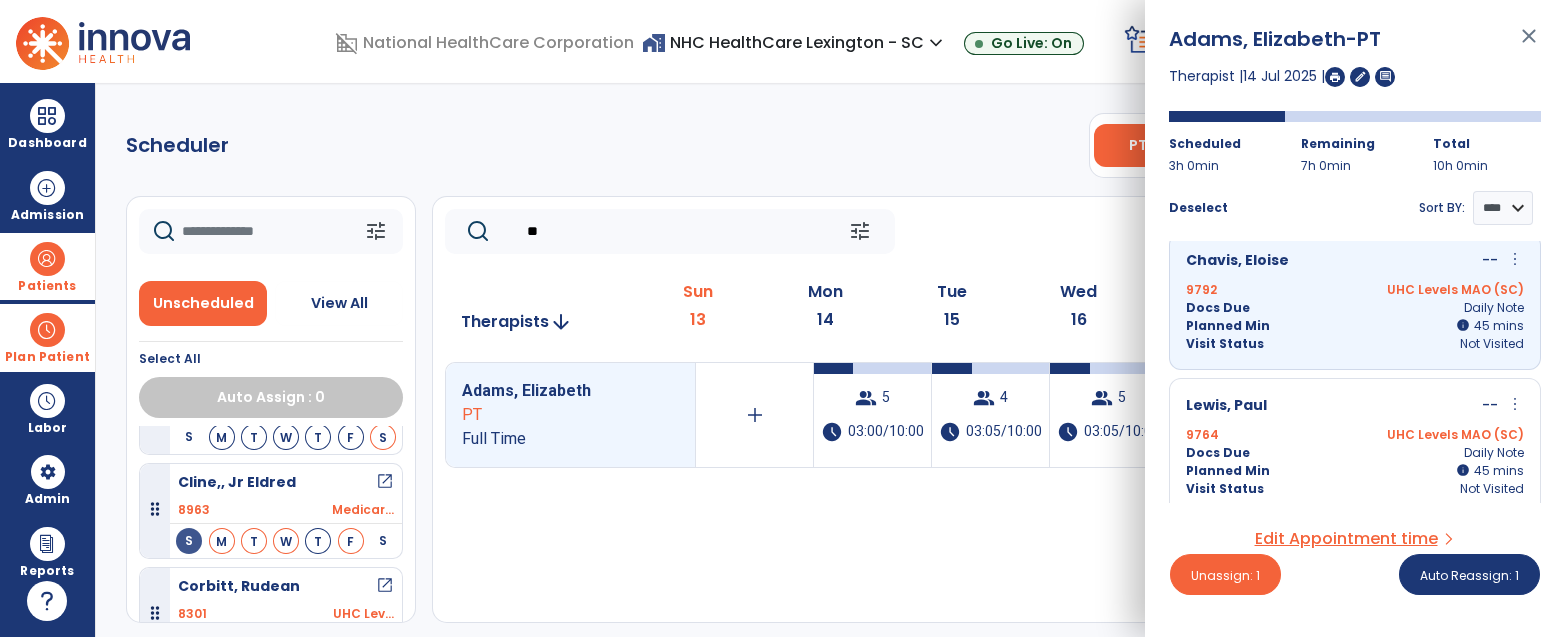 scroll, scrollTop: 0, scrollLeft: 0, axis: both 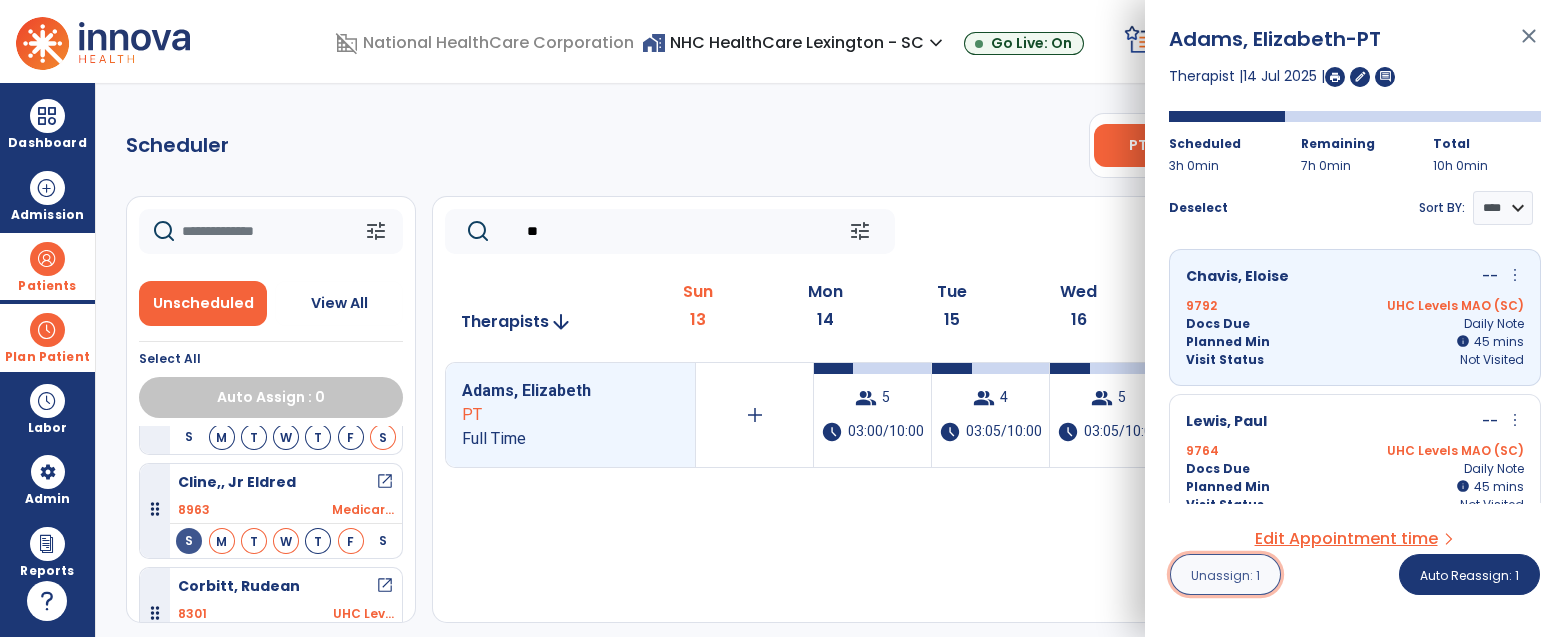 click on "Unassign: 1" at bounding box center [1225, 575] 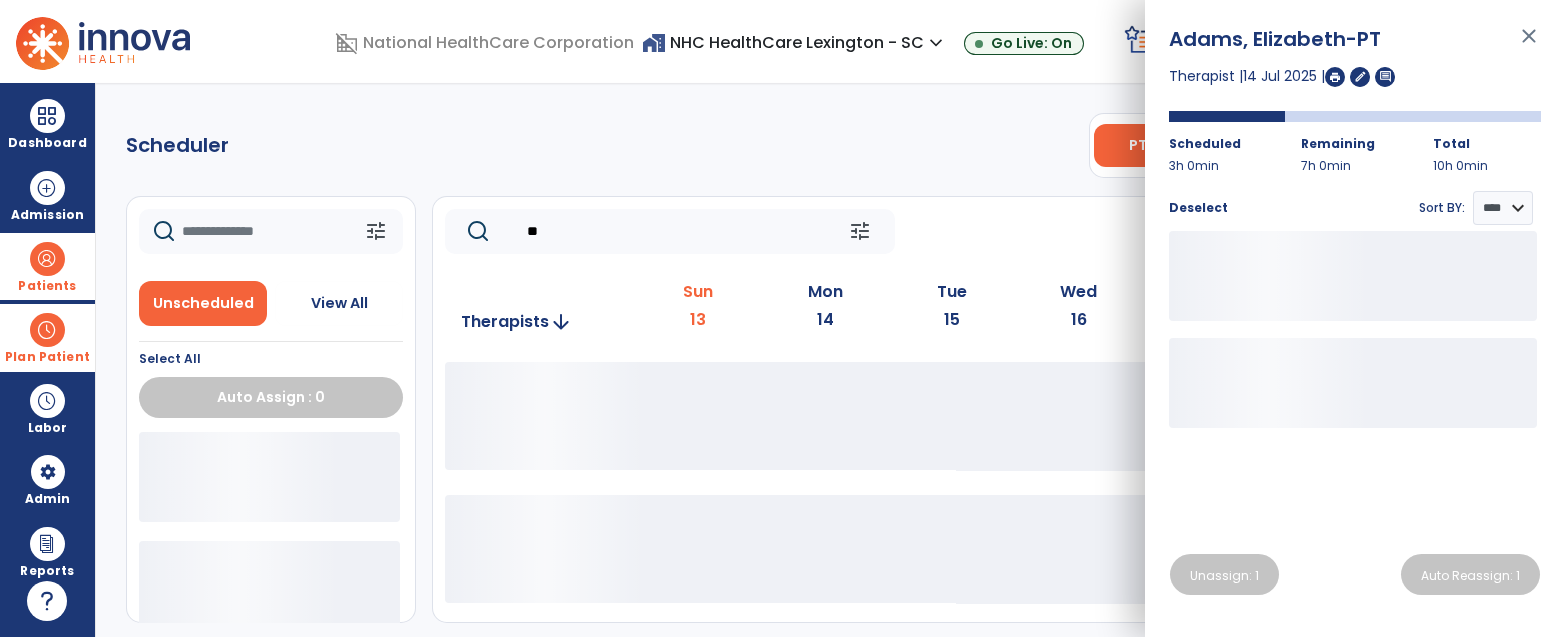 click on "**" 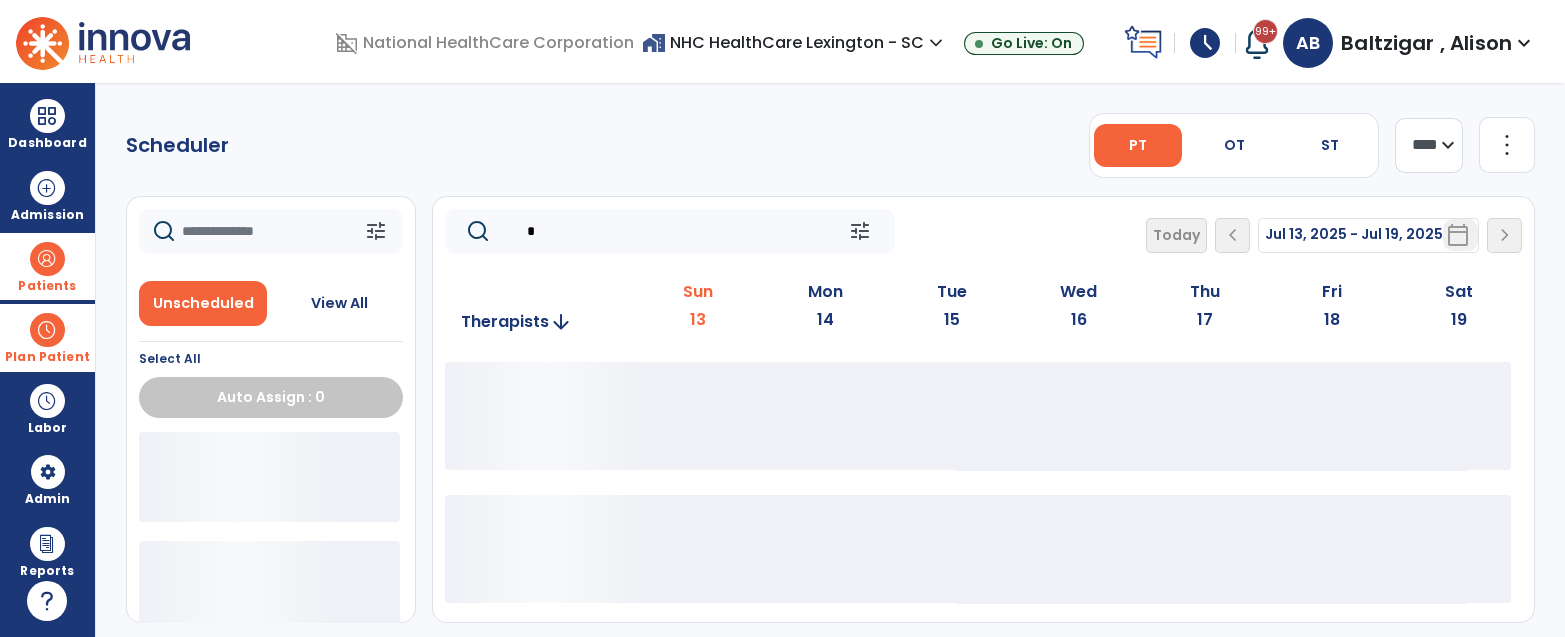 click on "*" 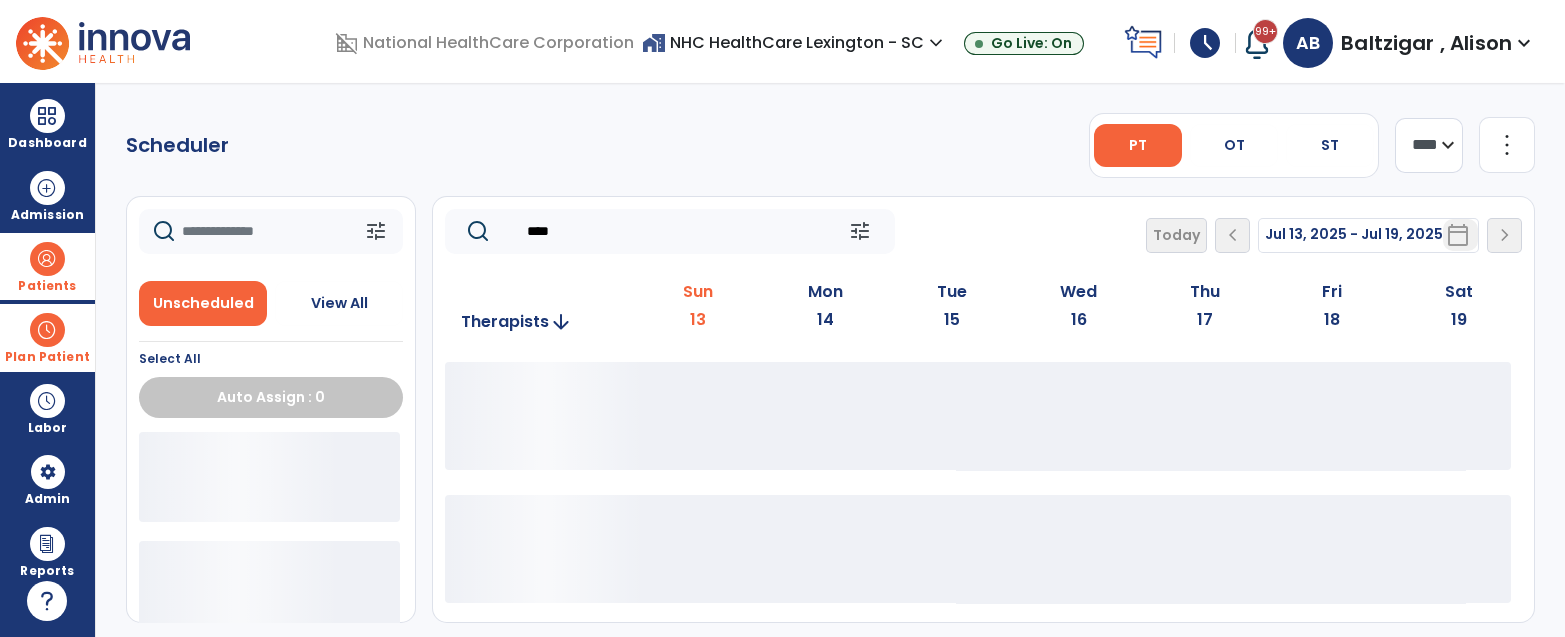 type on "****" 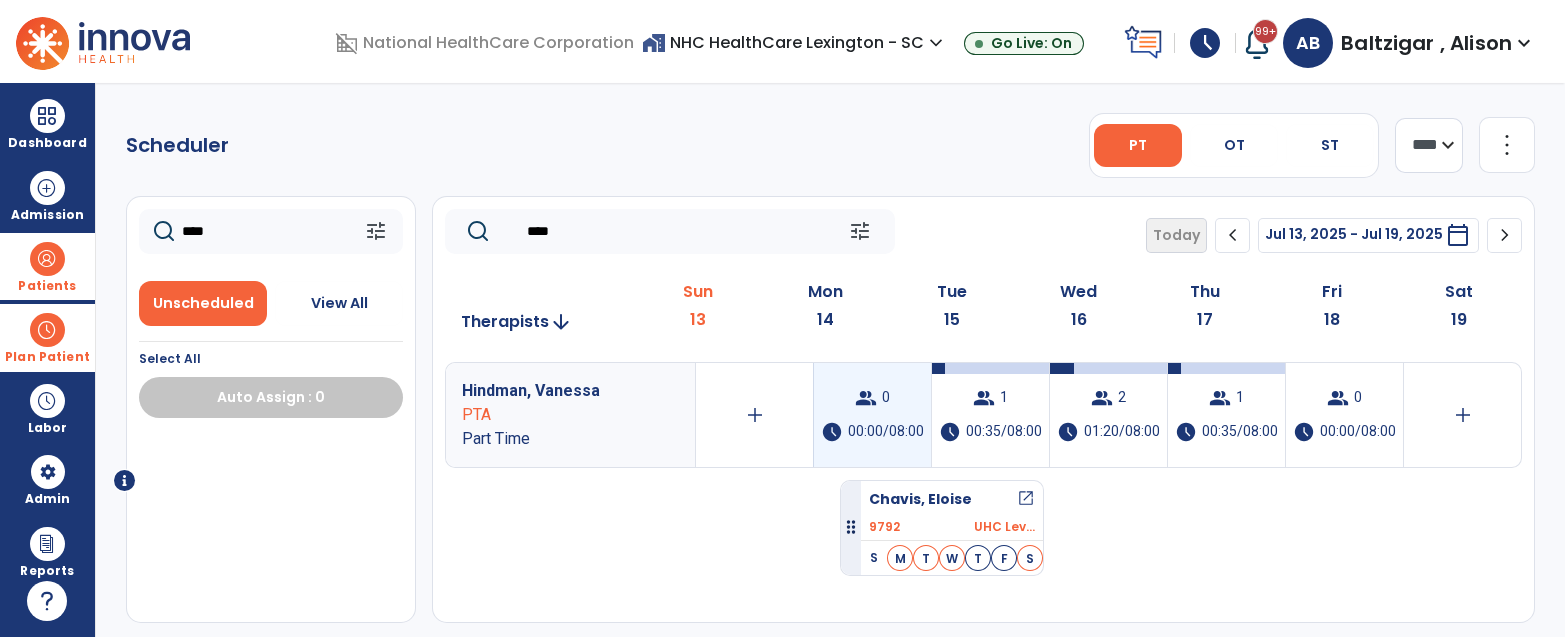 drag, startPoint x: 303, startPoint y: 480, endPoint x: 876, endPoint y: 433, distance: 574.9243 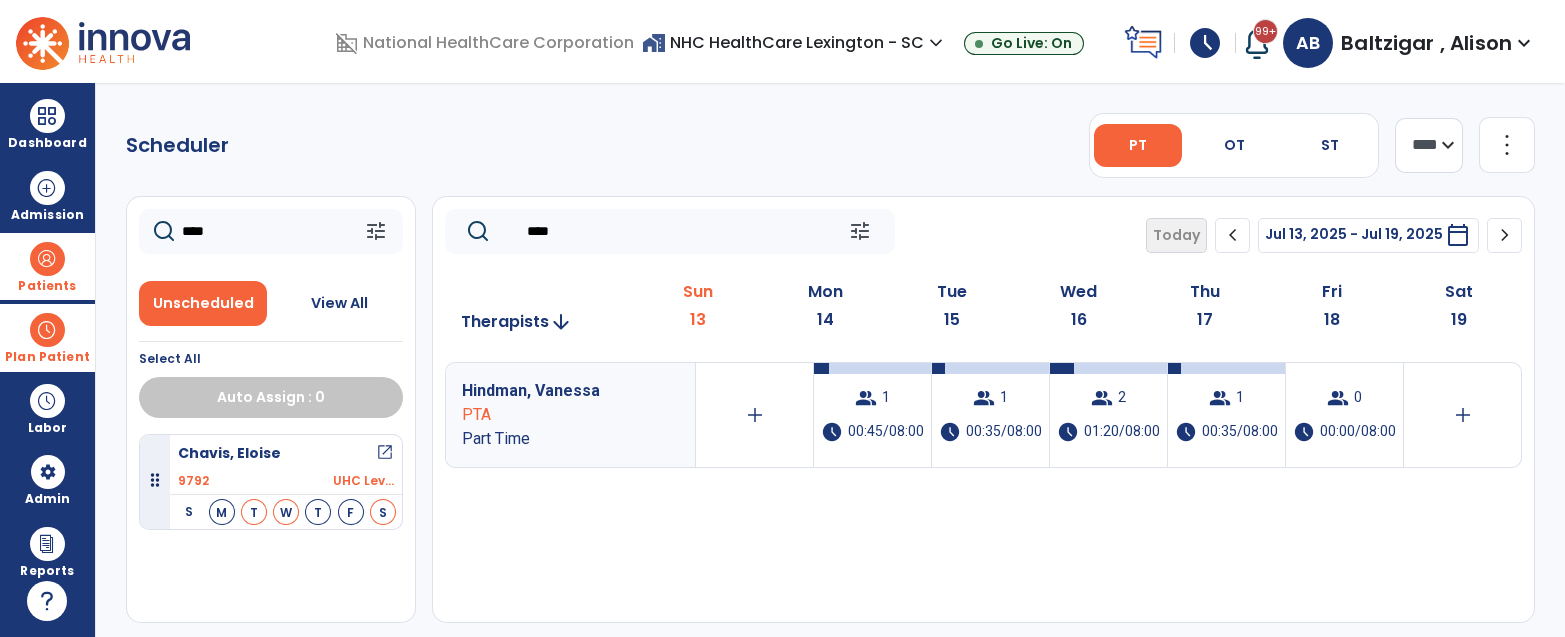 click on "****" 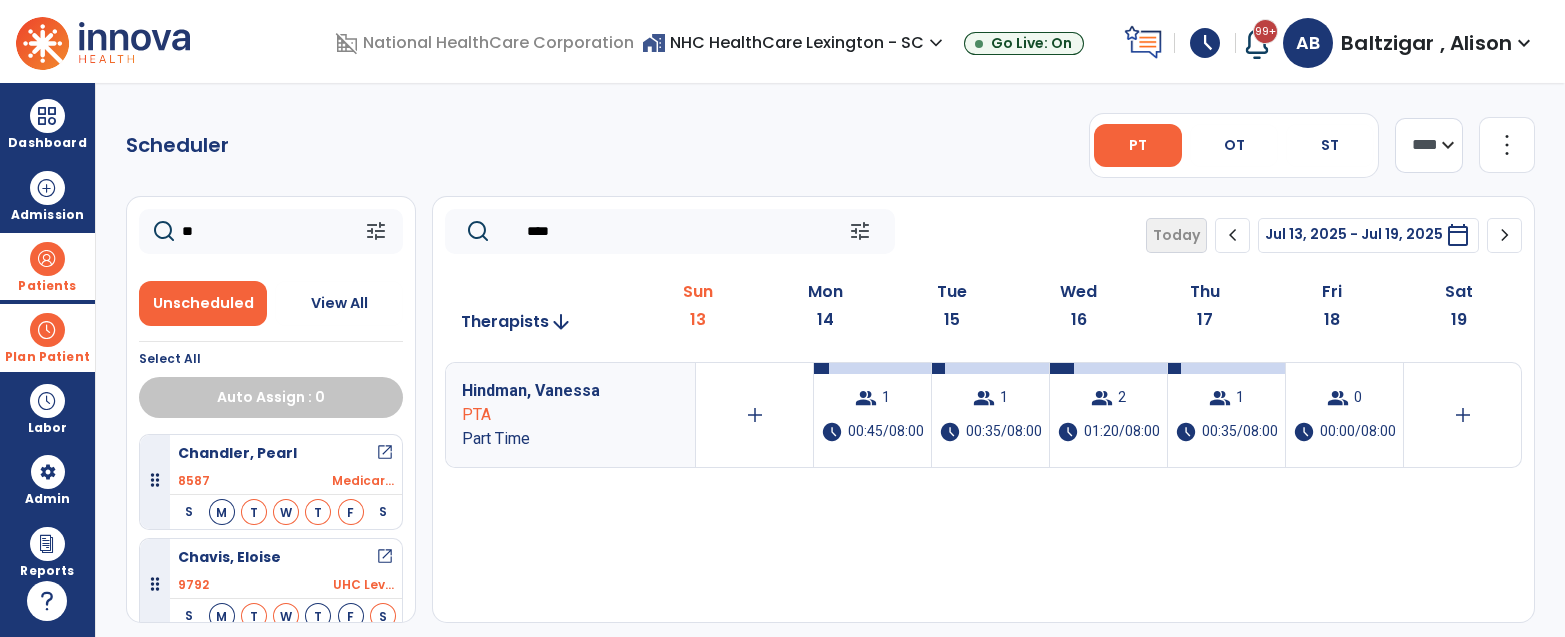 type on "*" 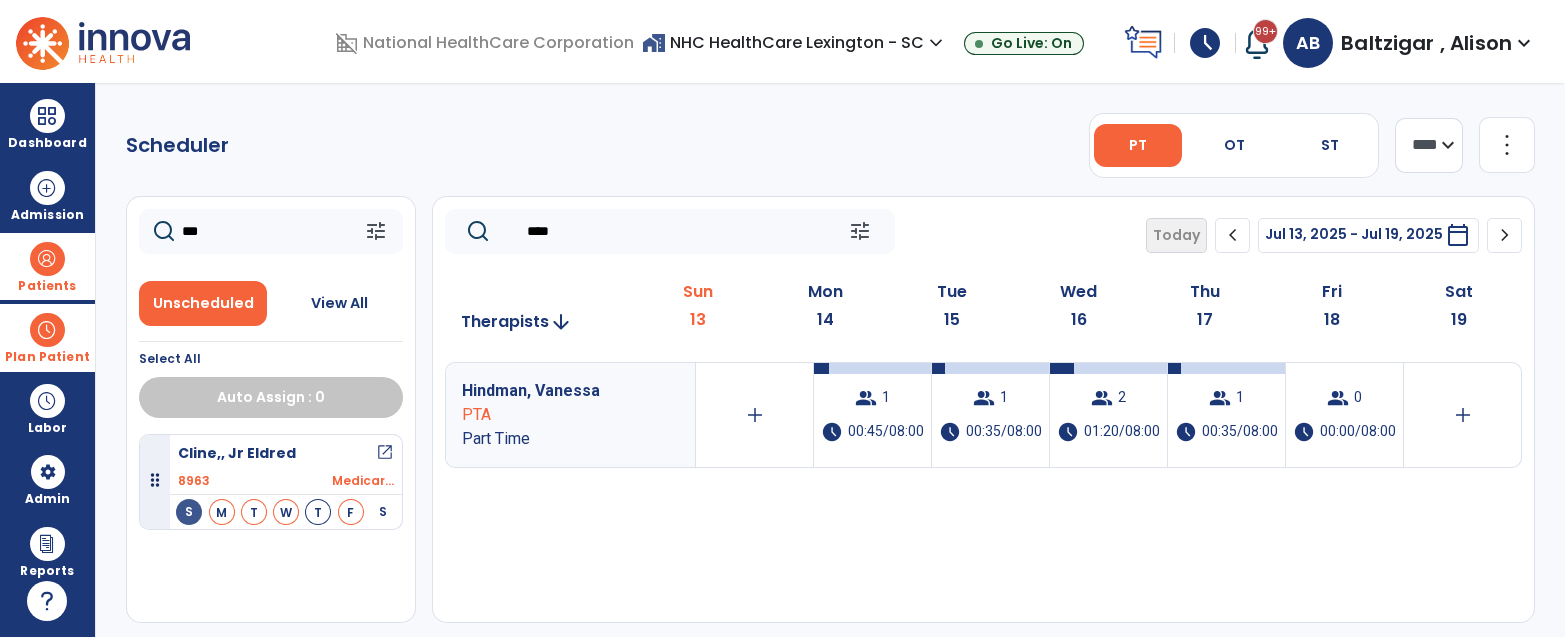 type on "***" 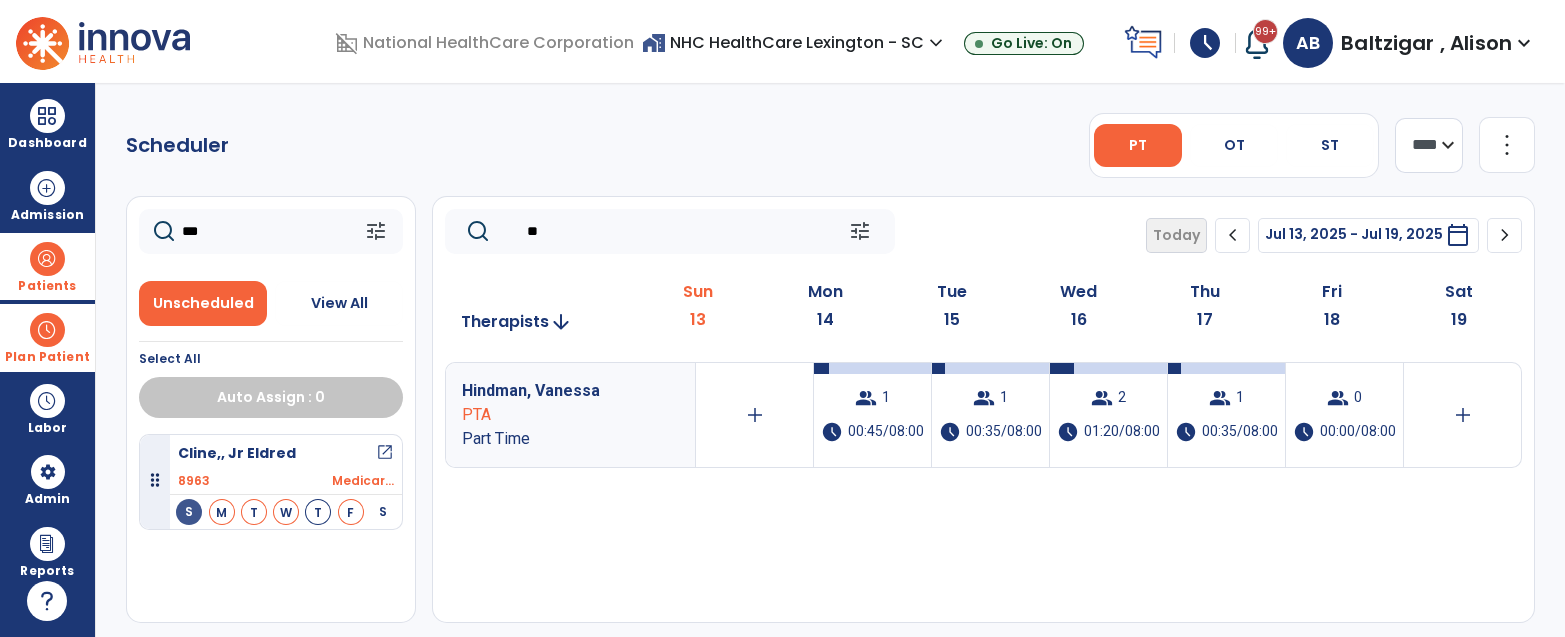 type on "*" 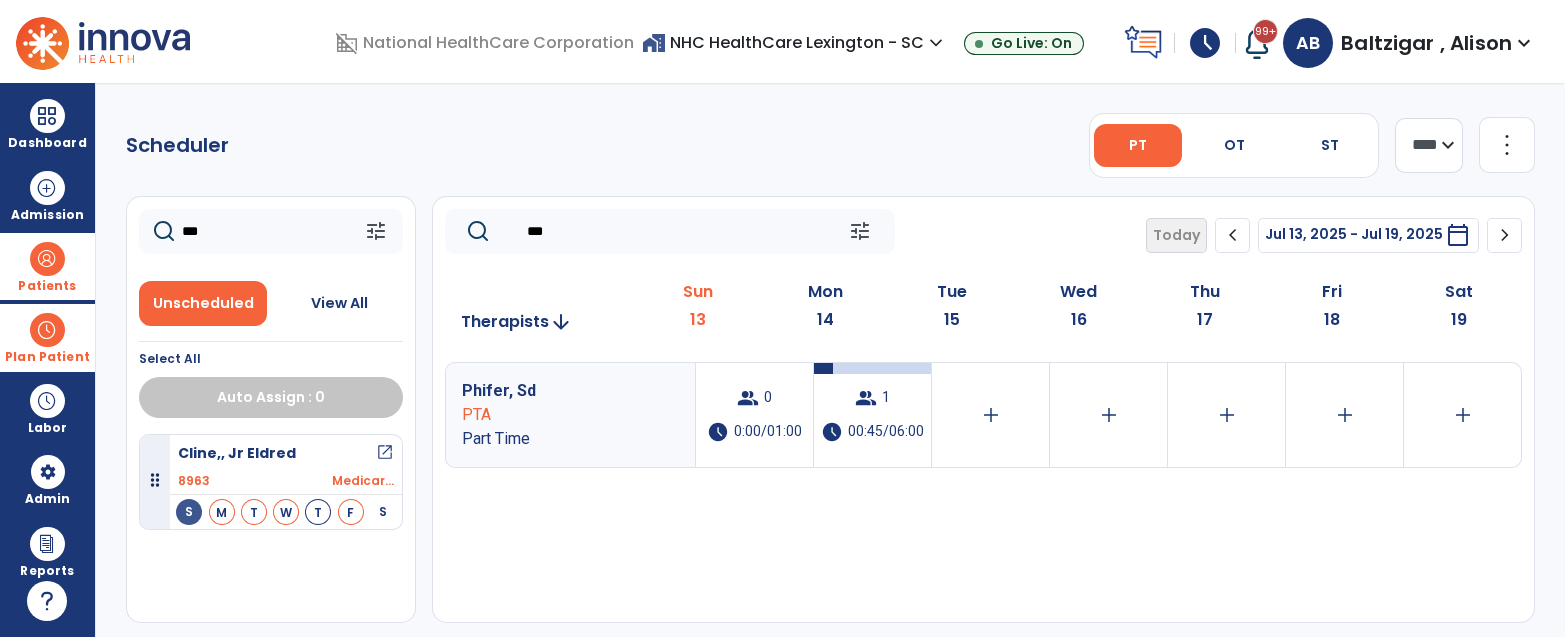type on "***" 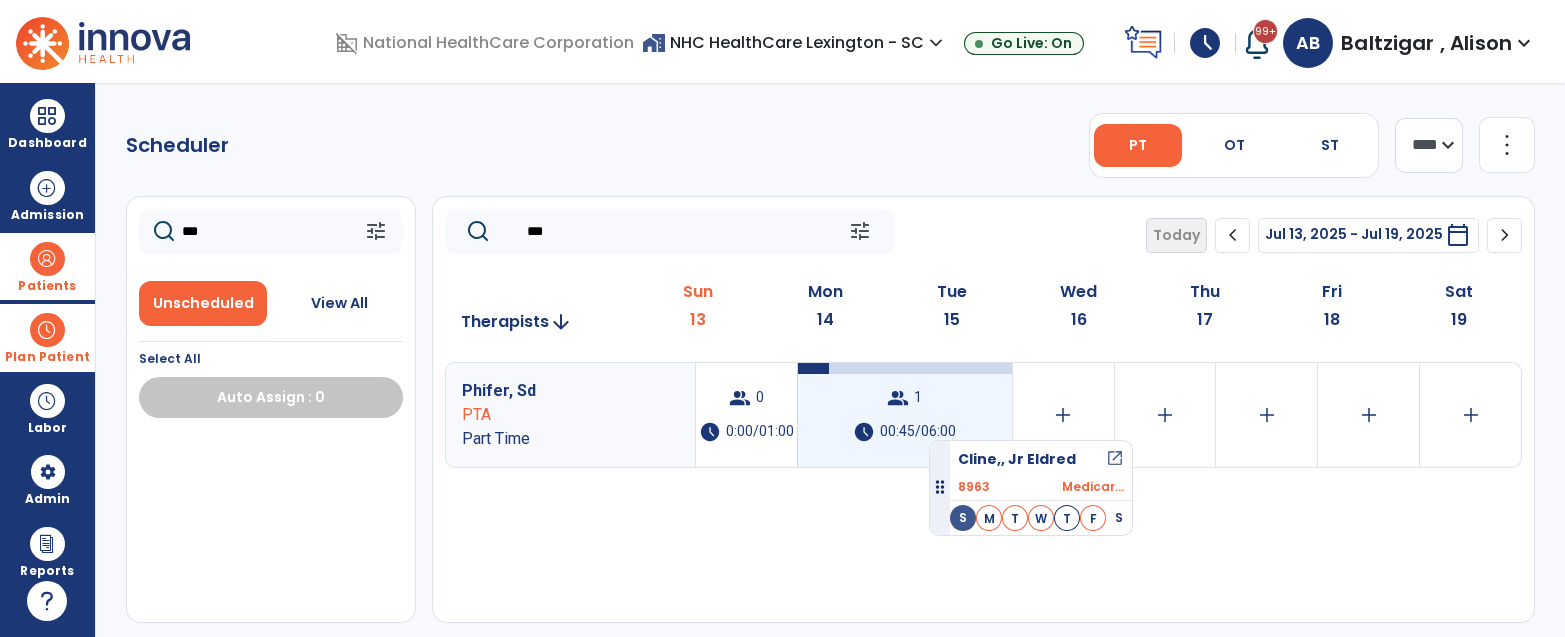 drag, startPoint x: 304, startPoint y: 475, endPoint x: 928, endPoint y: 431, distance: 625.5494 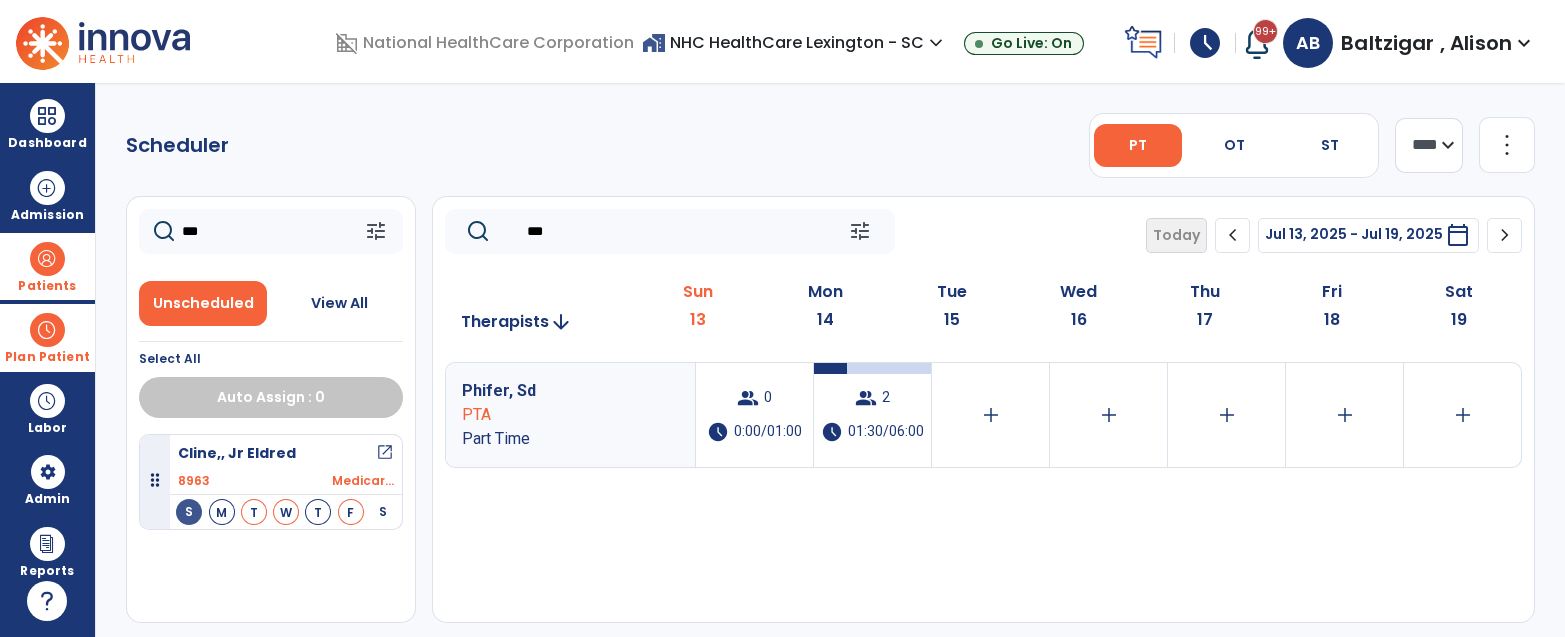 click on "***" 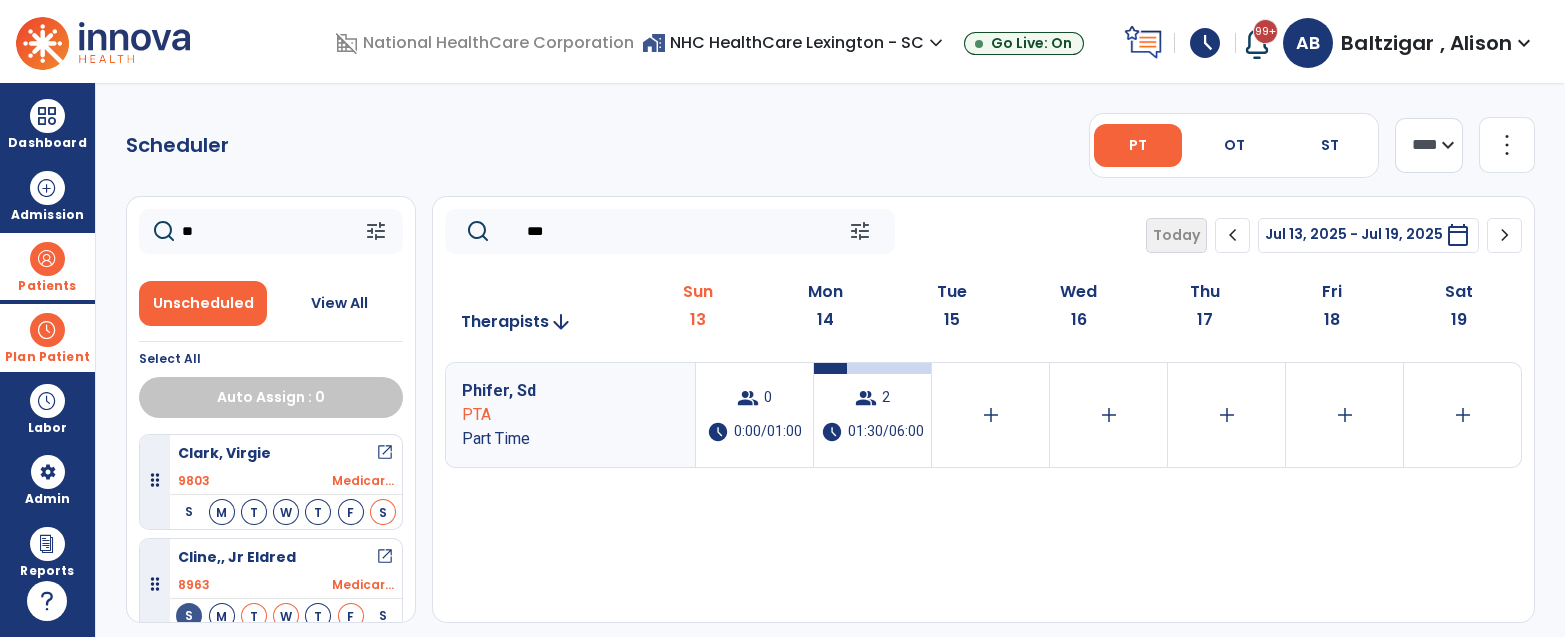 type on "*" 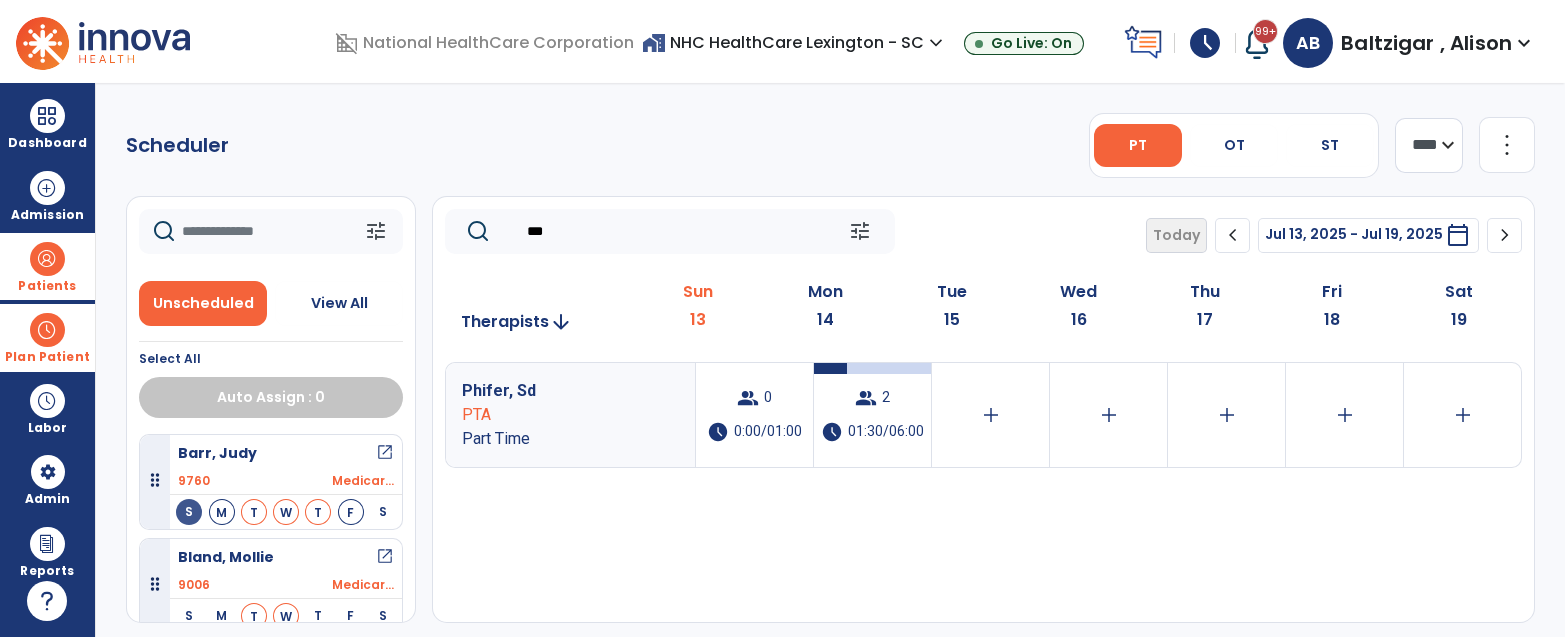 type 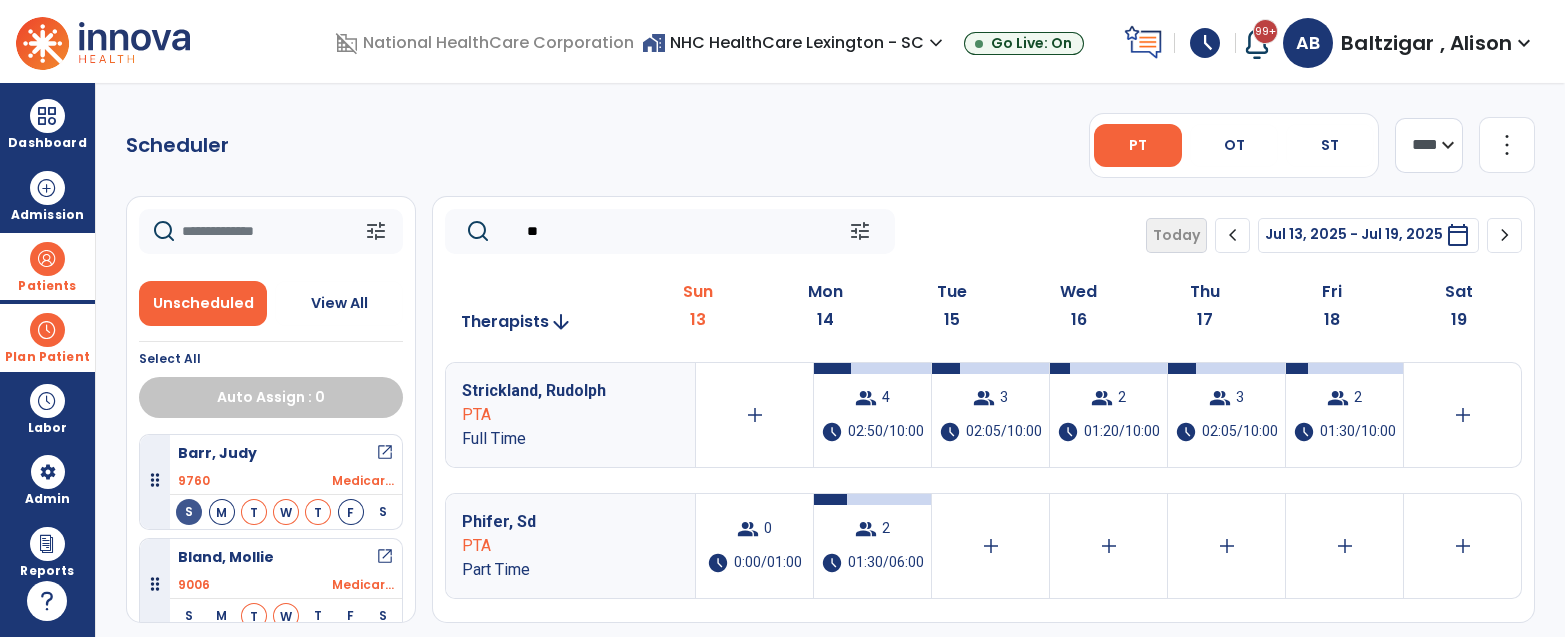 type on "*" 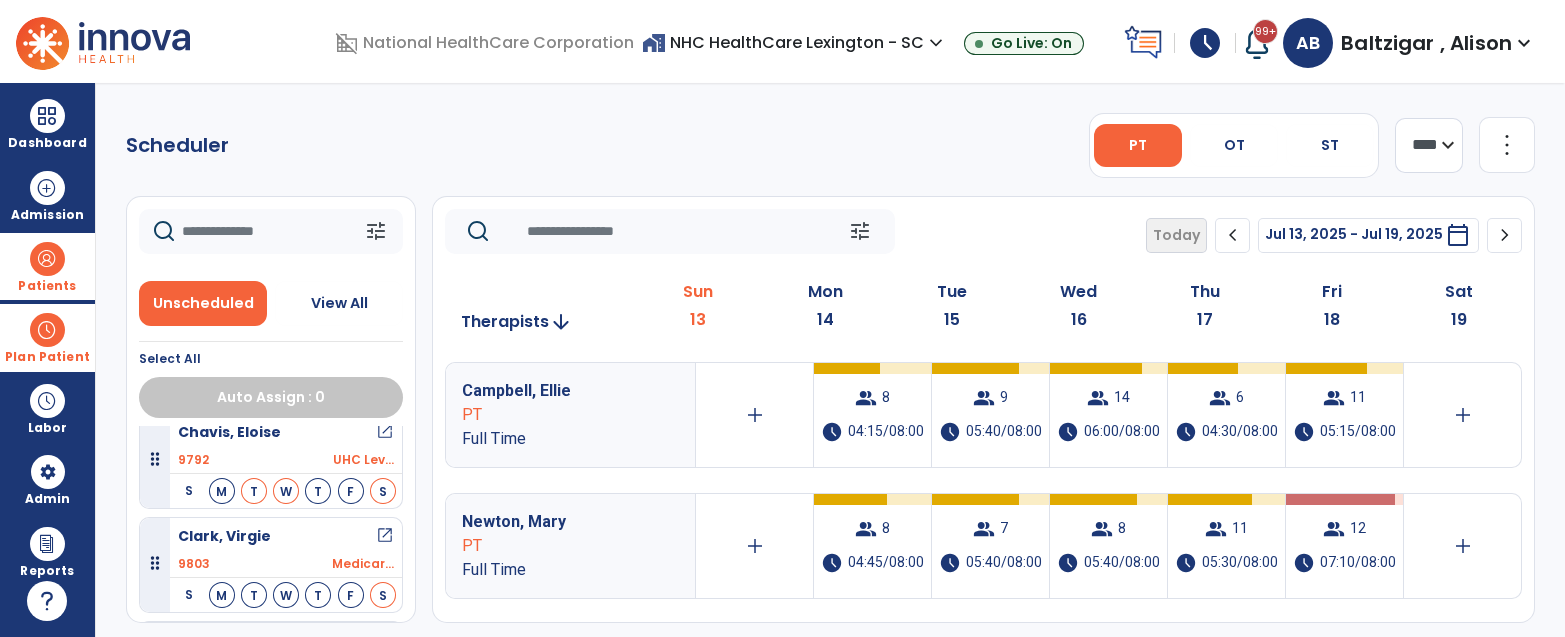 scroll, scrollTop: 647, scrollLeft: 0, axis: vertical 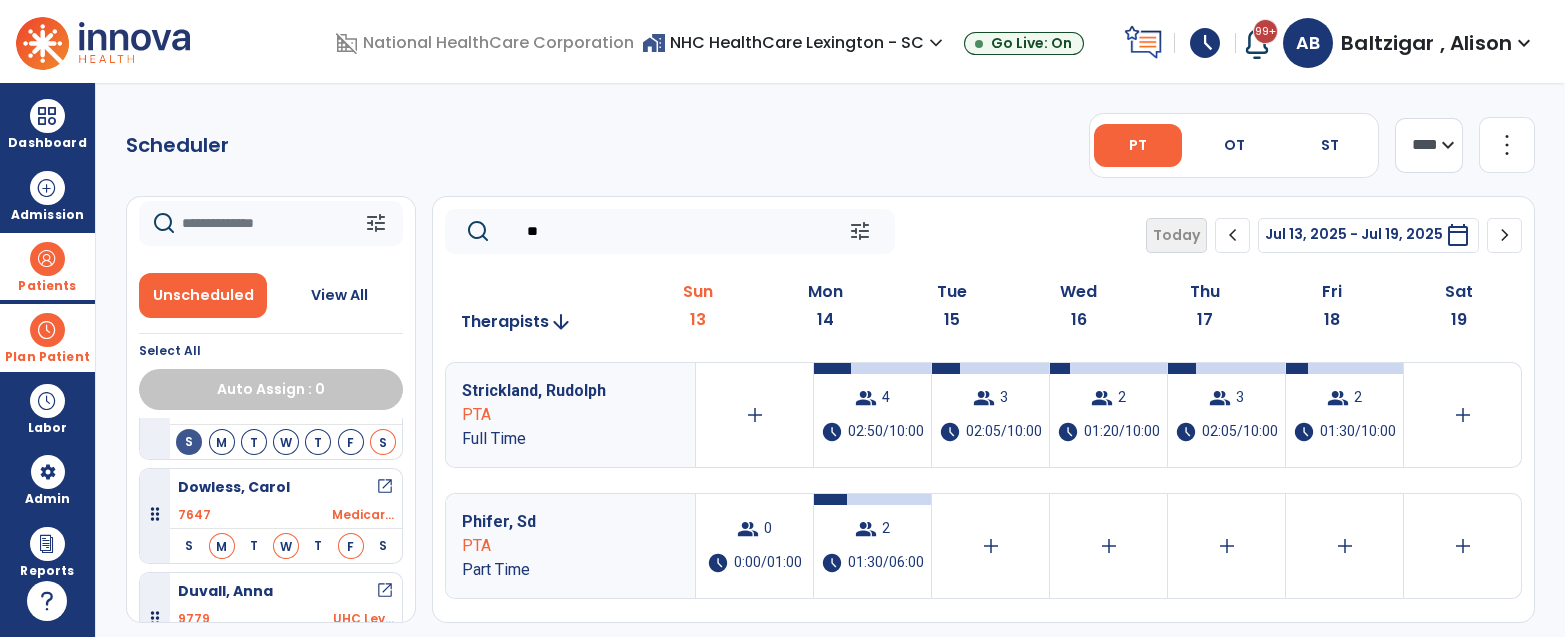 type on "**" 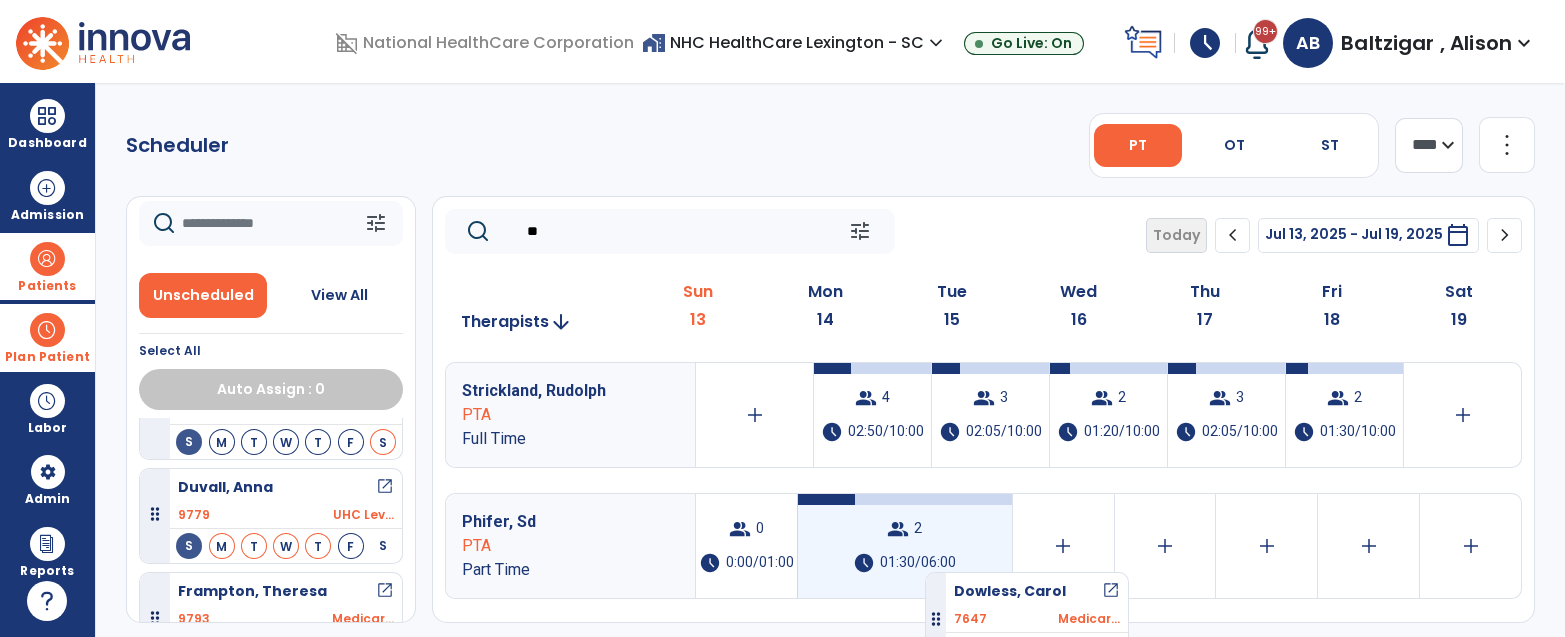 drag, startPoint x: 305, startPoint y: 492, endPoint x: 924, endPoint y: 559, distance: 622.6155 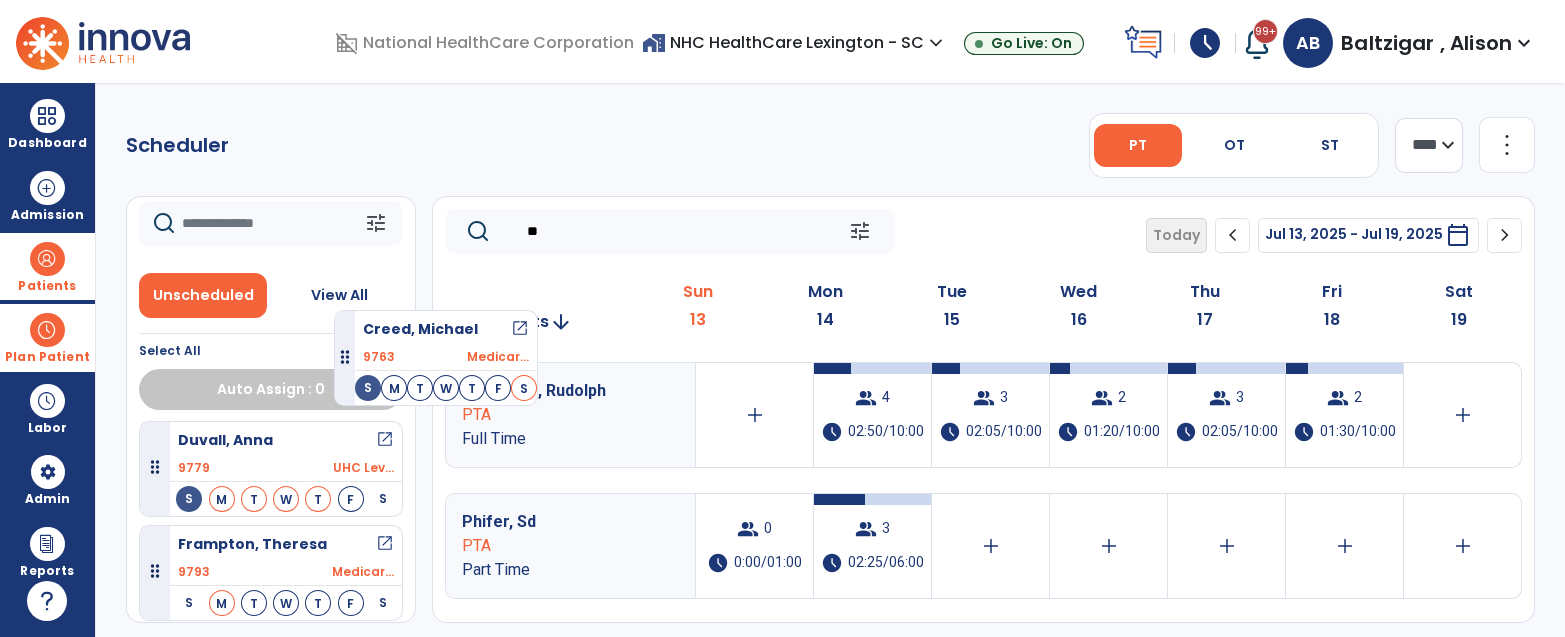 scroll, scrollTop: 1267, scrollLeft: 0, axis: vertical 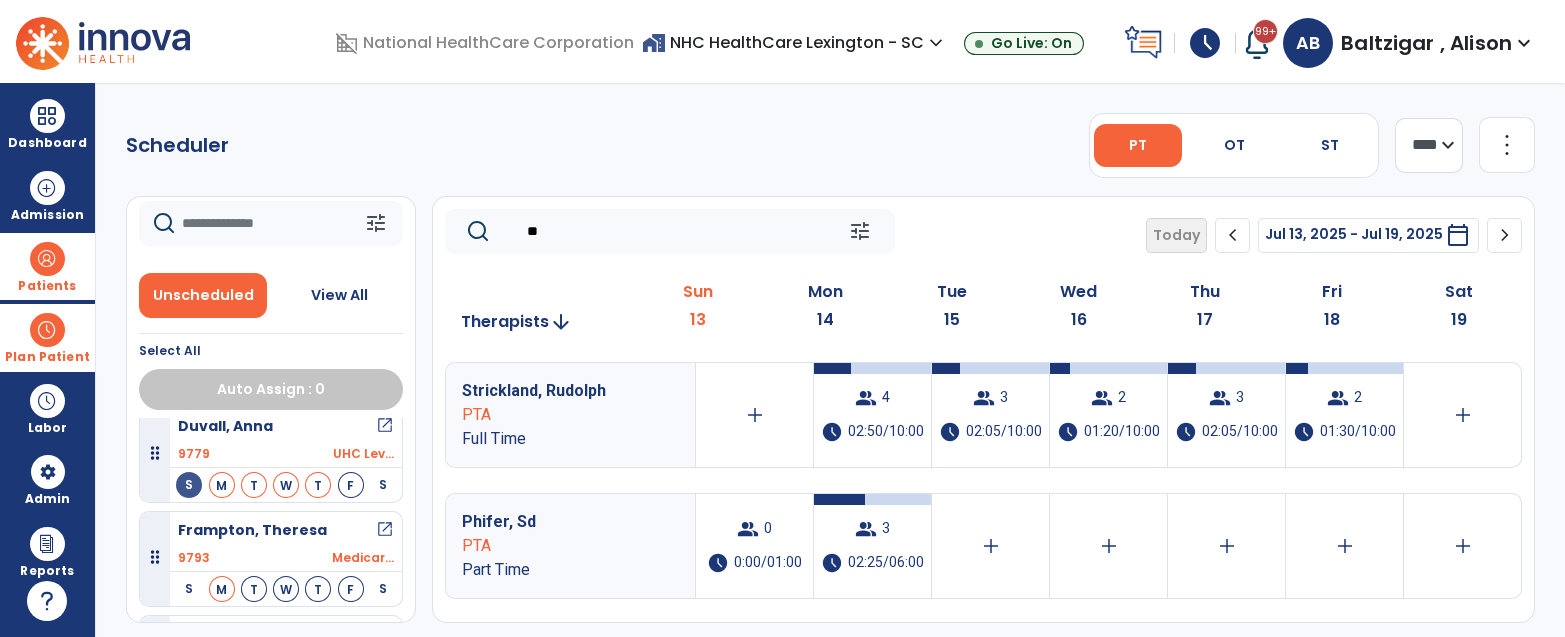 click on "Patients" at bounding box center [47, 266] 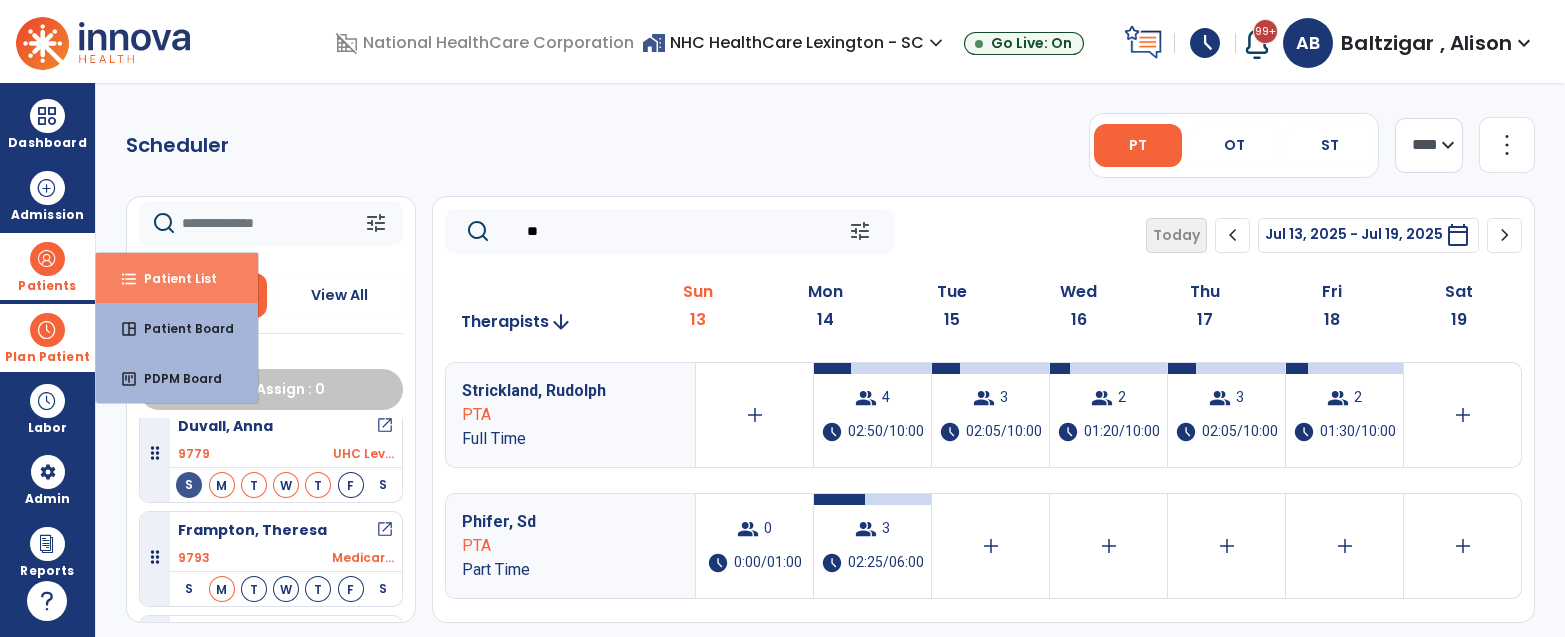 click on "Patient List" at bounding box center [172, 278] 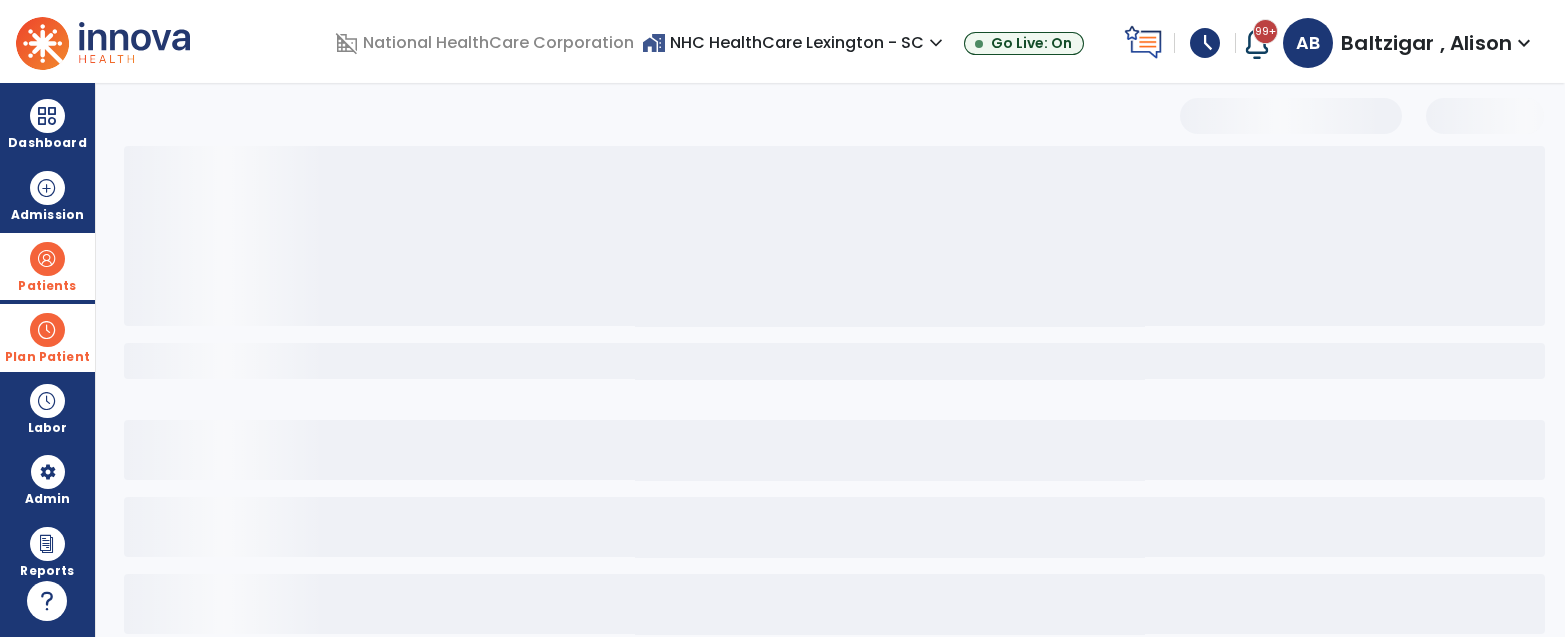 select on "***" 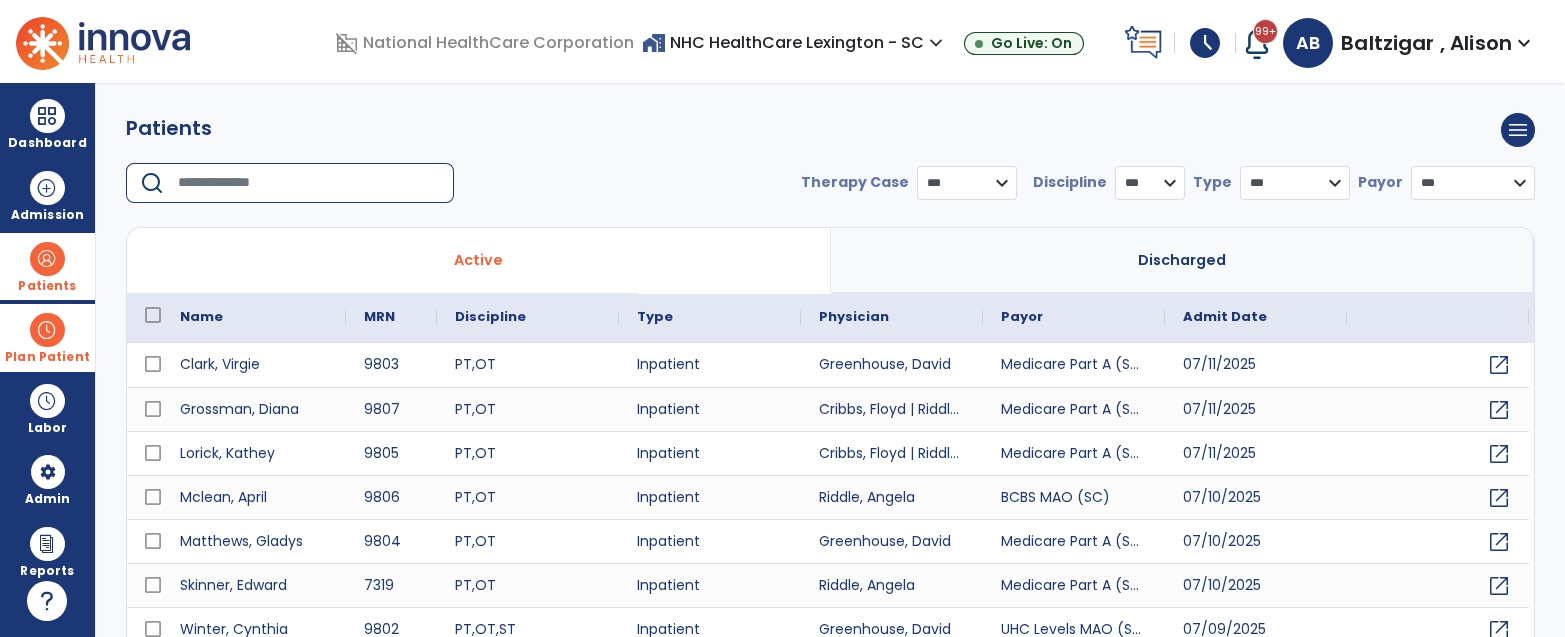 click at bounding box center (309, 183) 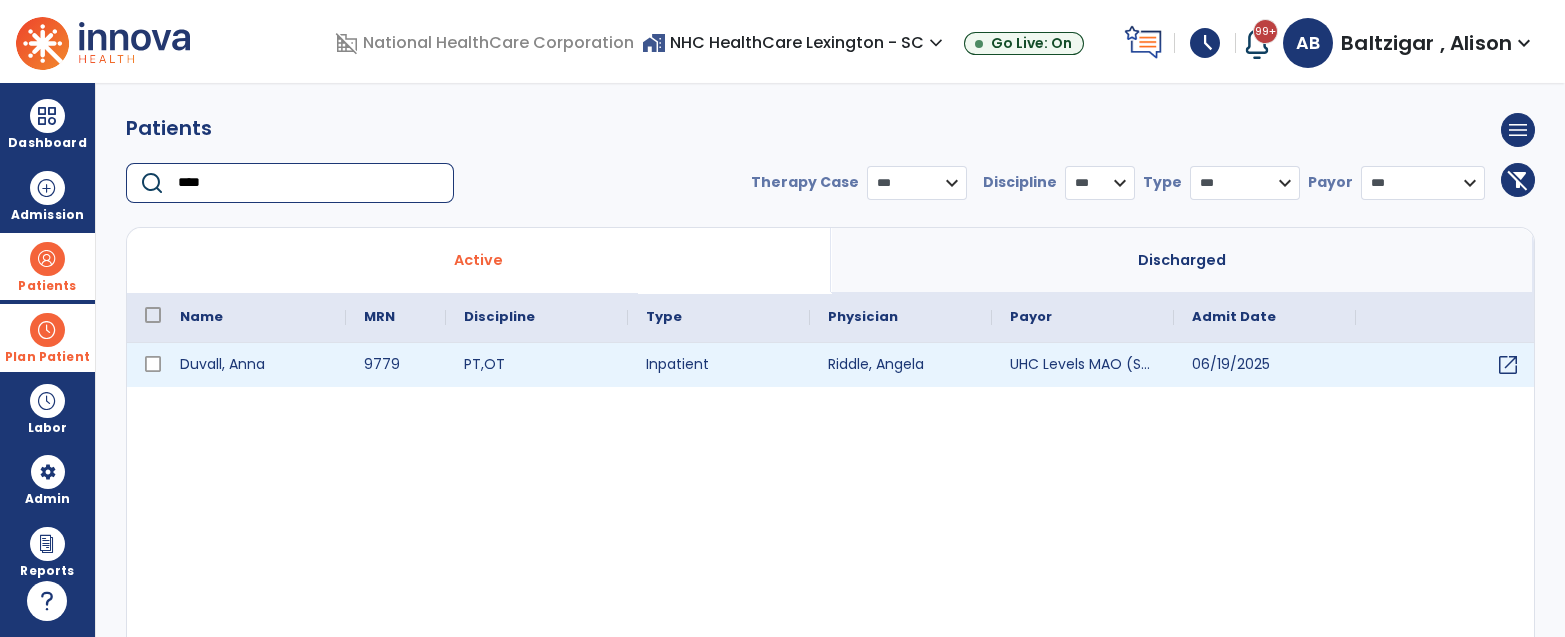 type on "****" 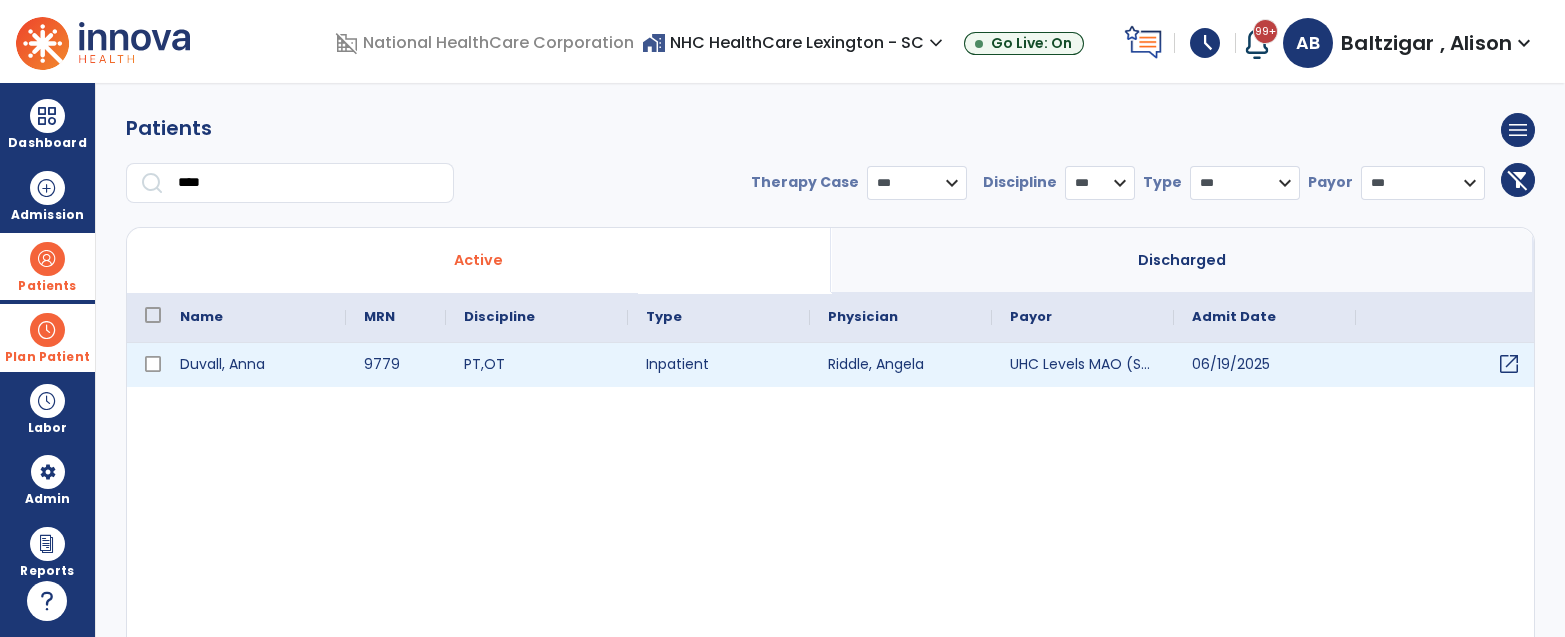 click on "open_in_new" at bounding box center [1447, 365] 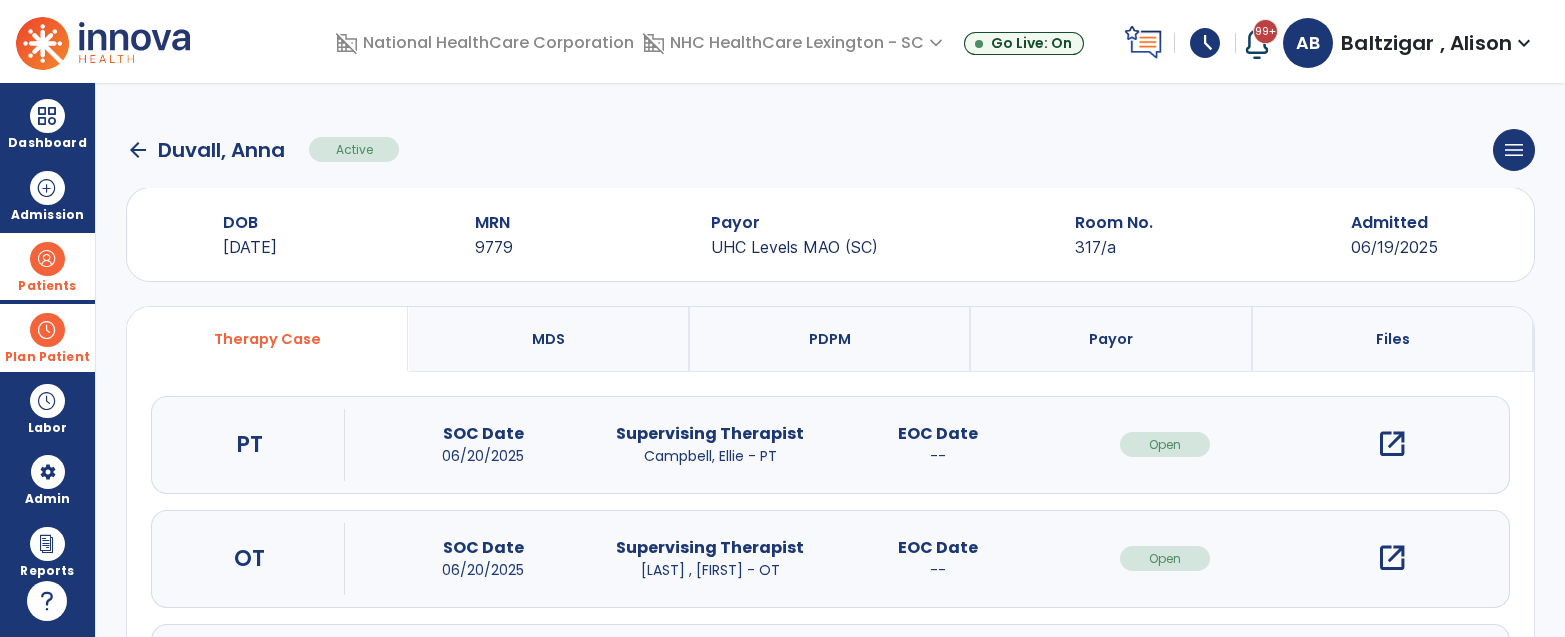 click on "open_in_new" at bounding box center (1392, 444) 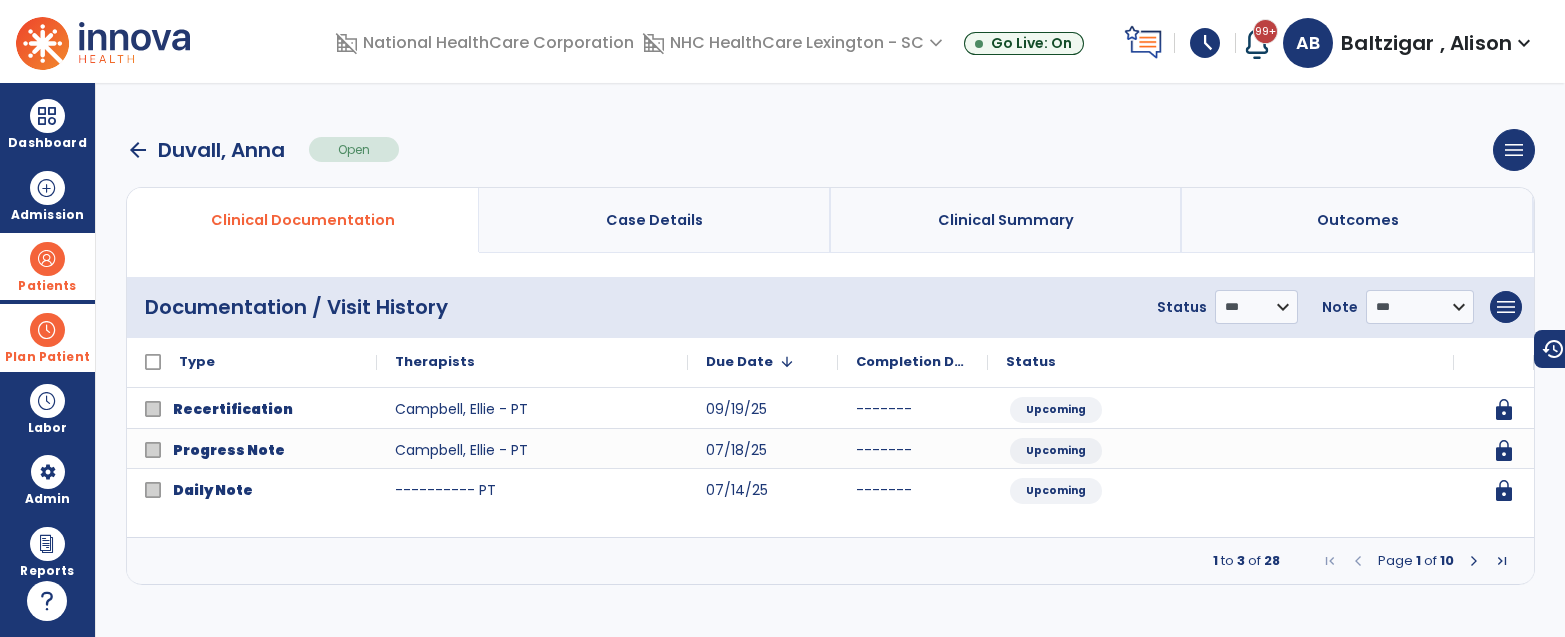 click at bounding box center (1474, 561) 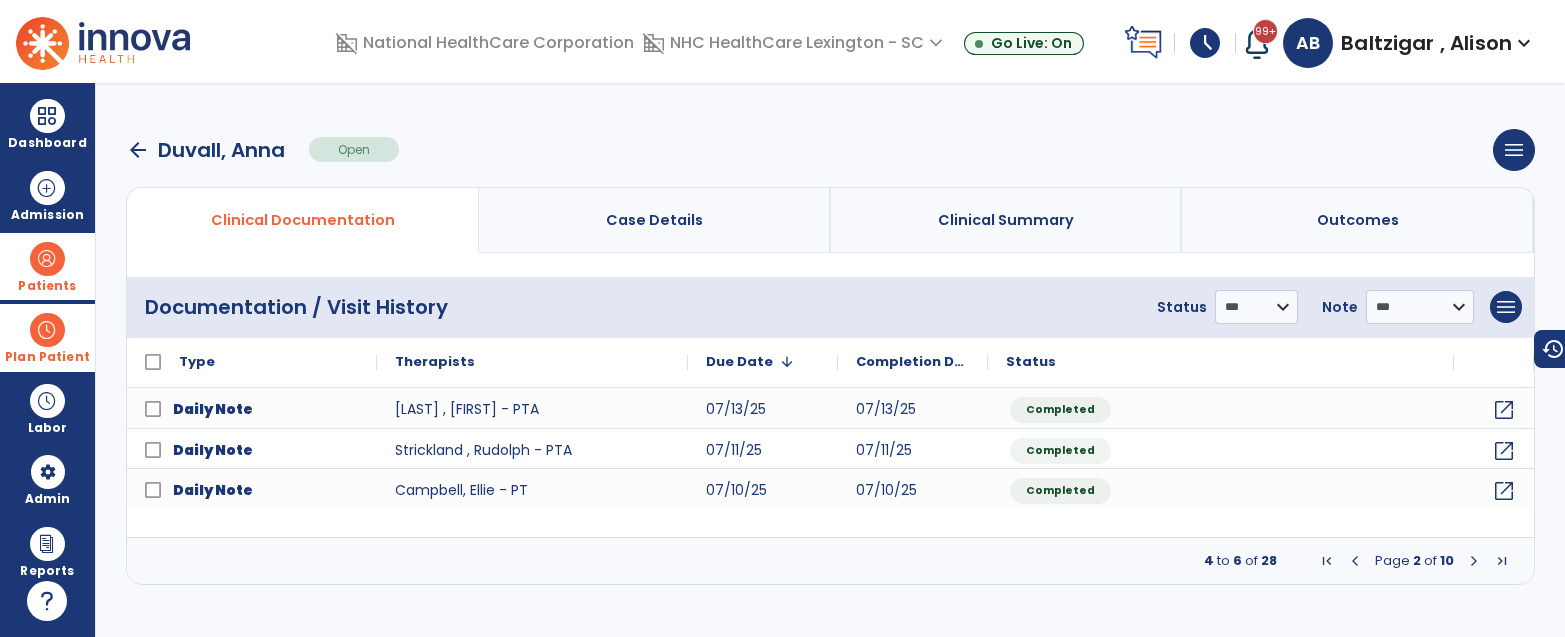 click at bounding box center [1474, 561] 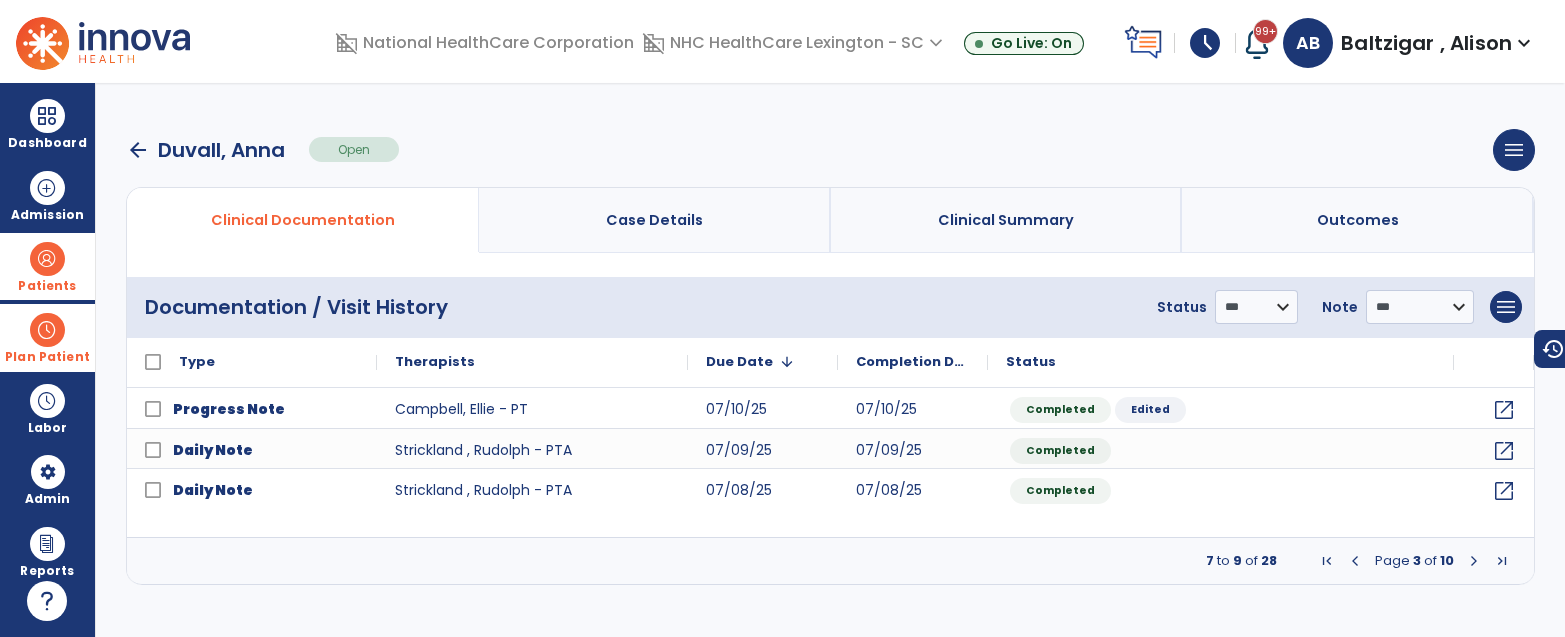 click on "Plan Patient" at bounding box center (47, 286) 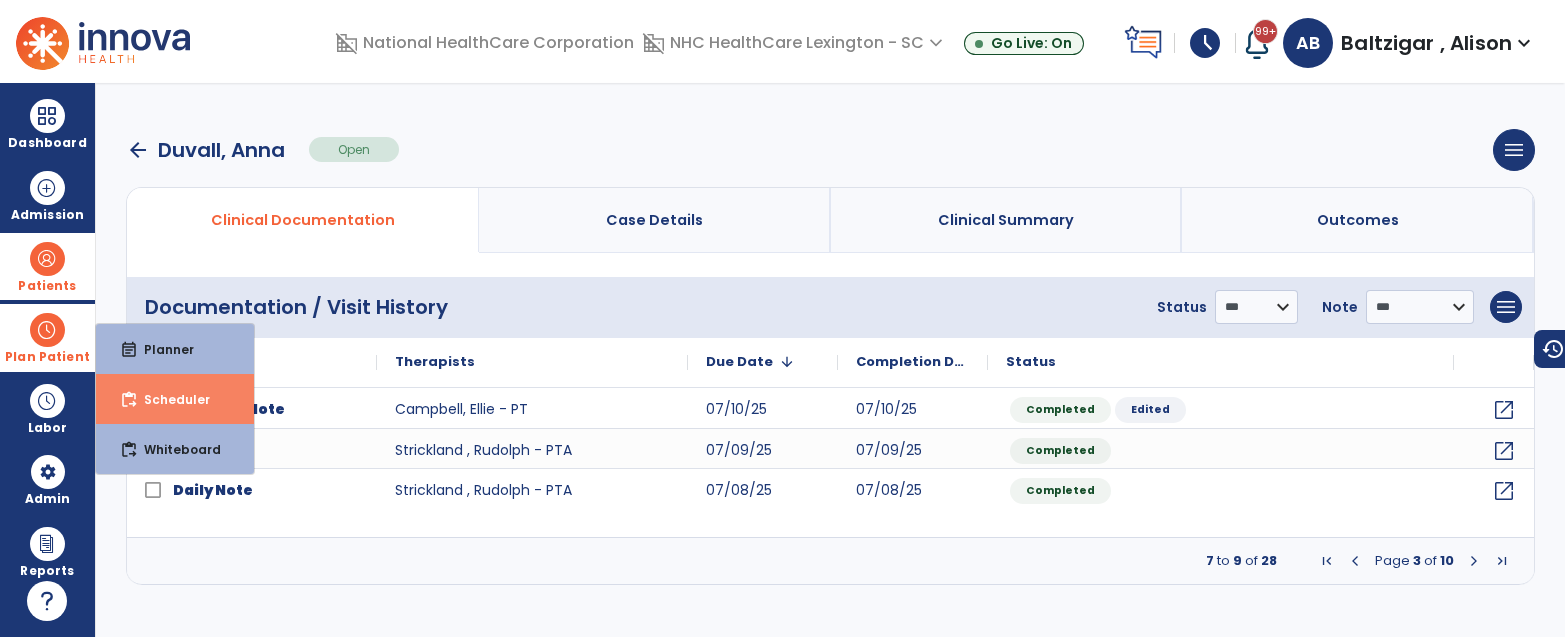 click on "Scheduler" at bounding box center [169, 399] 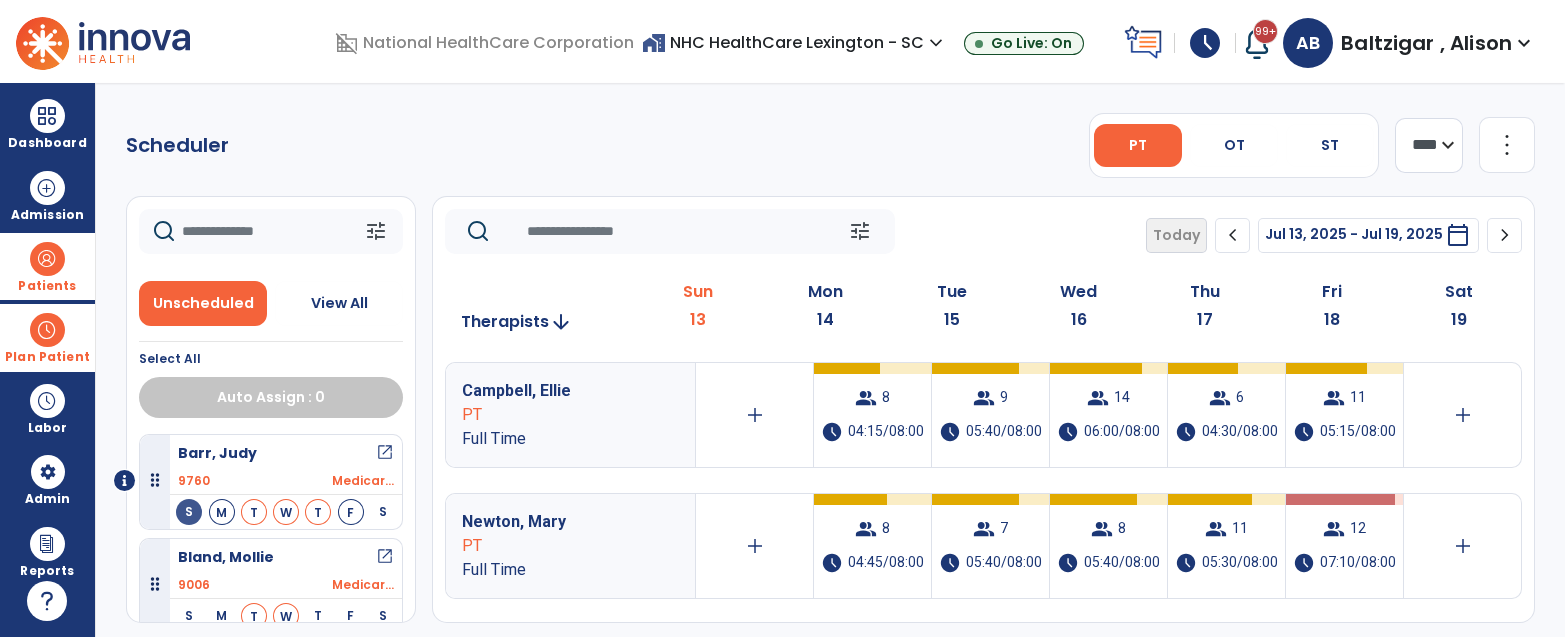 click 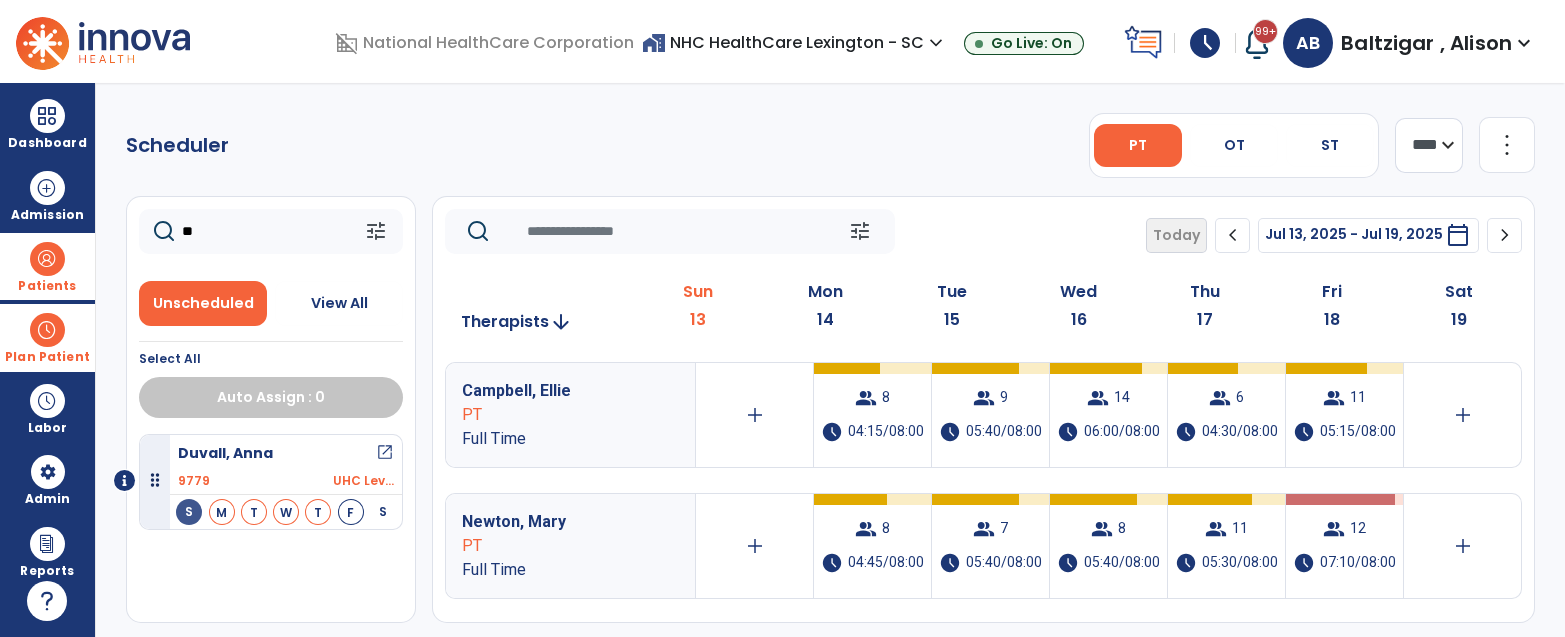 type on "**" 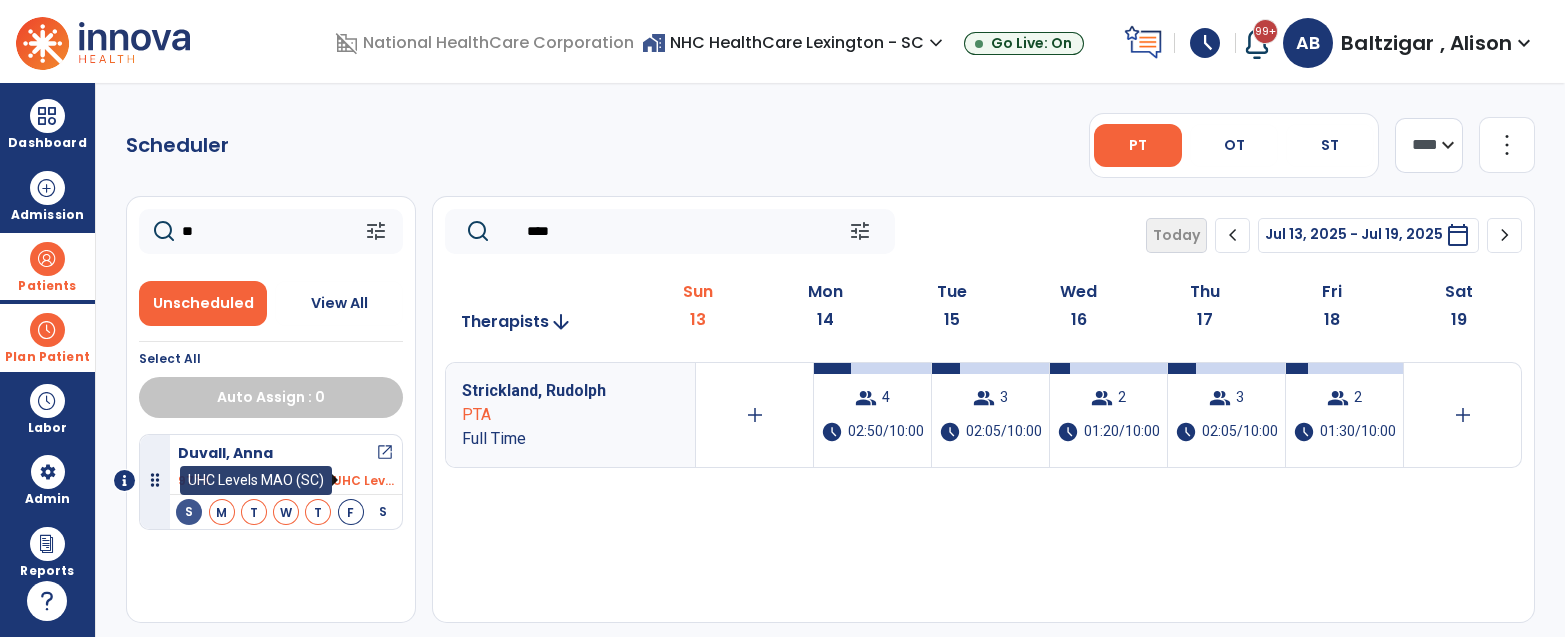 type on "****" 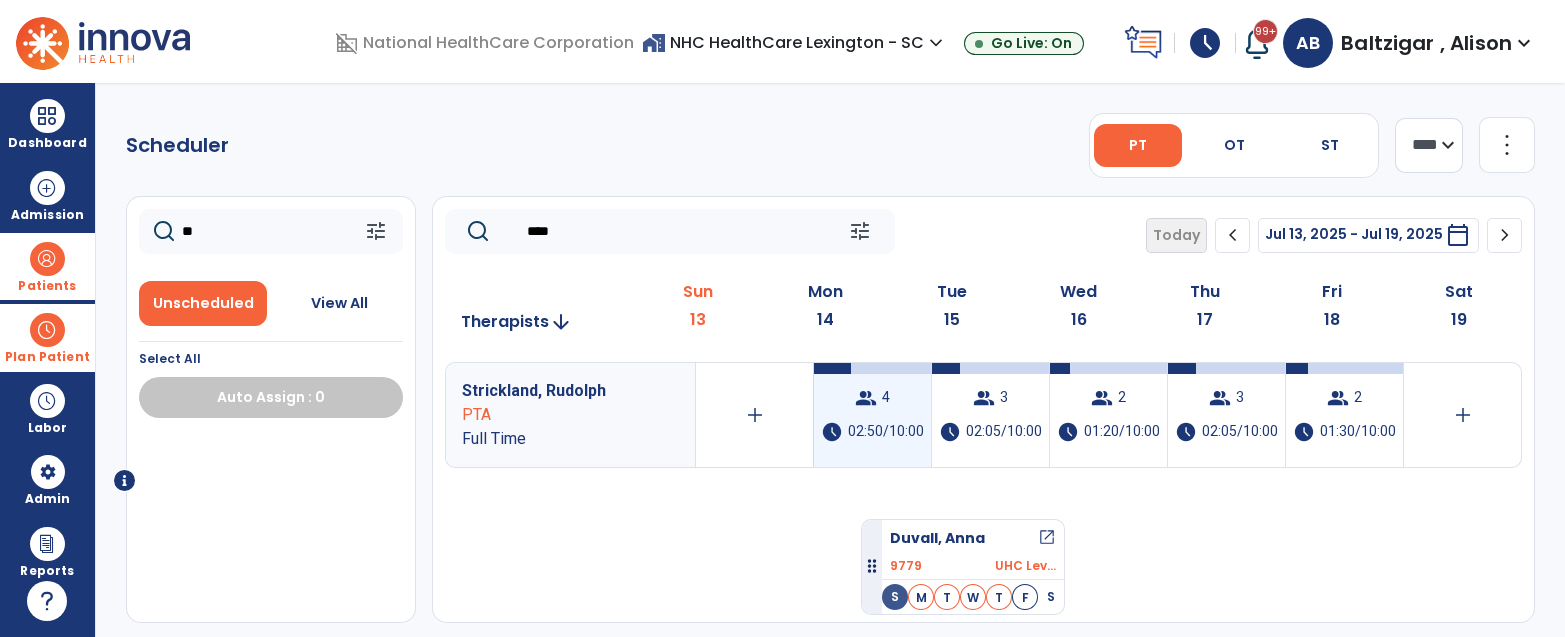 drag, startPoint x: 335, startPoint y: 482, endPoint x: 870, endPoint y: 465, distance: 535.27 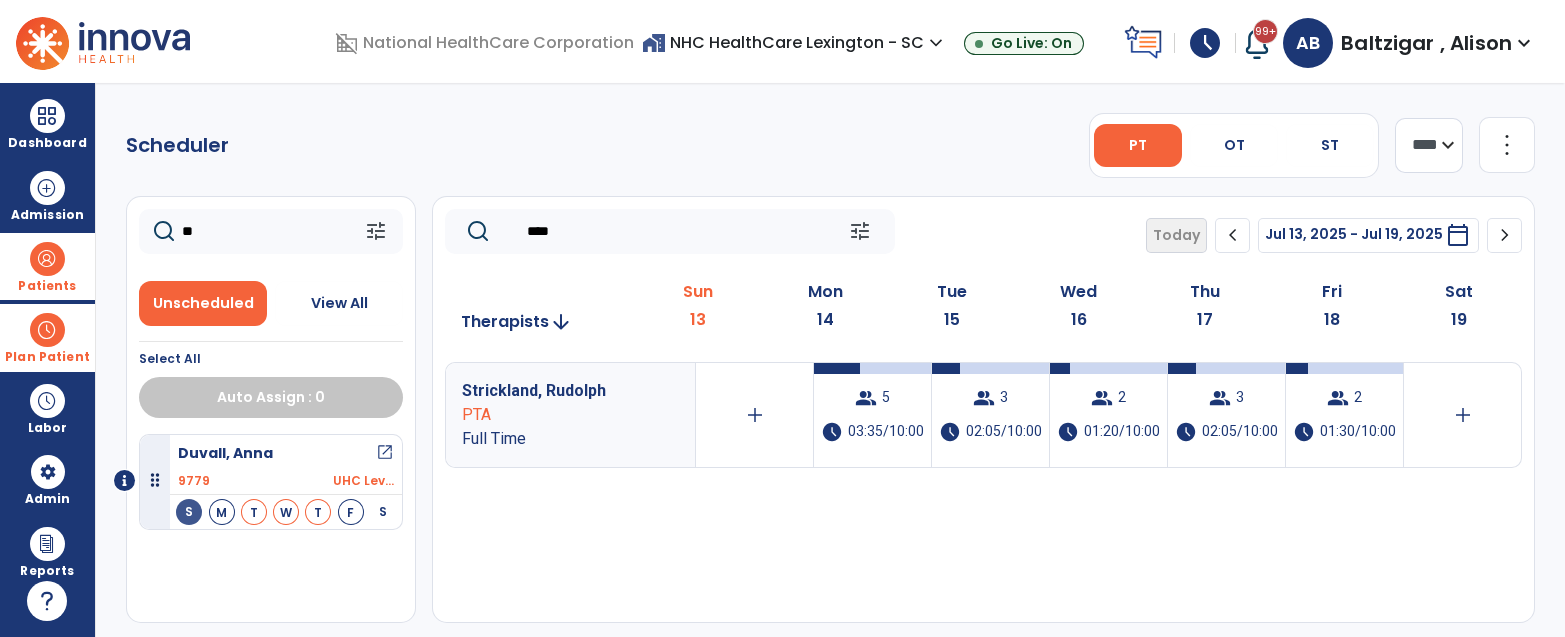 click on "**" 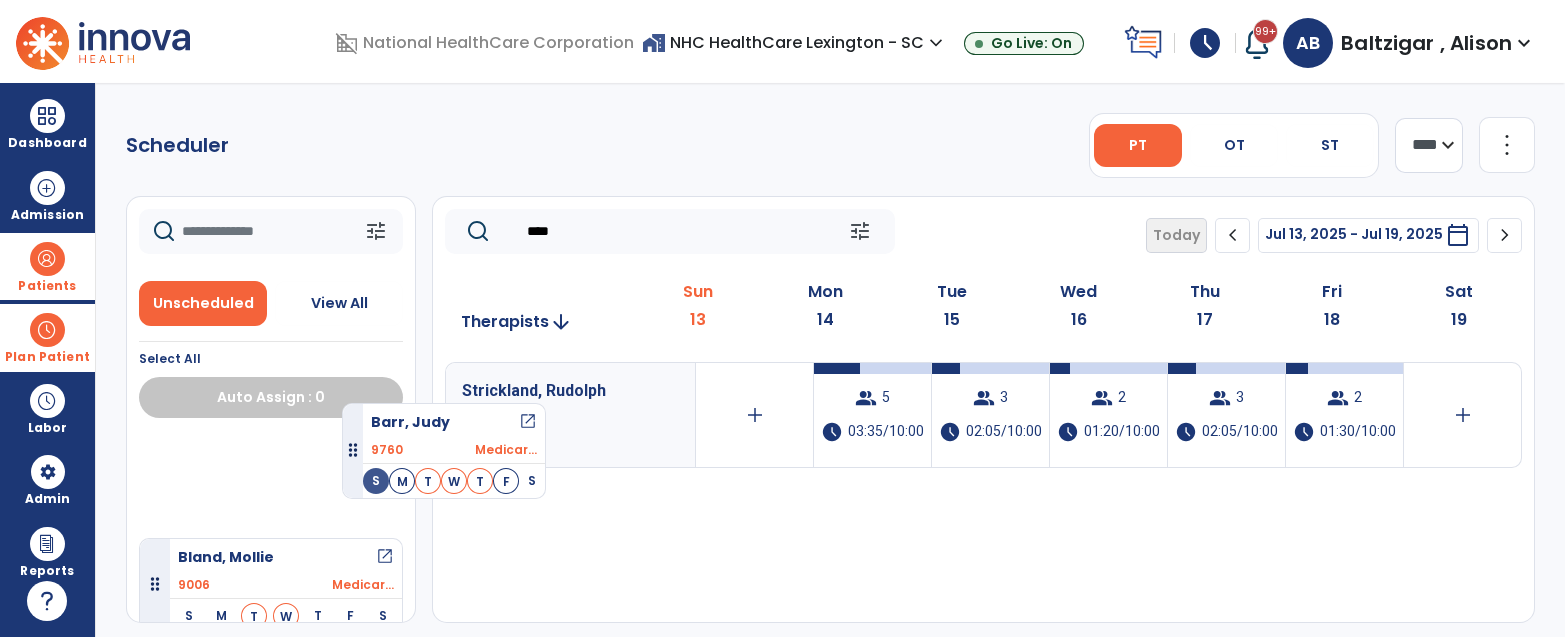 scroll, scrollTop: 8, scrollLeft: 0, axis: vertical 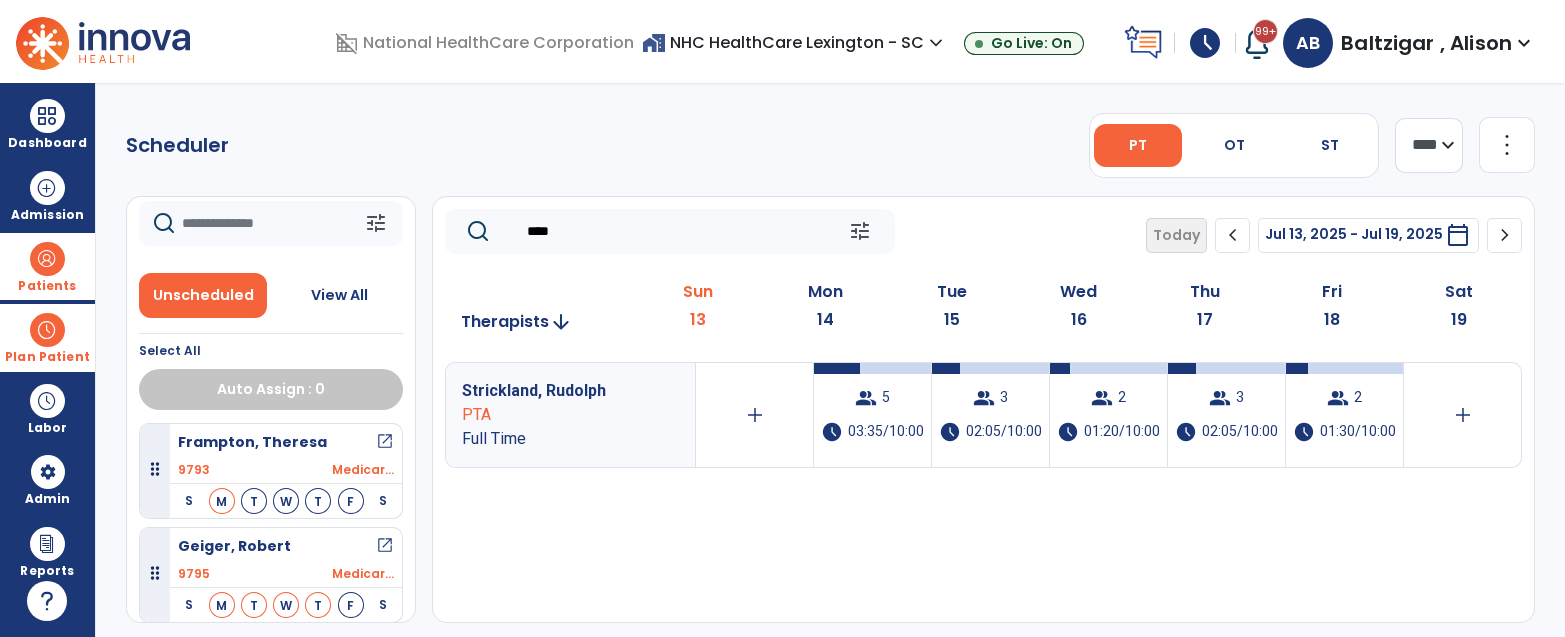 type 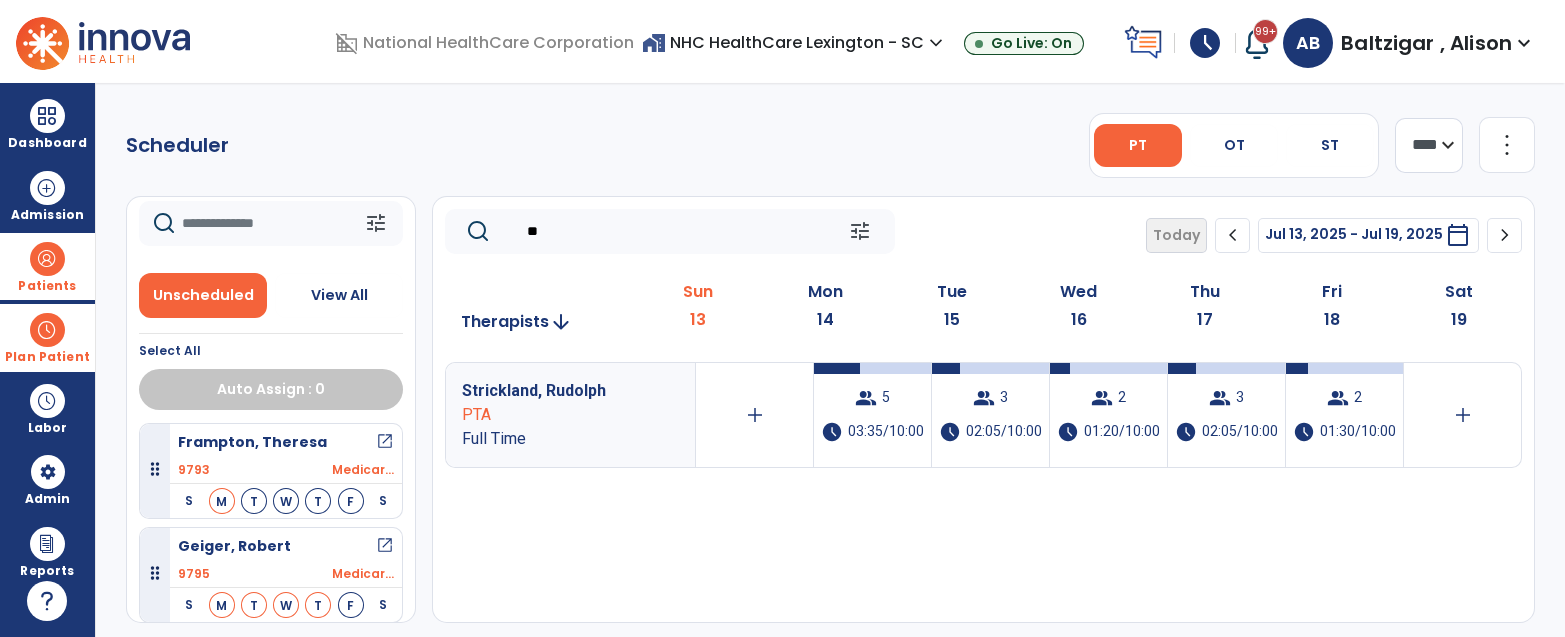 type on "*" 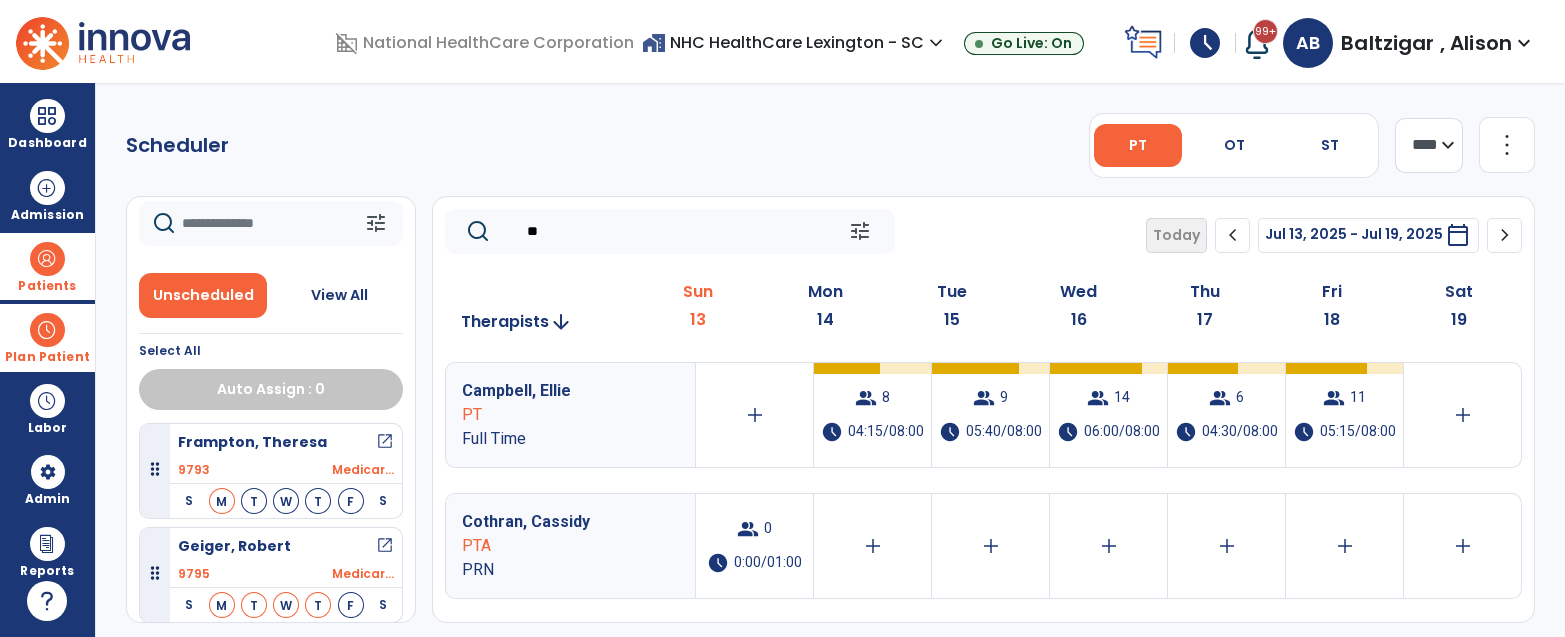 type on "*" 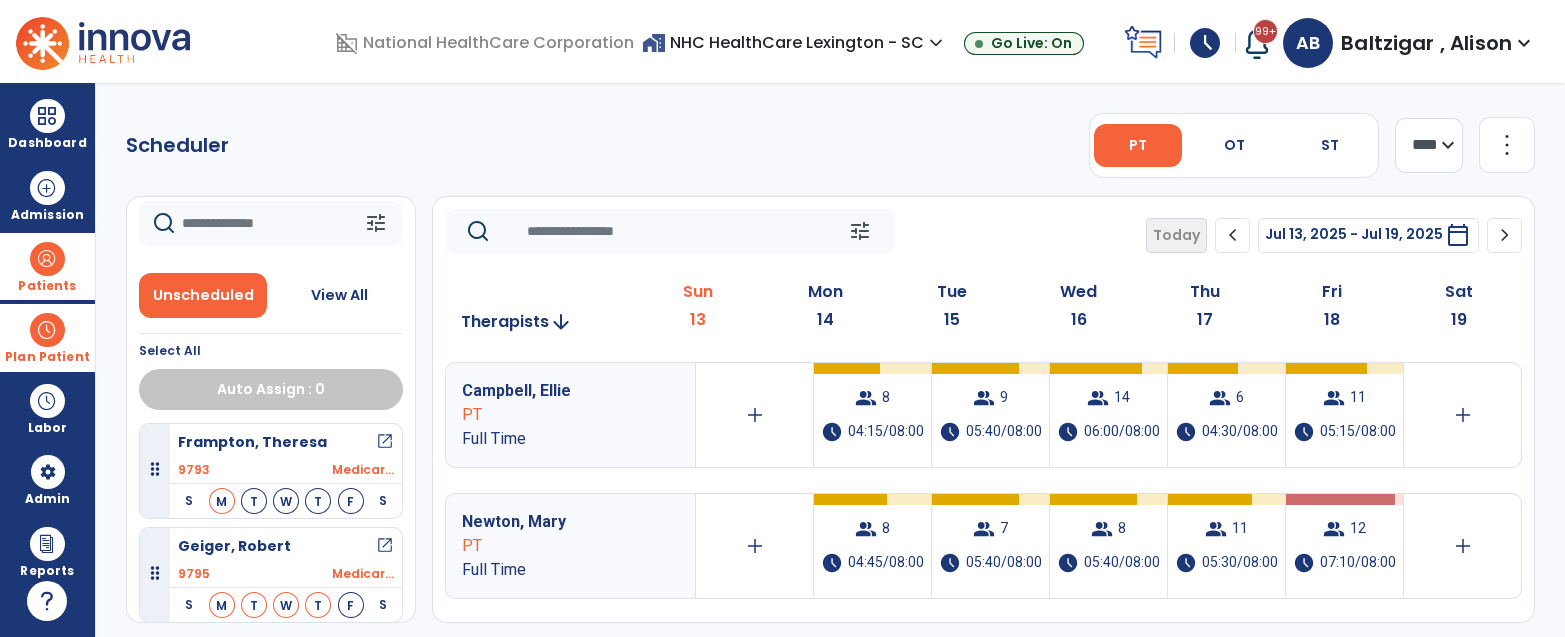 type 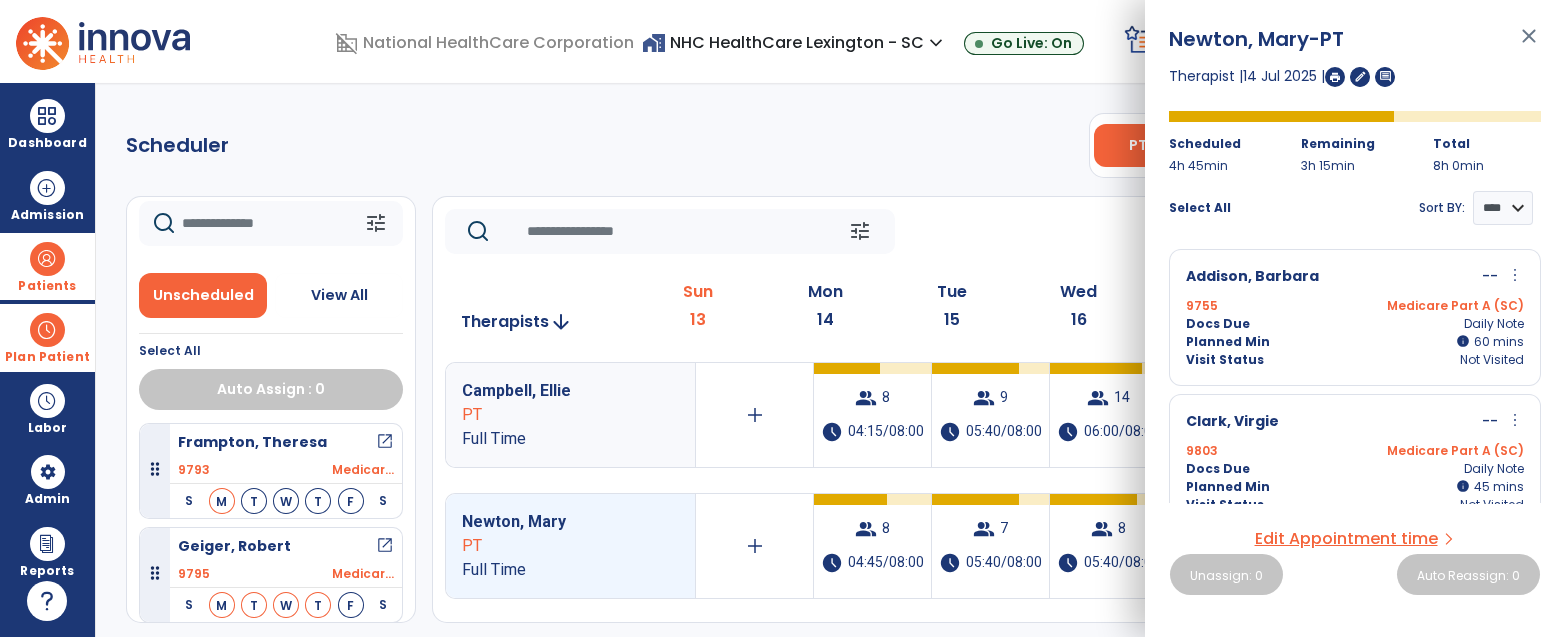 click on "Patients" at bounding box center [47, 286] 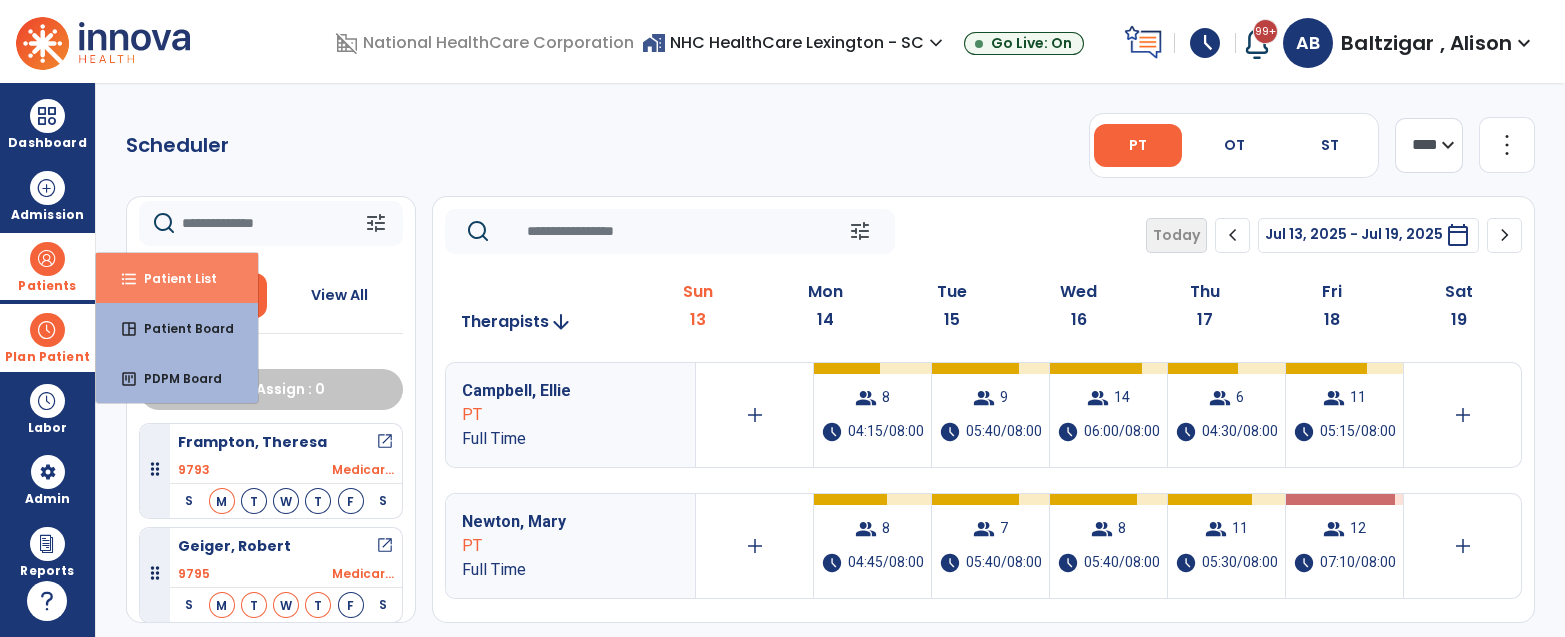 click on "format_list_bulleted  Patient List" at bounding box center [177, 278] 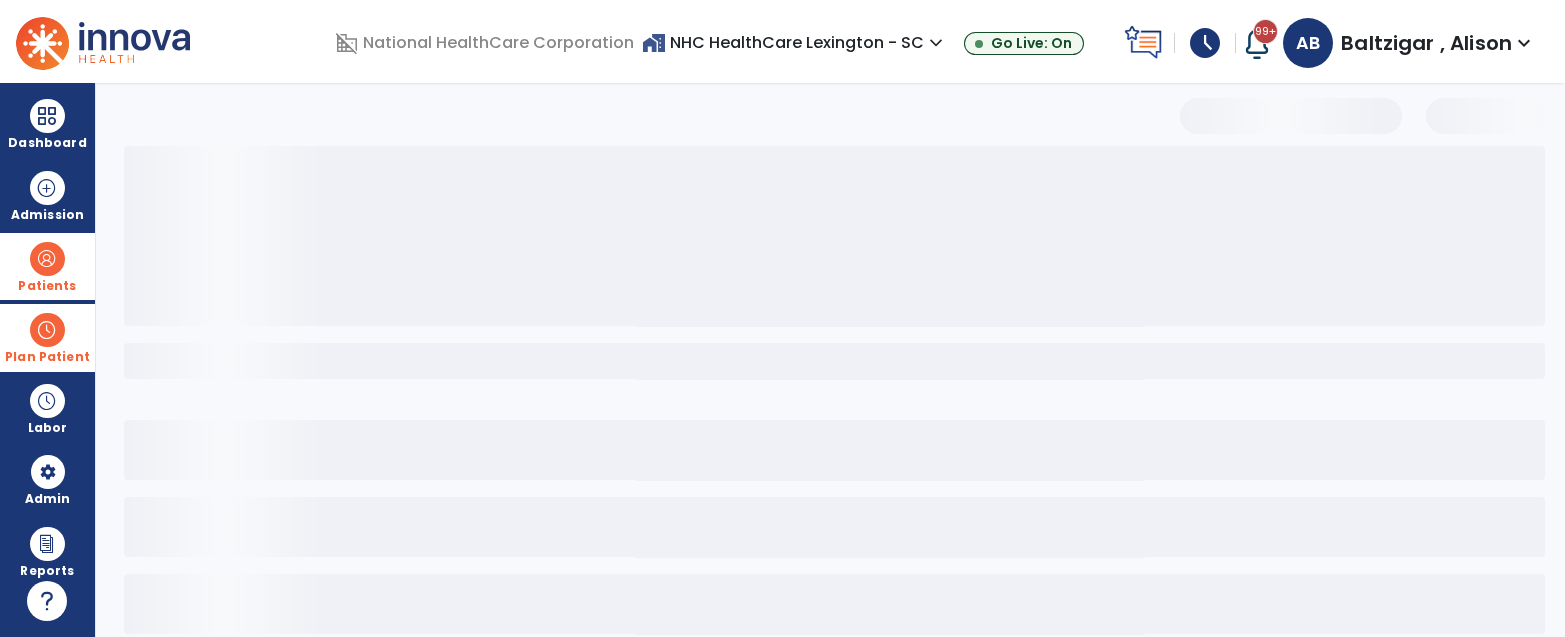 select on "***" 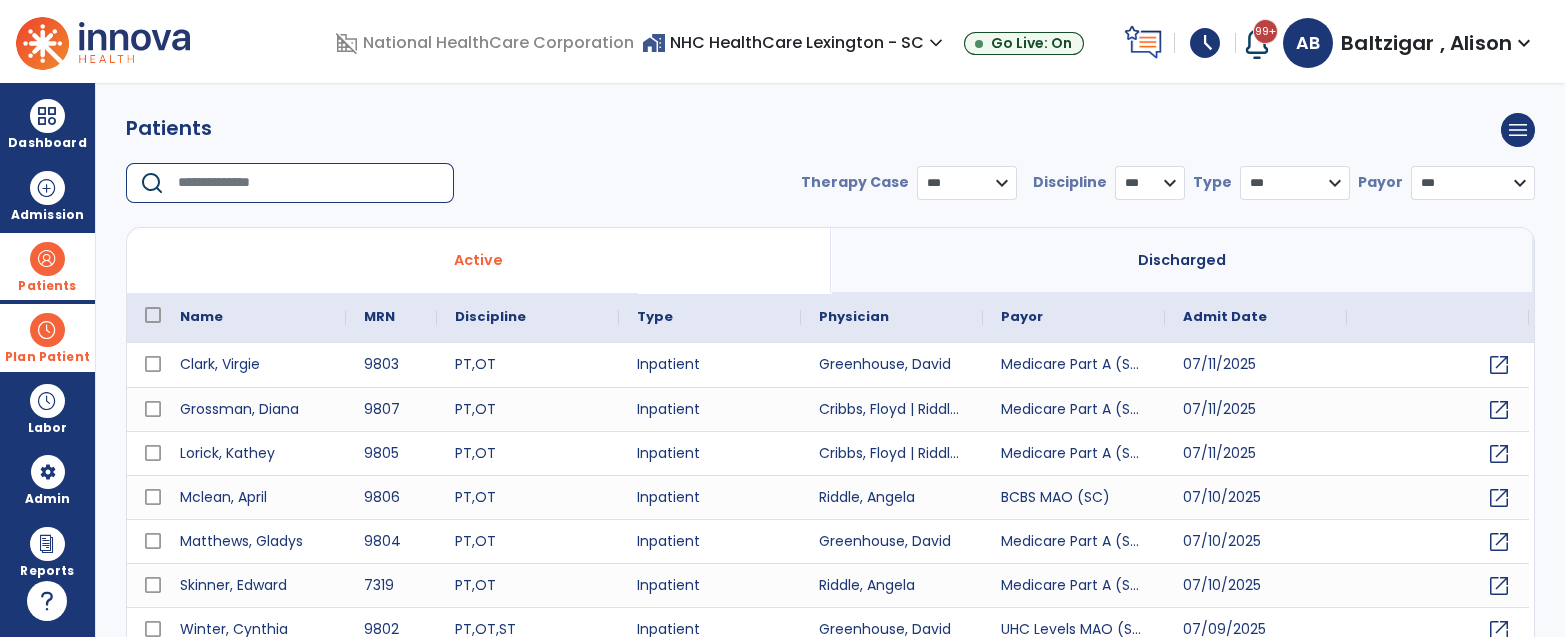 click at bounding box center (309, 183) 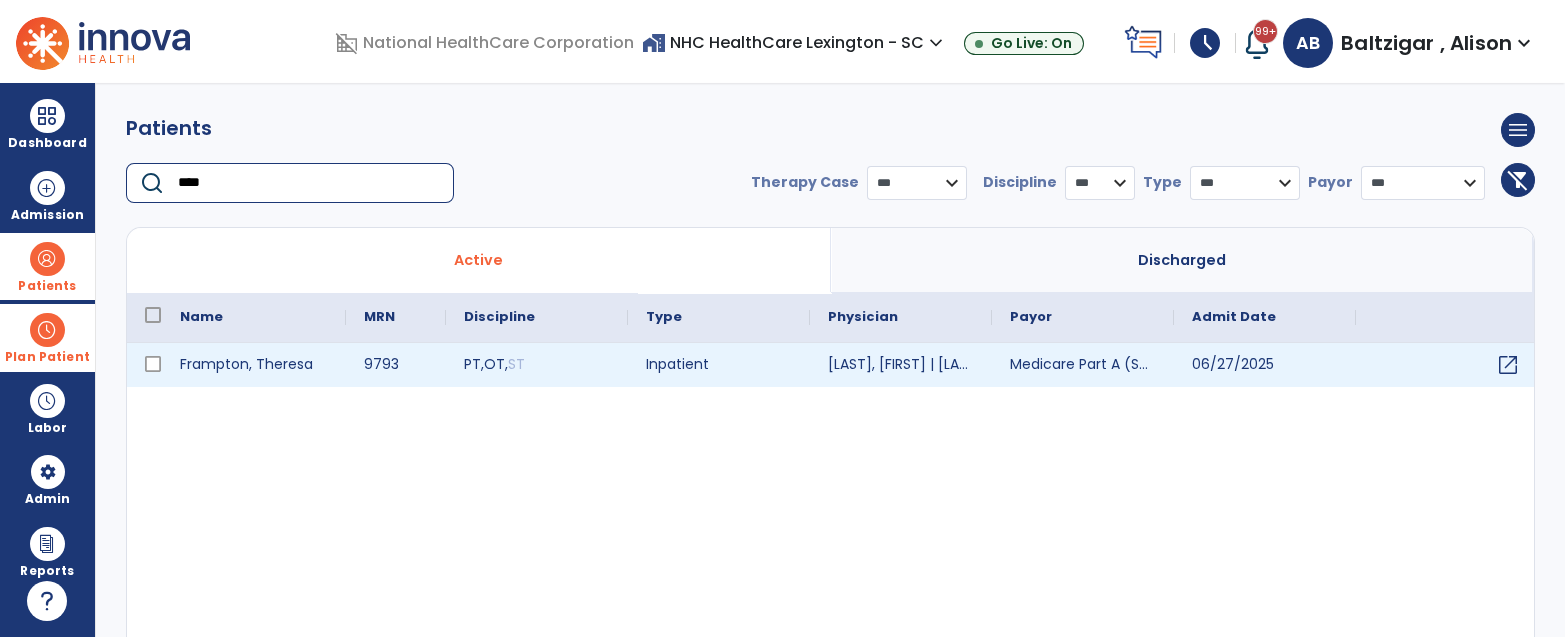 type on "****" 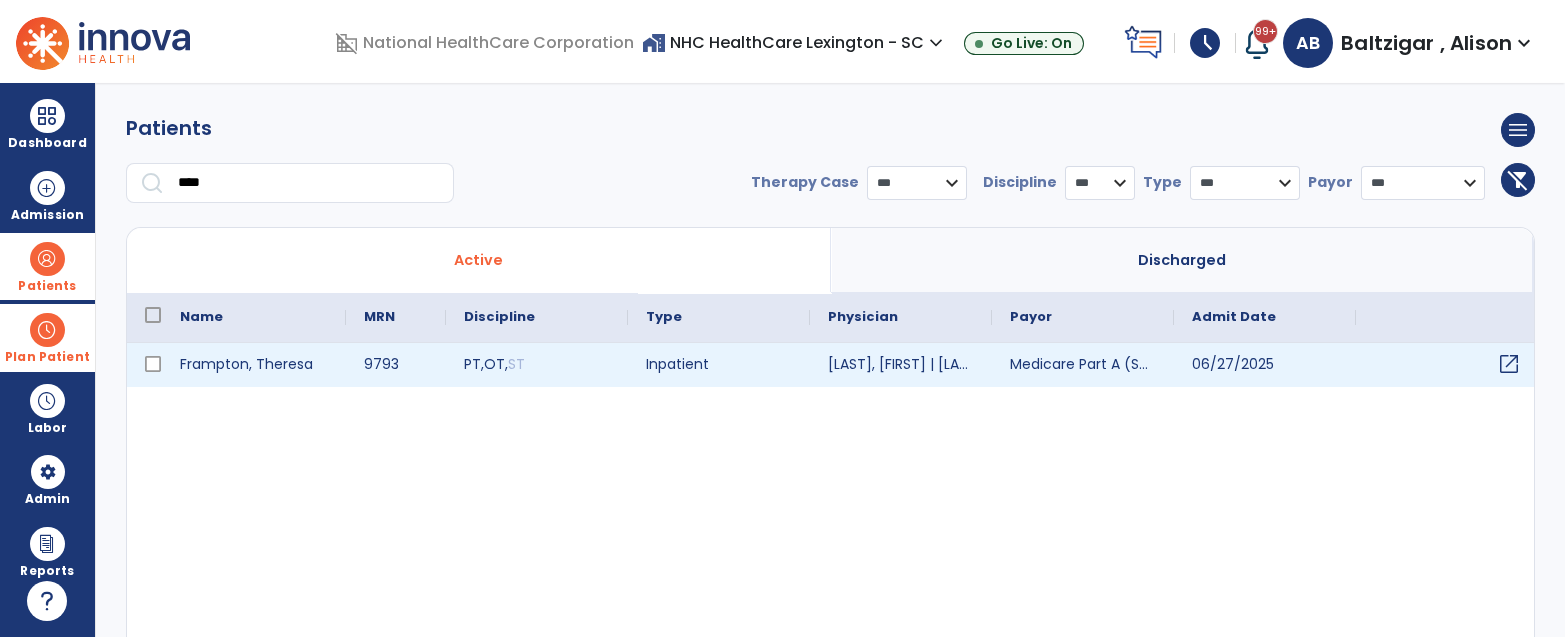 click on "open_in_new" at bounding box center (1509, 364) 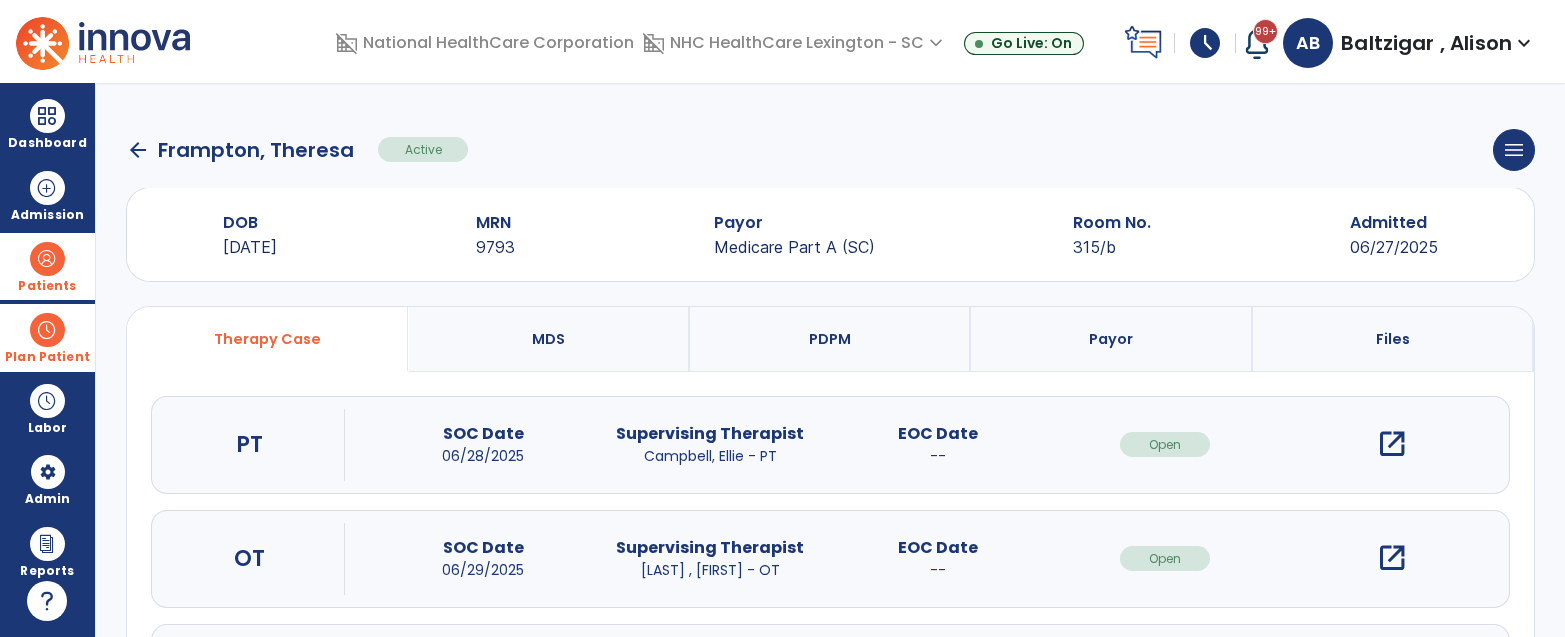 click on "open_in_new" at bounding box center [1392, 444] 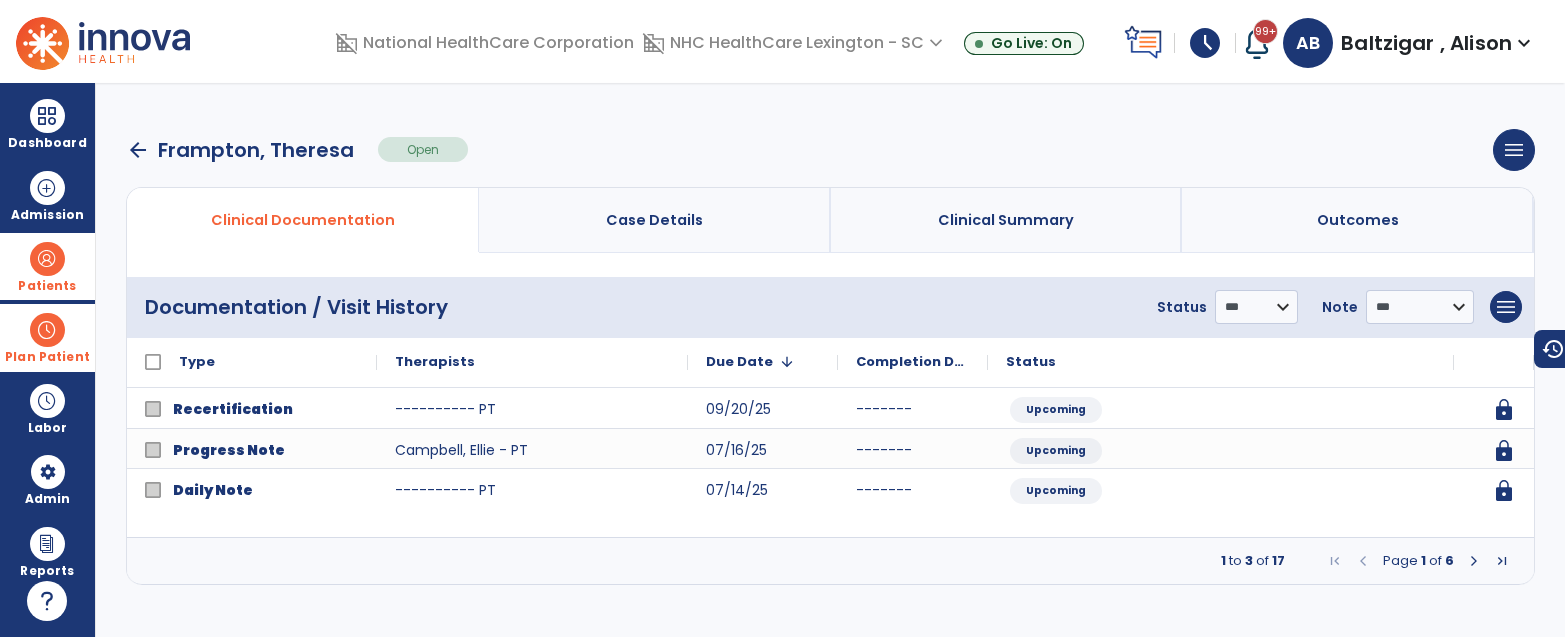 click at bounding box center (1474, 561) 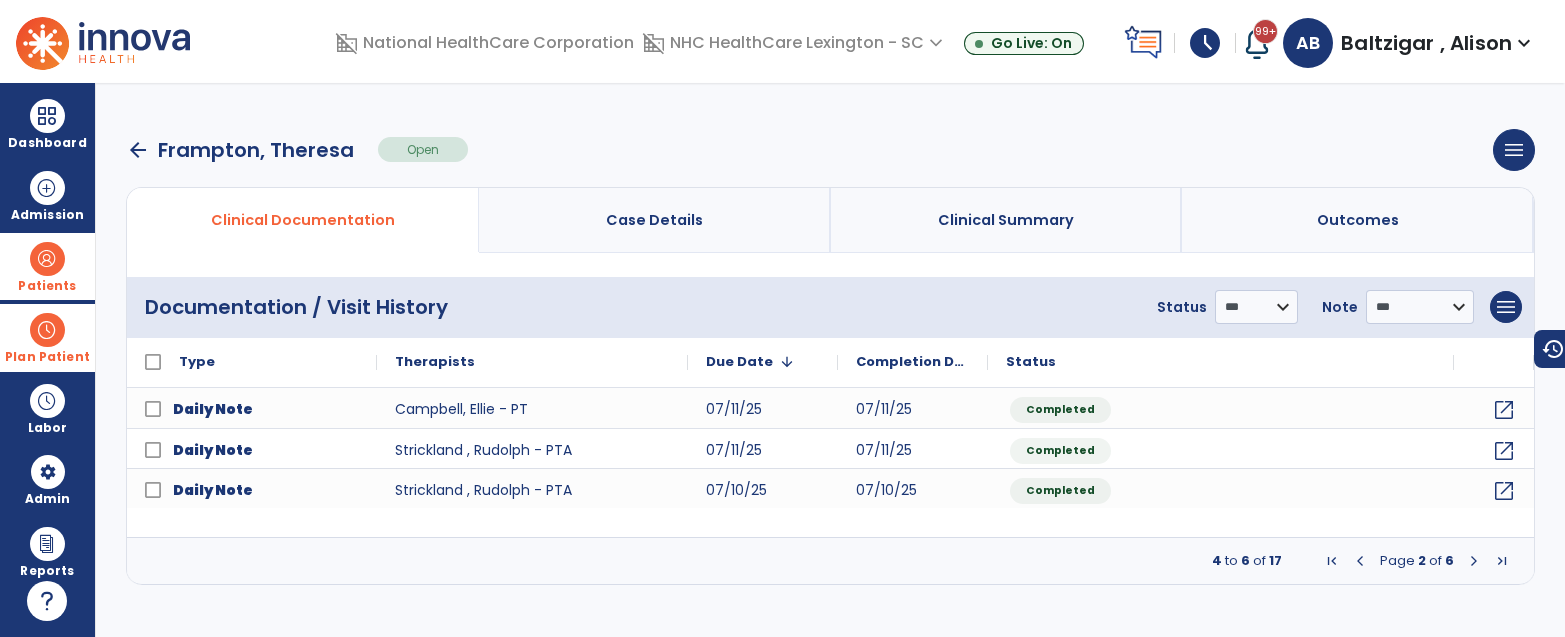 click at bounding box center [1474, 561] 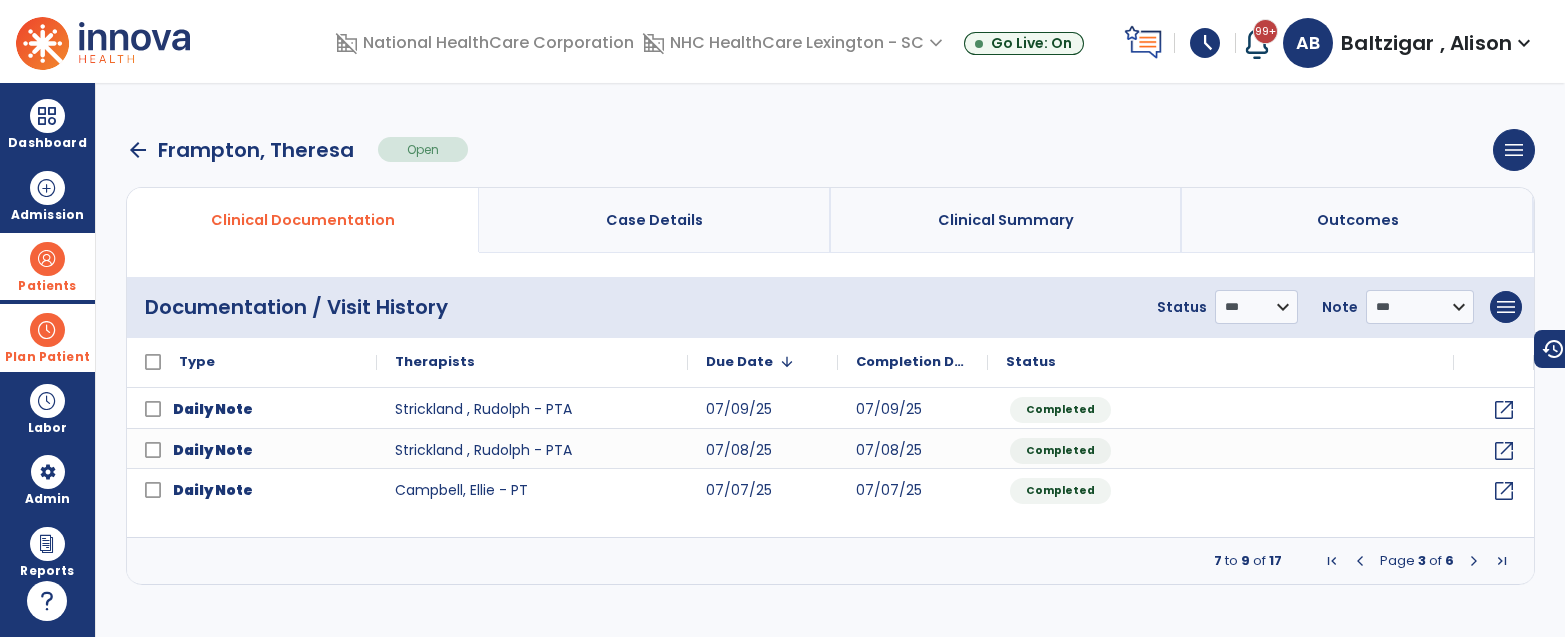 click on "arrow_back" at bounding box center [138, 150] 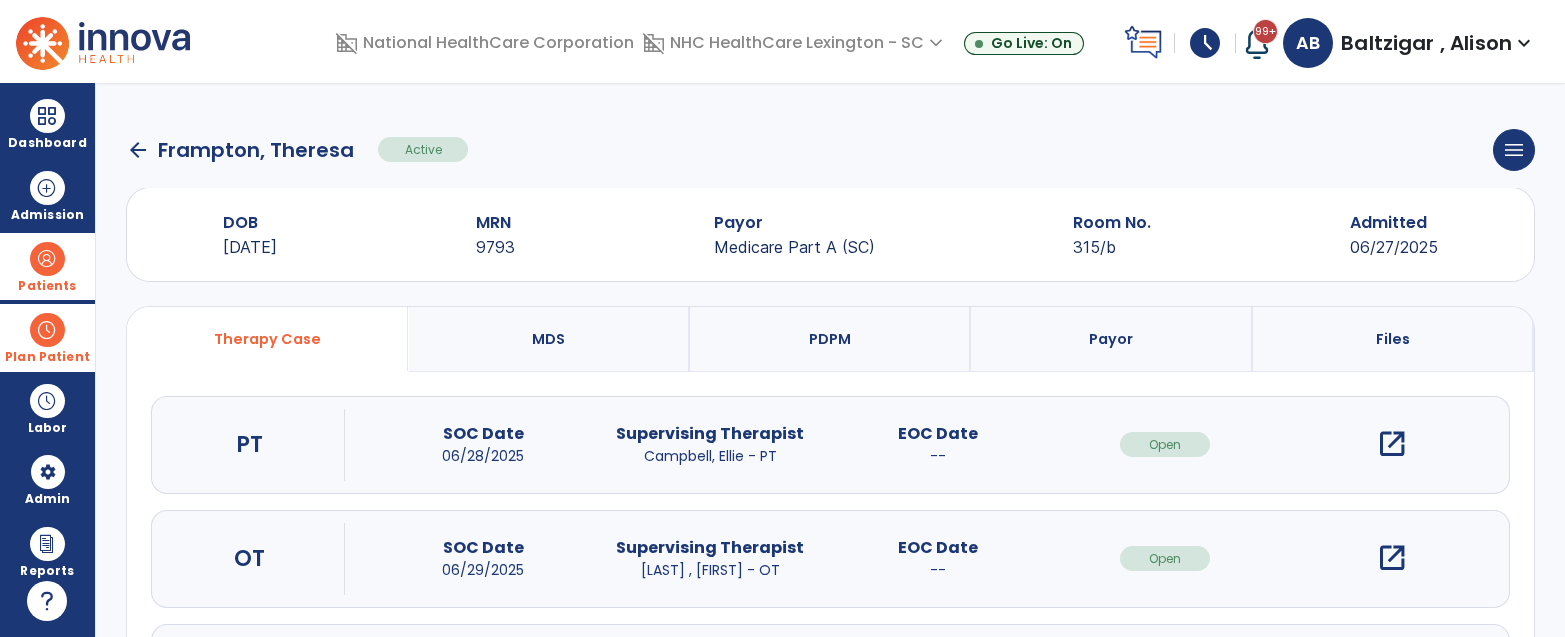 click on "arrow_back" 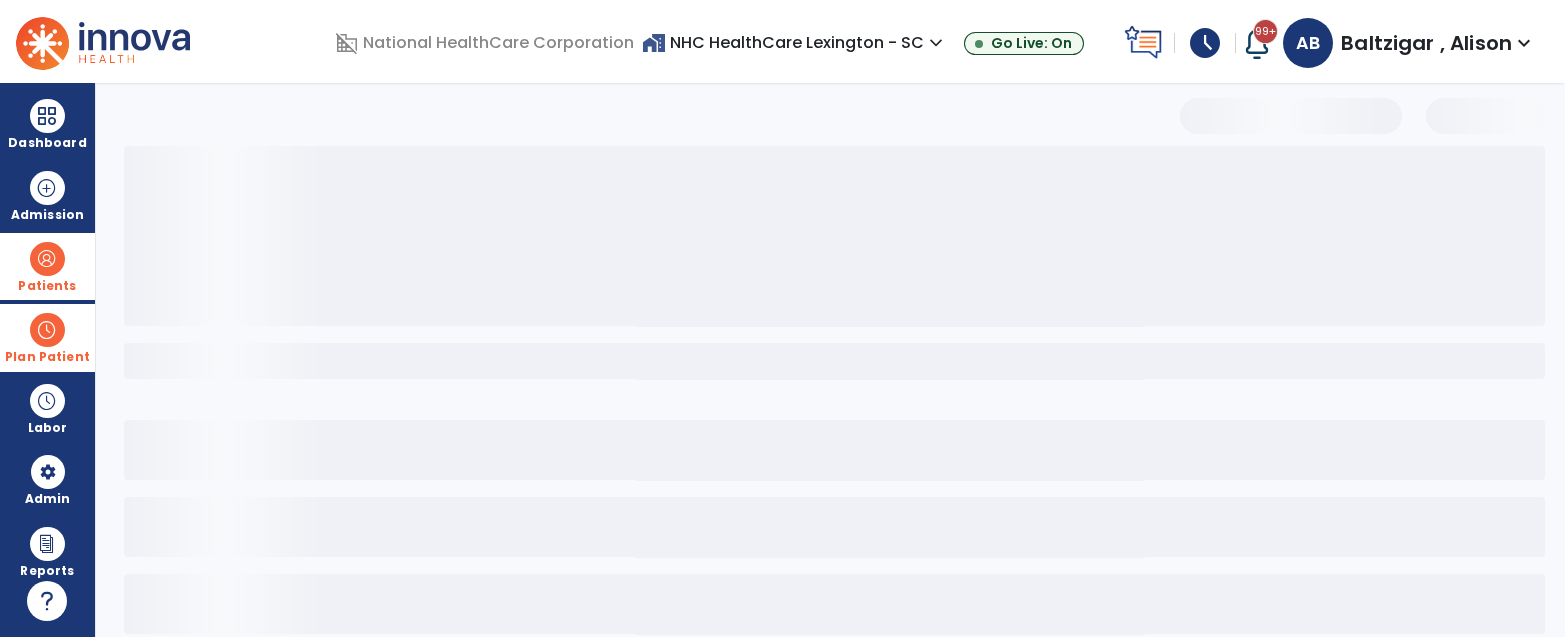 select on "***" 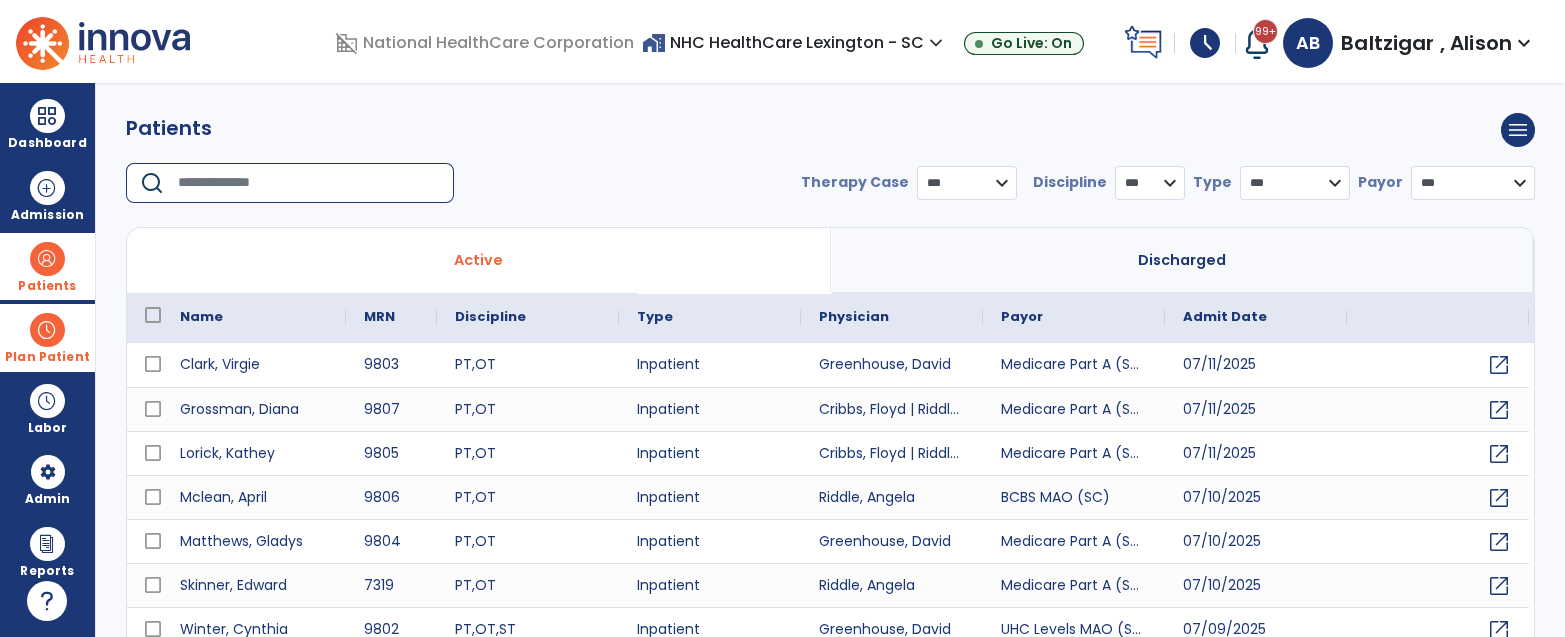 click at bounding box center [309, 183] 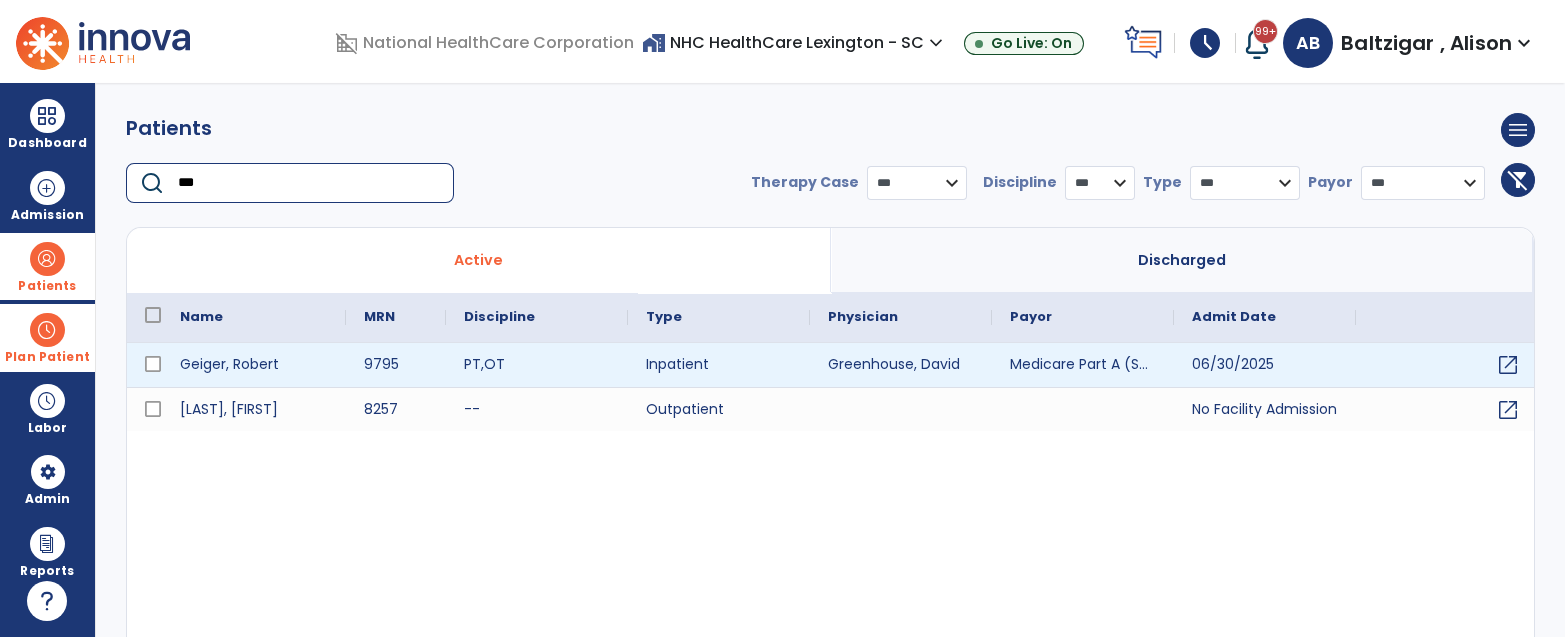 type on "***" 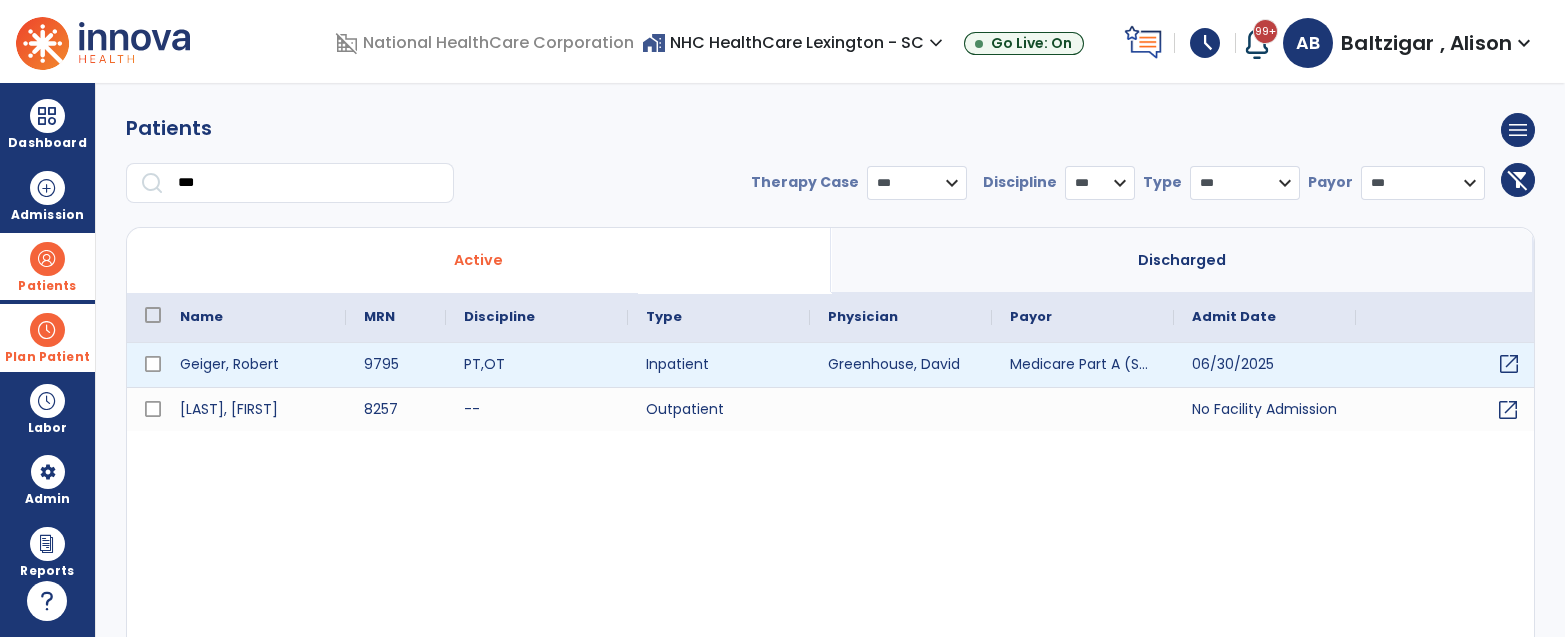 click on "open_in_new" at bounding box center [1509, 364] 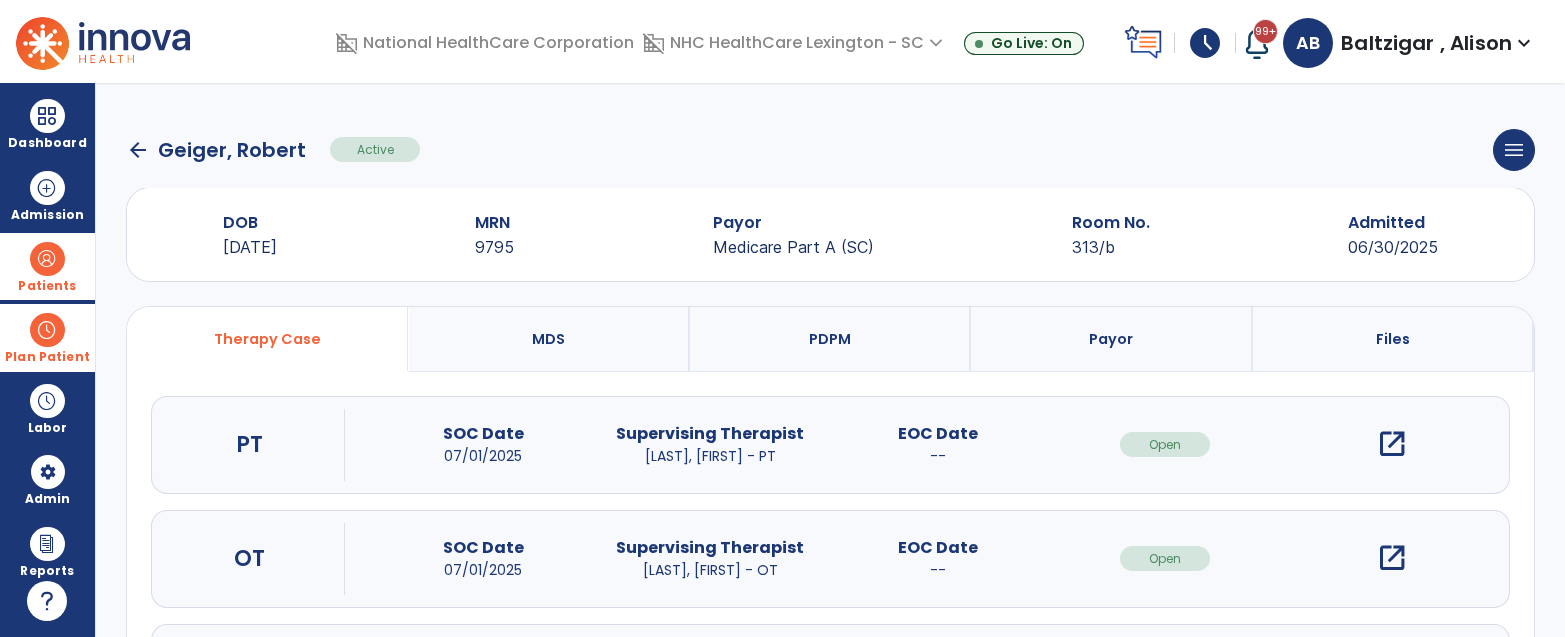 click on "open_in_new" at bounding box center [1392, 444] 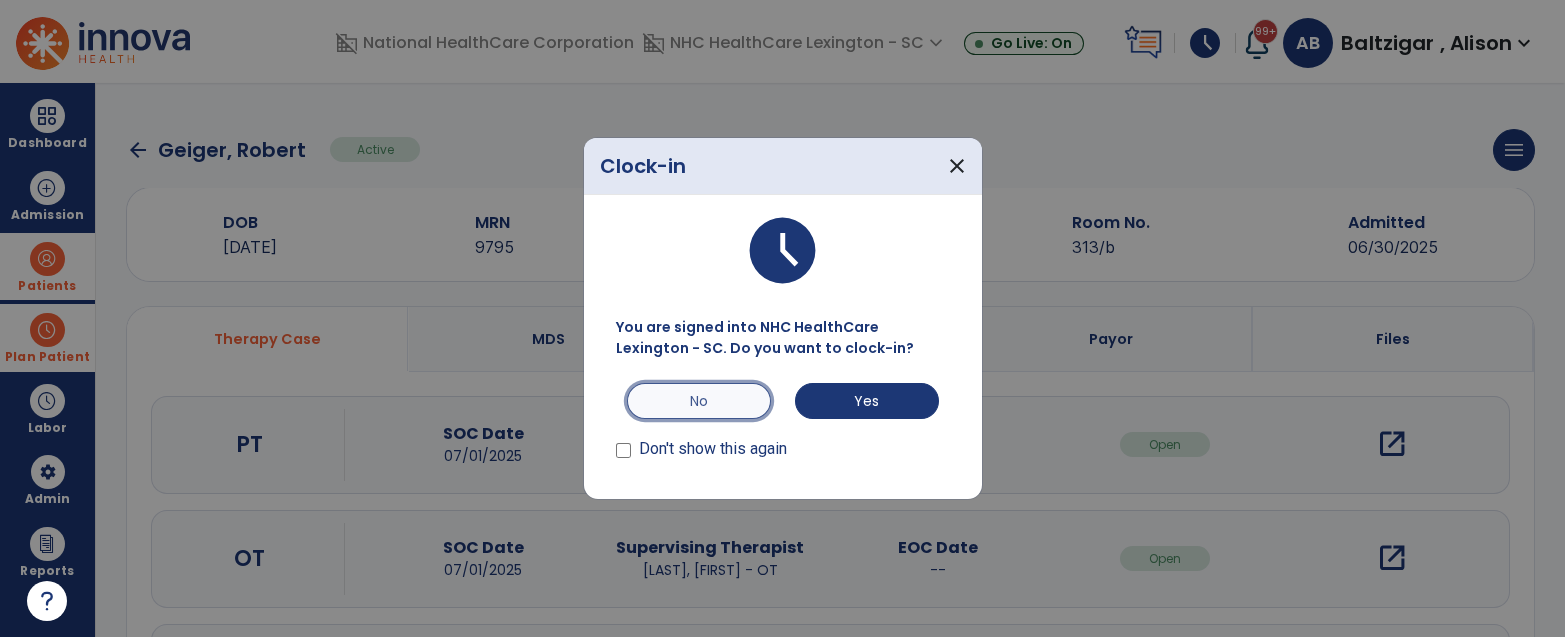 click on "No" at bounding box center [699, 401] 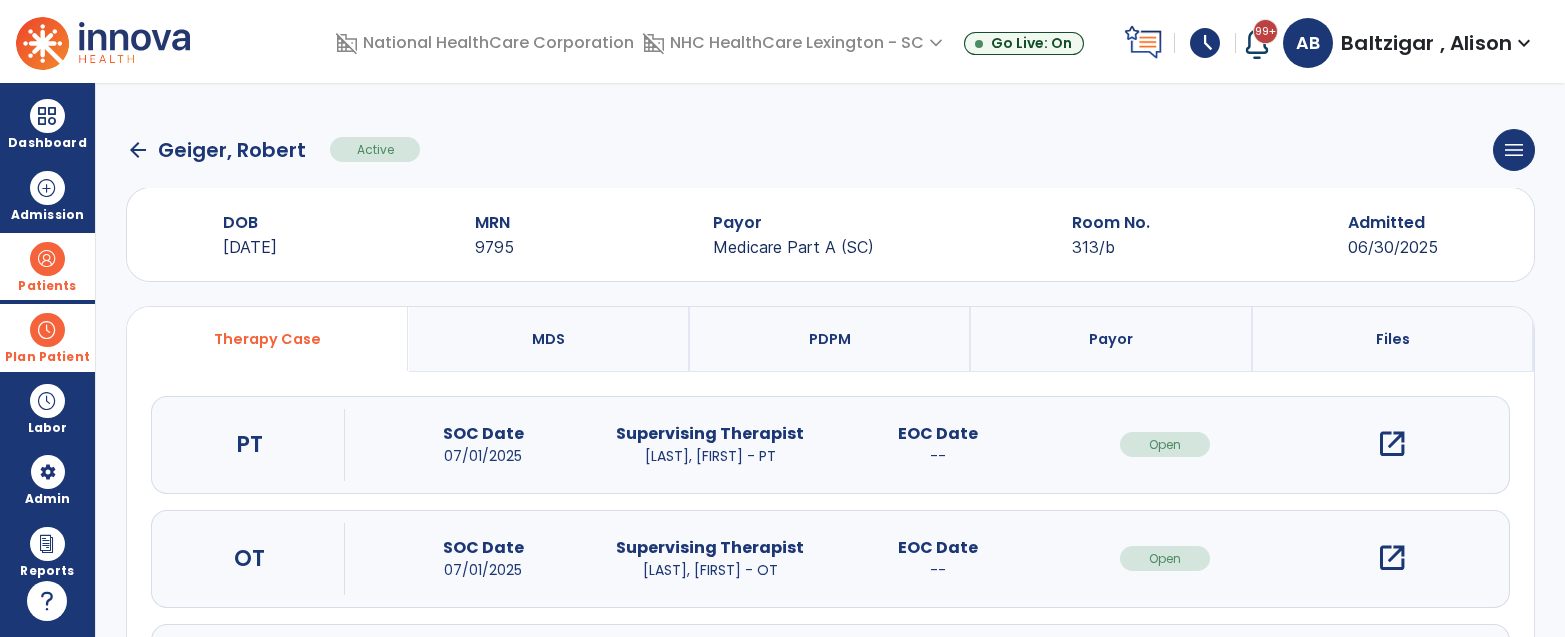 click on "open_in_new" at bounding box center [1392, 444] 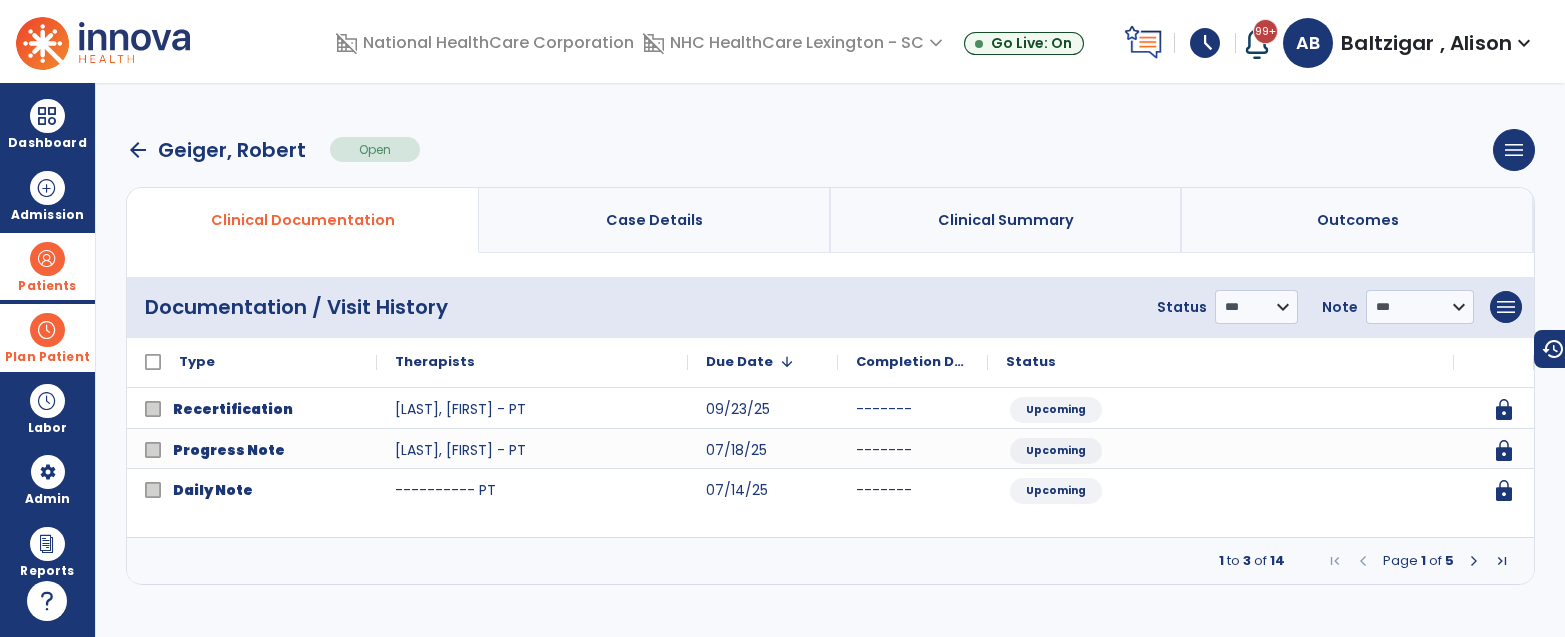 click at bounding box center [1474, 561] 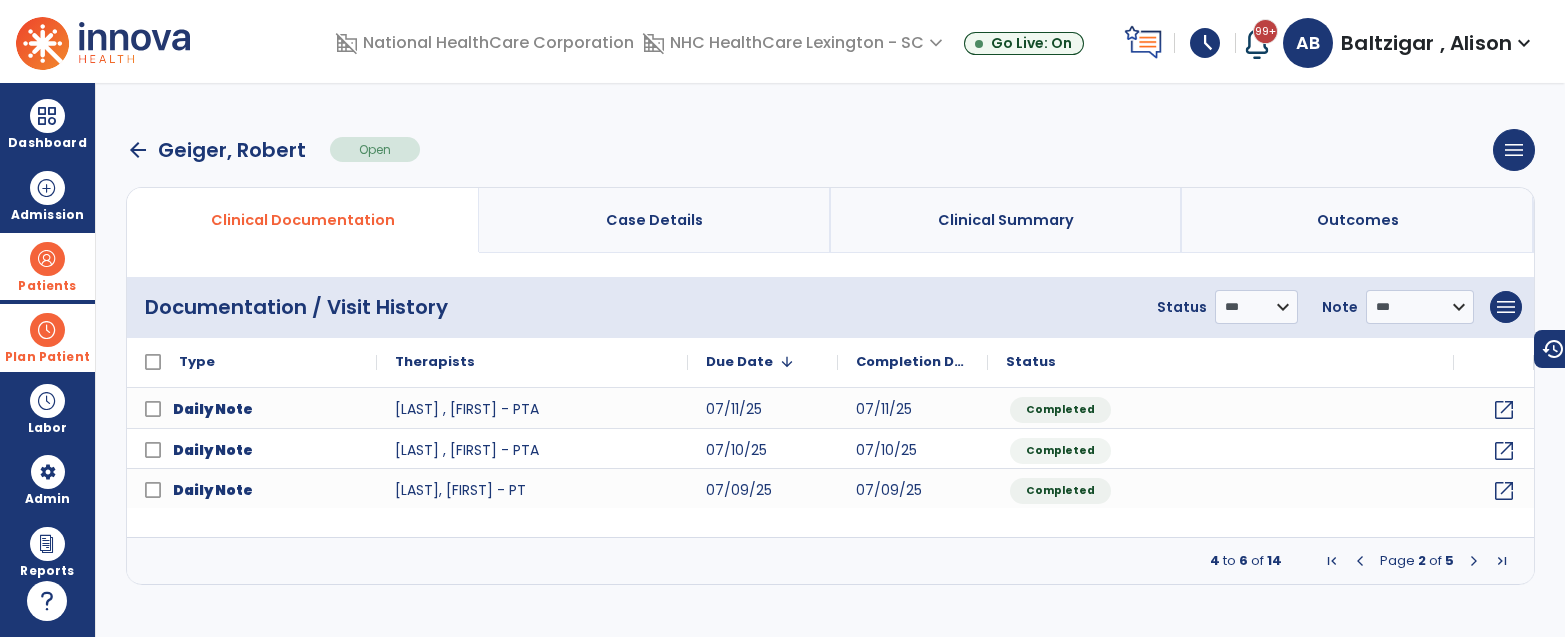 click on "Plan Patient" at bounding box center (47, 266) 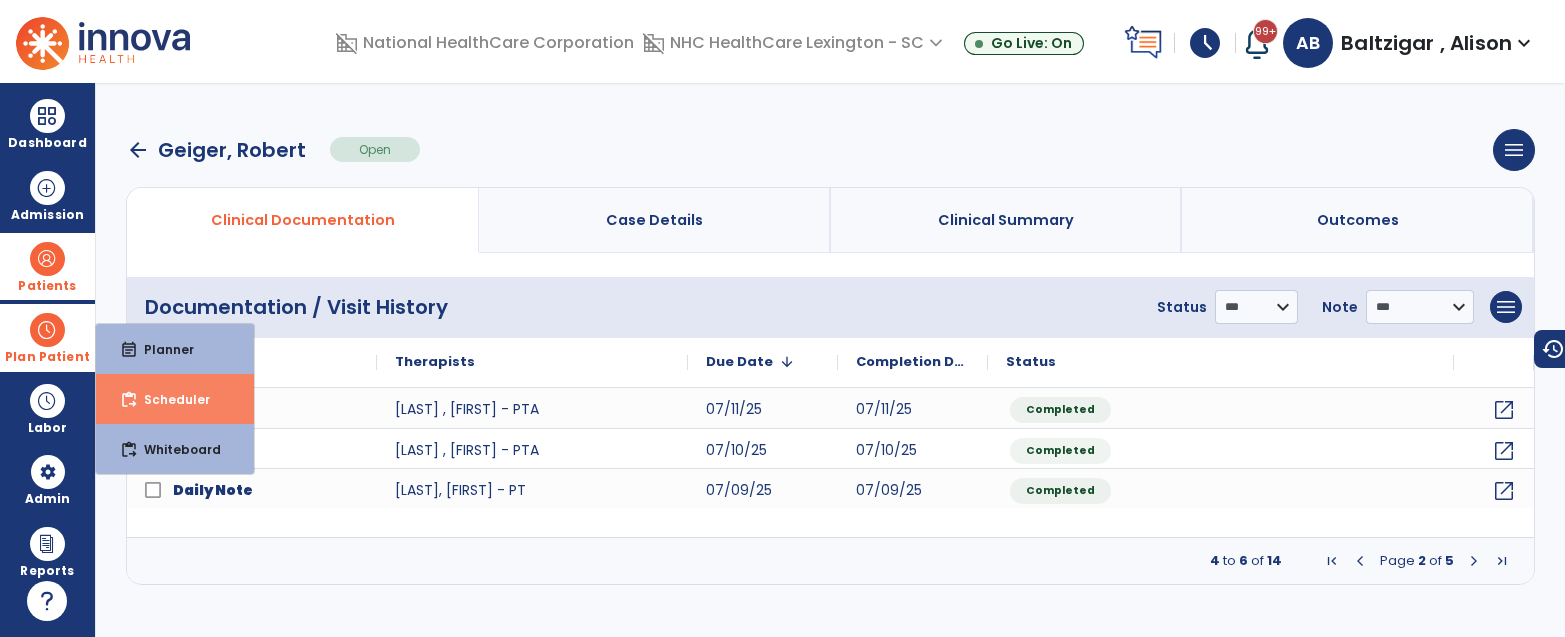 click on "content_paste_go  Scheduler" at bounding box center (175, 399) 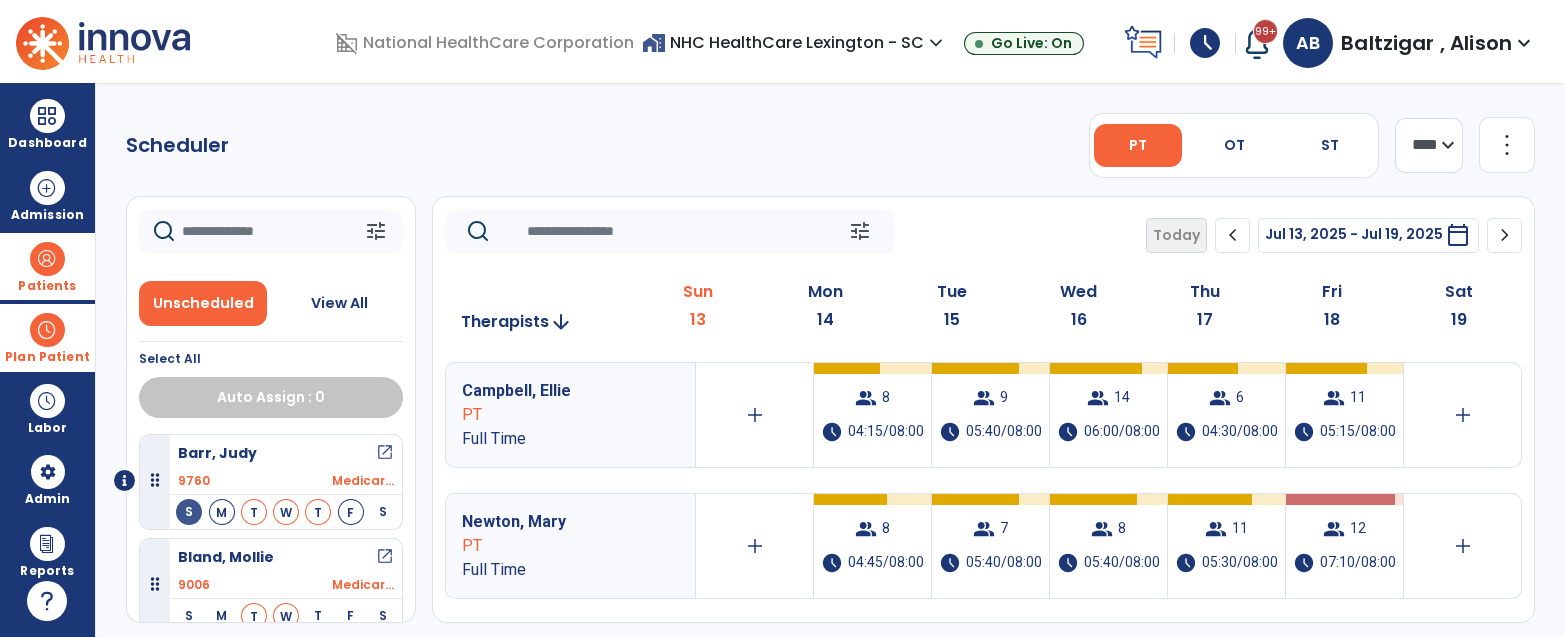click 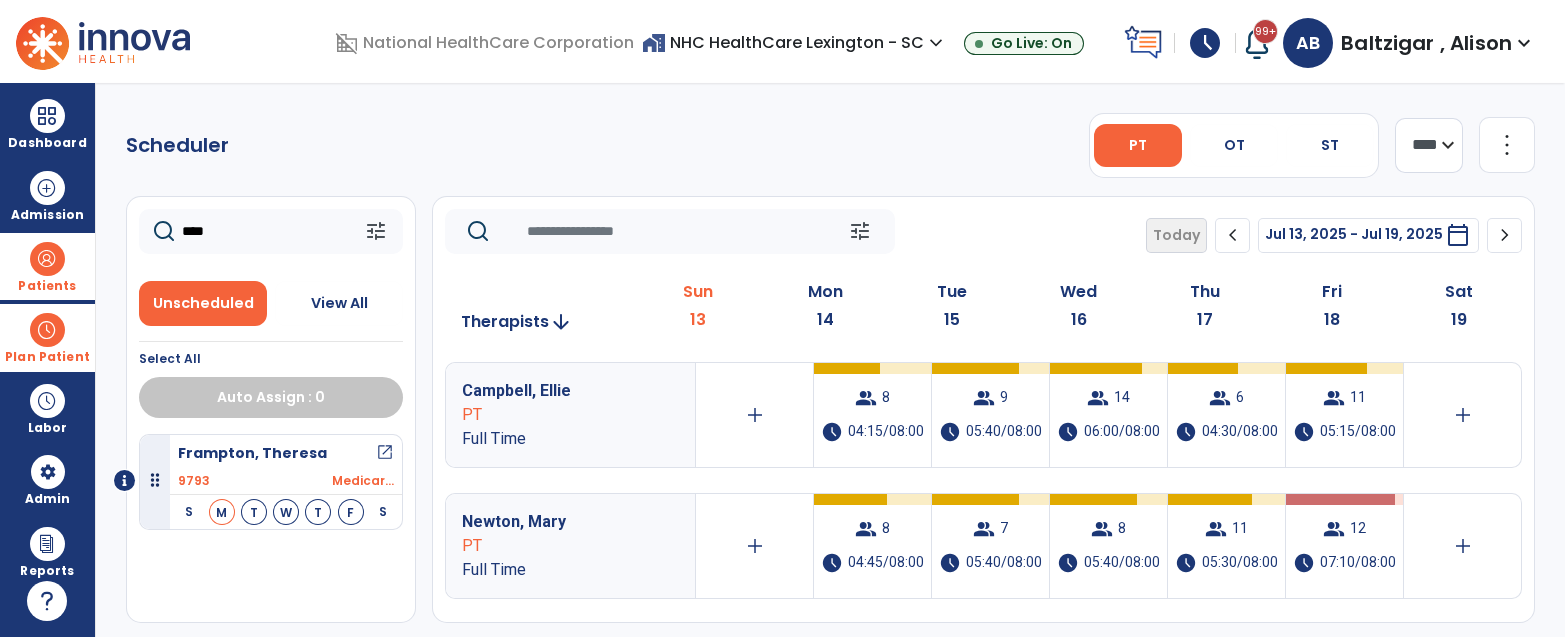 type on "****" 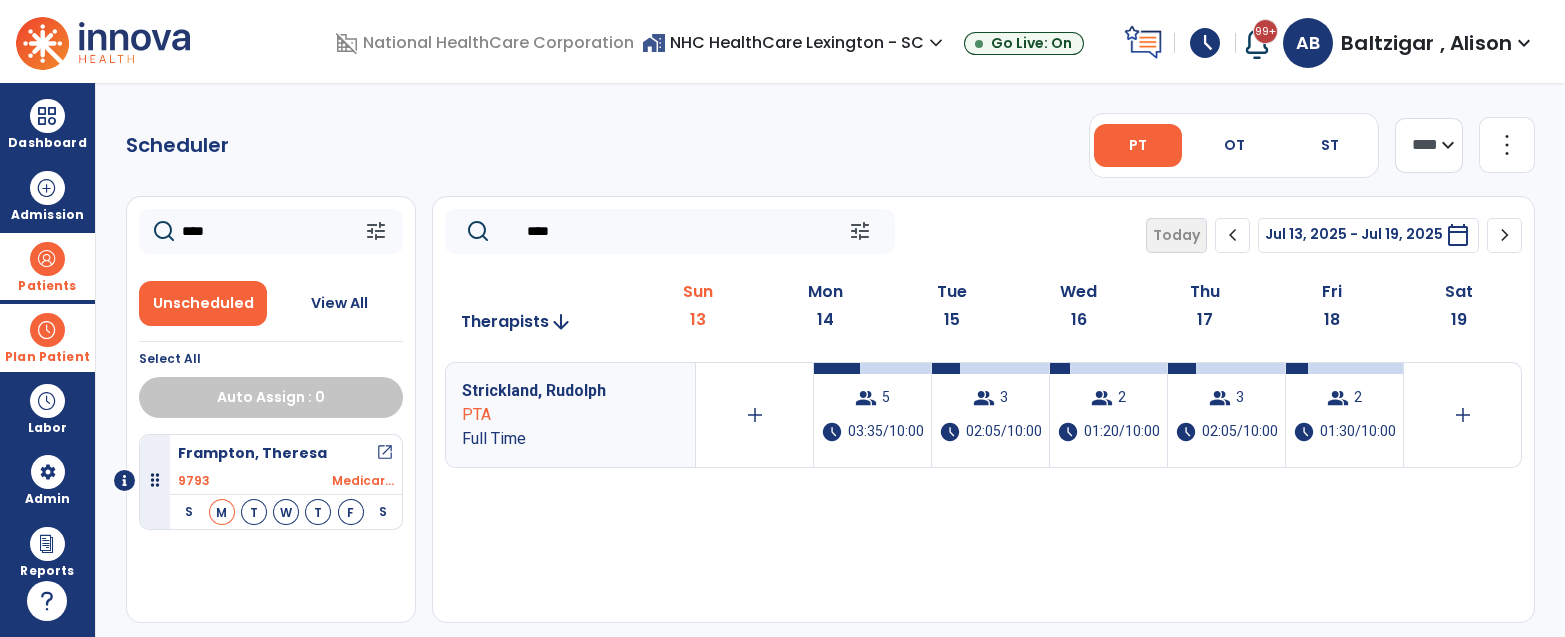 type on "****" 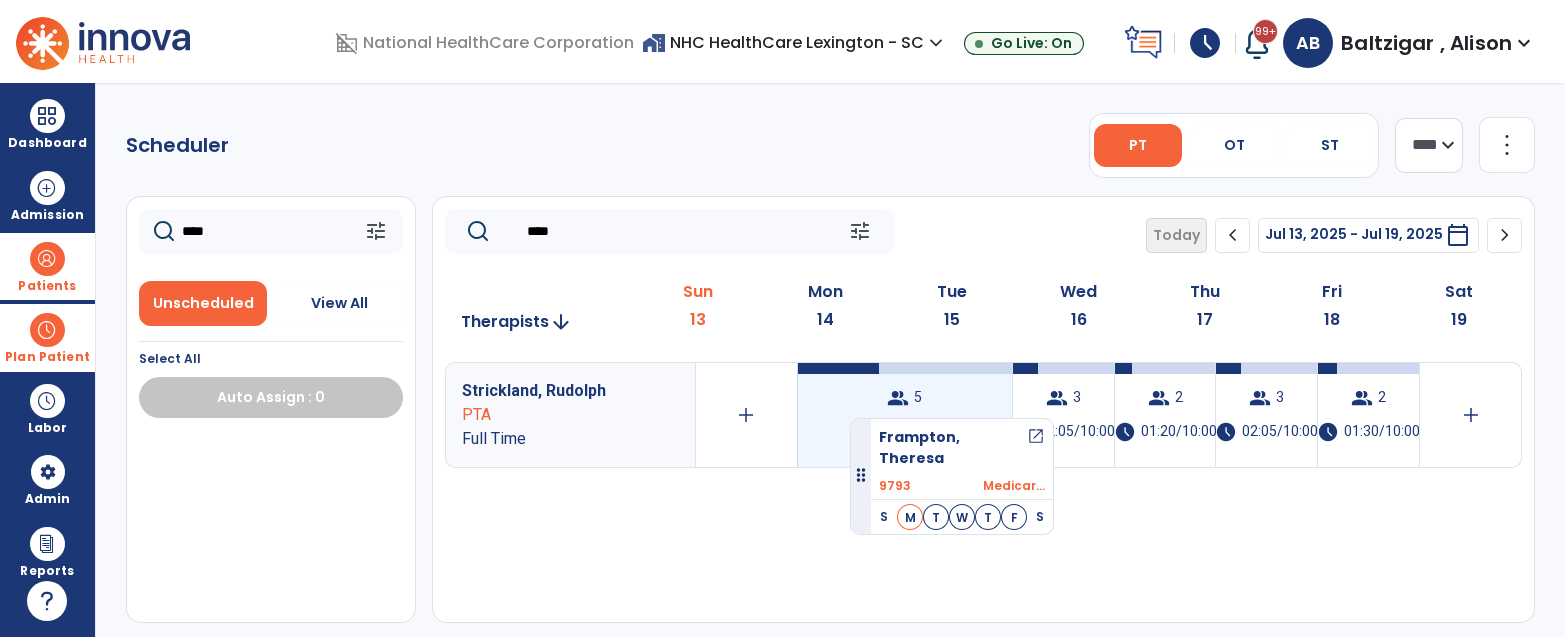 drag, startPoint x: 279, startPoint y: 477, endPoint x: 865, endPoint y: 410, distance: 589.81775 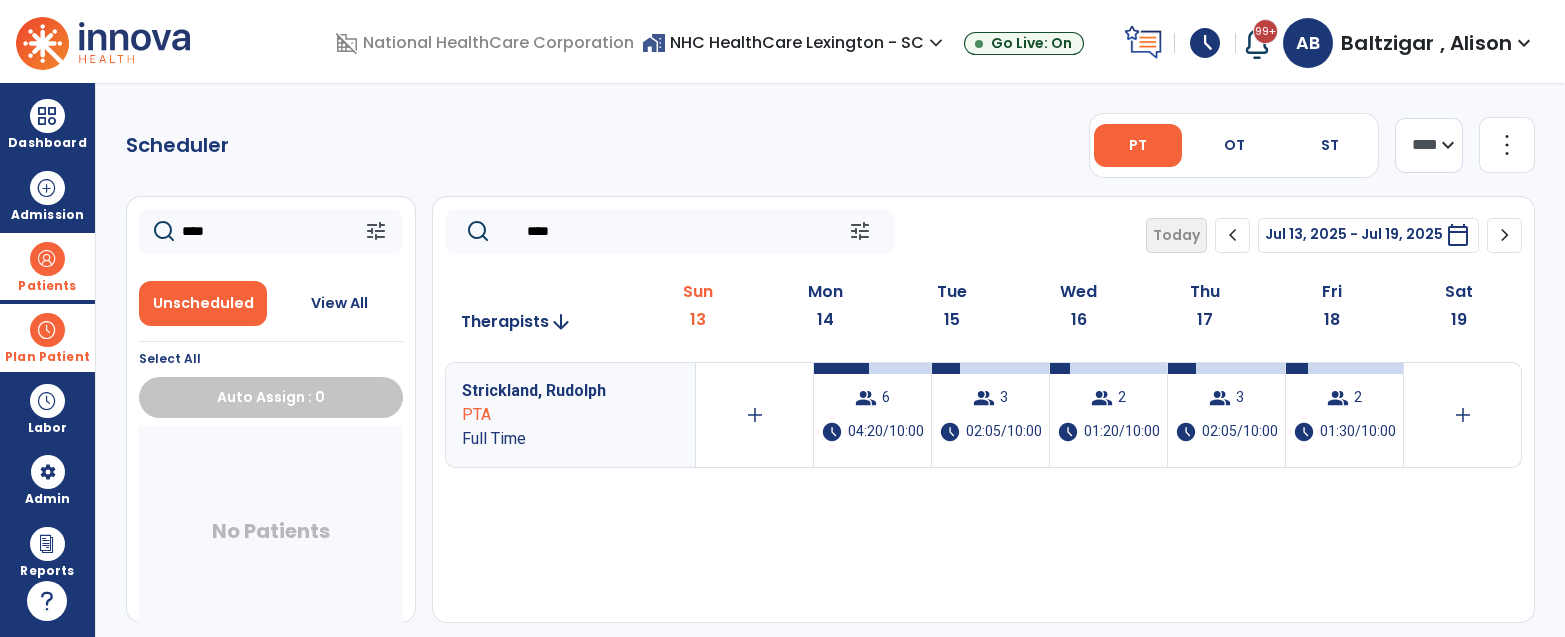 click on "****" 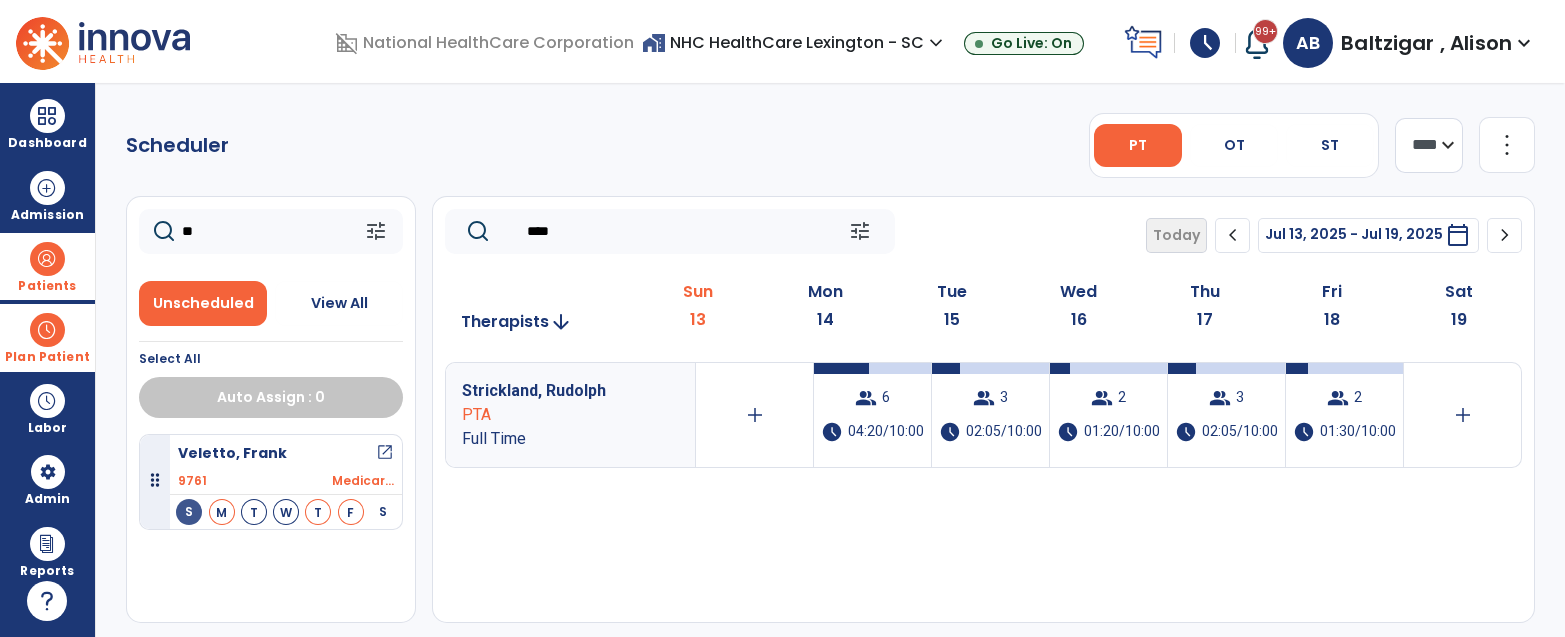 type on "*" 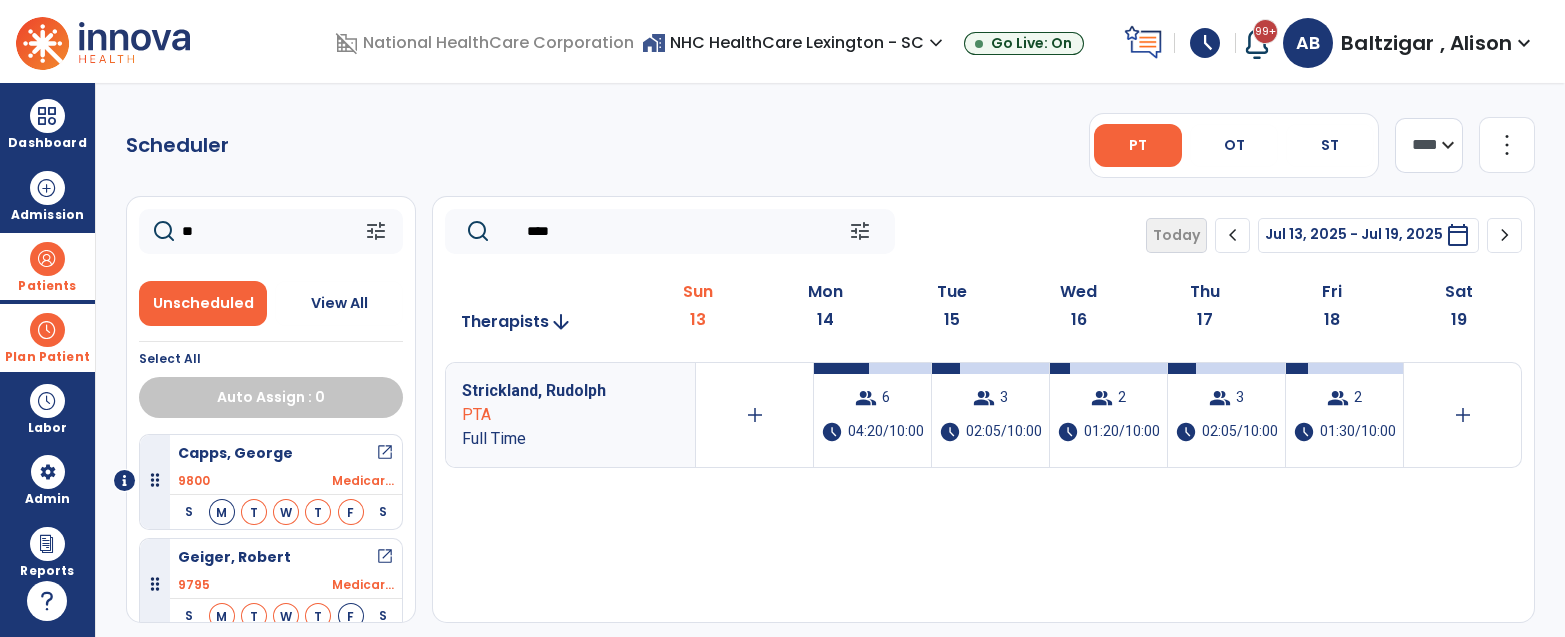 type on "**" 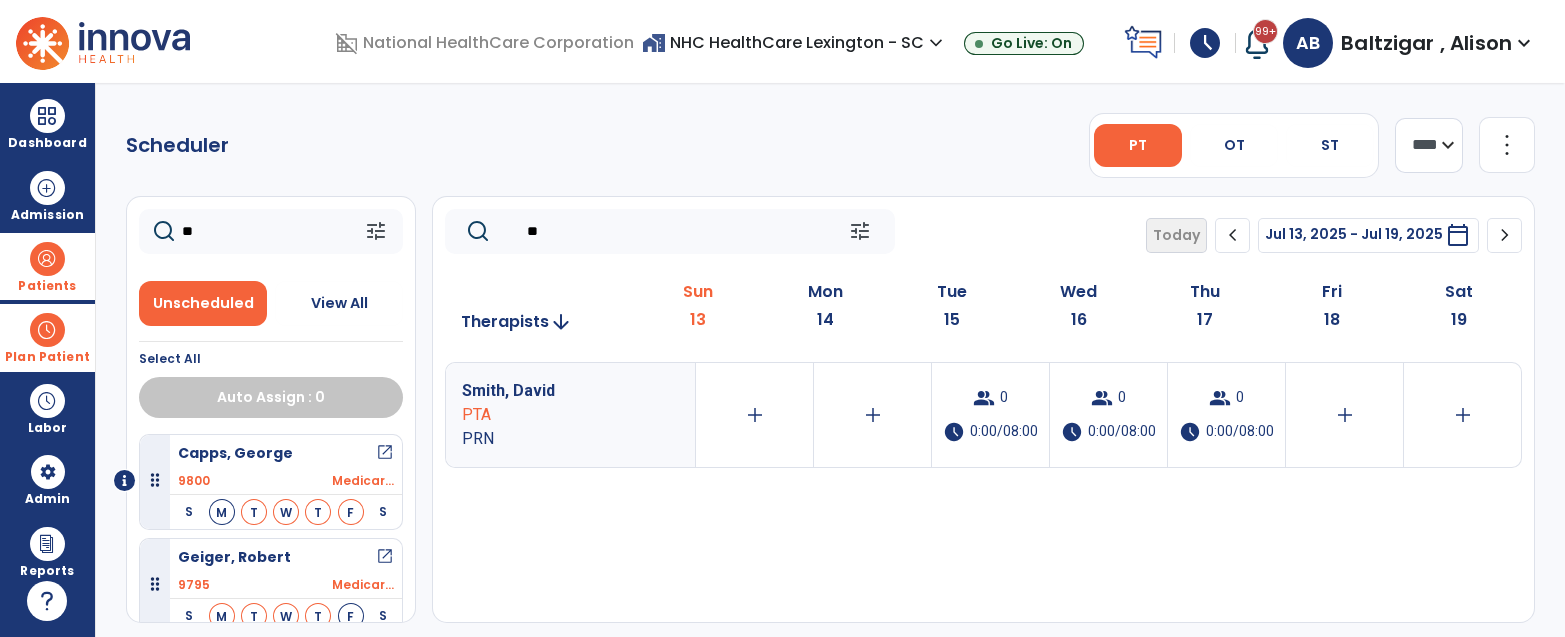 type on "*" 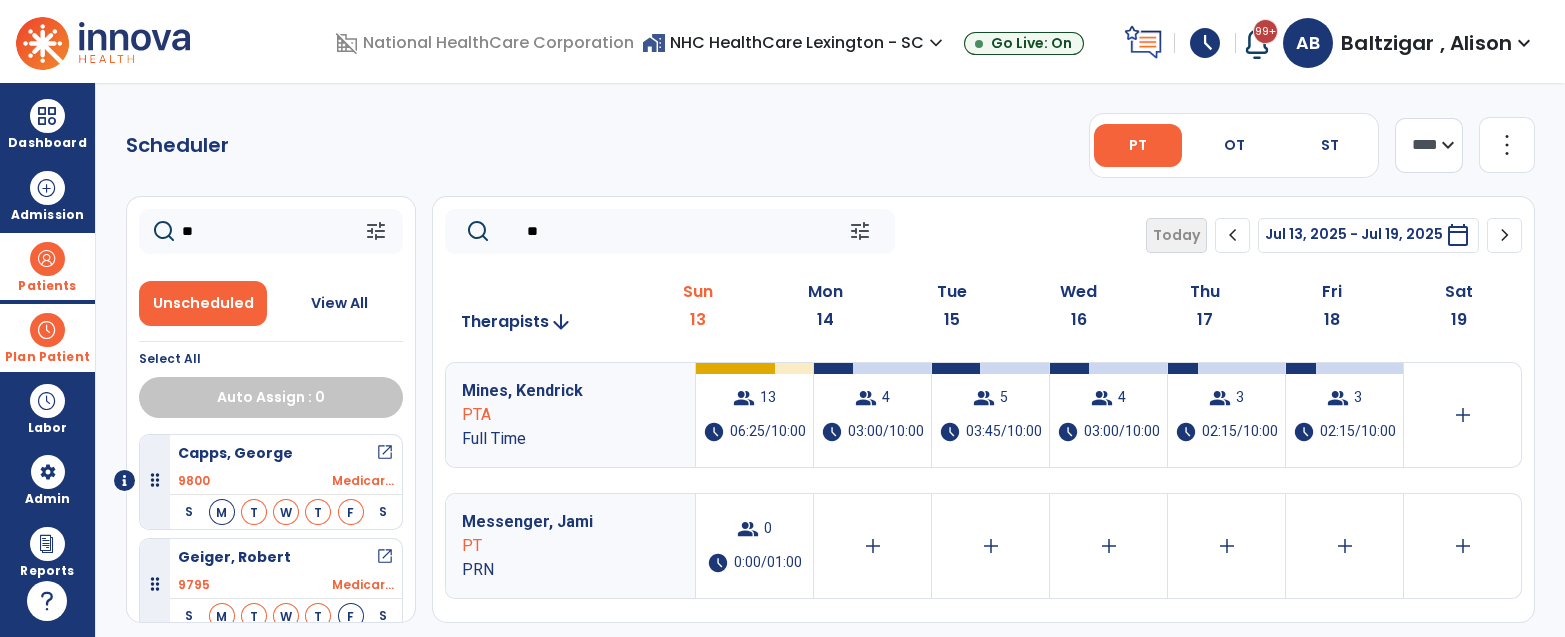 type on "*" 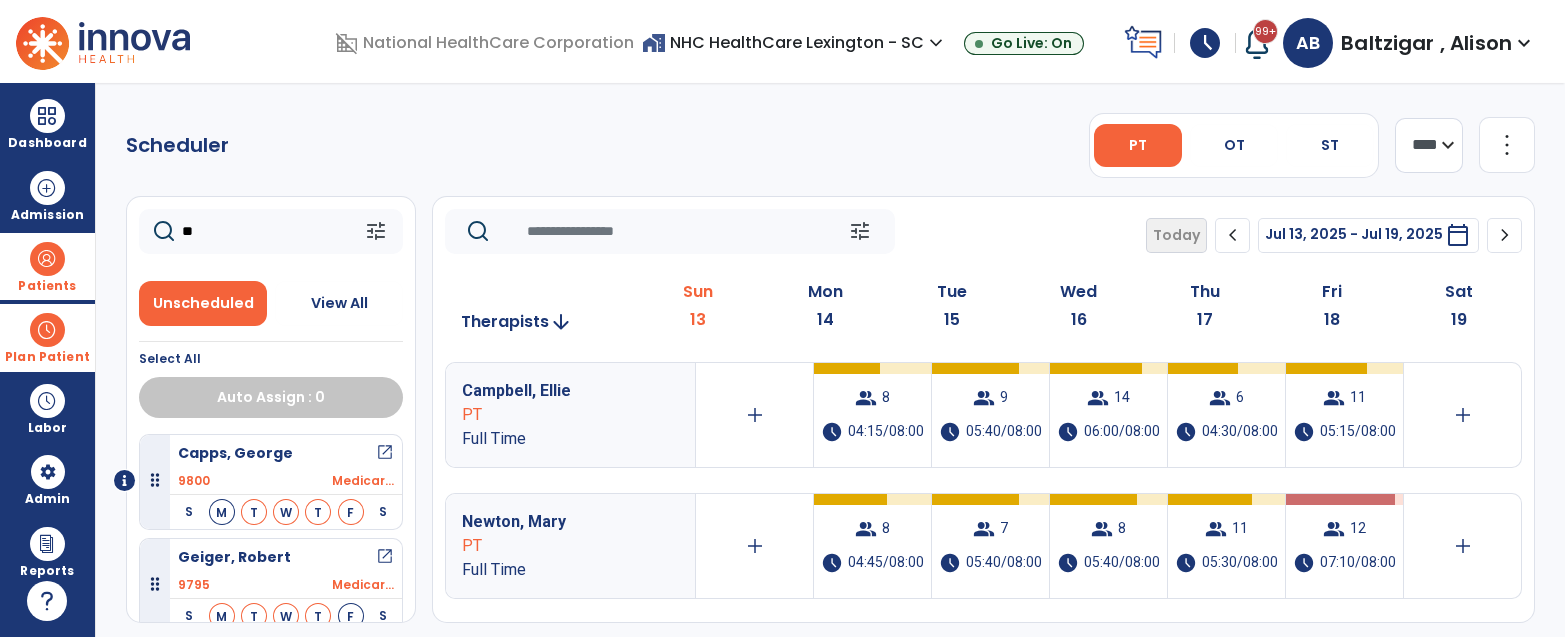 type on "*" 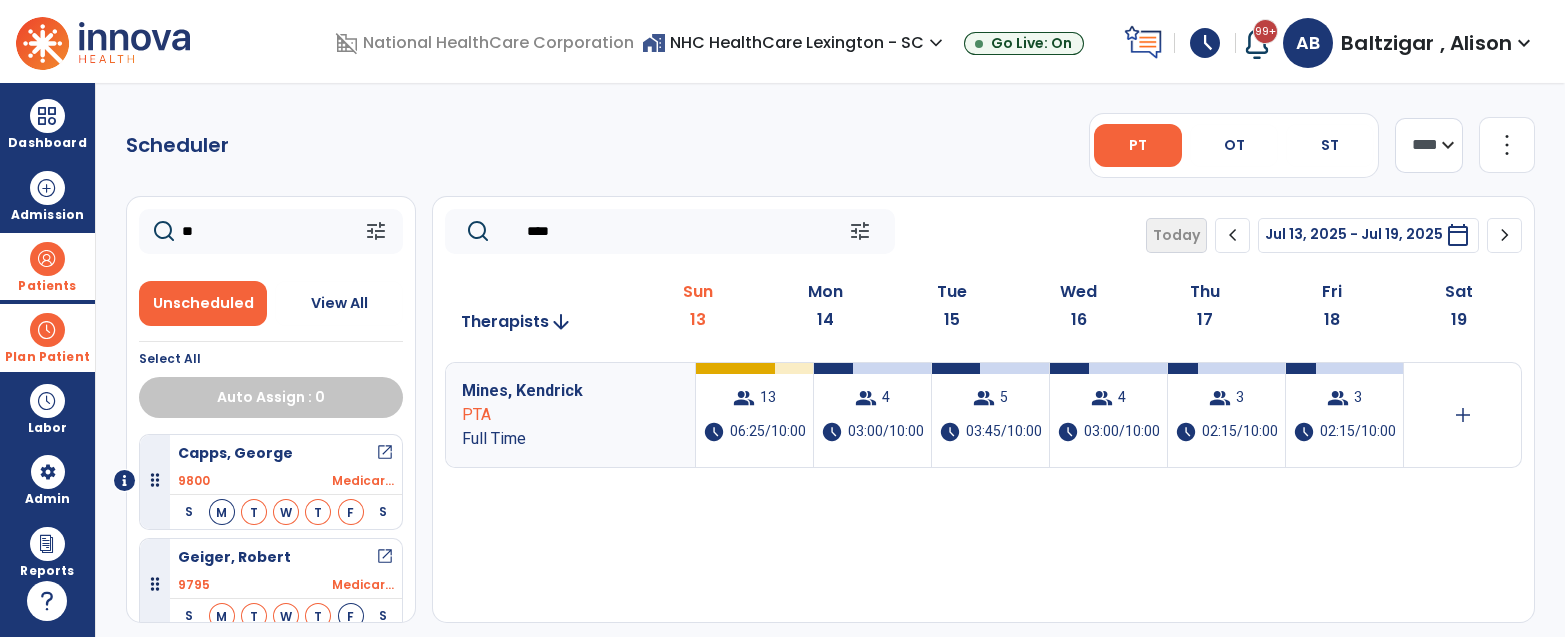 type on "****" 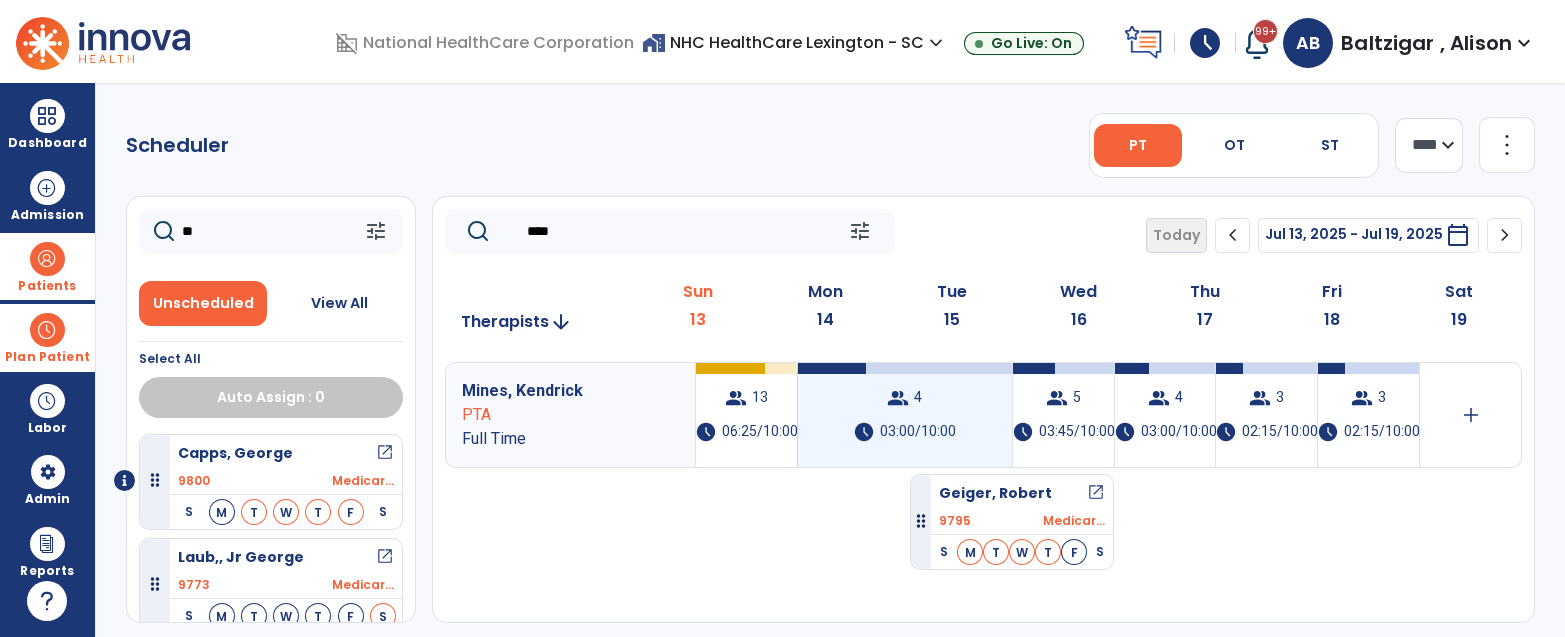 drag, startPoint x: 287, startPoint y: 552, endPoint x: 898, endPoint y: 411, distance: 627.0582 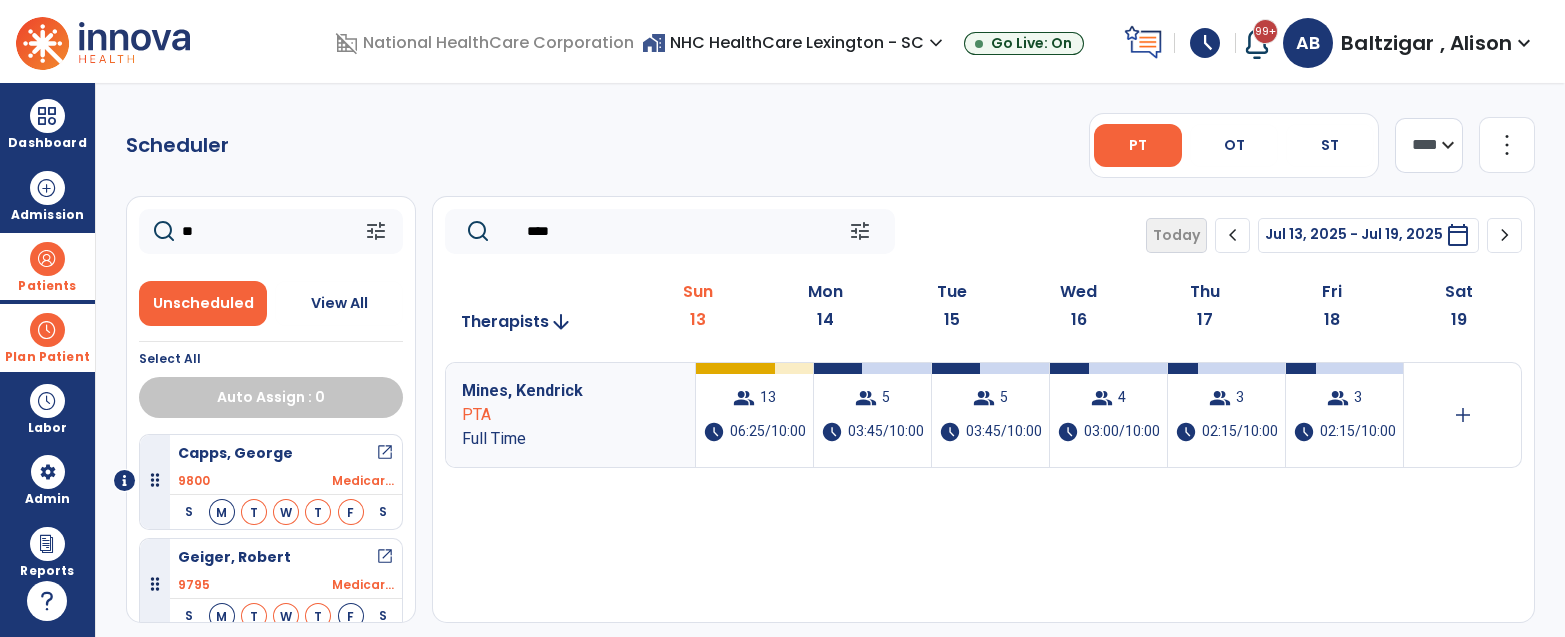 click on "**" 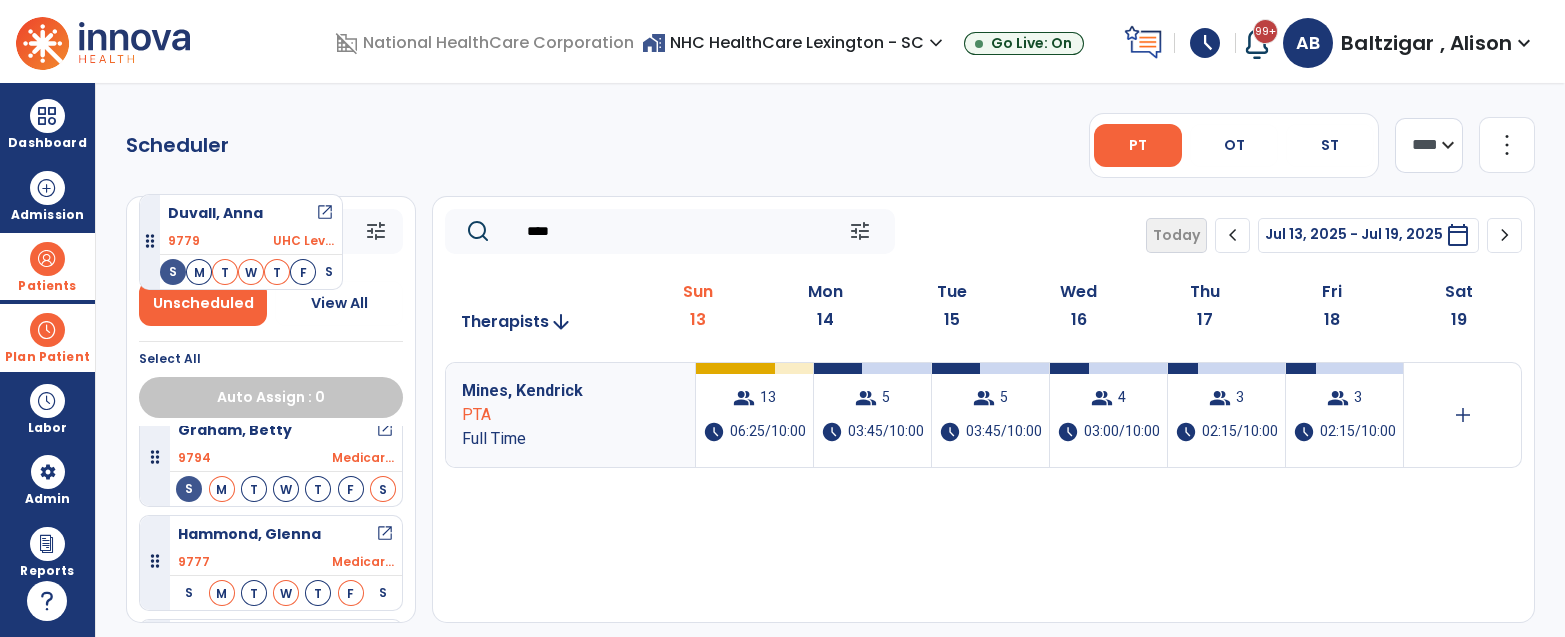 scroll, scrollTop: 1481, scrollLeft: 0, axis: vertical 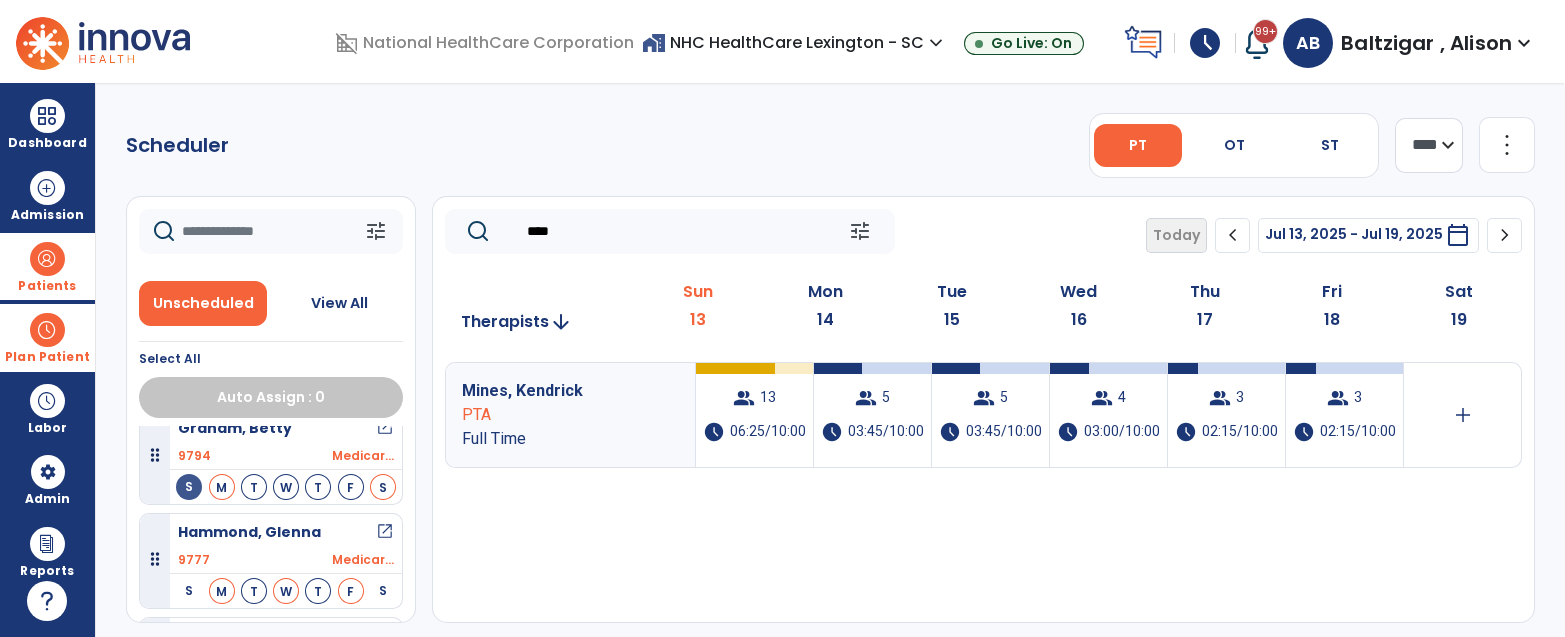 type 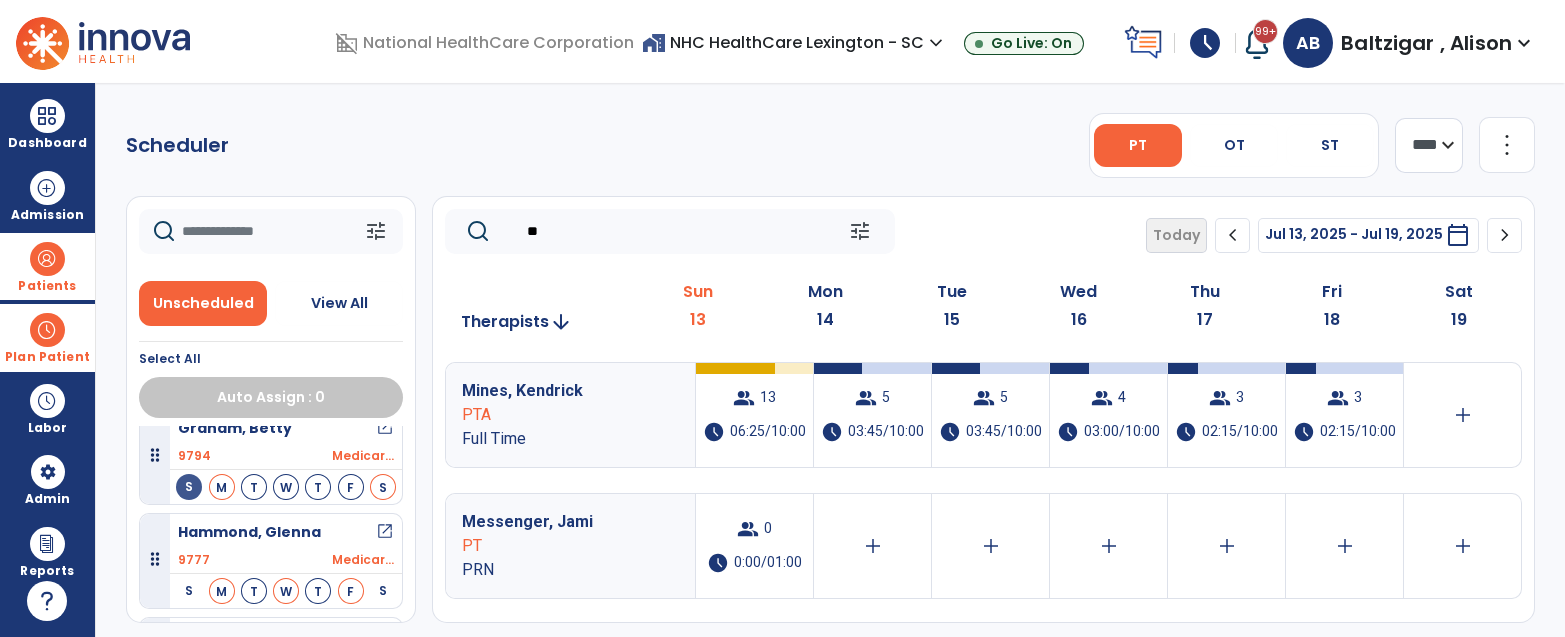 type on "*" 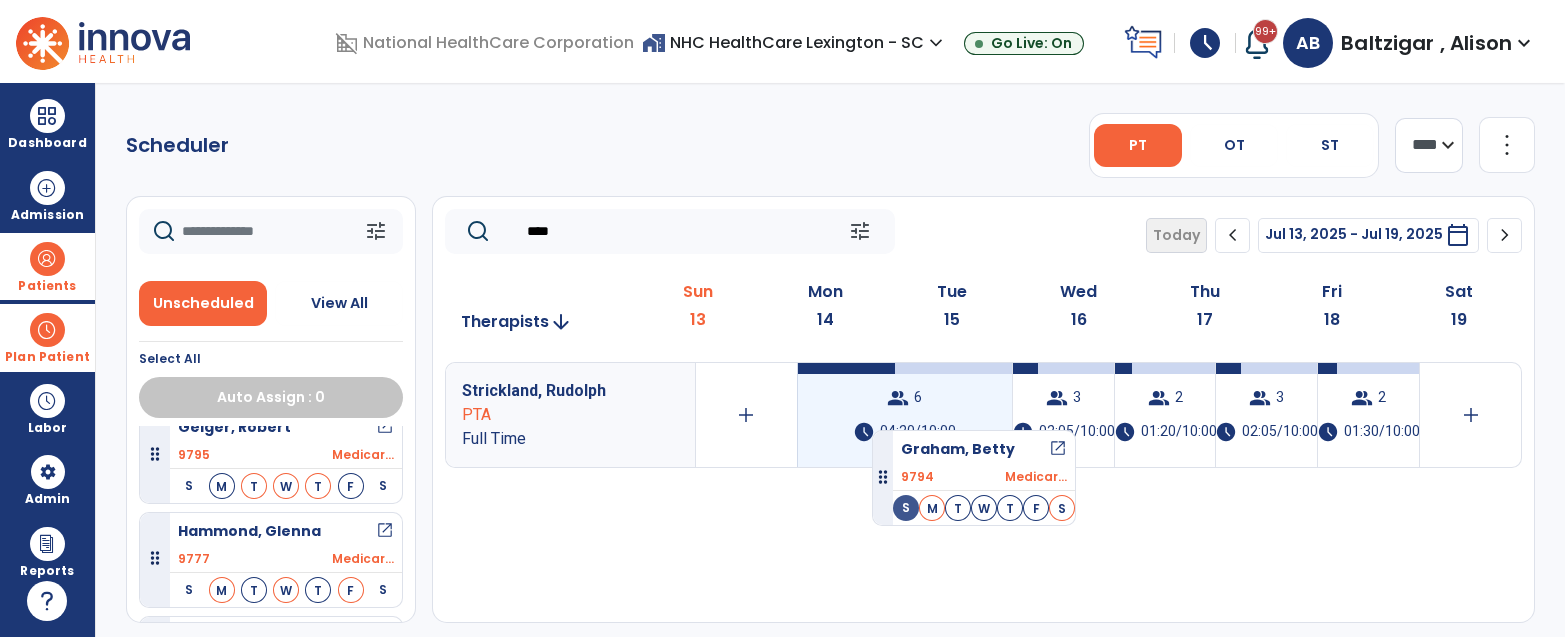 drag, startPoint x: 275, startPoint y: 429, endPoint x: 872, endPoint y: 422, distance: 597.041 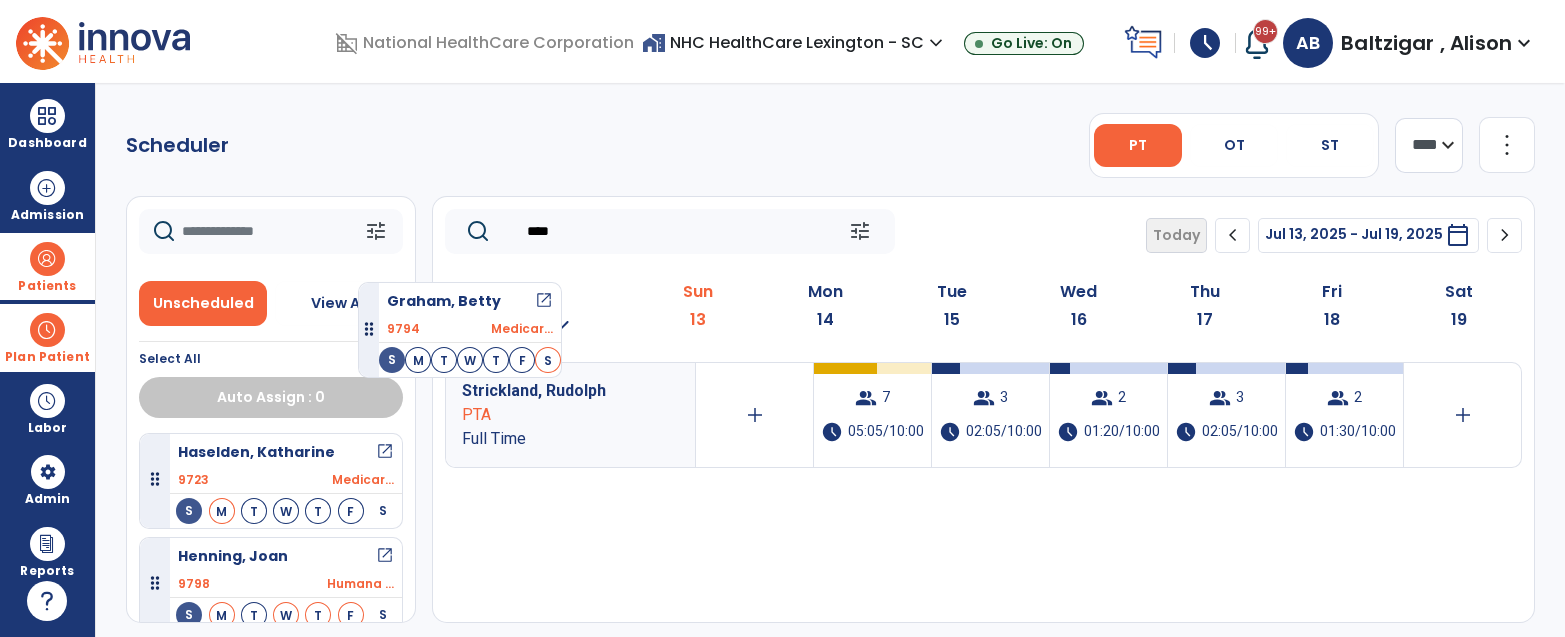 scroll, scrollTop: 1669, scrollLeft: 0, axis: vertical 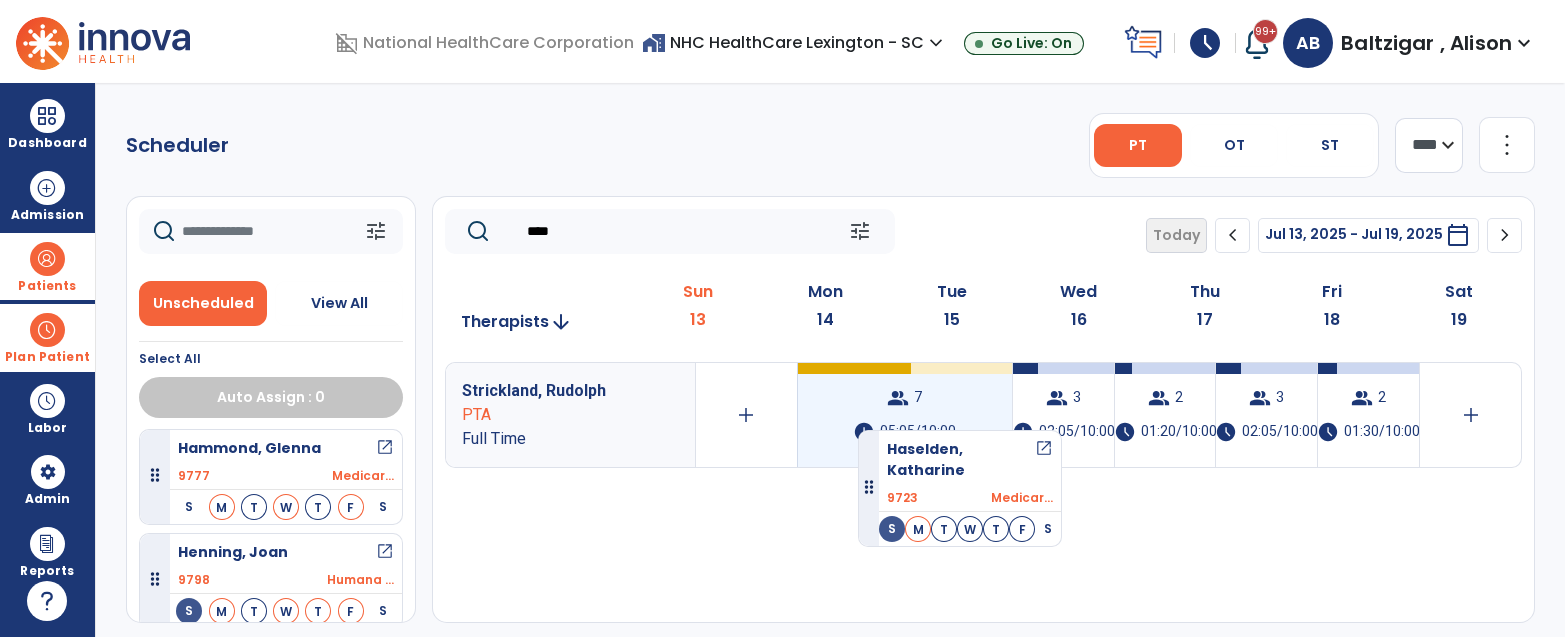 drag, startPoint x: 296, startPoint y: 462, endPoint x: 858, endPoint y: 422, distance: 563.4217 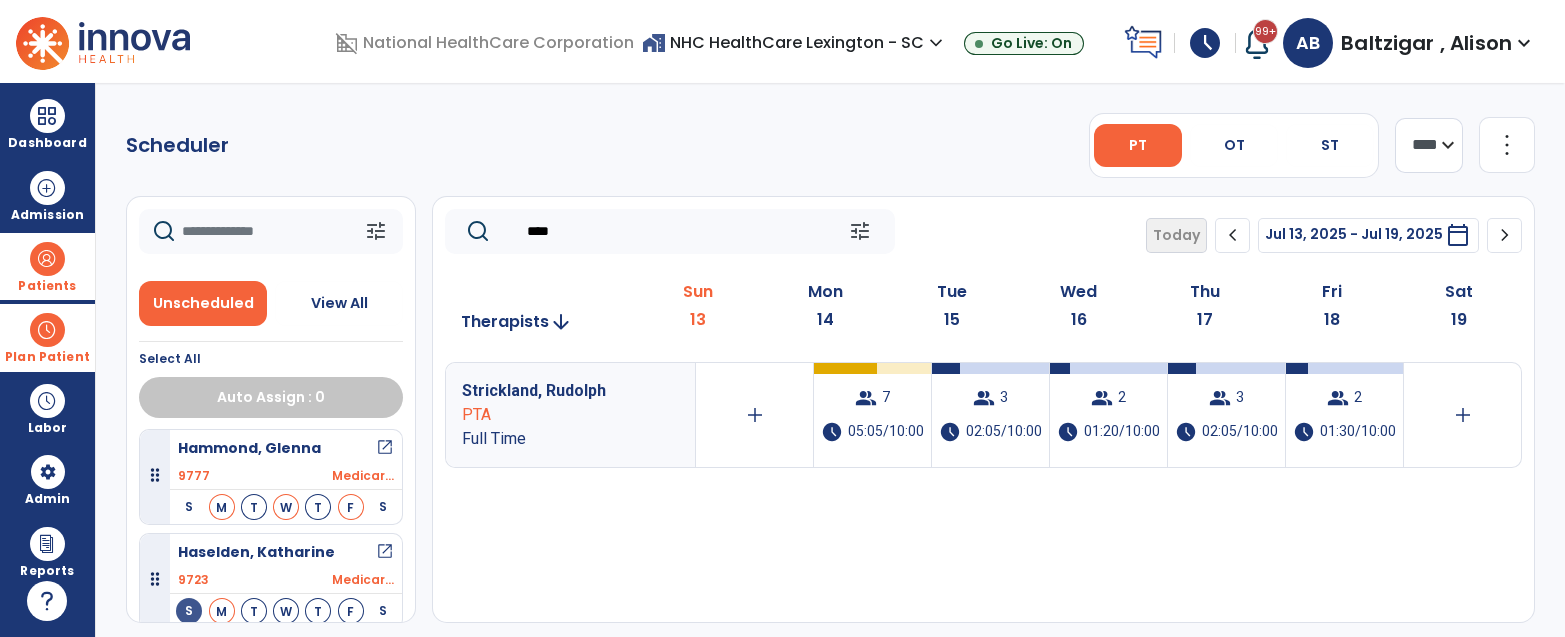 scroll, scrollTop: 1669, scrollLeft: 0, axis: vertical 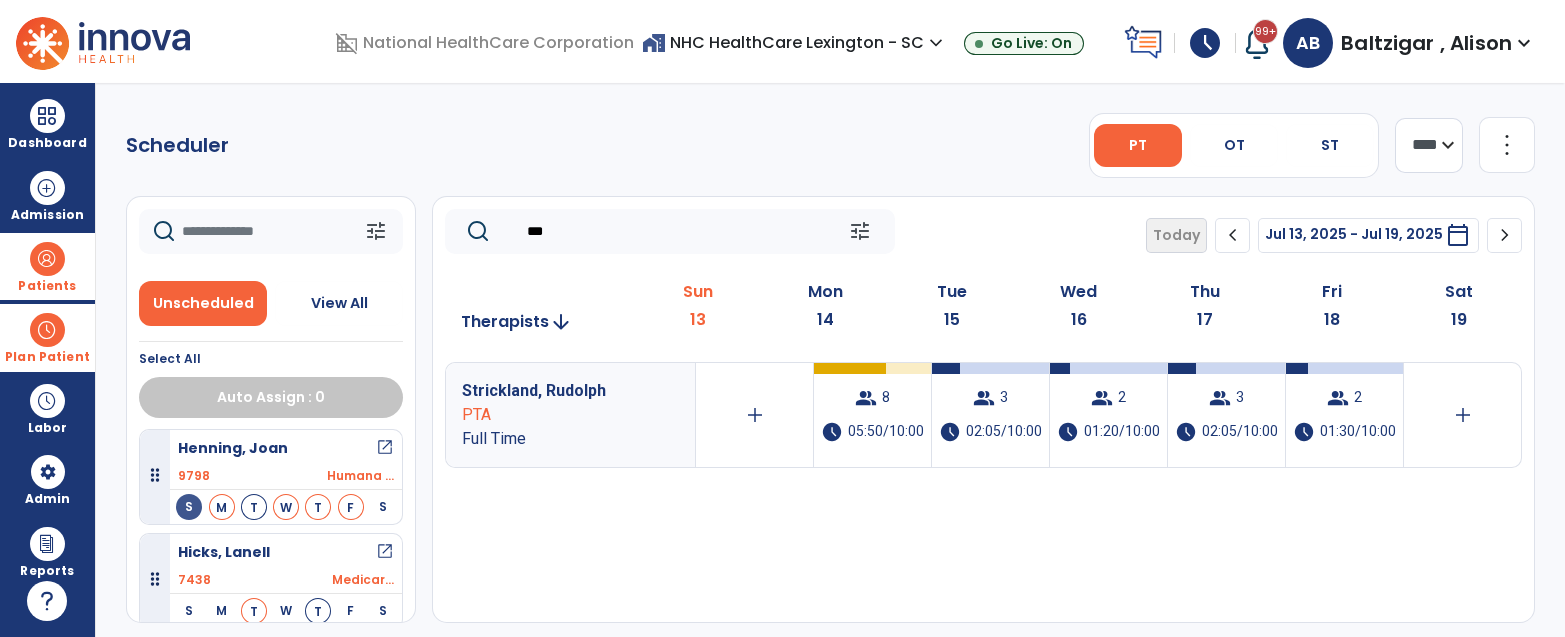 click on "***" 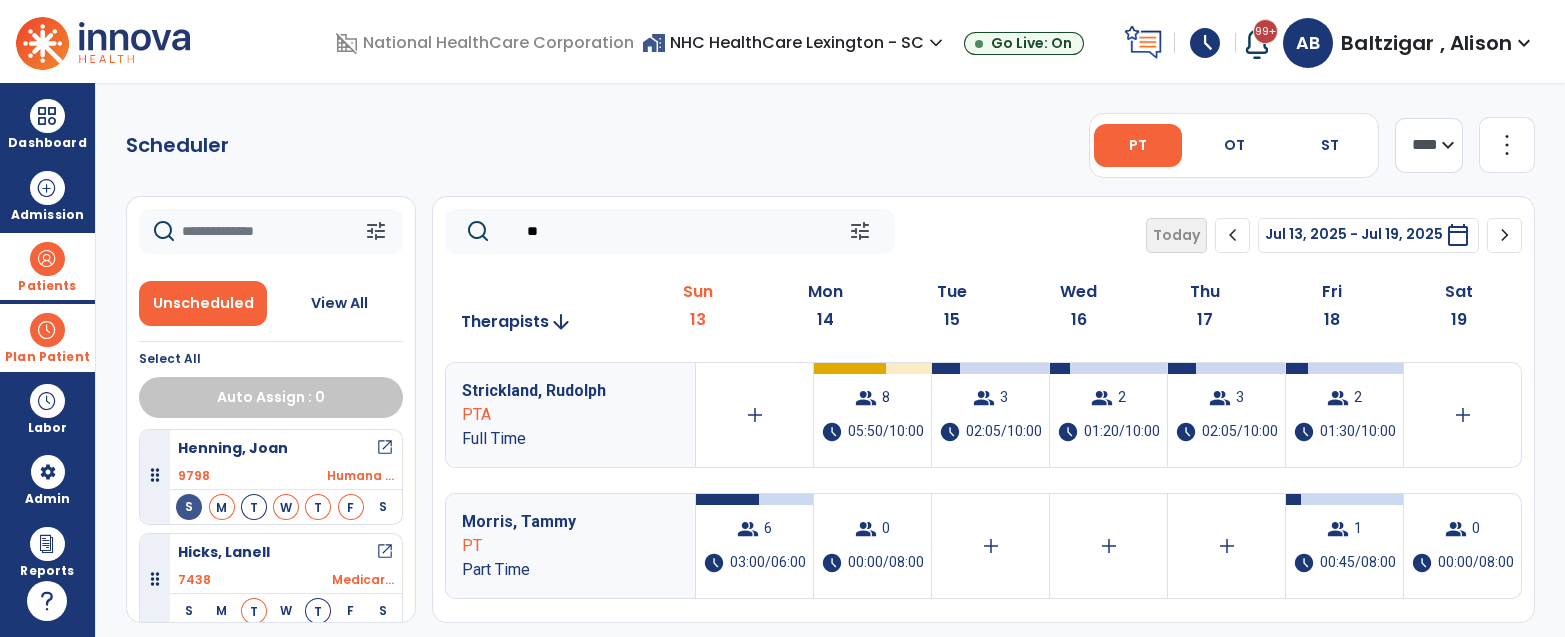 type on "*" 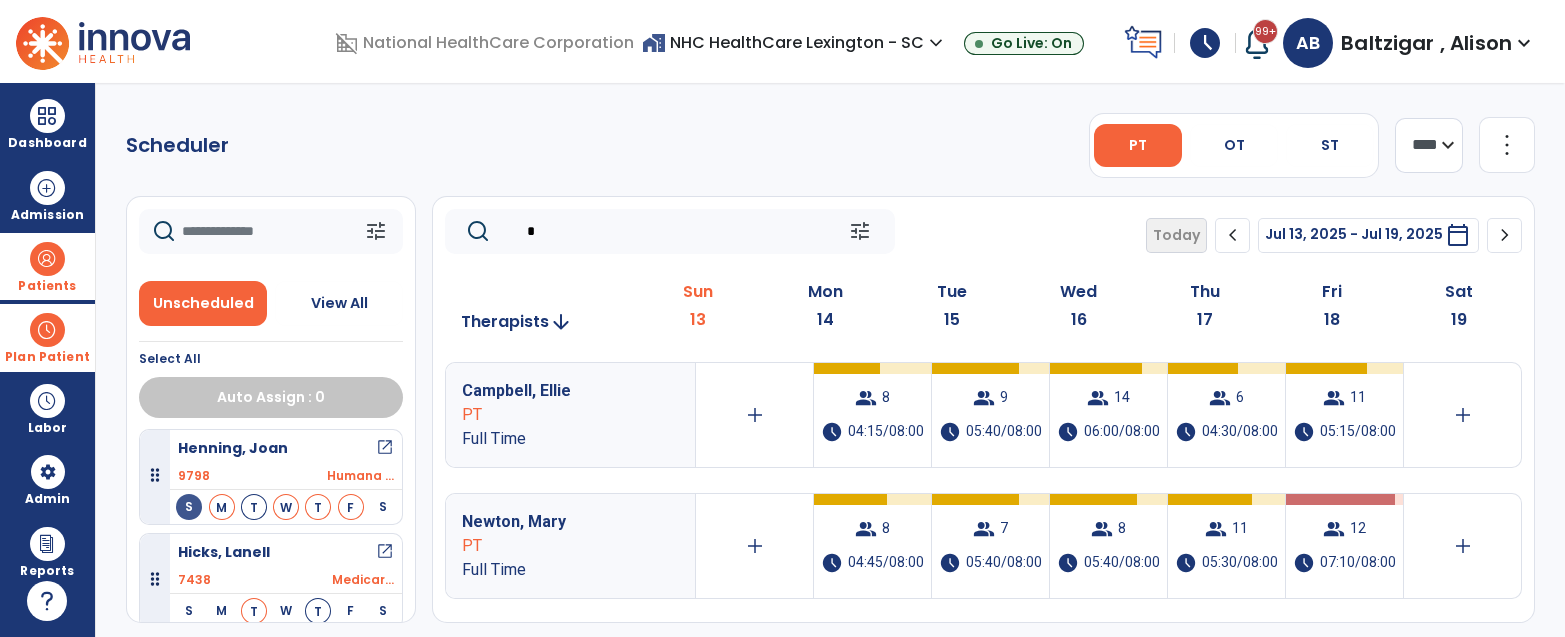 click on "*" 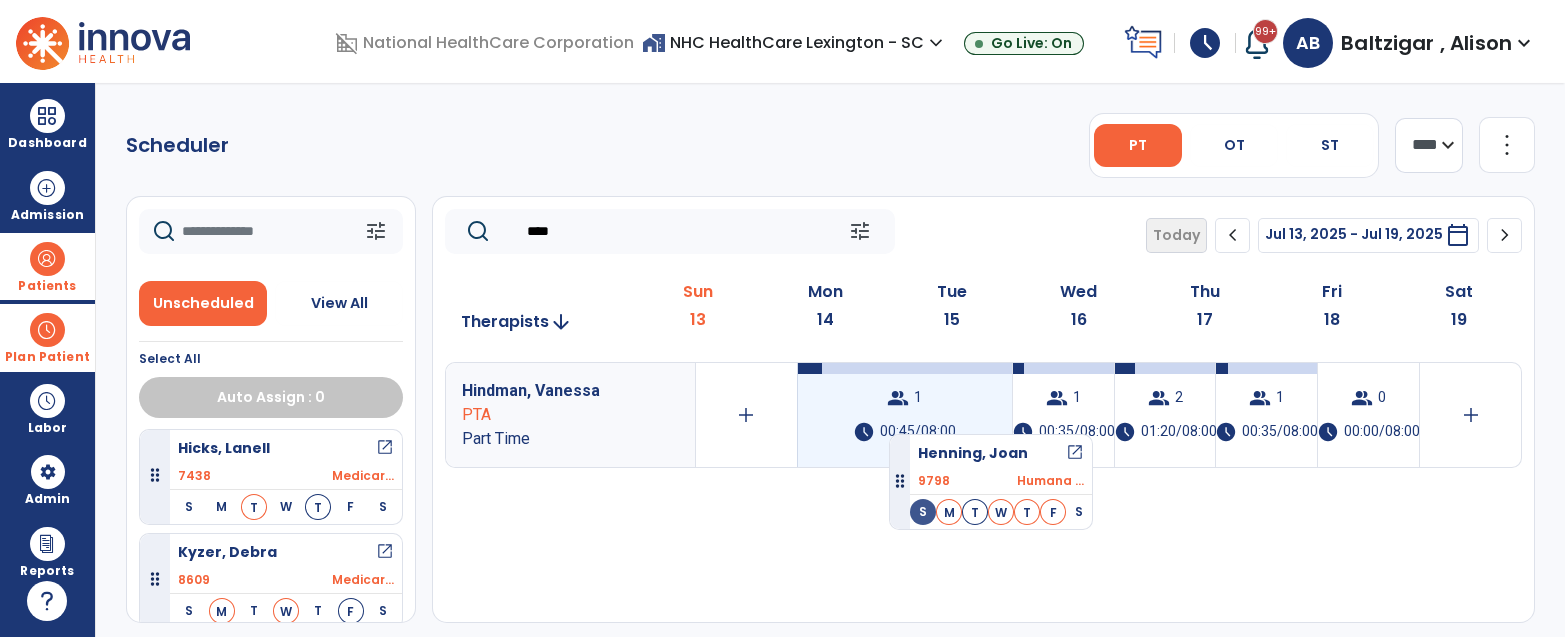 drag, startPoint x: 280, startPoint y: 445, endPoint x: 890, endPoint y: 426, distance: 610.29584 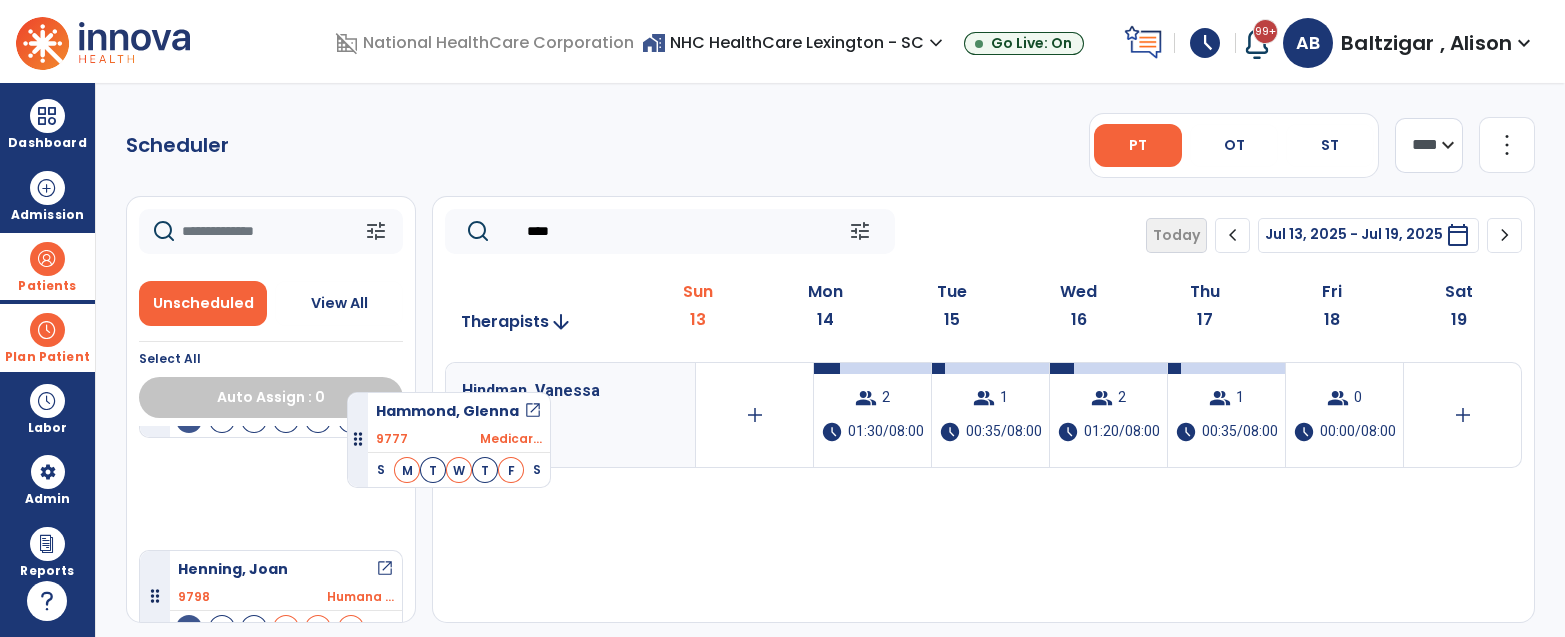 scroll, scrollTop: 1525, scrollLeft: 0, axis: vertical 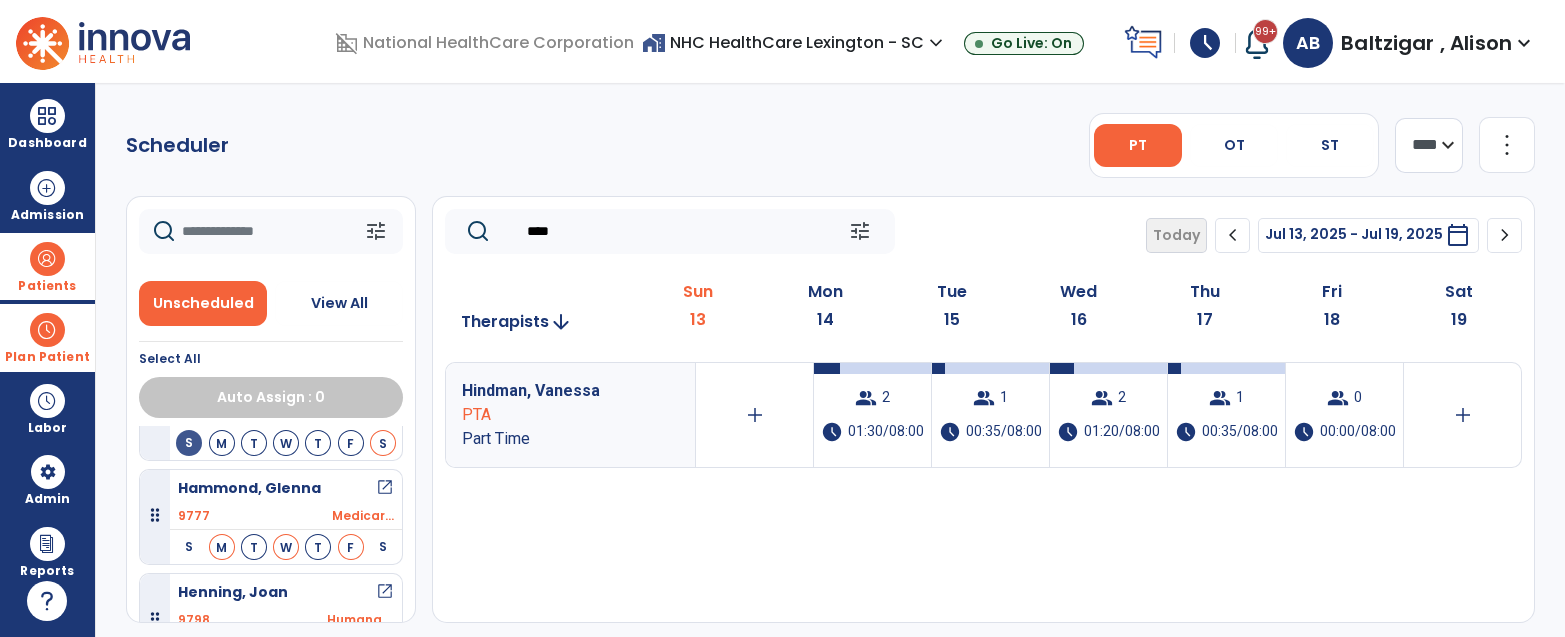 click on "****" 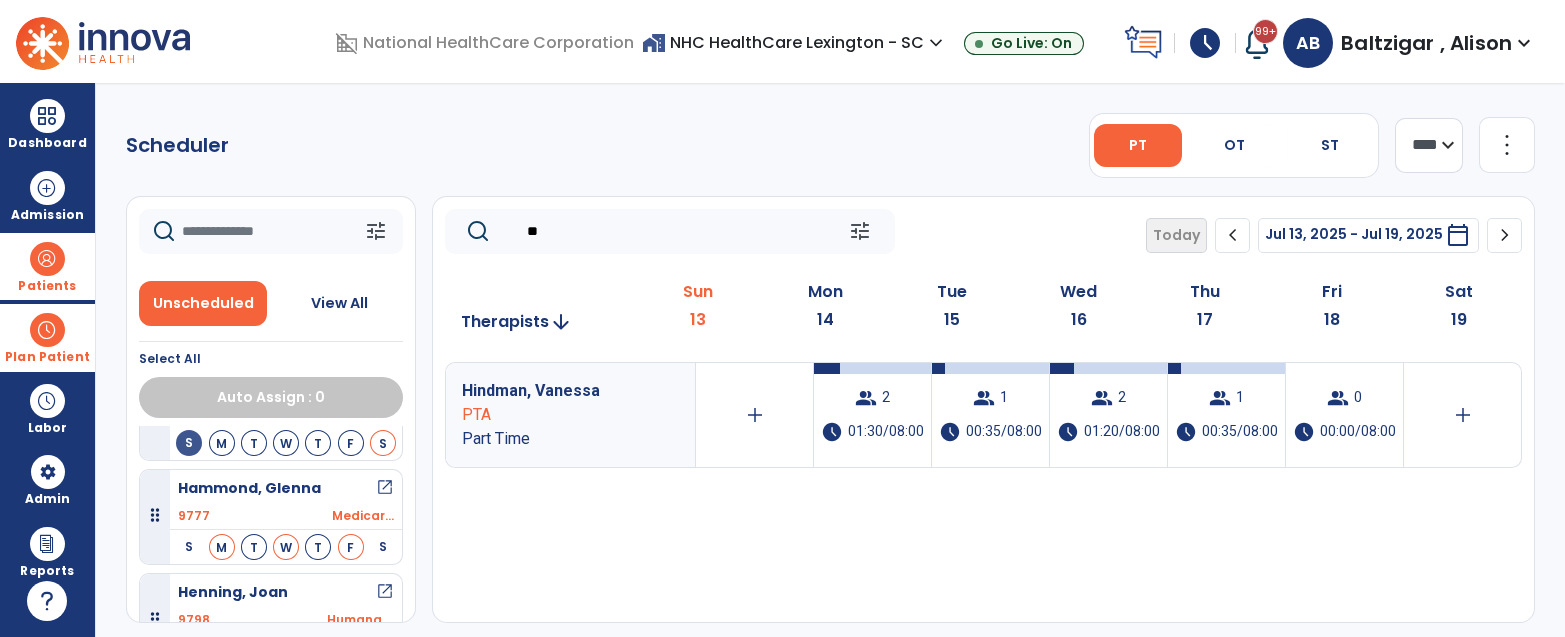 type on "*" 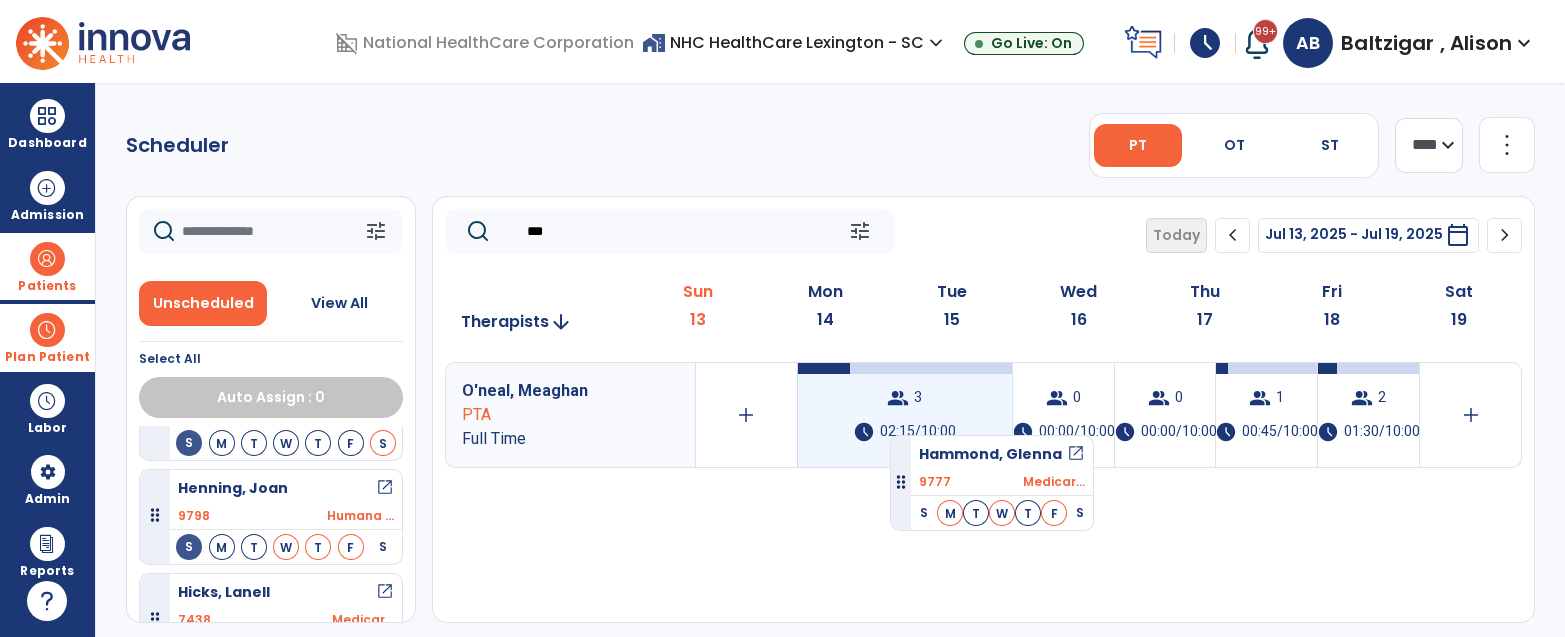 drag, startPoint x: 265, startPoint y: 476, endPoint x: 890, endPoint y: 427, distance: 626.91785 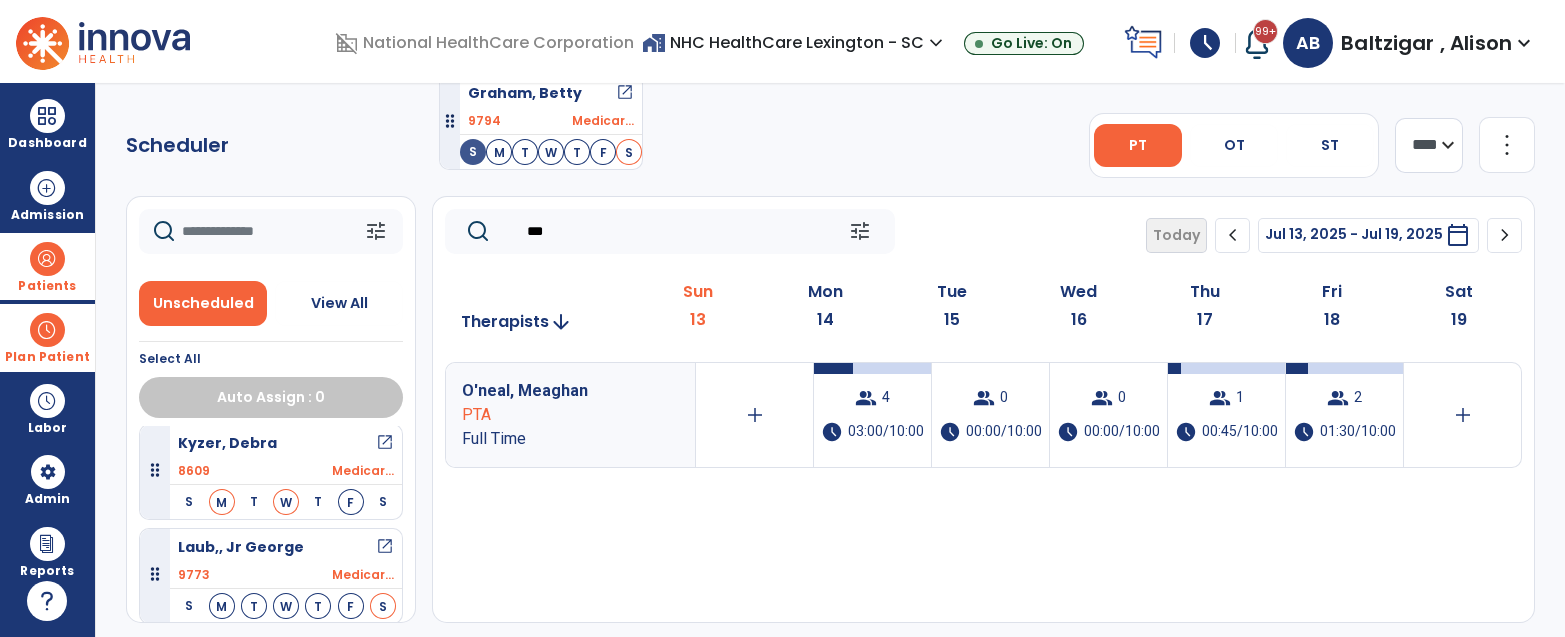 scroll, scrollTop: 1889, scrollLeft: 0, axis: vertical 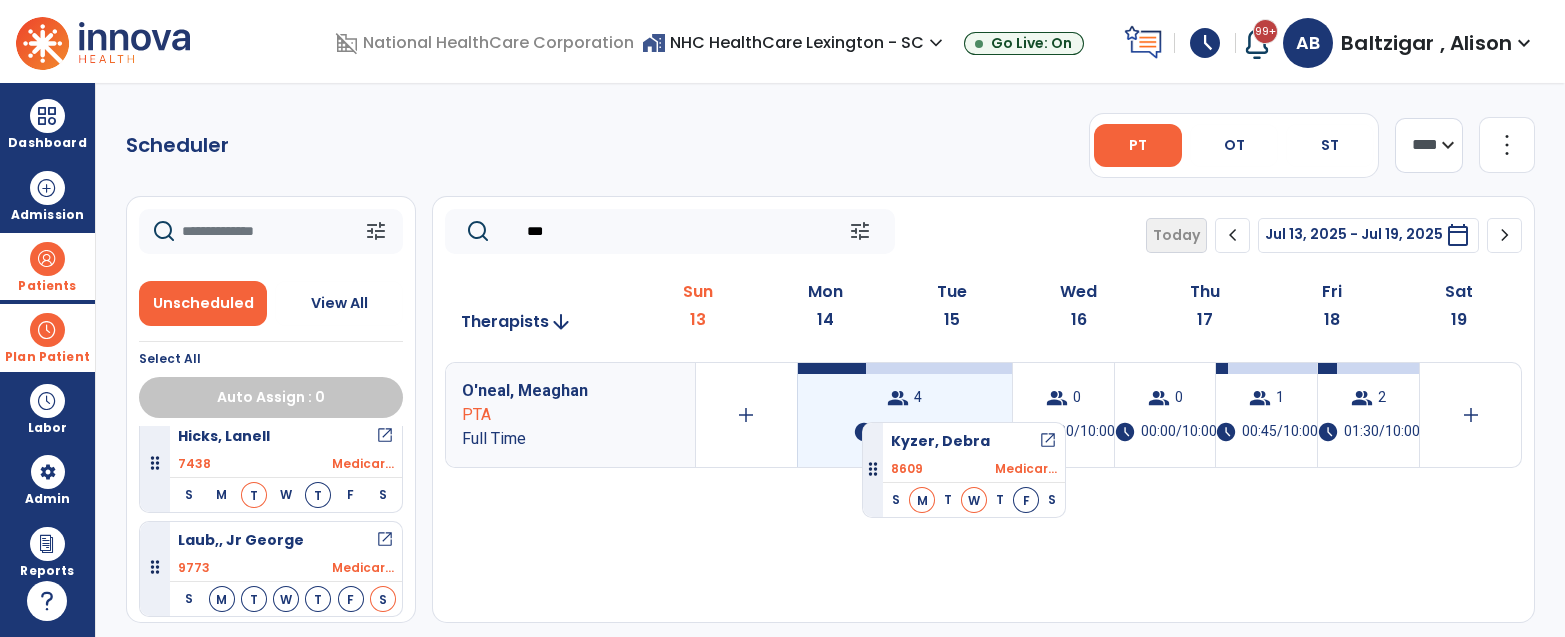 drag, startPoint x: 320, startPoint y: 444, endPoint x: 865, endPoint y: 412, distance: 545.93866 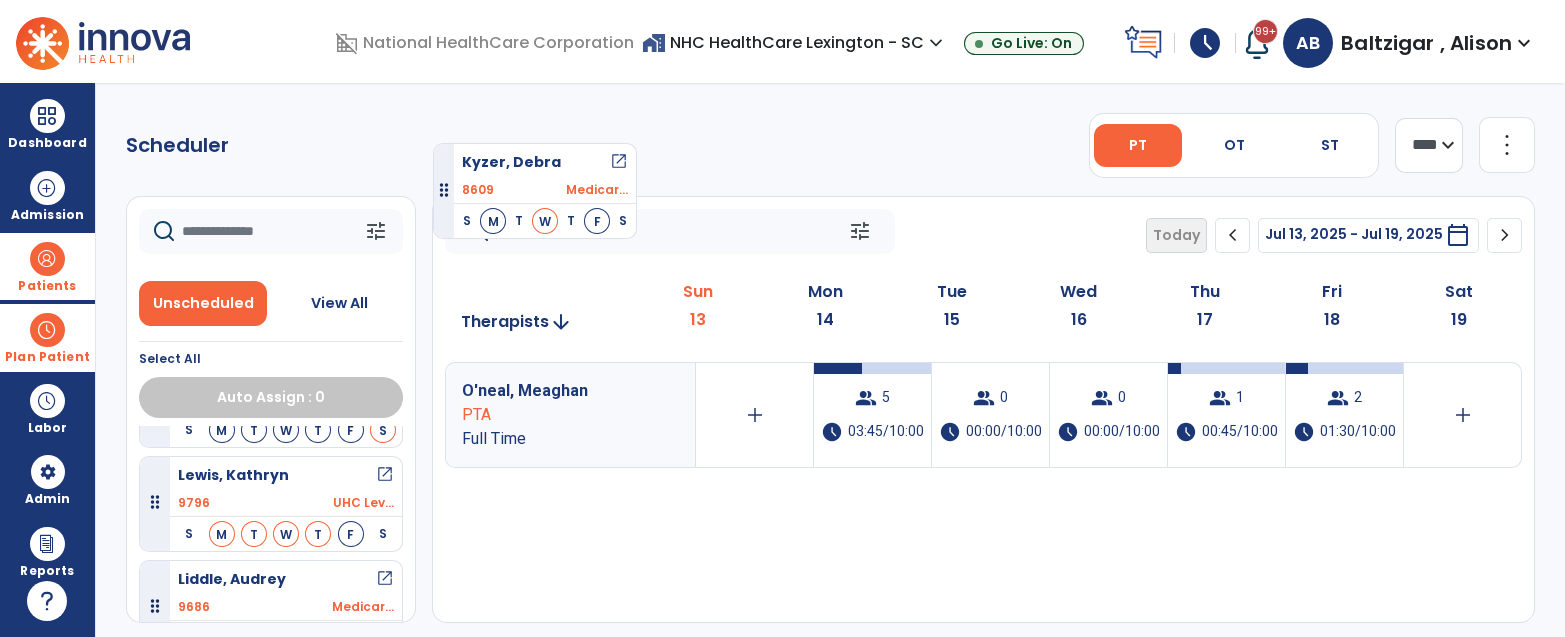 scroll, scrollTop: 2184, scrollLeft: 0, axis: vertical 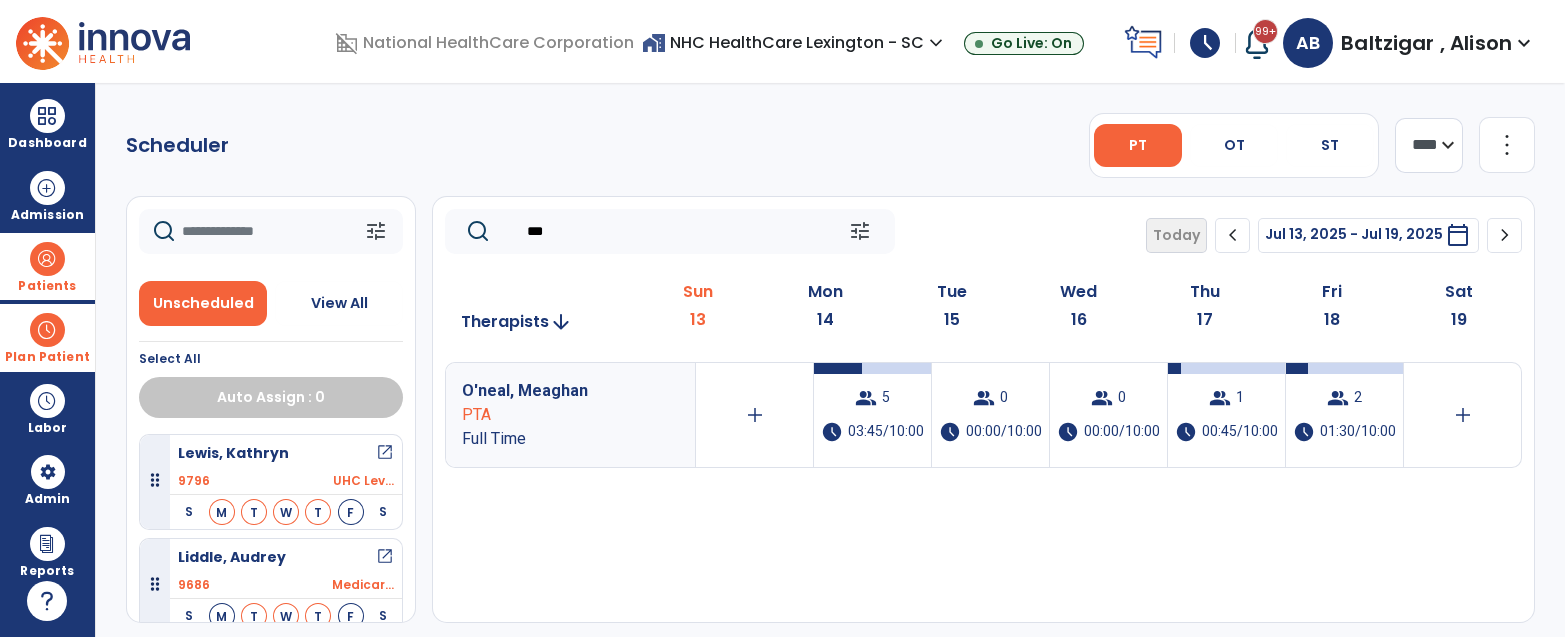 click on "***" 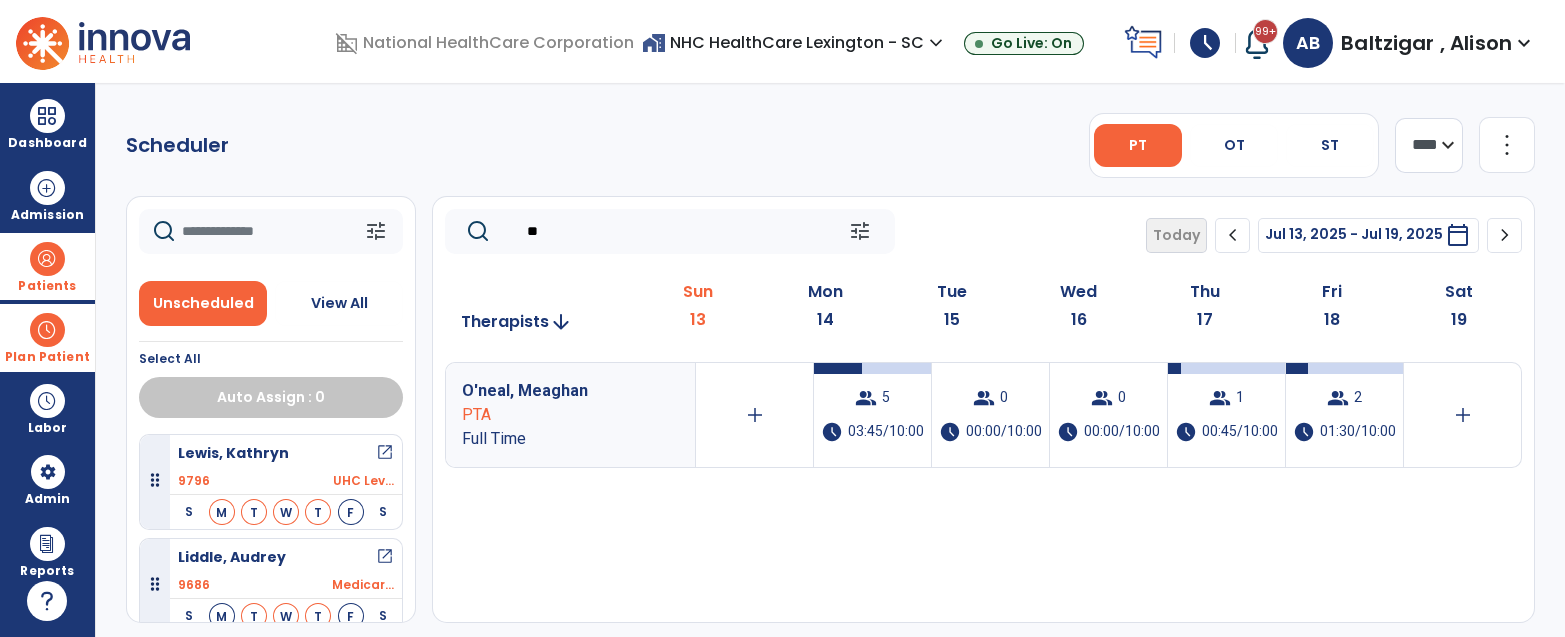 type on "*" 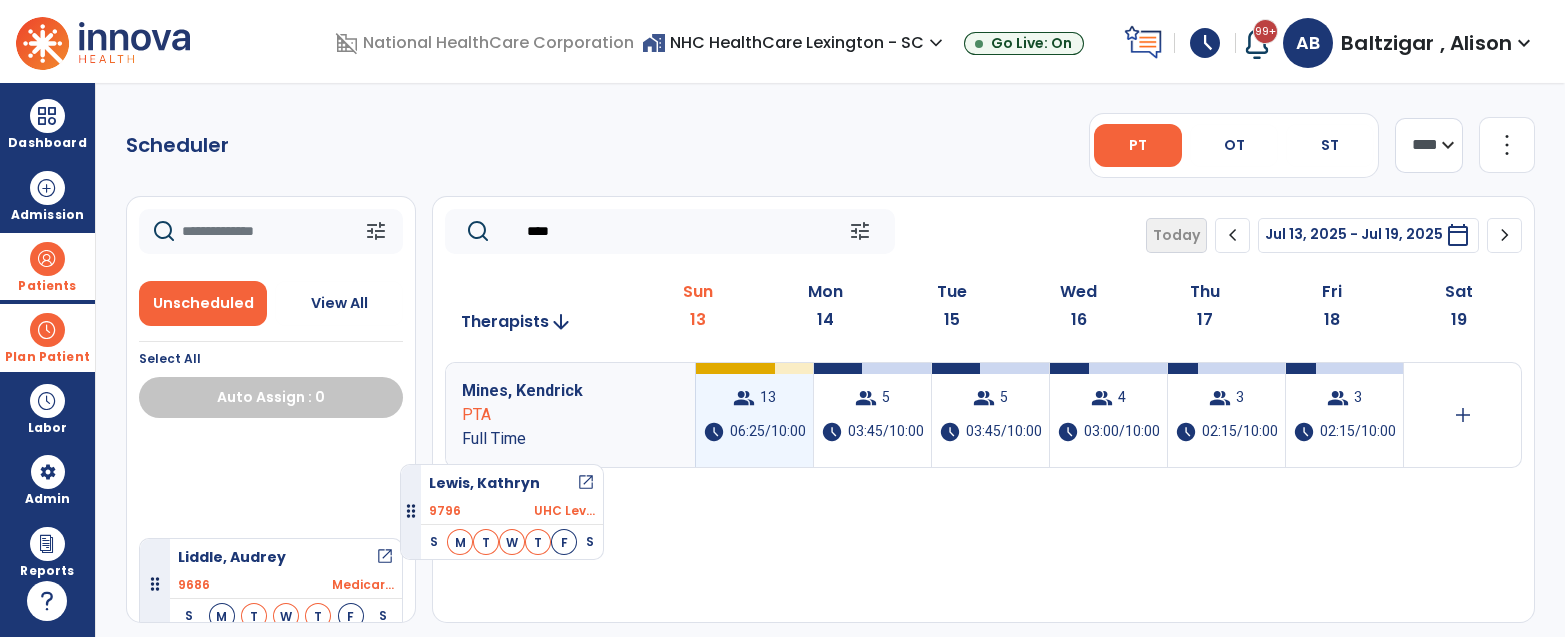 scroll, scrollTop: 2080, scrollLeft: 0, axis: vertical 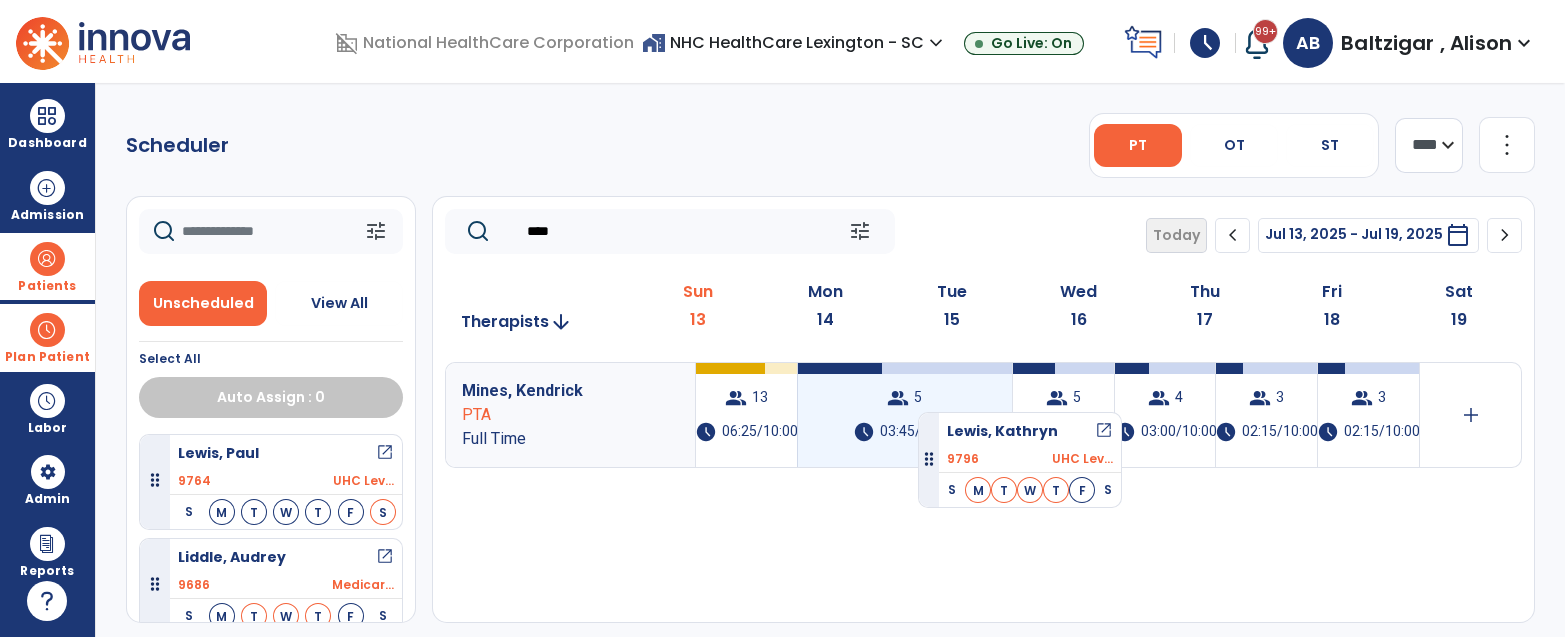 drag, startPoint x: 224, startPoint y: 466, endPoint x: 919, endPoint y: 404, distance: 697.76 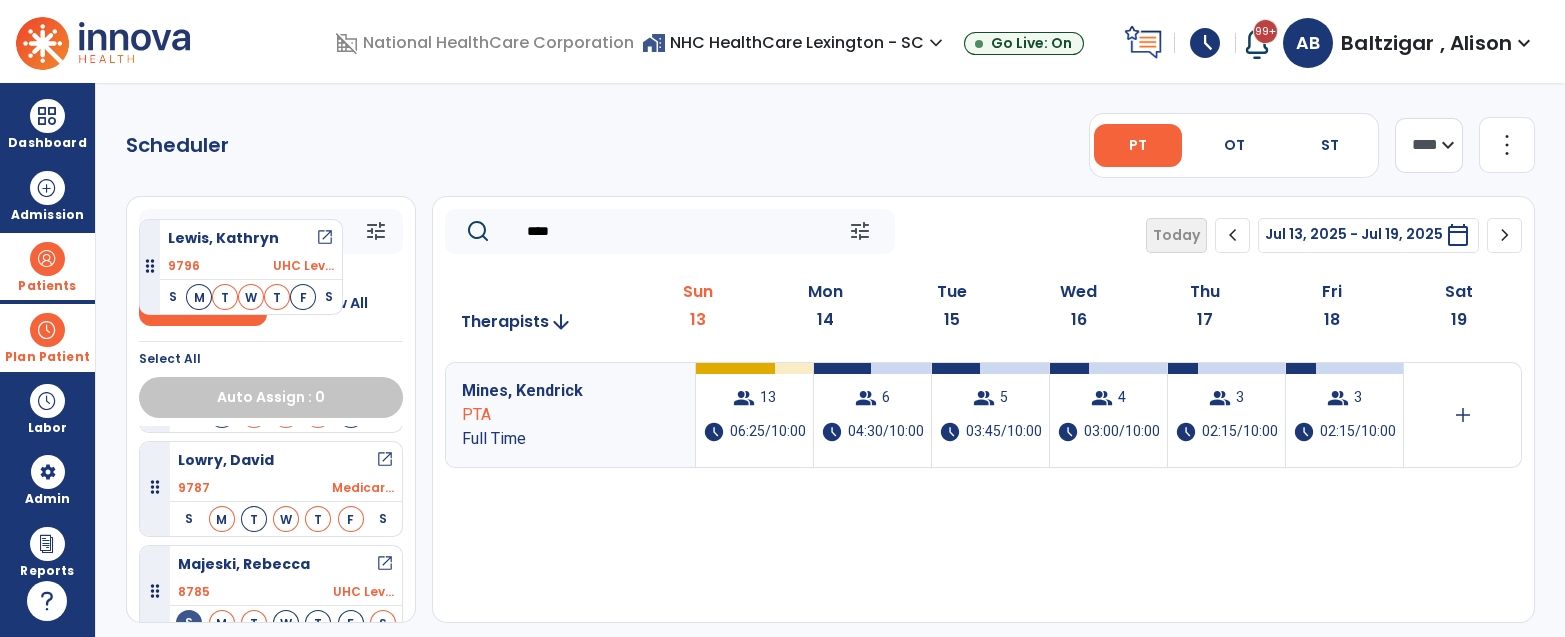 scroll, scrollTop: 2386, scrollLeft: 0, axis: vertical 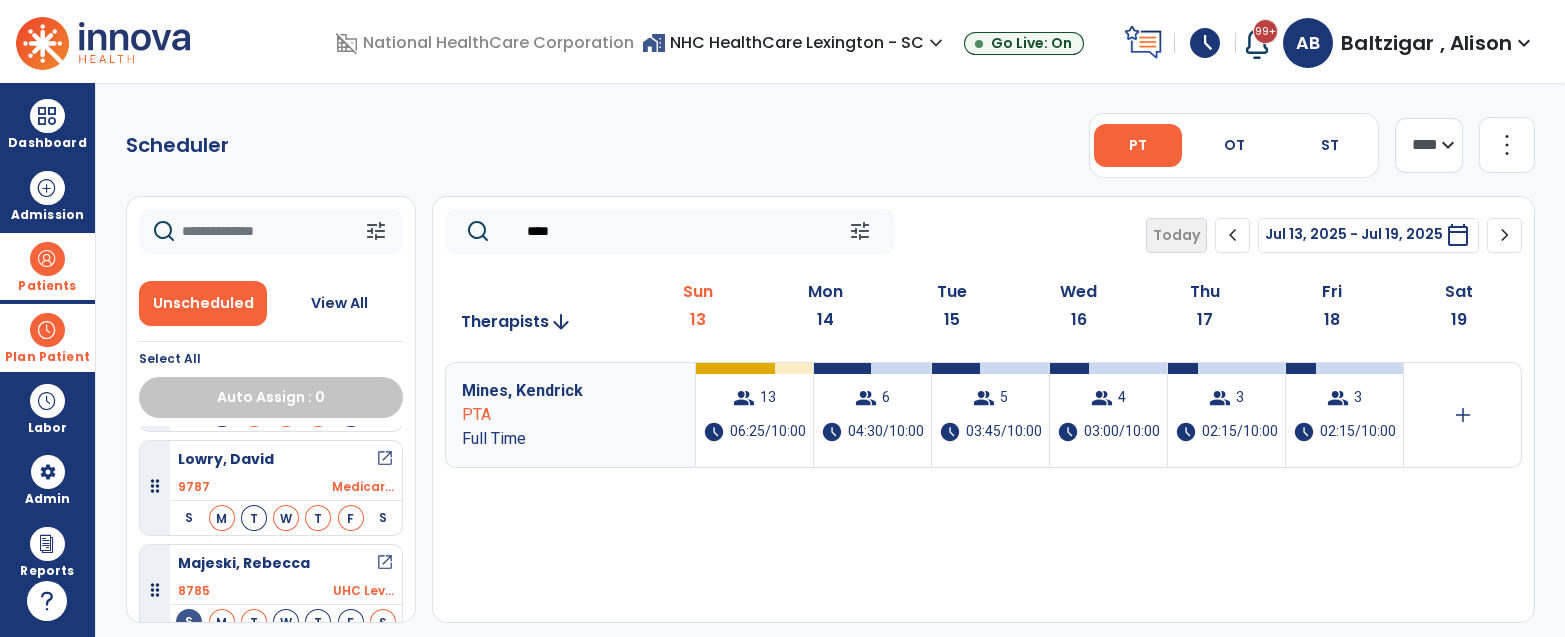 click on "****" 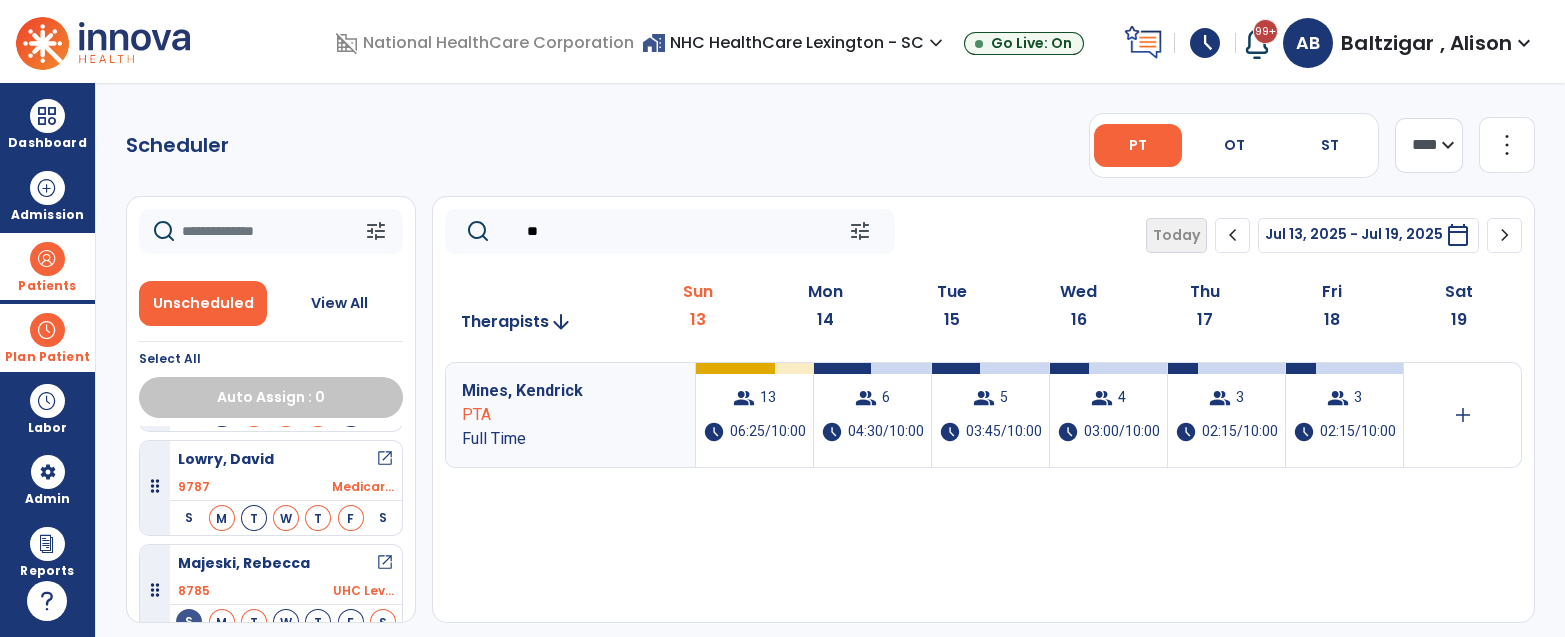 type on "*" 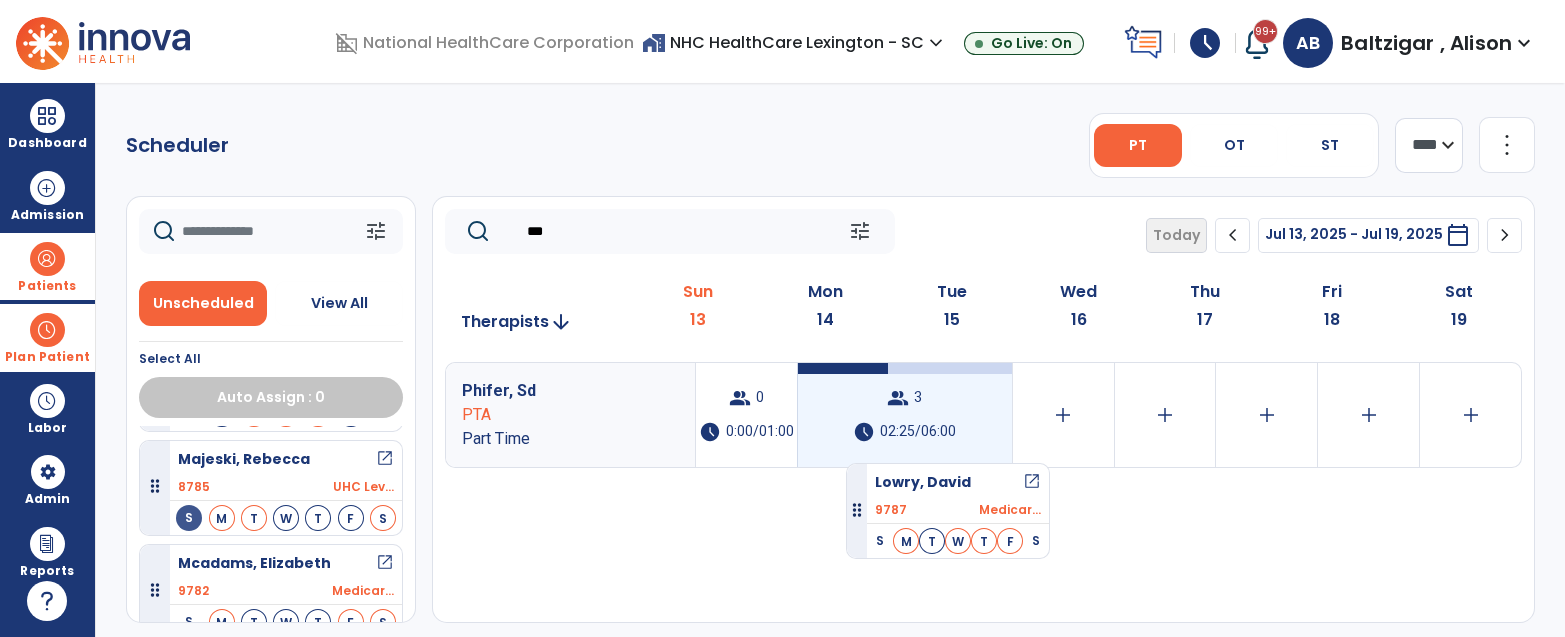 scroll, scrollTop: 2283, scrollLeft: 0, axis: vertical 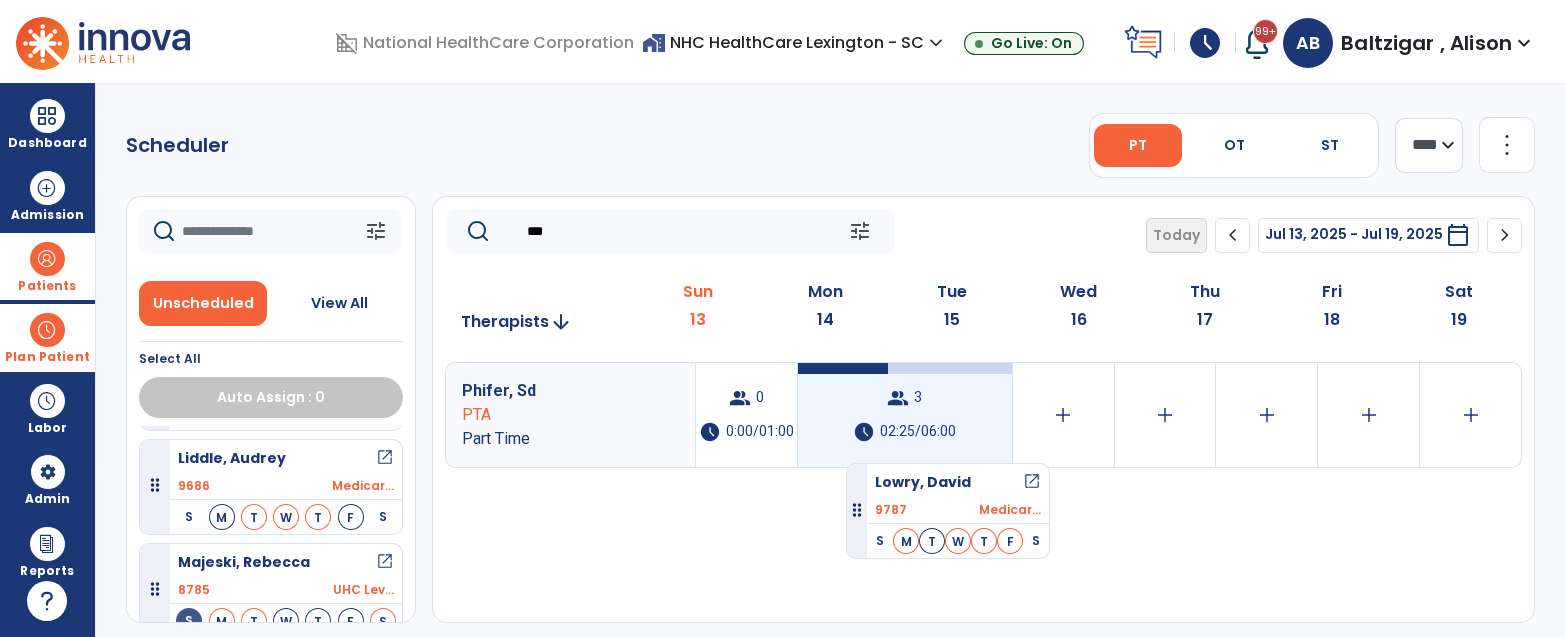 drag, startPoint x: 300, startPoint y: 459, endPoint x: 893, endPoint y: 420, distance: 594.28107 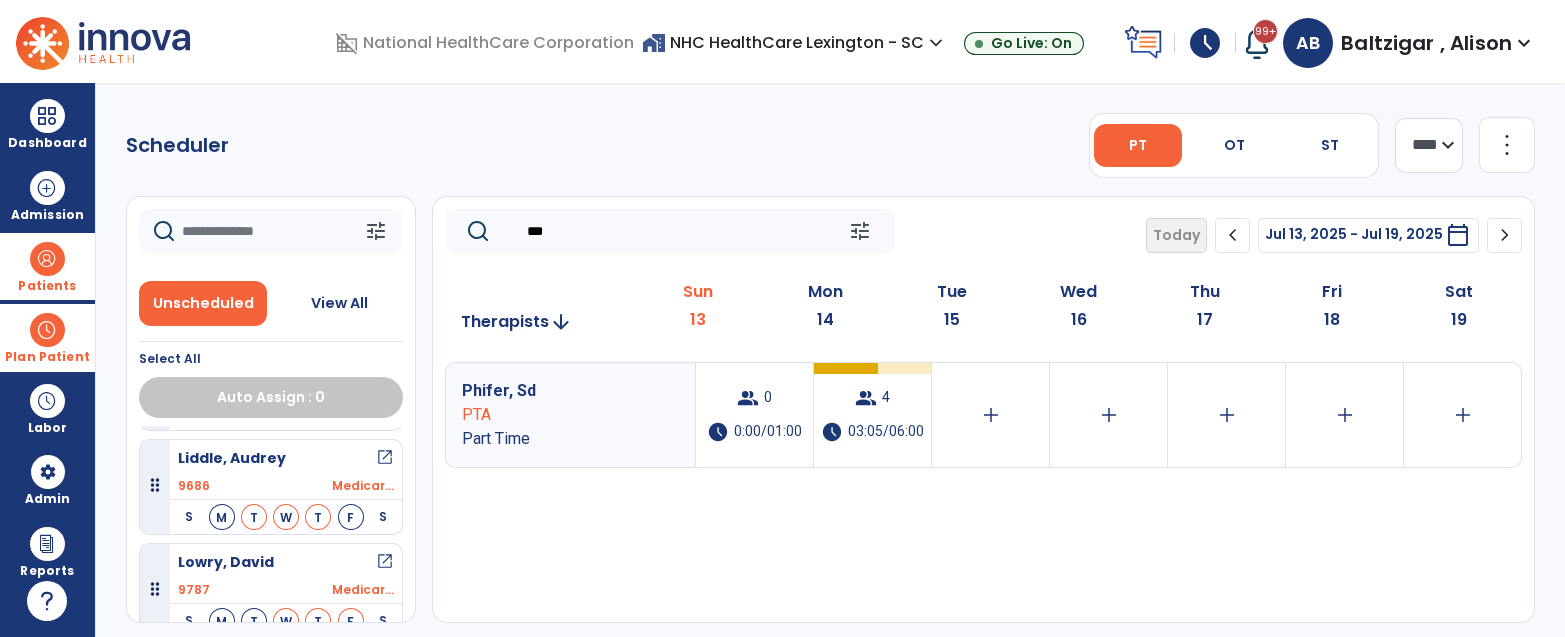 scroll, scrollTop: 2386, scrollLeft: 0, axis: vertical 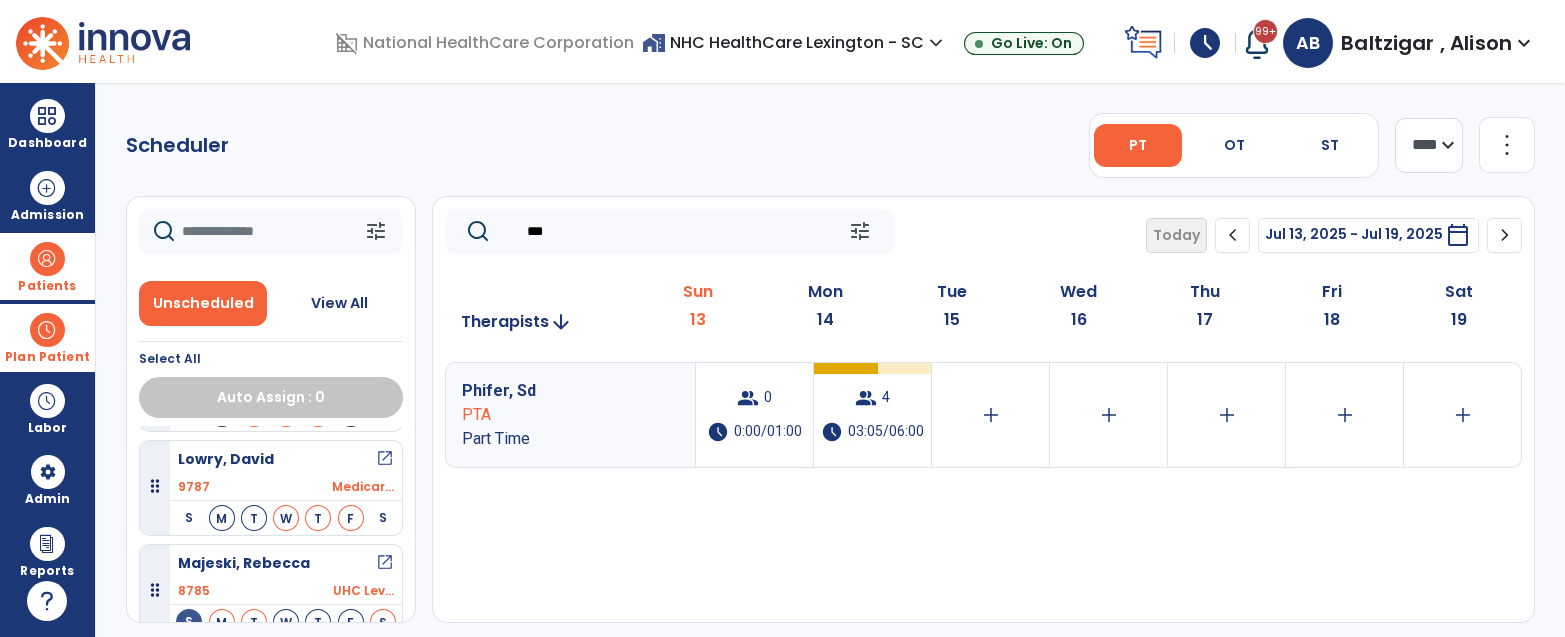 click on "***" 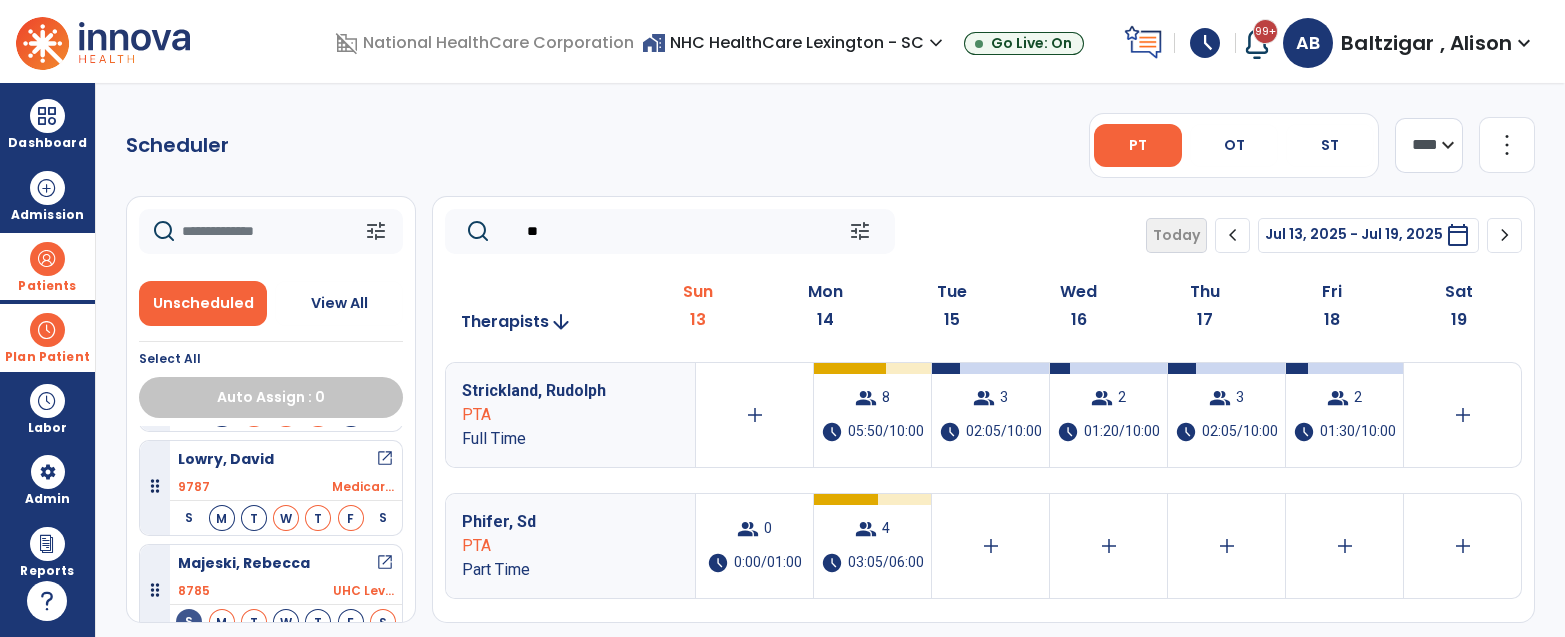 type on "*" 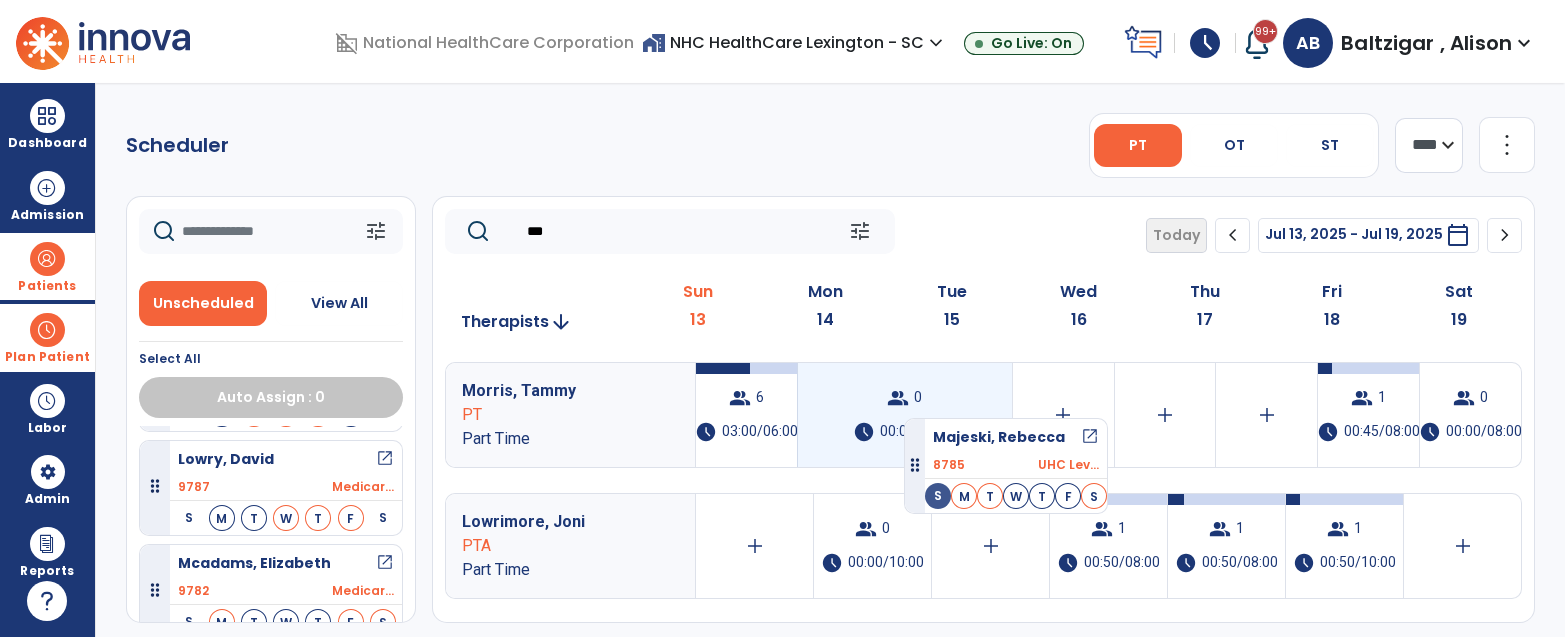 drag, startPoint x: 295, startPoint y: 569, endPoint x: 904, endPoint y: 410, distance: 629.414 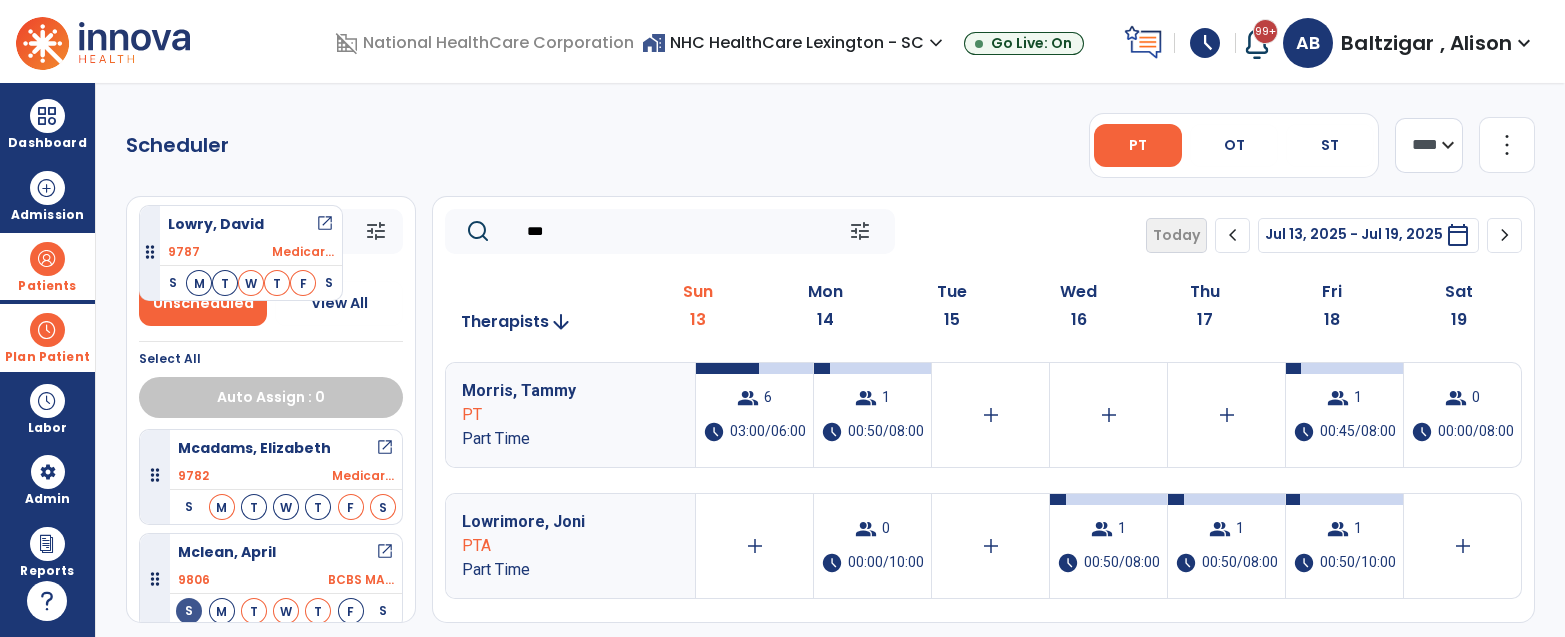 scroll, scrollTop: 2607, scrollLeft: 0, axis: vertical 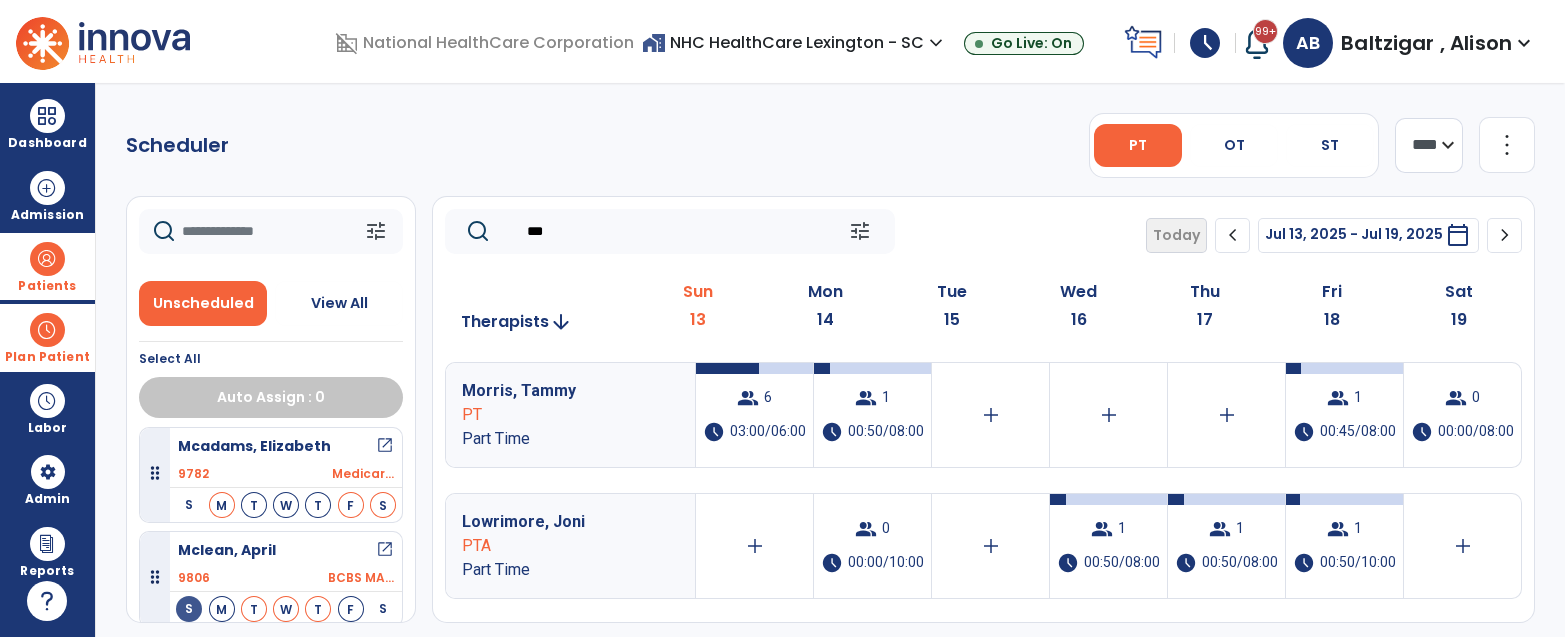 click on "***" 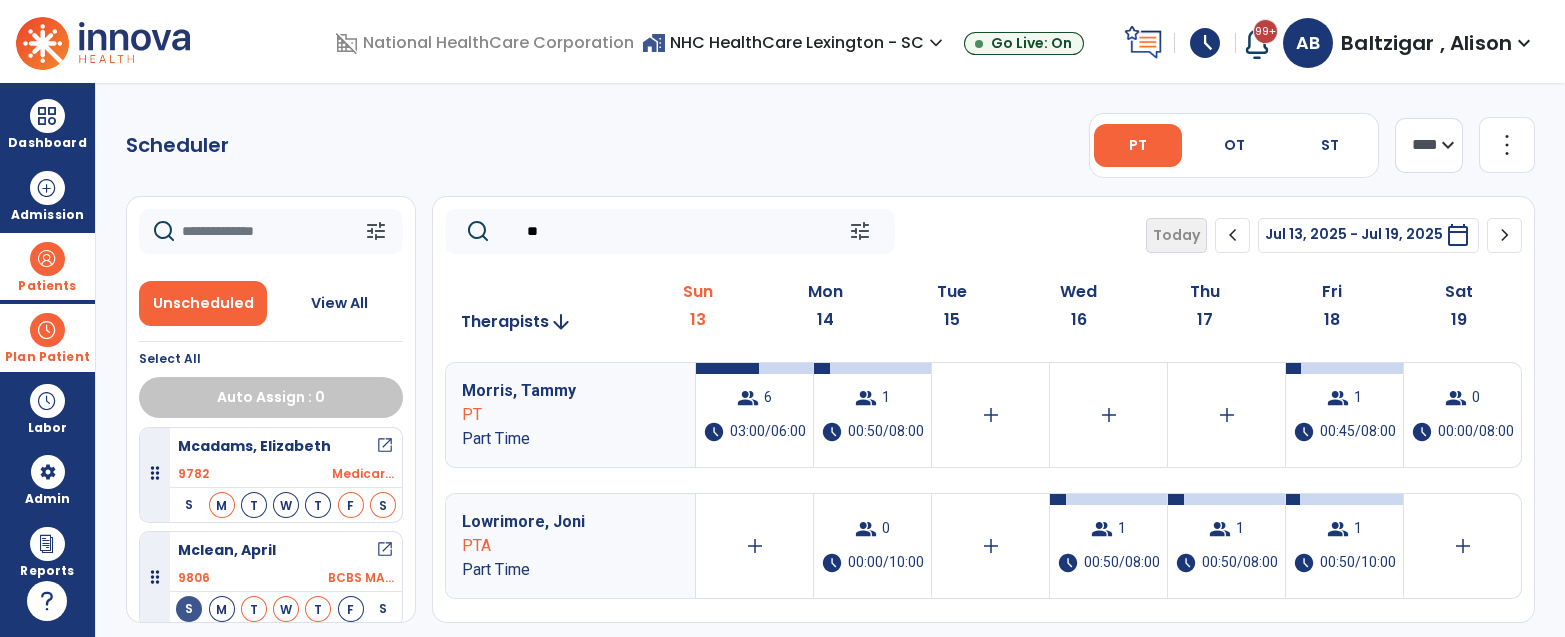 type on "*" 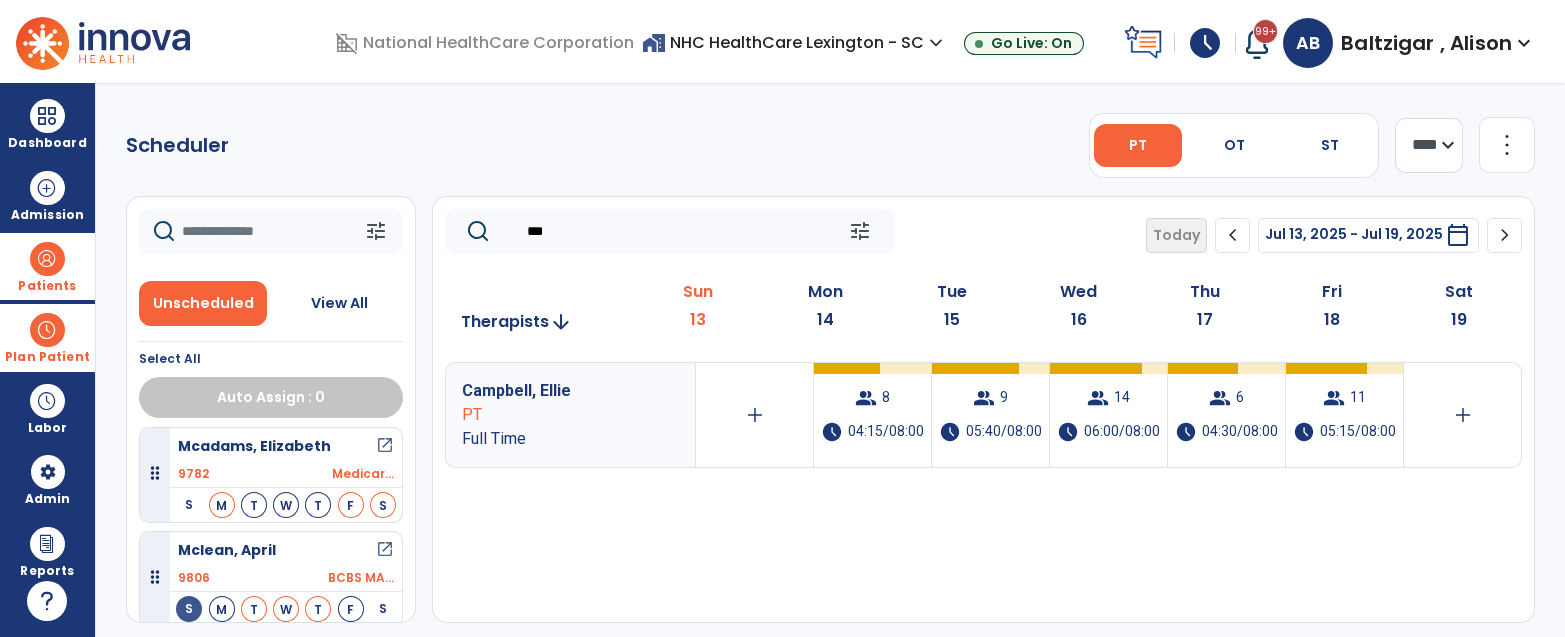 type on "***" 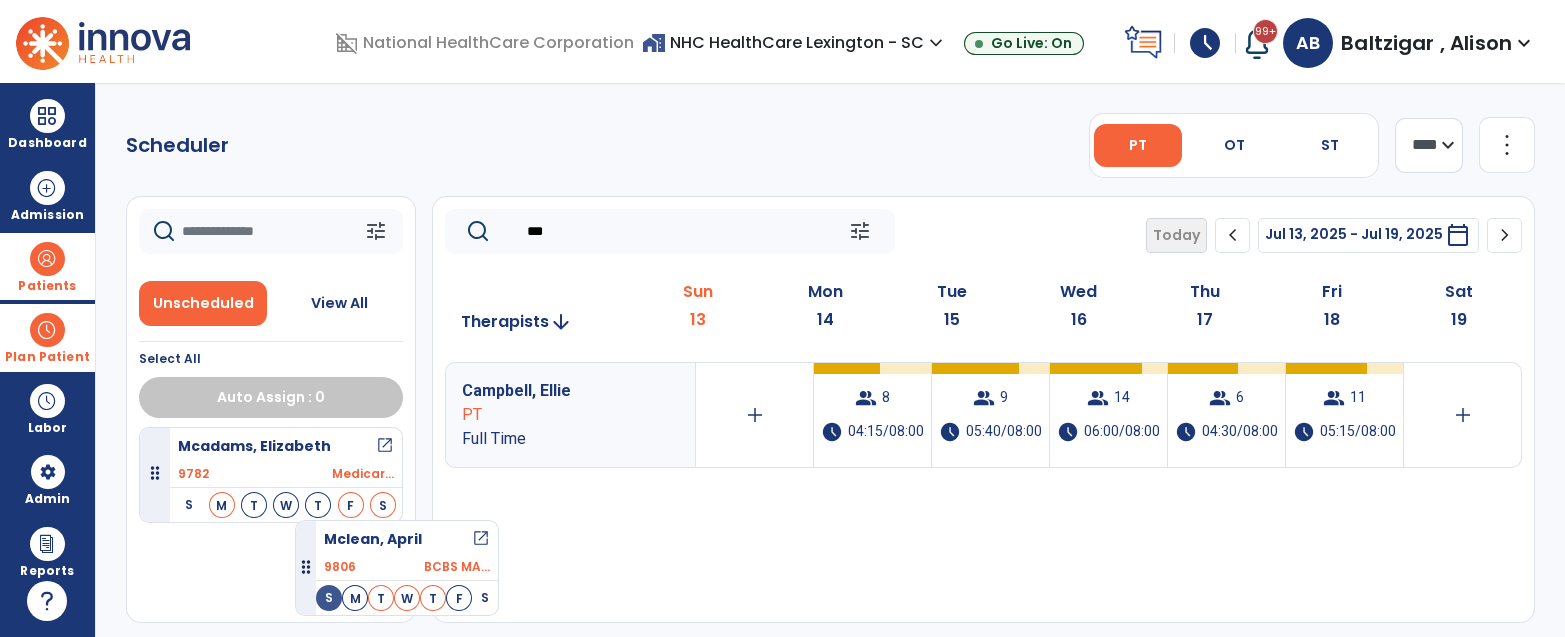 drag, startPoint x: 333, startPoint y: 534, endPoint x: 295, endPoint y: 512, distance: 43.908997 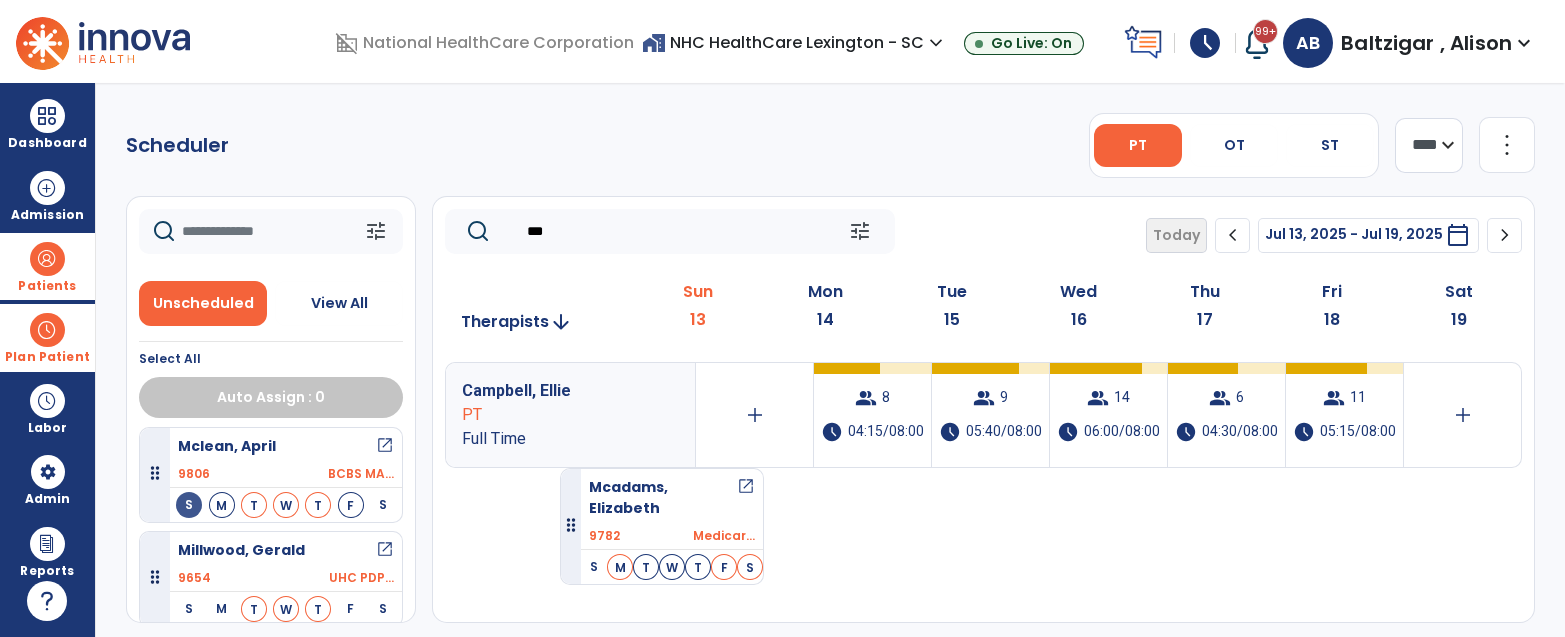 scroll, scrollTop: 2504, scrollLeft: 0, axis: vertical 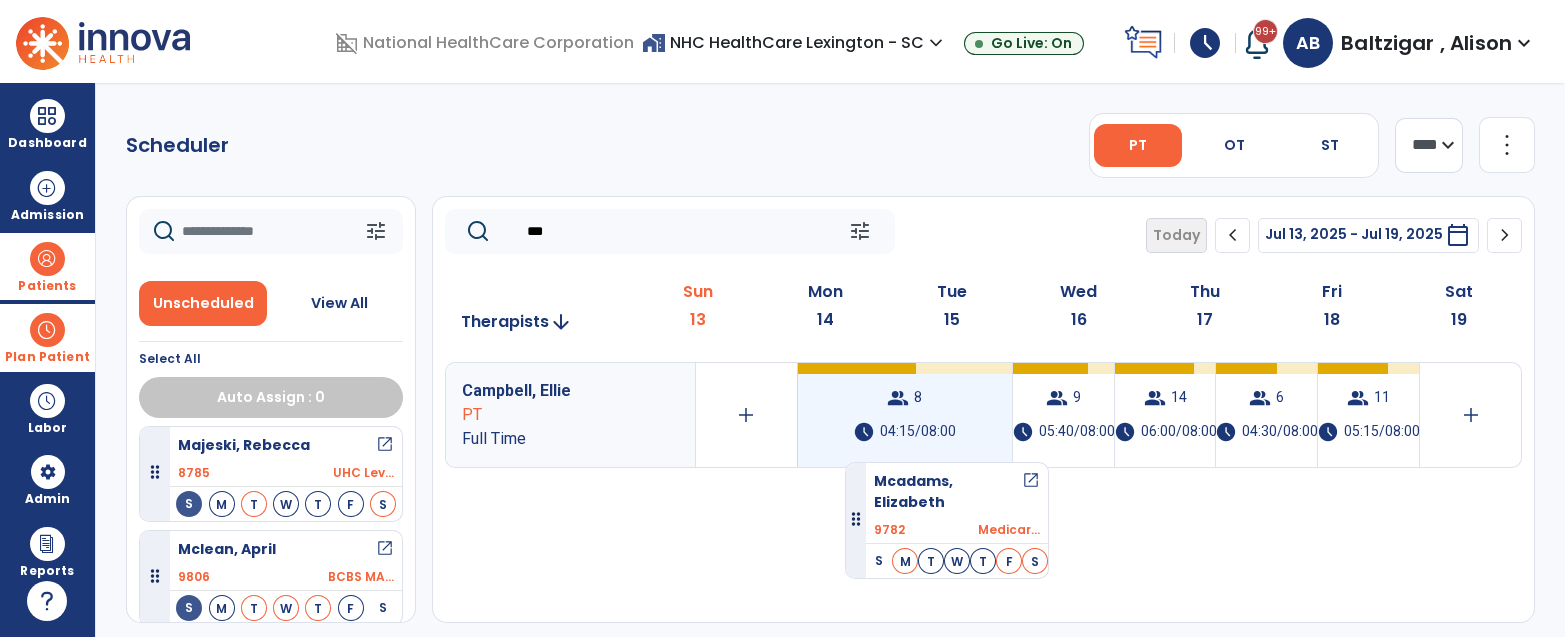 drag, startPoint x: 277, startPoint y: 442, endPoint x: 850, endPoint y: 449, distance: 573.0428 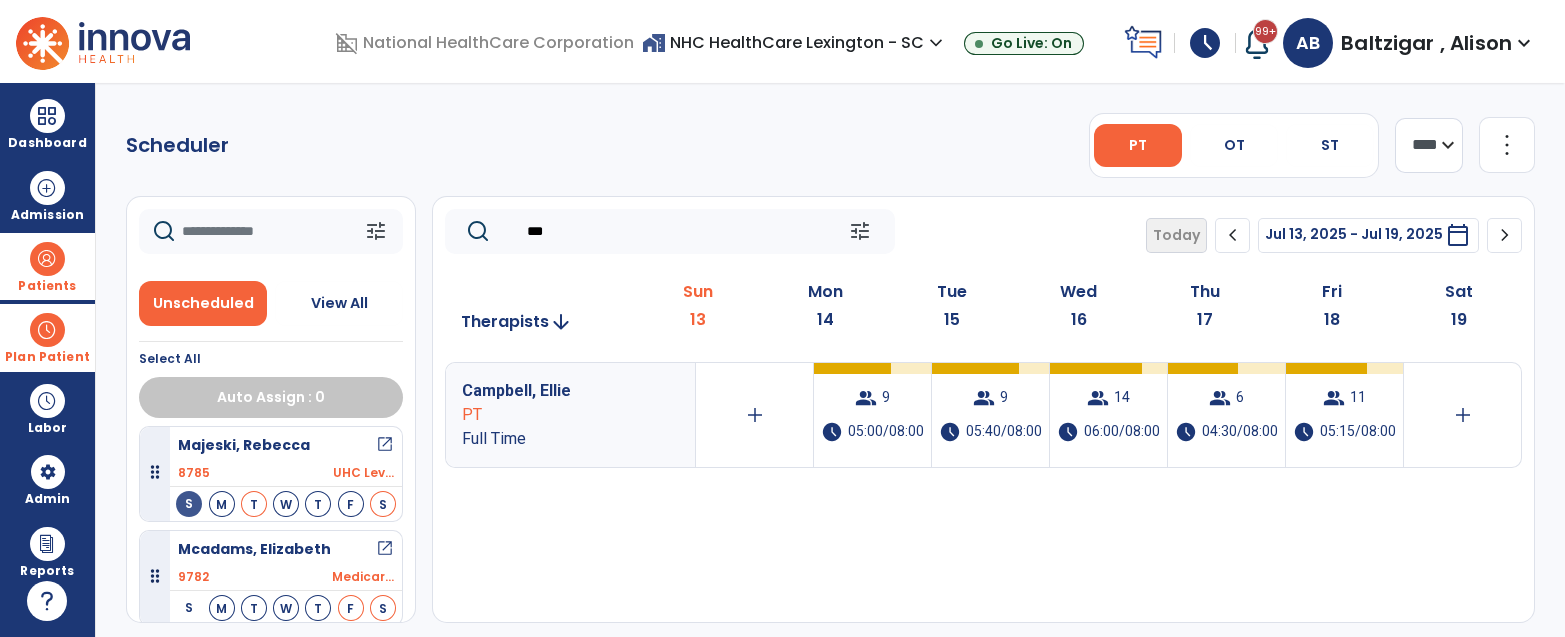 scroll, scrollTop: 2607, scrollLeft: 0, axis: vertical 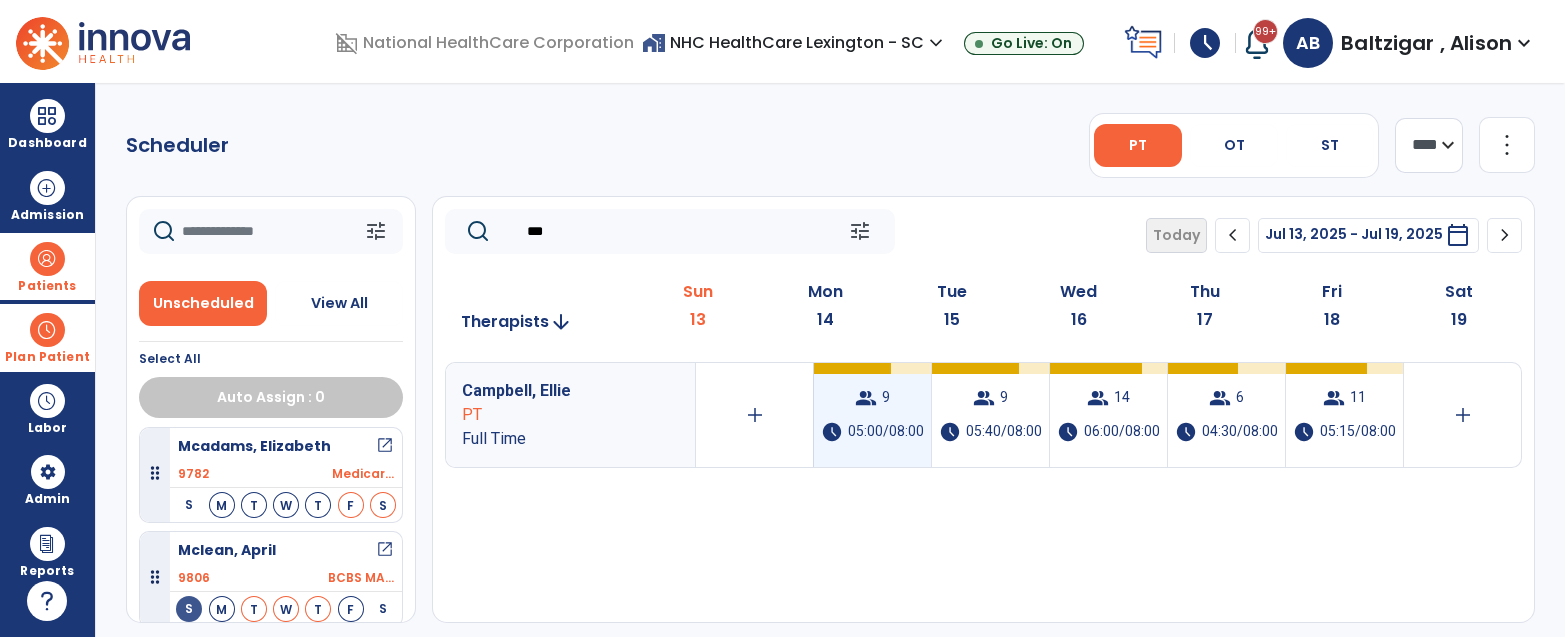 click on "05:00/08:00" at bounding box center (886, 432) 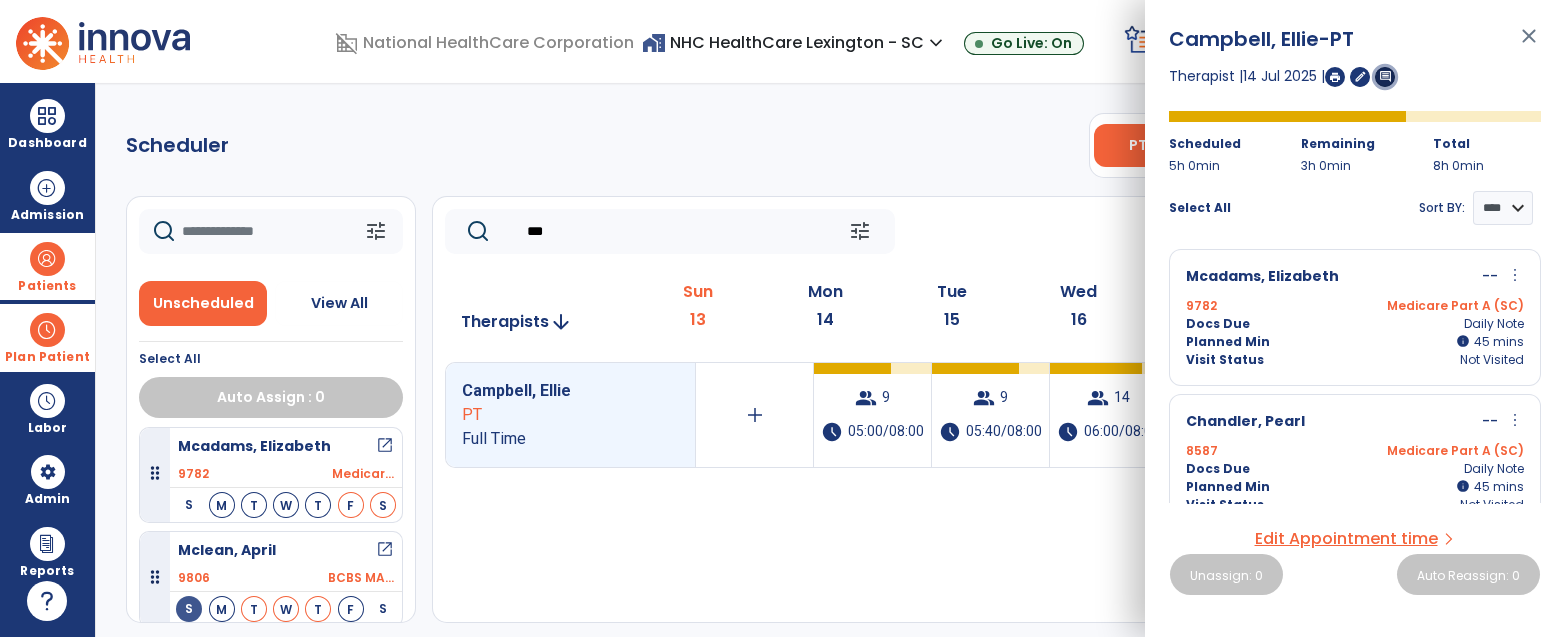 click on "comment" at bounding box center [1385, 76] 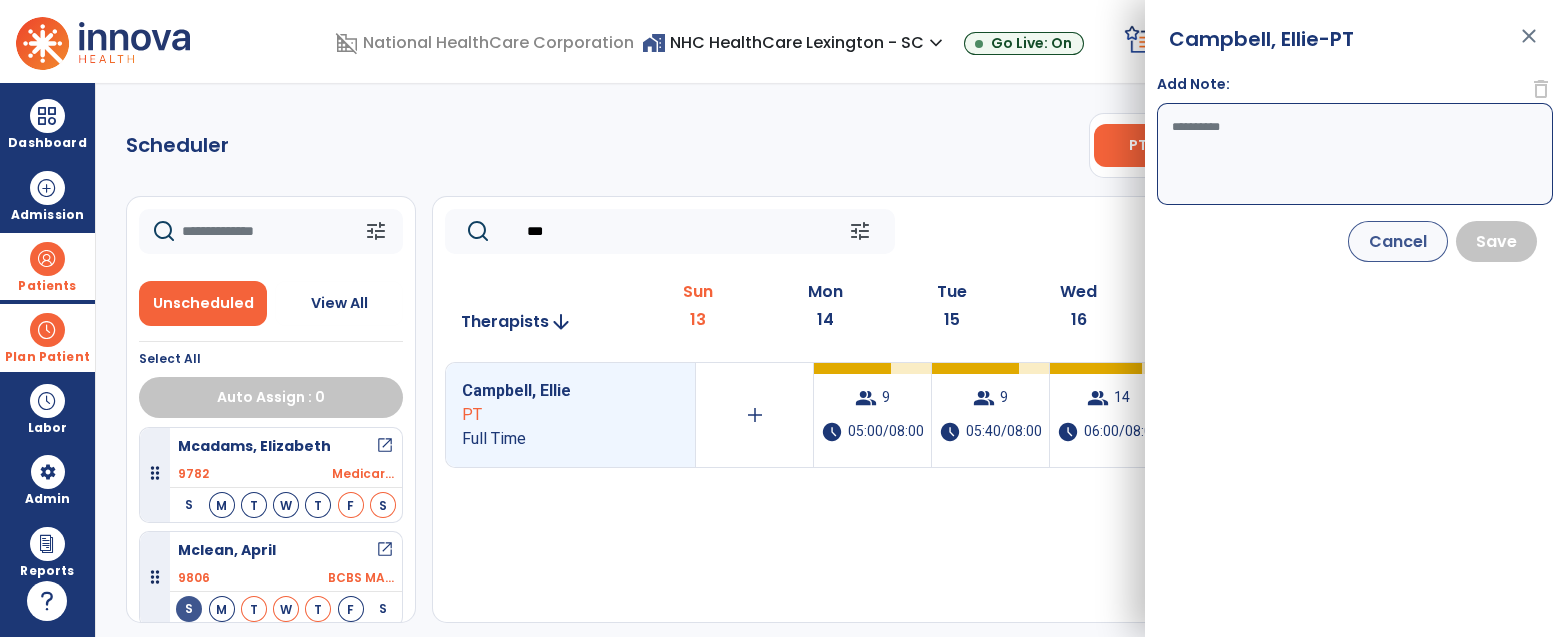 click on "Add Note:" at bounding box center (1355, 154) 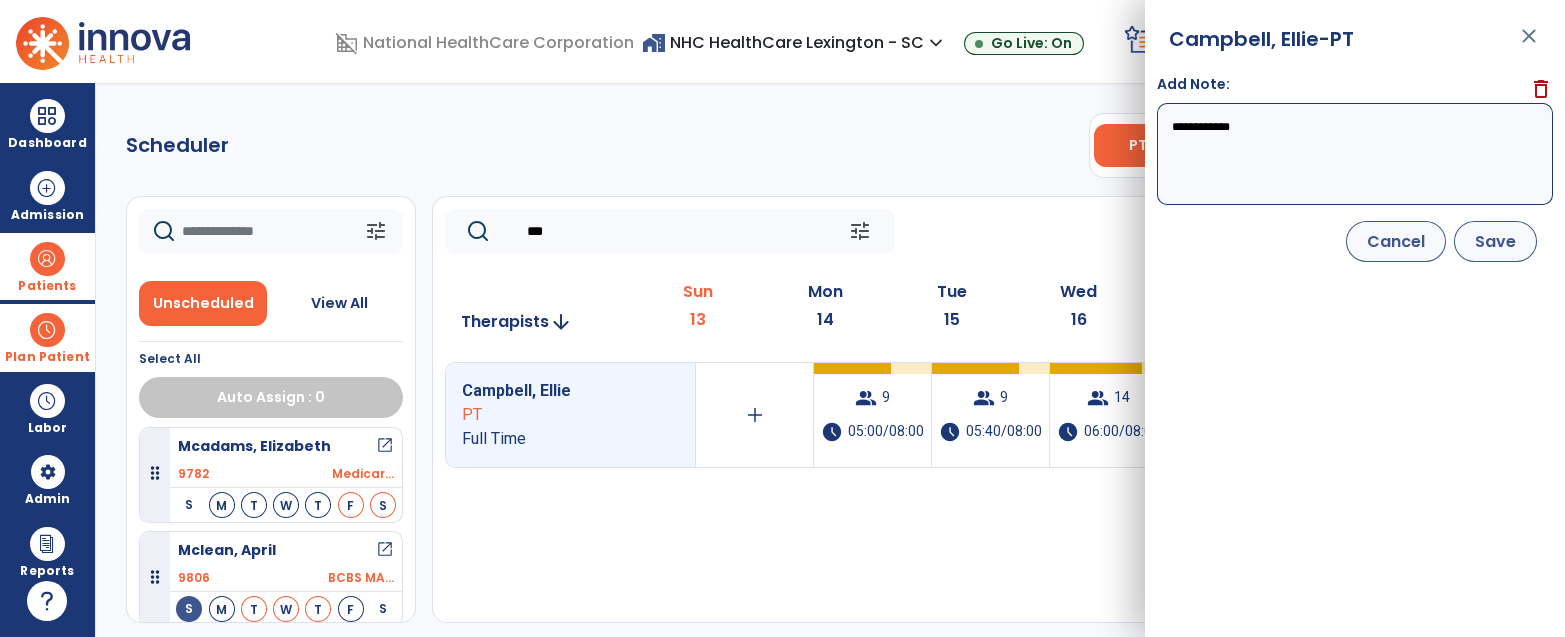 type on "**********" 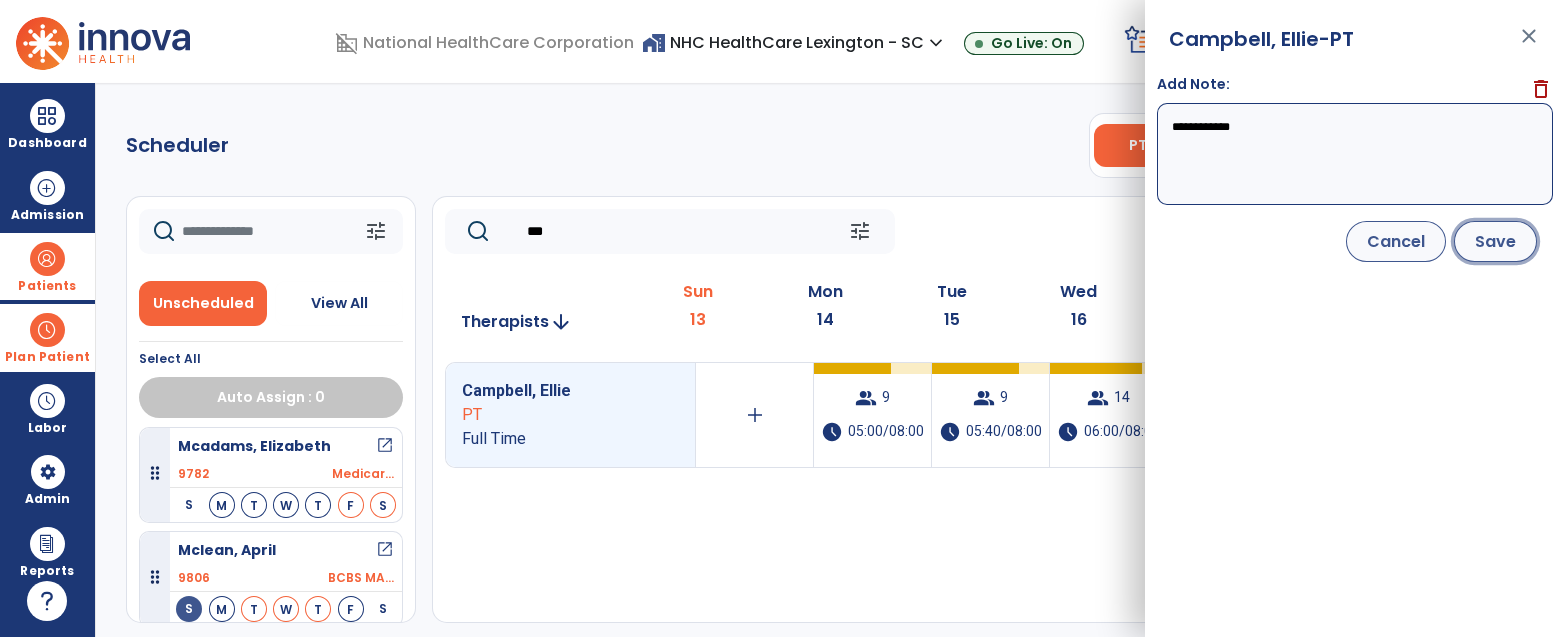 click on "Save" at bounding box center (1495, 241) 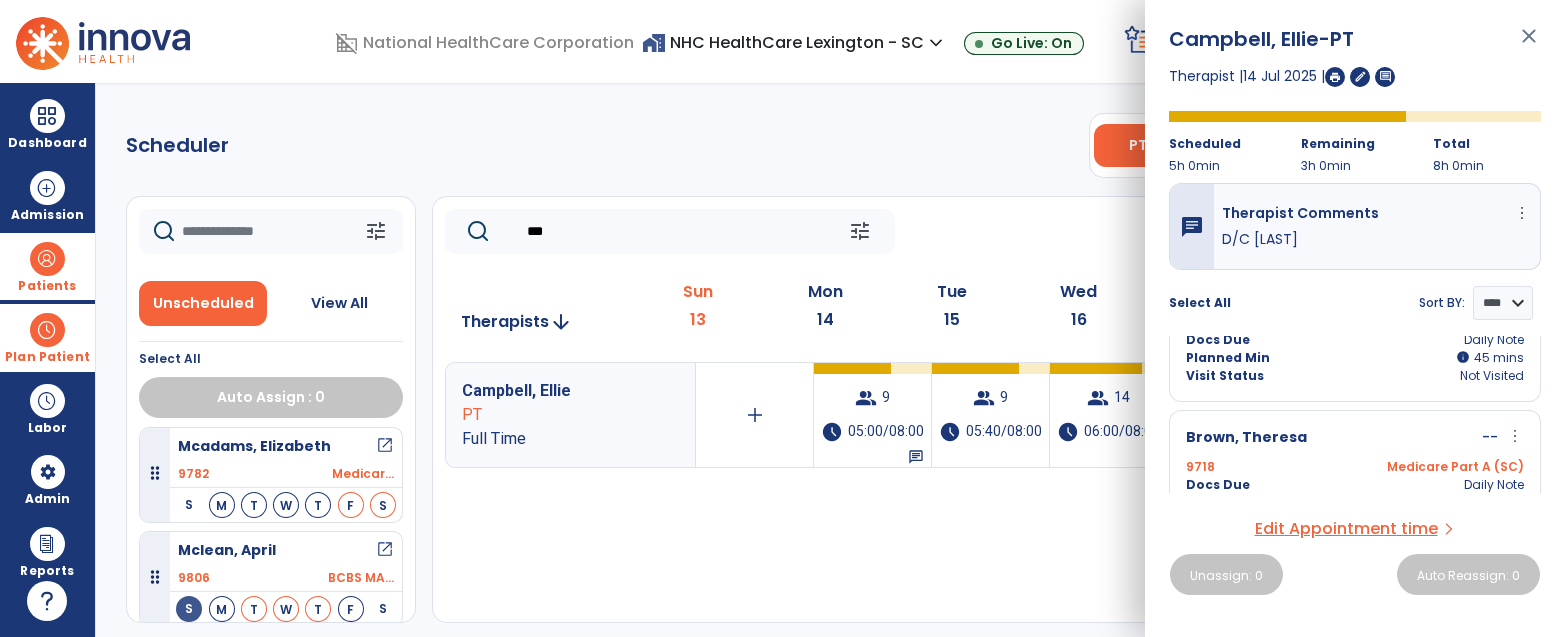 scroll, scrollTop: 645, scrollLeft: 0, axis: vertical 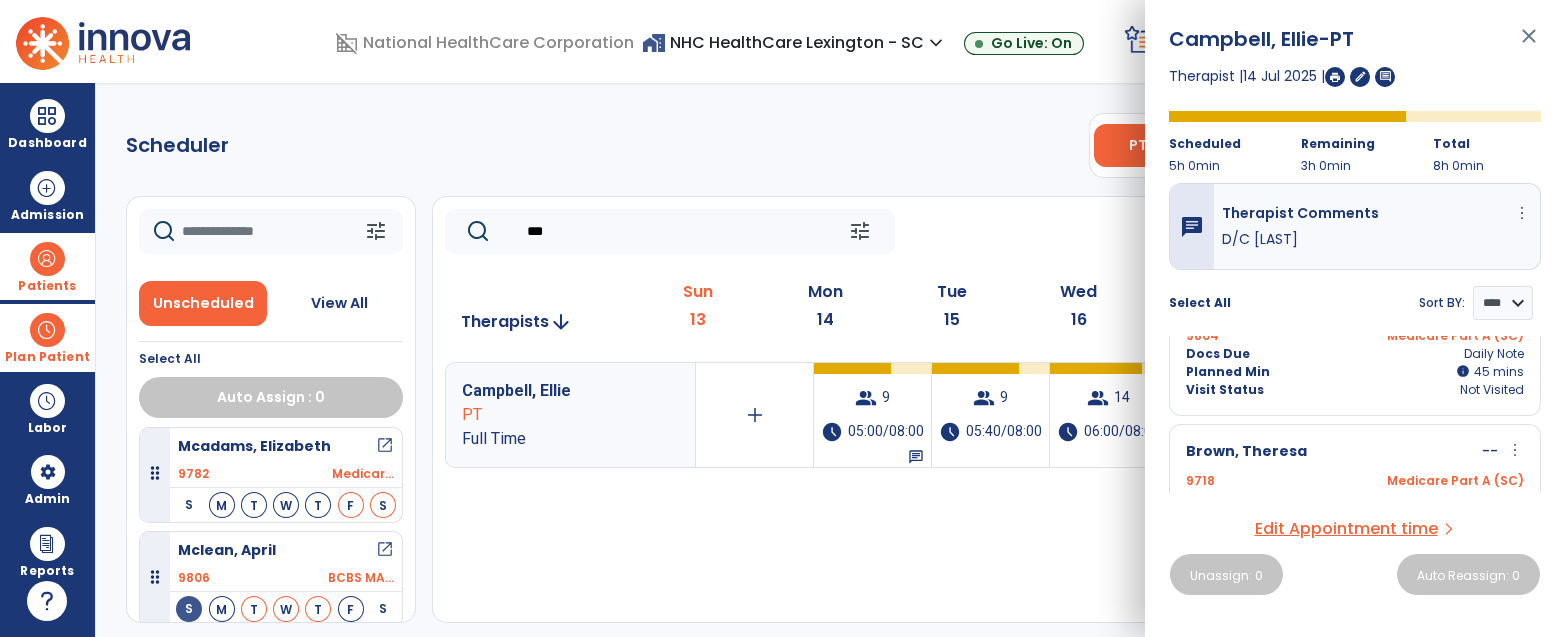 click on "Brown, Theresa   --  more_vert  edit   Edit Session   alt_route   Split Minutes" at bounding box center [1355, 452] 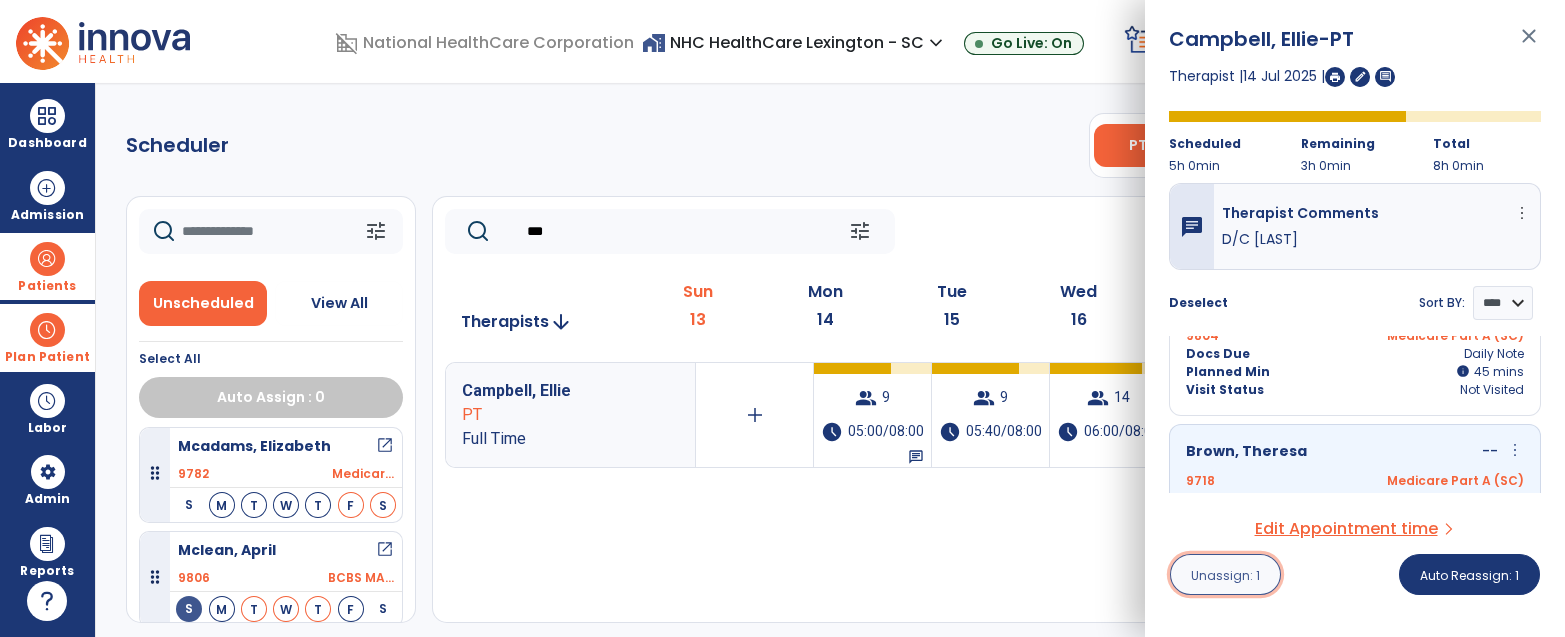 click on "Unassign: 1" at bounding box center [1225, 575] 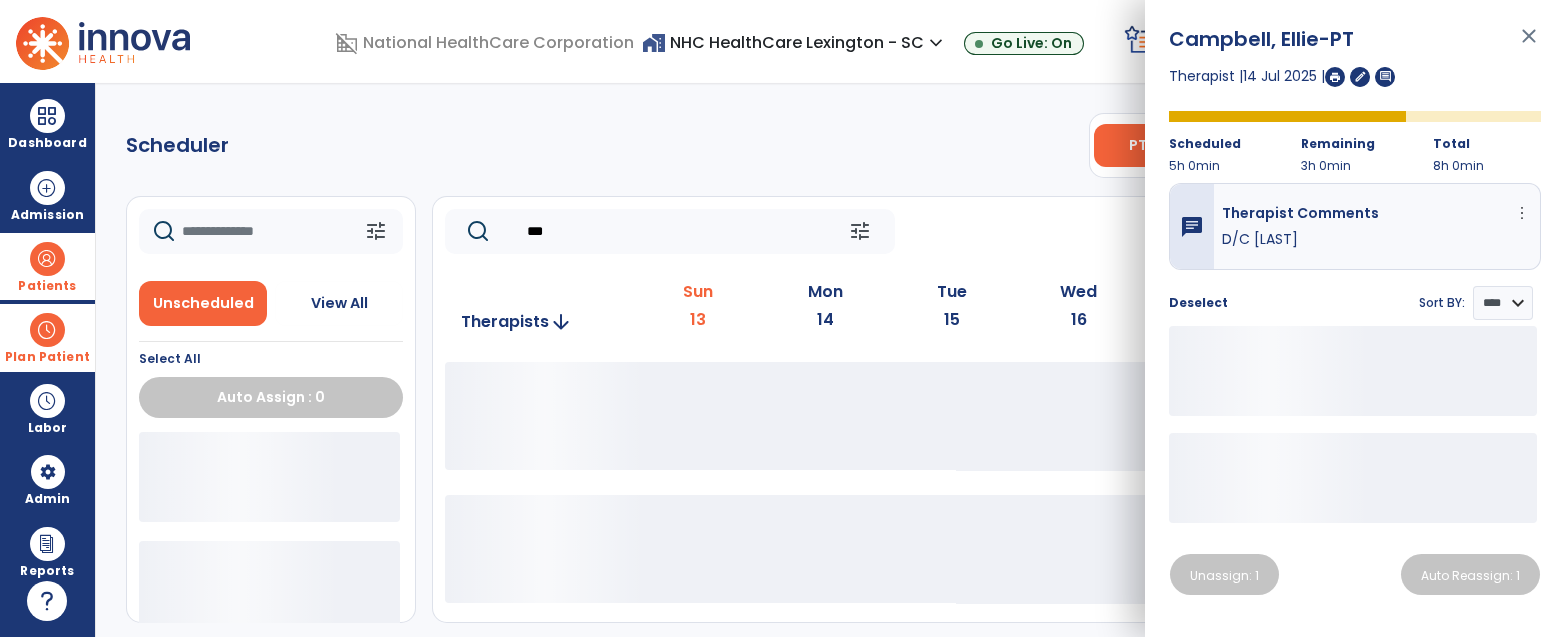 click on "***" 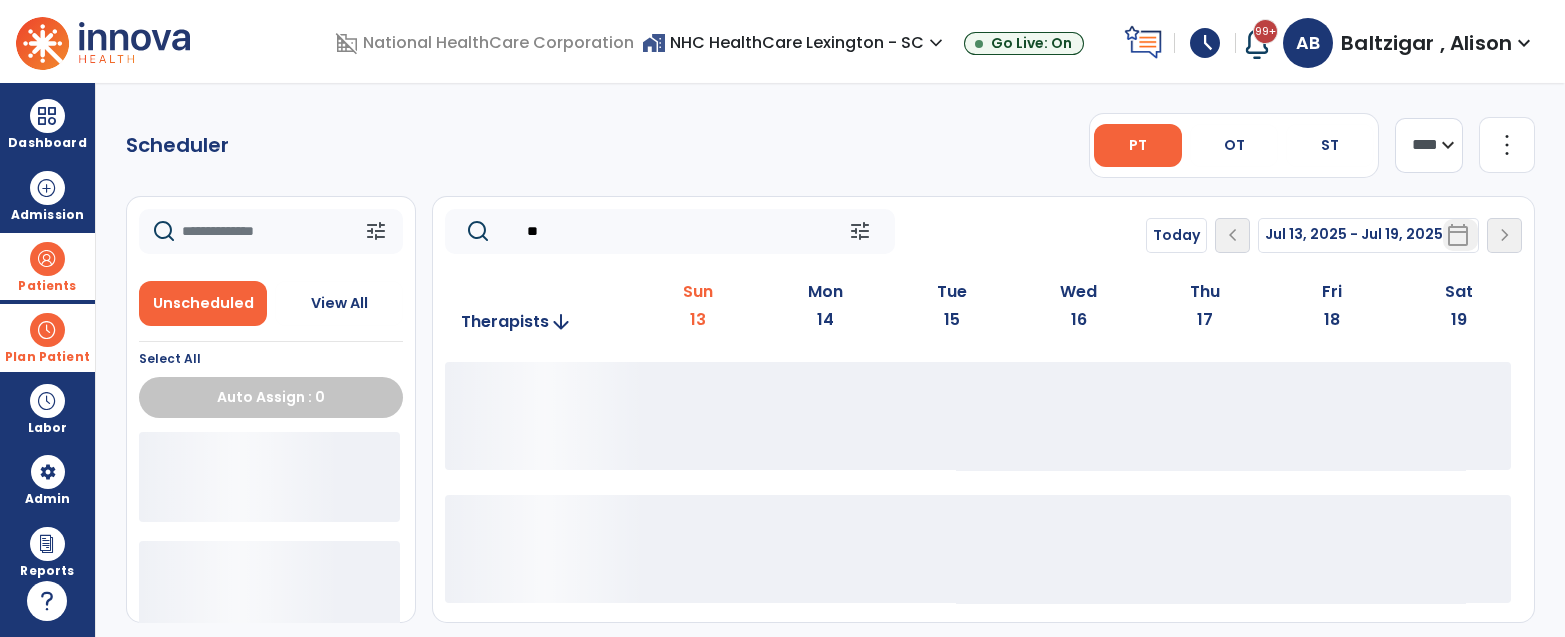 type on "*" 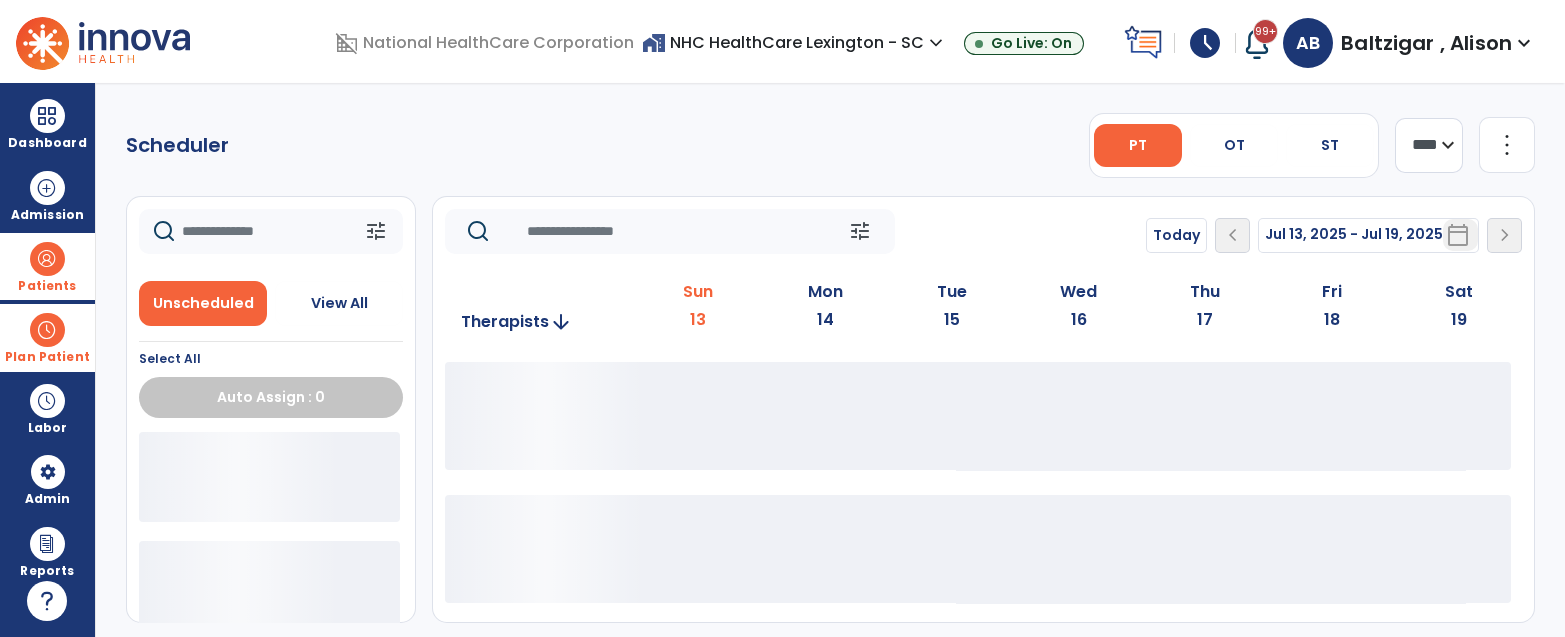 type 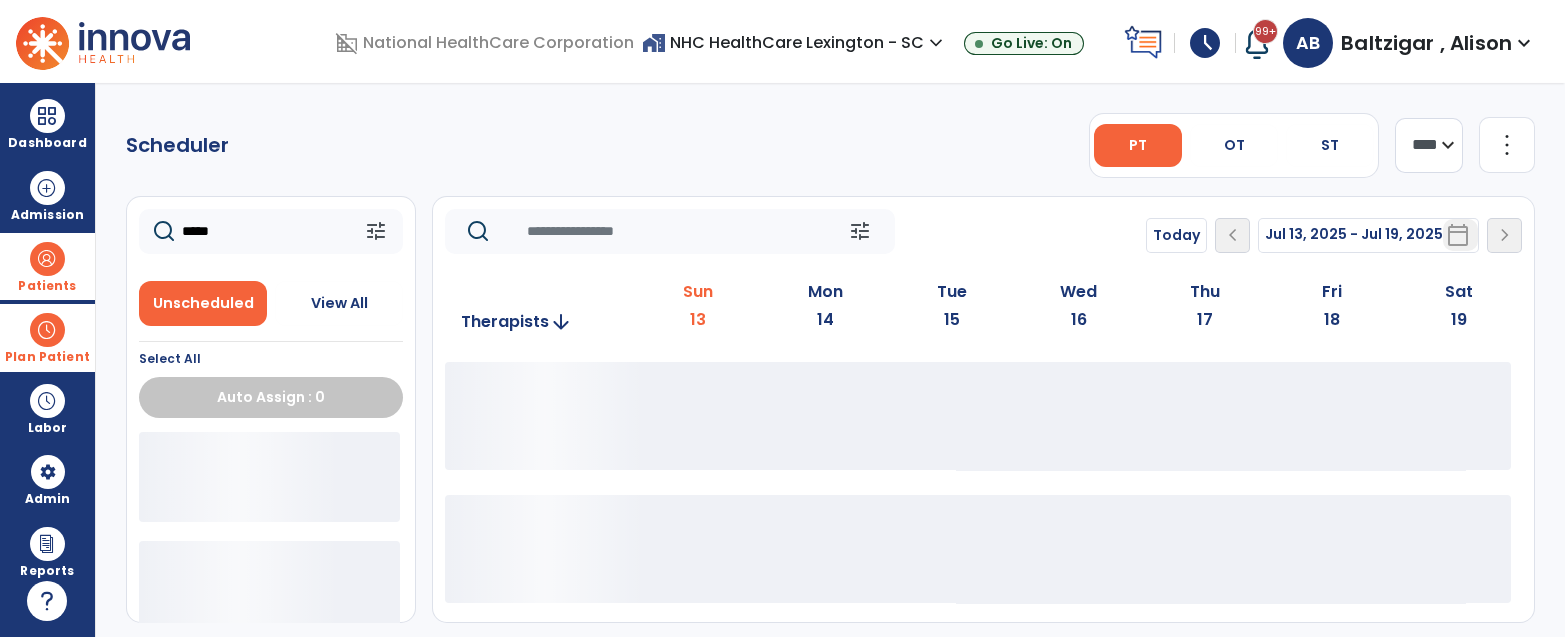 type on "*****" 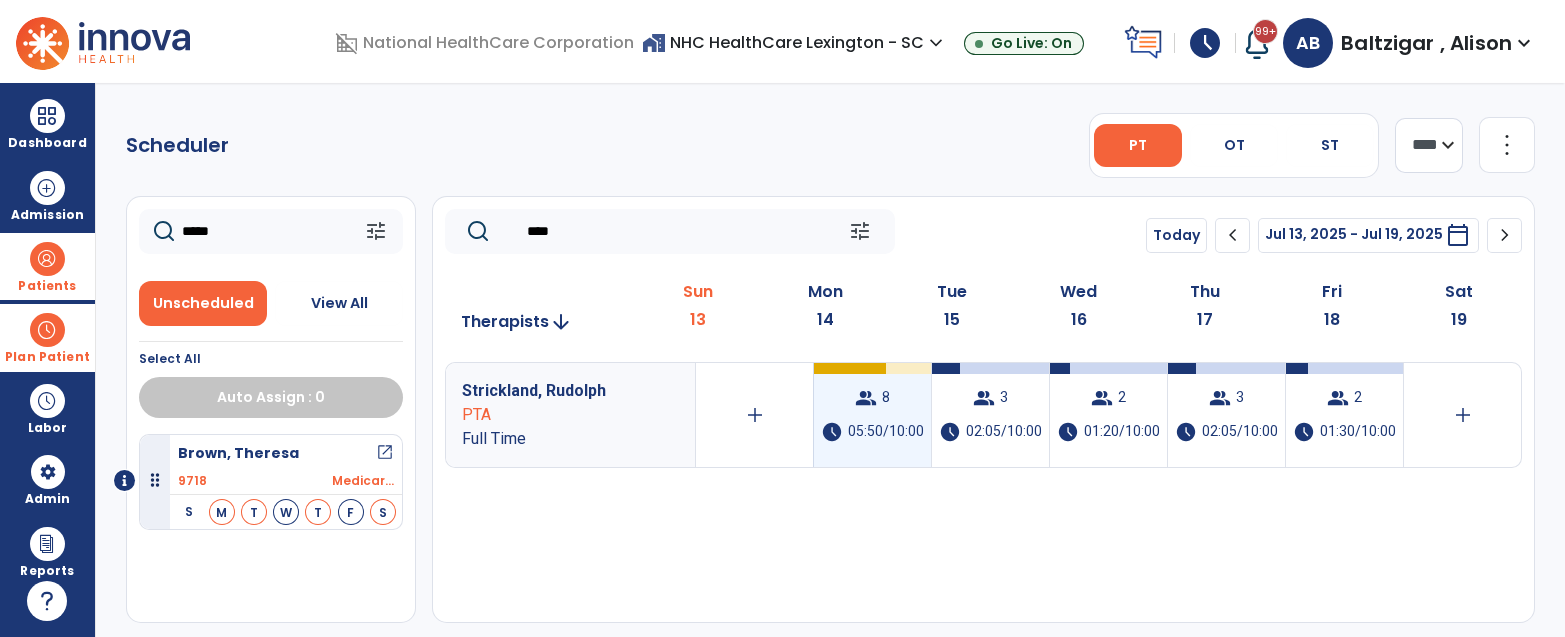 click on "group  8  schedule  05:50/10:00" at bounding box center (872, 415) 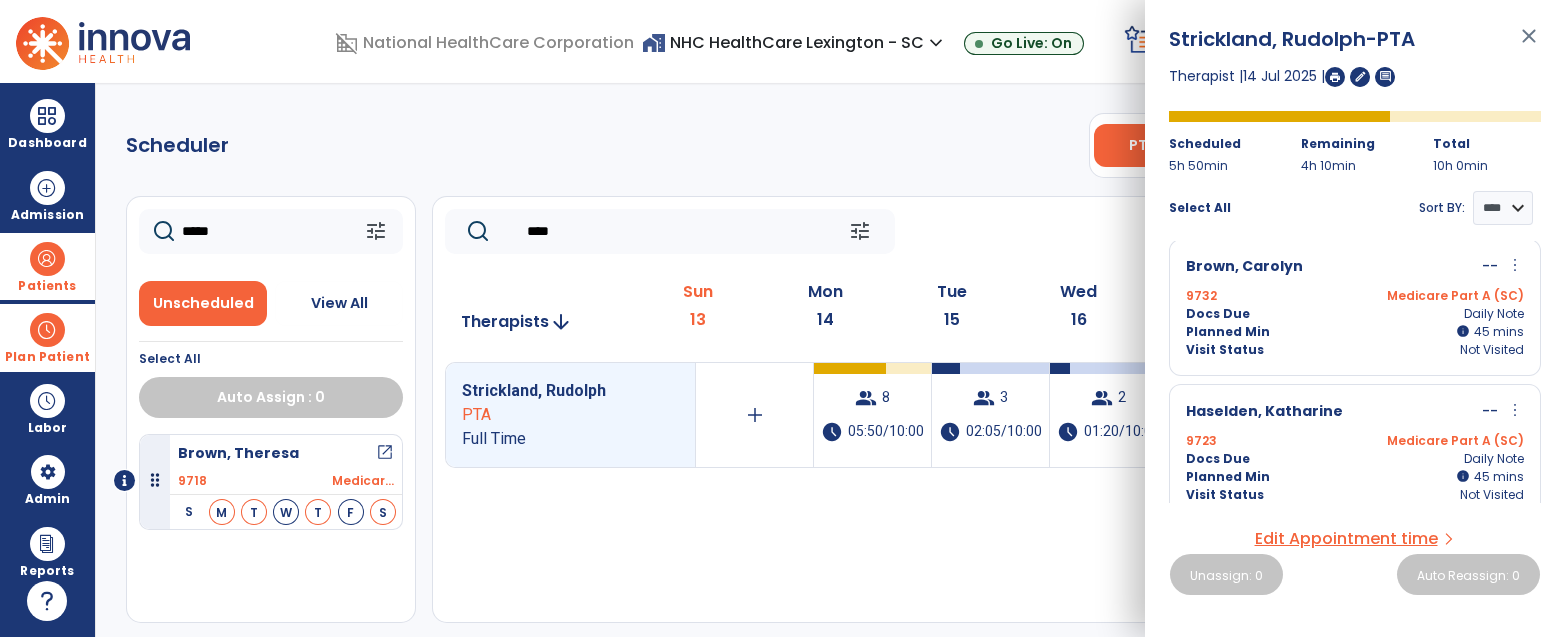 scroll, scrollTop: 304, scrollLeft: 0, axis: vertical 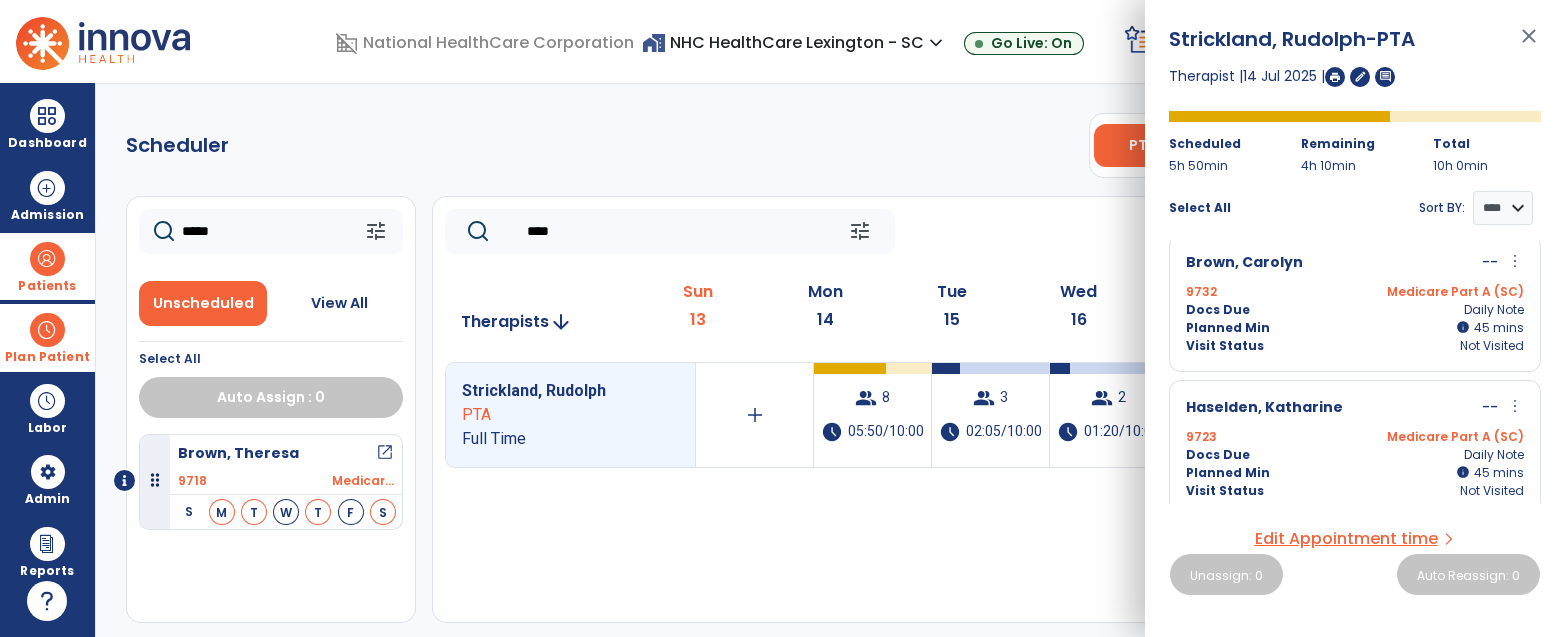 click on "Docs Due" at bounding box center (1218, 310) 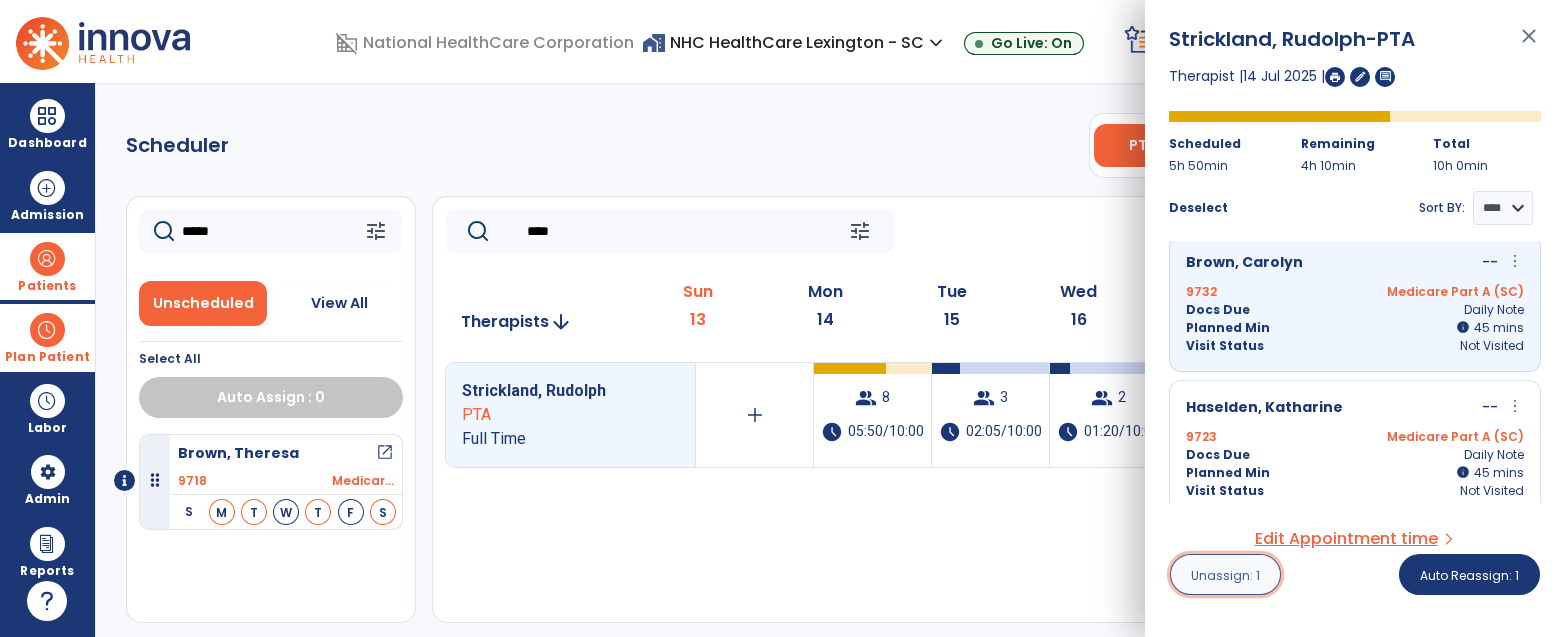 click on "Unassign: 1" at bounding box center [1225, 574] 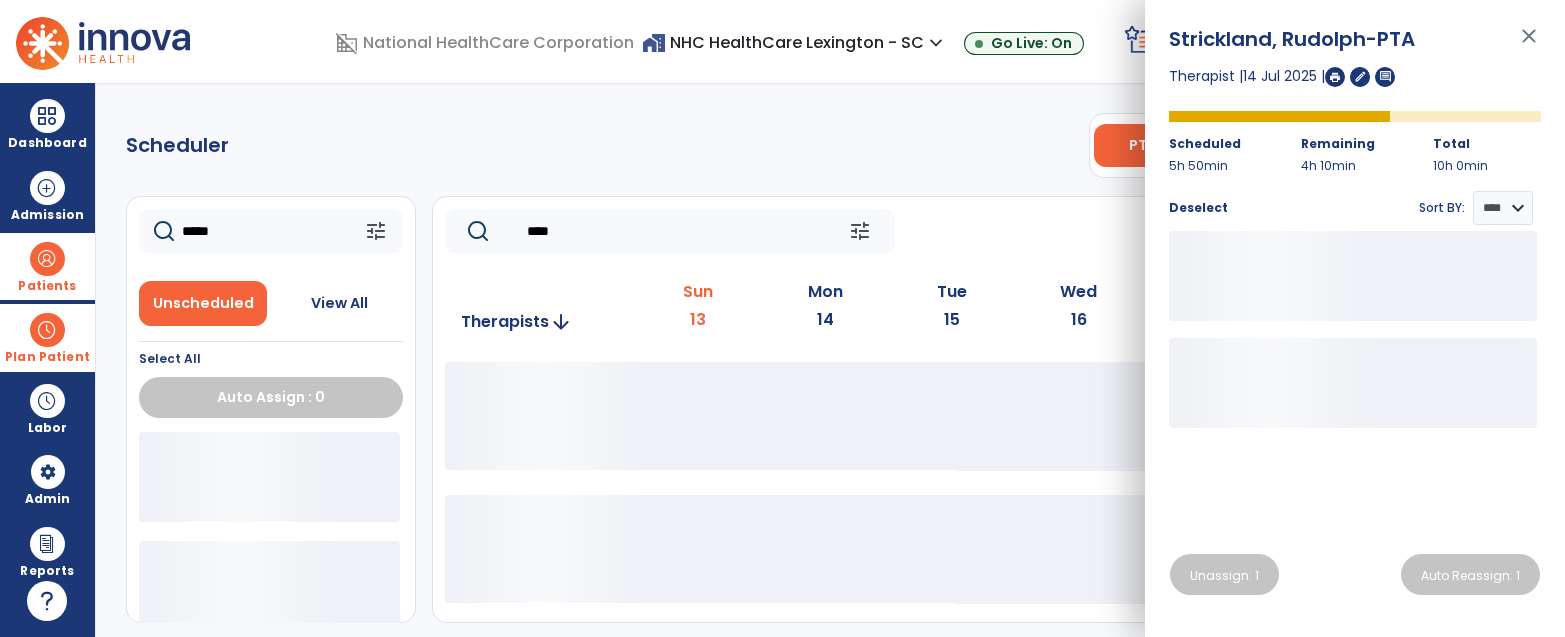 click on "****" 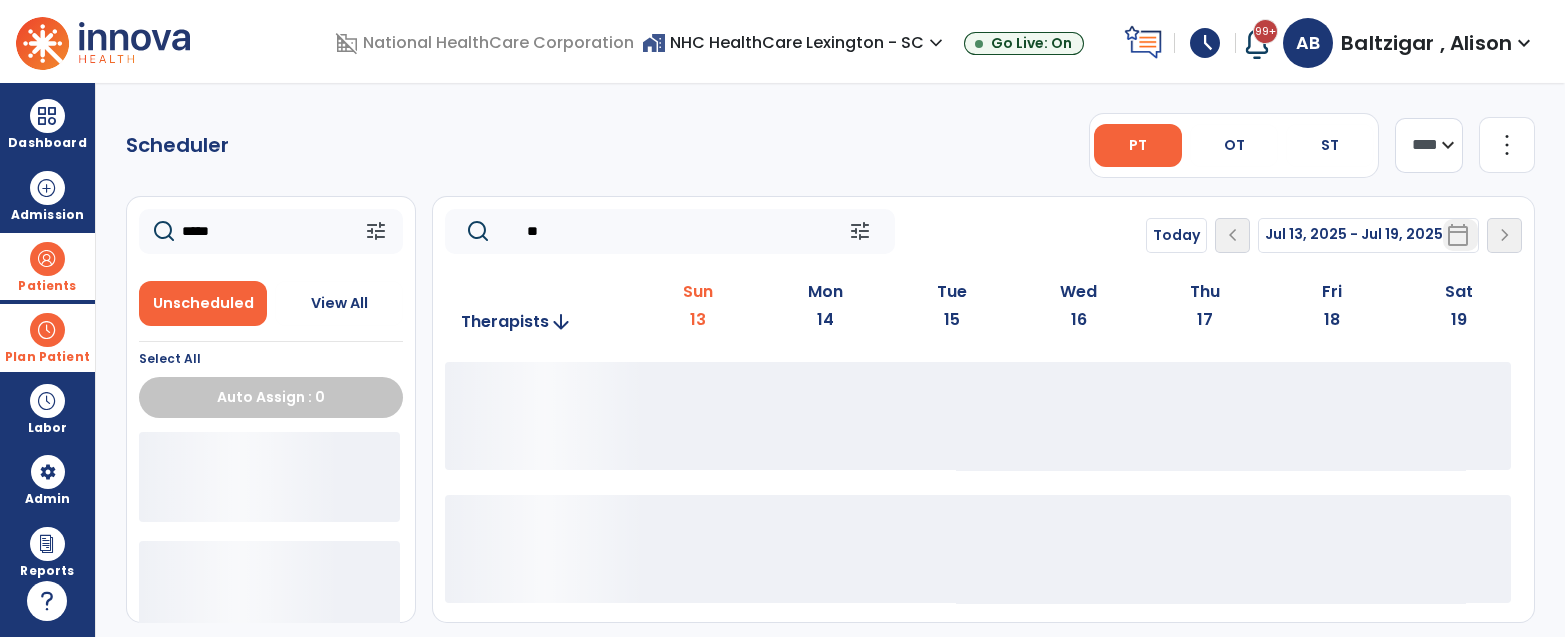 type on "*" 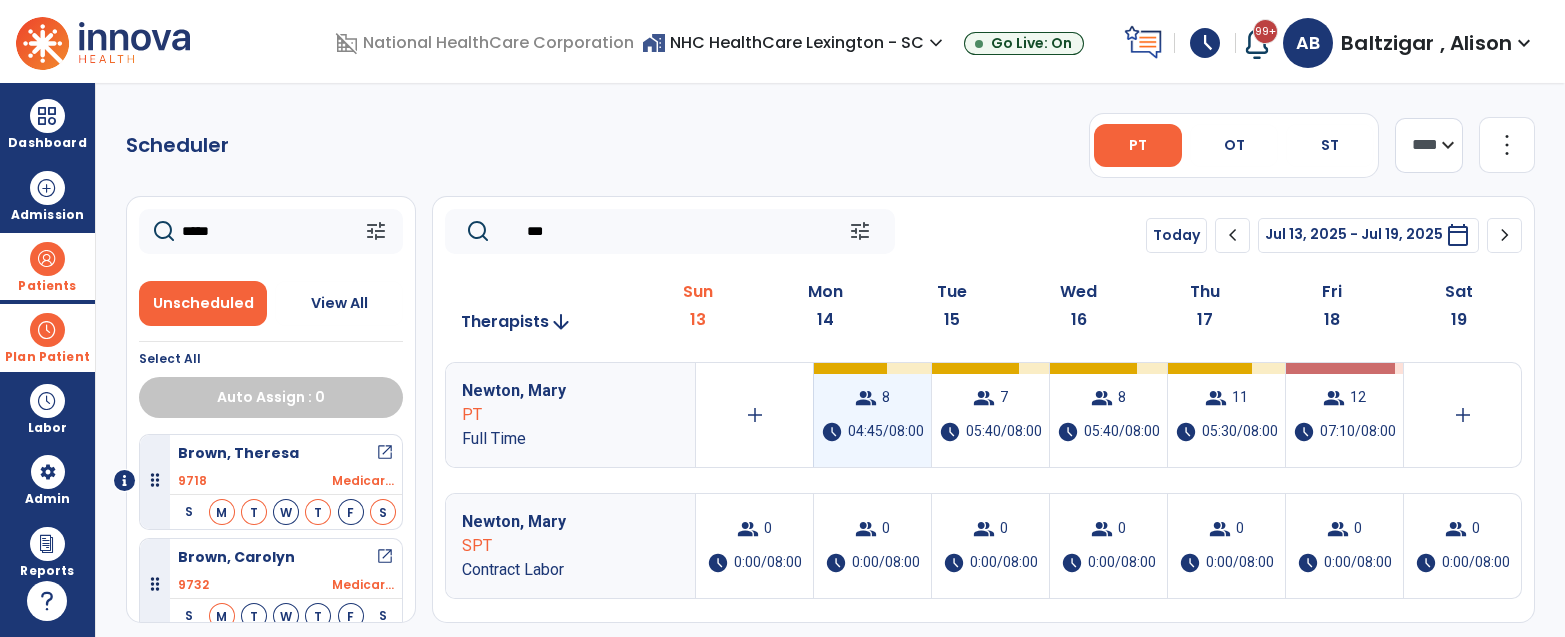 type on "***" 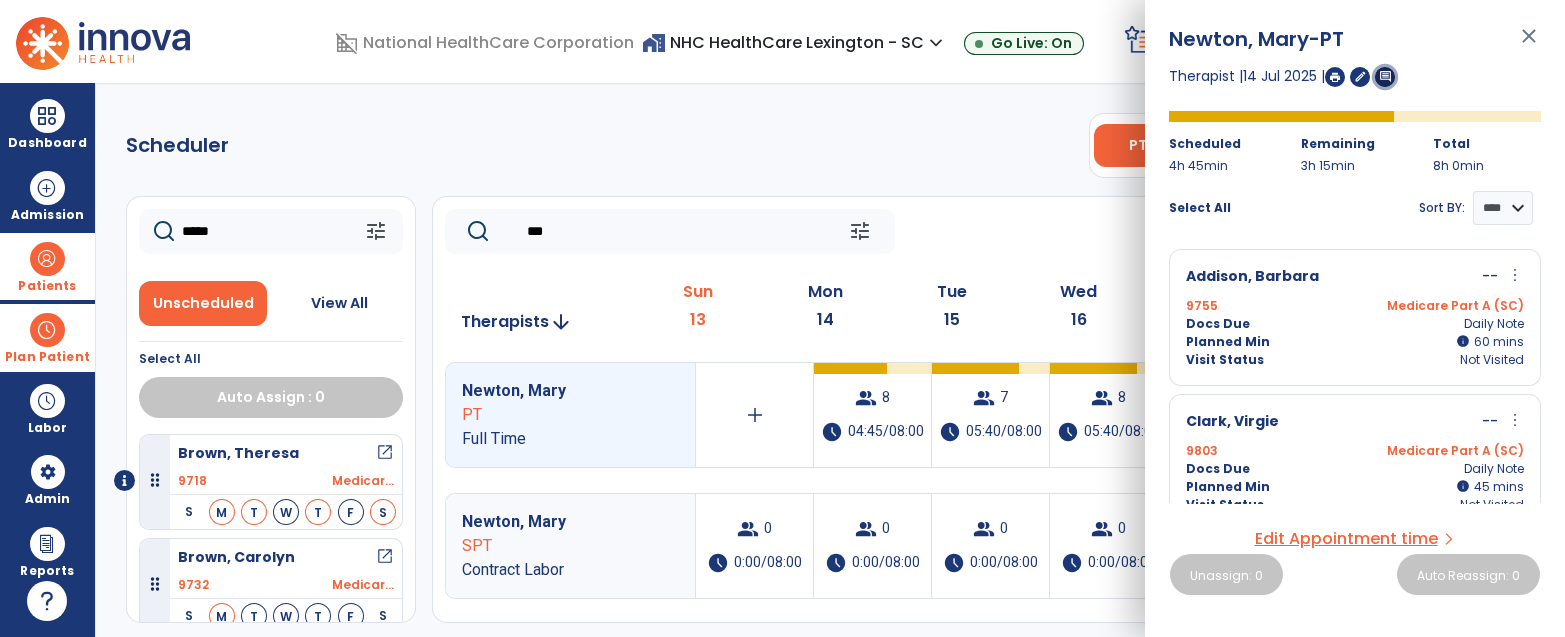 click on "comment" at bounding box center (1385, 76) 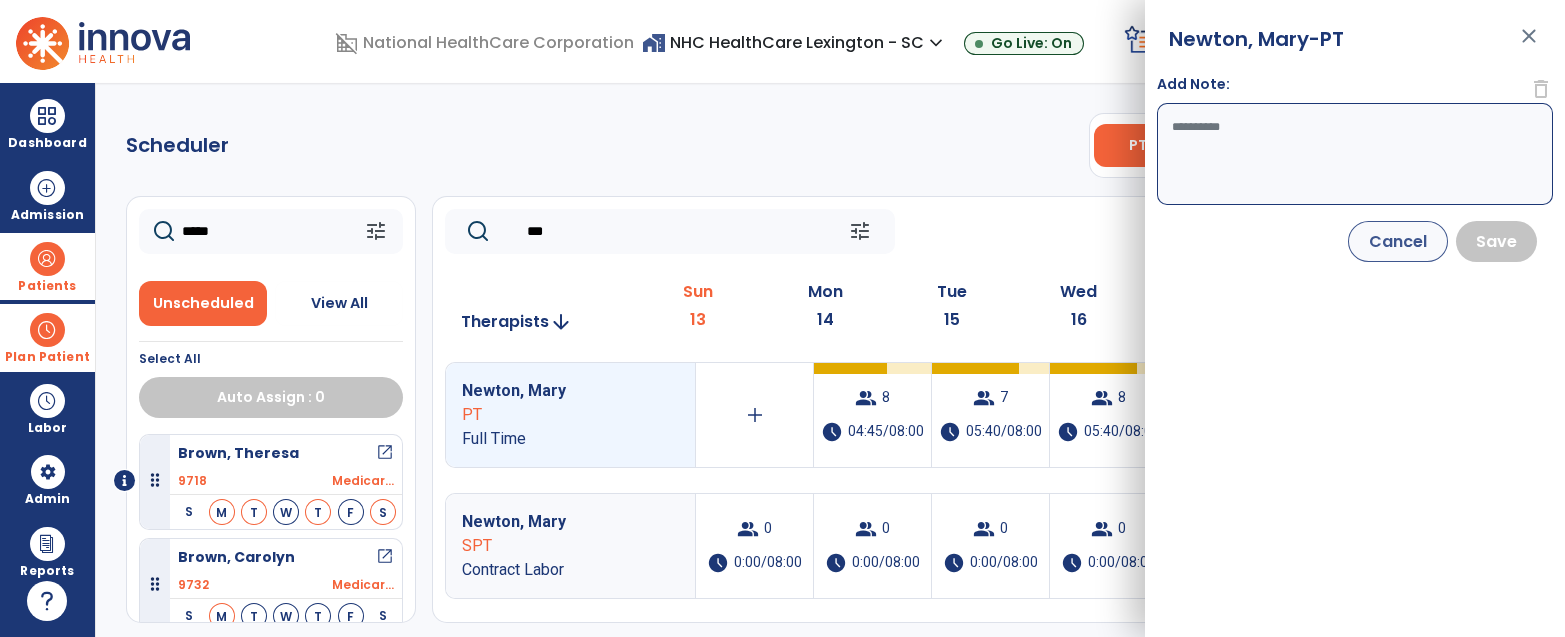 click on "Add Note:" at bounding box center (1355, 154) 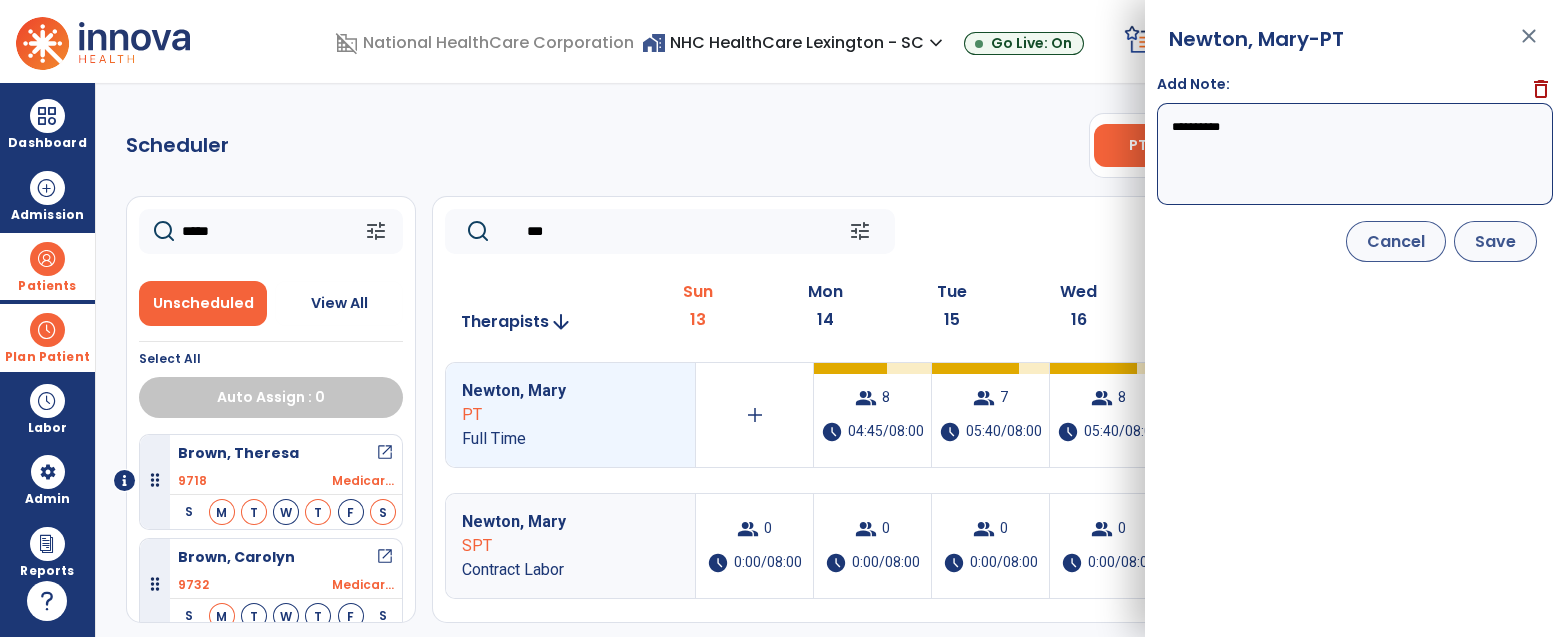 type on "*********" 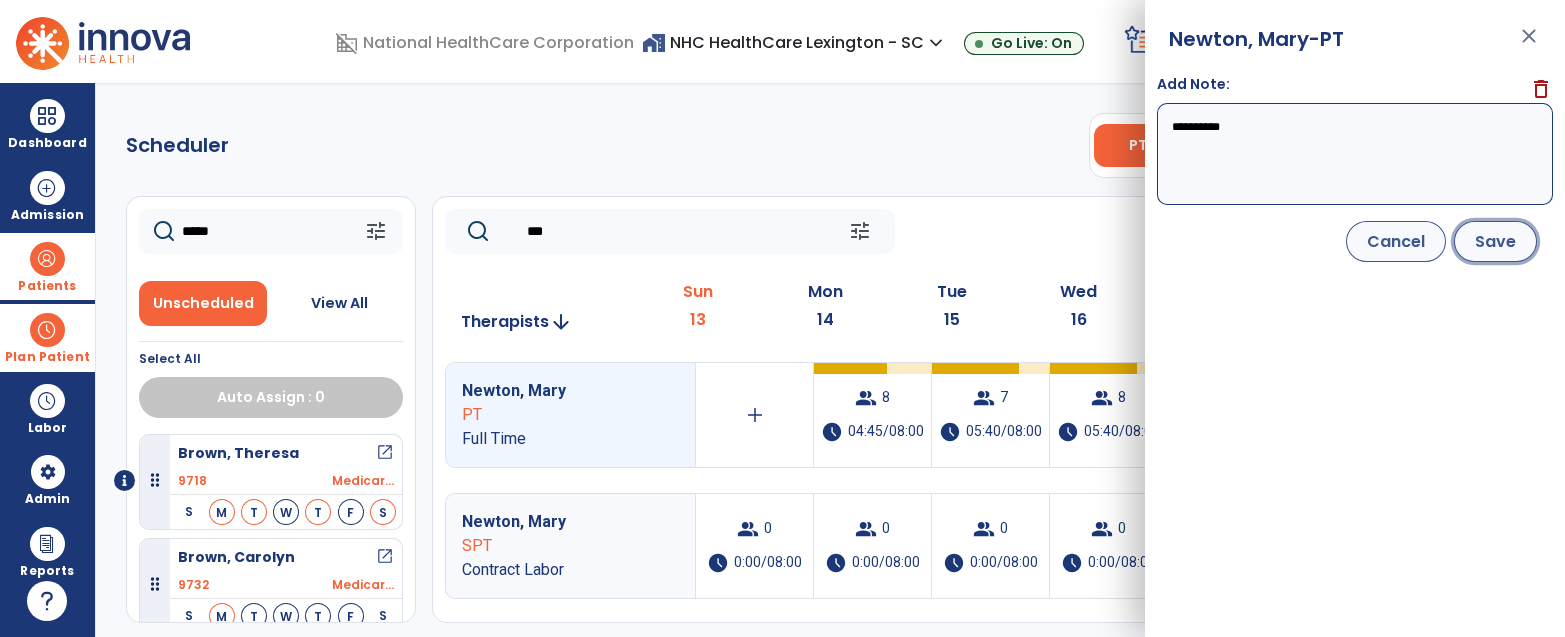 click on "Save" at bounding box center (1495, 241) 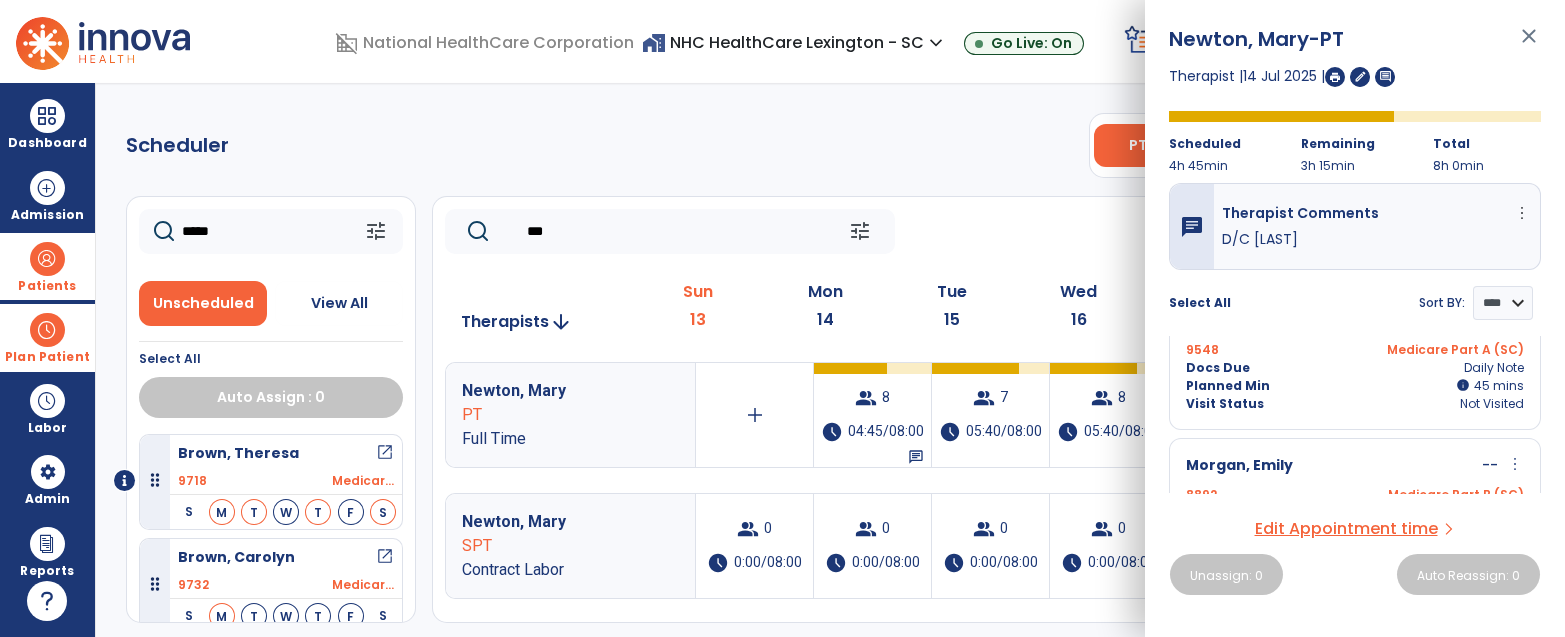 scroll, scrollTop: 348, scrollLeft: 0, axis: vertical 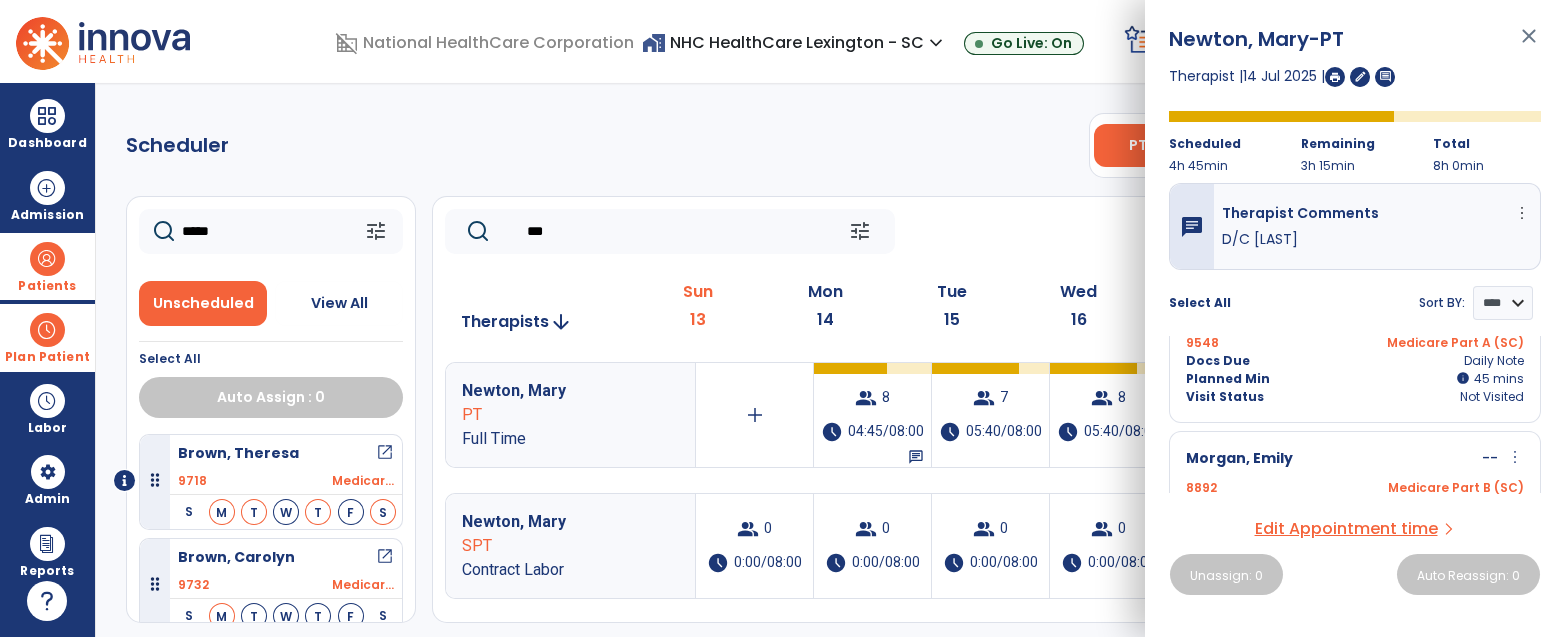 click on "Planned Min" at bounding box center (1228, 379) 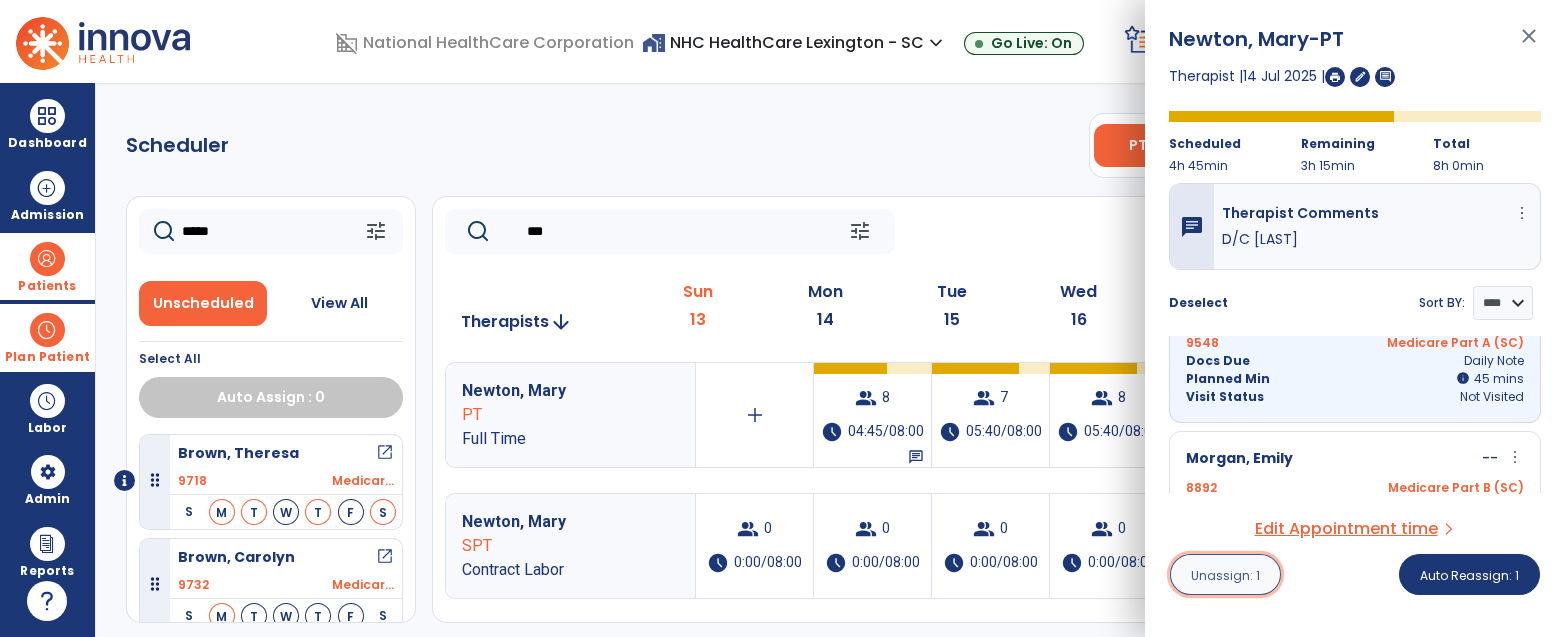 click on "Unassign: 1" at bounding box center [1225, 575] 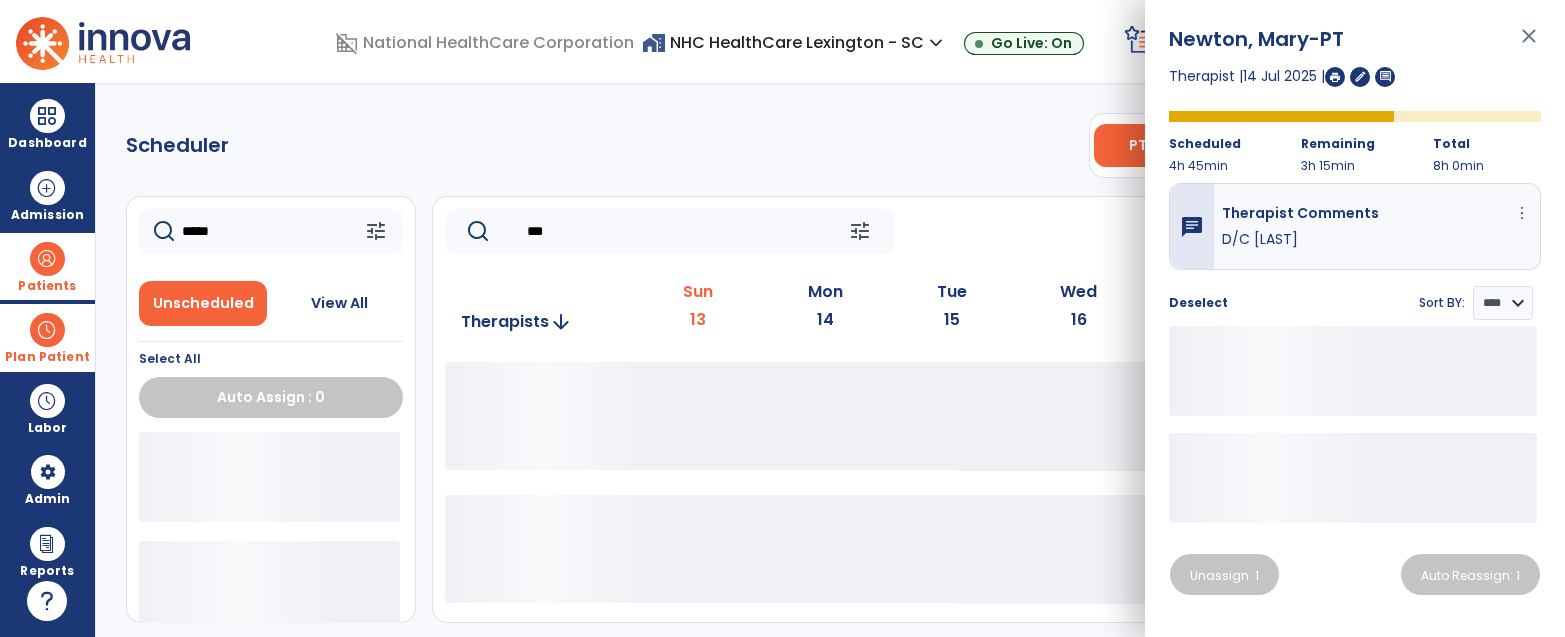 click on "*****" 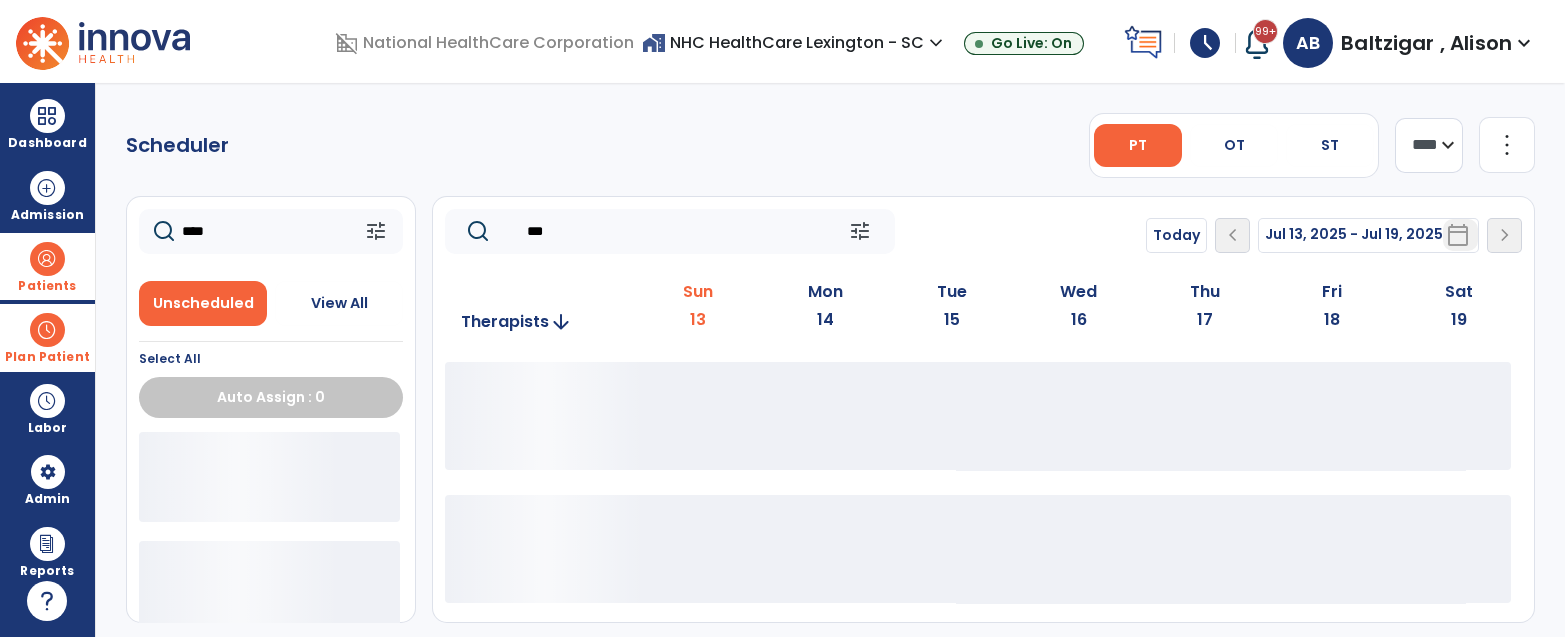 type on "*****" 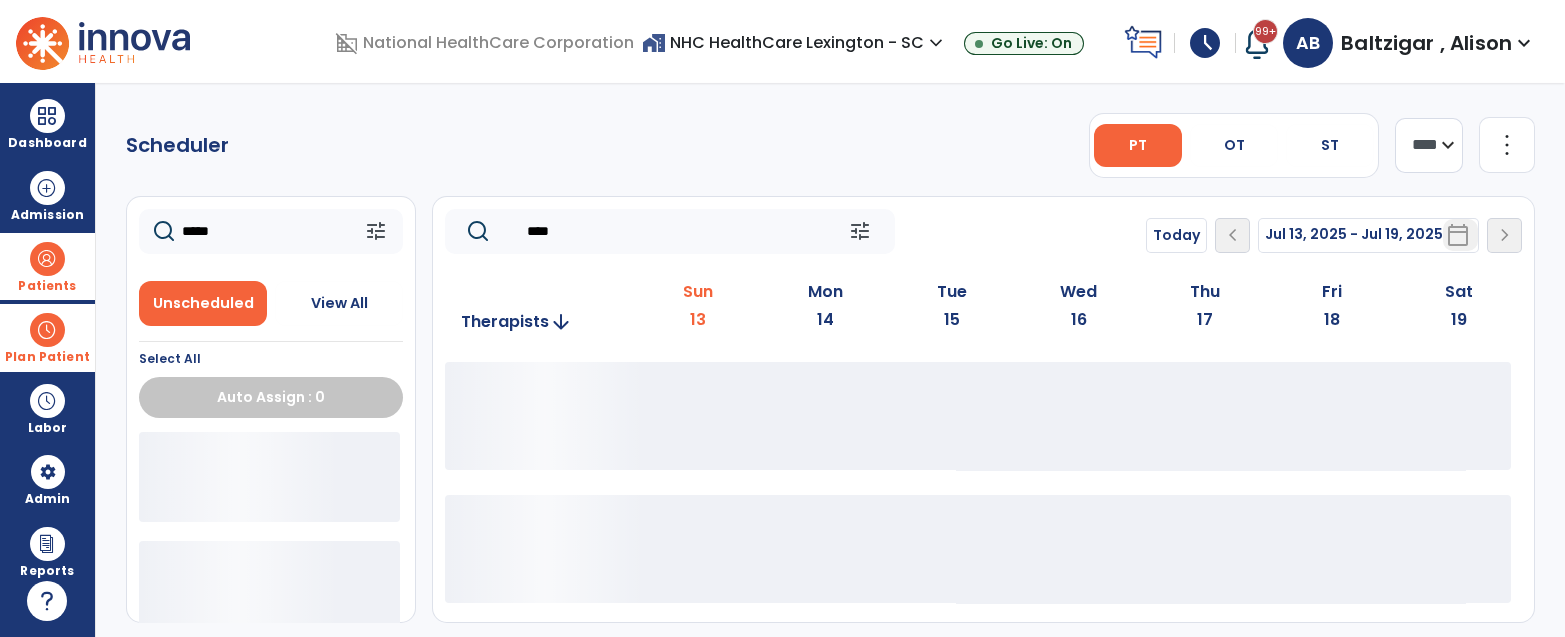 click on "****" 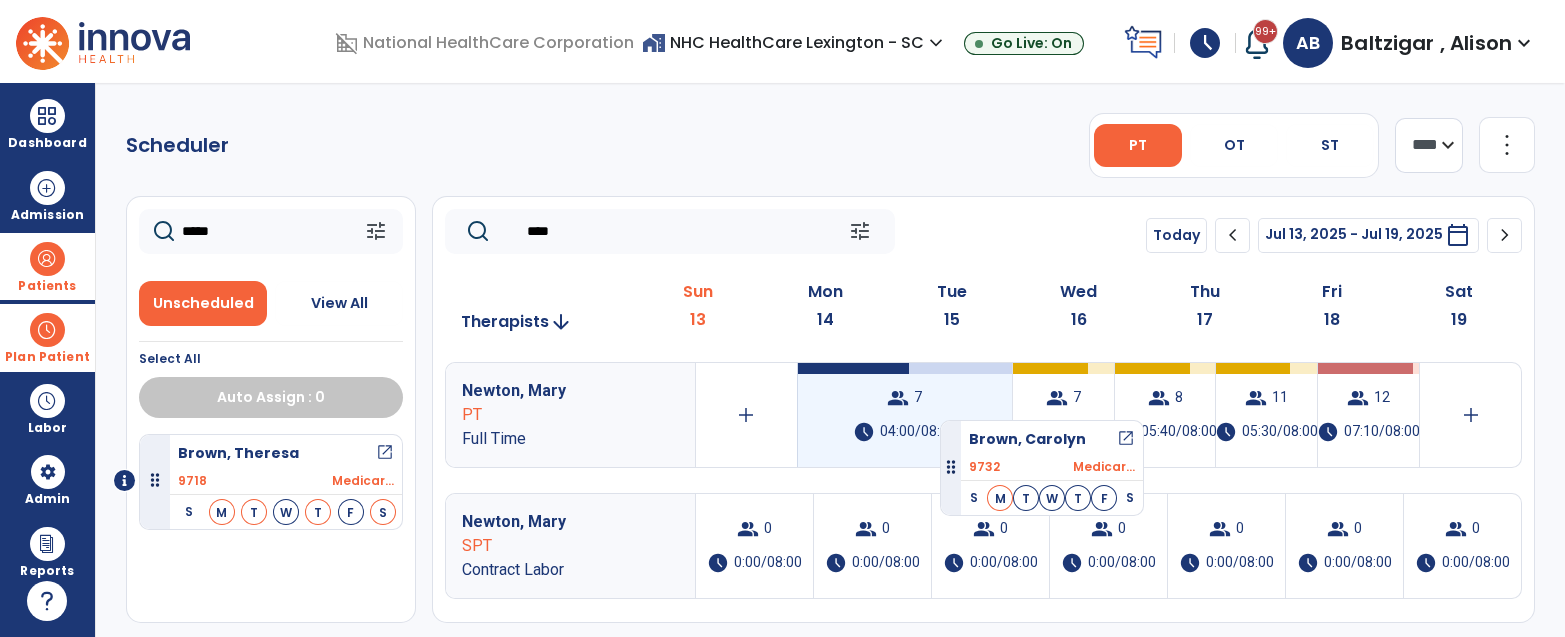 drag, startPoint x: 277, startPoint y: 560, endPoint x: 940, endPoint y: 412, distance: 679.31805 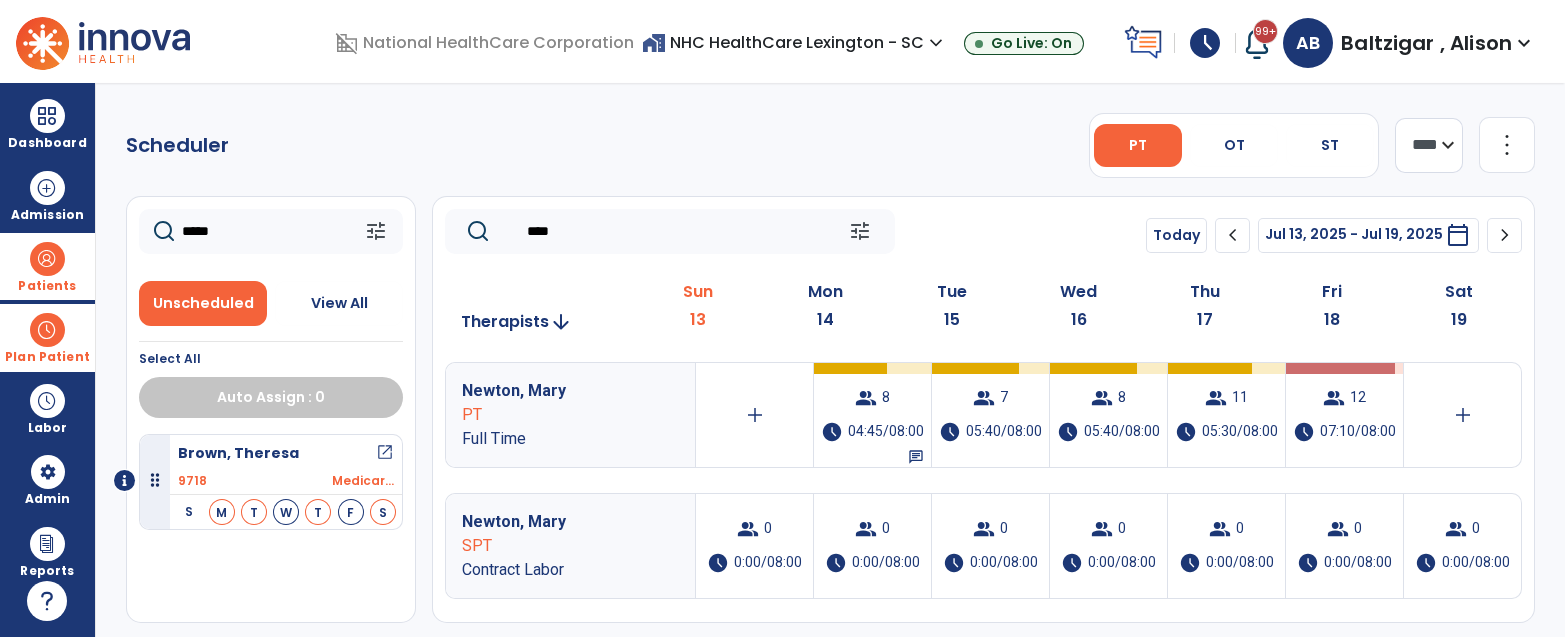 click on "****" 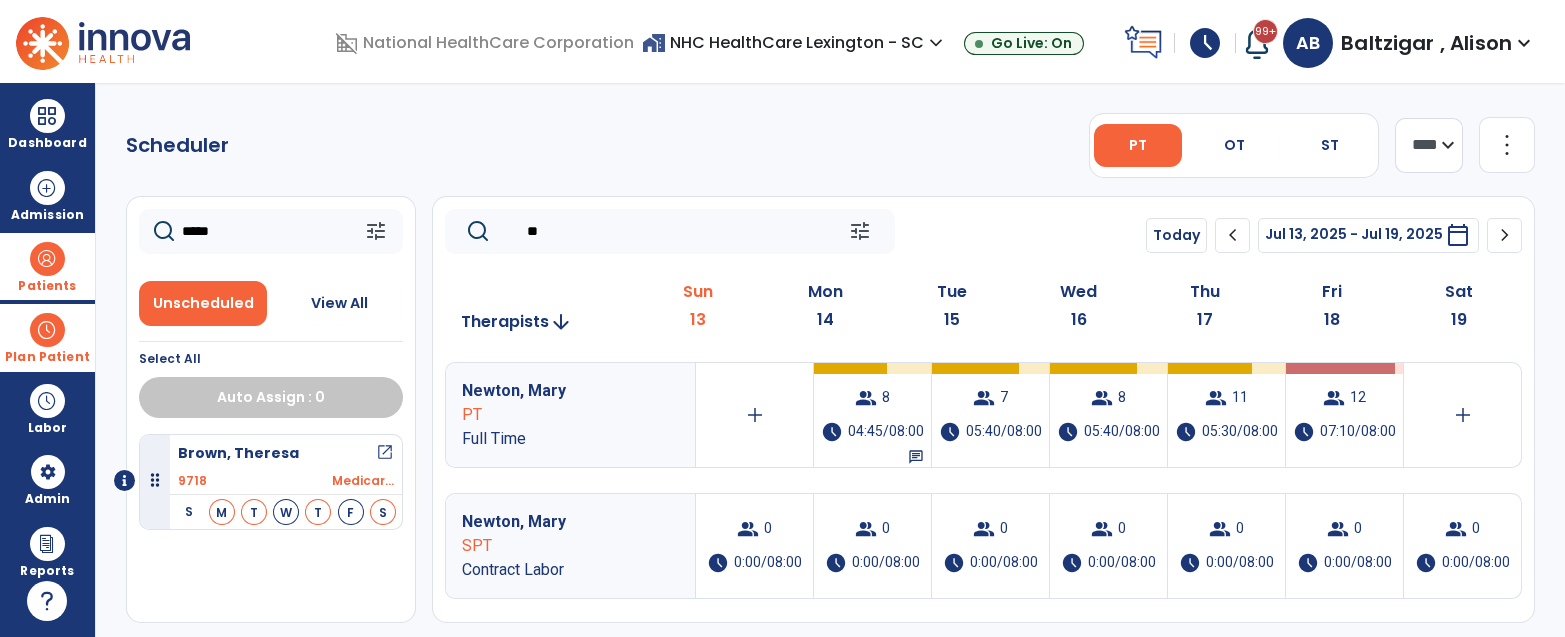 type on "*" 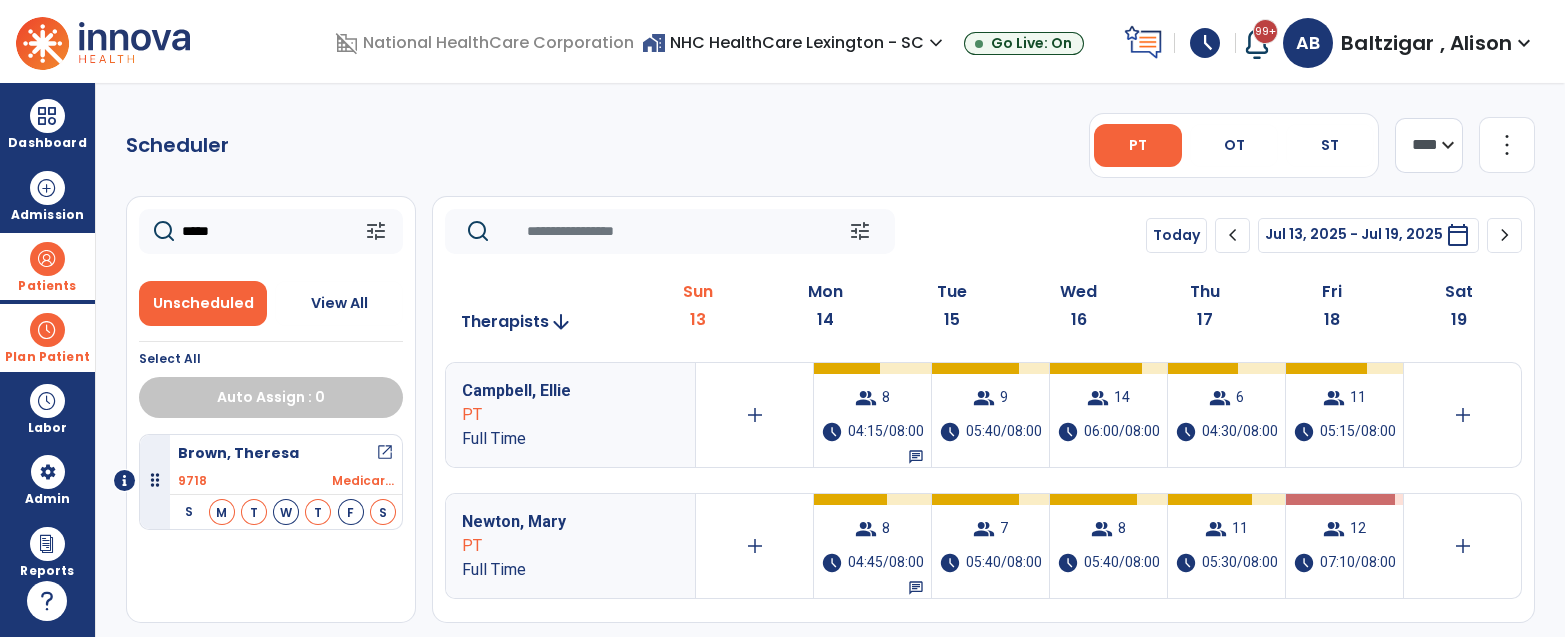 type 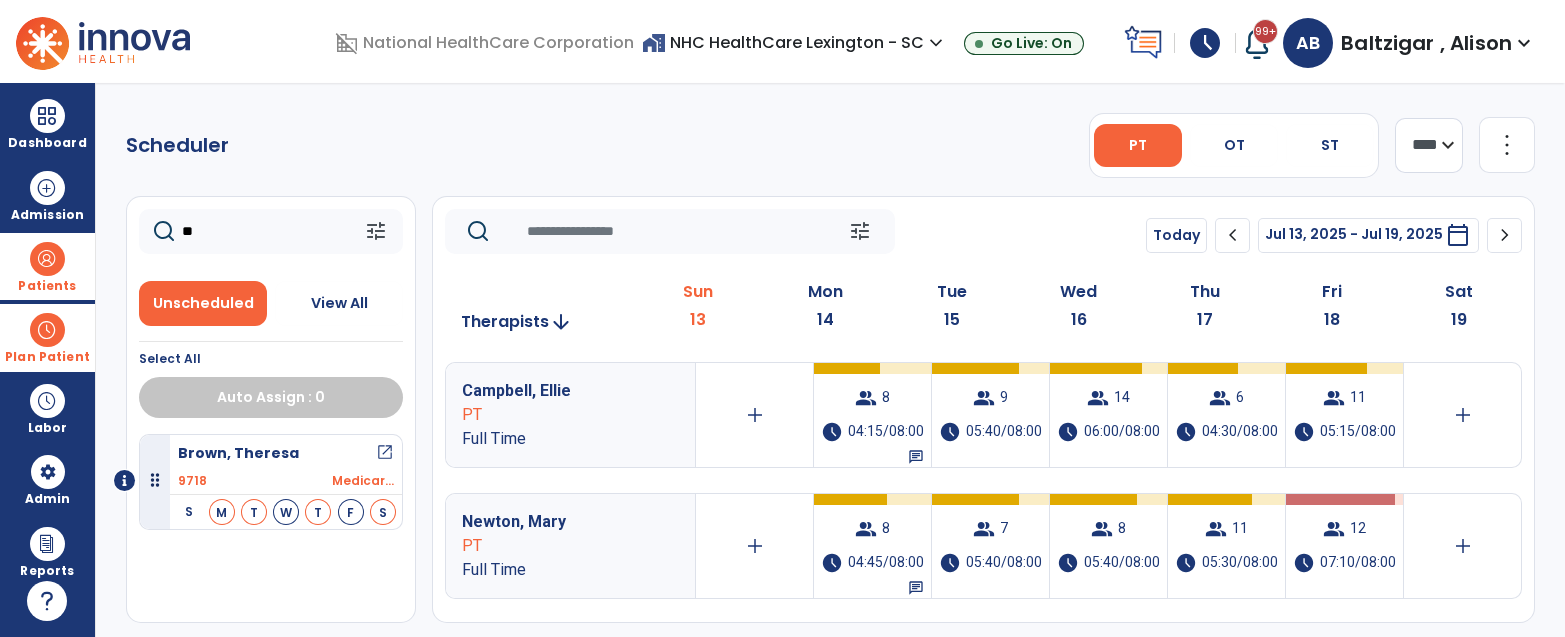 type on "*" 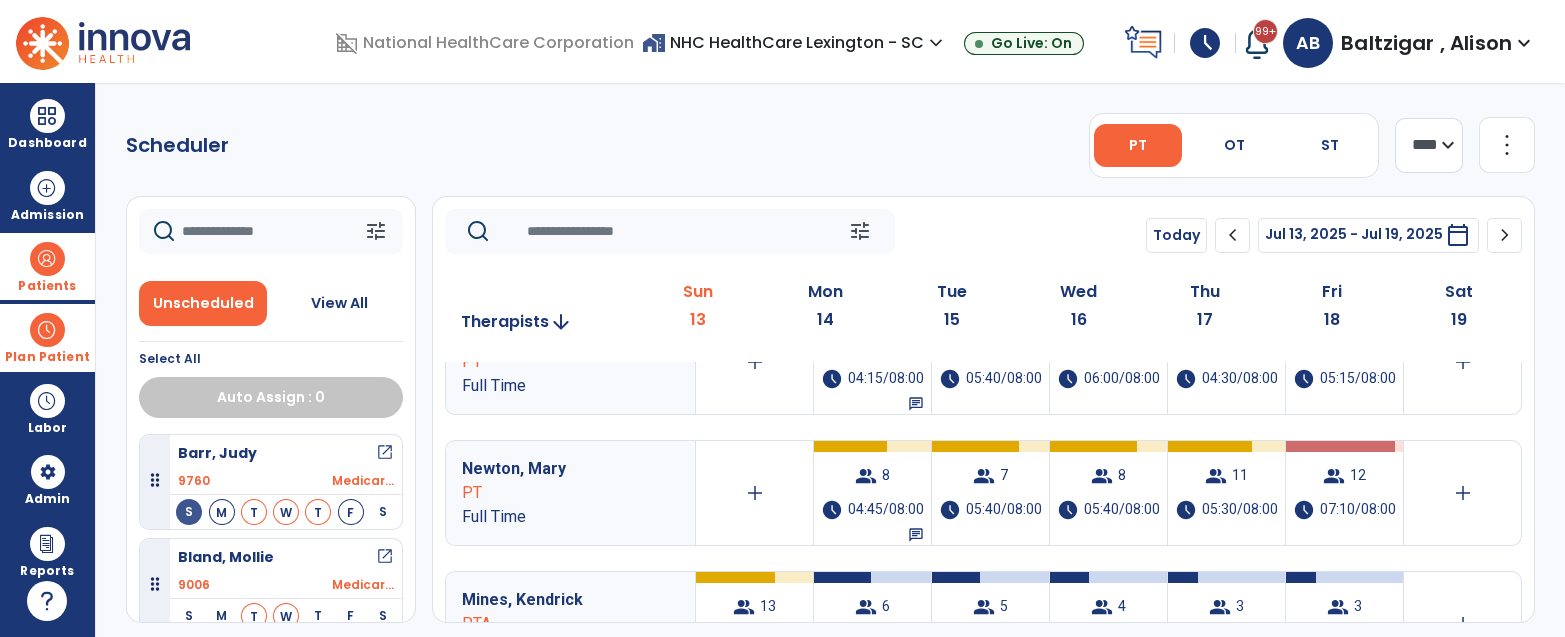 scroll, scrollTop: 0, scrollLeft: 0, axis: both 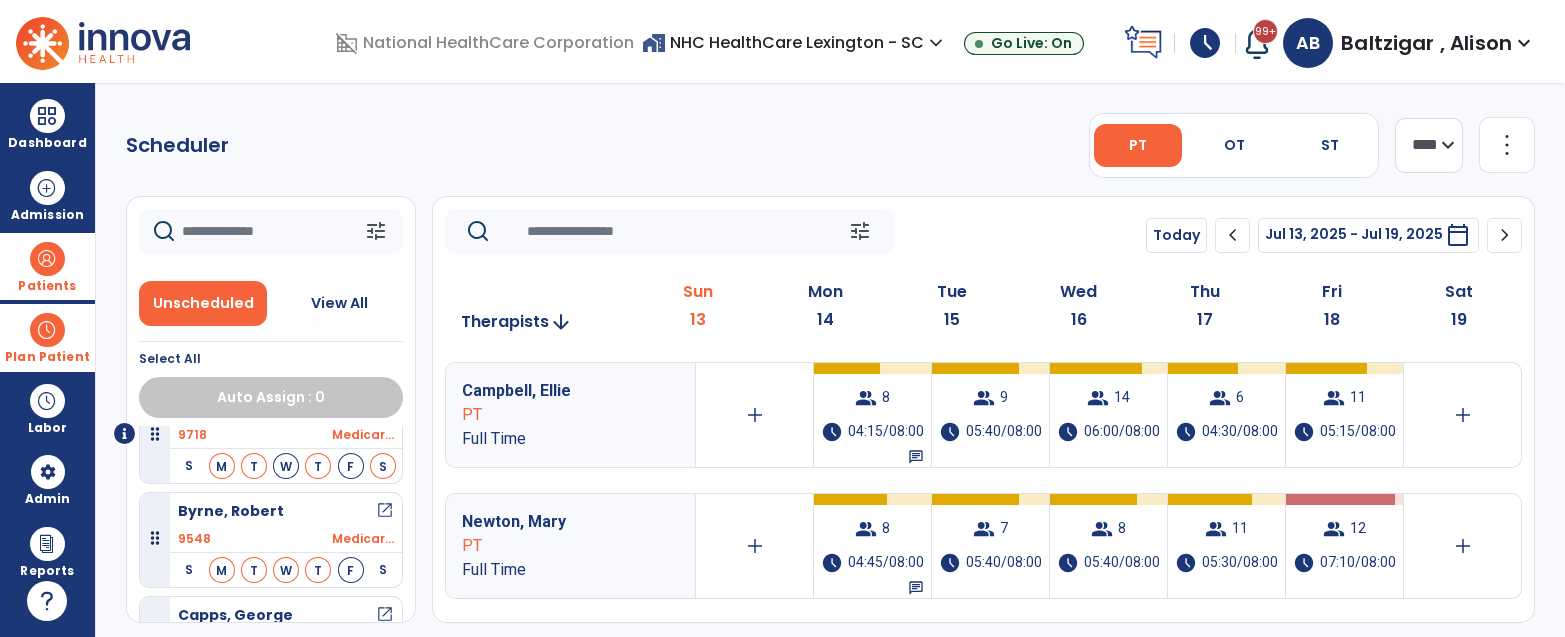 type 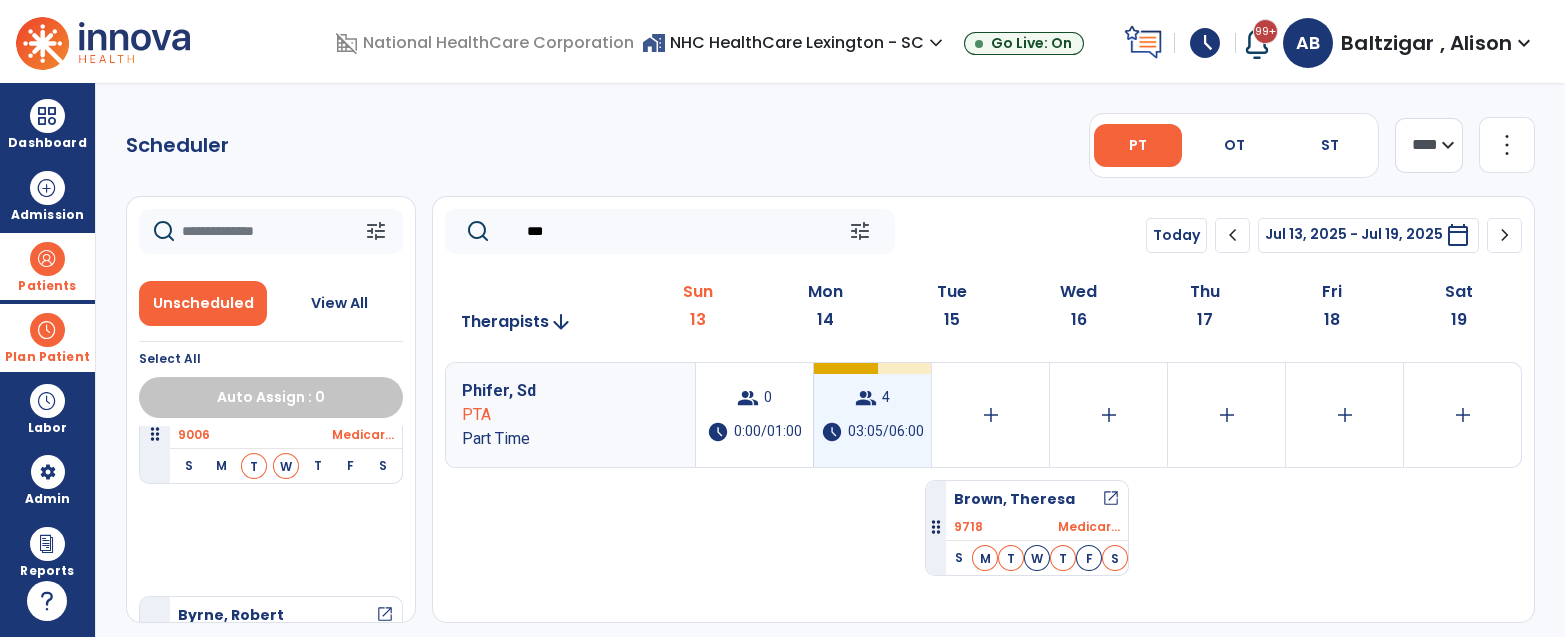 drag, startPoint x: 280, startPoint y: 446, endPoint x: 911, endPoint y: 451, distance: 631.01984 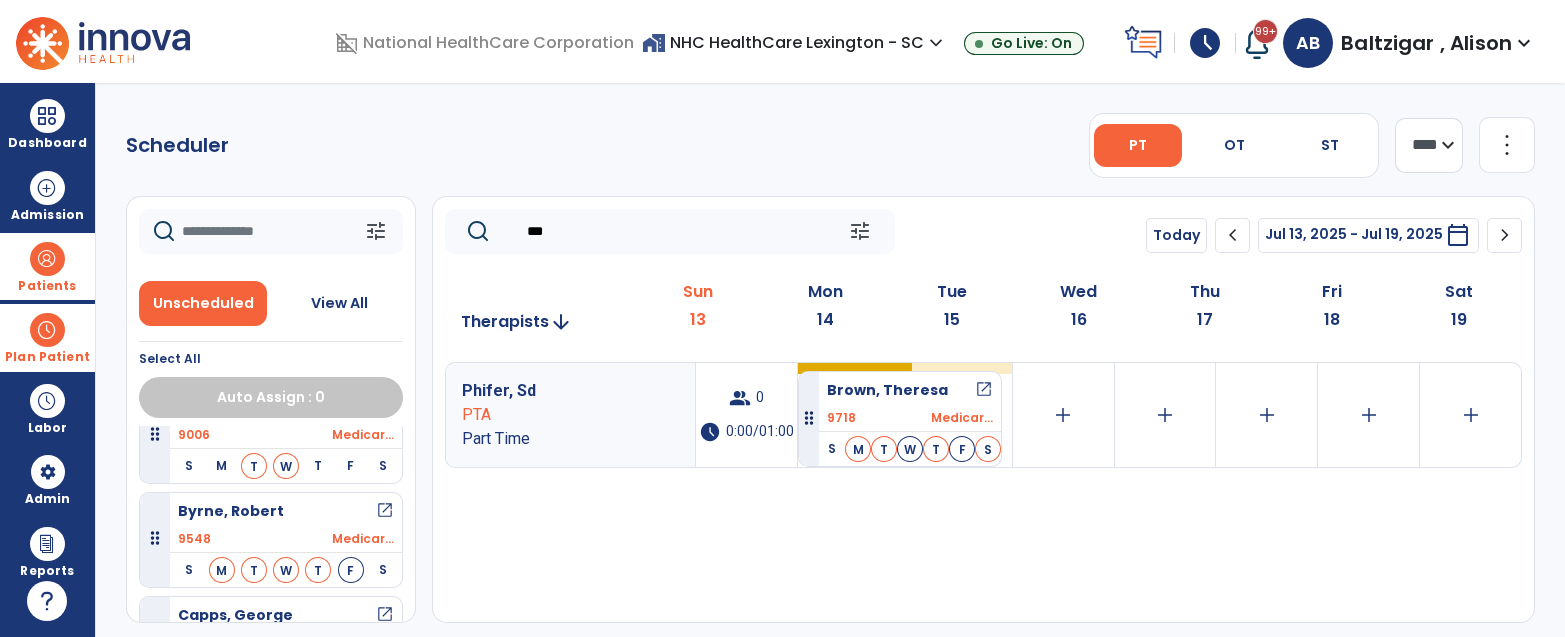 scroll, scrollTop: 254, scrollLeft: 0, axis: vertical 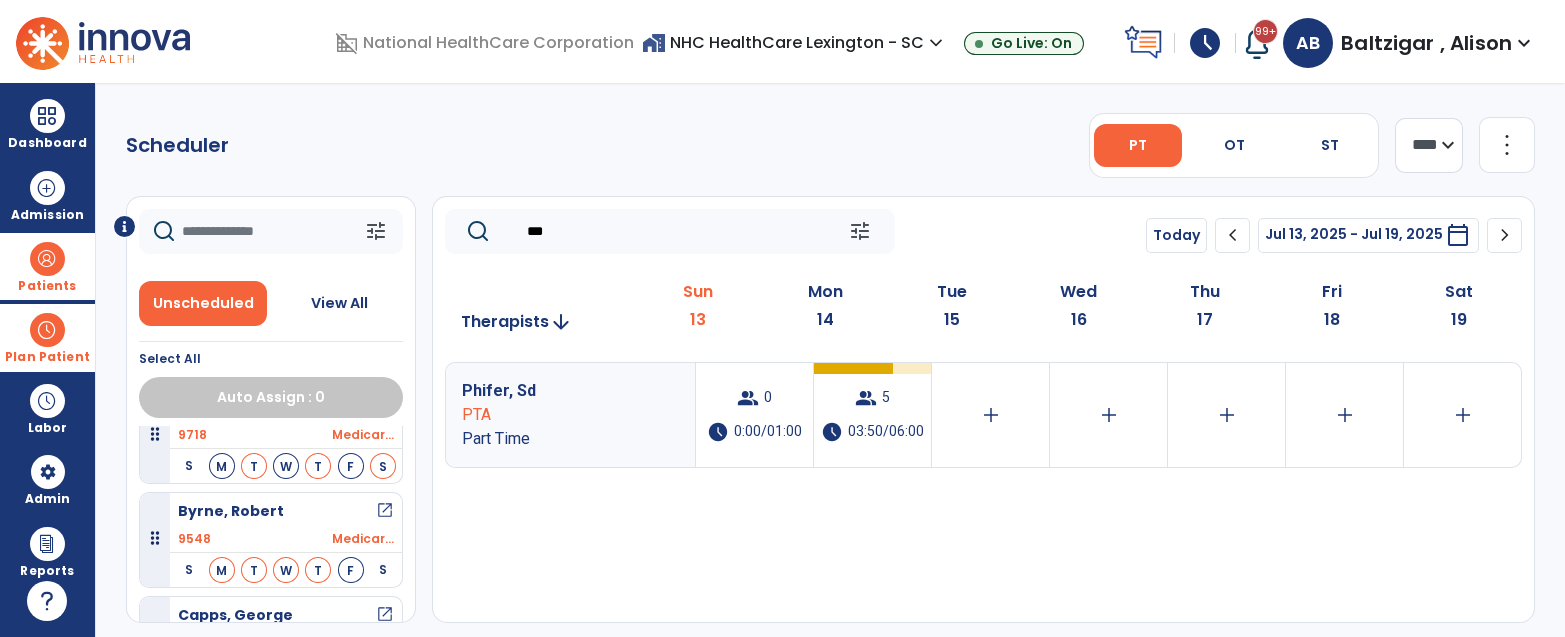 click on "***" 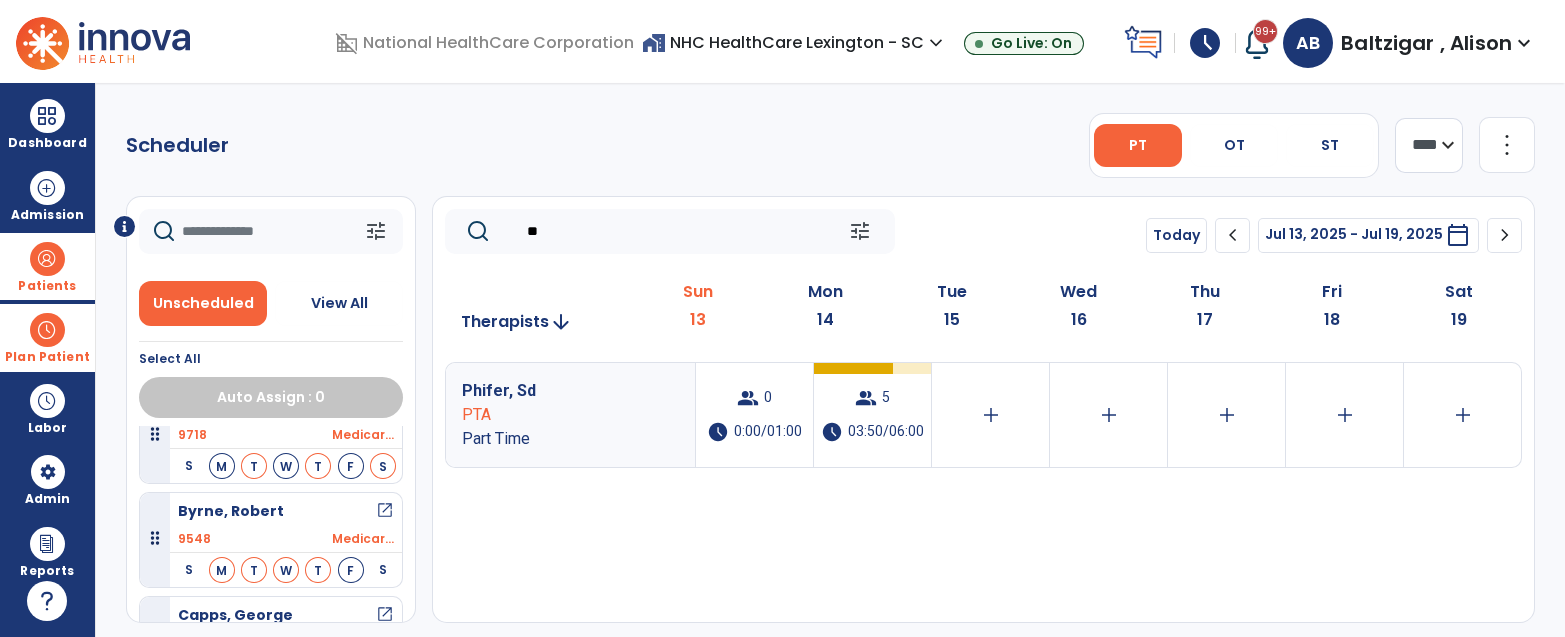 type on "*" 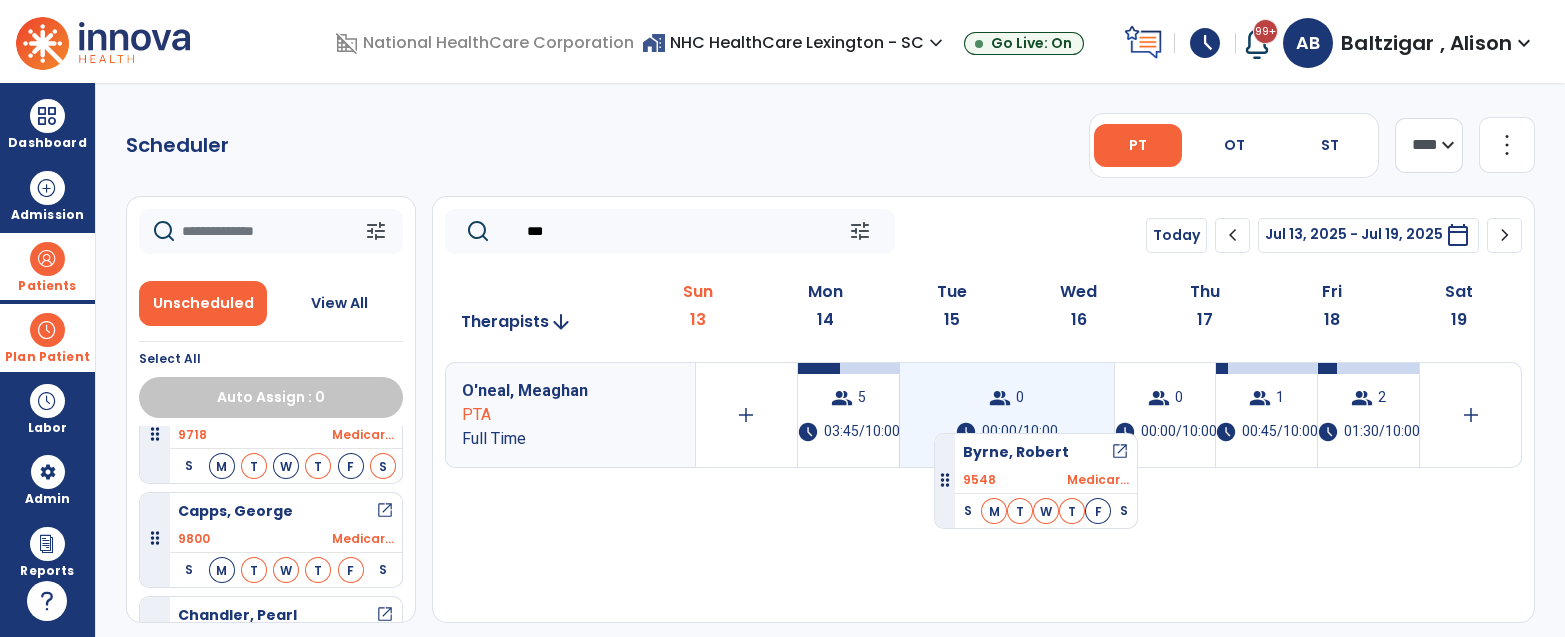 drag, startPoint x: 300, startPoint y: 517, endPoint x: 934, endPoint y: 425, distance: 640.6403 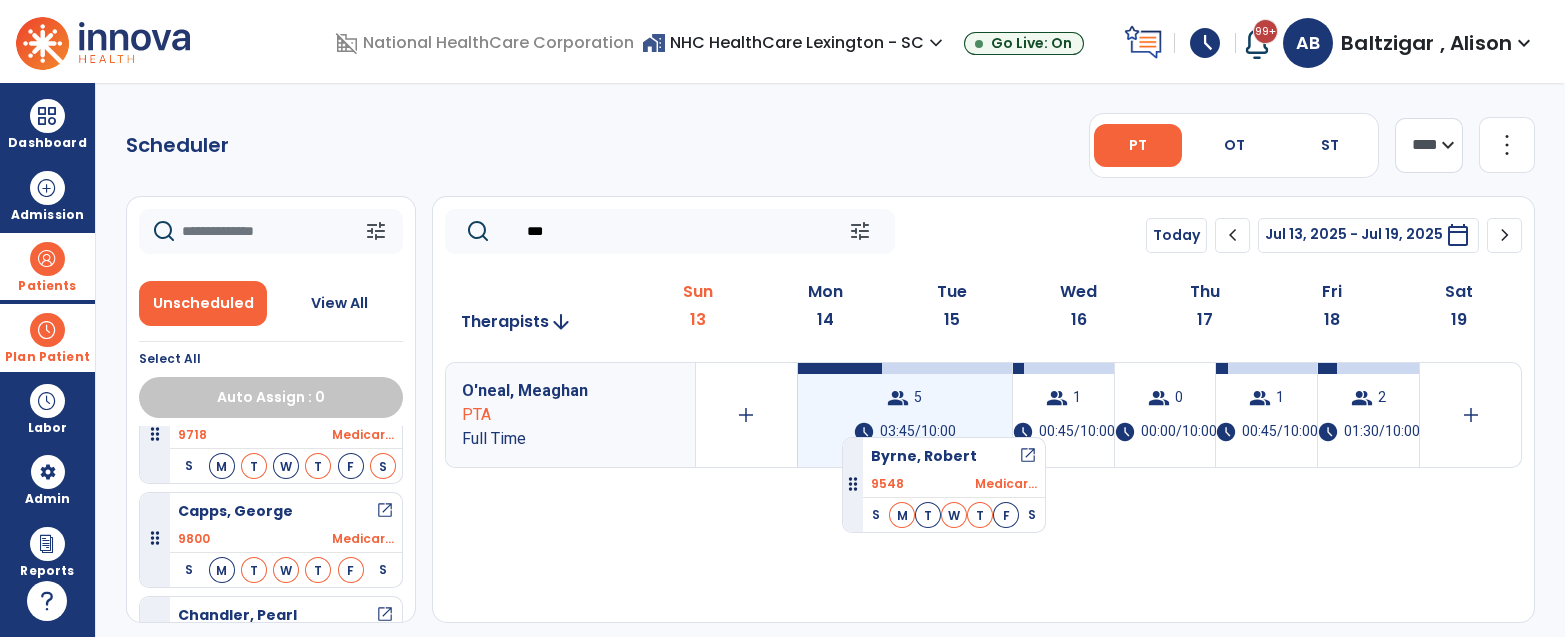 drag, startPoint x: 256, startPoint y: 515, endPoint x: 870, endPoint y: 412, distance: 622.5793 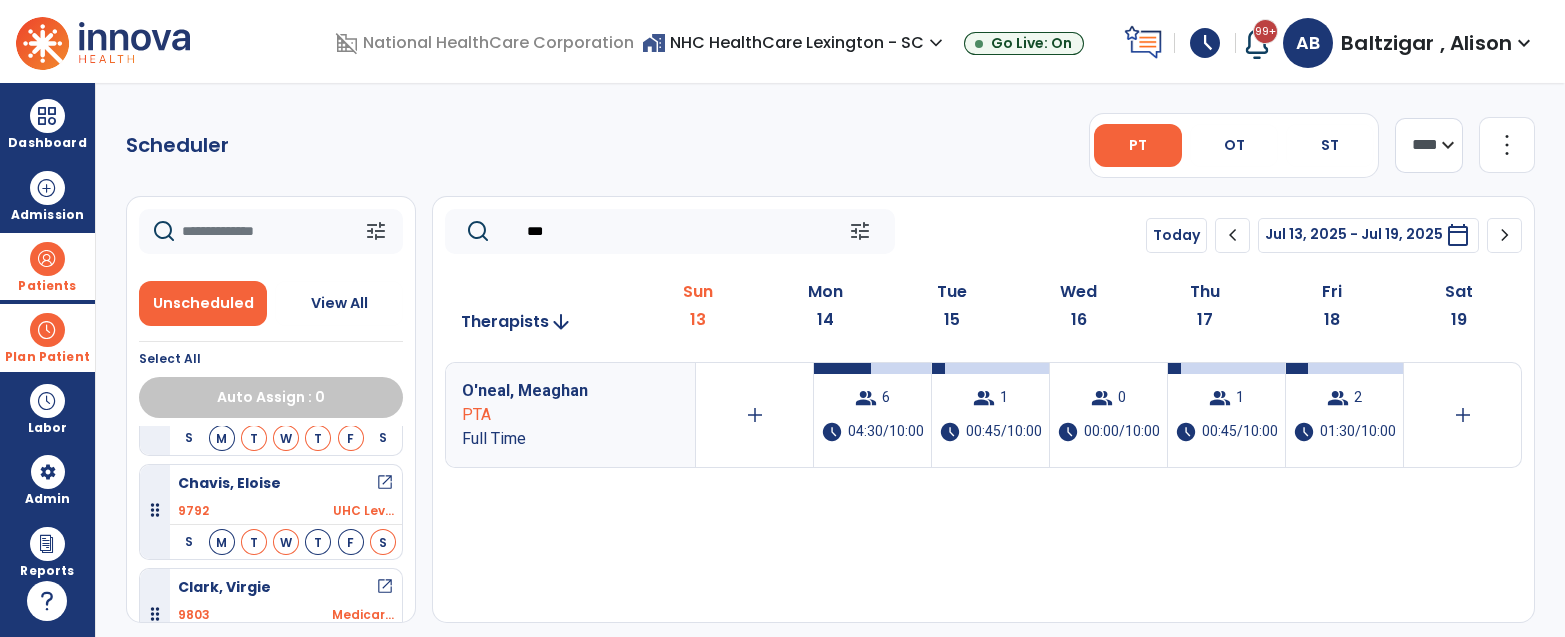 scroll, scrollTop: 590, scrollLeft: 0, axis: vertical 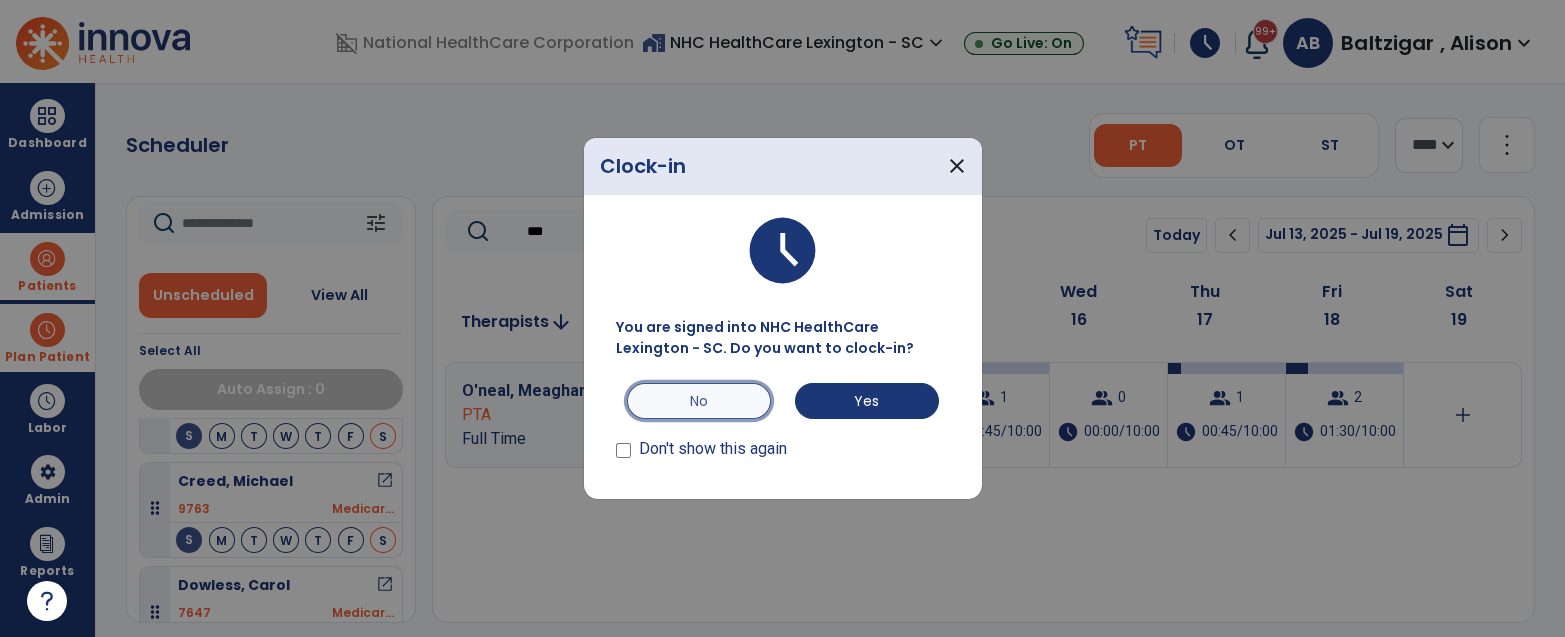 click on "No" at bounding box center [699, 401] 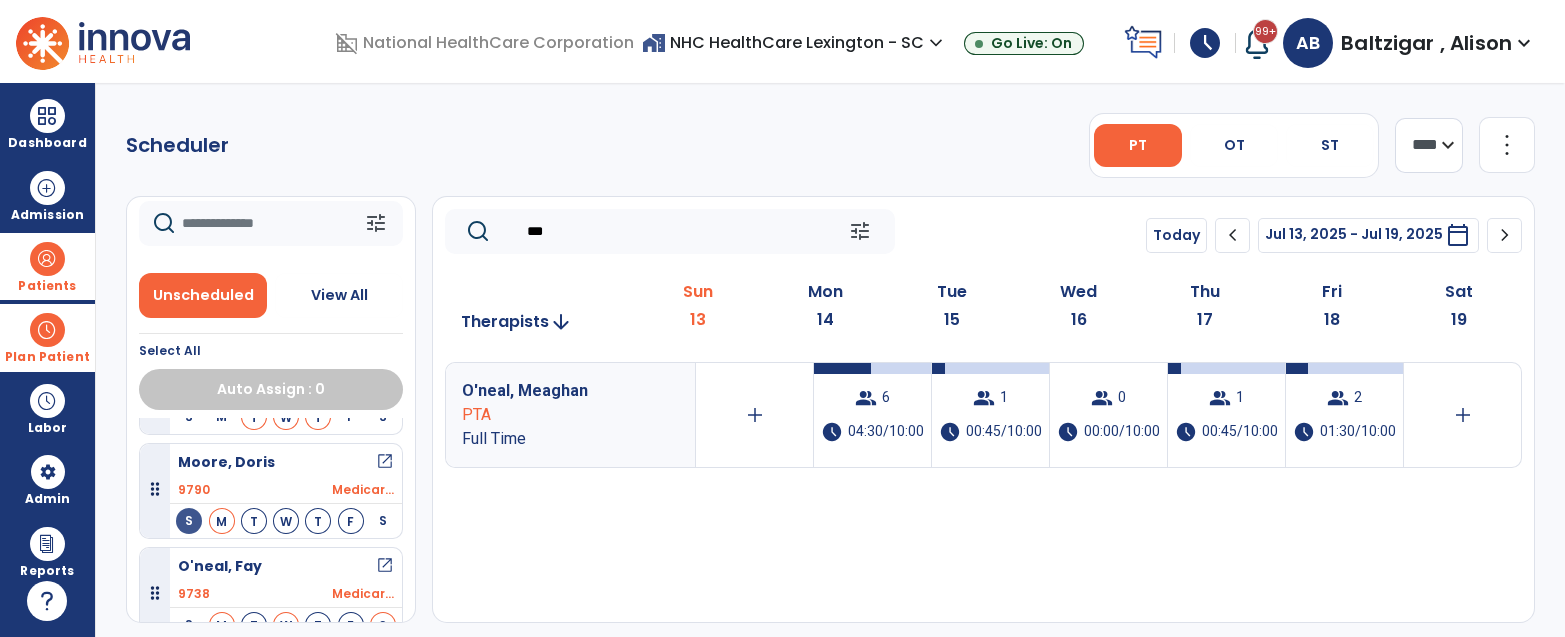 scroll, scrollTop: 2891, scrollLeft: 0, axis: vertical 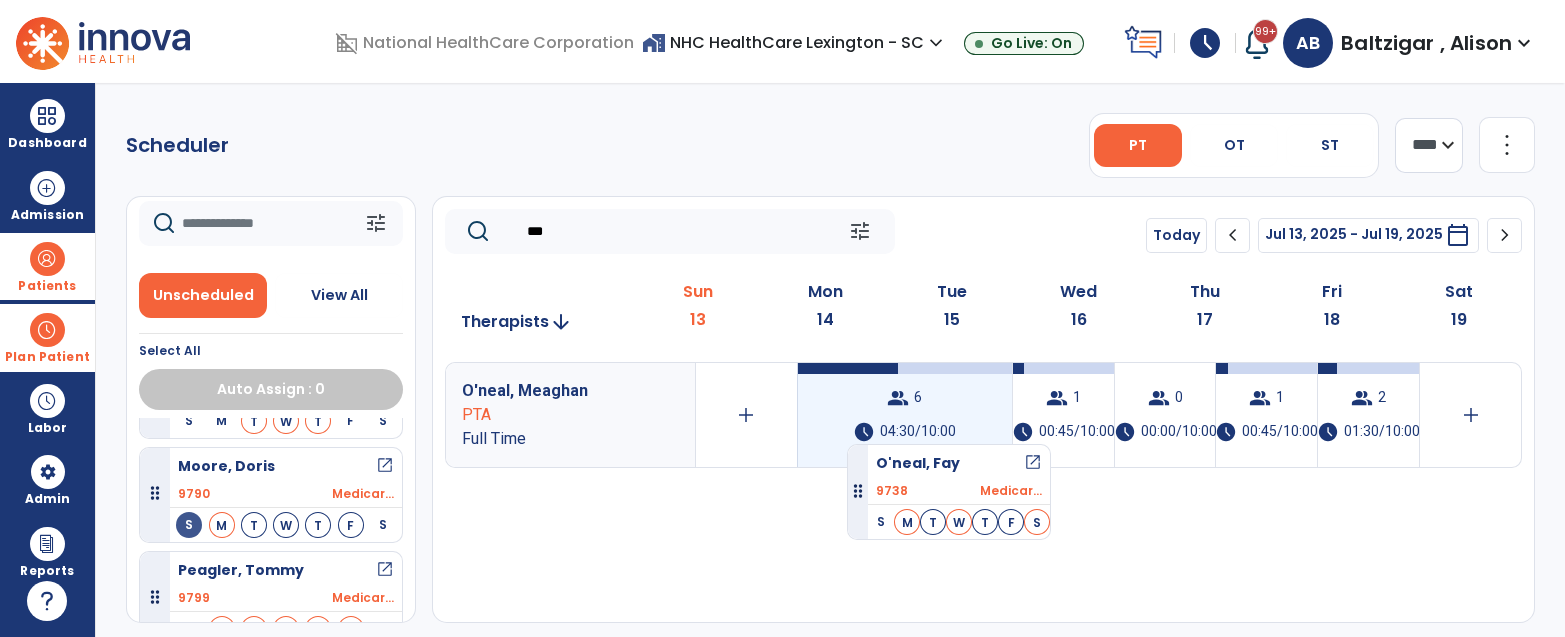 drag, startPoint x: 274, startPoint y: 567, endPoint x: 850, endPoint y: 433, distance: 591.3814 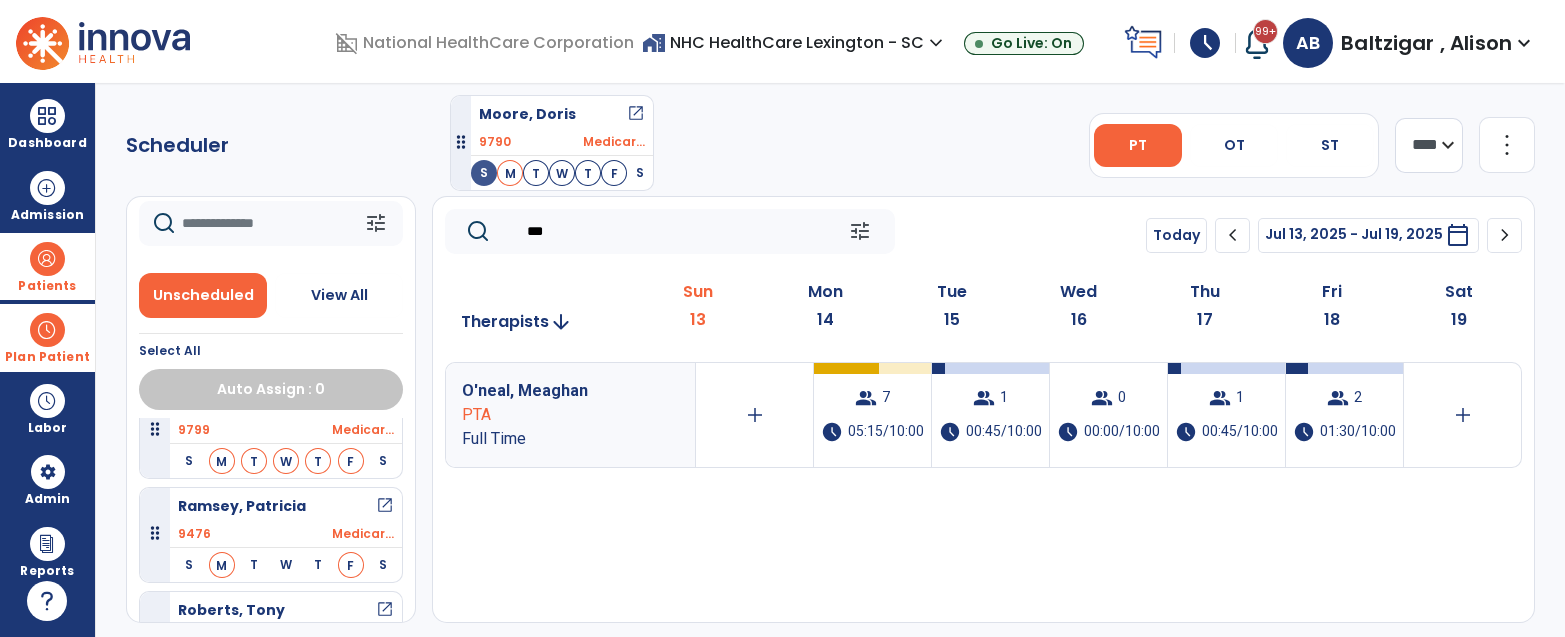 scroll, scrollTop: 3155, scrollLeft: 0, axis: vertical 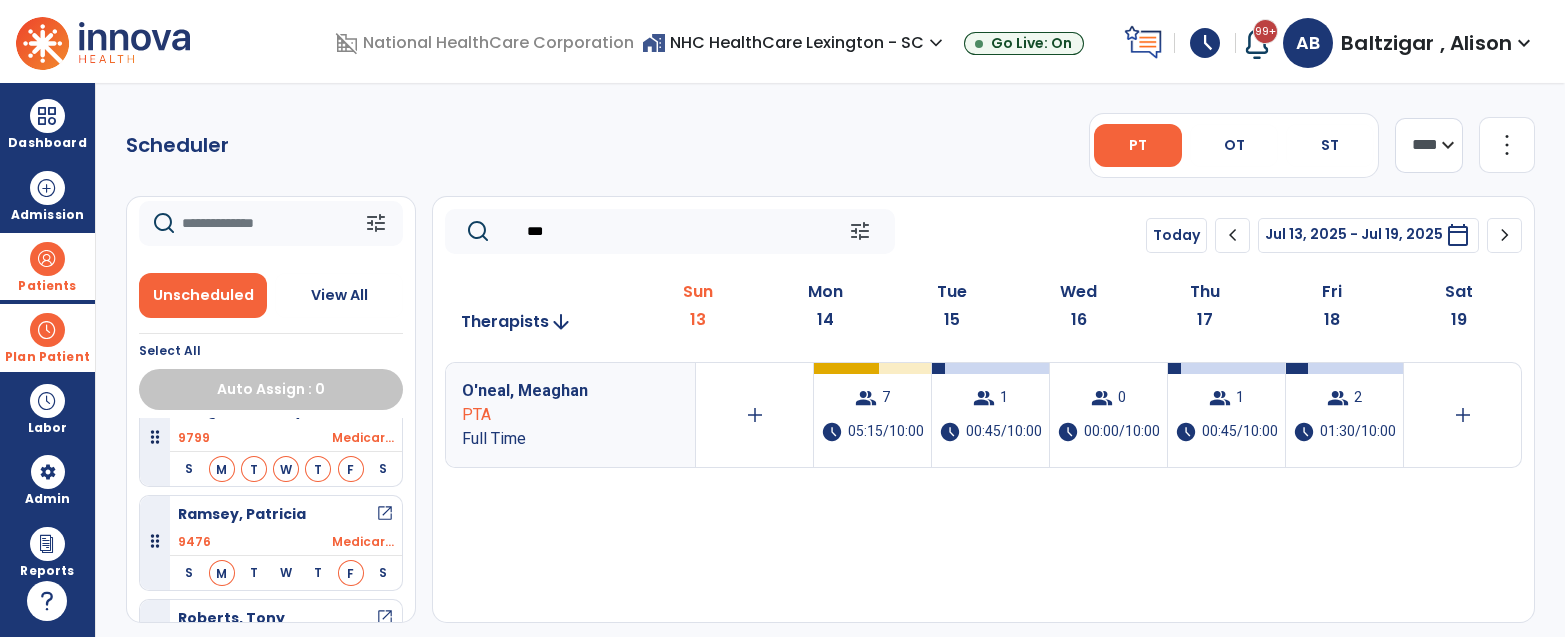 click on "***" 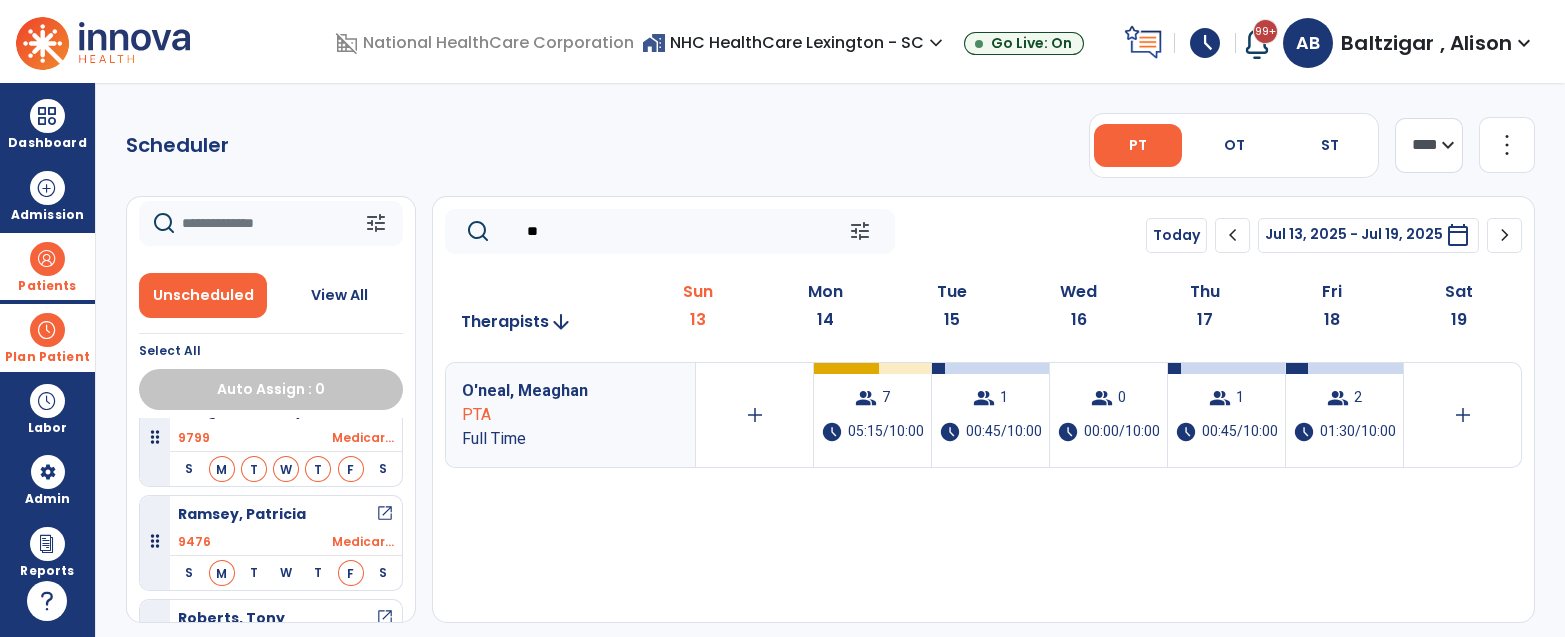 type on "*" 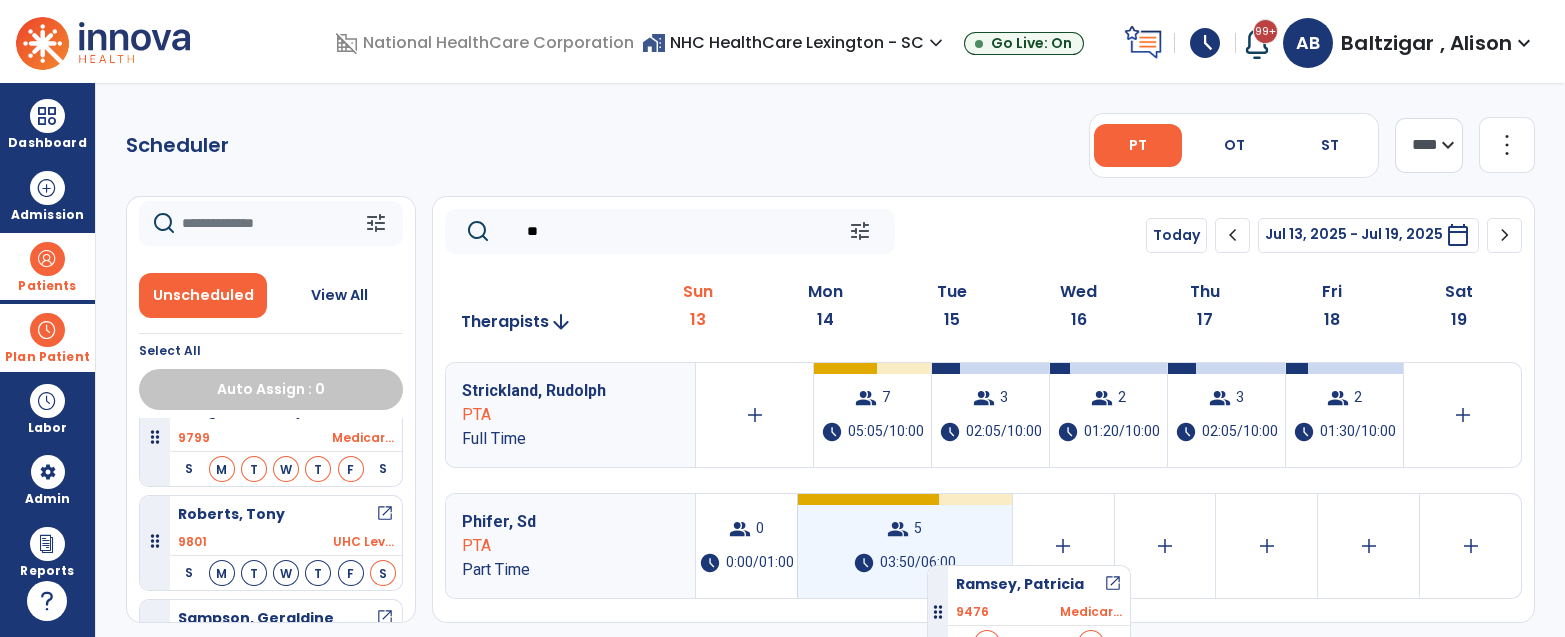 drag, startPoint x: 620, startPoint y: 584, endPoint x: 927, endPoint y: 554, distance: 308.4623 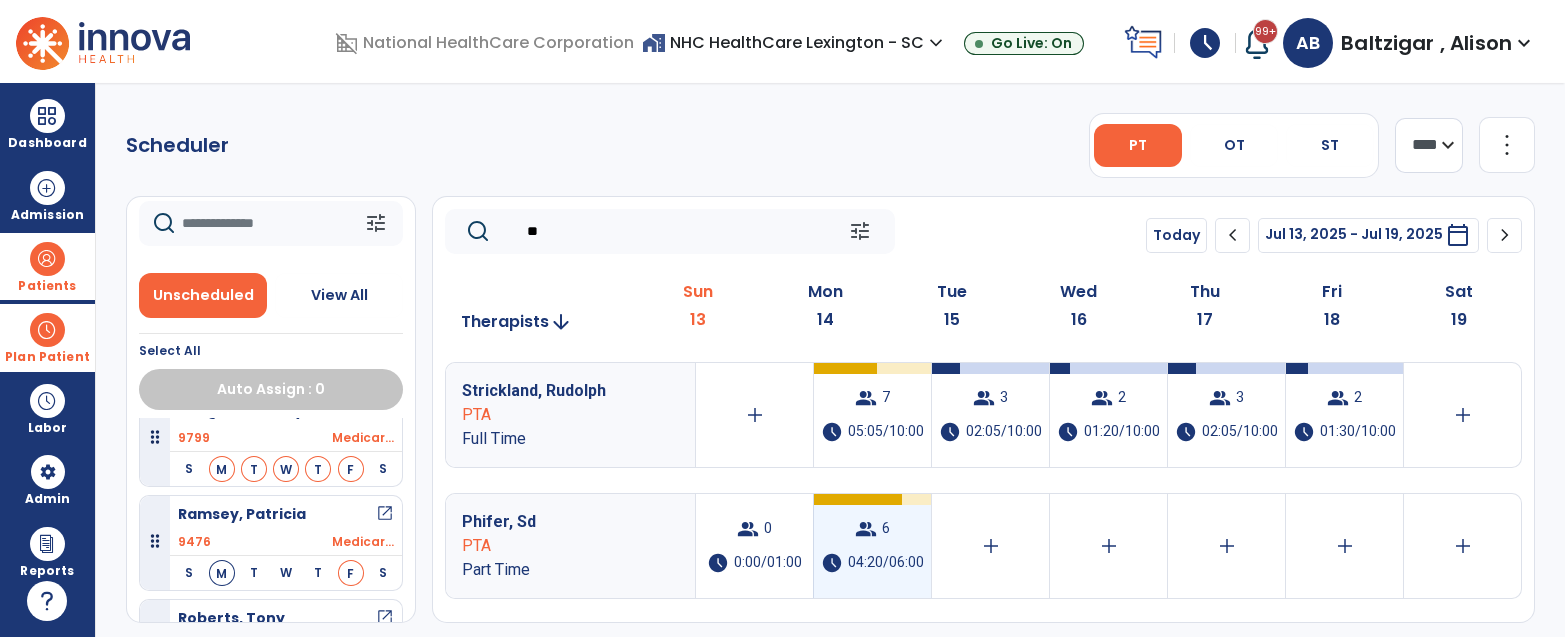 click on "04:20/06:00" at bounding box center [886, 563] 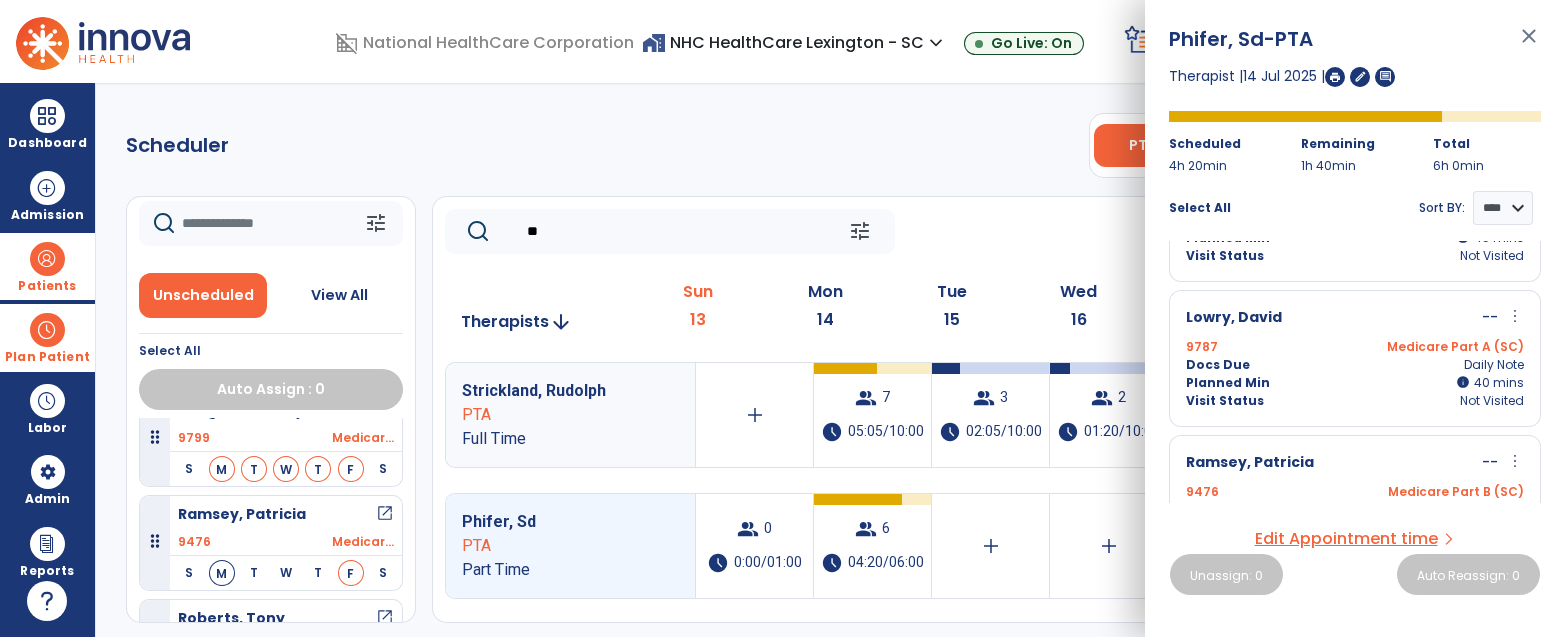 scroll, scrollTop: 605, scrollLeft: 0, axis: vertical 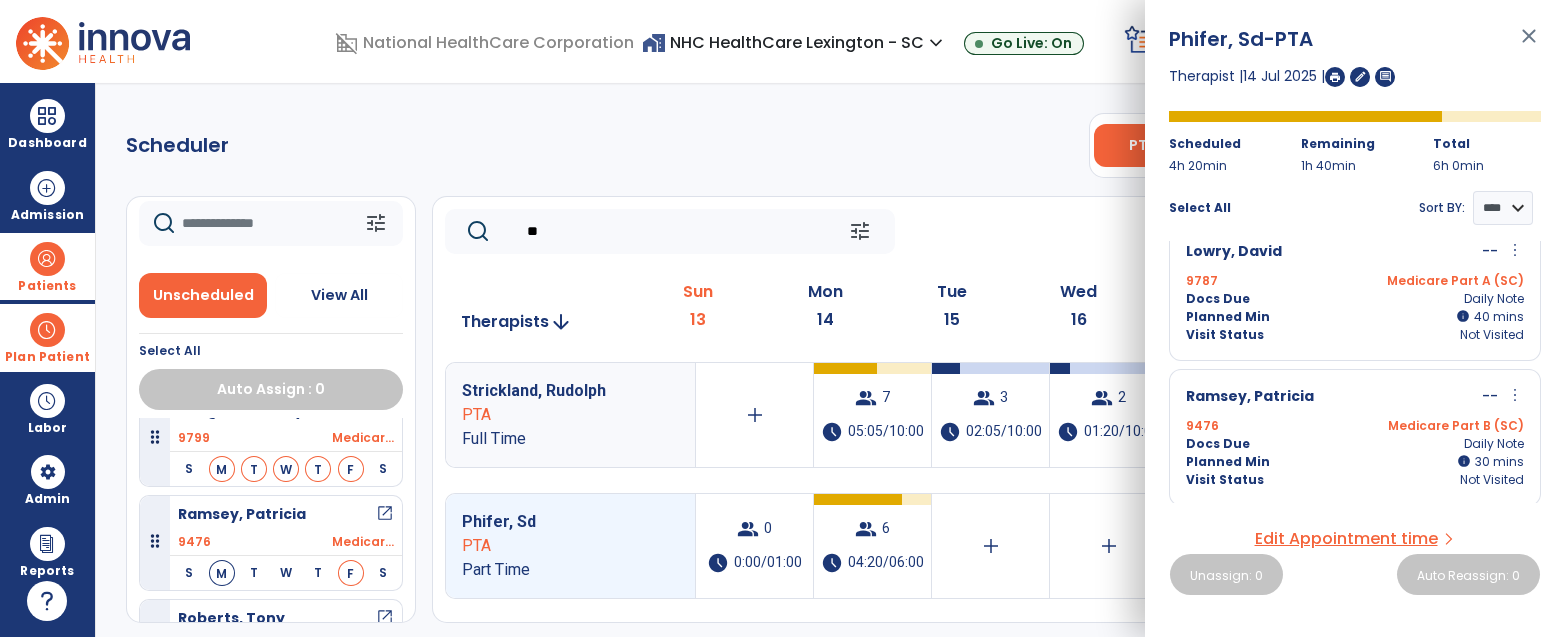 click on "Scheduler   PT   OT   ST  **** *** more_vert  Manage Labor   View All Therapists   Print   tune   Unscheduled   View All  Select All  Auto Assign : 0   [LAST], [FIRST]   open_in_new  9760 Medicar...  S M T W T F S  [LAST], [FIRST]   open_in_new  9006 Medicar...  S M T W T F S  [LAST], [FIRST]   open_in_new  9718 Medicar...  S M T W T F S  [LAST], [FIRST]   open_in_new  9548 Medicar...  S M T W T F S  [LAST], [FIRST]   open_in_new  9800 Medicar...  S M T W T F S  [LAST], [FIRST]   open_in_new  8587 Medicar...  S M T W T F S  [LAST], [FIRST]   open_in_new  9792 UHC Lev...  S M T W T F S  [LAST], [FIRST]   open_in_new  9803 Medicar...  S M T W T F S  [LAST], [FIRST]   open_in_new  8963 Medicar...  S M T W T F S  [LAST], [FIRST]   open_in_new  8301 UHC Lev...  S M T W T F S  [LAST], [FIRST]   open_in_new  9763 Medicar...  S M T W T F S  [LAST], [FIRST]   open_in_new  7647 Medicar...  S M T W T F S  [LAST], [FIRST]   open_in_new  9779 UHC Lev...  S M T W T F S  [LAST], [FIRST]   open_in_new  9795 Medicar...  S M T W T F S 9794 S M" at bounding box center [830, 360] 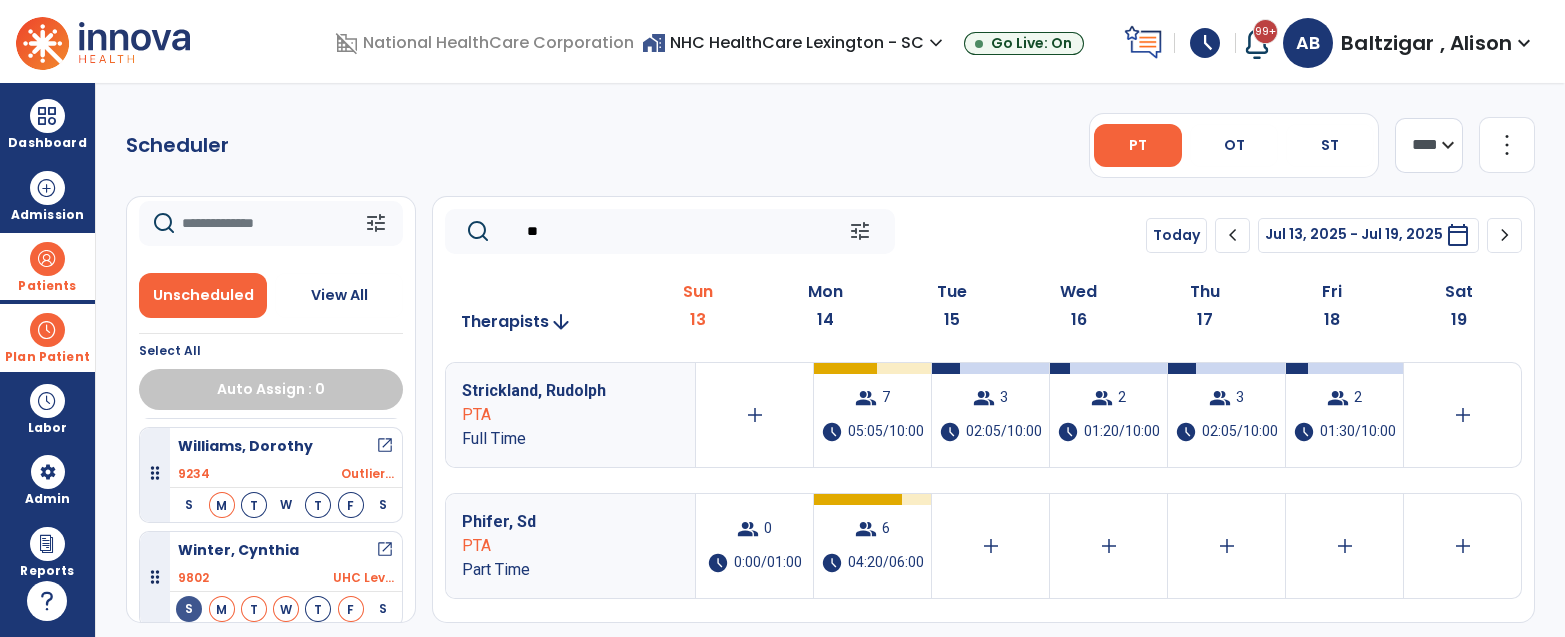 scroll, scrollTop: 4160, scrollLeft: 0, axis: vertical 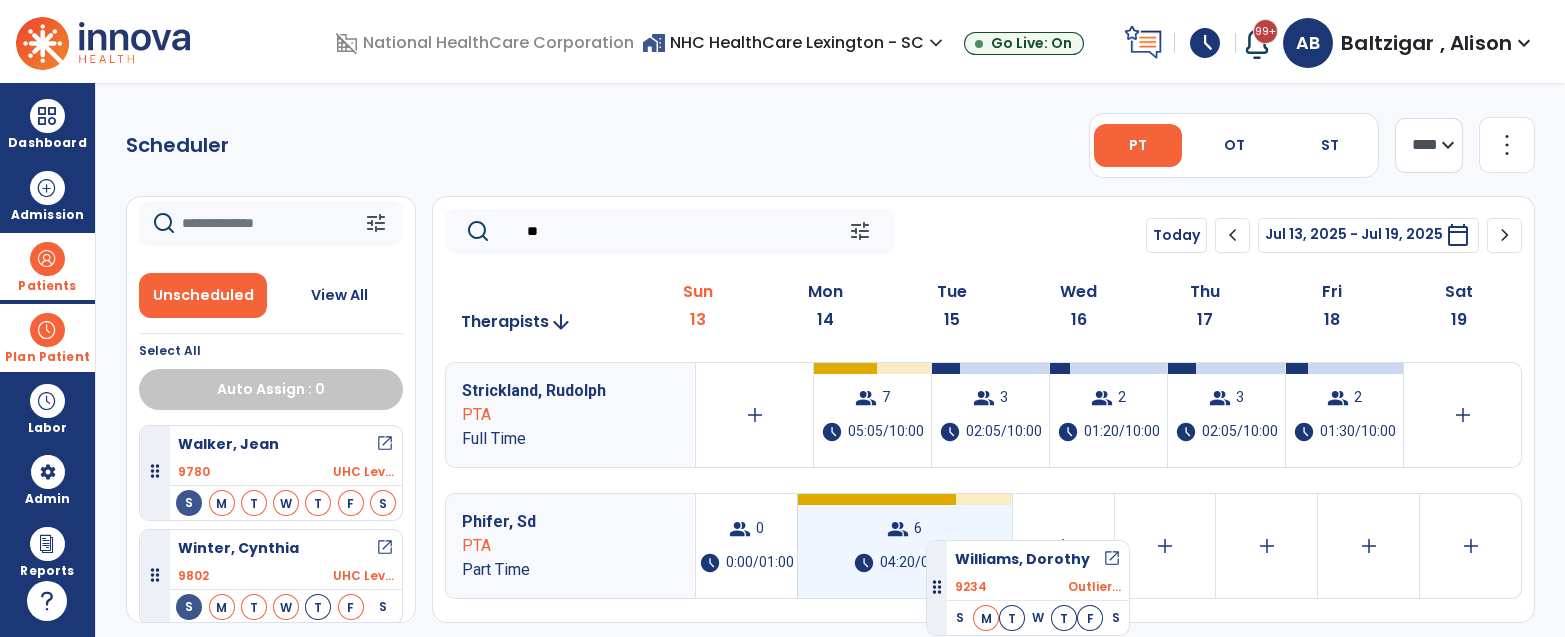 drag, startPoint x: 235, startPoint y: 462, endPoint x: 927, endPoint y: 532, distance: 695.53143 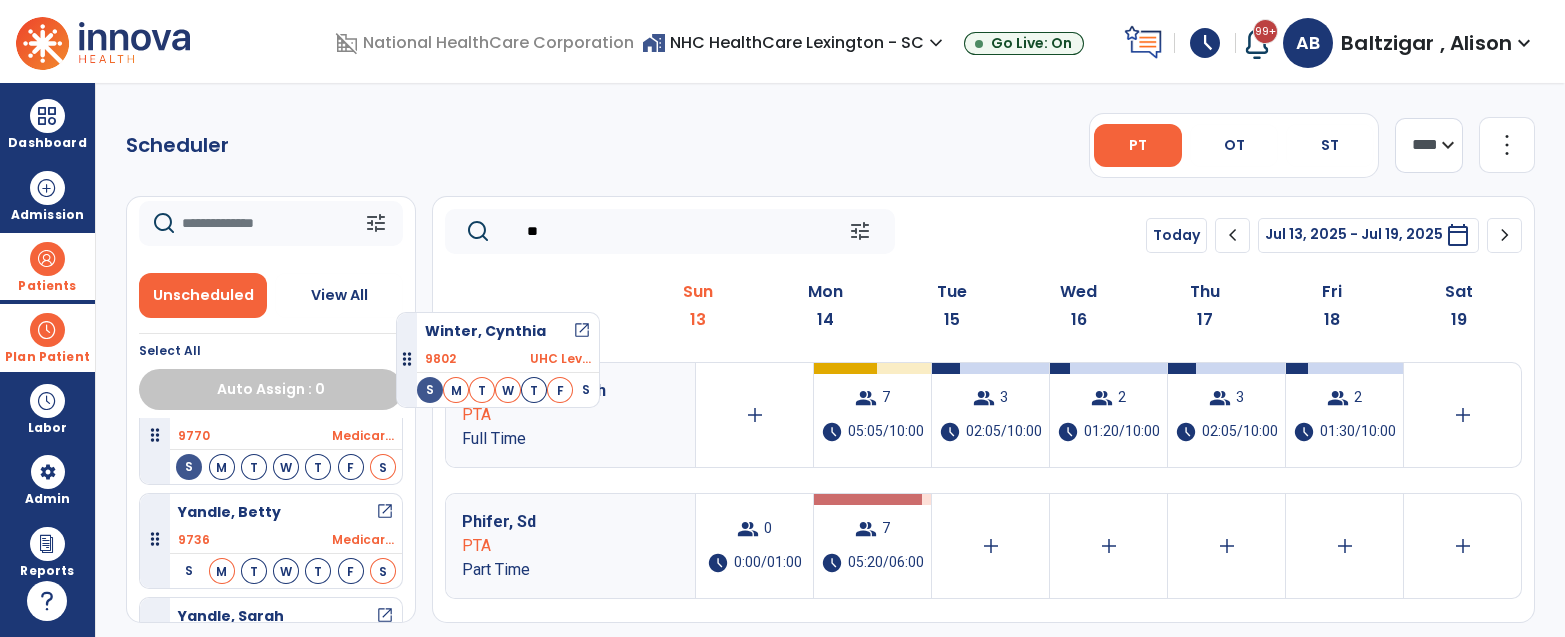 scroll, scrollTop: 4346, scrollLeft: 0, axis: vertical 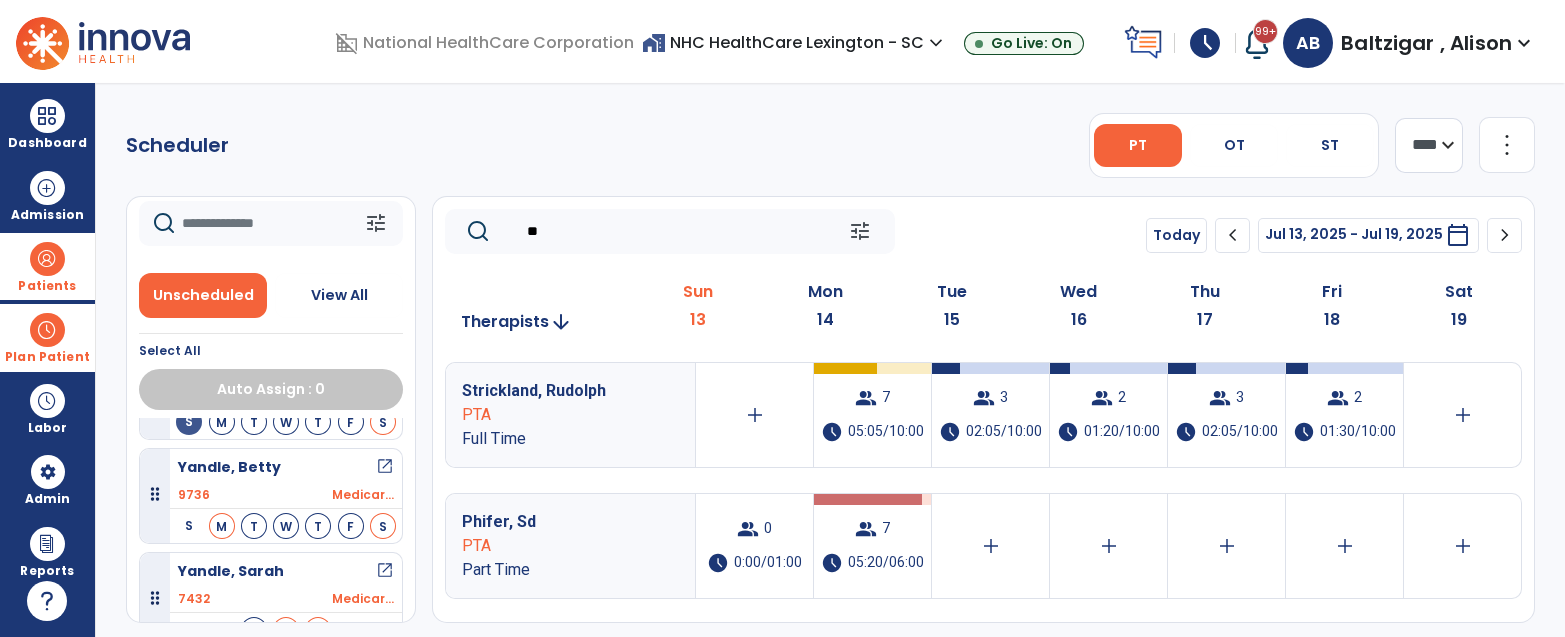 click on "**" 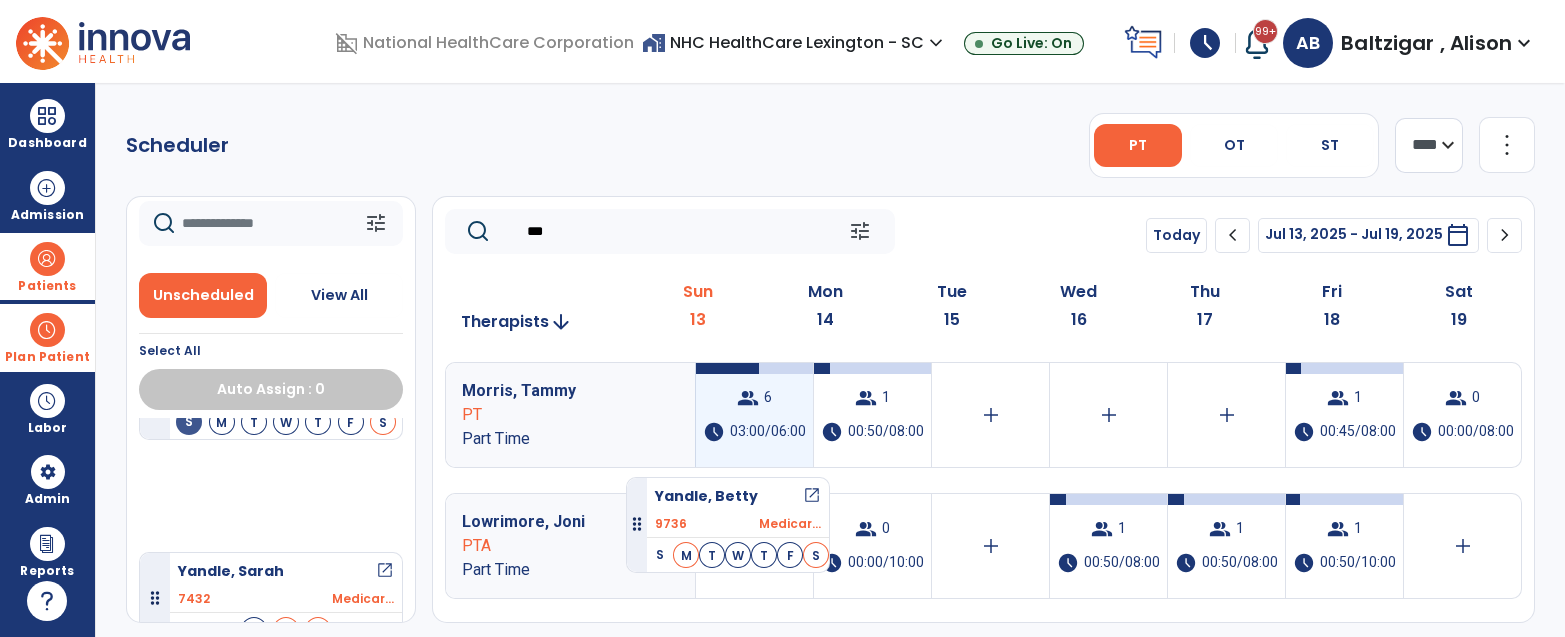 scroll, scrollTop: 4243, scrollLeft: 0, axis: vertical 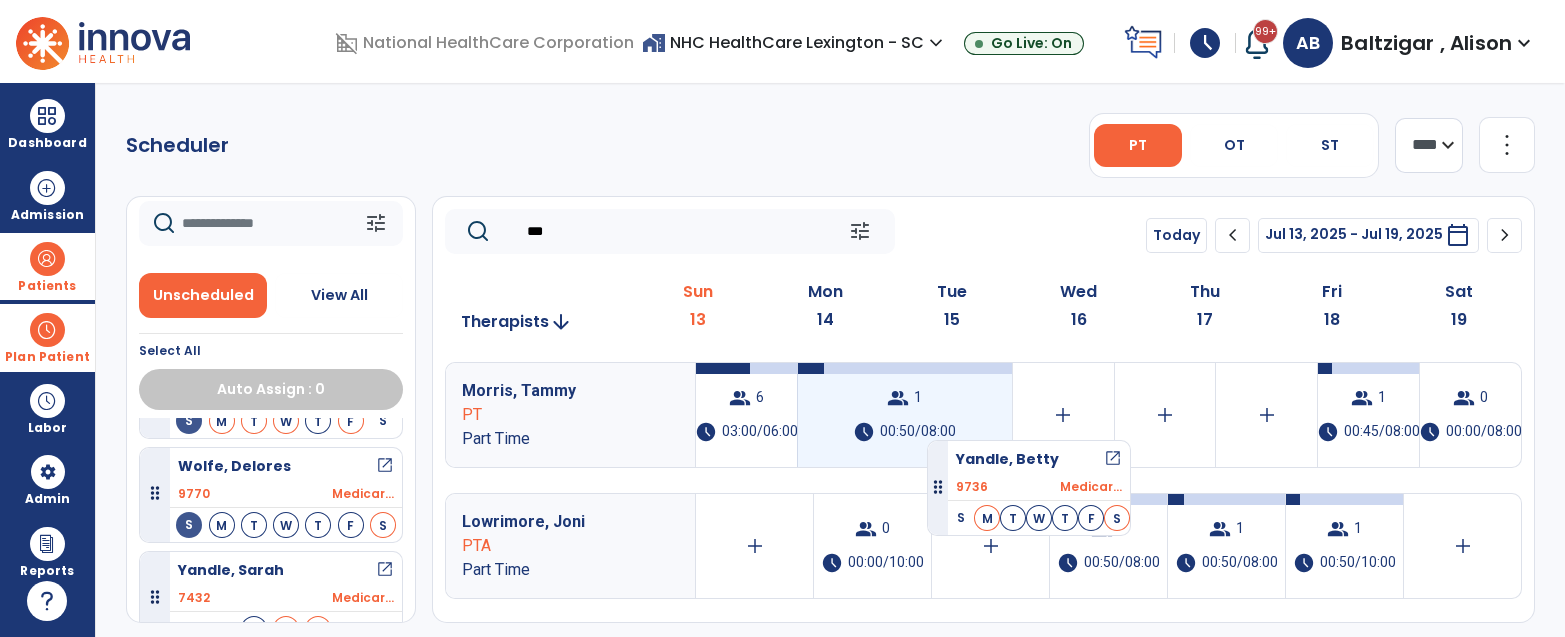drag, startPoint x: 265, startPoint y: 469, endPoint x: 931, endPoint y: 432, distance: 667.027 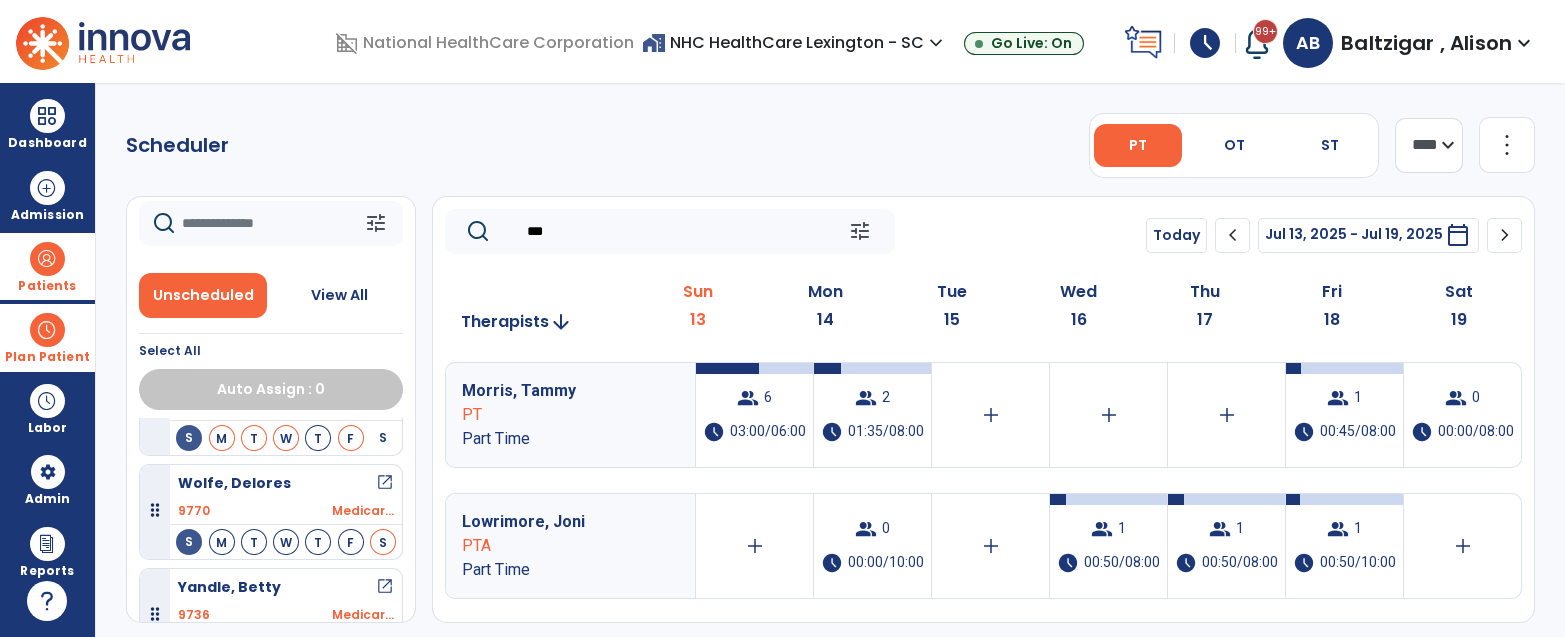 scroll, scrollTop: 4213, scrollLeft: 0, axis: vertical 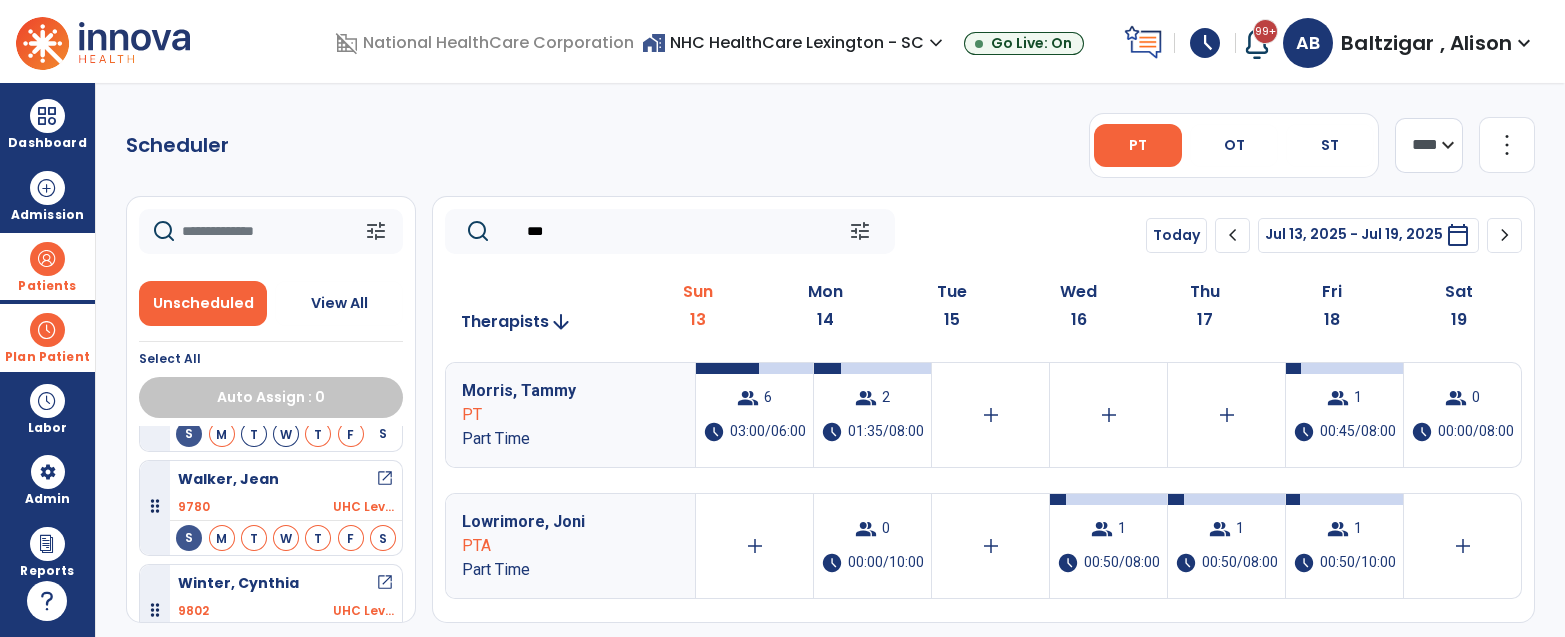 click on "***" 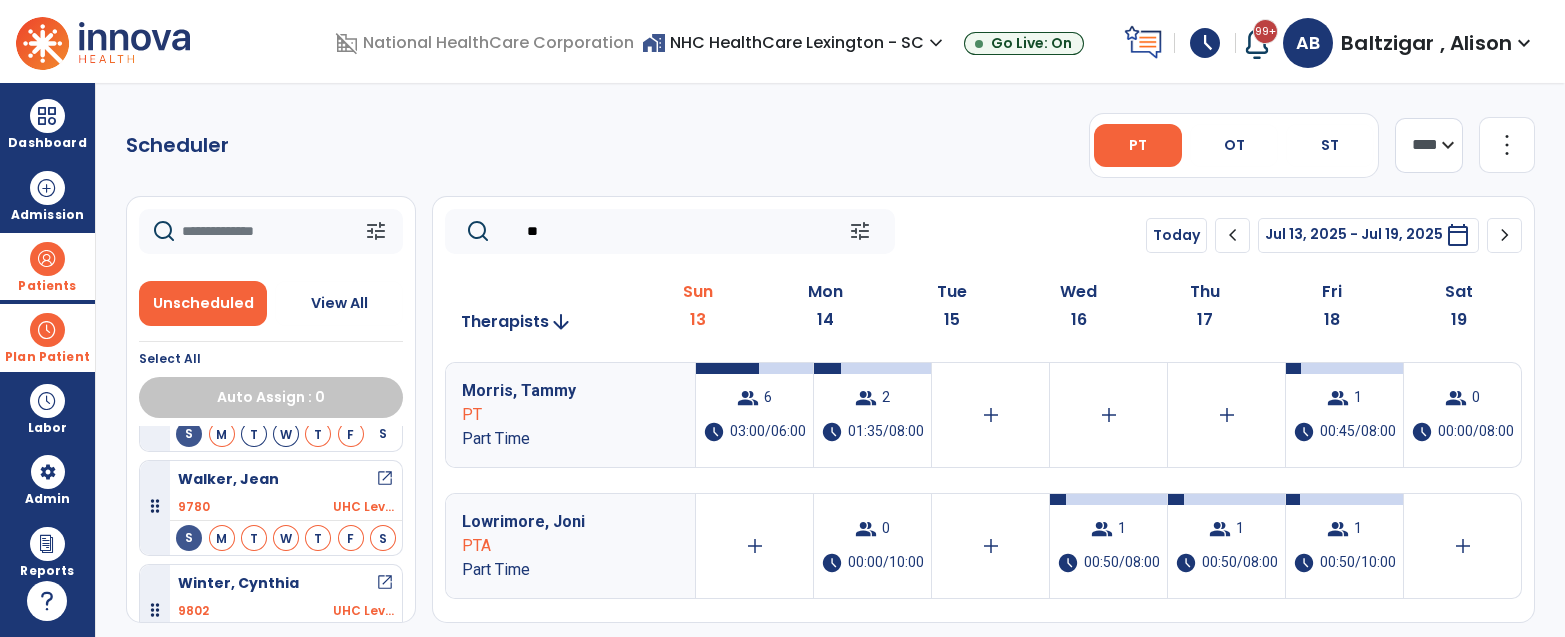 type on "*" 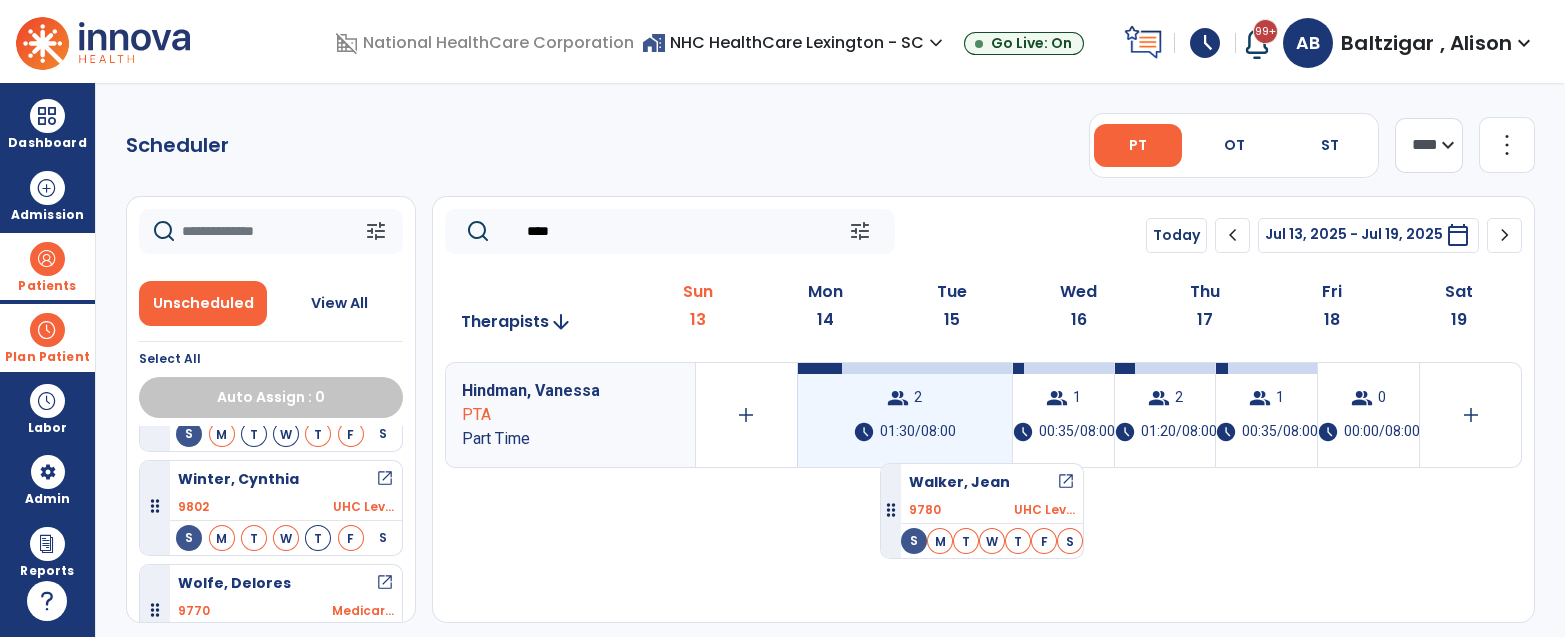 drag, startPoint x: 323, startPoint y: 467, endPoint x: 884, endPoint y: 436, distance: 561.85583 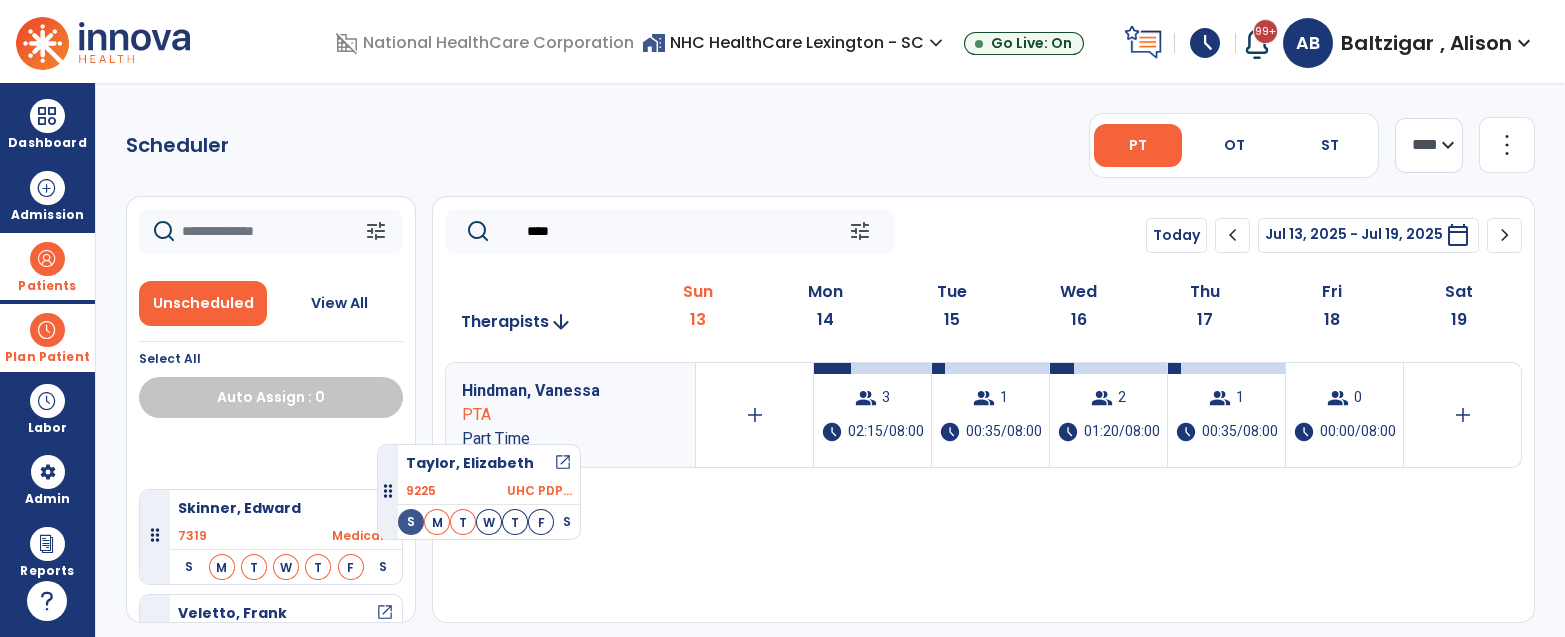 scroll, scrollTop: 3787, scrollLeft: 0, axis: vertical 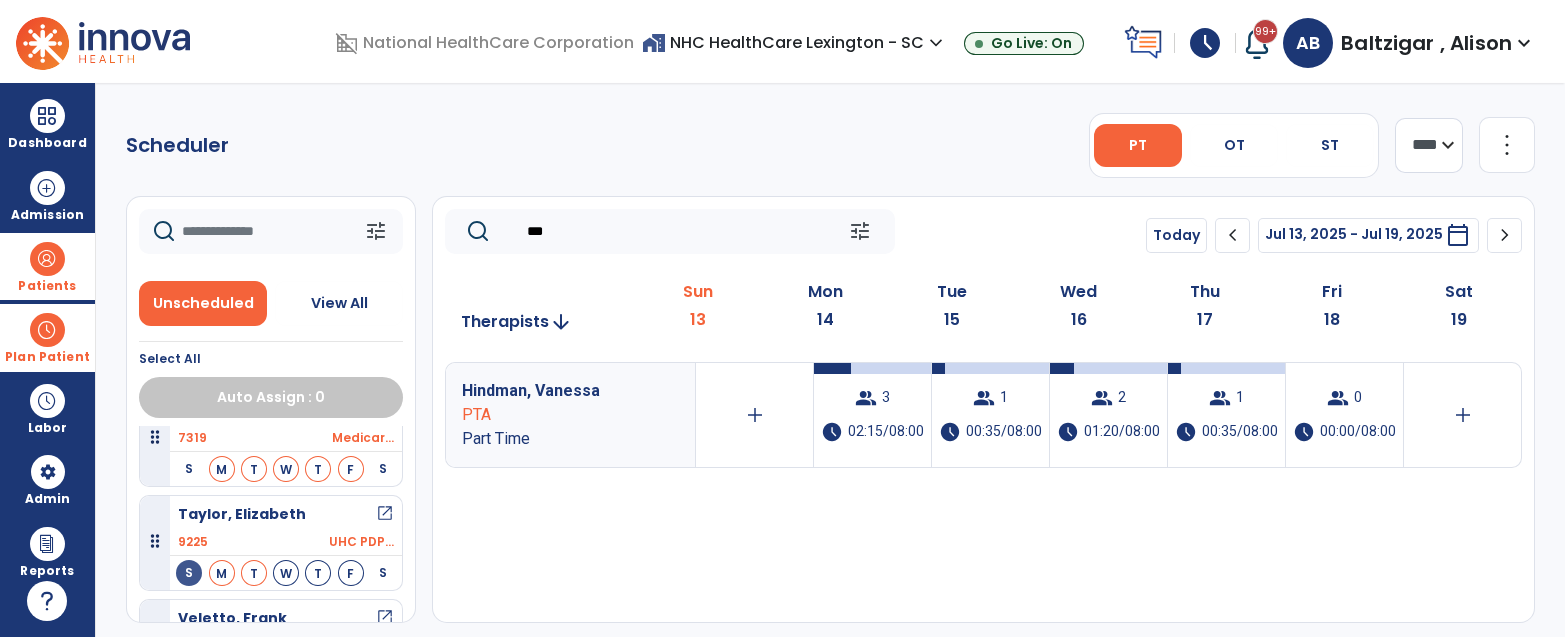 click on "***" 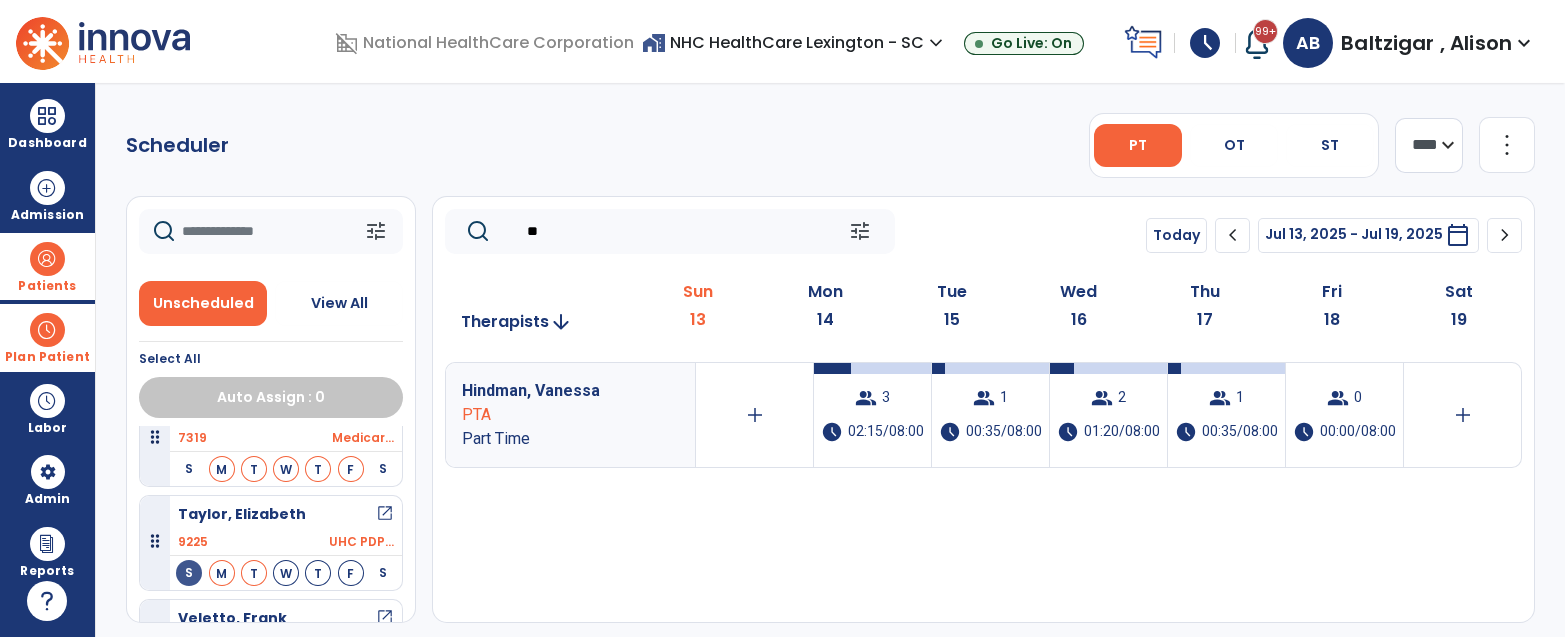 type on "*" 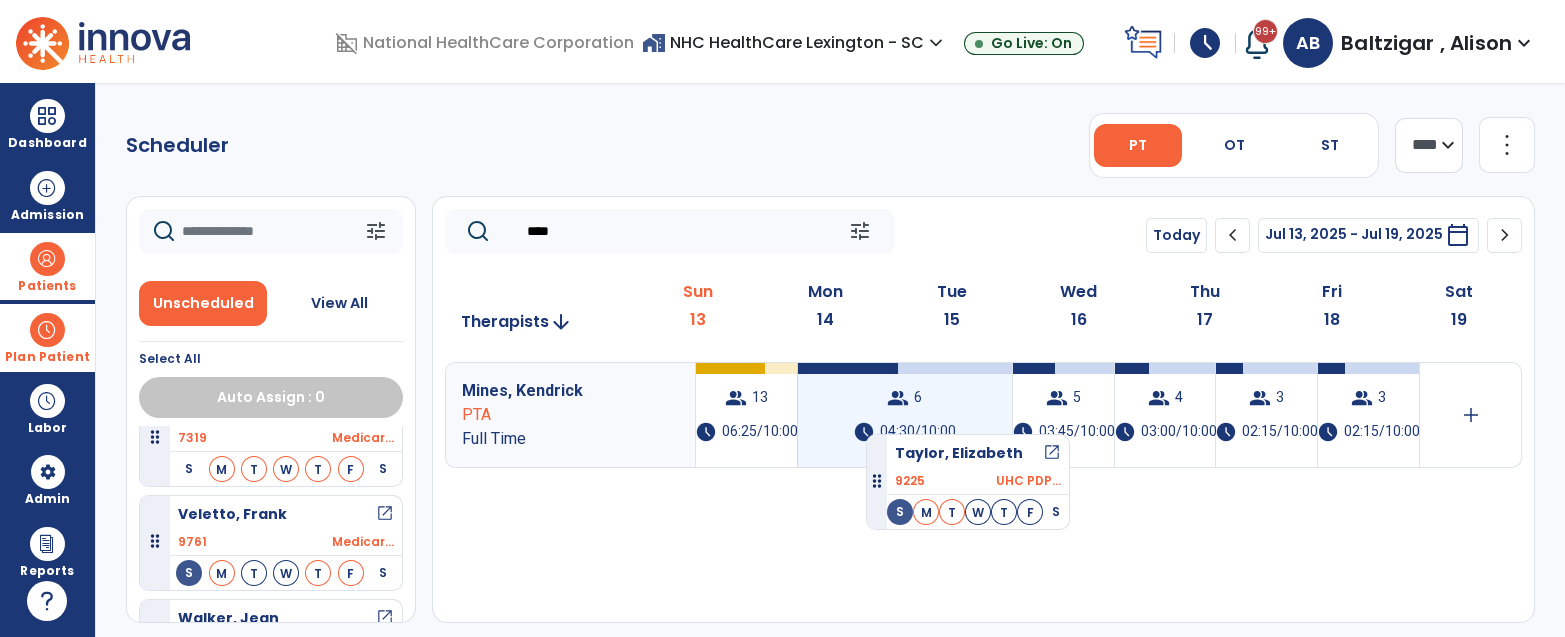 drag, startPoint x: 941, startPoint y: 507, endPoint x: 866, endPoint y: 426, distance: 110.39022 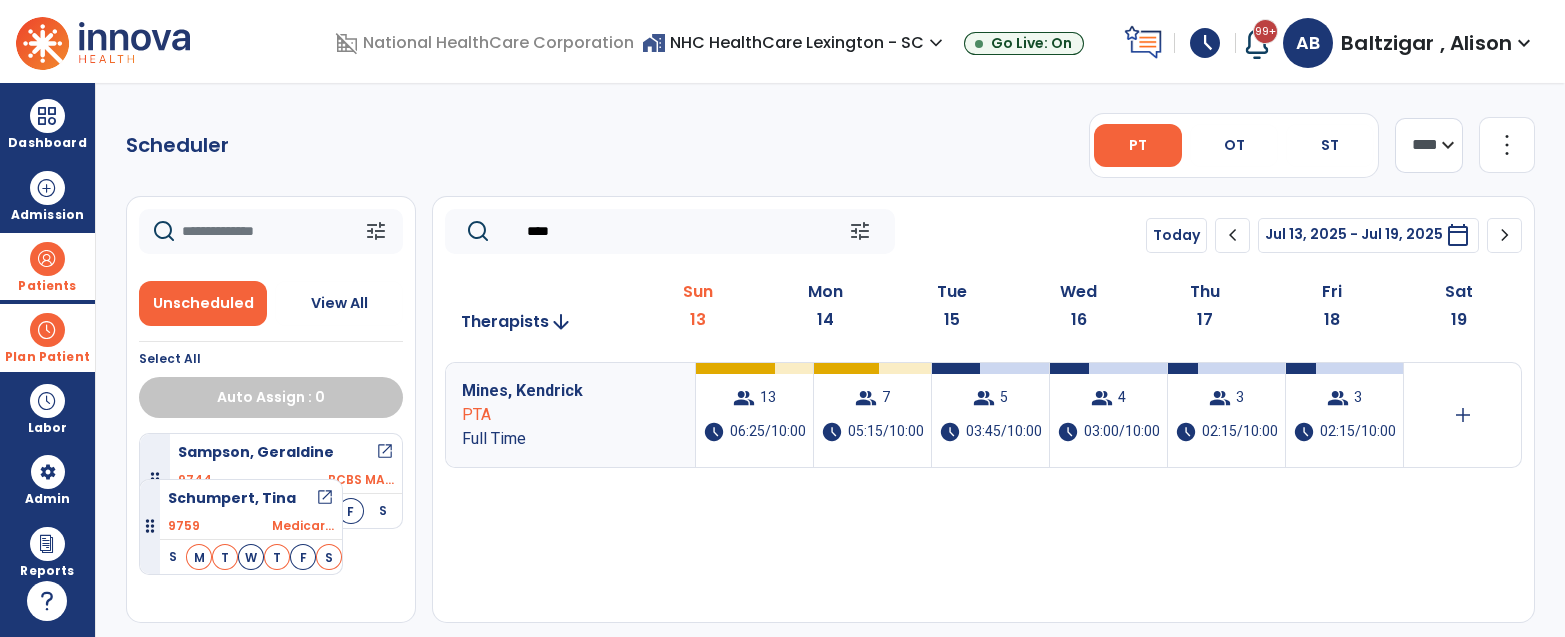 scroll, scrollTop: 3432, scrollLeft: 0, axis: vertical 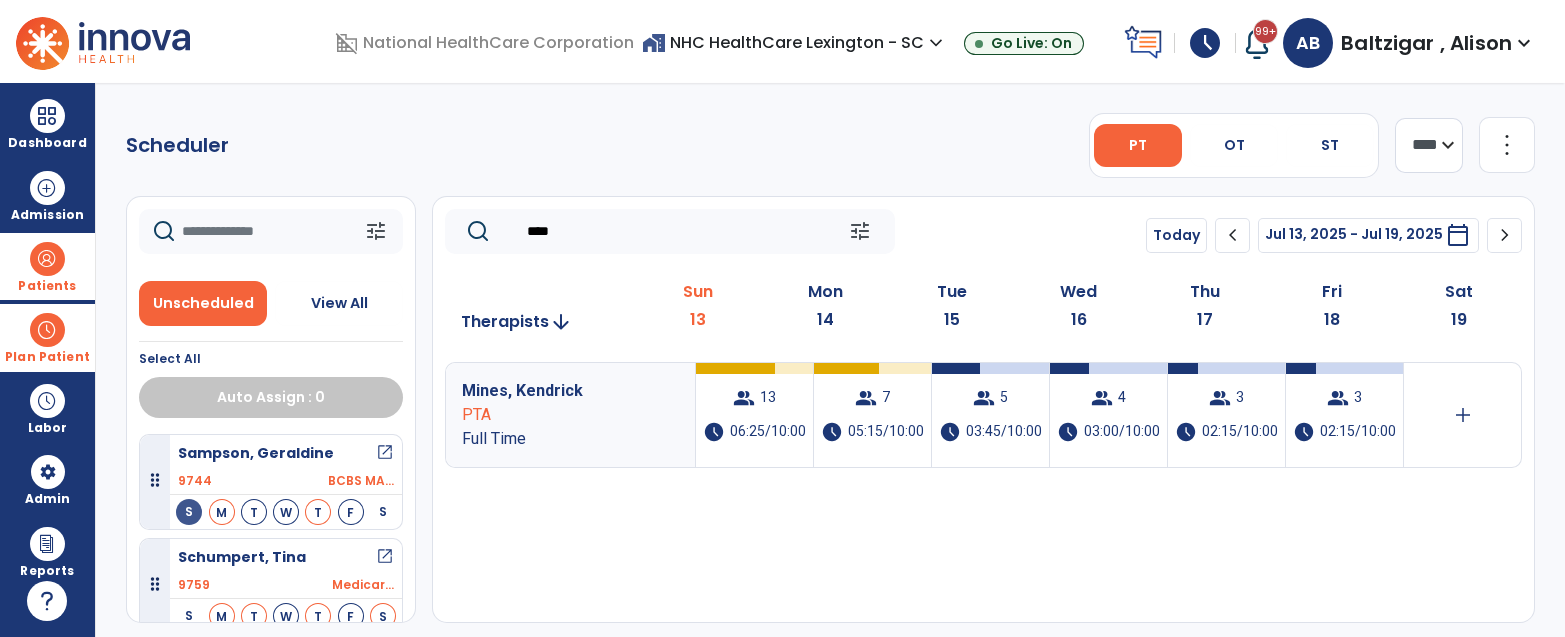 click on "****" 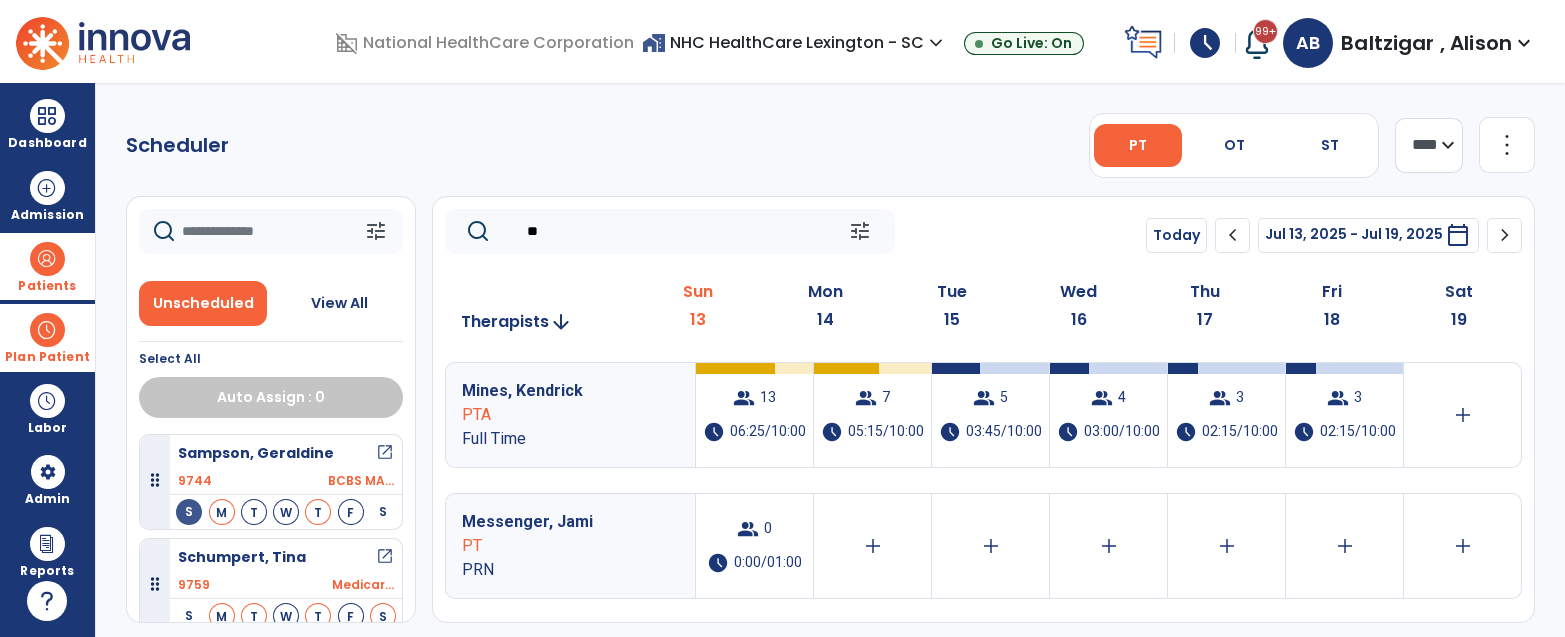 type on "*" 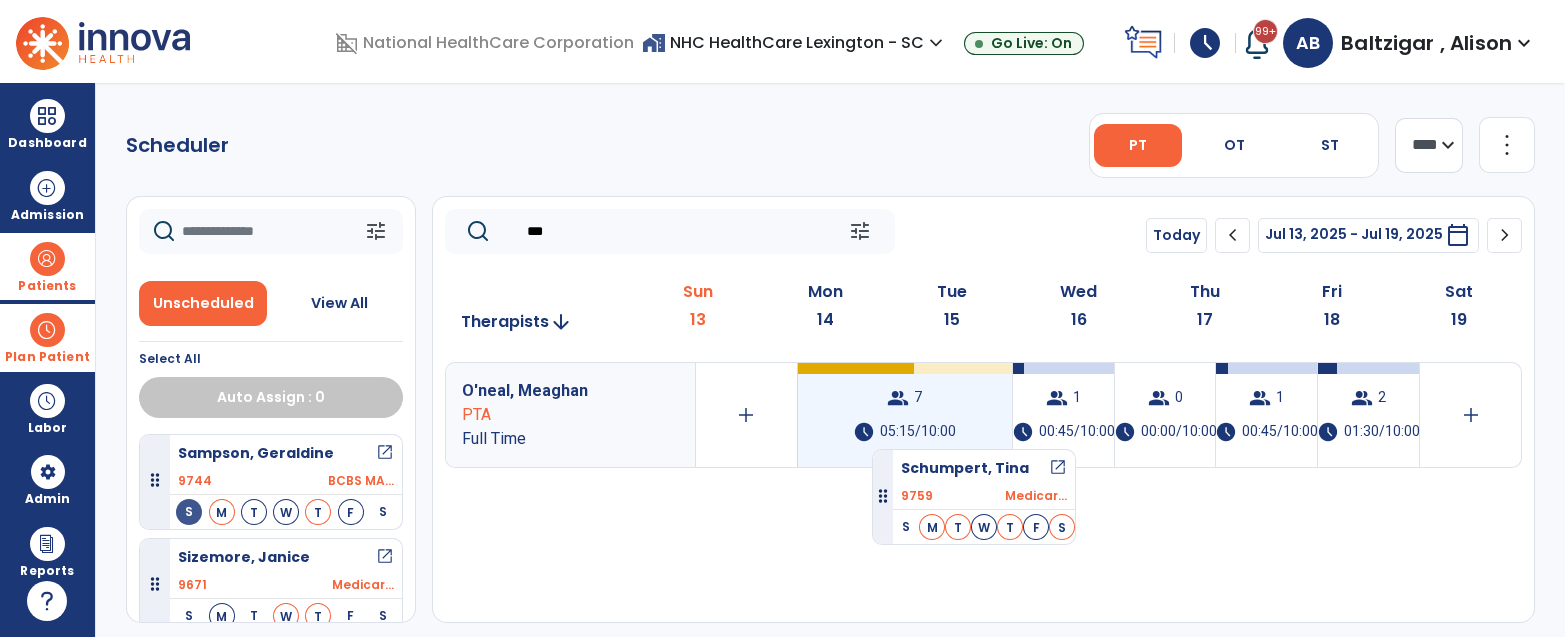 drag, startPoint x: 264, startPoint y: 547, endPoint x: 858, endPoint y: 438, distance: 603.918 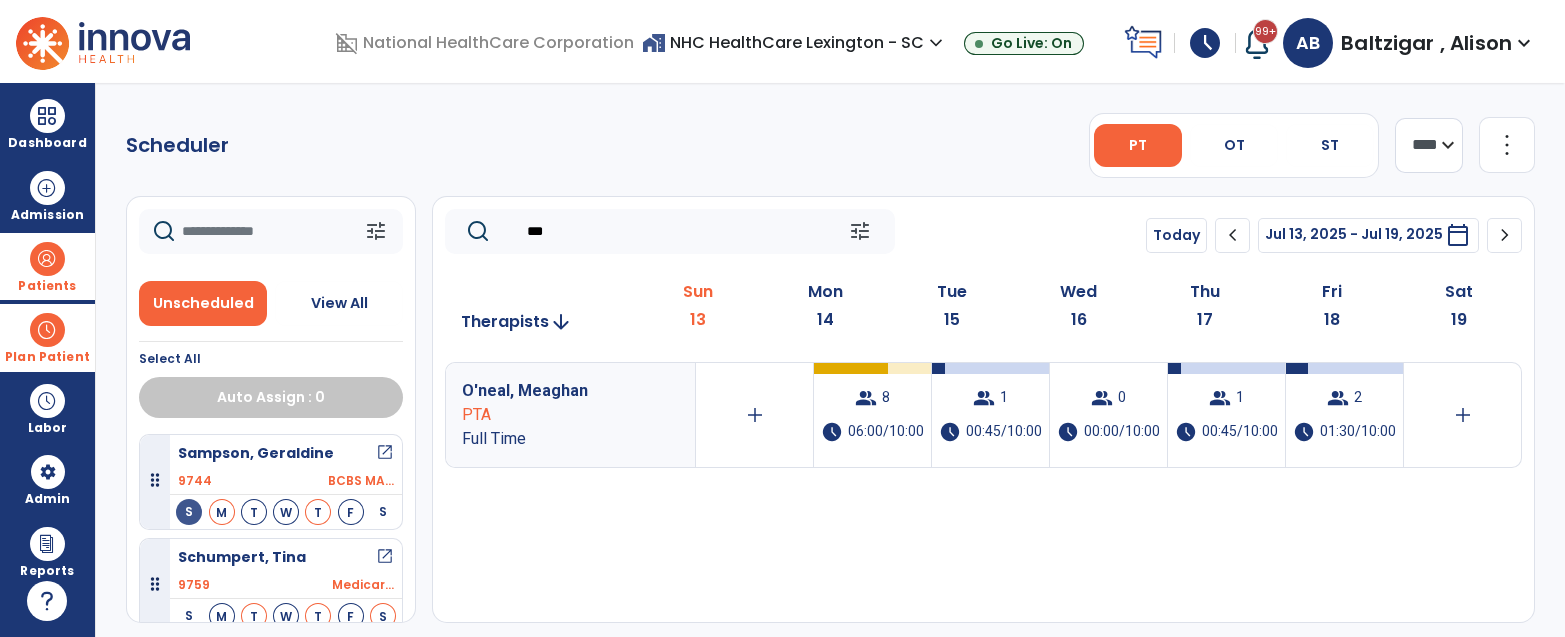 click on "***" 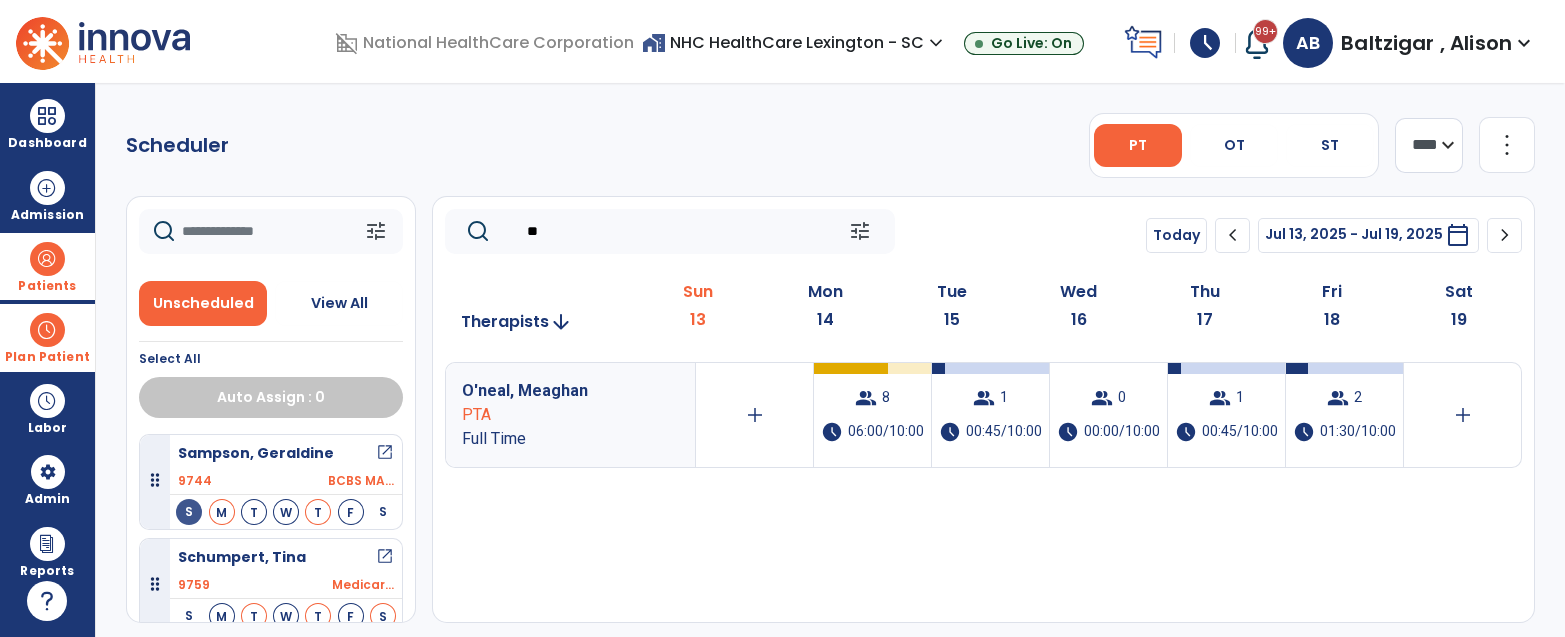 type on "*" 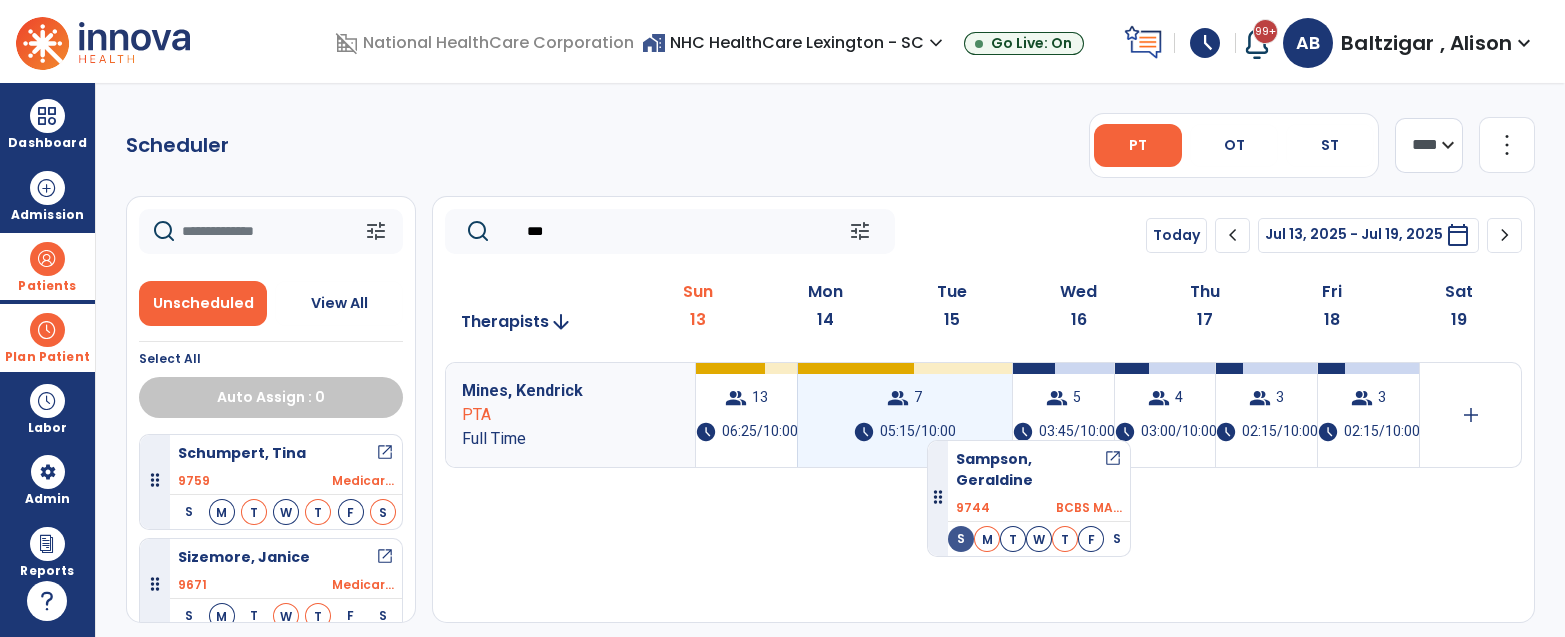 drag, startPoint x: 247, startPoint y: 432, endPoint x: 927, endPoint y: 432, distance: 680 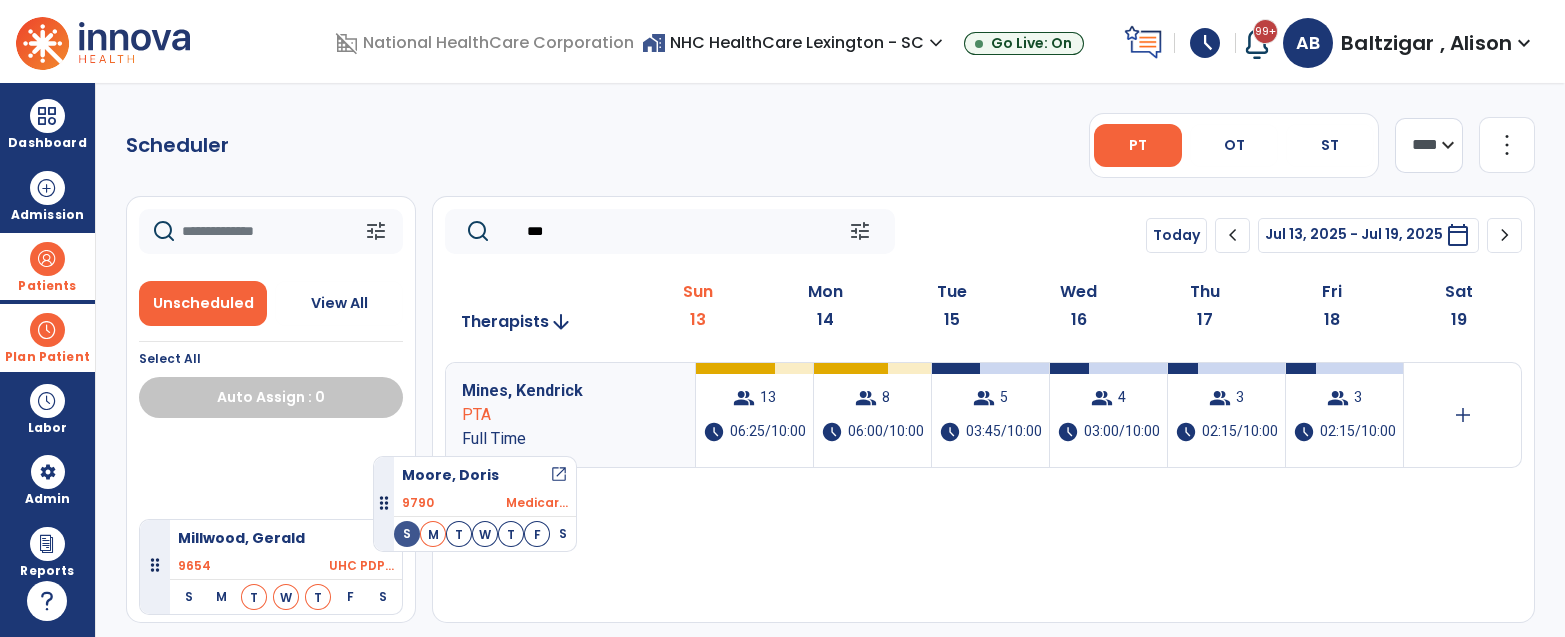 scroll, scrollTop: 2823, scrollLeft: 0, axis: vertical 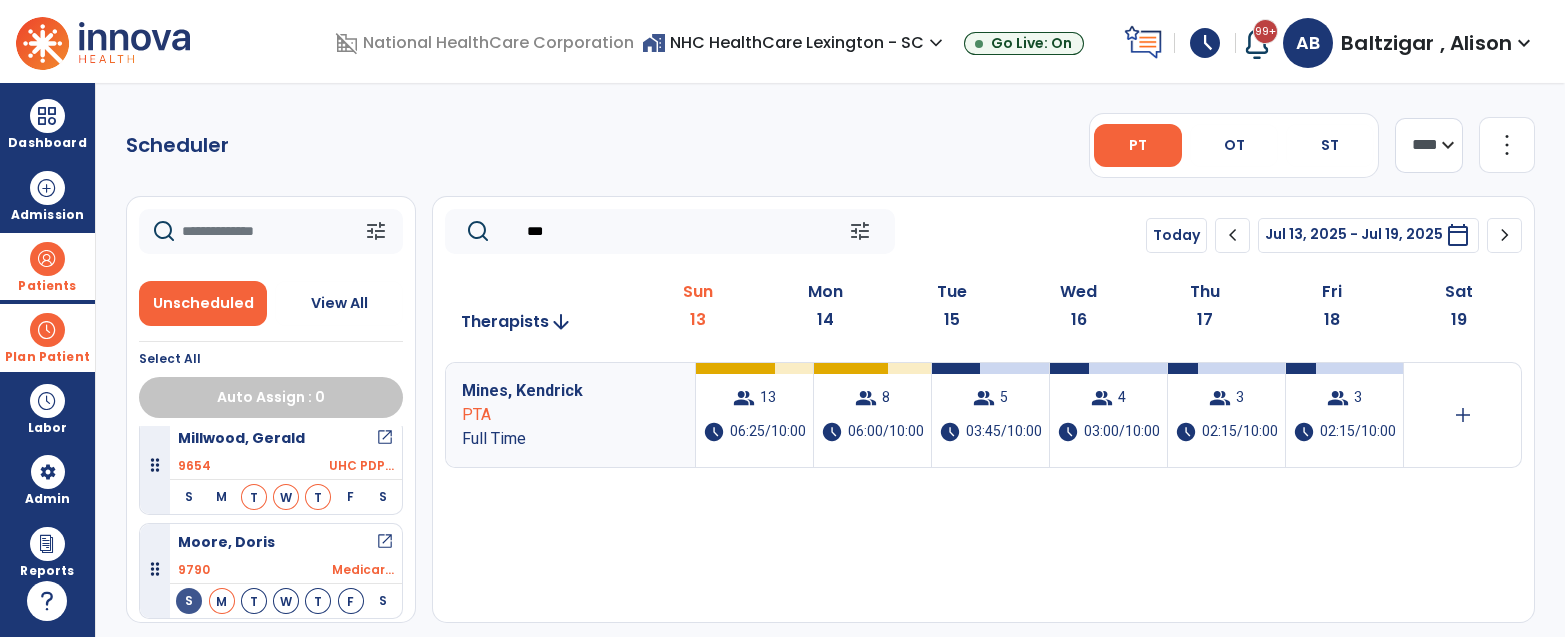 click on "***" 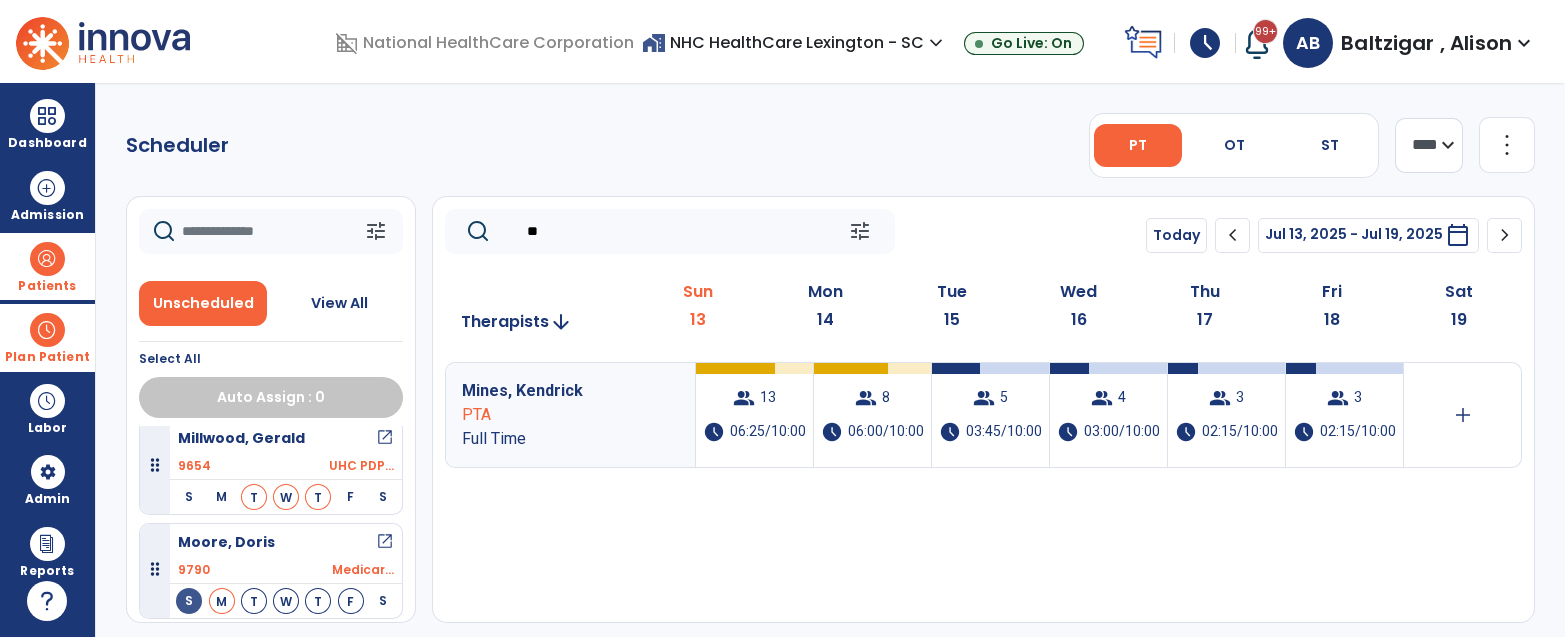 type on "*" 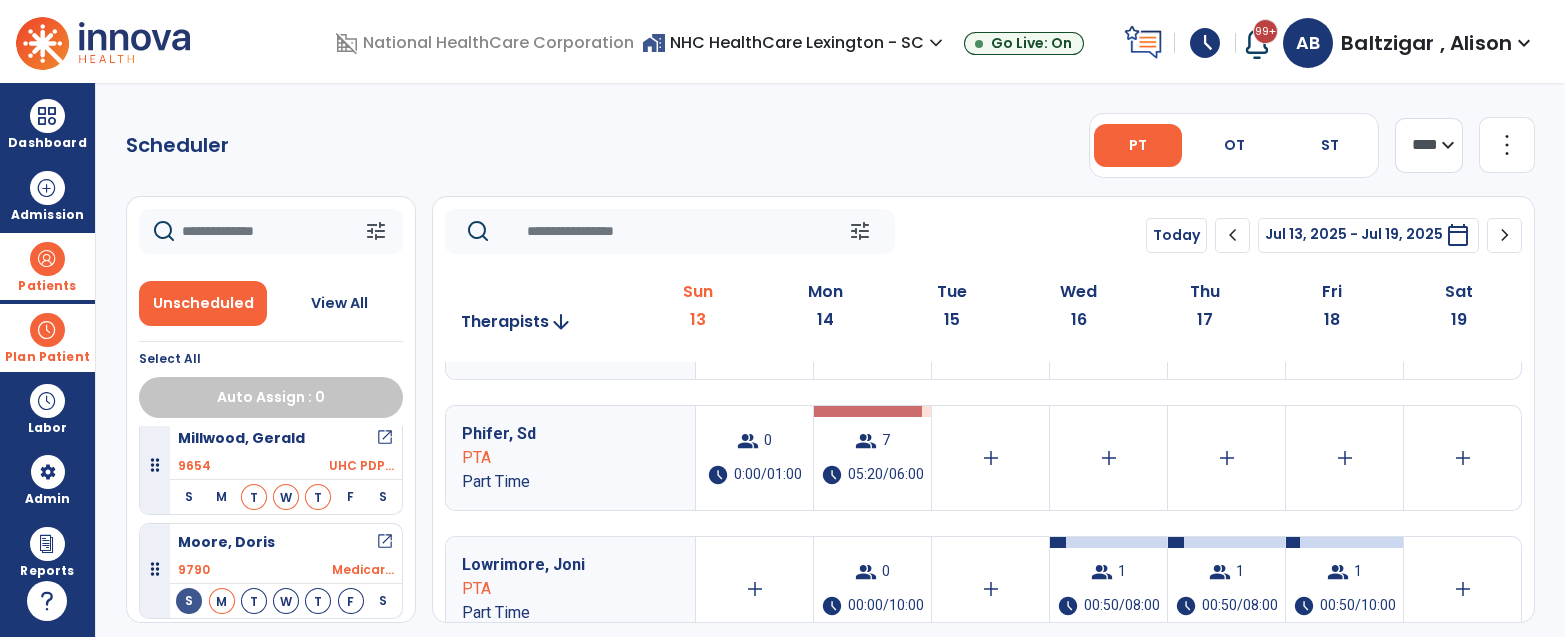 scroll, scrollTop: 1138, scrollLeft: 0, axis: vertical 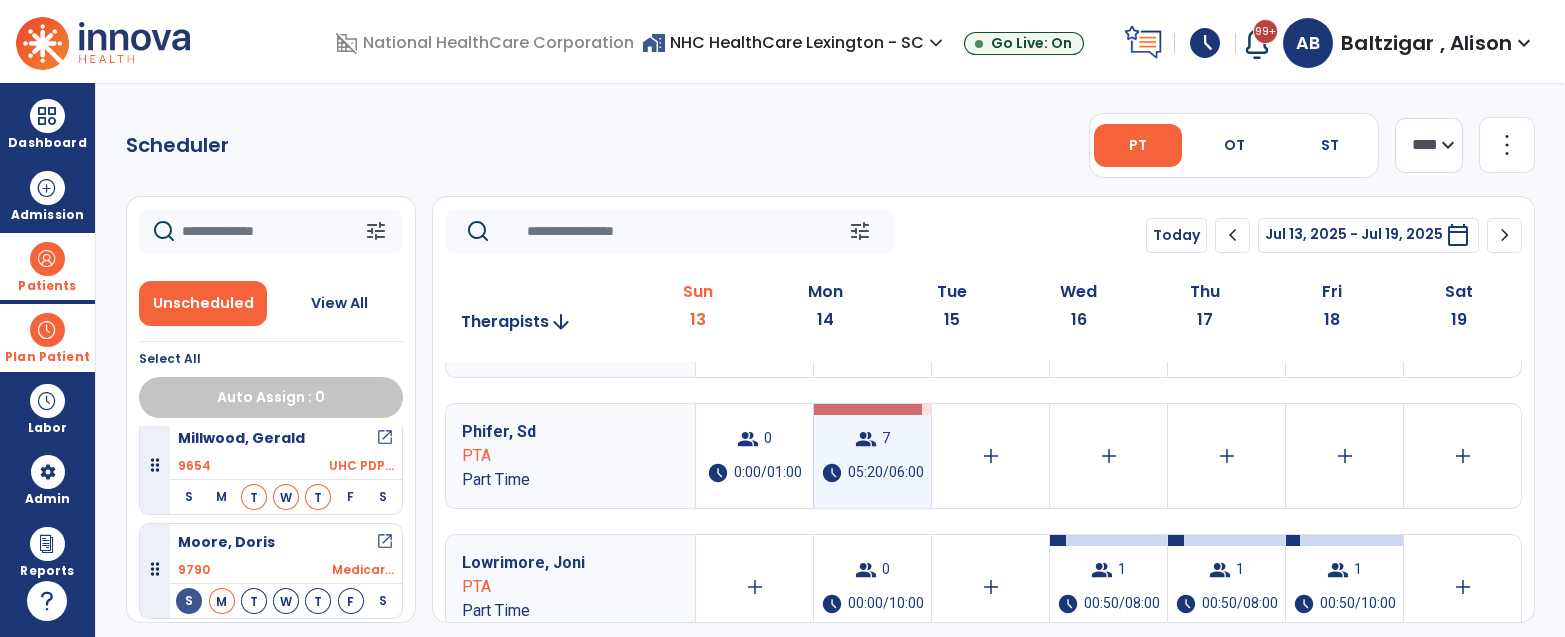 type 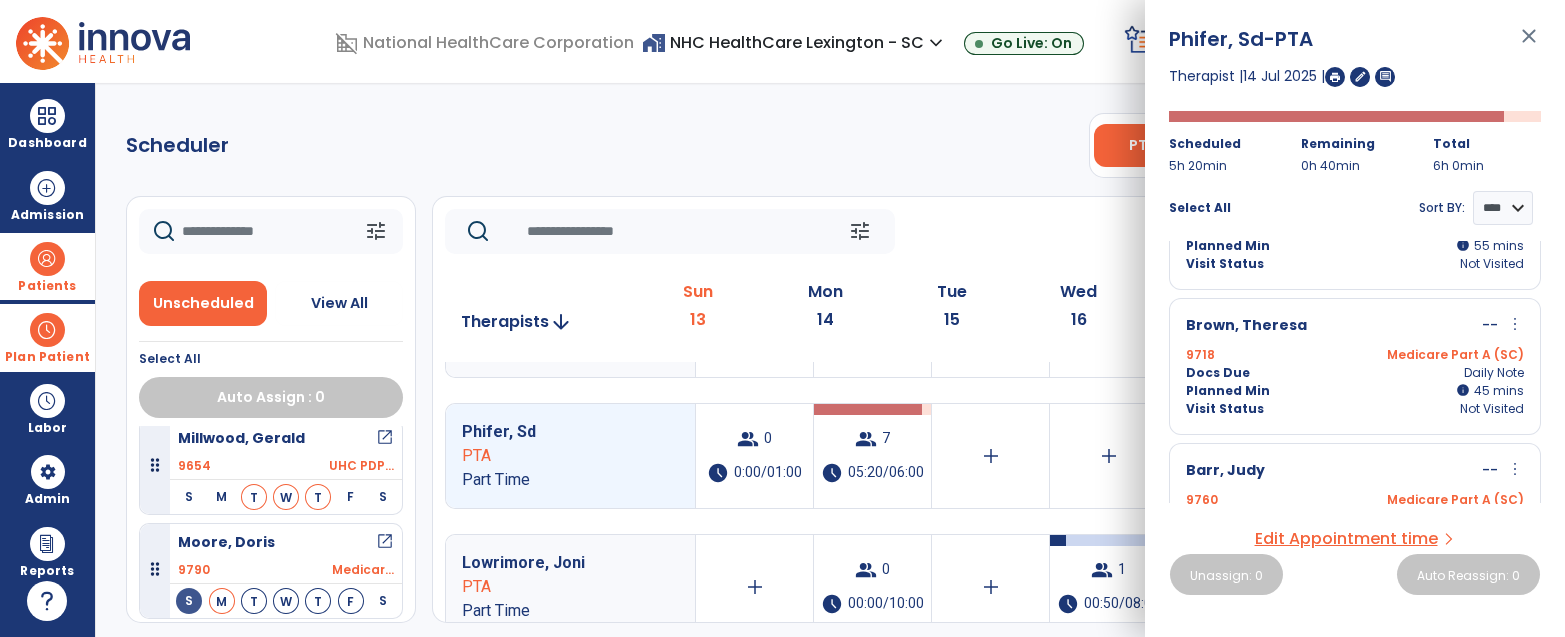 scroll, scrollTop: 251, scrollLeft: 0, axis: vertical 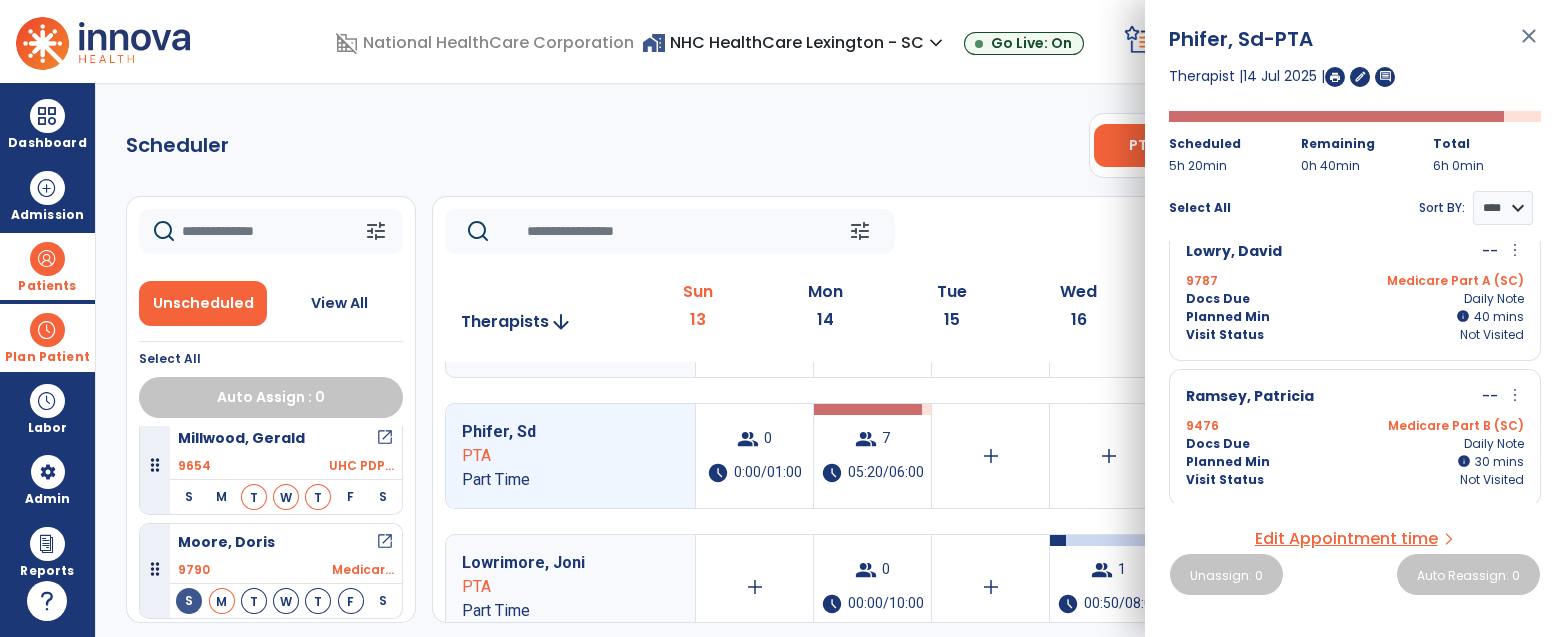 click on "Scheduler   PT   OT   ST  **** *** more_vert  Manage Labor   View All Therapists   Print" 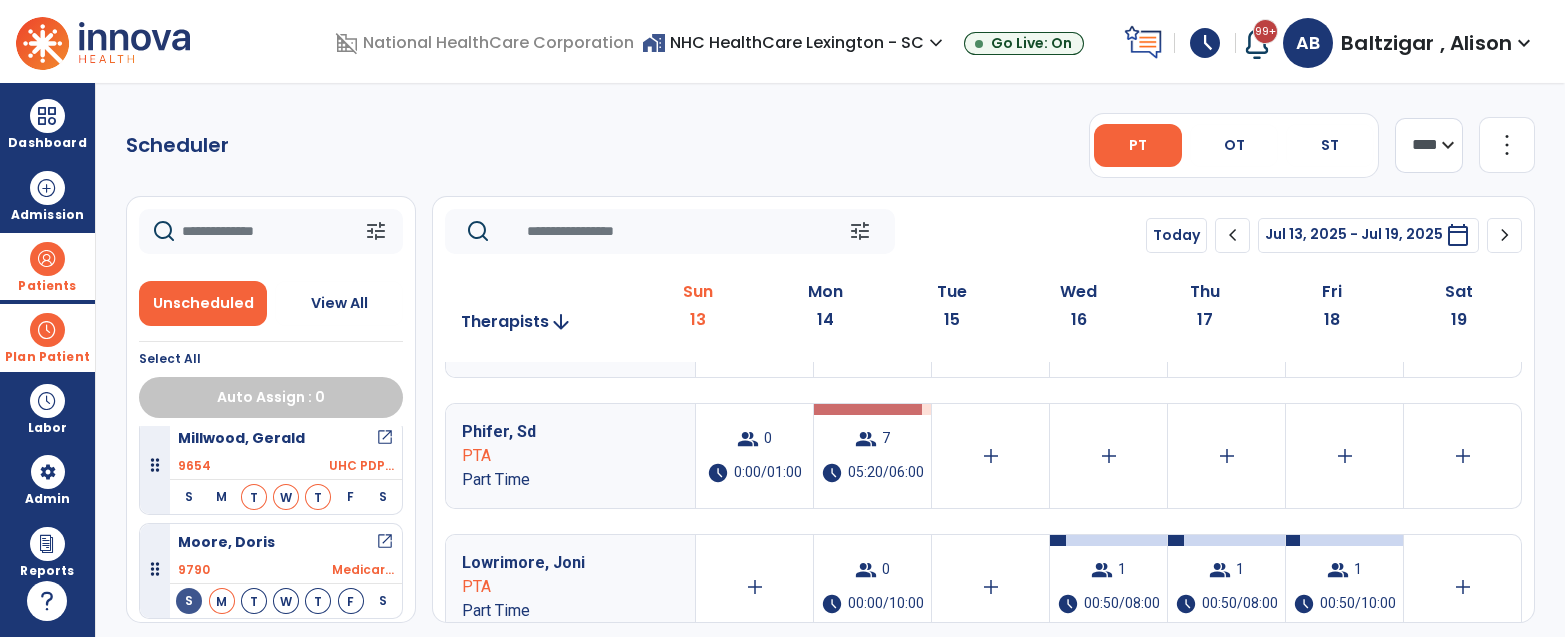 click on "Scheduler   PT   OT   ST  **** *** more_vert  Manage Labor   View All Therapists   Print" 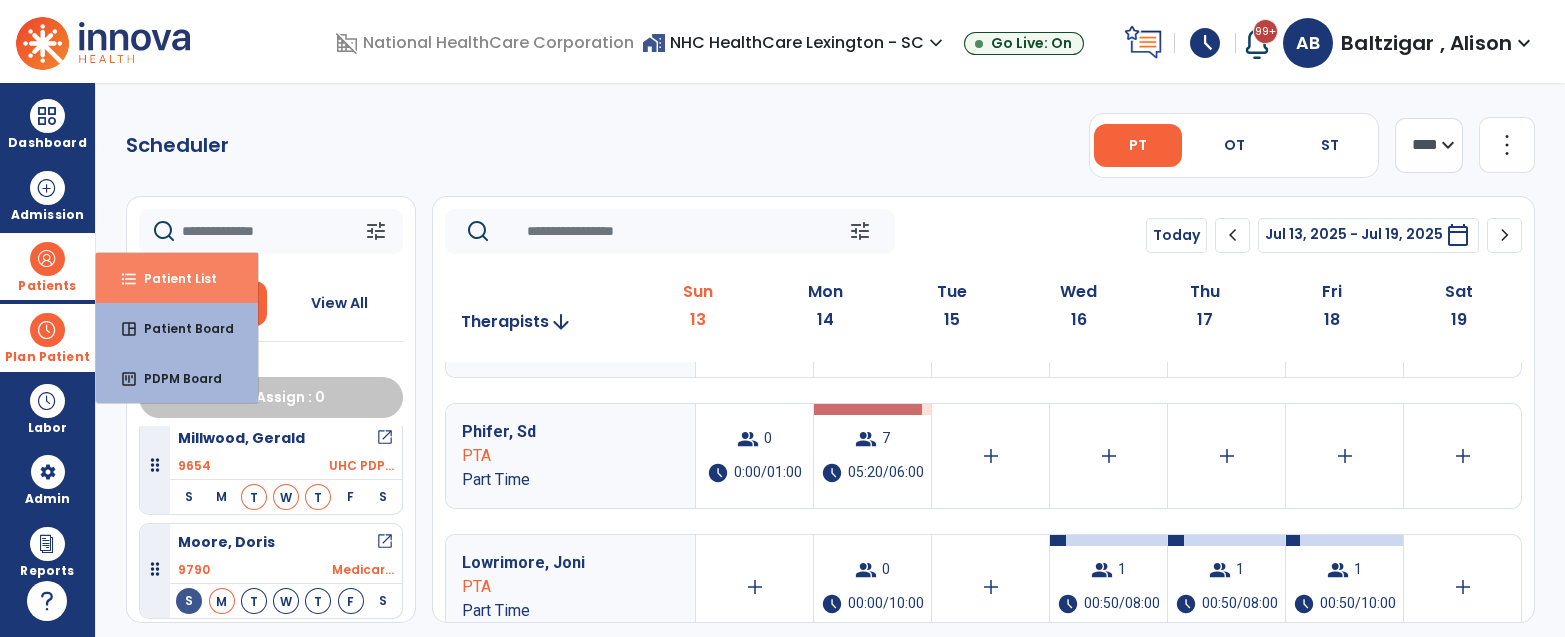 click on "Patient List" at bounding box center (172, 278) 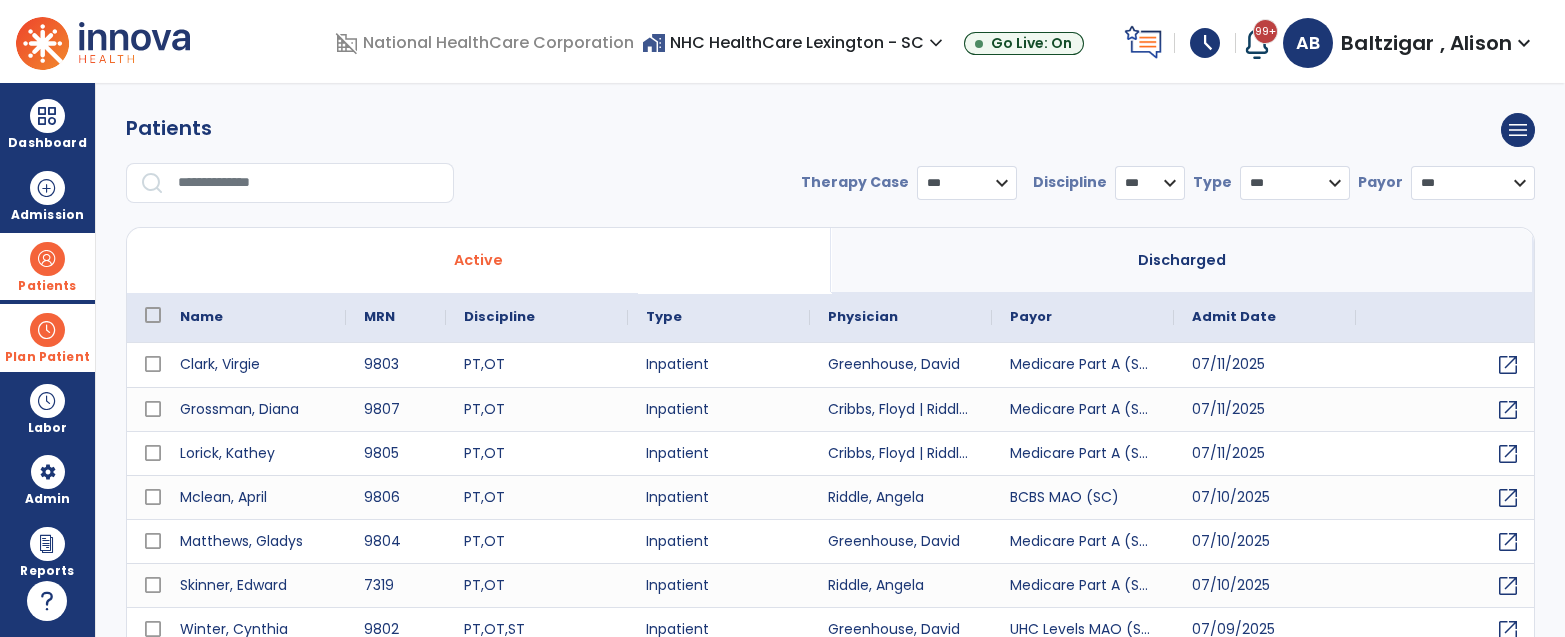 select on "***" 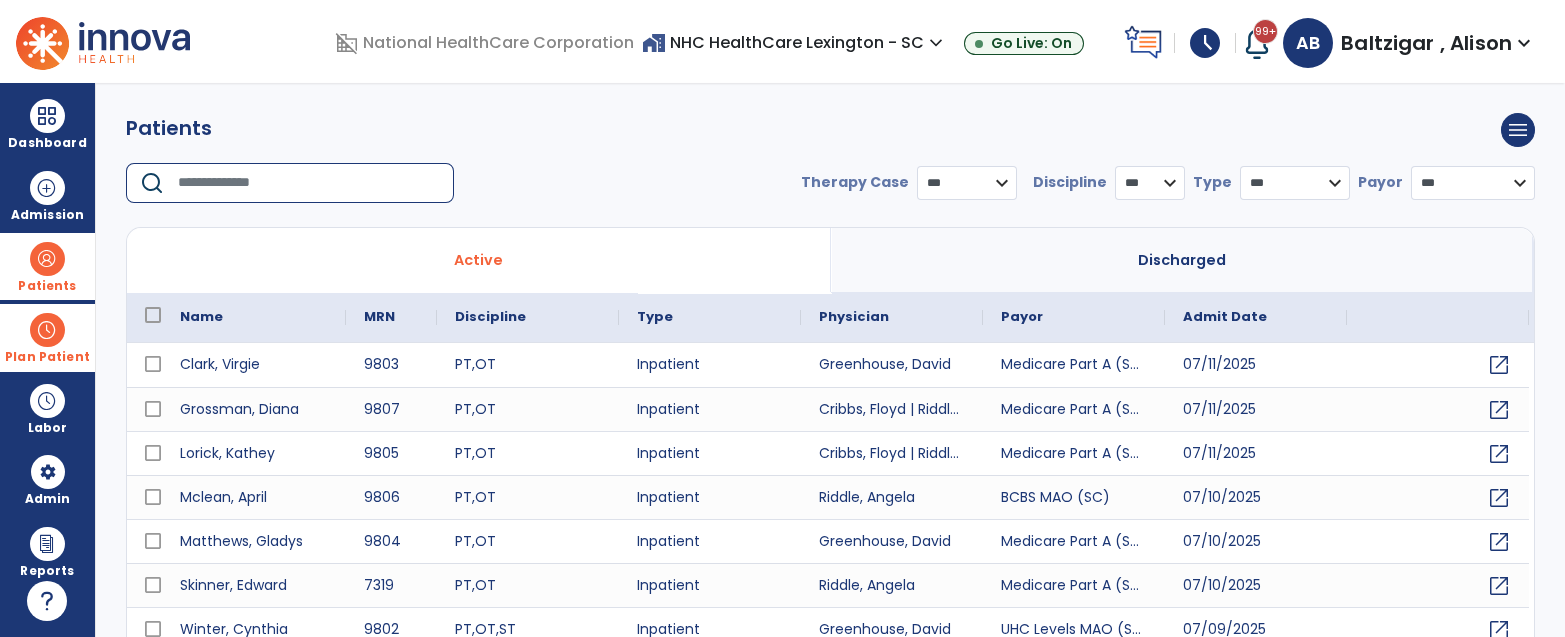 click at bounding box center (309, 183) 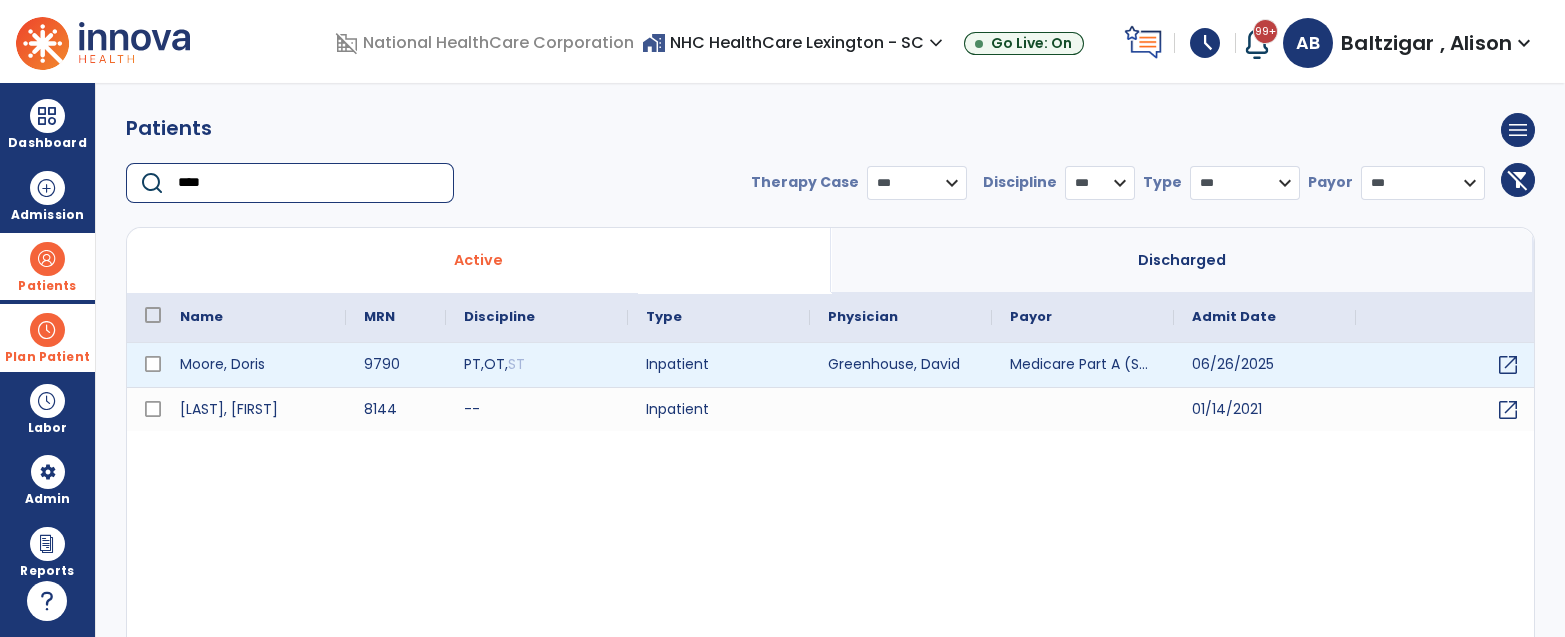 type on "****" 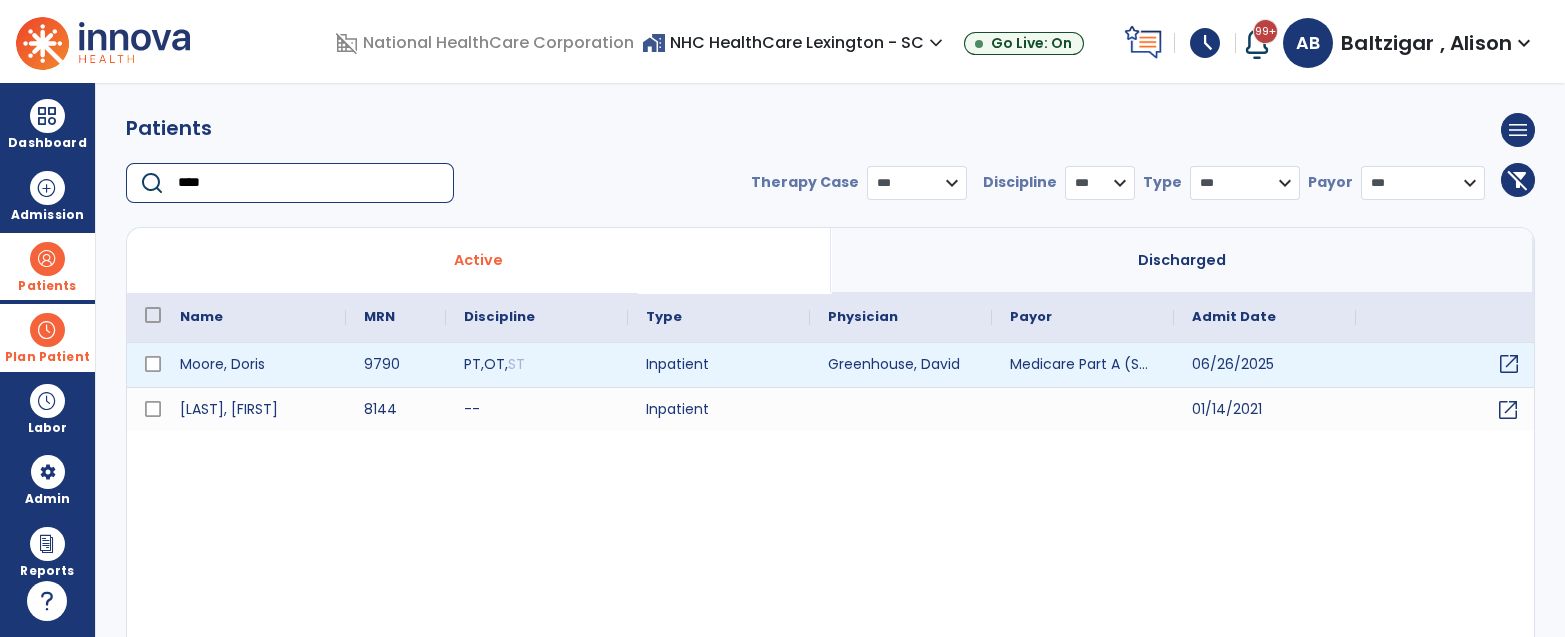 click on "open_in_new" at bounding box center [1509, 364] 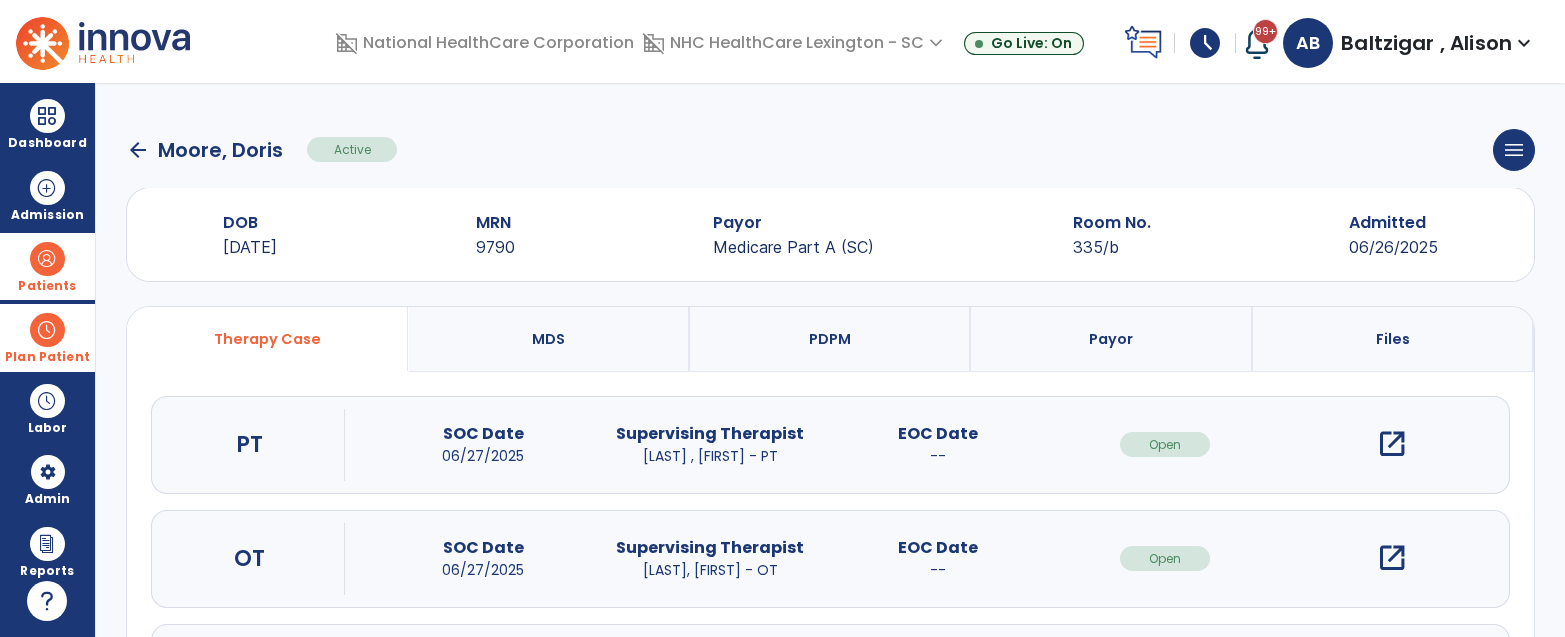 click on "open_in_new" at bounding box center [1392, 444] 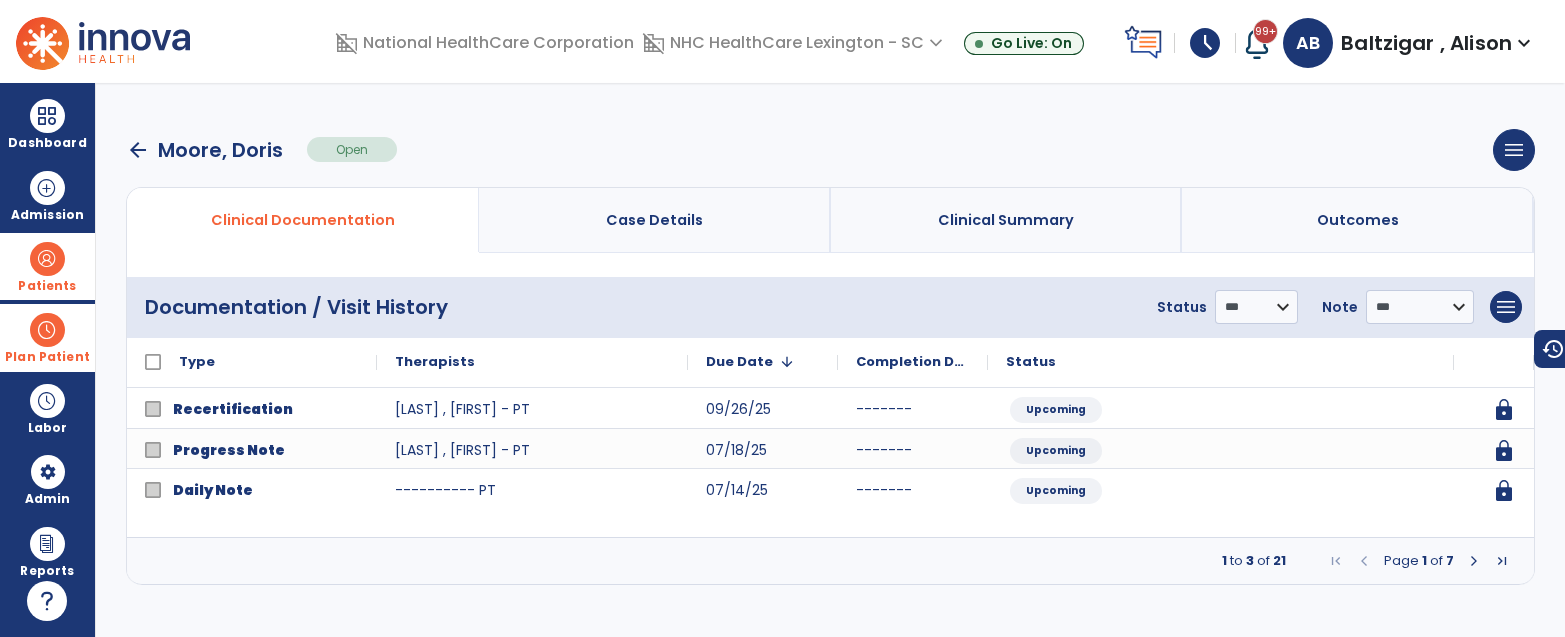 click at bounding box center [1474, 561] 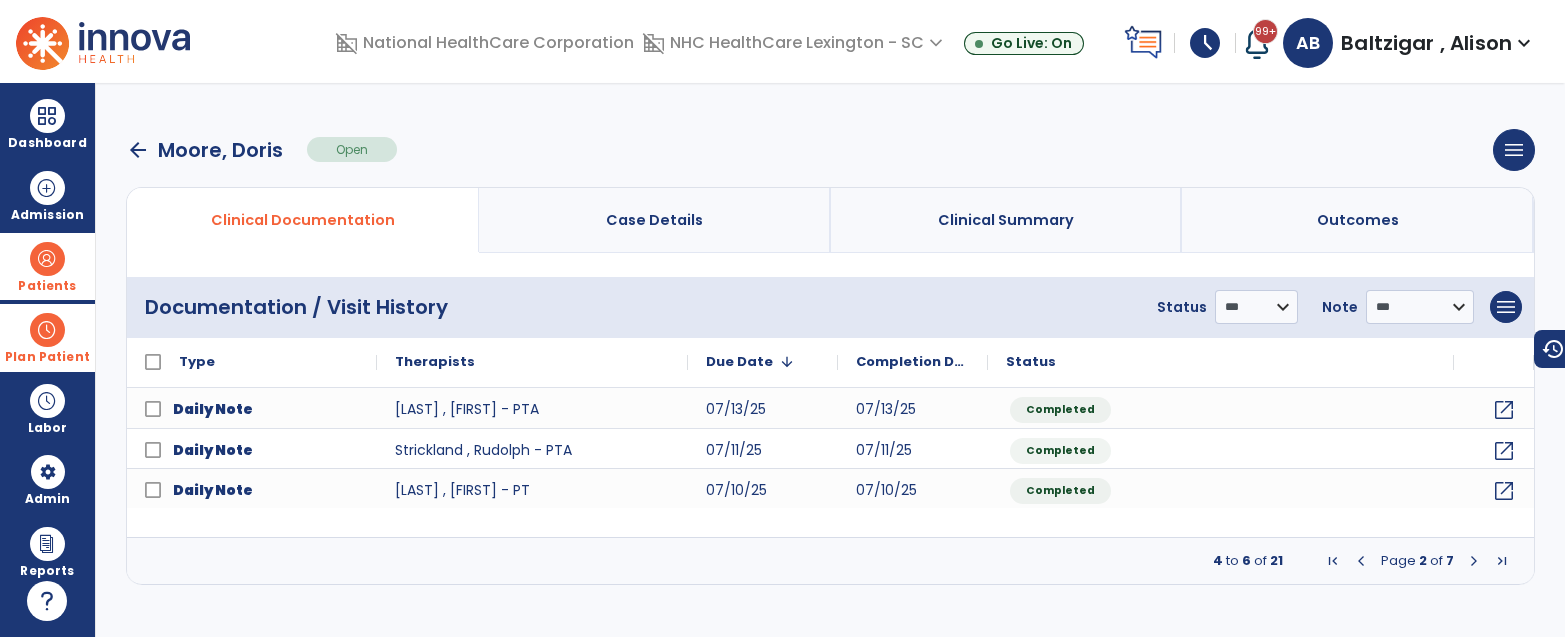 click at bounding box center [1474, 561] 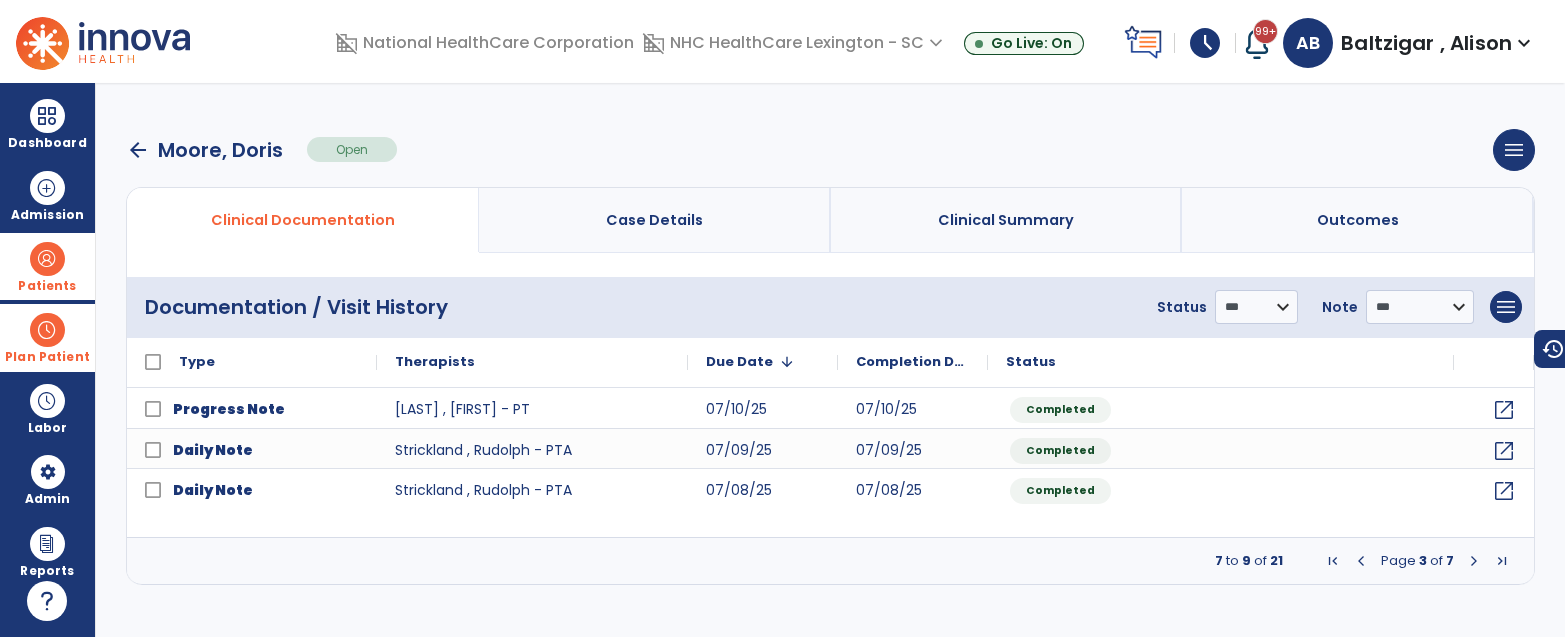 click at bounding box center [1474, 561] 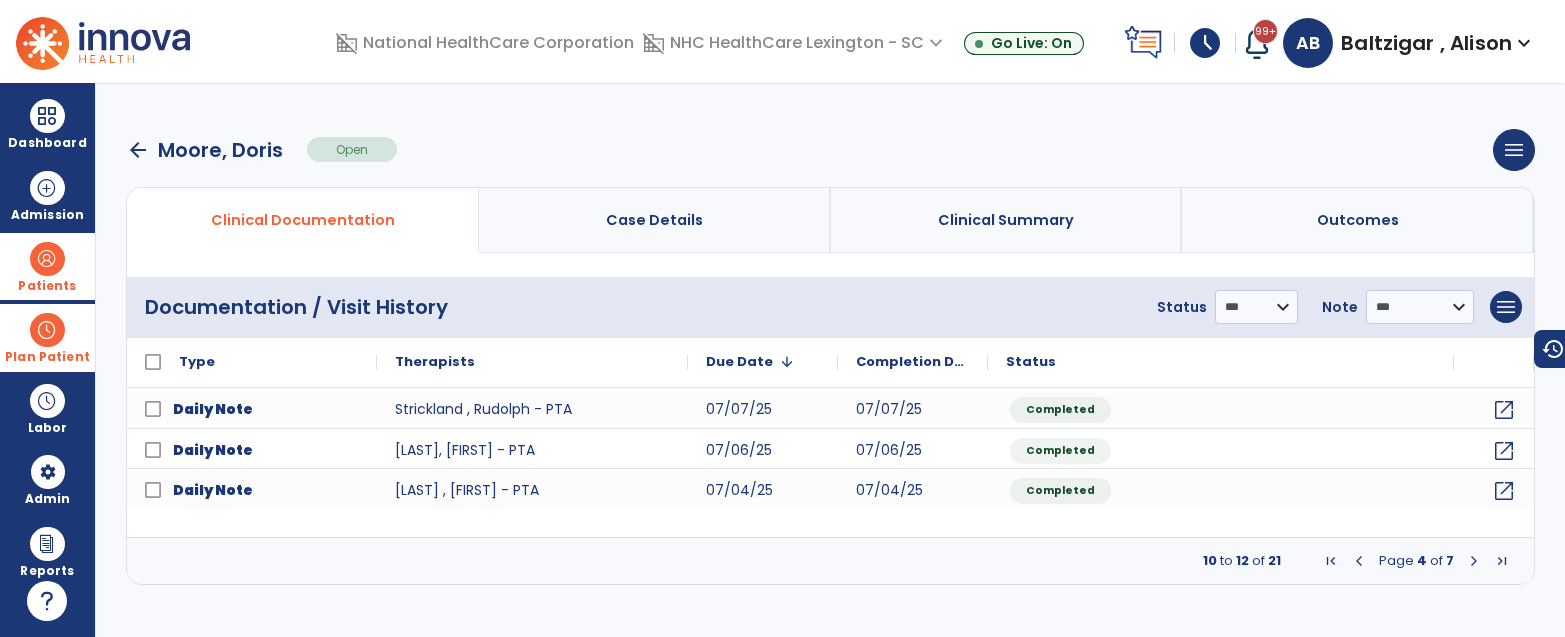 click on "Plan Patient" at bounding box center [47, 286] 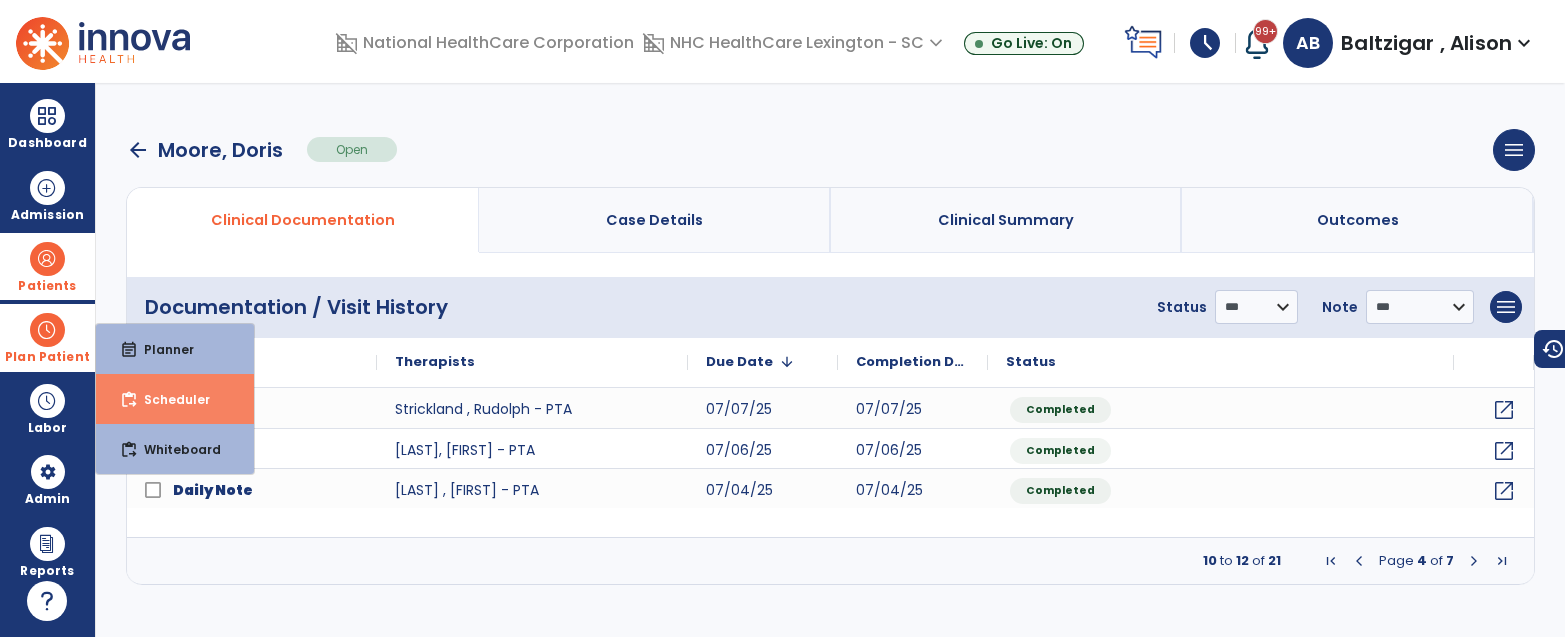 click on "Scheduler" at bounding box center [169, 399] 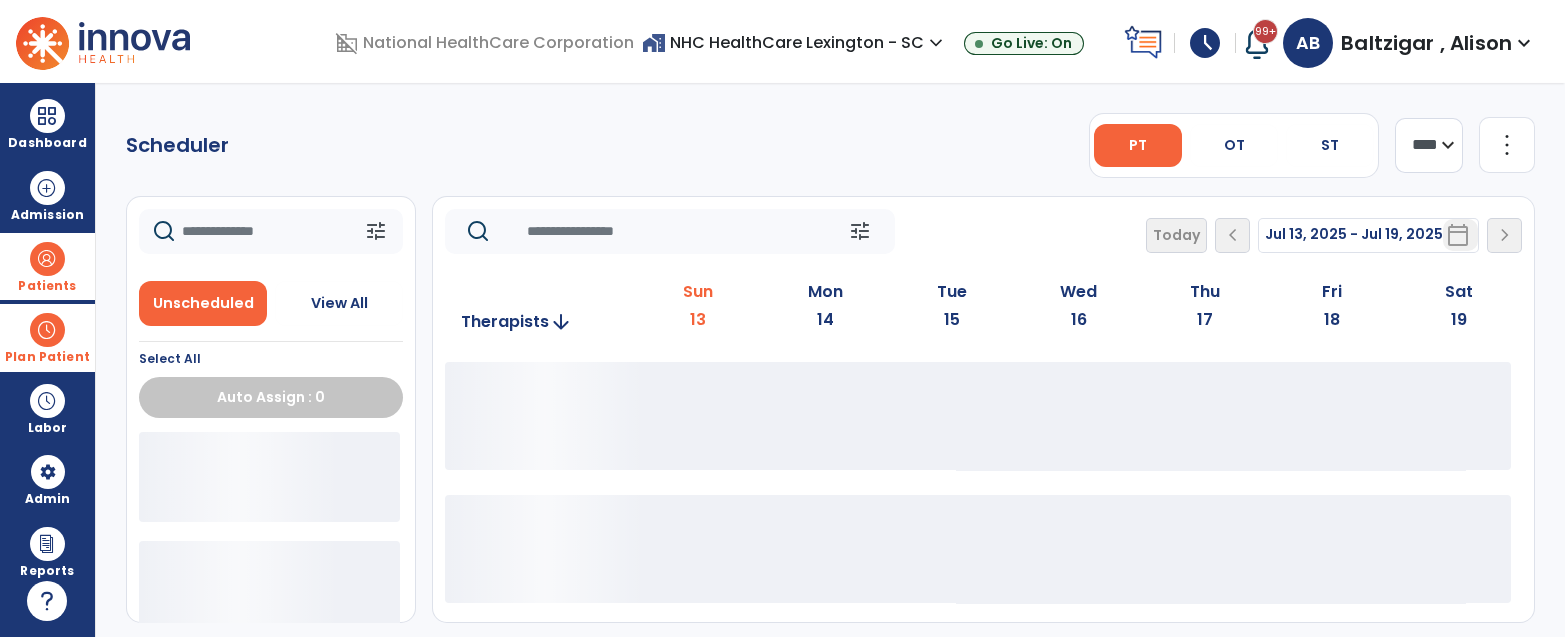 click 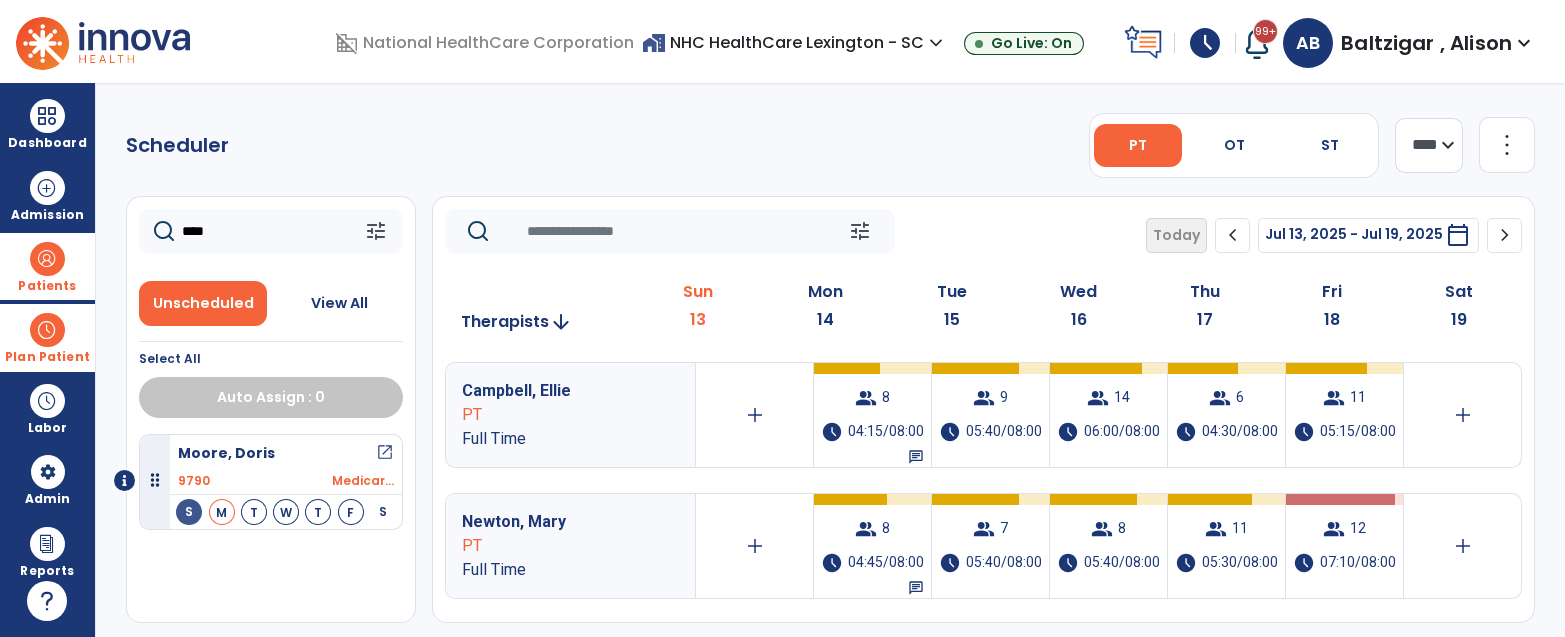 type on "****" 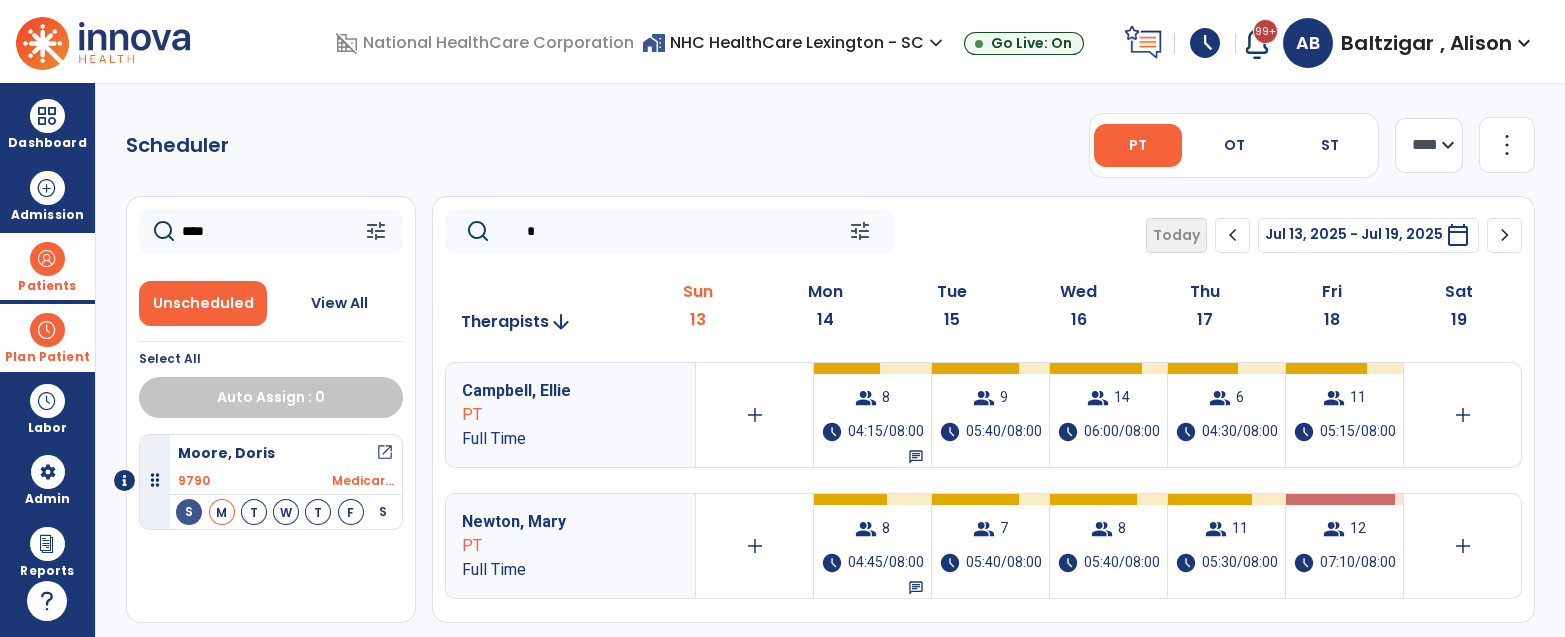 click on "*" 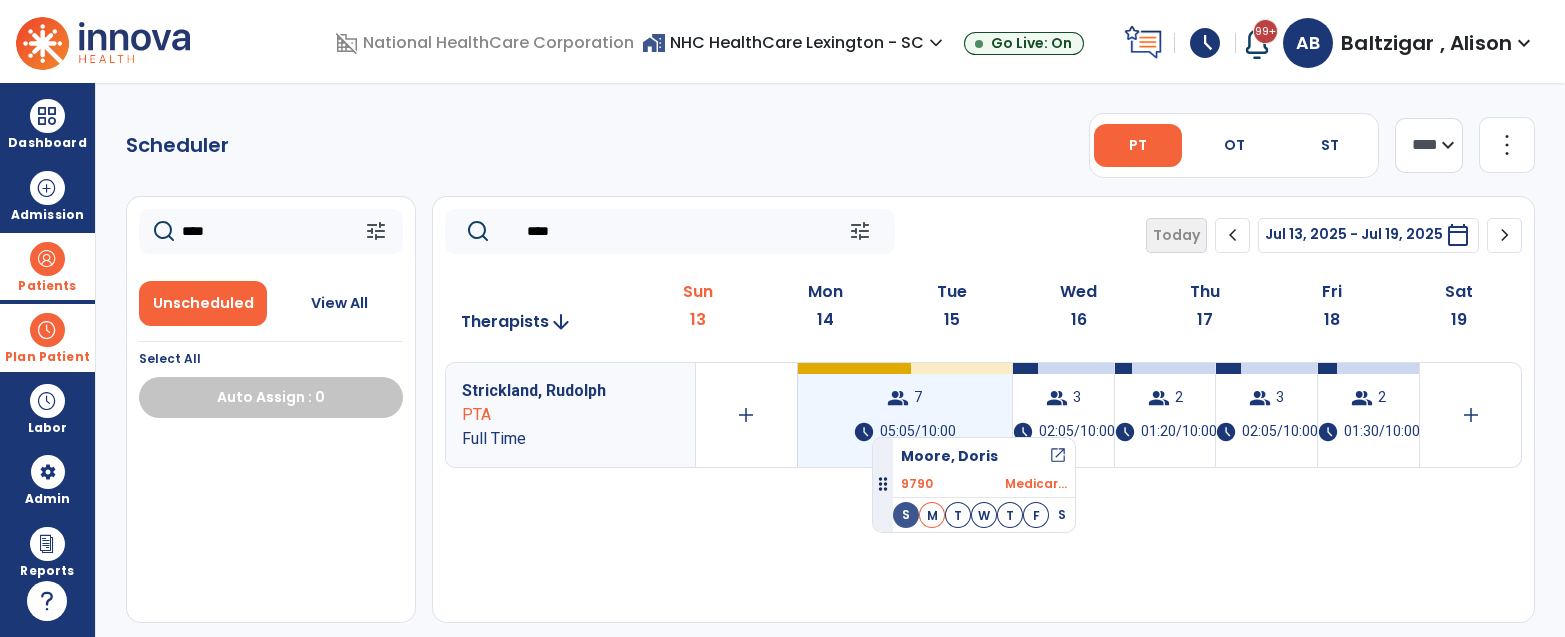 drag, startPoint x: 280, startPoint y: 457, endPoint x: 872, endPoint y: 429, distance: 592.6618 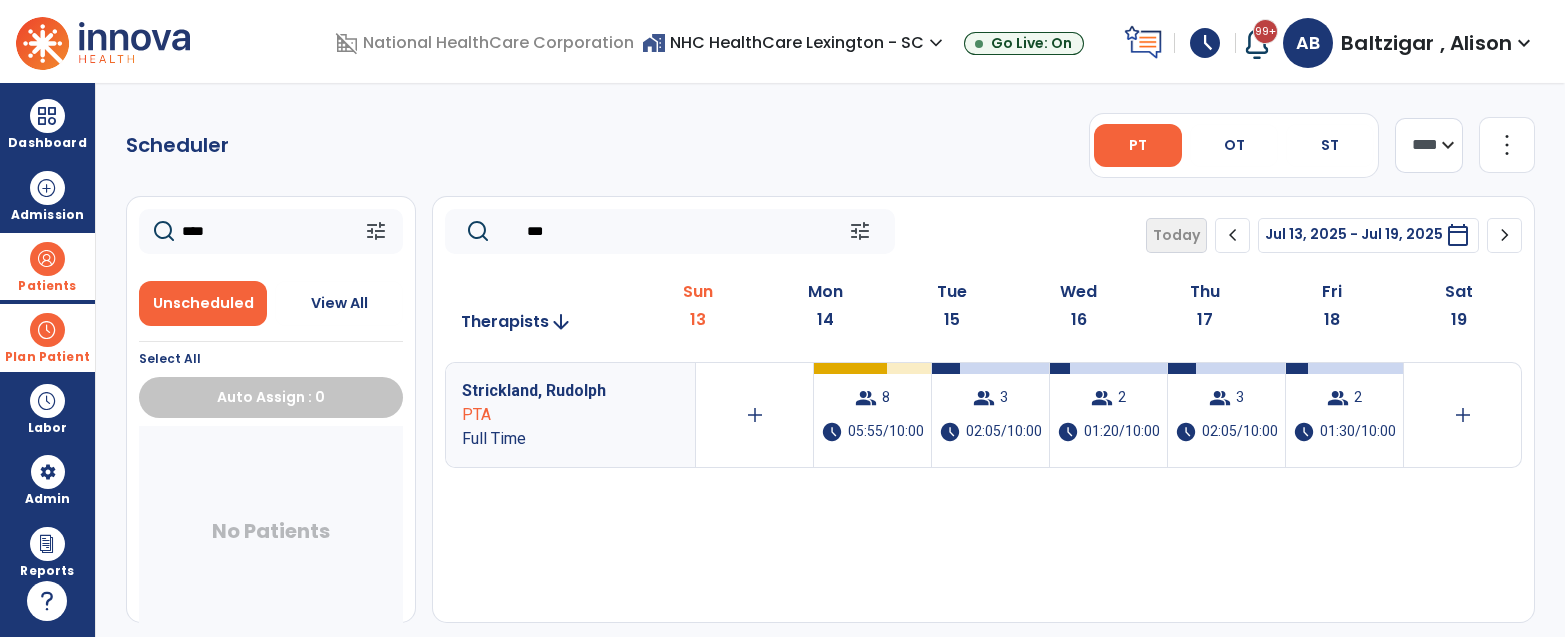 click on "***" 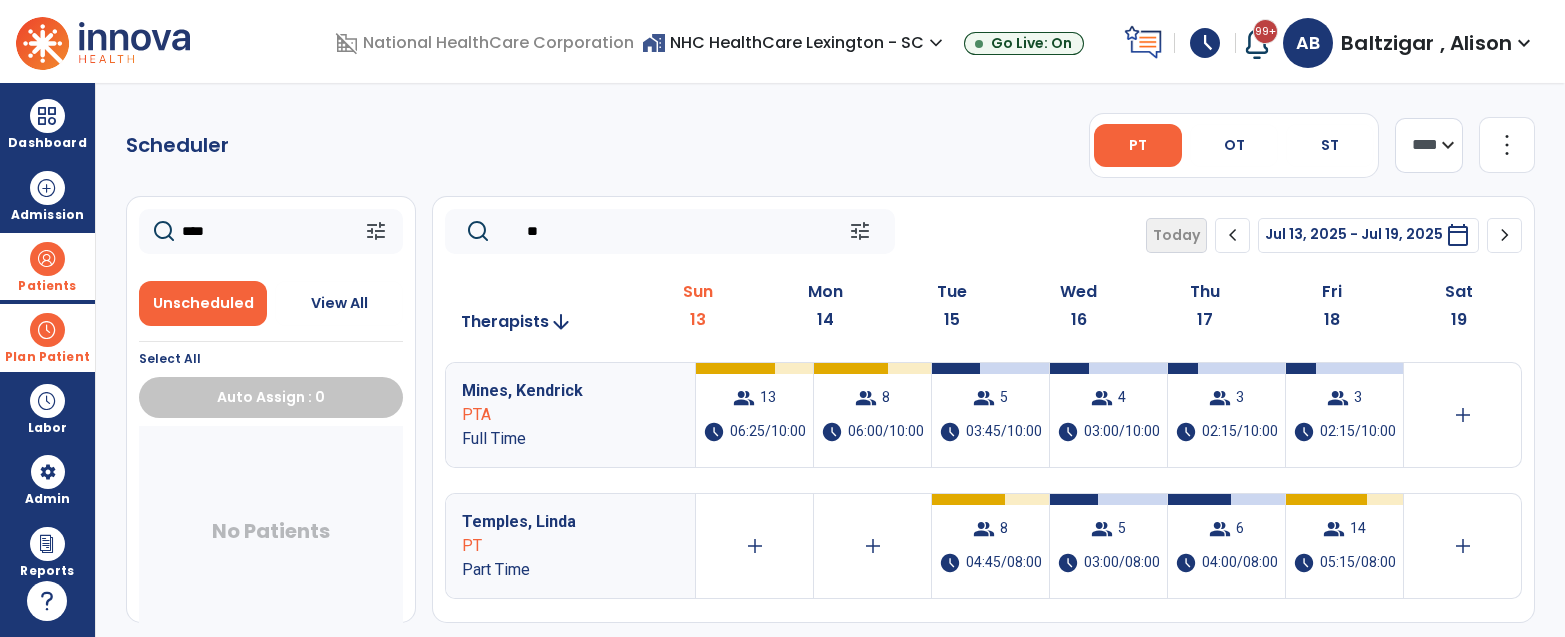 type on "*" 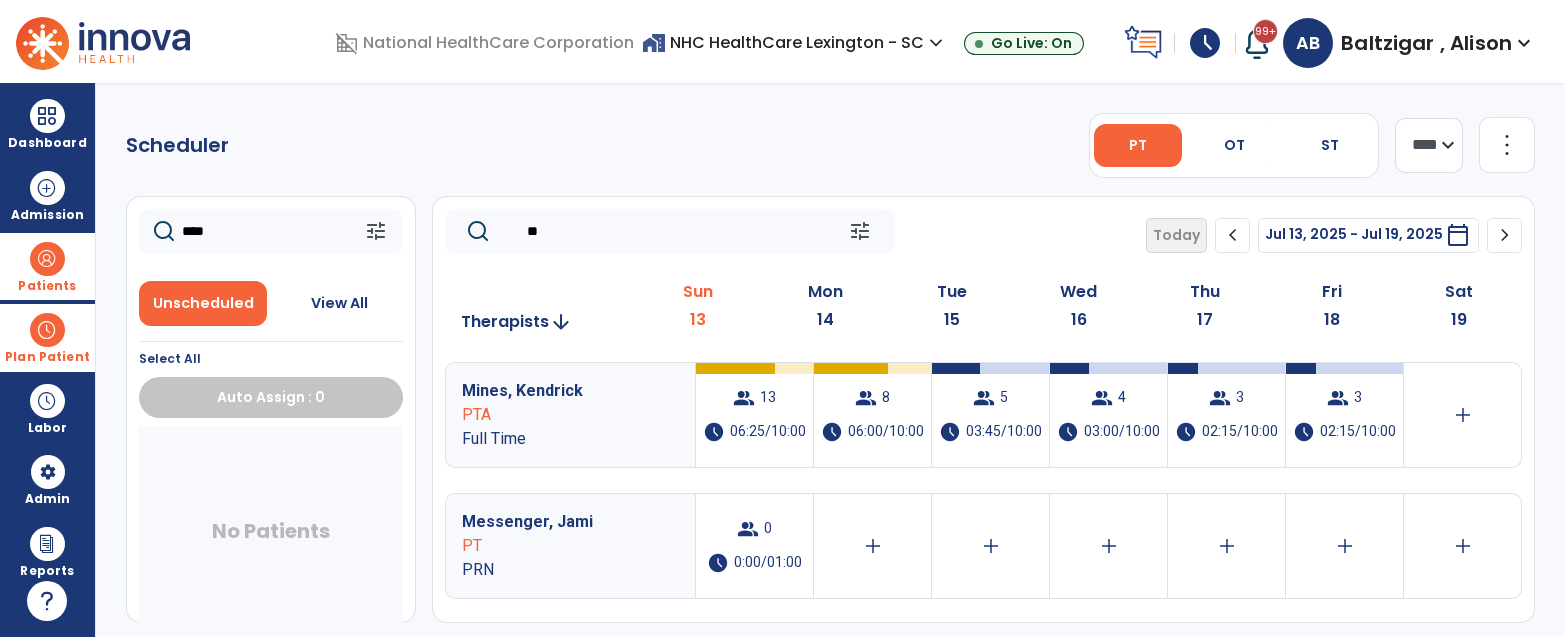 type on "*" 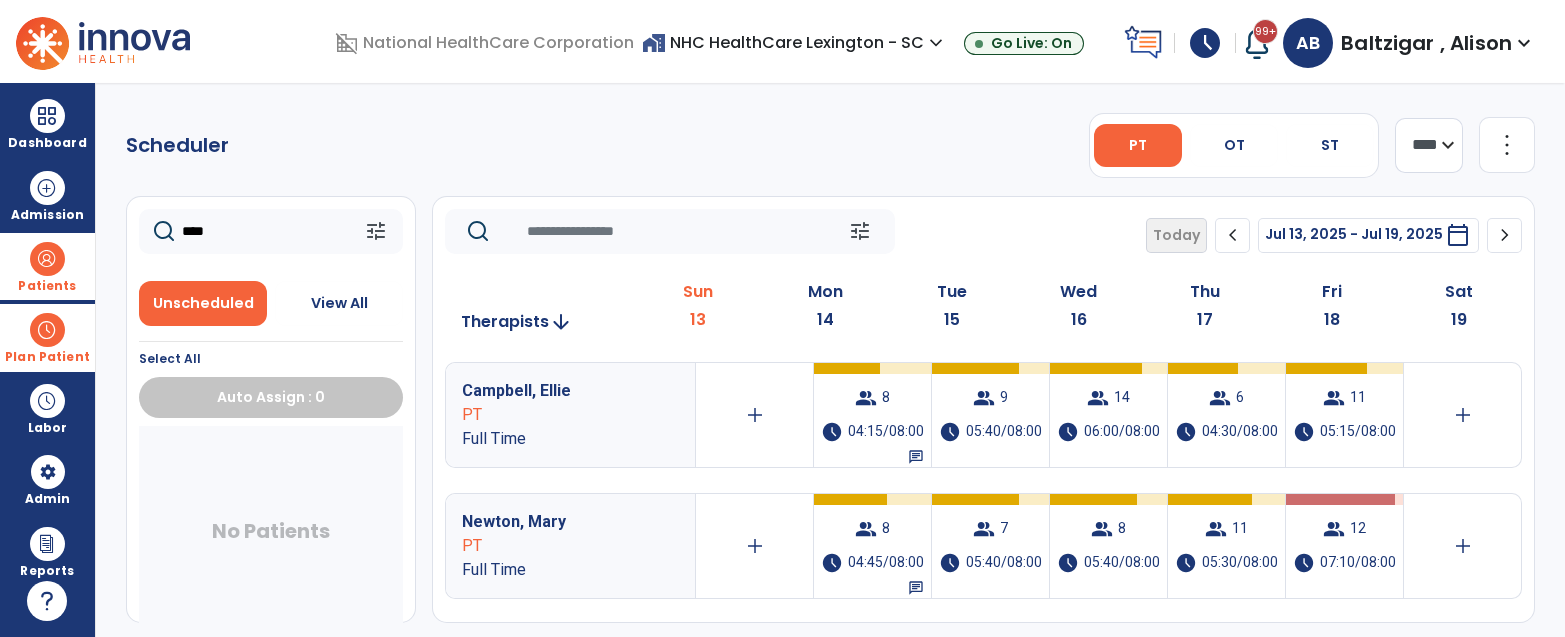 type 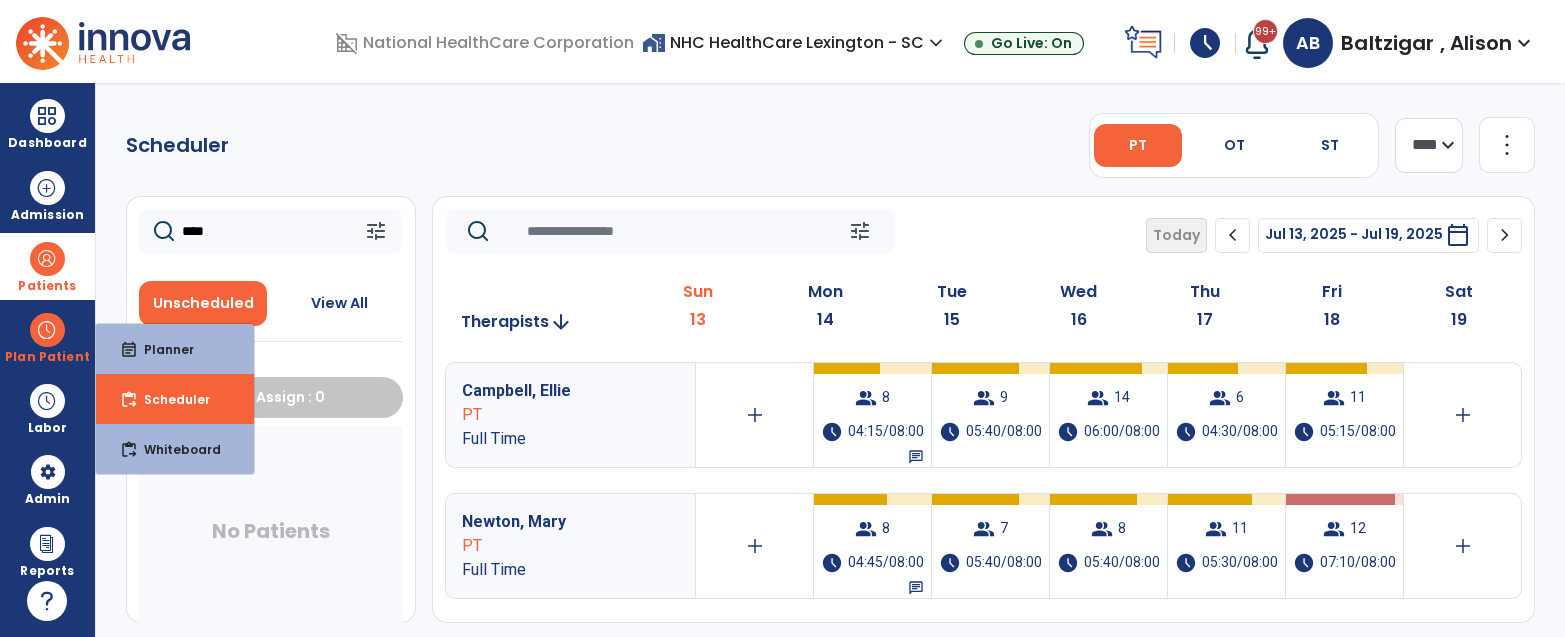 click at bounding box center (47, 259) 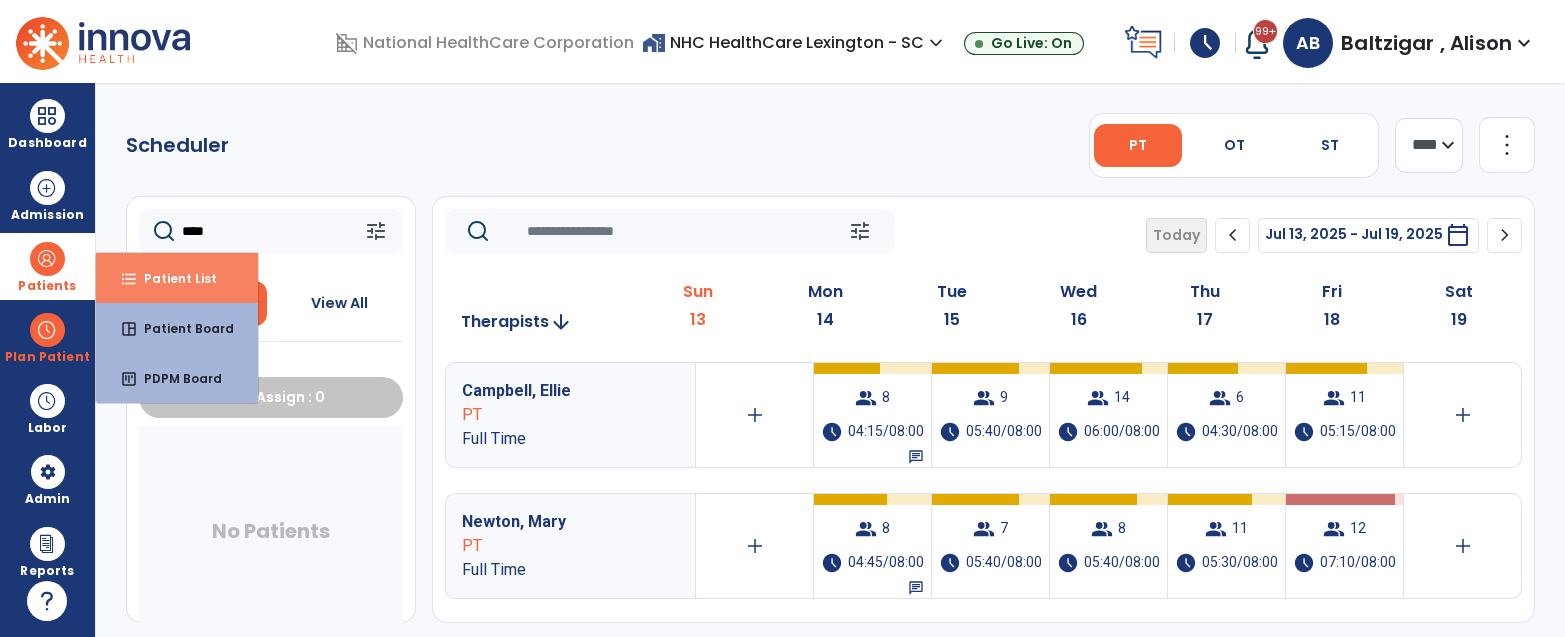 click on "format_list_bulleted  Patient List" at bounding box center (177, 278) 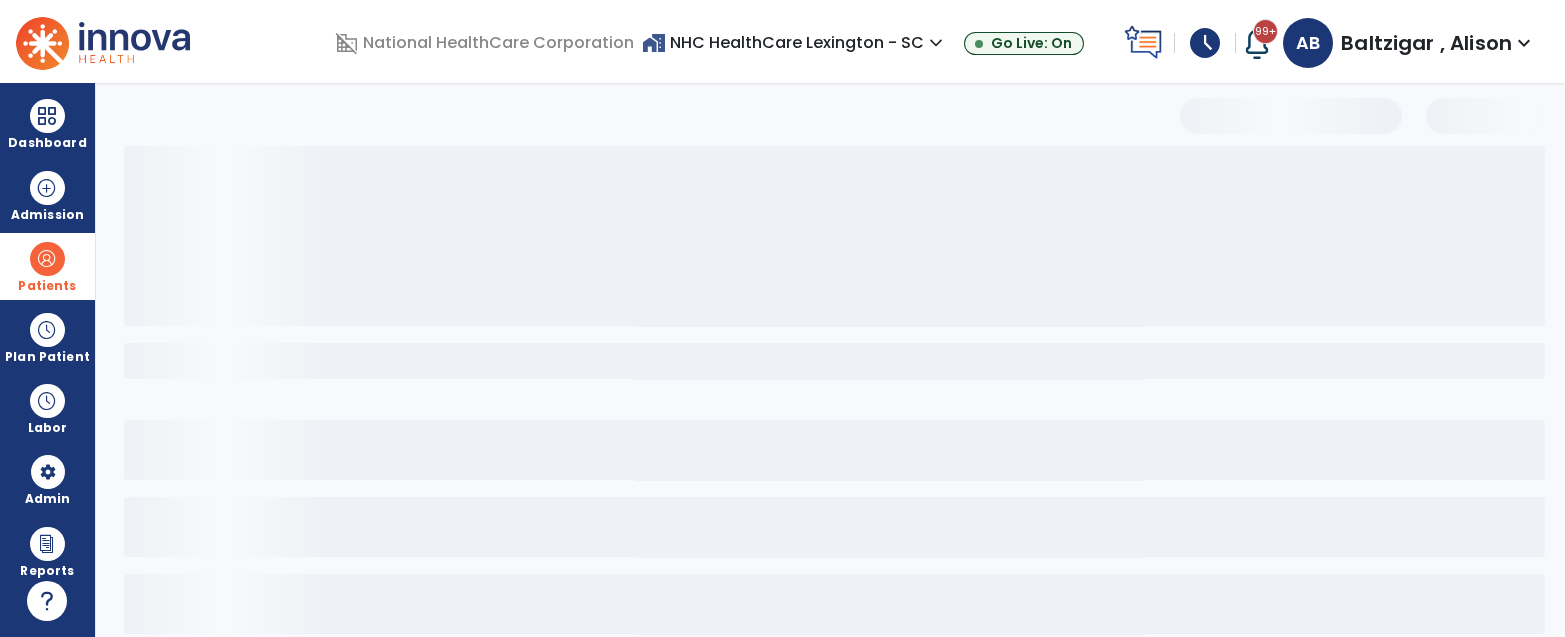 select on "***" 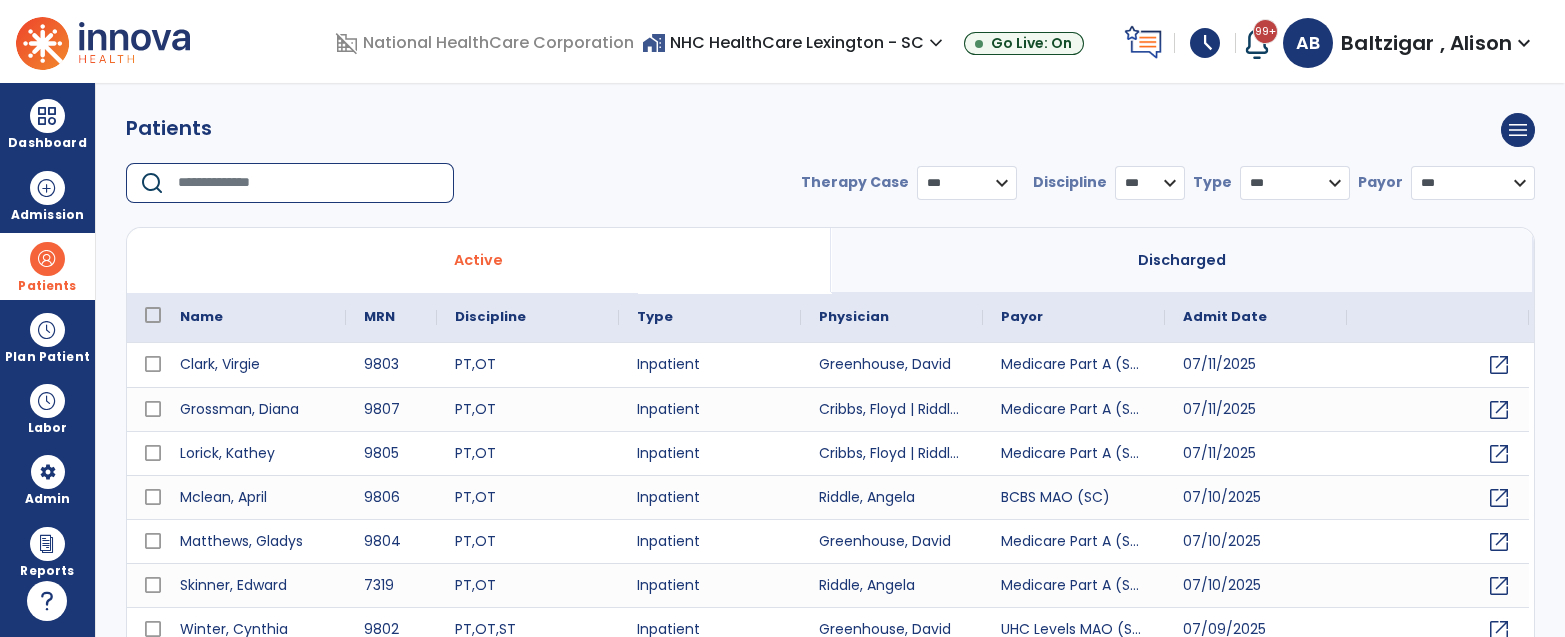 click at bounding box center [309, 183] 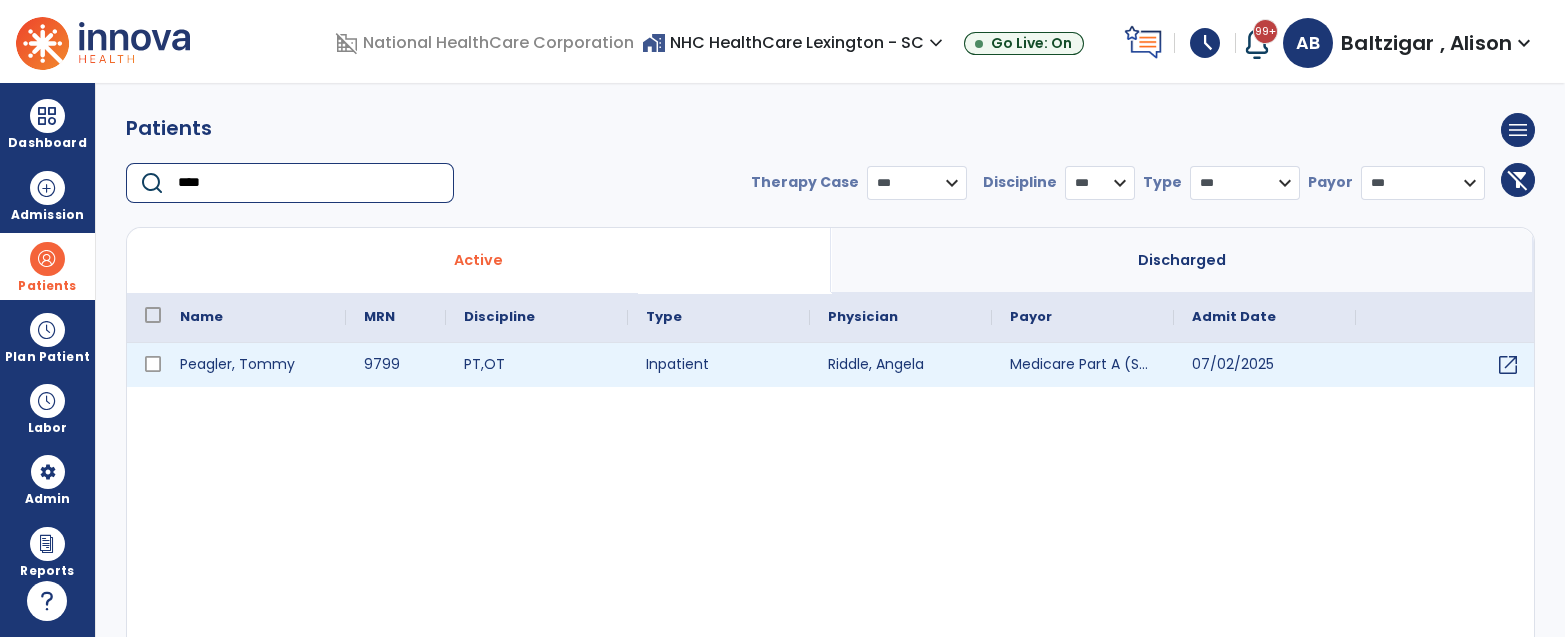 type on "****" 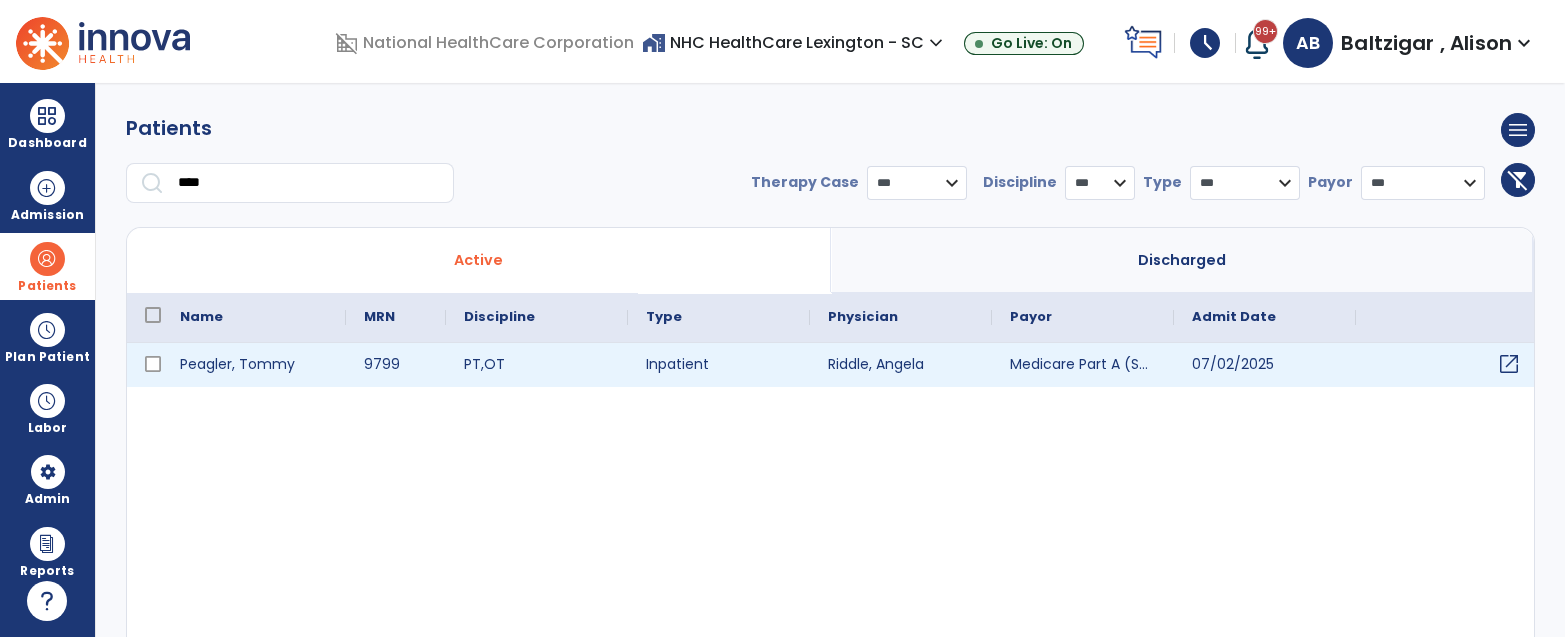 click on "open_in_new" at bounding box center [1509, 364] 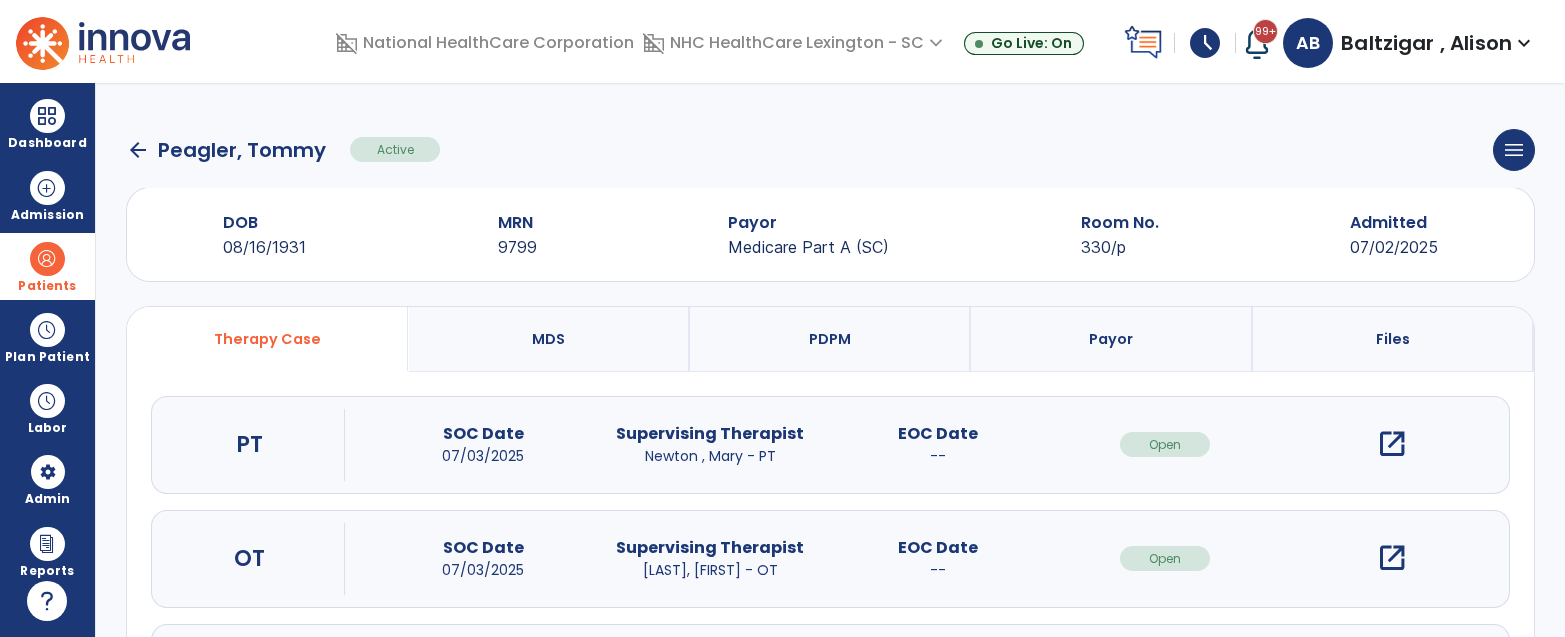 click on "open_in_new" at bounding box center [1392, 444] 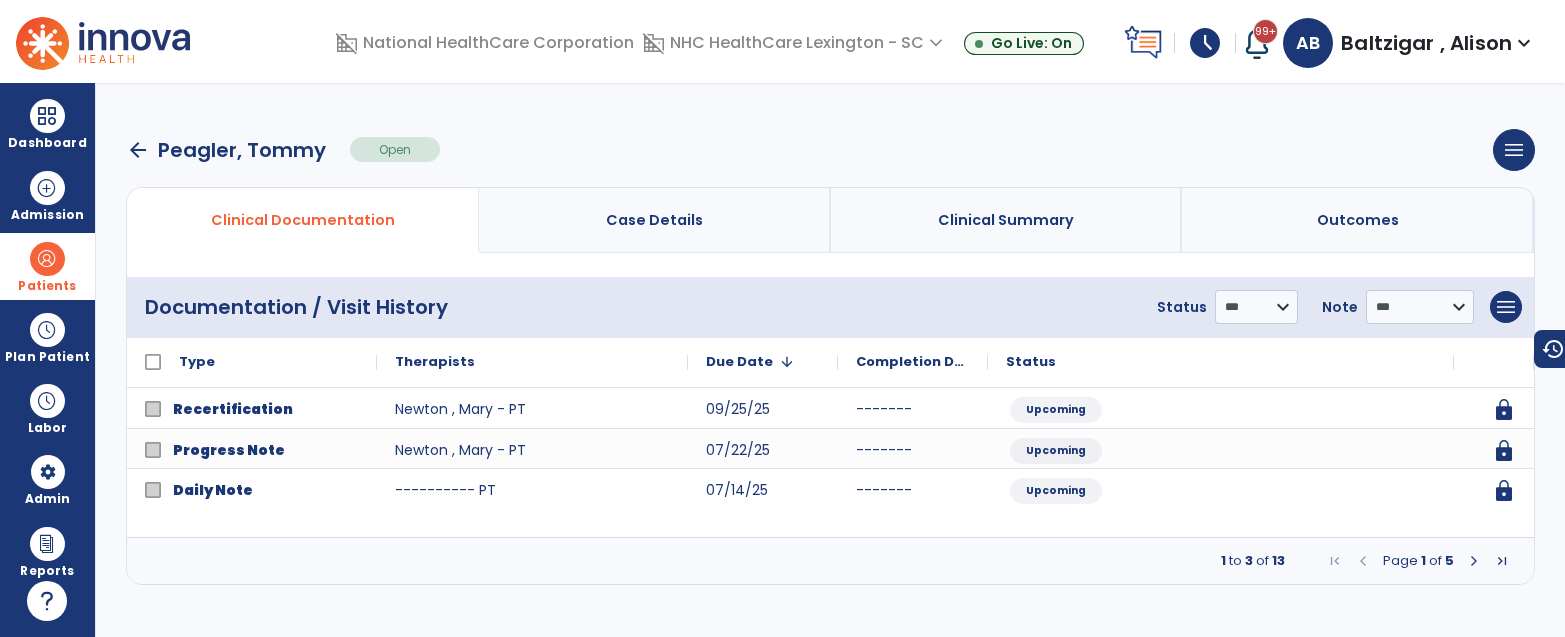 click at bounding box center (1474, 561) 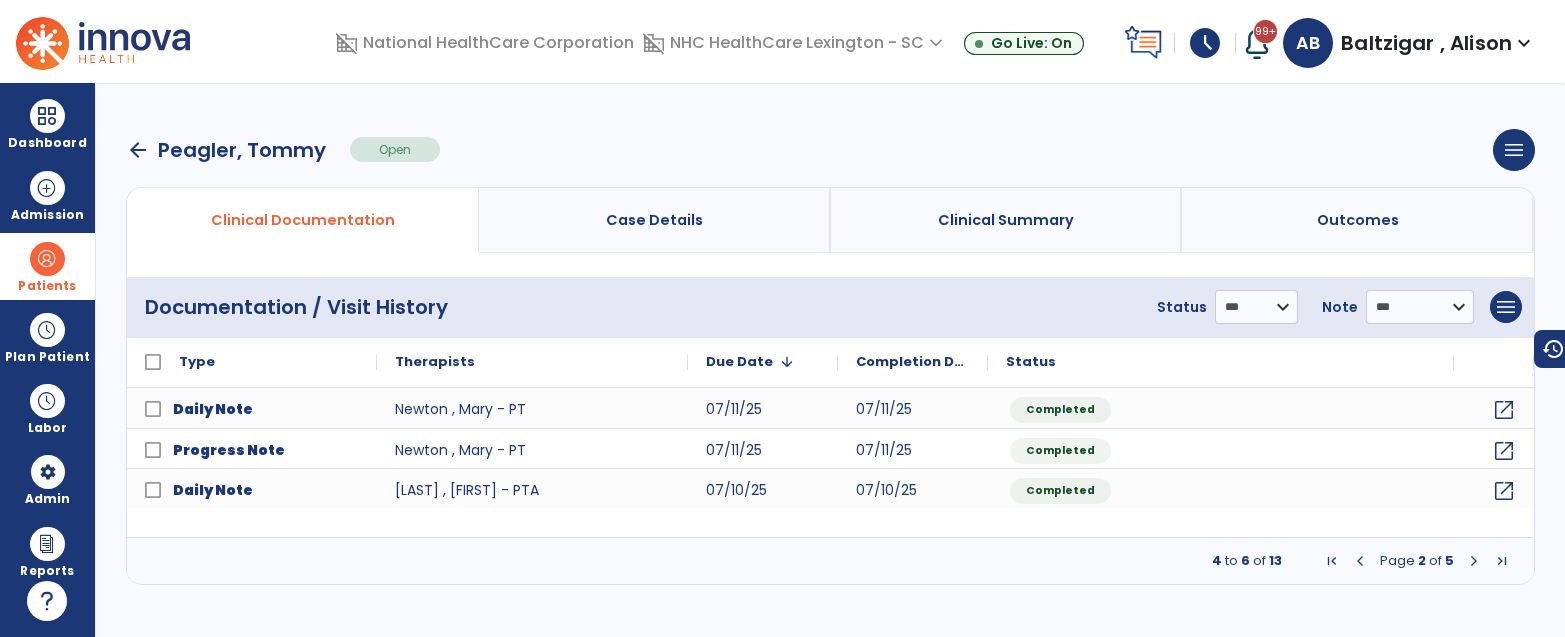 click at bounding box center (1474, 561) 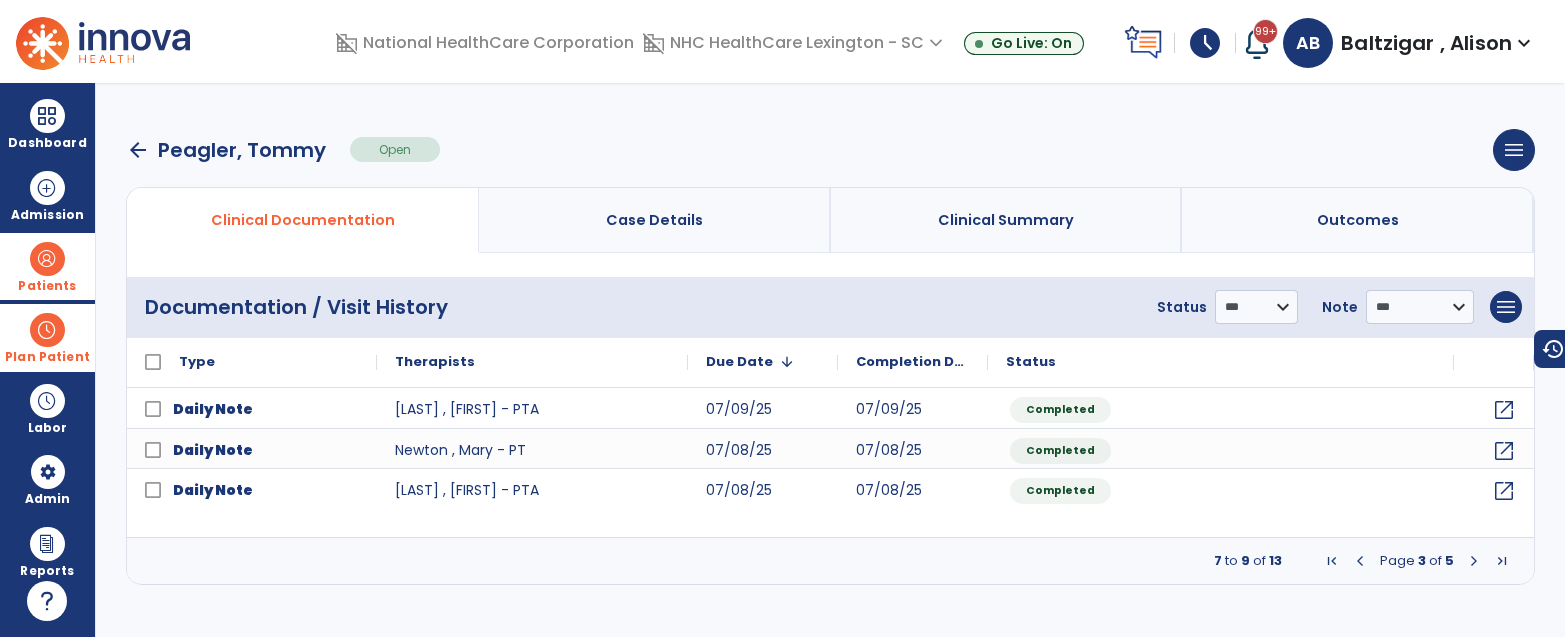 click on "Plan Patient" at bounding box center (47, 266) 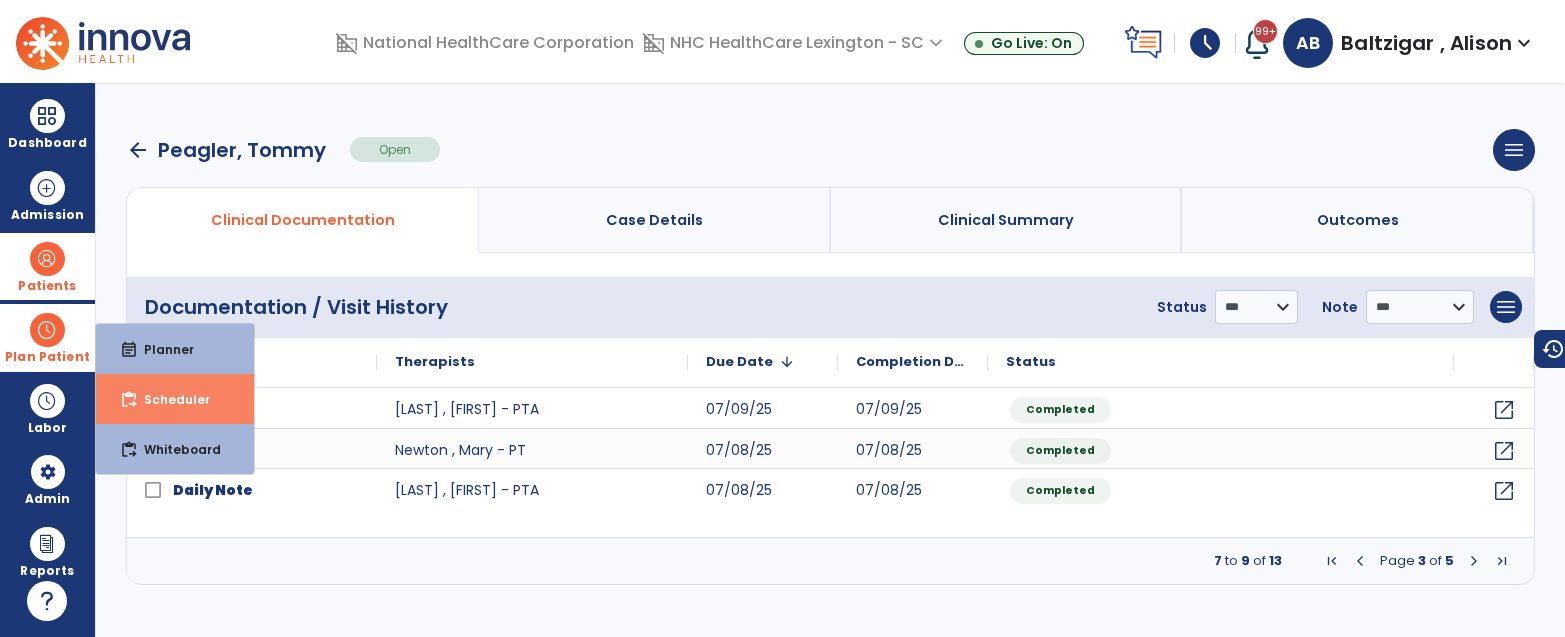 click on "Scheduler" at bounding box center (169, 399) 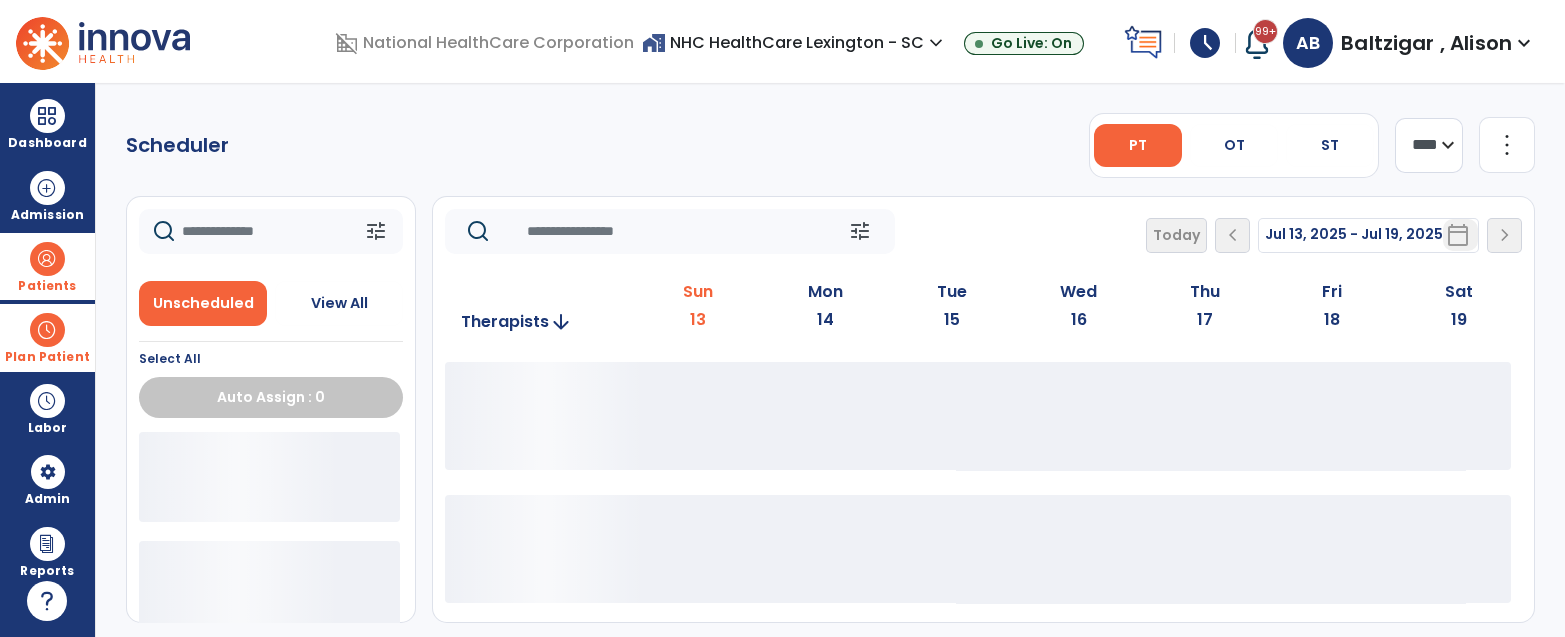 click 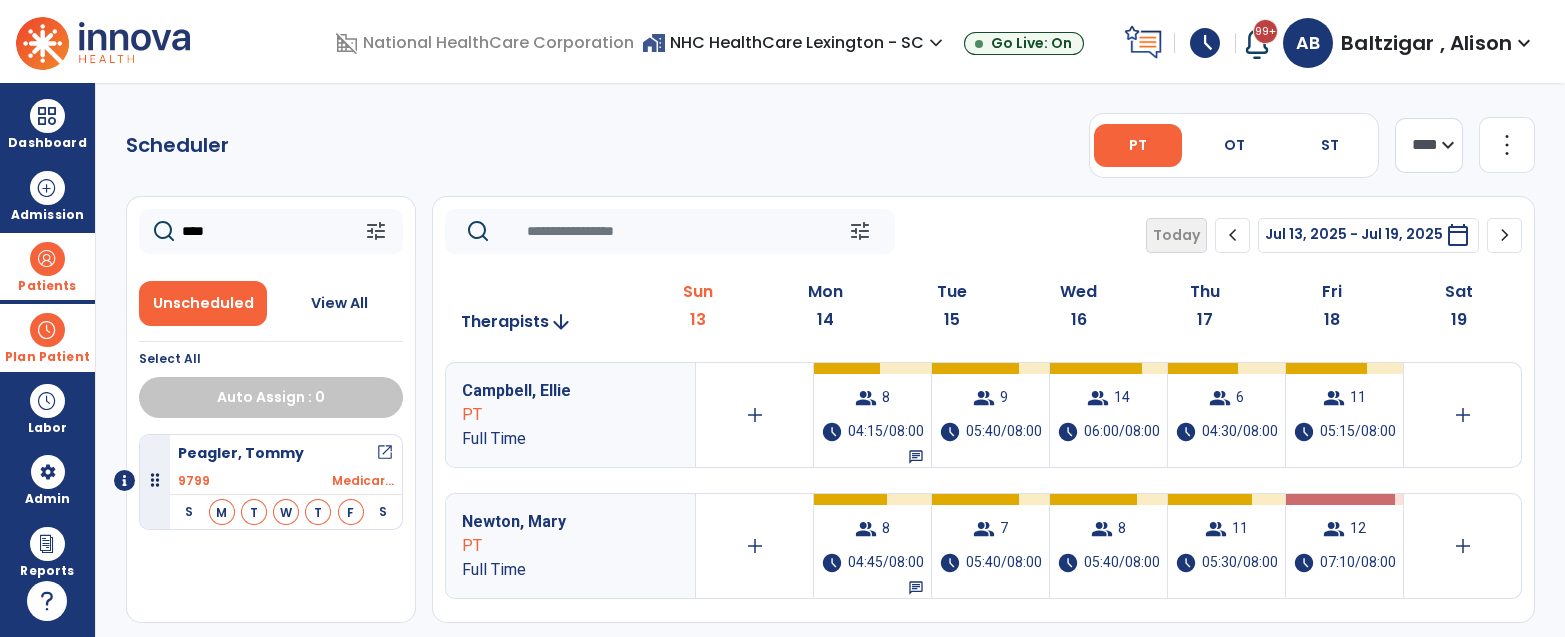 type on "****" 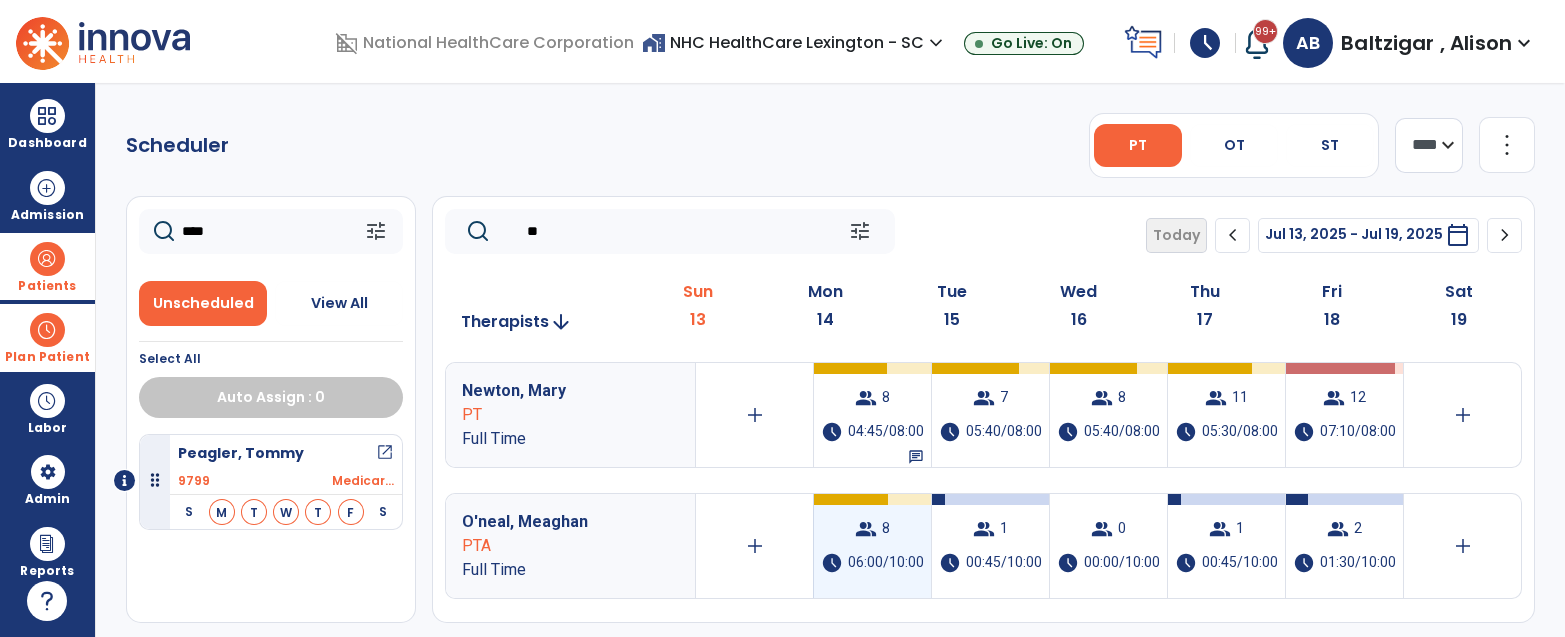 type on "**" 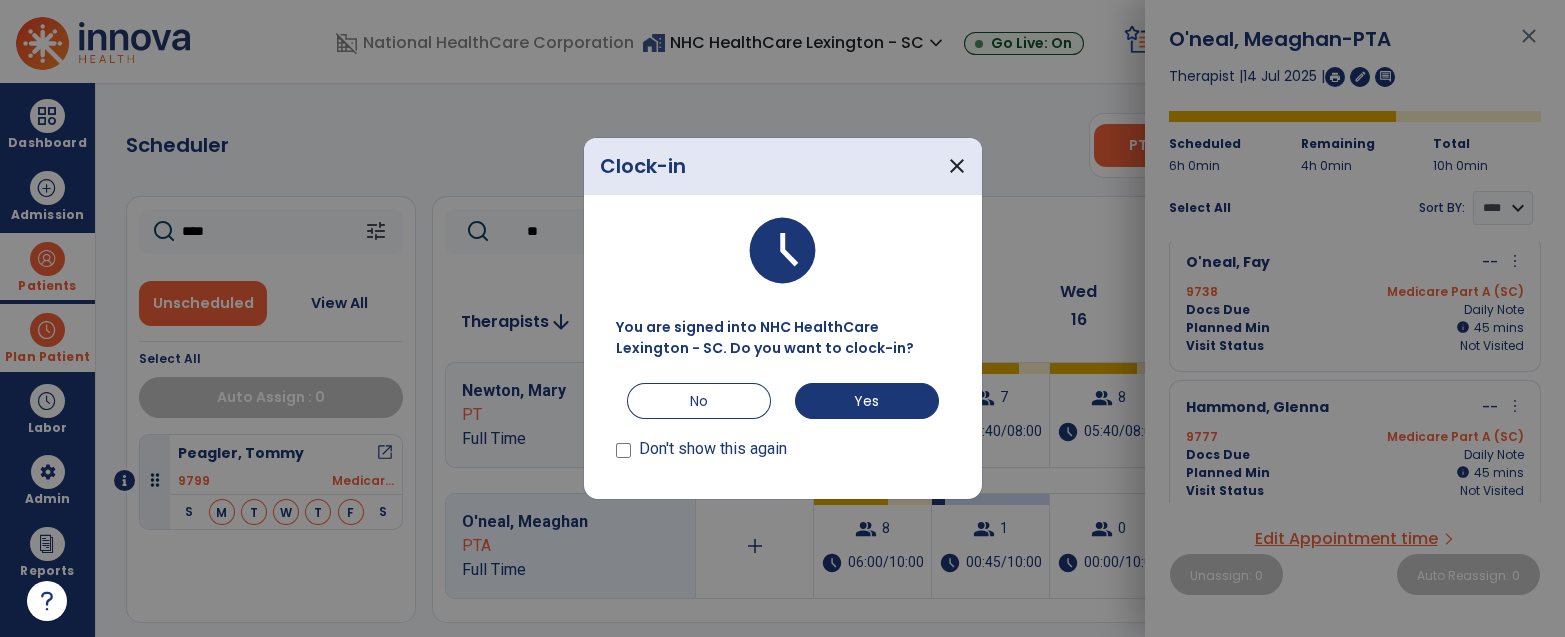 scroll, scrollTop: 0, scrollLeft: 0, axis: both 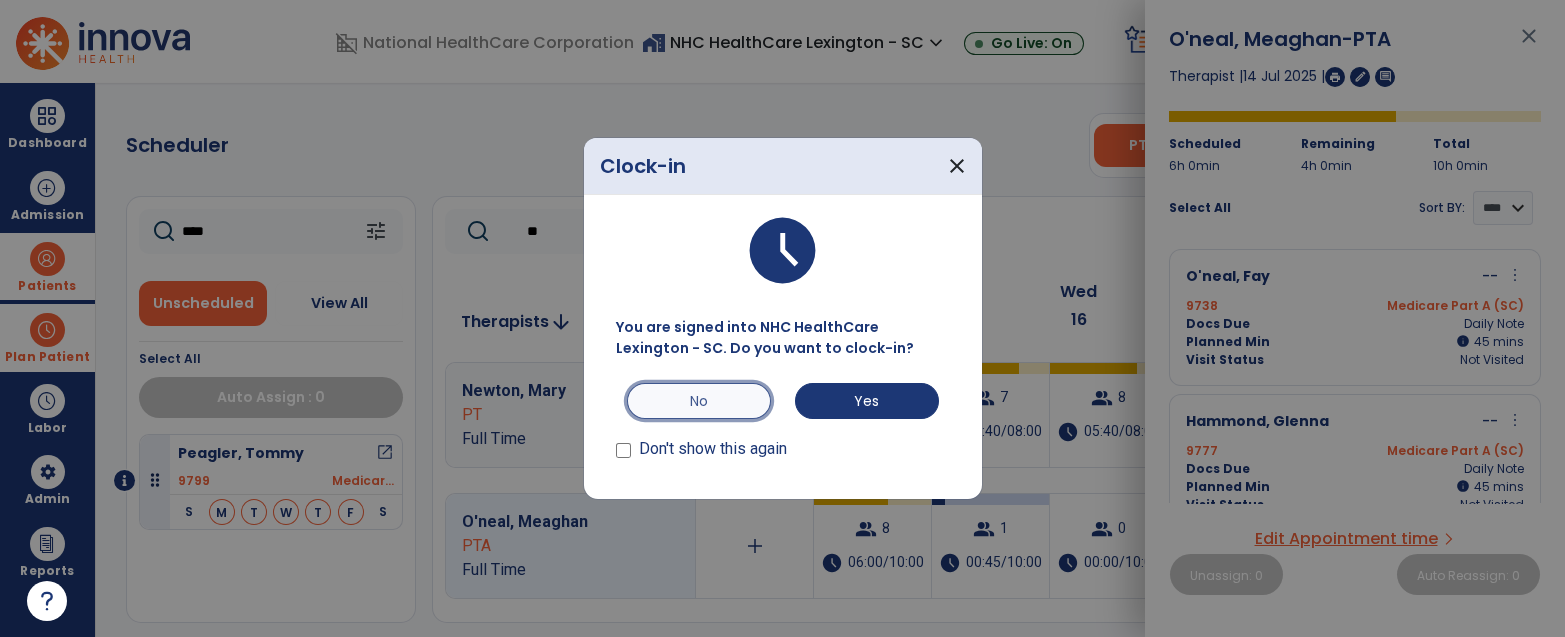 click on "No" at bounding box center (699, 401) 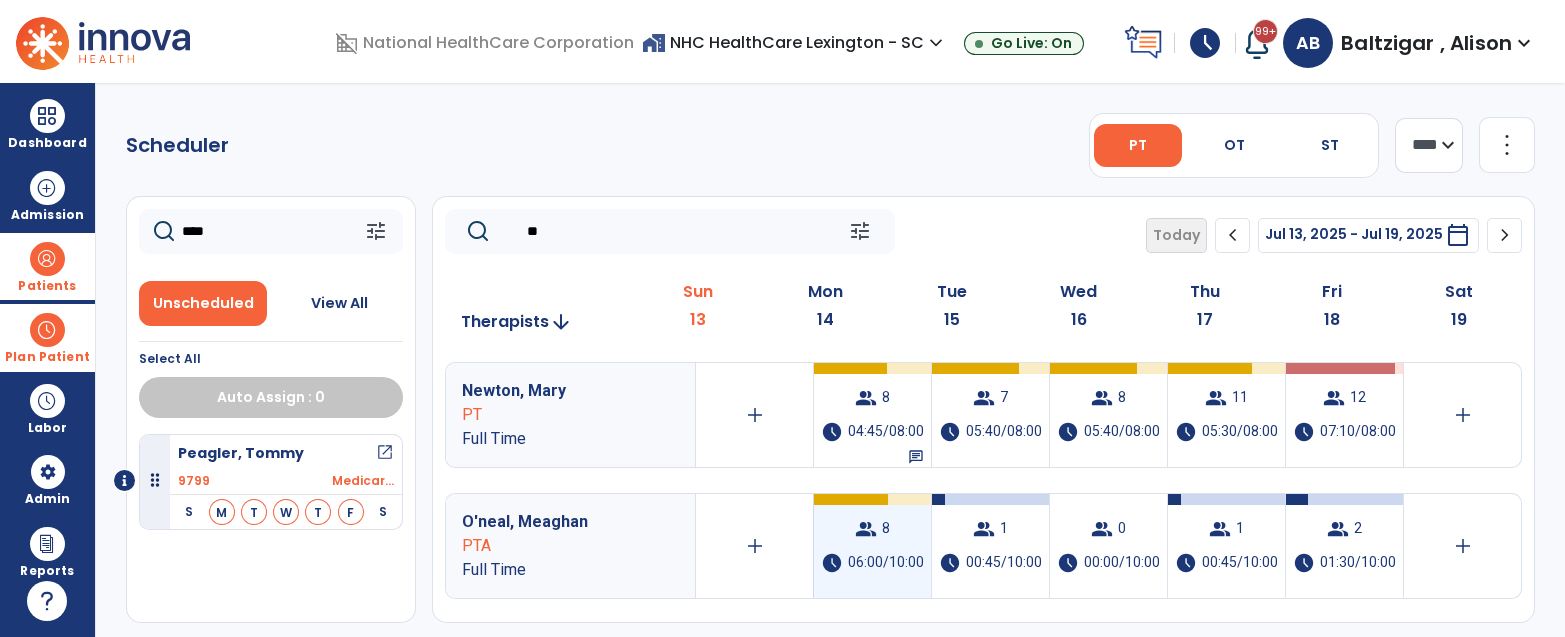 click on "group" at bounding box center (866, 529) 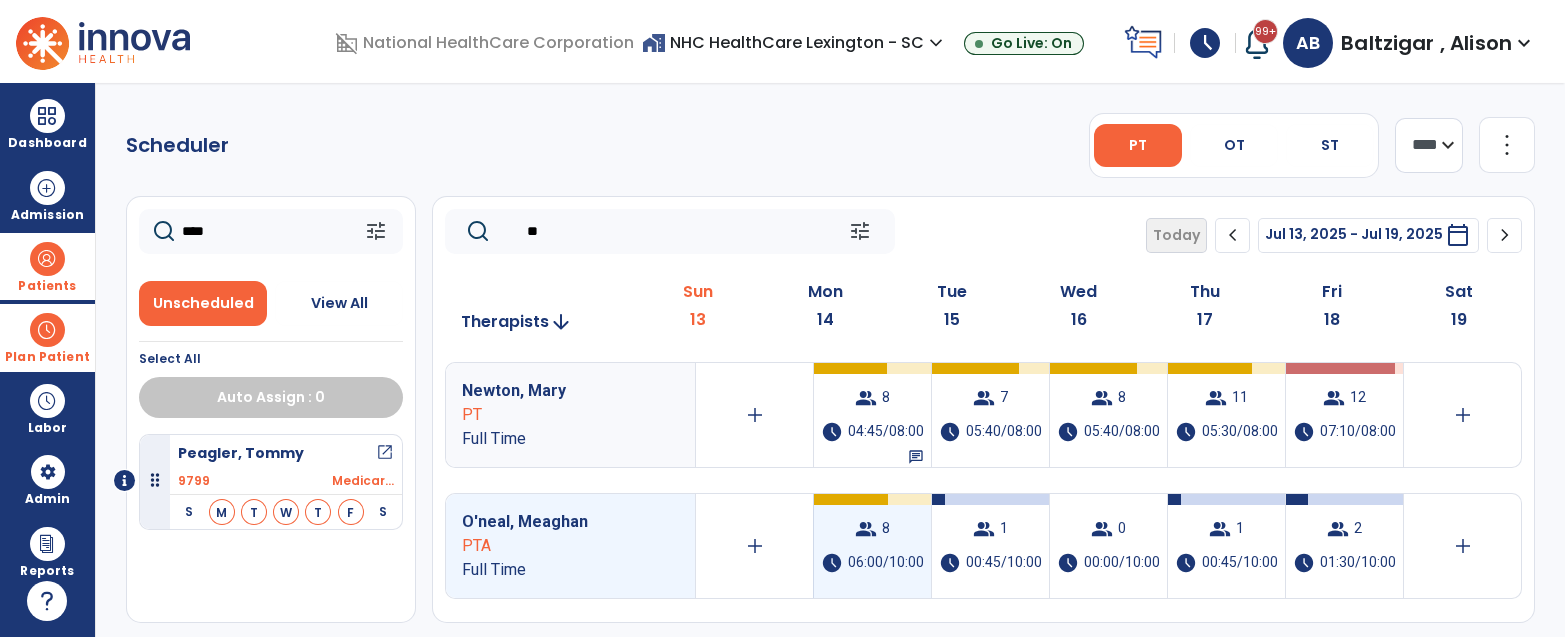 click on "group" at bounding box center [866, 529] 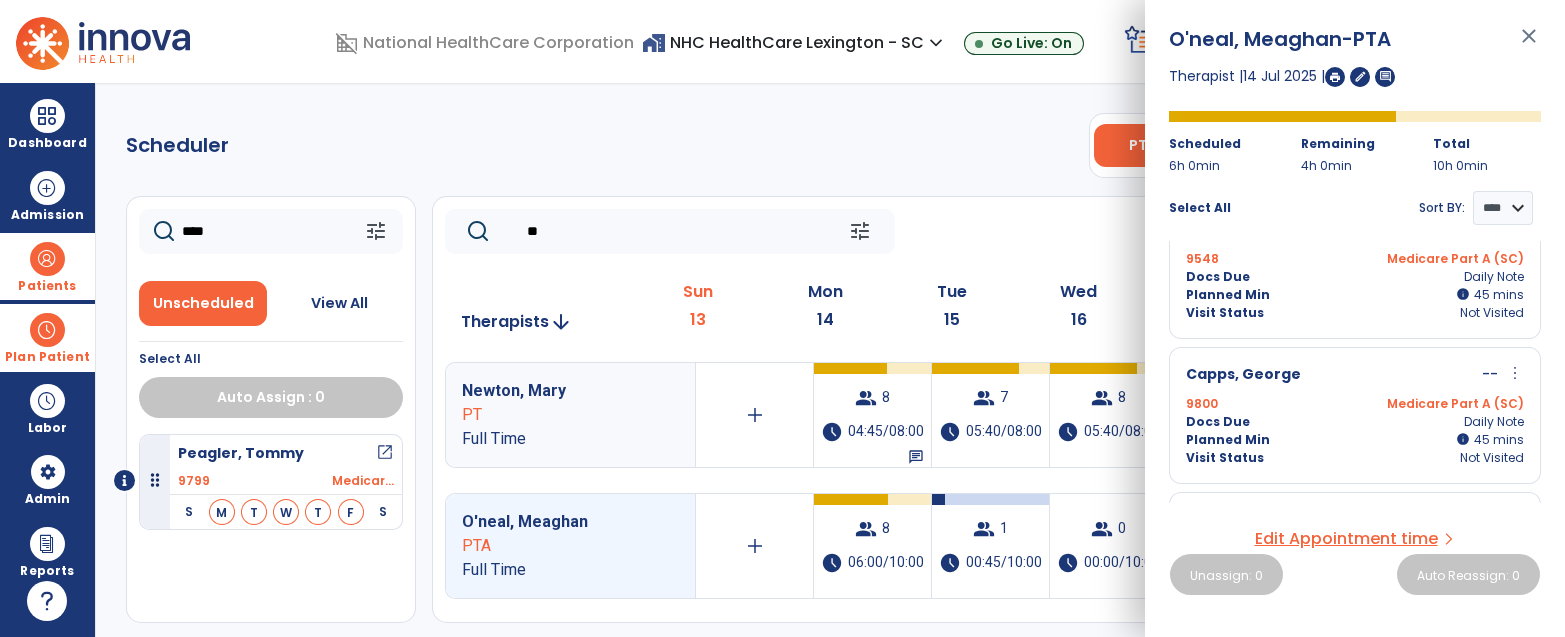 scroll, scrollTop: 116, scrollLeft: 0, axis: vertical 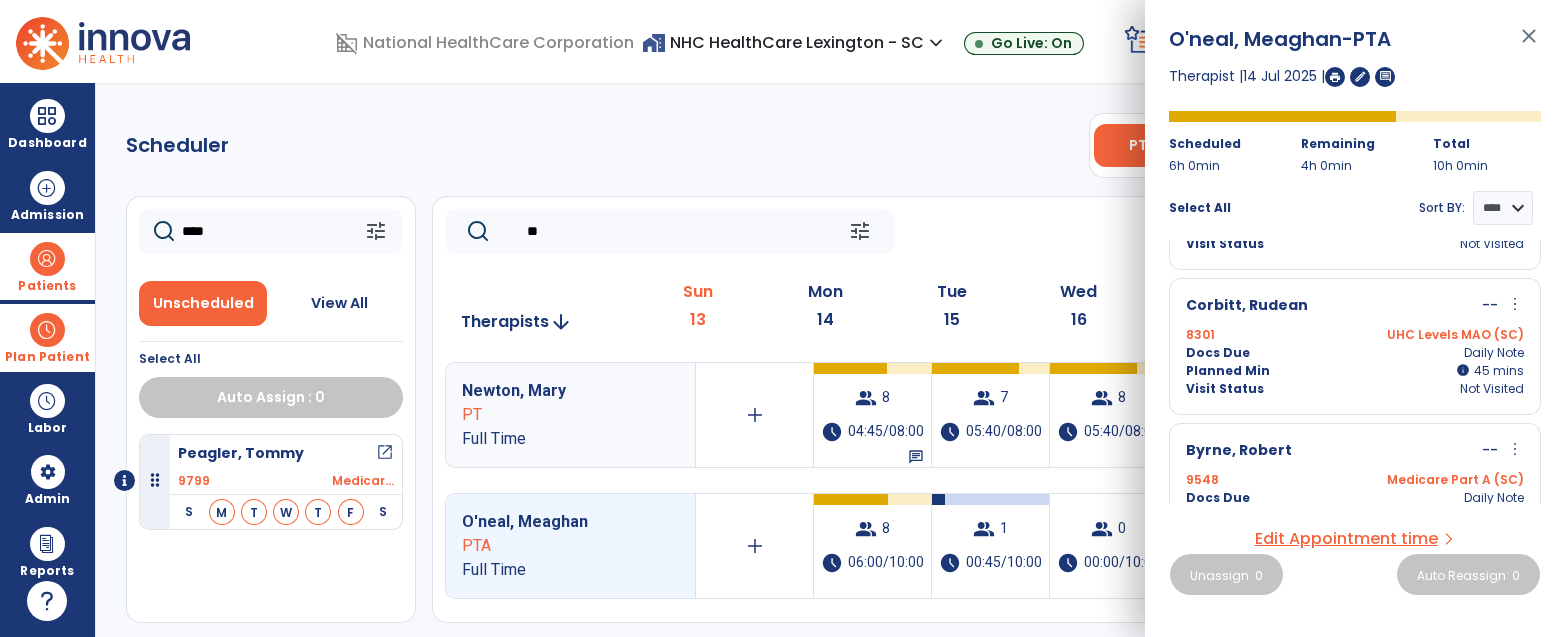 click on "**" 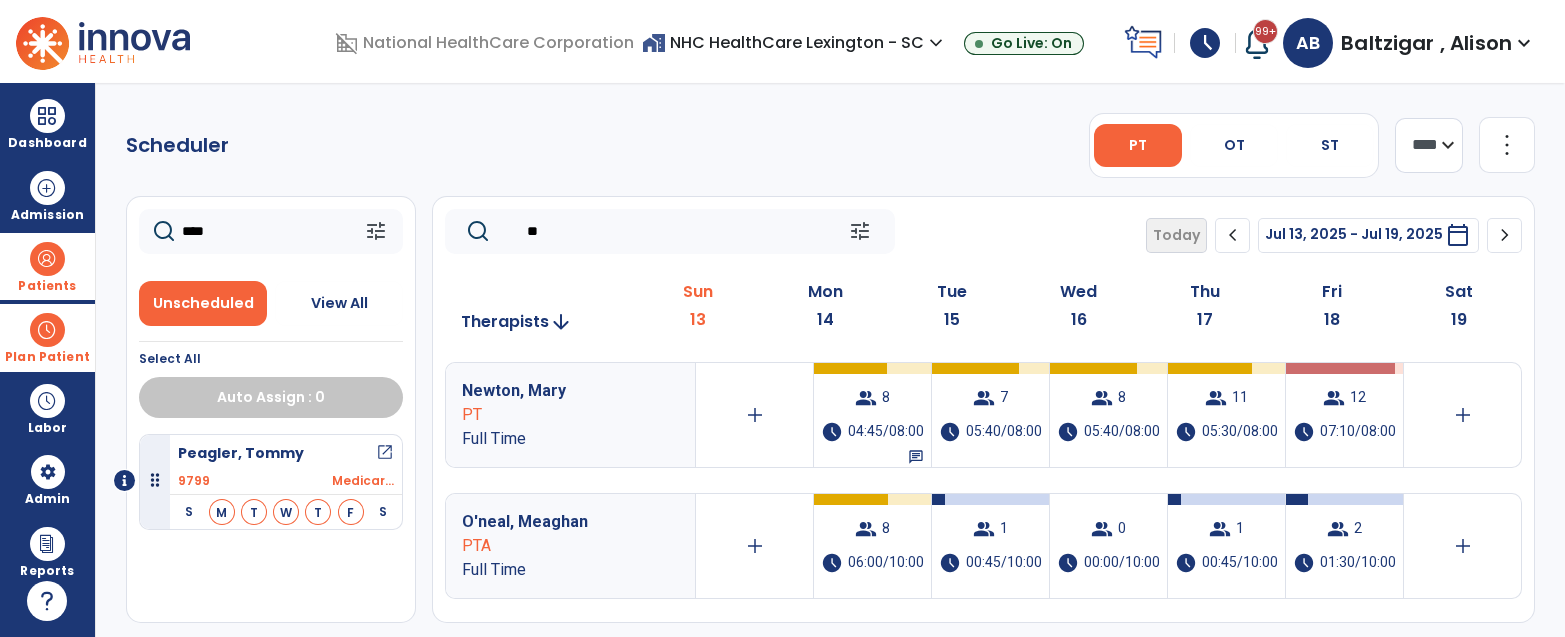 click on "Patients" at bounding box center (47, 286) 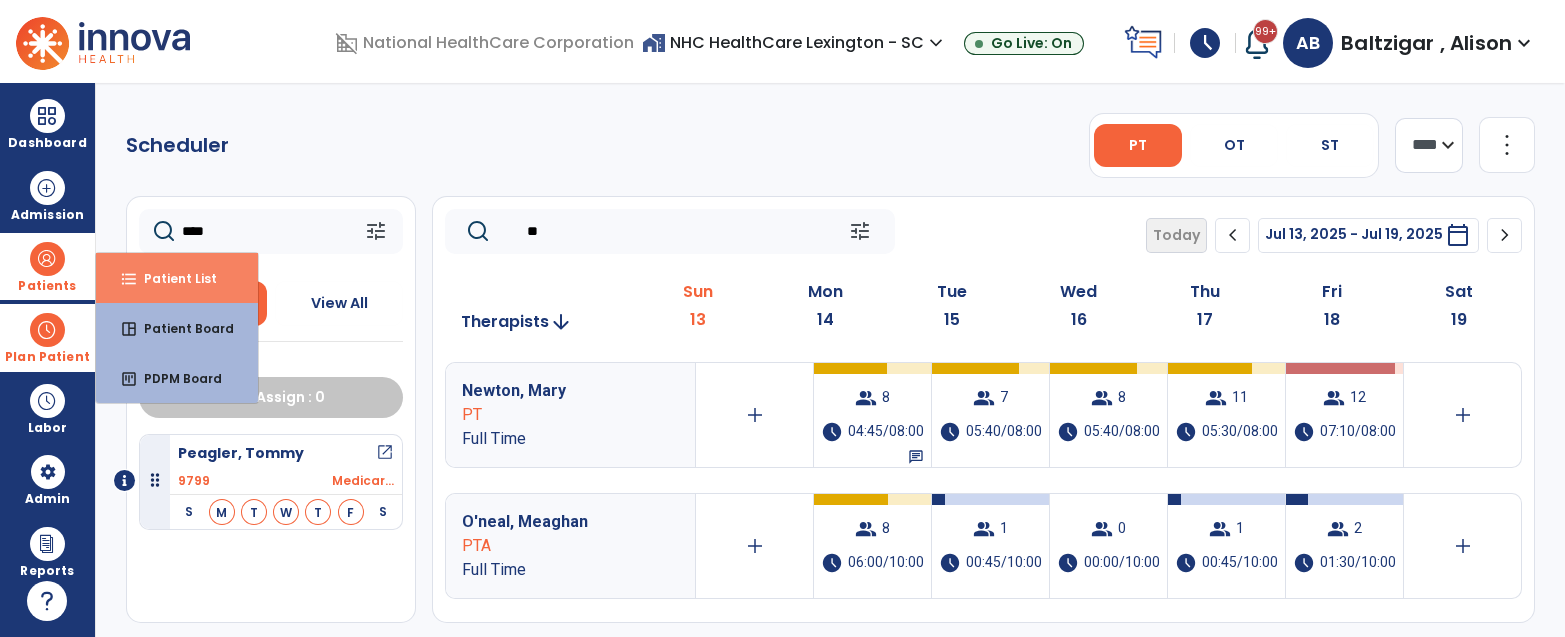 click on "format_list_bulleted  Patient List" at bounding box center (177, 278) 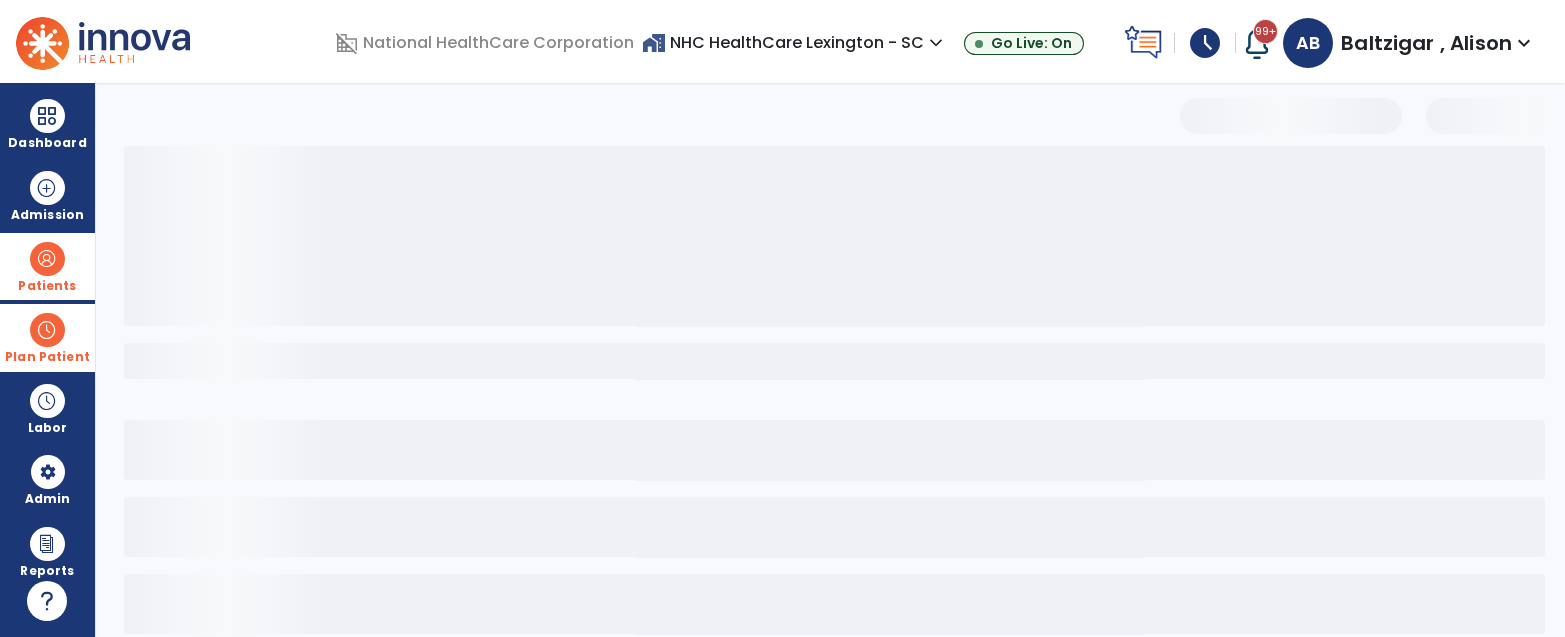 select on "***" 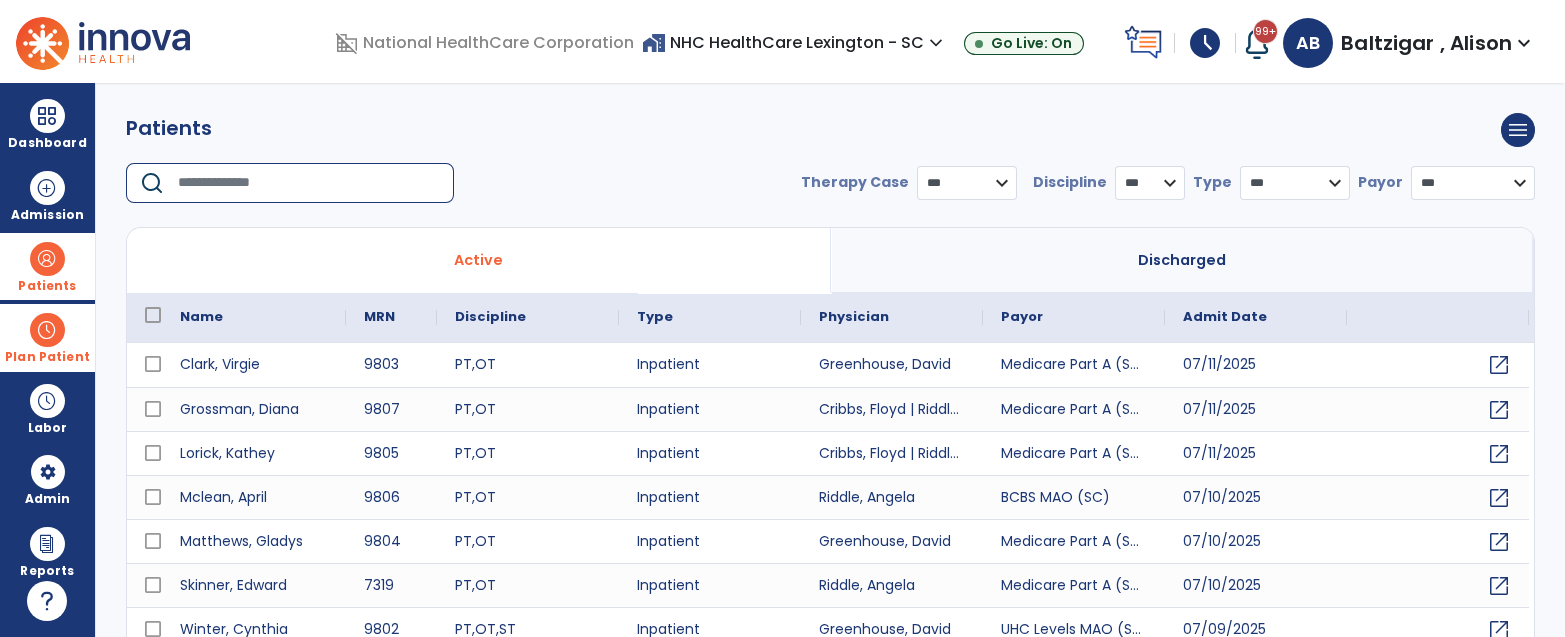 click at bounding box center (309, 183) 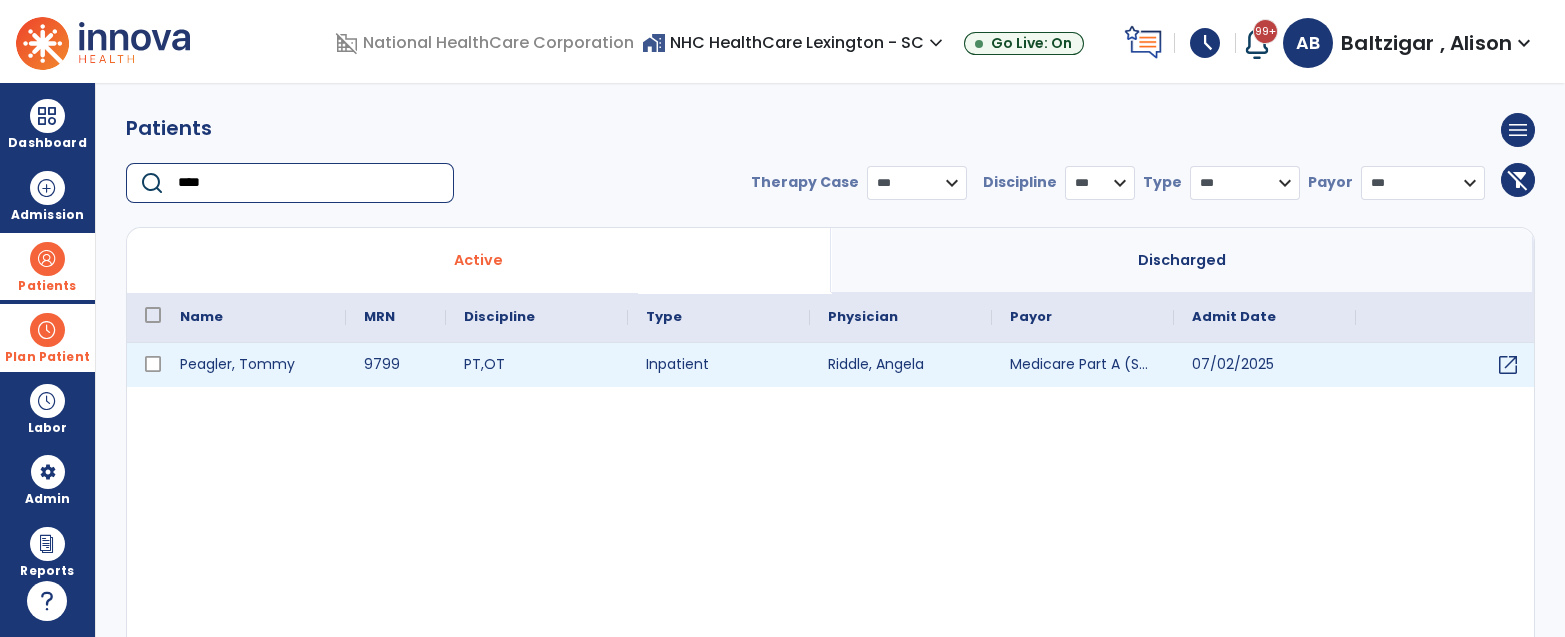 type on "****" 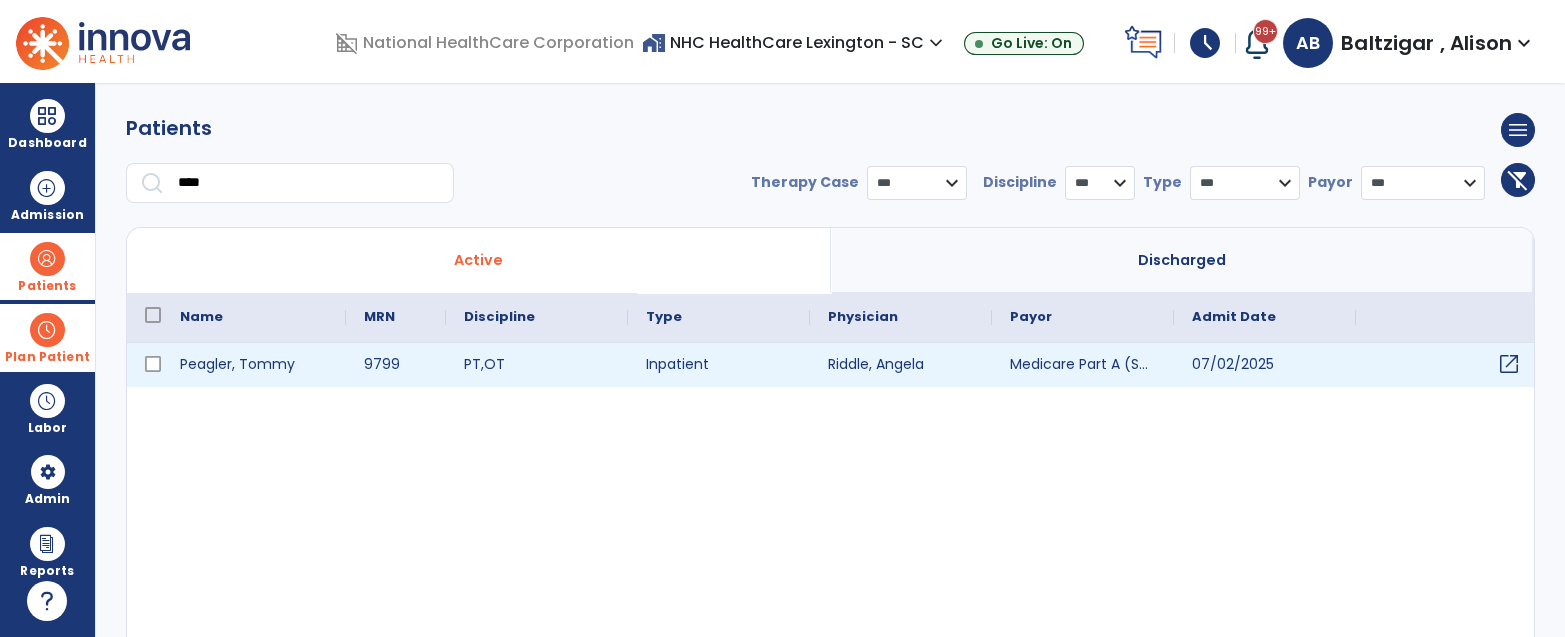 click on "open_in_new" at bounding box center [1509, 364] 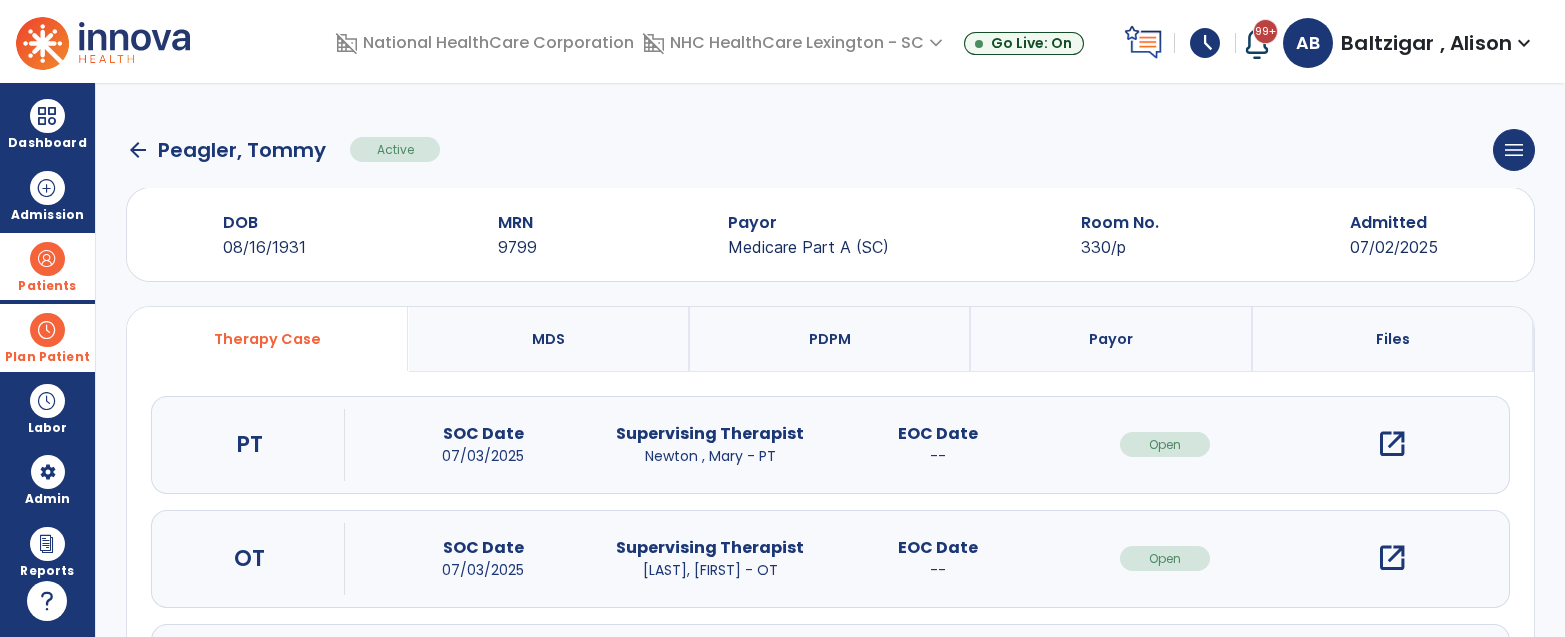 click on "arrow_back" 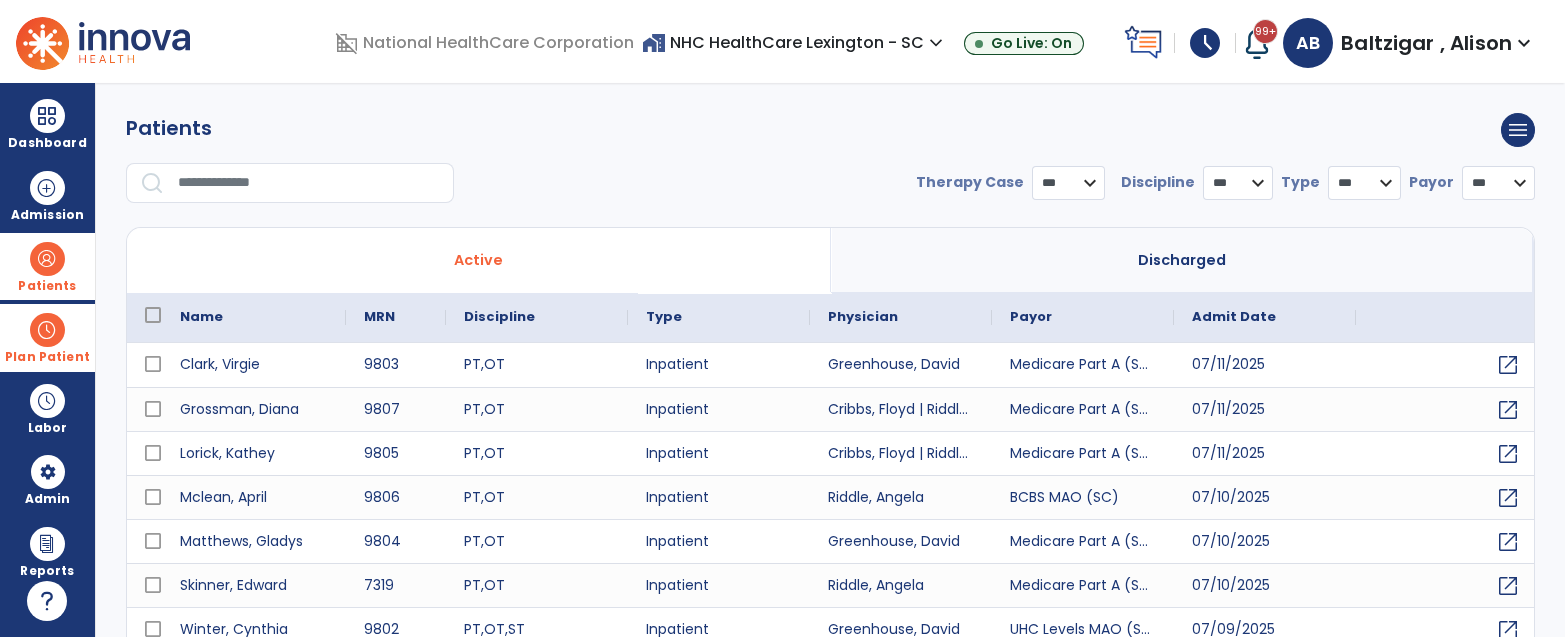 select on "***" 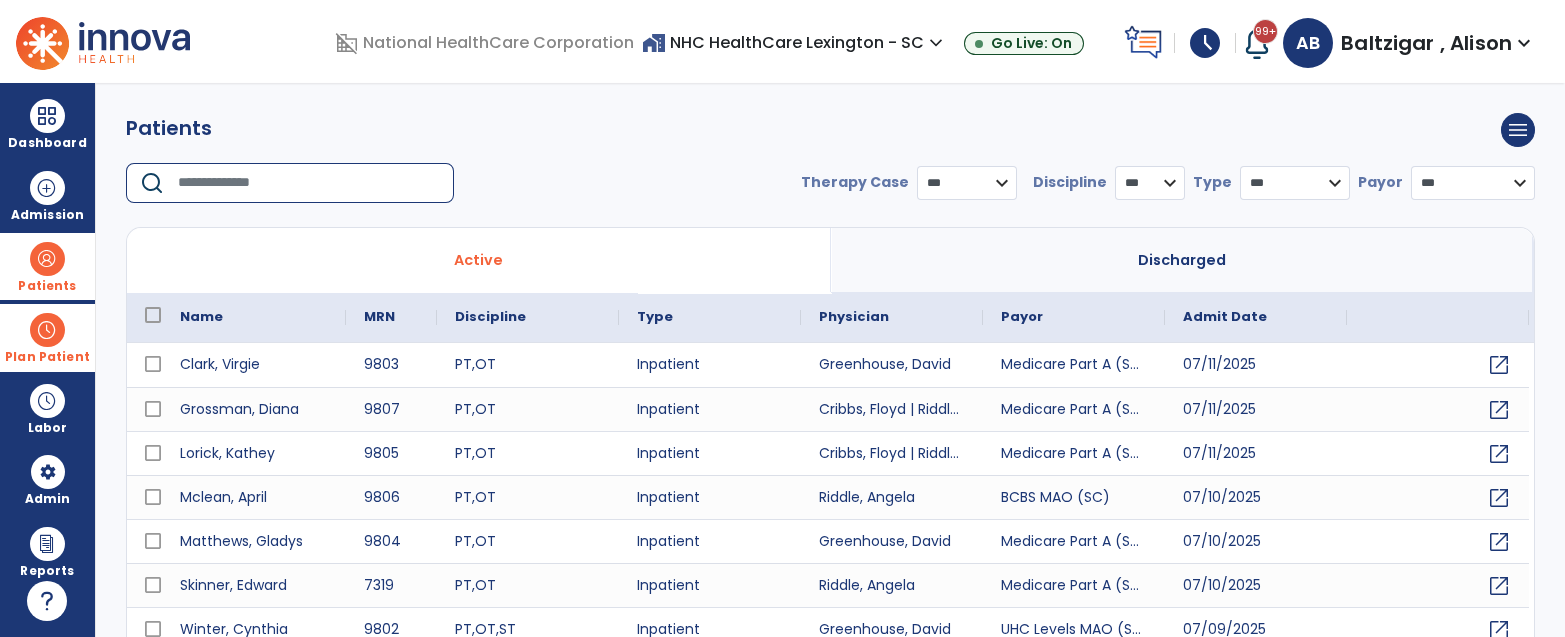 click at bounding box center [309, 183] 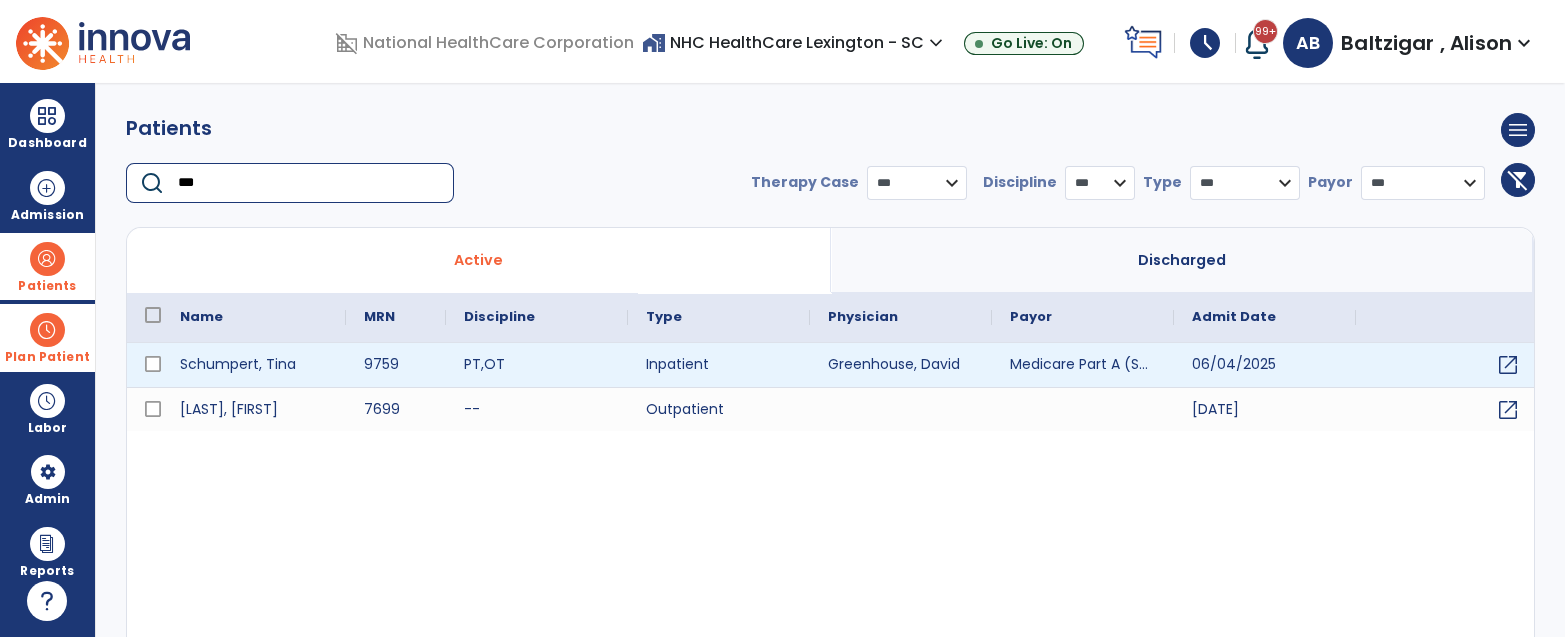 type on "***" 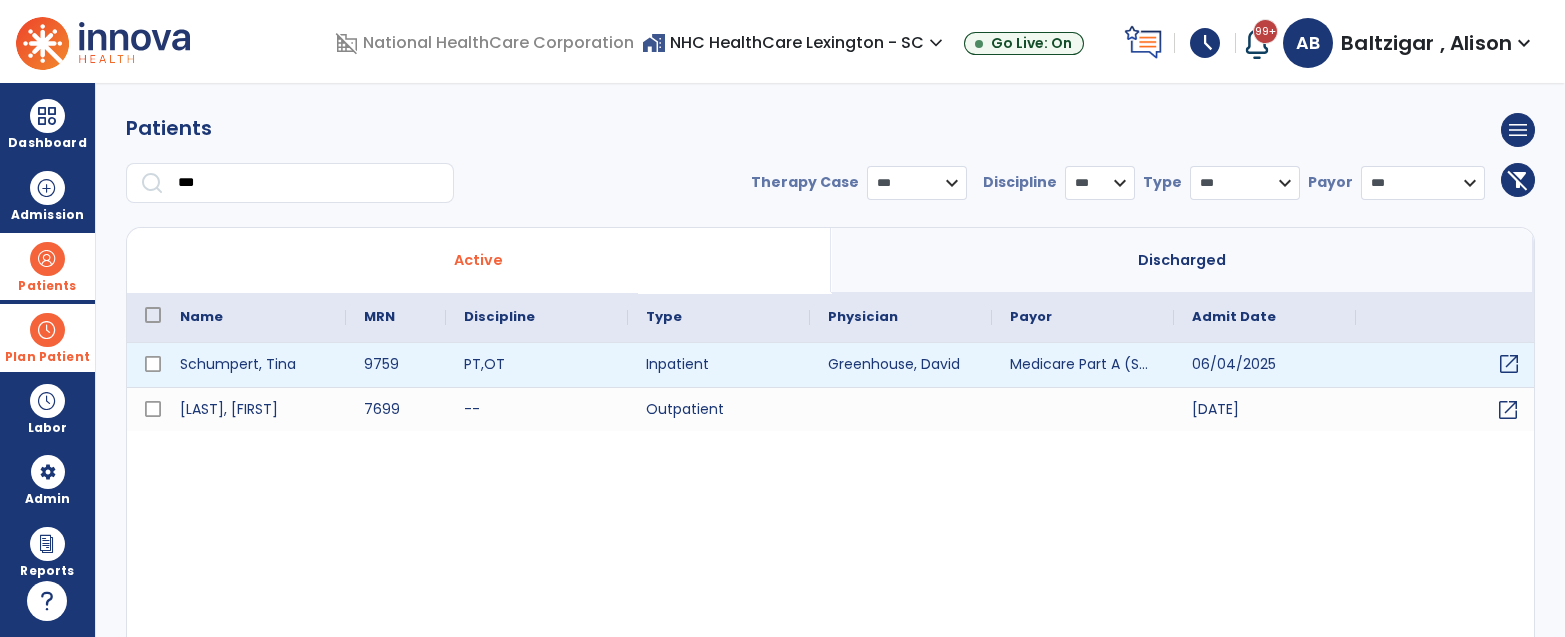 click on "open_in_new" at bounding box center (1509, 364) 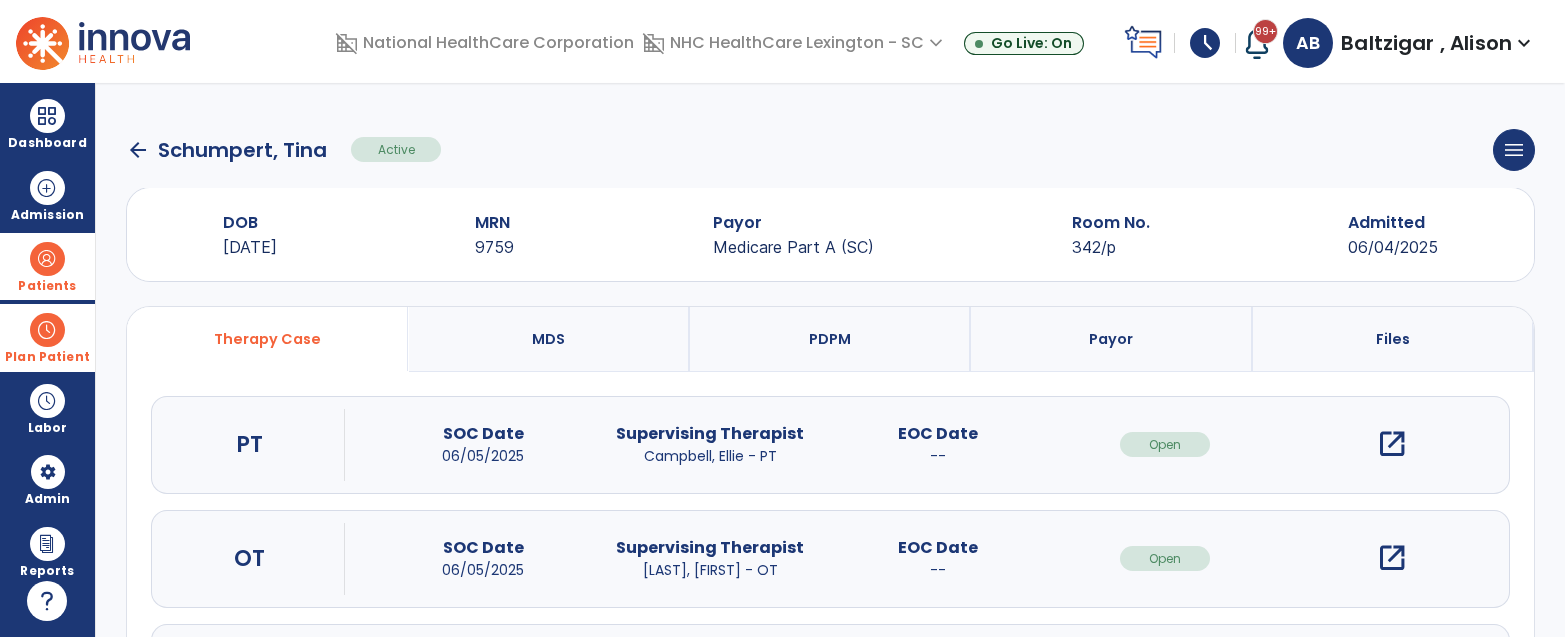 click at bounding box center (47, 330) 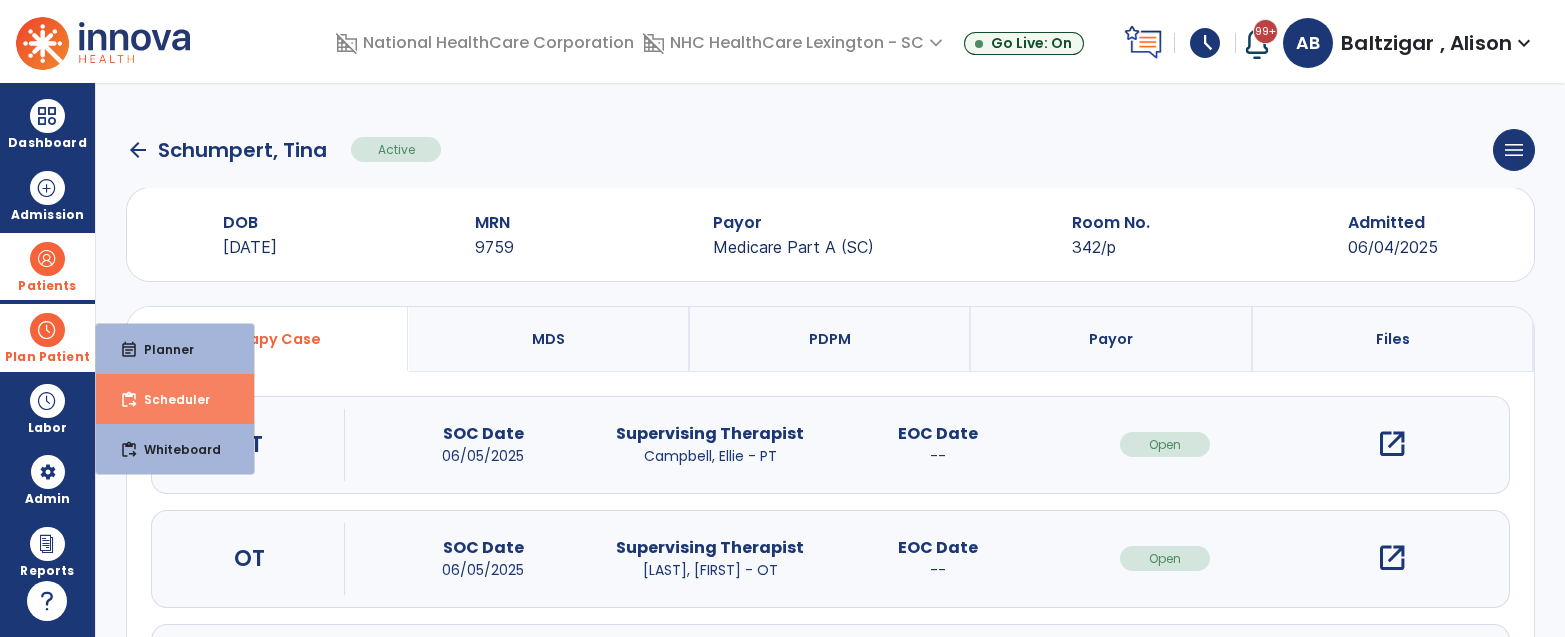 click on "content_paste_go  Scheduler" at bounding box center (175, 399) 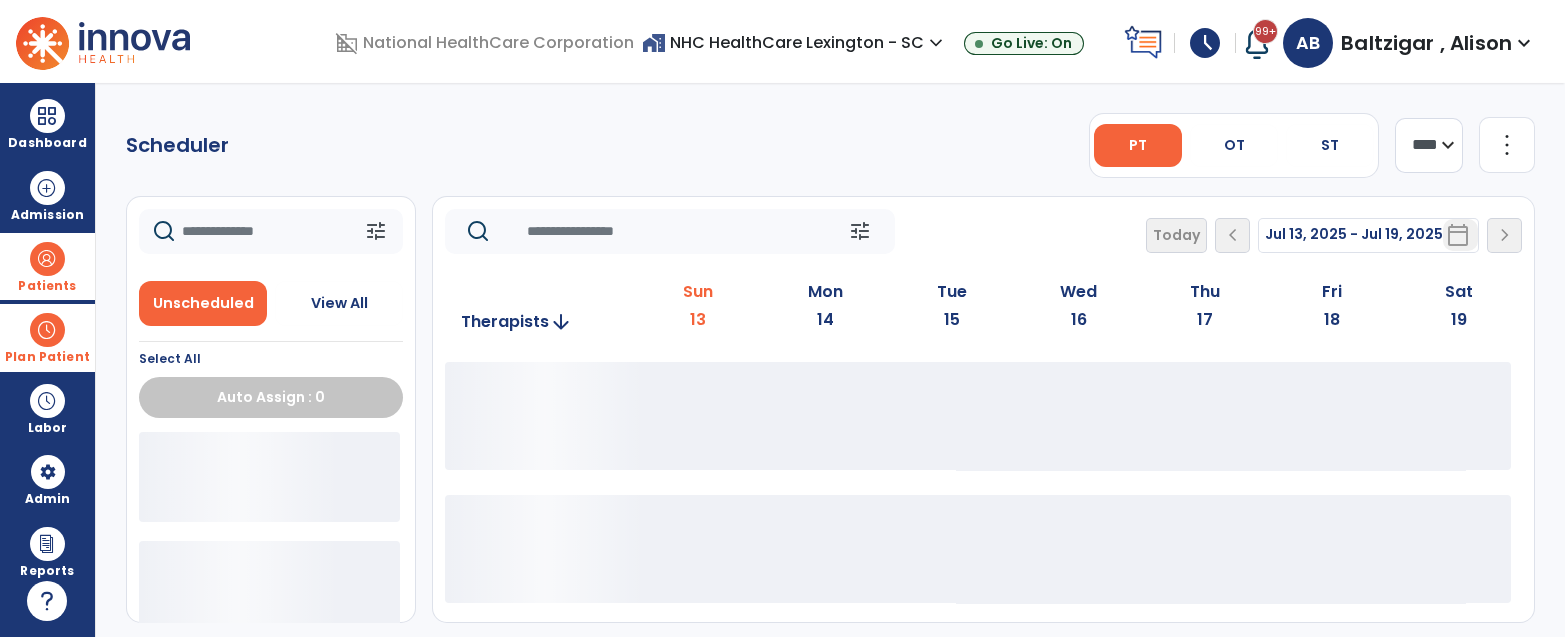 click 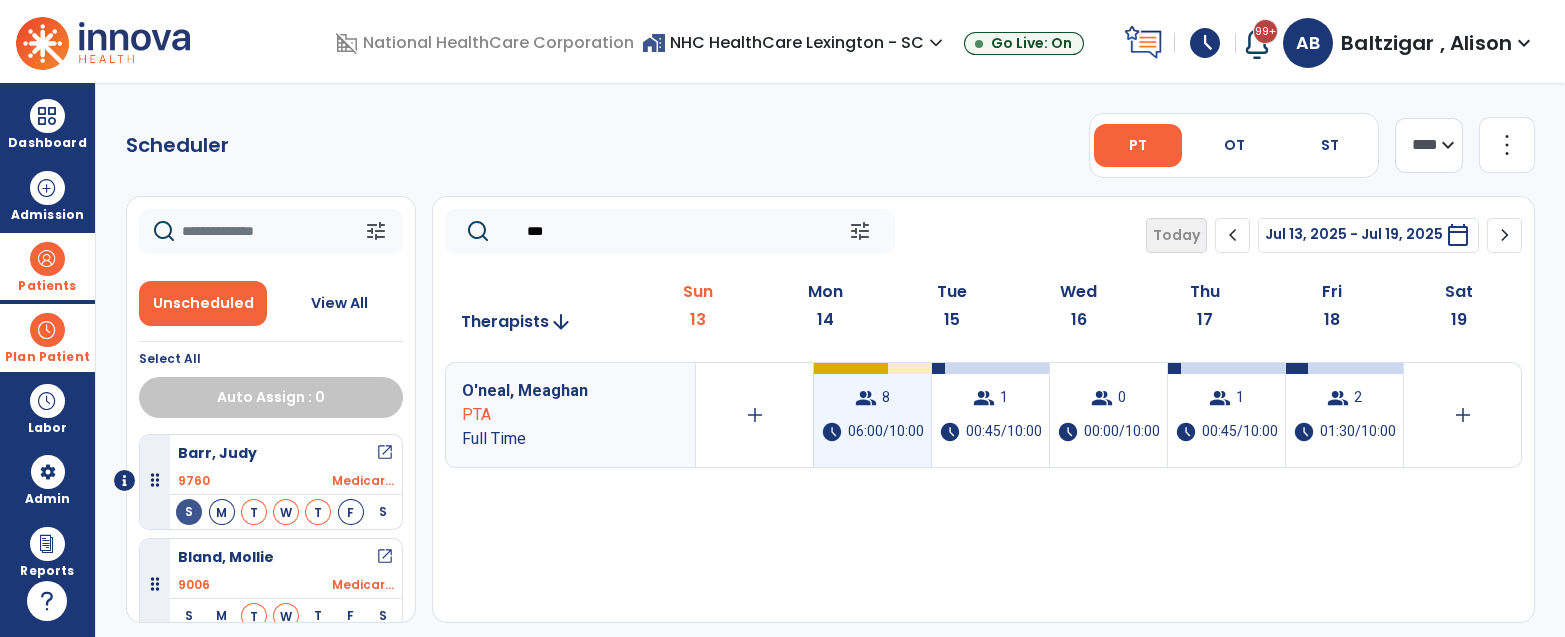 type on "***" 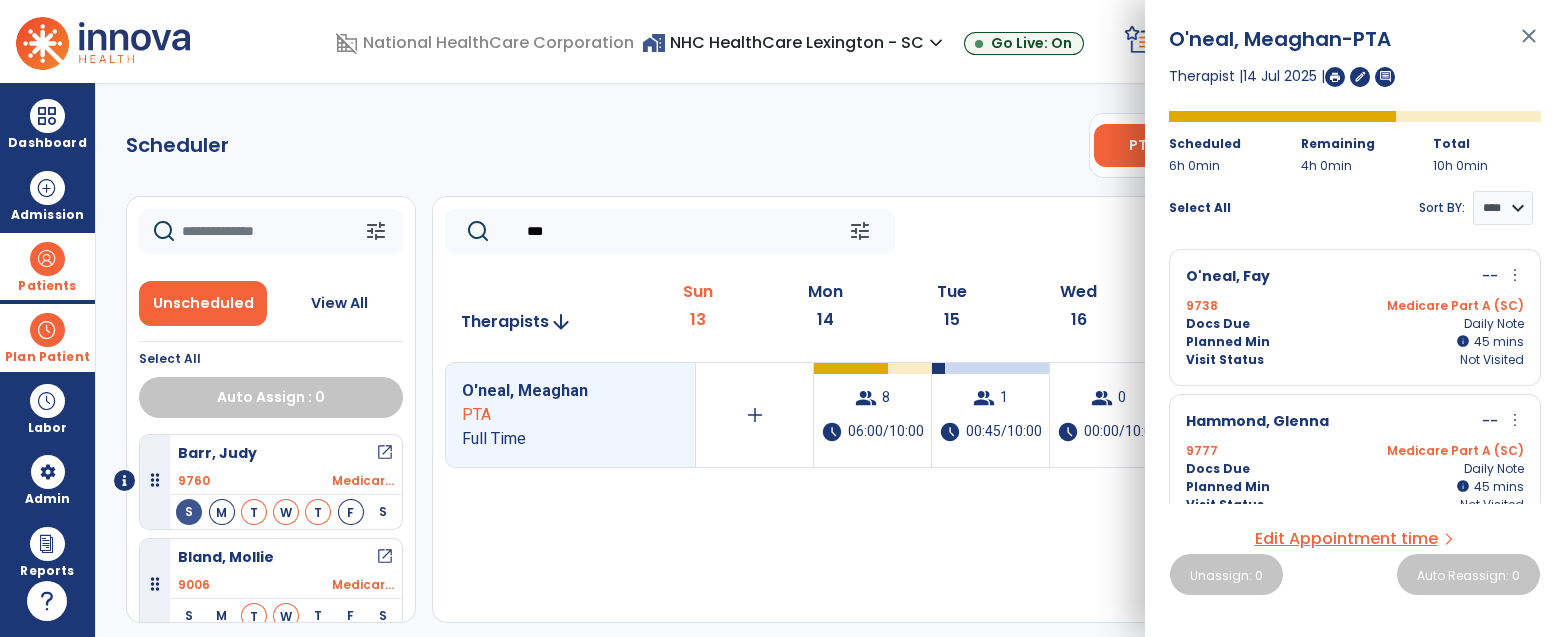 click 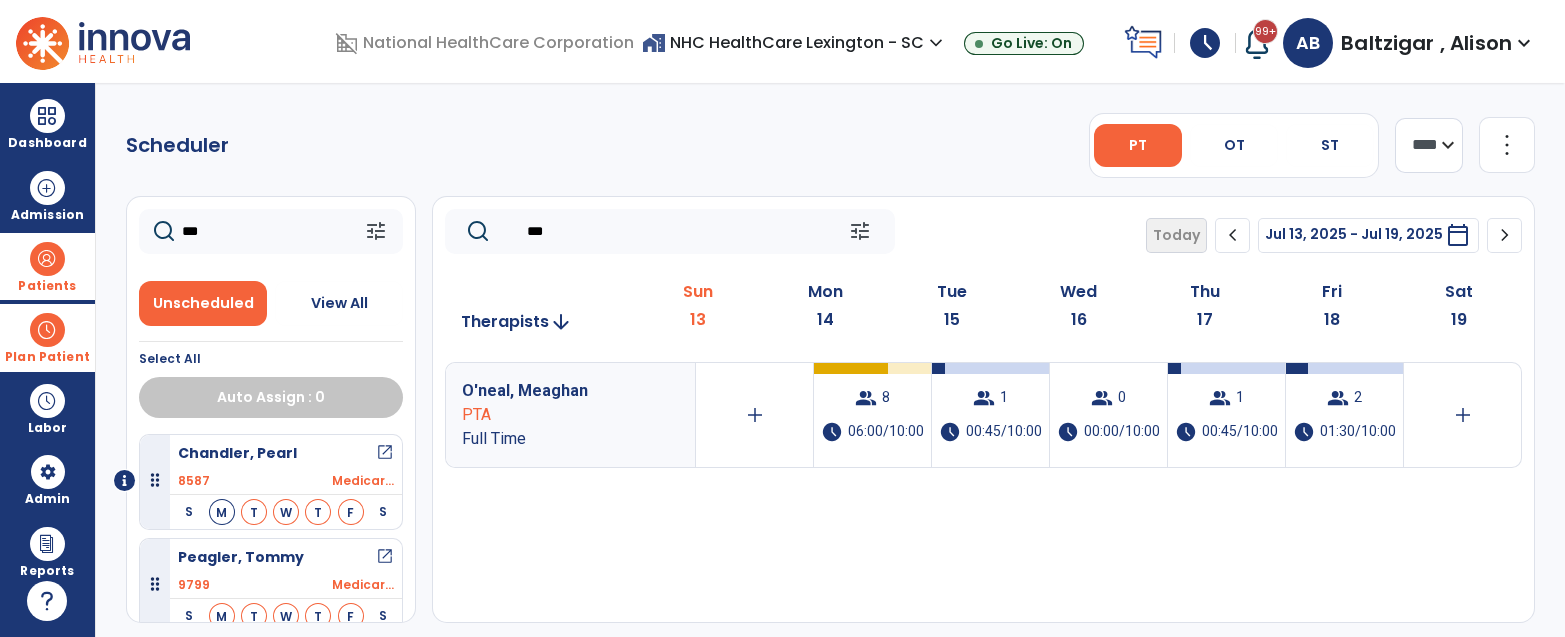 type on "***" 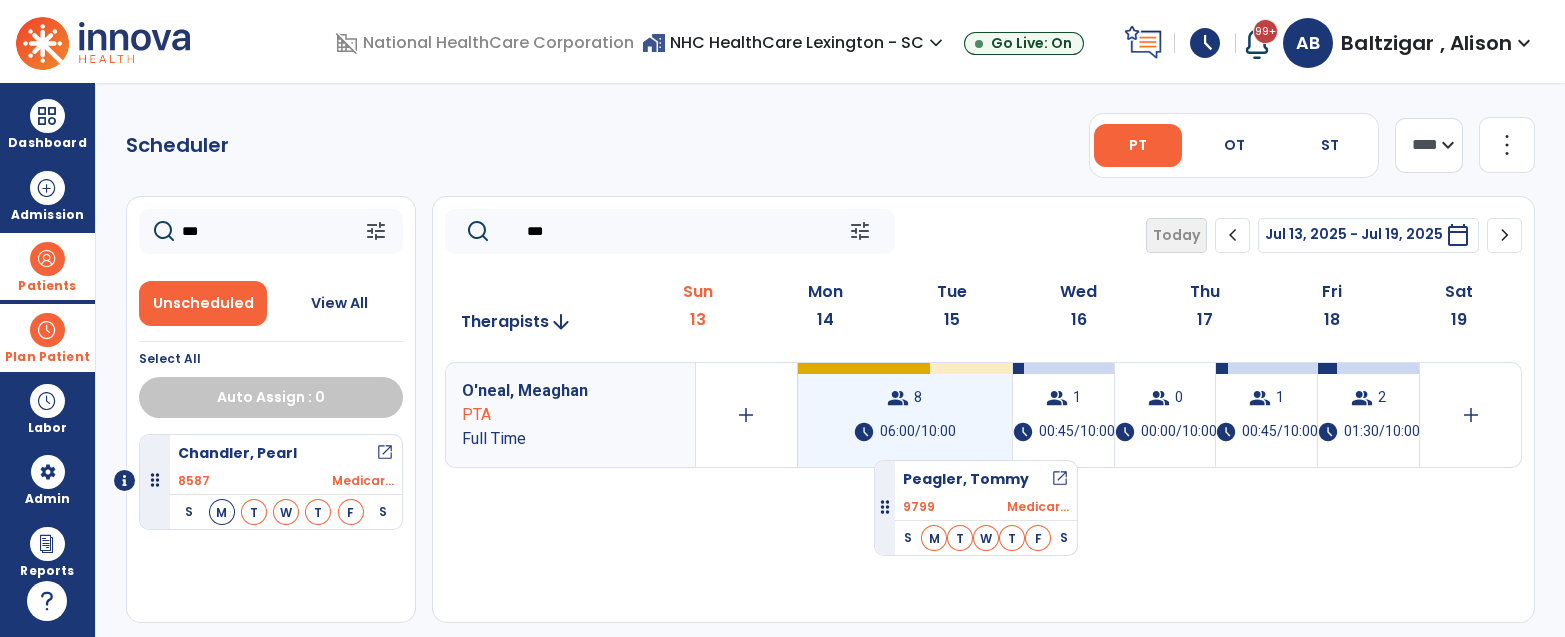 drag, startPoint x: 313, startPoint y: 564, endPoint x: 874, endPoint y: 451, distance: 572.2674 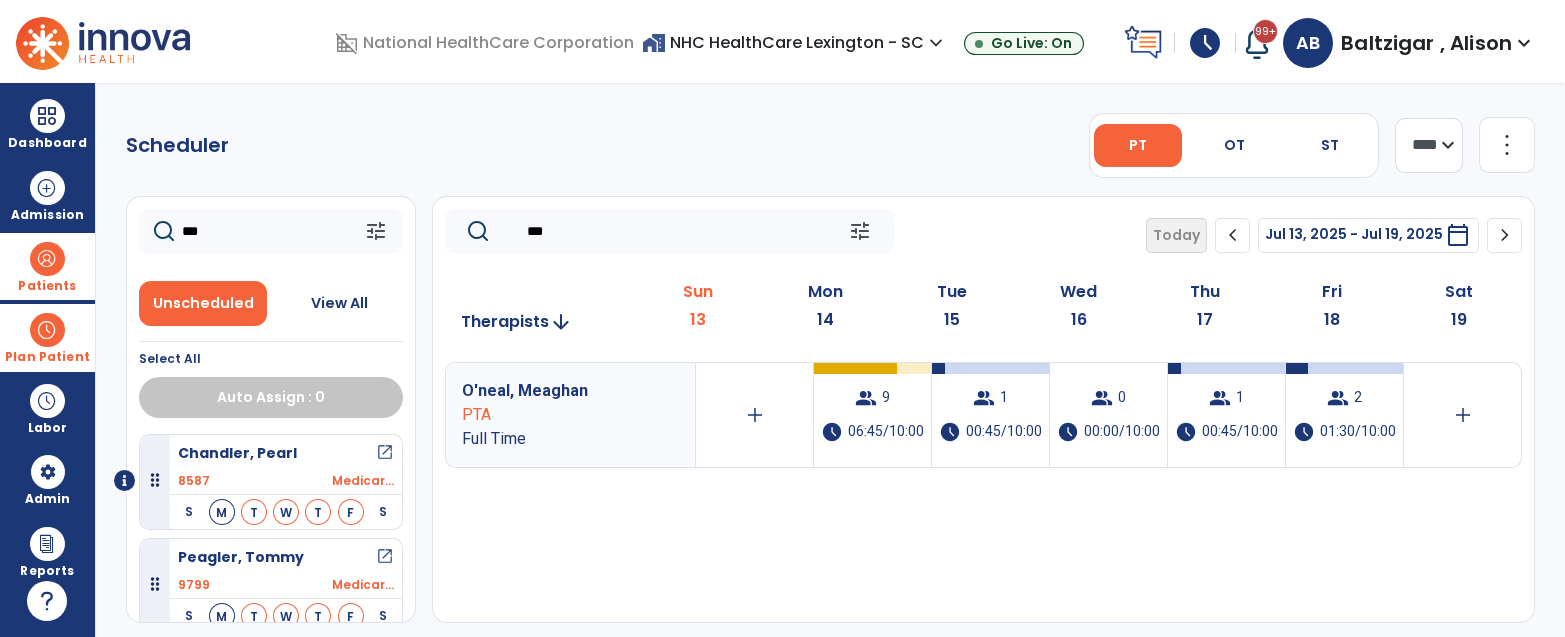 click on "***" 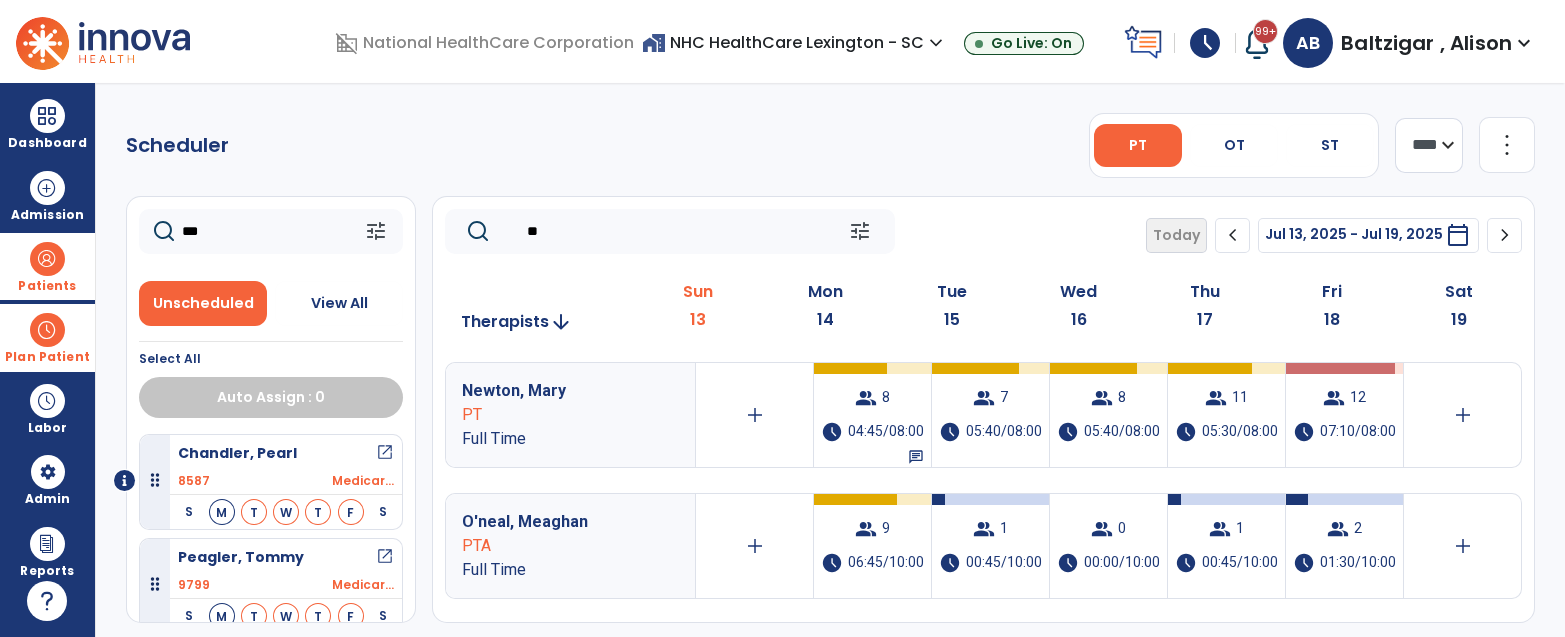 type on "*" 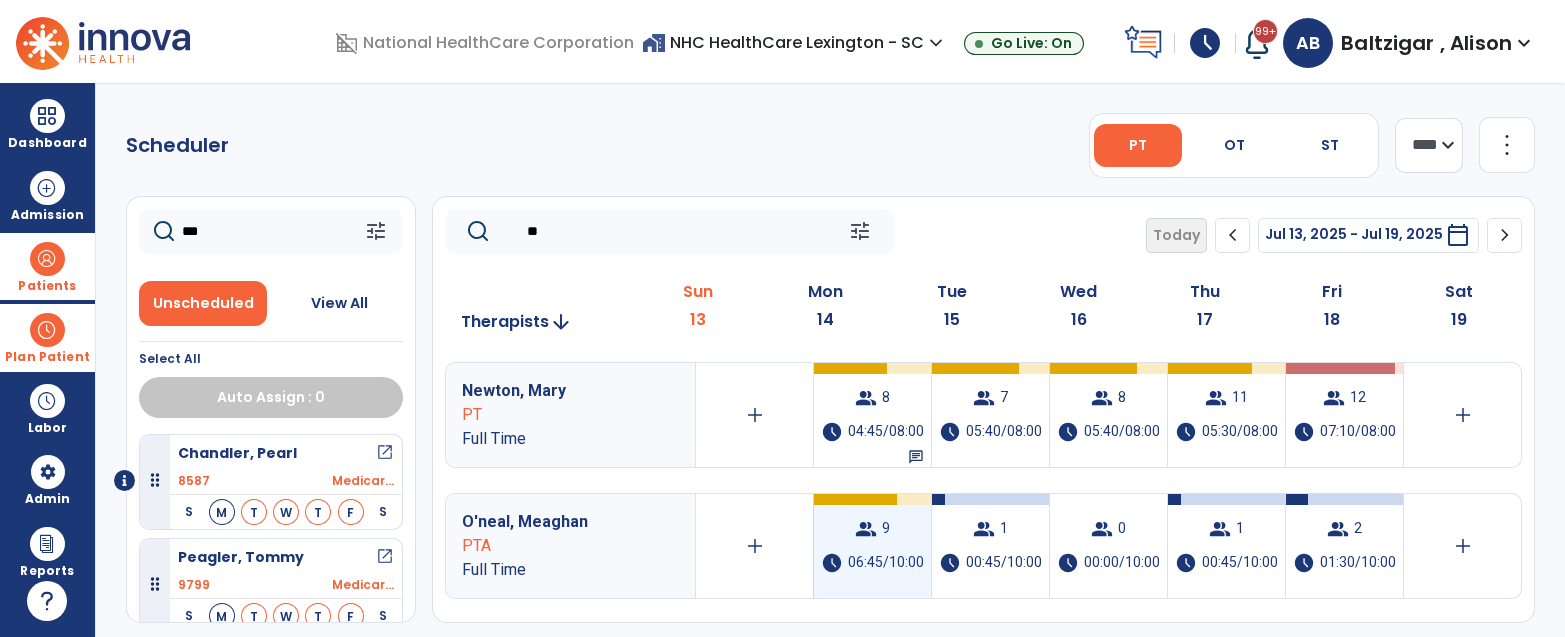 type on "**" 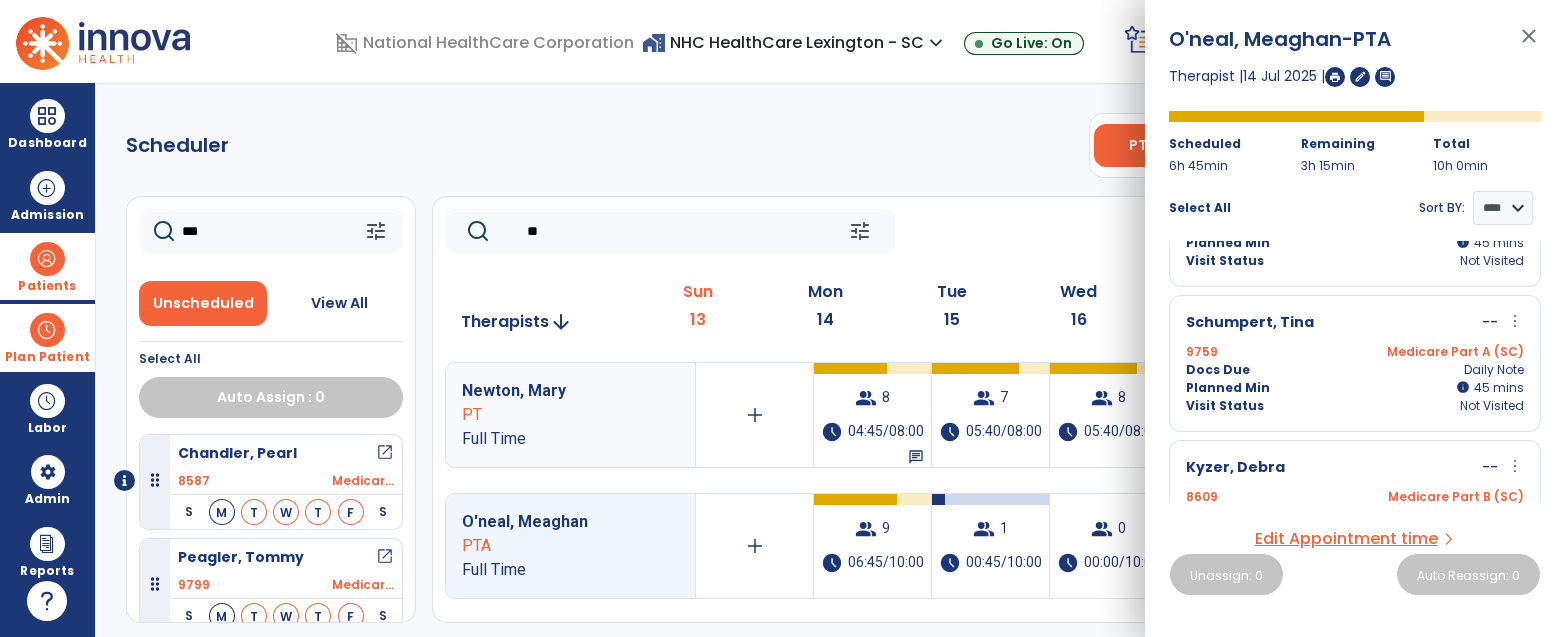 scroll, scrollTop: 980, scrollLeft: 0, axis: vertical 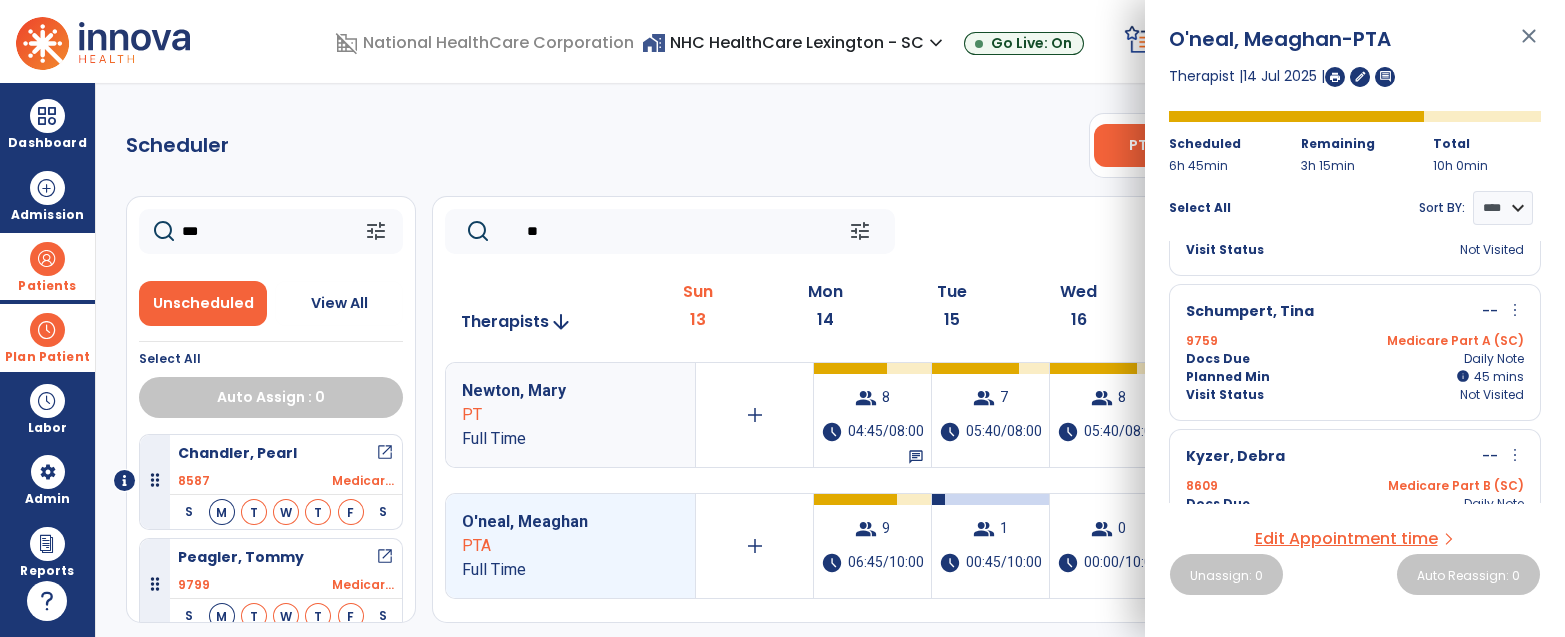 click on "Planned Min  info   45 I 45 mins" at bounding box center [1355, 377] 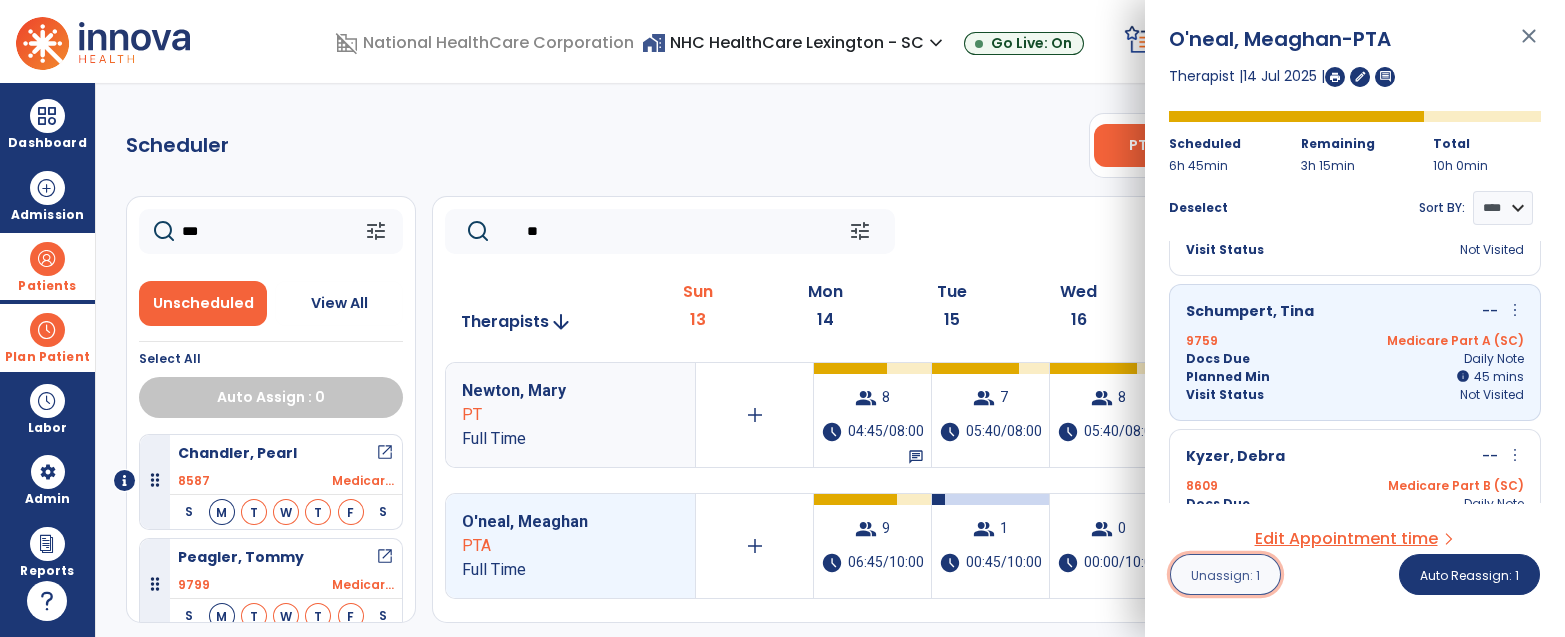 click on "Unassign: 1" at bounding box center [1225, 575] 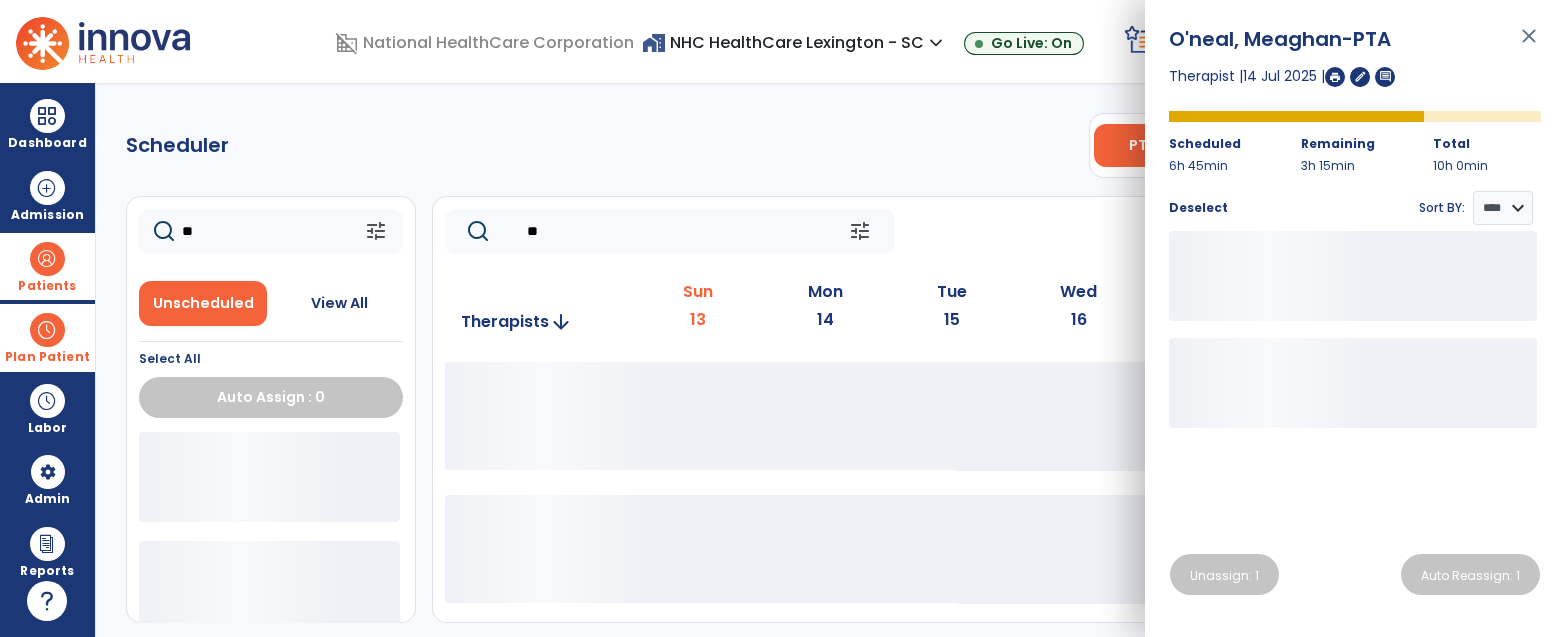 click on "**" 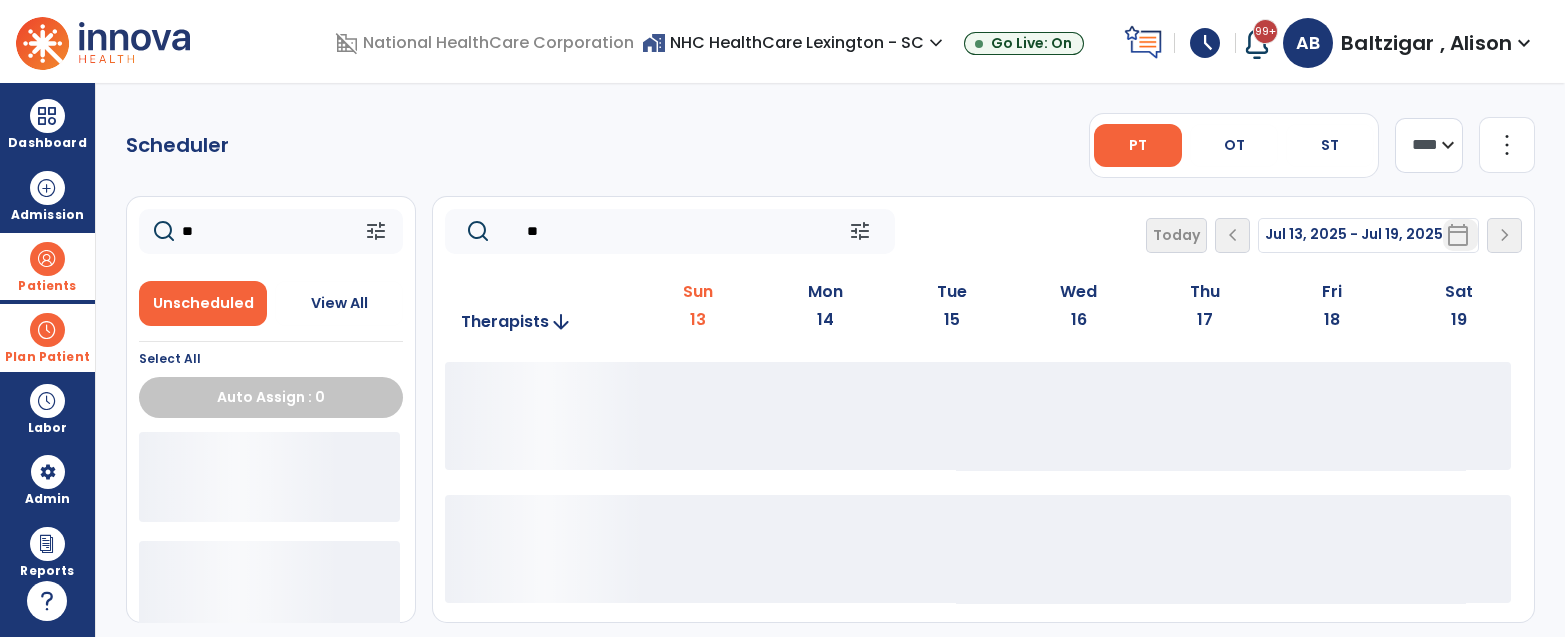 type on "*" 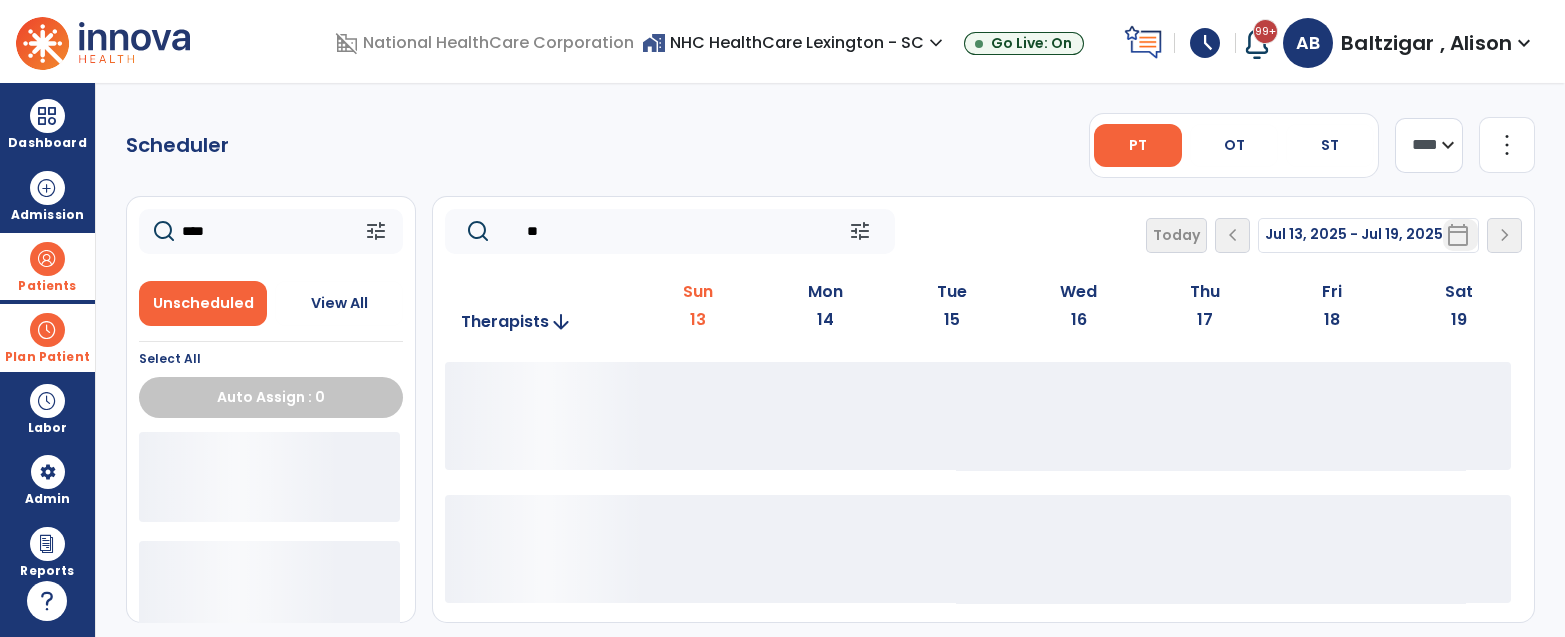 type on "****" 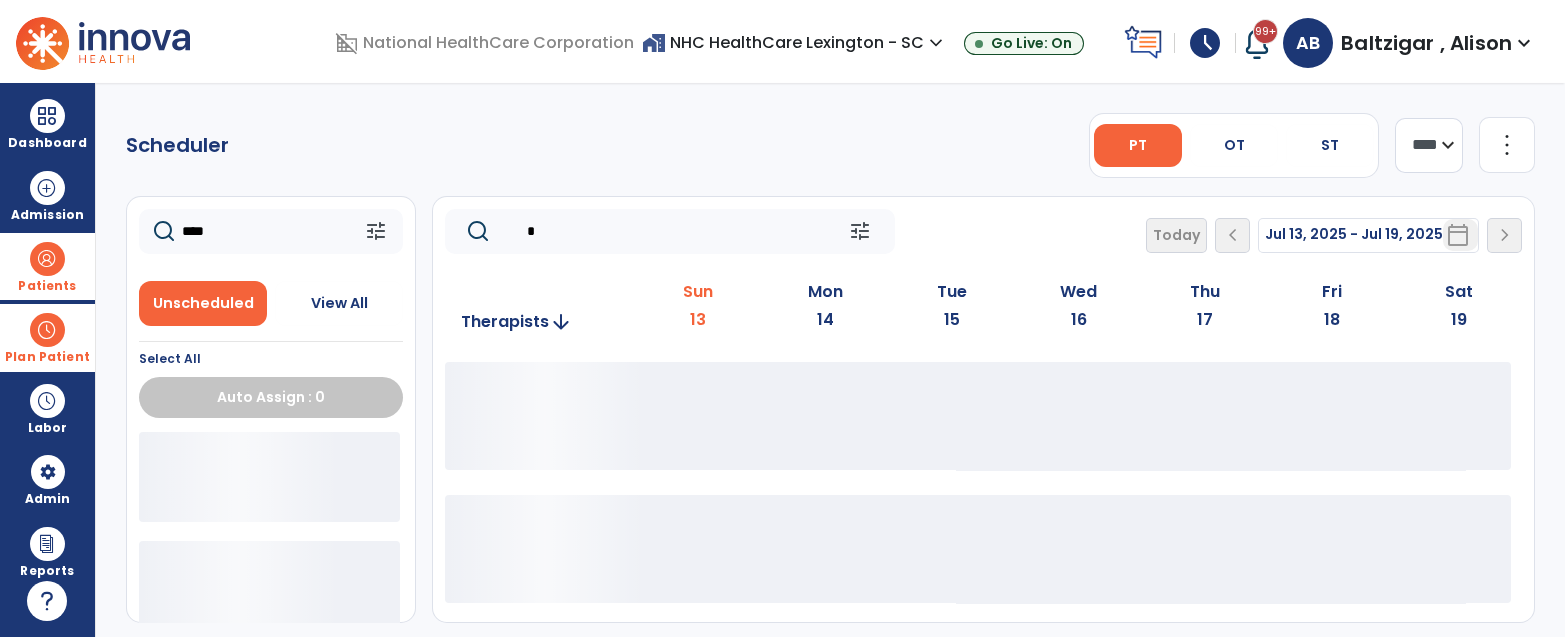 drag, startPoint x: 570, startPoint y: 227, endPoint x: 577, endPoint y: 215, distance: 13.892444 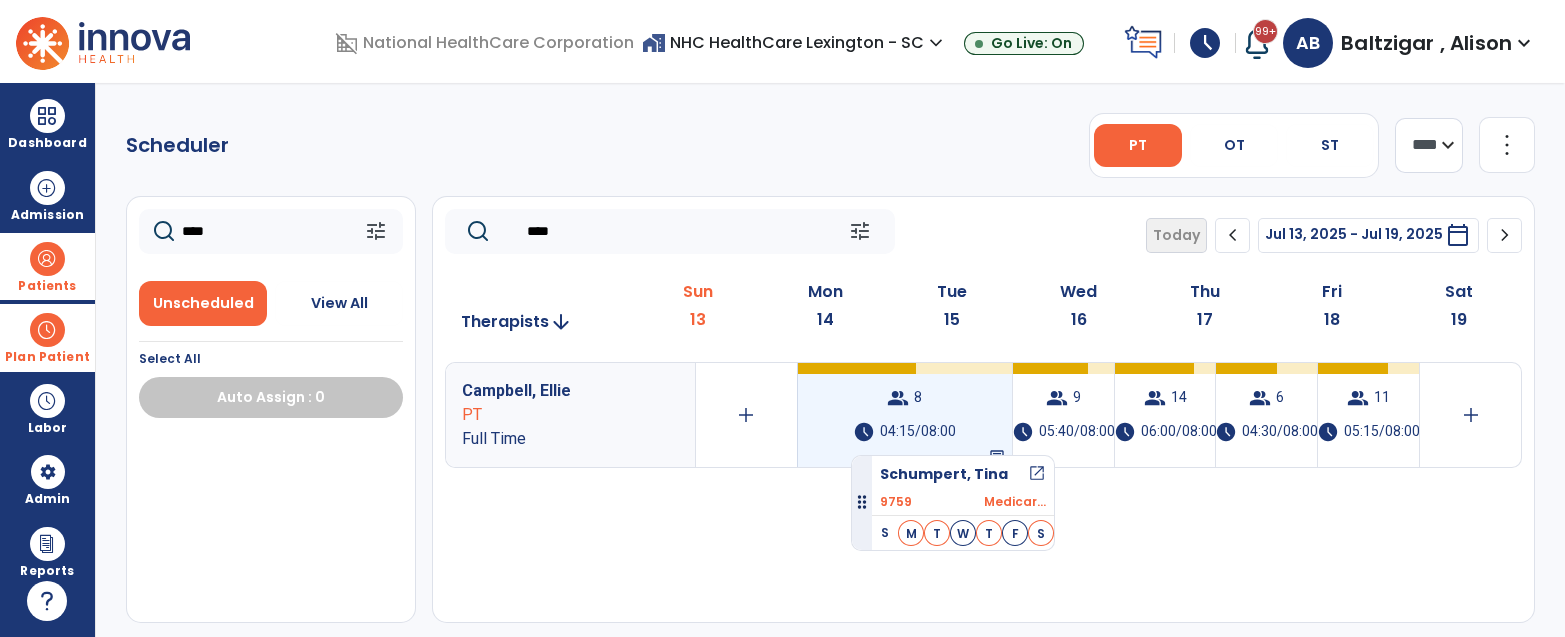 drag, startPoint x: 294, startPoint y: 435, endPoint x: 853, endPoint y: 444, distance: 559.07245 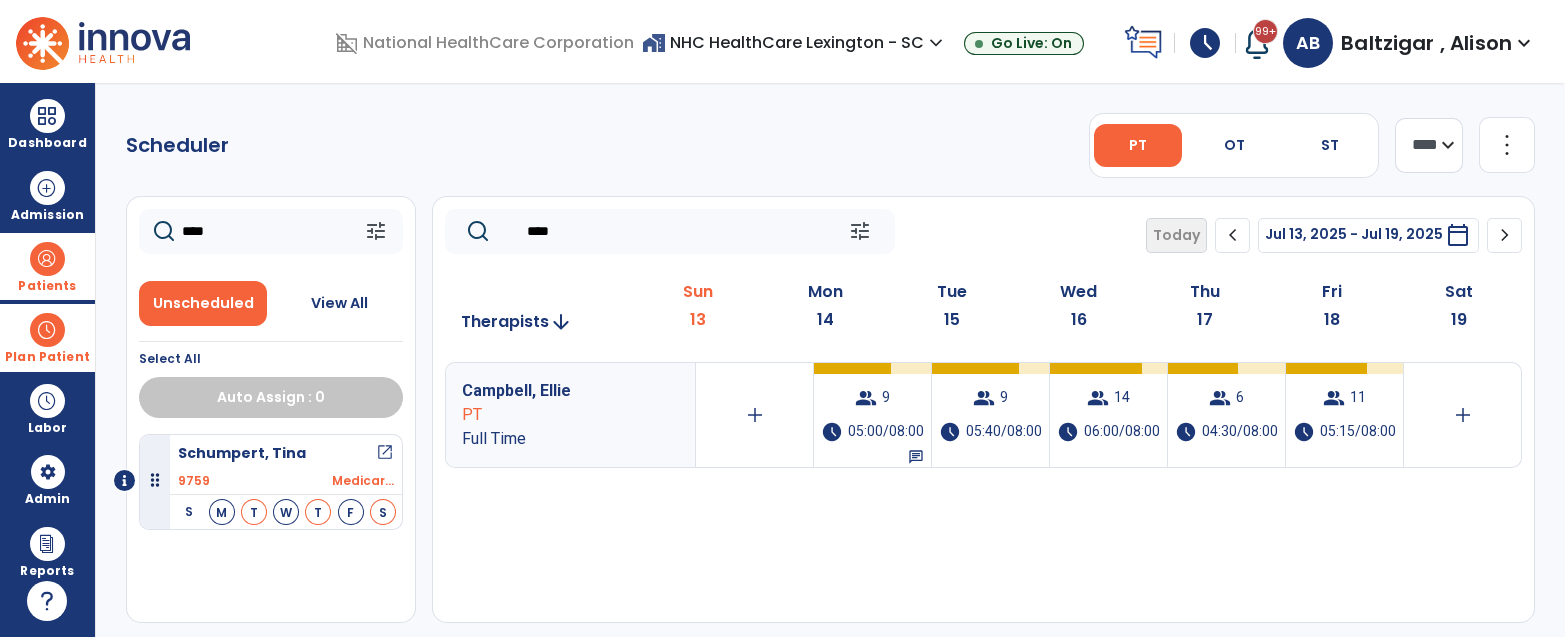 click on "****" 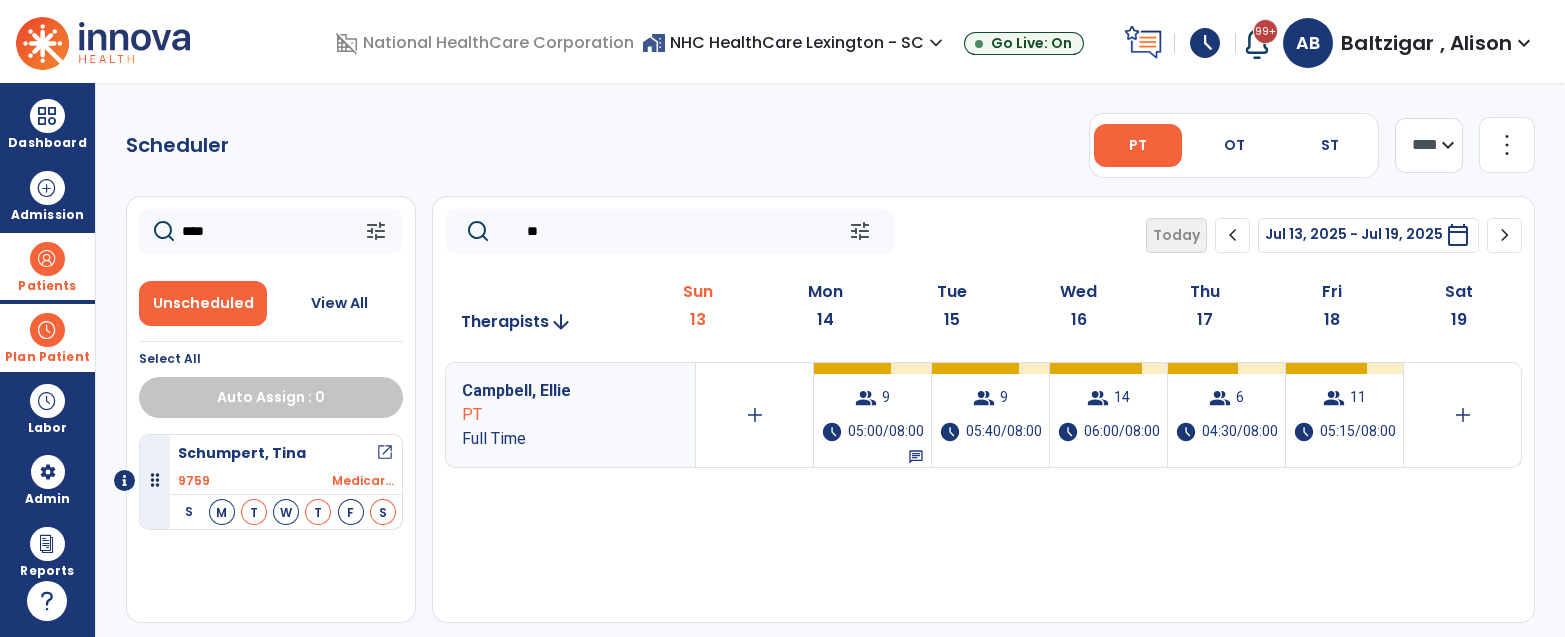 type on "*" 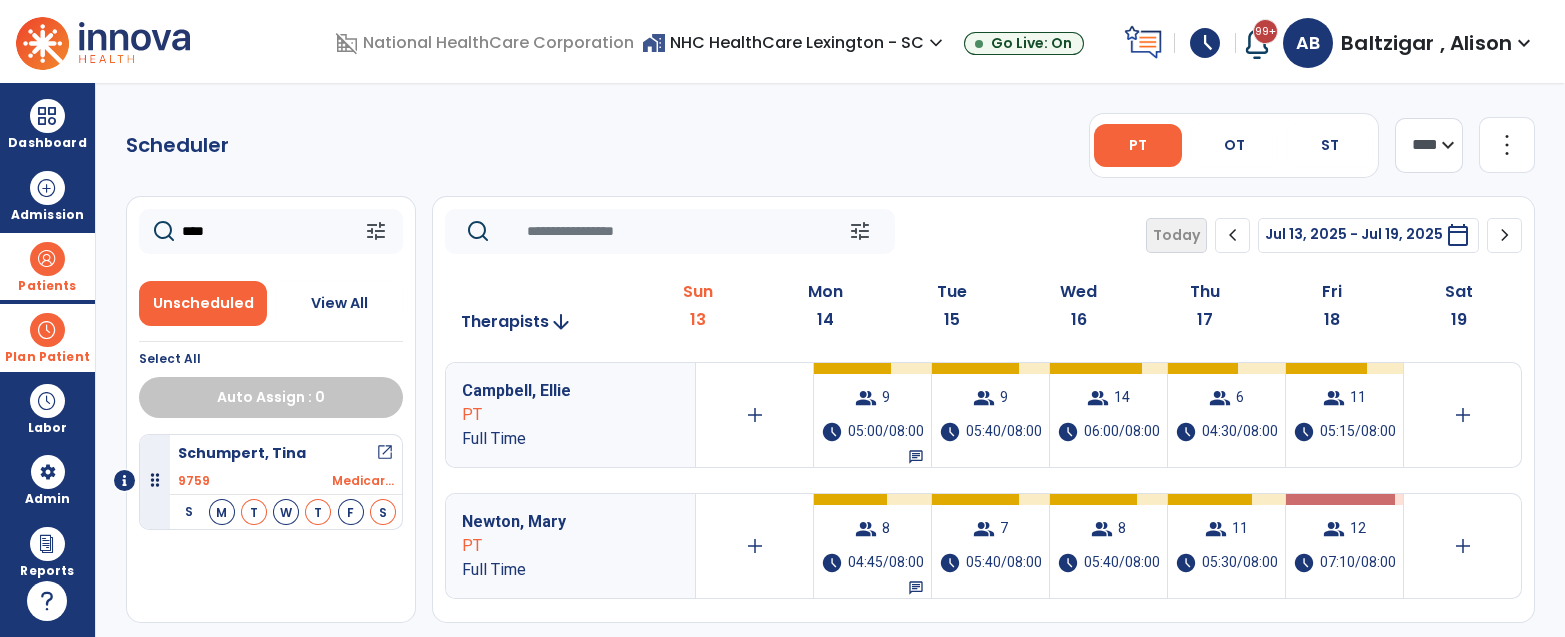 type 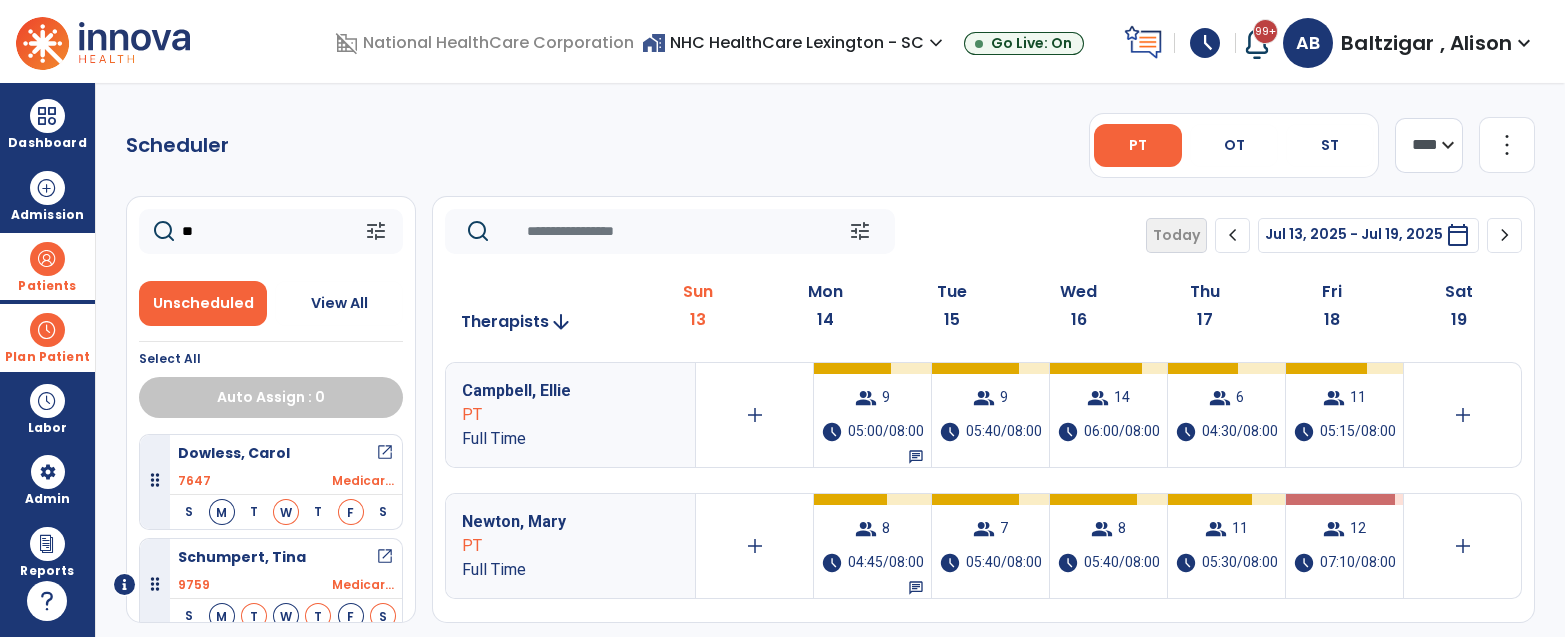 type on "*" 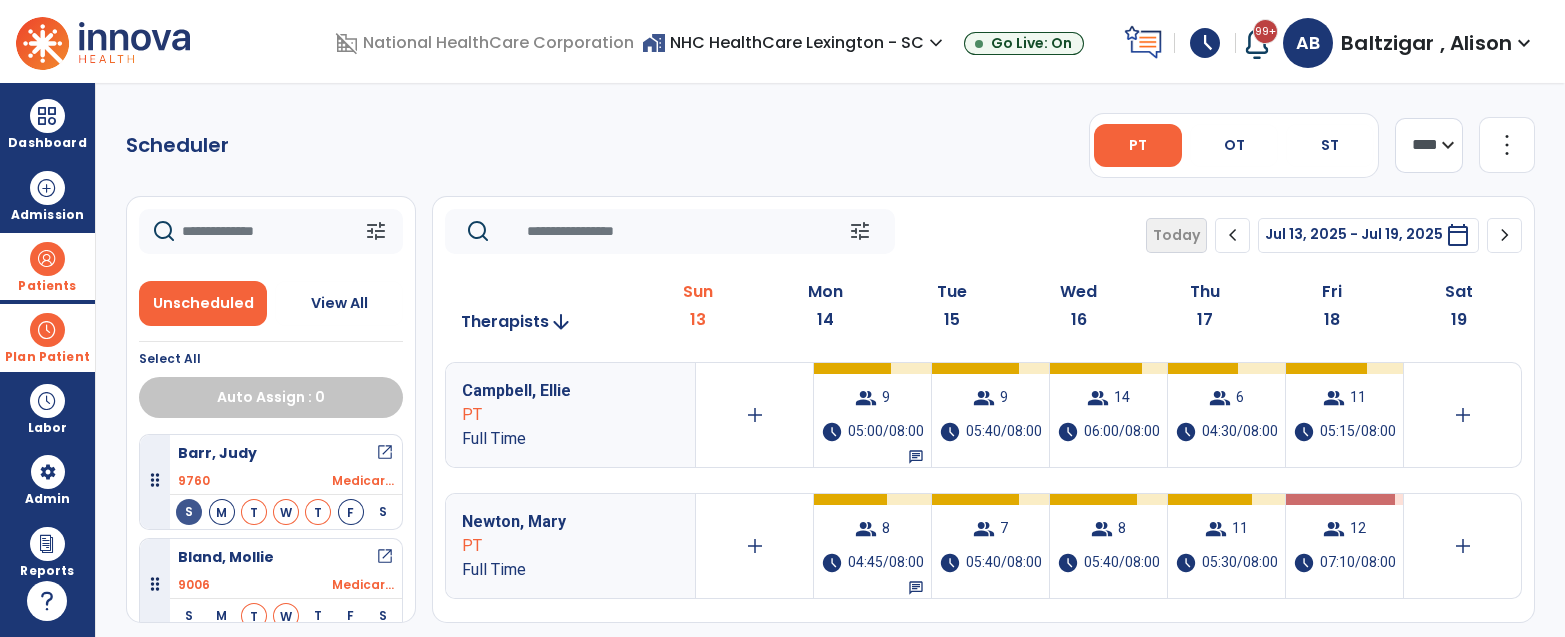 type 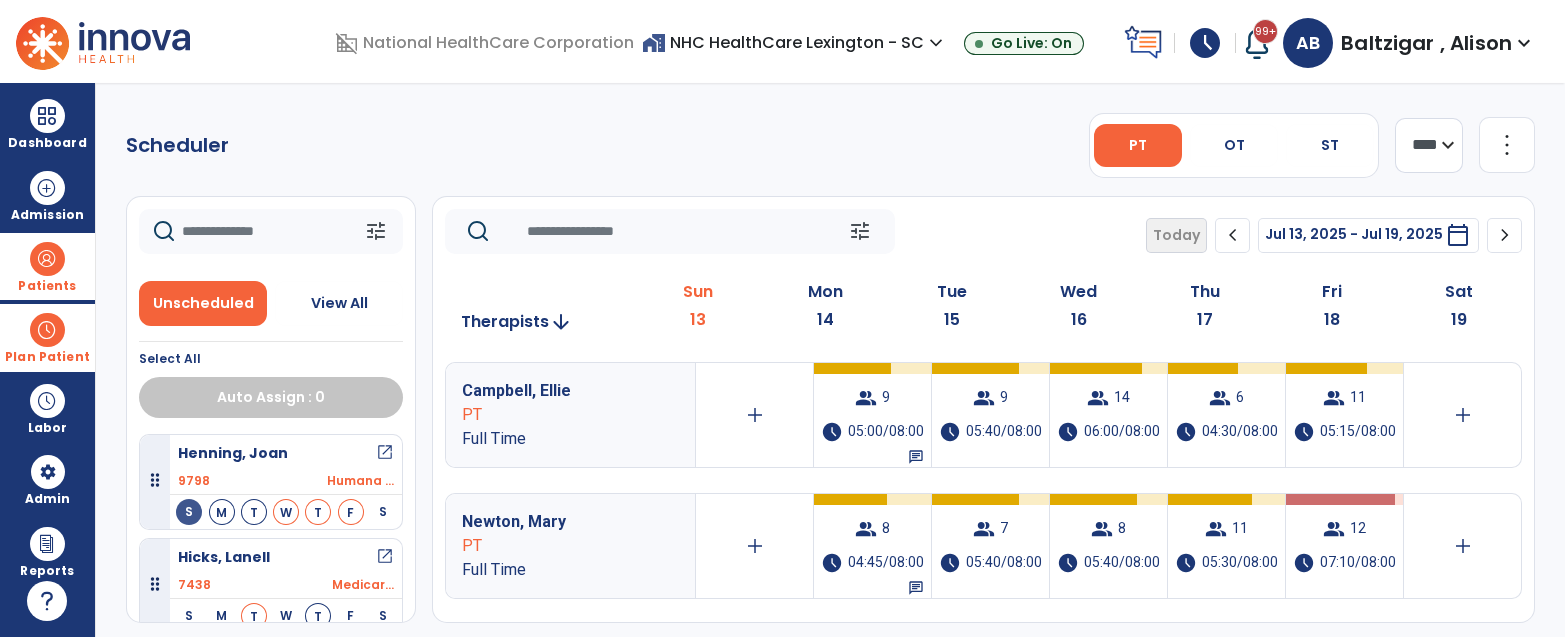 scroll, scrollTop: 1682, scrollLeft: 0, axis: vertical 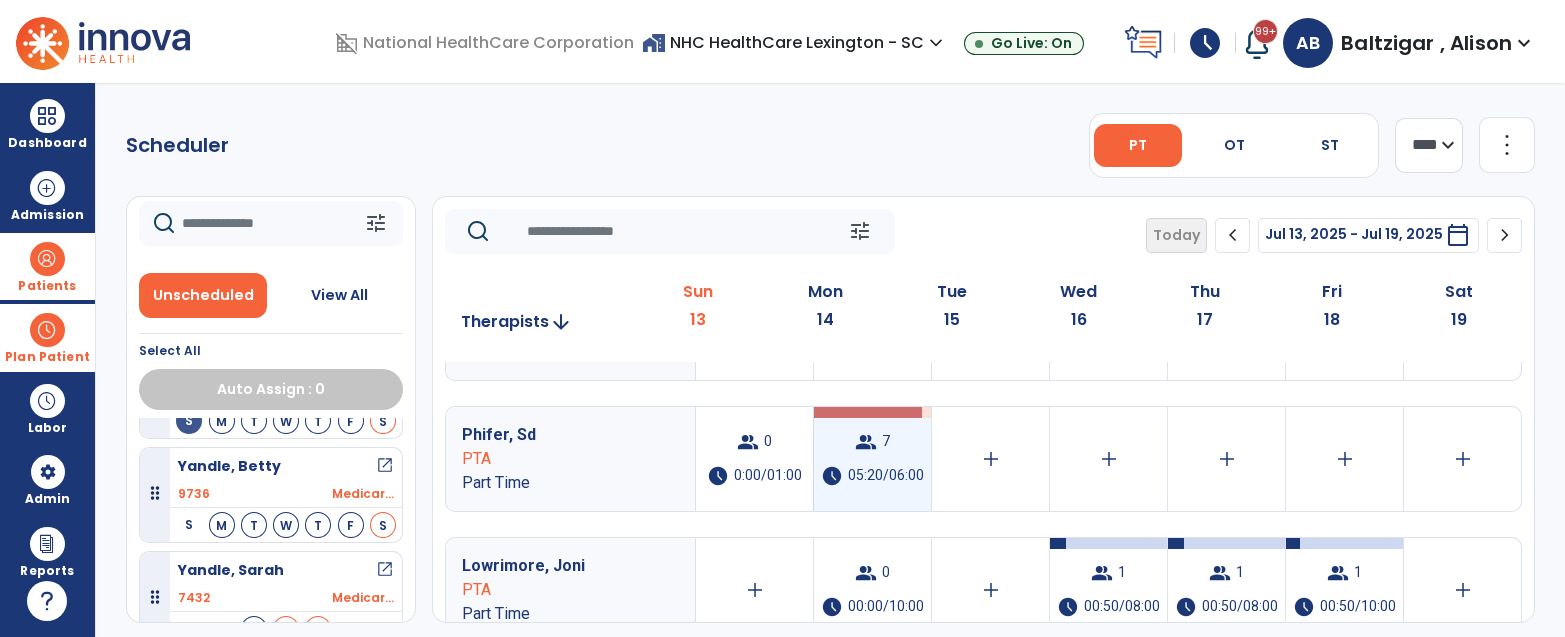 click on "05:20/06:00" at bounding box center [886, 476] 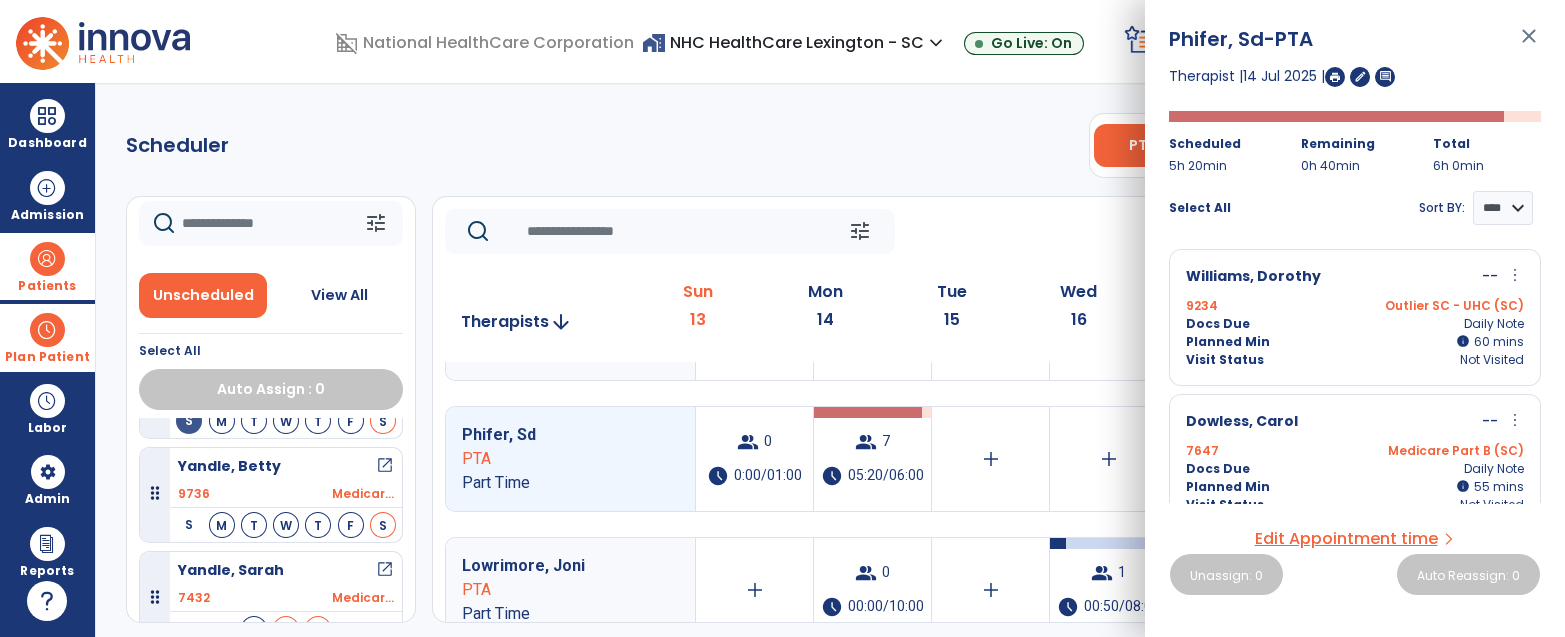 click on "Patients" at bounding box center (47, 286) 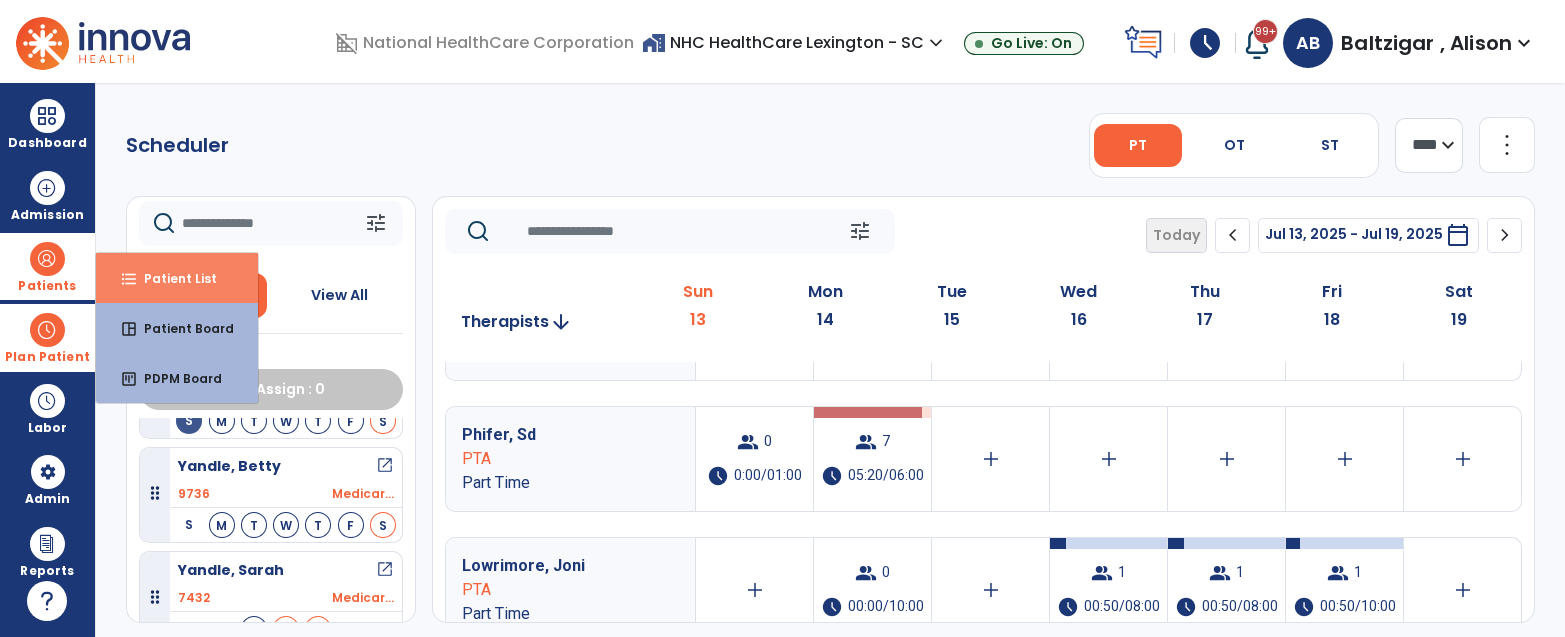 click on "format_list_bulleted  Patient List" at bounding box center (177, 278) 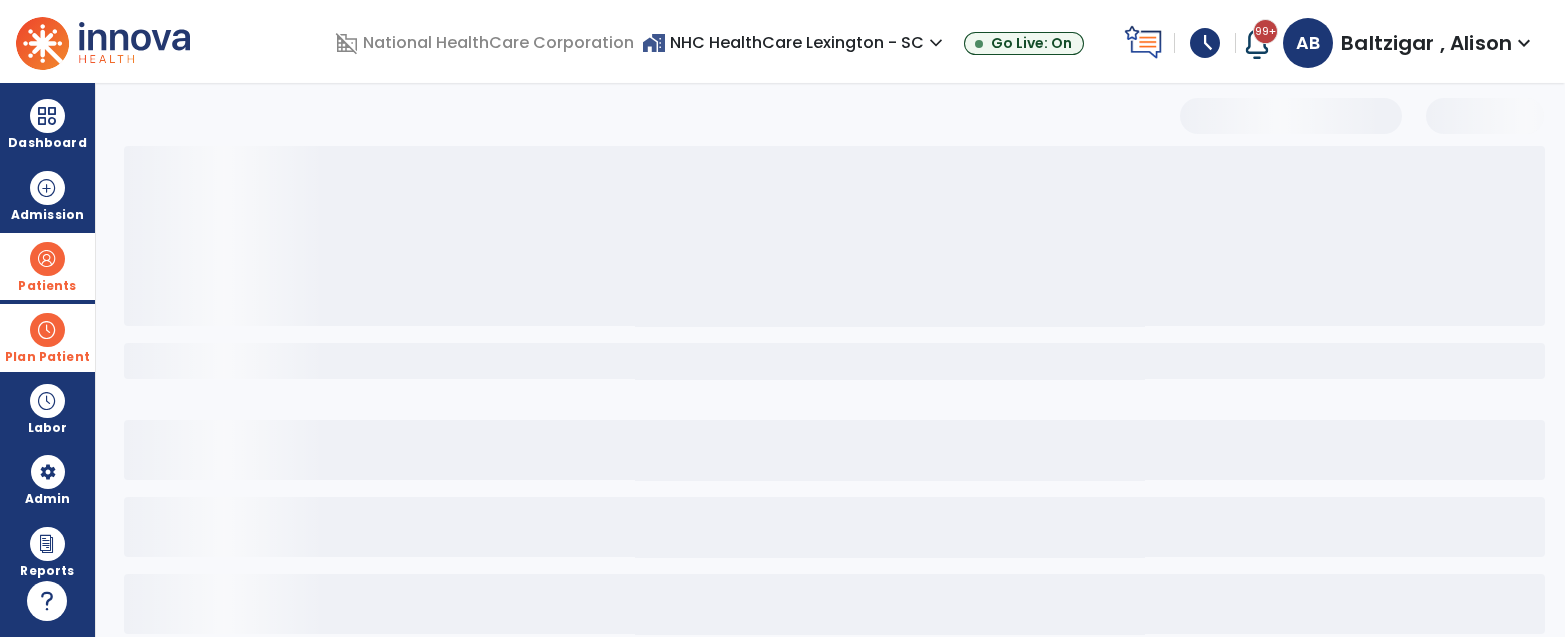 select on "***" 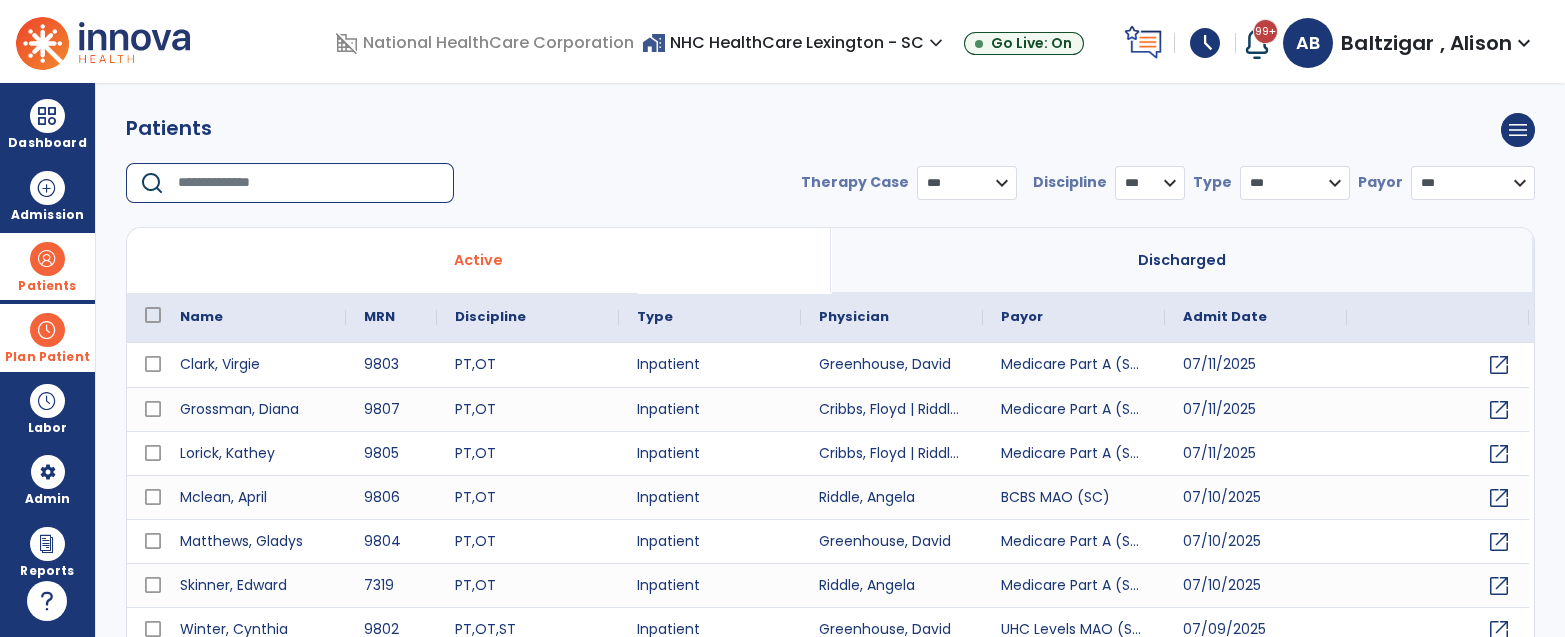 click at bounding box center (309, 183) 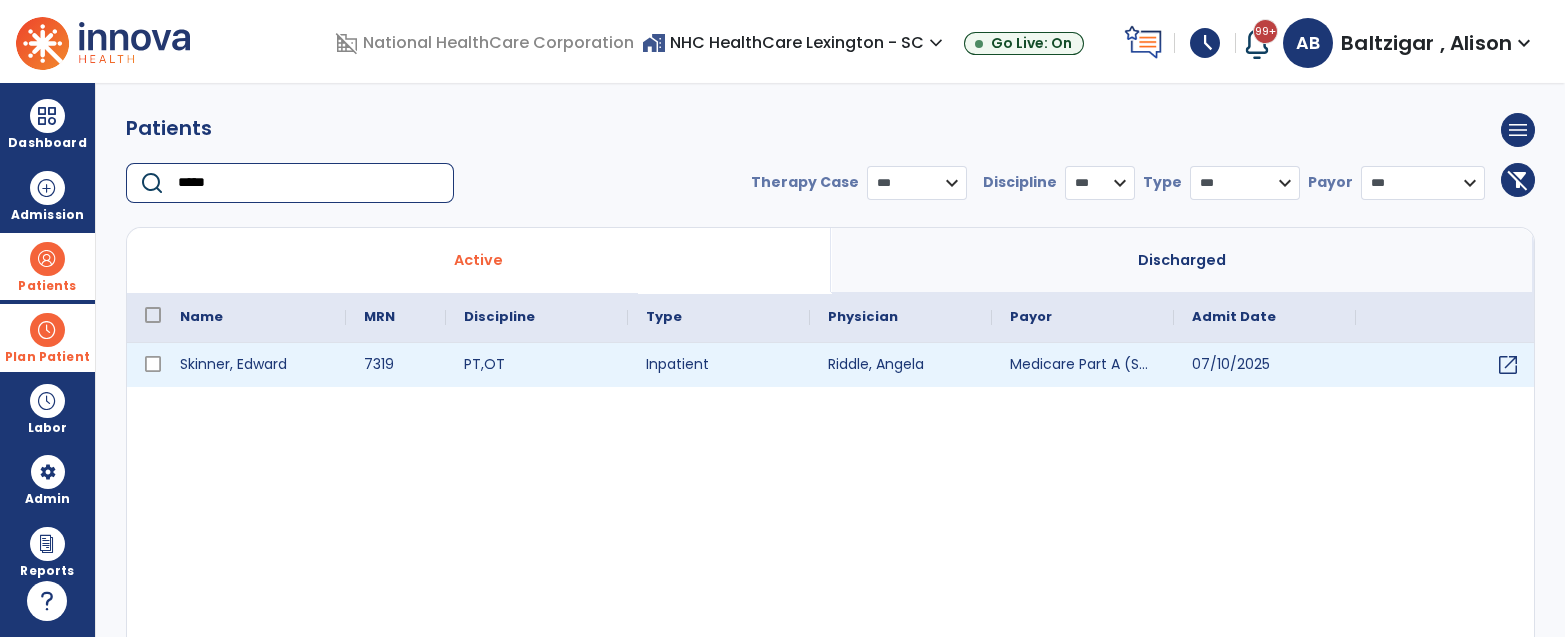 type on "*****" 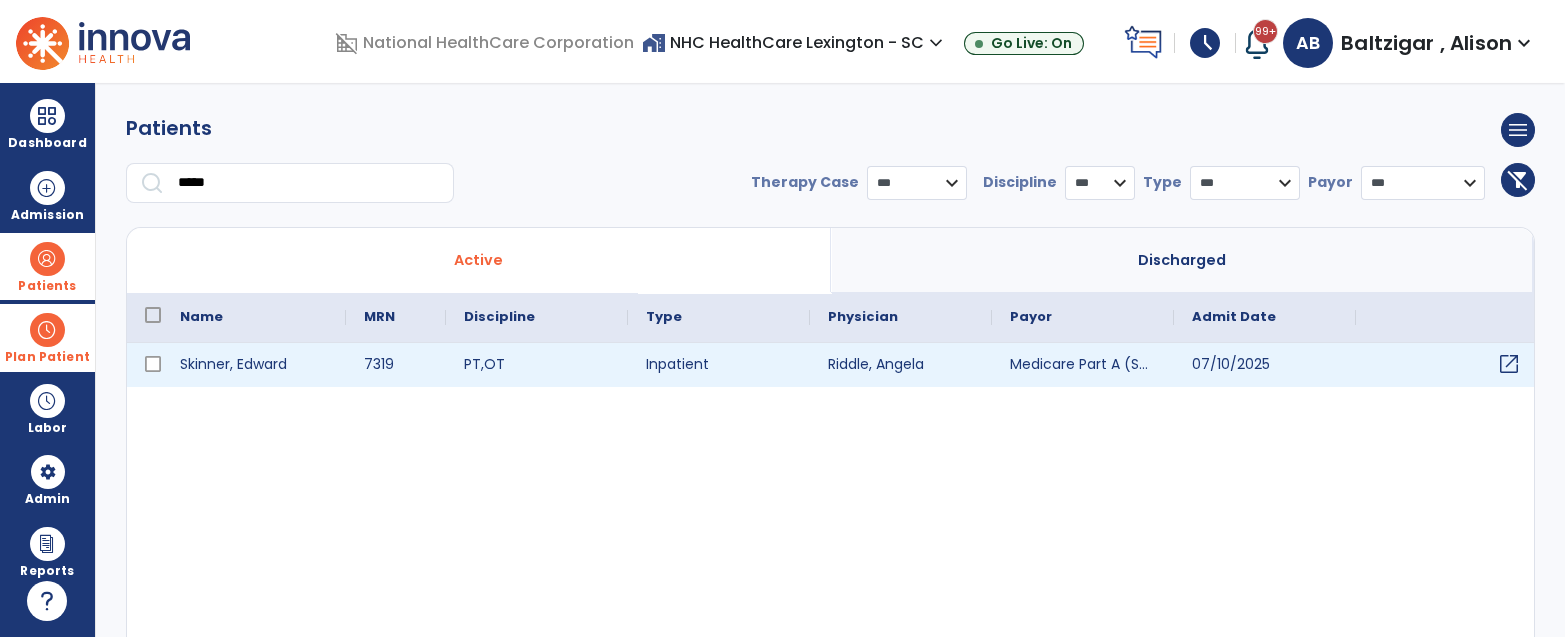 click on "open_in_new" at bounding box center (1509, 364) 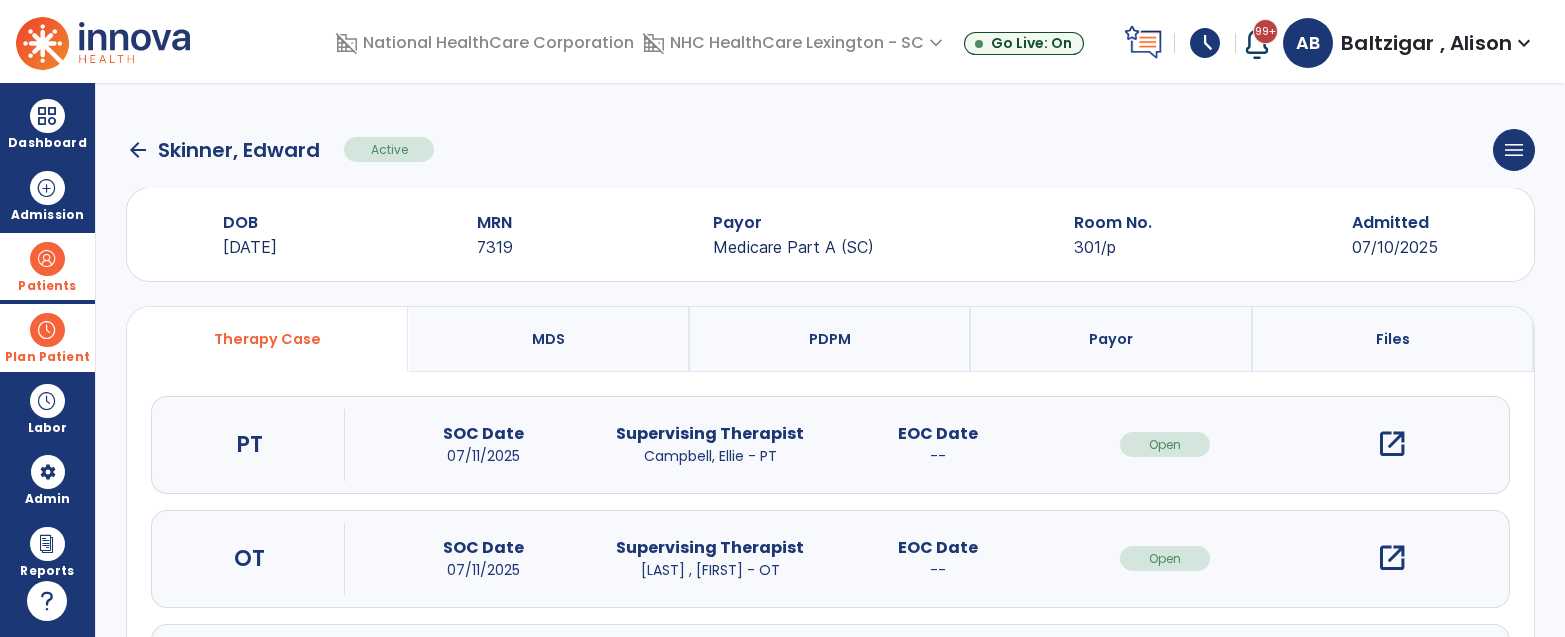 click on "open_in_new" at bounding box center (1392, 444) 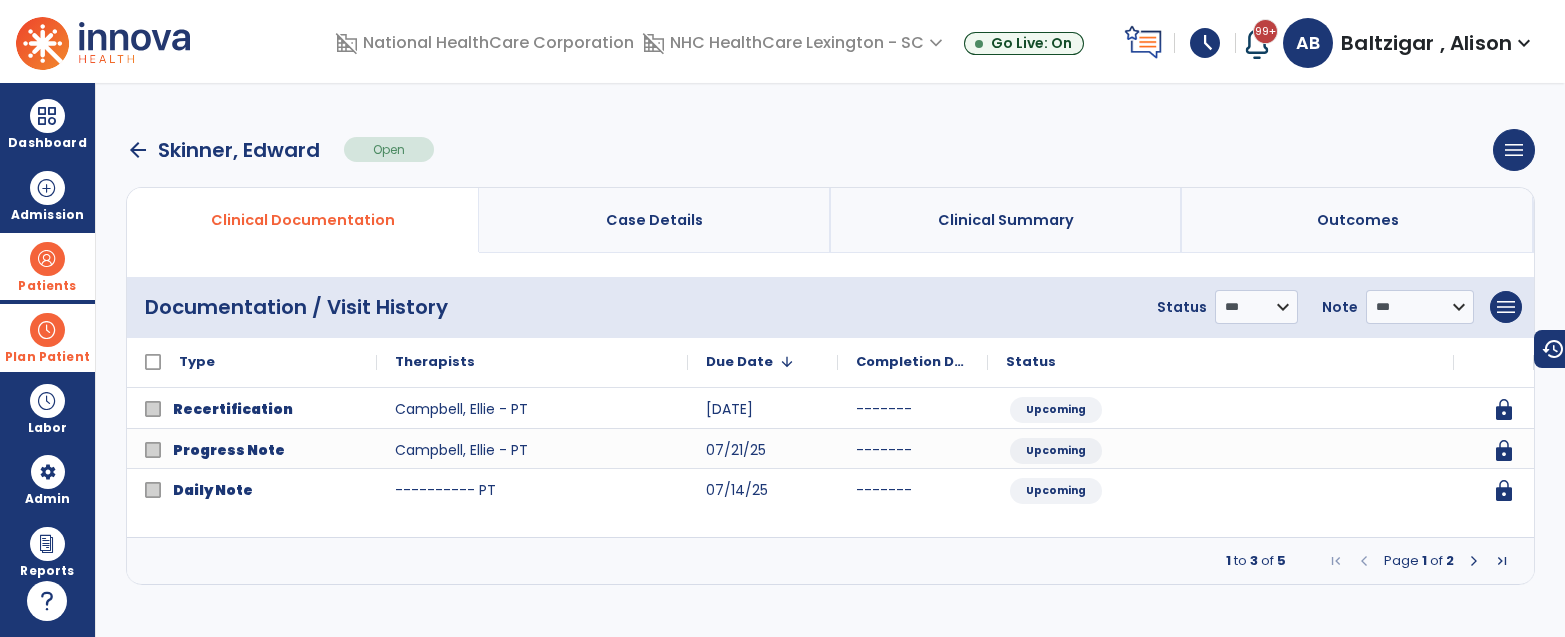 click at bounding box center [1474, 561] 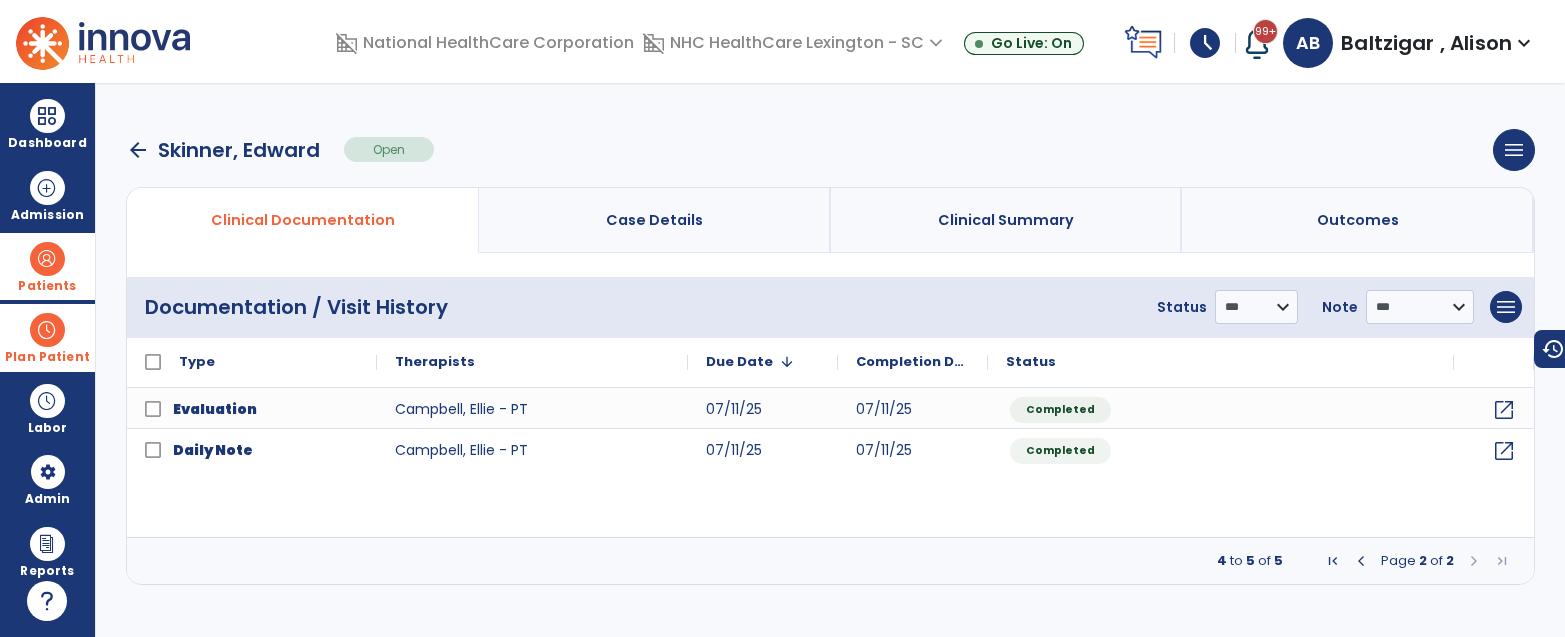 click at bounding box center [1361, 561] 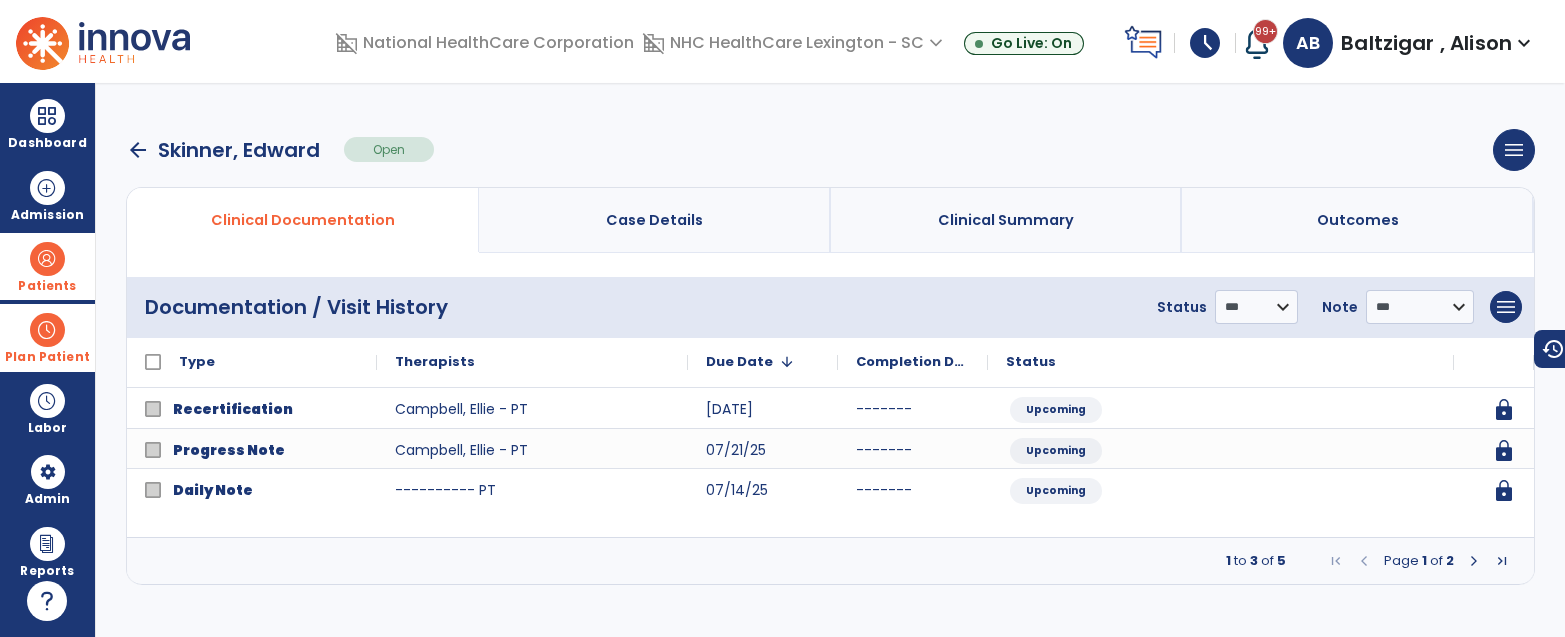click on "arrow_back" at bounding box center (138, 150) 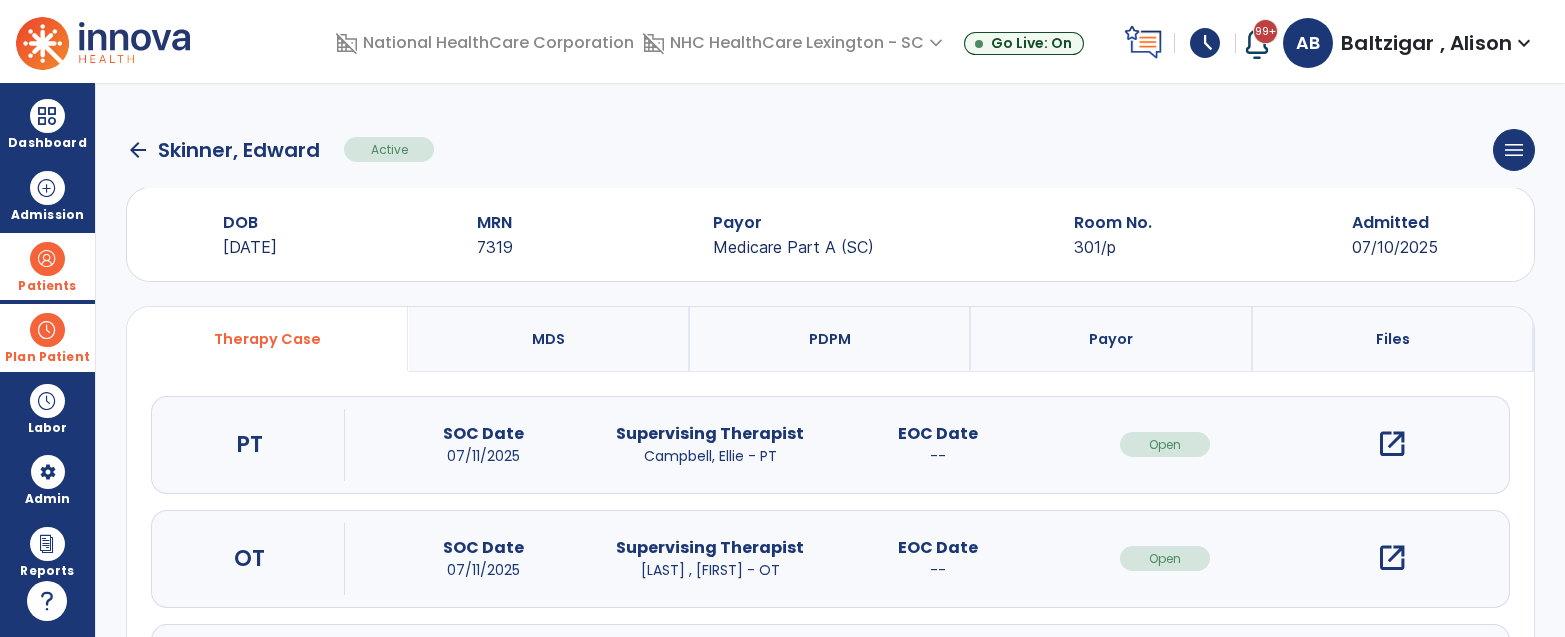 click on "arrow_back" 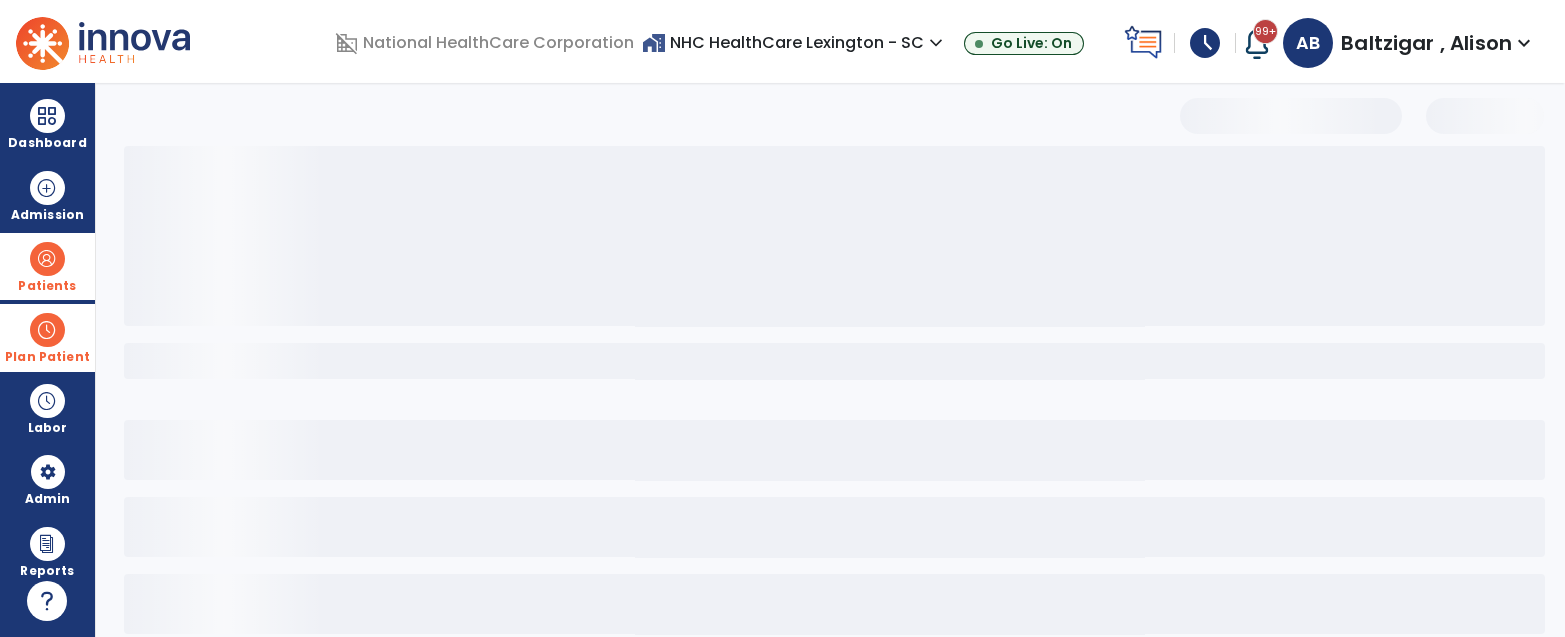 select on "***" 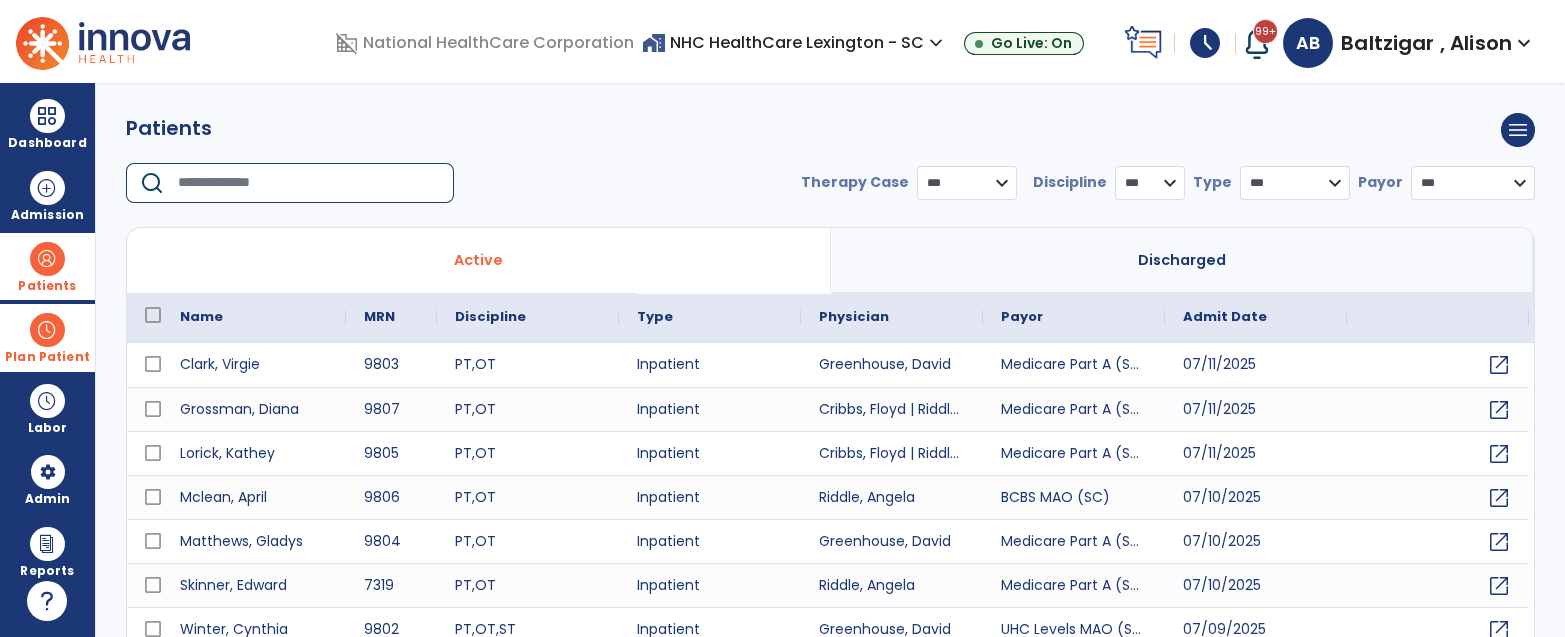 click at bounding box center [309, 183] 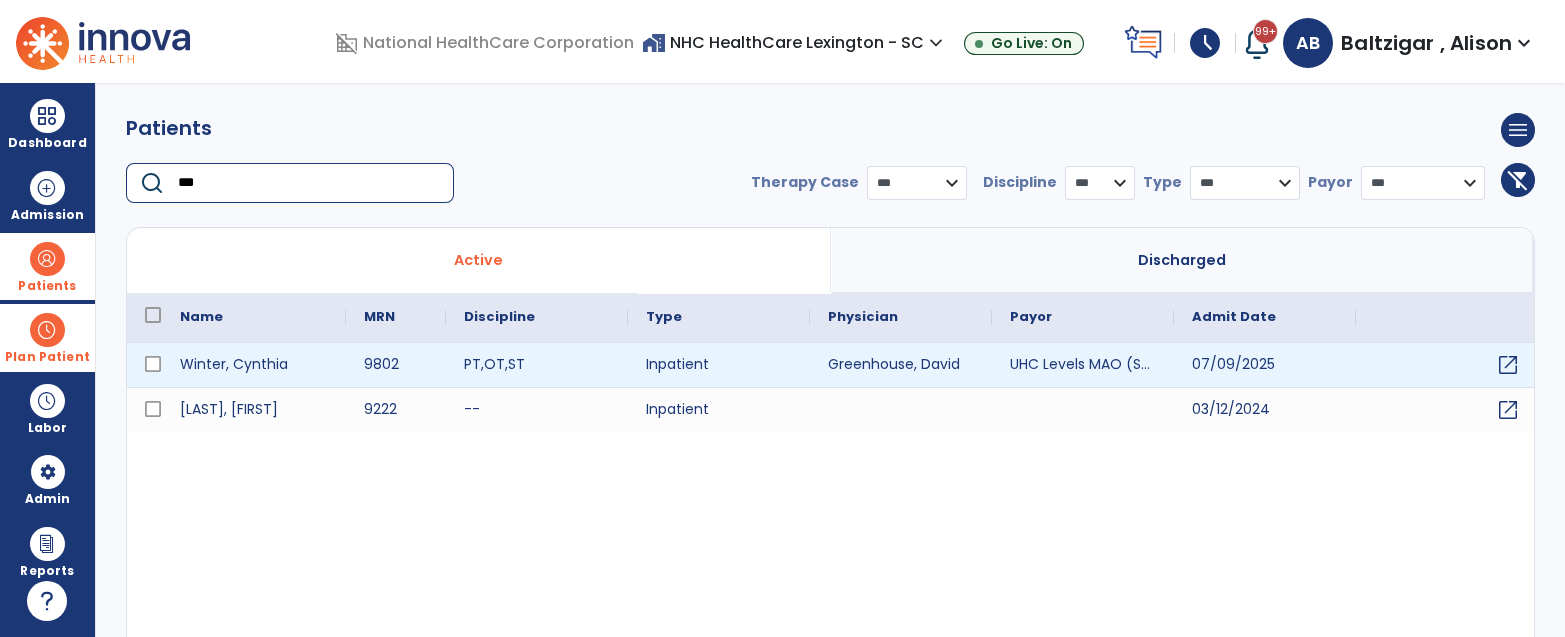 type on "***" 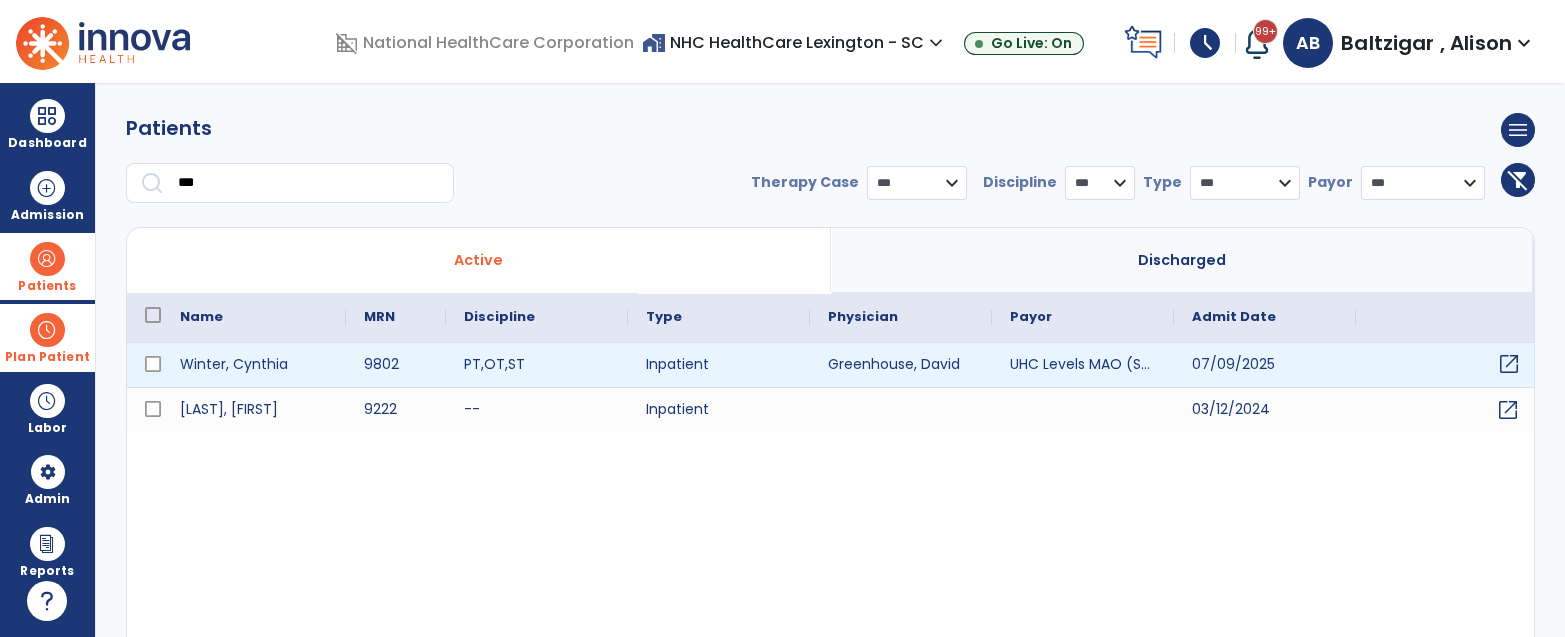 click on "open_in_new" at bounding box center (1509, 364) 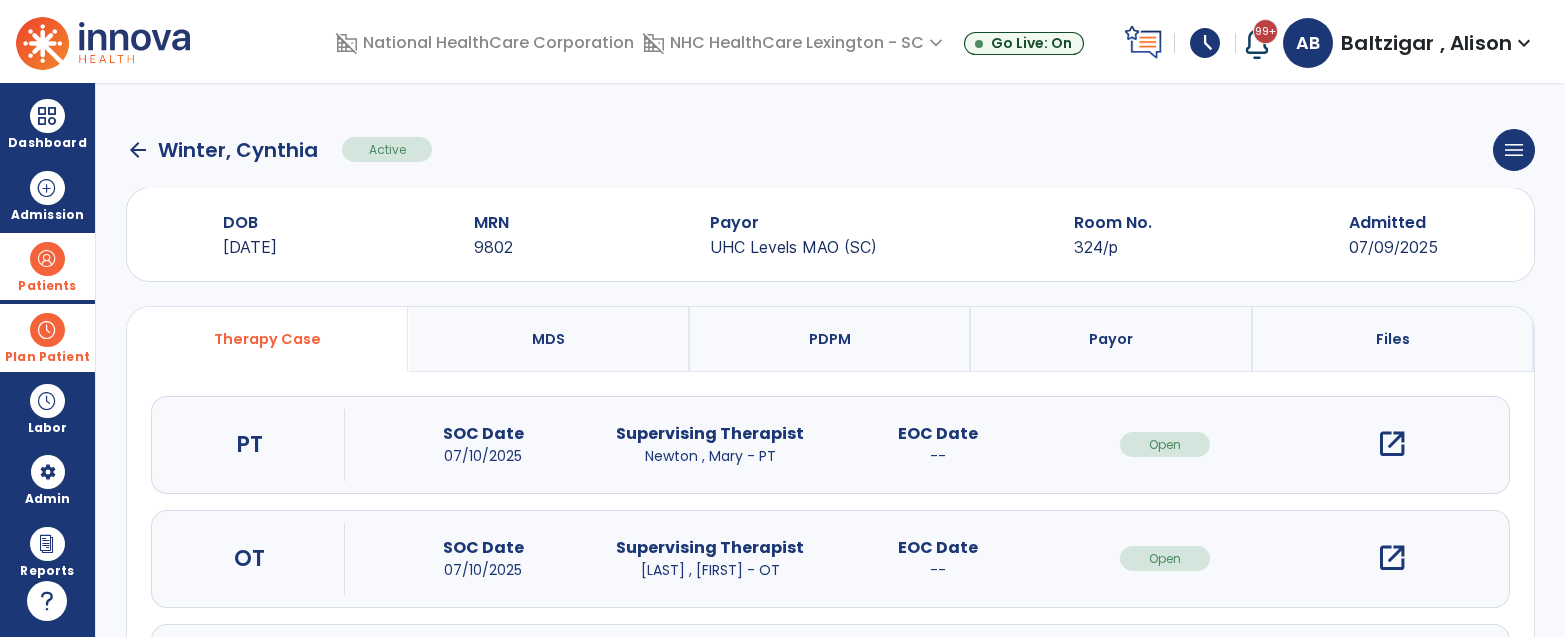click on "open_in_new" at bounding box center [1392, 444] 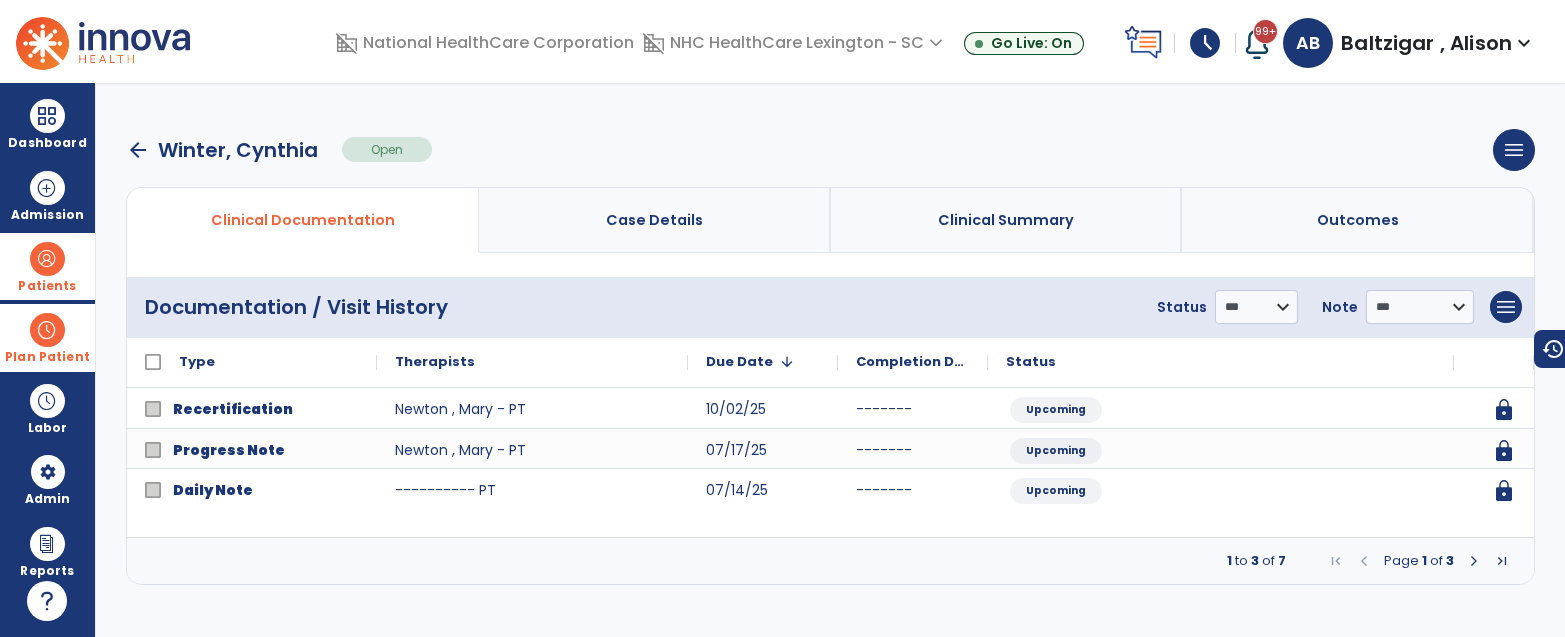 click at bounding box center [1474, 561] 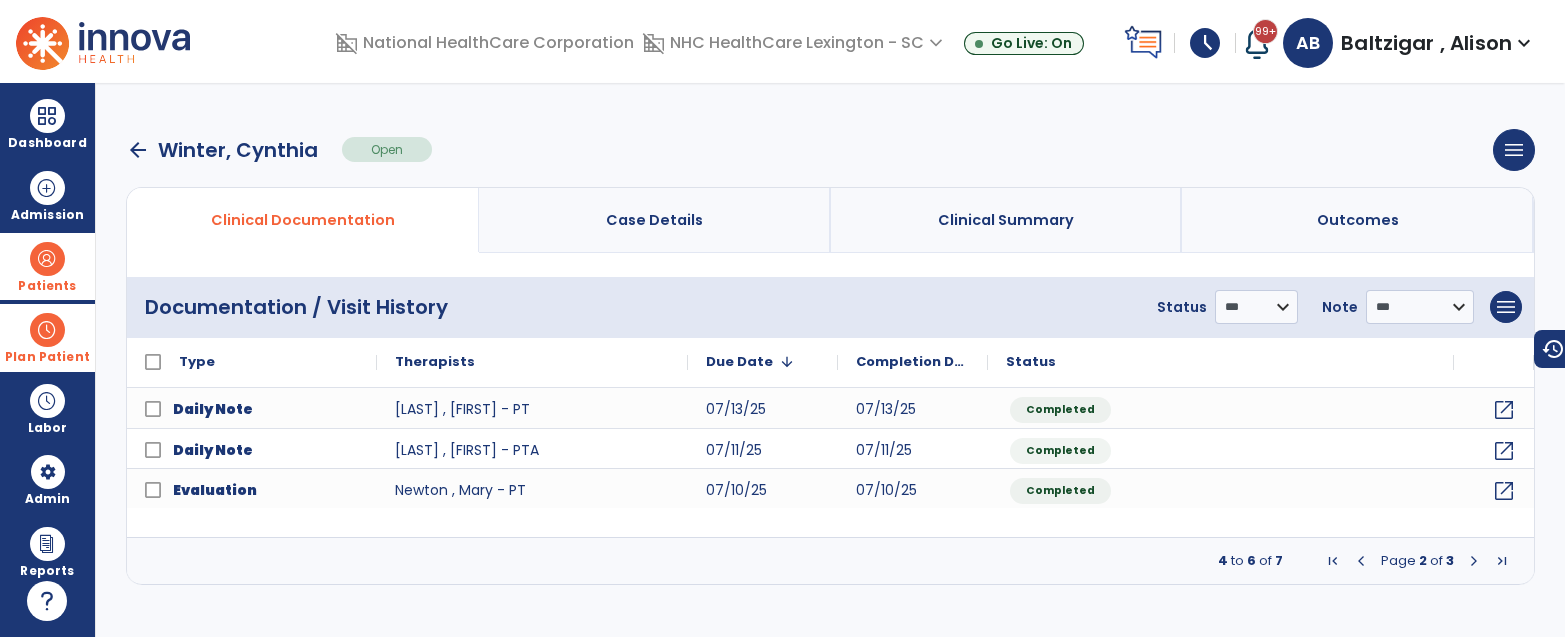 click at bounding box center (1474, 561) 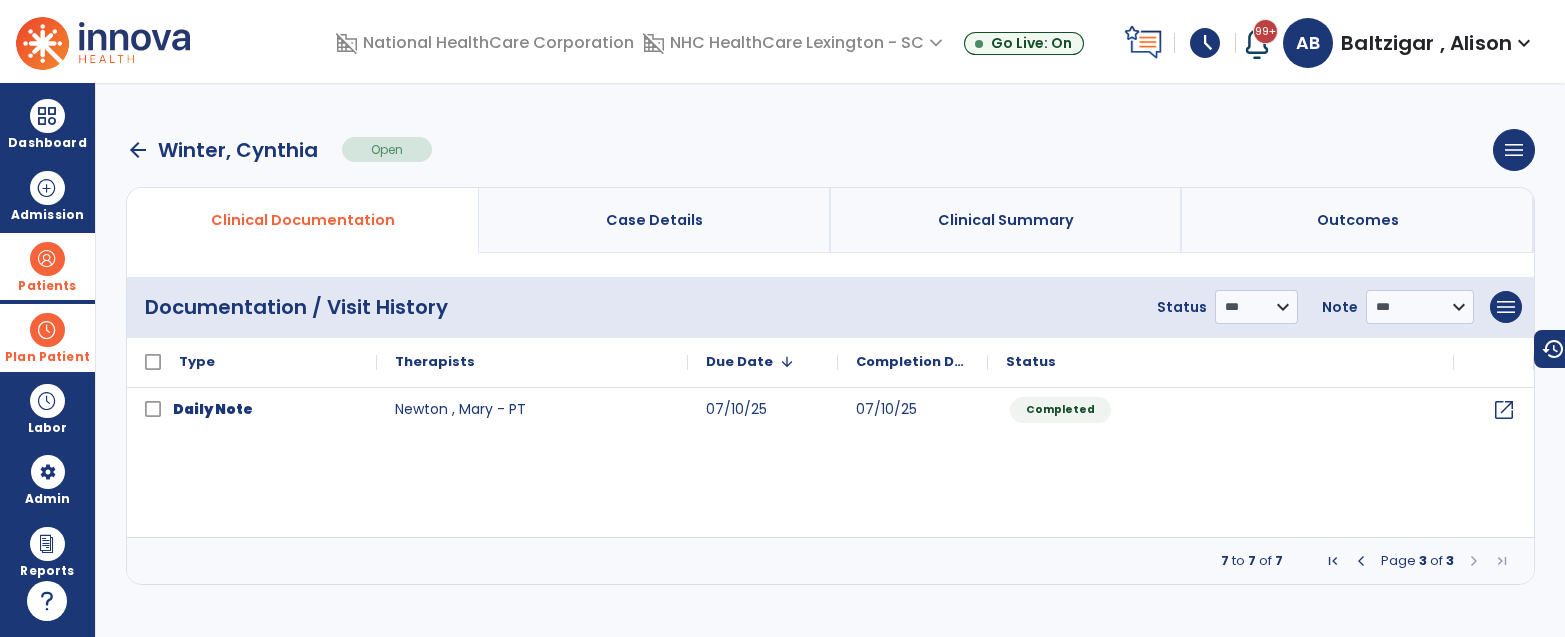 click on "Plan Patient" at bounding box center (47, 266) 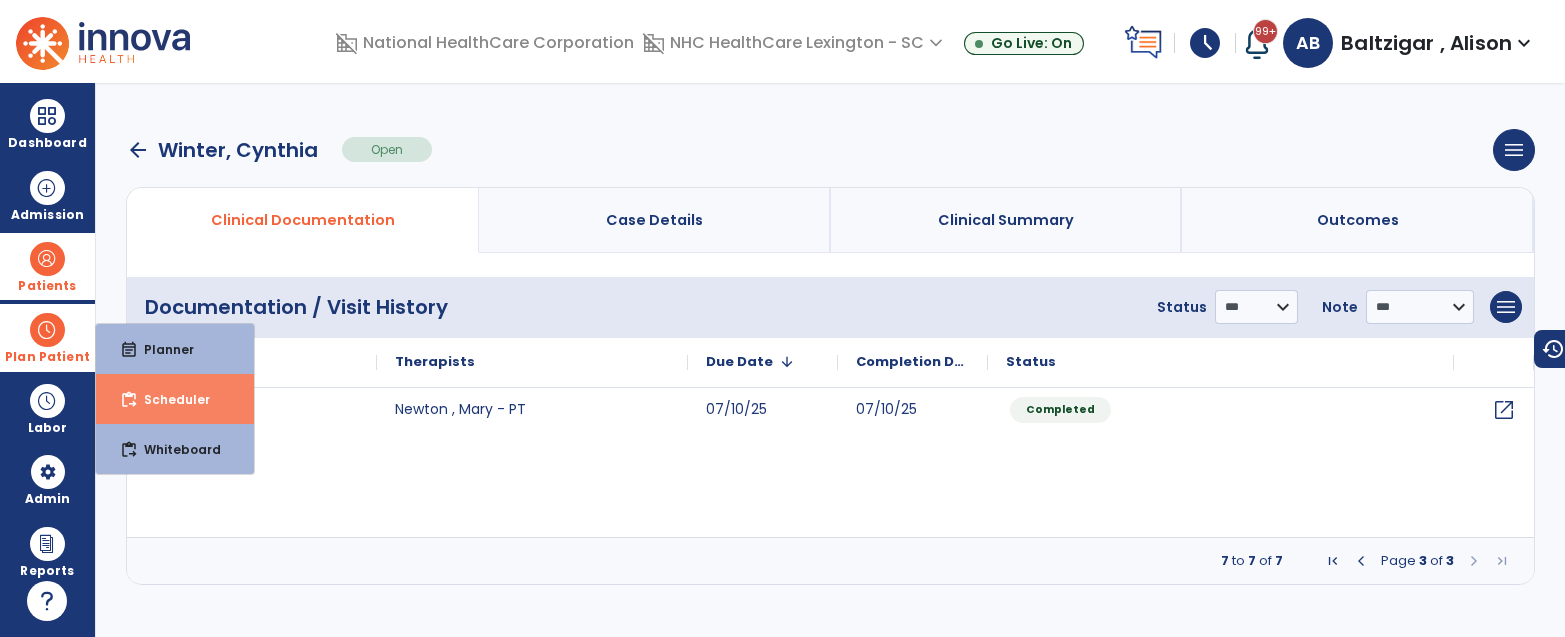 click on "Scheduler" at bounding box center (169, 399) 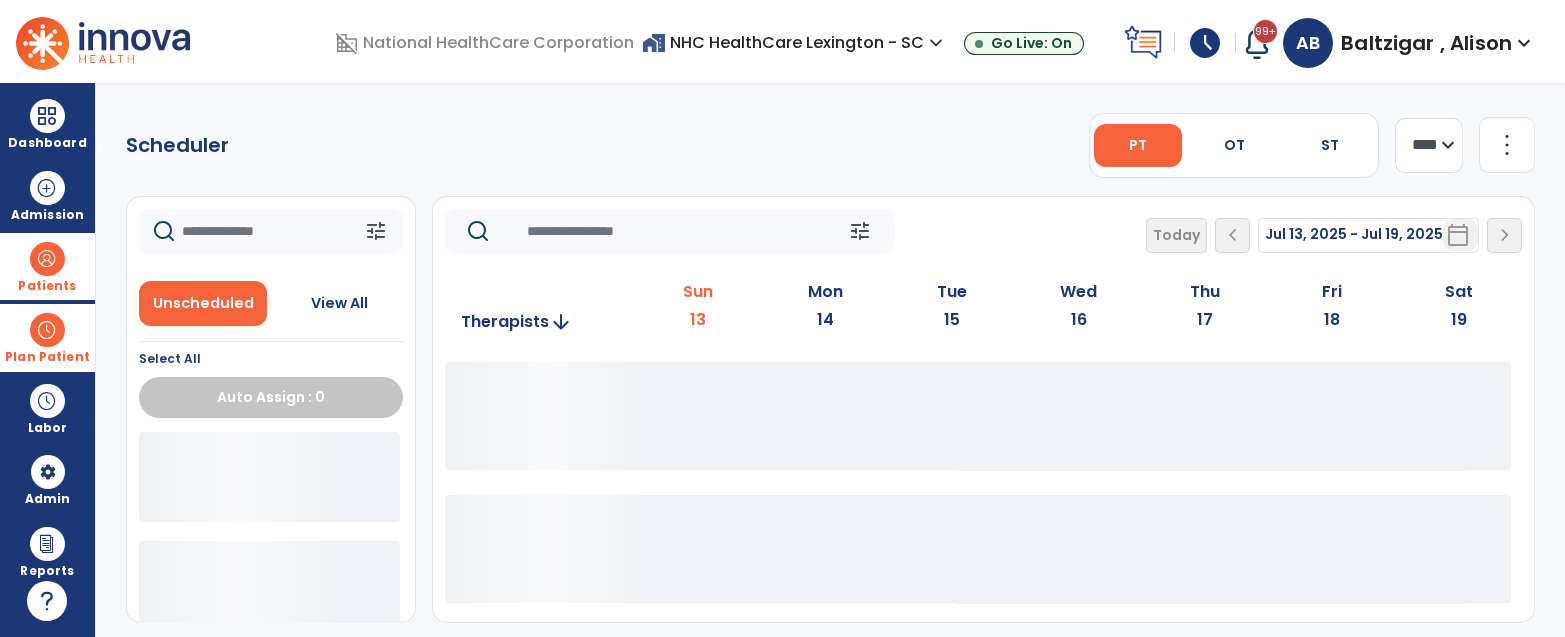 click 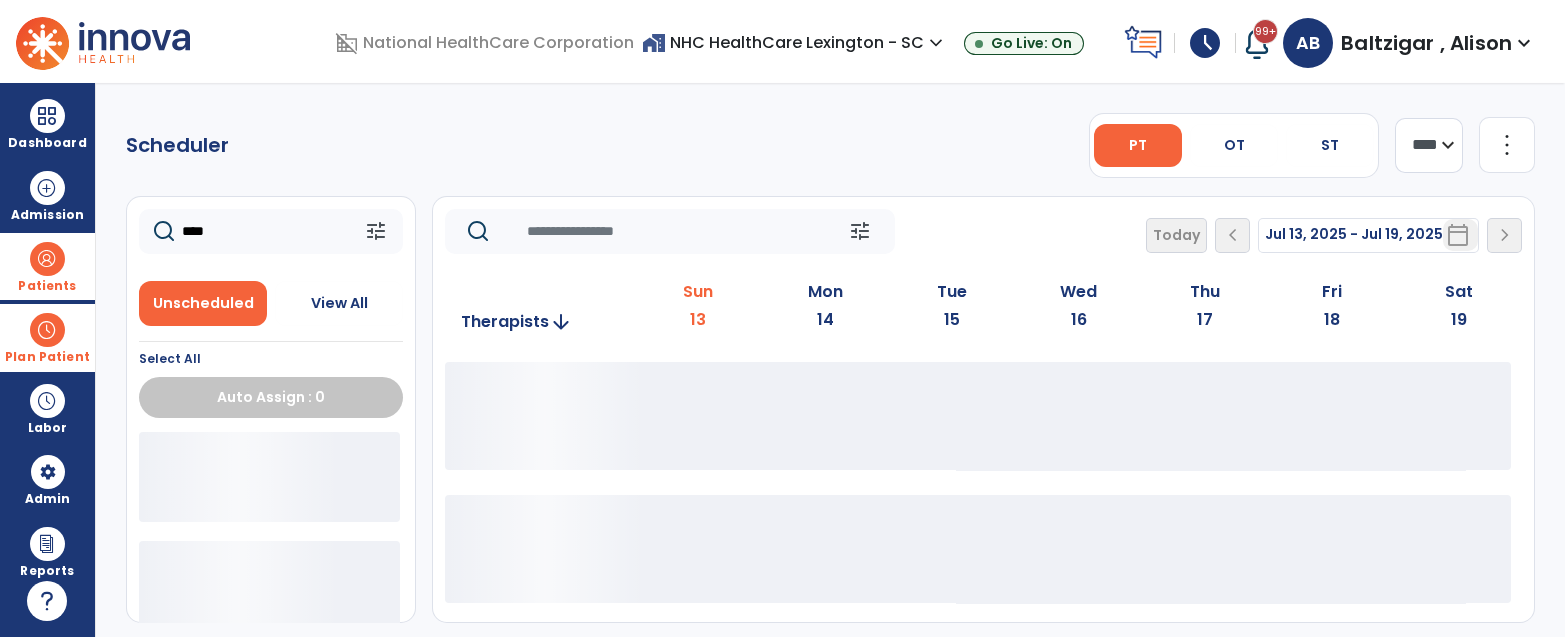 type on "****" 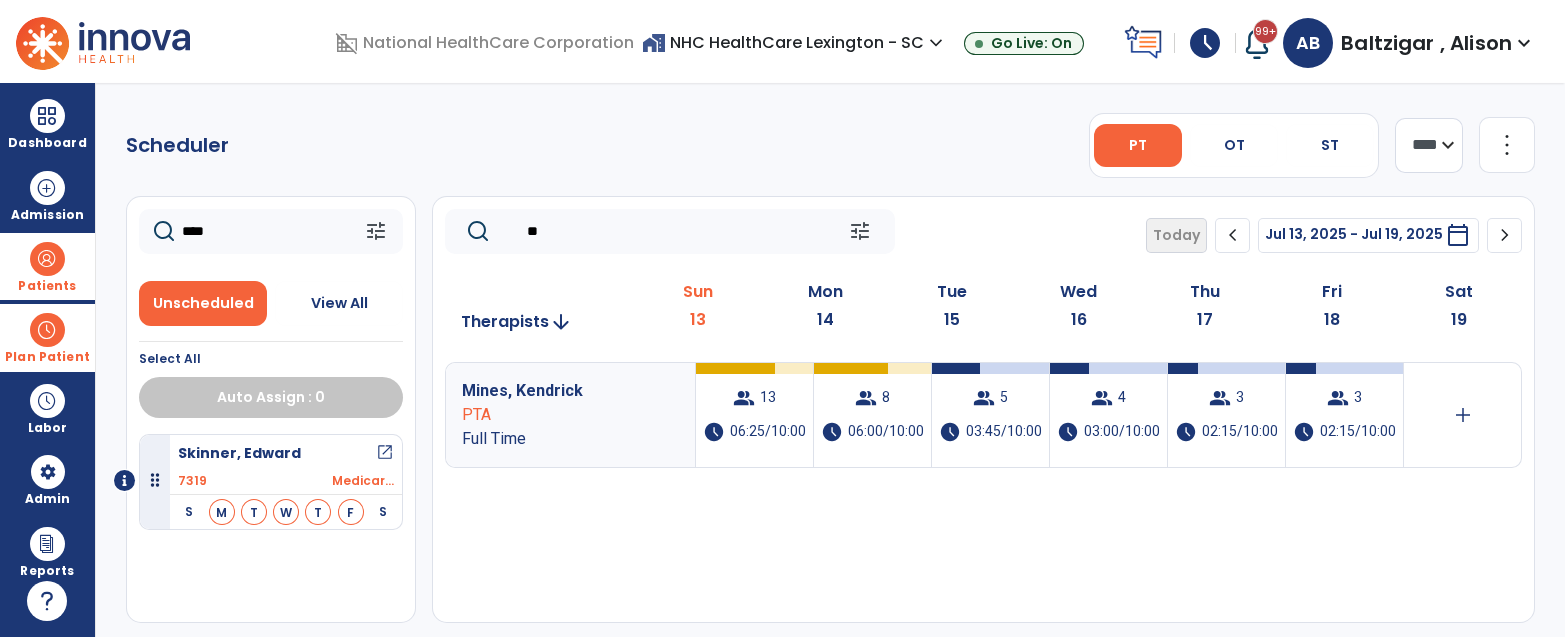type on "*" 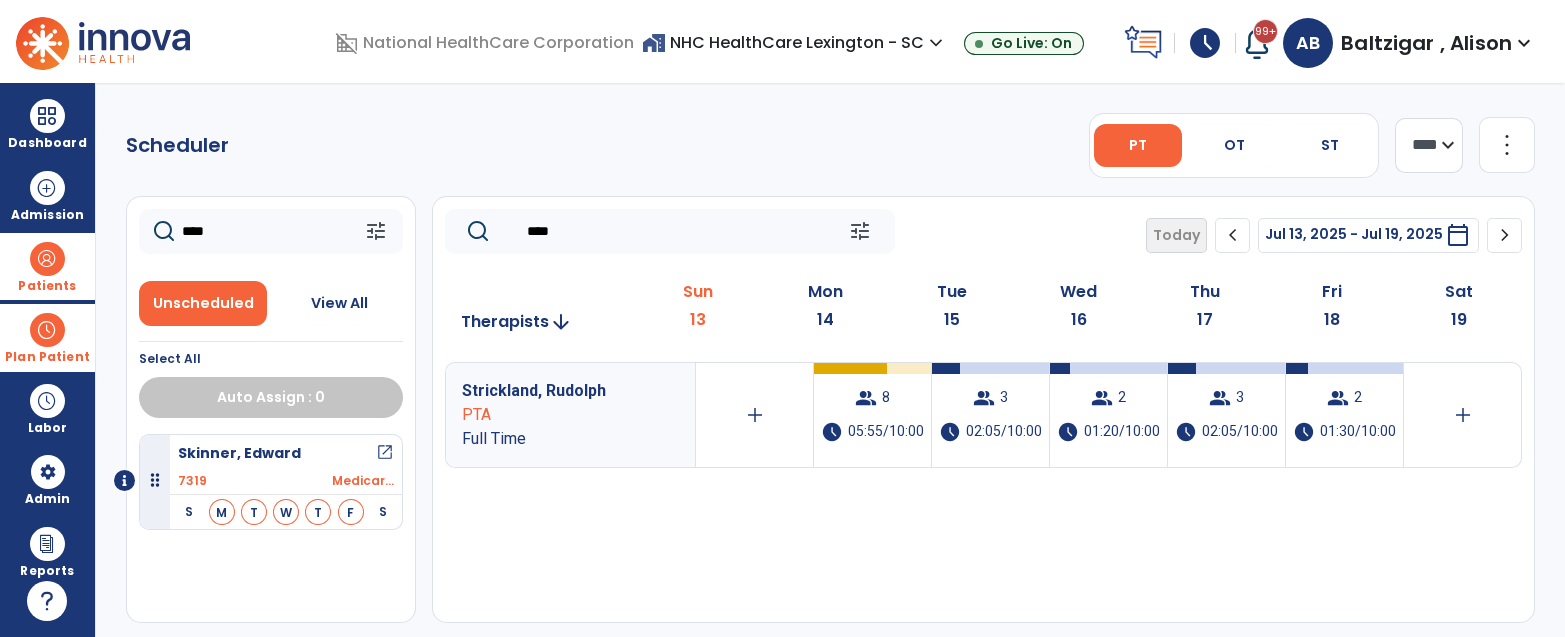 type on "****" 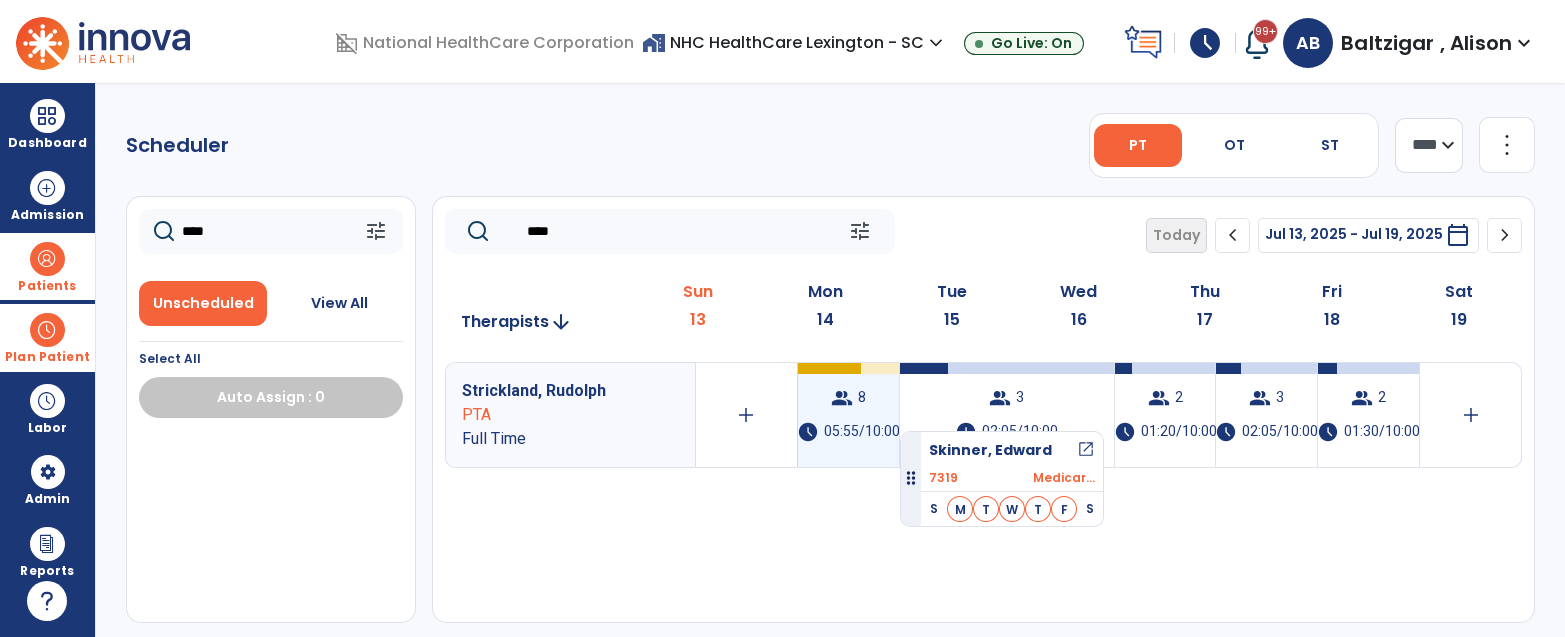 drag, startPoint x: 493, startPoint y: 472, endPoint x: 896, endPoint y: 422, distance: 406.0899 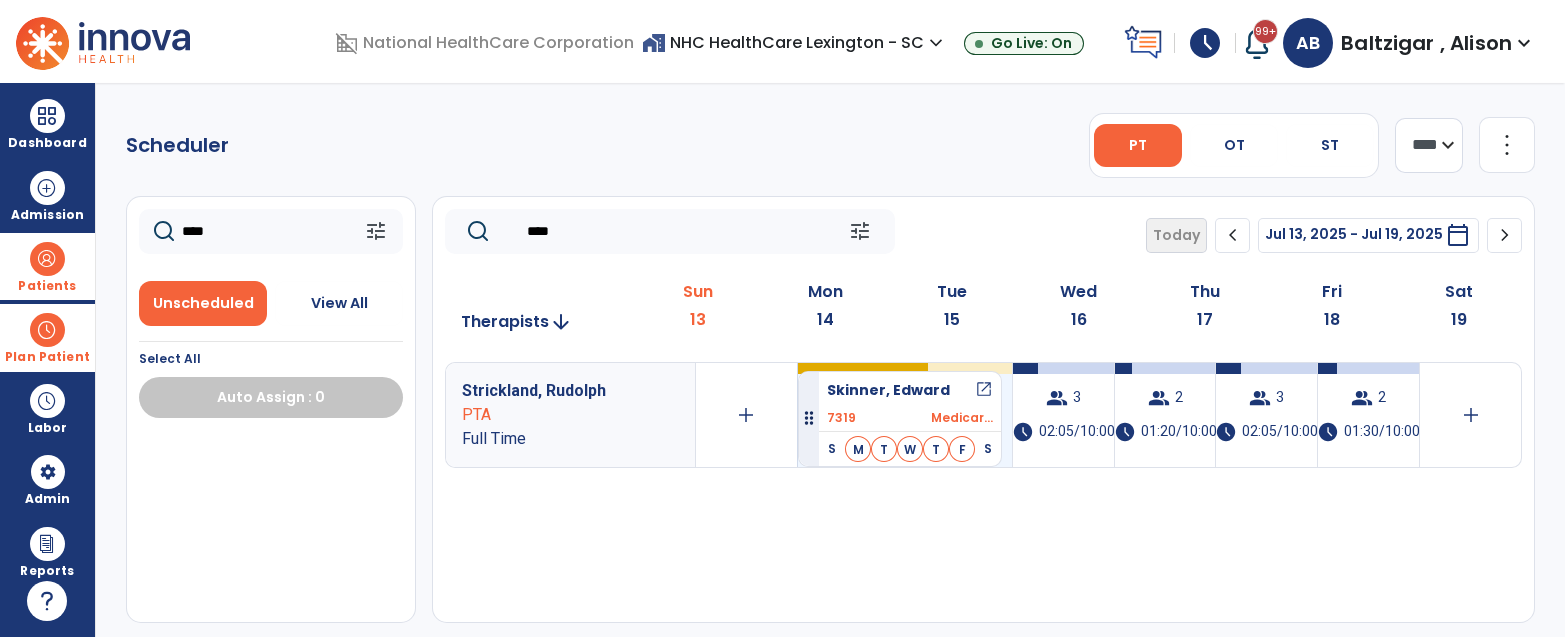 click on "05:55/10:00" at bounding box center (918, 432) 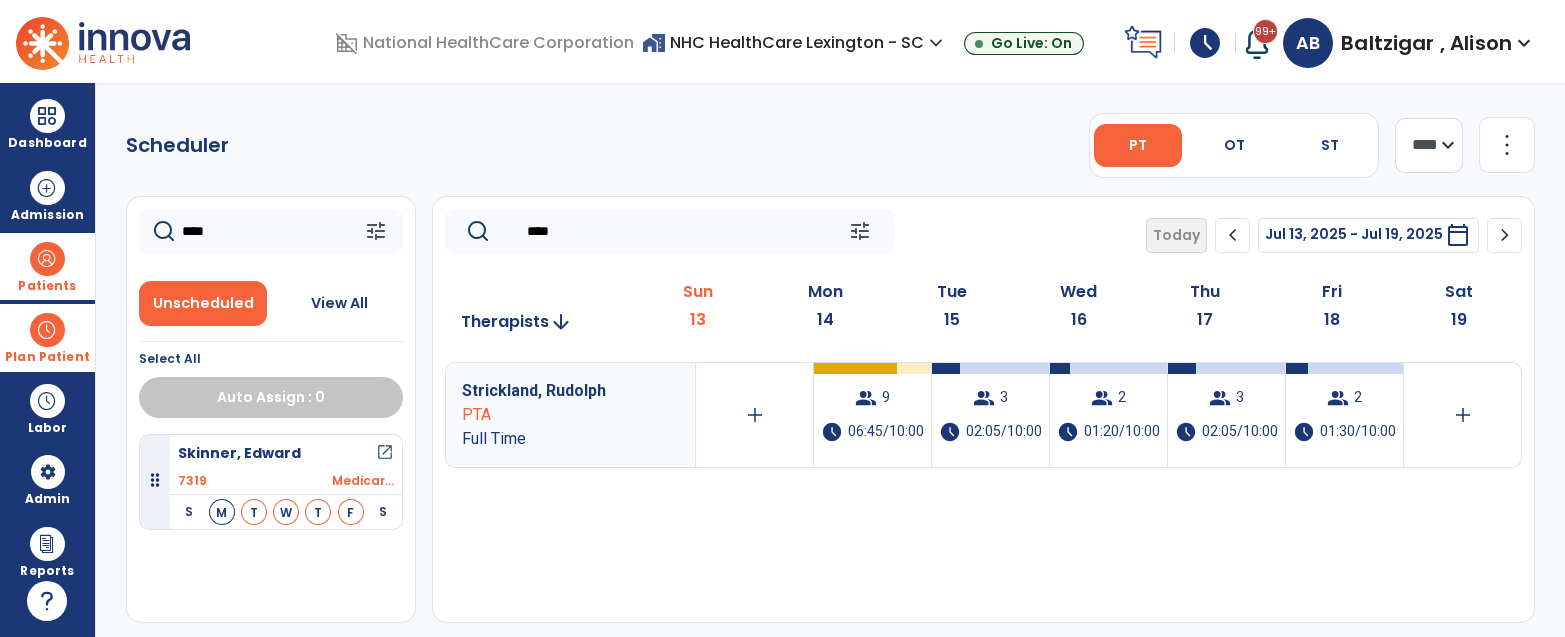 click on "****" 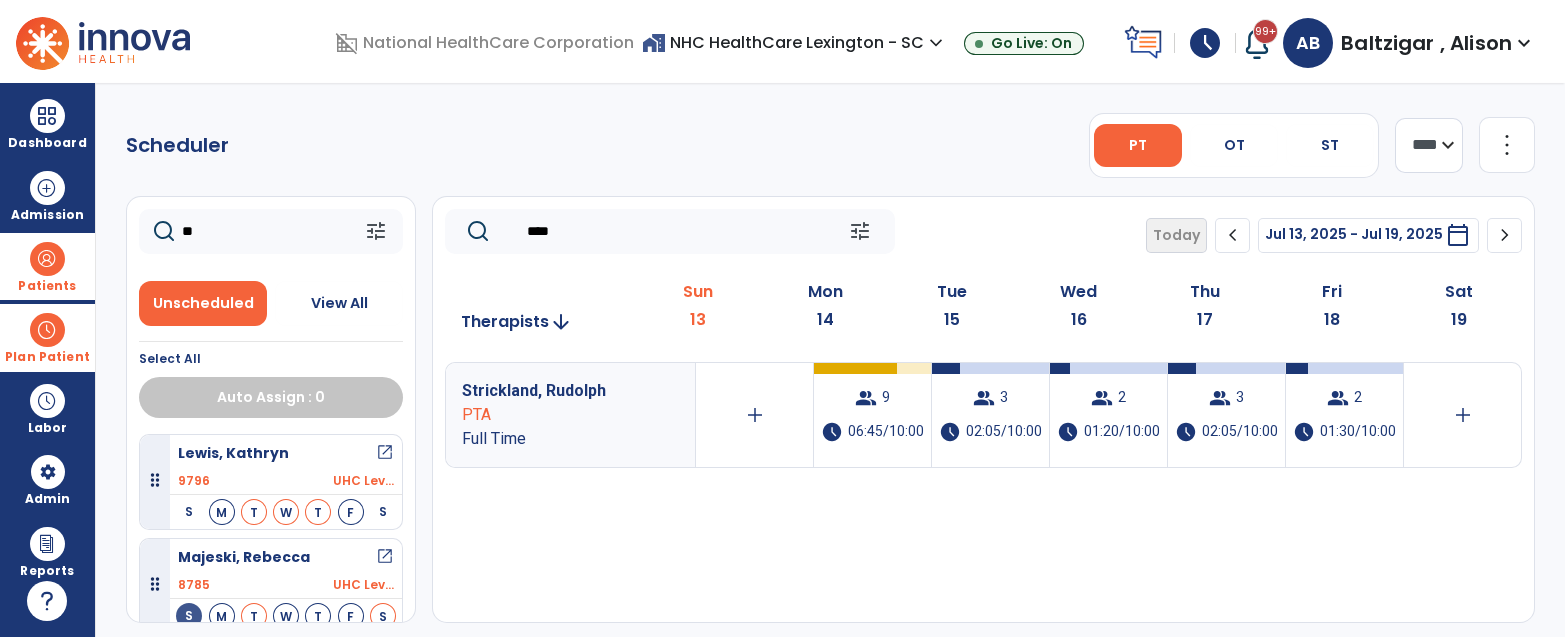 type on "*" 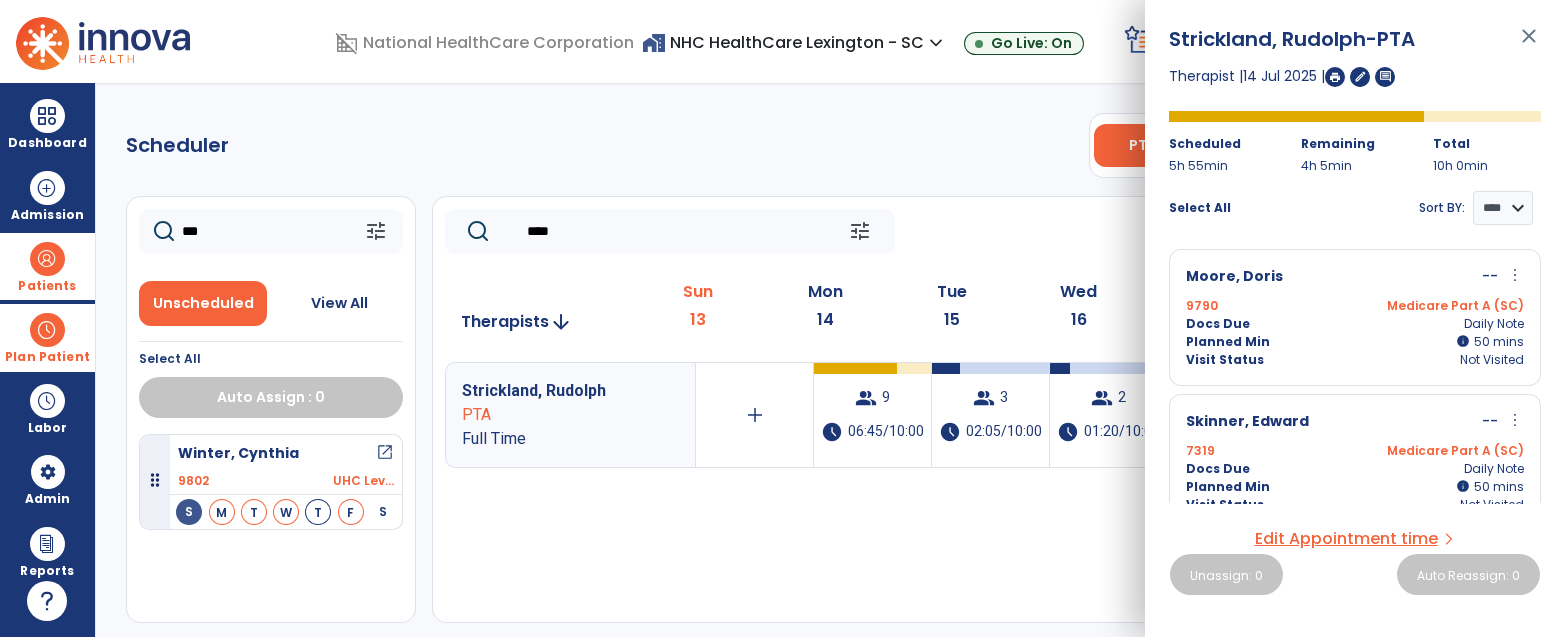 type on "***" 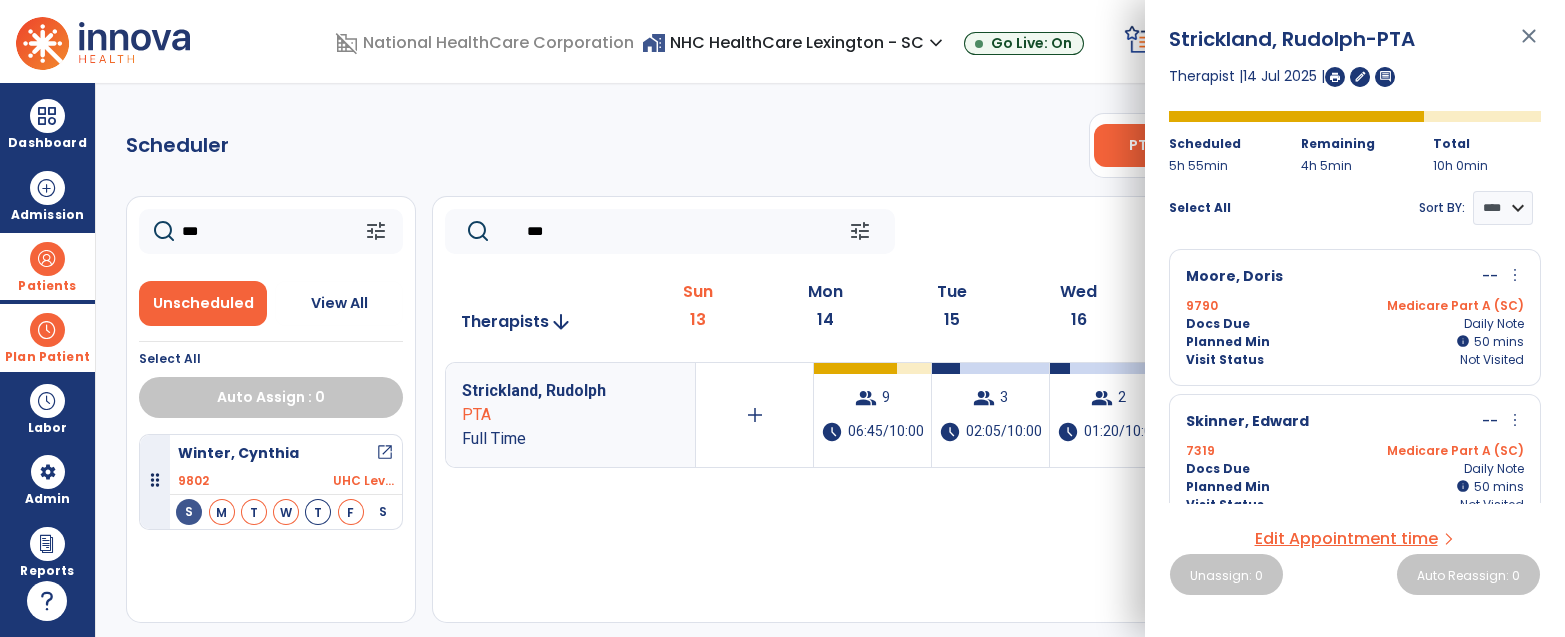 click on "***" 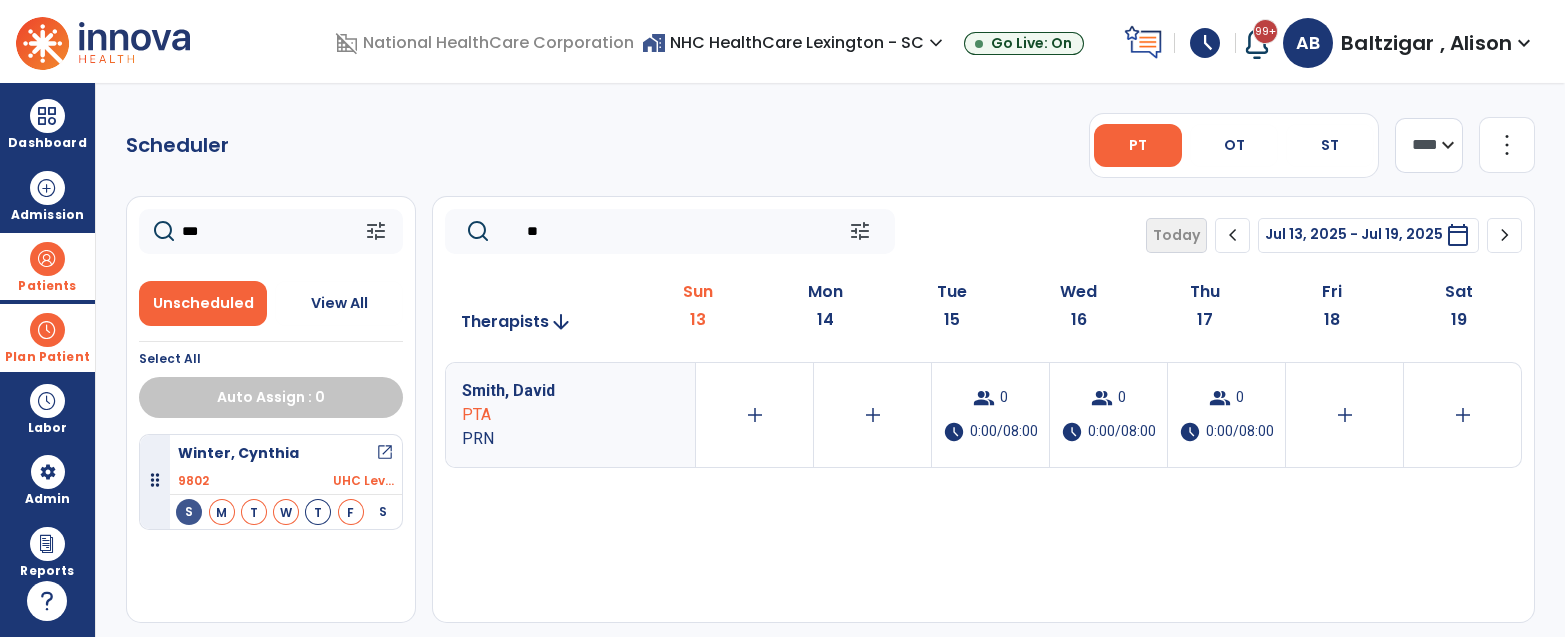 type on "*" 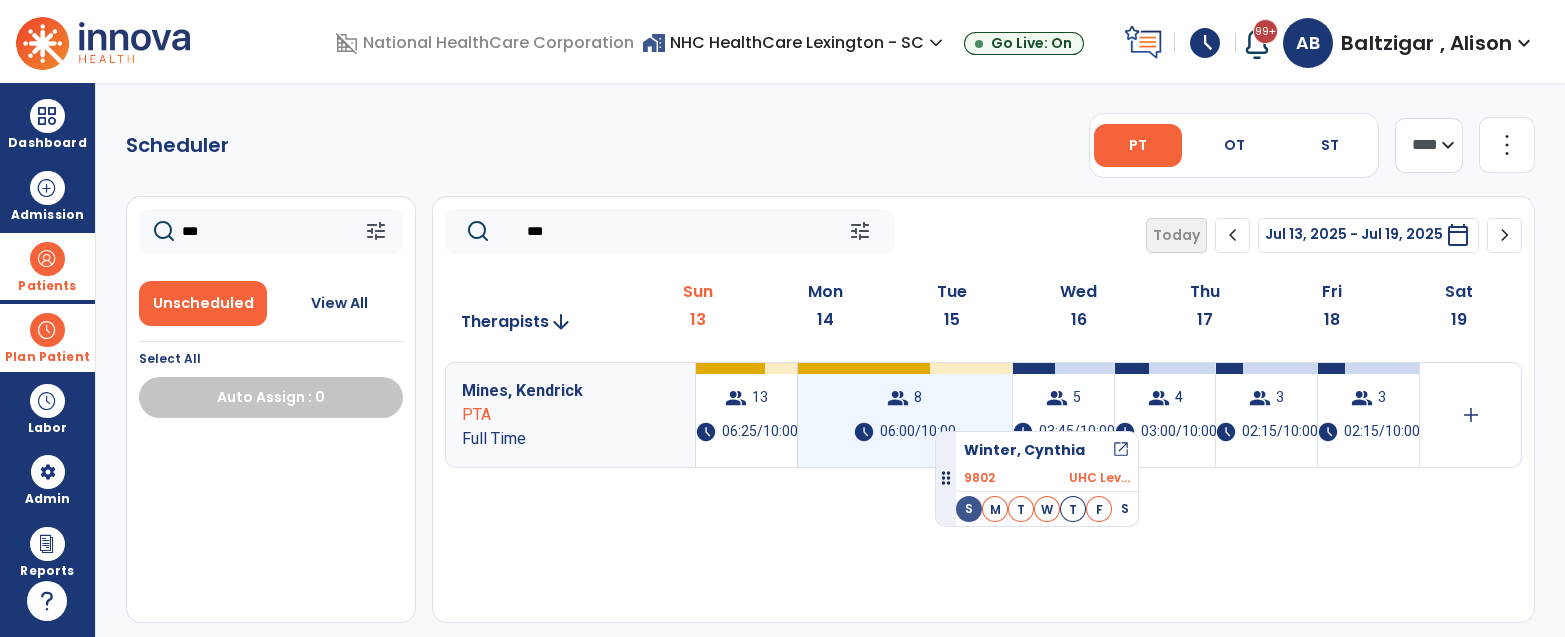 drag, startPoint x: 295, startPoint y: 452, endPoint x: 937, endPoint y: 424, distance: 642.6103 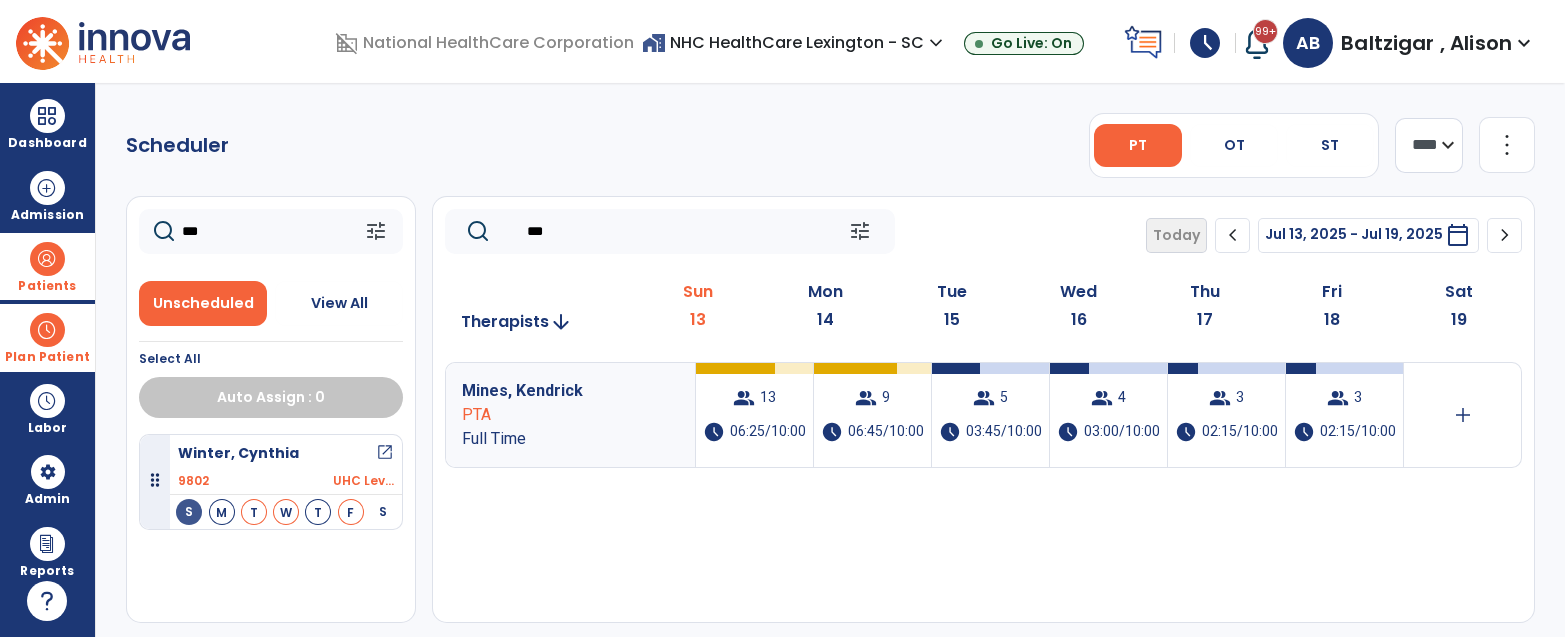 click on "***" 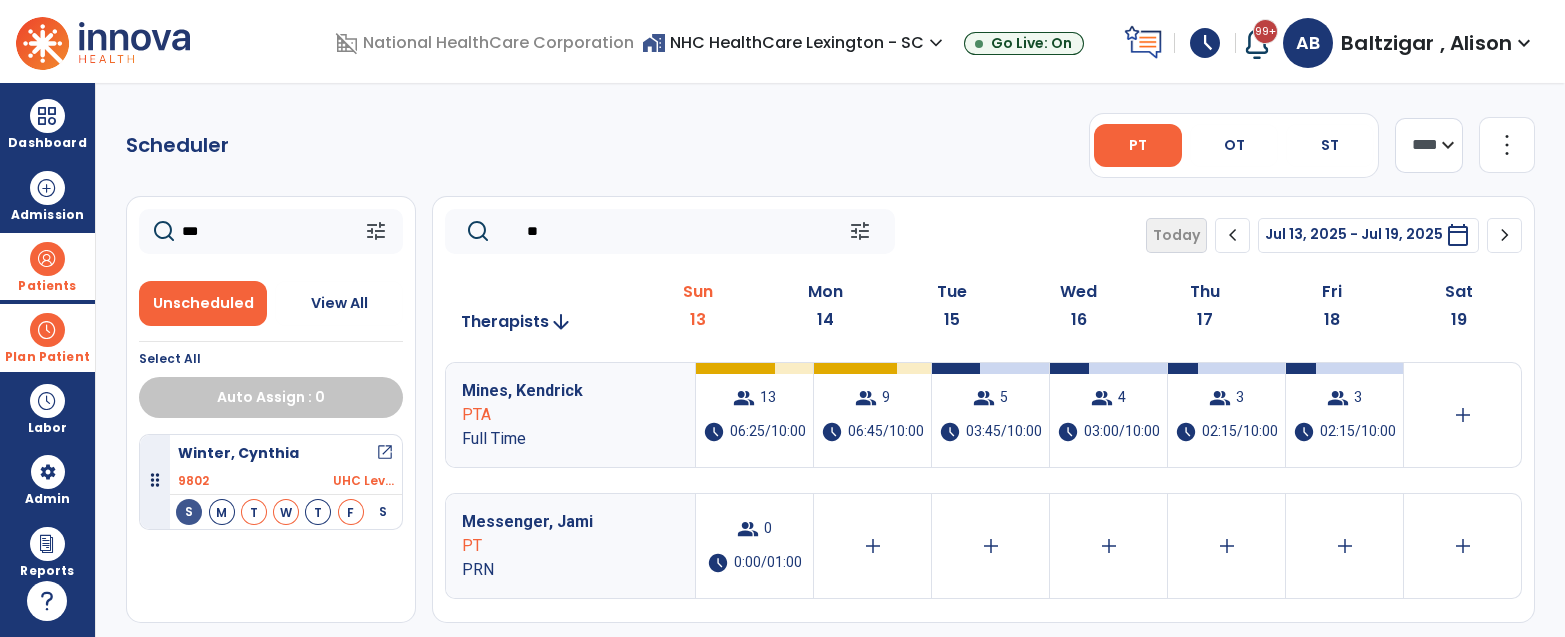 type on "*" 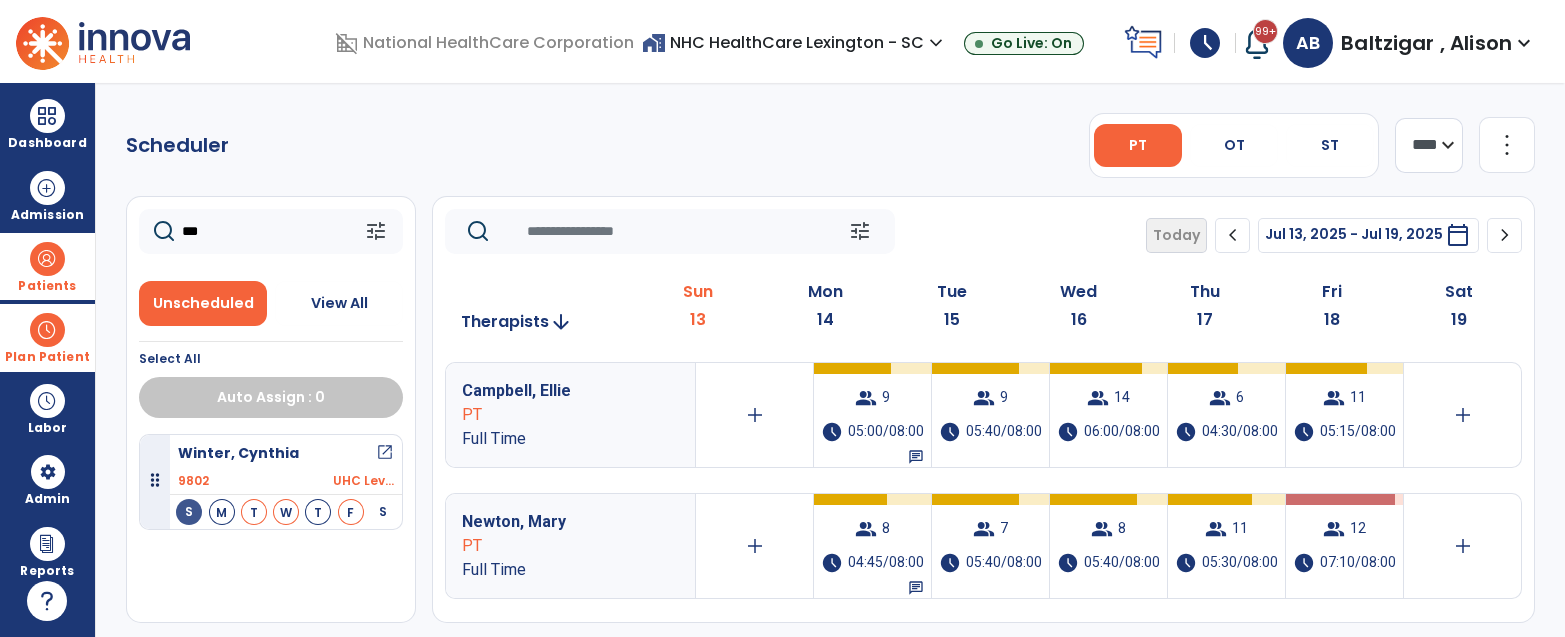 type 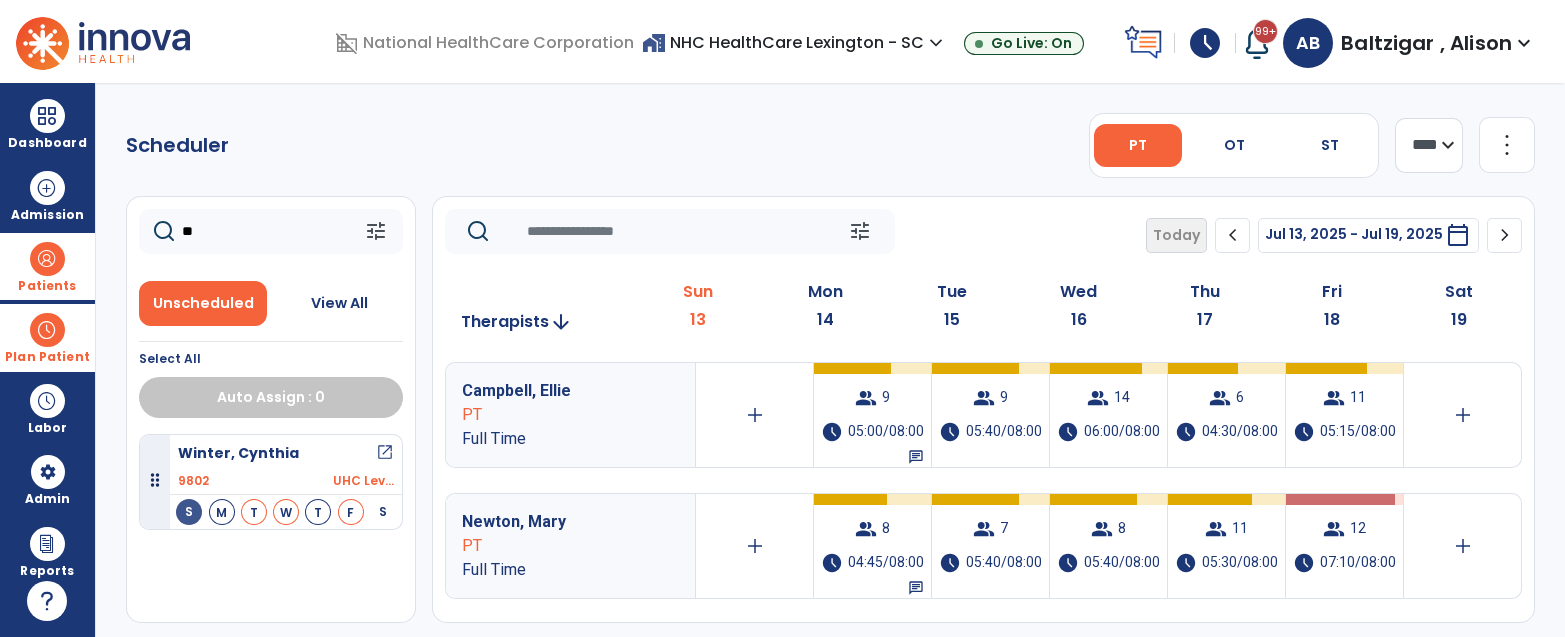 click on "**" 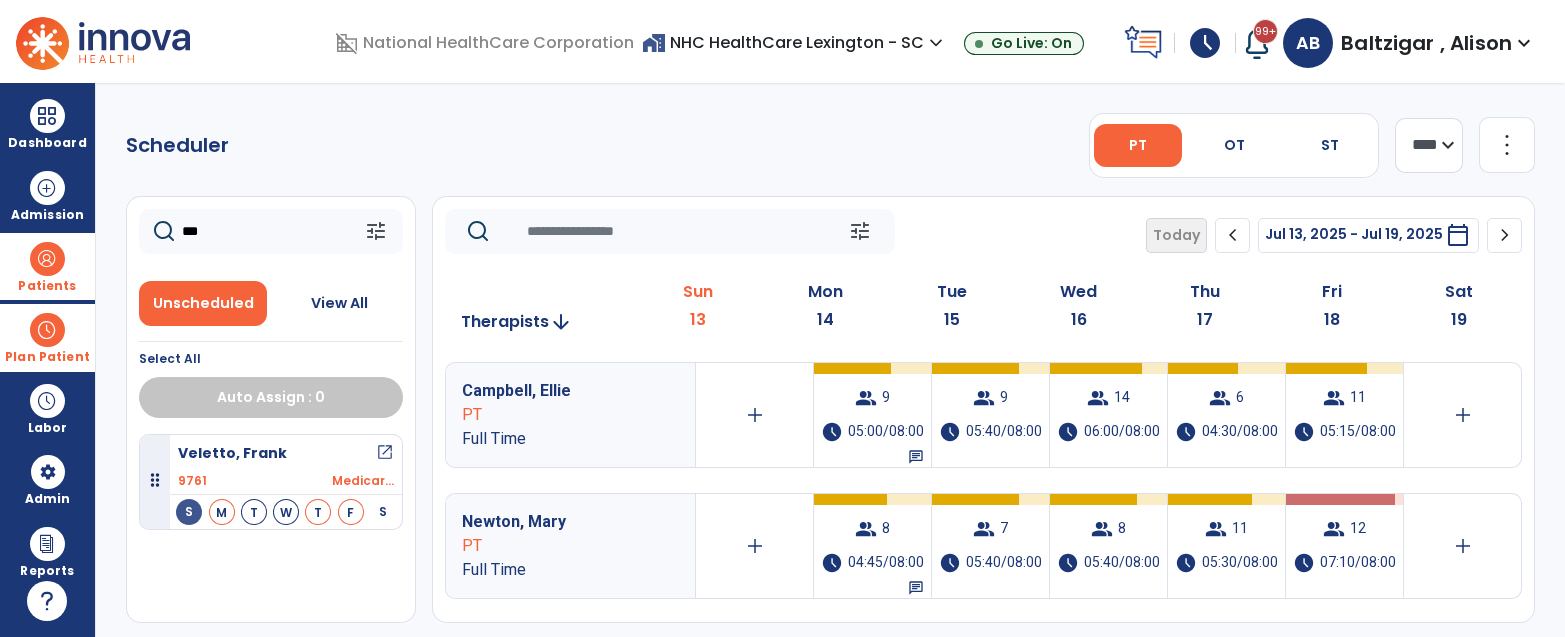 type on "***" 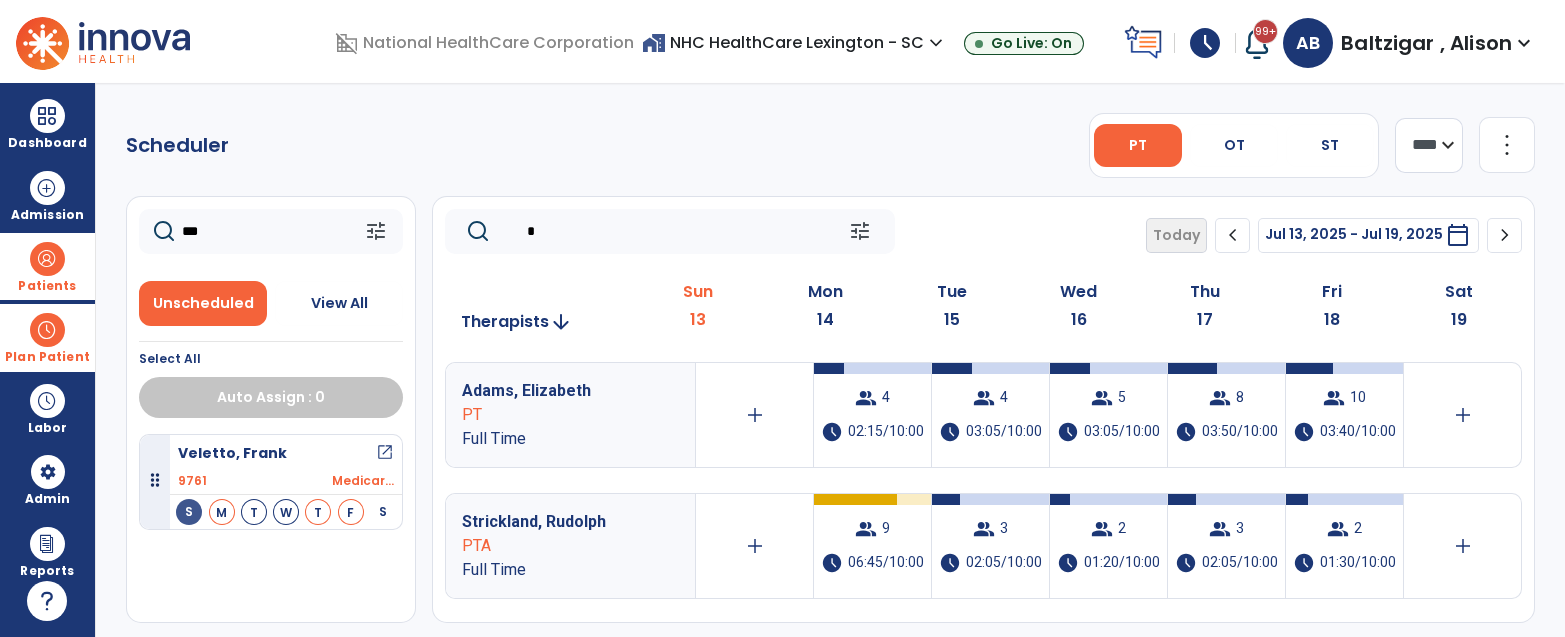click on "*" 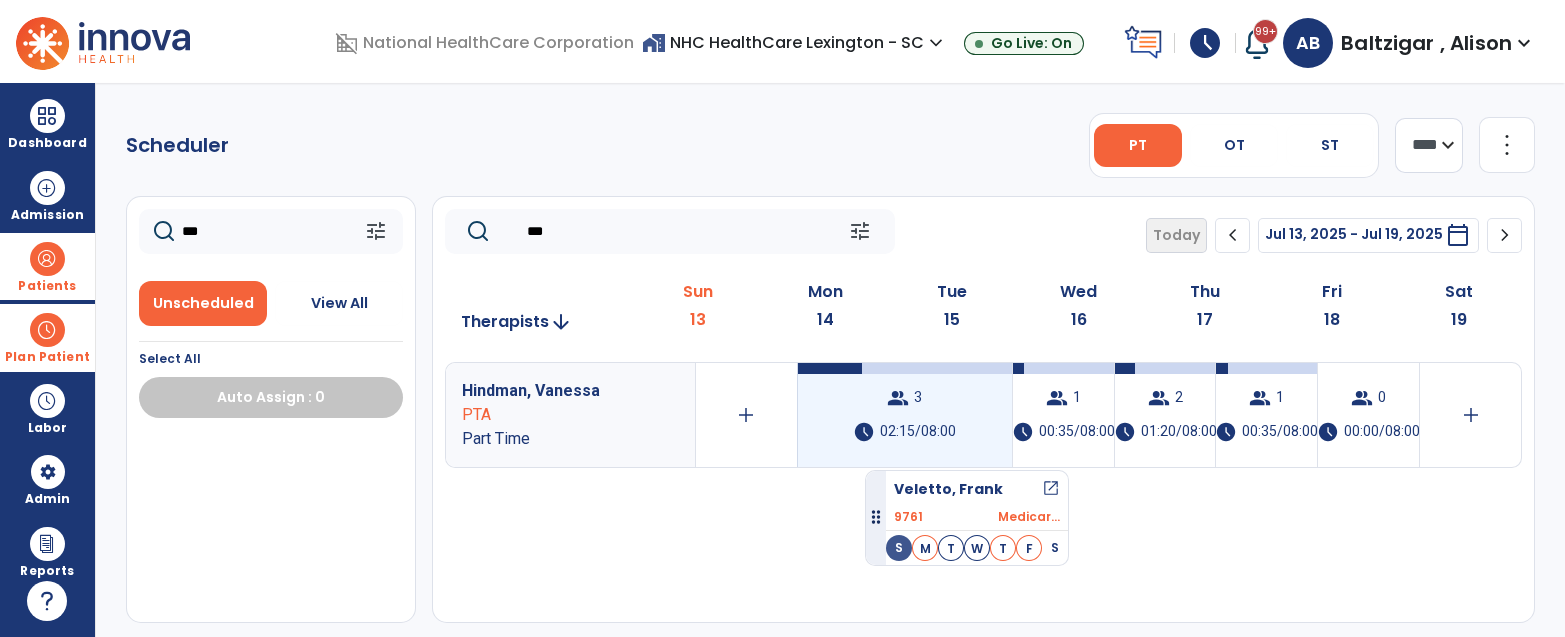 drag, startPoint x: 325, startPoint y: 447, endPoint x: 865, endPoint y: 453, distance: 540.0333 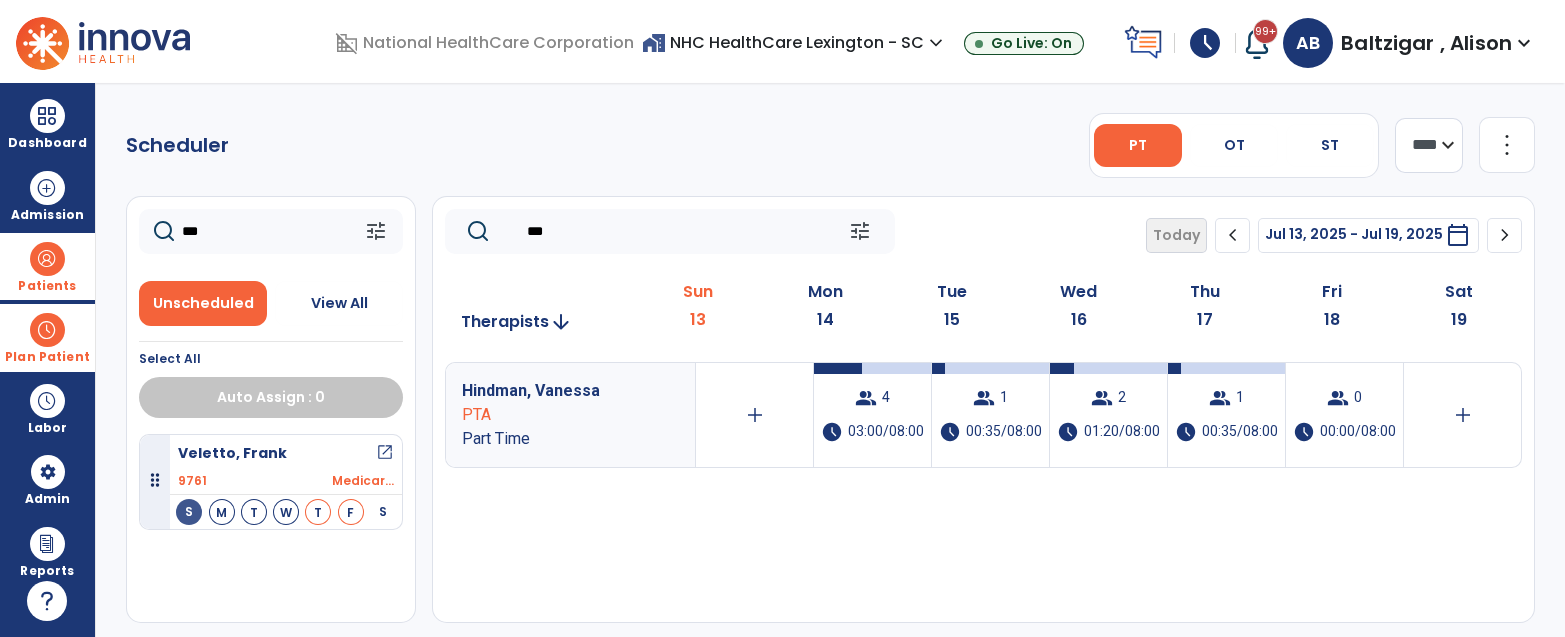 click on "***" 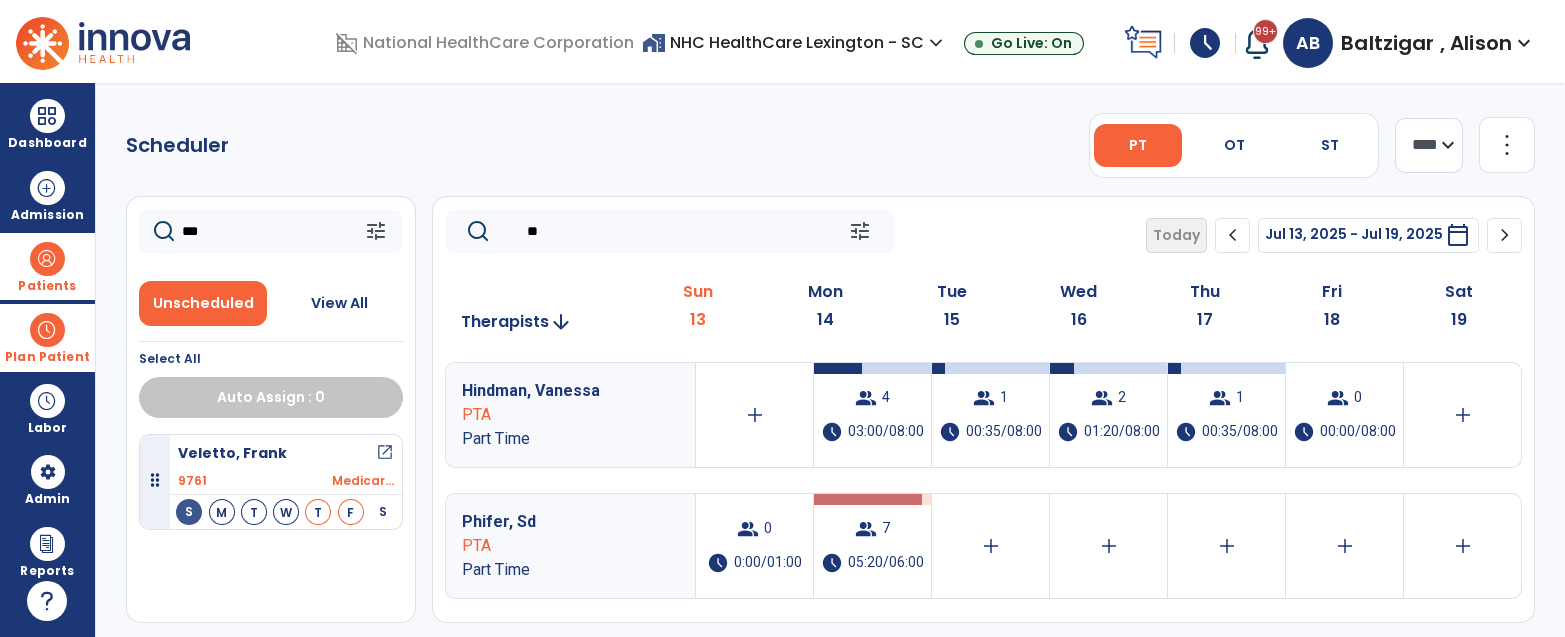 type on "*" 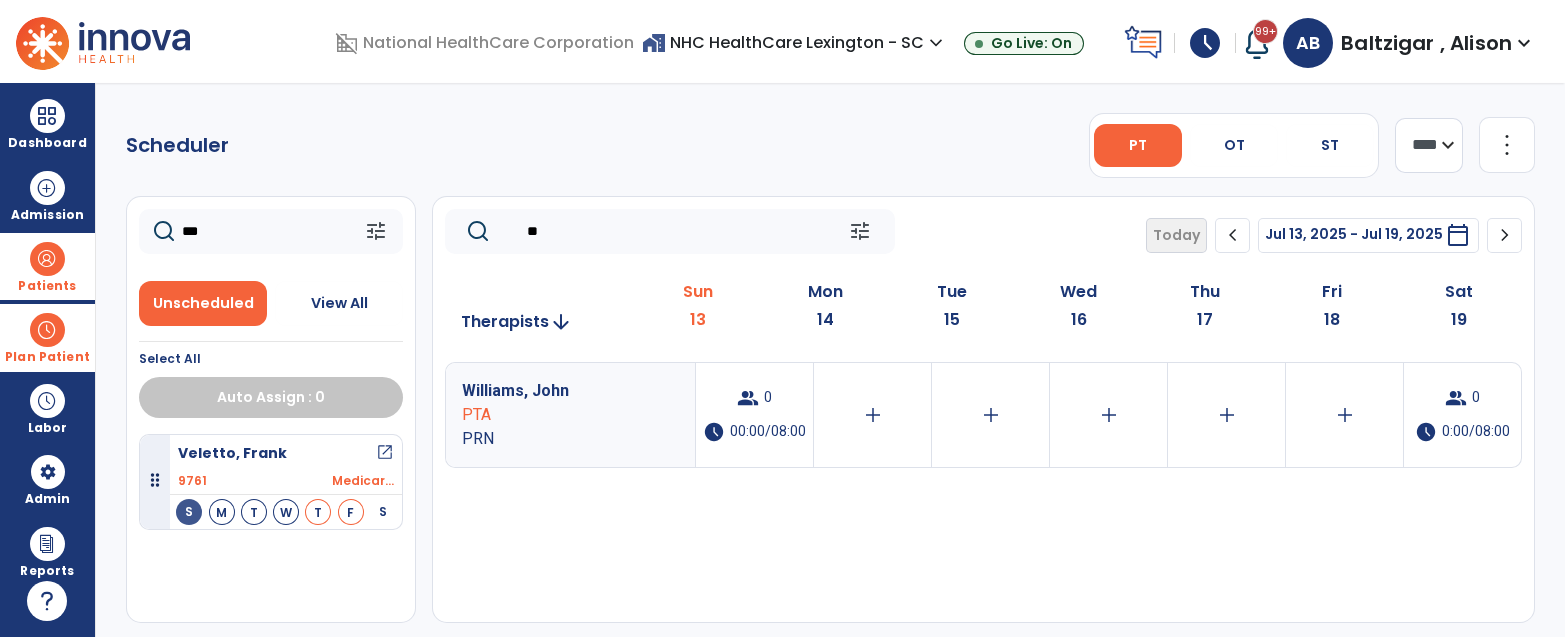 type on "*" 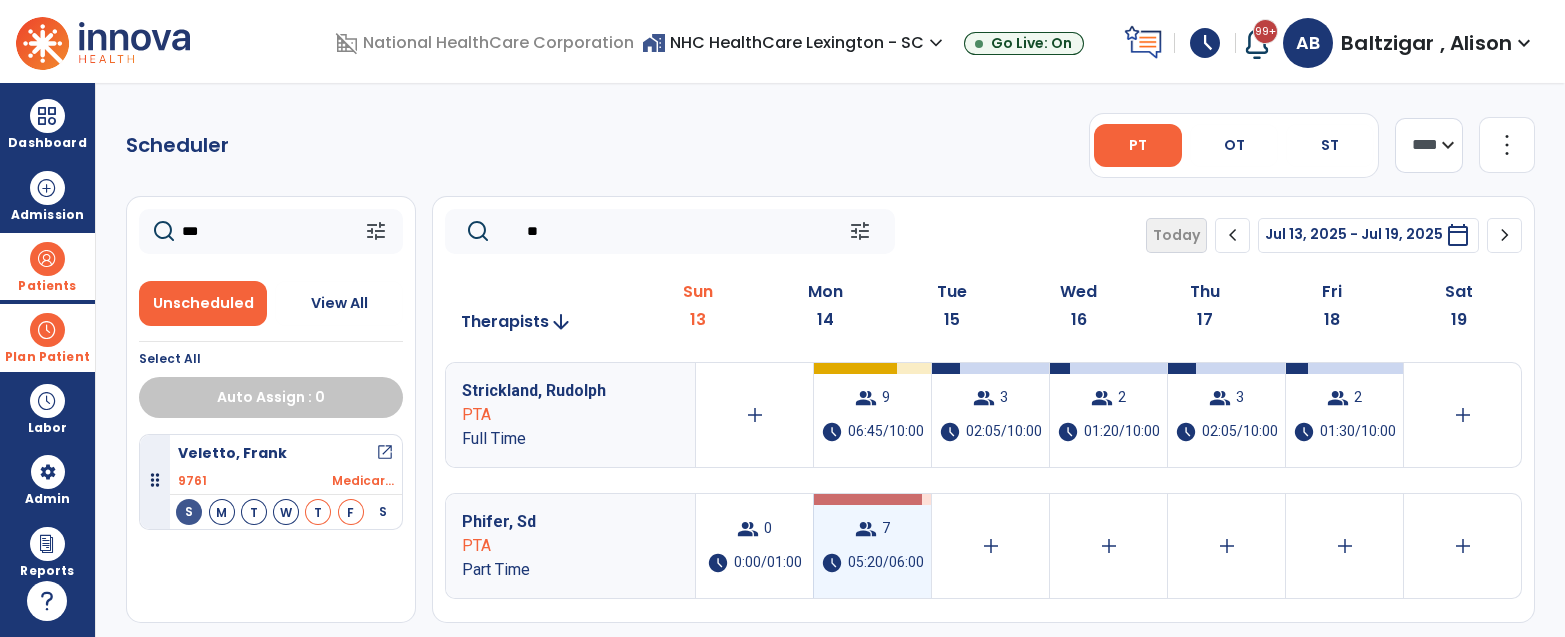 type on "**" 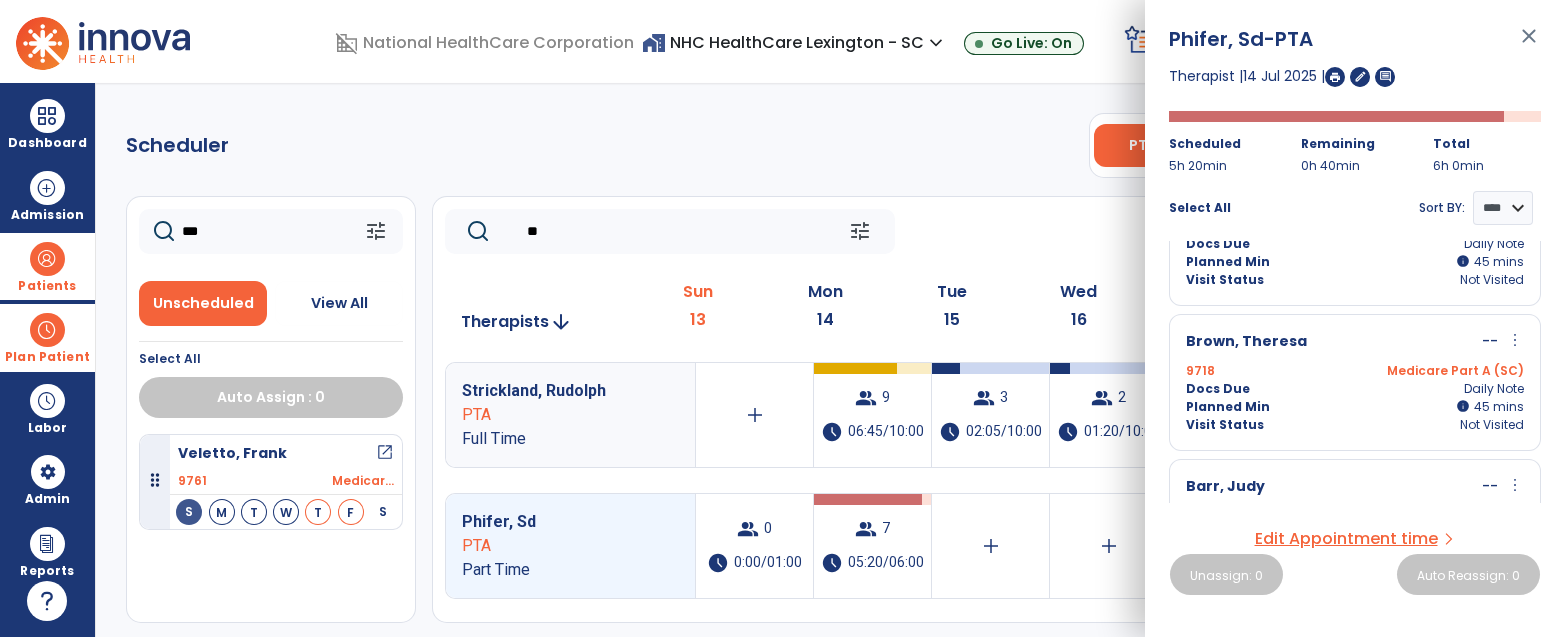 scroll, scrollTop: 392, scrollLeft: 0, axis: vertical 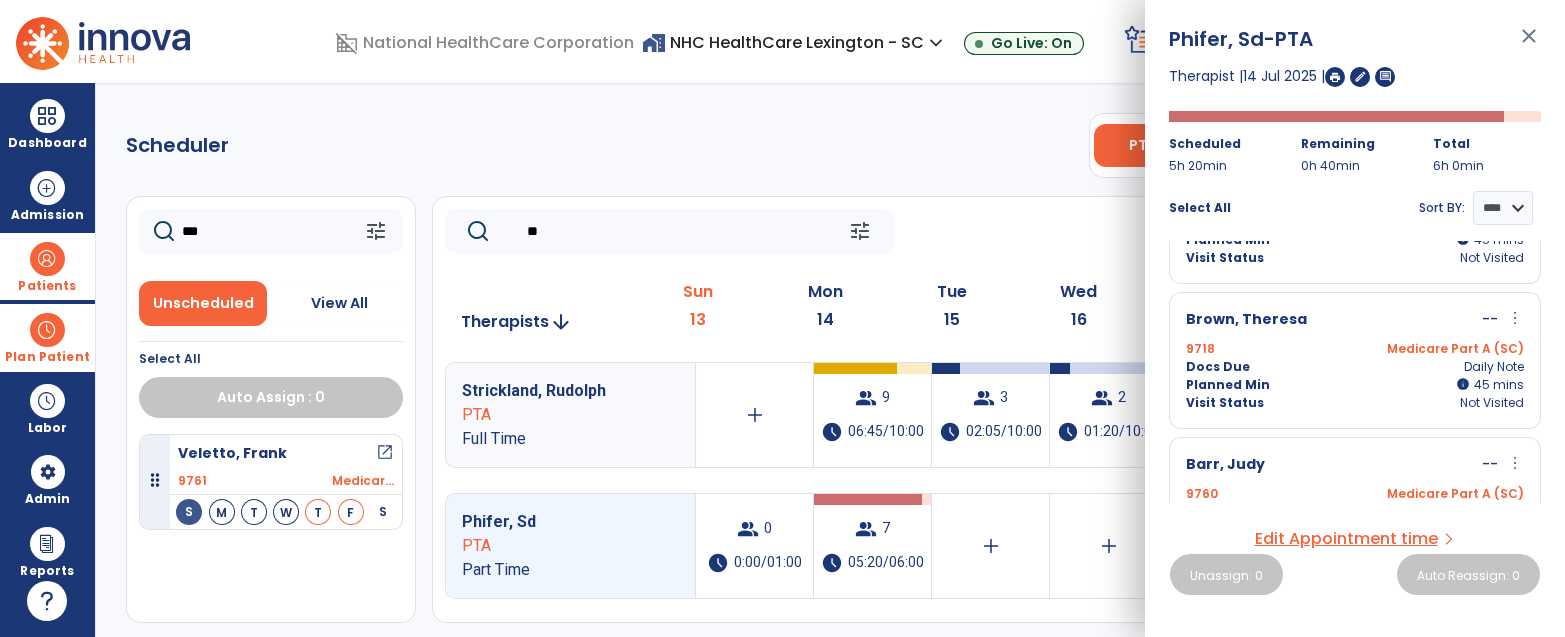 click on "[LAST], [FIRST]   --  more_vert  edit   Edit Session   alt_route   Split Minutes  9718 Medicare Part A (SC)  Docs Due Daily Note   Planned Min  info   45 I 45 mins  Visit Status  Not Visited" at bounding box center (1355, 360) 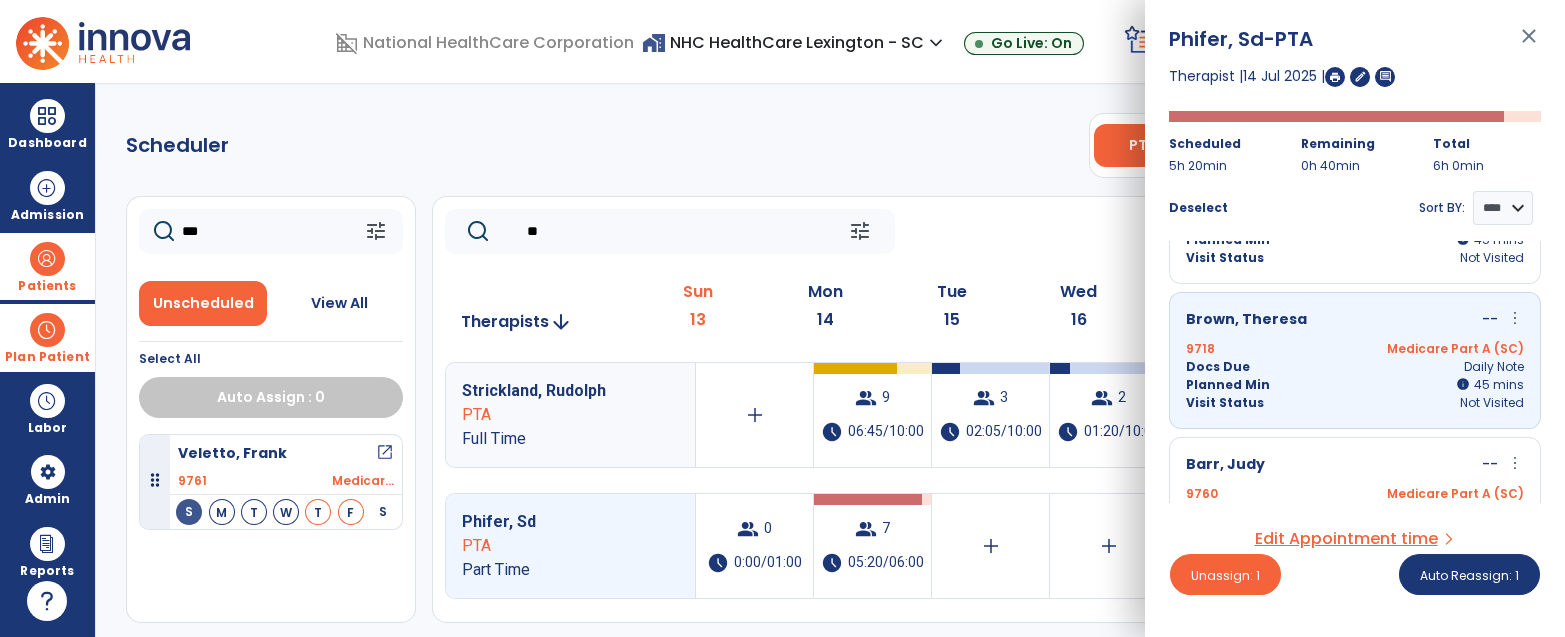 click on "[LAST], [FIRST]   --  more_vert  edit   Edit Session   alt_route   Split Minutes  9234 Outlier SC - UHC (SC)  Docs Due Daily Note   Planned Min  info   60 I 60 mins  Visit Status  Not Visited   [LAST], [FIRST]   --  more_vert  edit   Edit Session   alt_route   Split Minutes  7647 Medicare Part B (SC)  Docs Due Daily Note   Planned Min  info   55 I 55 mins  Visit Status  Not Visited   [LAST], [FIRST]   --  more_vert  edit   Edit Session   alt_route   Split Minutes  8963 Medicare Part A (SC)  Docs Due Daily Note   Planned Min  info   45 I 45 mins  Visit Status  Not Visited   [LAST], [FIRST]   --  more_vert  edit   Edit Session   alt_route   Split Minutes  9718 Medicare Part A (SC)  Docs Due Daily Note   Planned Min  info   45 I 45 mins  Visit Status  Not Visited   [LAST], [FIRST]   --  more_vert  edit   Edit Session   alt_route   Split Minutes  9760 Medicare Part A (SC)  Docs Due Daily Note   Planned Min  info   45 I 45 mins  Visit Status  Not Visited   [LAST], [FIRST]   --  more_vert  edit   Edit Session  9787  40" at bounding box center (1355, 372) 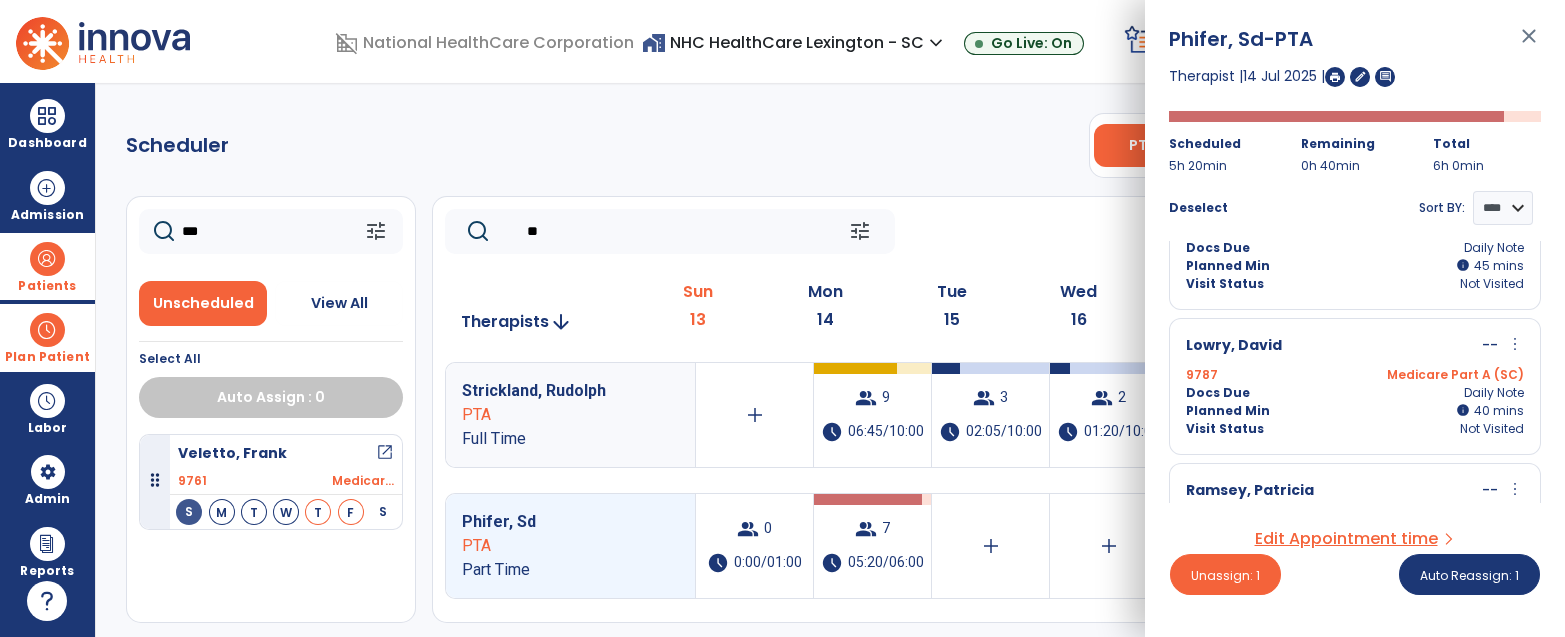 scroll, scrollTop: 750, scrollLeft: 0, axis: vertical 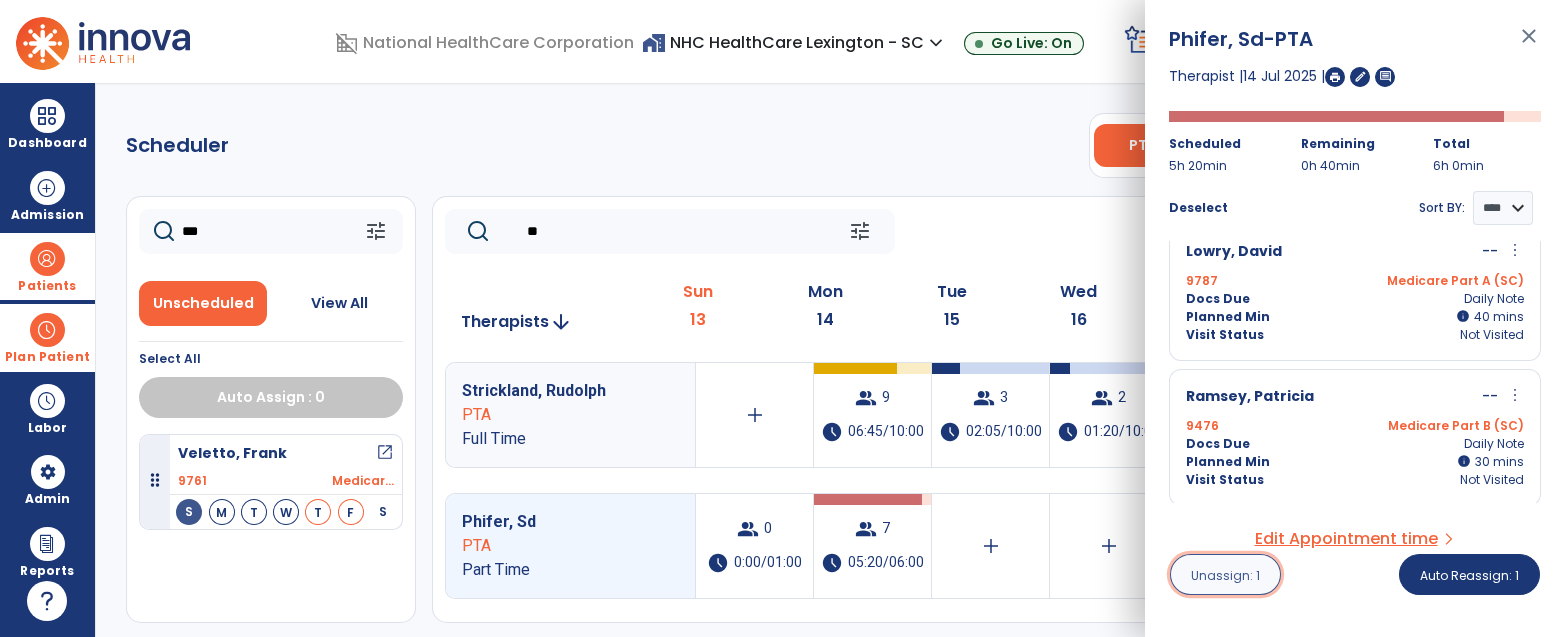 click on "Unassign: 1" at bounding box center (1225, 575) 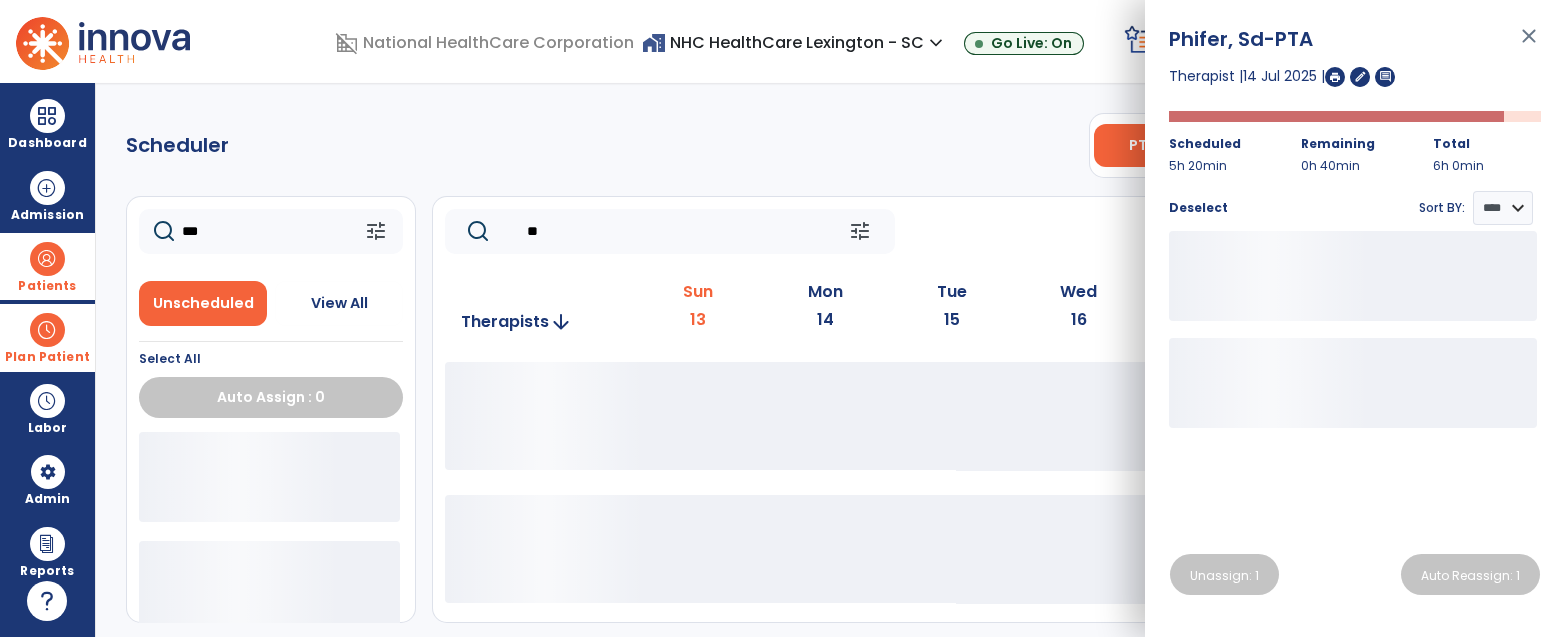click on "***" 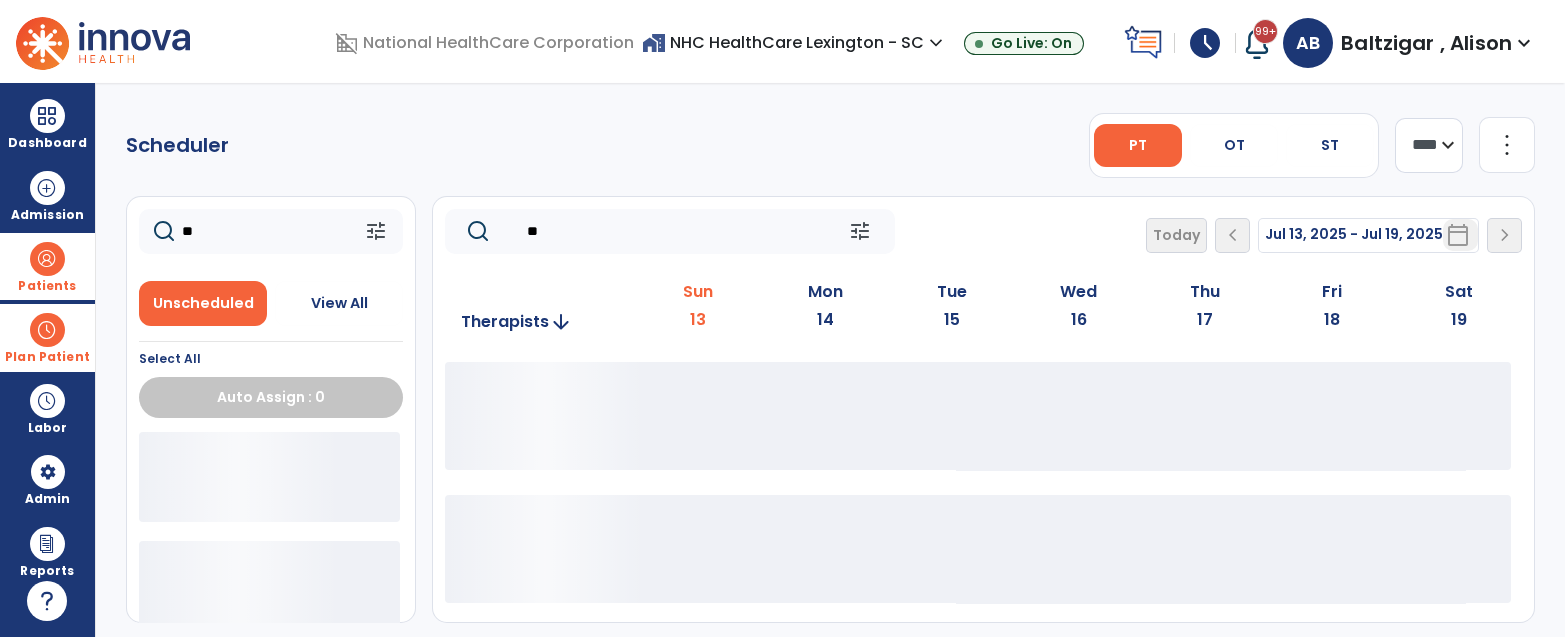 type on "*" 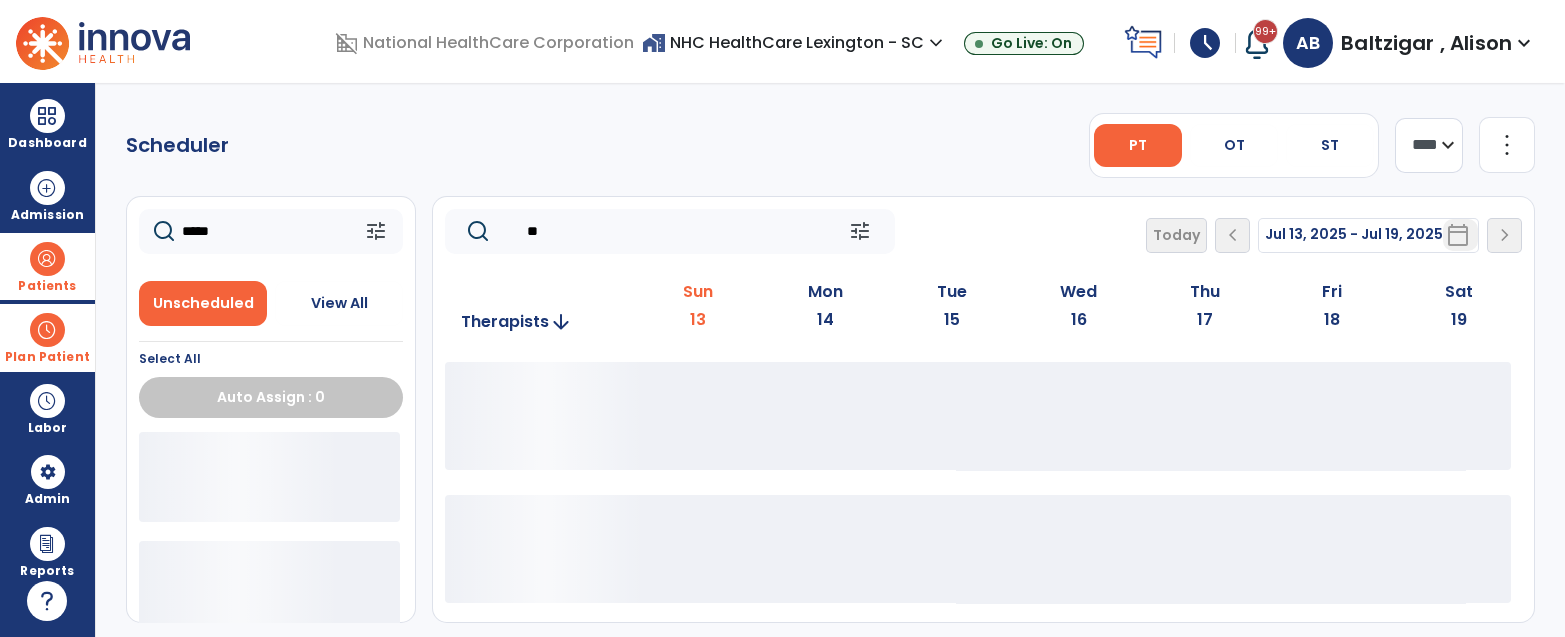 type on "*****" 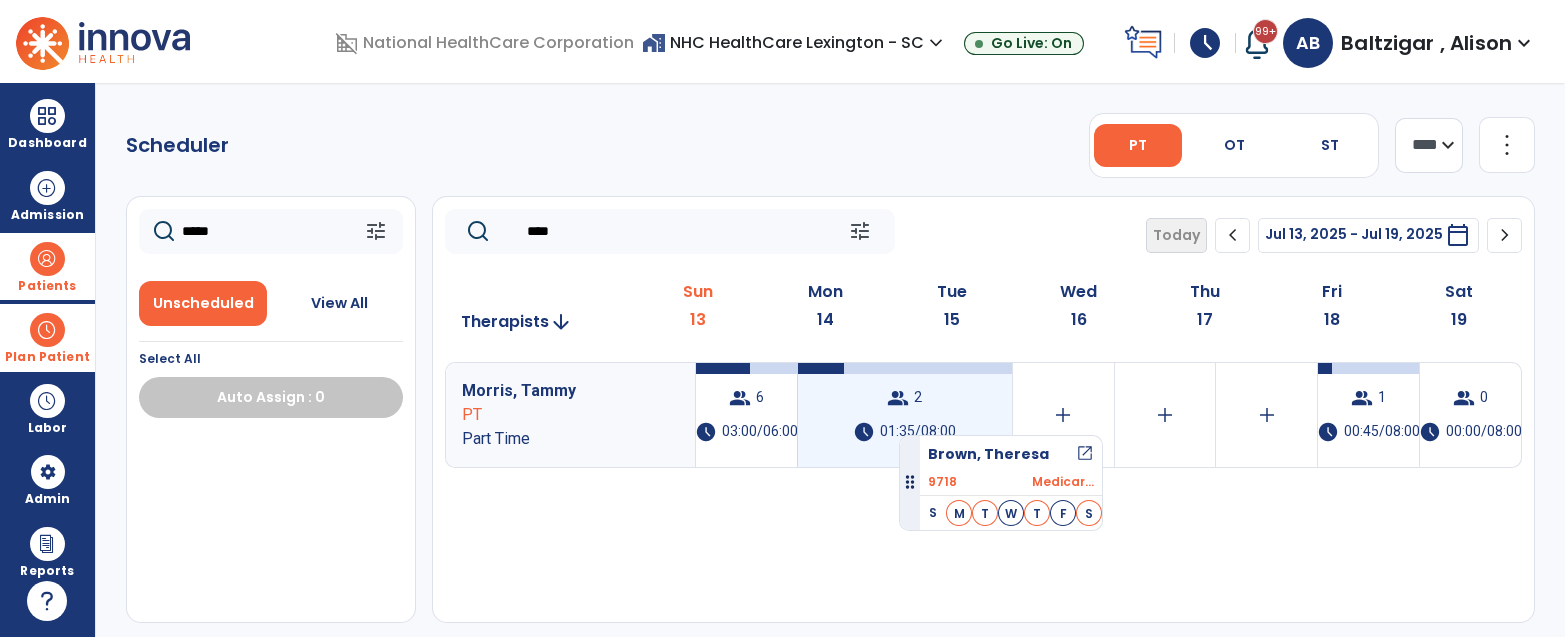 drag, startPoint x: 299, startPoint y: 467, endPoint x: 899, endPoint y: 427, distance: 601.33185 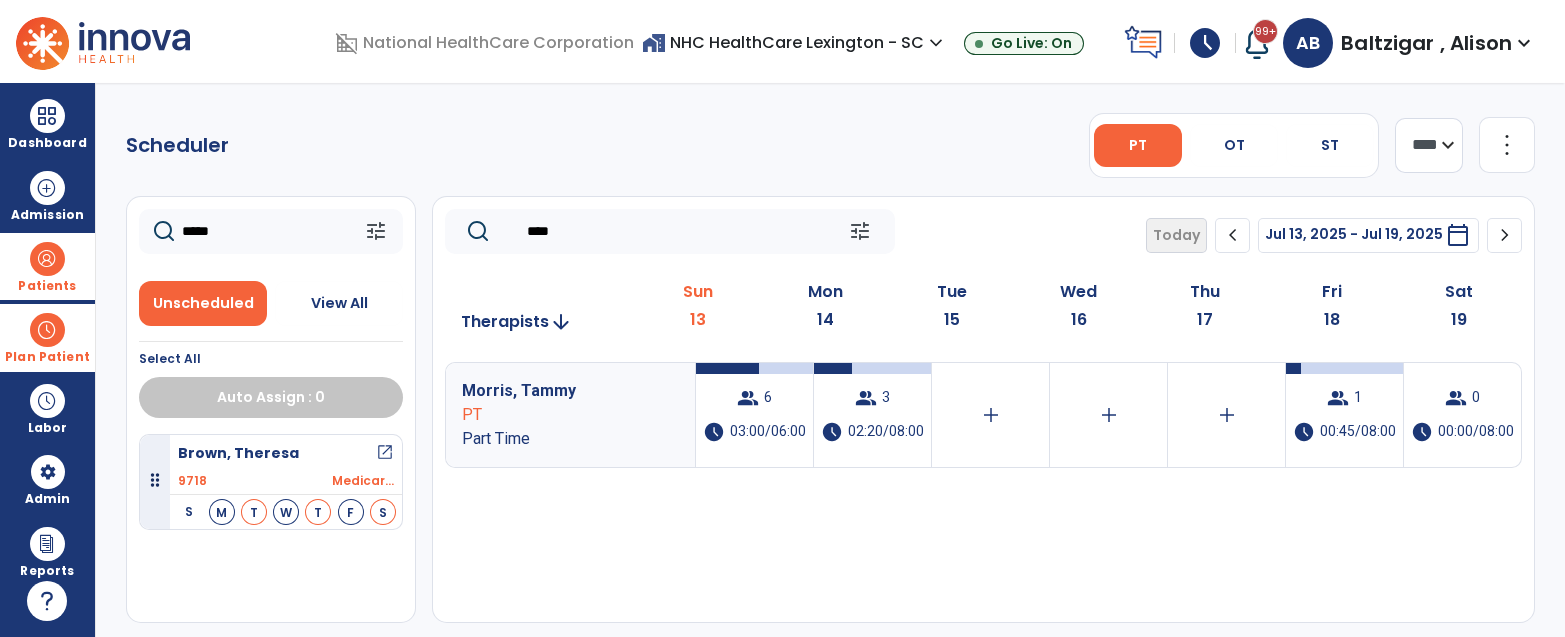 click on "****" 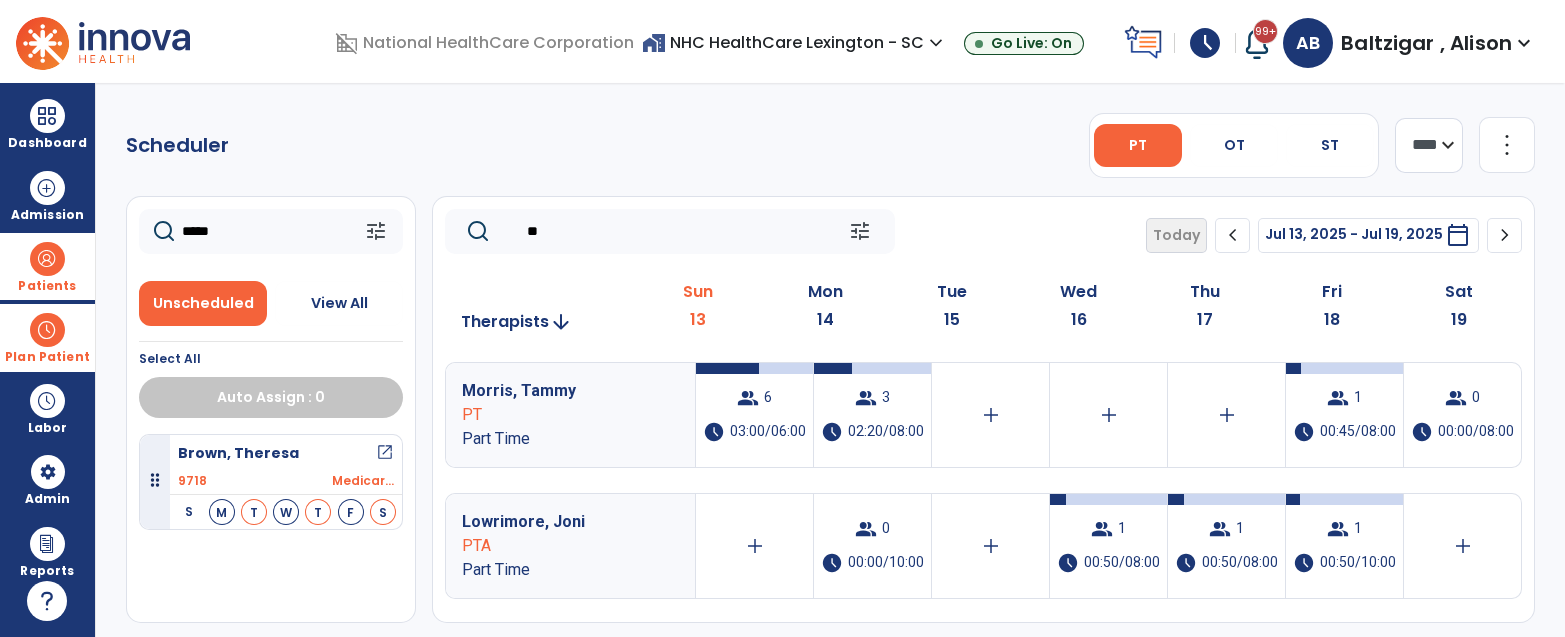 type on "*" 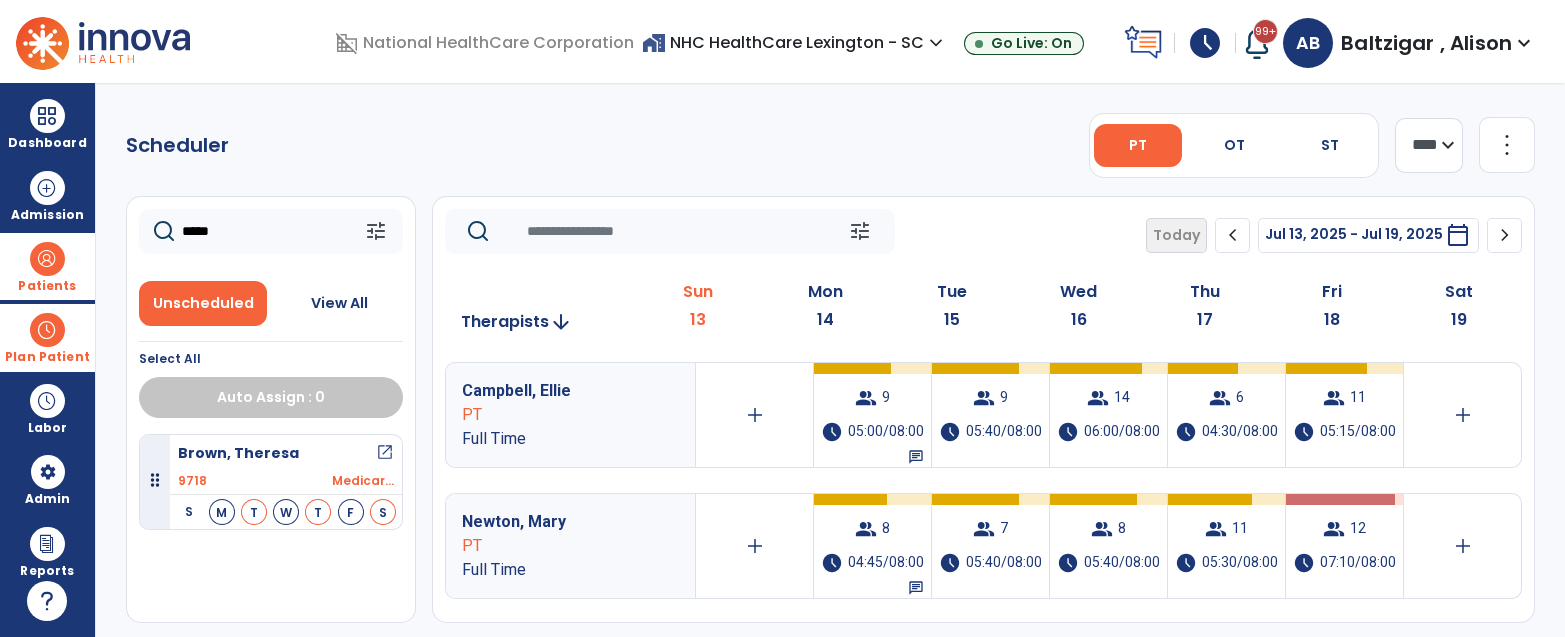 type 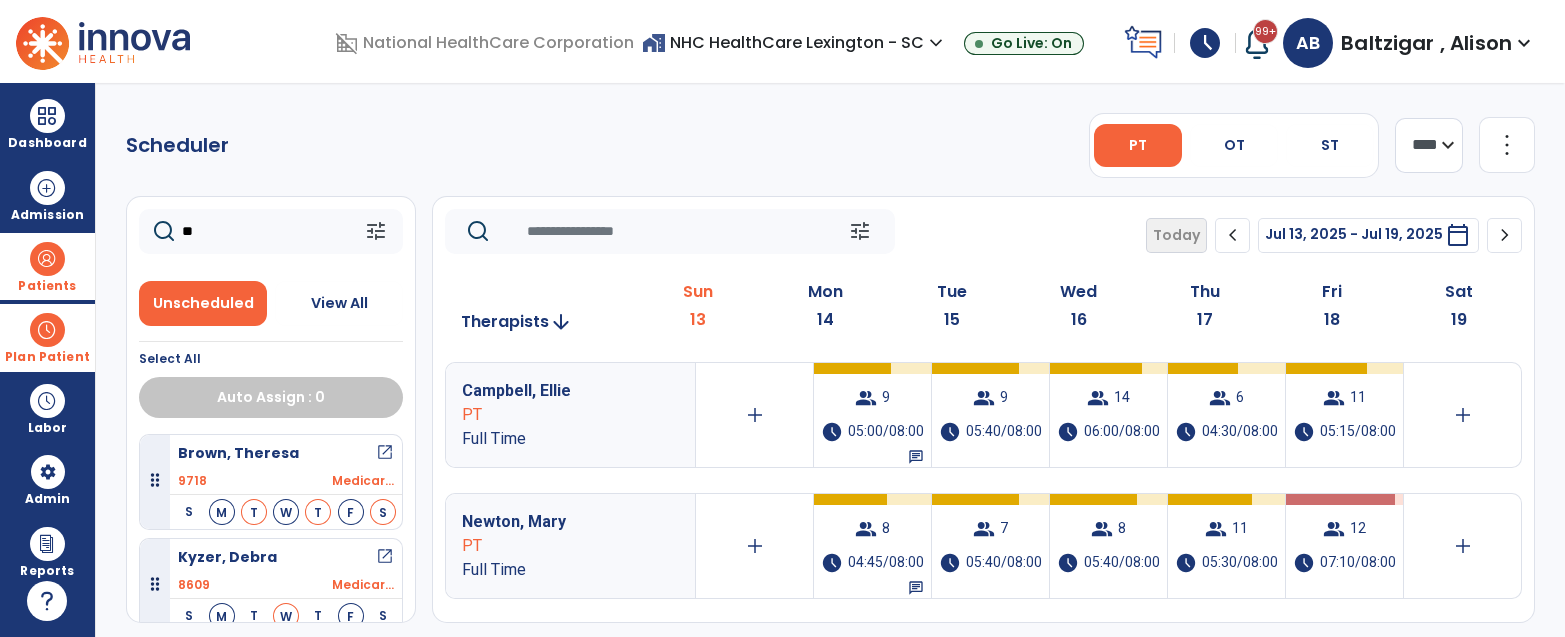 type on "*" 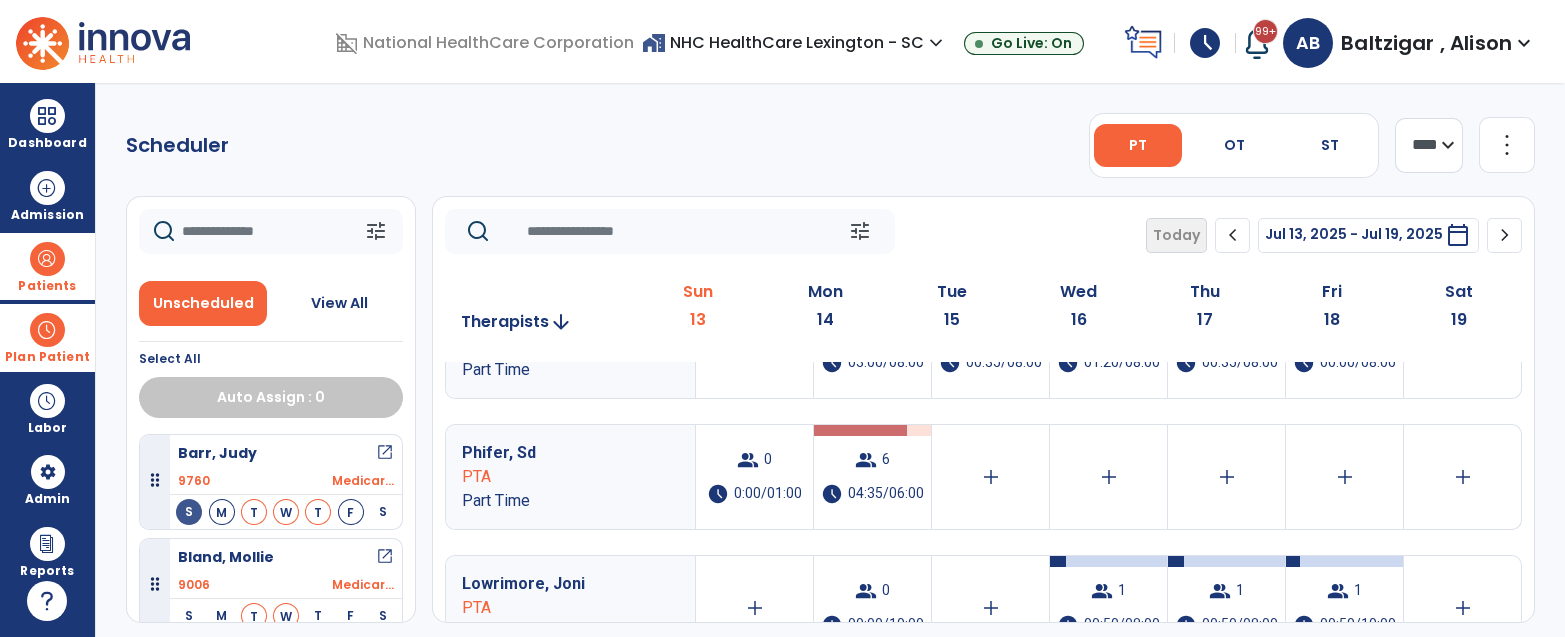 scroll, scrollTop: 1120, scrollLeft: 0, axis: vertical 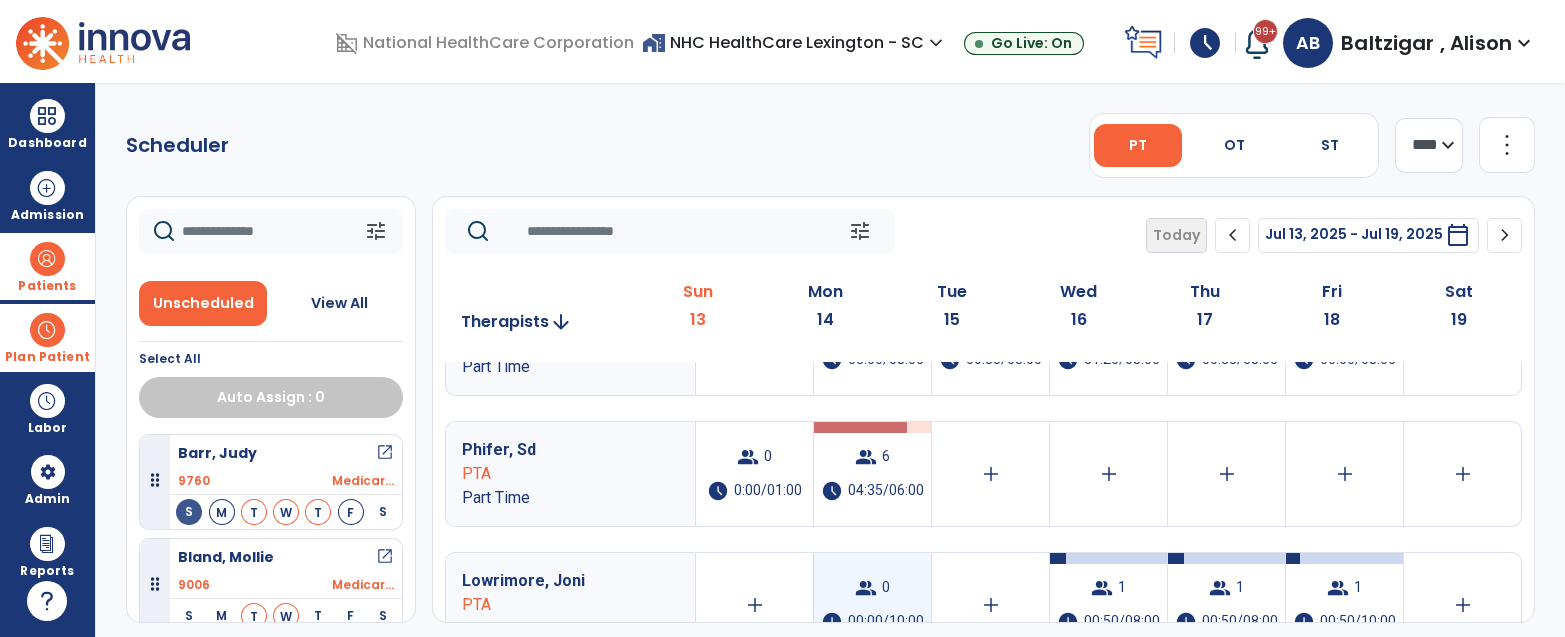 type 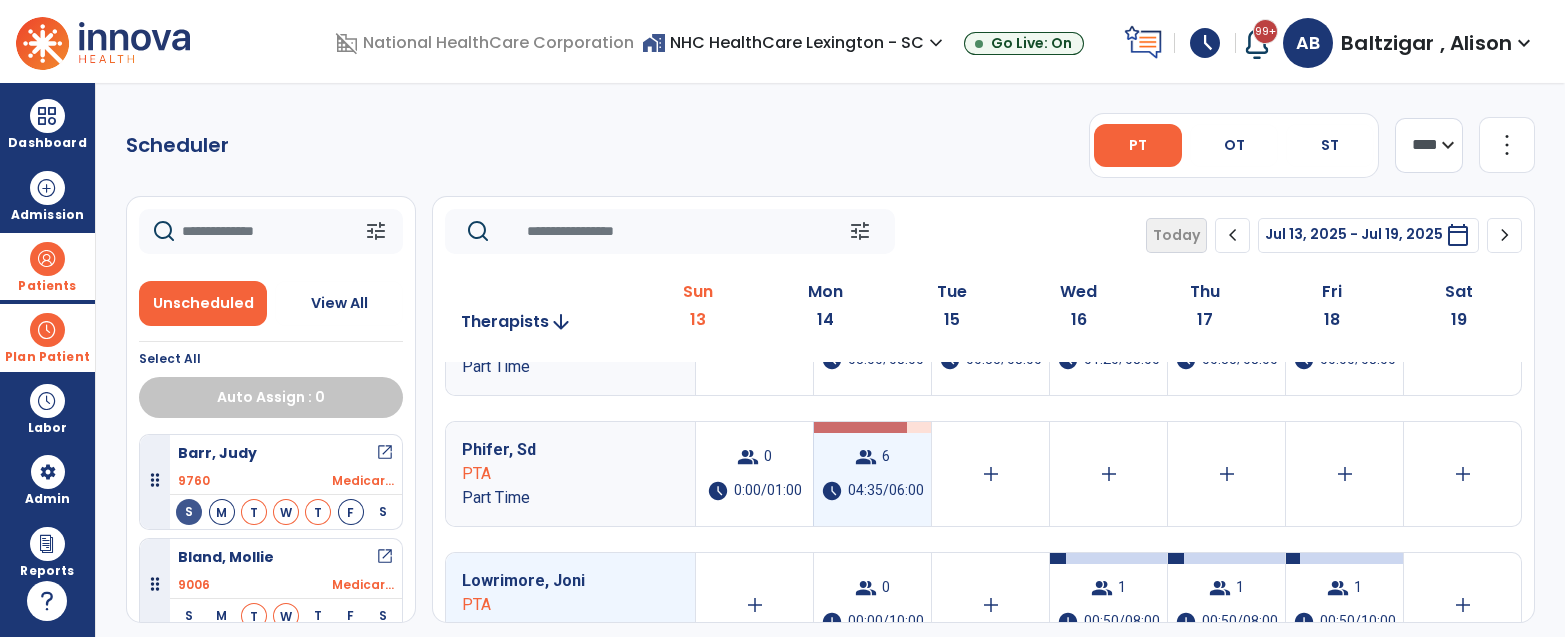click on "group  6  schedule  04:35/06:00" at bounding box center (872, 474) 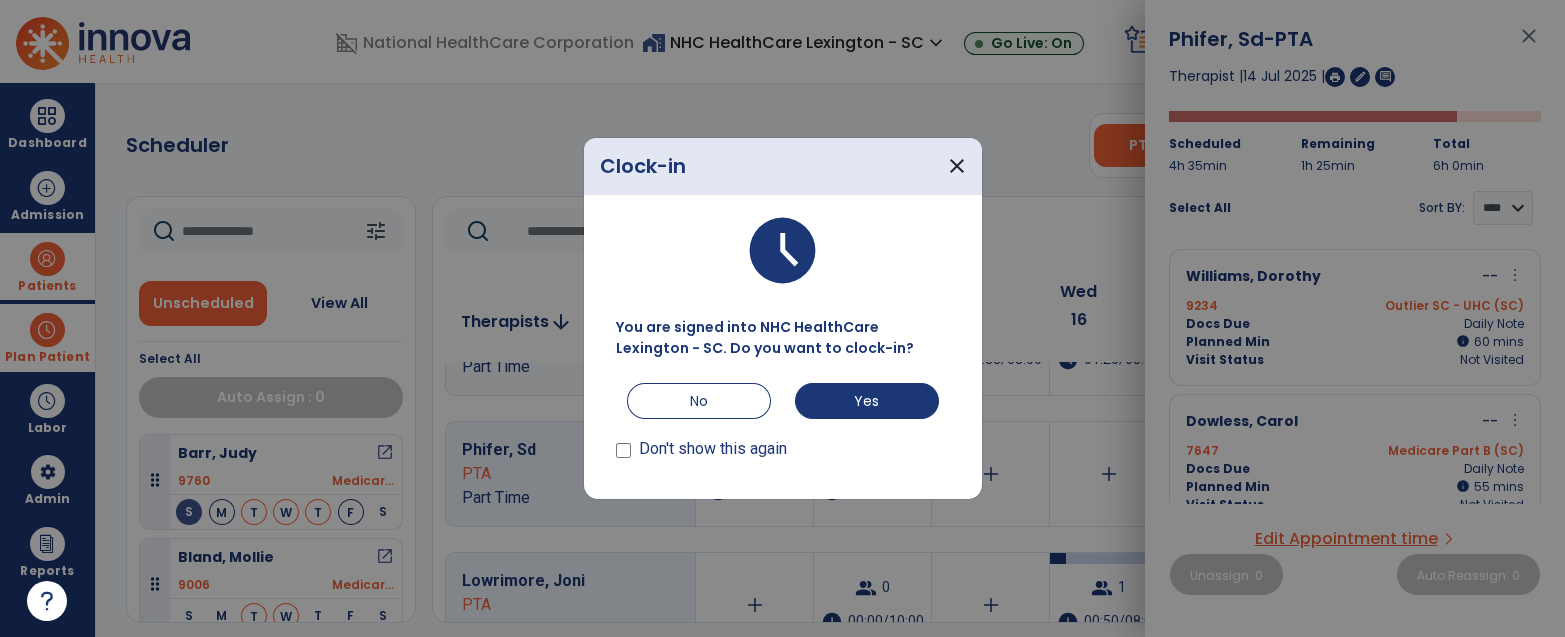 click at bounding box center (782, 318) 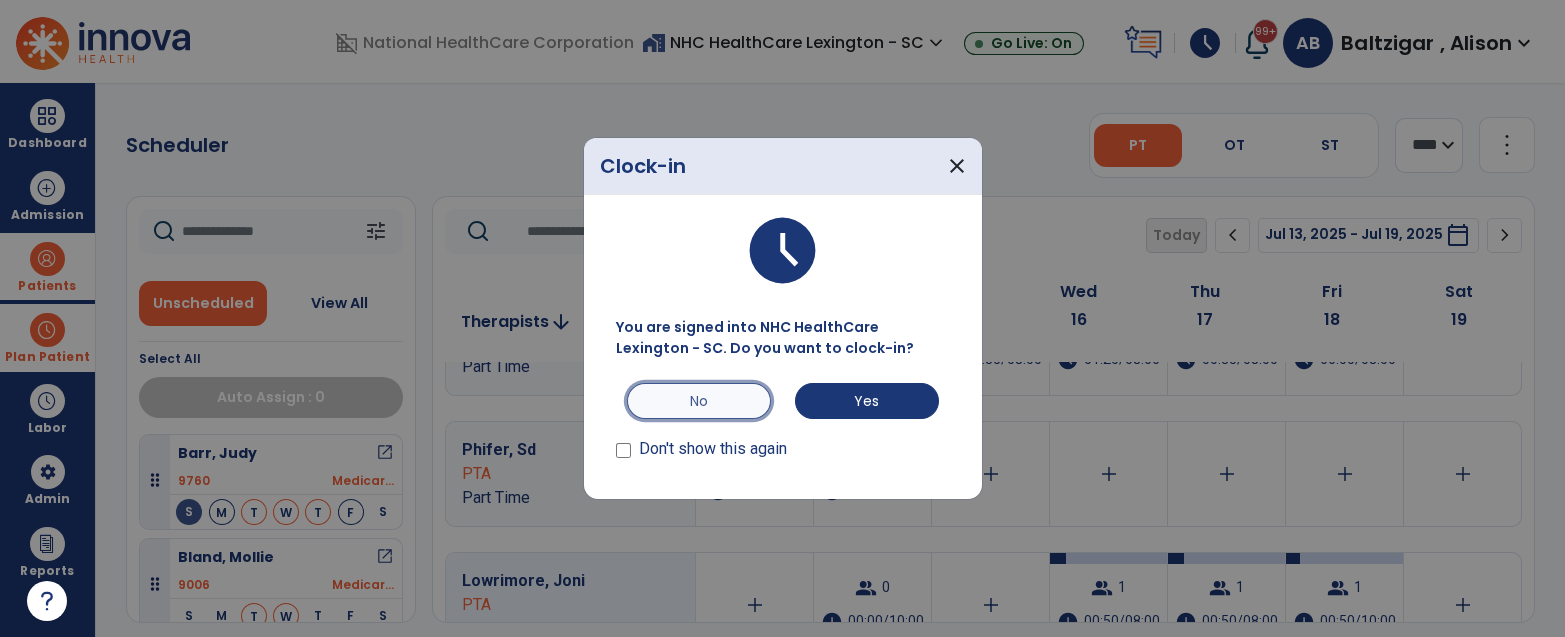 click on "No" at bounding box center (699, 401) 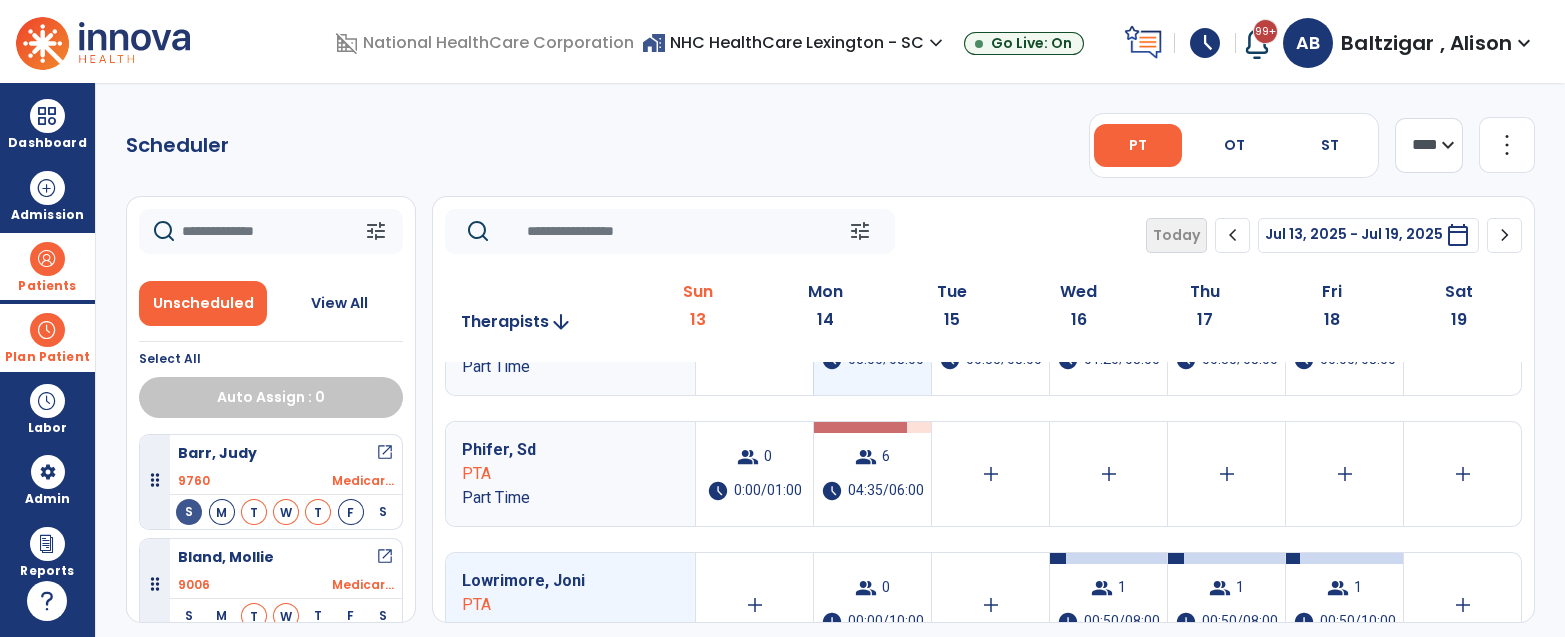 click on "group  4  schedule  03:00/08:00" at bounding box center [872, 343] 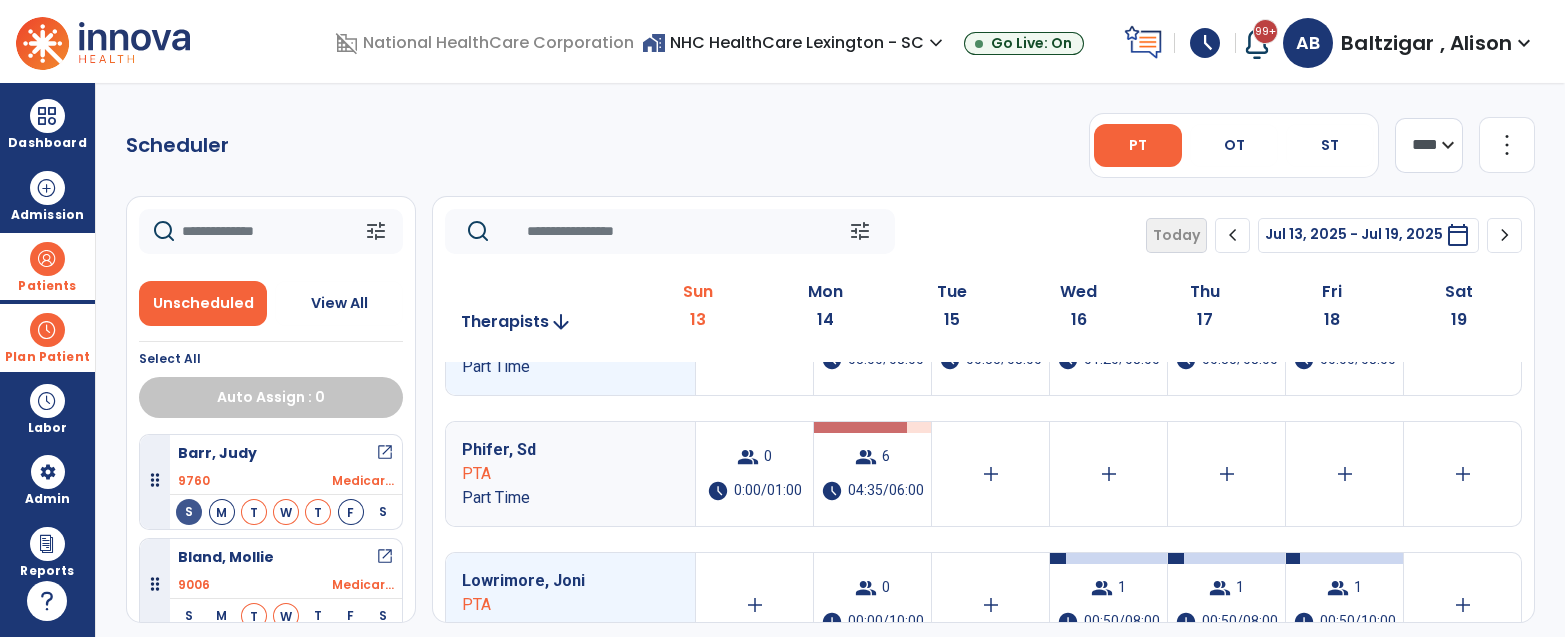 click 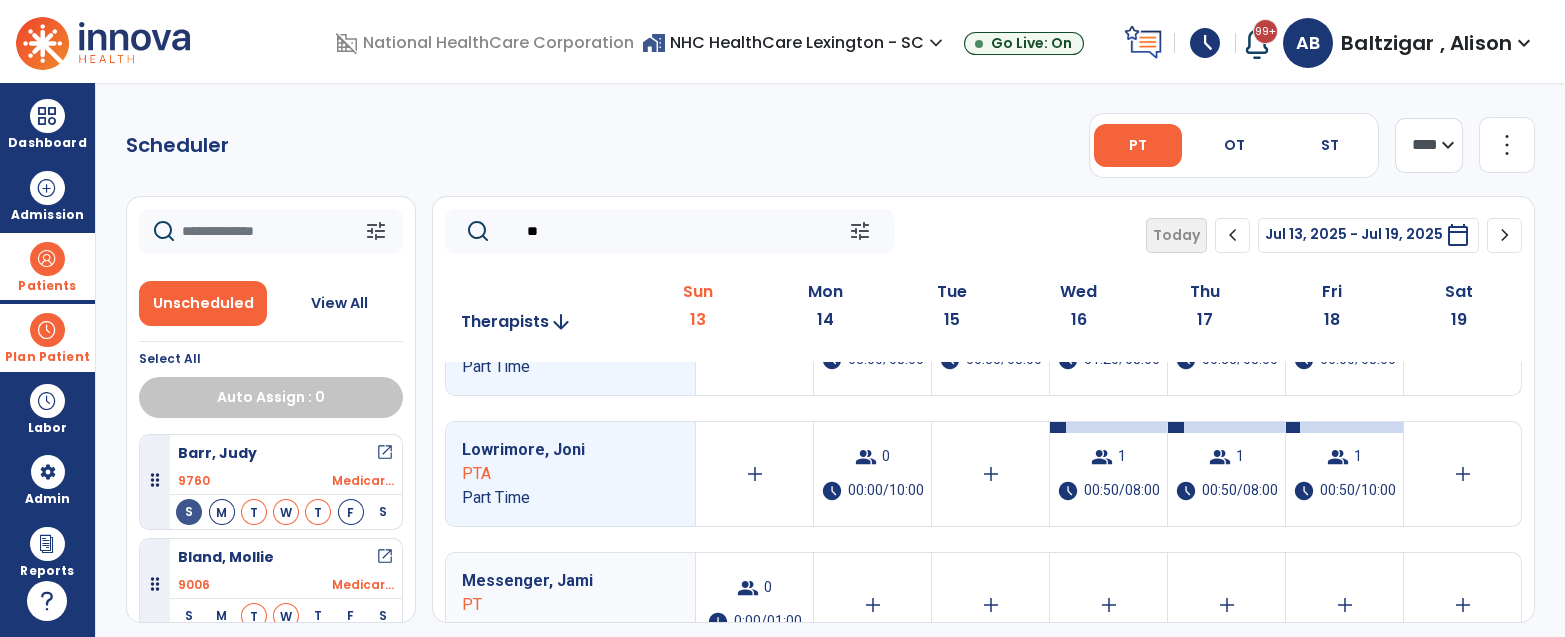 scroll, scrollTop: 0, scrollLeft: 0, axis: both 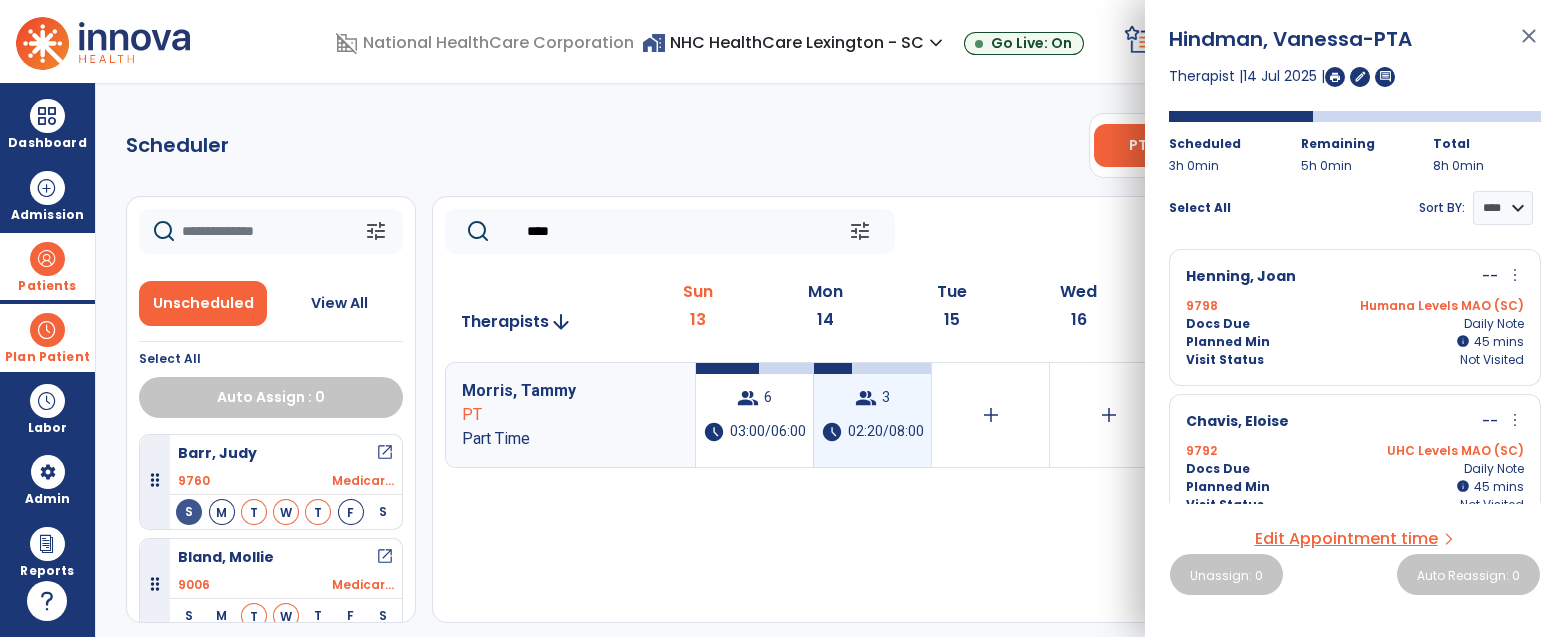 click on "group  3  schedule  02:20/08:00" at bounding box center (872, 415) 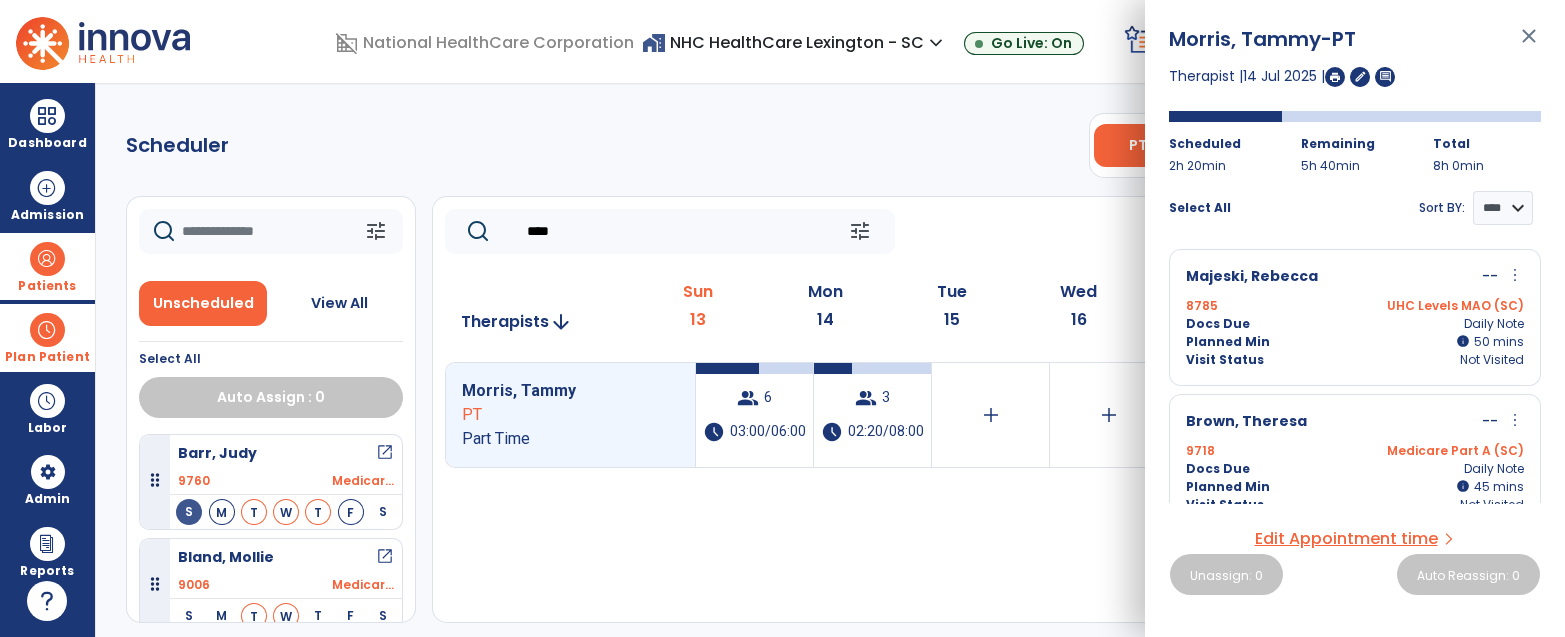 scroll, scrollTop: 171, scrollLeft: 0, axis: vertical 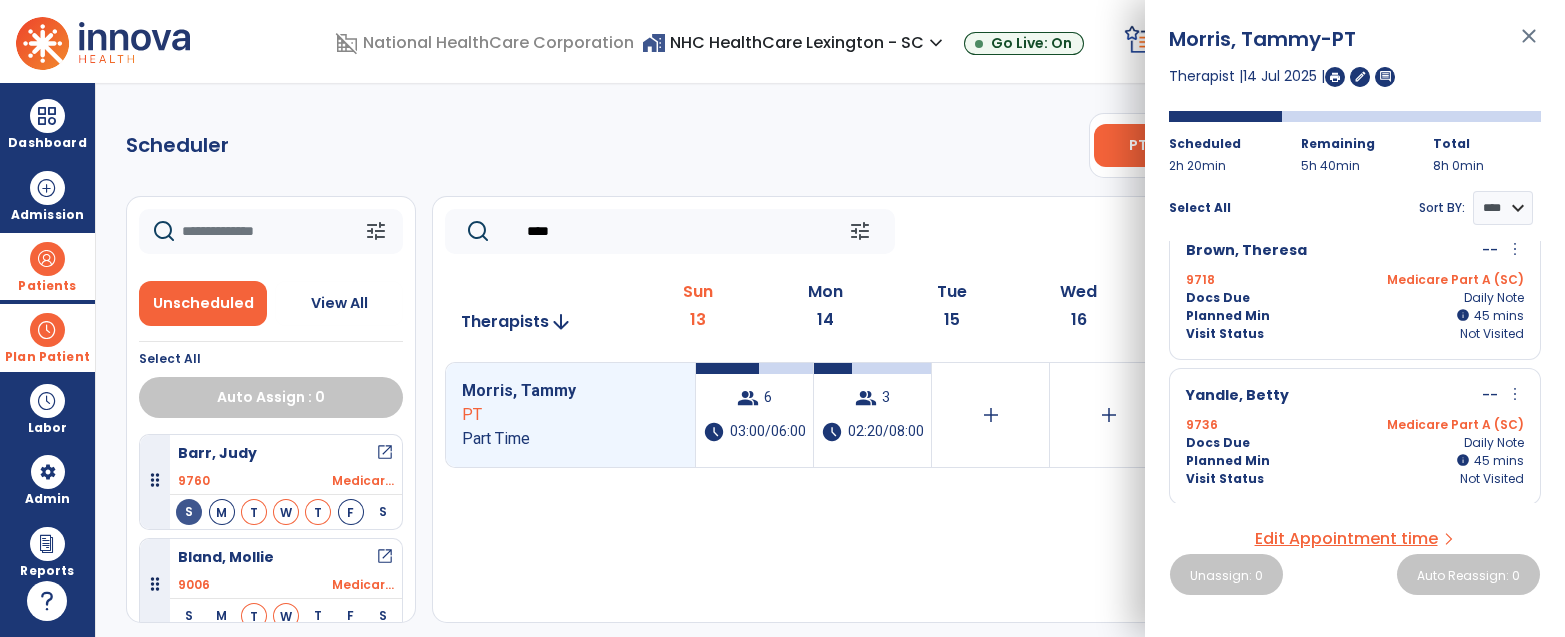 click on "****" 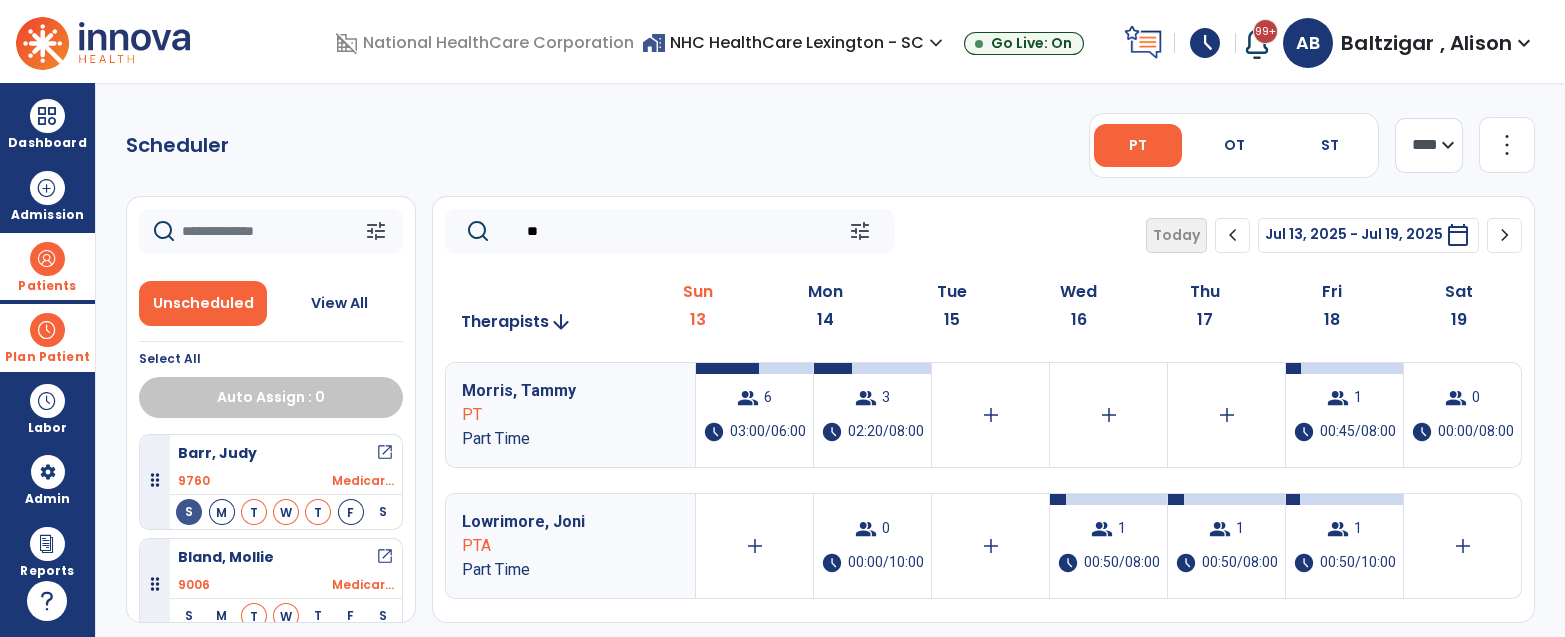 type on "*" 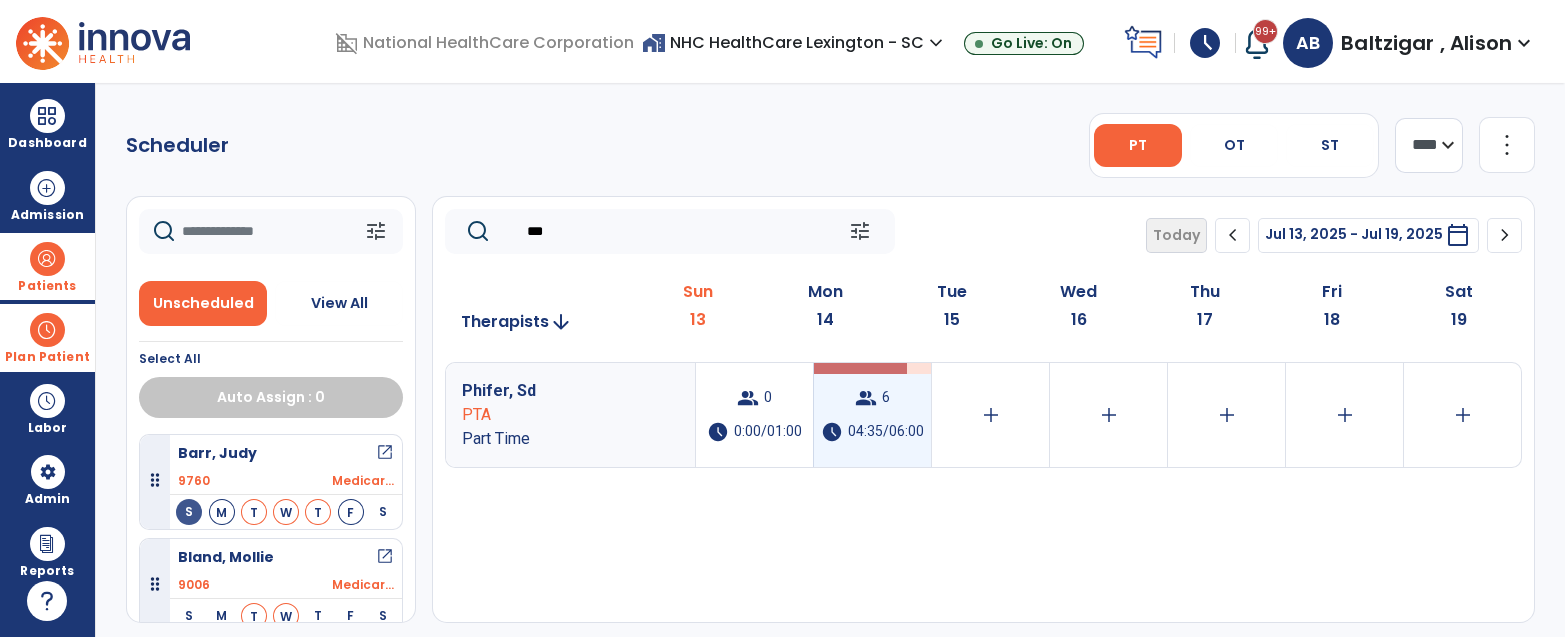 click on "group  6  schedule  04:35/06:00" at bounding box center (872, 415) 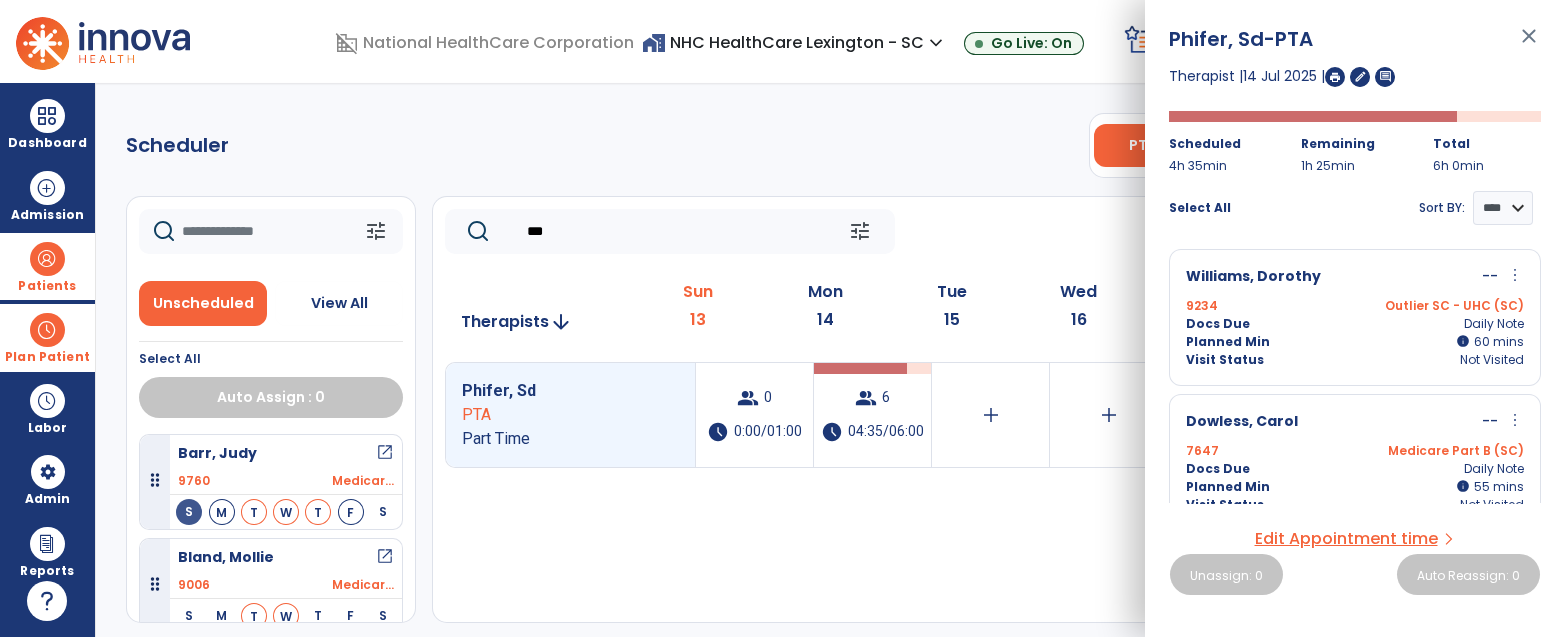 click on "[LAST], [FIRST]   --  more_vert  edit   Edit Session   alt_route   Split Minutes" at bounding box center (1355, 422) 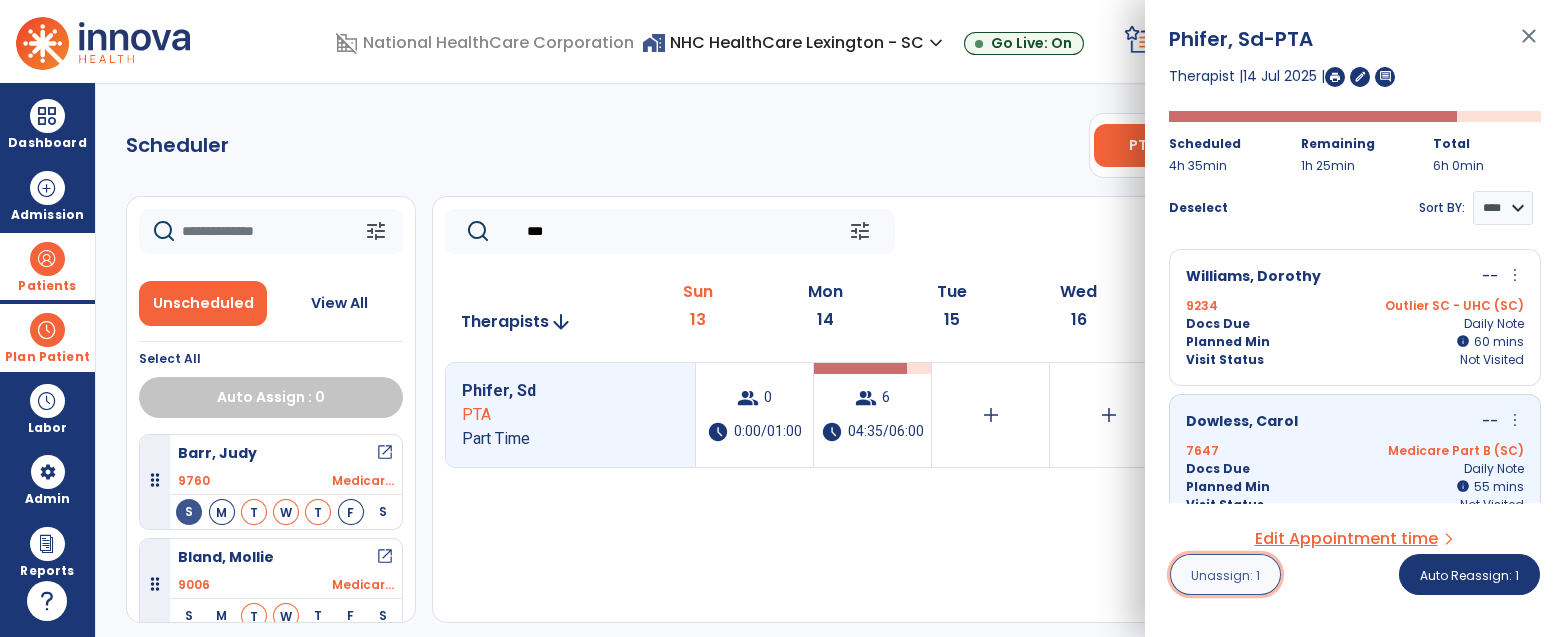 click on "Unassign: 1" at bounding box center [1225, 575] 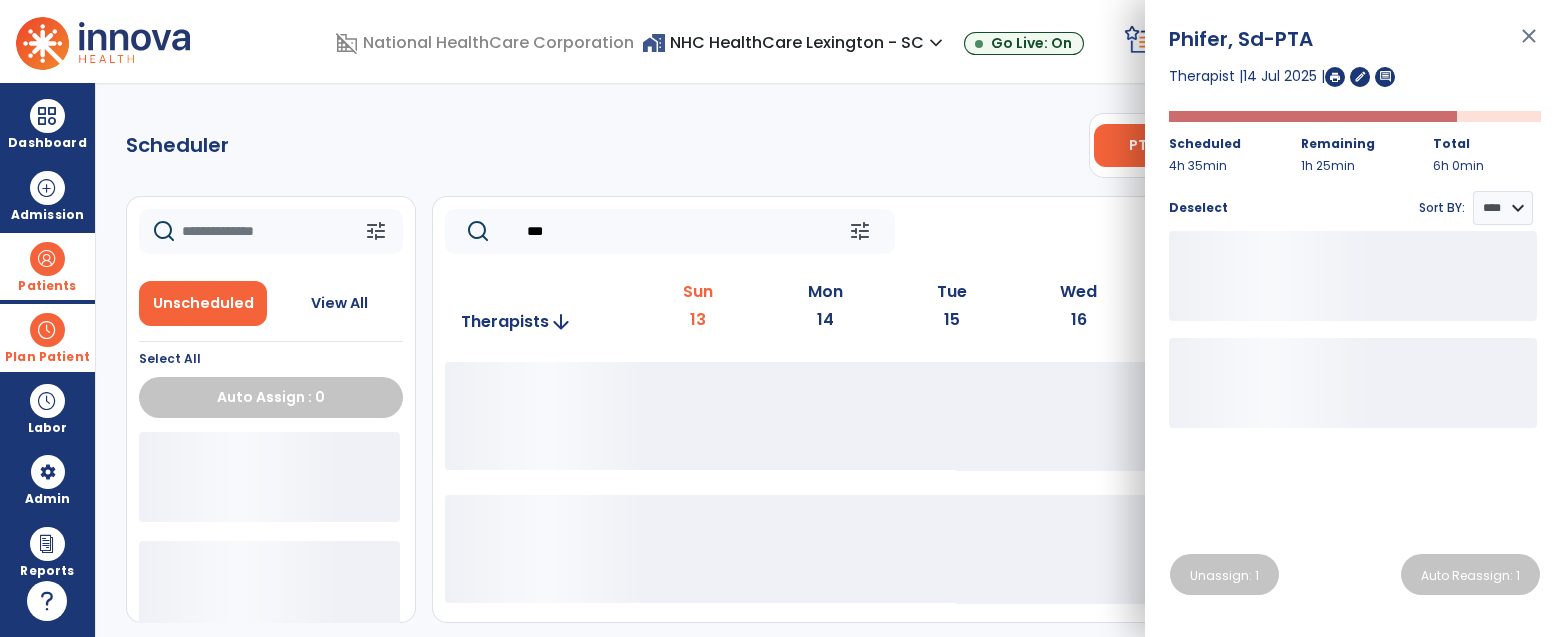 click on "***" 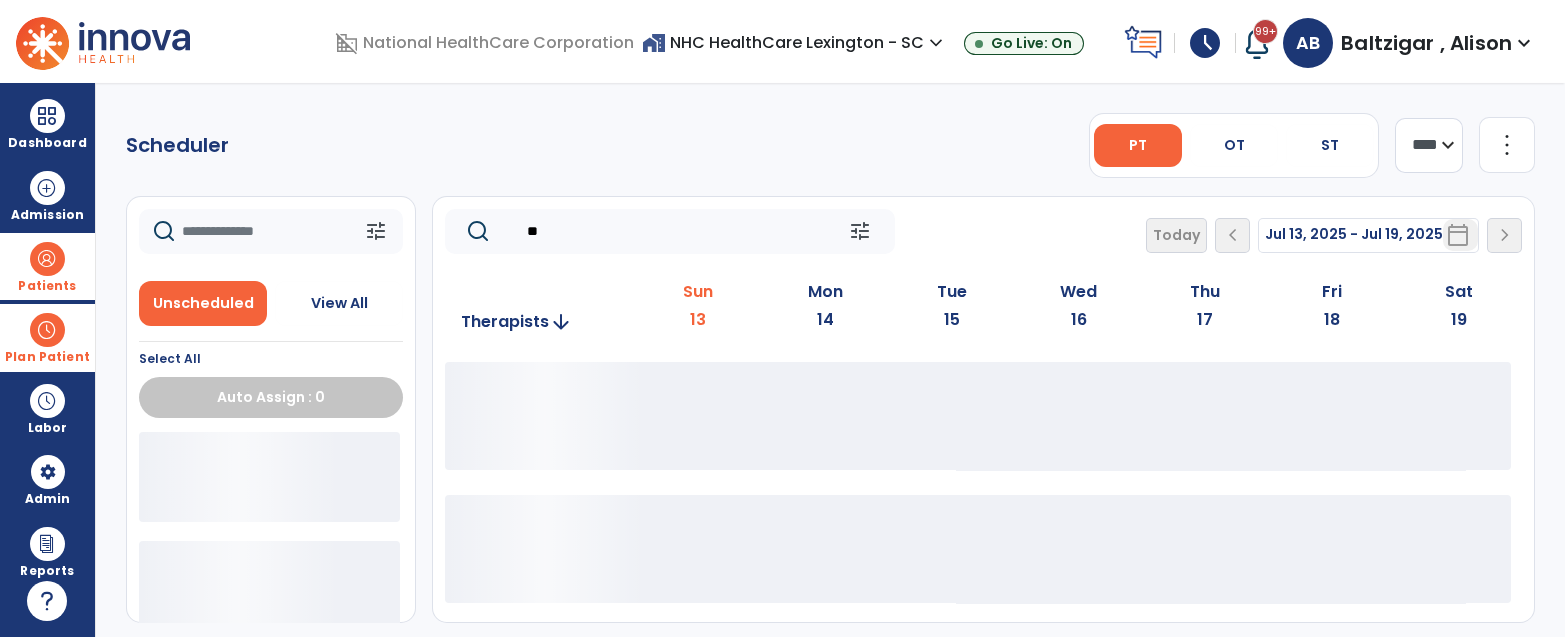 type on "*" 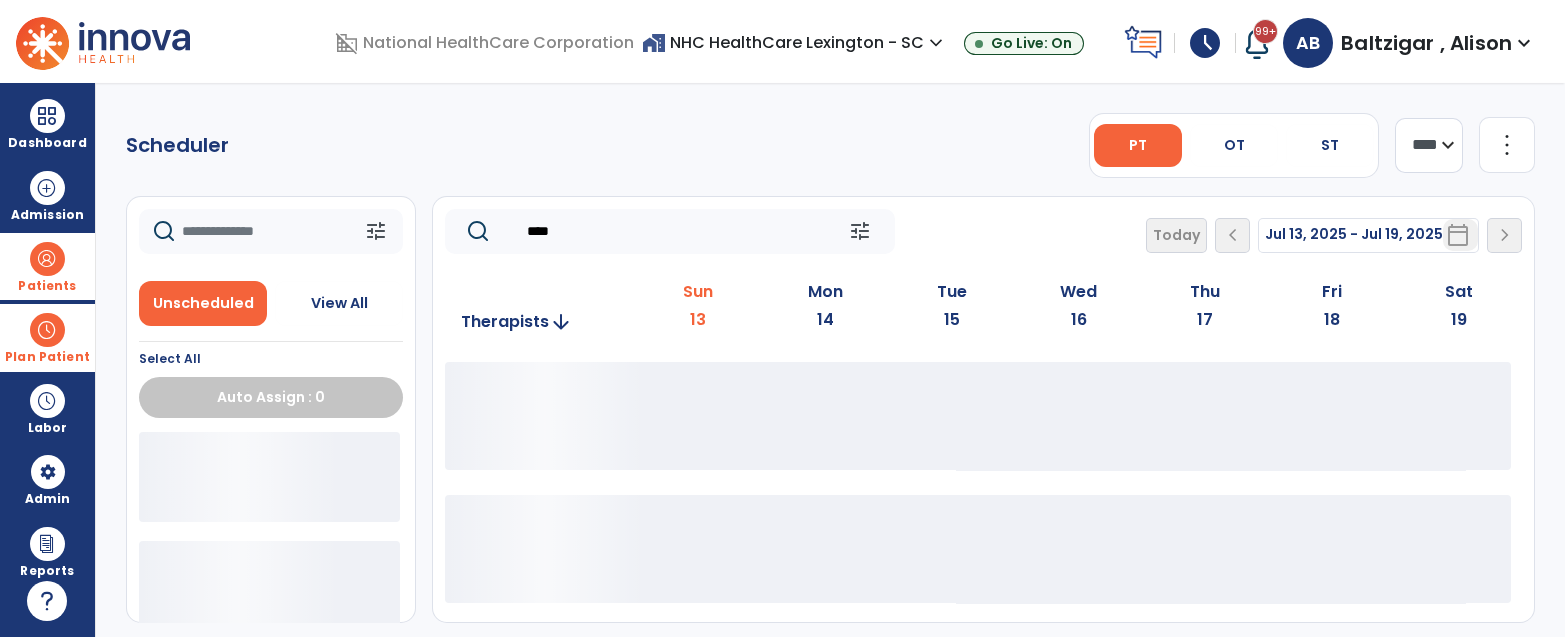 type on "****" 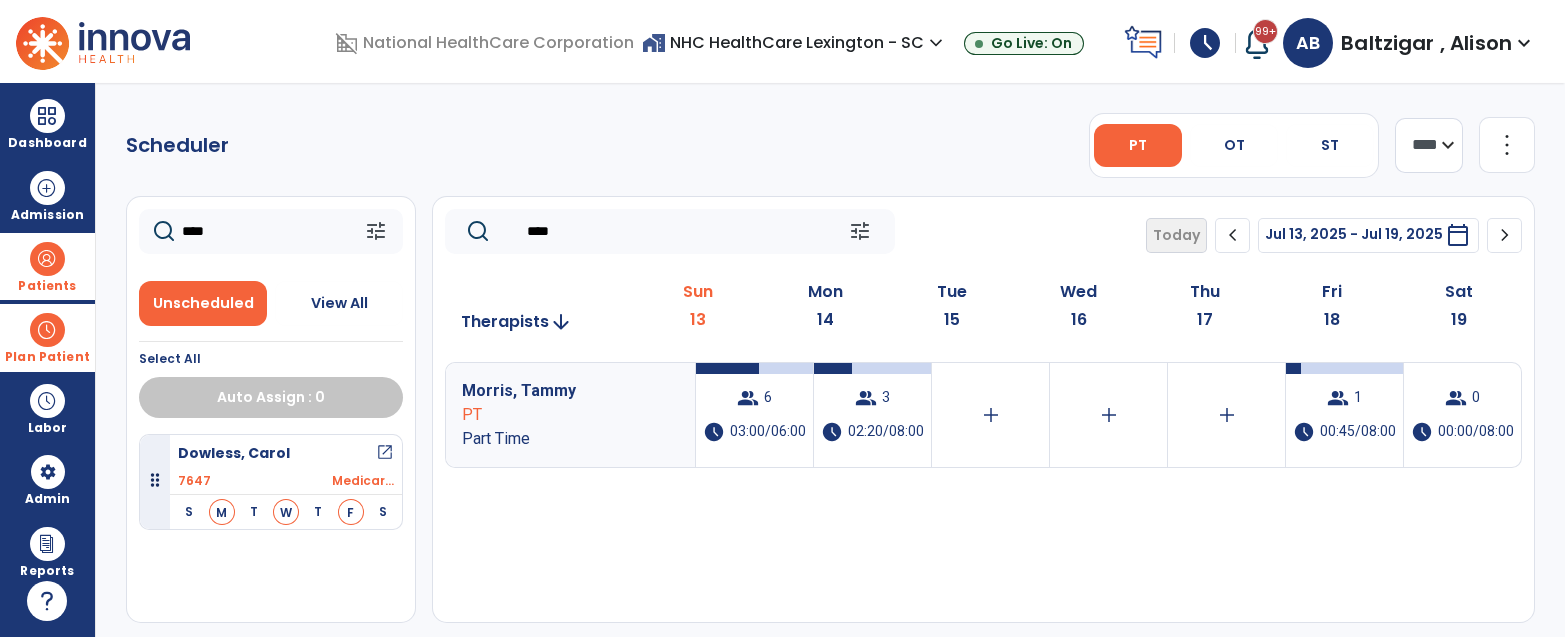 type on "****" 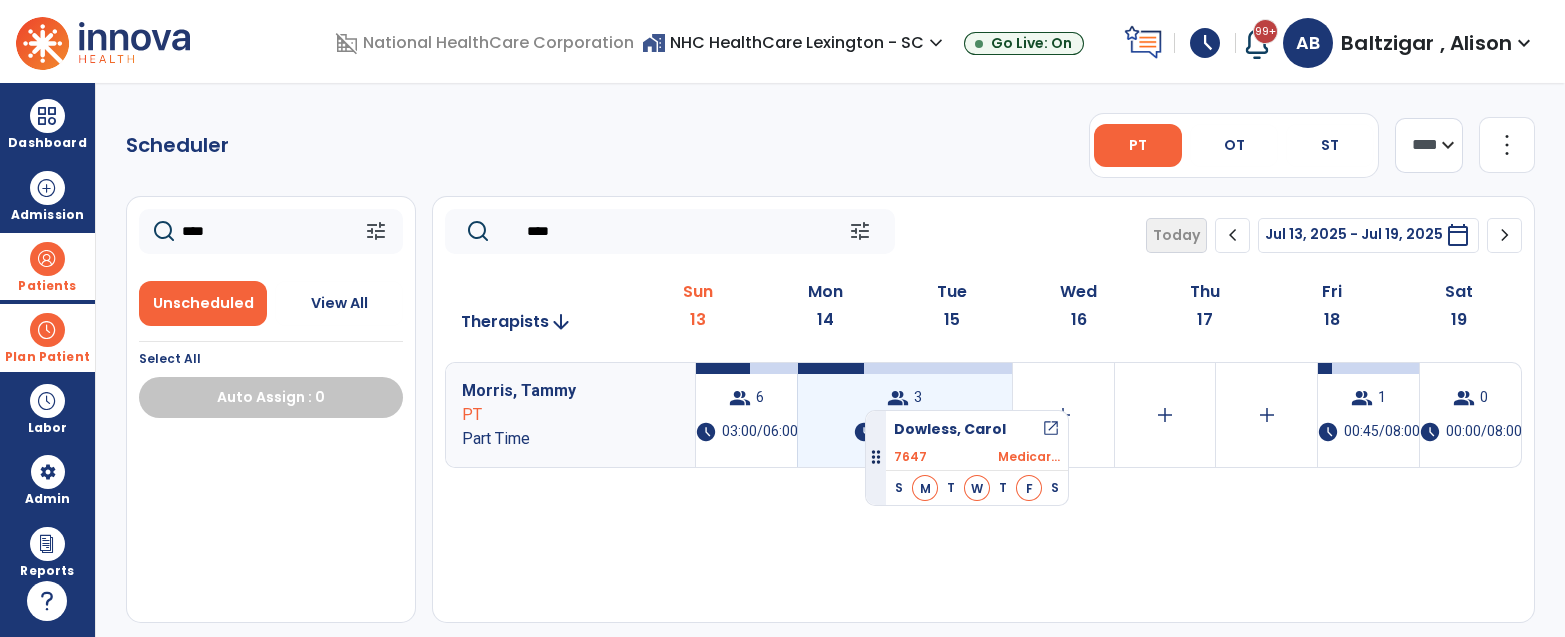 drag, startPoint x: 326, startPoint y: 440, endPoint x: 865, endPoint y: 402, distance: 540.3378 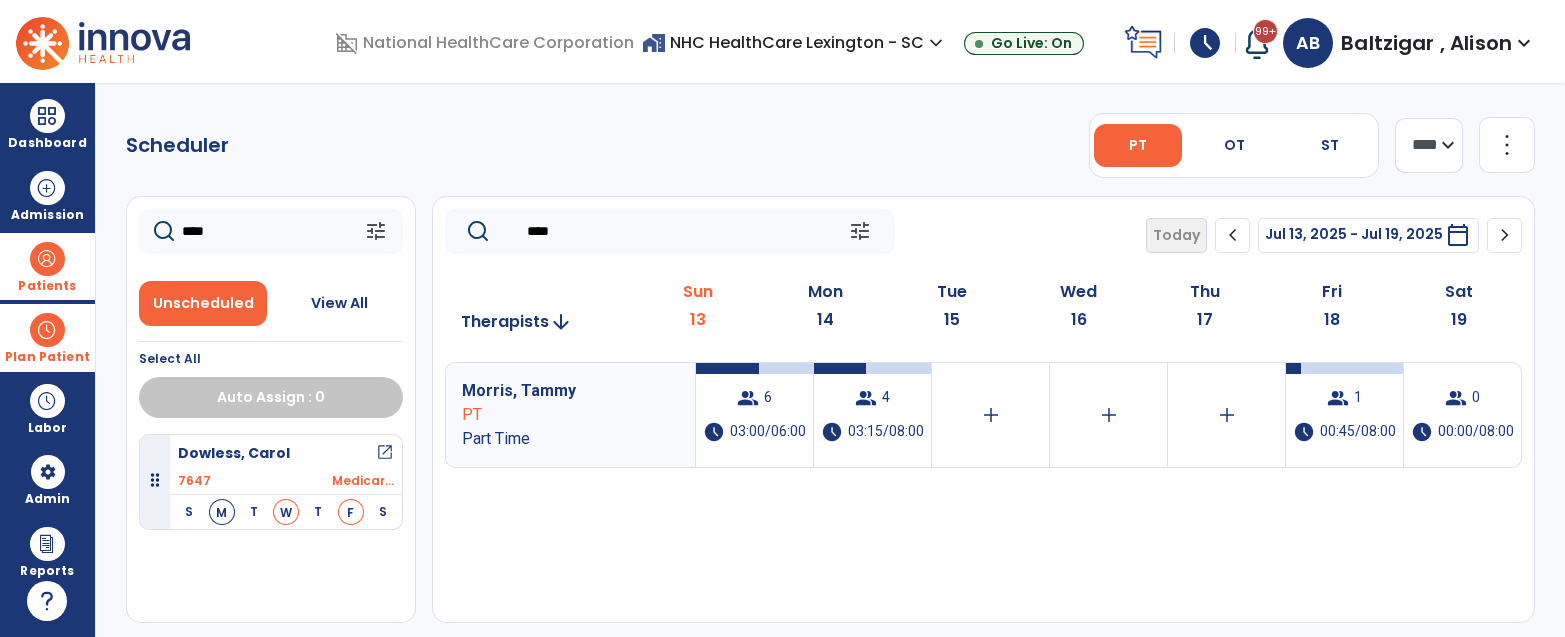 click on "****" 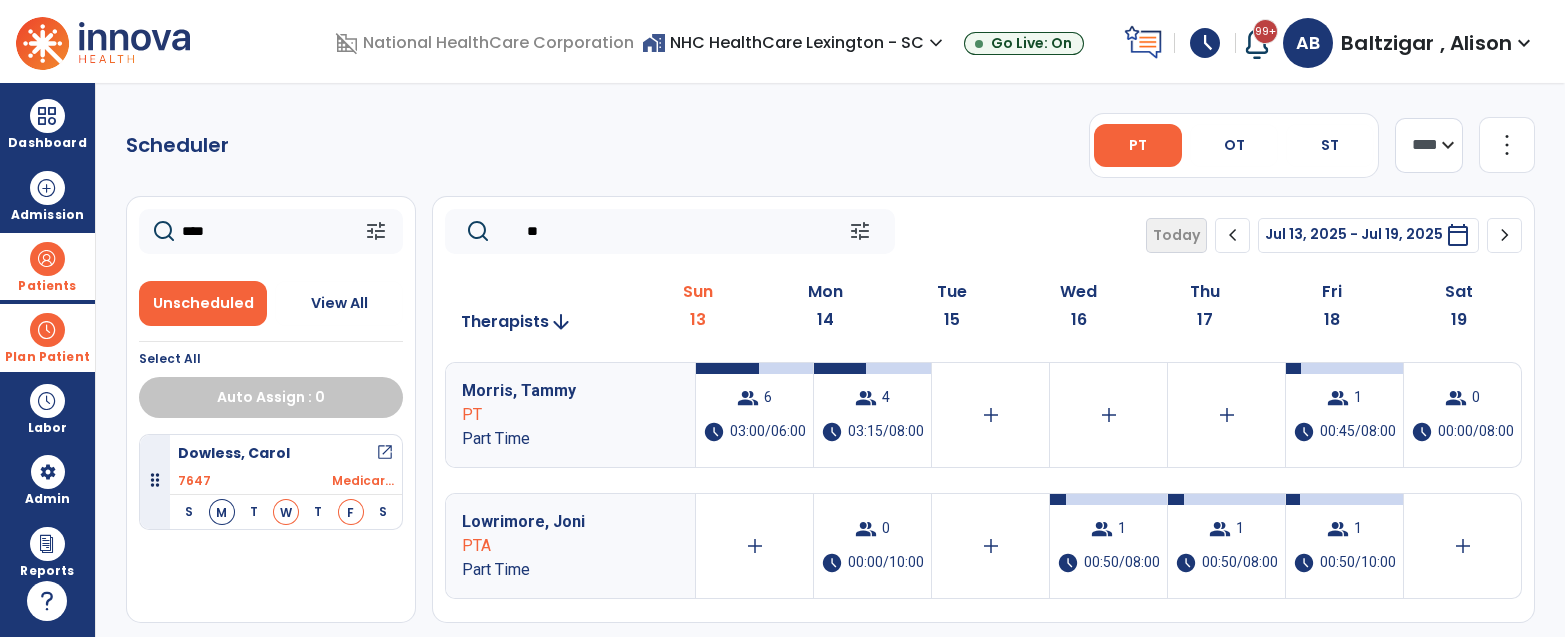 type on "*" 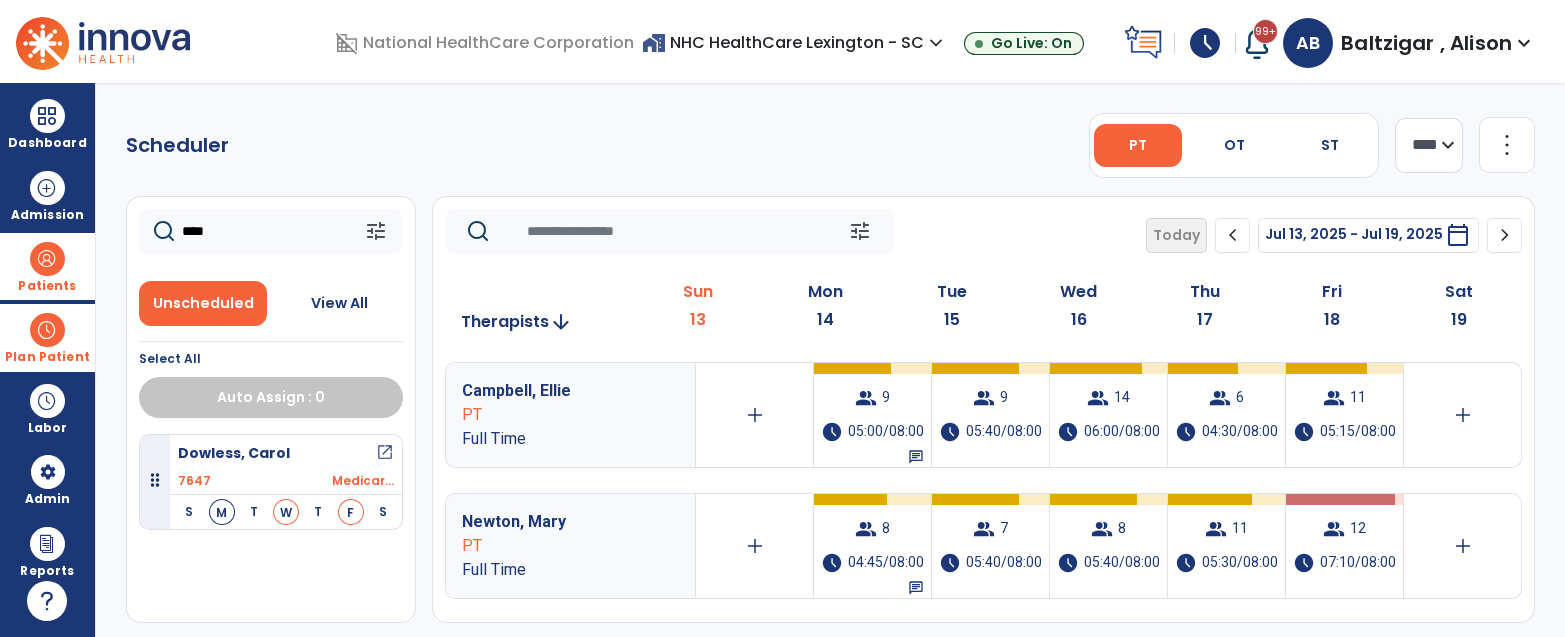 type 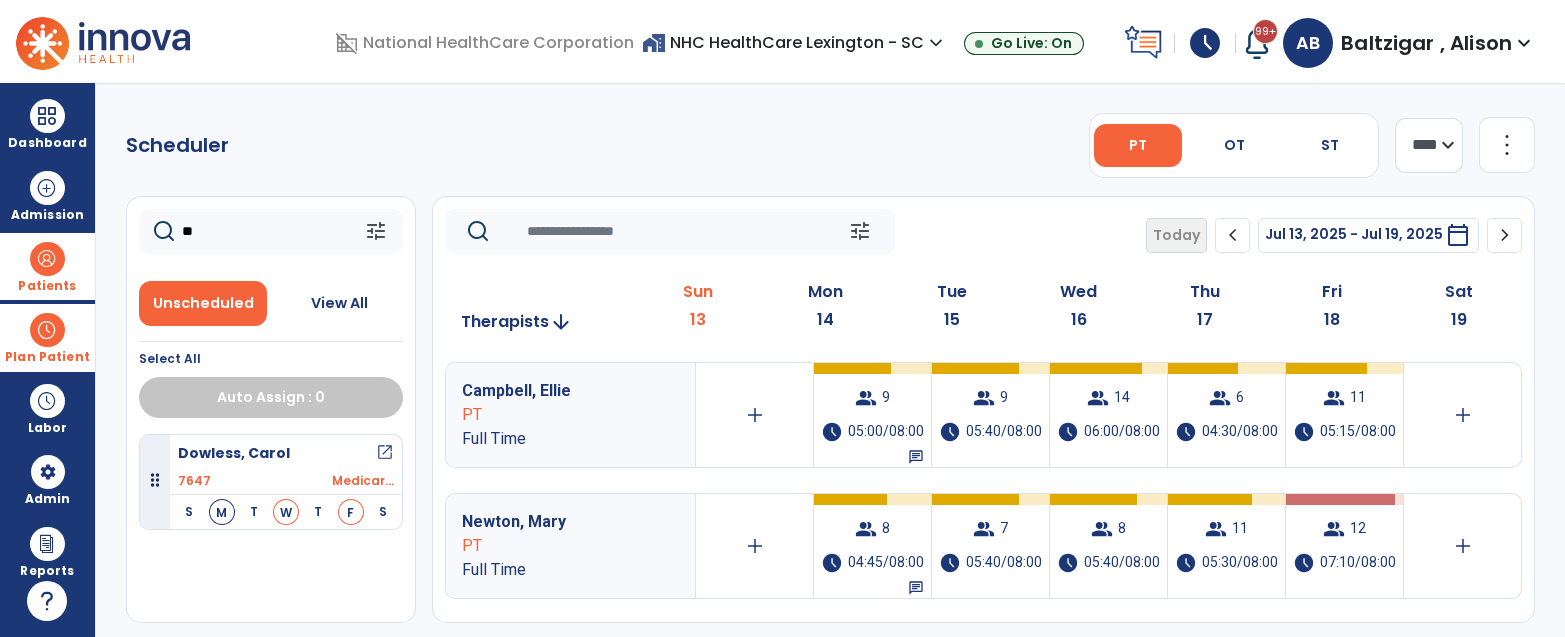 type on "*" 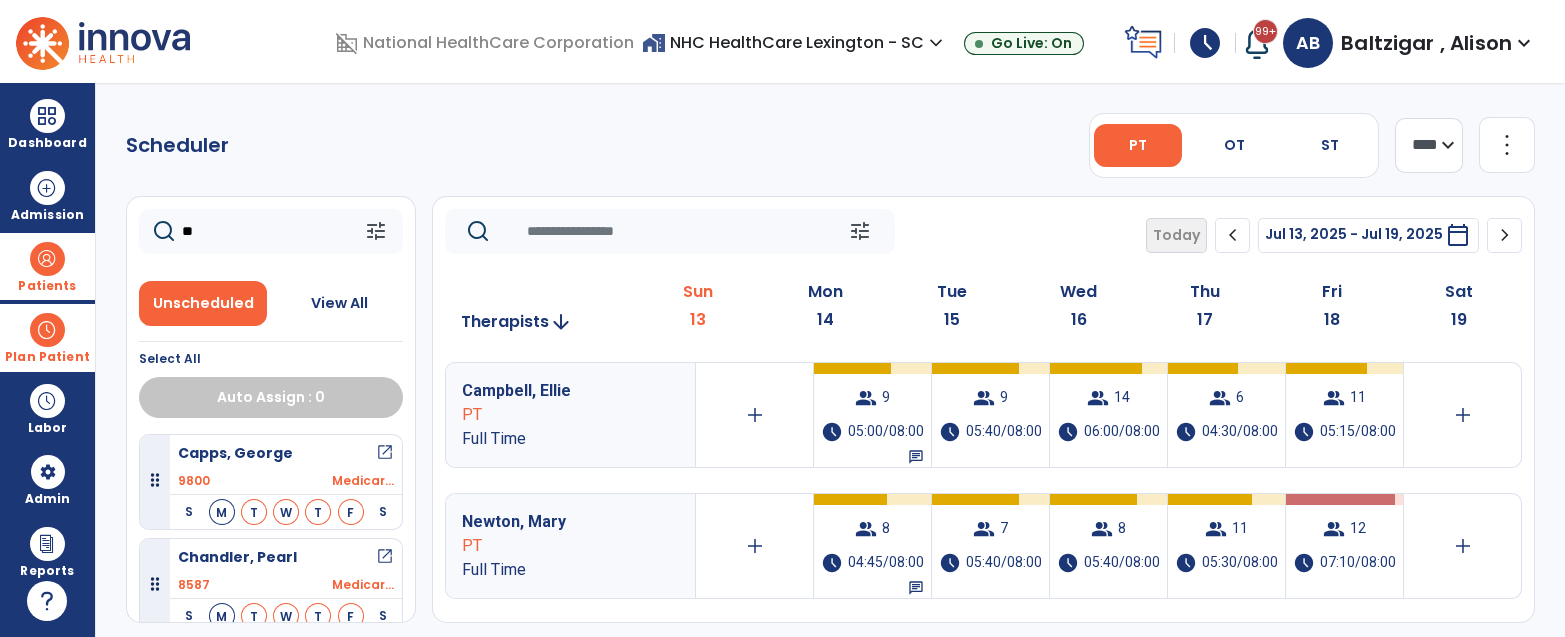 type on "*" 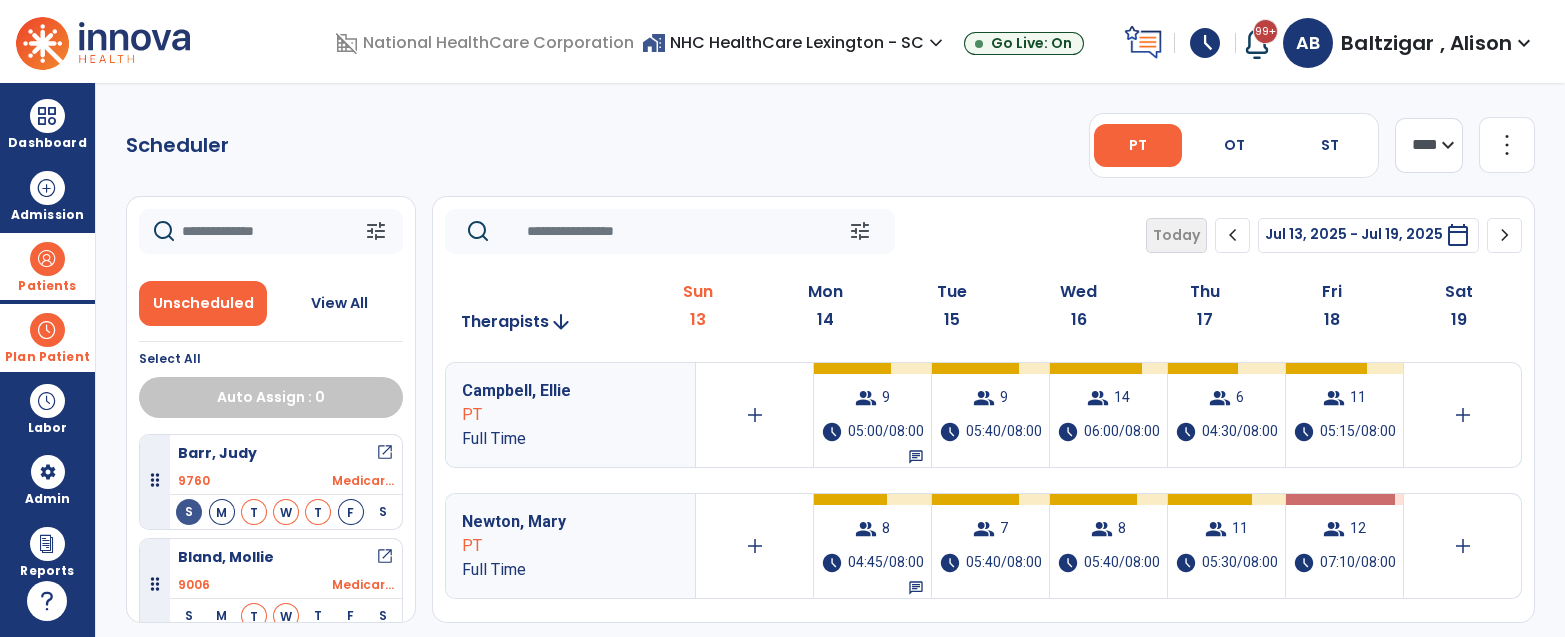 type 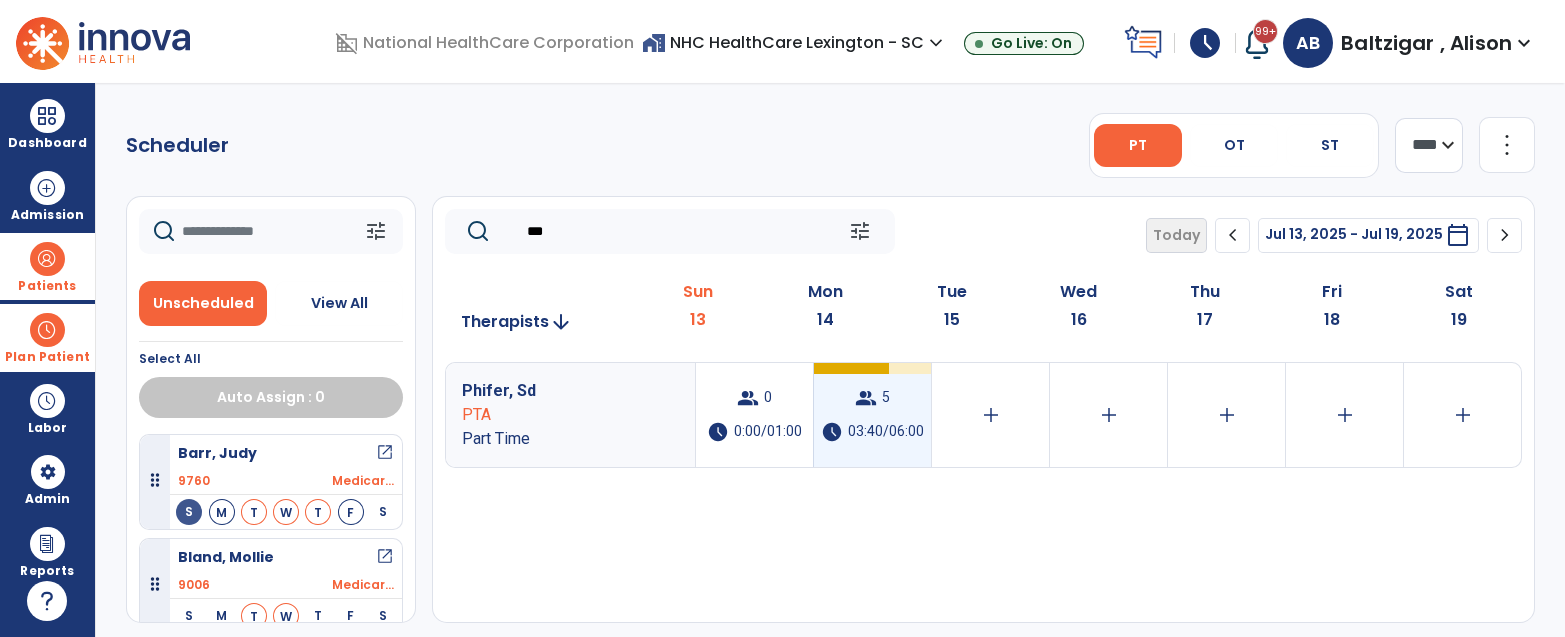 type on "***" 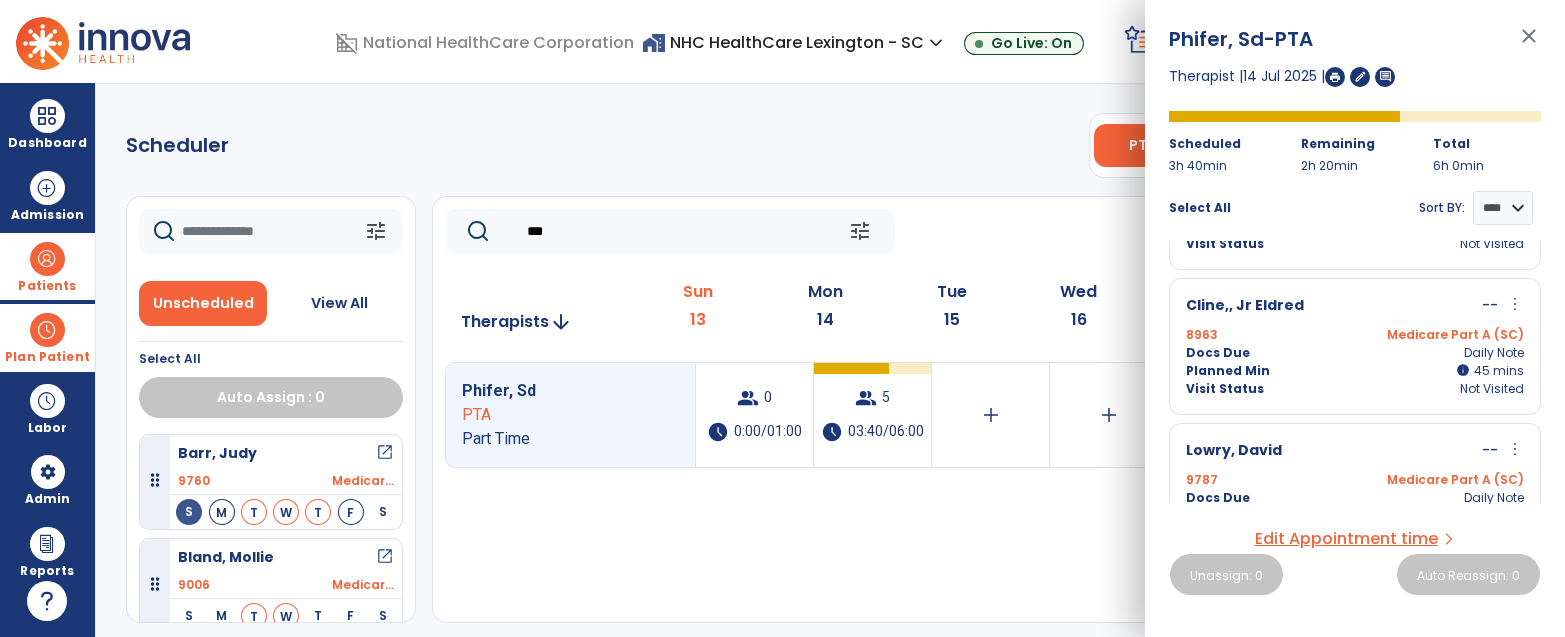 scroll, scrollTop: 114, scrollLeft: 0, axis: vertical 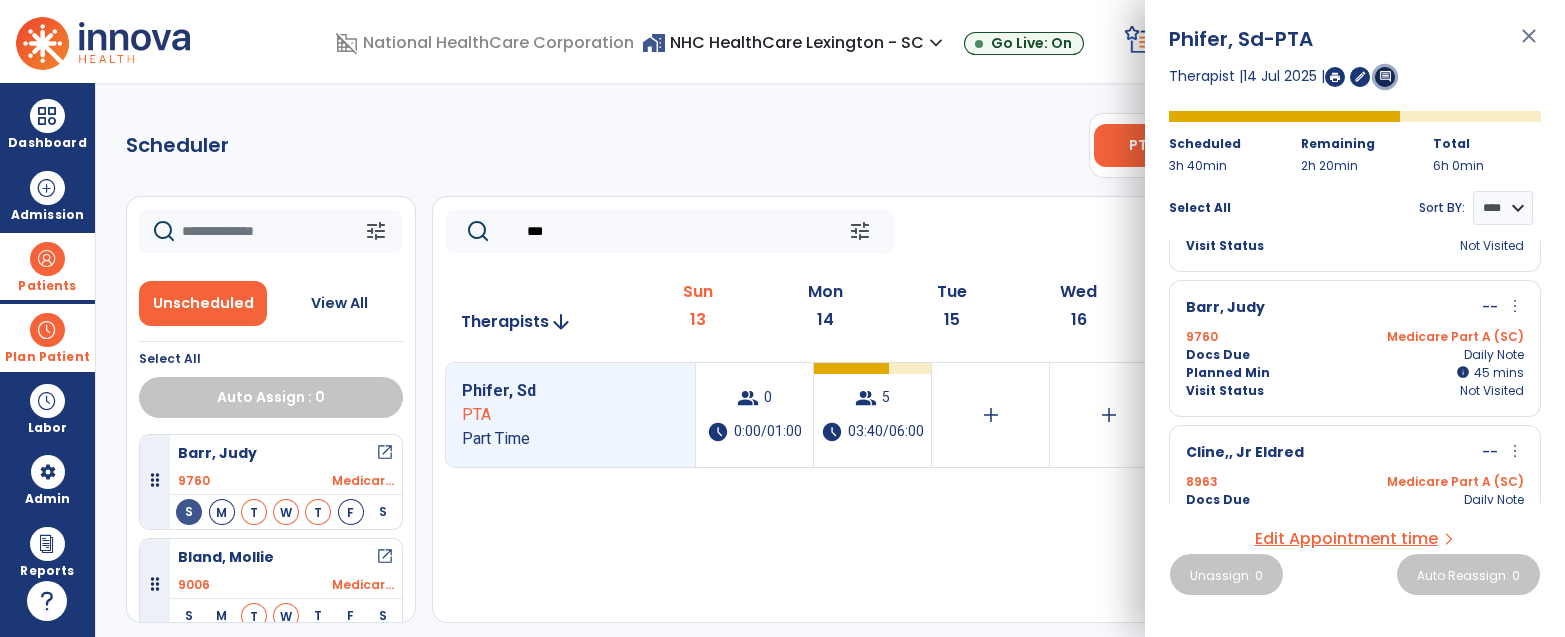 click on "comment" at bounding box center (1385, 76) 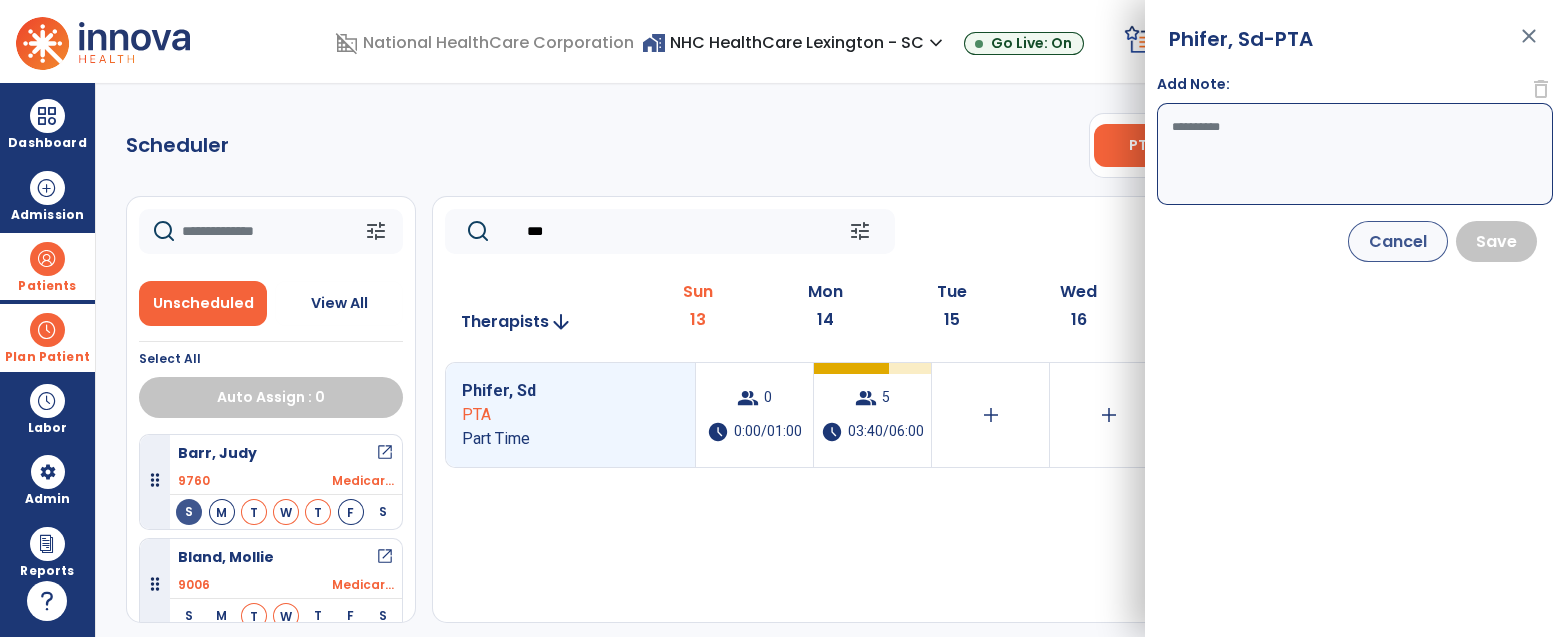 click on "Add Note:" at bounding box center (1355, 154) 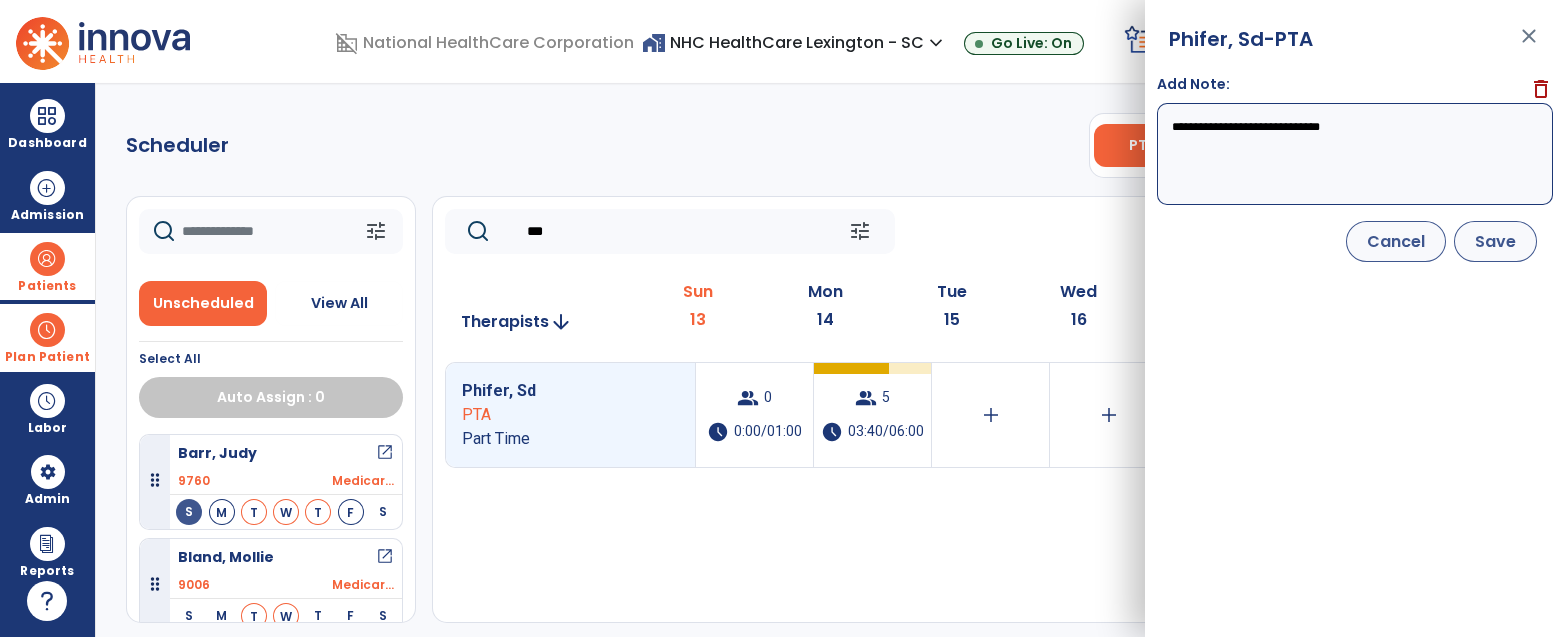 type on "**********" 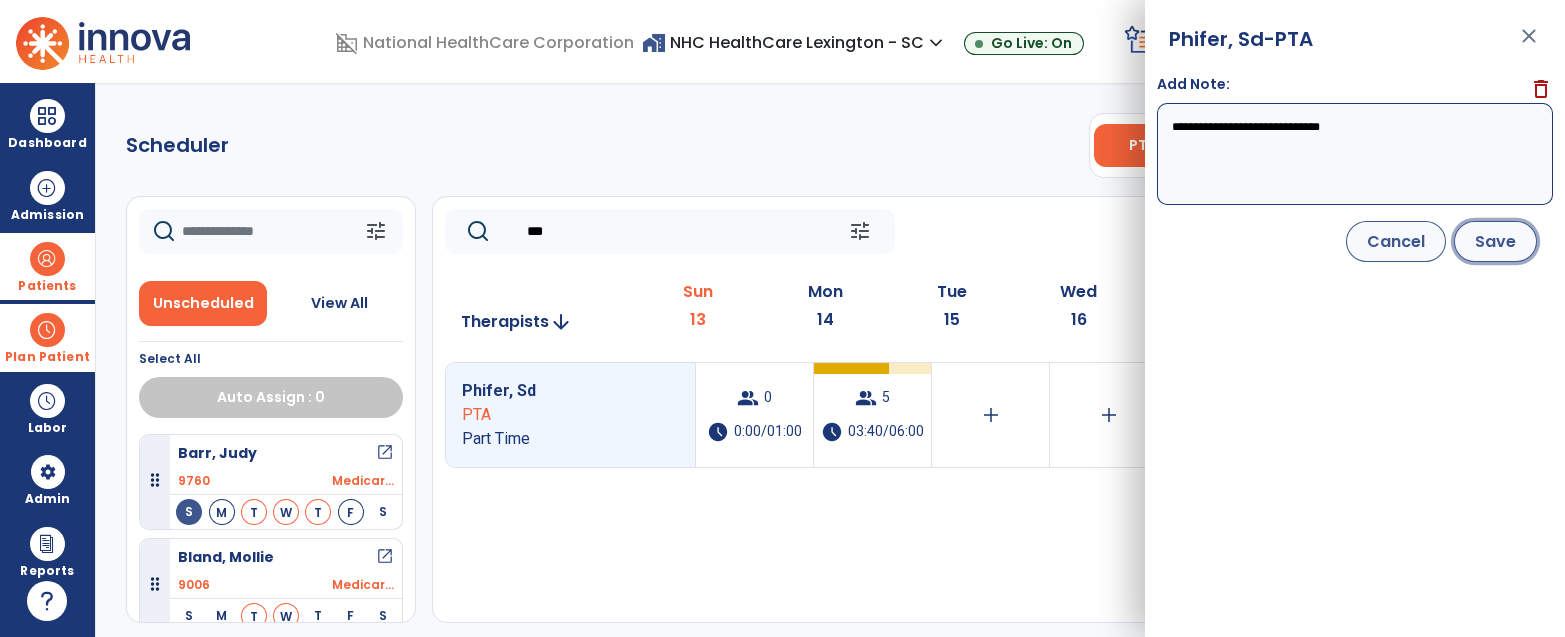 click on "Save" at bounding box center (1495, 241) 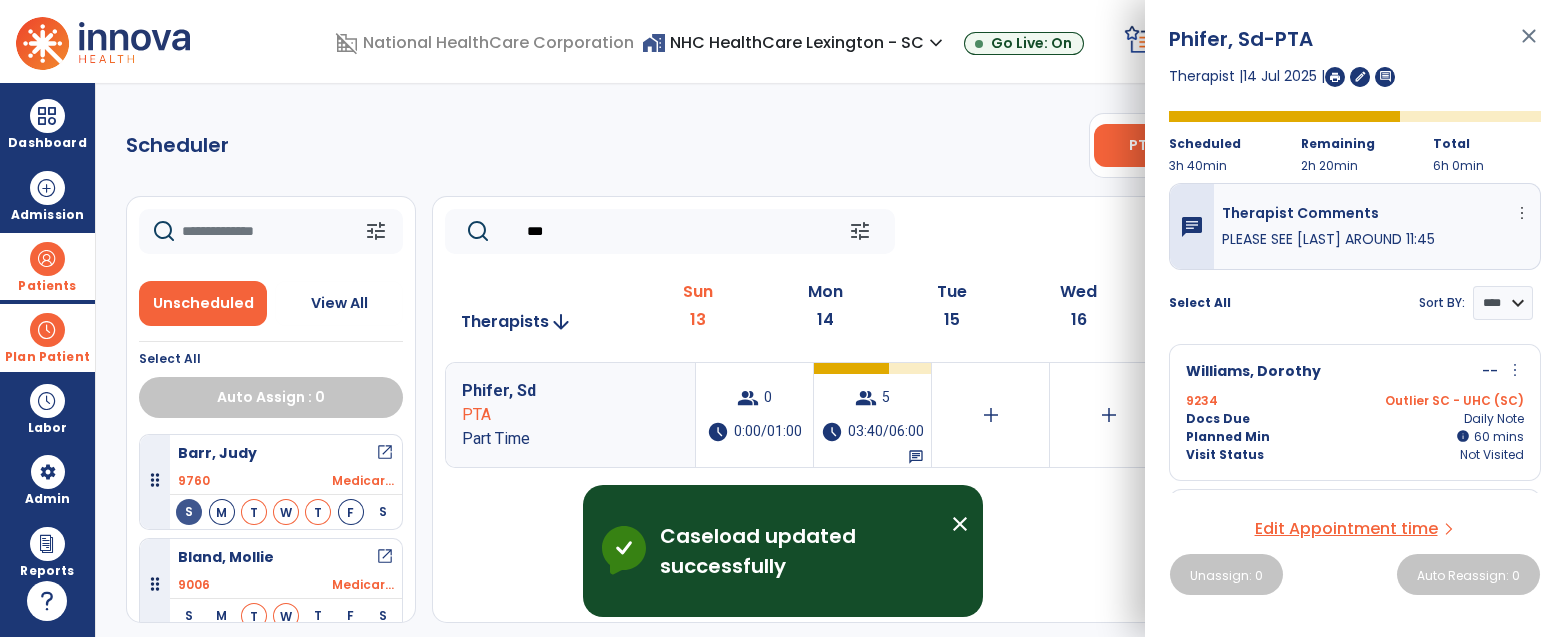click on "***" 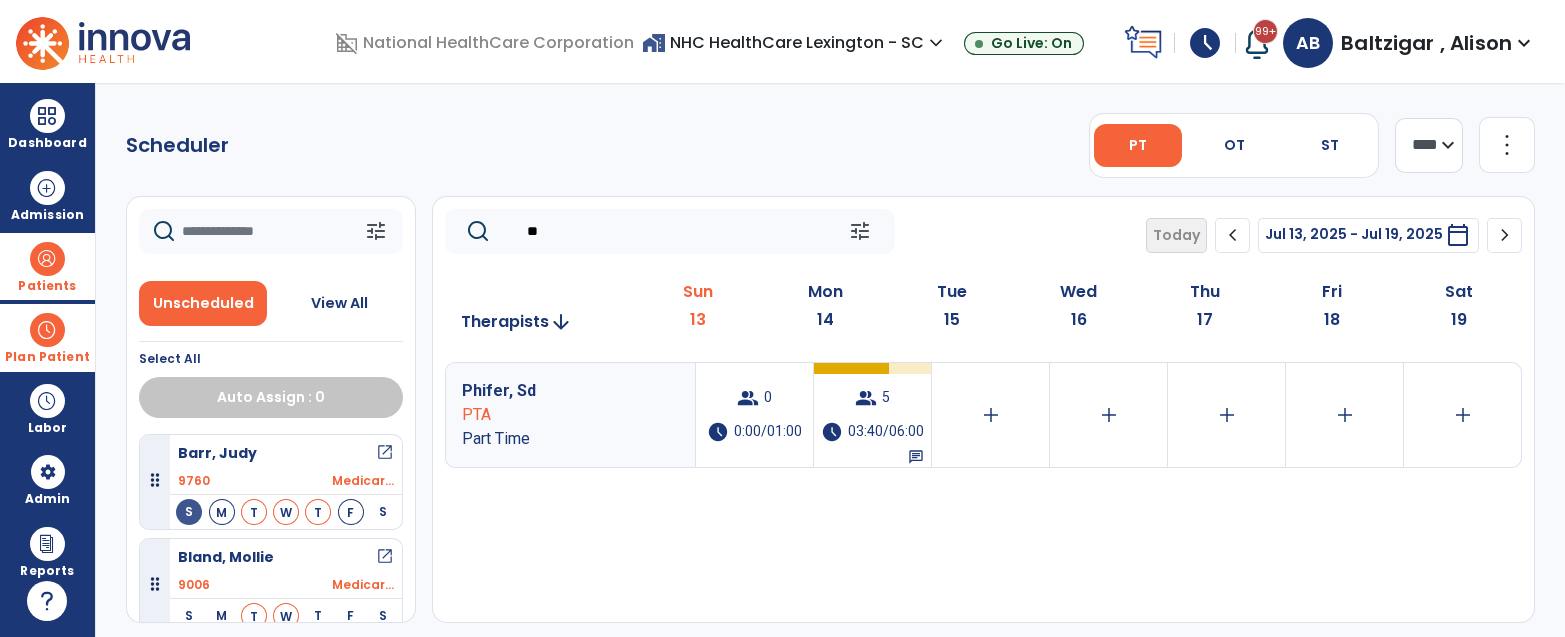 type on "*" 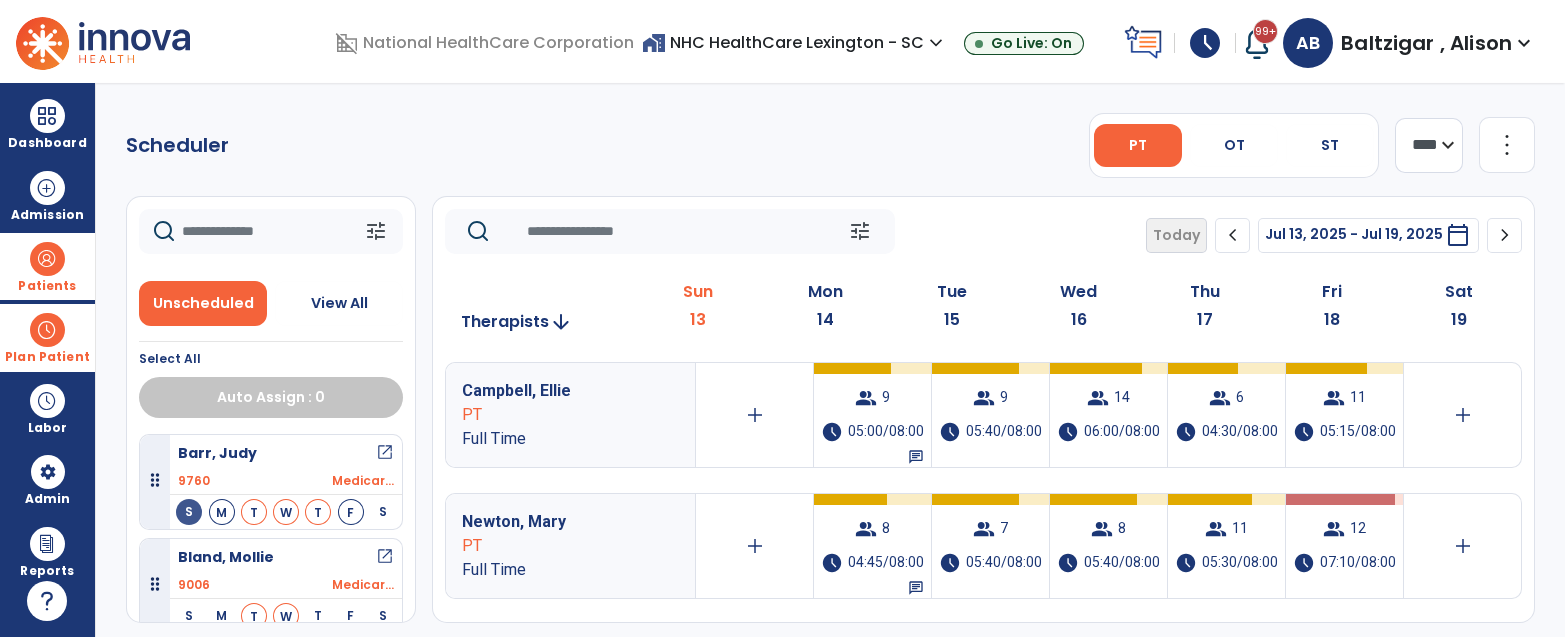 type 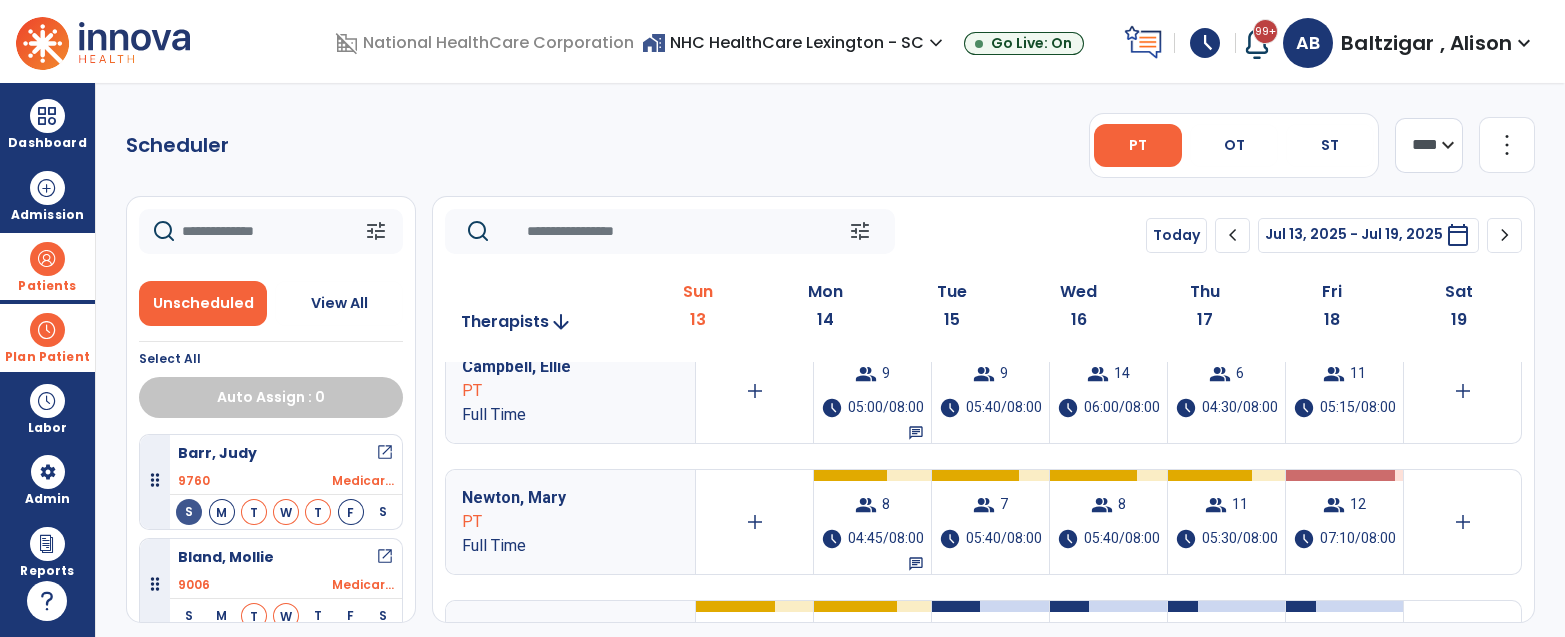 scroll, scrollTop: 42, scrollLeft: 0, axis: vertical 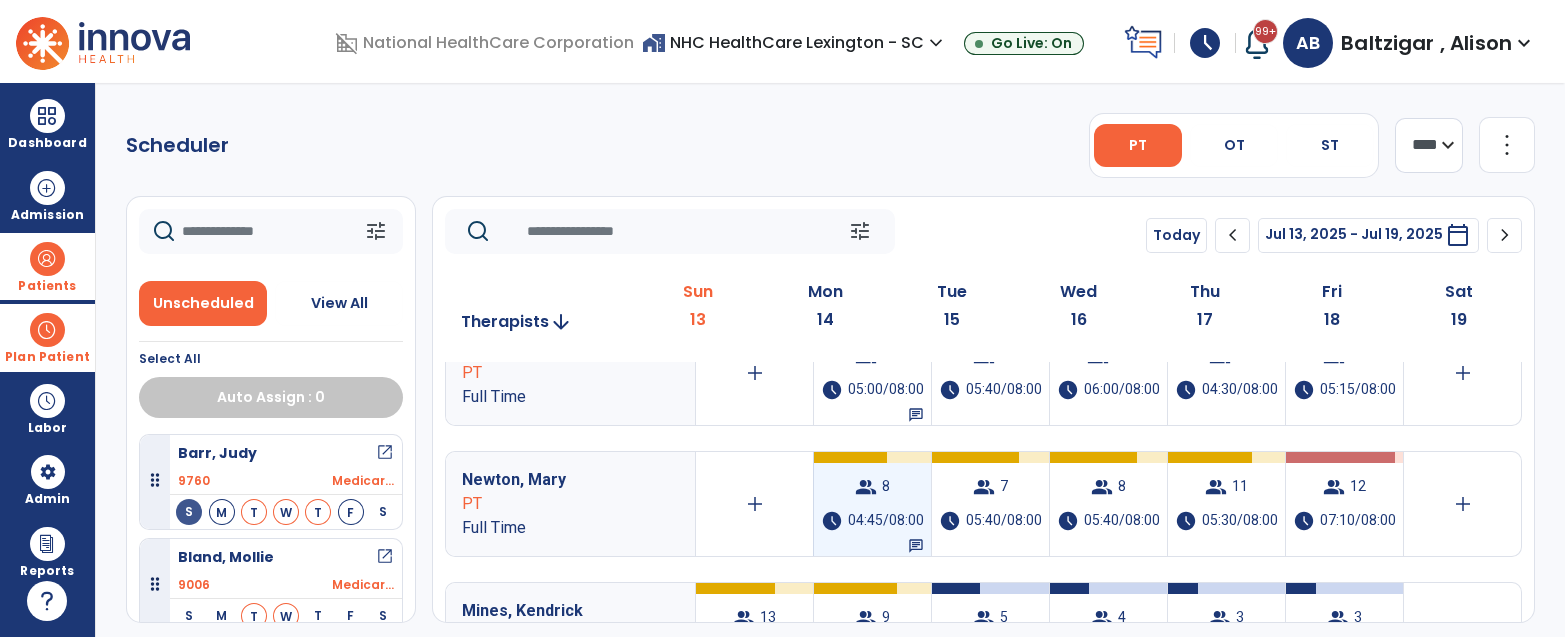 click on "04:45/08:00" at bounding box center (886, 521) 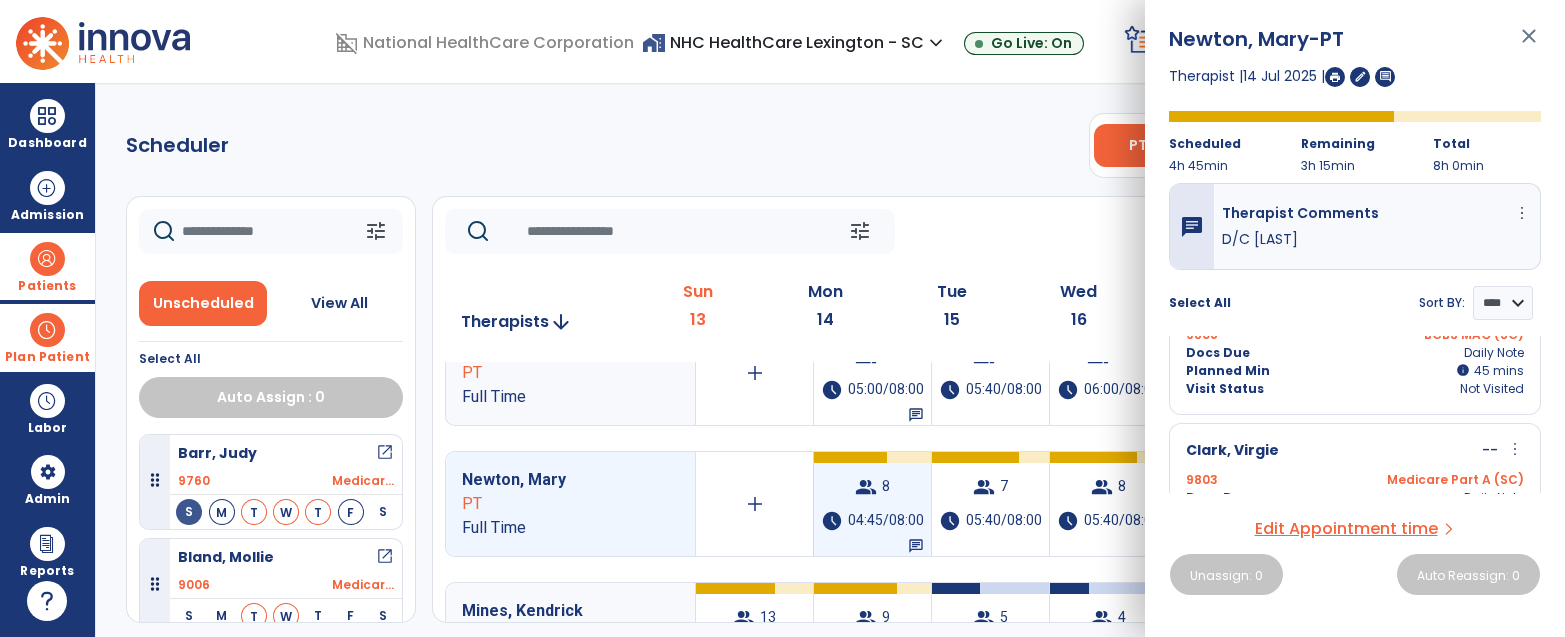 scroll, scrollTop: 322, scrollLeft: 0, axis: vertical 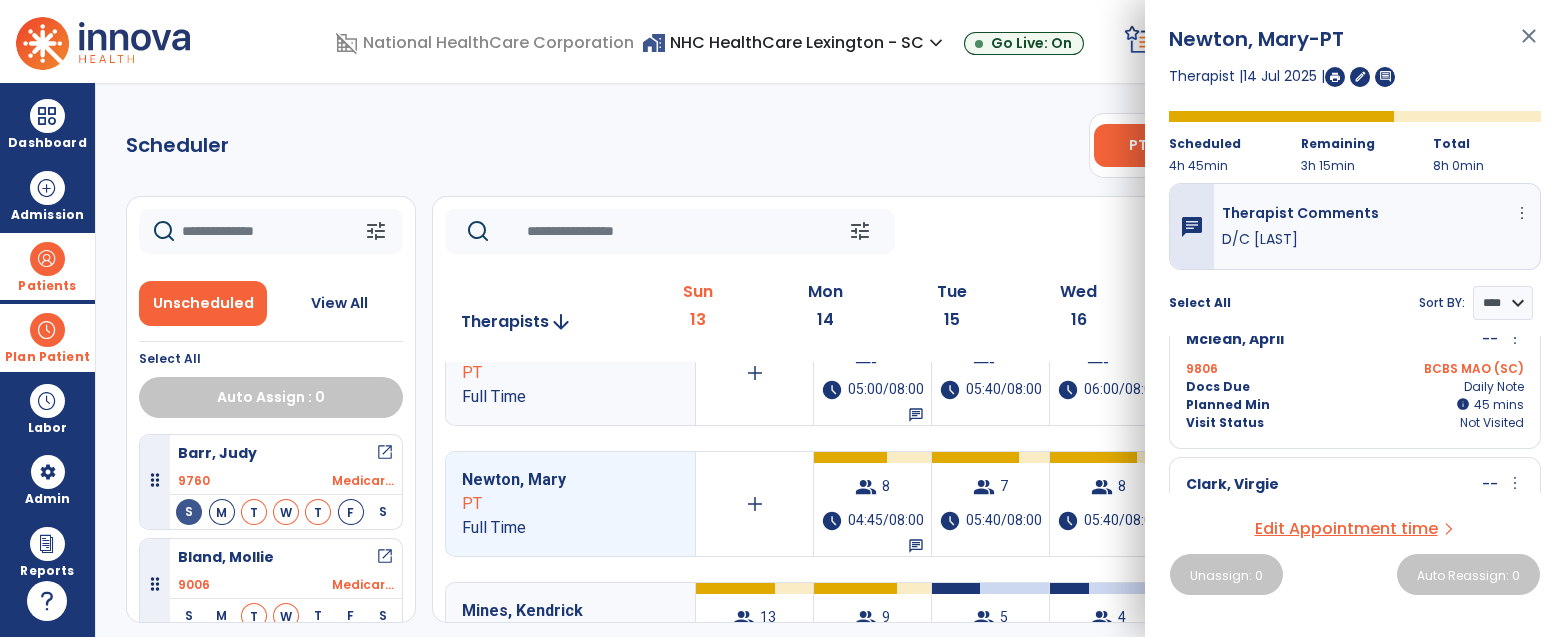 click on "Scheduler   PT   OT   ST  **** *** more_vert  Manage Labor   View All Therapists   Print" 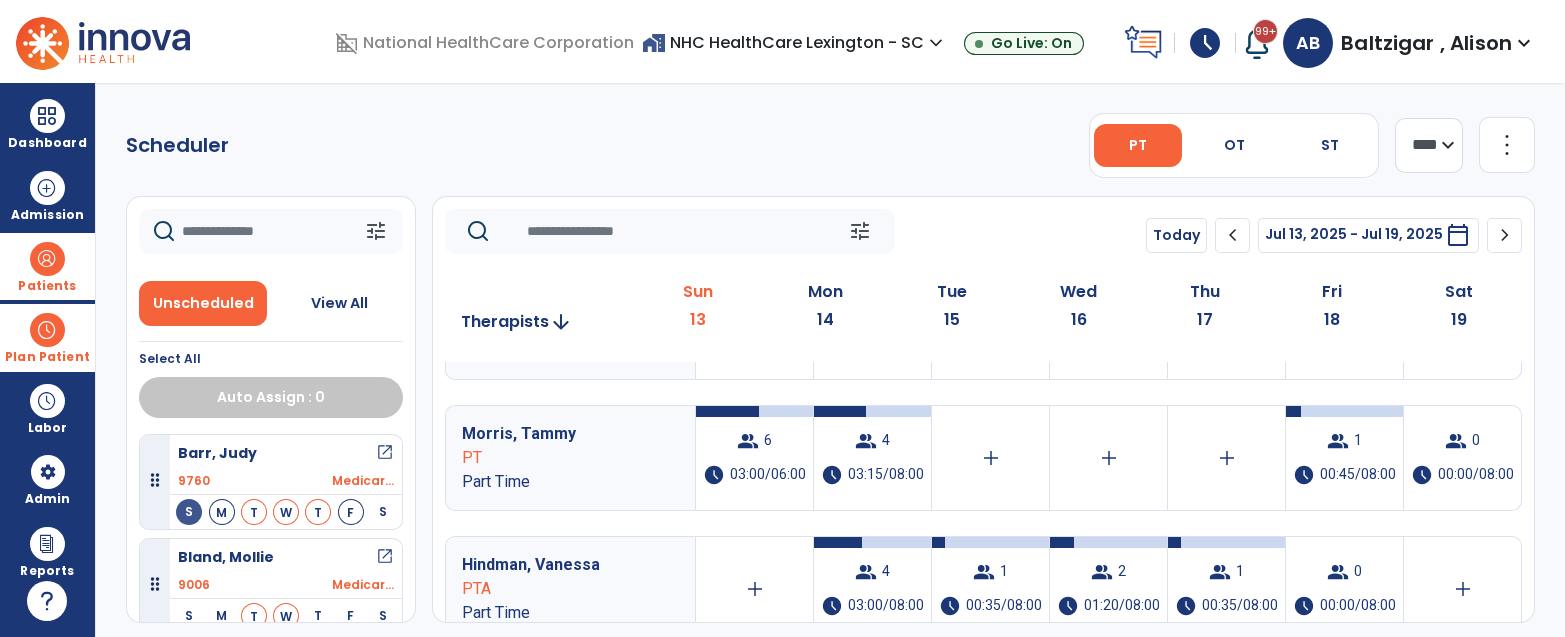 scroll, scrollTop: 881, scrollLeft: 0, axis: vertical 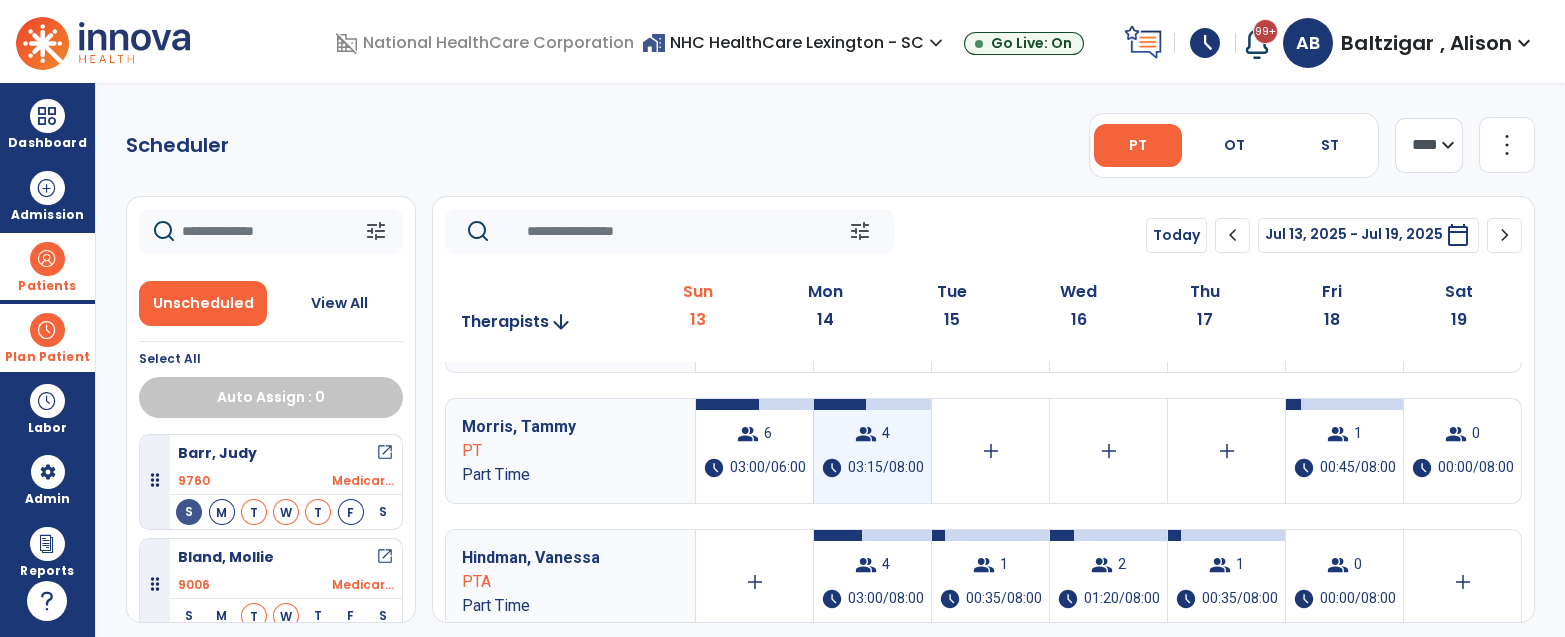 click on "group" at bounding box center (866, 434) 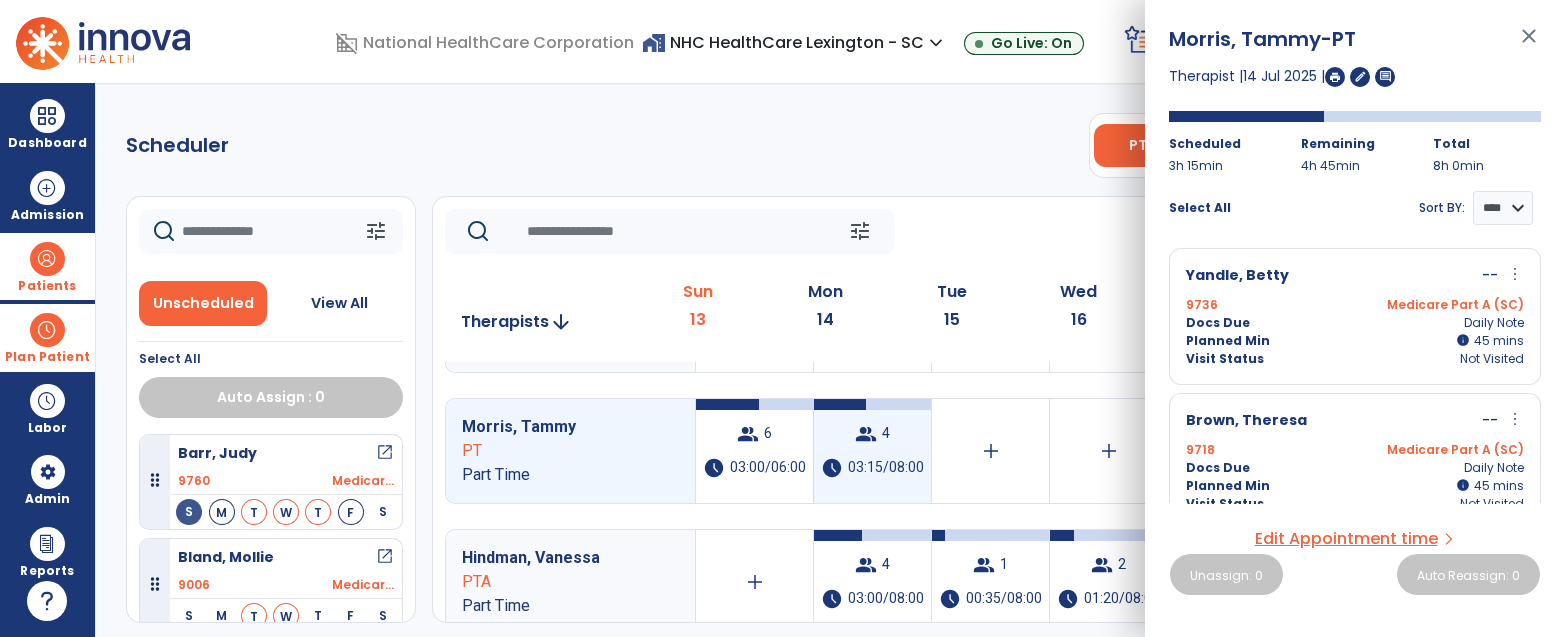 scroll, scrollTop: 315, scrollLeft: 0, axis: vertical 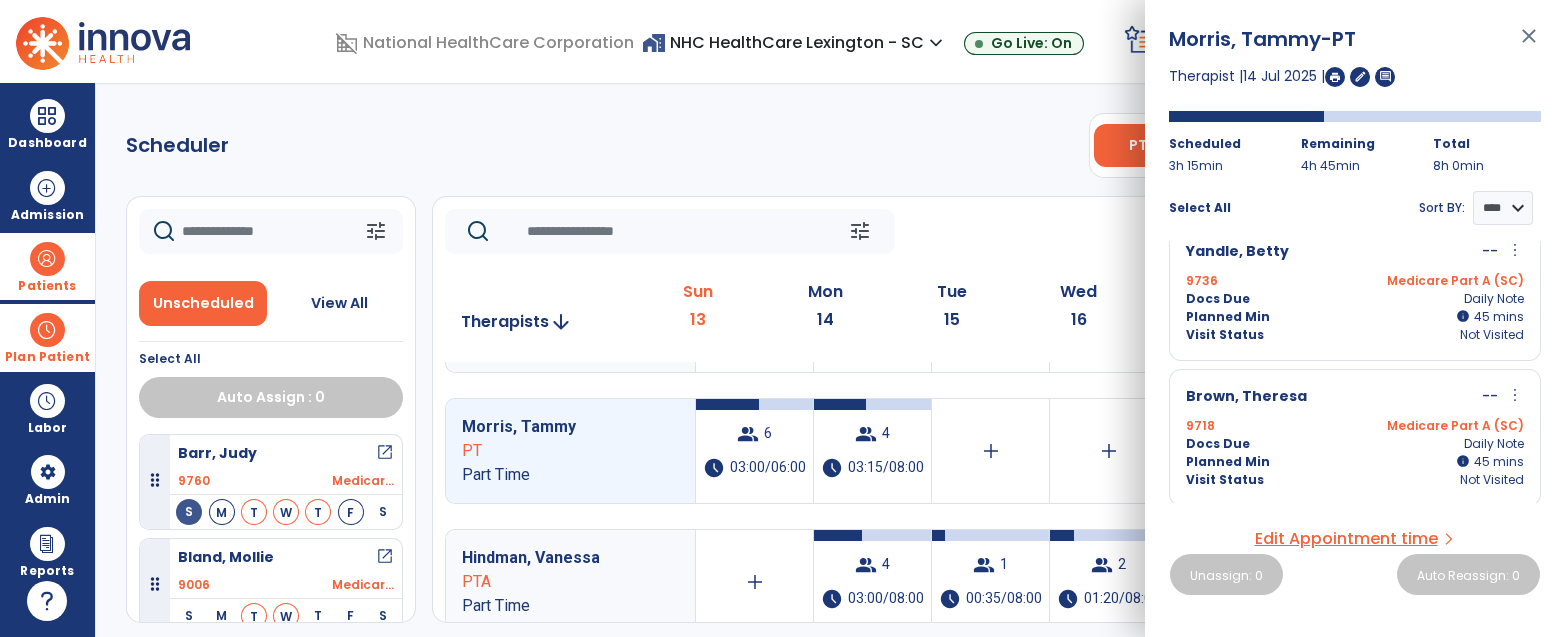click on "Scheduler   PT   OT   ST  **** *** more_vert  Manage Labor   View All Therapists   Print" 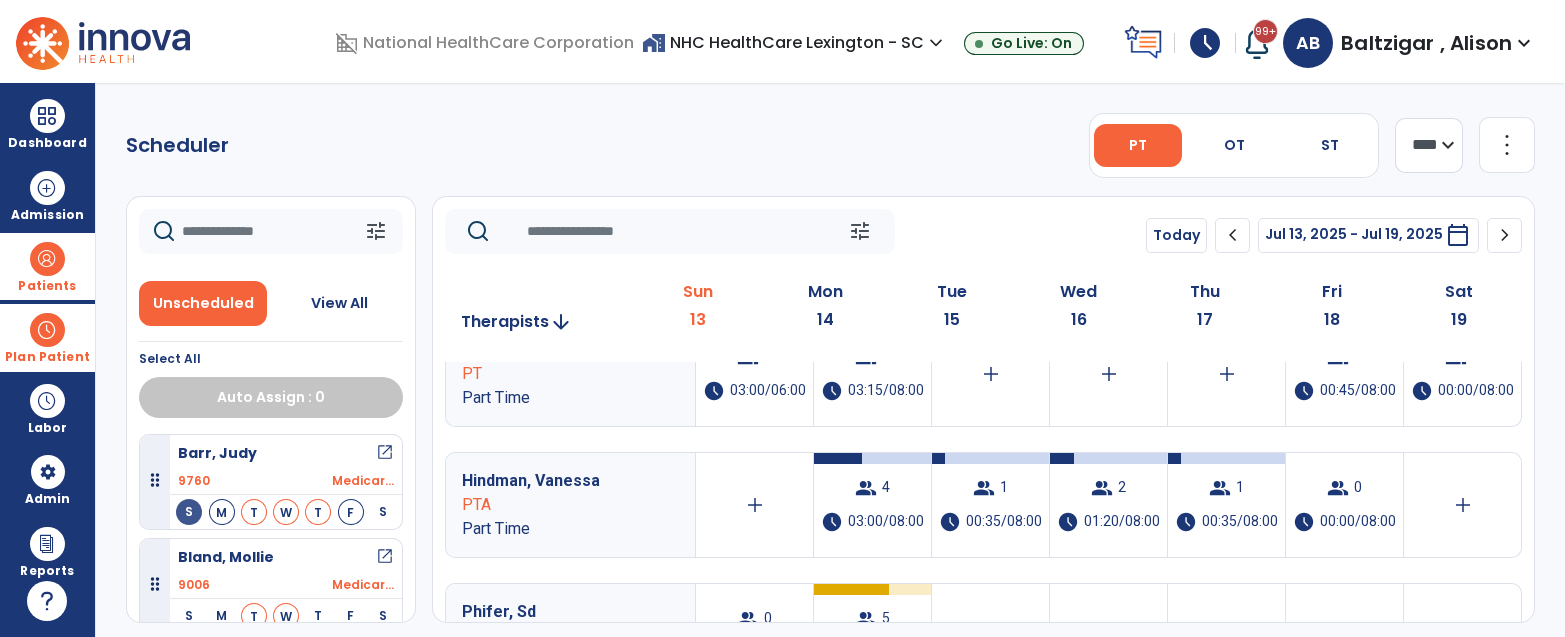 scroll, scrollTop: 959, scrollLeft: 0, axis: vertical 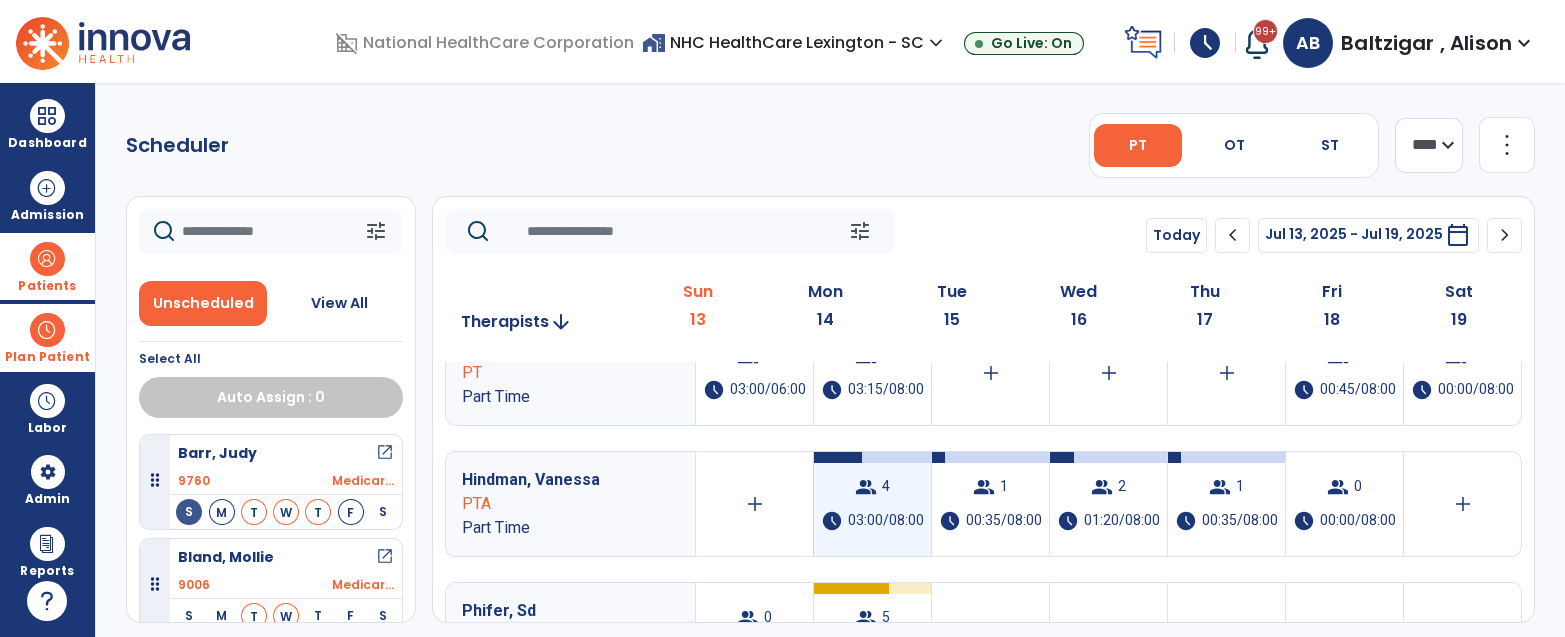 click on "03:00/08:00" at bounding box center (886, 521) 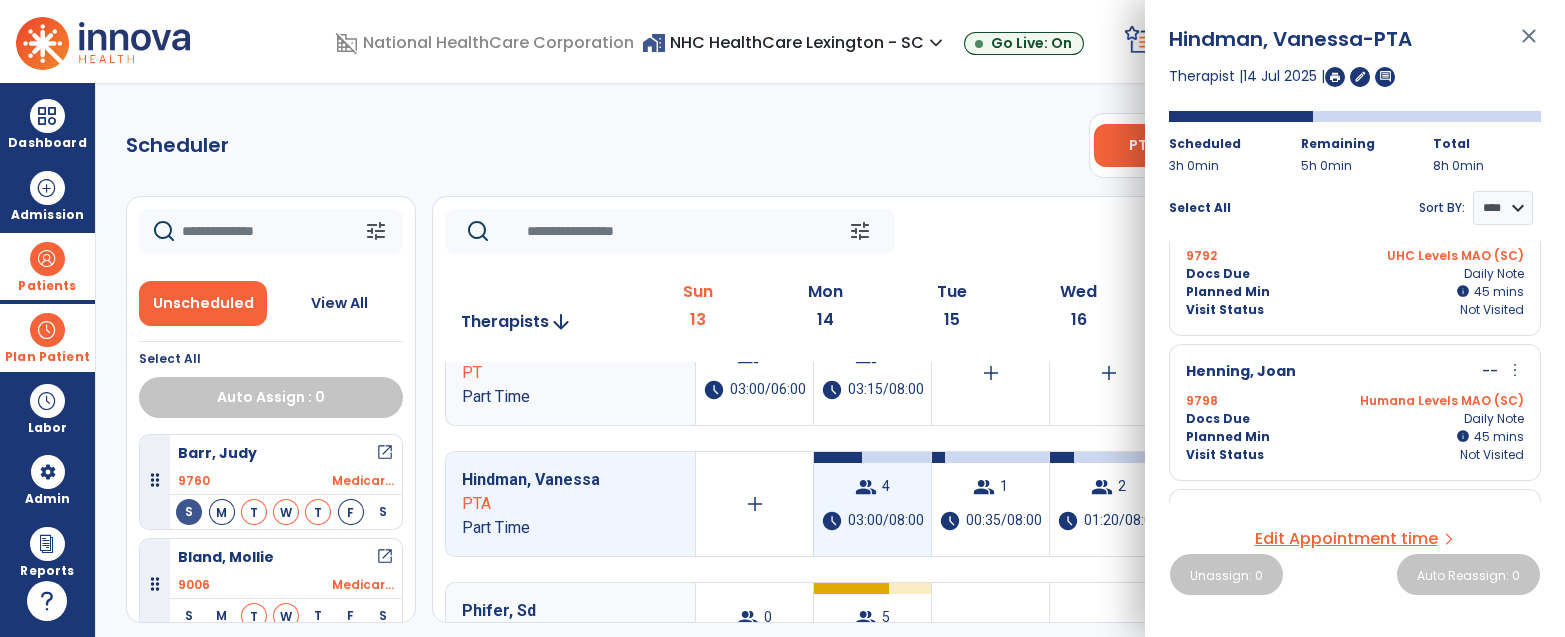 scroll, scrollTop: 197, scrollLeft: 0, axis: vertical 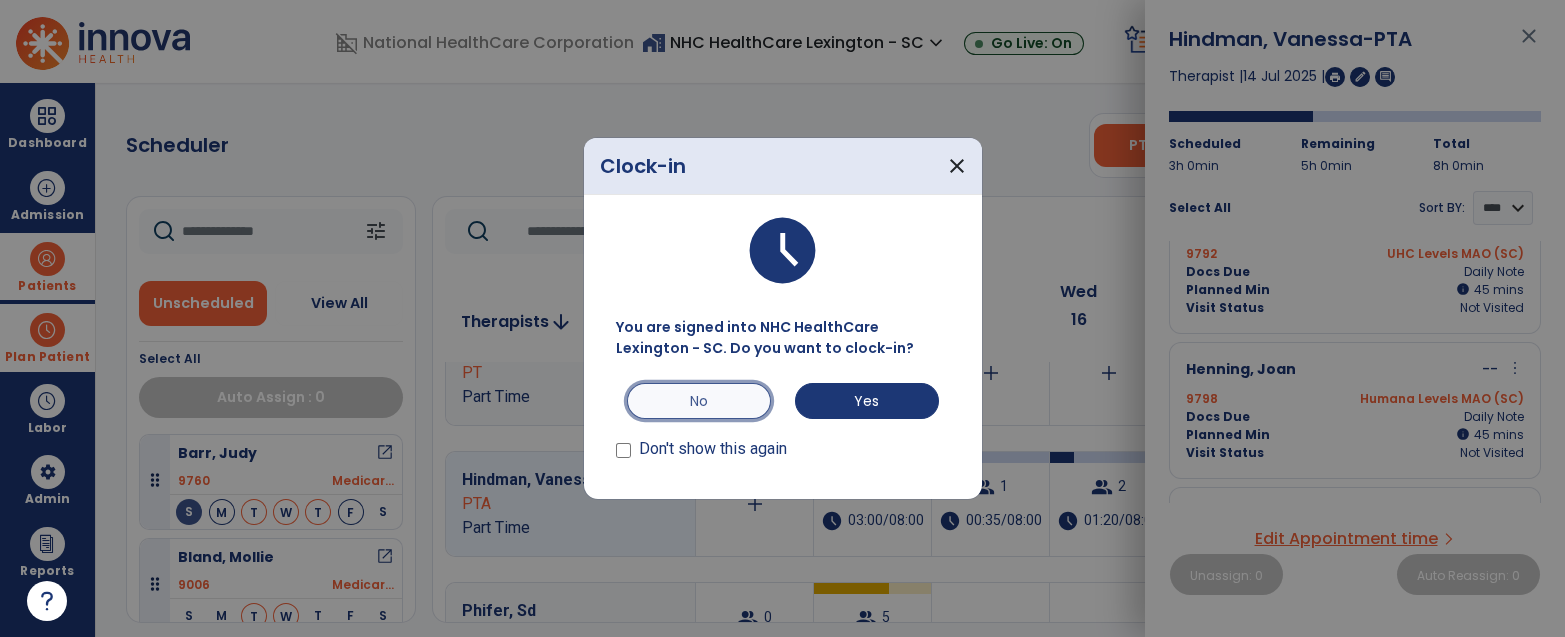 click on "No" at bounding box center (699, 401) 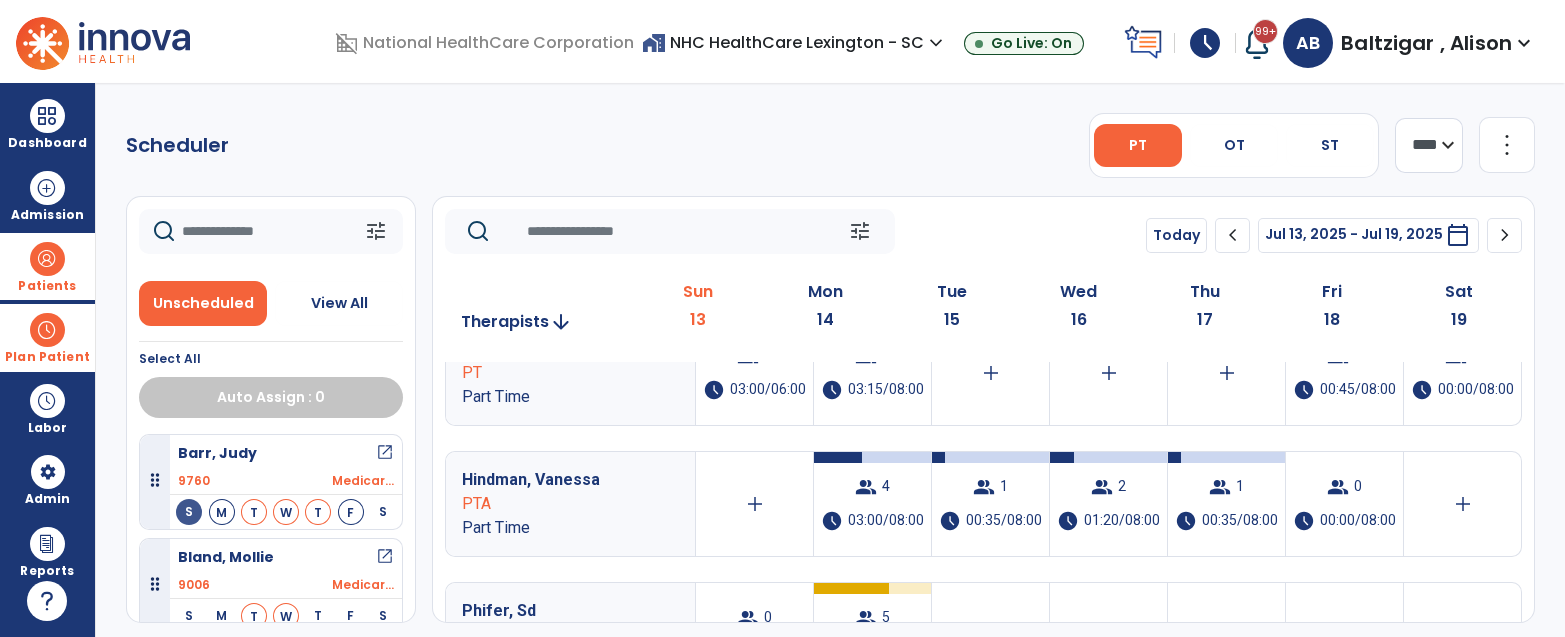 click on "Patients" at bounding box center [47, 286] 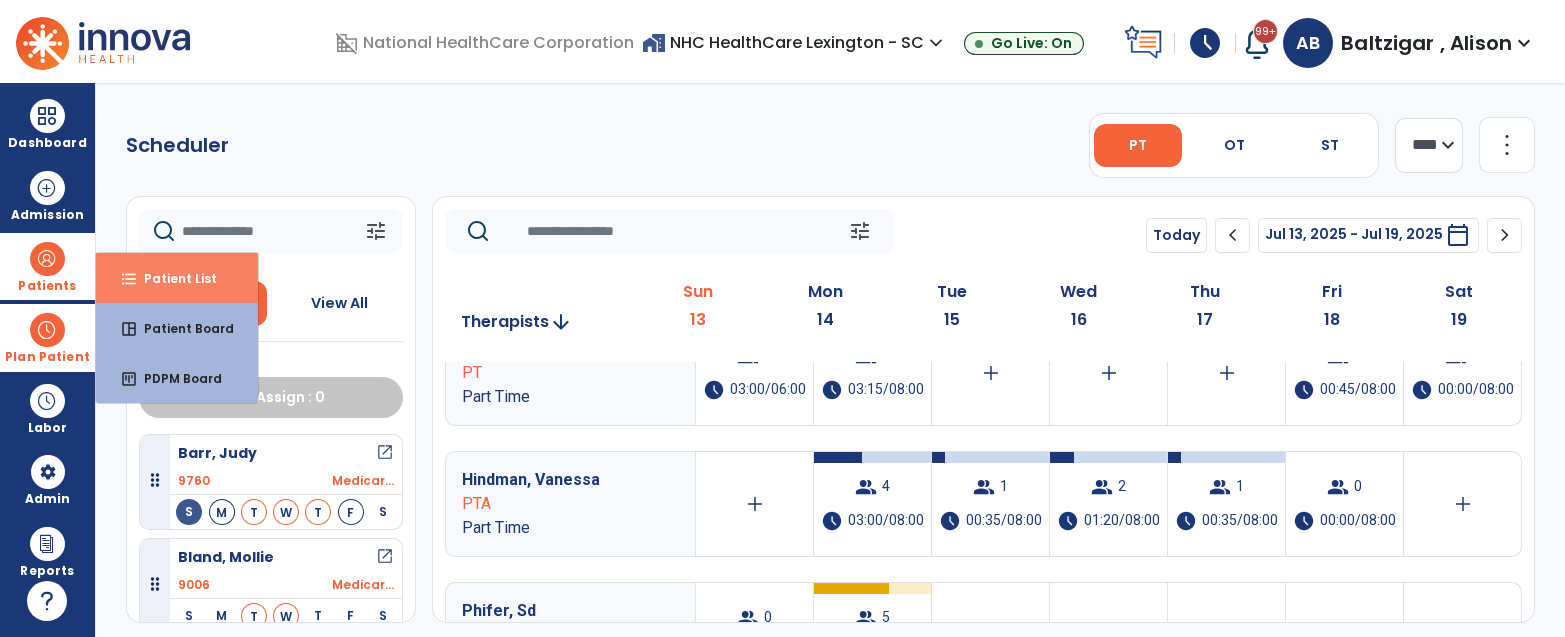 click on "format_list_bulleted  Patient List" at bounding box center (177, 278) 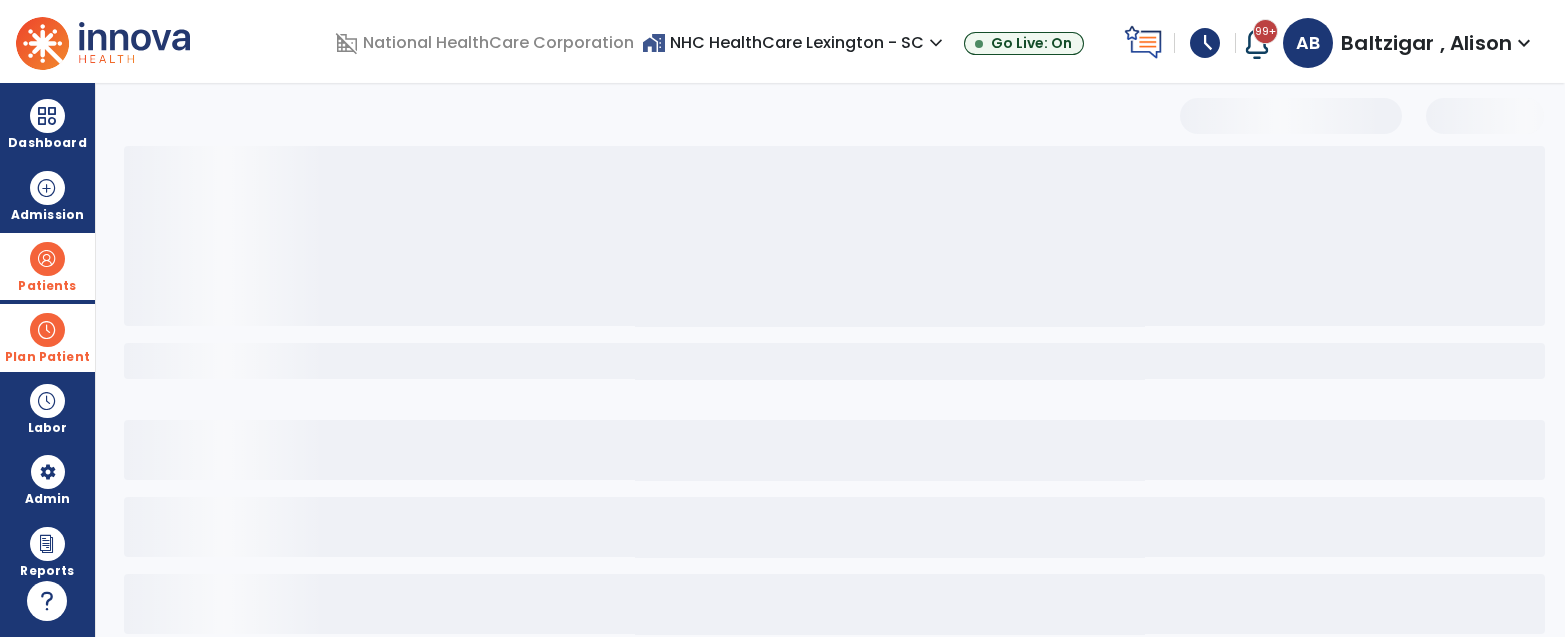 select on "***" 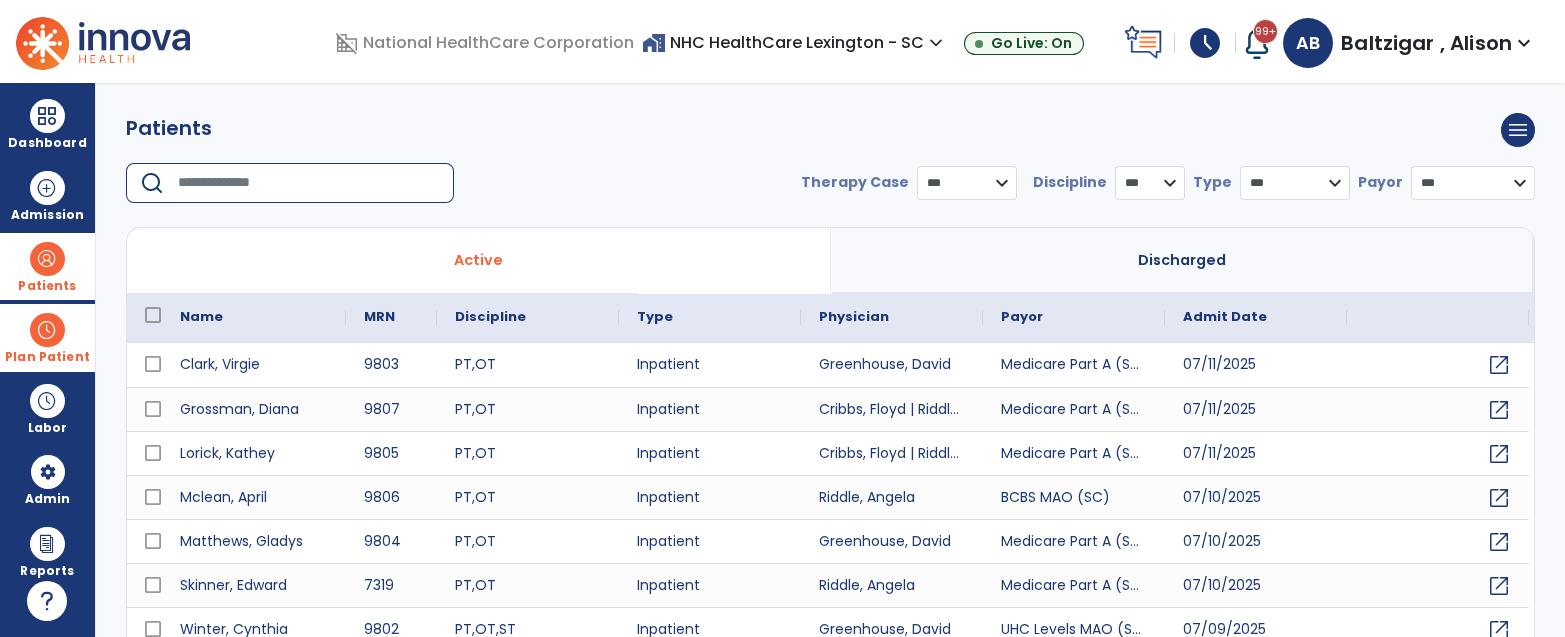 click at bounding box center [309, 183] 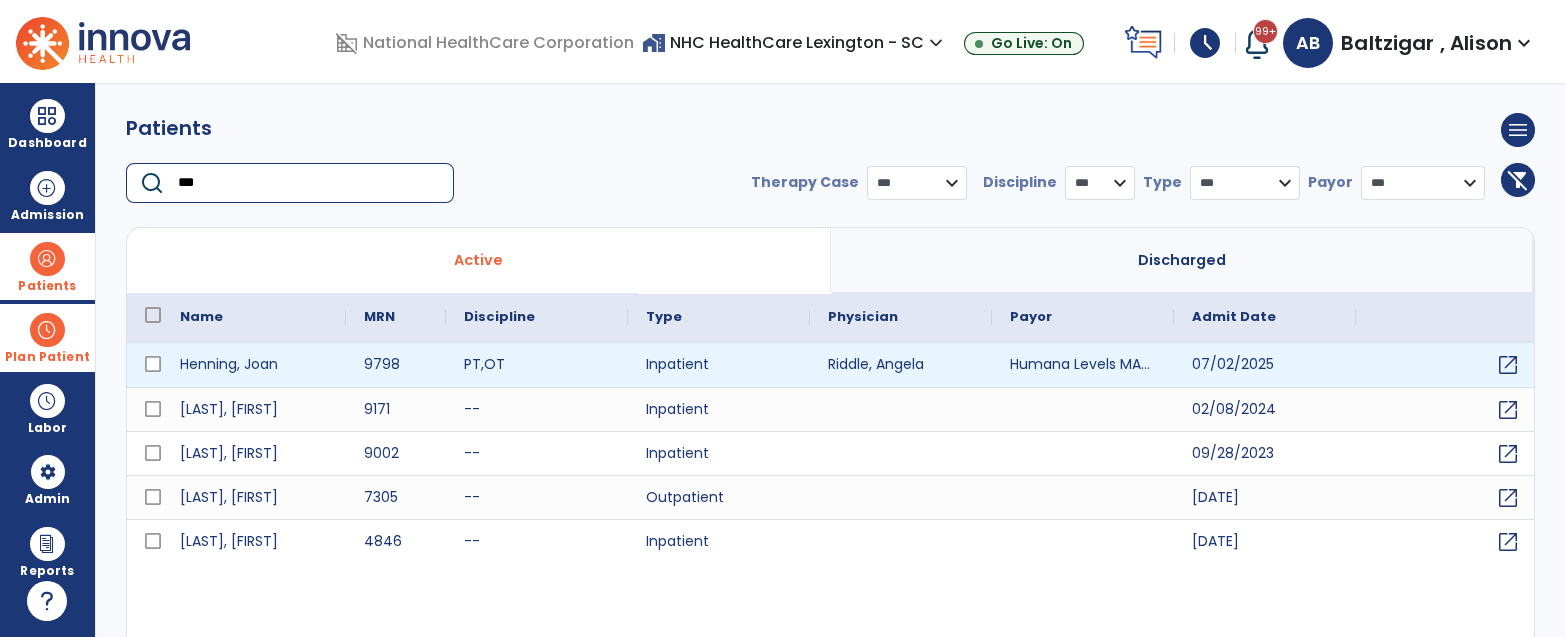 type on "***" 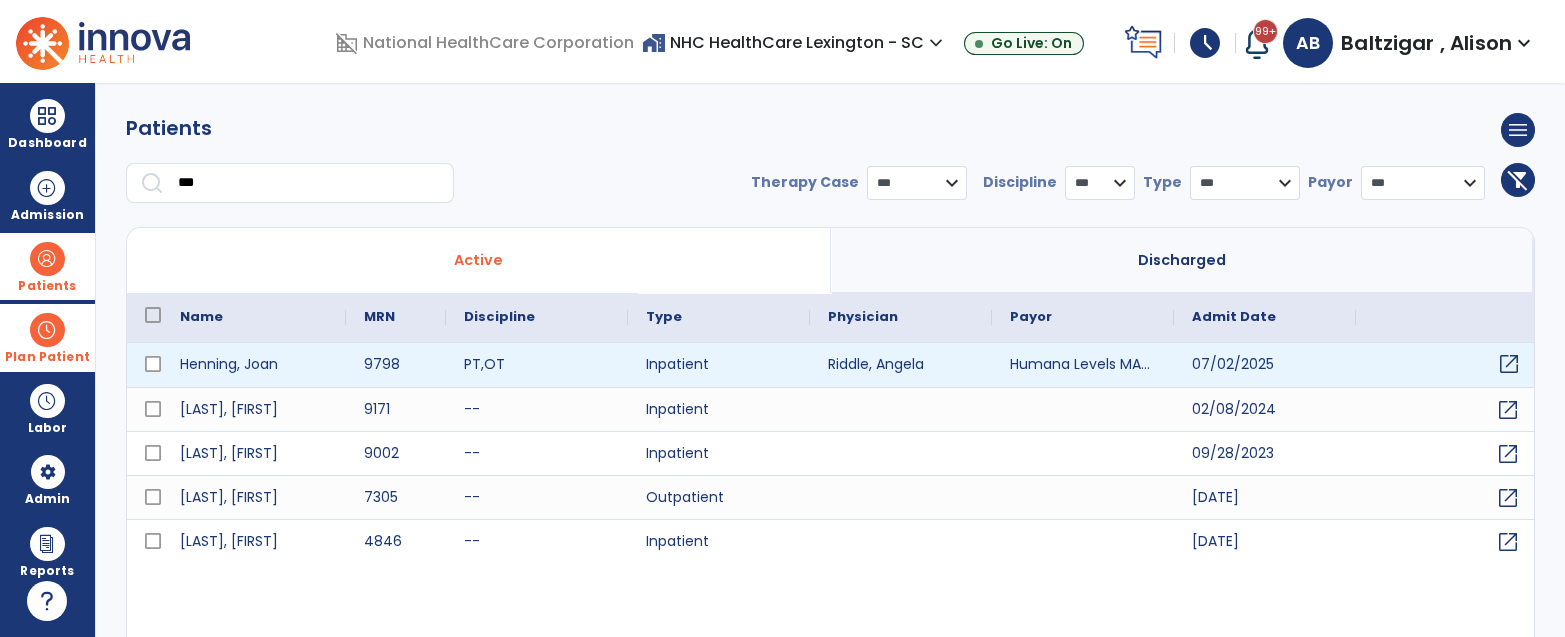 click on "open_in_new" at bounding box center [1447, 365] 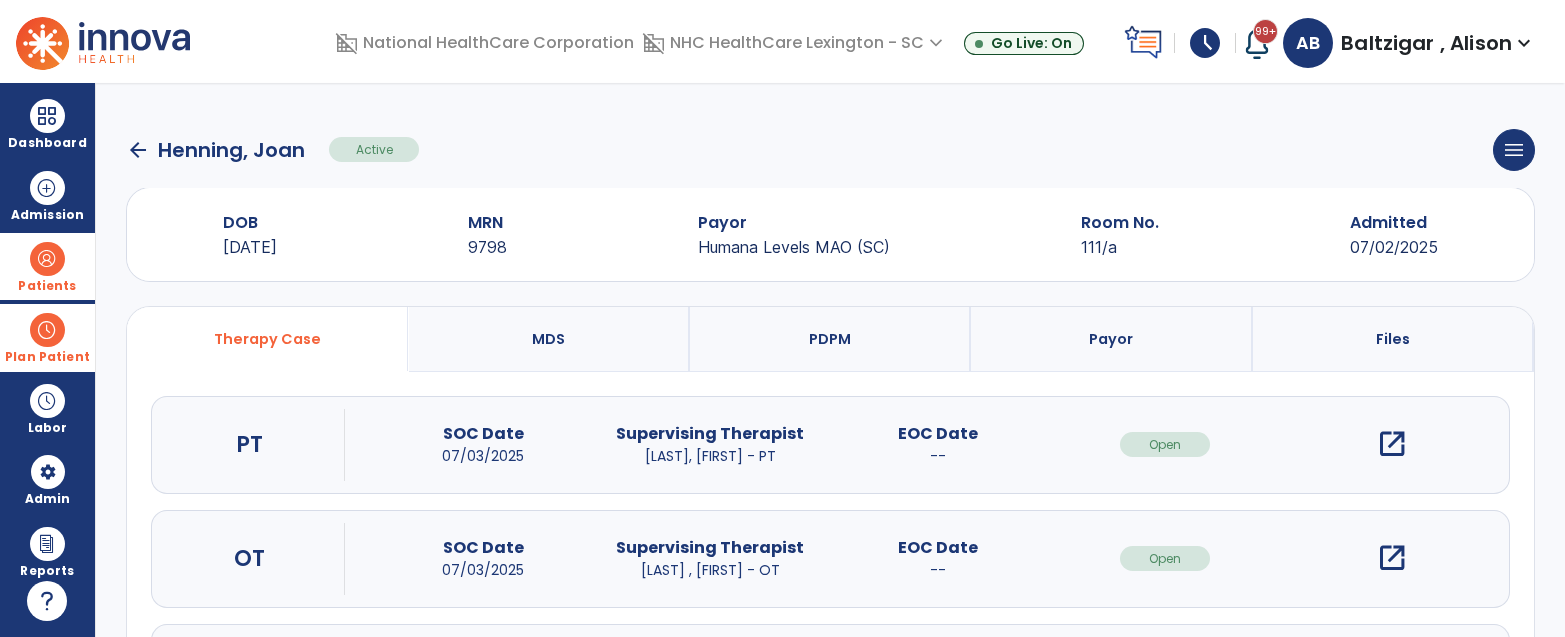click at bounding box center [47, 330] 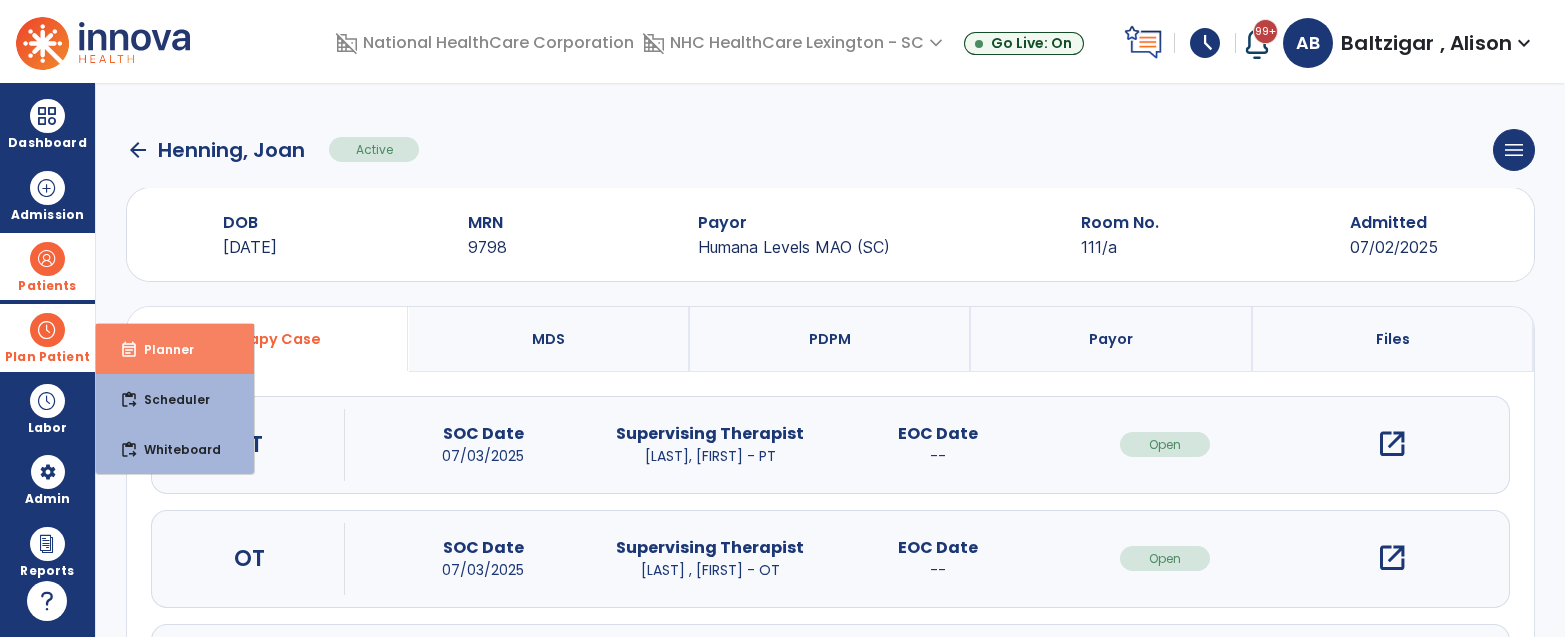 click on "Planner" at bounding box center (161, 349) 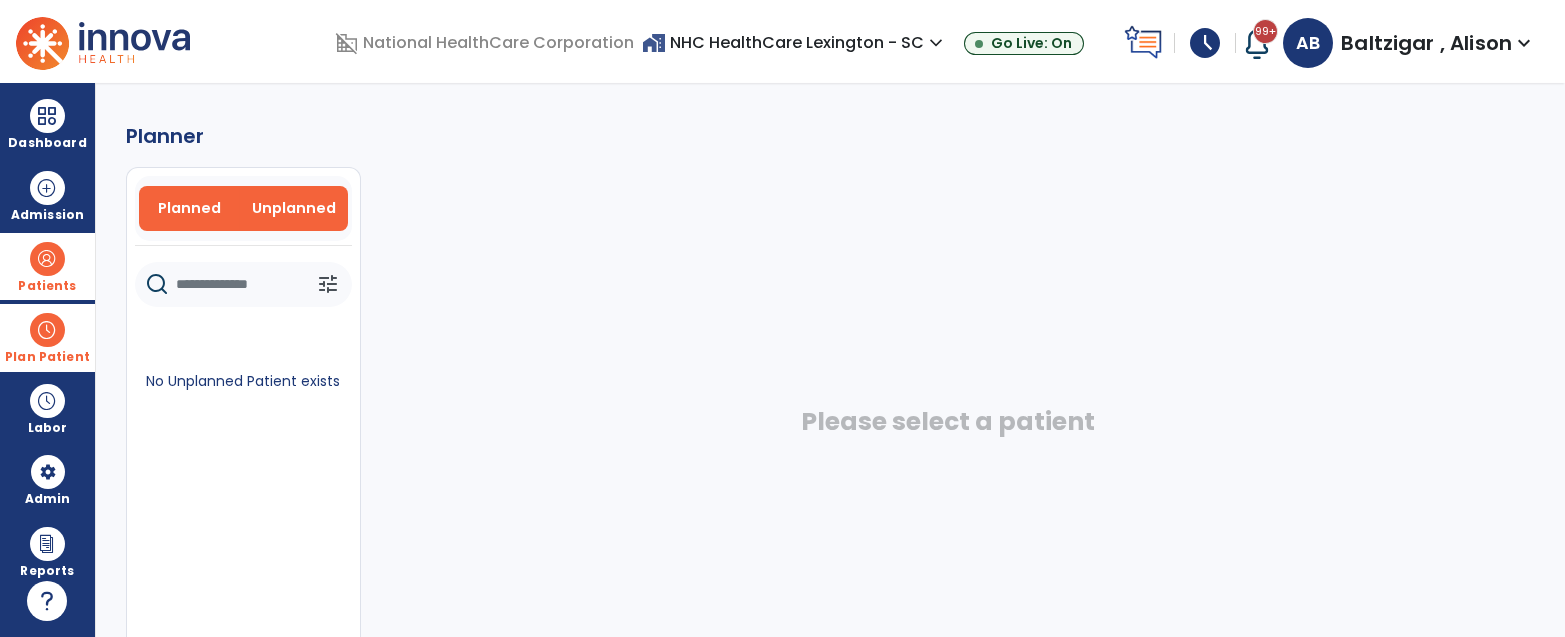 click on "Planned" at bounding box center (189, 208) 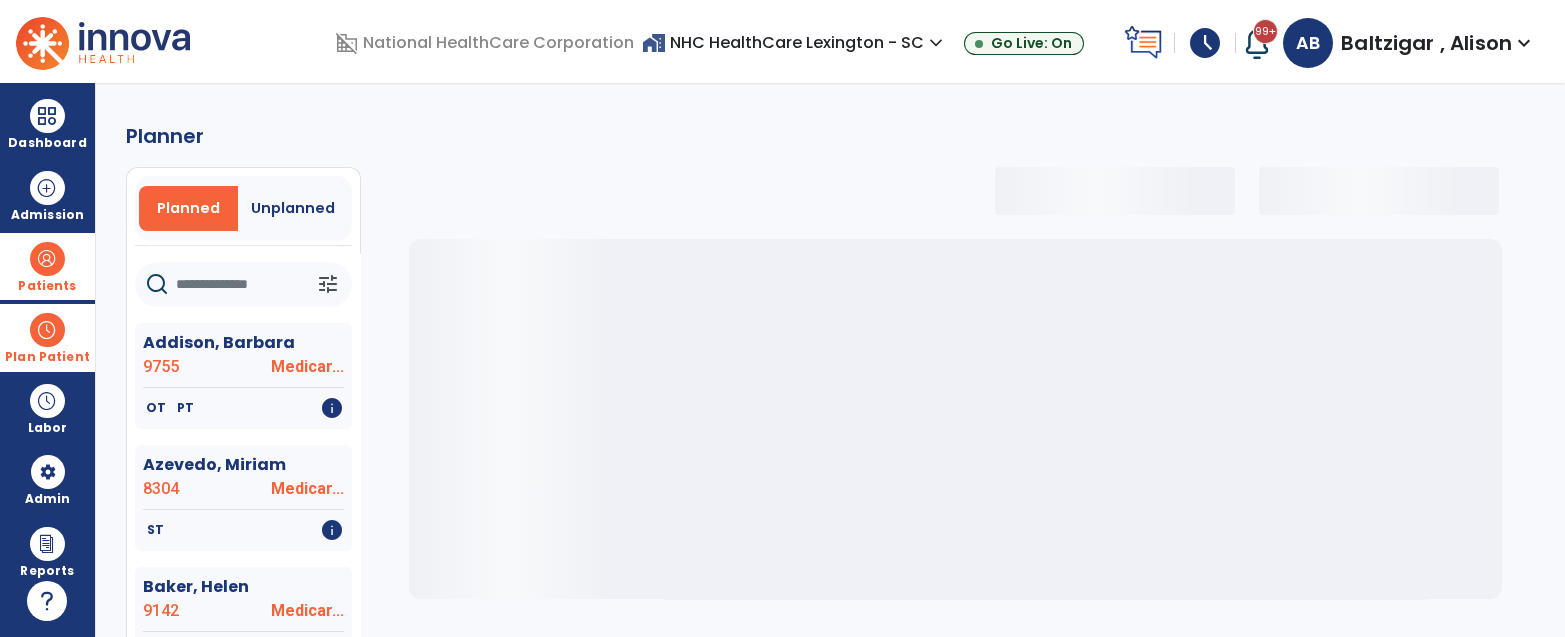 click at bounding box center [47, 330] 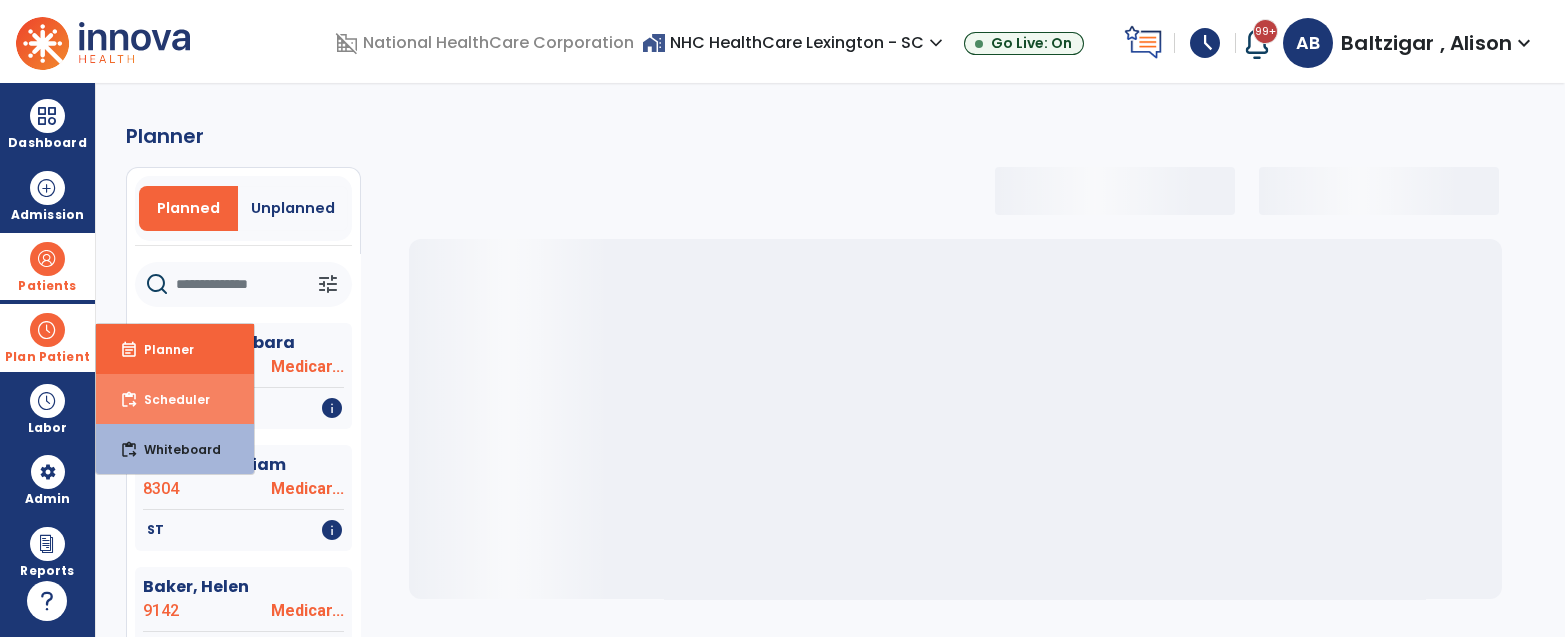 select on "***" 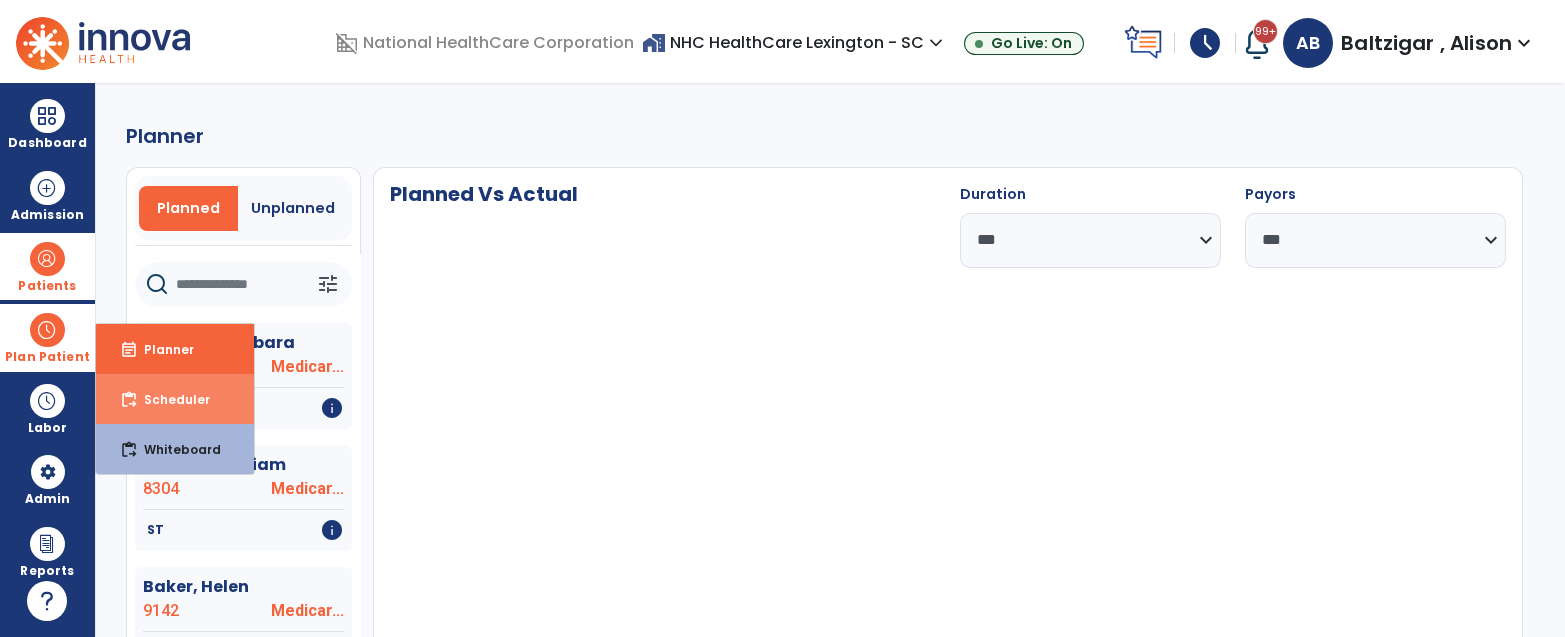 click on "content_paste_go  Scheduler" at bounding box center [175, 399] 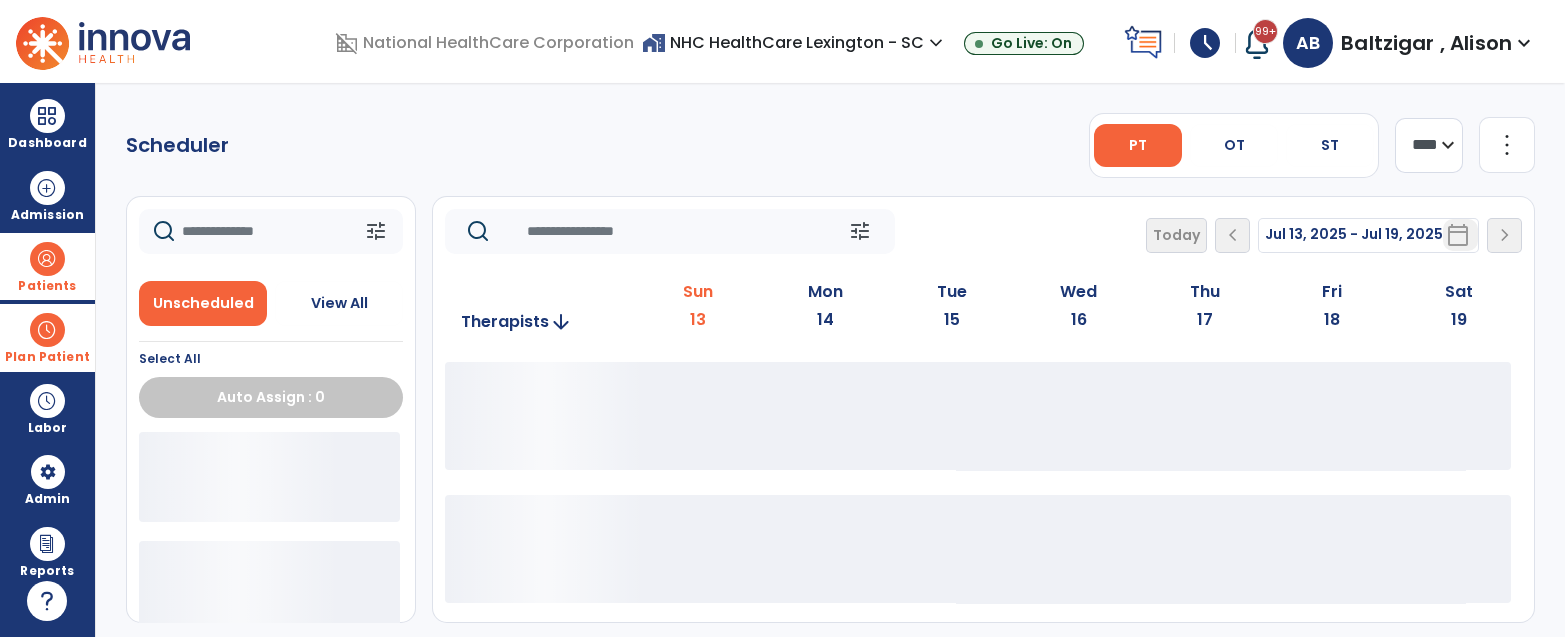 click 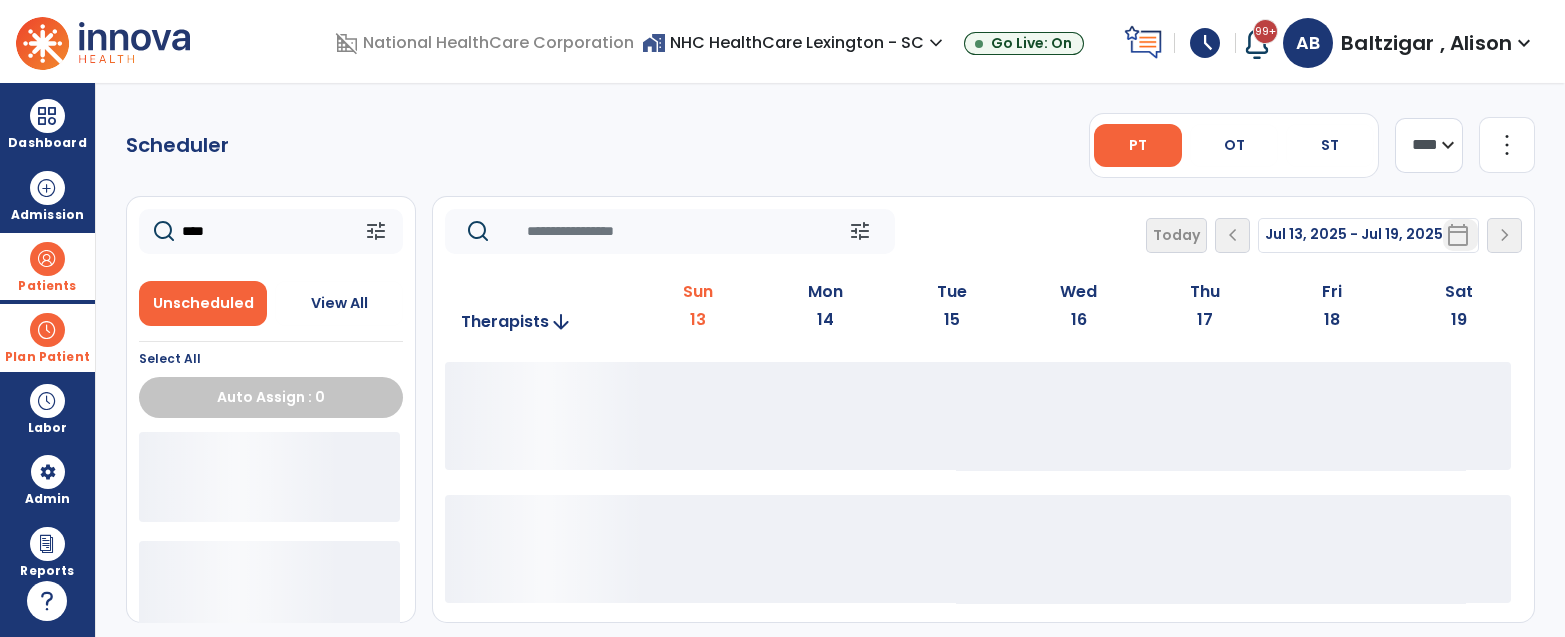 type on "****" 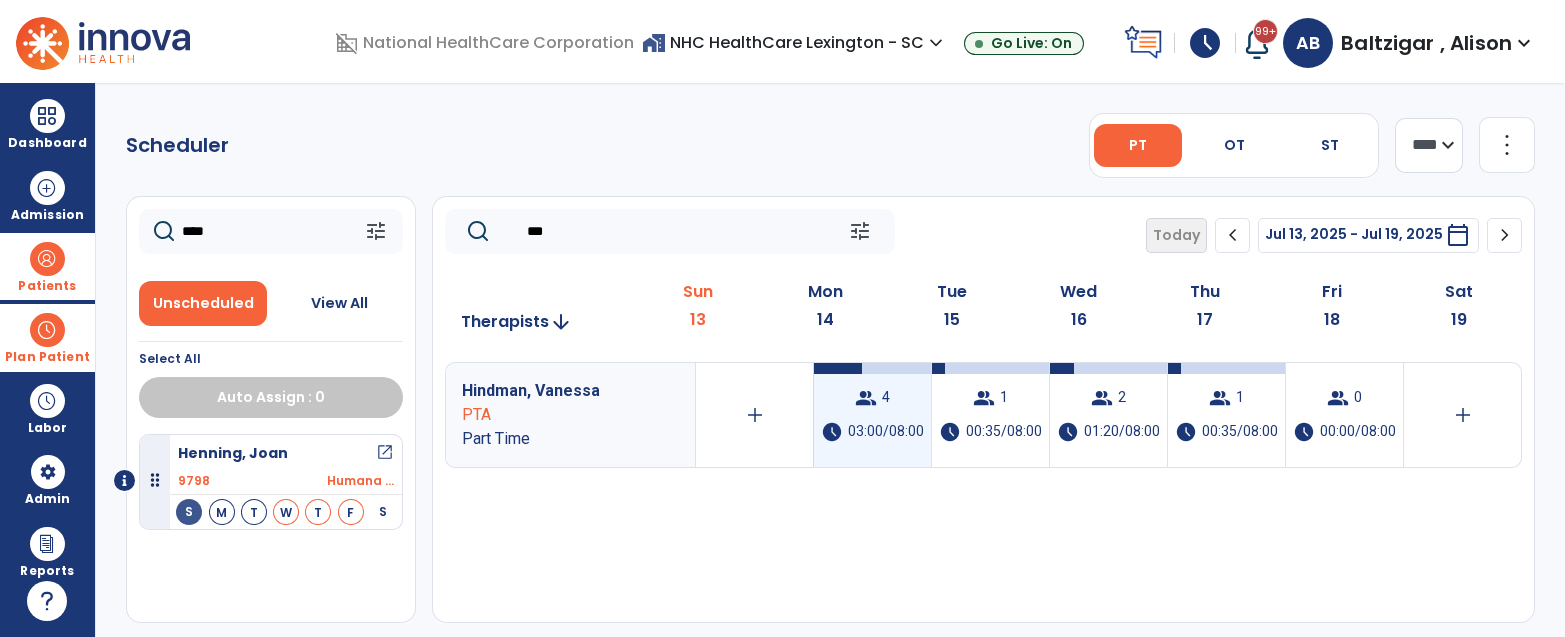 click on "group  4  schedule  03:00/08:00" at bounding box center [872, 415] 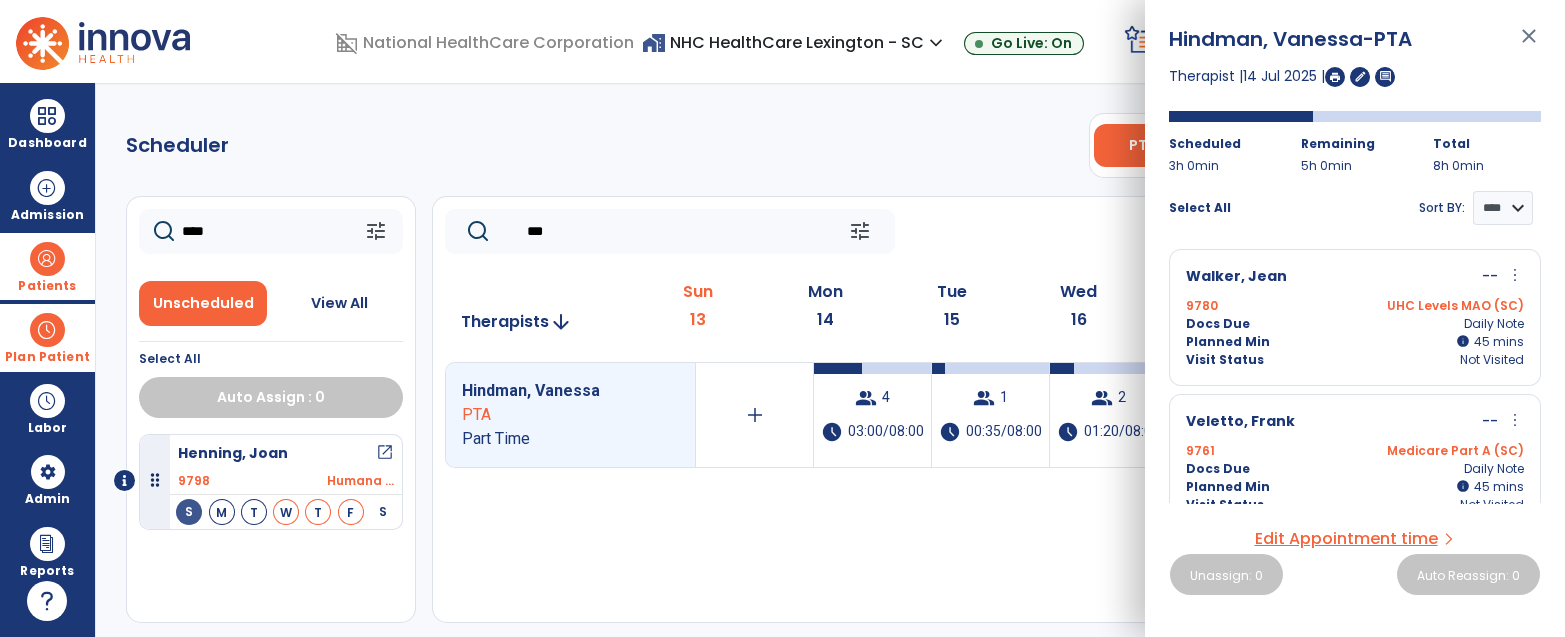 scroll, scrollTop: 315, scrollLeft: 0, axis: vertical 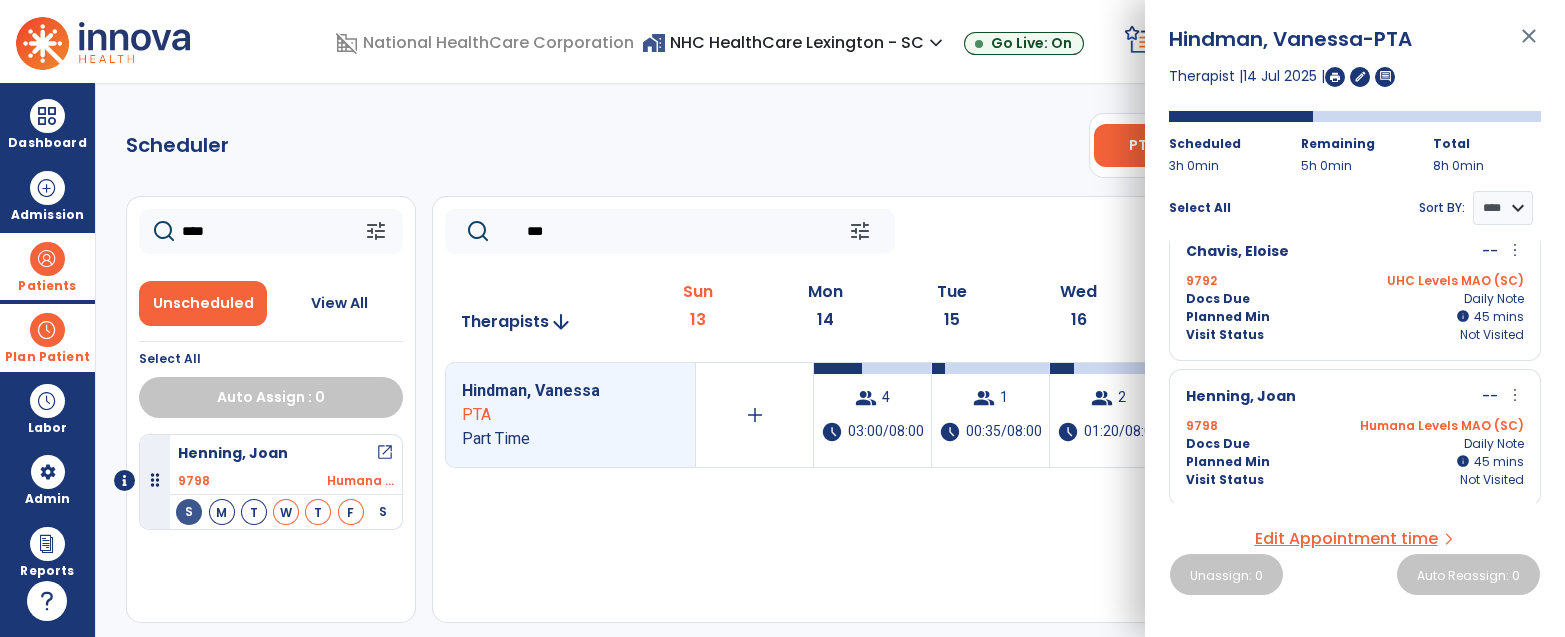 click on "Henning, Joan" at bounding box center (1241, 397) 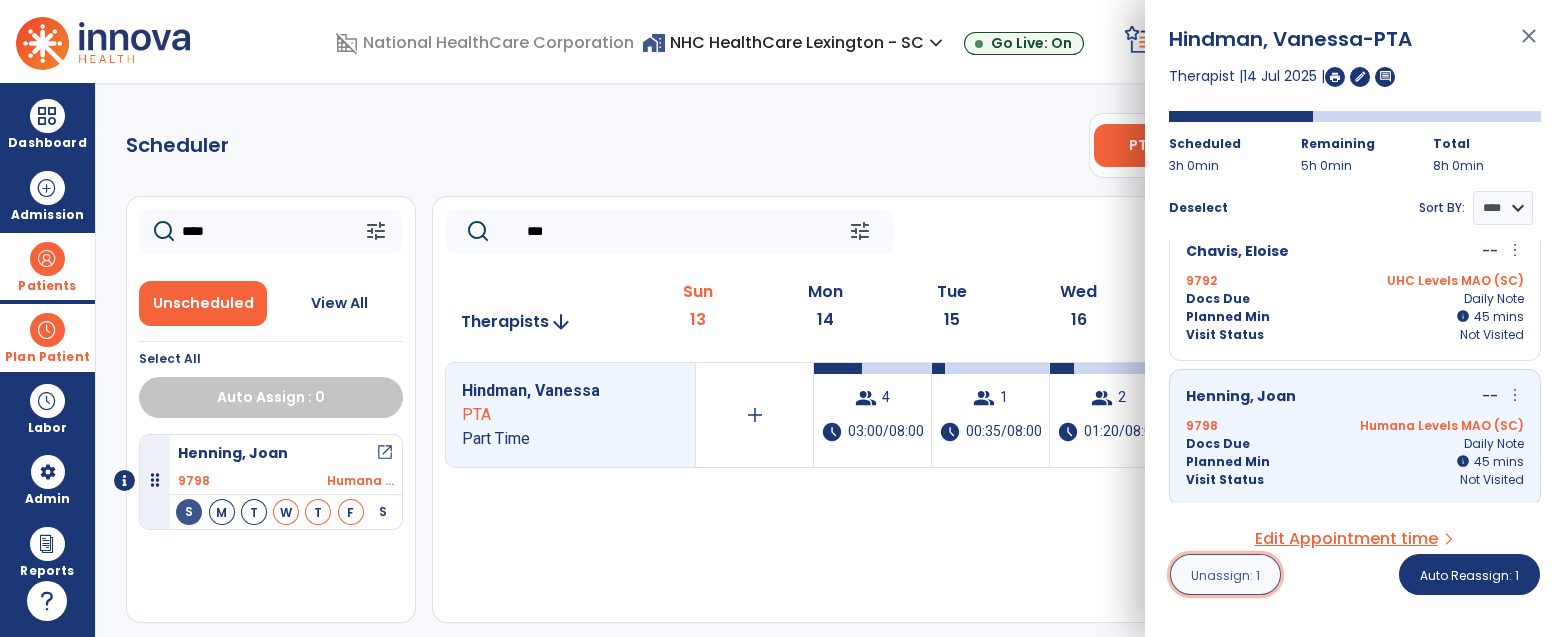 click on "Unassign: 1" at bounding box center (1225, 575) 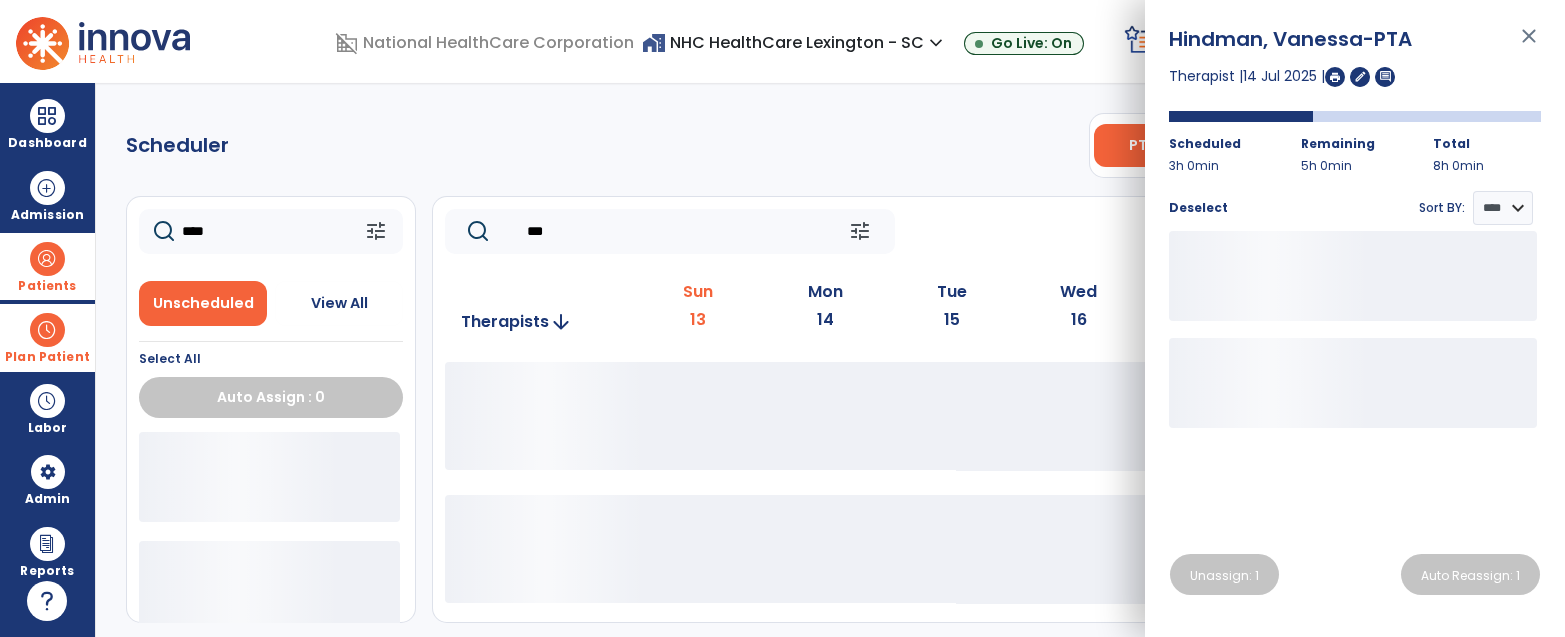 click on "***" 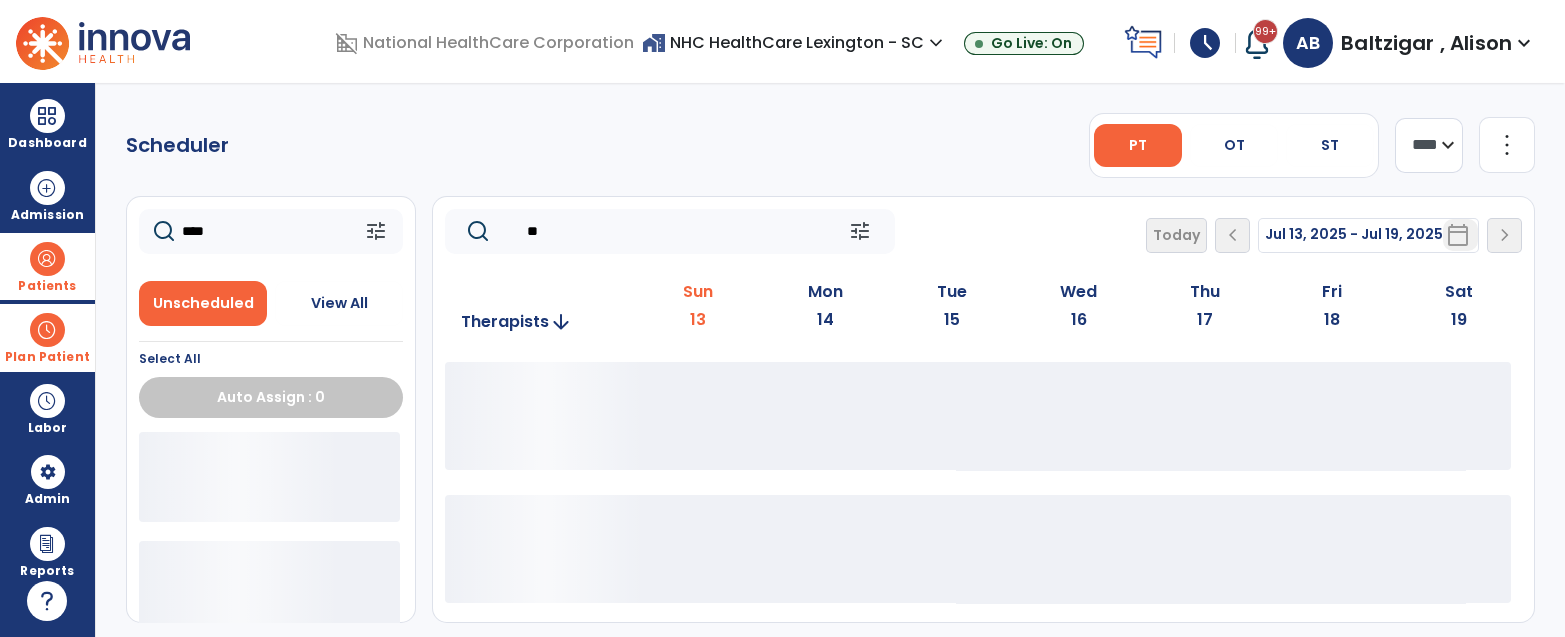 type on "*" 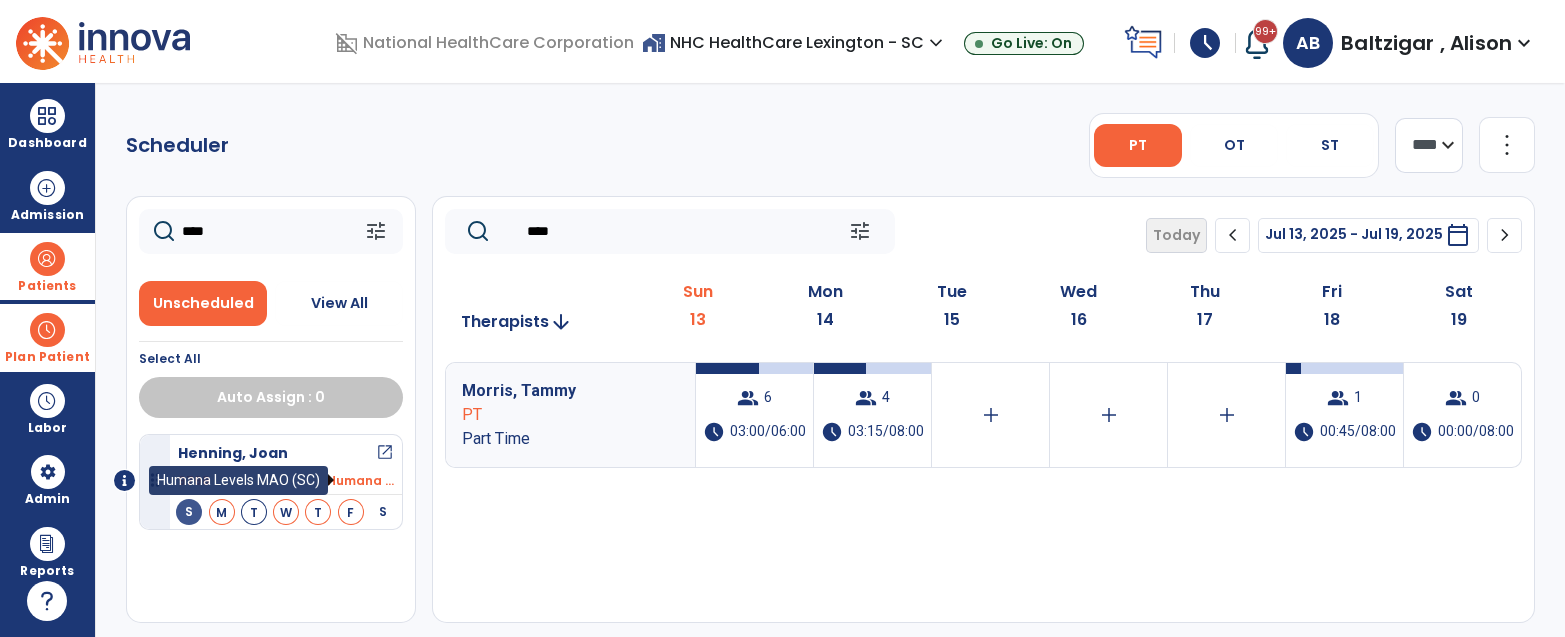 type on "****" 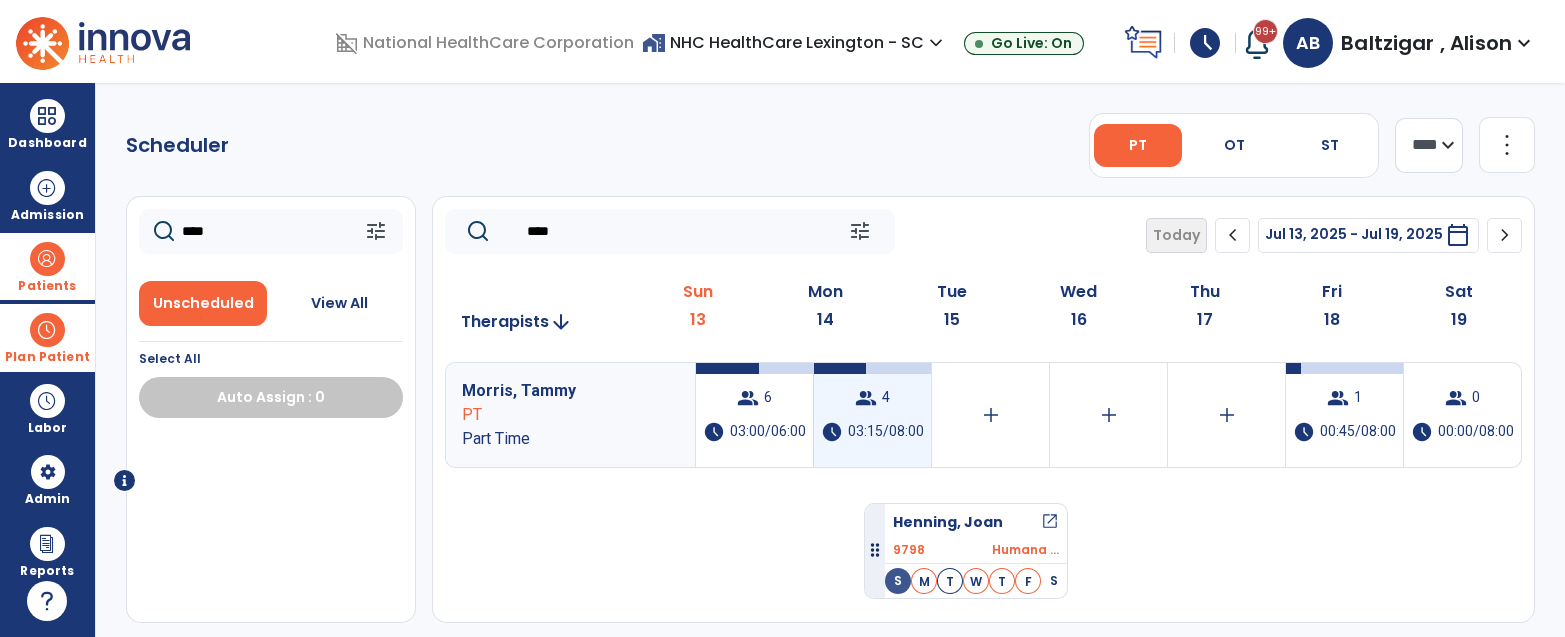drag, startPoint x: 335, startPoint y: 472, endPoint x: 872, endPoint y: 452, distance: 537.3723 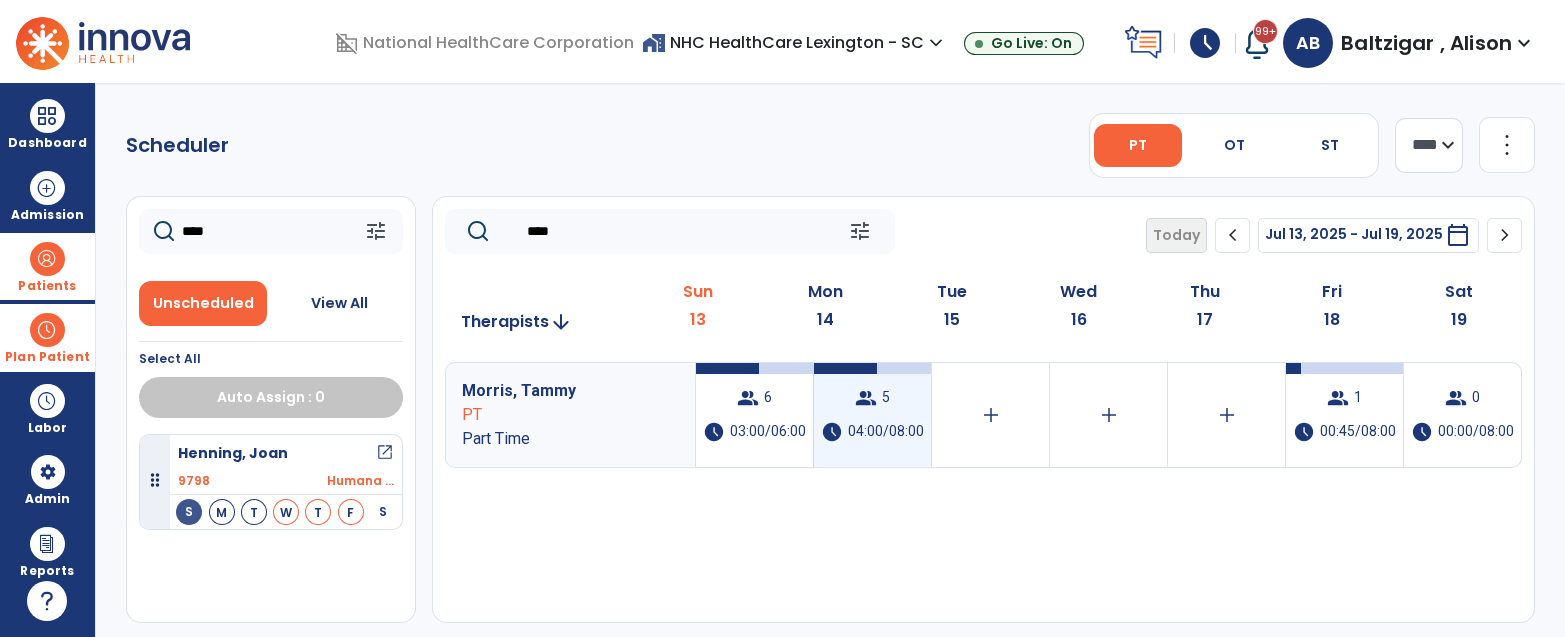 click on "04:00/08:00" at bounding box center [886, 432] 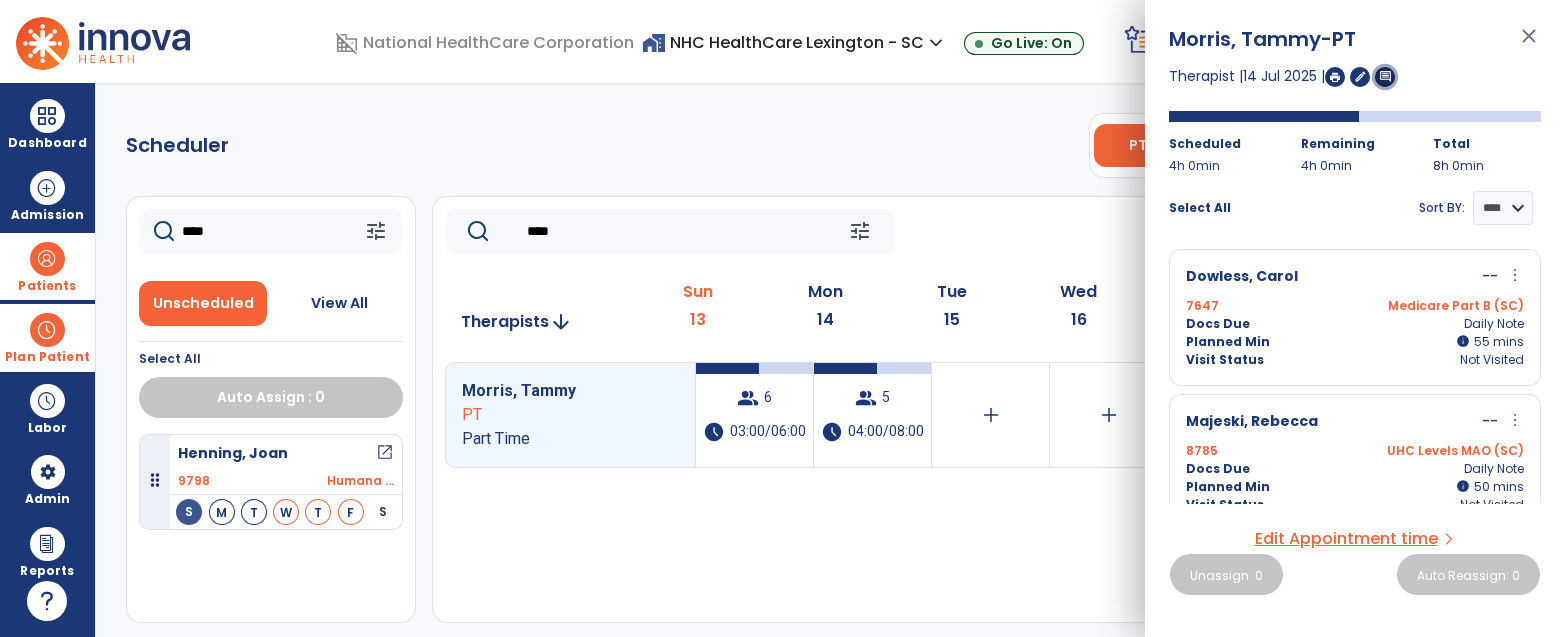 click on "comment" at bounding box center [1385, 76] 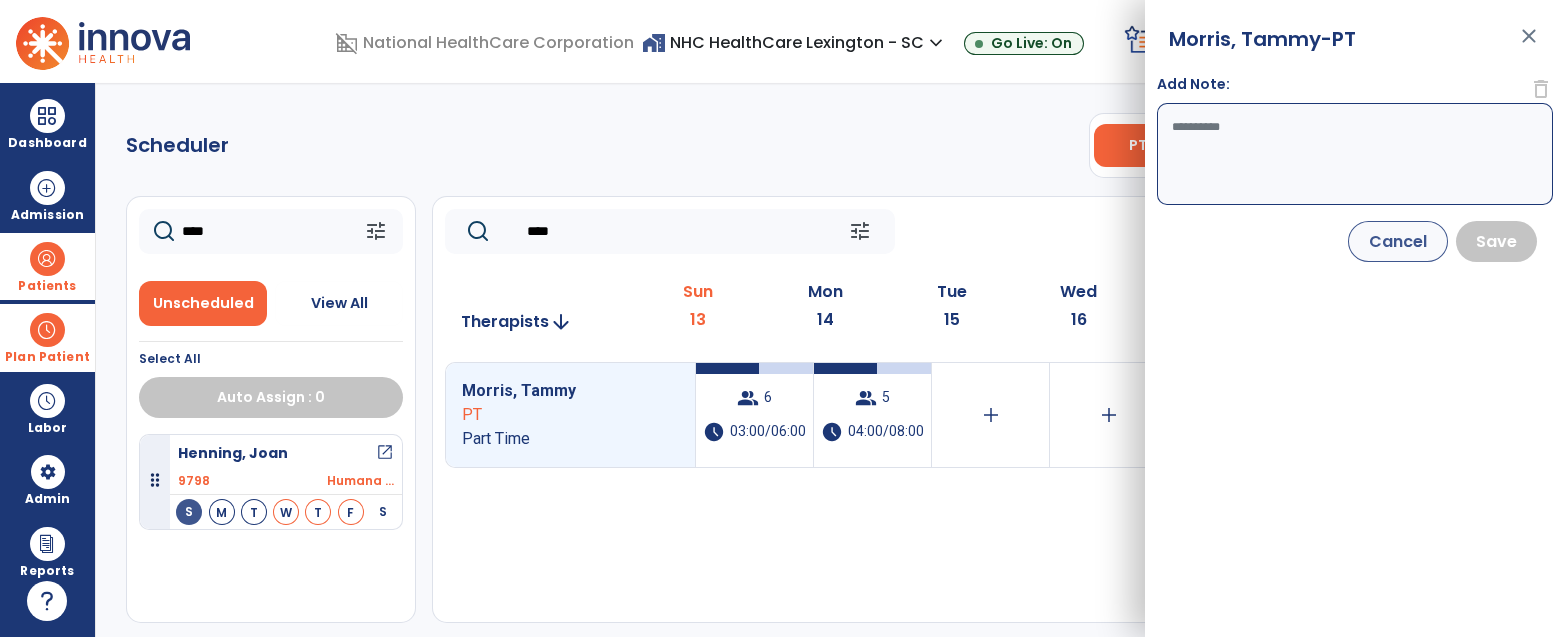 click on "Add Note:" at bounding box center (1355, 154) 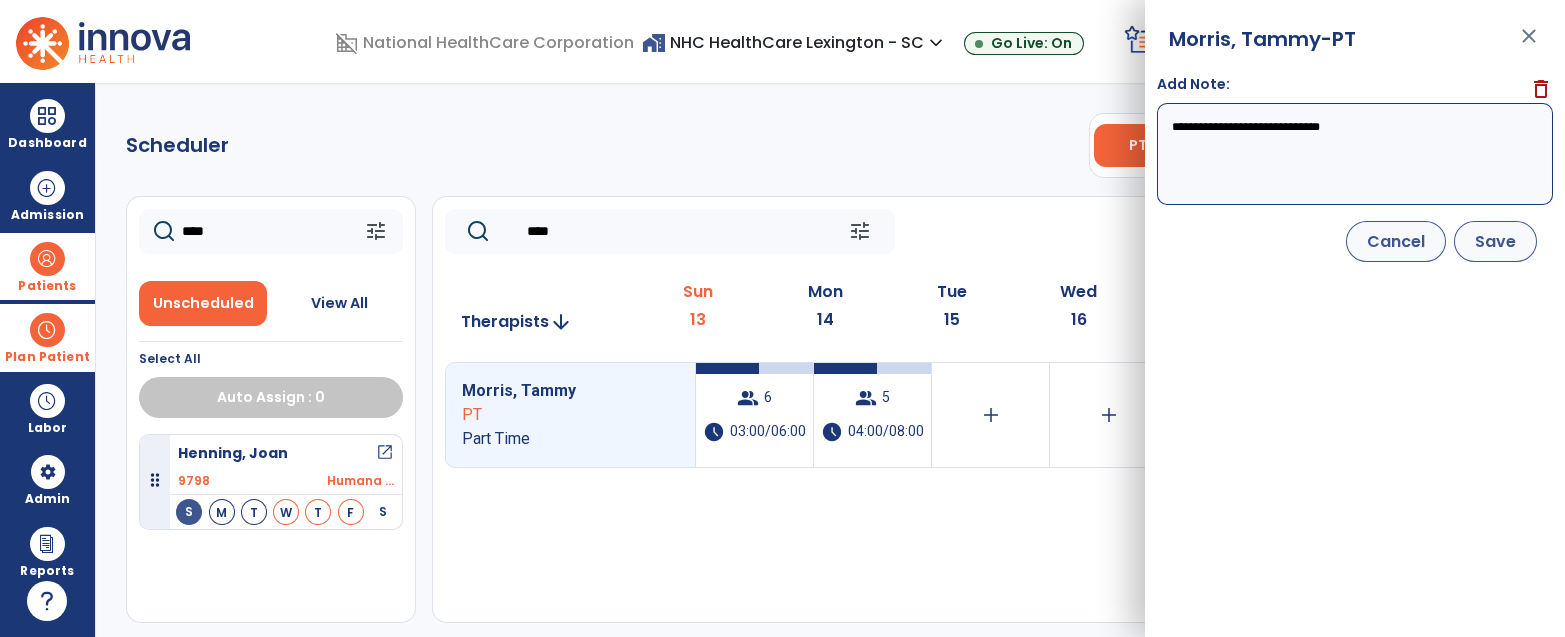 type on "**********" 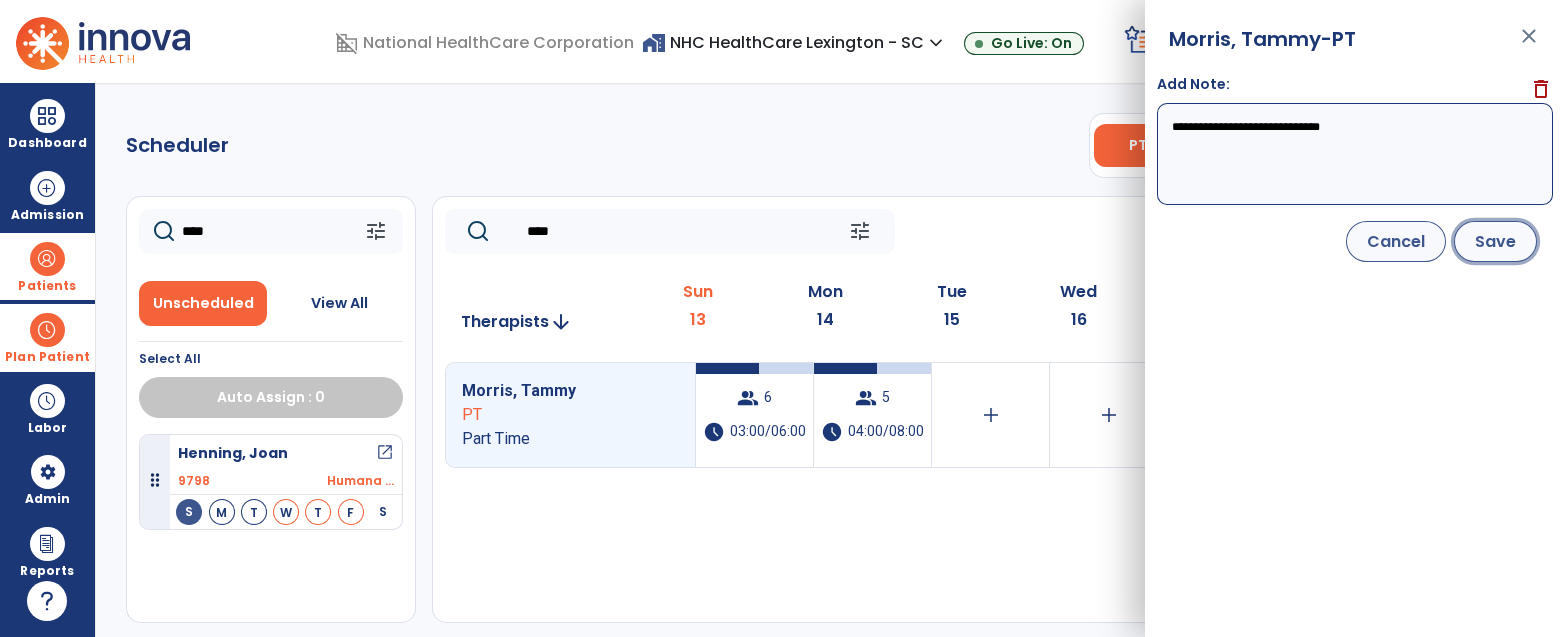 click on "Save" at bounding box center (1495, 241) 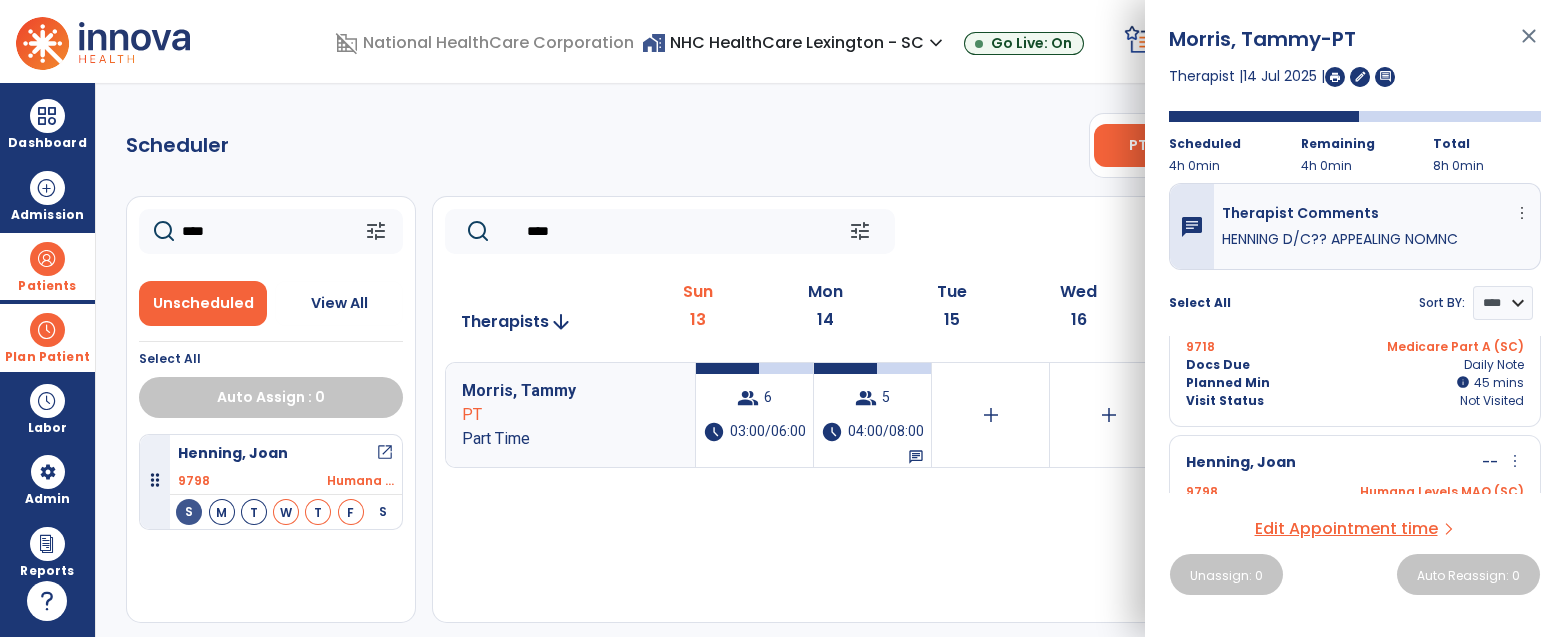 scroll, scrollTop: 462, scrollLeft: 0, axis: vertical 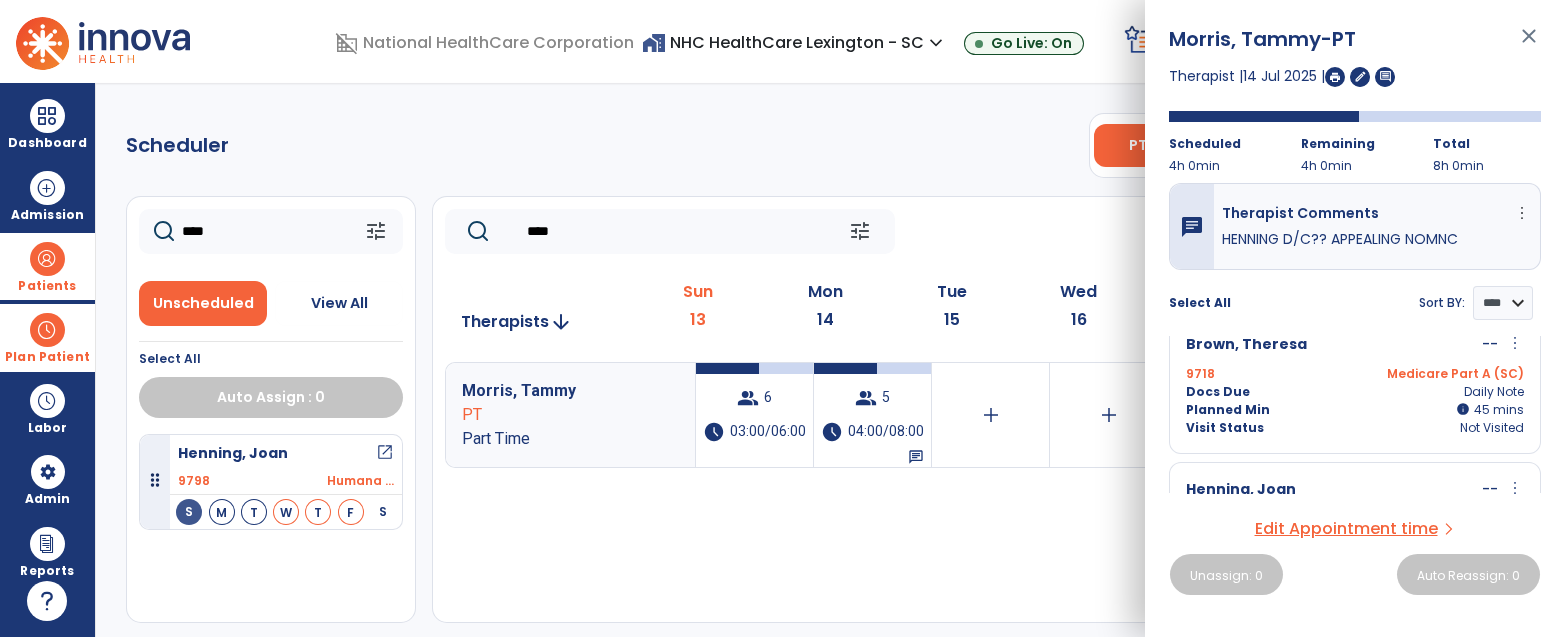 click on "9718 Medicare Part A (SC)" at bounding box center (1355, 374) 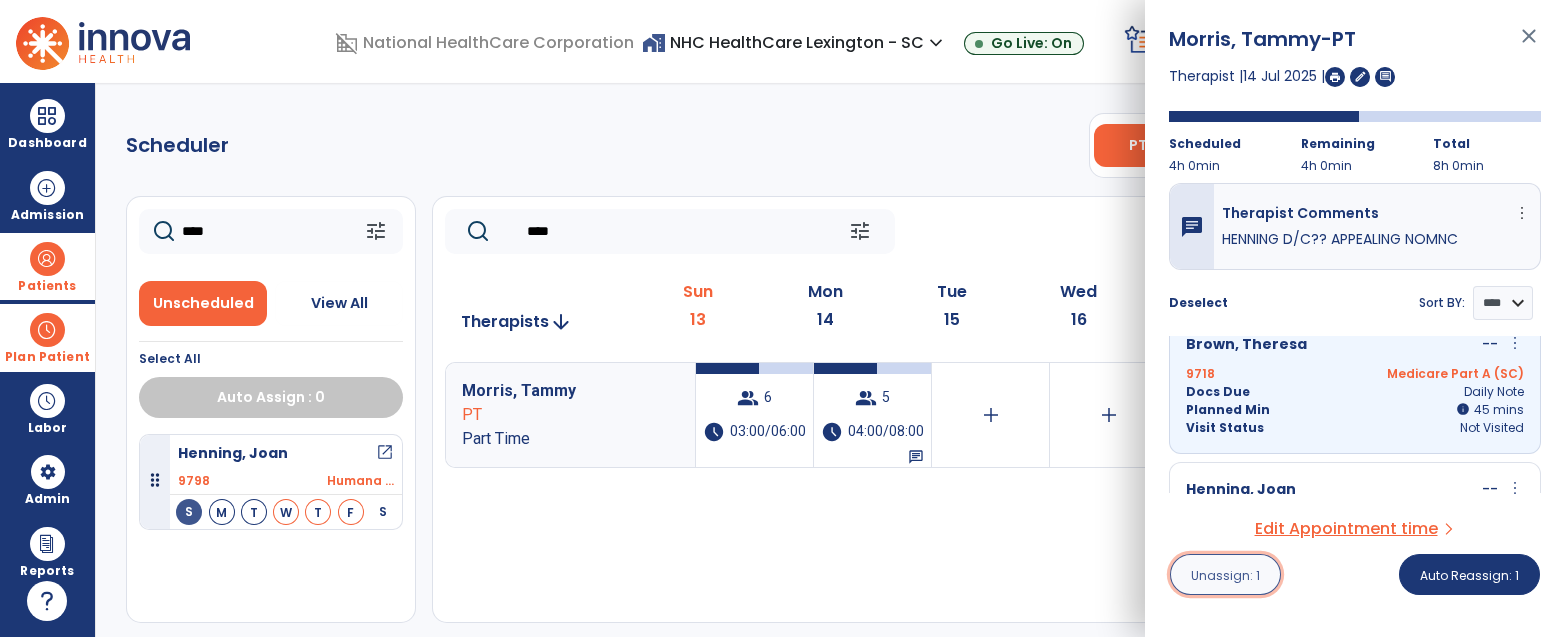 click on "Unassign: 1" at bounding box center [1225, 575] 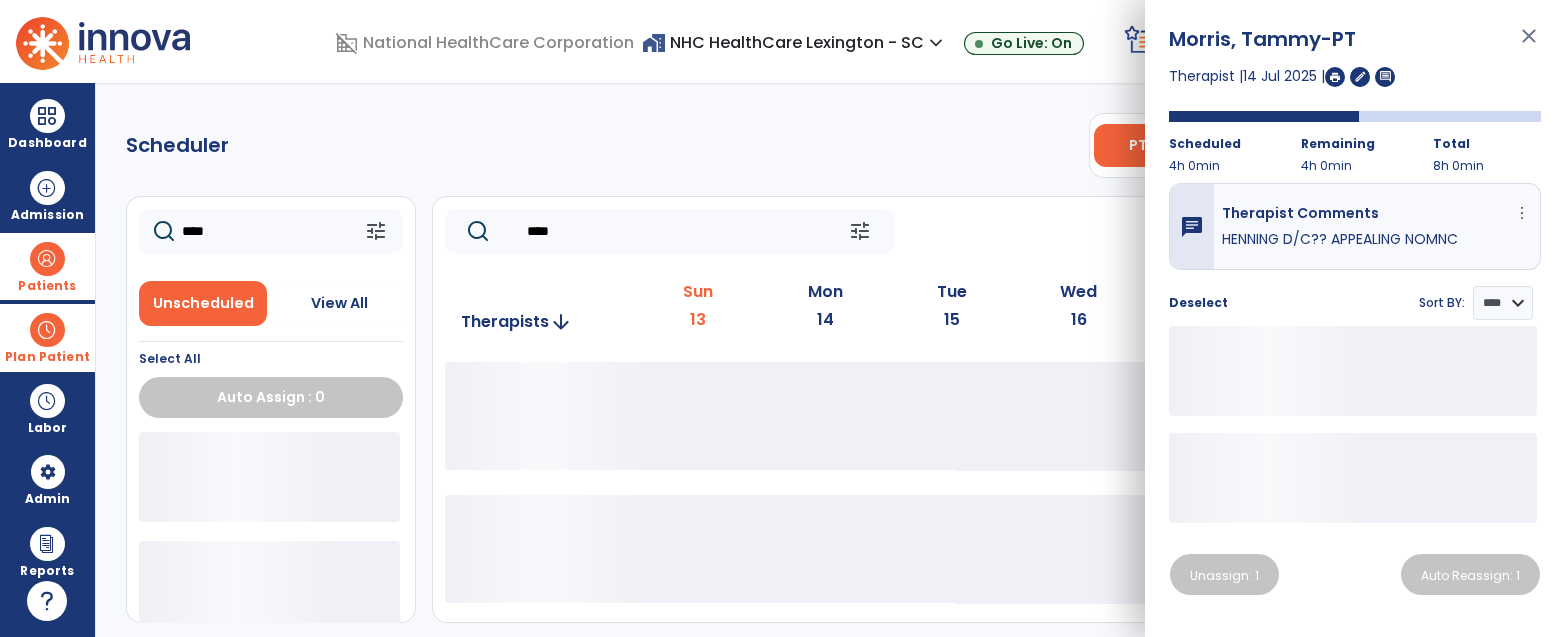 click on "****" 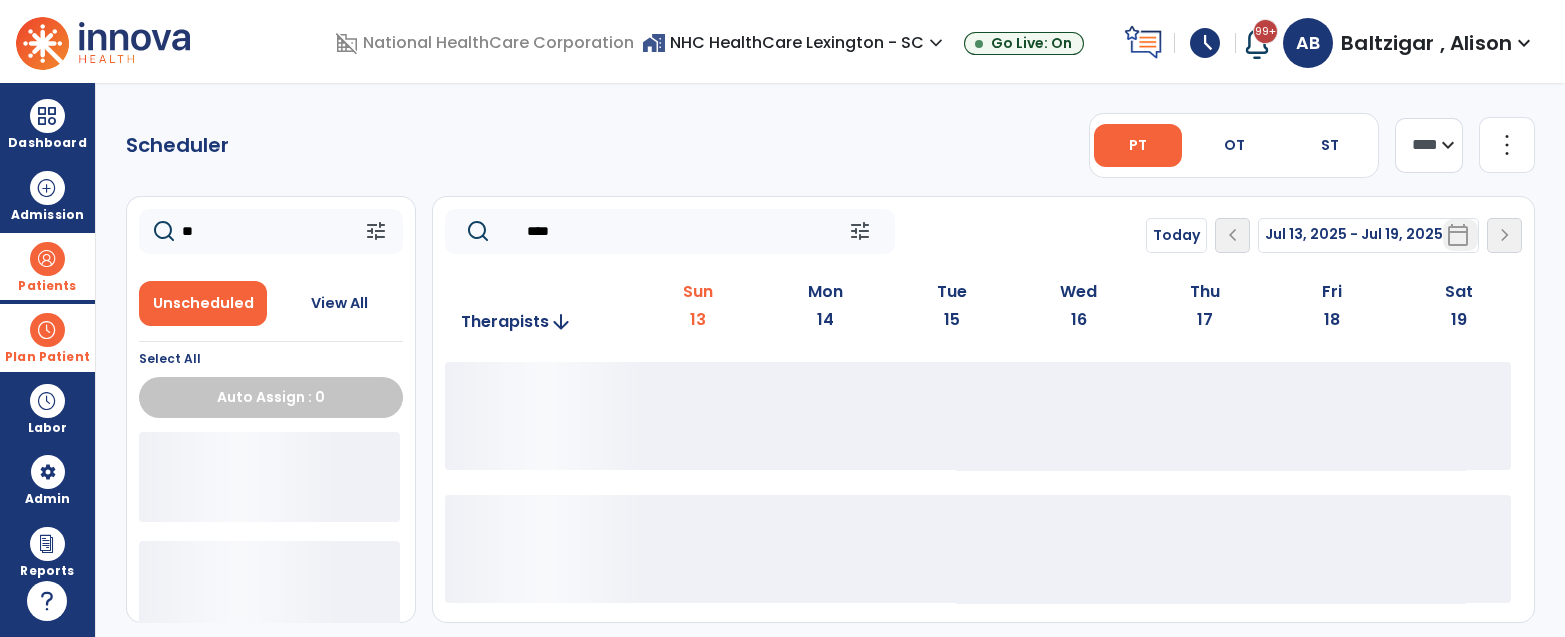 type on "*" 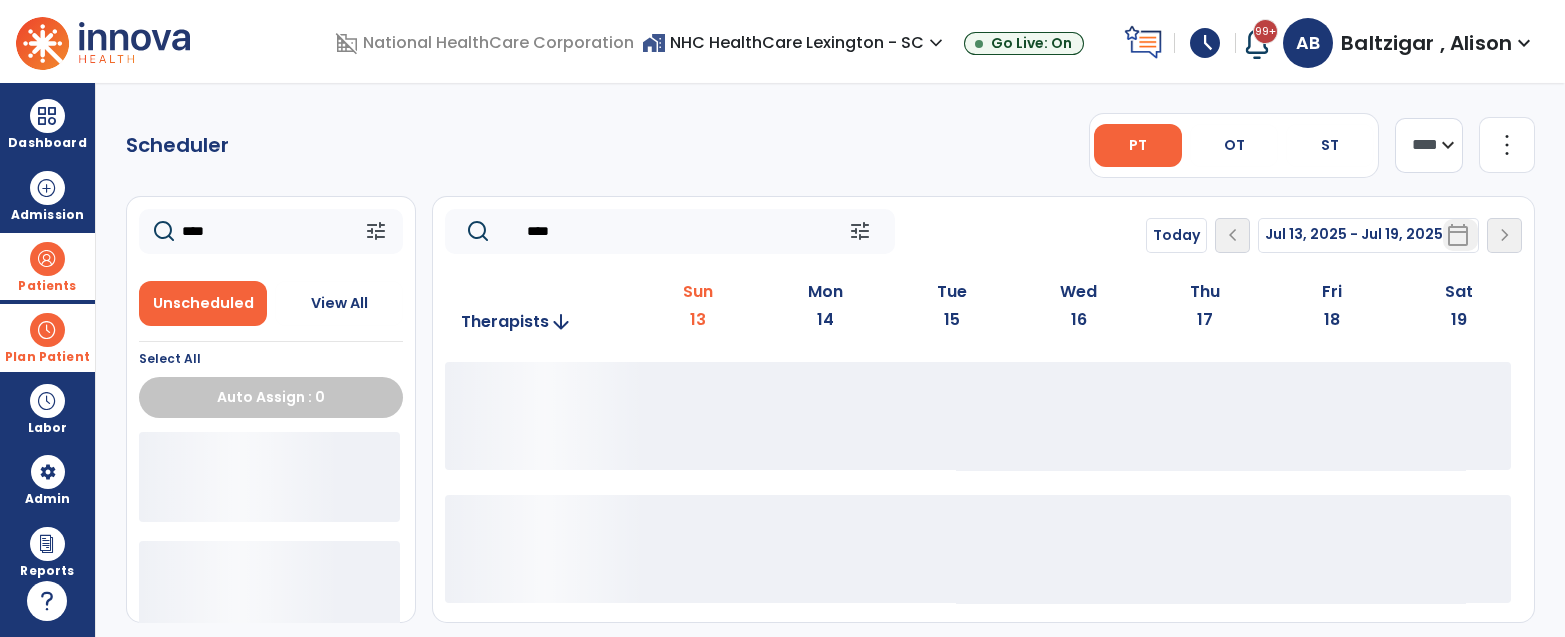 type on "****" 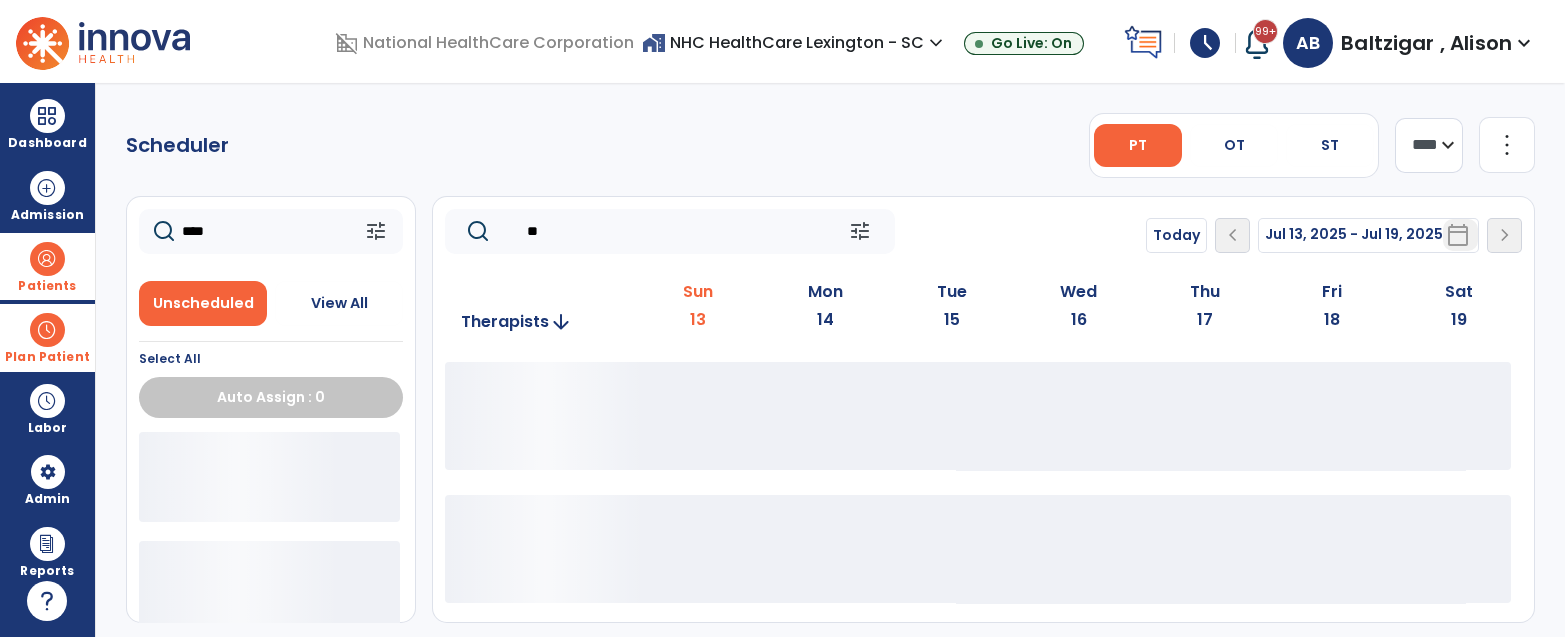 type on "*" 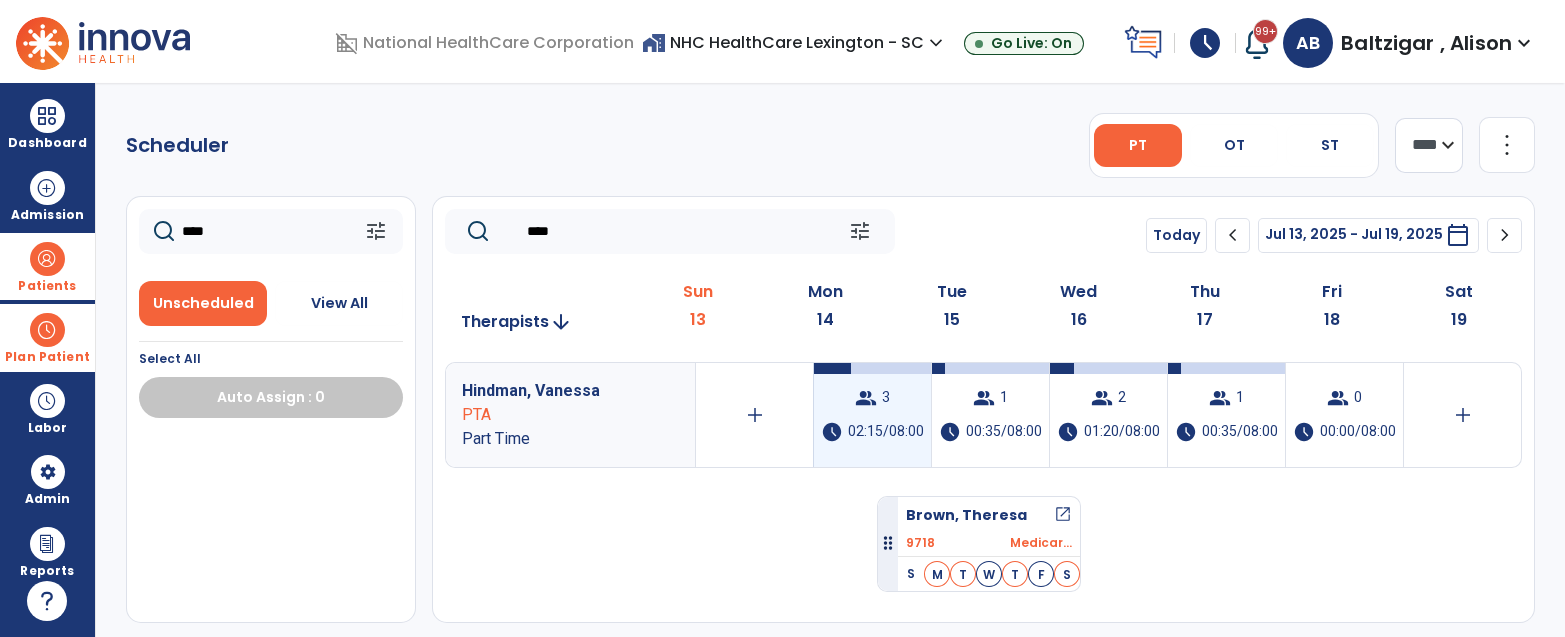 drag, startPoint x: 294, startPoint y: 477, endPoint x: 880, endPoint y: 437, distance: 587.3636 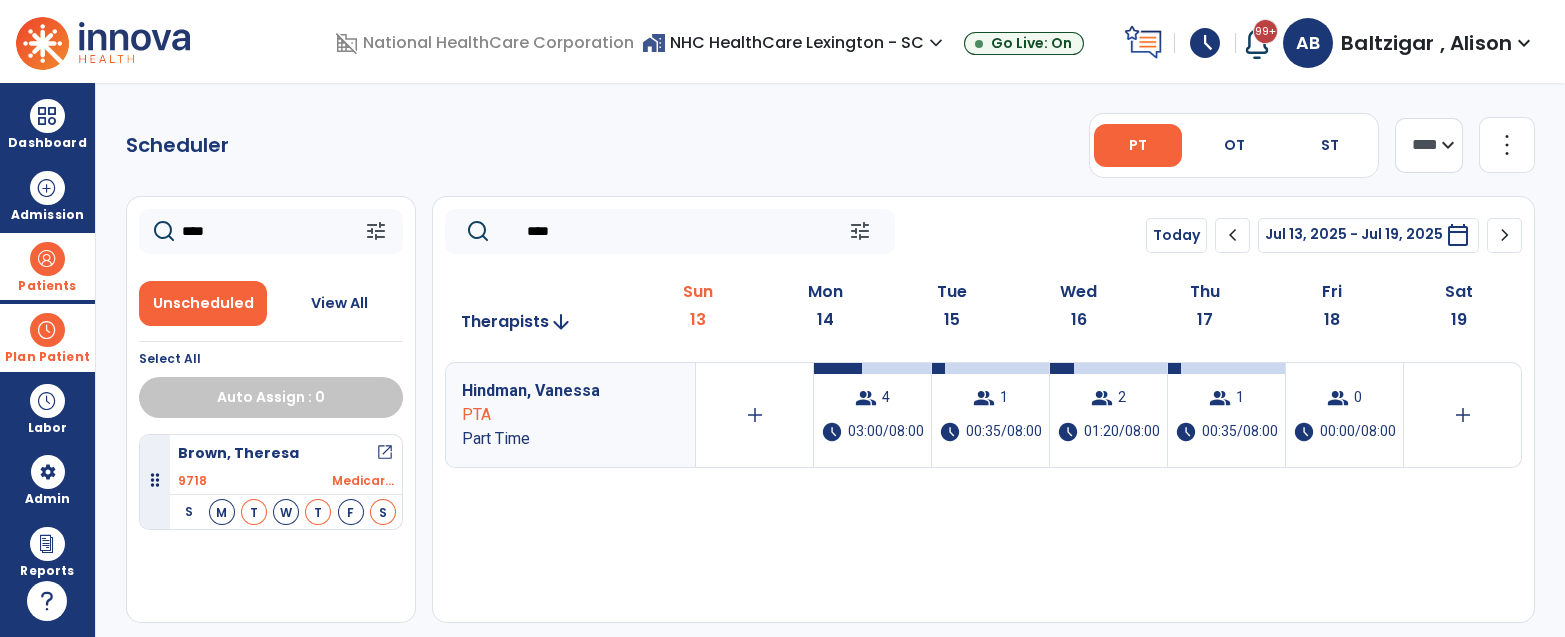 click 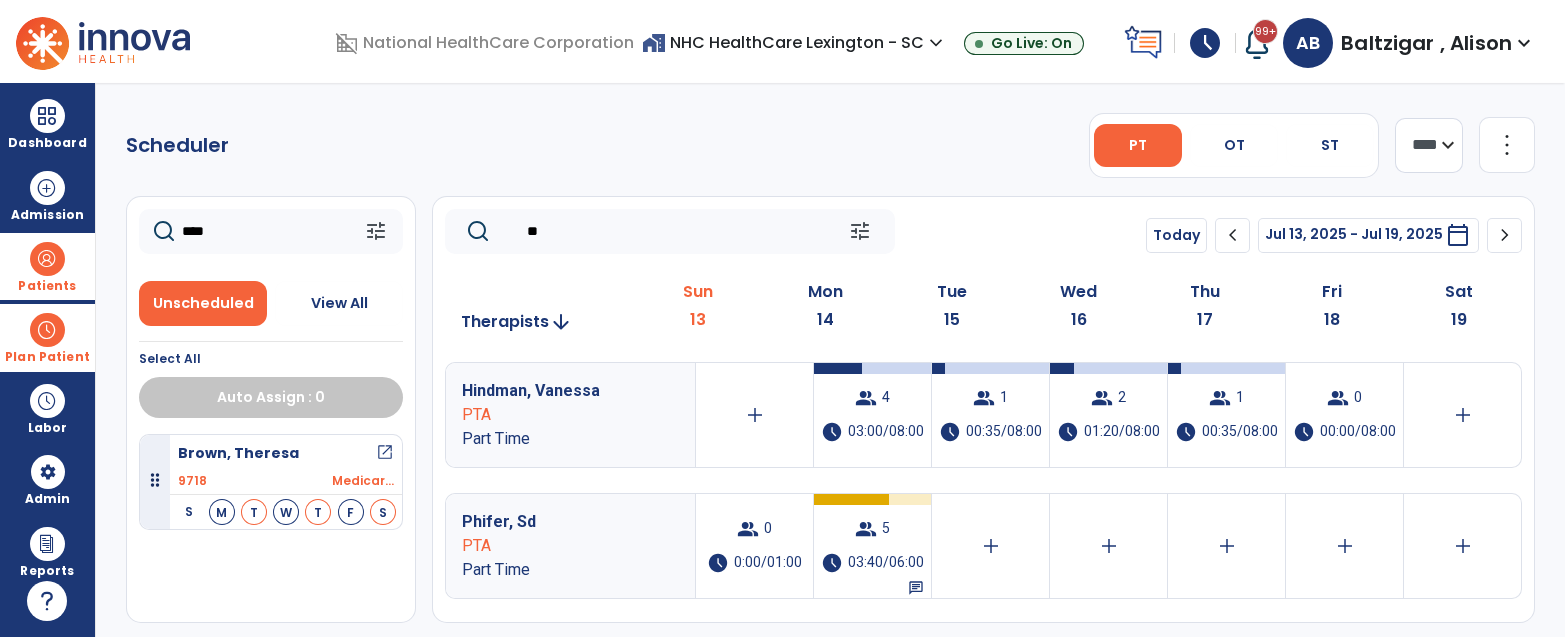 type on "*" 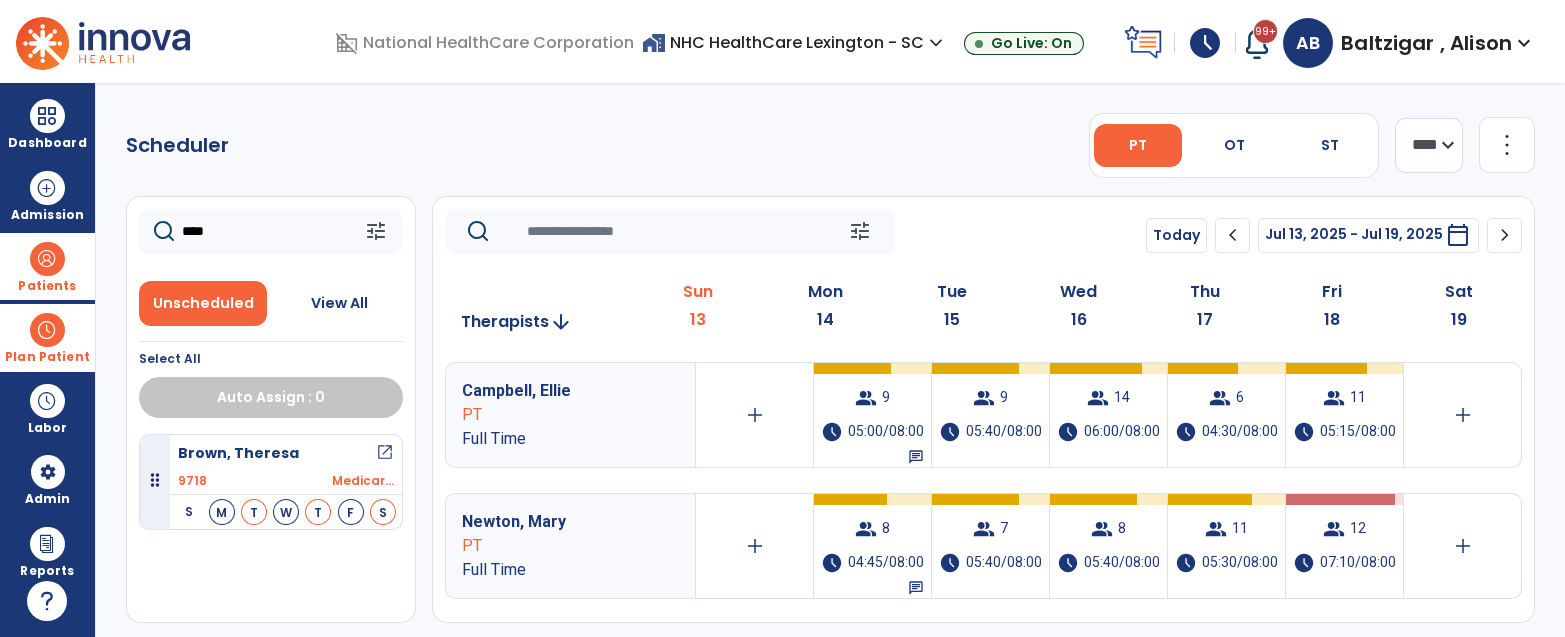 type 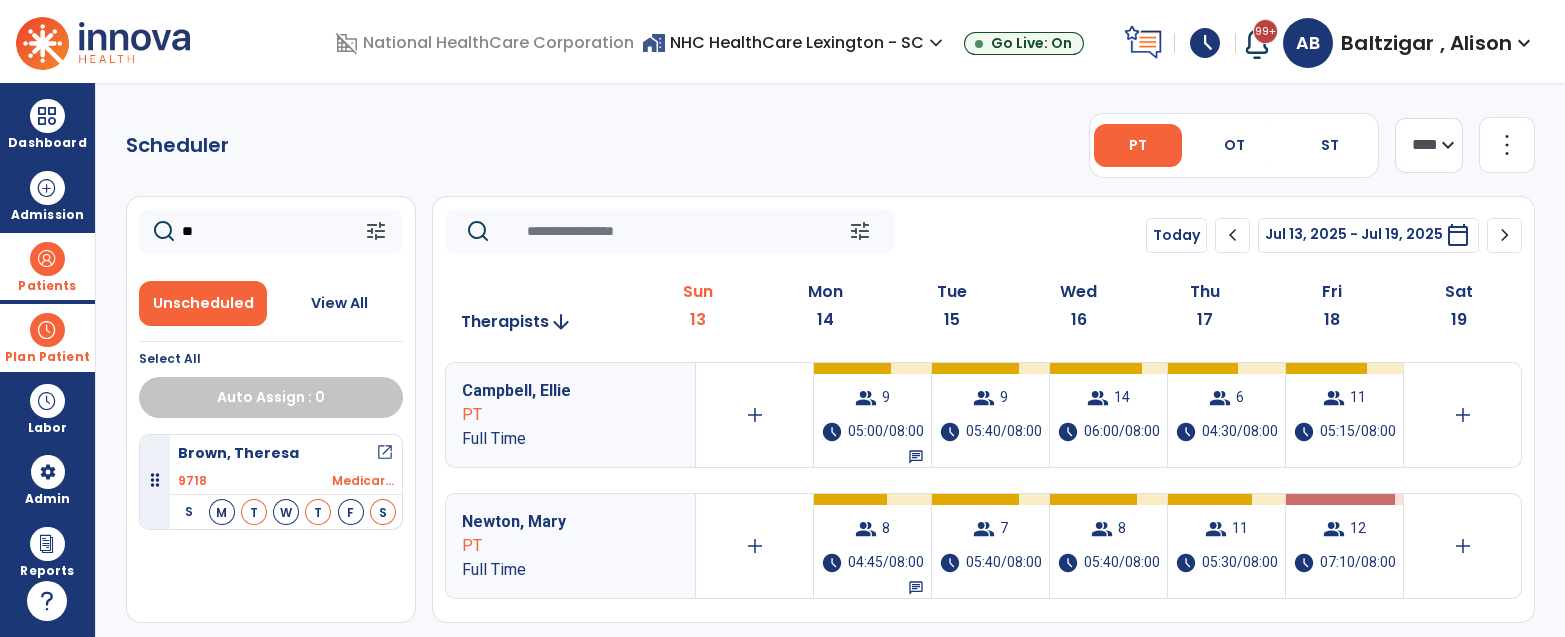 type on "*" 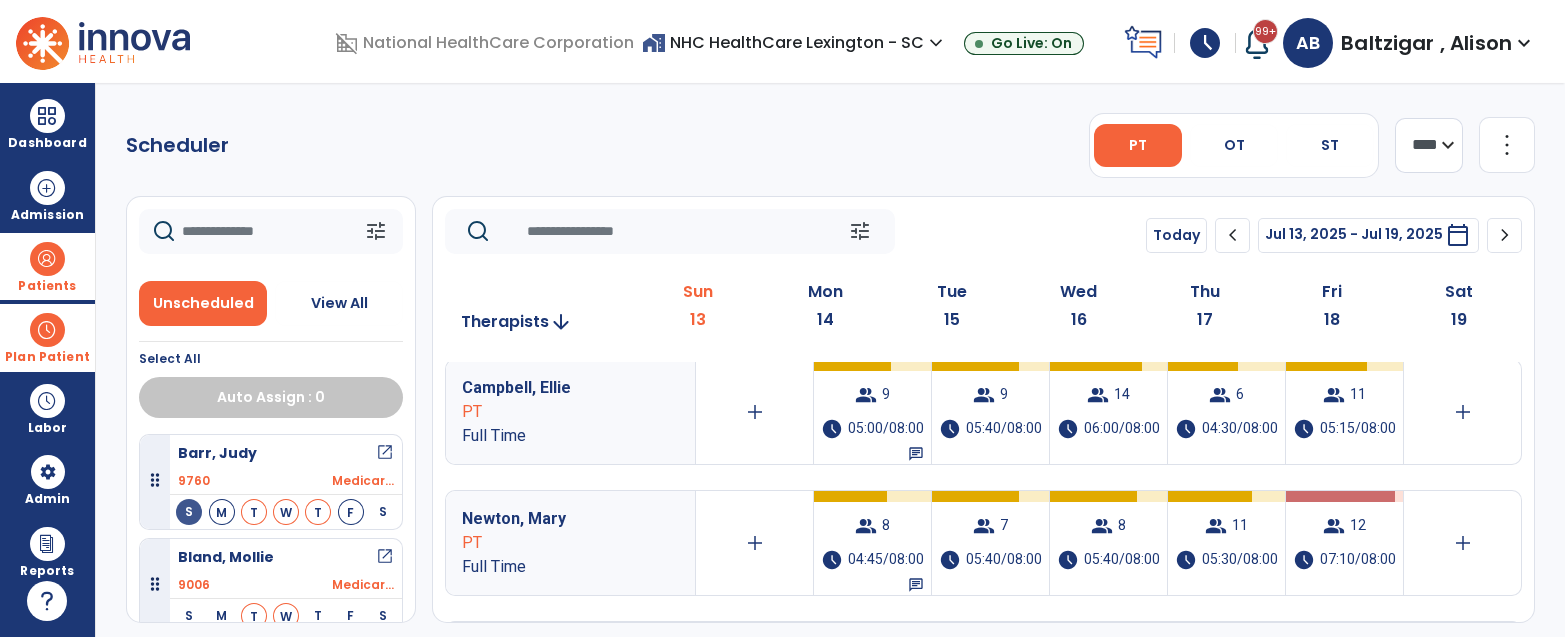 scroll, scrollTop: 0, scrollLeft: 0, axis: both 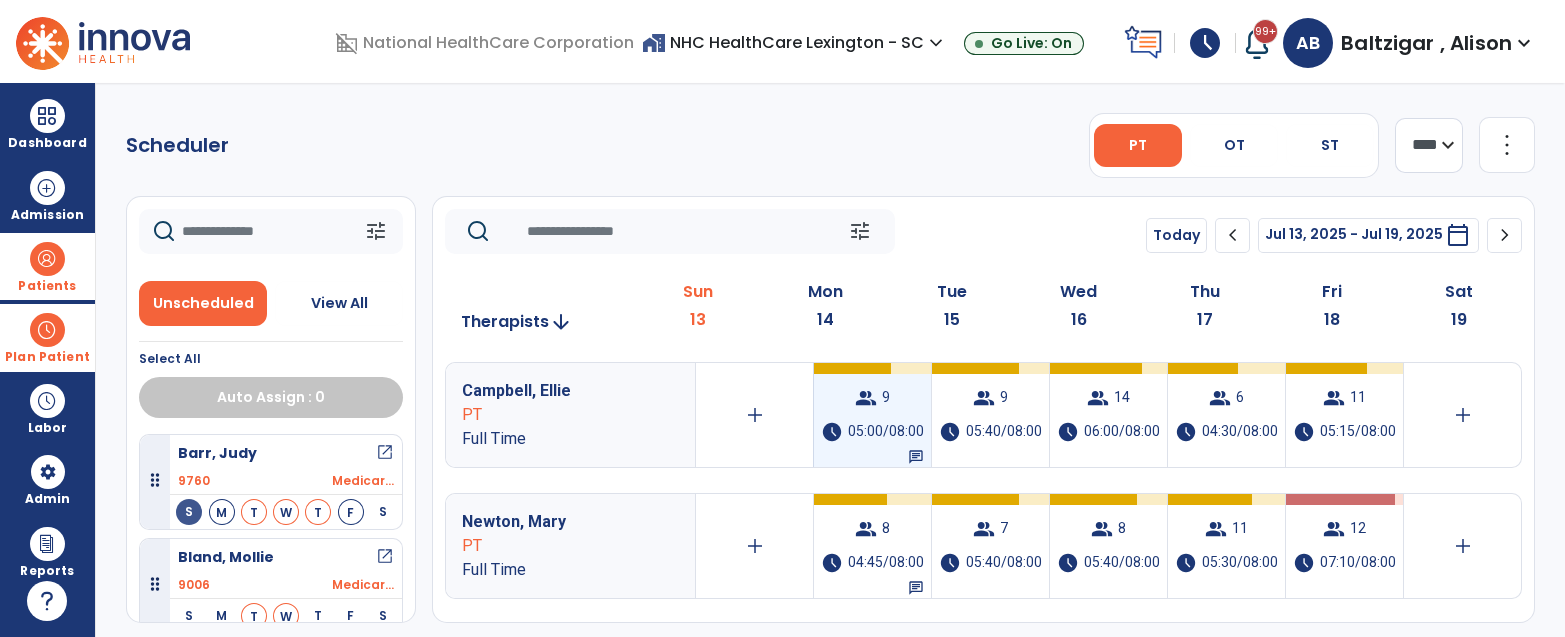 type 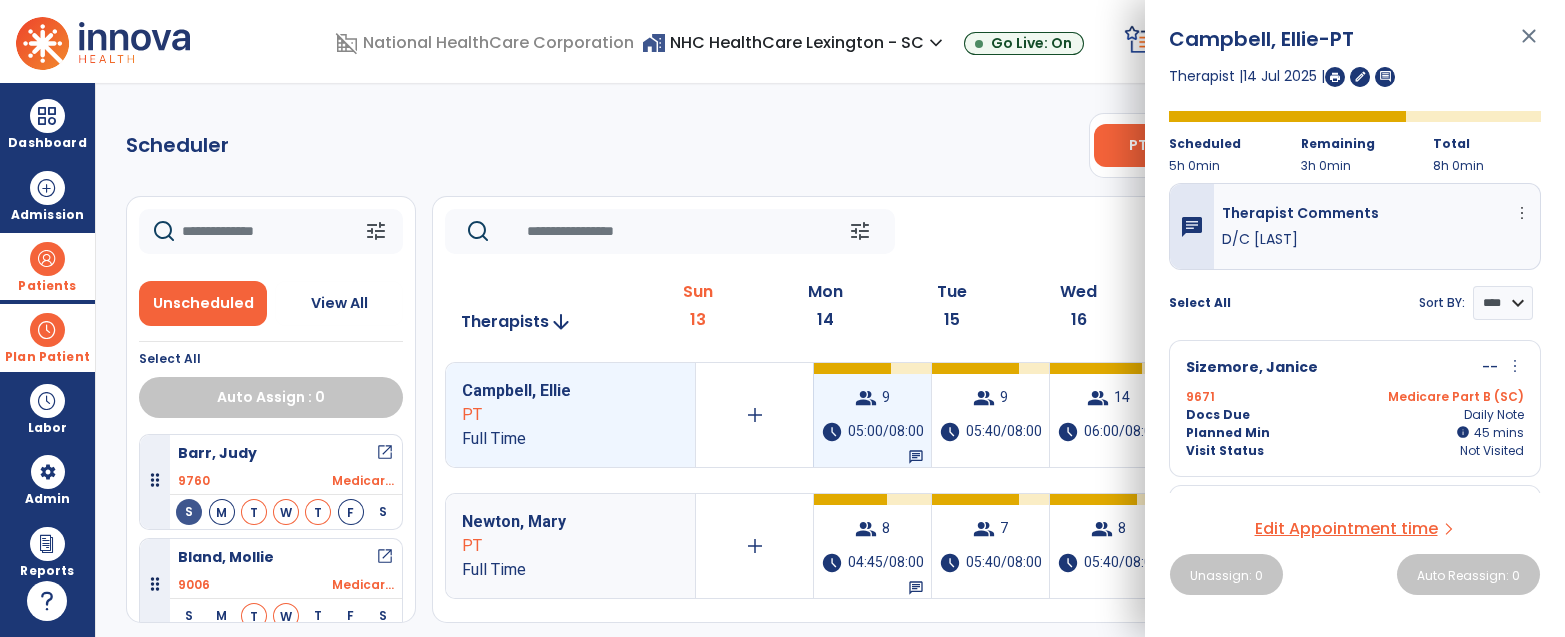 scroll, scrollTop: 0, scrollLeft: 0, axis: both 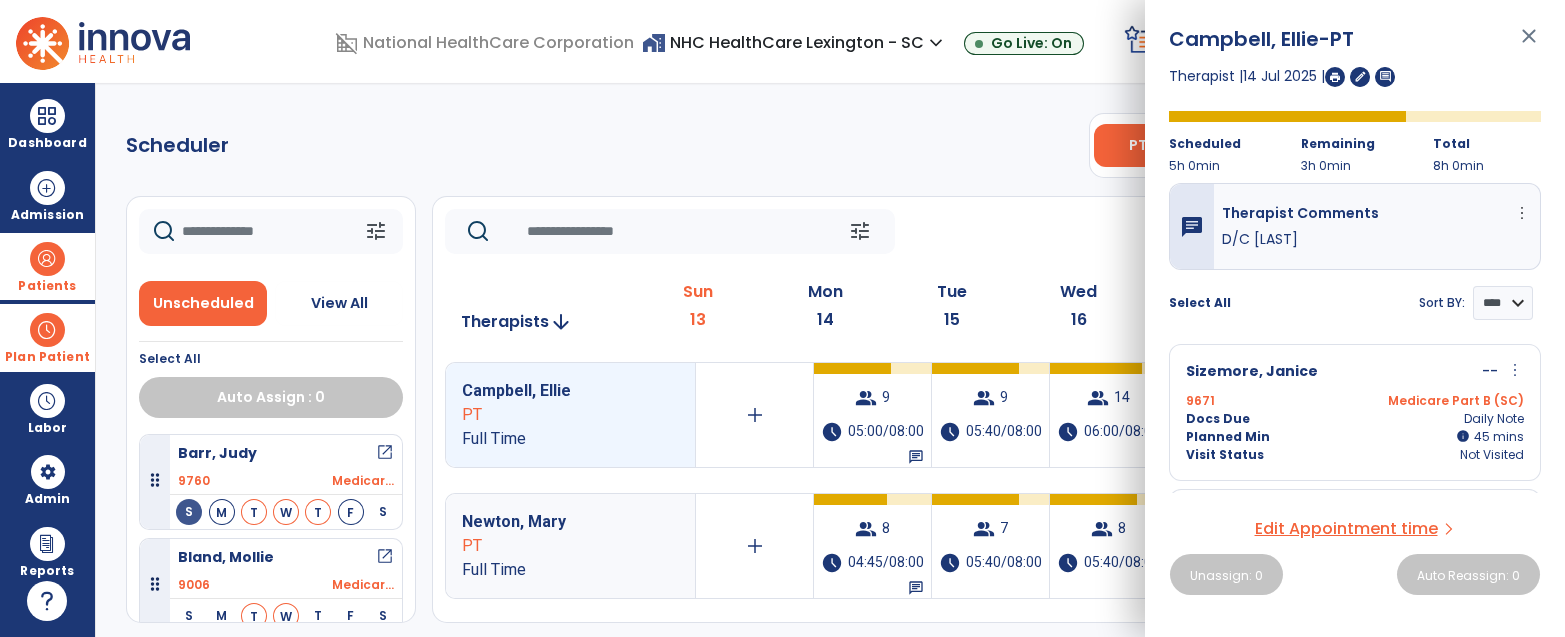 click on "Scheduler   PT   OT   ST  **** *** more_vert  Manage Labor   View All Therapists   Print" 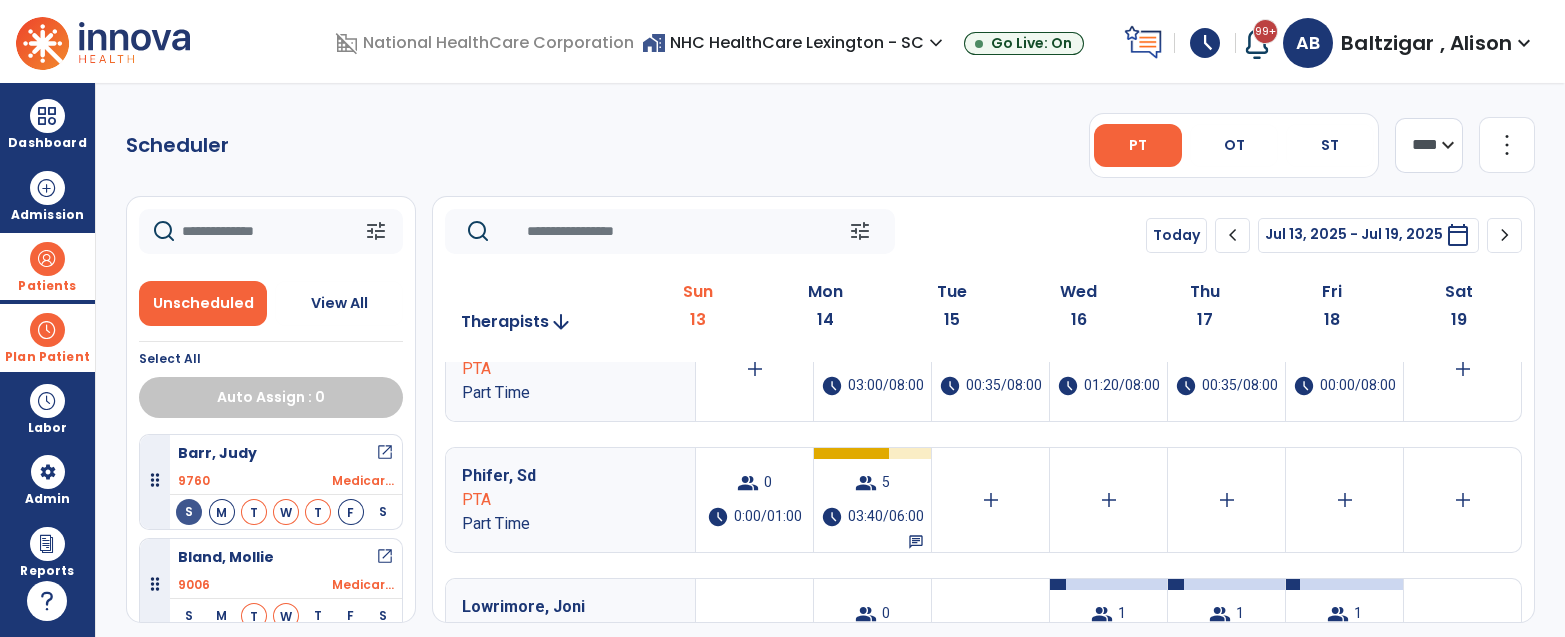 scroll, scrollTop: 1127, scrollLeft: 0, axis: vertical 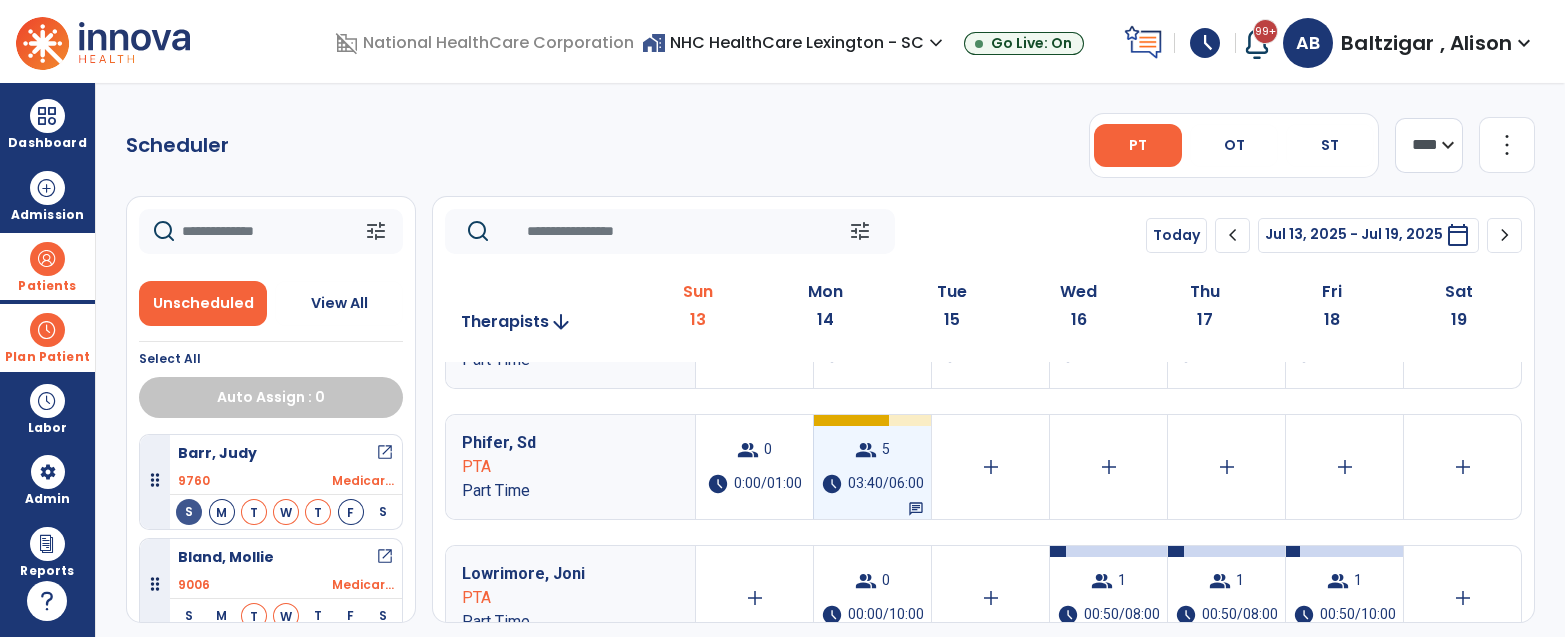 click on "group  5  schedule  03:40/06:00   chat" at bounding box center (872, 467) 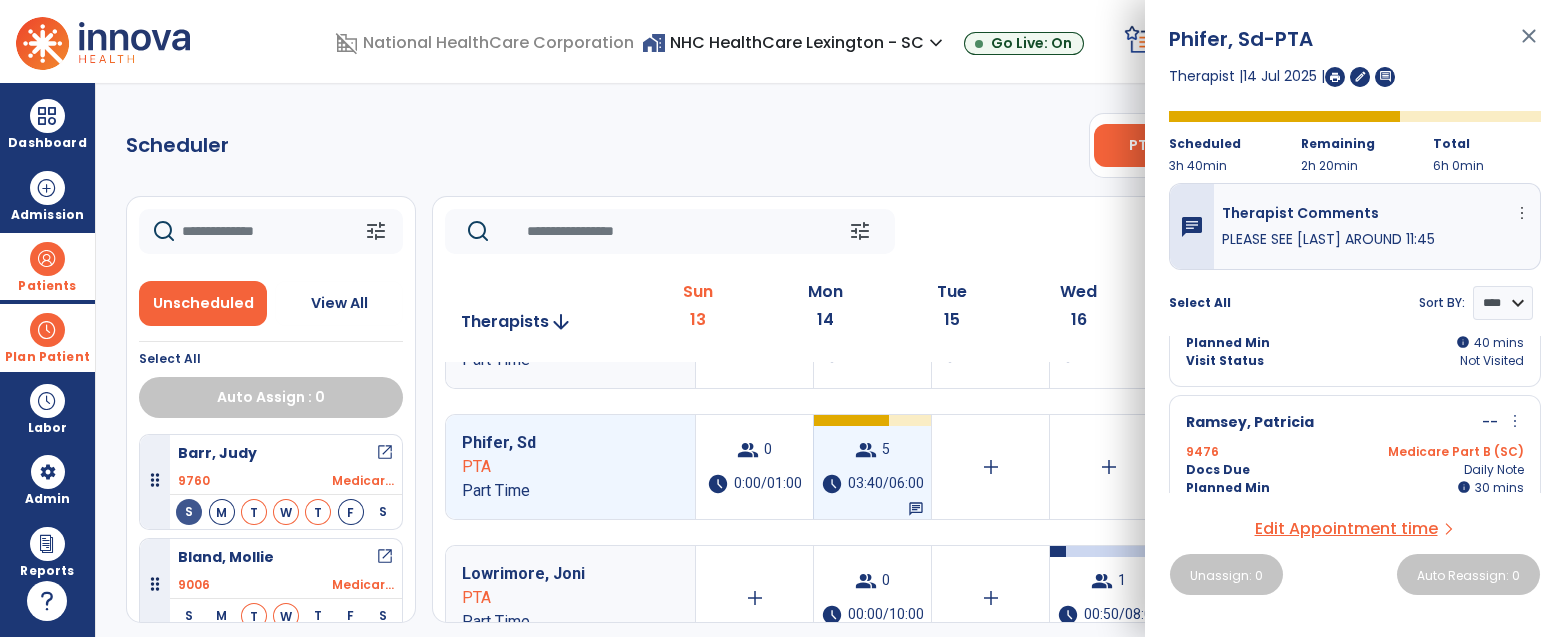 scroll, scrollTop: 565, scrollLeft: 0, axis: vertical 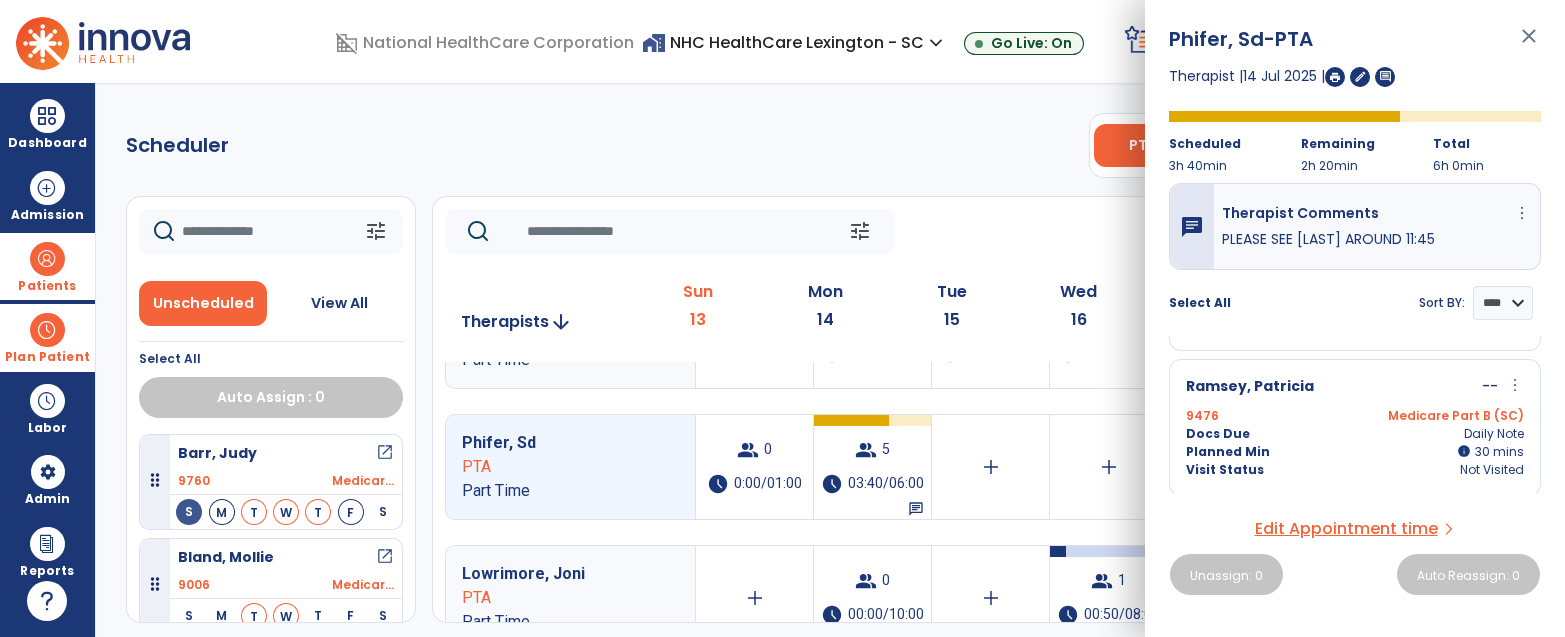 click on "Scheduler   PT   OT   ST  **** *** more_vert  Manage Labor   View All Therapists   Print" 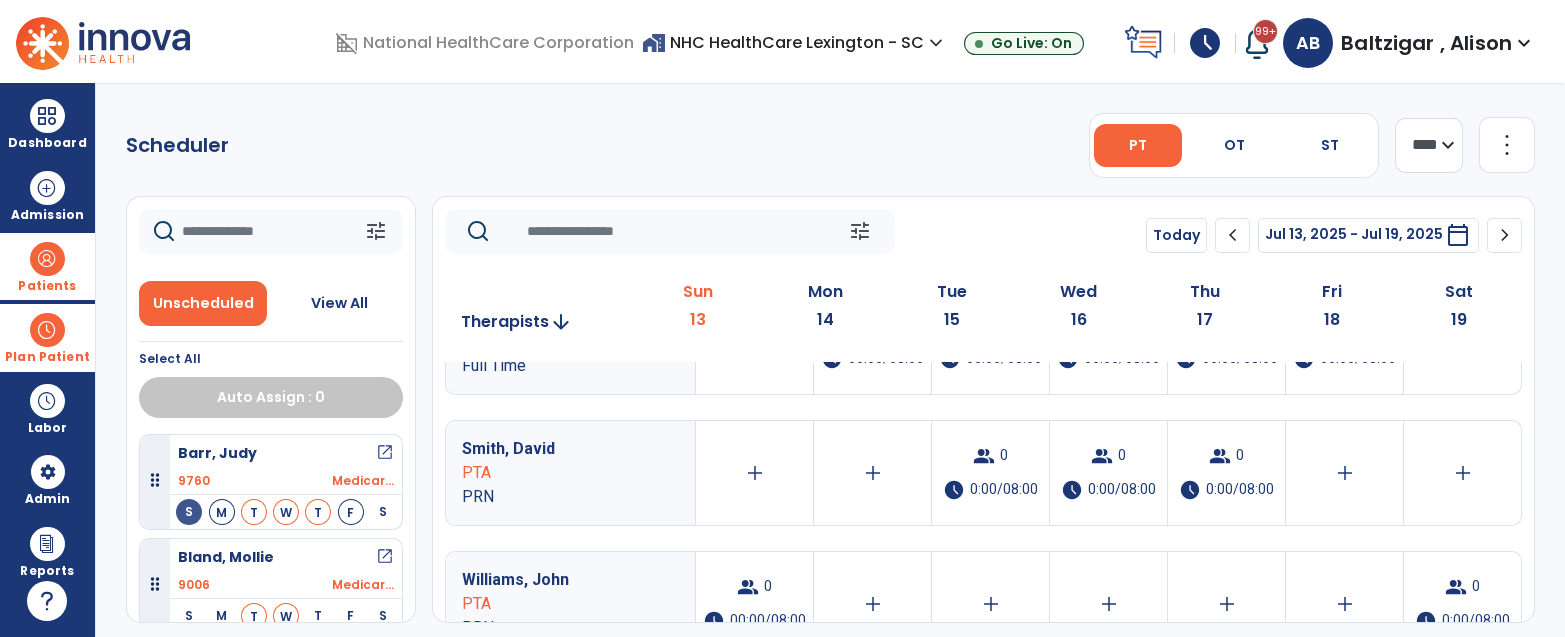scroll, scrollTop: 2070, scrollLeft: 0, axis: vertical 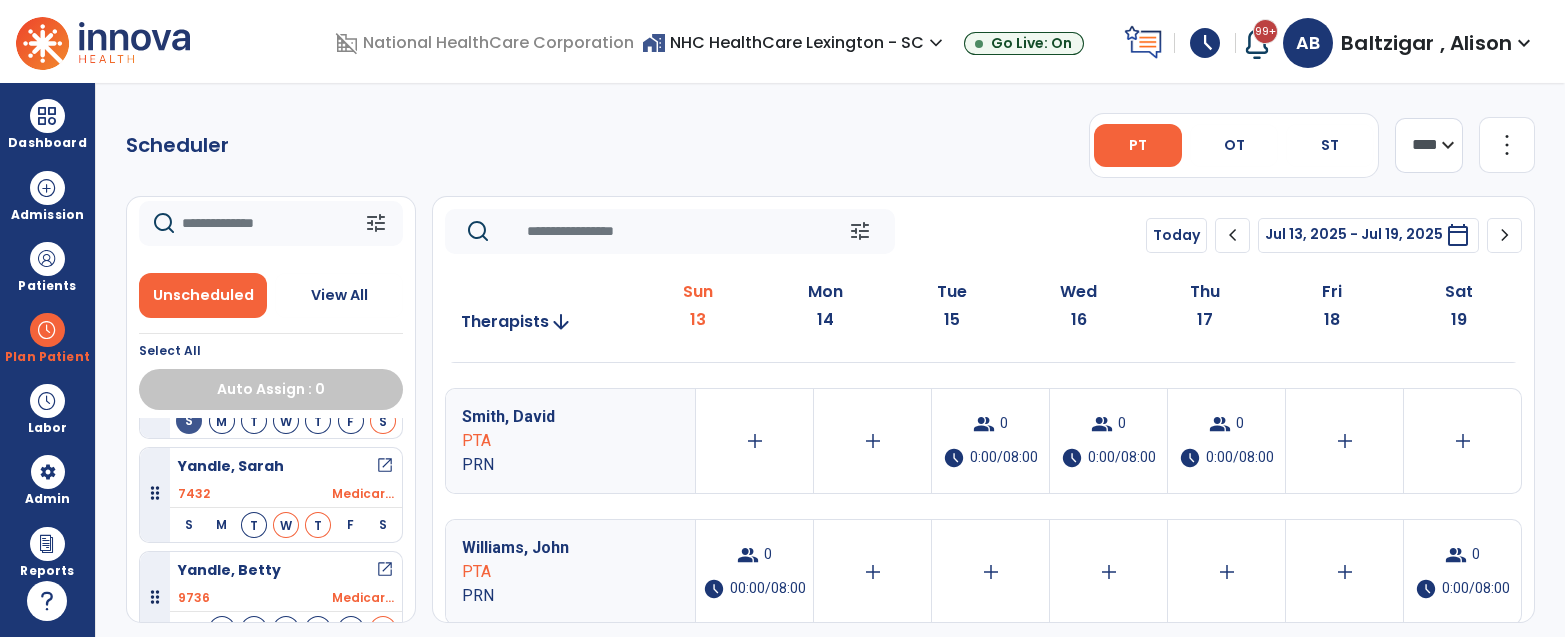click 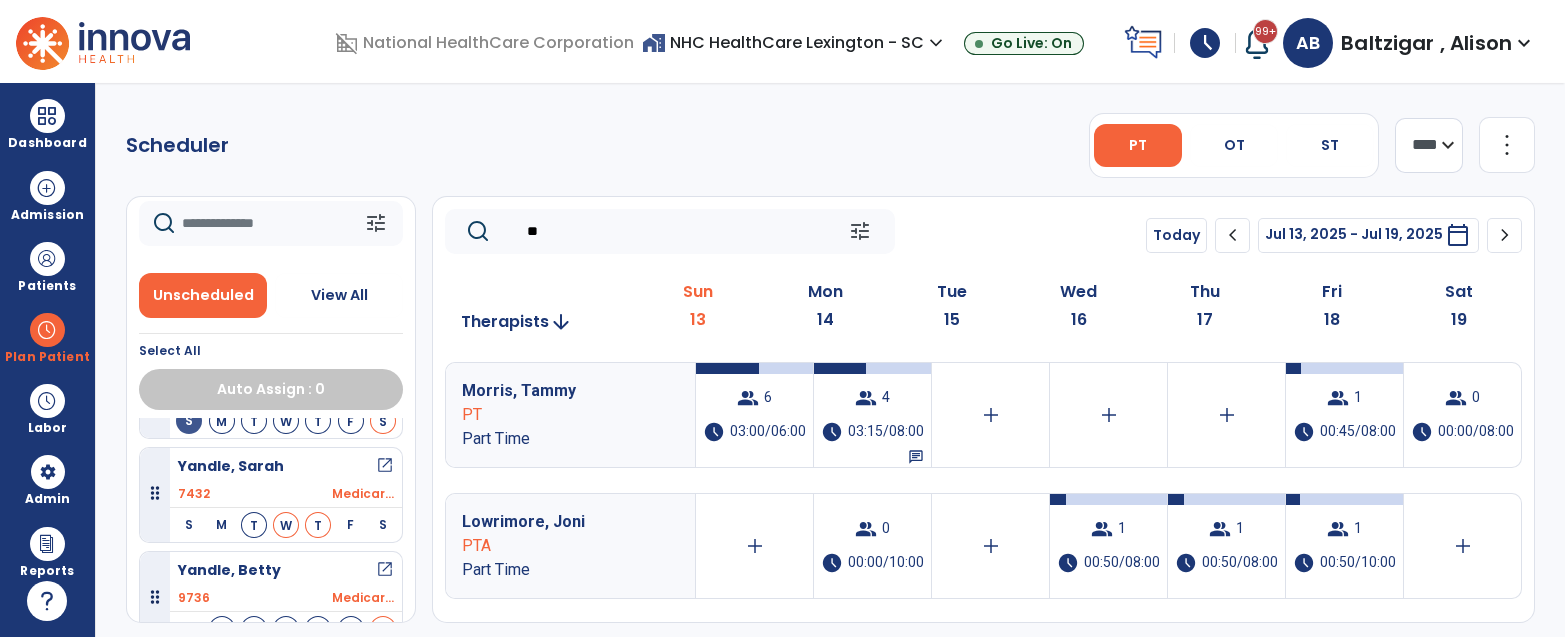 scroll, scrollTop: 0, scrollLeft: 0, axis: both 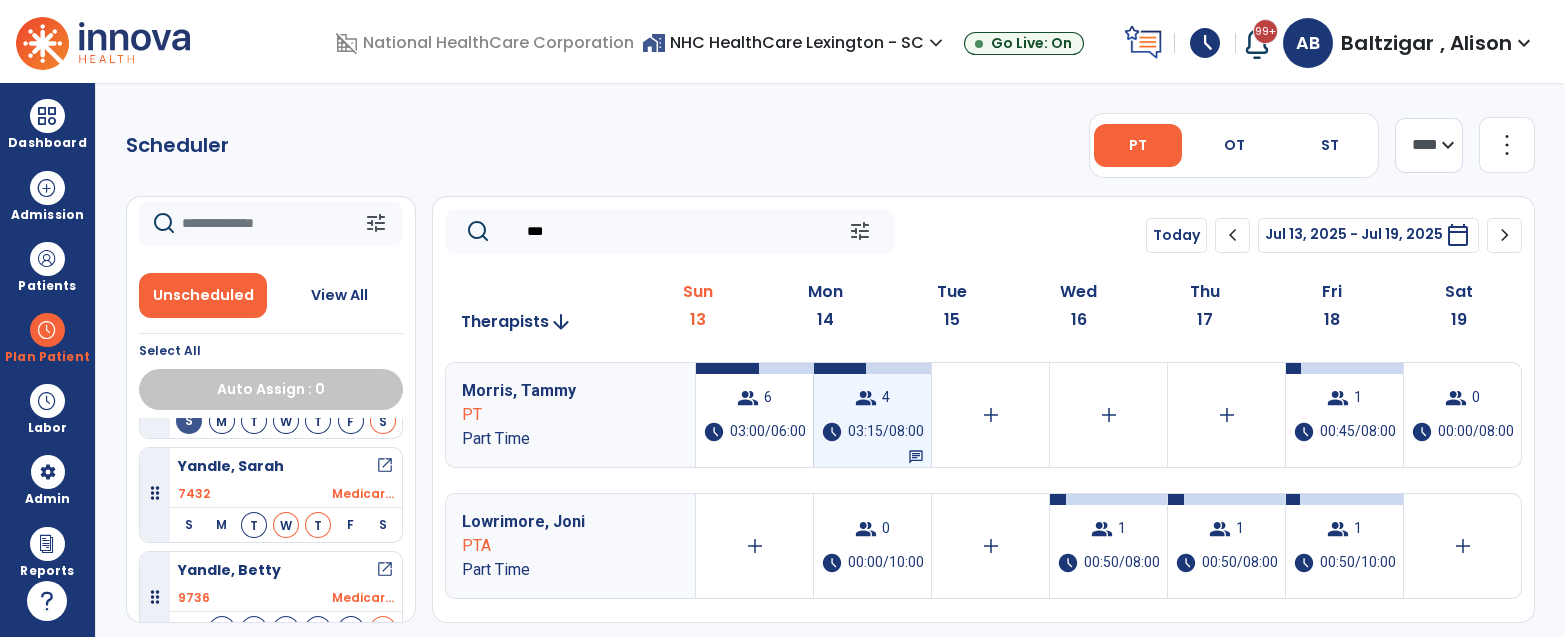 type on "***" 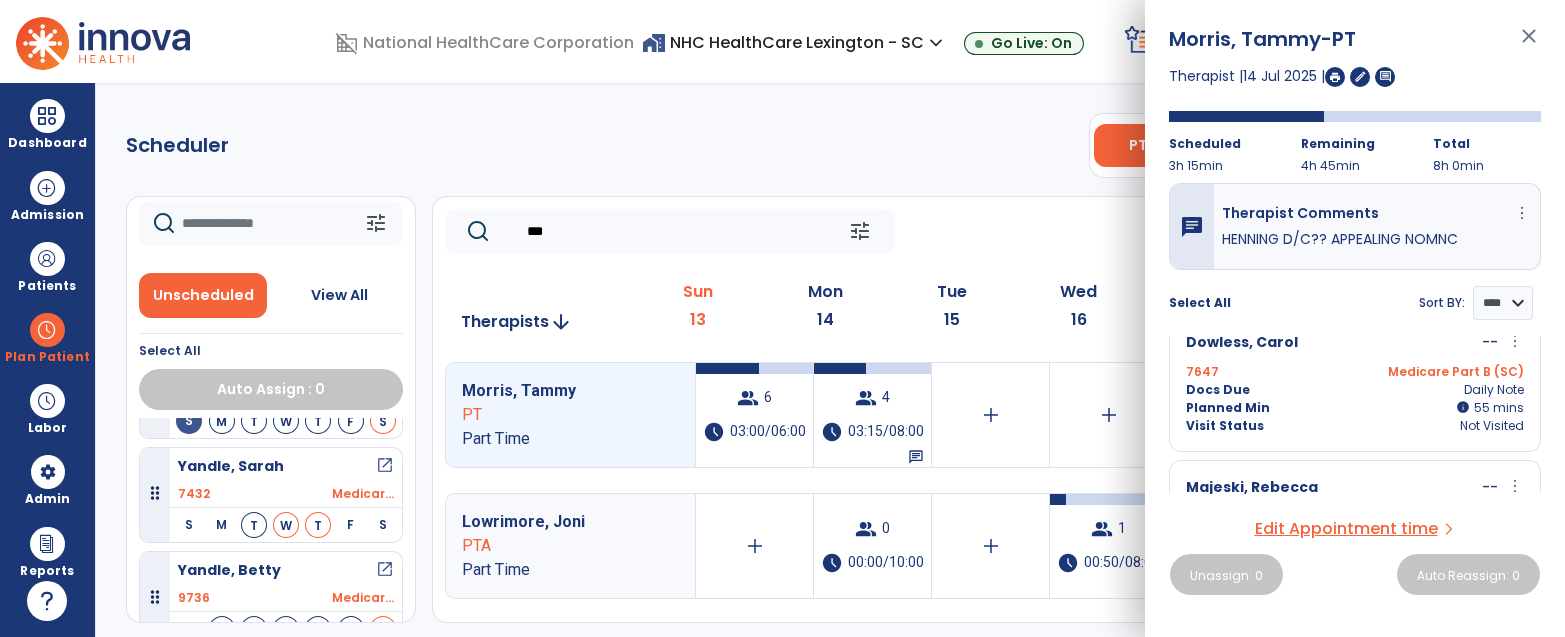 scroll, scrollTop: 0, scrollLeft: 0, axis: both 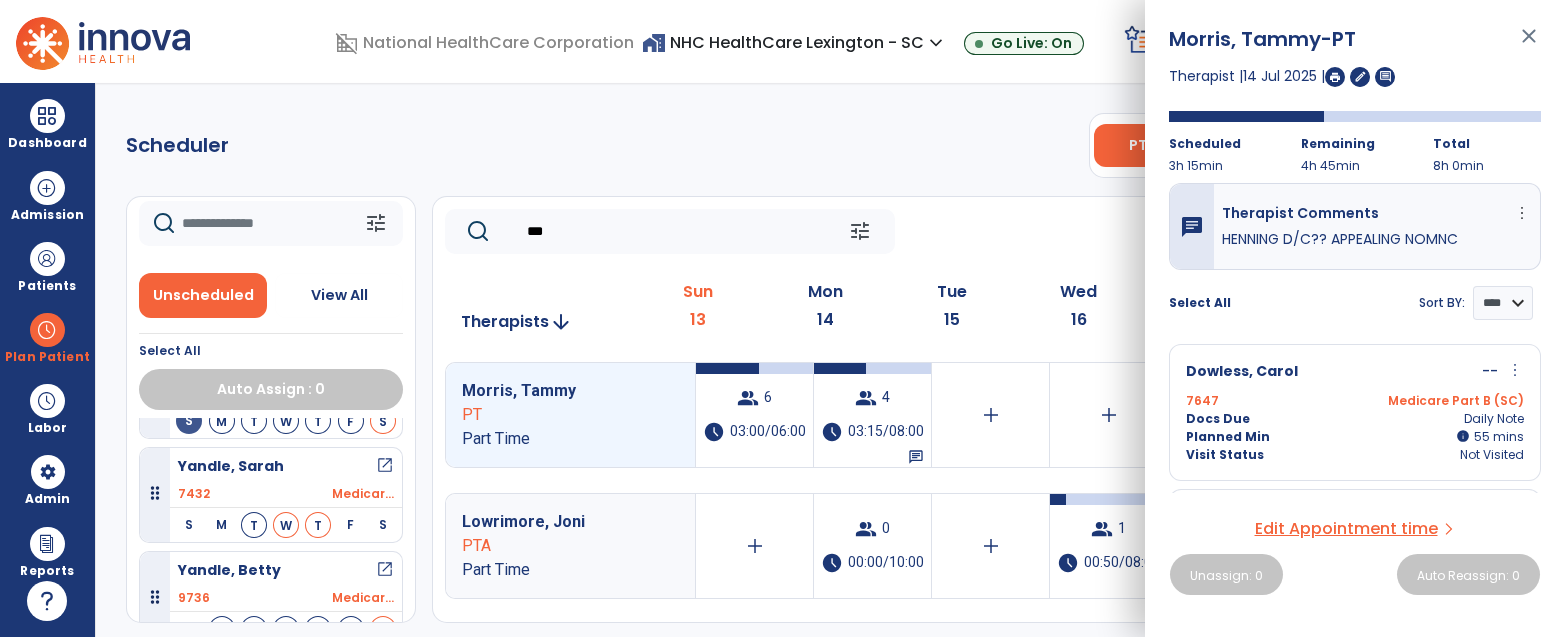 click on "Scheduler   PT   OT   ST  **** *** more_vert  Manage Labor   View All Therapists   Print   tune   Unscheduled   View All  Select All  Auto Assign : 0   [LAST], [FIRST]   open_in_new  9760 Medicar...  S M T W T F S  [LAST], [FIRST]   open_in_new  9006 Medicar...  S M T W T F S  [LAST], [FIRST]   open_in_new  9718 Medicar...  S M T W T F S  [LAST], [FIRST]   open_in_new  9548 Medicar...  S M T W T F S  [LAST], [FIRST]   open_in_new  9800 Medicar...  S M T W T F S  [LAST], [FIRST]   open_in_new  8587 Medicar...  S M T W T F S  [LAST], [FIRST]   open_in_new  9792 UHC Lev...  S M T W T F S  [LAST], [FIRST]   open_in_new  9803 Medicar...  S M T W T F S  [LAST], [FIRST]   open_in_new  8963 Medicar...  S M T W T F S  [LAST], [FIRST]   open_in_new  8301 UHC Lev...  S M T W T F S  [LAST], [FIRST]   open_in_new  9763 Medicar...  S M T W T F S  [LAST], [FIRST]   open_in_new  7647 Medicar...  S M T W T F S  [LAST], [FIRST]   open_in_new  9779 UHC Lev...  S M T W T F S  [LAST], [FIRST]   open_in_new  9795 Medicar...  S M T W T F S 9794 S M" at bounding box center (830, 360) 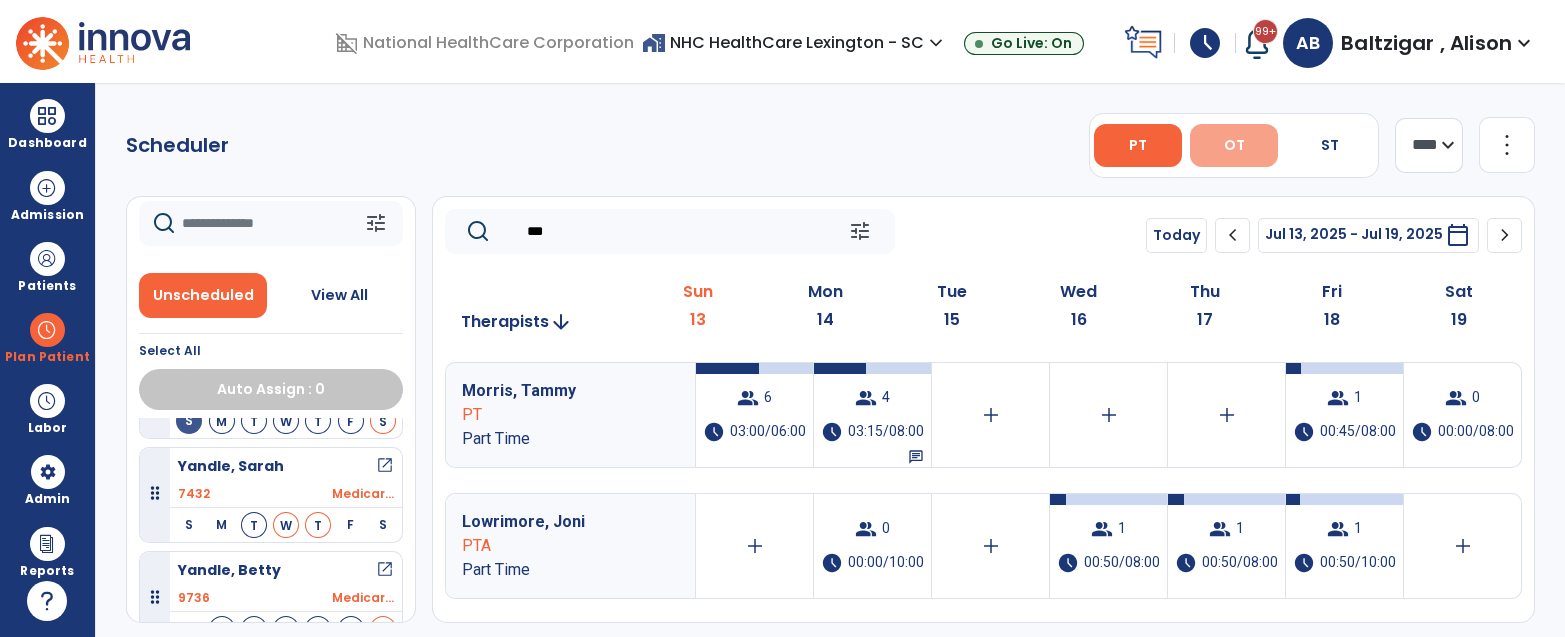 click on "OT" at bounding box center [1234, 145] 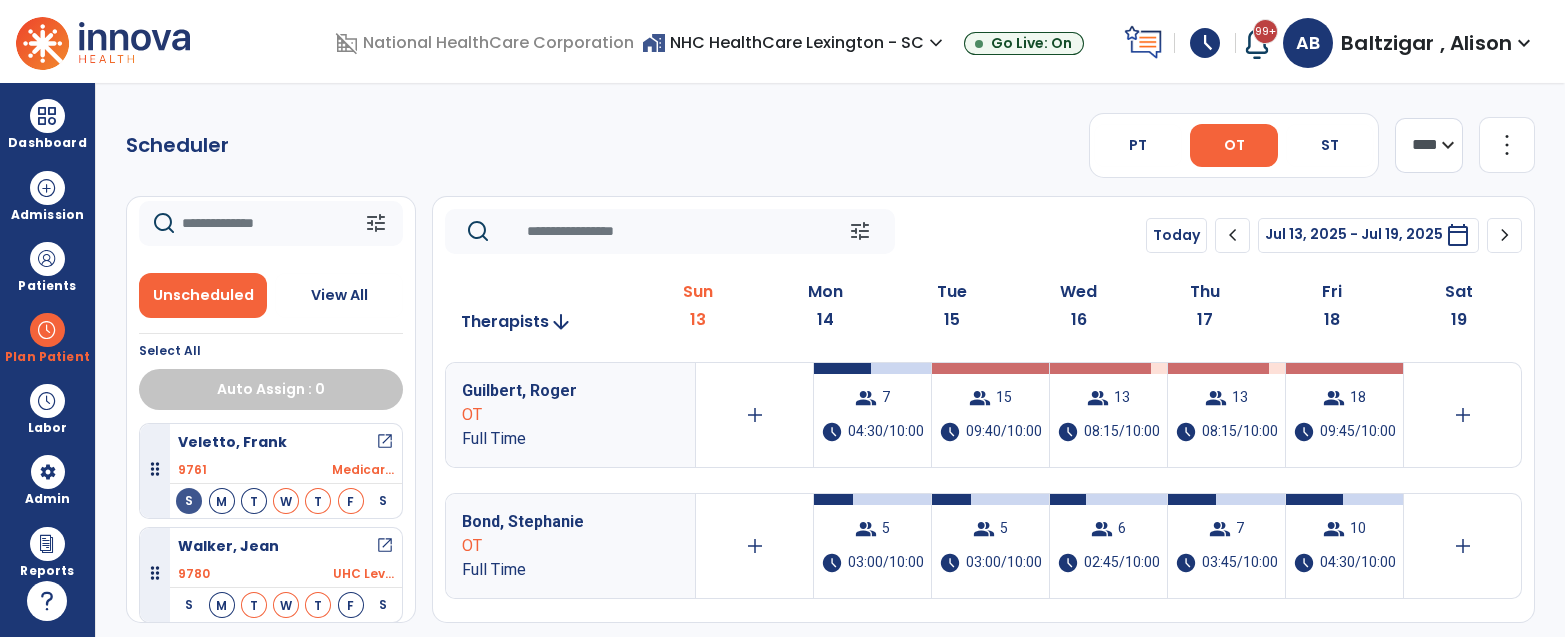 scroll, scrollTop: 2690, scrollLeft: 0, axis: vertical 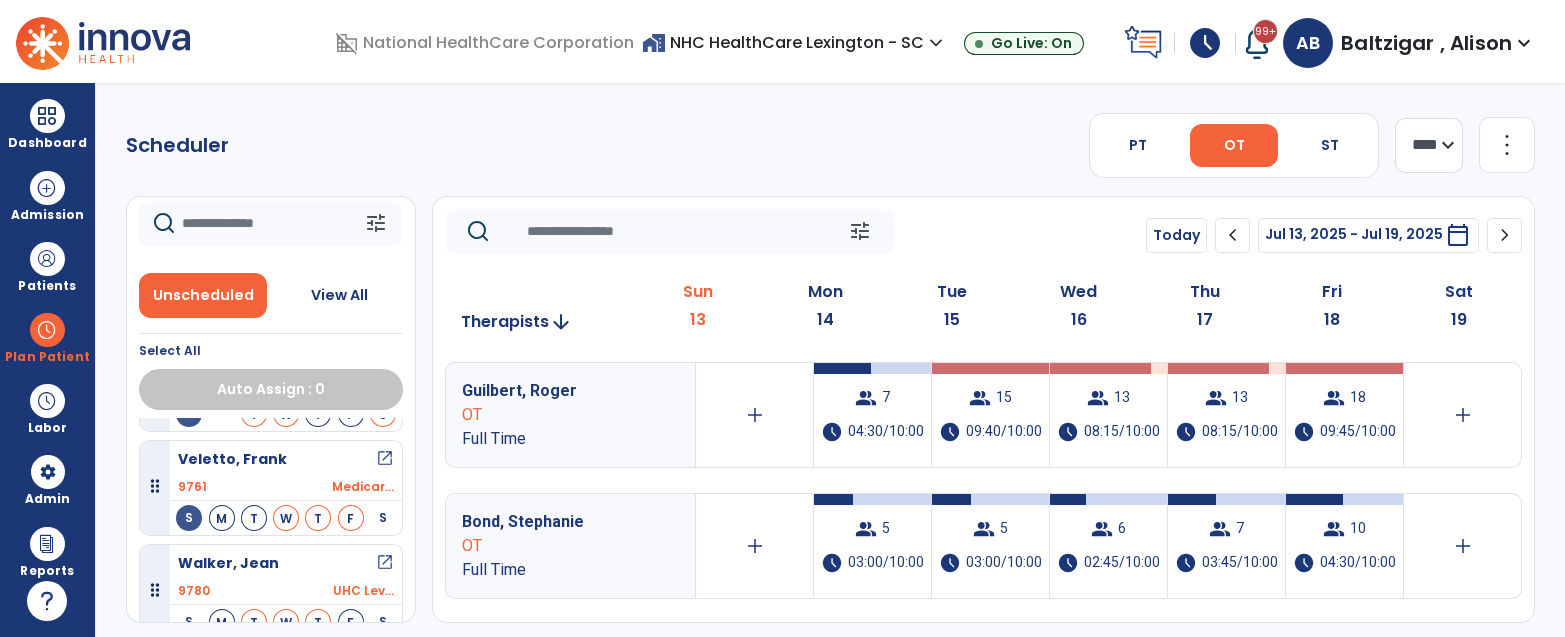 click on "Scheduler   PT   OT   ST  **** *** more_vert  Manage Labor   View All Therapists   Print" 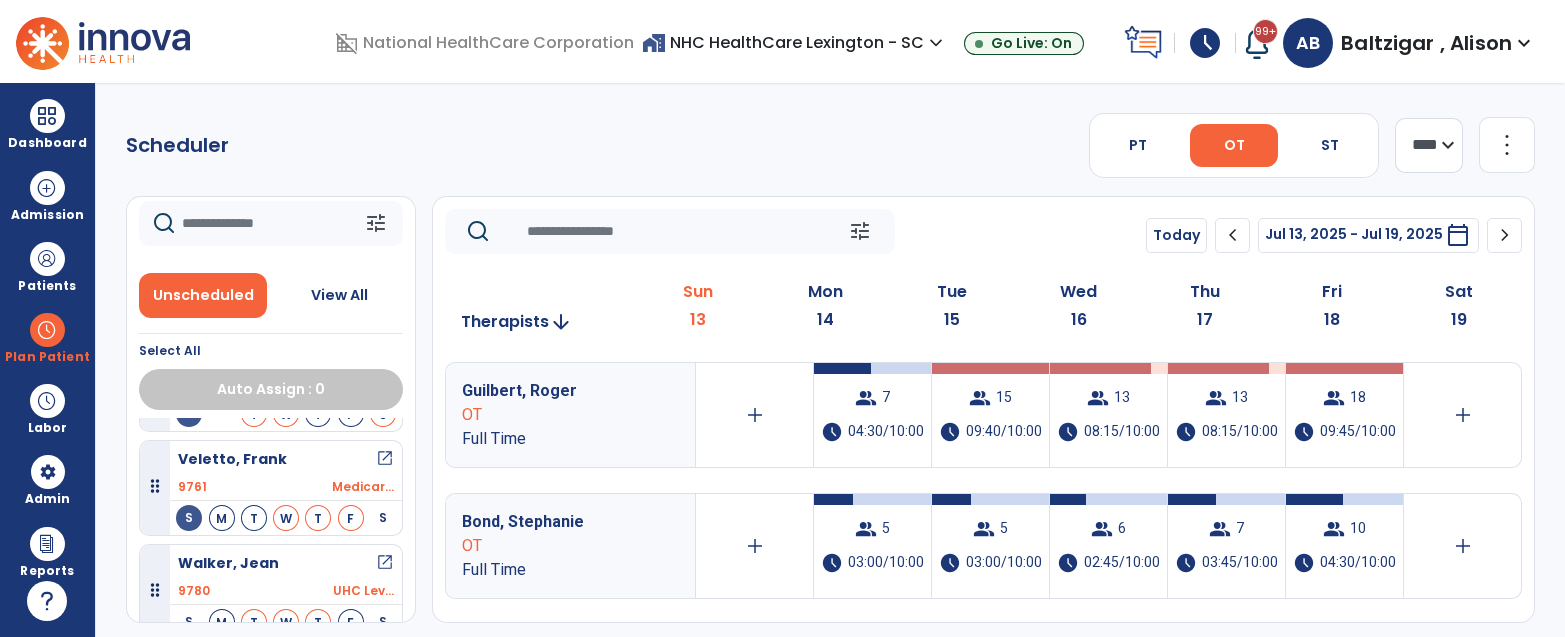 click 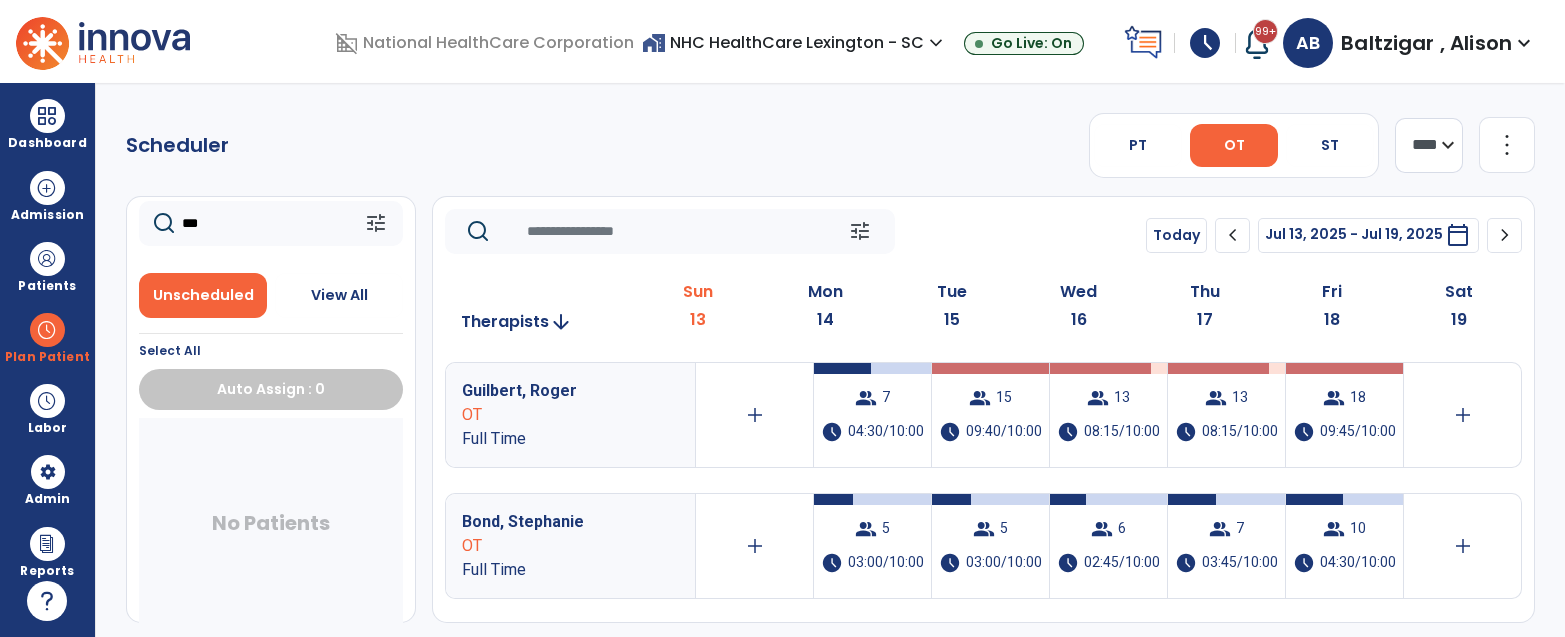 scroll, scrollTop: 13, scrollLeft: 0, axis: vertical 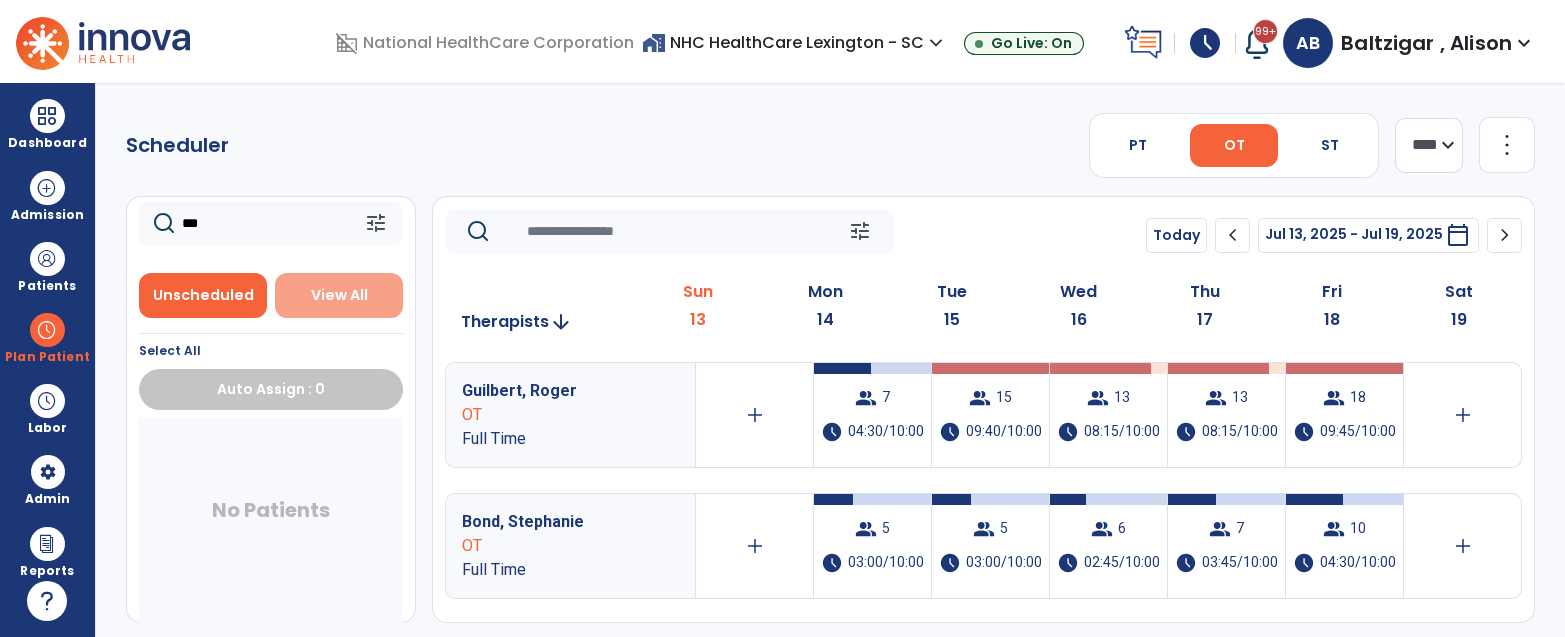 type on "***" 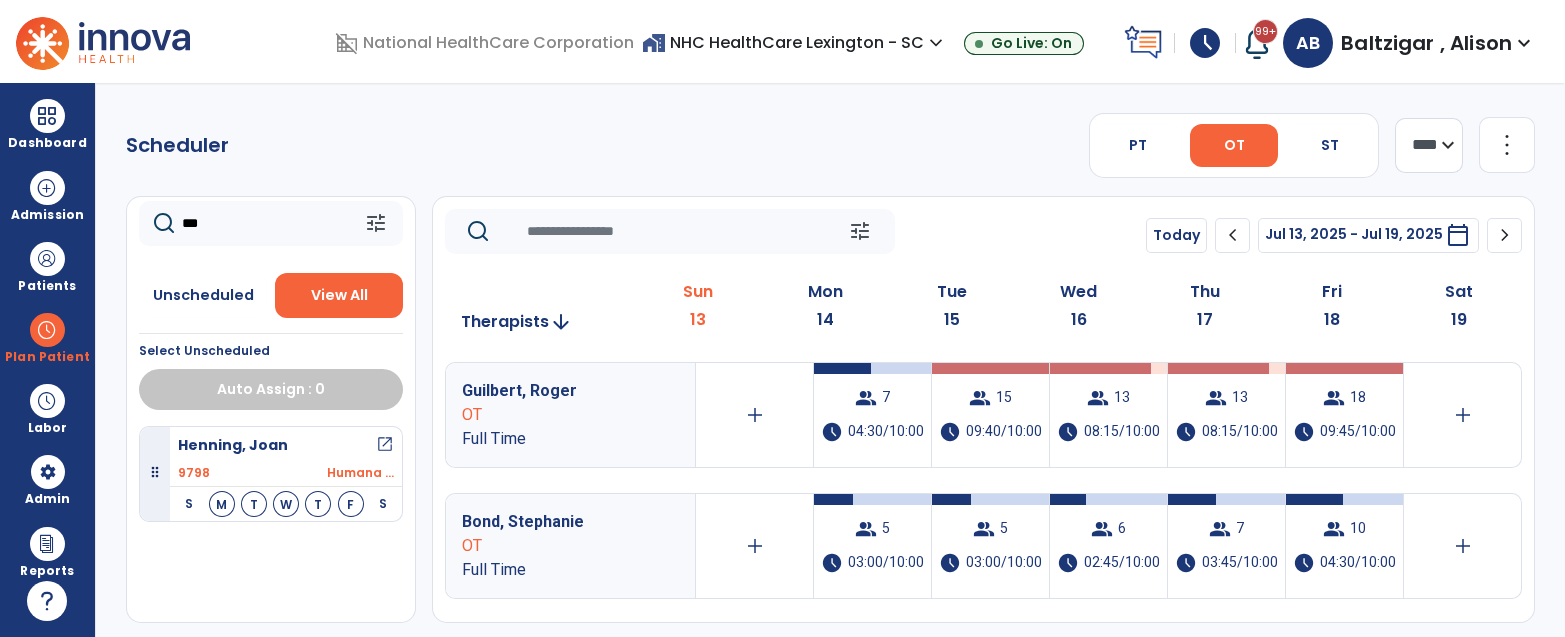 click 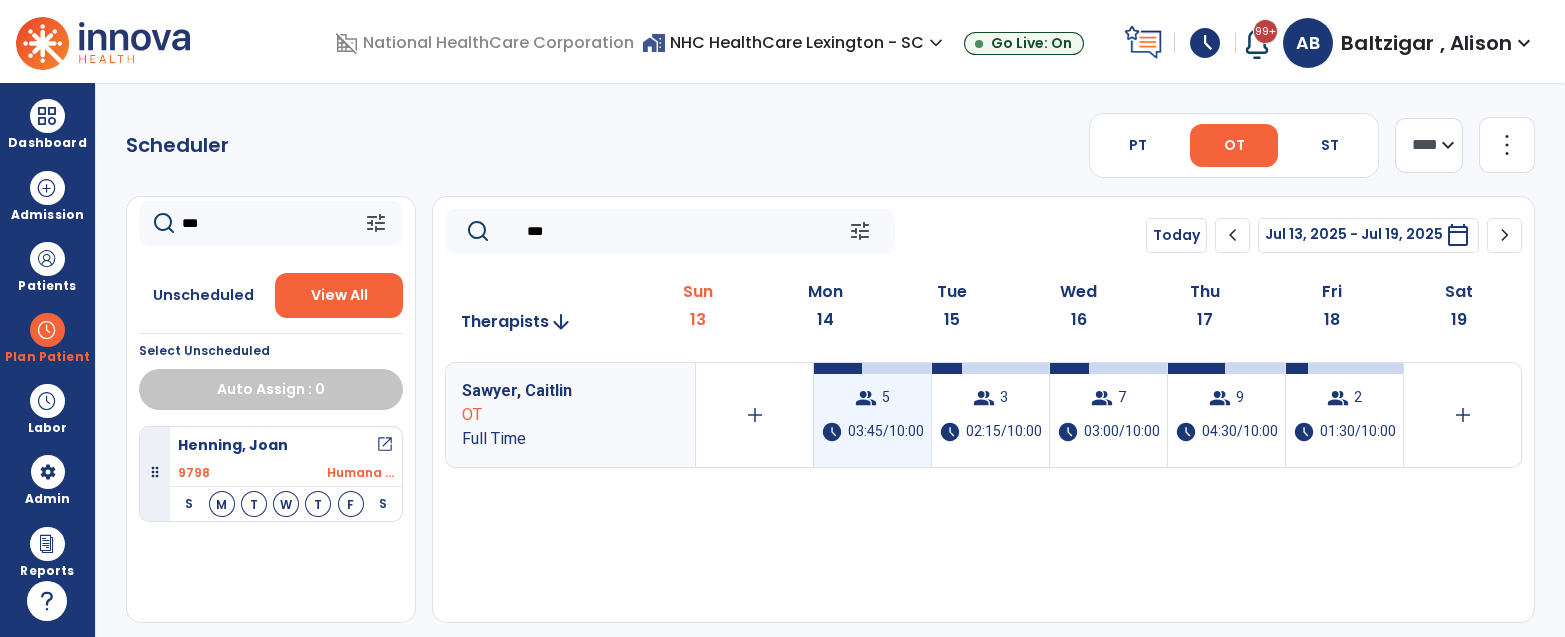 type on "***" 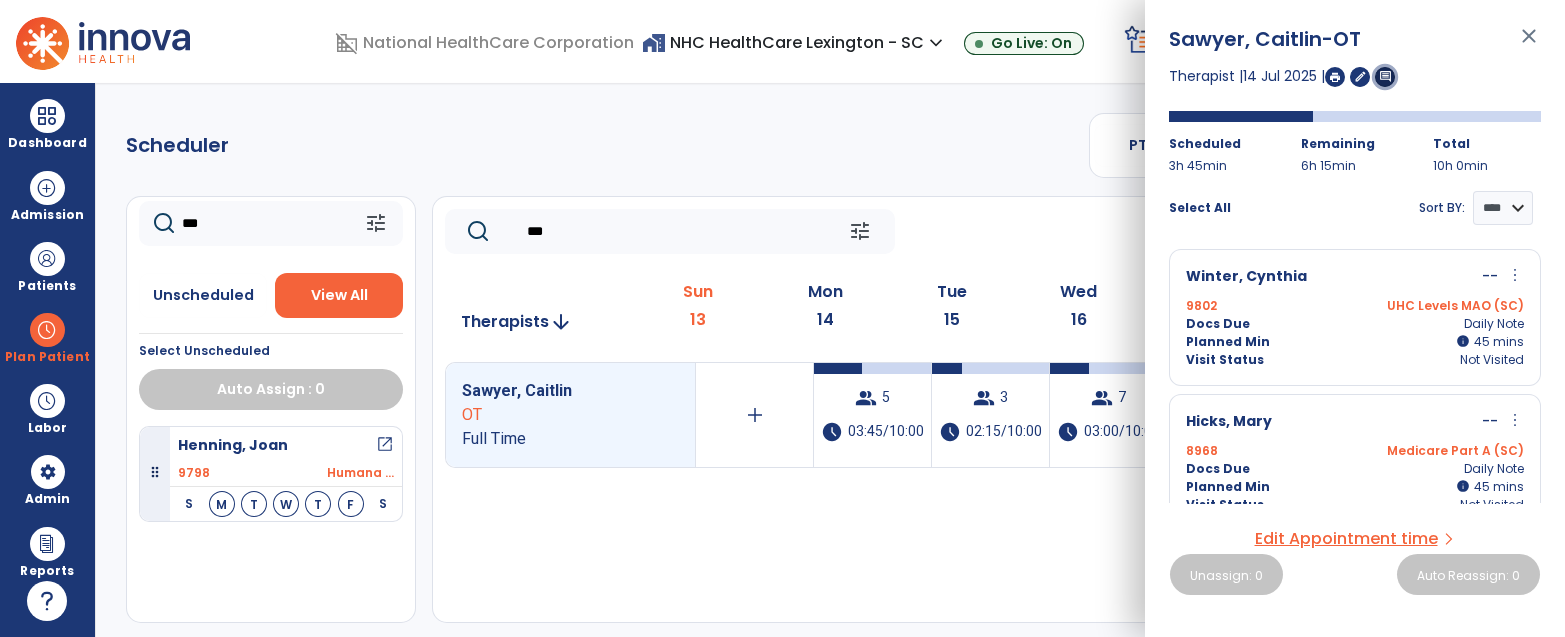 click on "comment" at bounding box center [1385, 77] 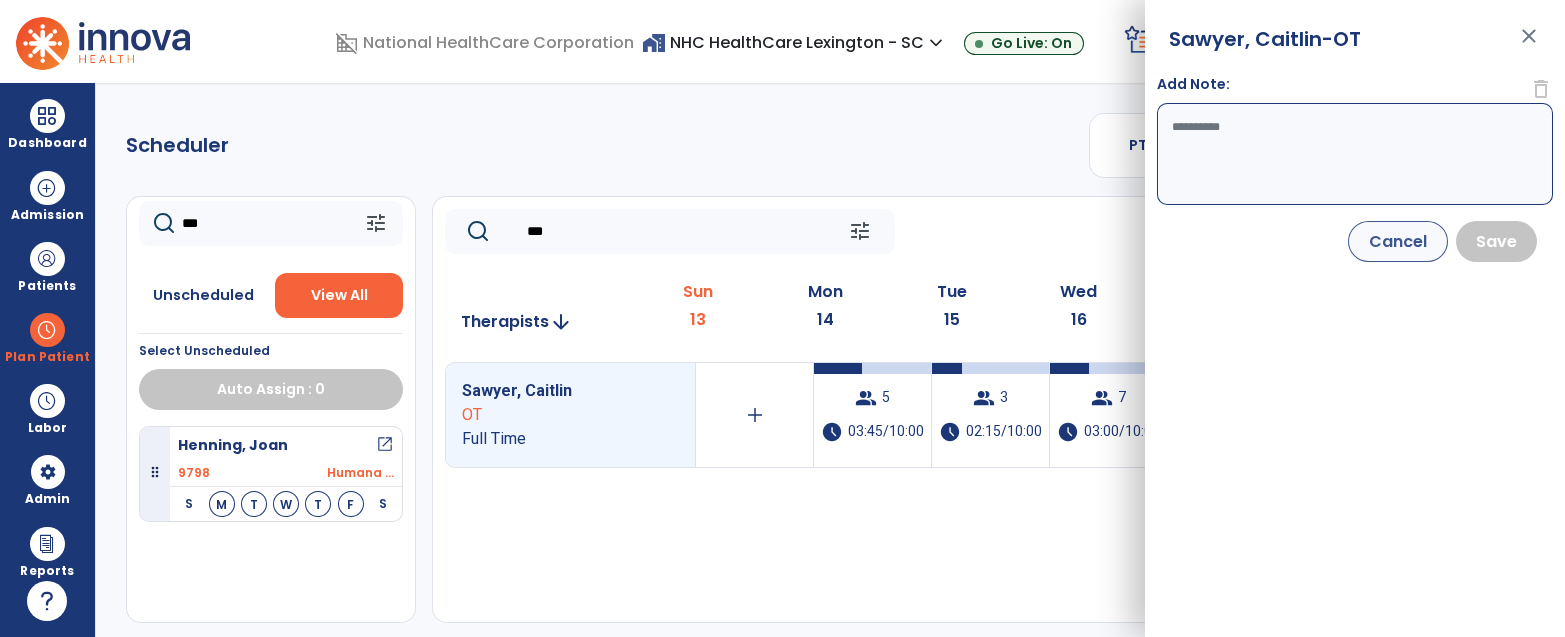 click on "Add Note:" at bounding box center (1355, 154) 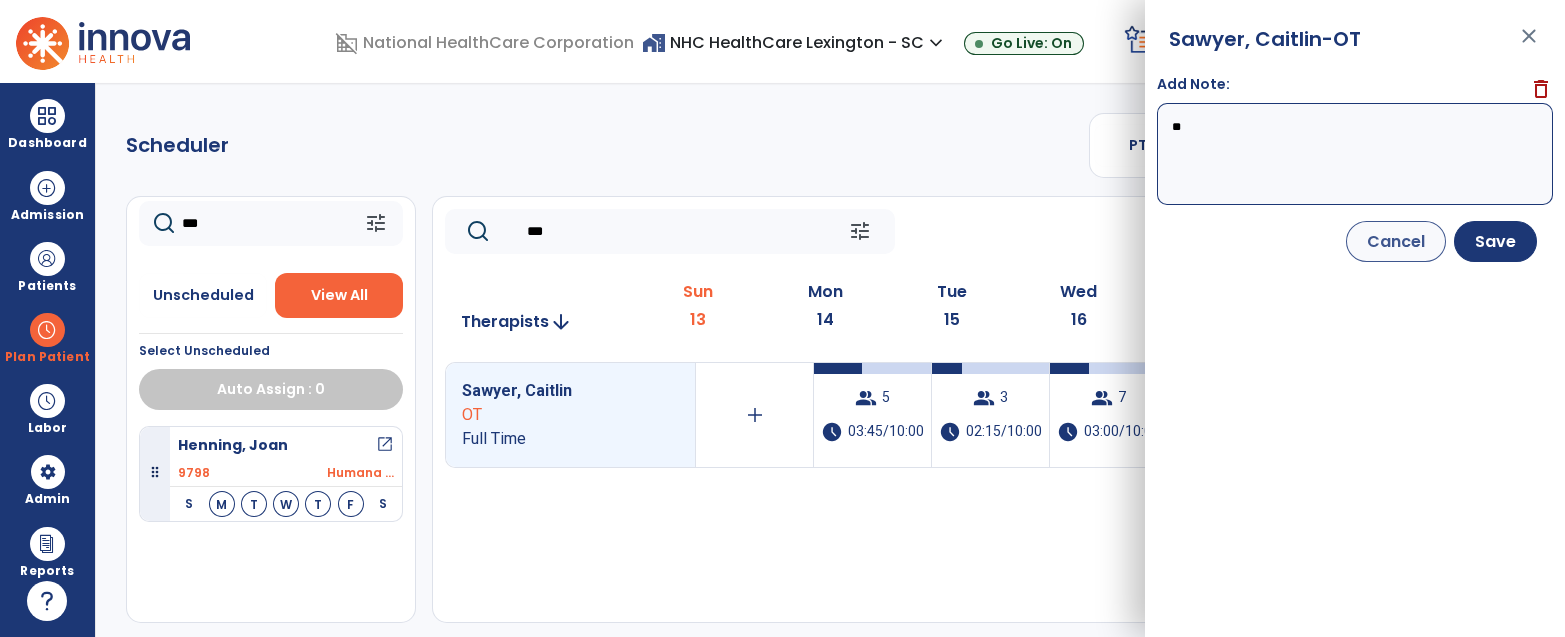 type on "*" 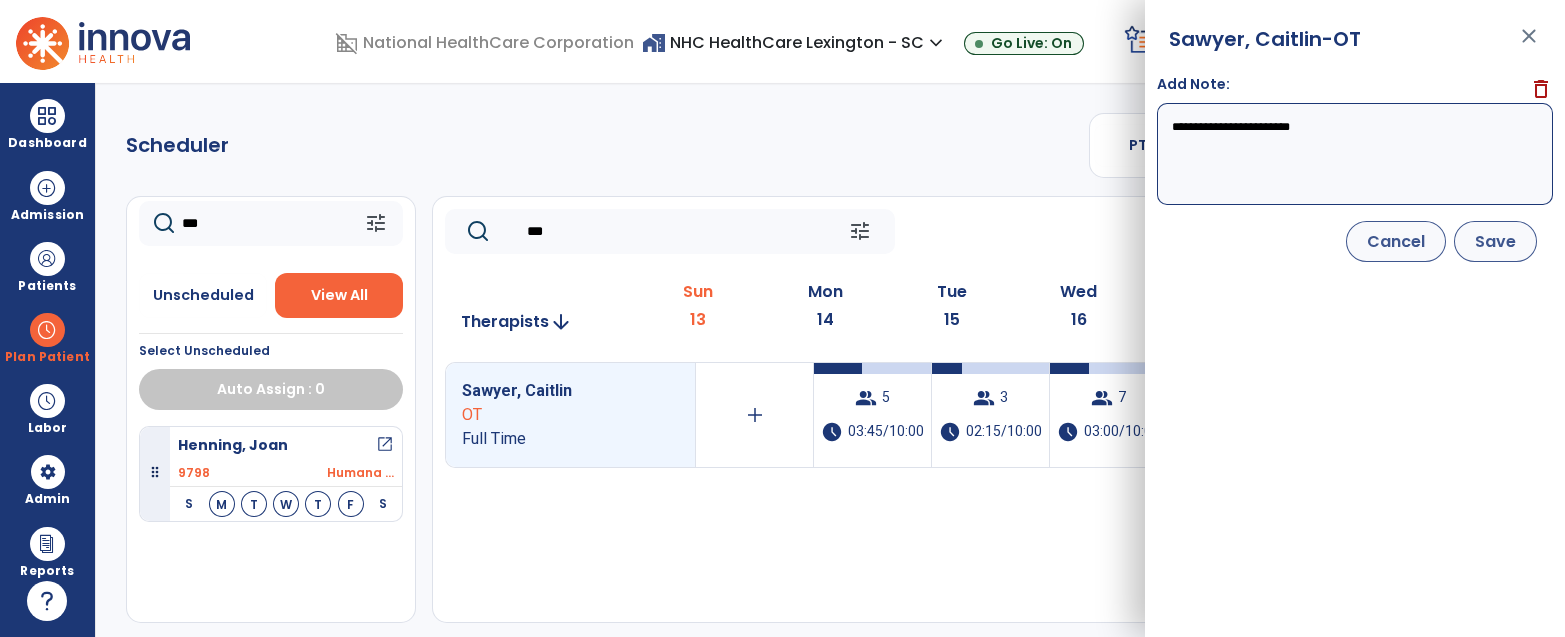 type on "**********" 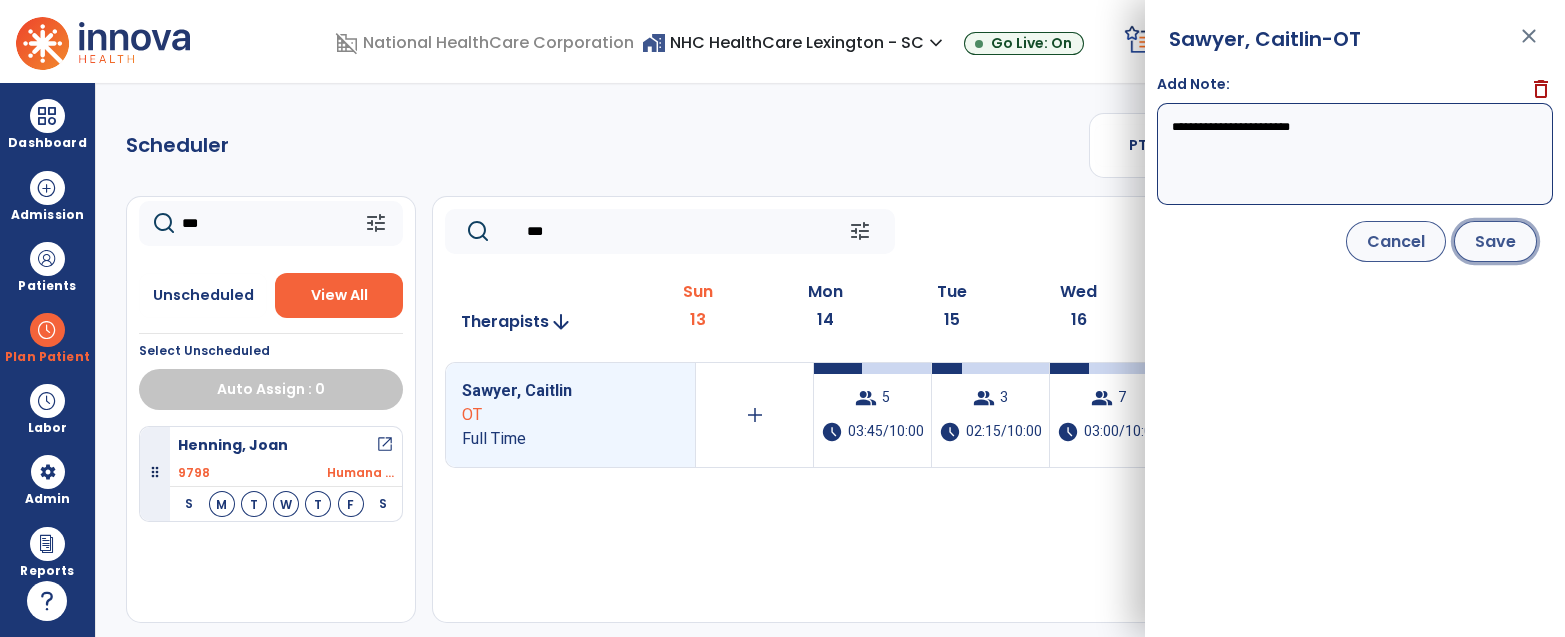 click on "Save" at bounding box center (1495, 241) 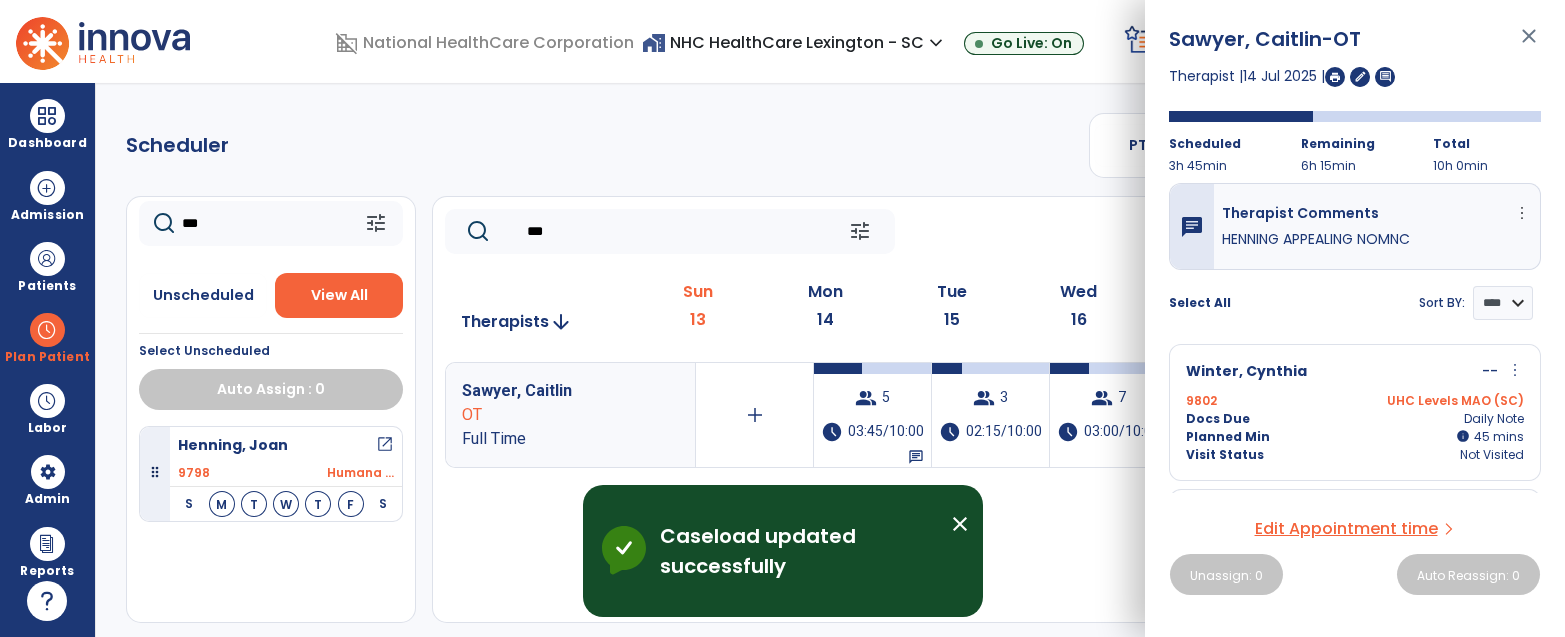 click on "***  tune   Today  chevron_left Jul 13, 2025 - Jul 19, 2025  *********  calendar_today  chevron_right" 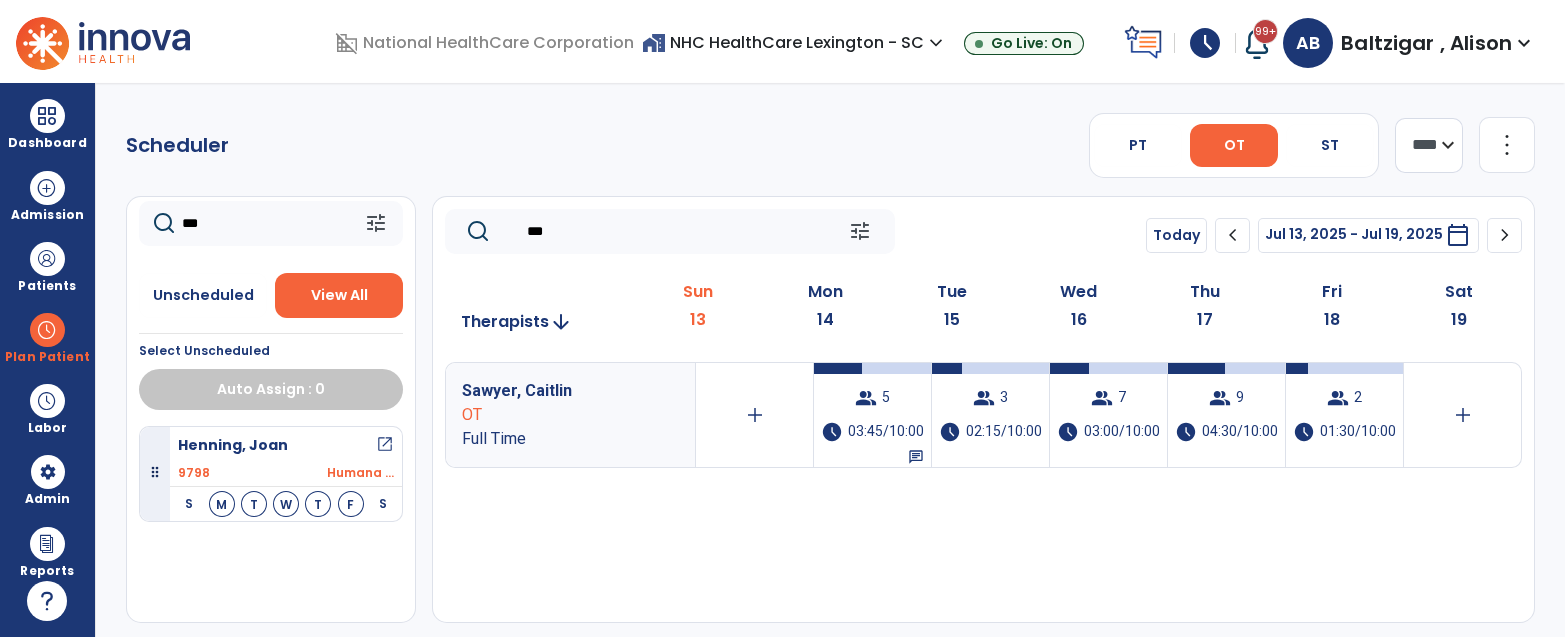 click on "***" 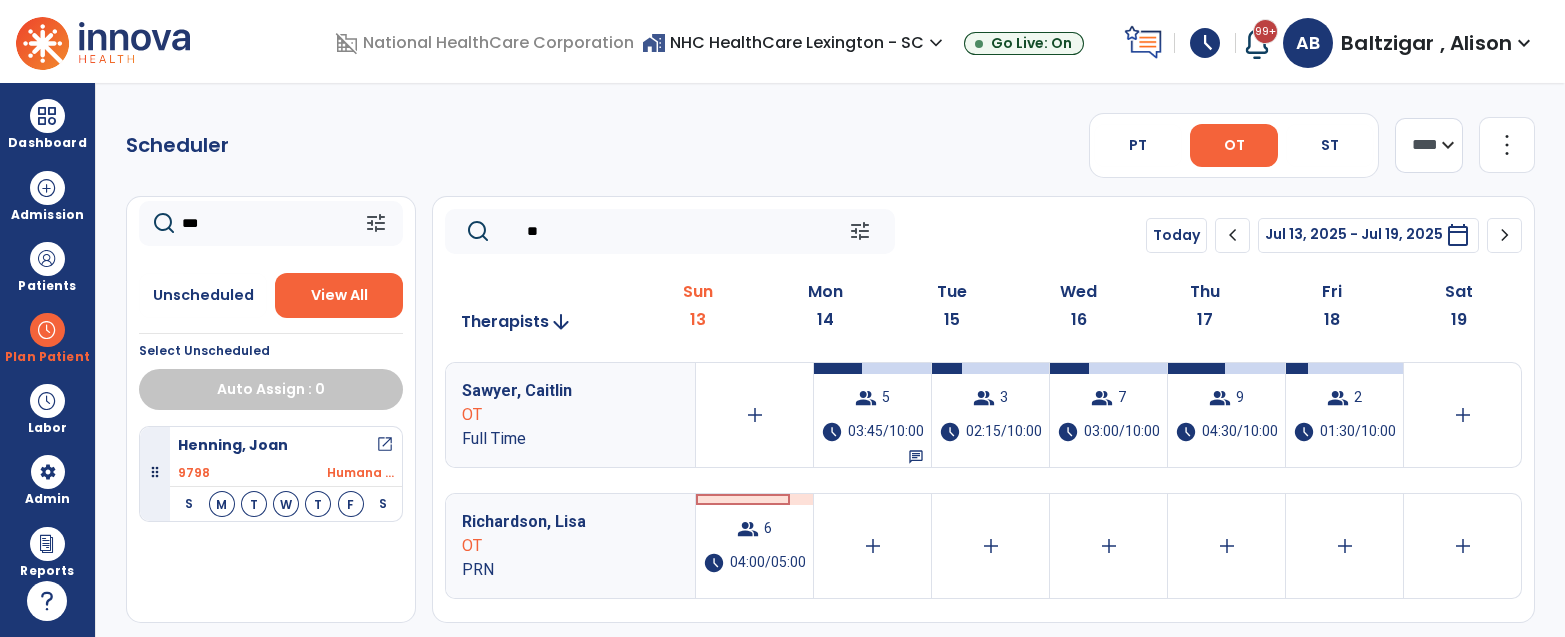type on "*" 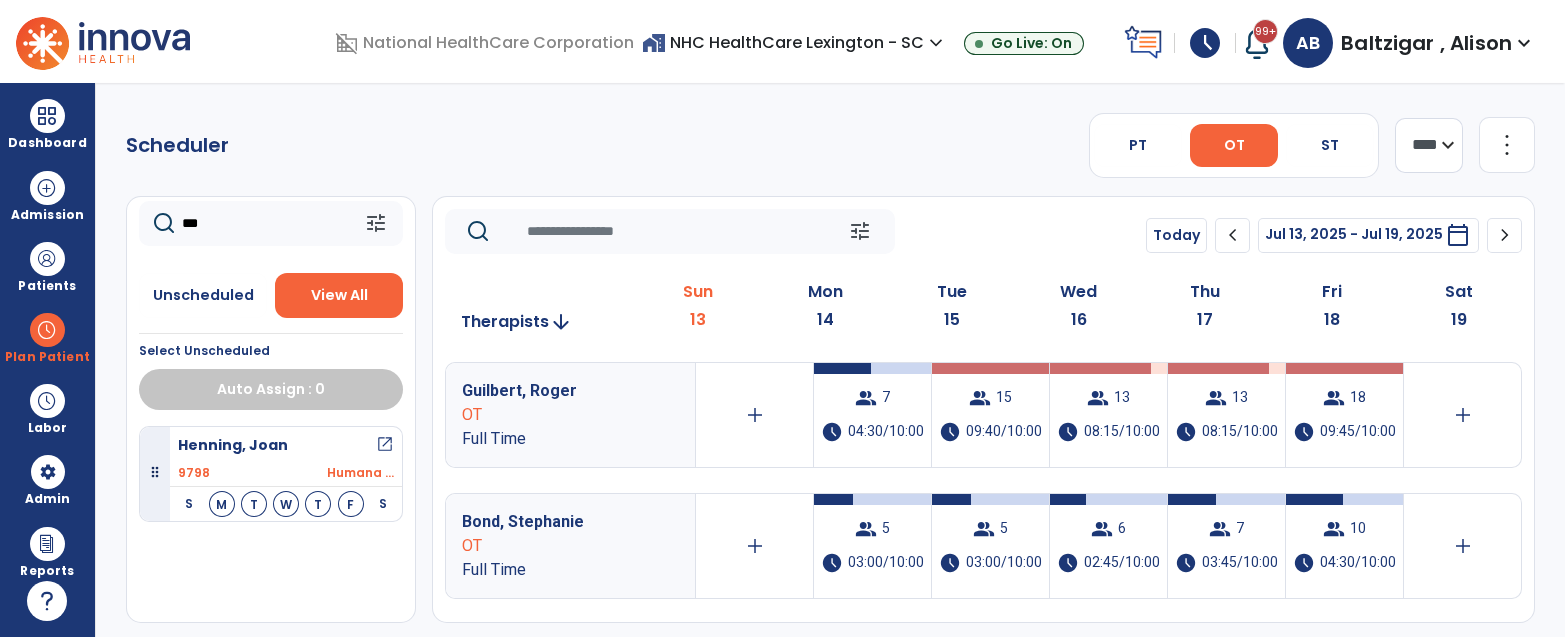 type 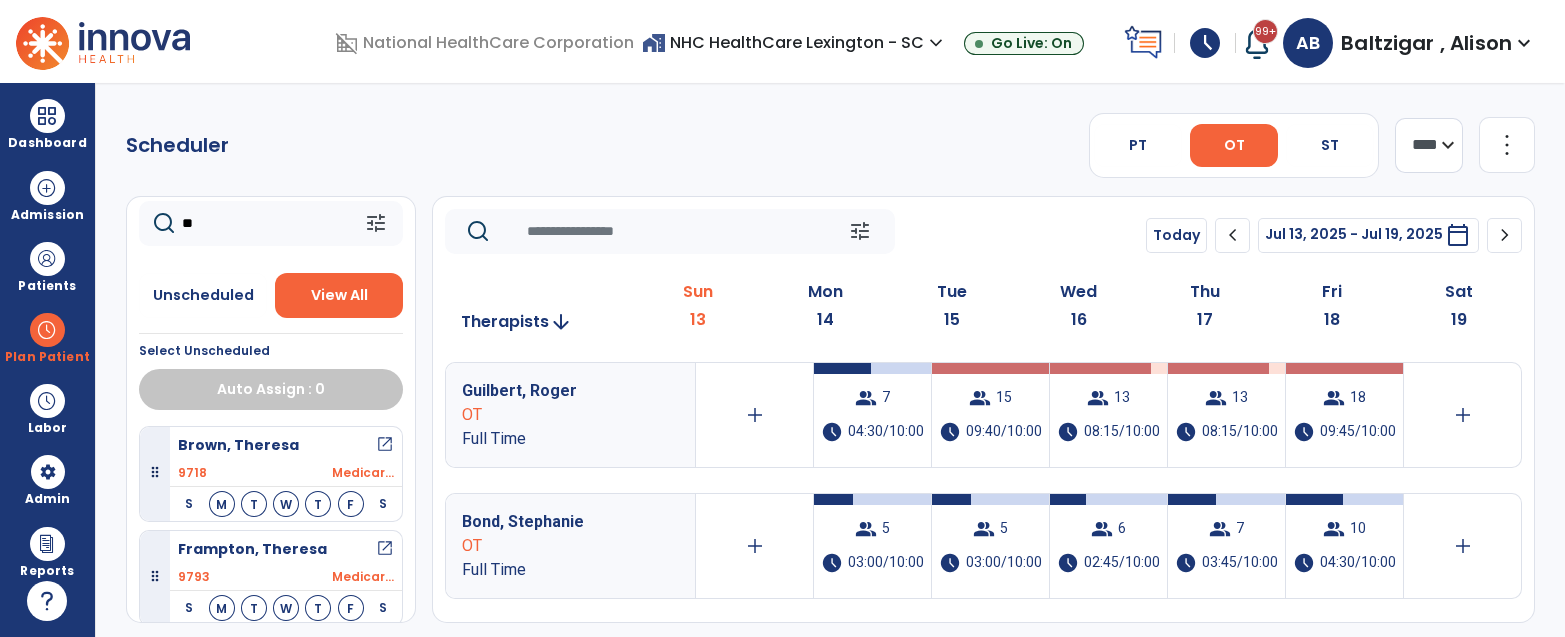 type on "*" 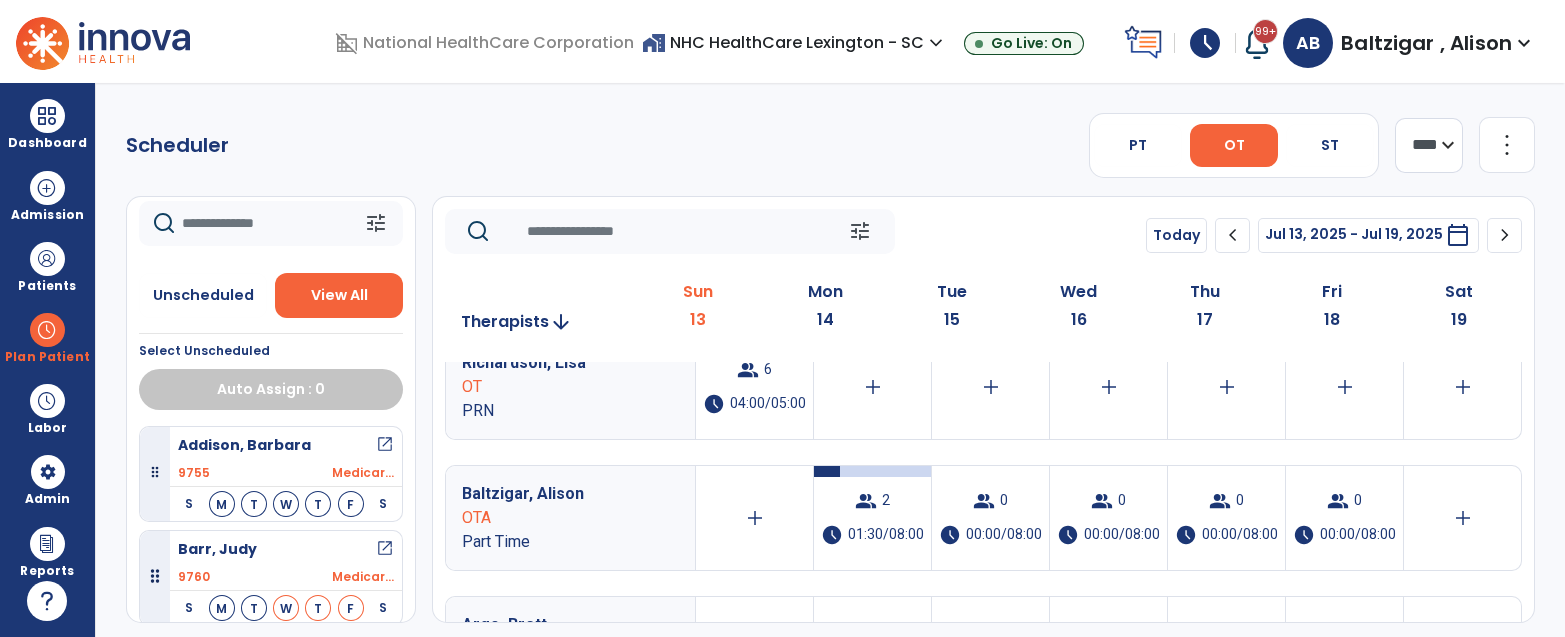 scroll, scrollTop: 1075, scrollLeft: 0, axis: vertical 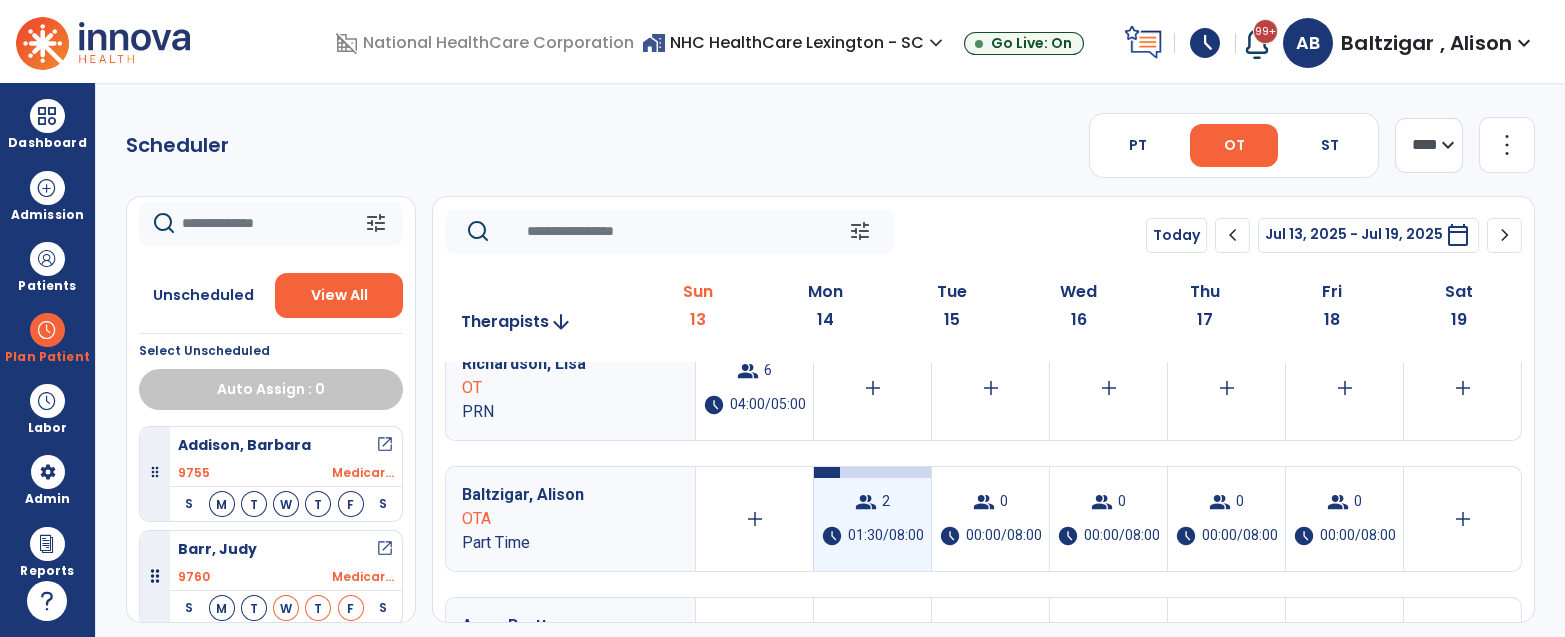 type 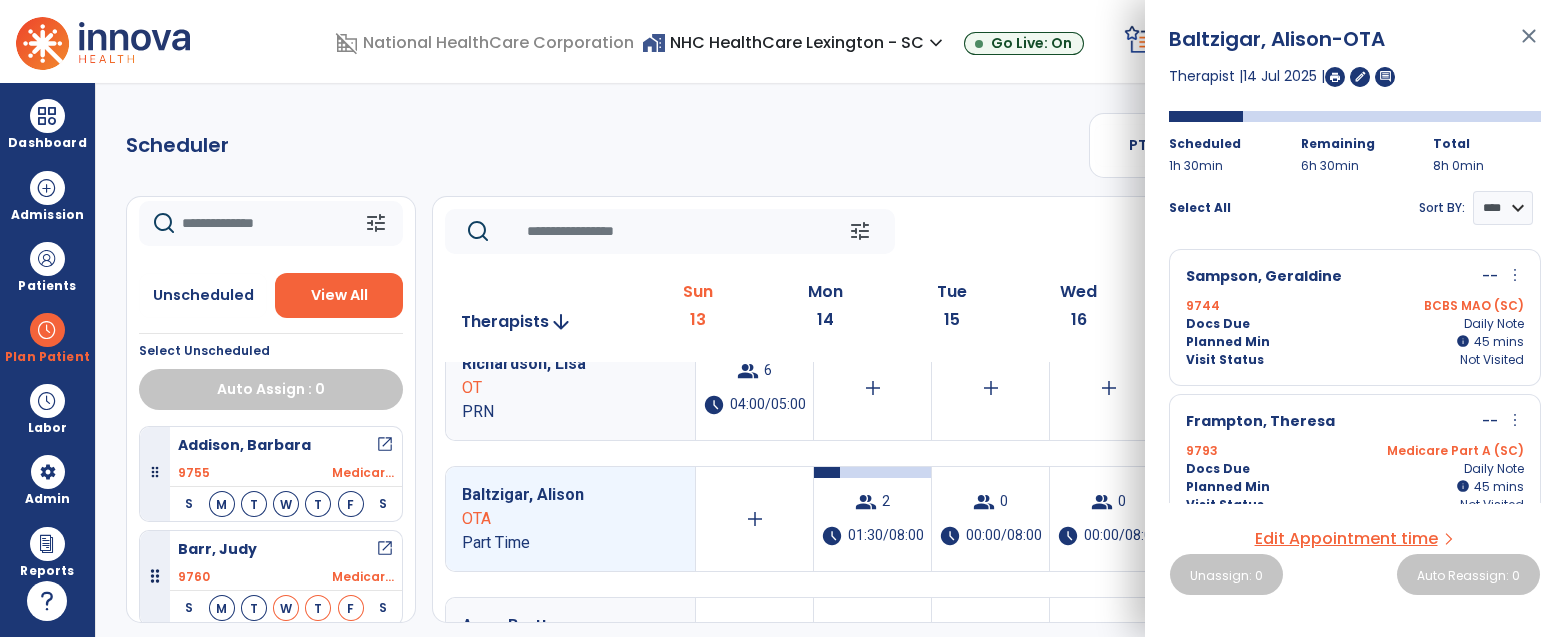 click on "Scheduler   PT   OT   ST  **** *** more_vert  Manage Labor   View All Therapists   Print   tune   Unscheduled   View All  Select Unscheduled  Auto Assign : 0   Addison, Barbara   open_in_new  9755 Medicar...  S M T W T F S  Barr, Judy   open_in_new  9760 Medicar...  S M T W T F S  Bowers, Ann   open_in_new  8410 Medicar...  S M T W T F S  Brown, Theresa   open_in_new  9718 Medicar...  S M T W T F S  Brown, Carolyn   open_in_new  9732 Medicar...  S M T W T F S  Byrne, Robert   open_in_new  9548 Medicar...  S M T W T F S  Capps, George   open_in_new  9800 Medicar...  S M T W T F S  Chandler, Pearl   open_in_new  8587 Medicar...  S M T W T F S  Chavis, Eloise   open_in_new  9792 UHC Lev...  S M T W T F S  Clark, Virgie   open_in_new  9803 Medicar...  S M T W T F S  Cline,, Jr Eldred   open_in_new  8963 Medicar...  S M T W T F S  Corbitt, Rudean   open_in_new  8301 UHC Lev...  S M T W T F S  Creed, Michael   open_in_new  9763 Medicar...  S M T W T F S  Duvall, Anna   open_in_new  9779 UHC Lev...  S M T W T F S S" at bounding box center (830, 360) 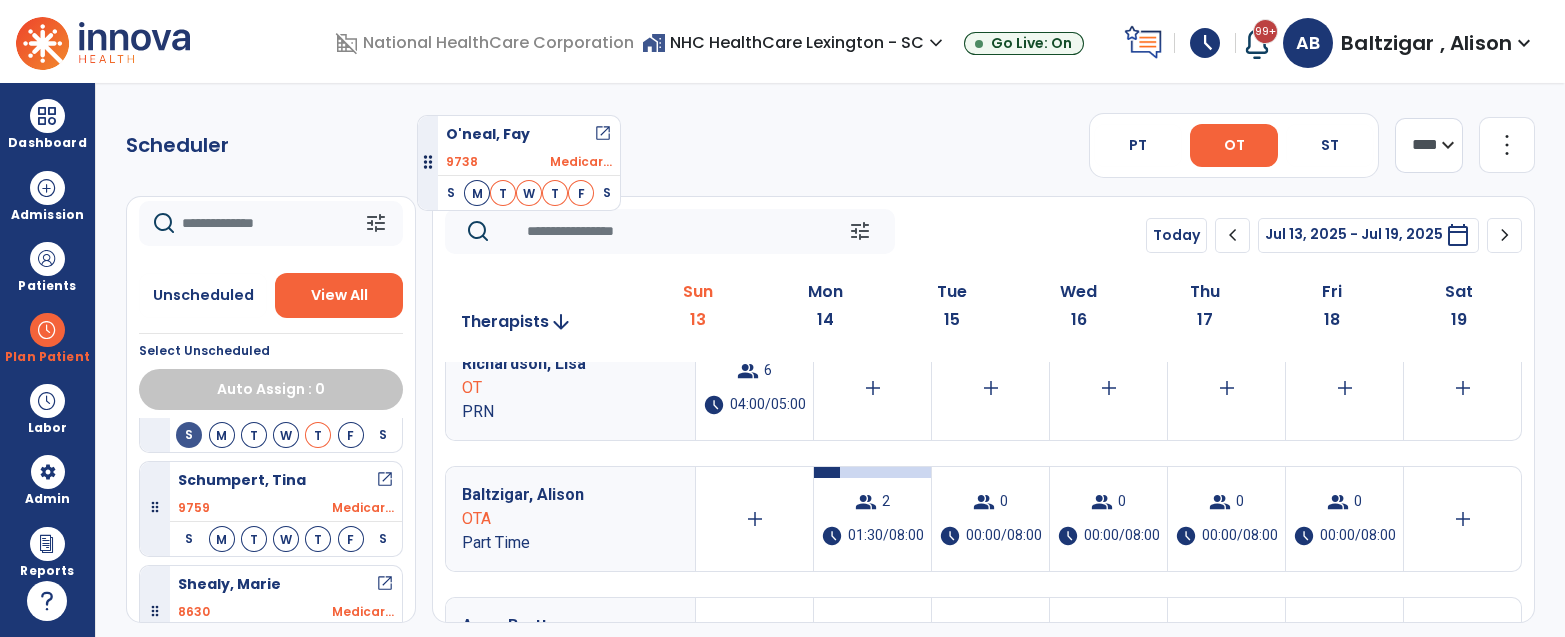 scroll, scrollTop: 4195, scrollLeft: 0, axis: vertical 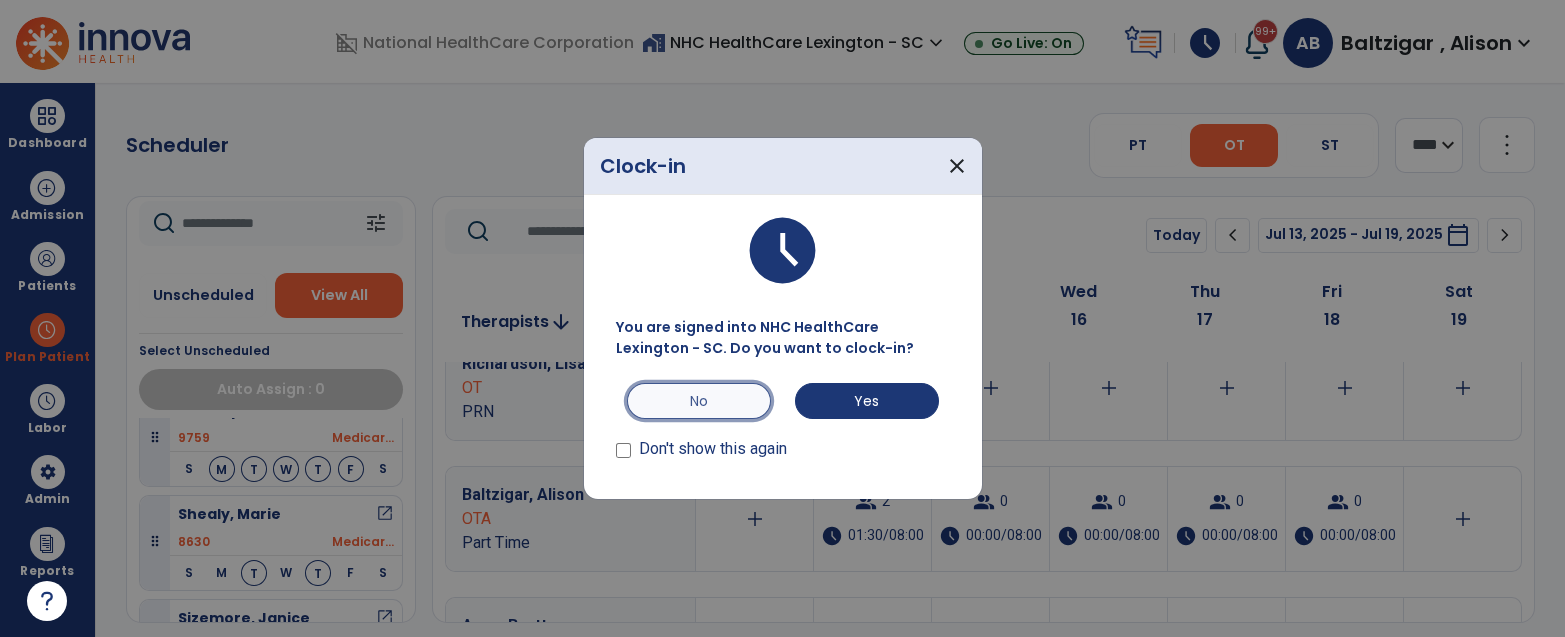 click on "No" at bounding box center (699, 401) 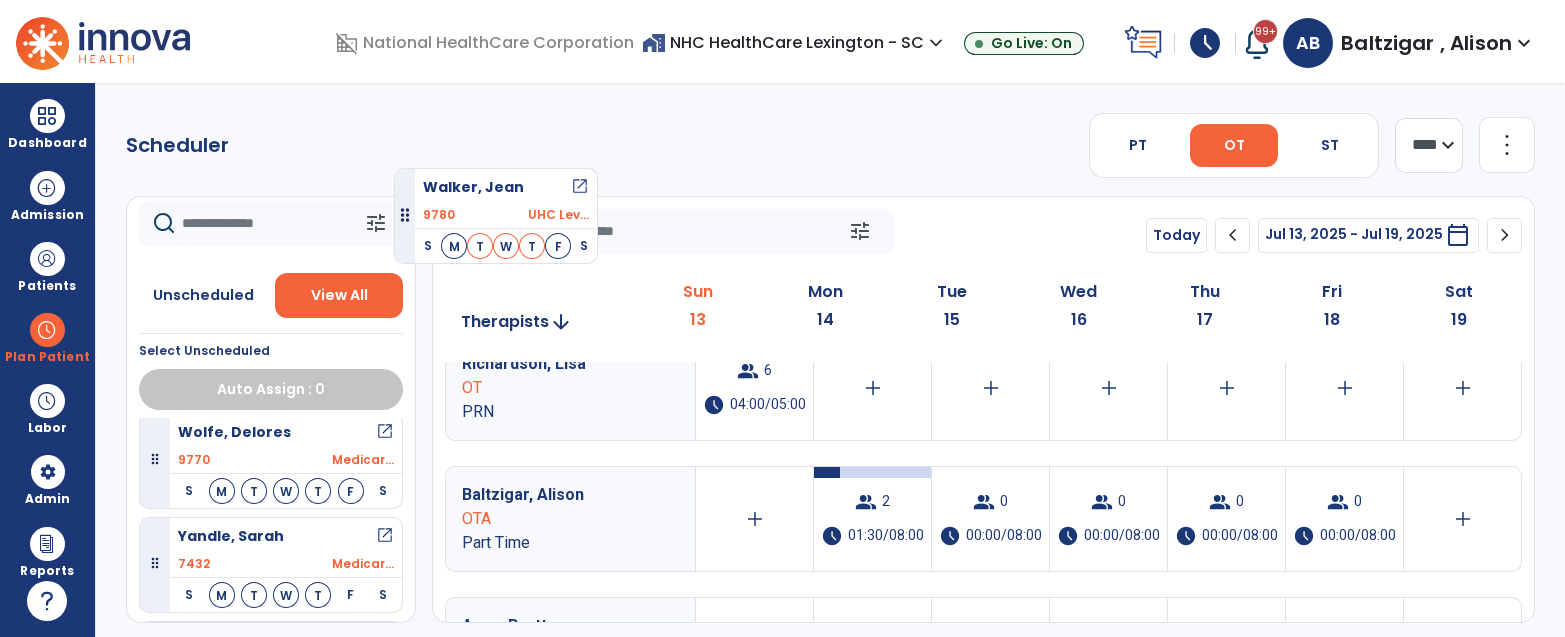 scroll, scrollTop: 5070, scrollLeft: 0, axis: vertical 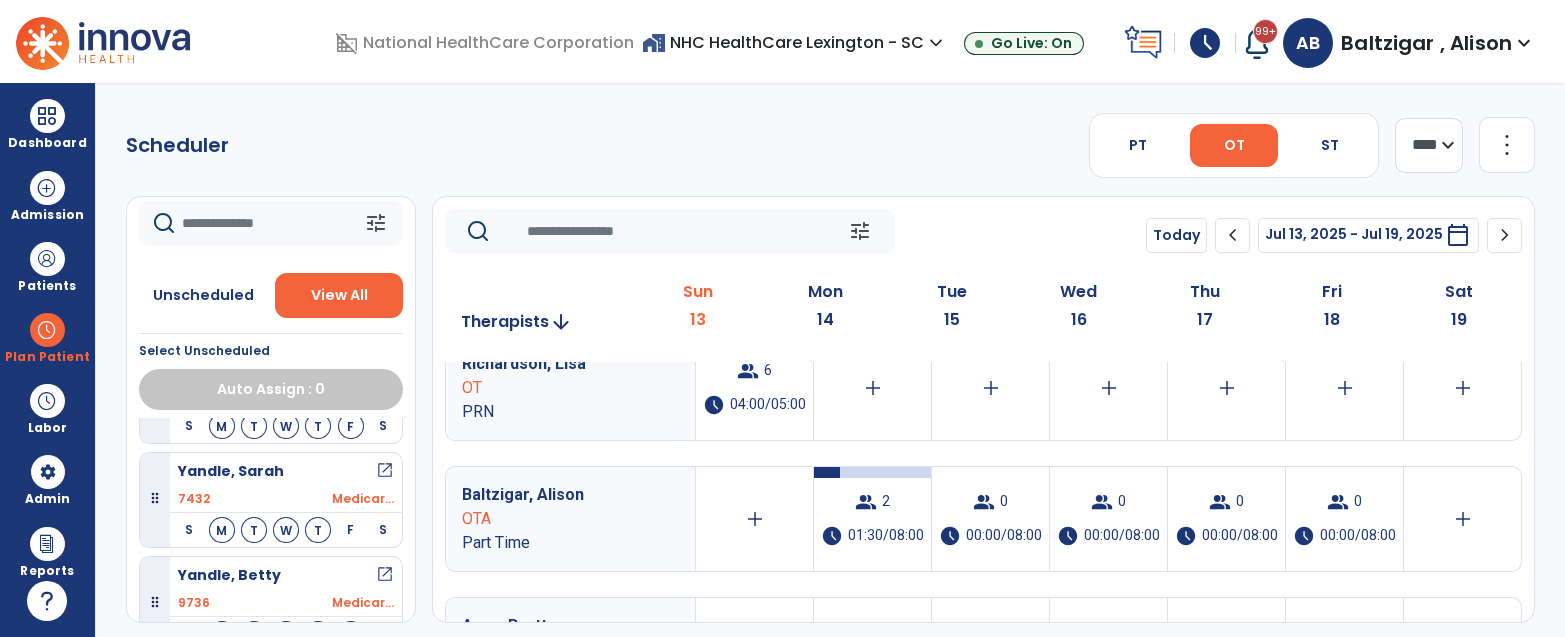 click on "Scheduler   PT   OT   ST  **** *** more_vert  Manage Labor   View All Therapists   Print" 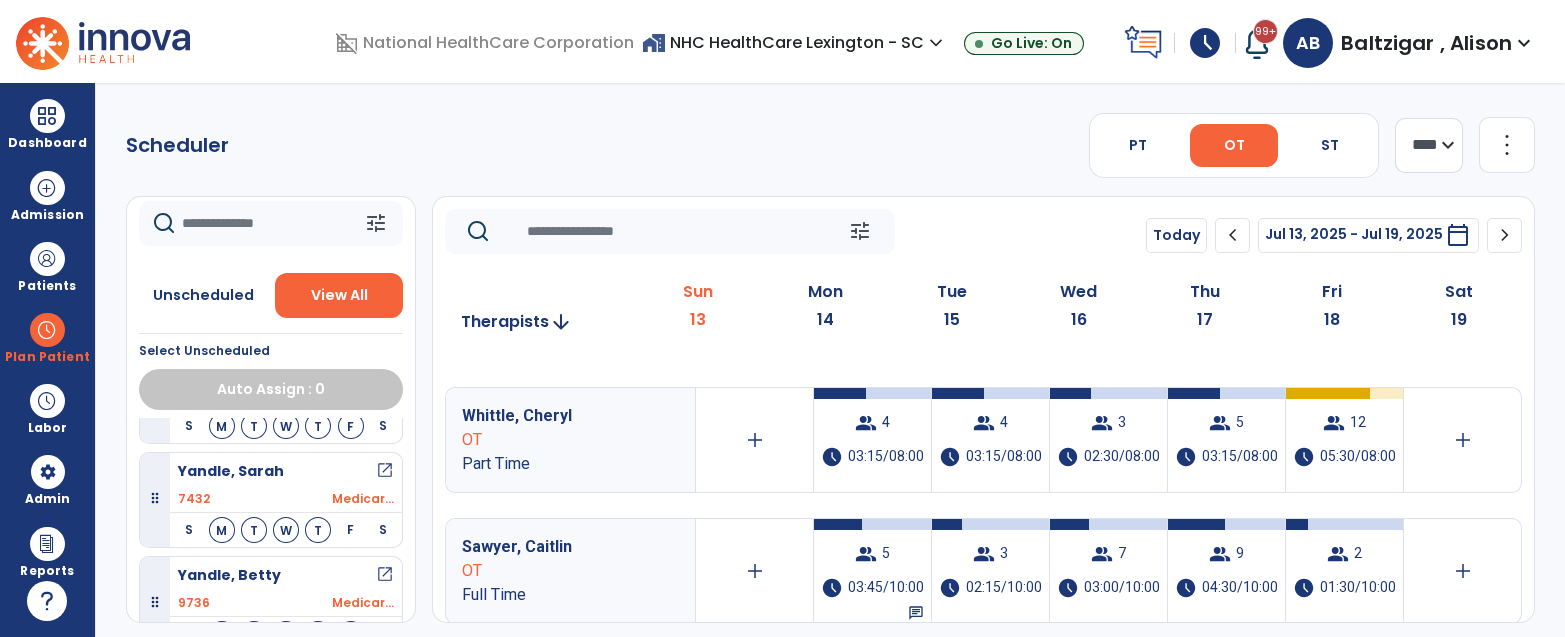 scroll, scrollTop: 0, scrollLeft: 0, axis: both 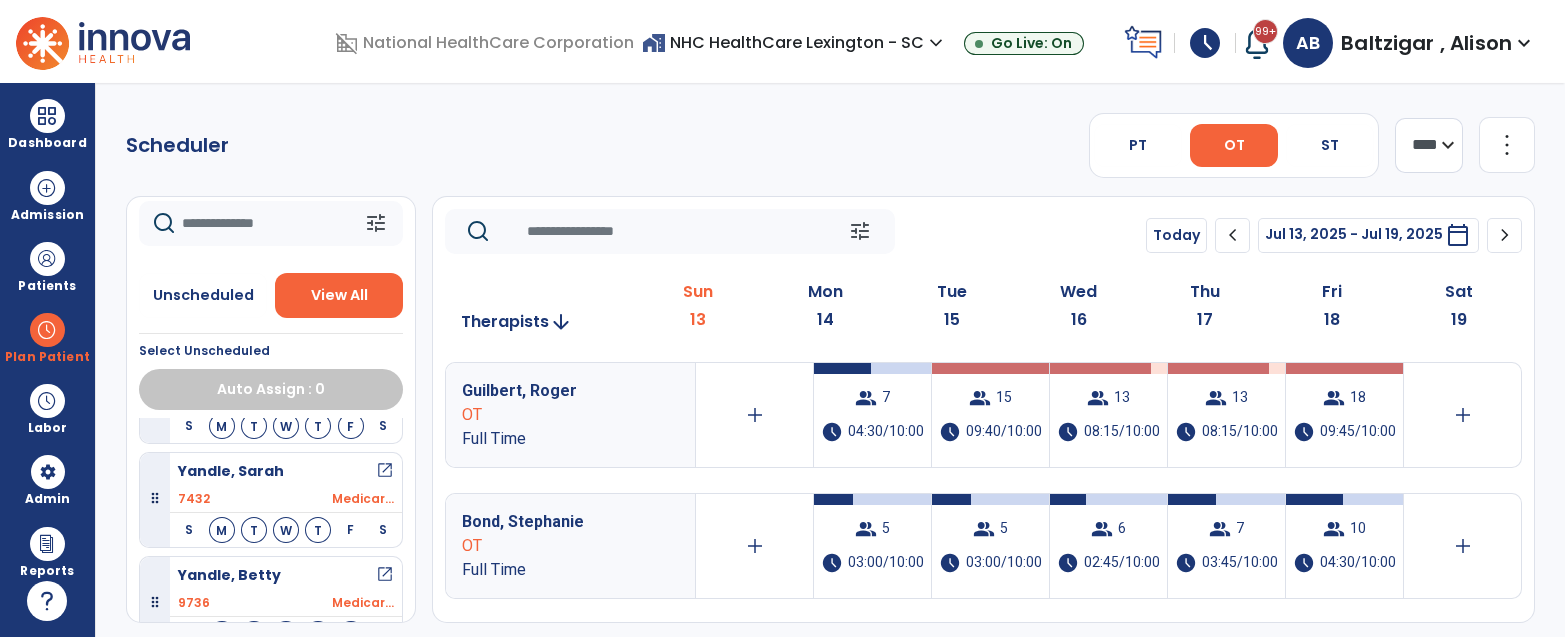 click on "Scheduler   PT   OT   ST  **** *** more_vert  Manage Labor   View All Therapists   Print" 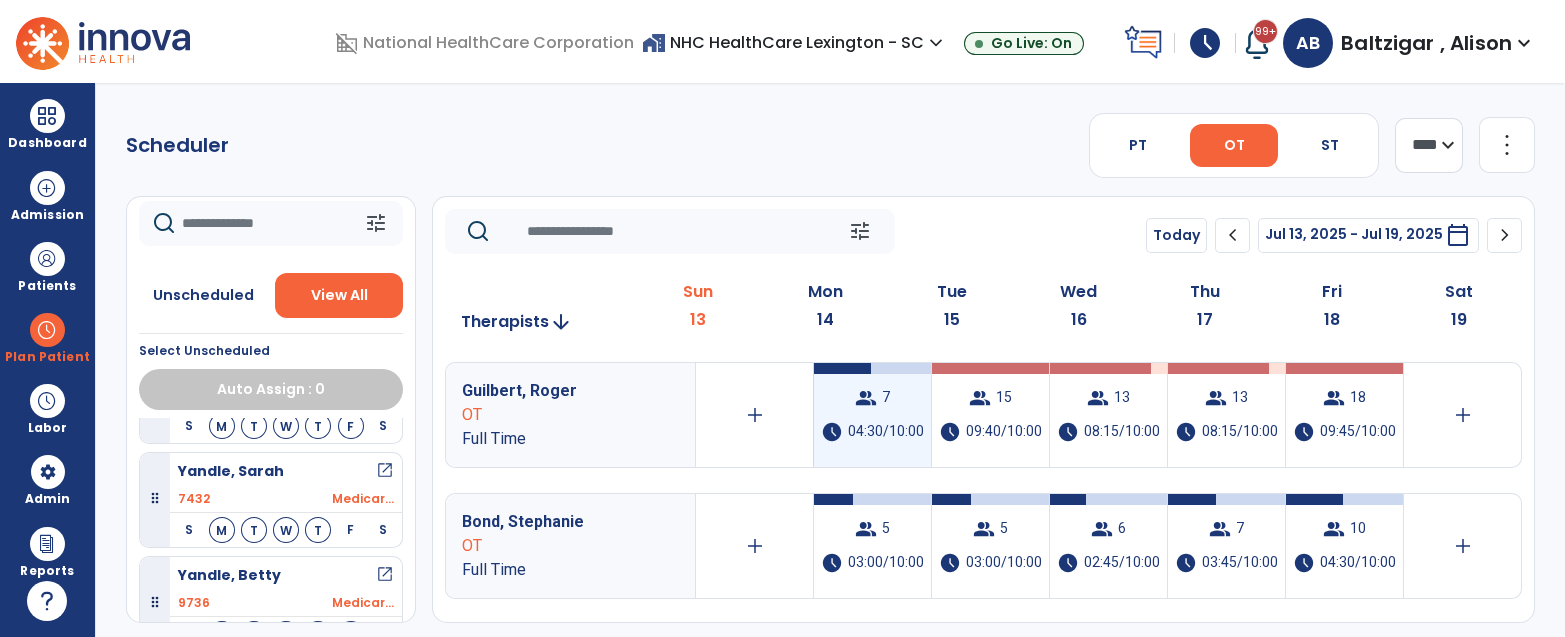 click on "04:30/10:00" at bounding box center (886, 432) 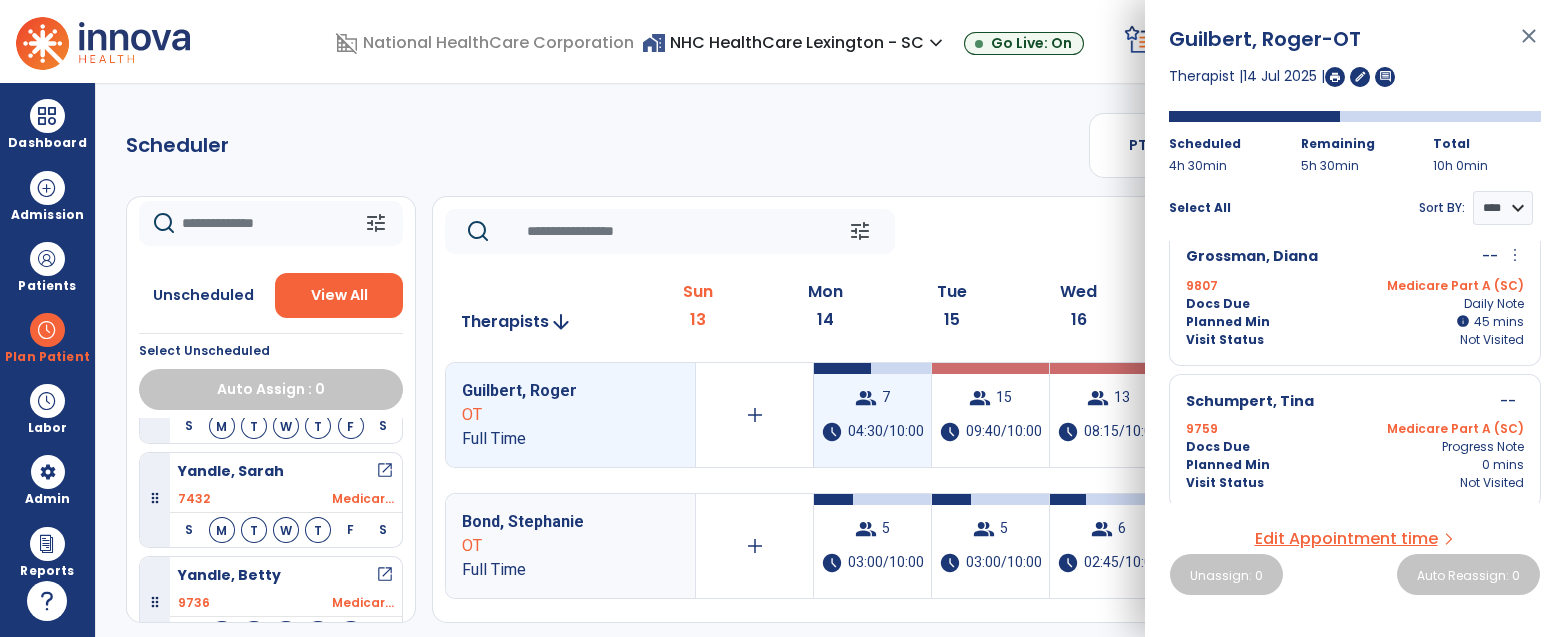 scroll, scrollTop: 747, scrollLeft: 0, axis: vertical 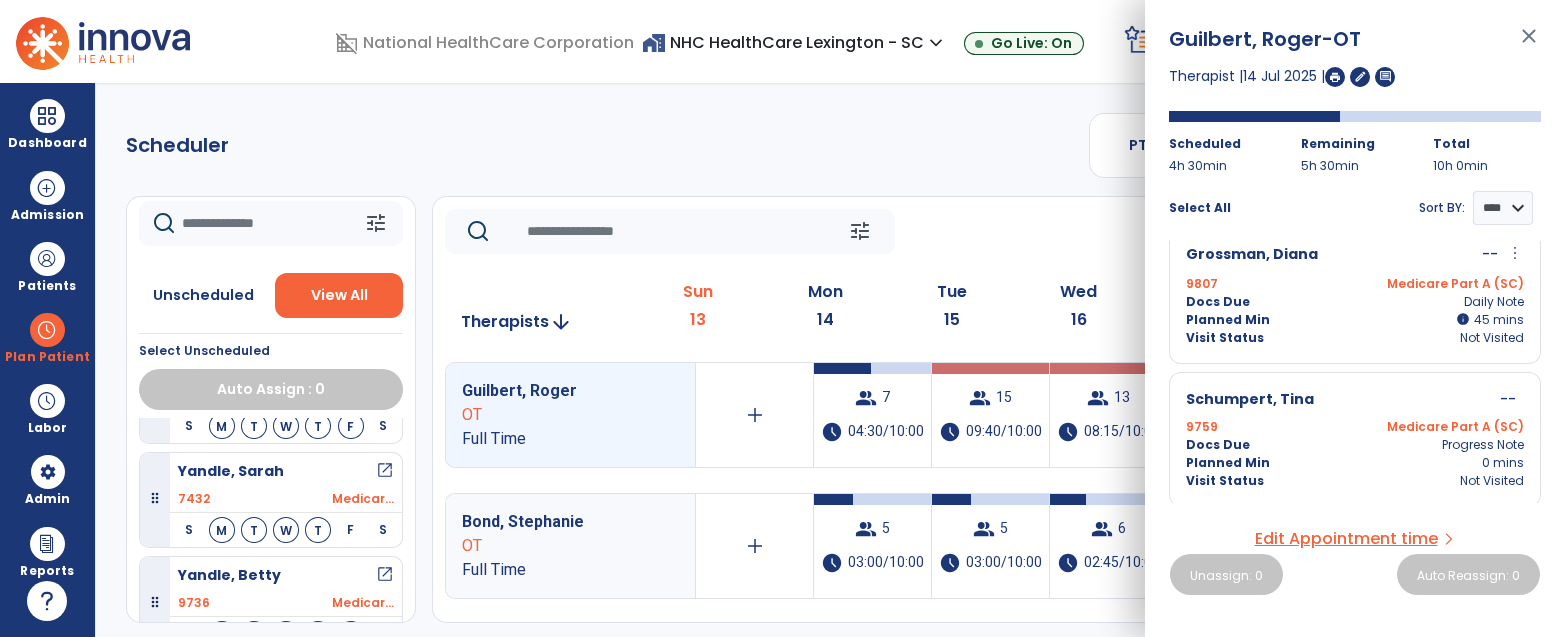 click on "Scheduler   PT   OT   ST  **** *** more_vert  Manage Labor   View All Therapists   Print" 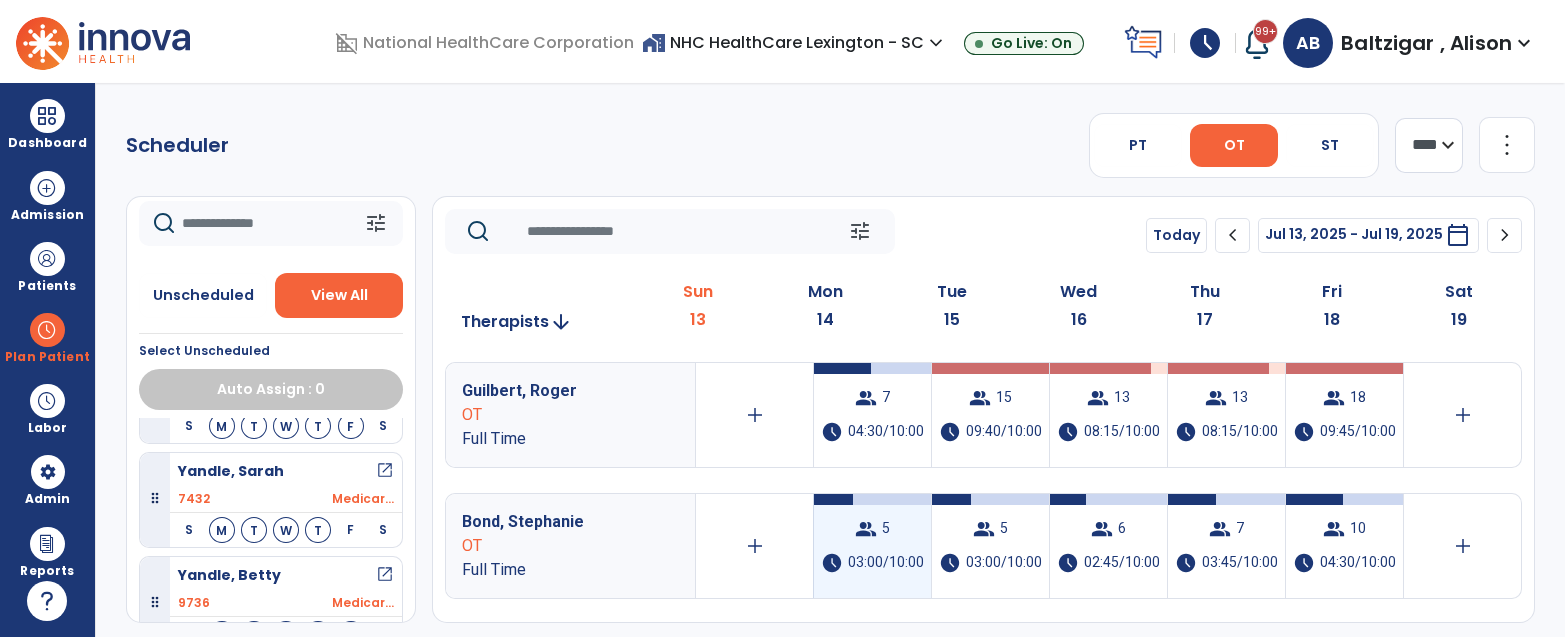 click on "group  5  schedule  03:00/10:00" at bounding box center (872, 546) 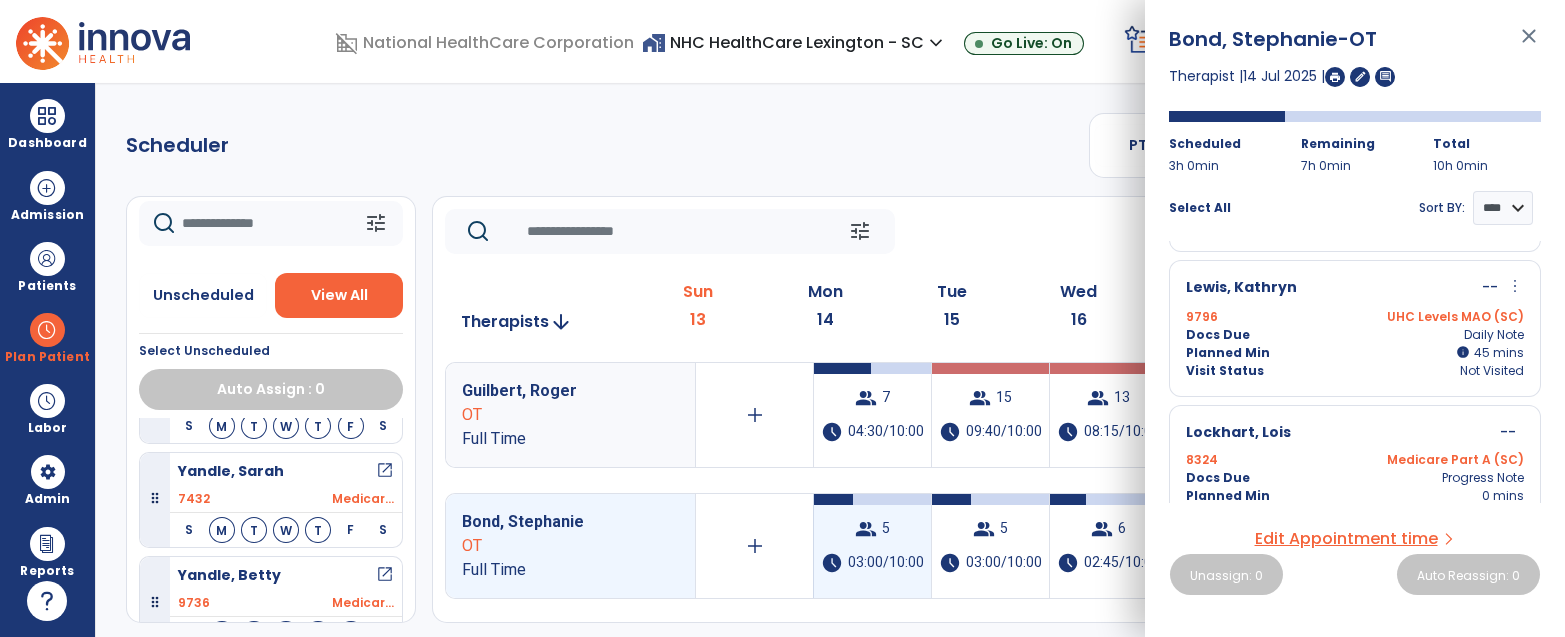 scroll, scrollTop: 458, scrollLeft: 0, axis: vertical 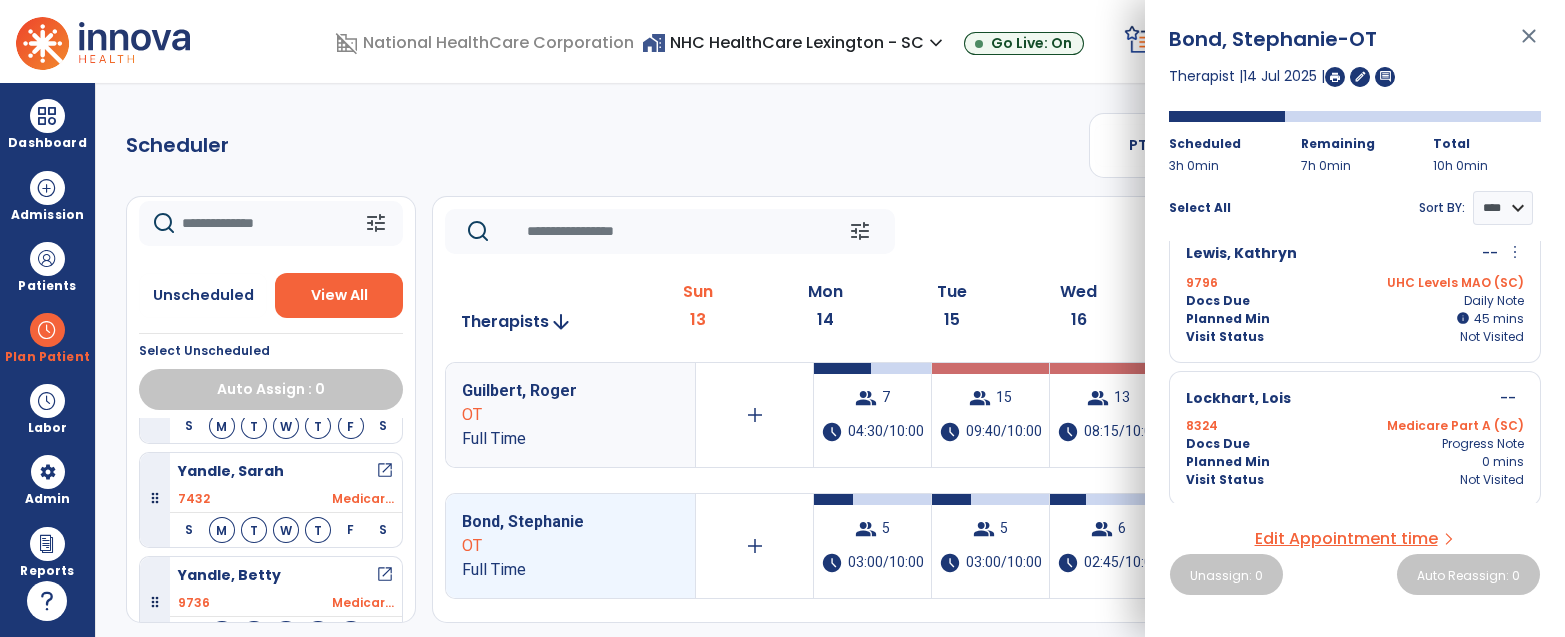 click on "Scheduler   PT   OT   ST  **** *** more_vert  Manage Labor   View All Therapists   Print" 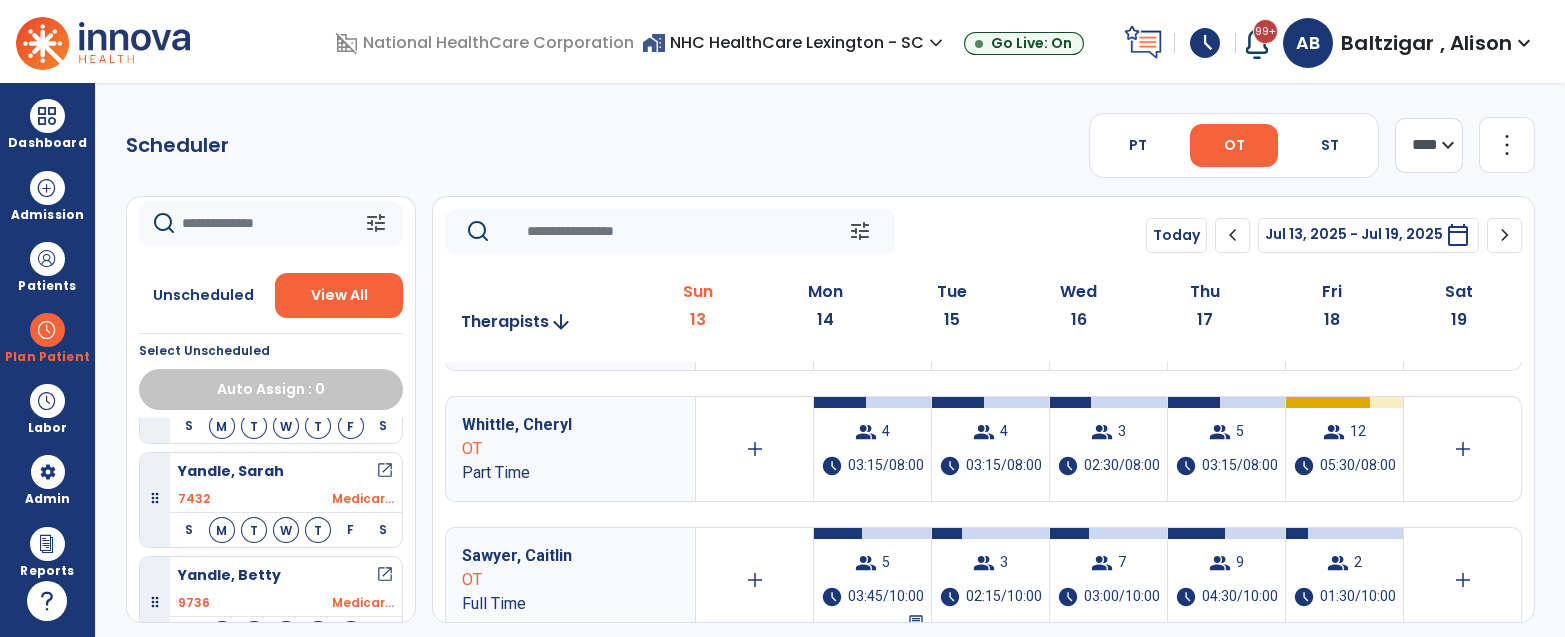 scroll, scrollTop: 234, scrollLeft: 0, axis: vertical 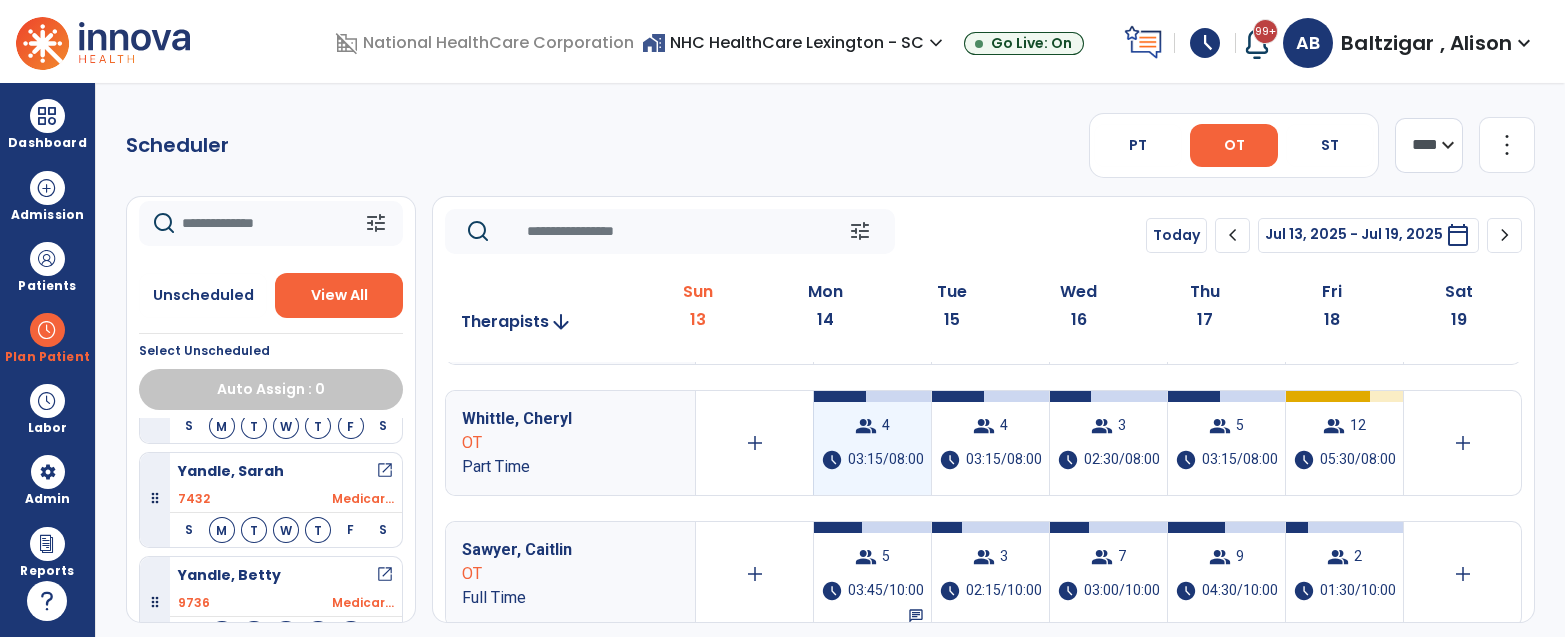 click on "03:15/08:00" at bounding box center (886, 460) 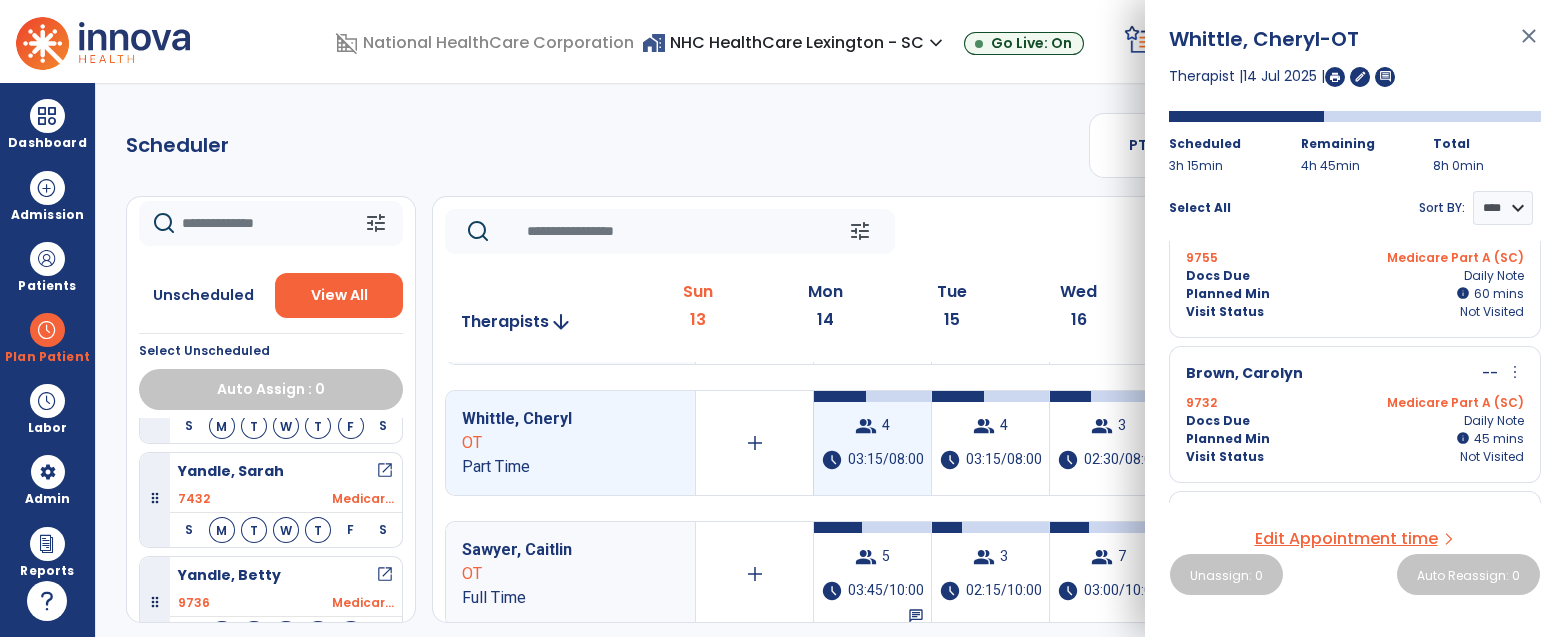 scroll, scrollTop: 0, scrollLeft: 0, axis: both 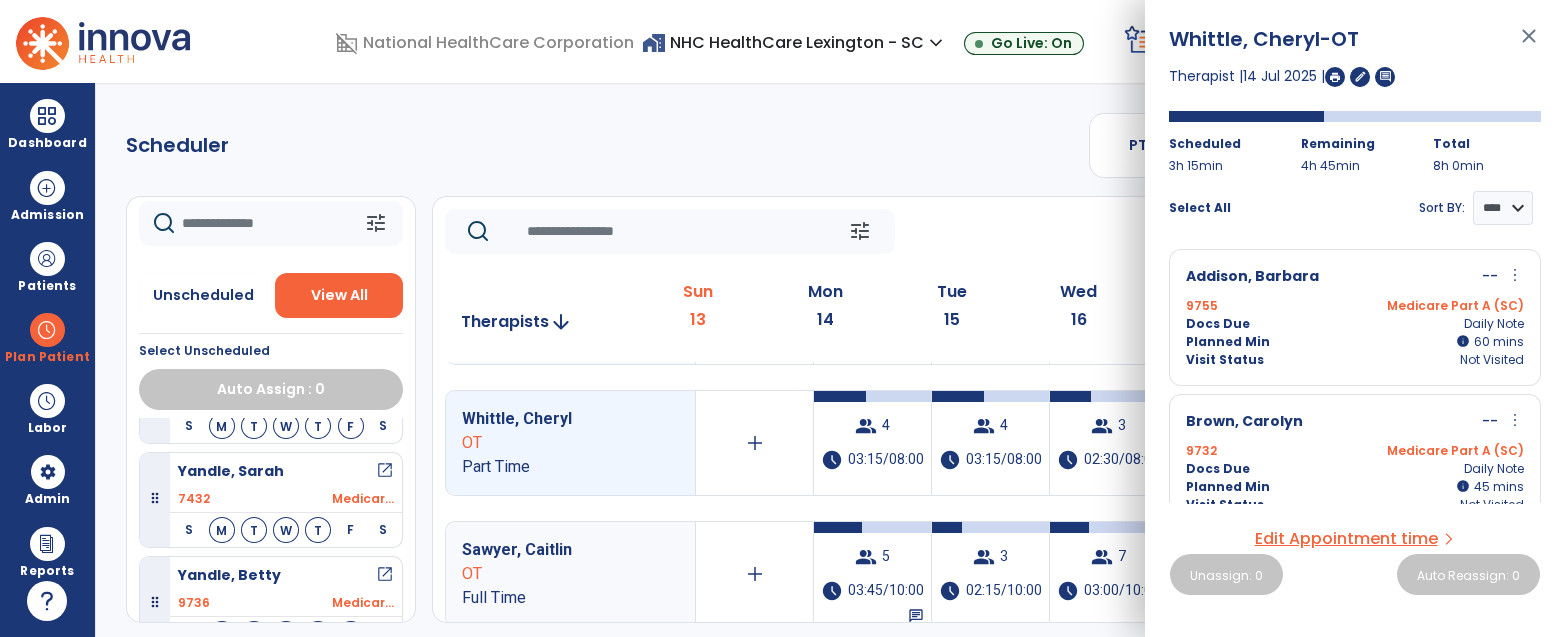 click on "Scheduler   PT   OT   ST  **** *** more_vert  Manage Labor   View All Therapists   Print" 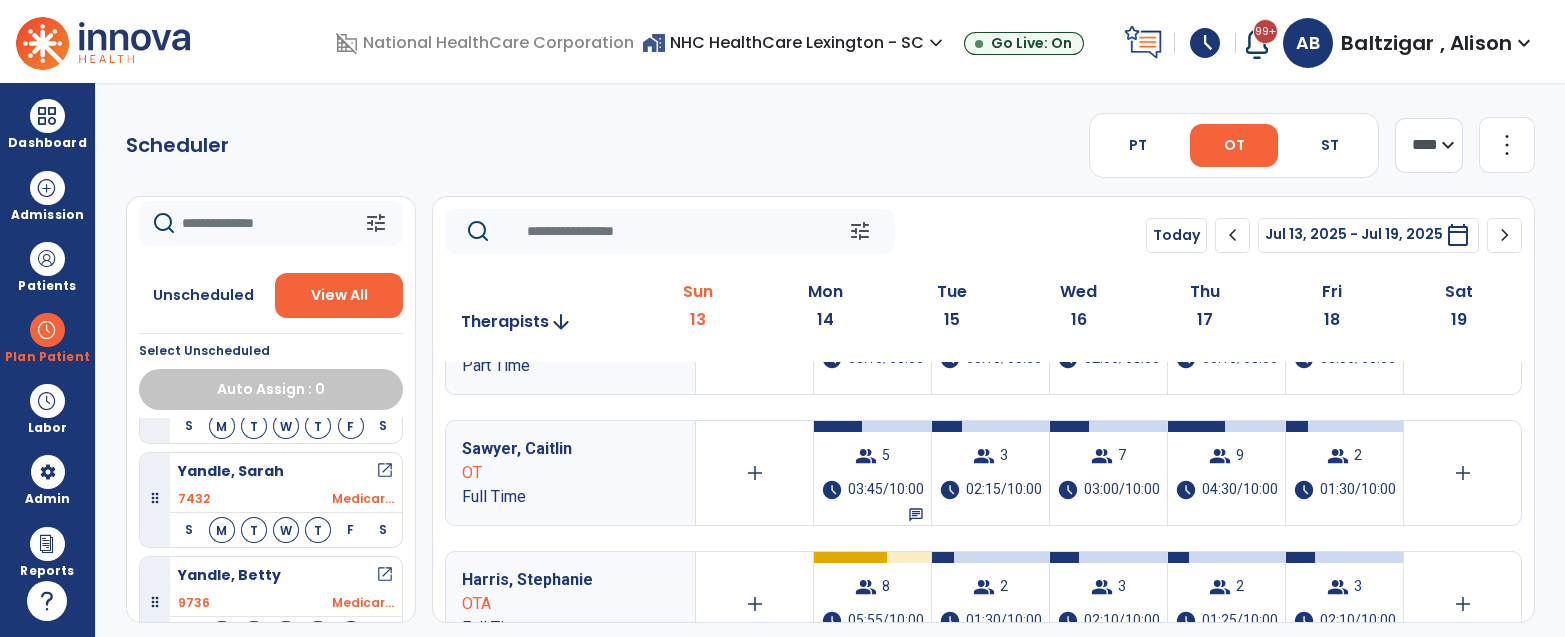 scroll, scrollTop: 375, scrollLeft: 0, axis: vertical 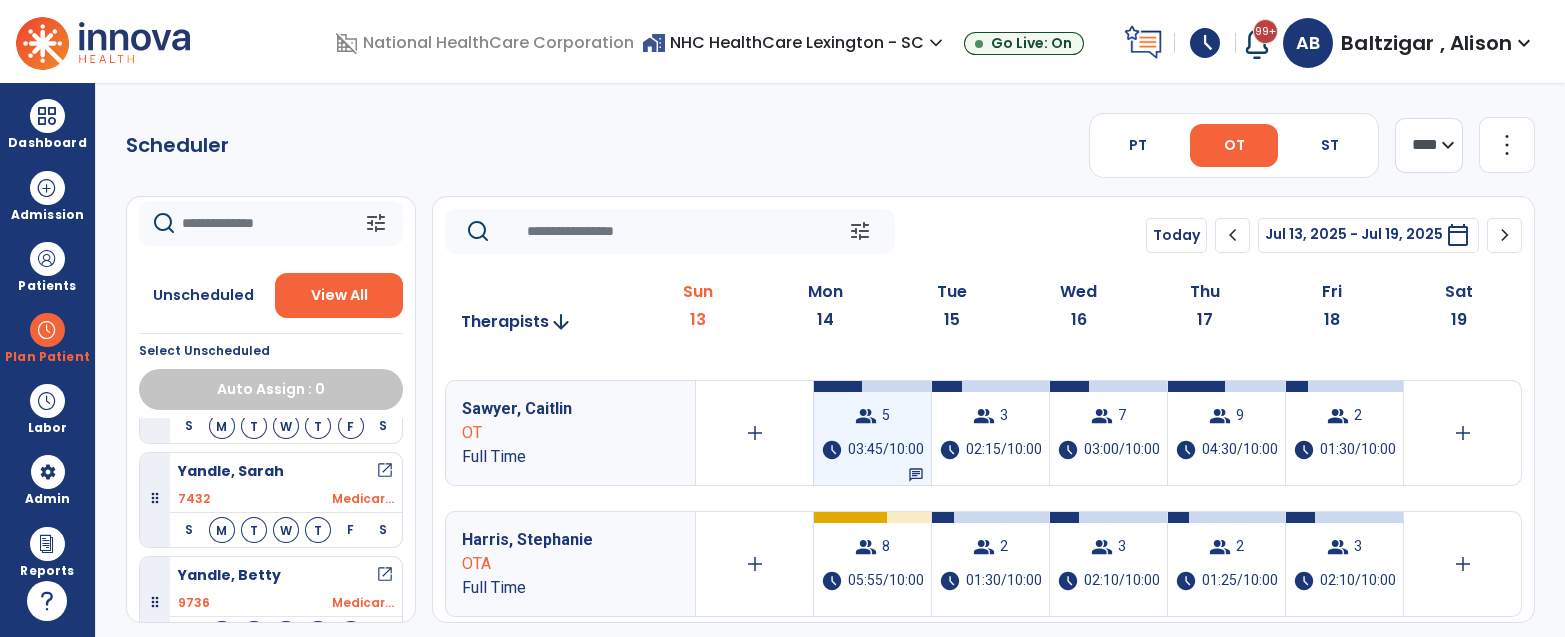 click on "03:45/10:00" at bounding box center (886, 450) 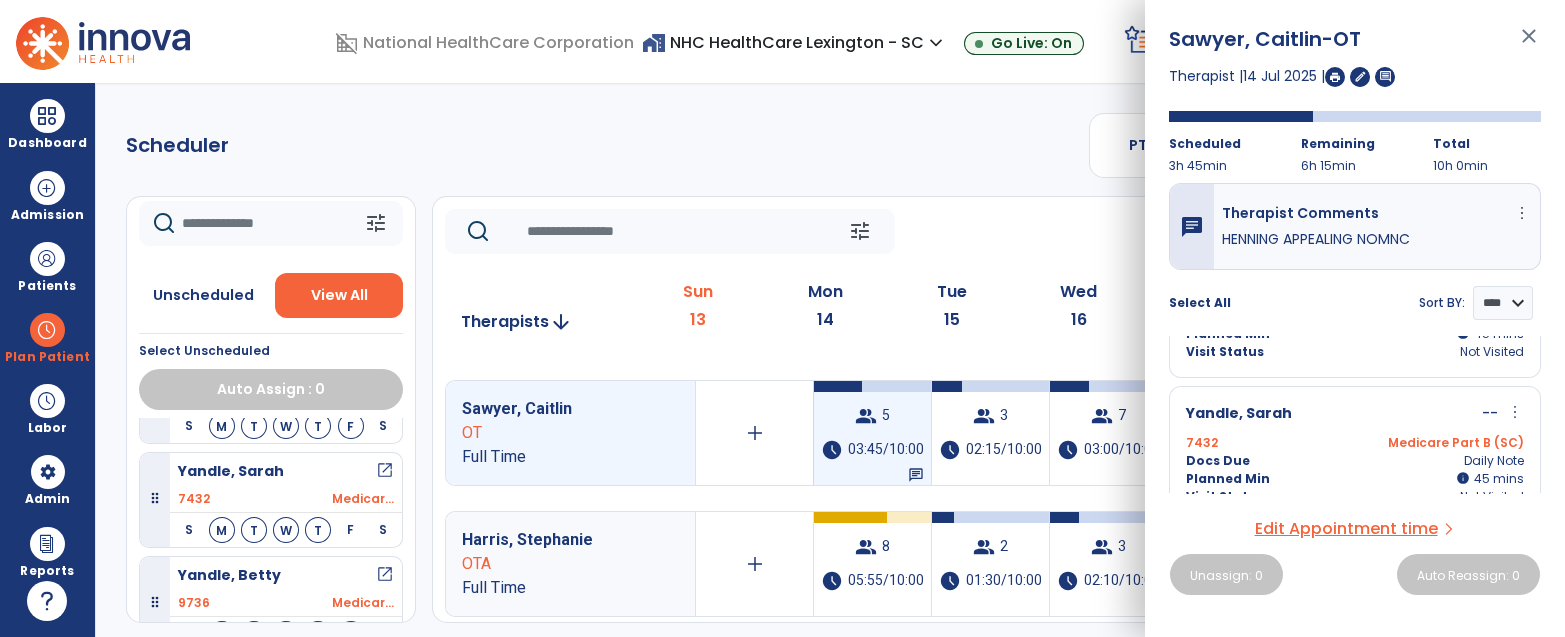 scroll, scrollTop: 565, scrollLeft: 0, axis: vertical 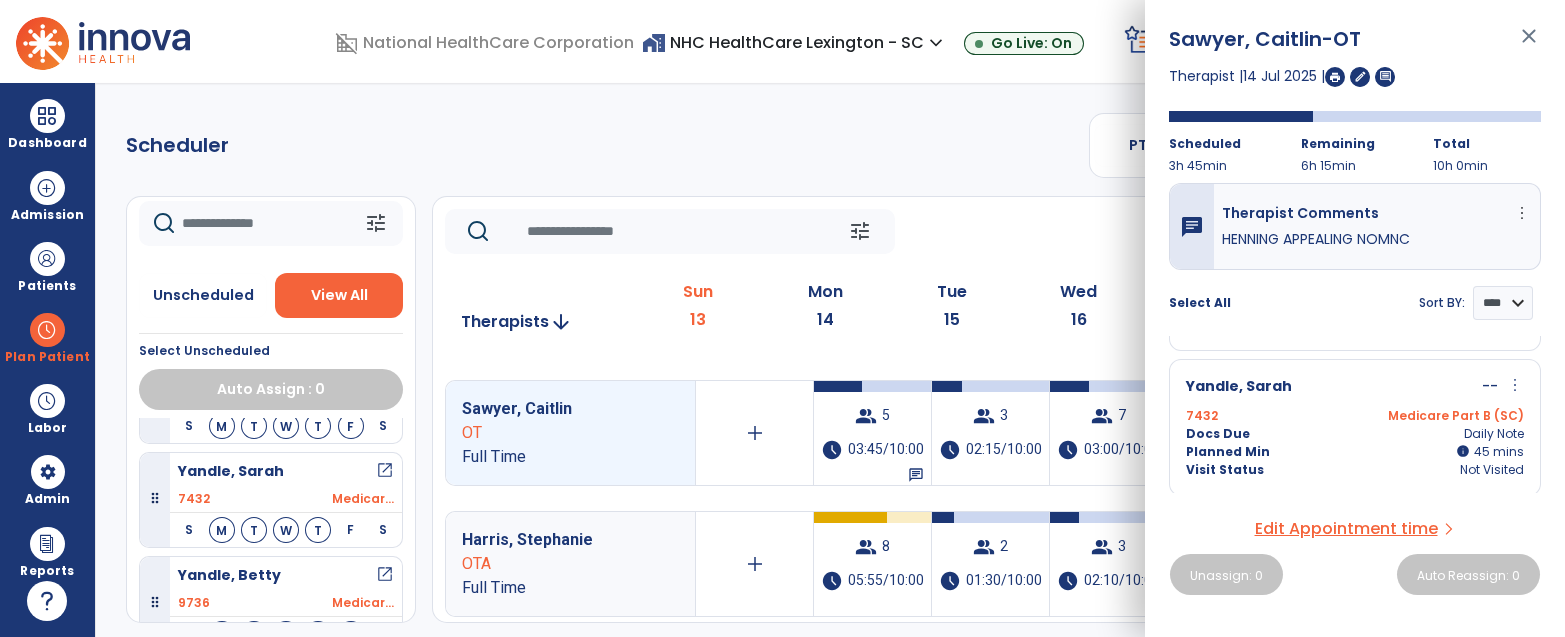 click on "Scheduler   PT   OT   ST  **** *** more_vert  Manage Labor   View All Therapists   Print" 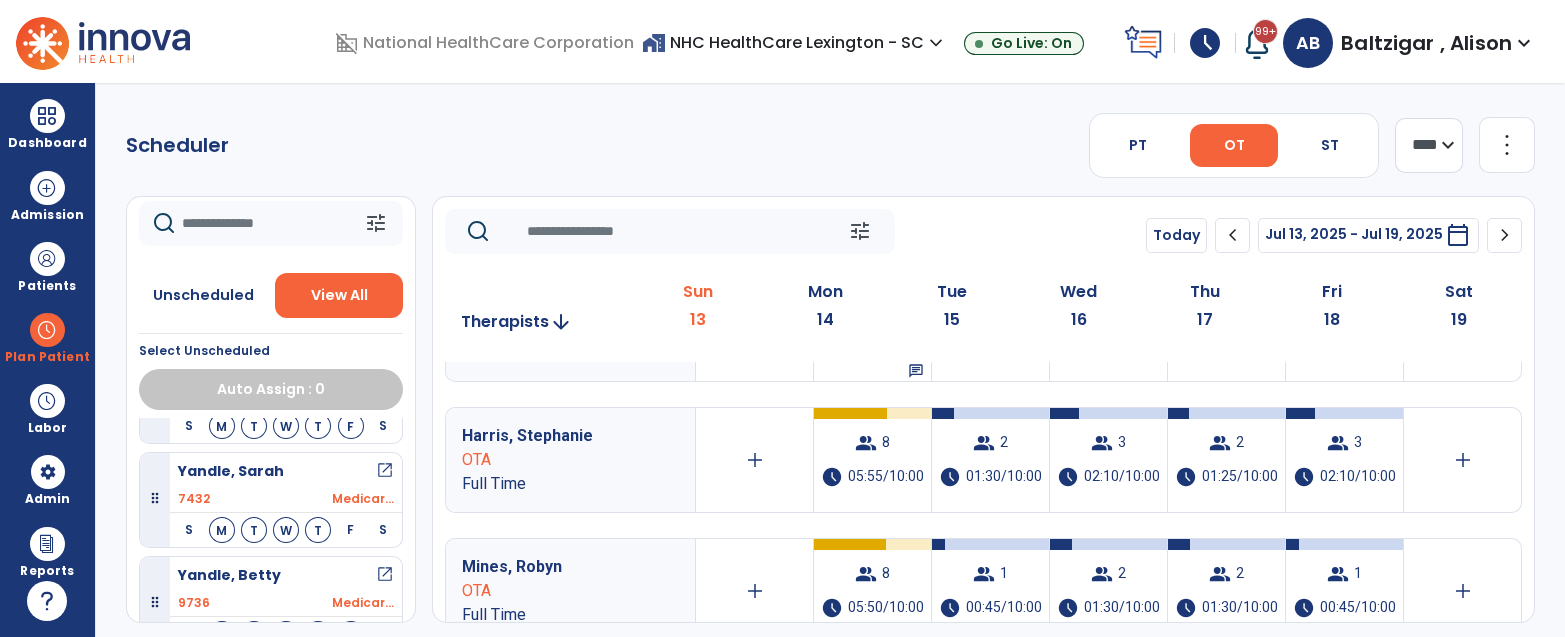 scroll, scrollTop: 540, scrollLeft: 0, axis: vertical 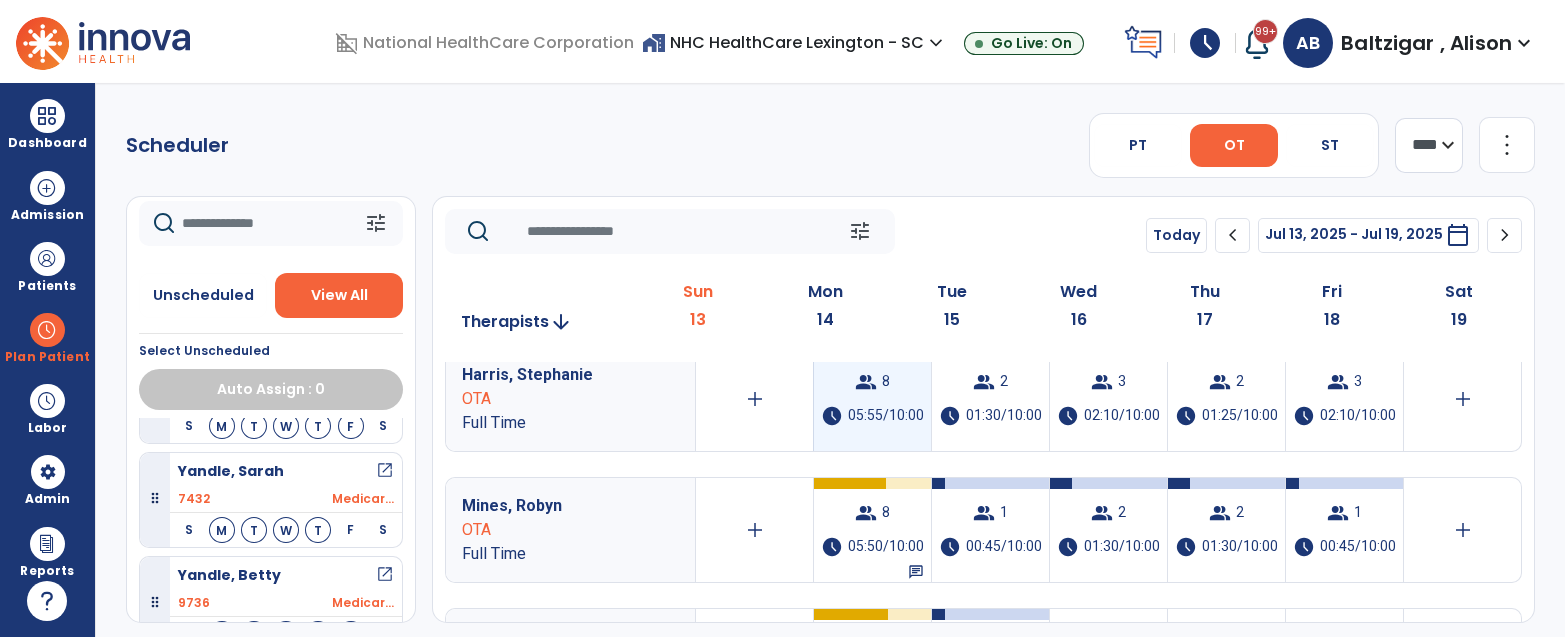 click on "05:55/10:00" at bounding box center [886, 416] 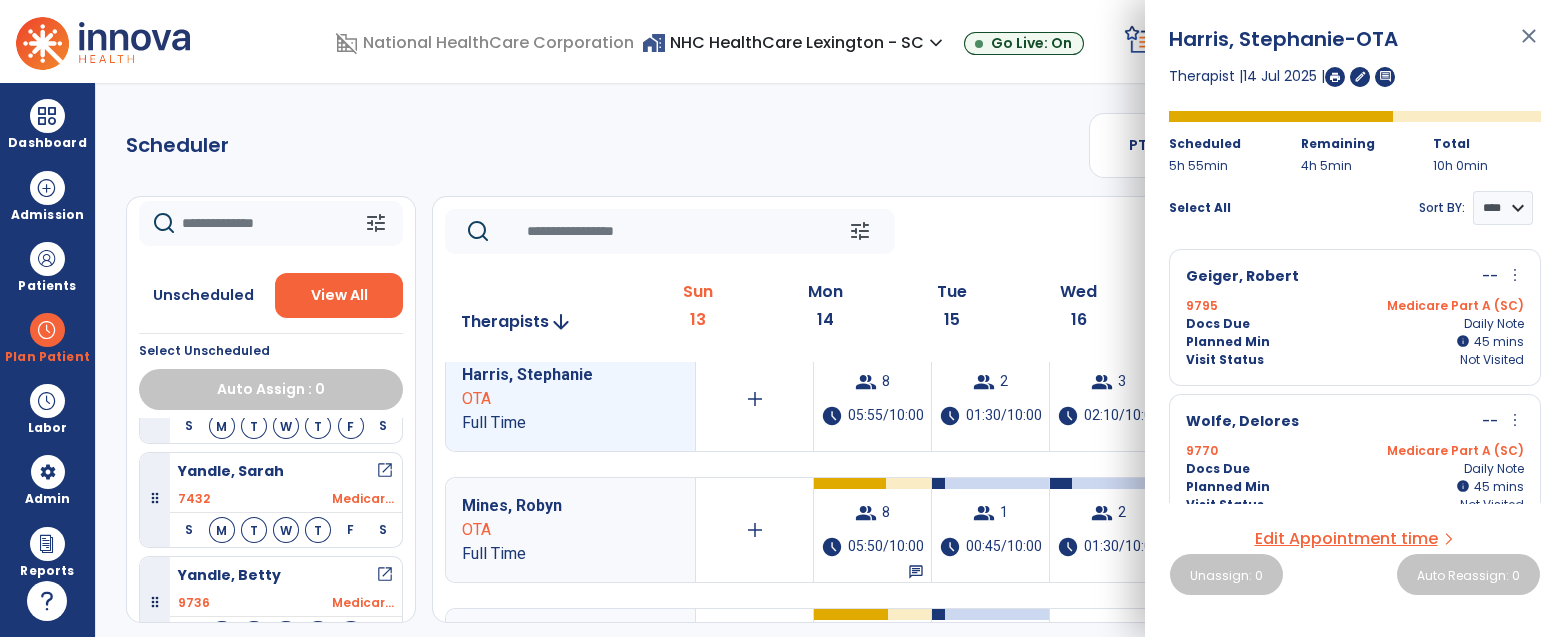 click on "Planned Min  info   45 I 45 mins" at bounding box center [1355, 487] 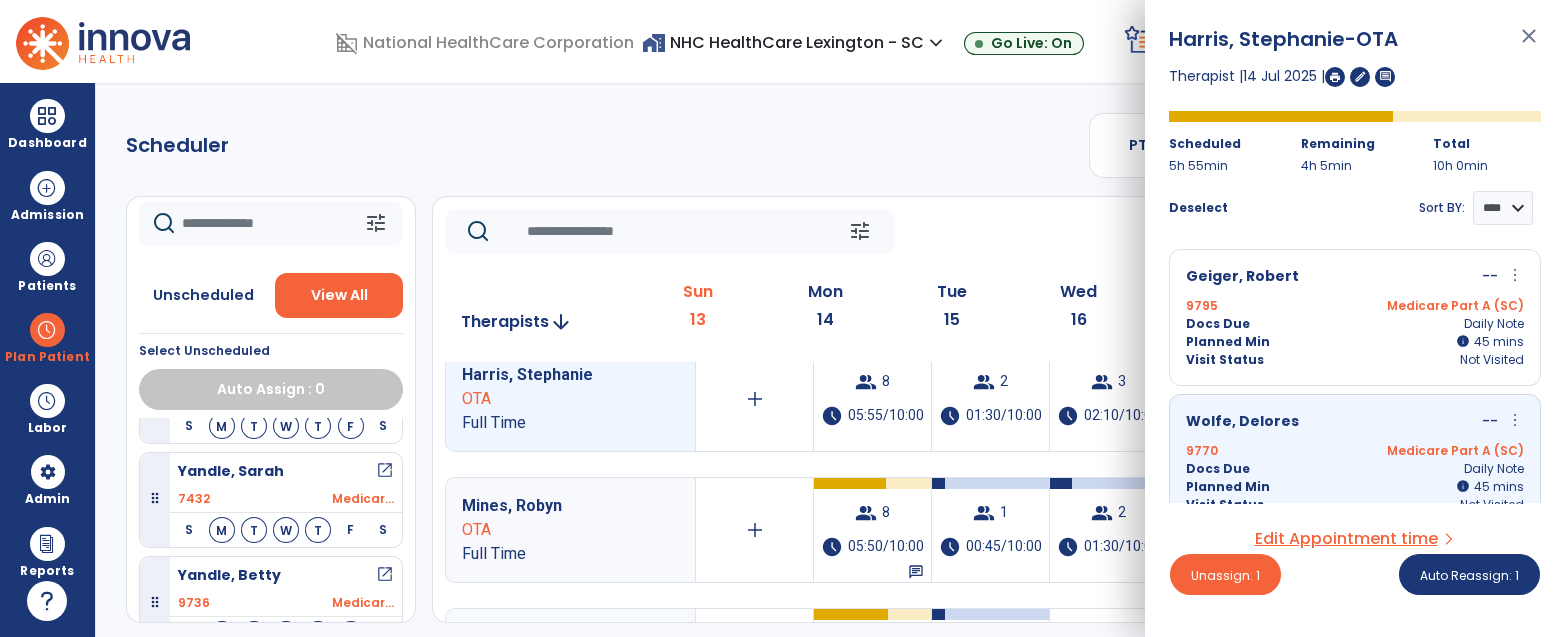 click on "Docs Due Daily Note" at bounding box center (1355, 469) 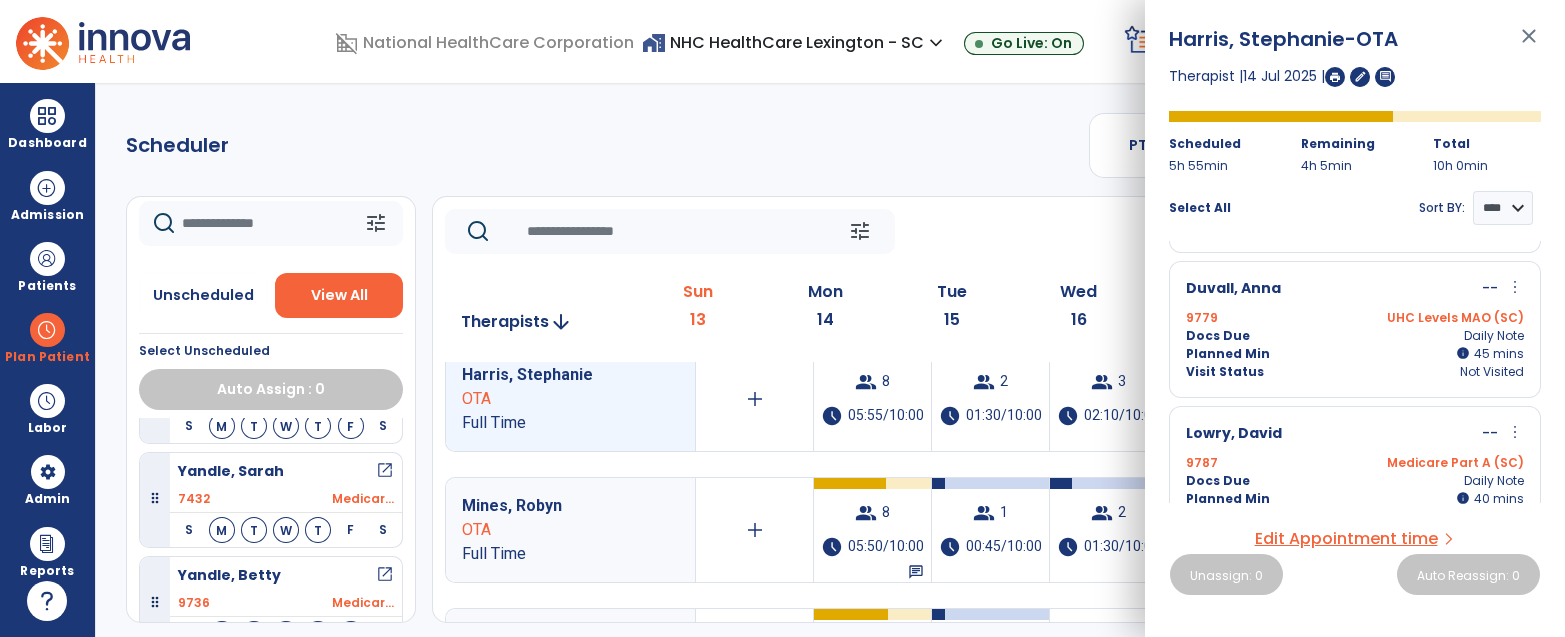 scroll, scrollTop: 894, scrollLeft: 0, axis: vertical 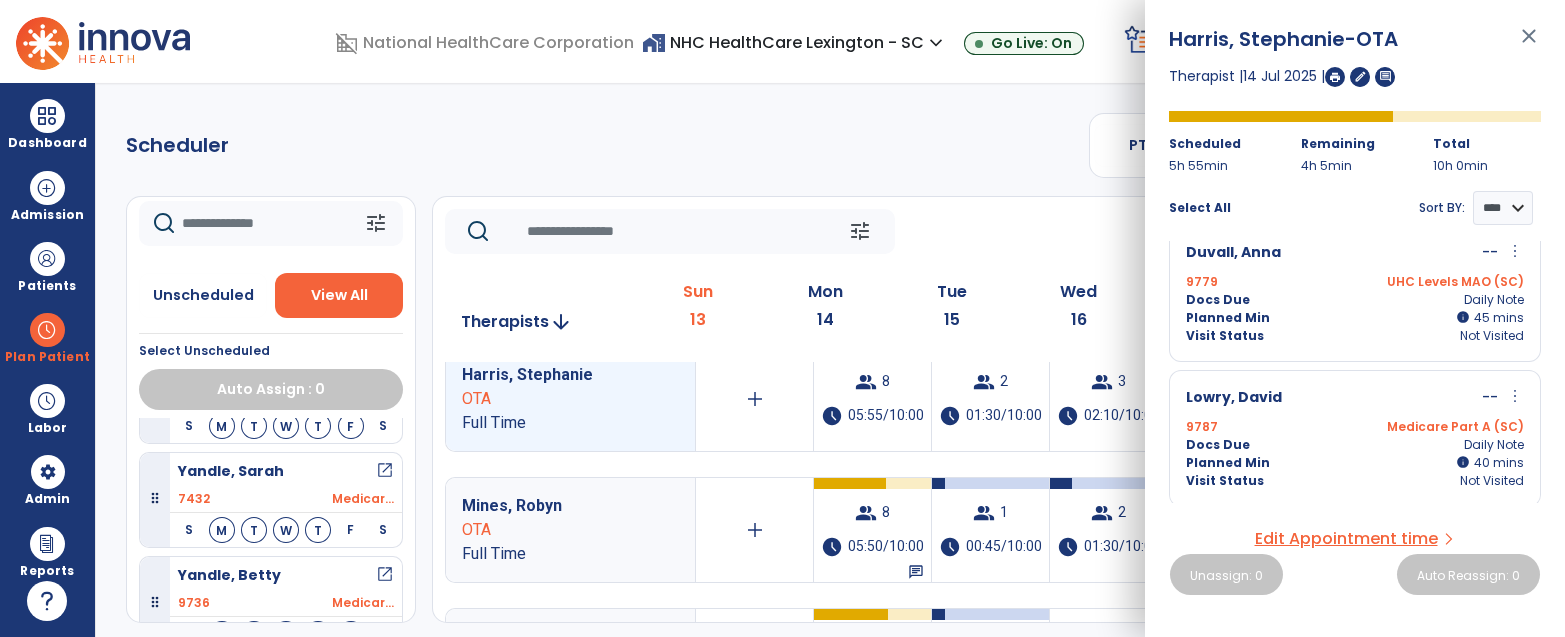 click on "Scheduler   PT   OT   ST  **** *** more_vert  Manage Labor   View All Therapists   Print" 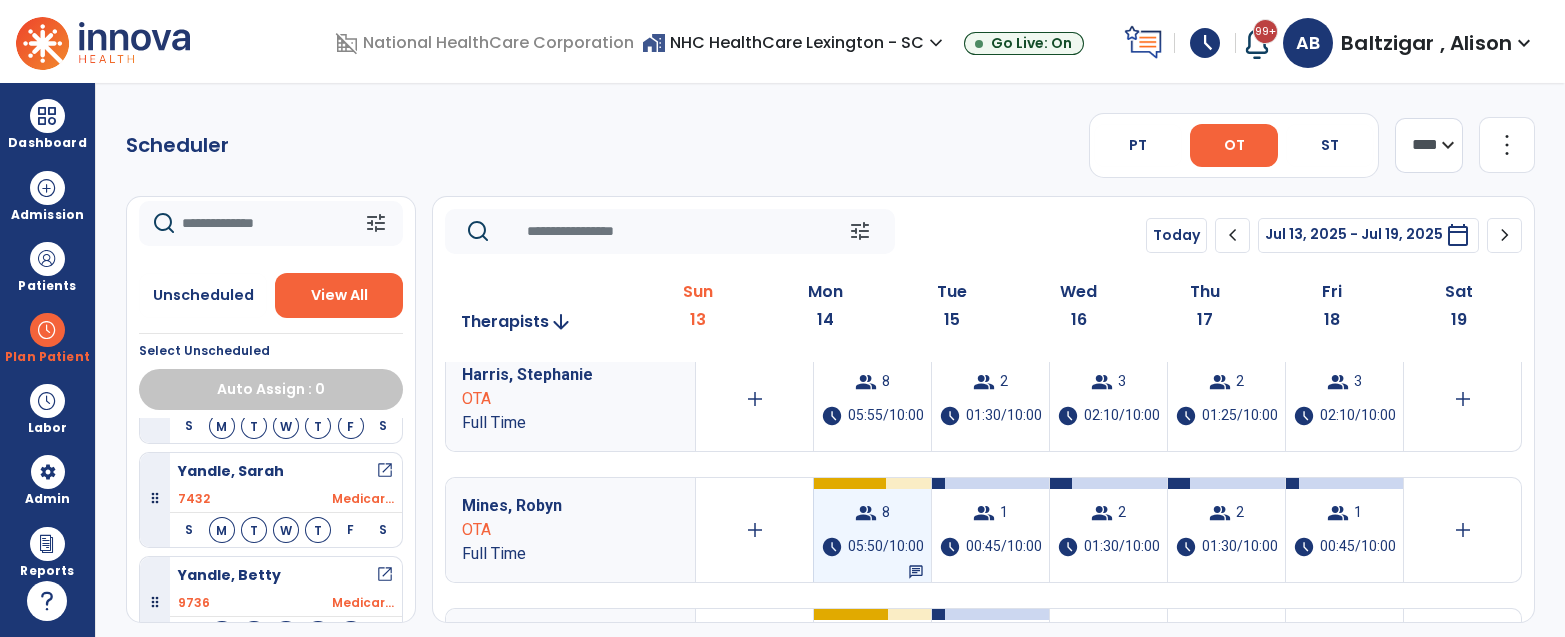click on "group  8  schedule  05:50/10:00   chat" at bounding box center (872, 530) 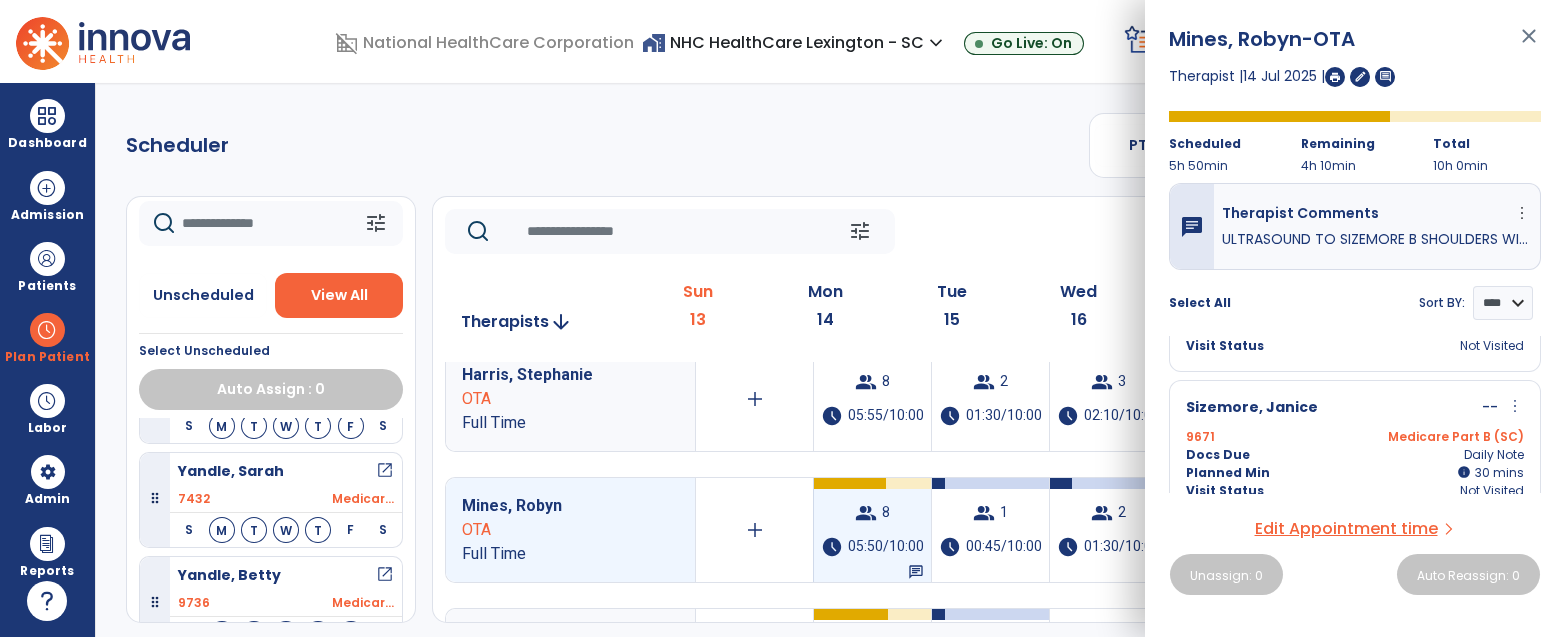 scroll, scrollTop: 999, scrollLeft: 0, axis: vertical 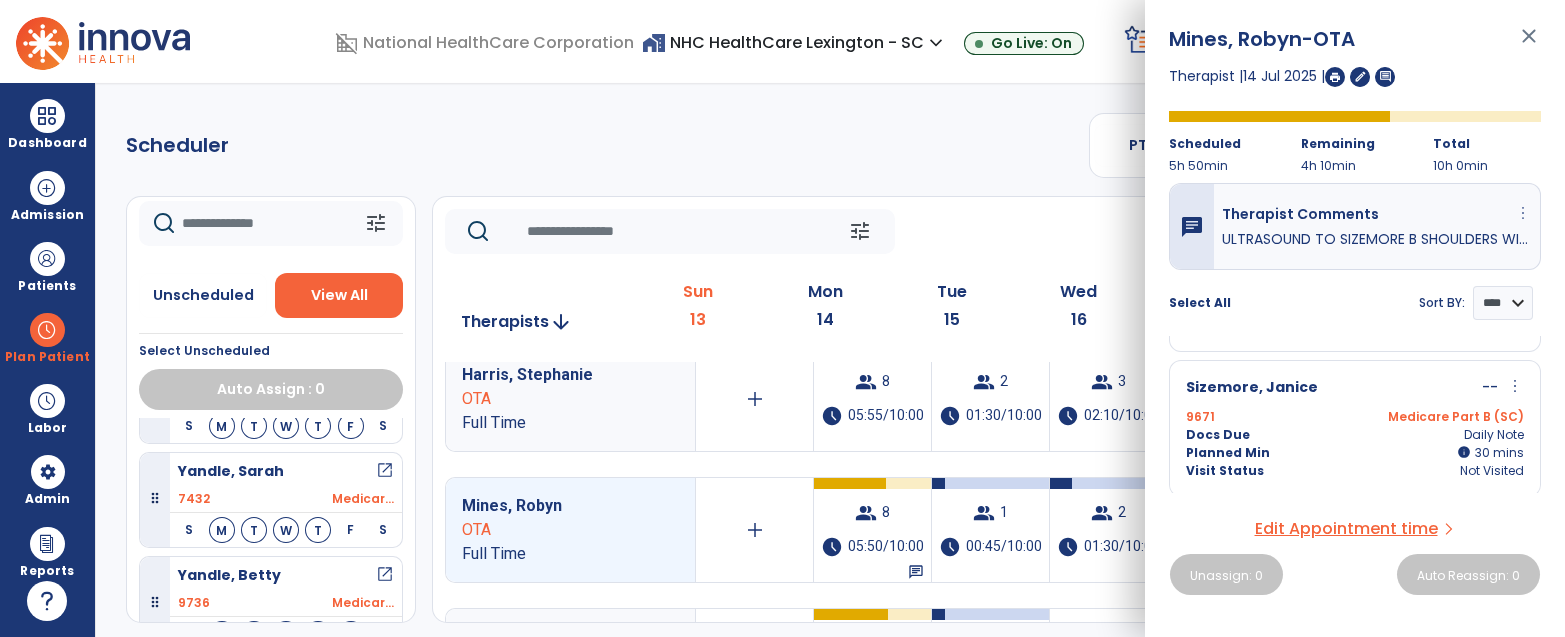 click on "more_vert" at bounding box center [1523, 213] 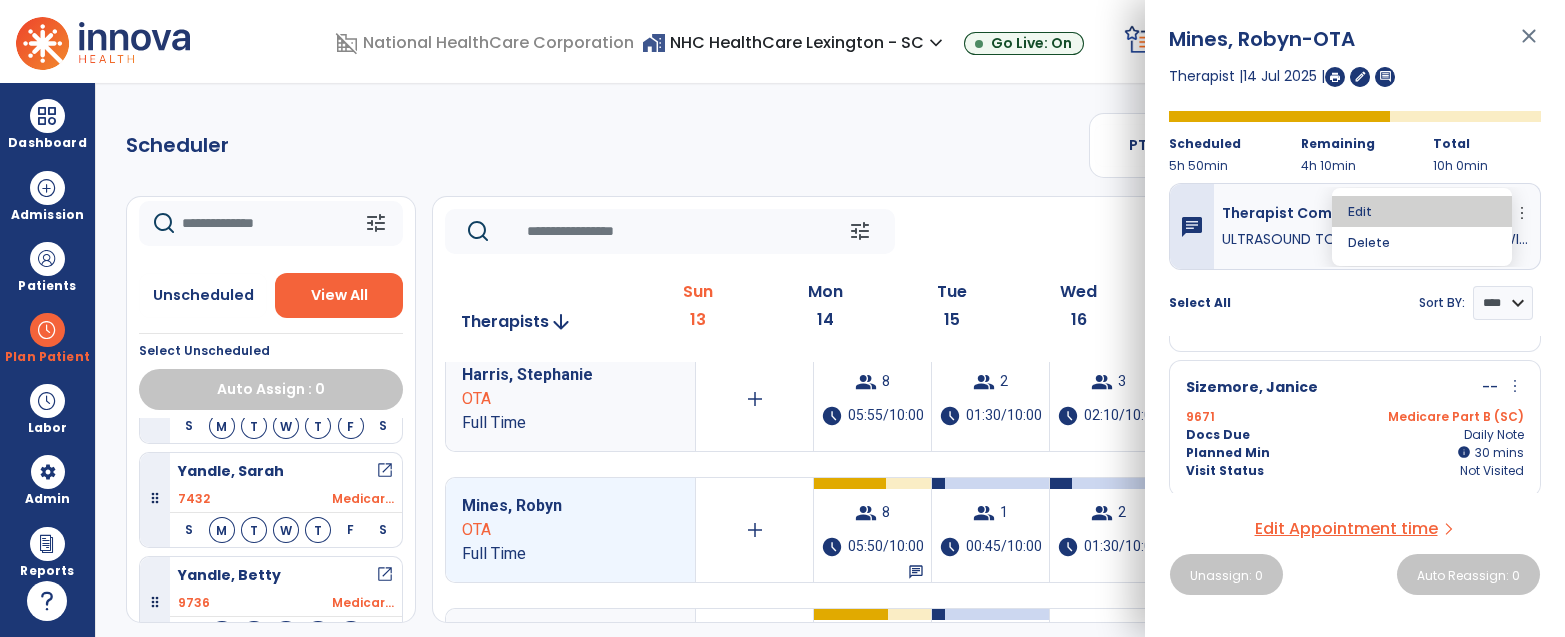 click on "Edit" at bounding box center (1422, 211) 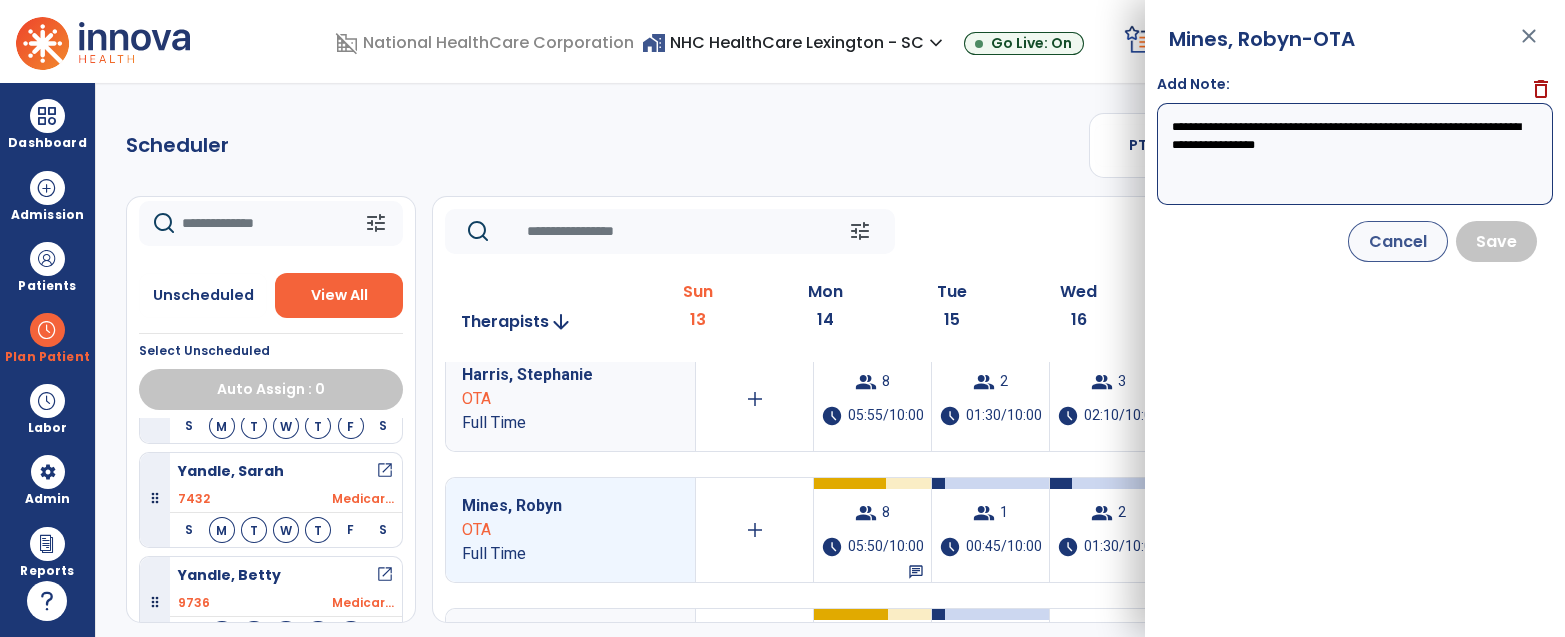 click on "**********" at bounding box center (1355, 154) 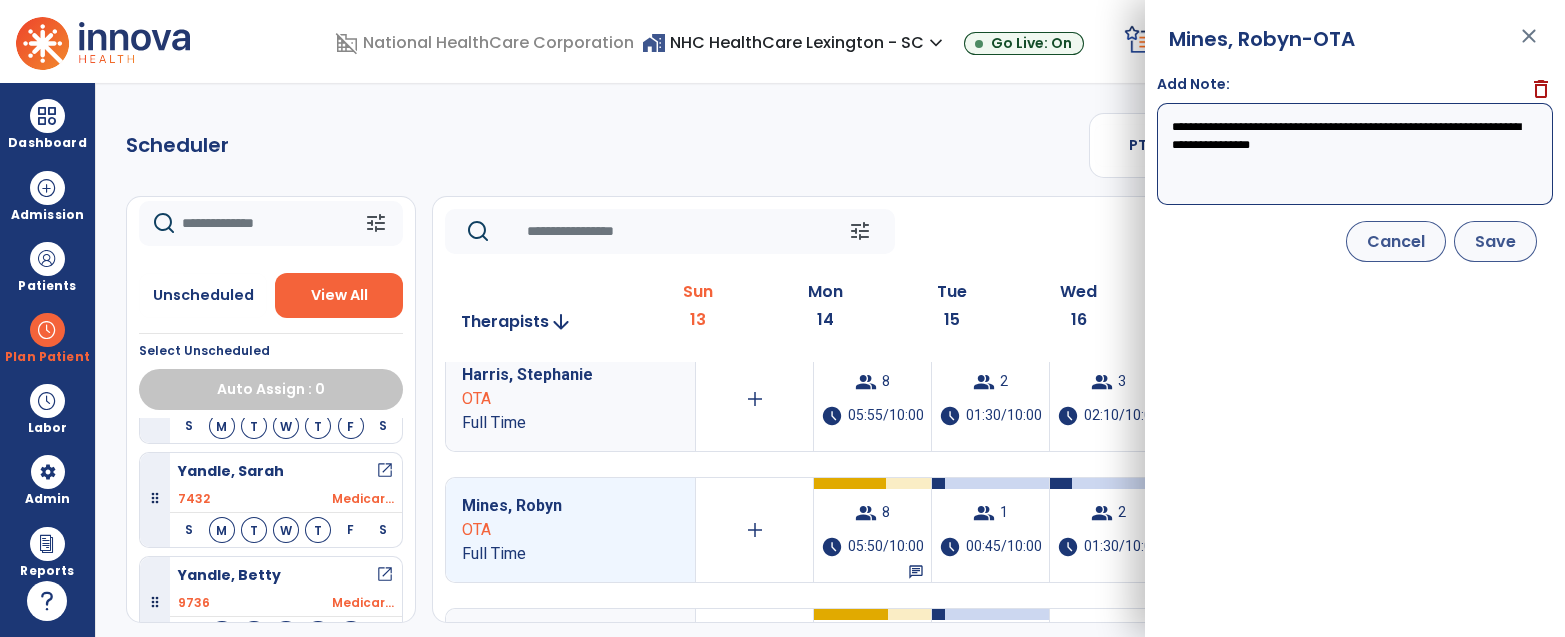 type on "**********" 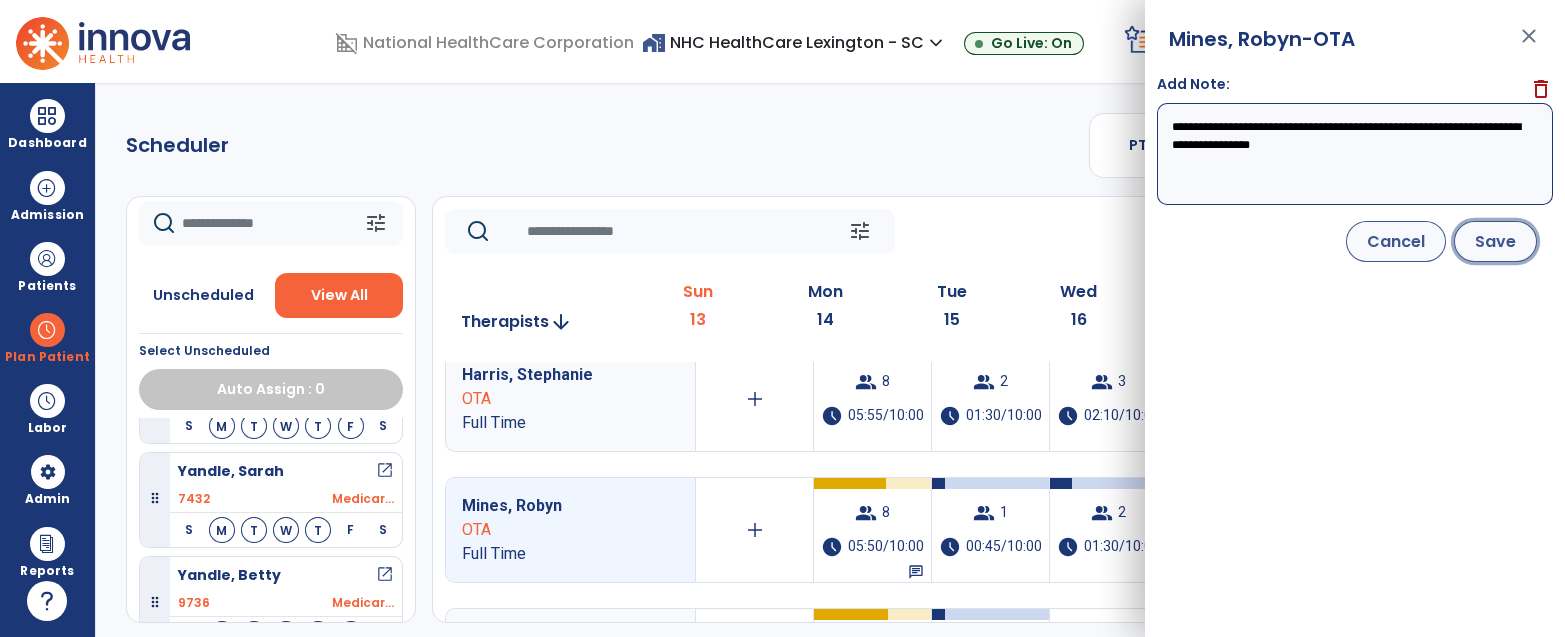 click on "Save" at bounding box center (1495, 241) 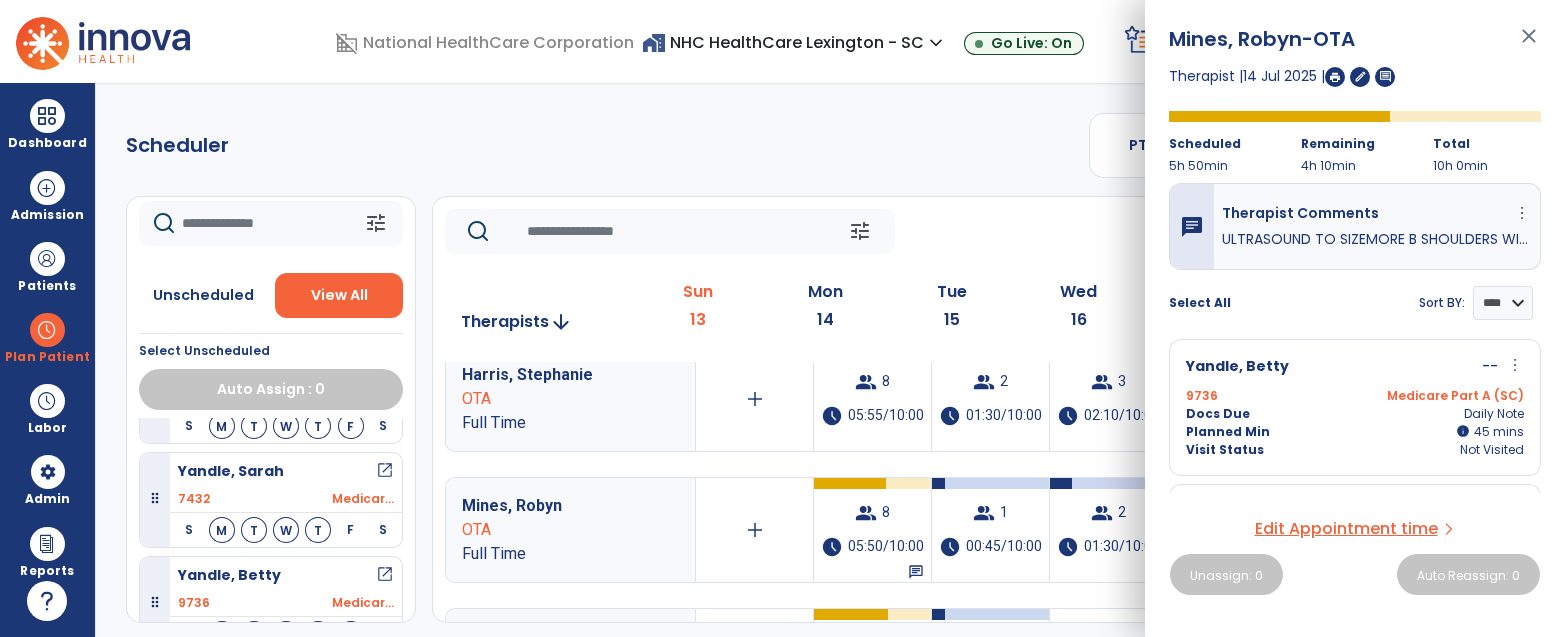 scroll, scrollTop: 999, scrollLeft: 0, axis: vertical 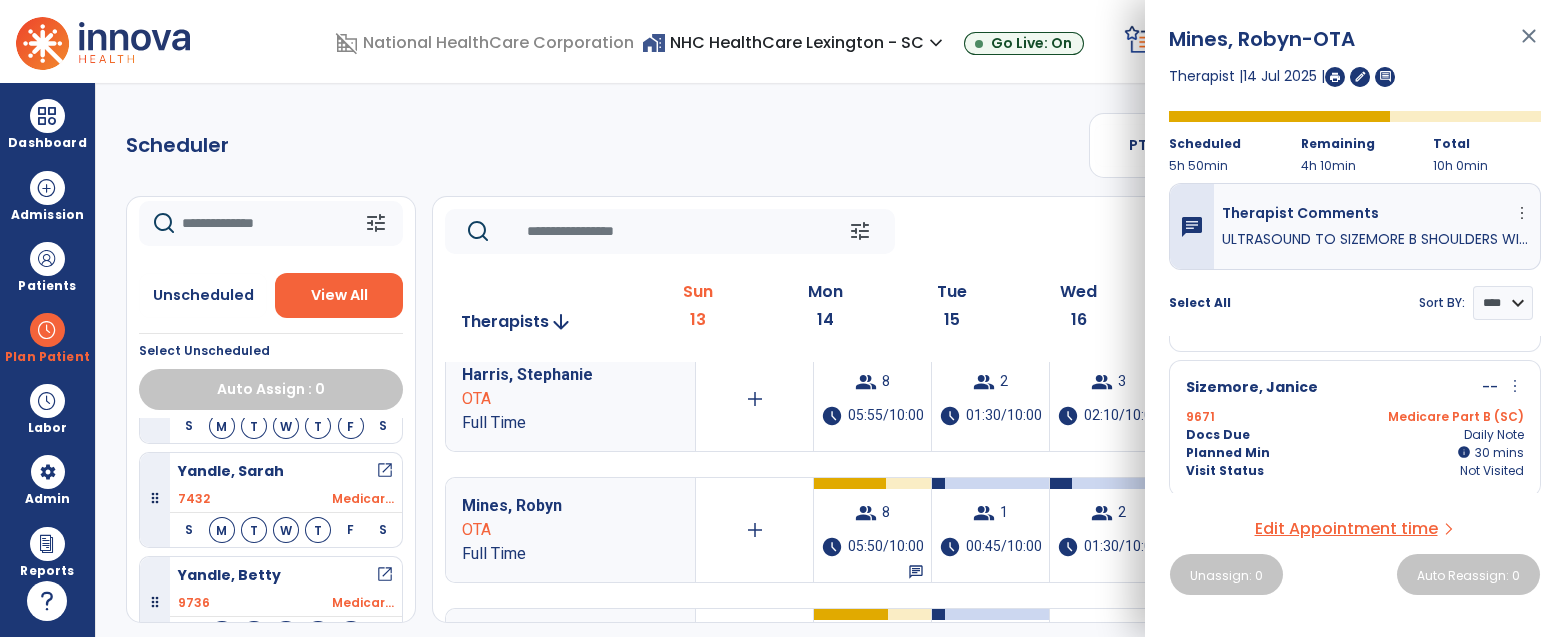 click on "Scheduler   PT   OT   ST  **** *** more_vert  Manage Labor   View All Therapists   Print   tune   Unscheduled   View All  Select Unscheduled  Auto Assign : 0   Addison, Barbara   open_in_new  9755 Medicar...  S M T W T F S  Barr, Judy   open_in_new  9760 Medicar...  S M T W T F S  Bowers, Ann   open_in_new  8410 Medicar...  S M T W T F S  Brown, Theresa   open_in_new  9718 Medicar...  S M T W T F S  Brown, Carolyn   open_in_new  9732 Medicar...  S M T W T F S  Byrne, Robert   open_in_new  9548 Medicar...  S M T W T F S  Capps, George   open_in_new  9800 Medicar...  S M T W T F S  Chandler, Pearl   open_in_new  8587 Medicar...  S M T W T F S  Chavis, Eloise   open_in_new  9792 UHC Lev...  S M T W T F S  Clark, Virgie   open_in_new  9803 Medicar...  S M T W T F S  Cline,, Jr Eldred   open_in_new  8963 Medicar...  S M T W T F S  Corbitt, Rudean   open_in_new  8301 UHC Lev...  S M T W T F S  Creed, Michael   open_in_new  9763 Medicar...  S M T W T F S  Duvall, Anna   open_in_new  9779 UHC Lev...  S M T W T F S S" at bounding box center (830, 360) 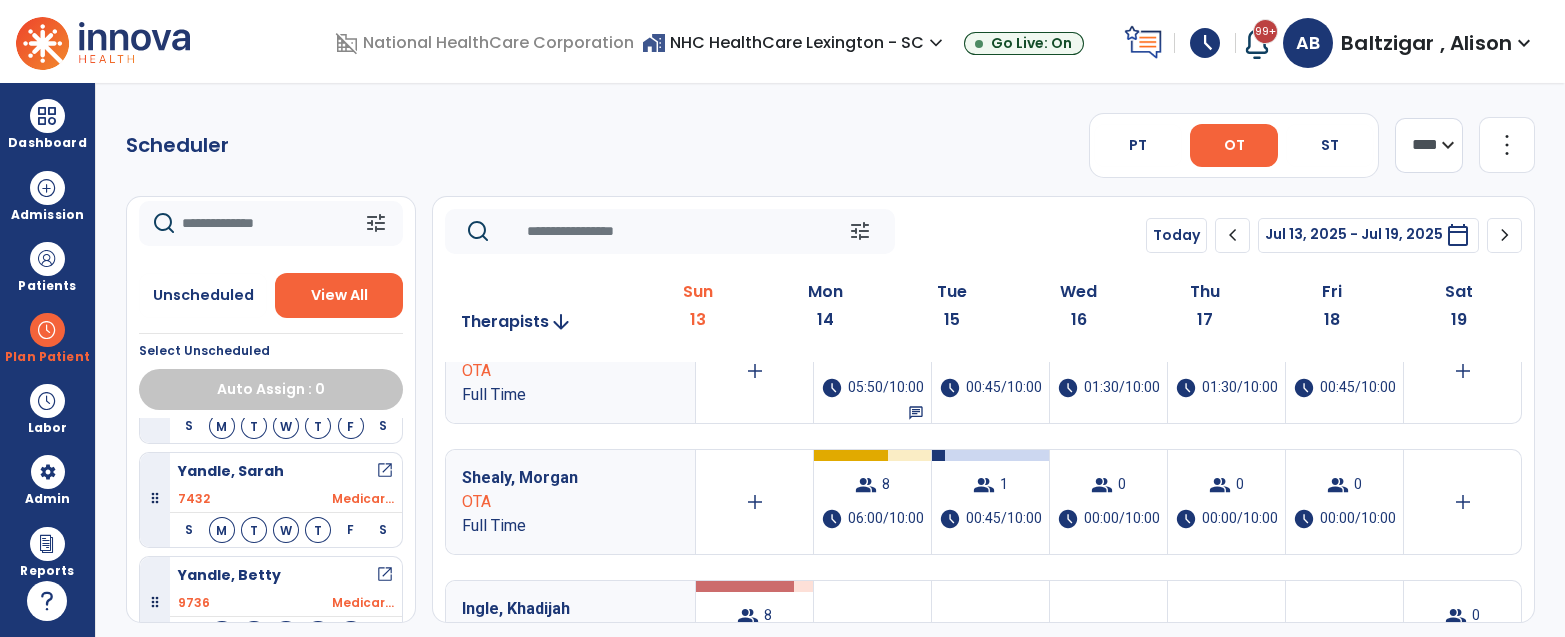 scroll, scrollTop: 710, scrollLeft: 0, axis: vertical 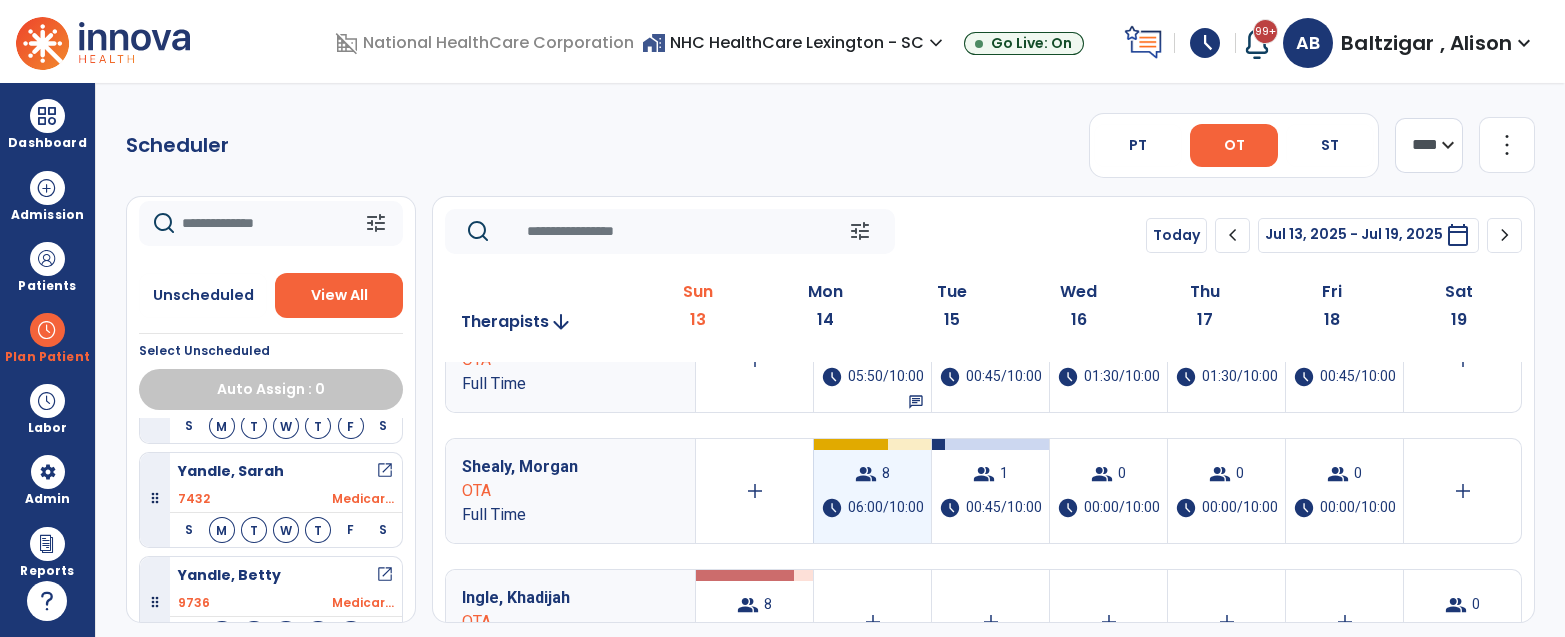 click on "06:00/10:00" at bounding box center [886, 508] 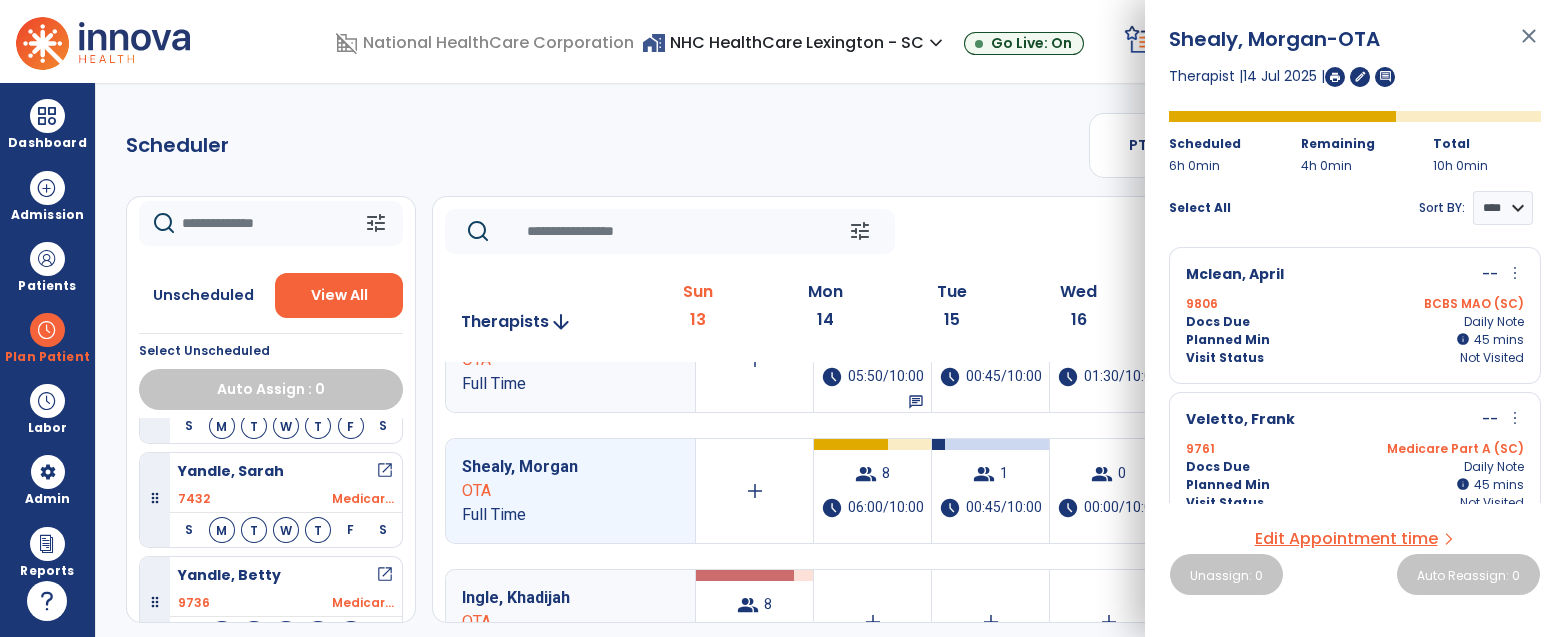 scroll, scrollTop: 894, scrollLeft: 0, axis: vertical 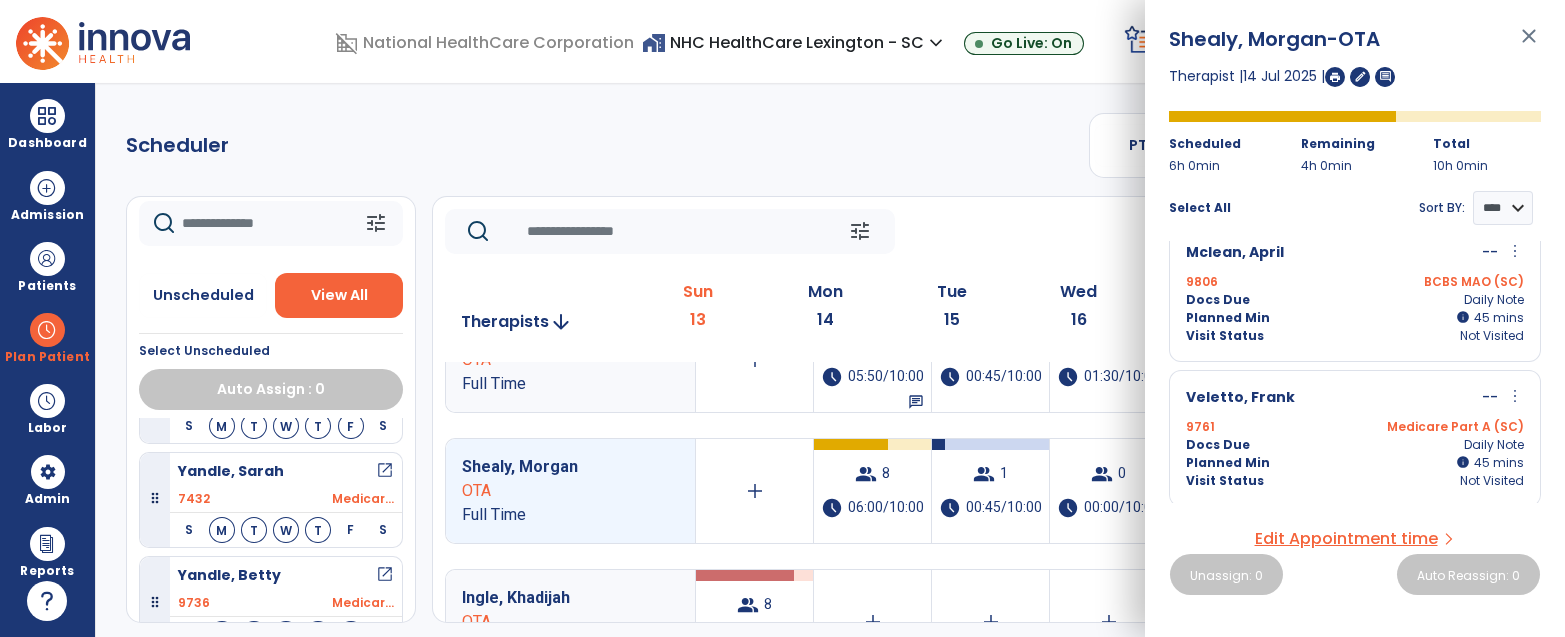 click on "Scheduler   PT   OT   ST  **** *** more_vert  Manage Labor   View All Therapists   Print   tune   Unscheduled   View All  Select Unscheduled  Auto Assign : 0   Addison, Barbara   open_in_new  9755 Medicar...  S M T W T F S  Barr, Judy   open_in_new  9760 Medicar...  S M T W T F S  Bowers, Ann   open_in_new  8410 Medicar...  S M T W T F S  Brown, Theresa   open_in_new  9718 Medicar...  S M T W T F S  Brown, Carolyn   open_in_new  9732 Medicar...  S M T W T F S  Byrne, Robert   open_in_new  9548 Medicar...  S M T W T F S  Capps, George   open_in_new  9800 Medicar...  S M T W T F S  Chandler, Pearl   open_in_new  8587 Medicar...  S M T W T F S  Chavis, Eloise   open_in_new  9792 UHC Lev...  S M T W T F S  Clark, Virgie   open_in_new  9803 Medicar...  S M T W T F S  Cline,, Jr Eldred   open_in_new  8963 Medicar...  S M T W T F S  Corbitt, Rudean   open_in_new  8301 UHC Lev...  S M T W T F S  Creed, Michael   open_in_new  9763 Medicar...  S M T W T F S  Duvall, Anna   open_in_new  9779 UHC Lev...  S M T W T F S S" at bounding box center [830, 360] 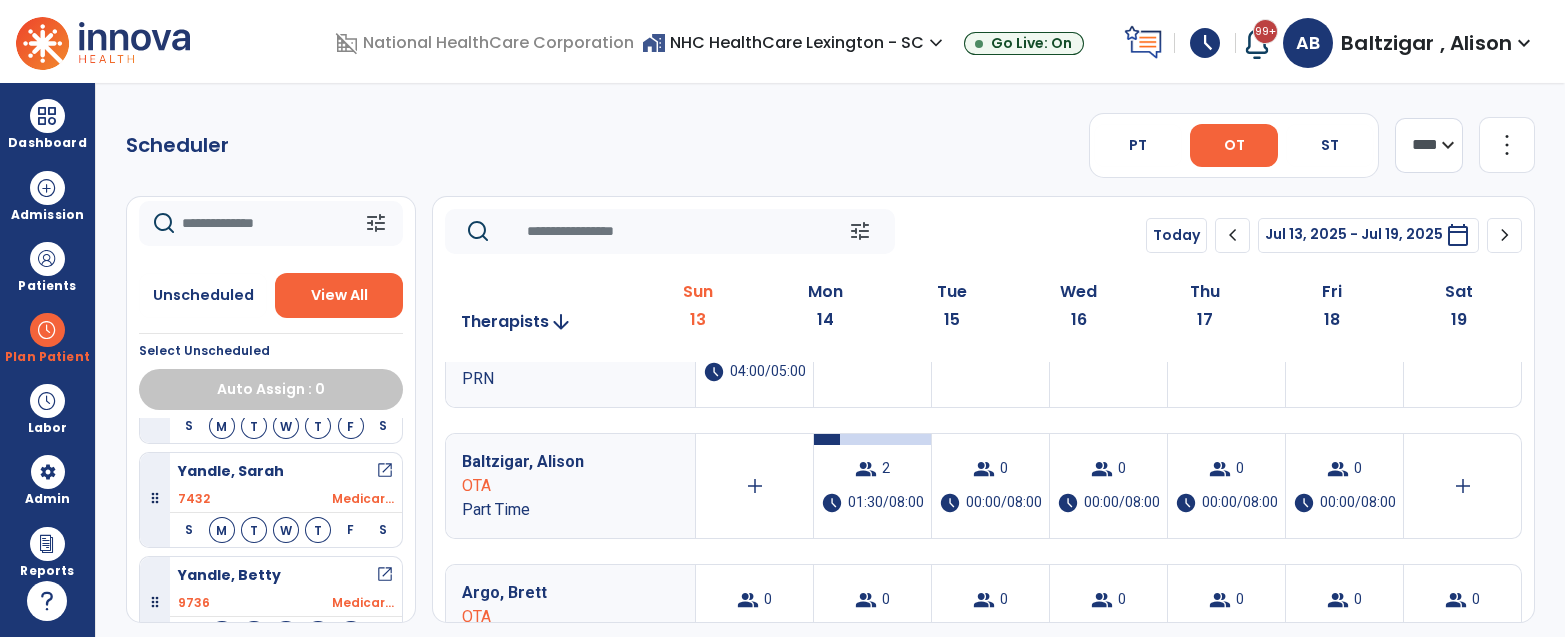 scroll, scrollTop: 1158, scrollLeft: 0, axis: vertical 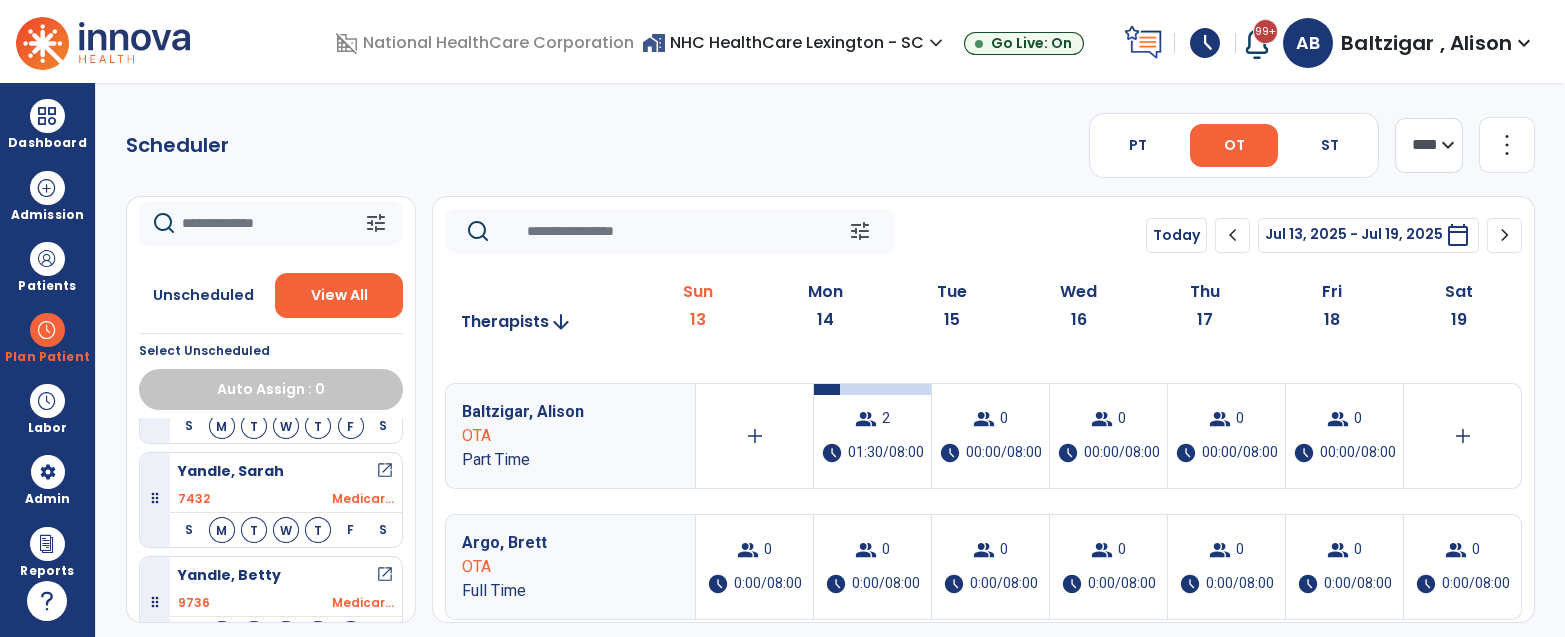 click on "Scheduler   PT   OT   ST  **** *** more_vert  Manage Labor   View All Therapists   Print" 